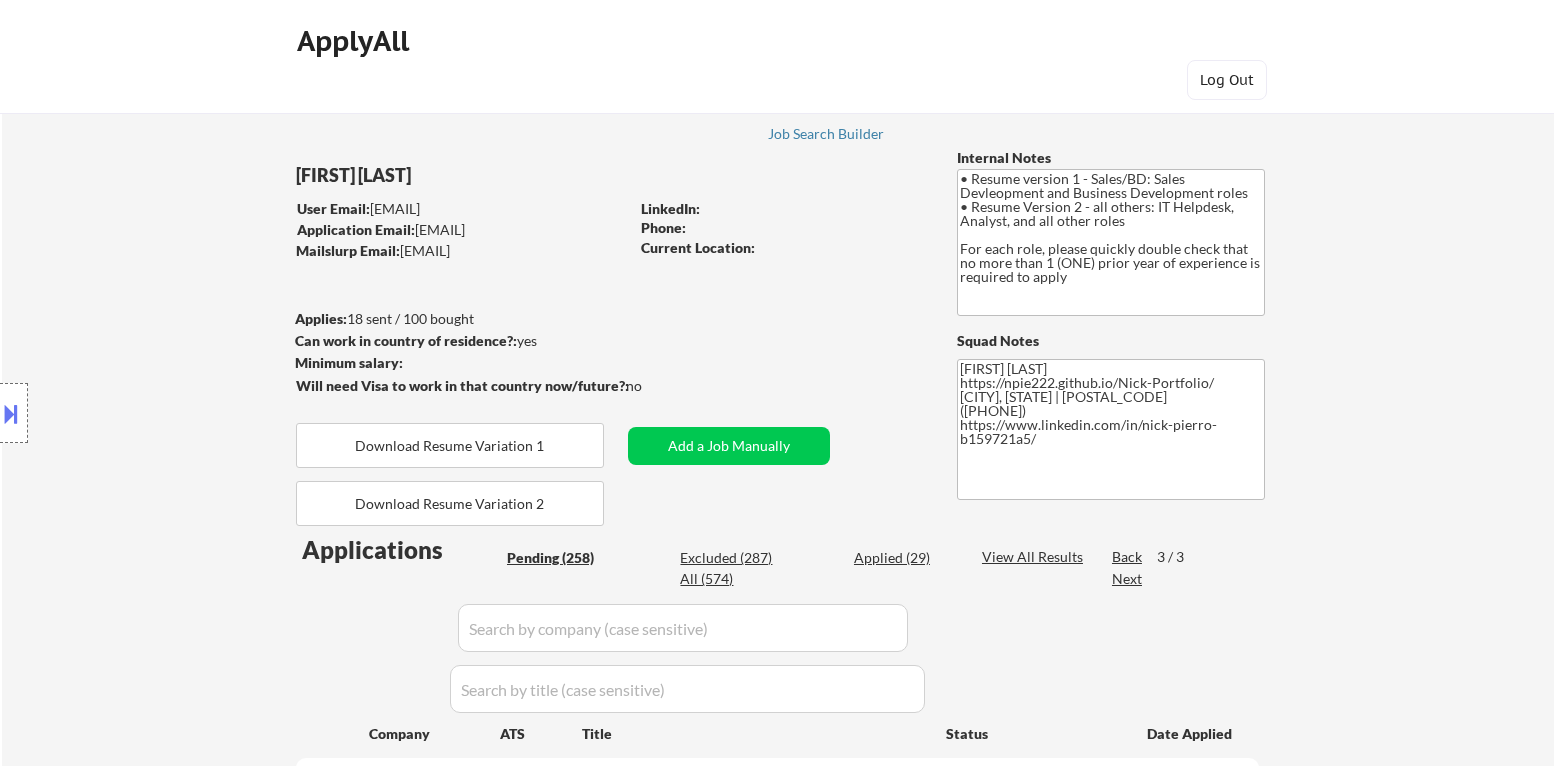select on ""pending"" 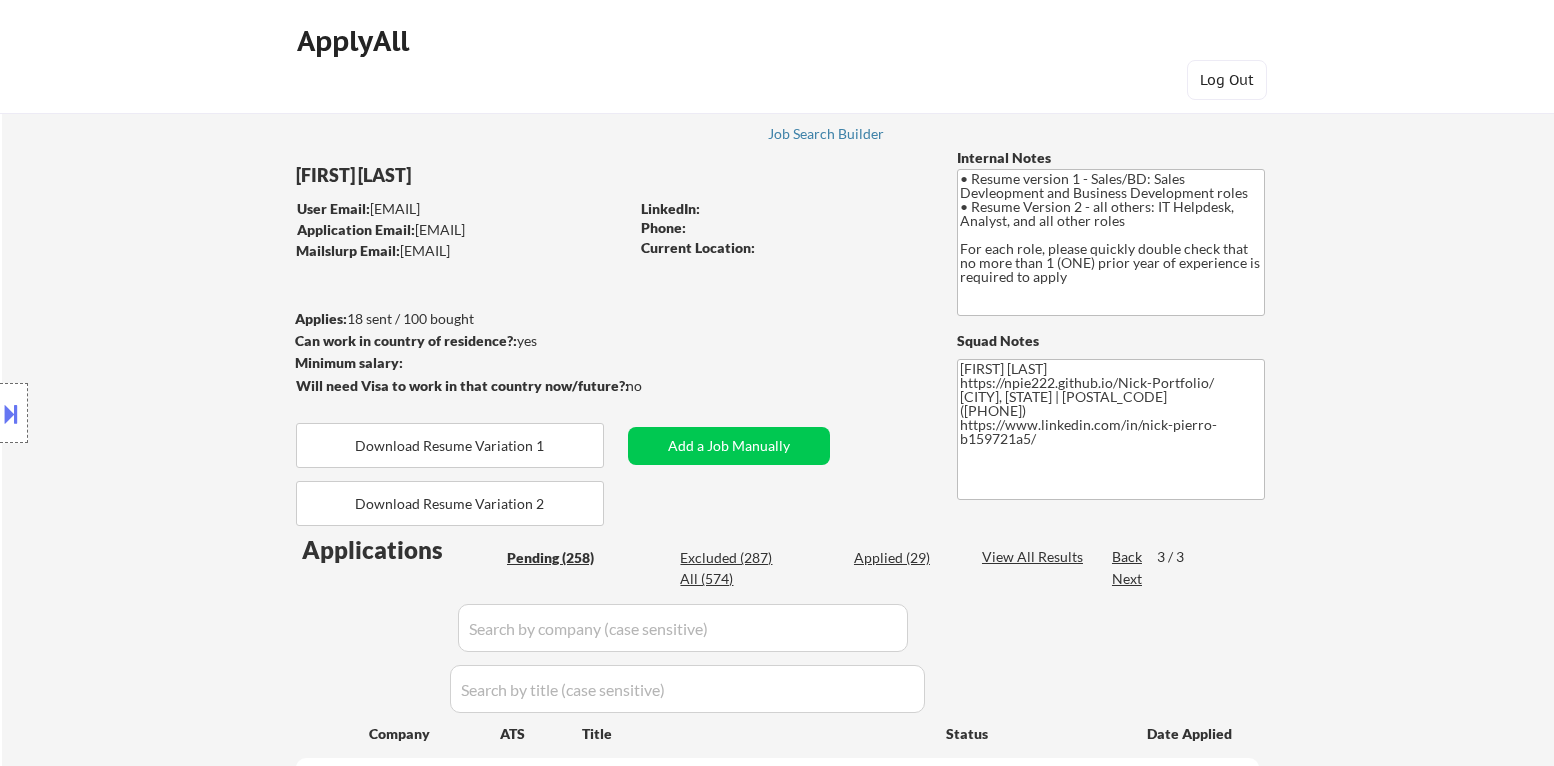 select on ""pending"" 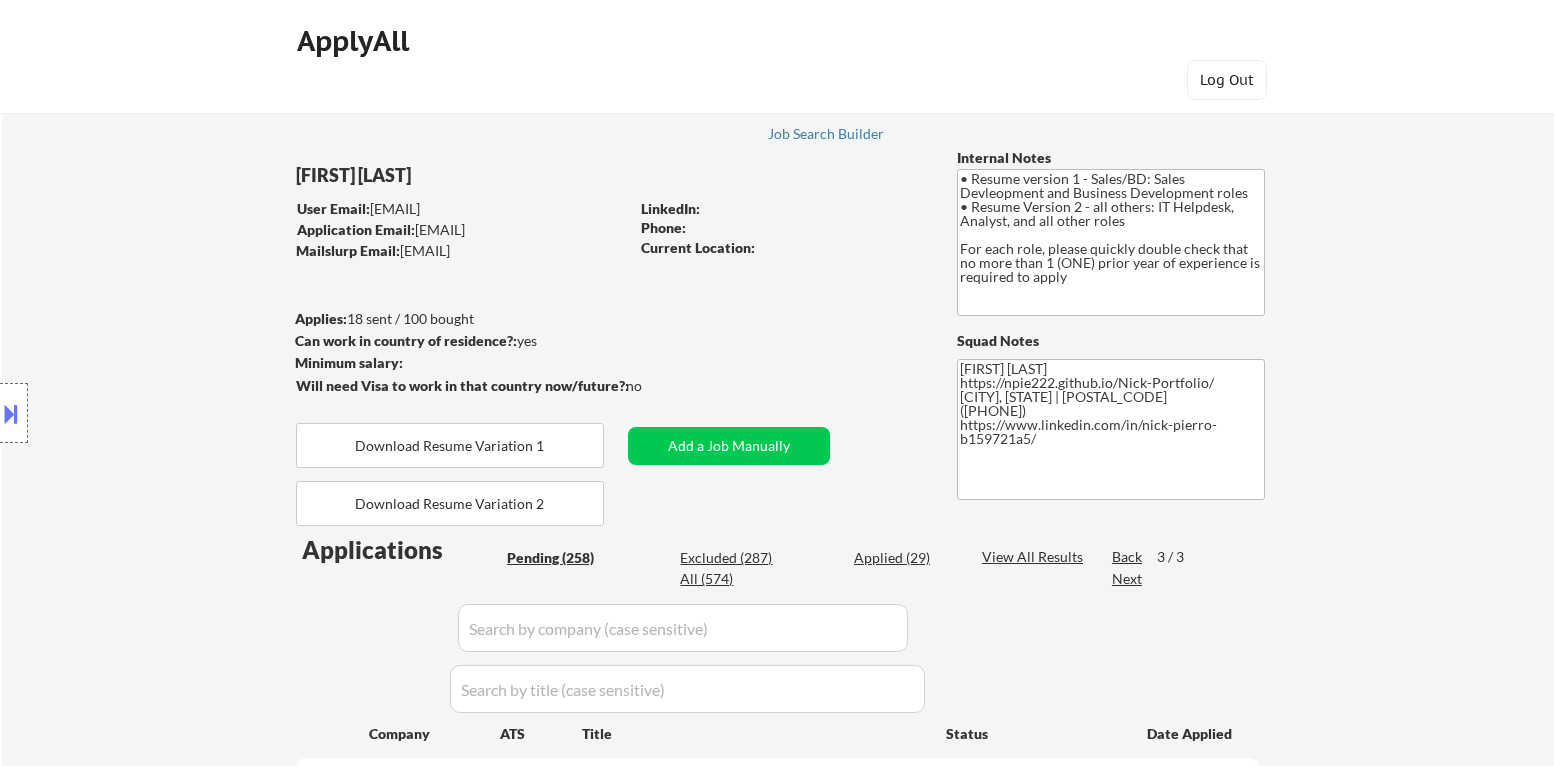 select on ""pending"" 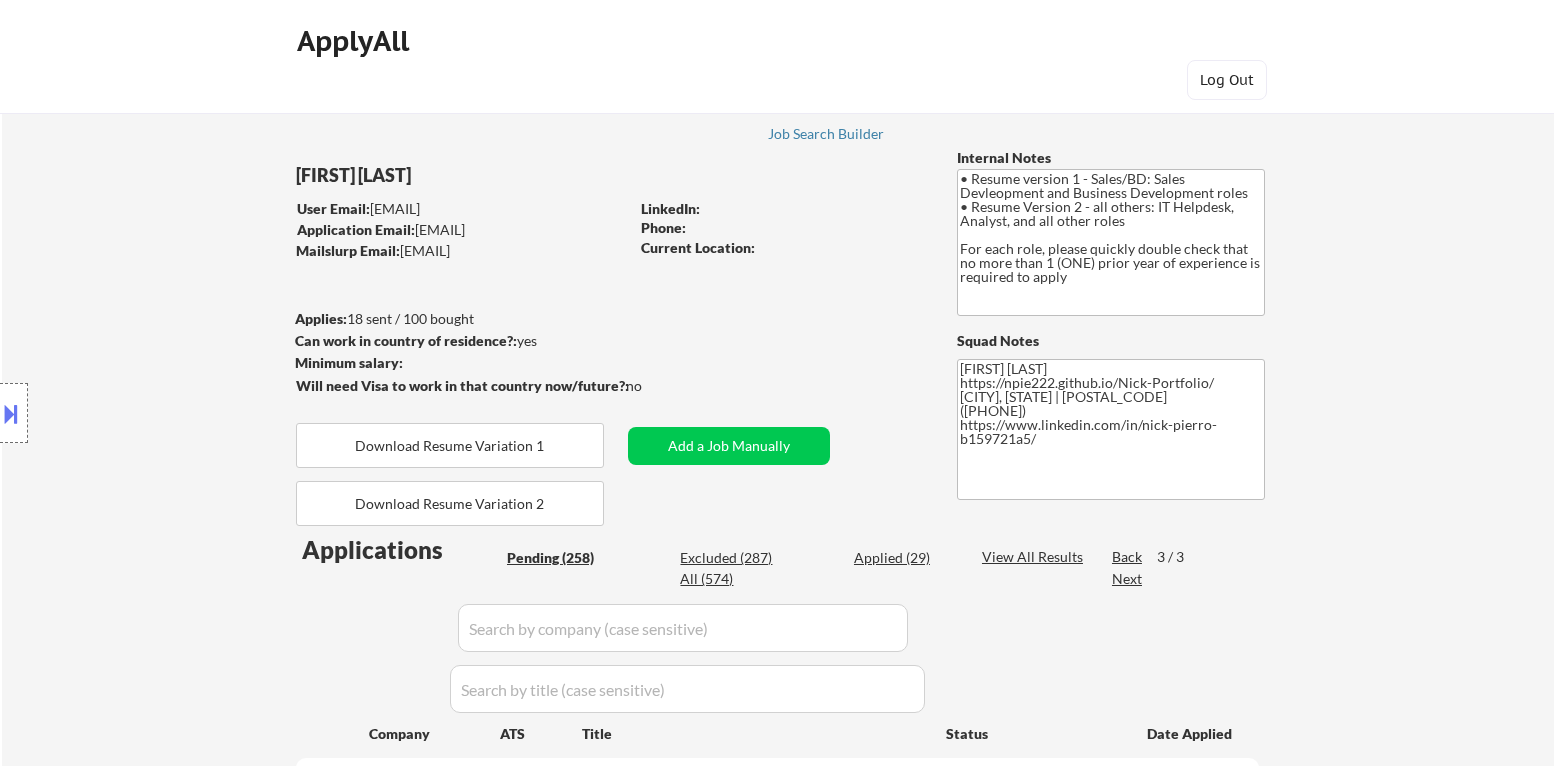 select on ""pending"" 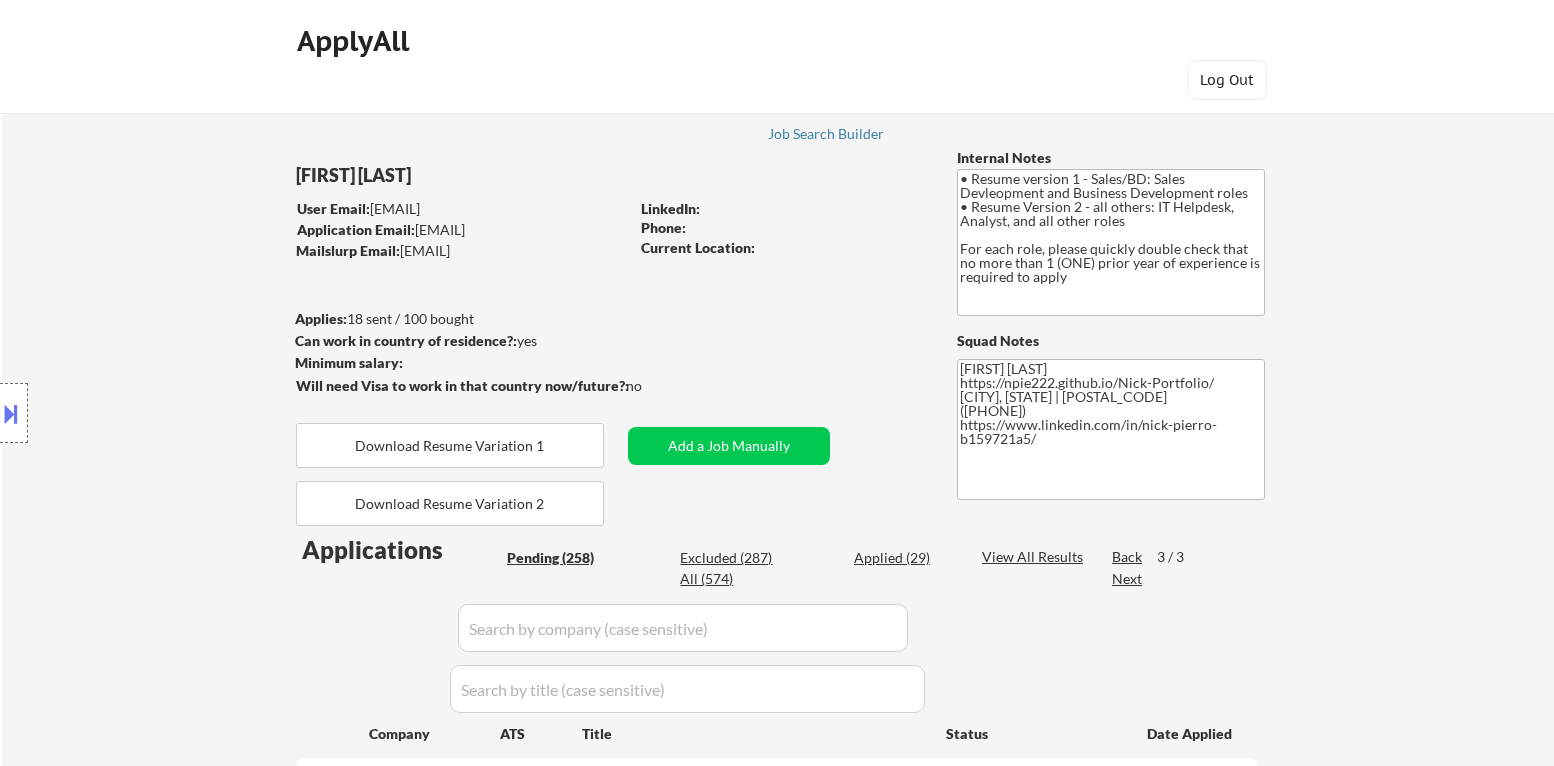 select on ""pending"" 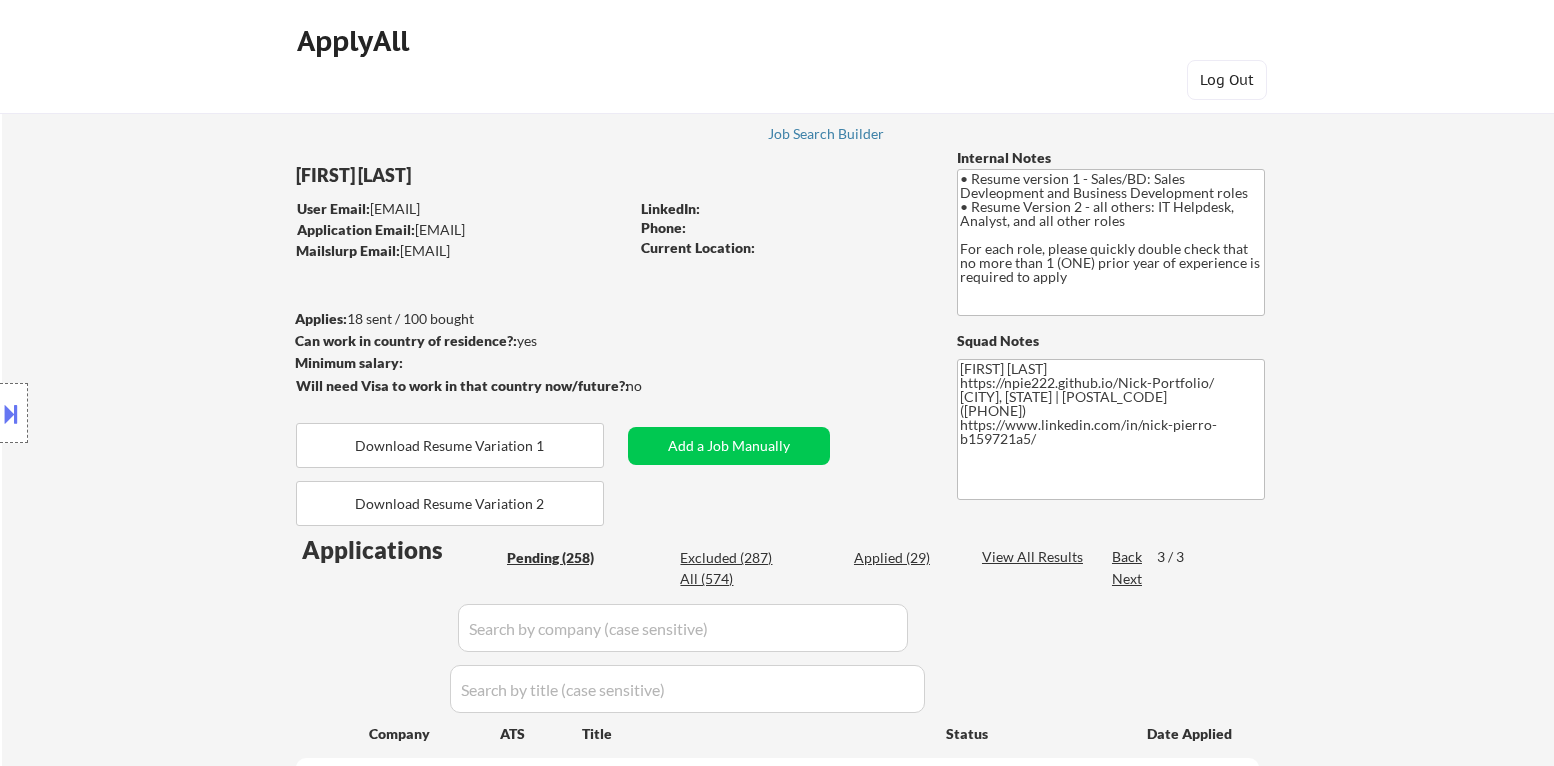 select on ""pending"" 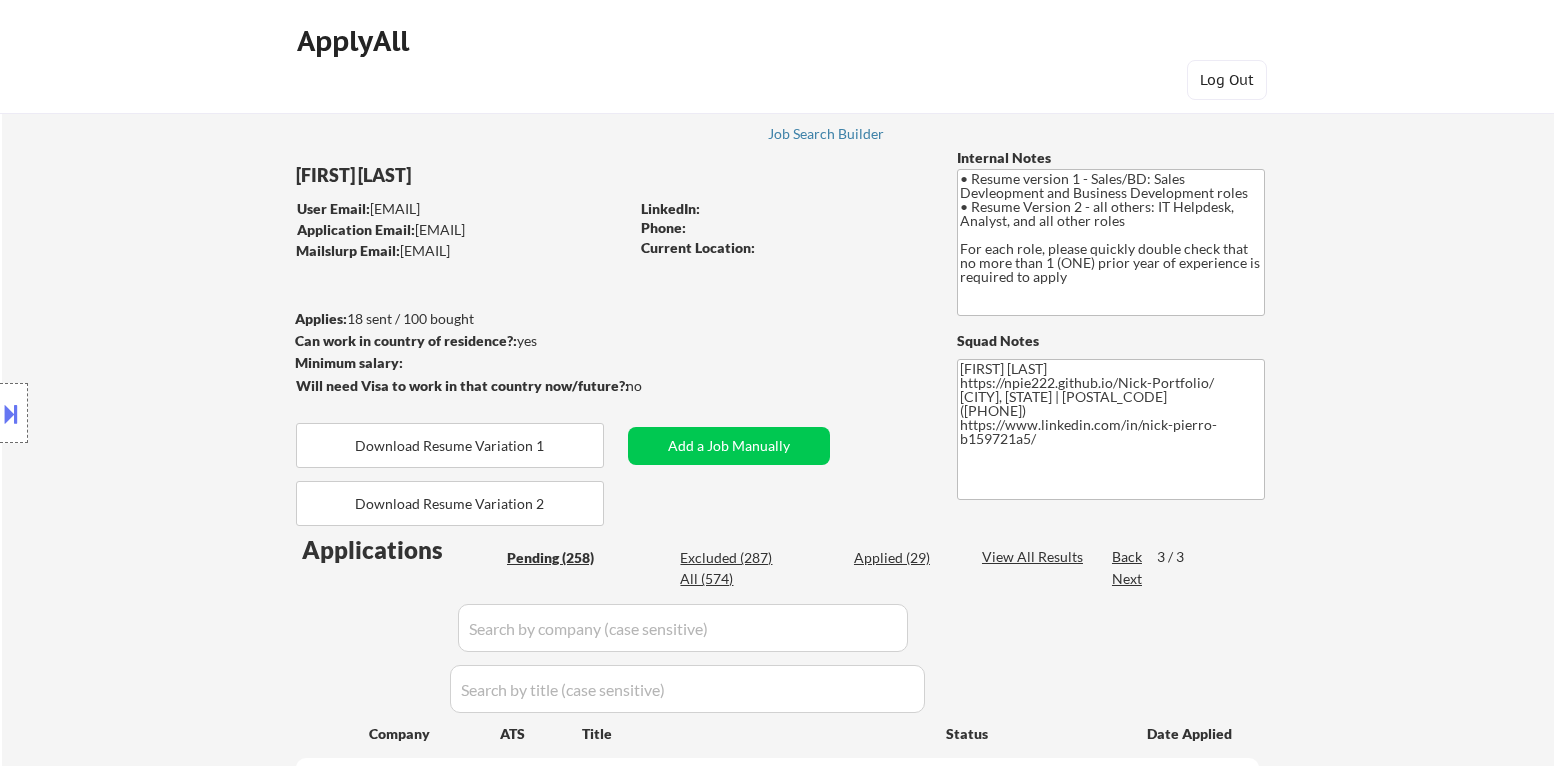 select on ""pending"" 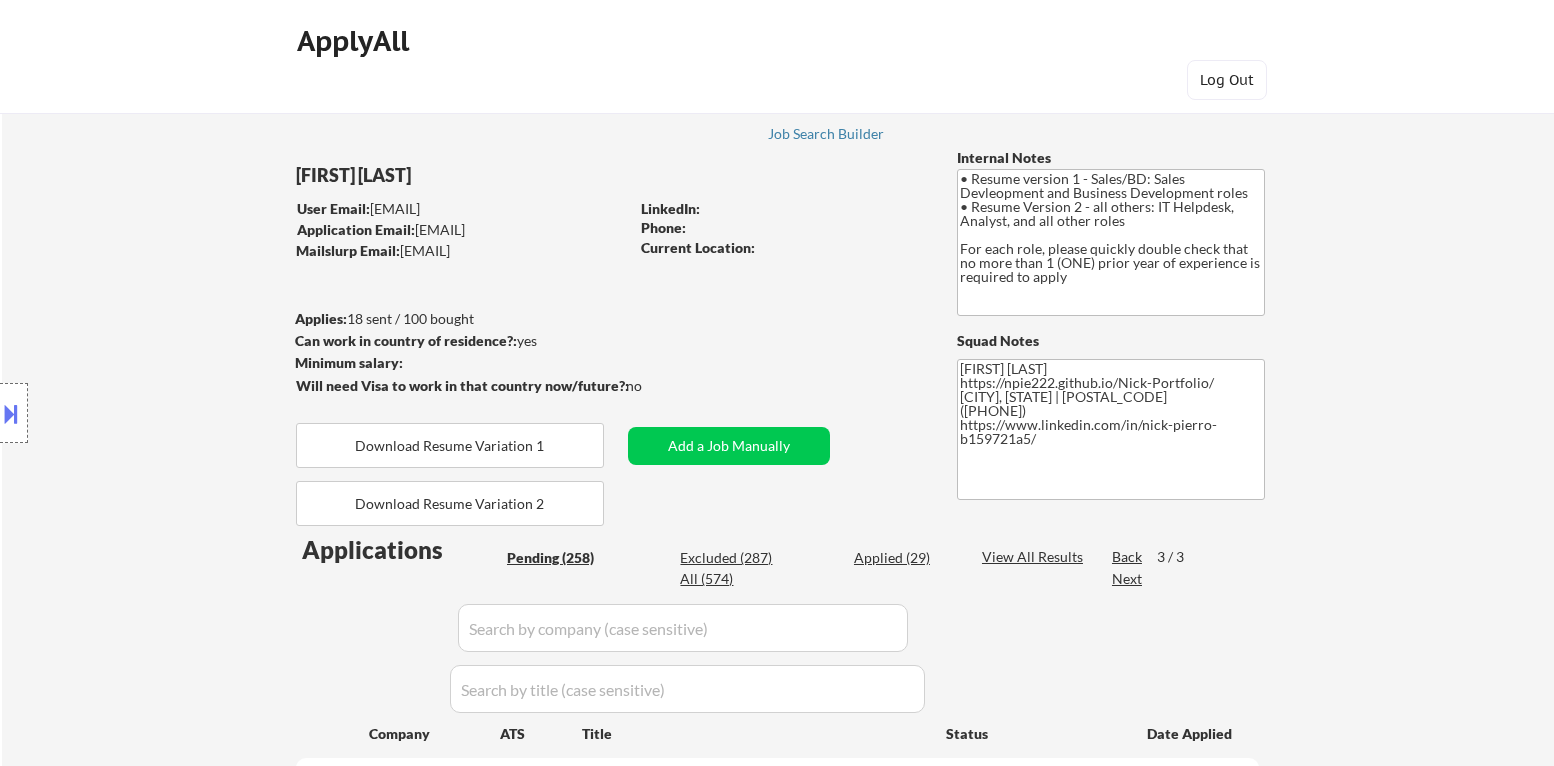 select on ""pending"" 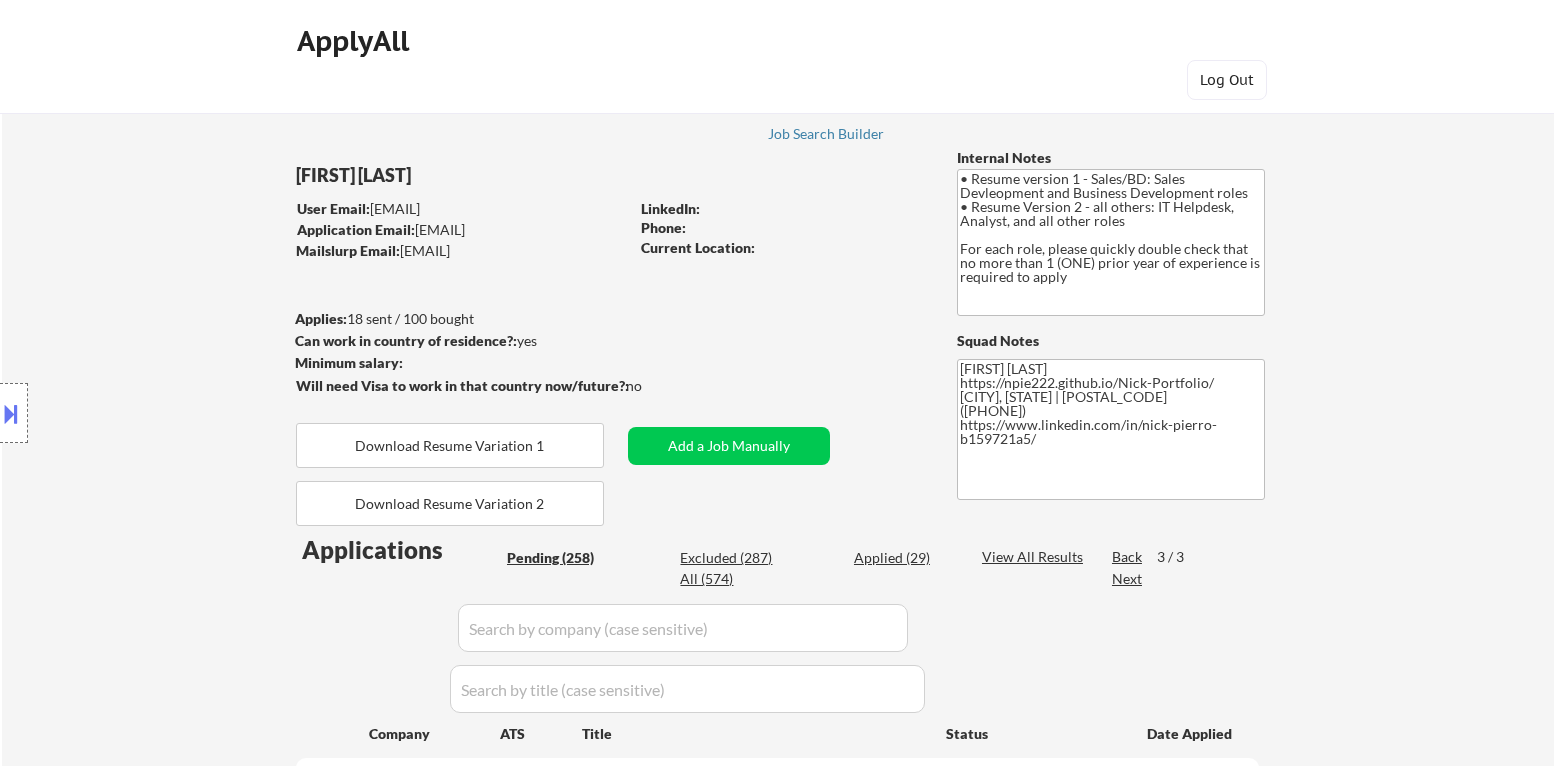 select on ""pending"" 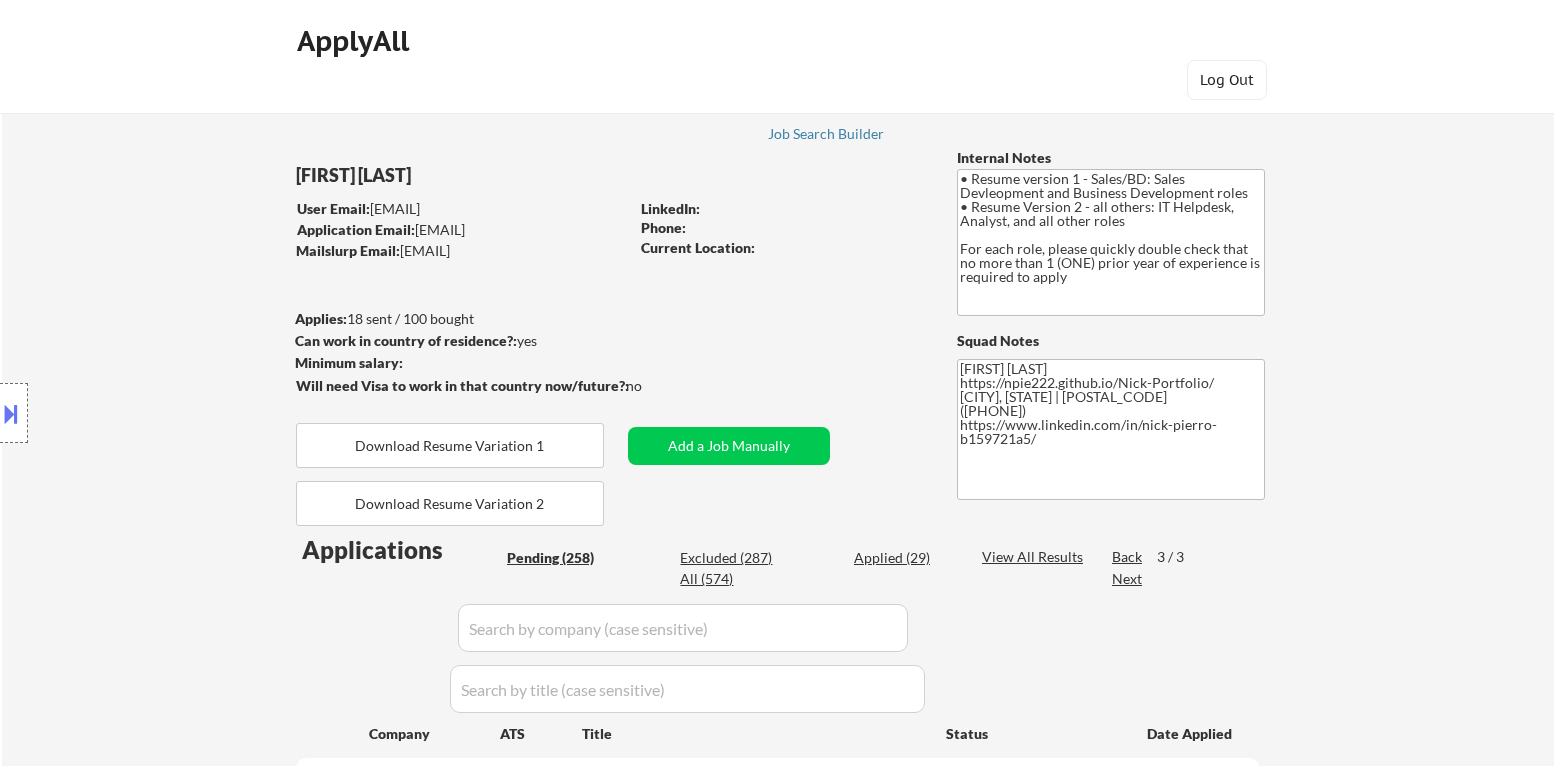 select on ""pending"" 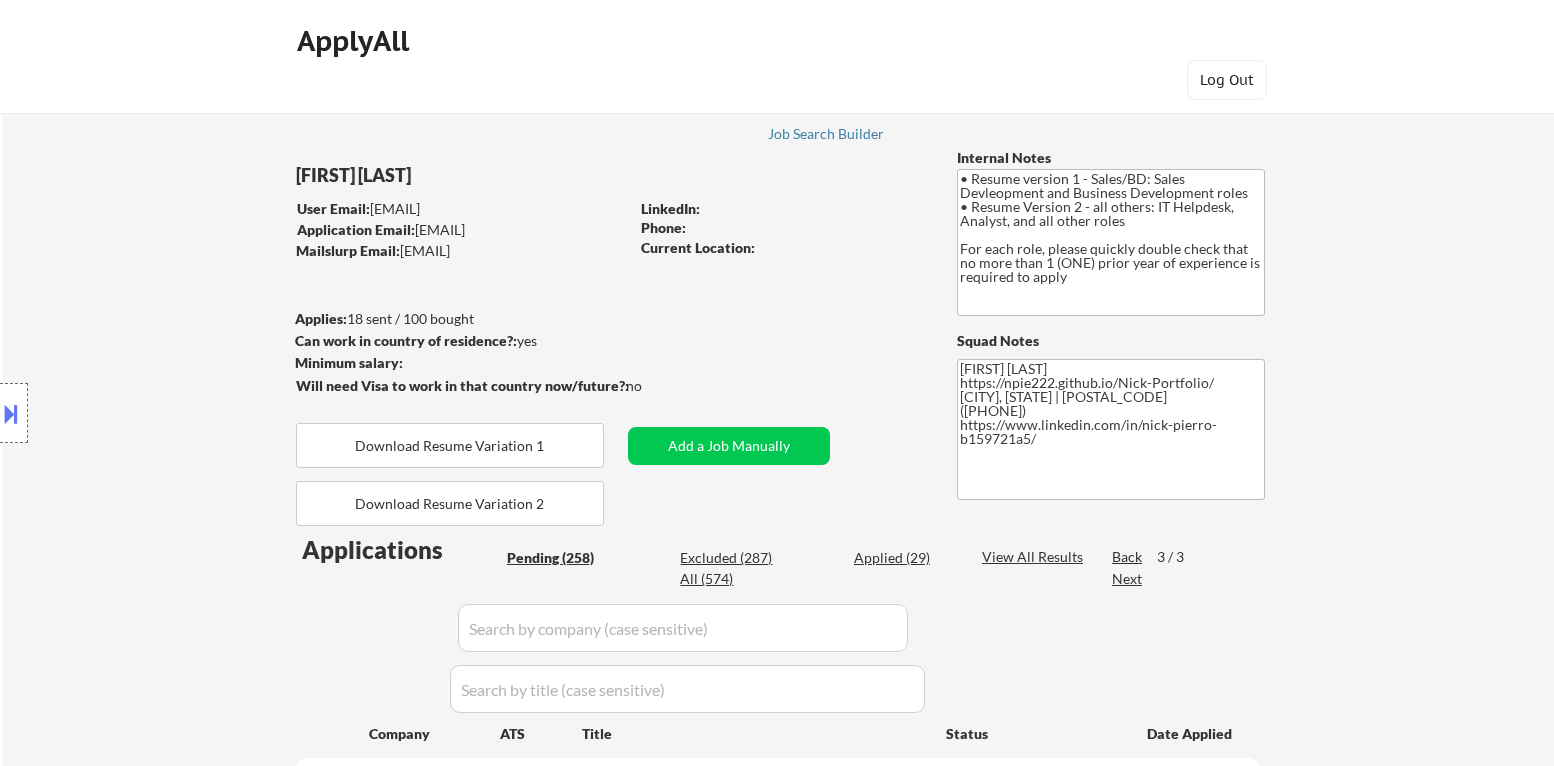 select on ""pending"" 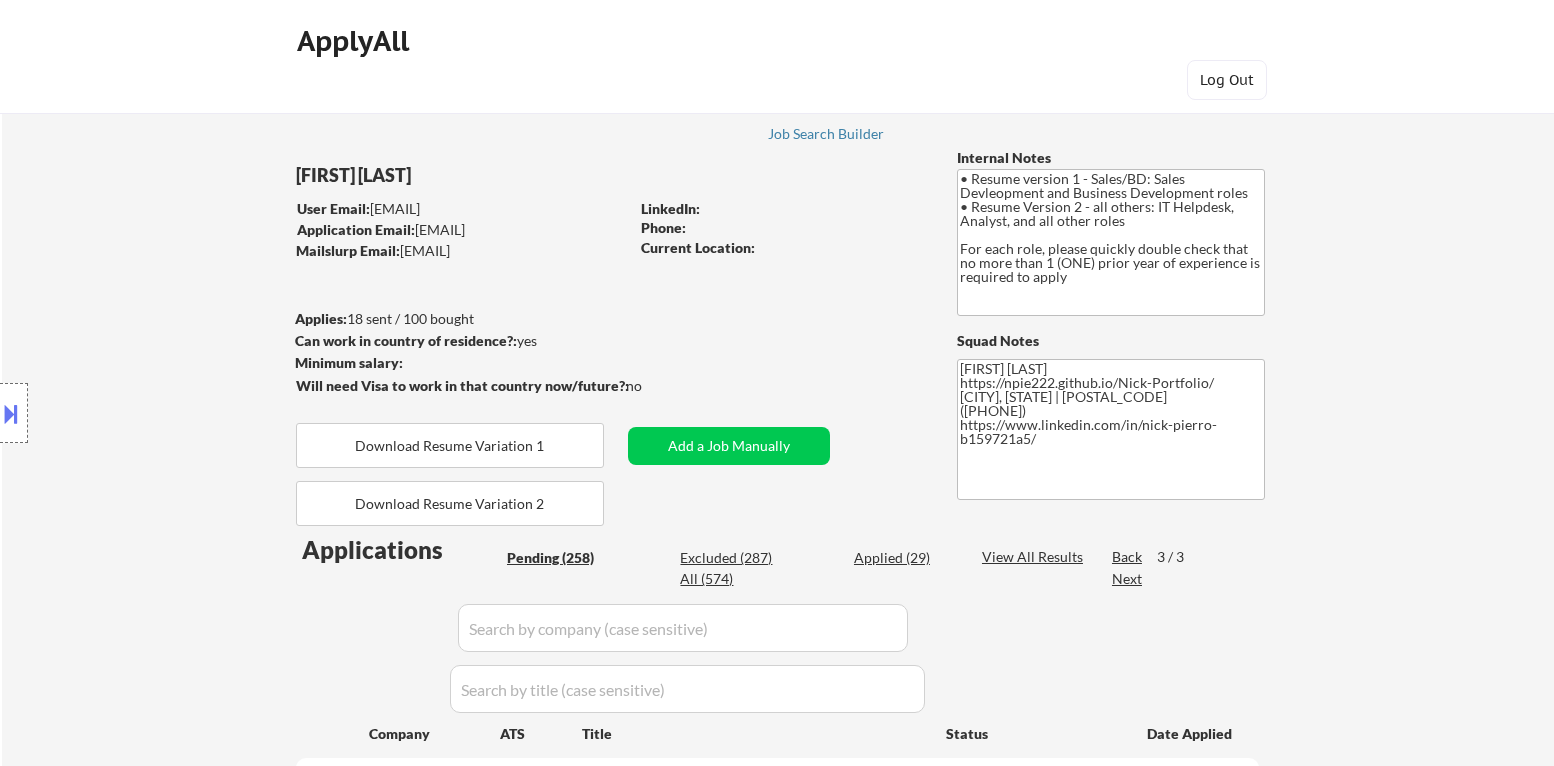 select on ""pending"" 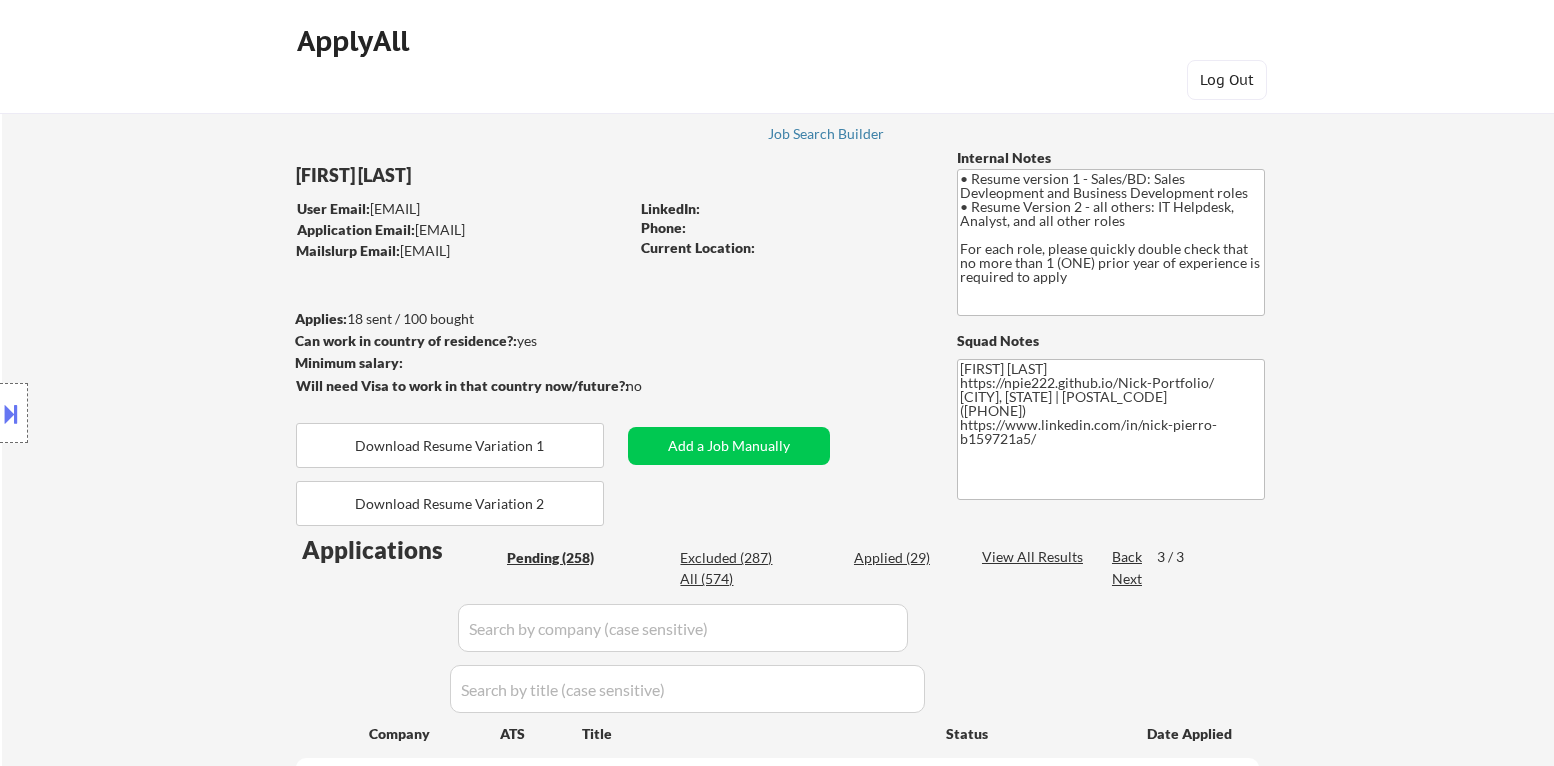 select on ""pending"" 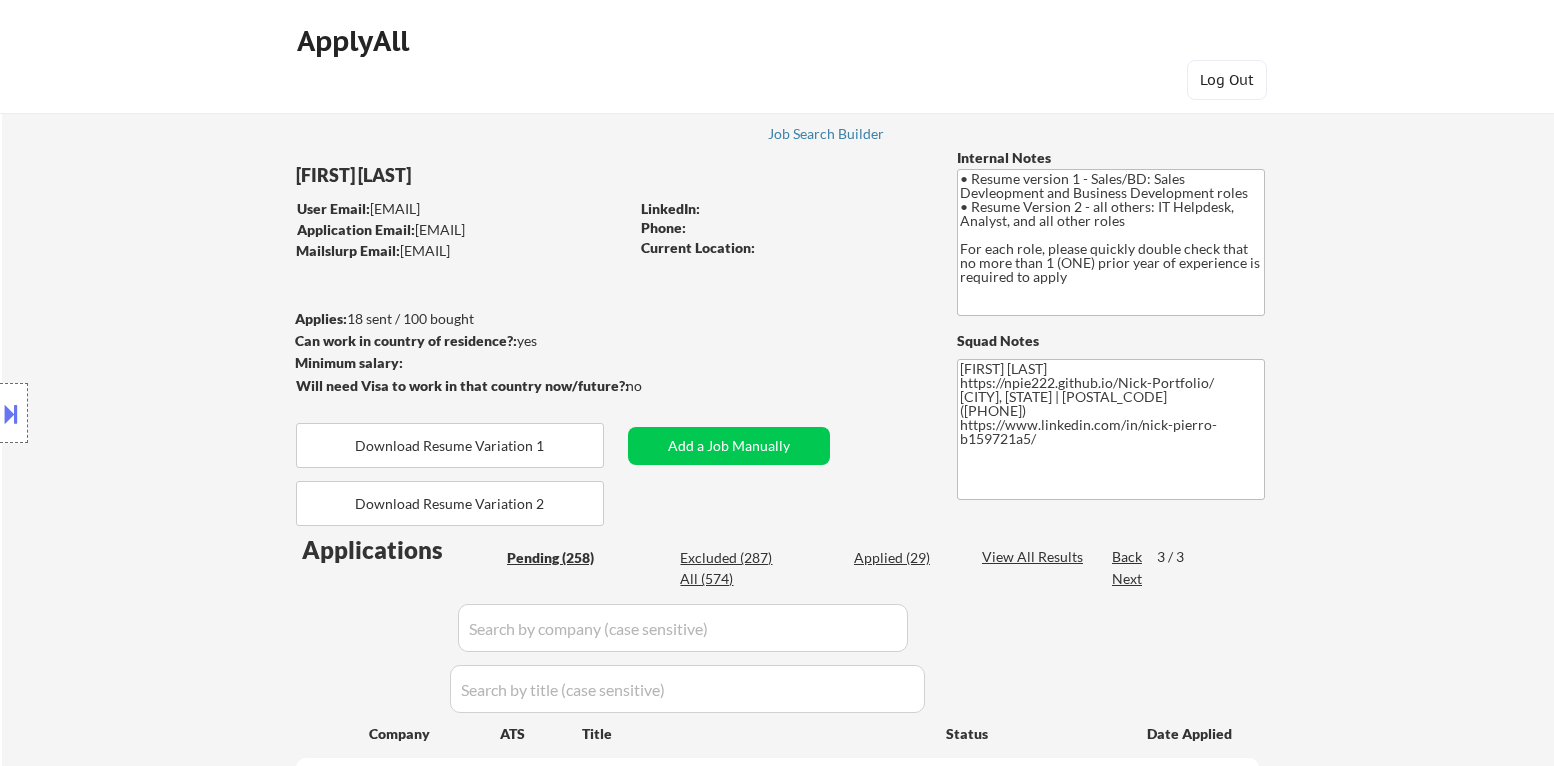 select on ""pending"" 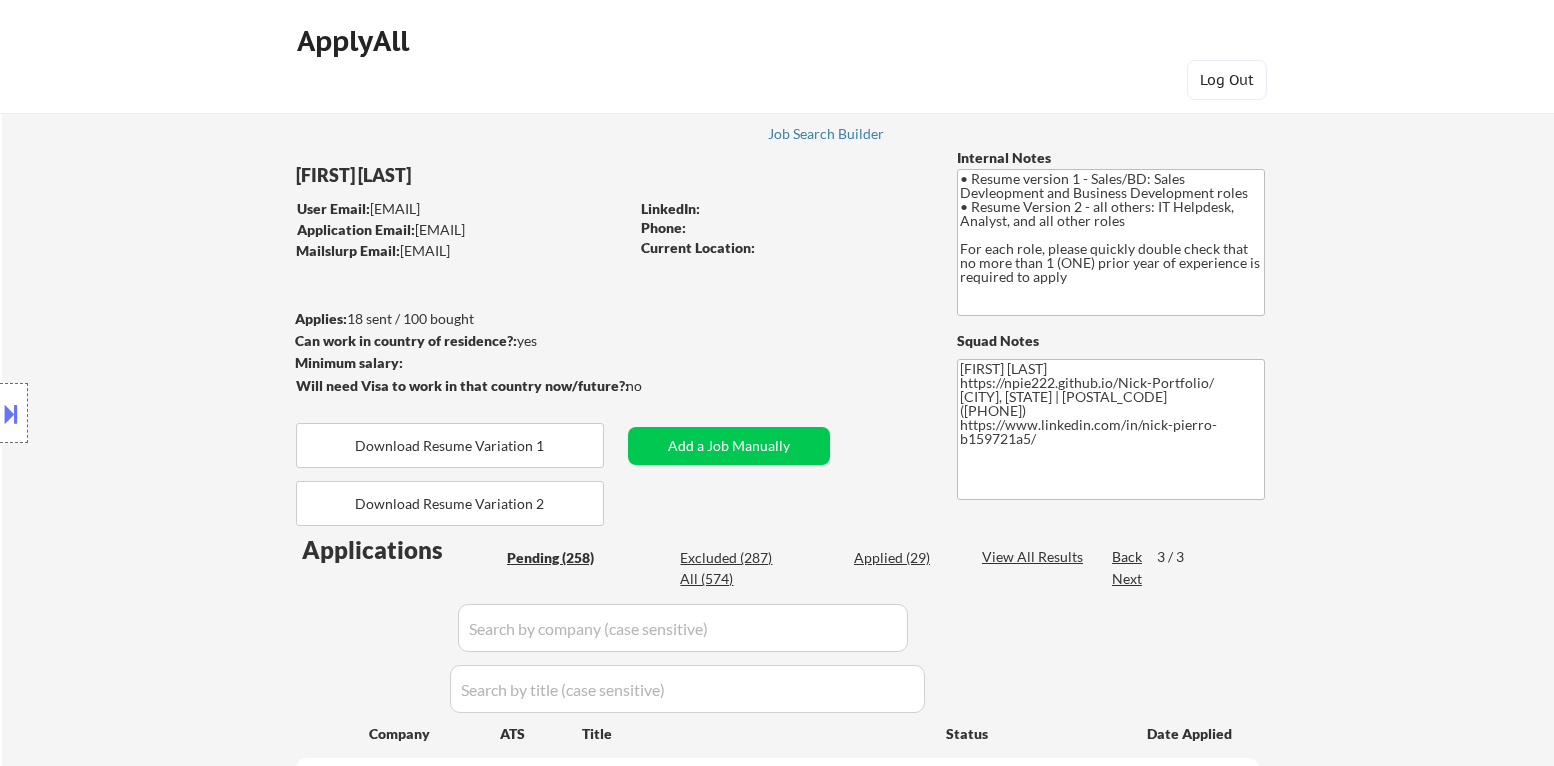 select on ""pending"" 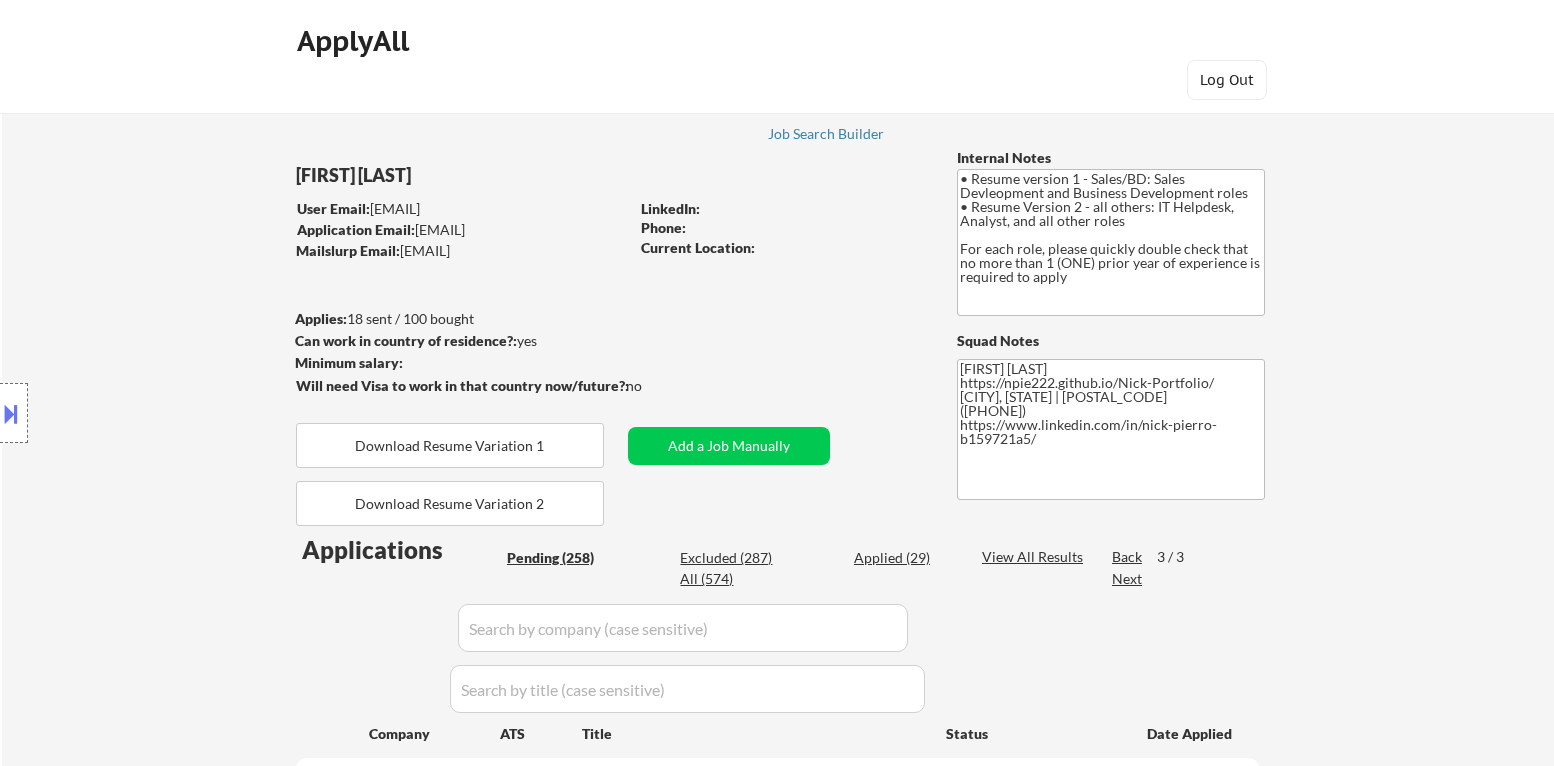 select on ""pending"" 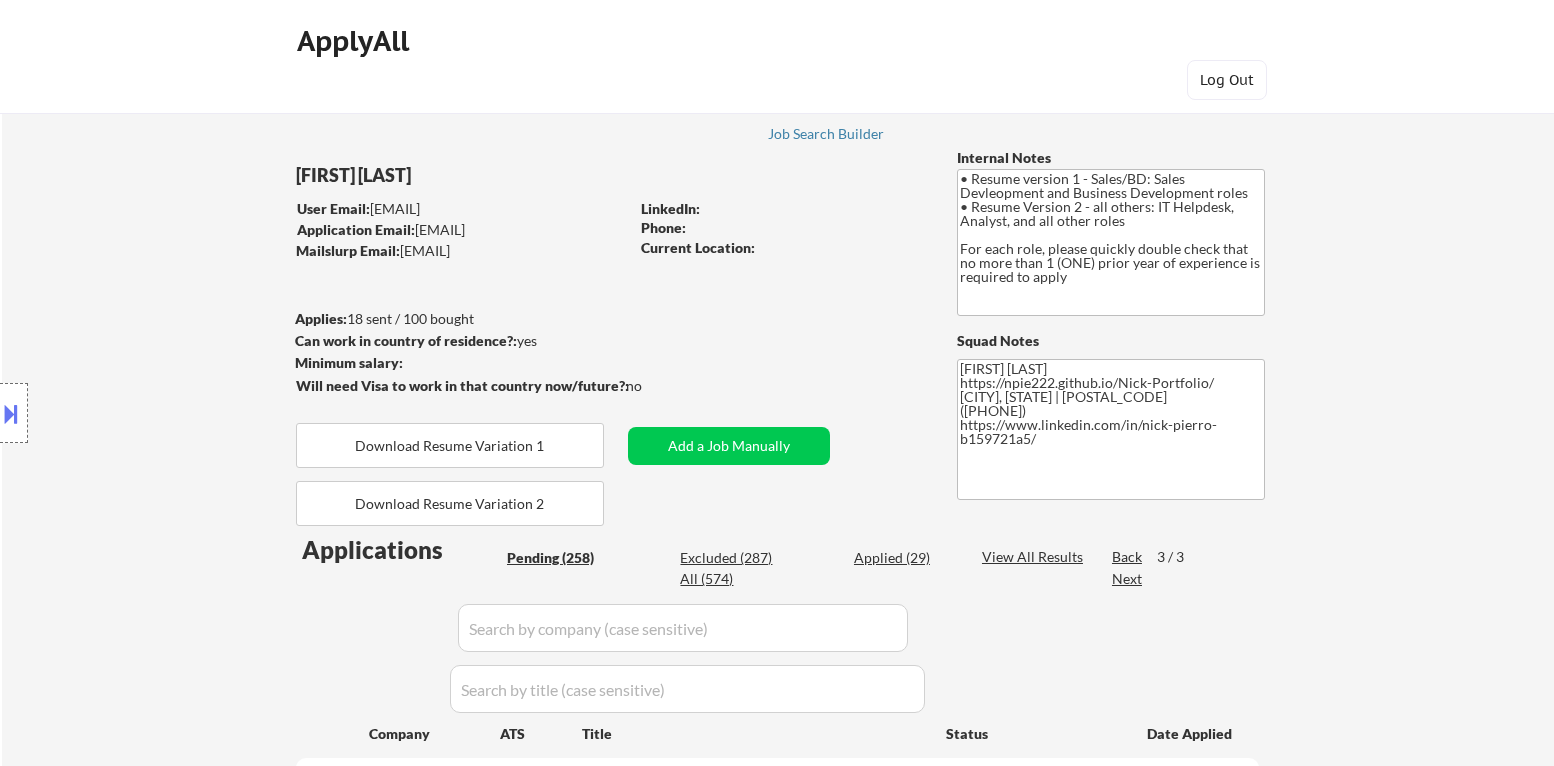 select on ""pending"" 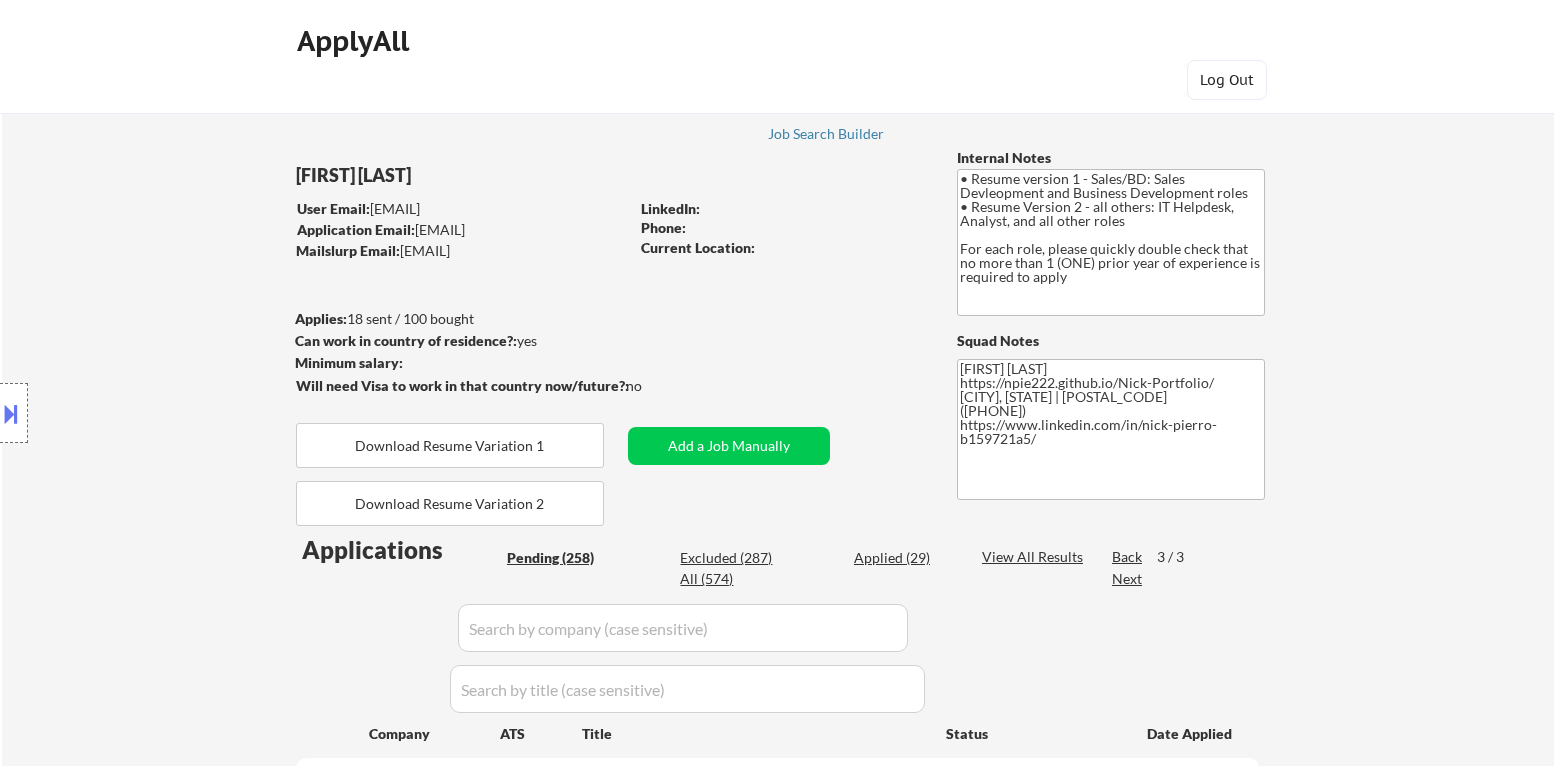 select on ""pending"" 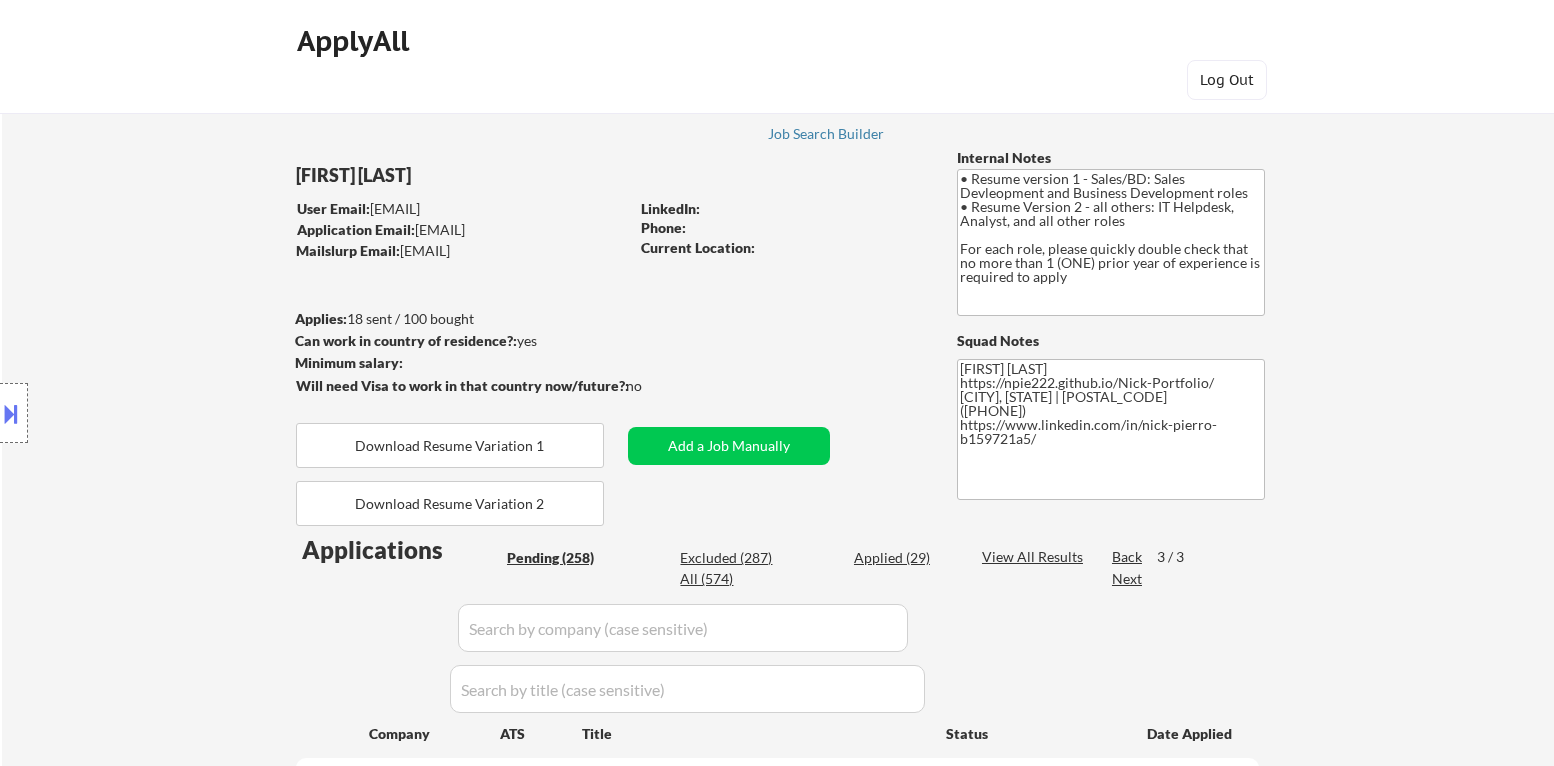 select on ""pending"" 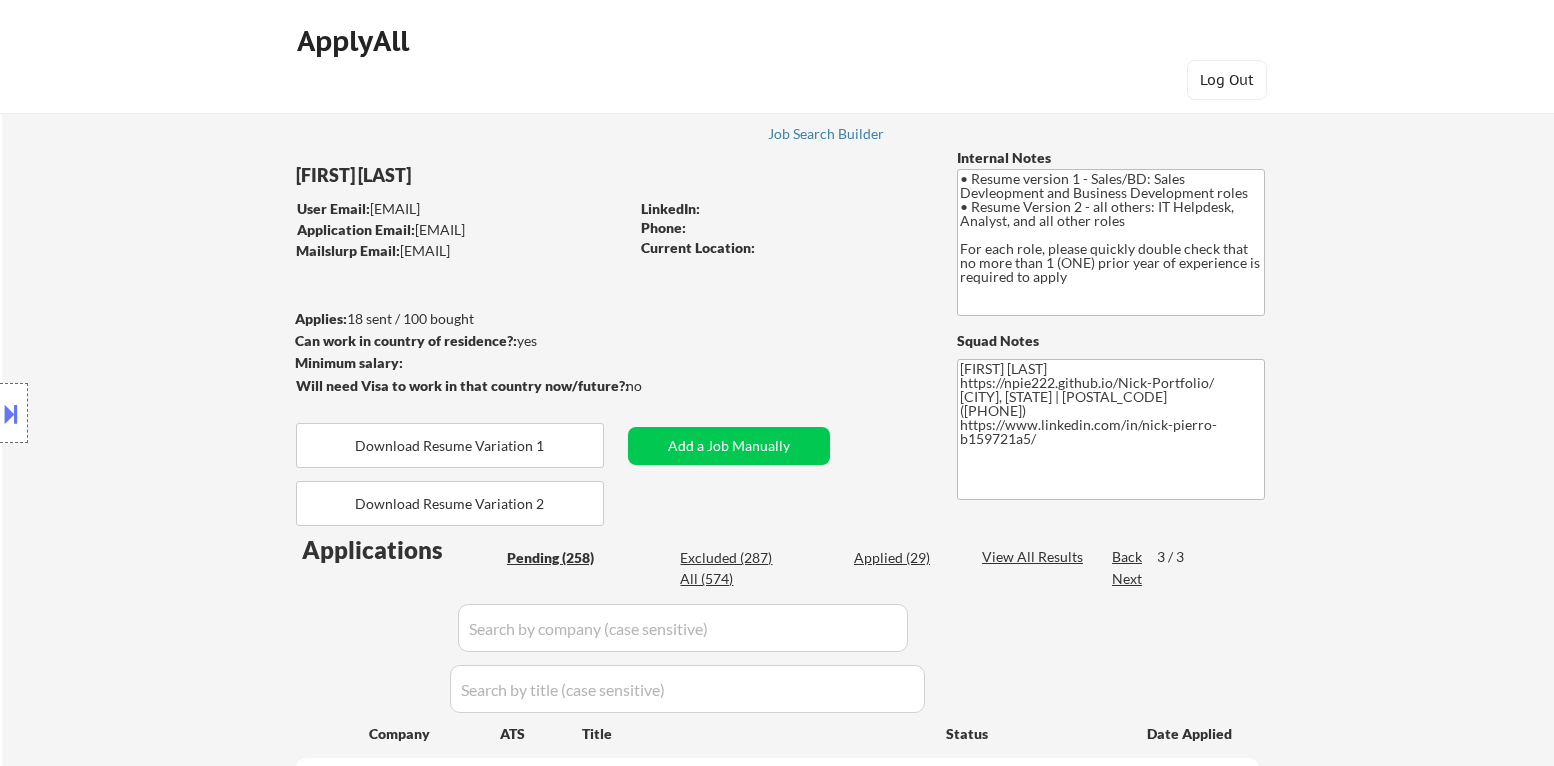 select on ""pending"" 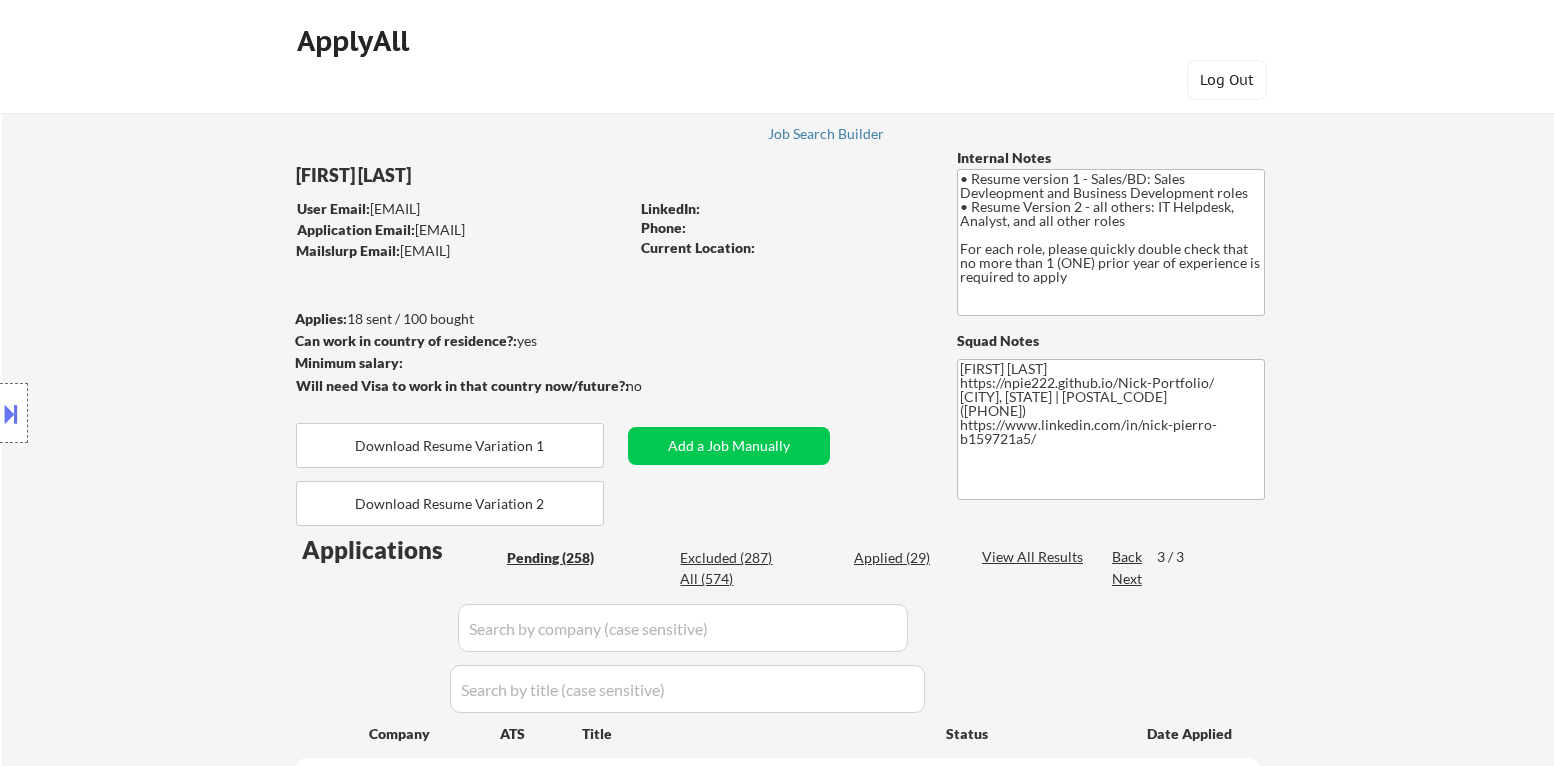 select on ""pending"" 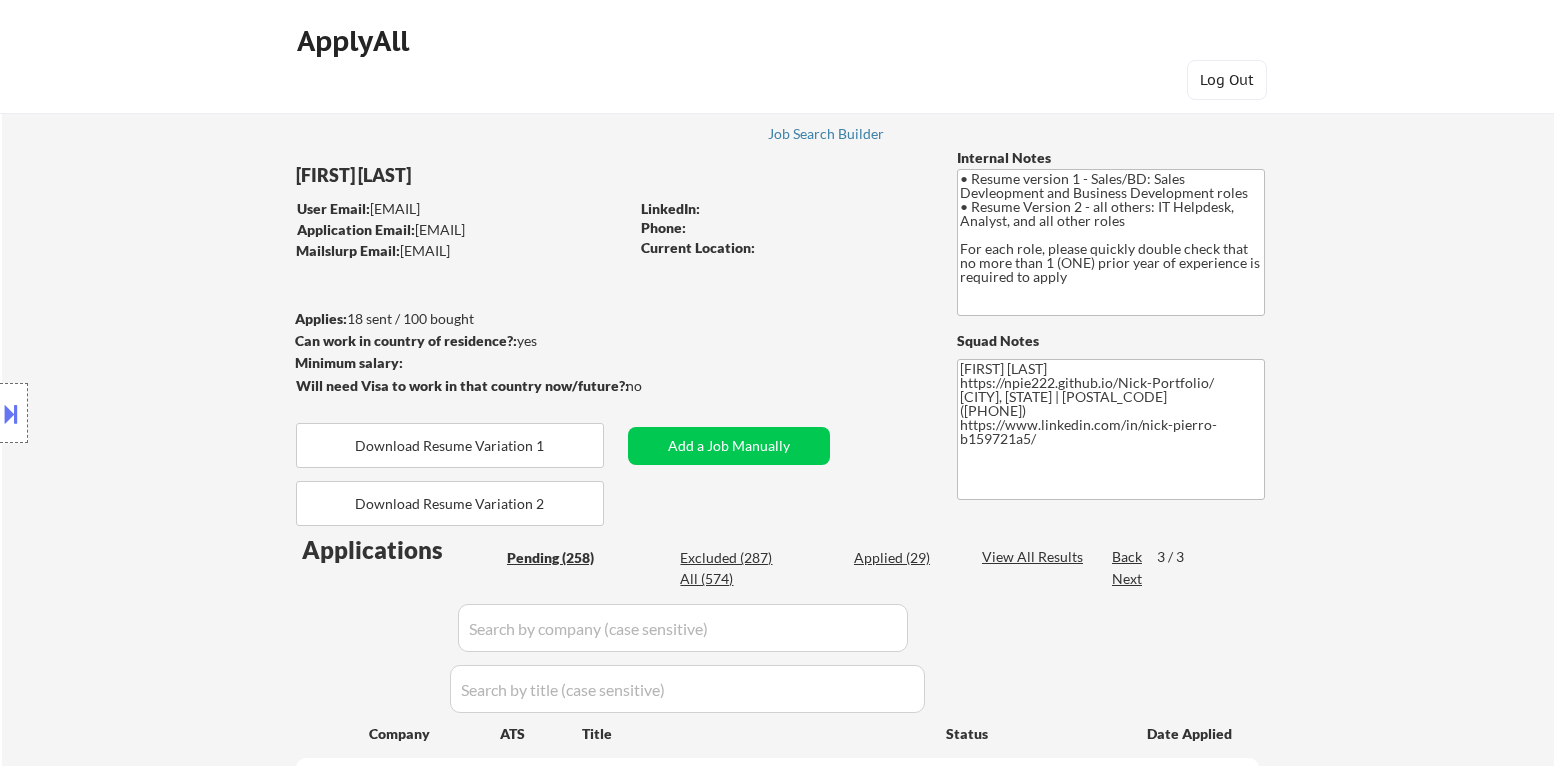 select on ""pending"" 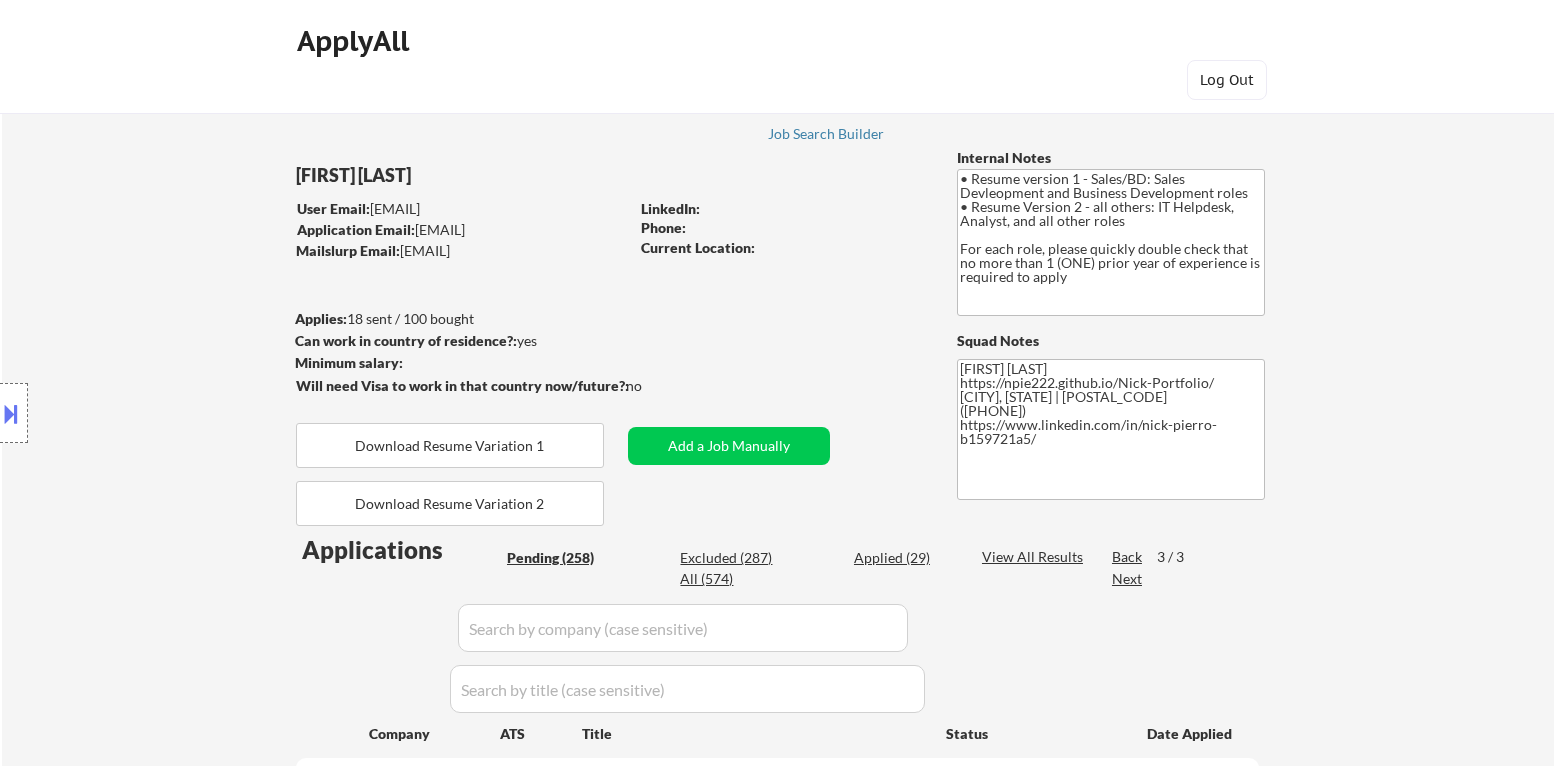 select on ""pending"" 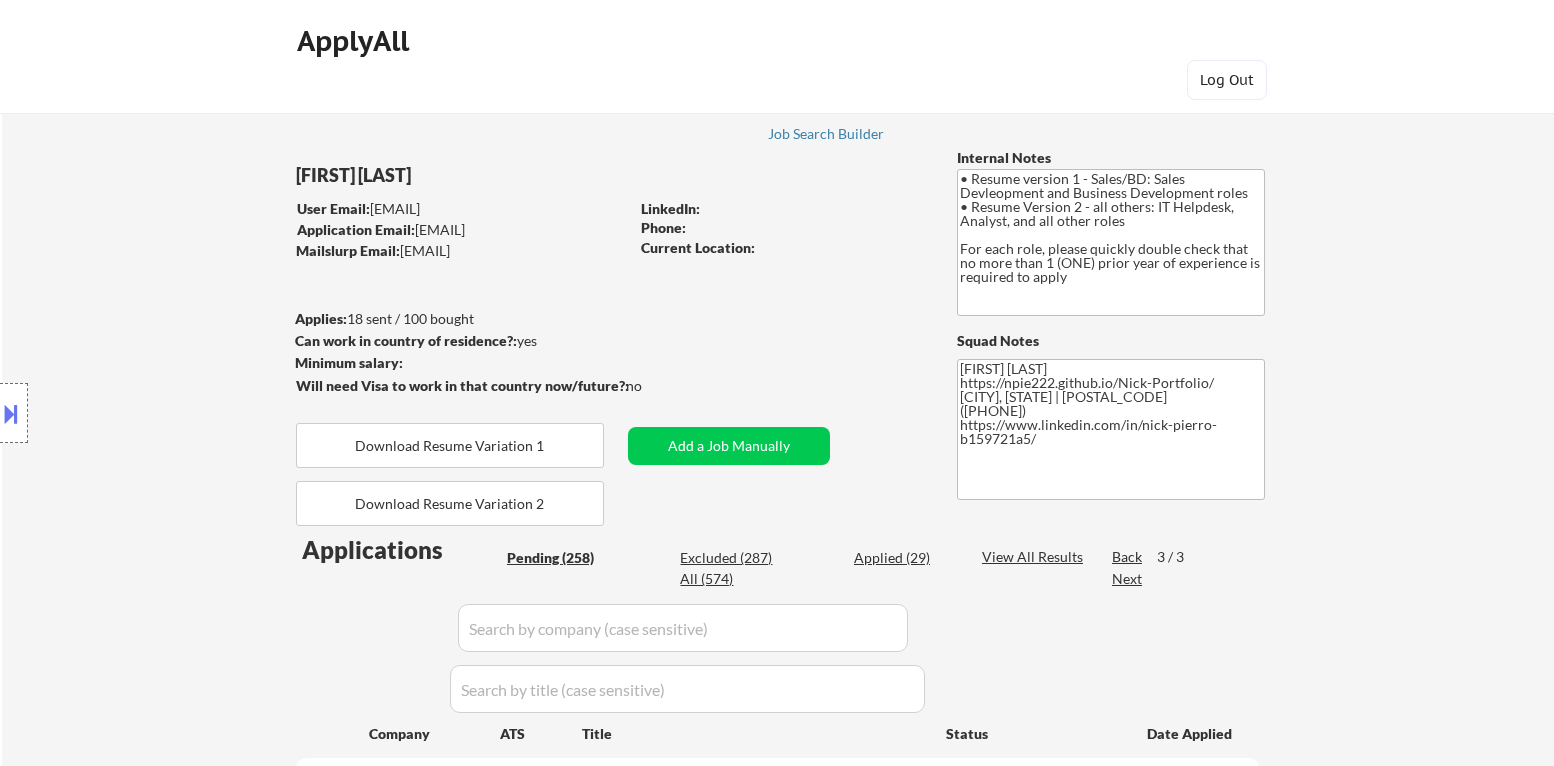 select on ""pending"" 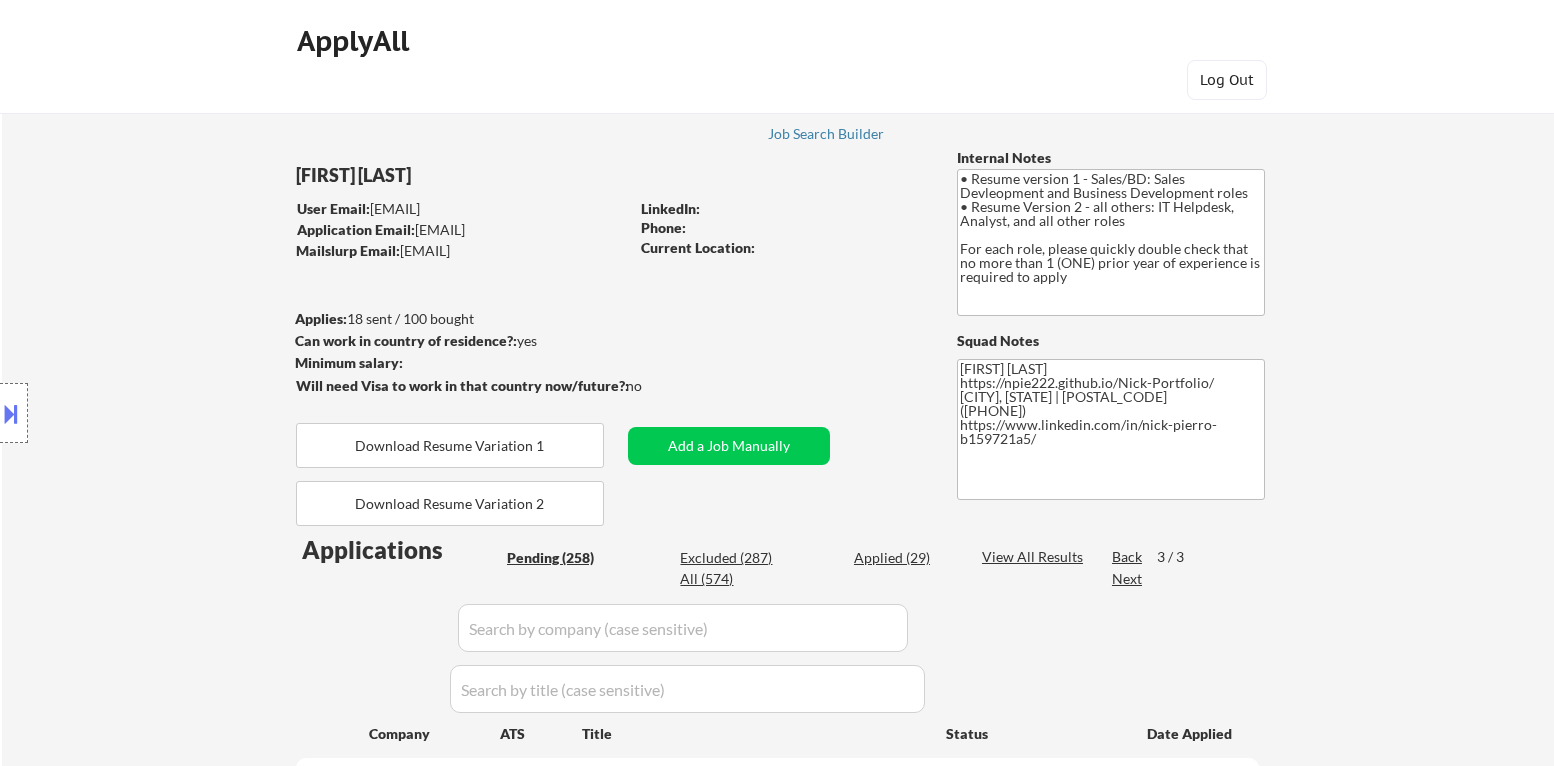 select on ""pending"" 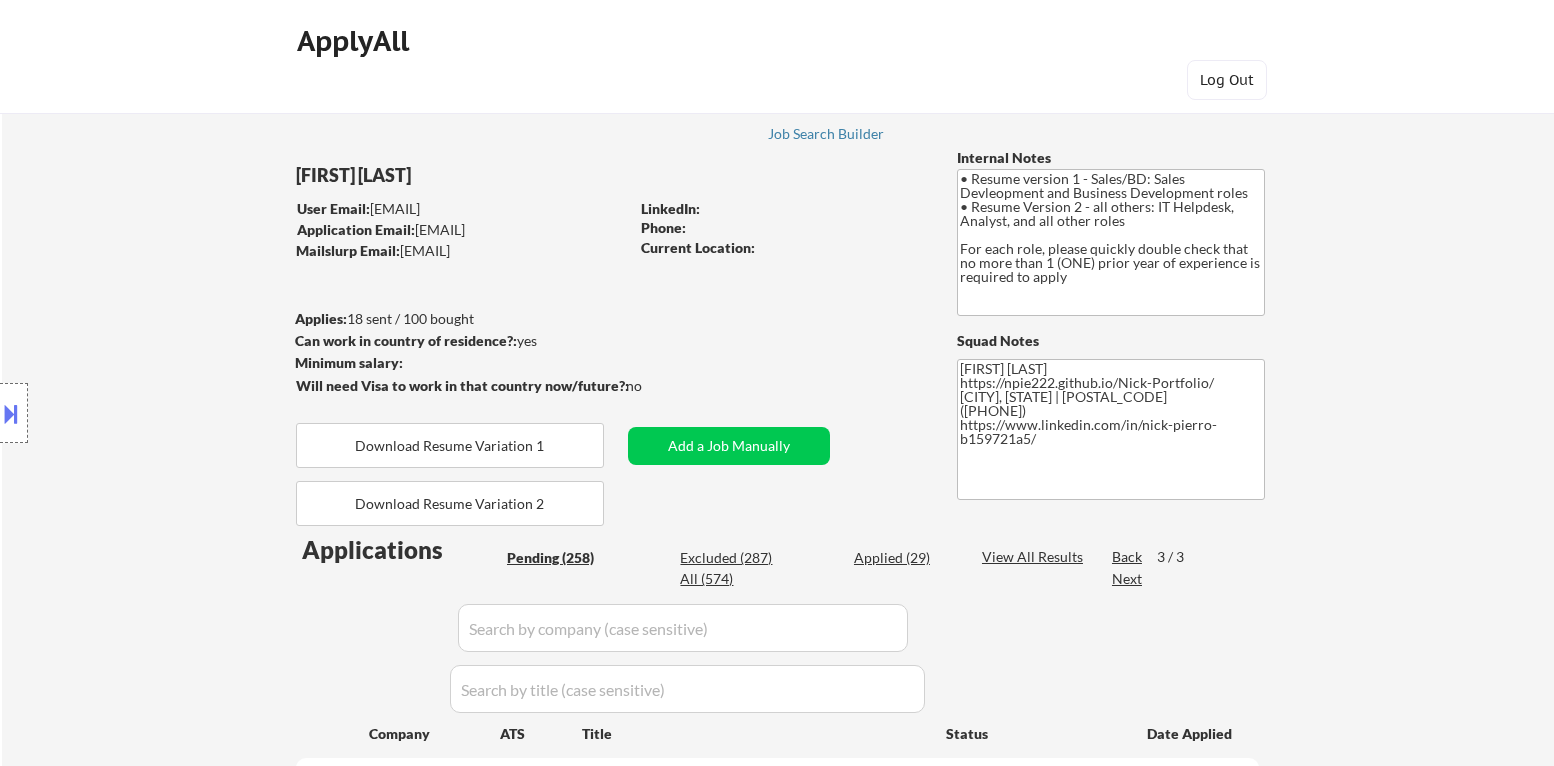 select on ""pending"" 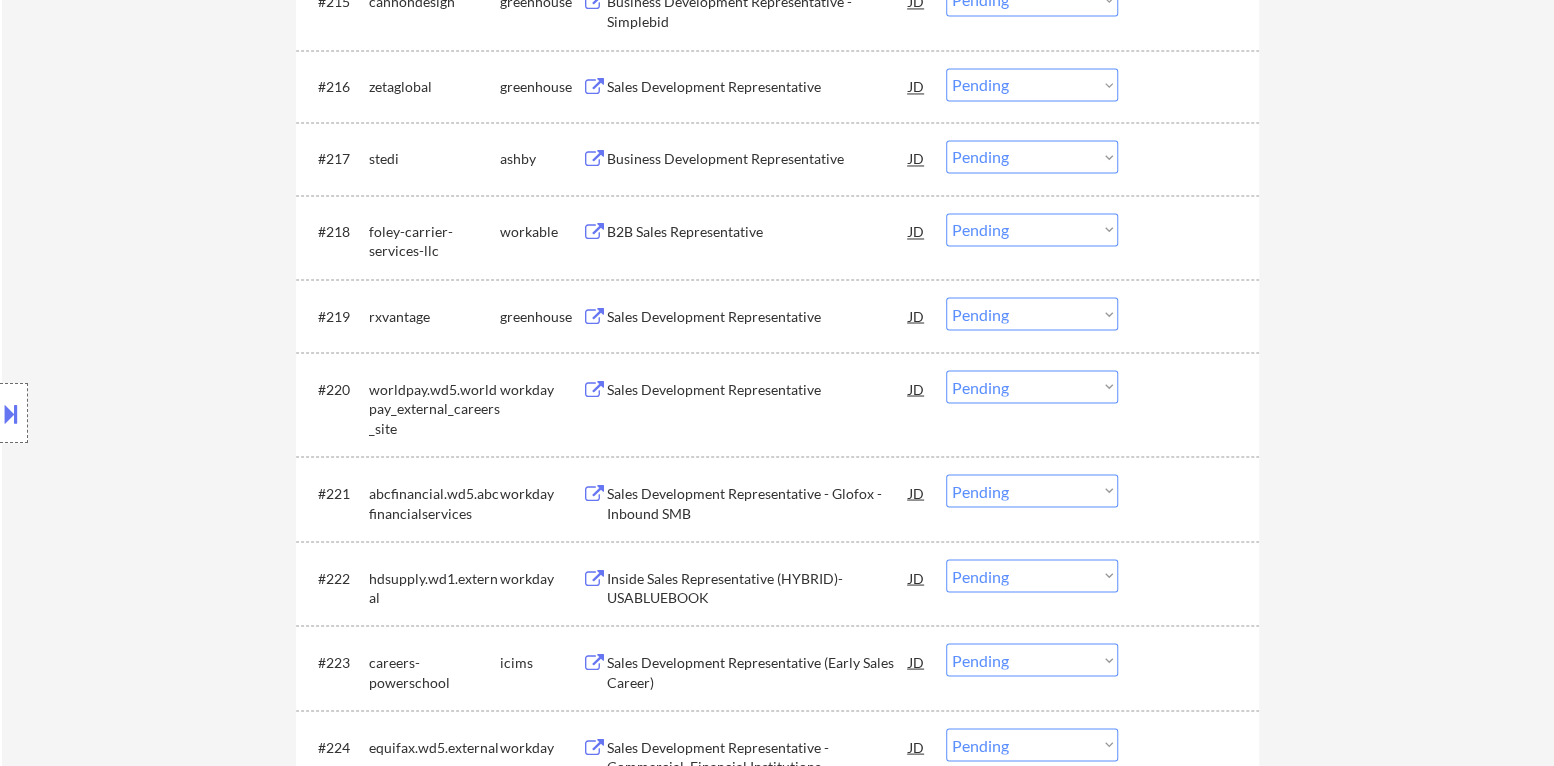 scroll, scrollTop: 1789, scrollLeft: 0, axis: vertical 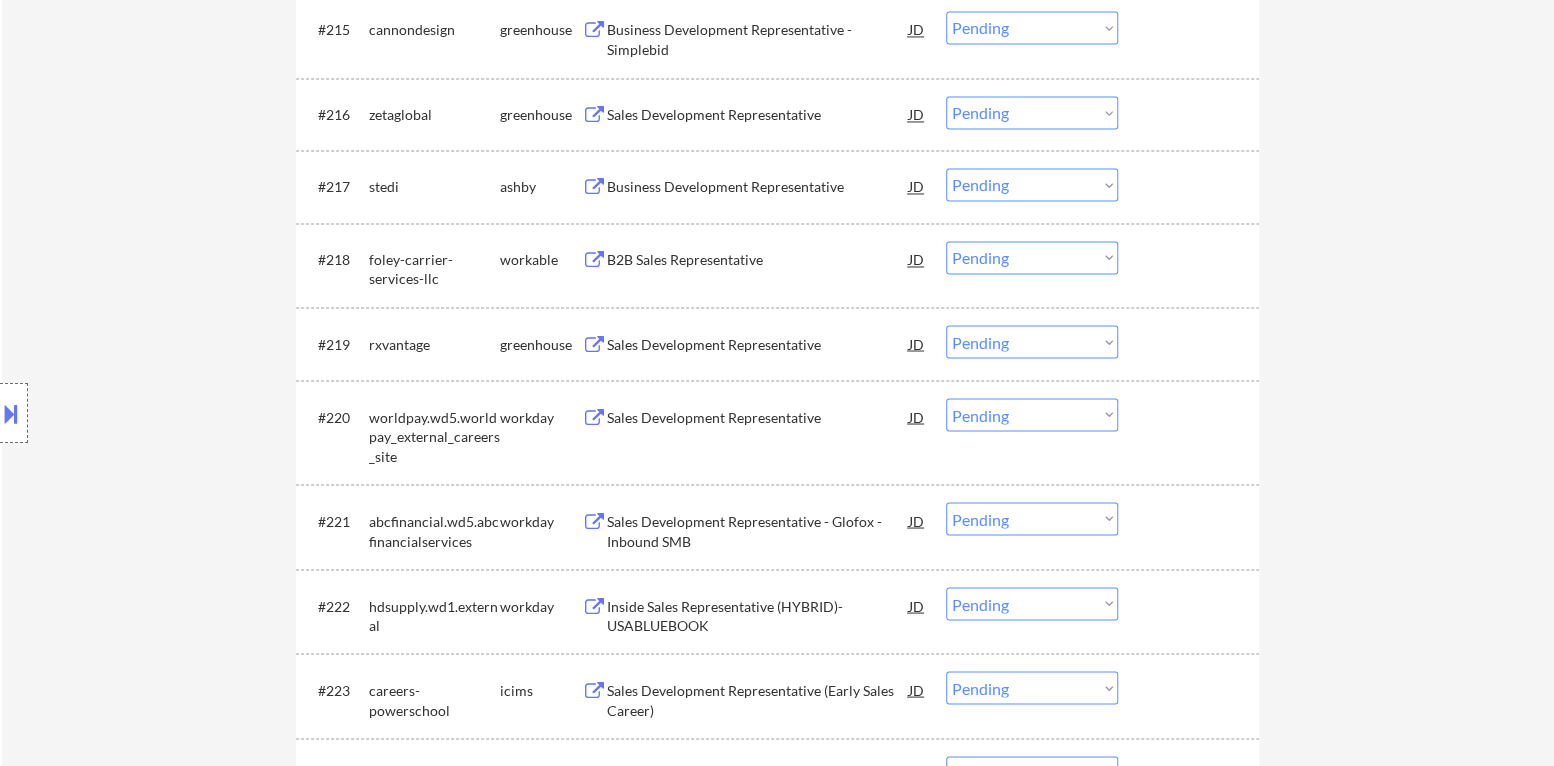 click on "Sales Development Representative" at bounding box center [758, 343] 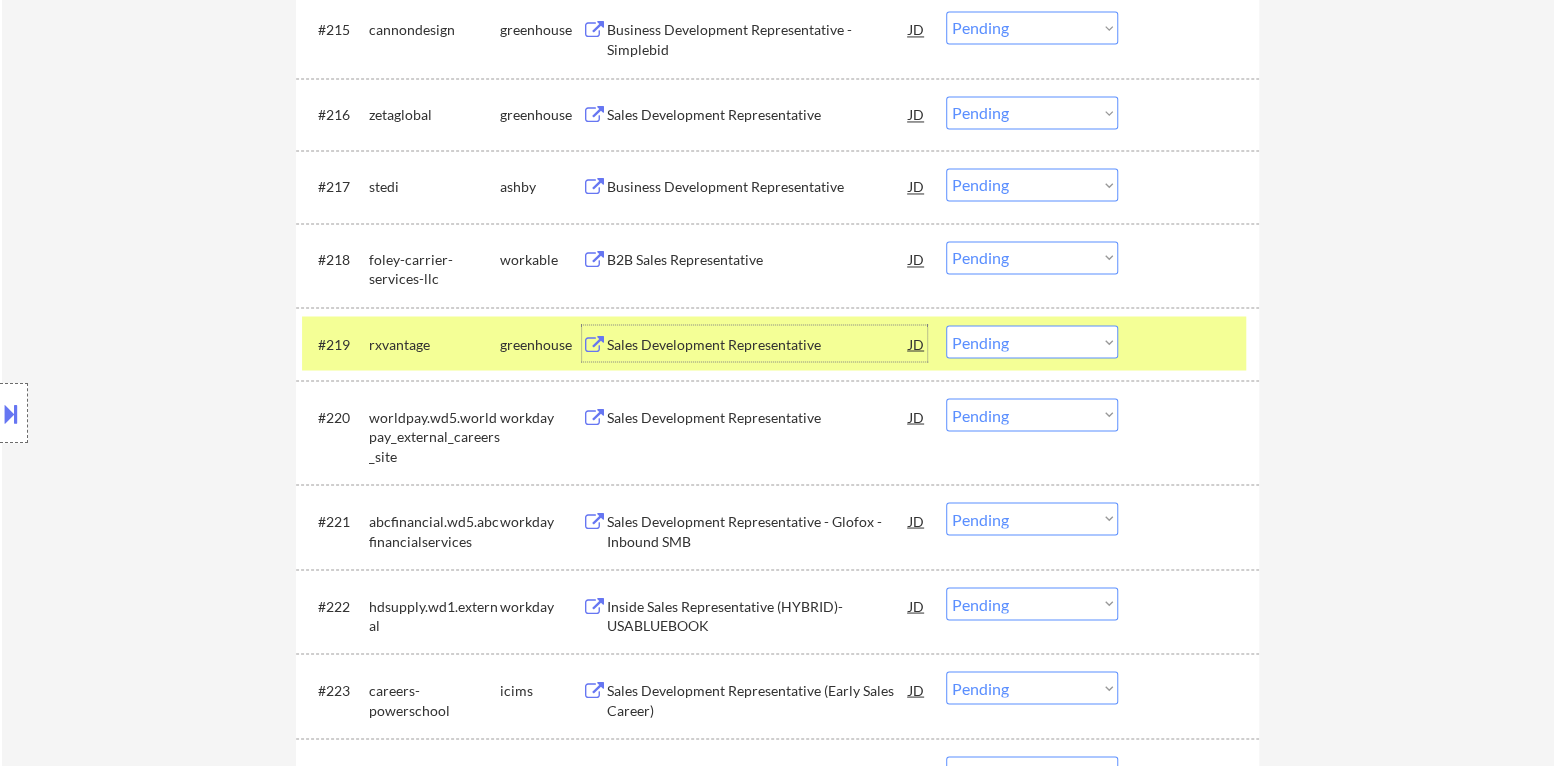 click on "Choose an option... Pending Applied Excluded (Questions) Excluded (Expired) Excluded (Location) Excluded (Bad Match) Excluded (Blocklist) Excluded (Salary) Excluded (Other)" at bounding box center [1032, 341] 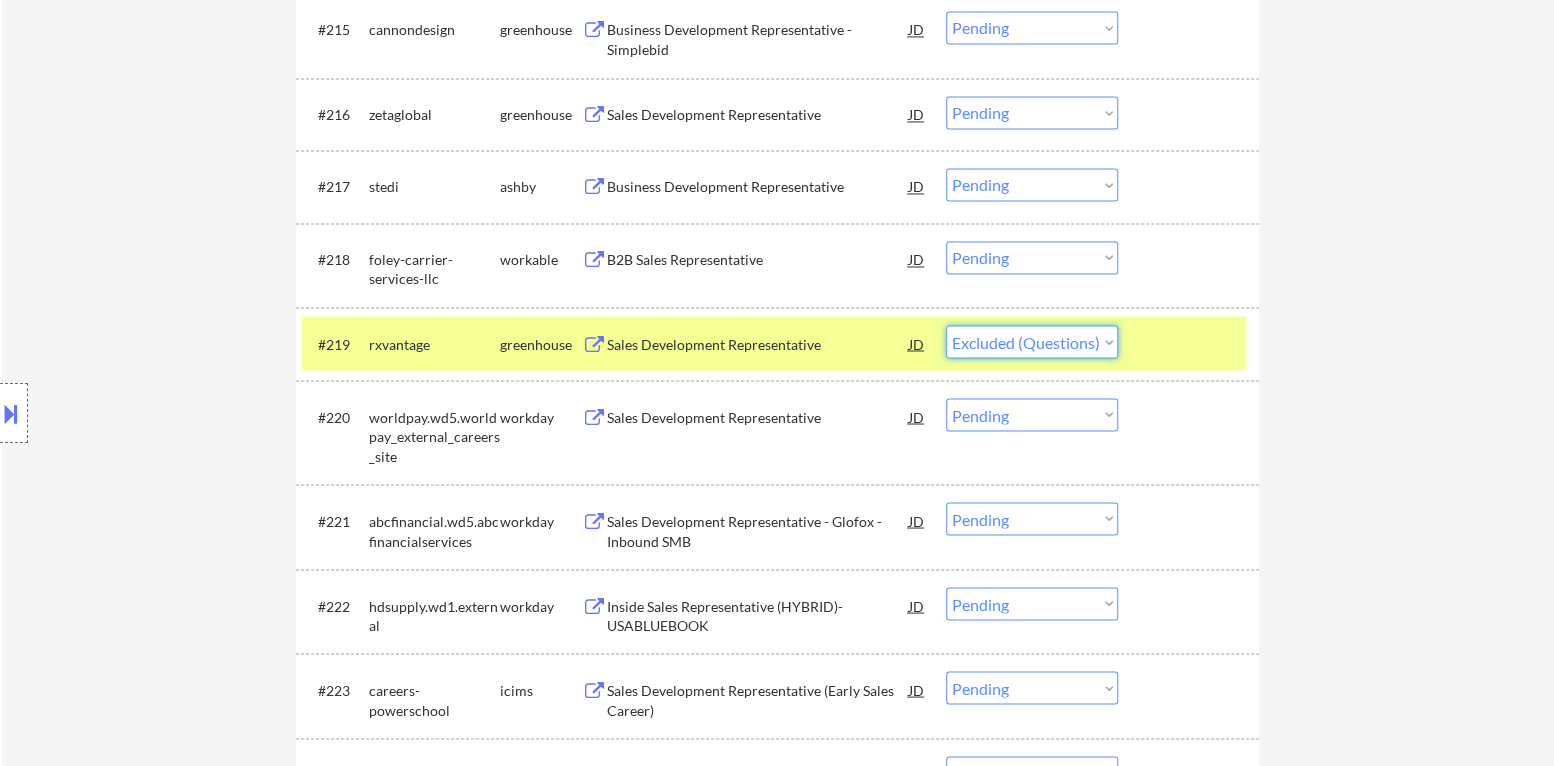 click on "Choose an option... Pending Applied Excluded (Questions) Excluded (Expired) Excluded (Location) Excluded (Bad Match) Excluded (Blocklist) Excluded (Salary) Excluded (Other)" at bounding box center [1032, 341] 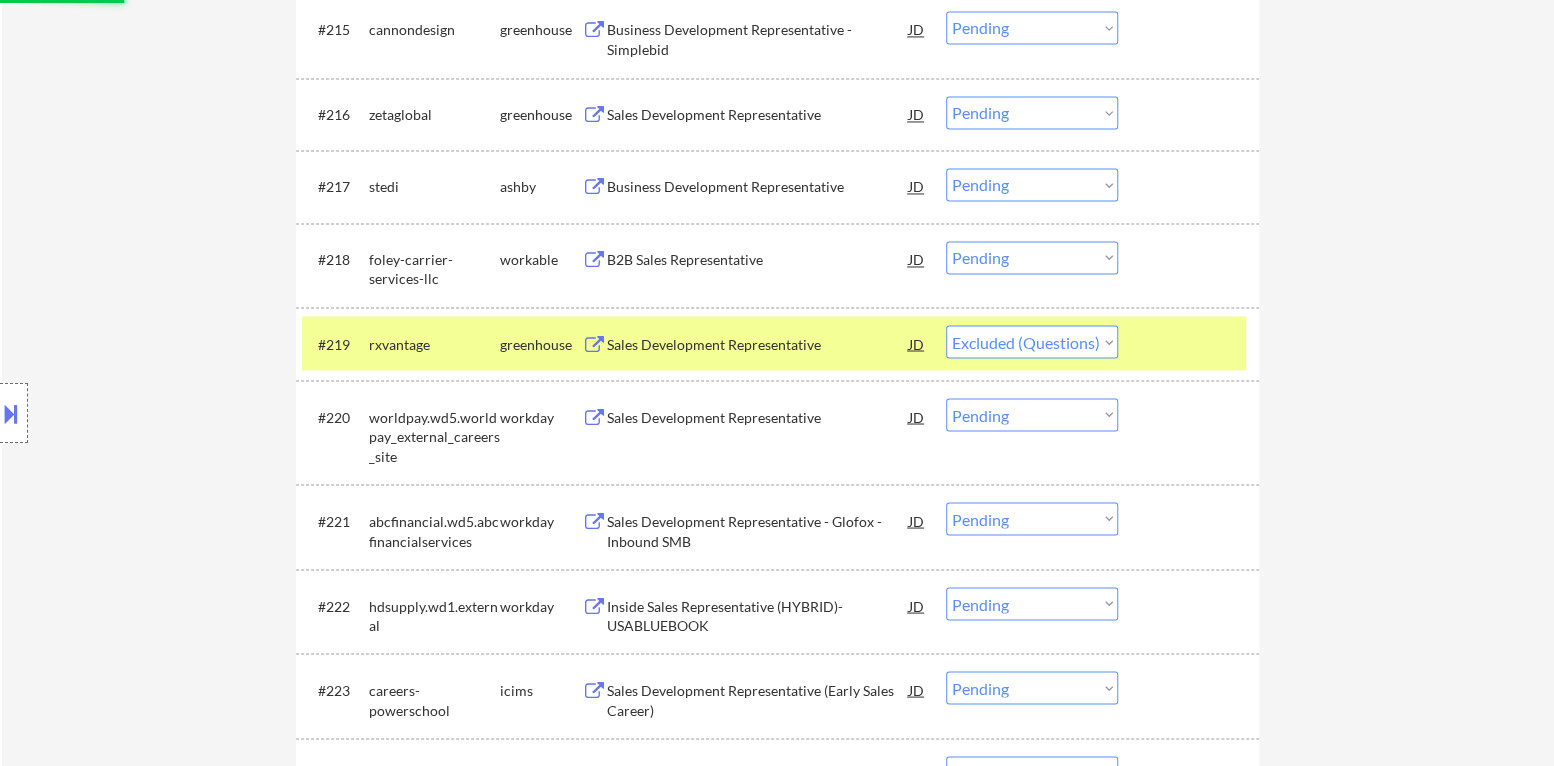 click at bounding box center [1191, 343] 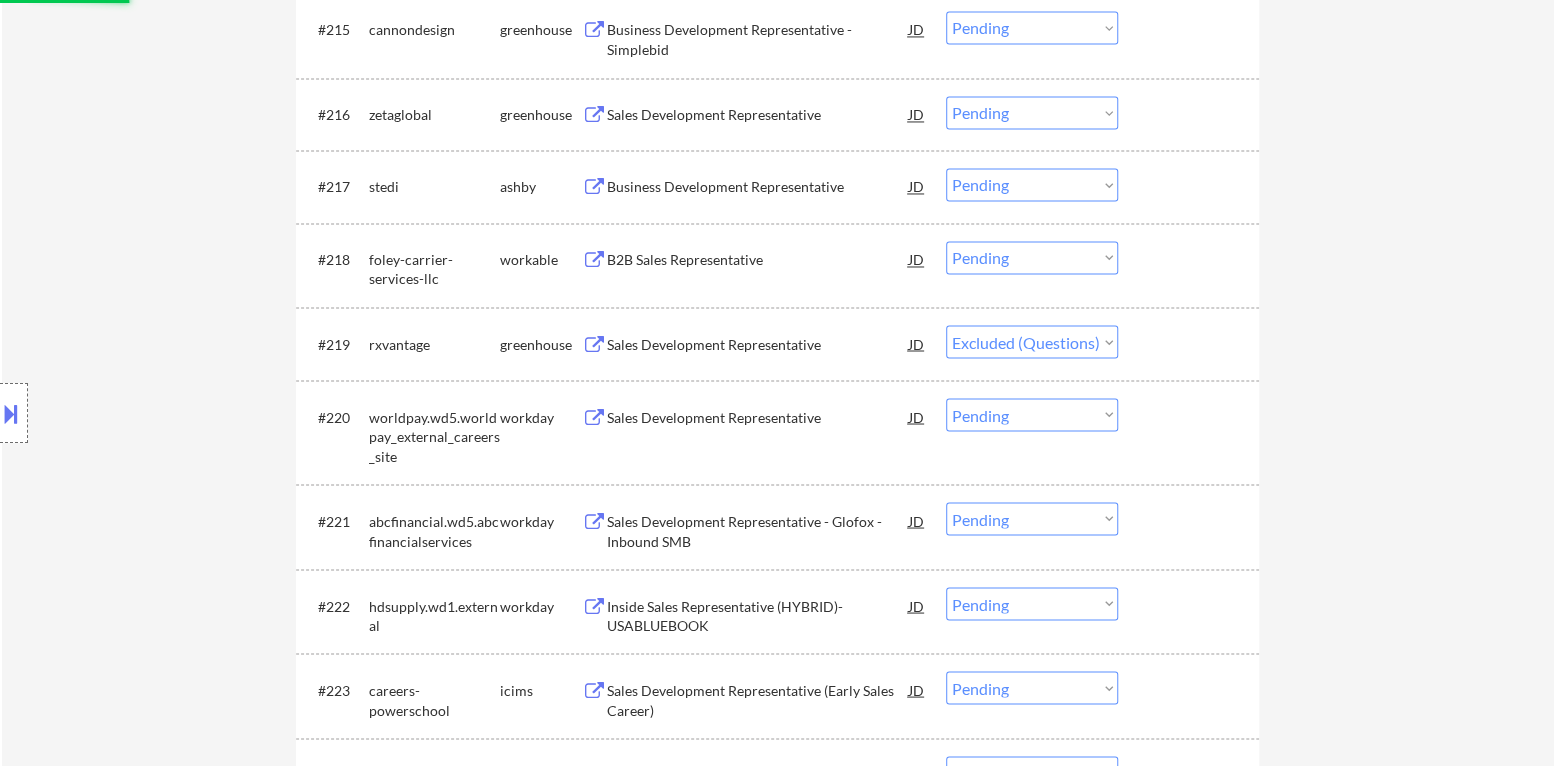 click on "#218 foley-carrier-services-llc workable B2B Sales Representative JD warning_amber Choose an option... Pending Applied Excluded (Questions) Excluded (Expired) Excluded (Location) Excluded (Bad Match) Excluded (Blocklist) Excluded (Salary) Excluded (Other)" at bounding box center [774, 265] 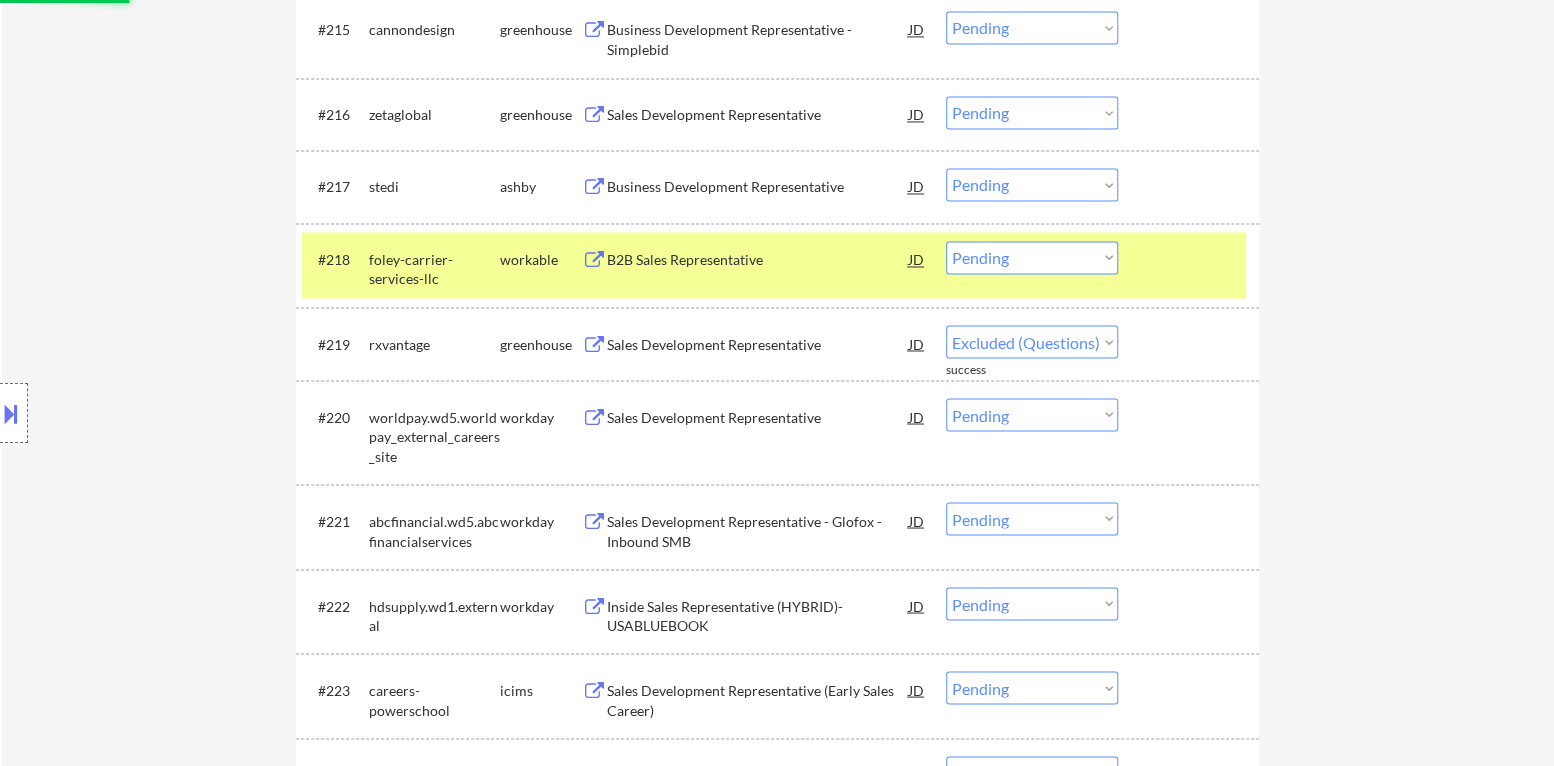 select on ""pending"" 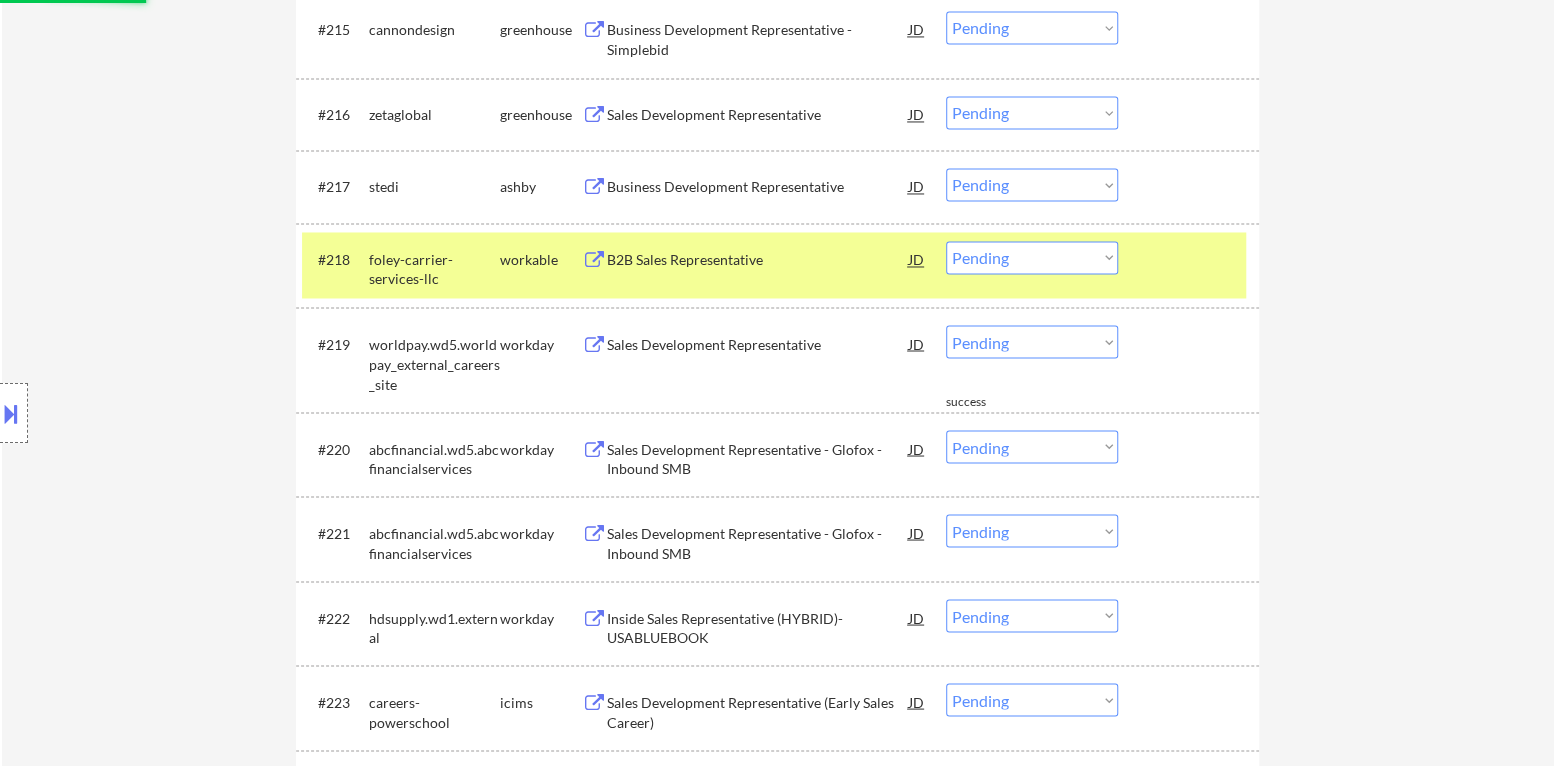 click on "#218 foley-carrier-services-llc workable B2B Sales Representative JD warning_amber Choose an option... Pending Applied Excluded (Questions) Excluded (Expired) Excluded (Location) Excluded (Bad Match) Excluded (Blocklist) Excluded (Salary) Excluded (Other)" at bounding box center (774, 265) 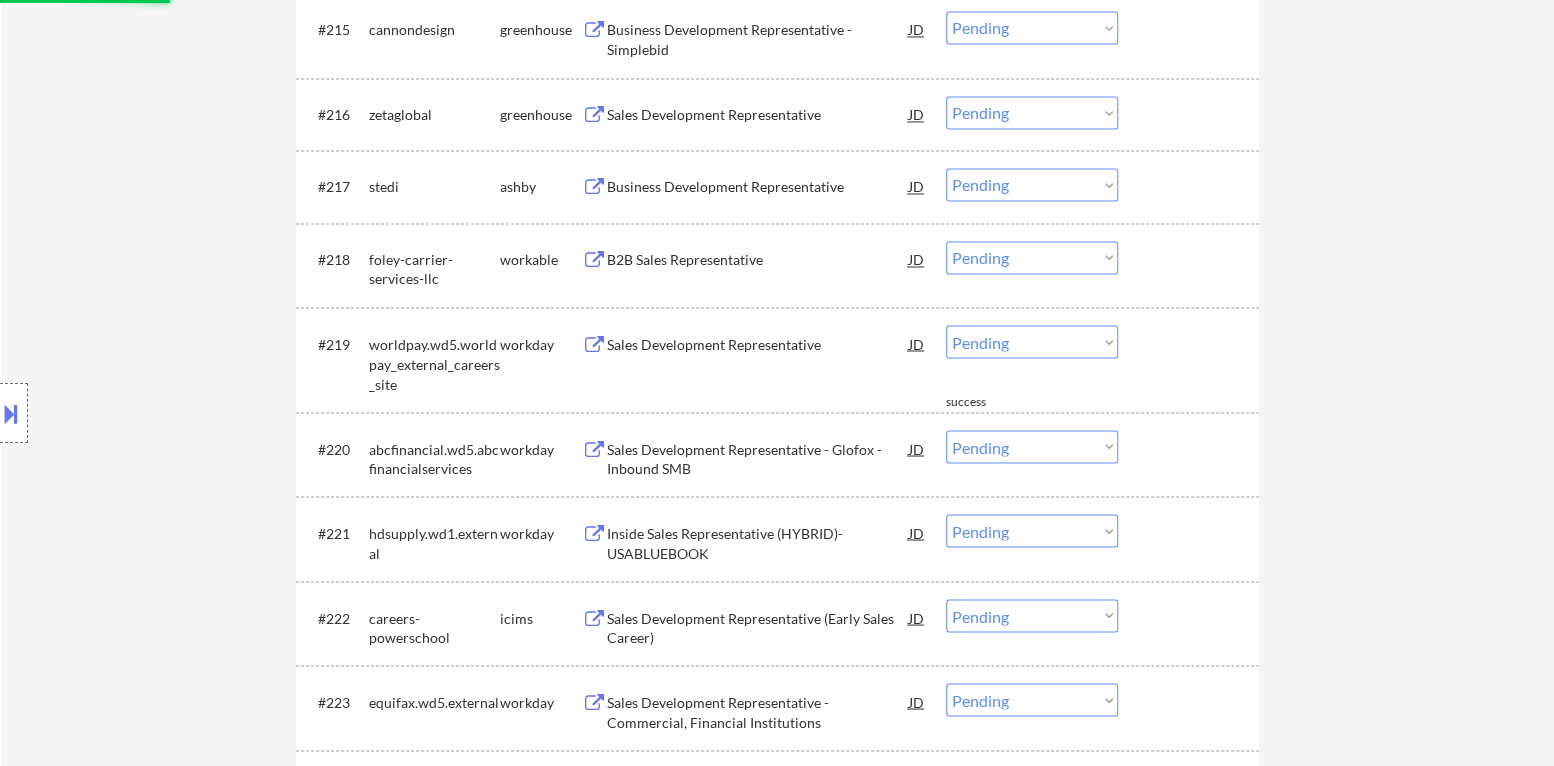 click on "B2B Sales Representative" at bounding box center [758, 260] 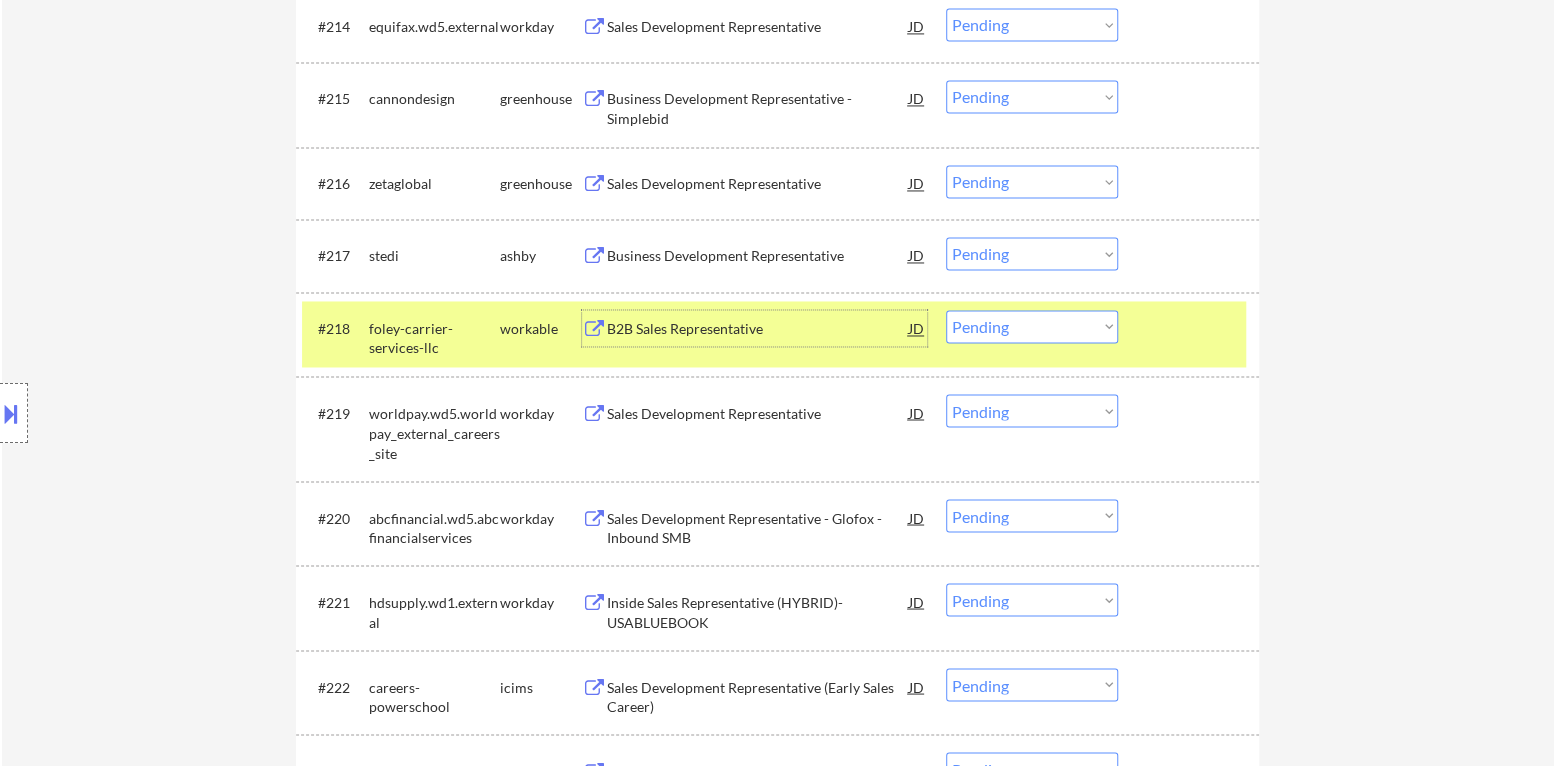 scroll, scrollTop: 1588, scrollLeft: 0, axis: vertical 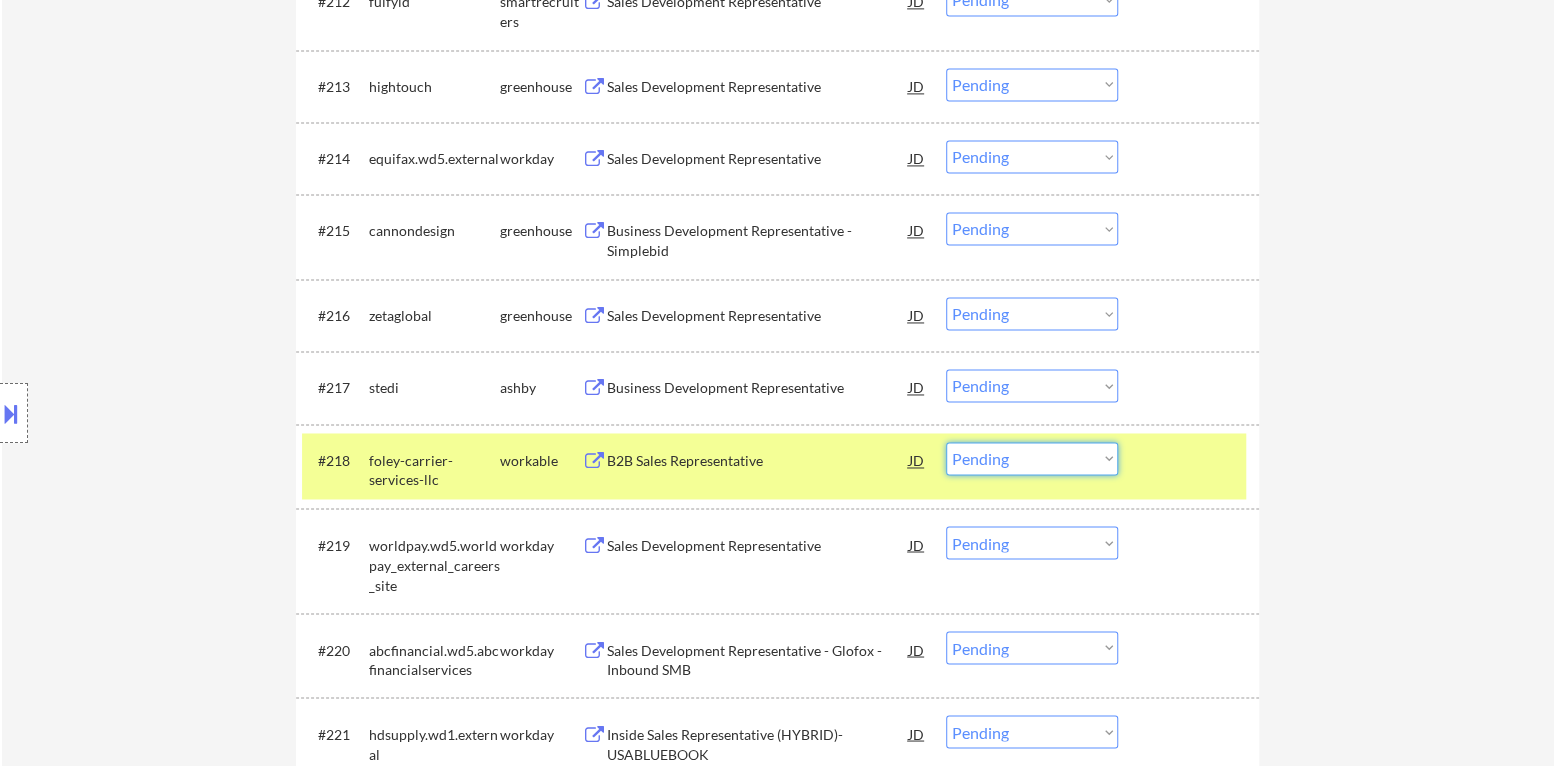drag, startPoint x: 1025, startPoint y: 452, endPoint x: 1031, endPoint y: 470, distance: 18.973665 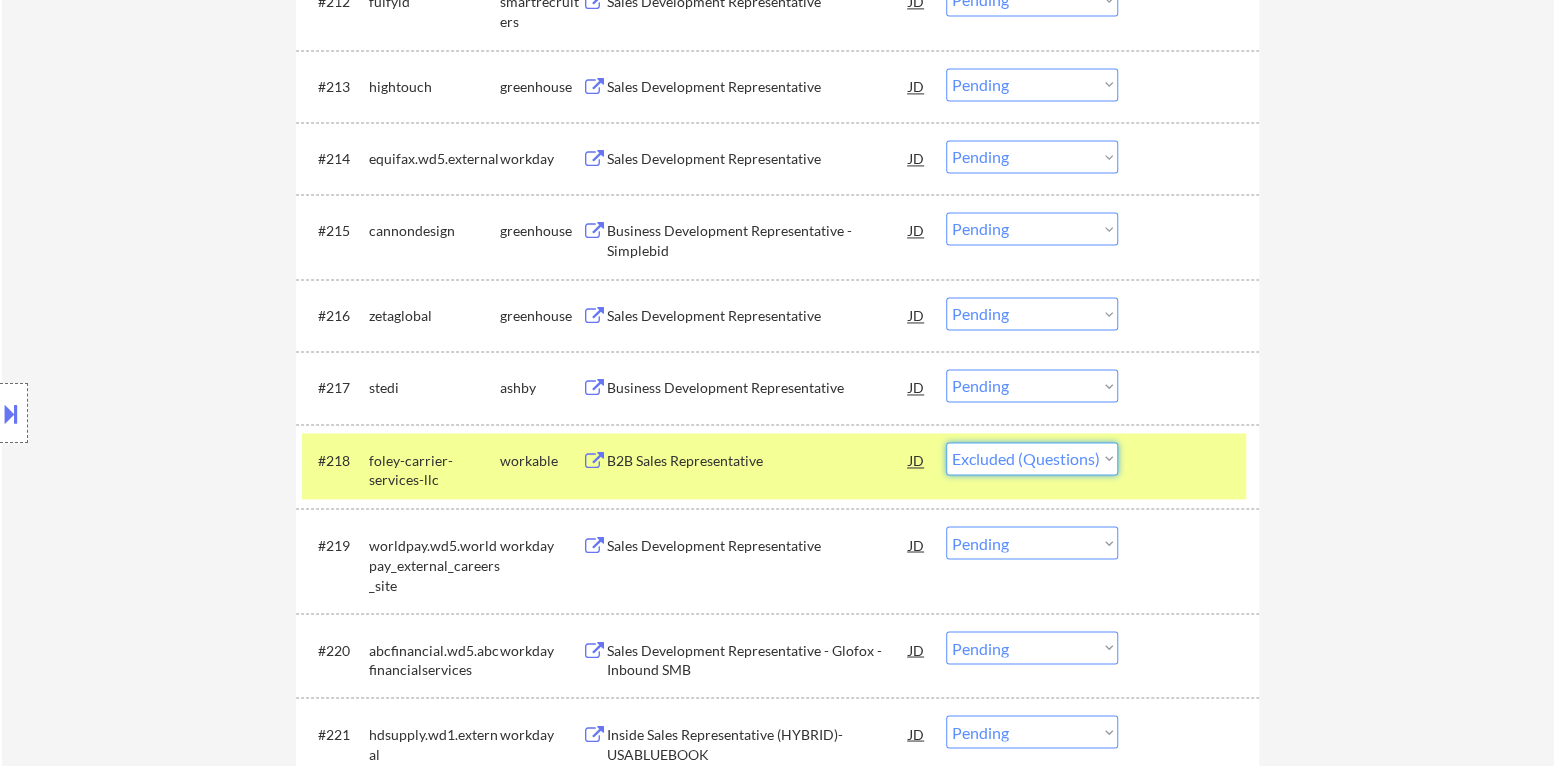 click on "Choose an option... Pending Applied Excluded (Questions) Excluded (Expired) Excluded (Location) Excluded (Bad Match) Excluded (Blocklist) Excluded (Salary) Excluded (Other)" at bounding box center (1032, 458) 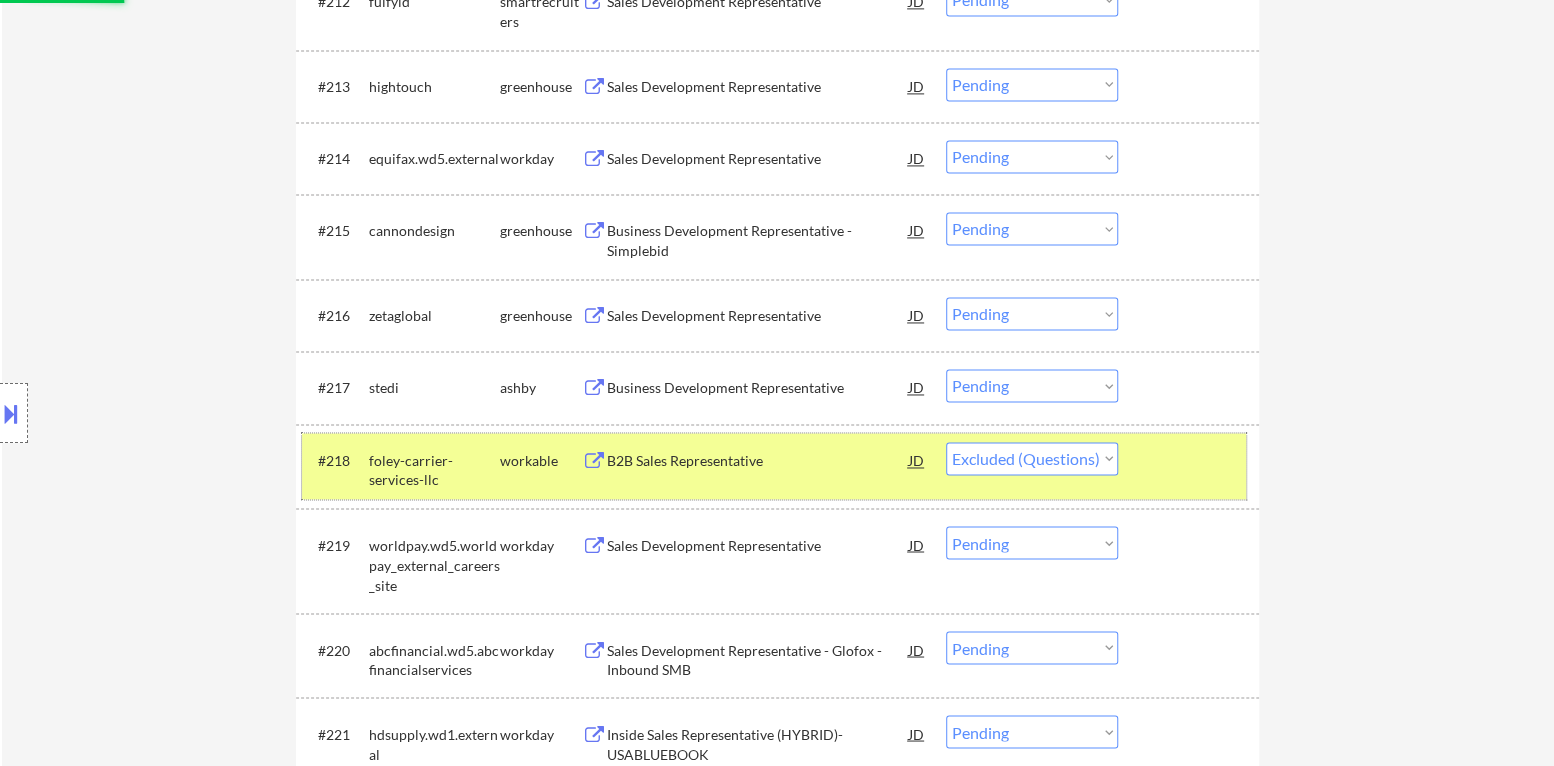 click at bounding box center (1191, 460) 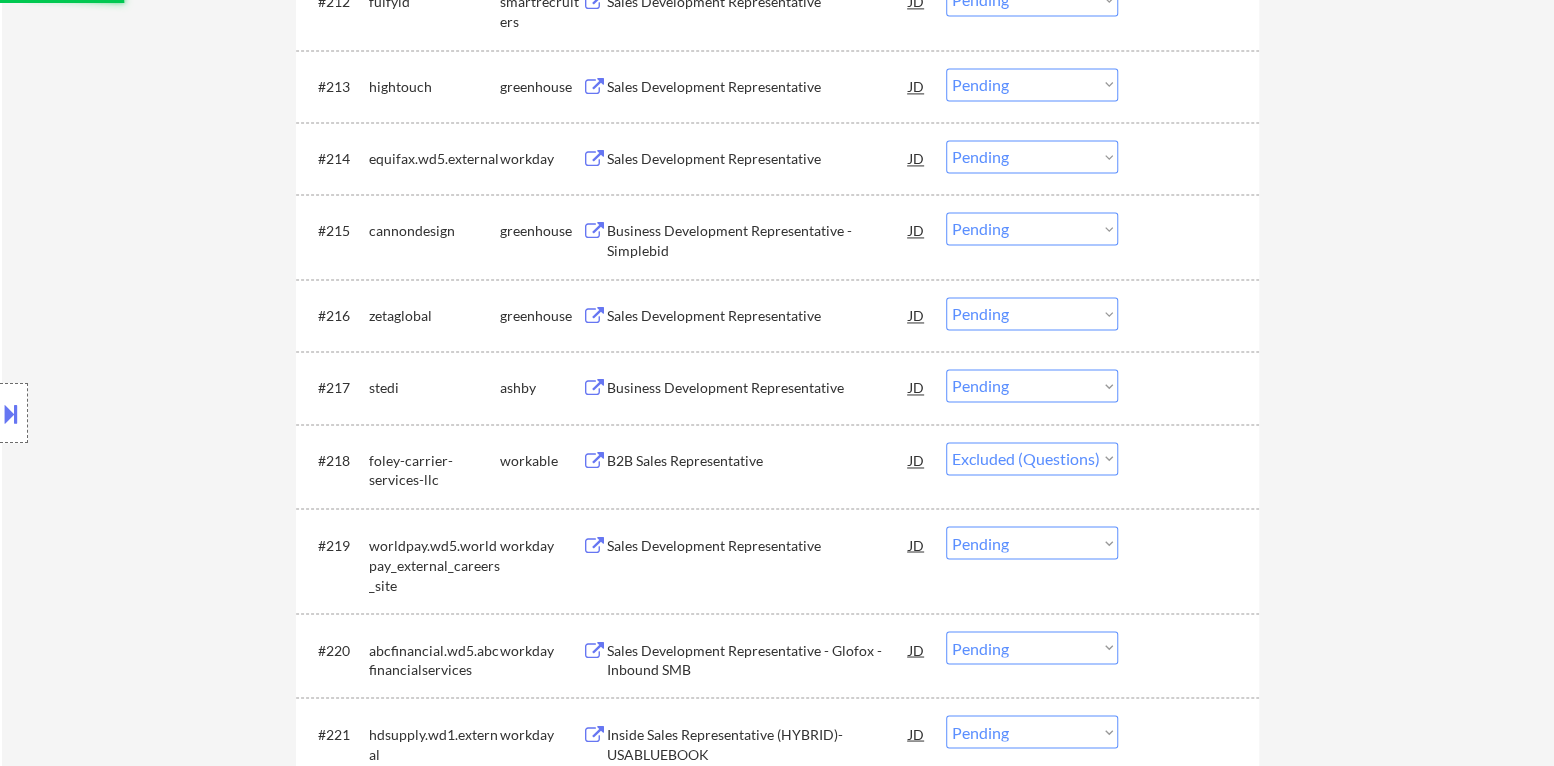 click on "Business Development Representative" at bounding box center [758, 388] 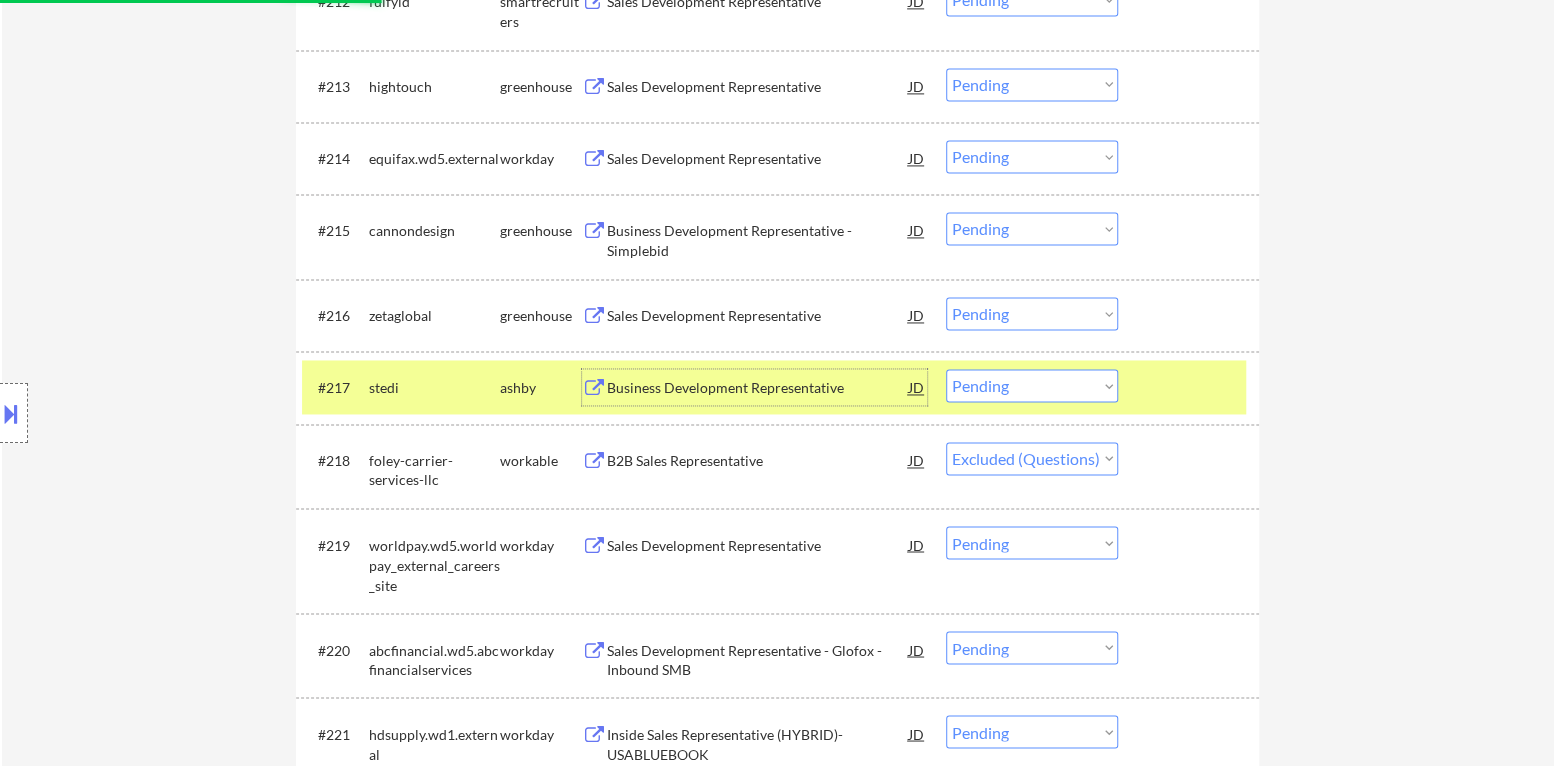 click on "Choose an option... Pending Applied Excluded (Questions) Excluded (Expired) Excluded (Location) Excluded (Bad Match) Excluded (Blocklist) Excluded (Salary) Excluded (Other)" at bounding box center [1032, 385] 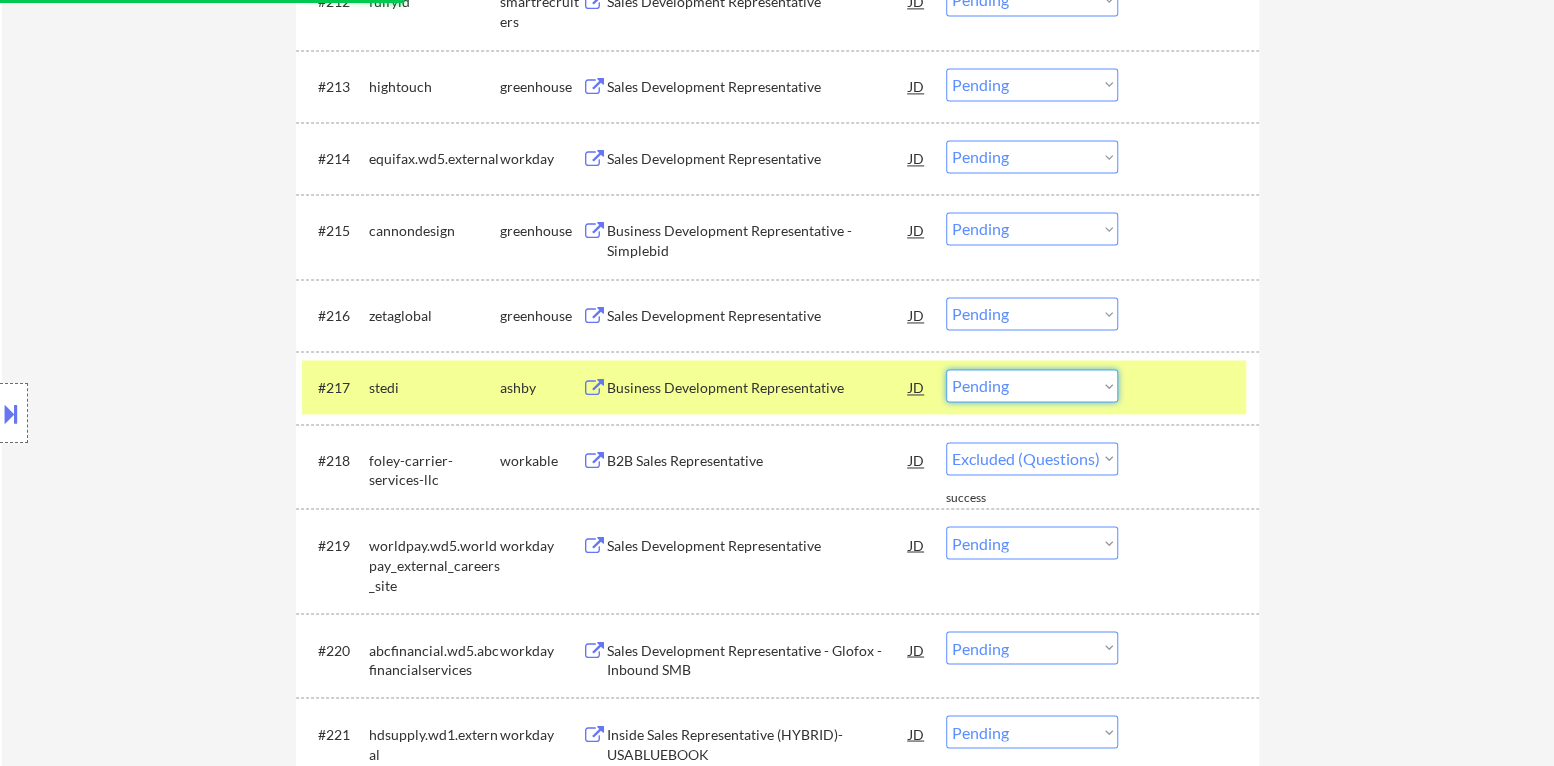 select on ""excluded"" 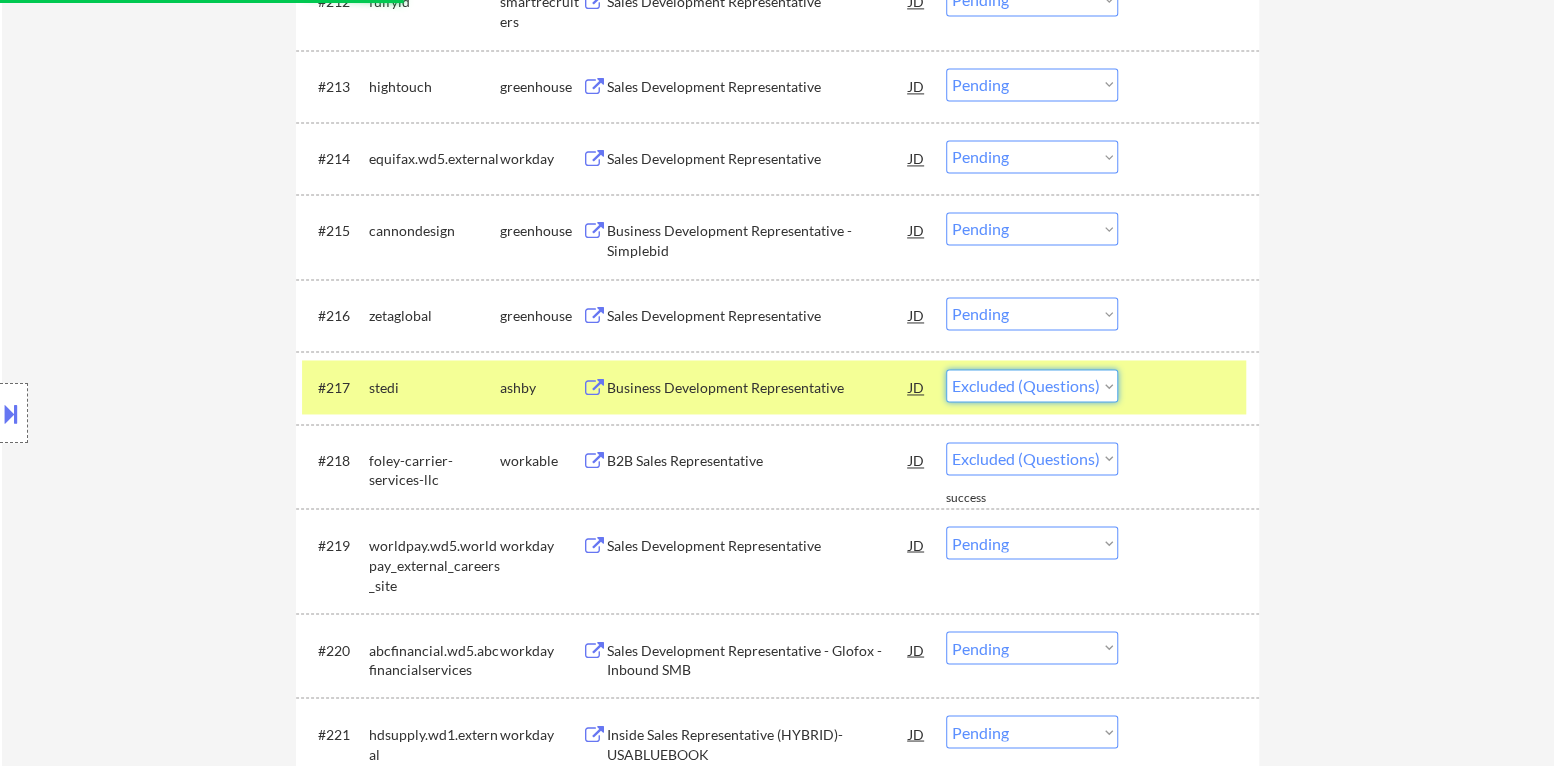 click on "Choose an option... Pending Applied Excluded (Questions) Excluded (Expired) Excluded (Location) Excluded (Bad Match) Excluded (Blocklist) Excluded (Salary) Excluded (Other)" at bounding box center [1032, 385] 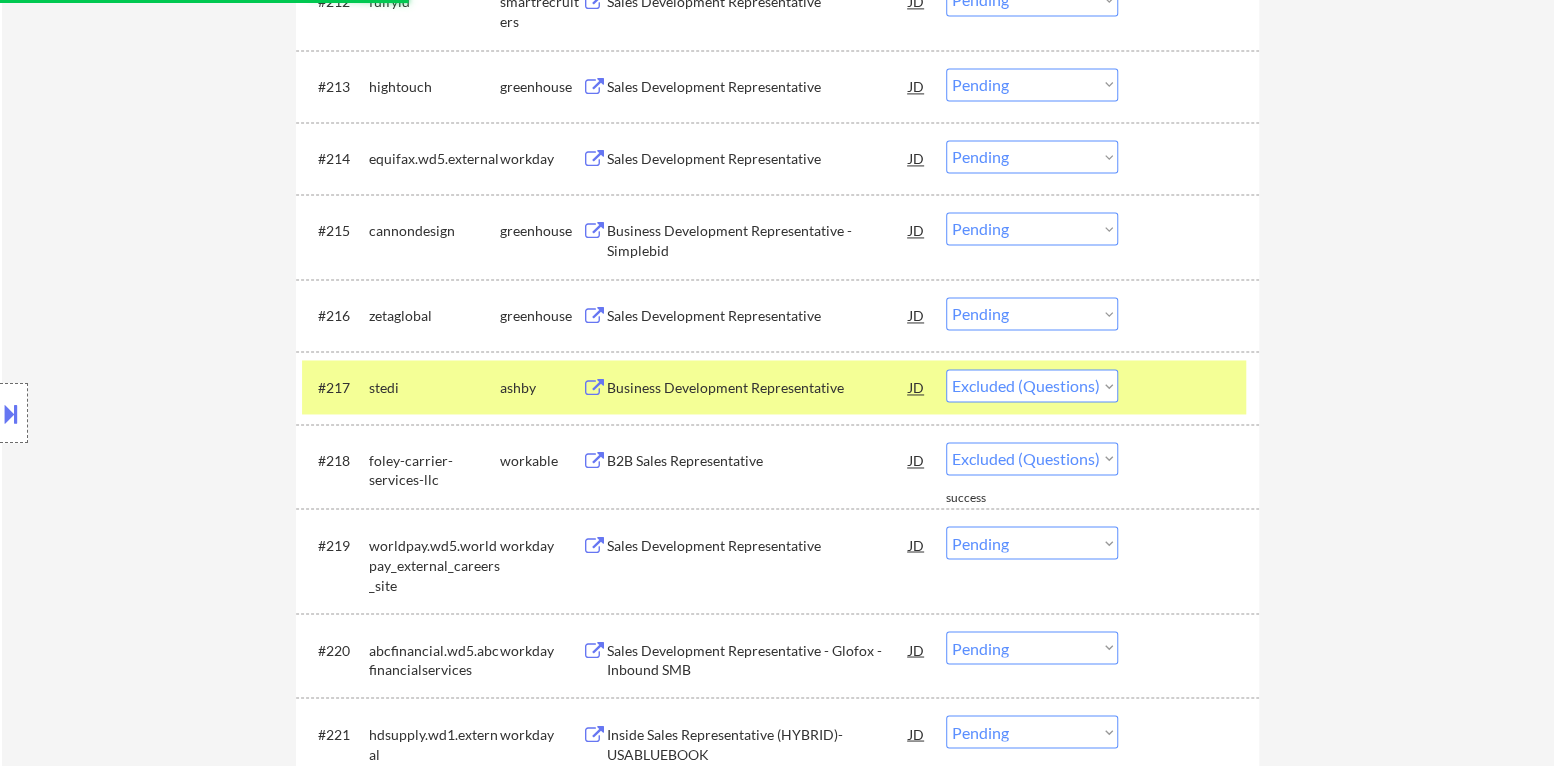click on "#217 stedi ashby Business Development Representative JD Choose an option... Pending Applied Excluded (Questions) Excluded (Expired) Excluded (Location) Excluded (Bad Match) Excluded (Blocklist) Excluded (Salary) Excluded (Other)" at bounding box center [774, 387] 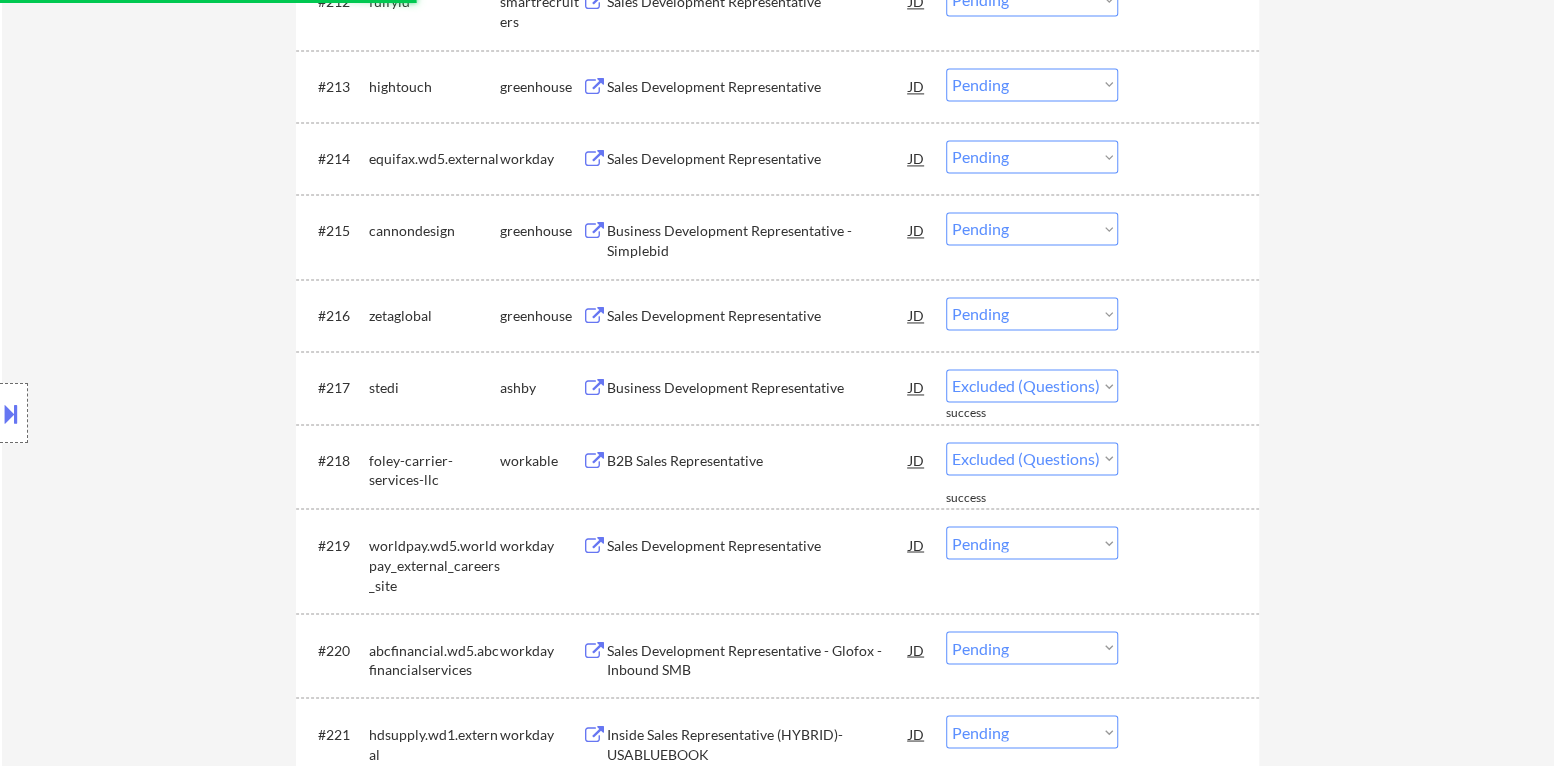click on "Sales Development Representative" at bounding box center (758, 316) 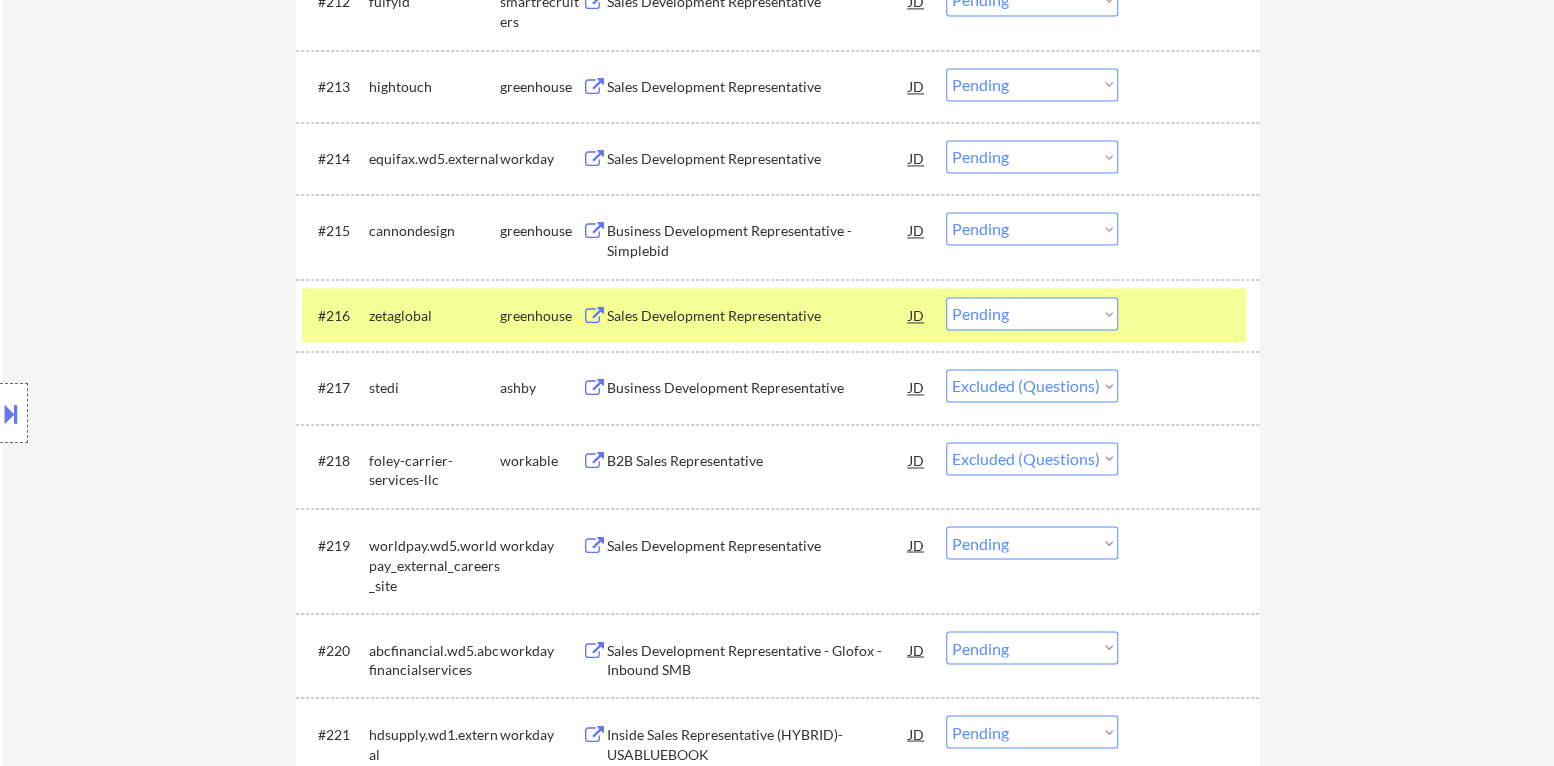 select on ""pending"" 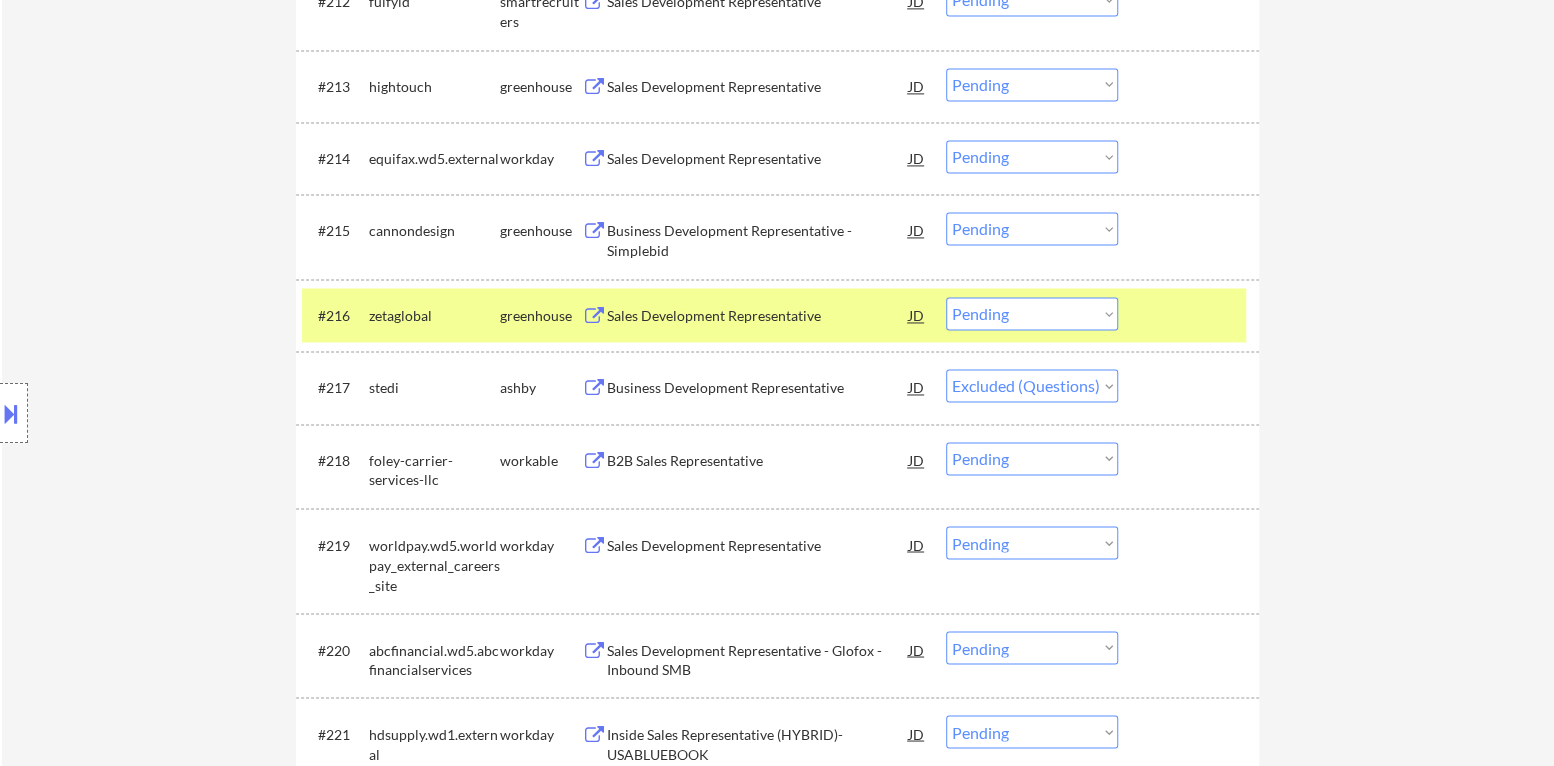 select on ""pending"" 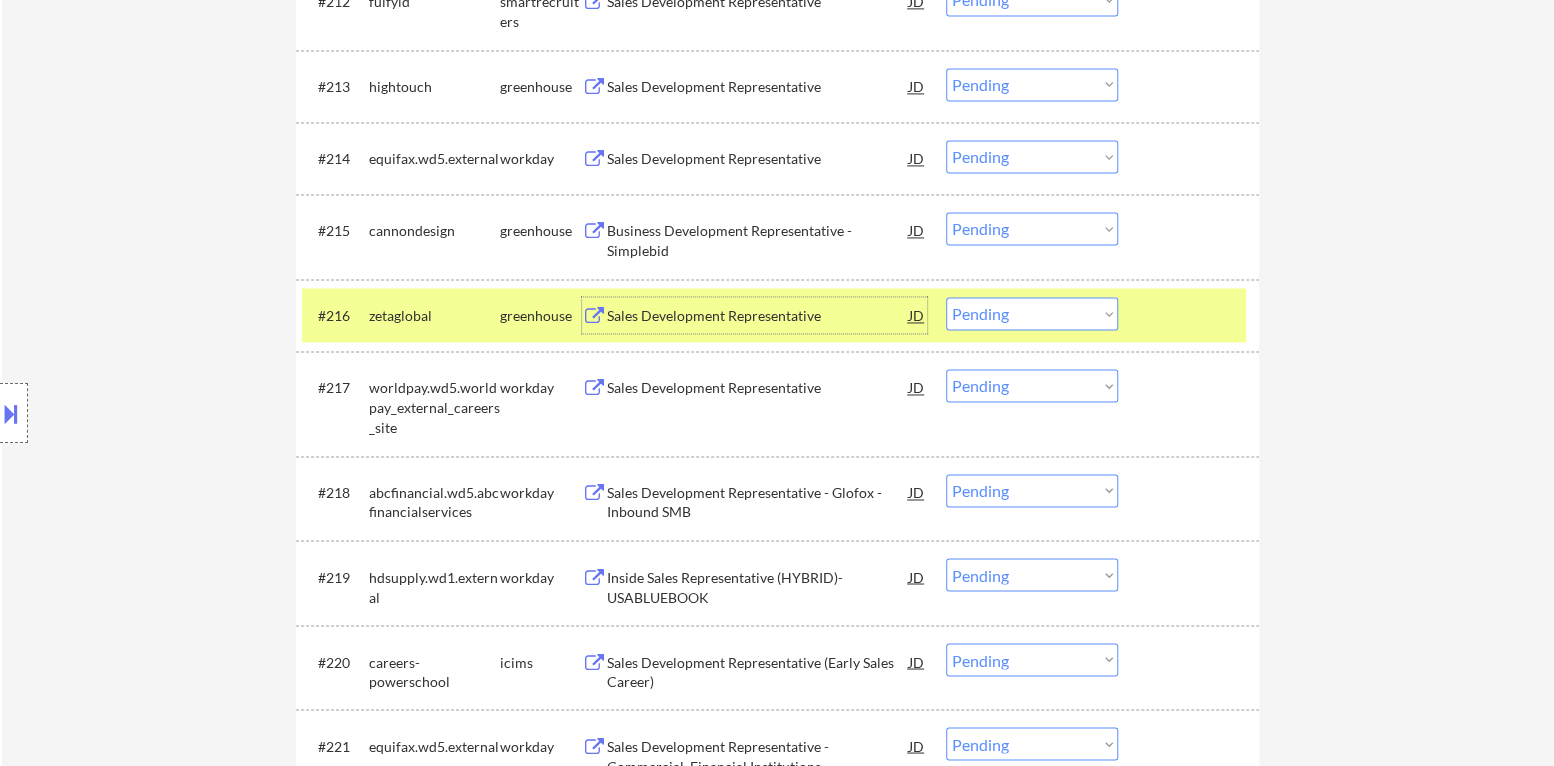 click on "Choose an option... Pending Applied Excluded (Questions) Excluded (Expired) Excluded (Location) Excluded (Bad Match) Excluded (Blocklist) Excluded (Salary) Excluded (Other)" at bounding box center (1032, 313) 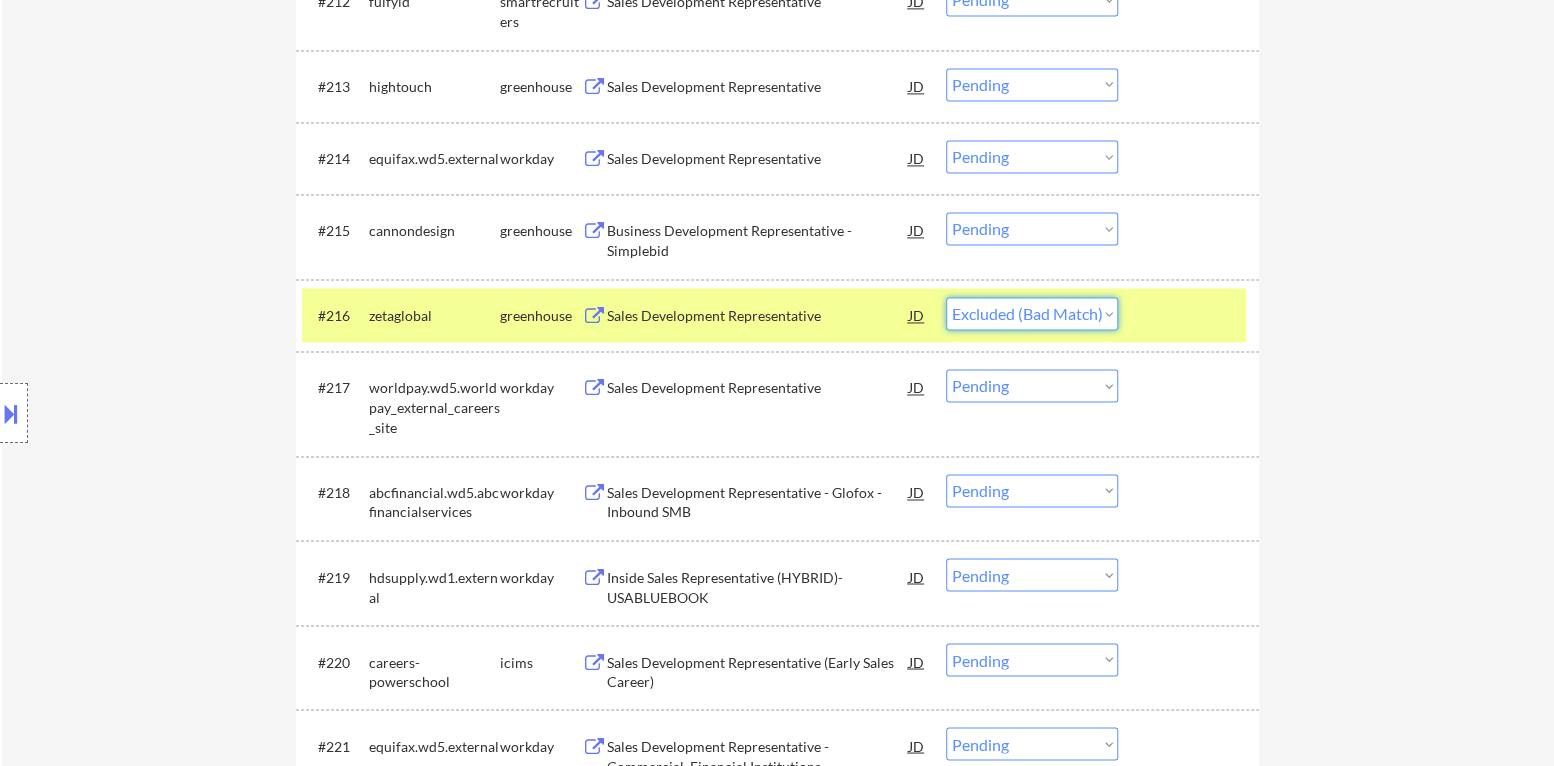 click on "Choose an option... Pending Applied Excluded (Questions) Excluded (Expired) Excluded (Location) Excluded (Bad Match) Excluded (Blocklist) Excluded (Salary) Excluded (Other)" at bounding box center (1032, 313) 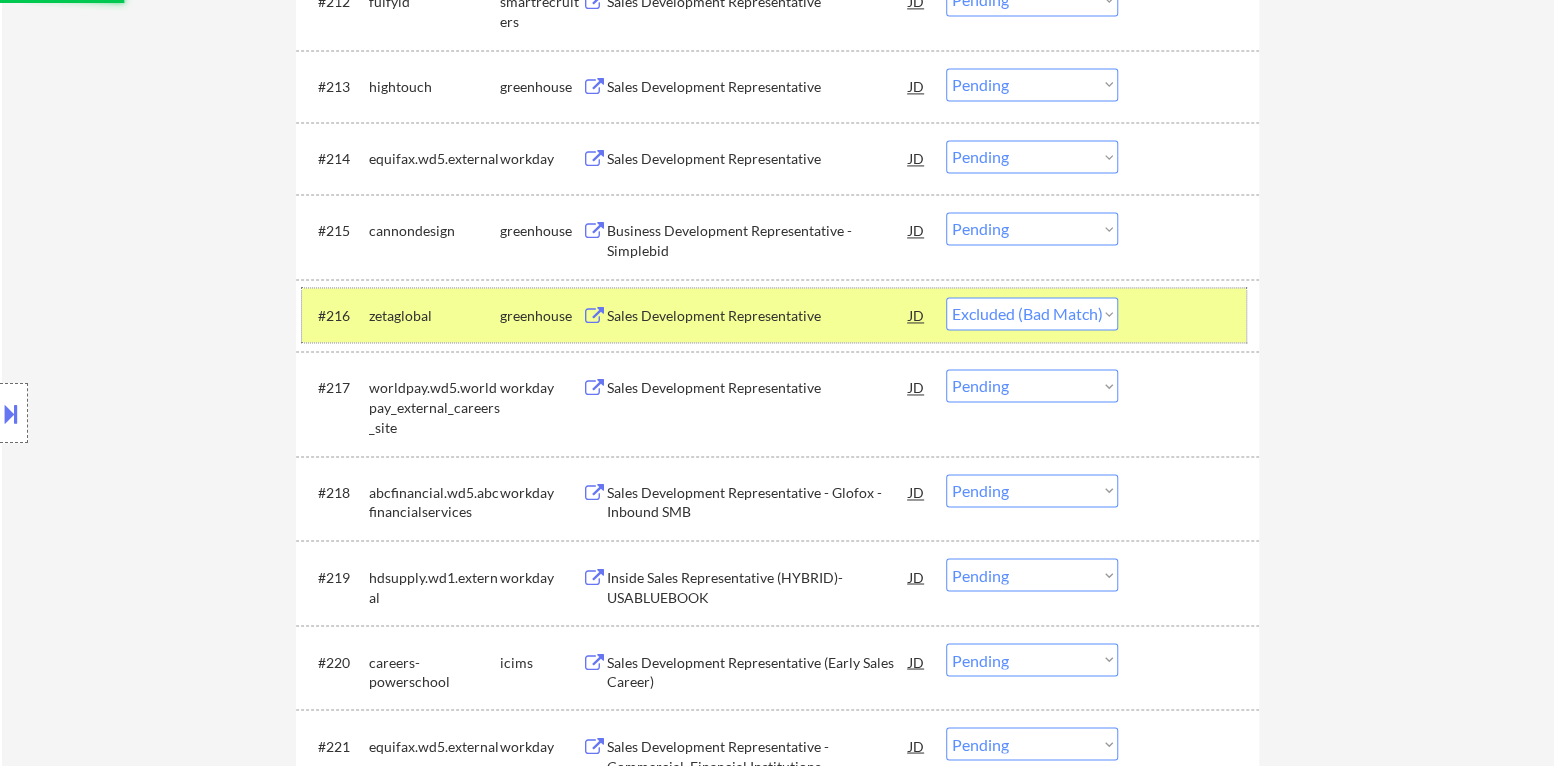 click at bounding box center [1191, 315] 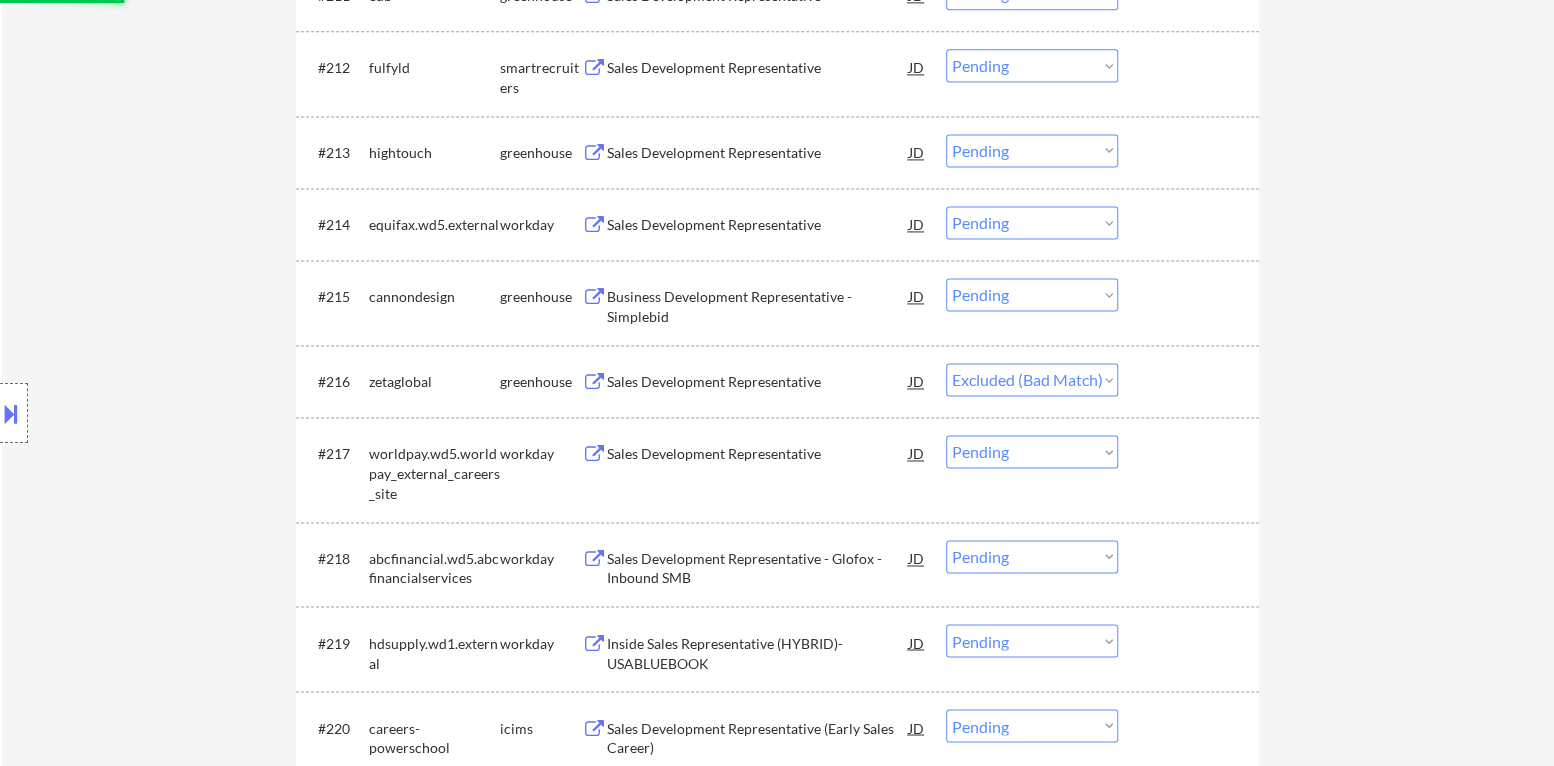 scroll, scrollTop: 1488, scrollLeft: 0, axis: vertical 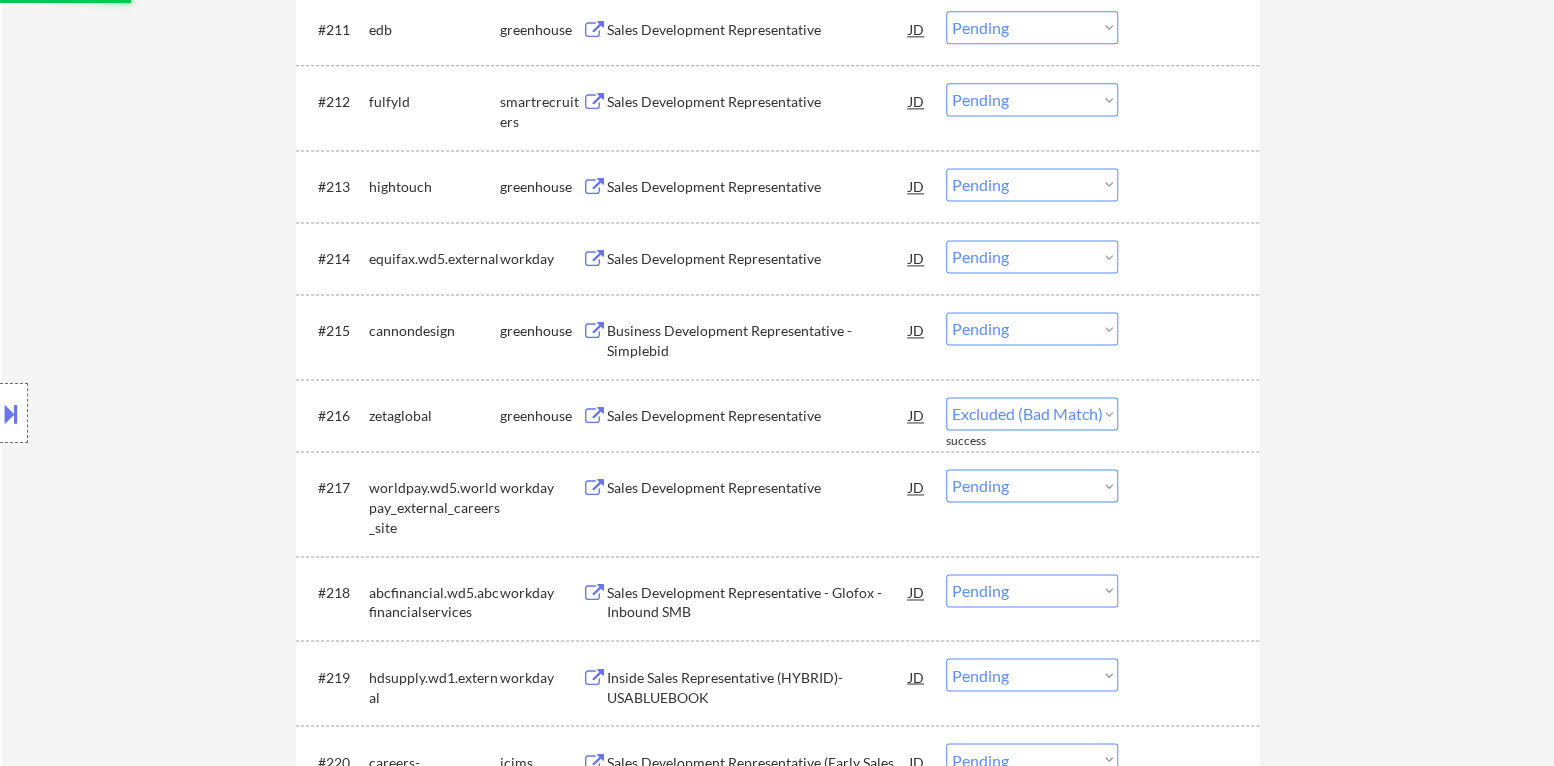 click on "Business Development Representative - Simplebid" at bounding box center (758, 340) 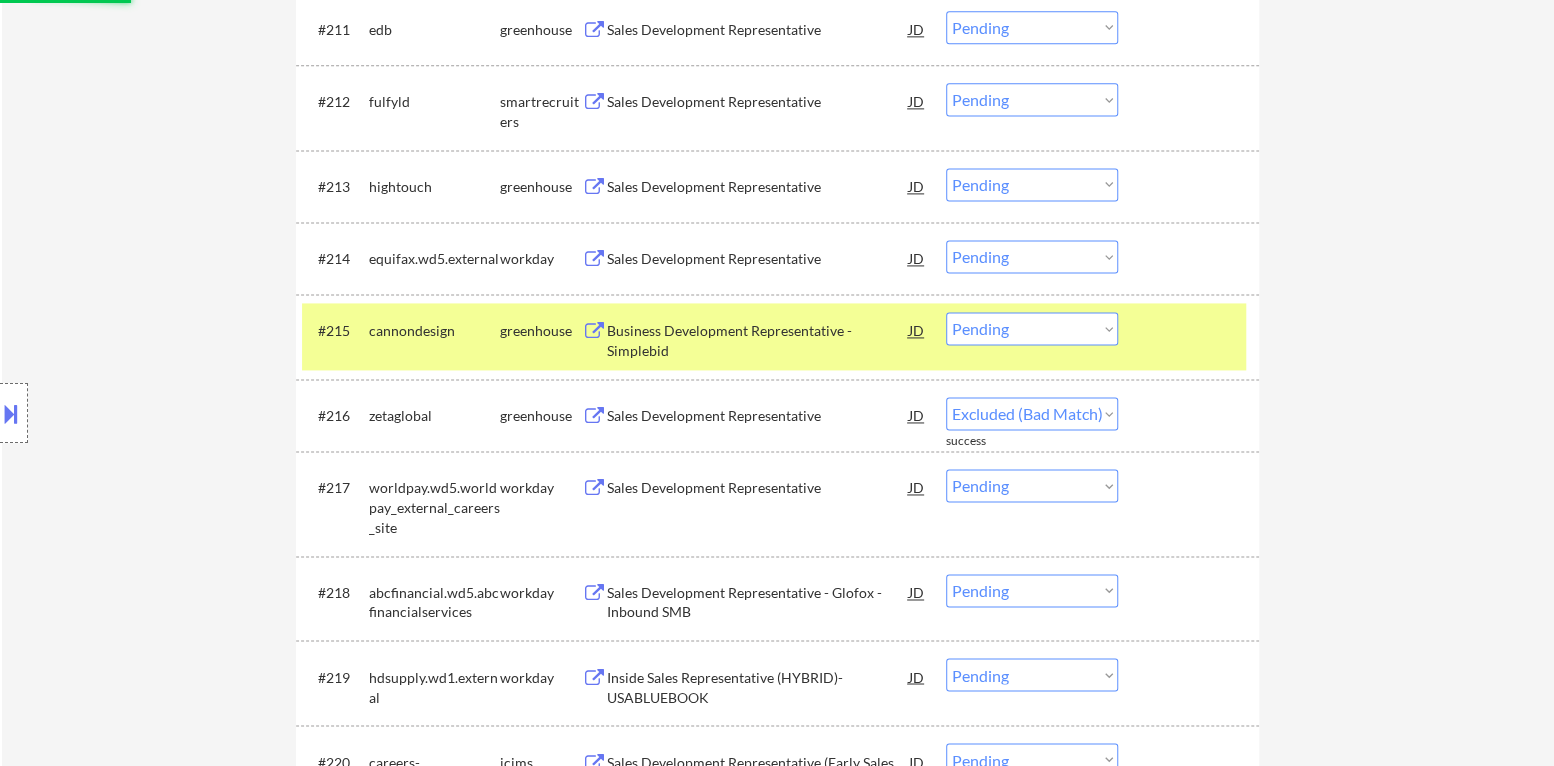 select on ""pending"" 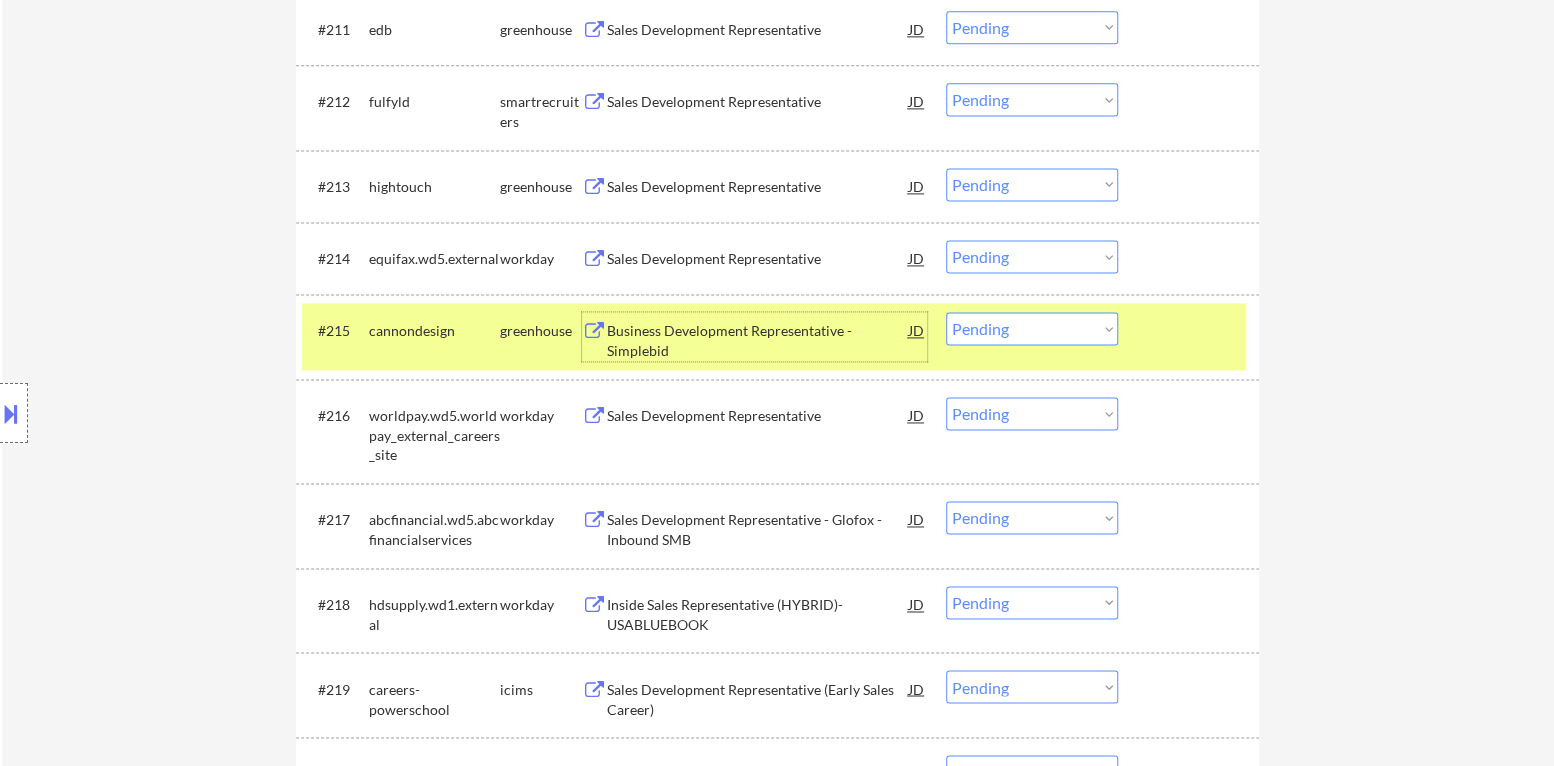 click on "Choose an option... Pending Applied Excluded (Questions) Excluded (Expired) Excluded (Location) Excluded (Bad Match) Excluded (Blocklist) Excluded (Salary) Excluded (Other)" at bounding box center [1032, 328] 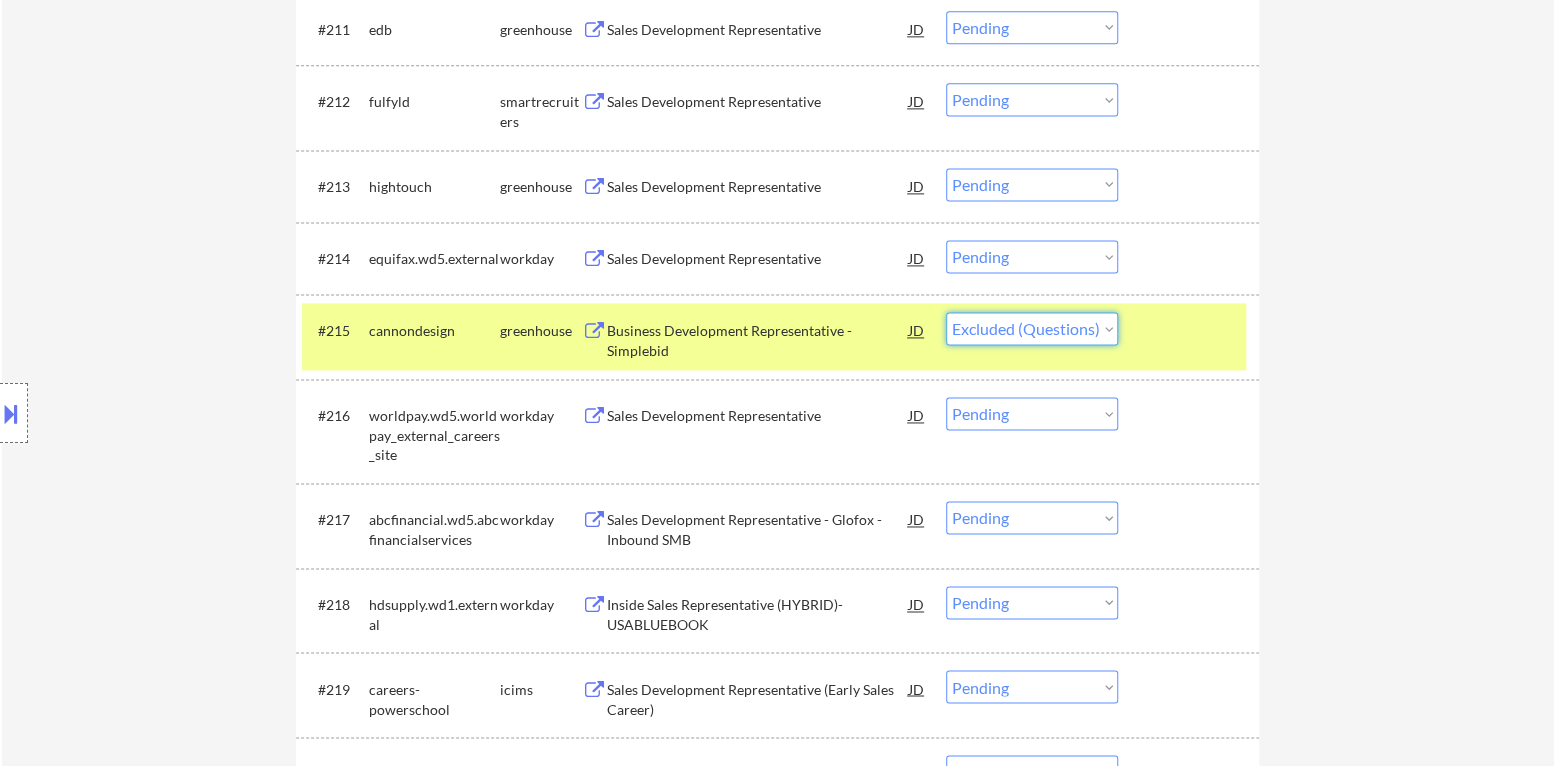 click on "Choose an option... Pending Applied Excluded (Questions) Excluded (Expired) Excluded (Location) Excluded (Bad Match) Excluded (Blocklist) Excluded (Salary) Excluded (Other)" at bounding box center (1032, 328) 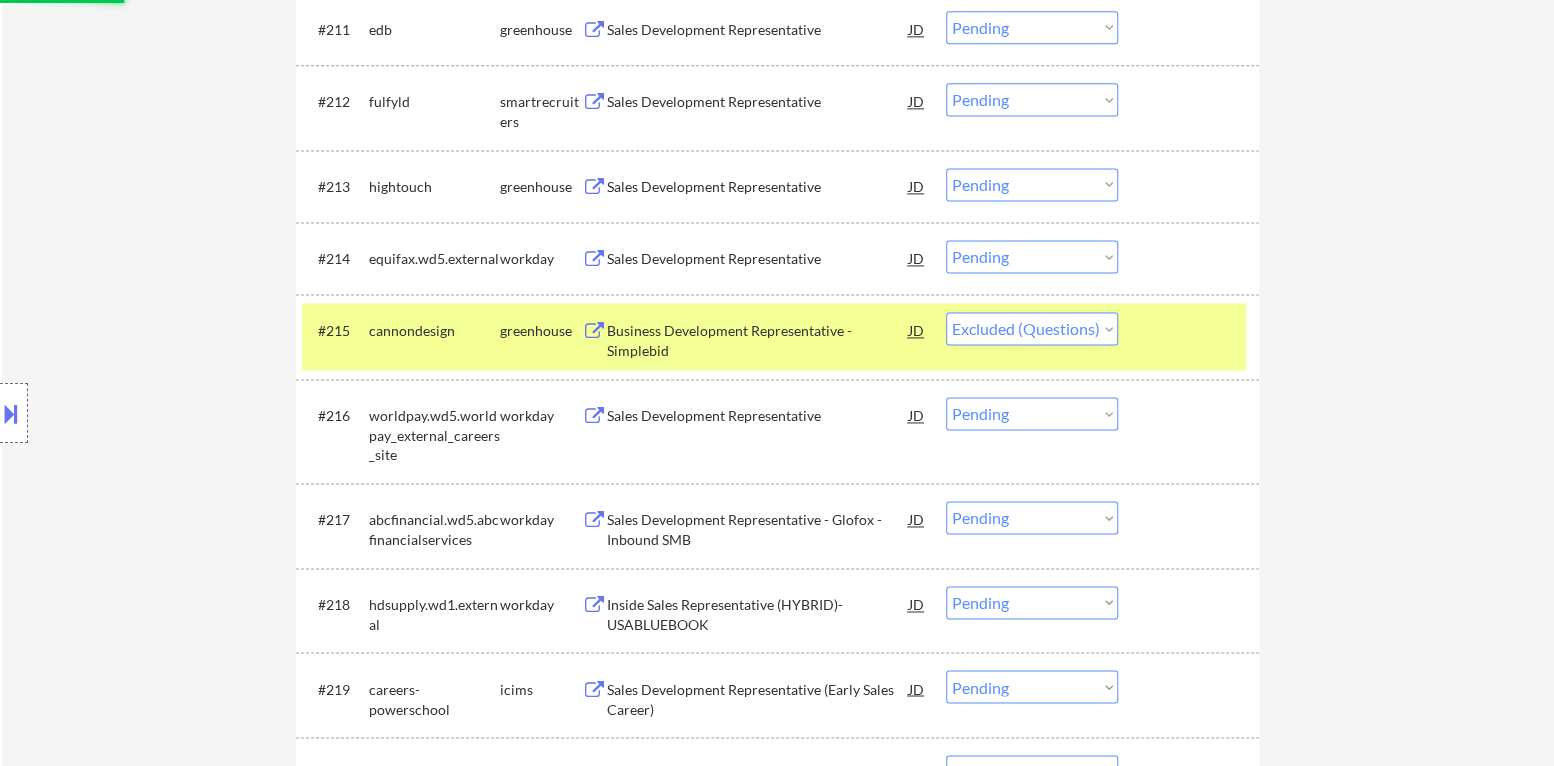 click at bounding box center (1191, 330) 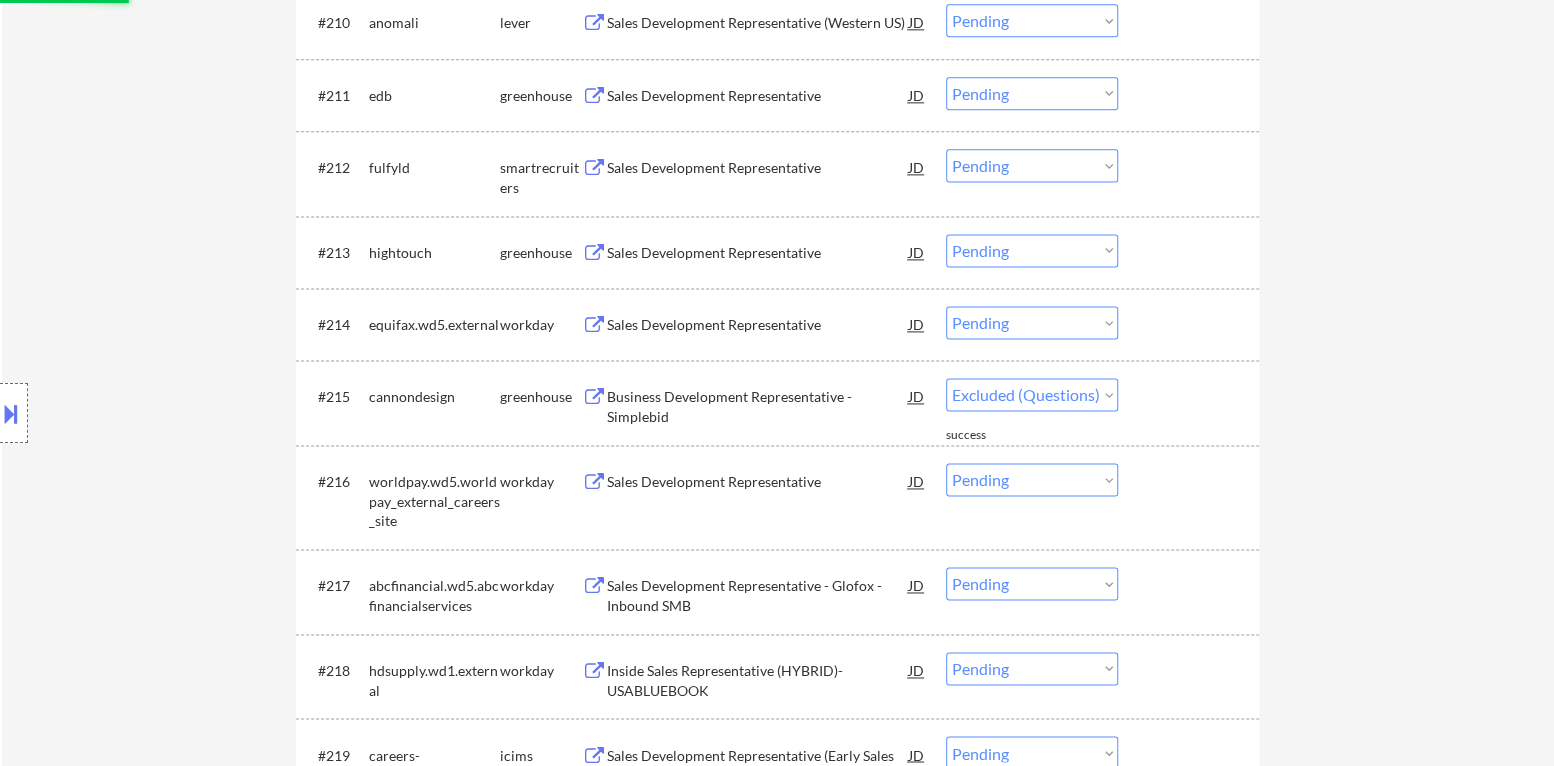 scroll, scrollTop: 1389, scrollLeft: 0, axis: vertical 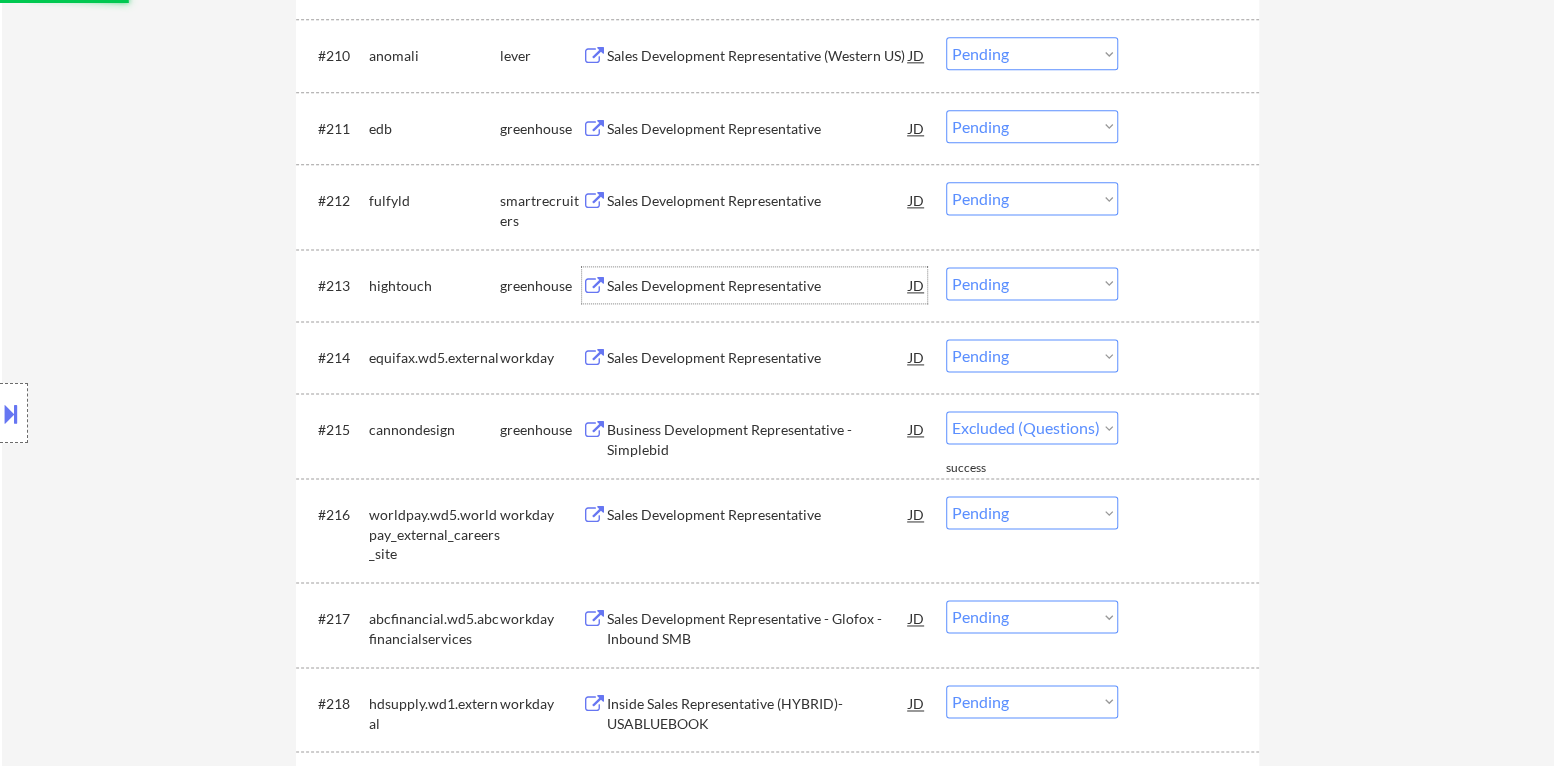 click on "Sales Development Representative" at bounding box center (758, 286) 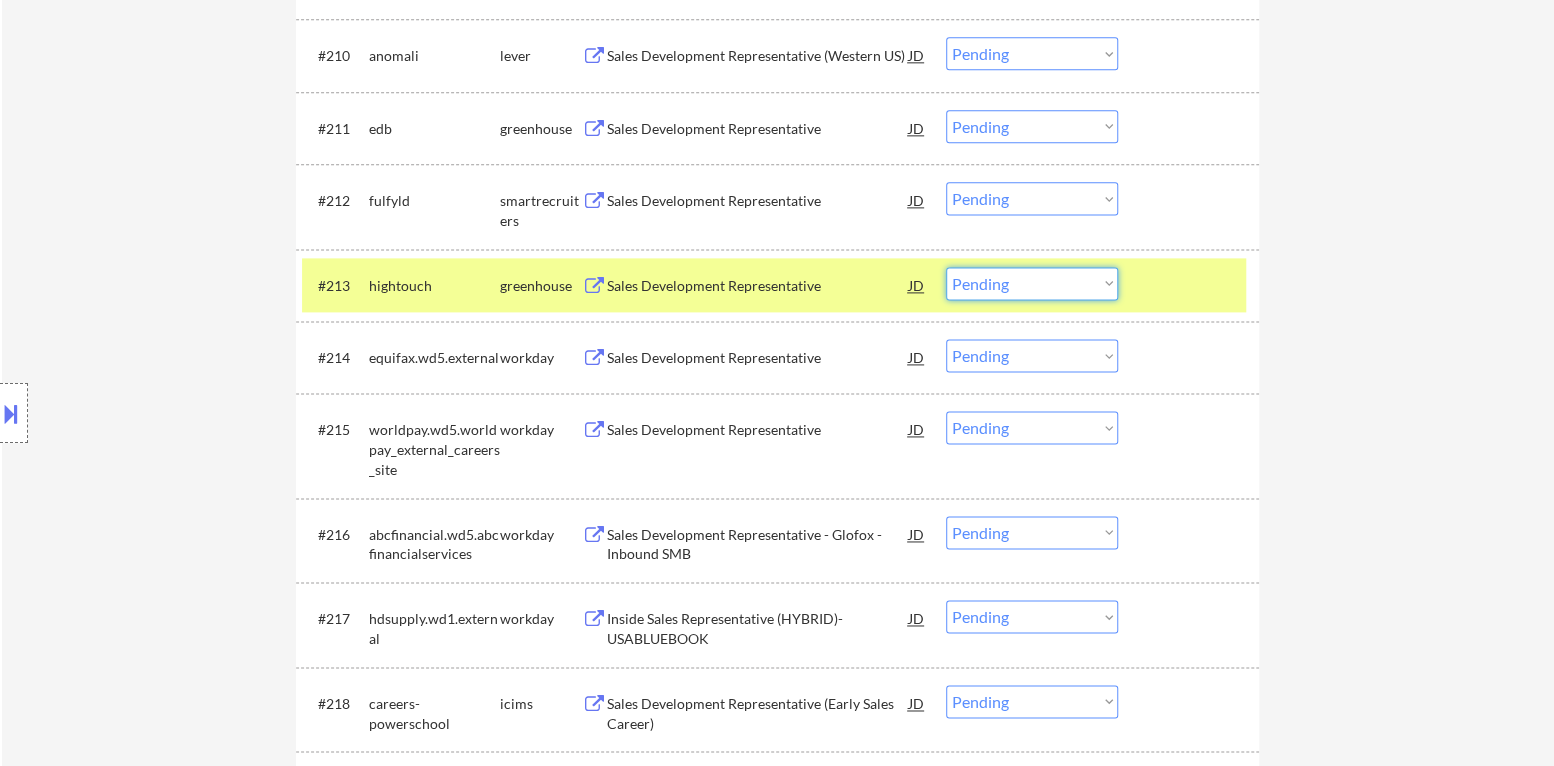 click on "Choose an option... Pending Applied Excluded (Questions) Excluded (Expired) Excluded (Location) Excluded (Bad Match) Excluded (Blocklist) Excluded (Salary) Excluded (Other)" at bounding box center [1032, 283] 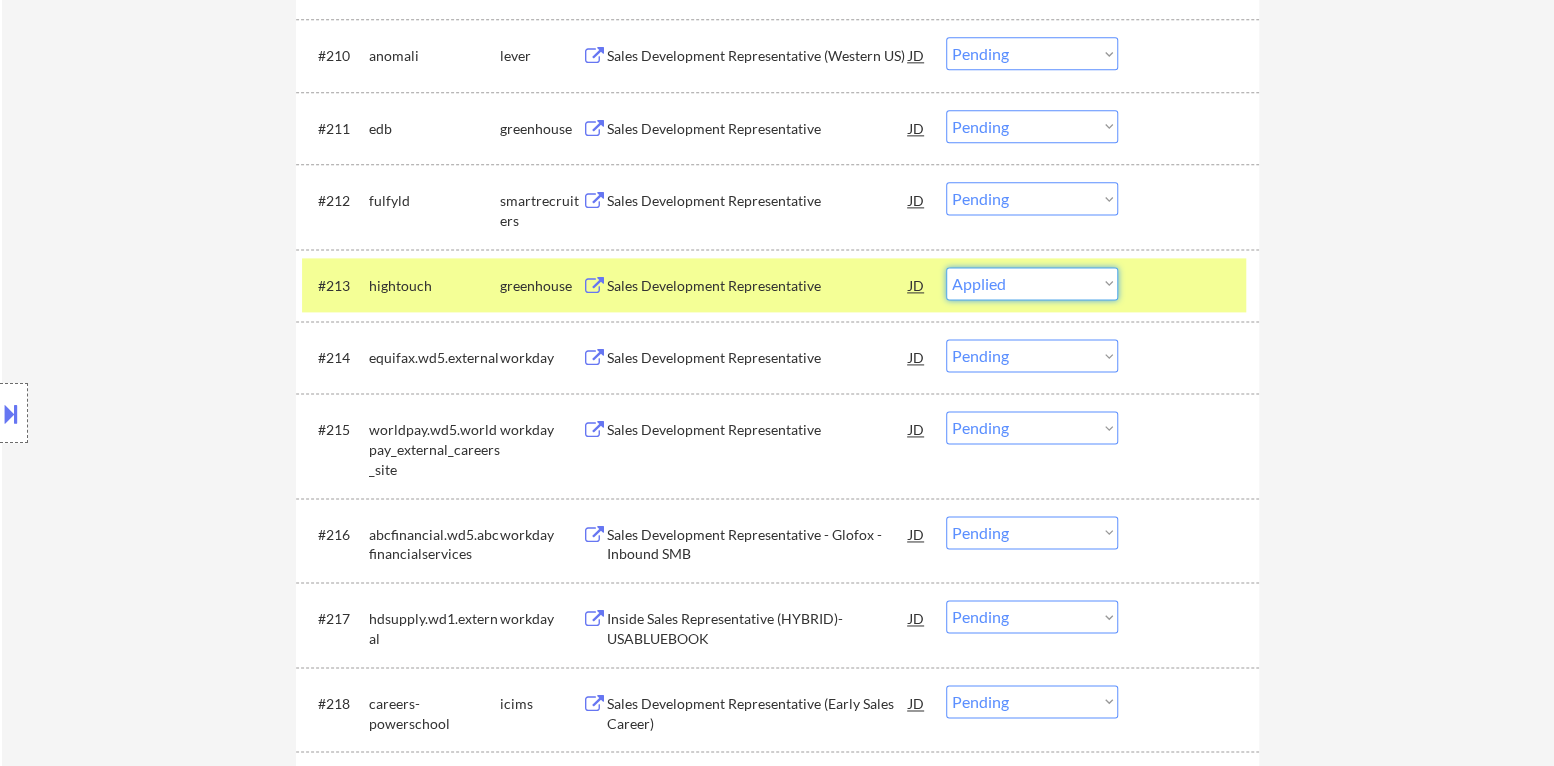 click on "Choose an option... Pending Applied Excluded (Questions) Excluded (Expired) Excluded (Location) Excluded (Bad Match) Excluded (Blocklist) Excluded (Salary) Excluded (Other)" at bounding box center [1032, 283] 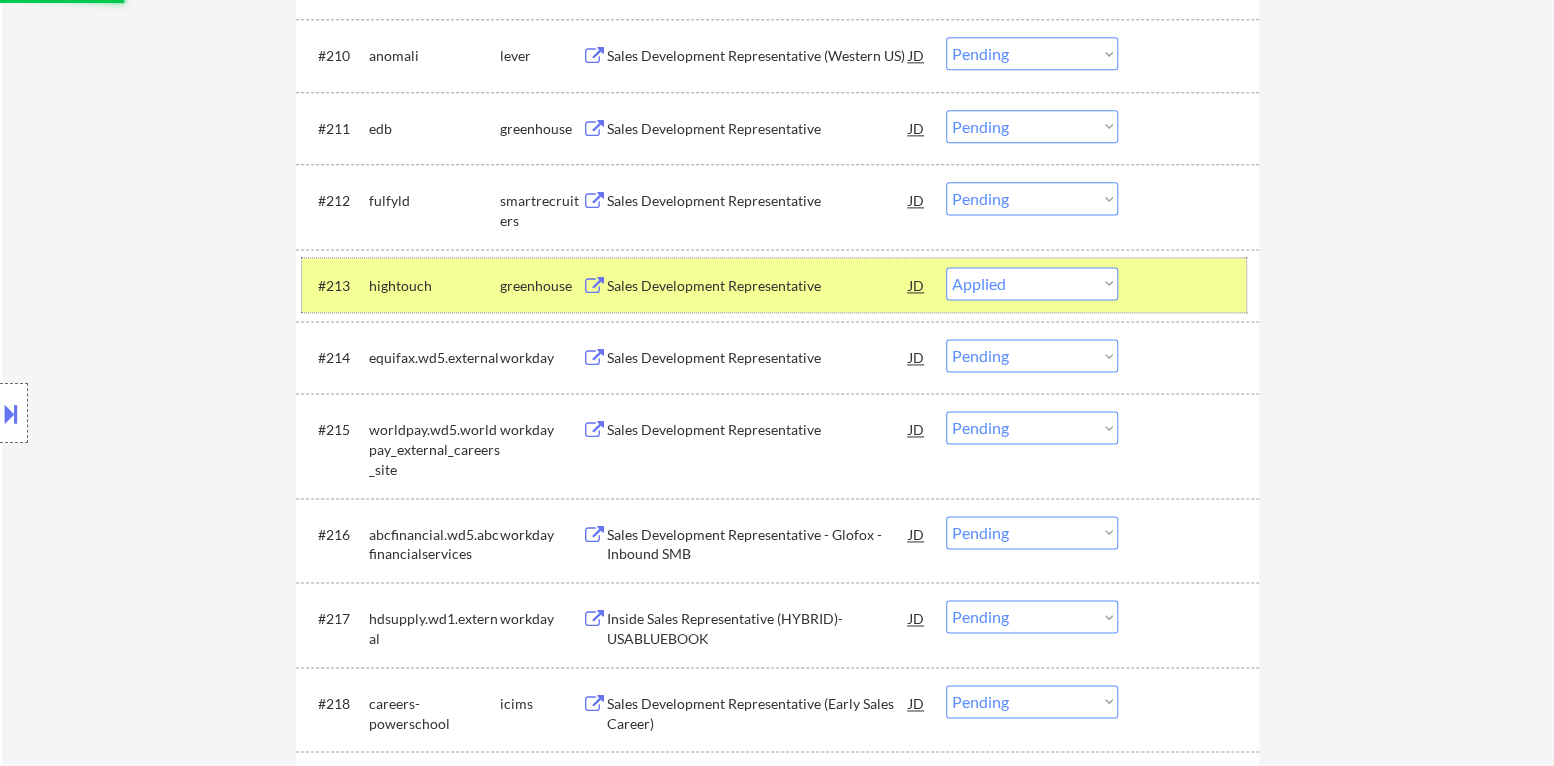 click on "#213 hightouch greenhouse Sales Development Representative JD Choose an option... Pending Applied Excluded (Questions) Excluded (Expired) Excluded (Location) Excluded (Bad Match) Excluded (Blocklist) Excluded (Salary) Excluded (Other)" at bounding box center [774, 285] 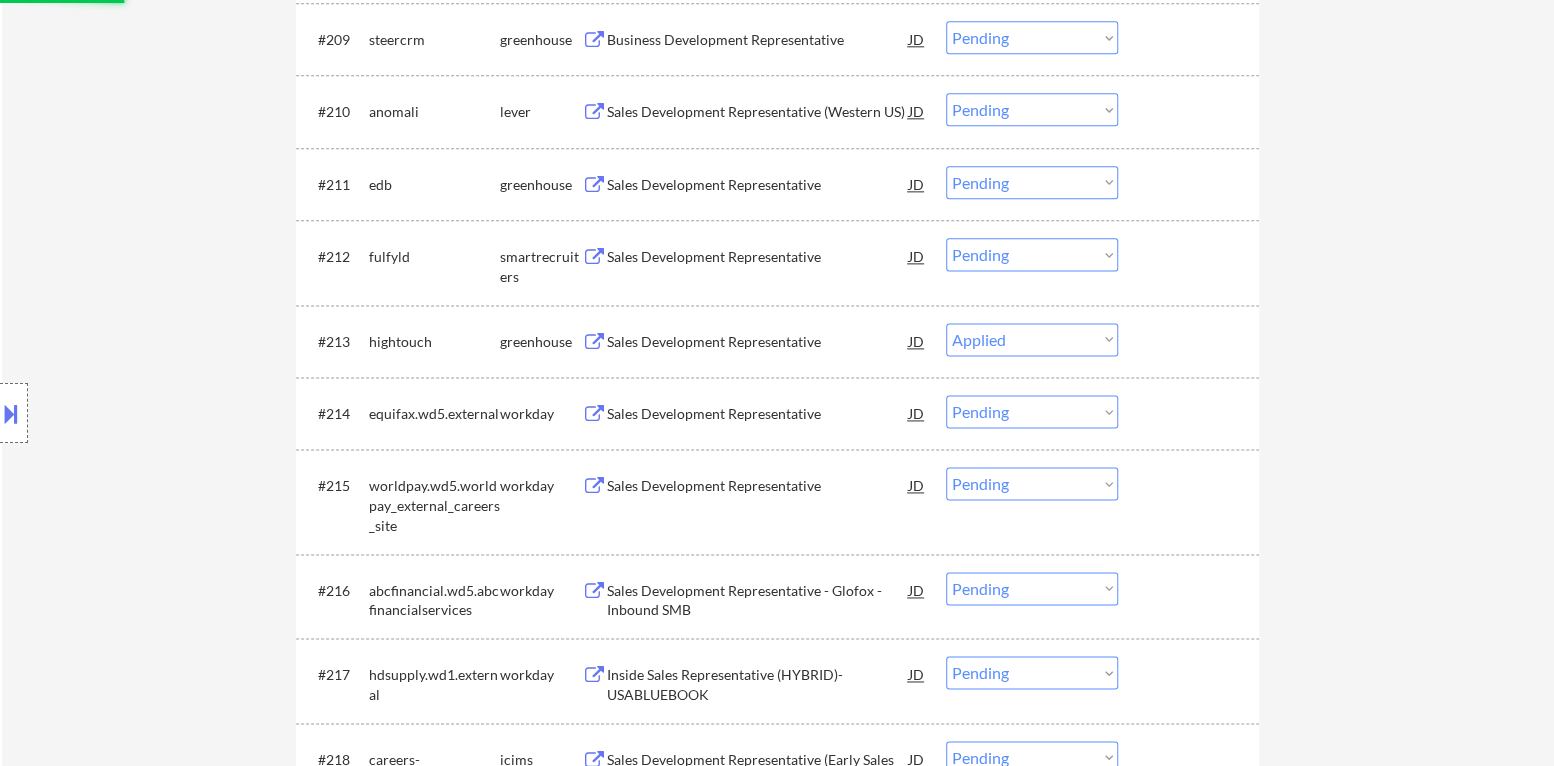 scroll, scrollTop: 1289, scrollLeft: 0, axis: vertical 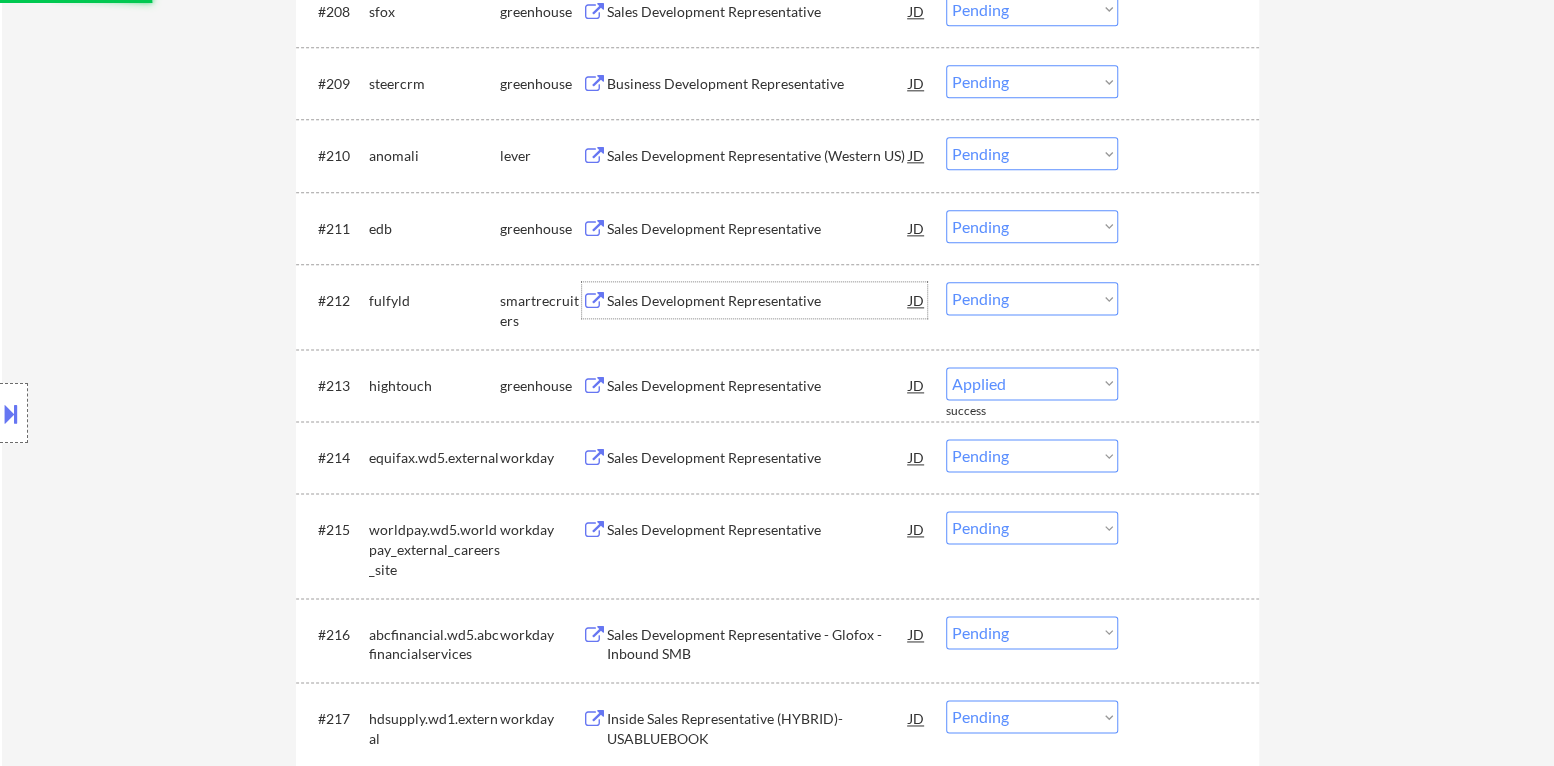 click on "Sales Development Representative" at bounding box center (758, 301) 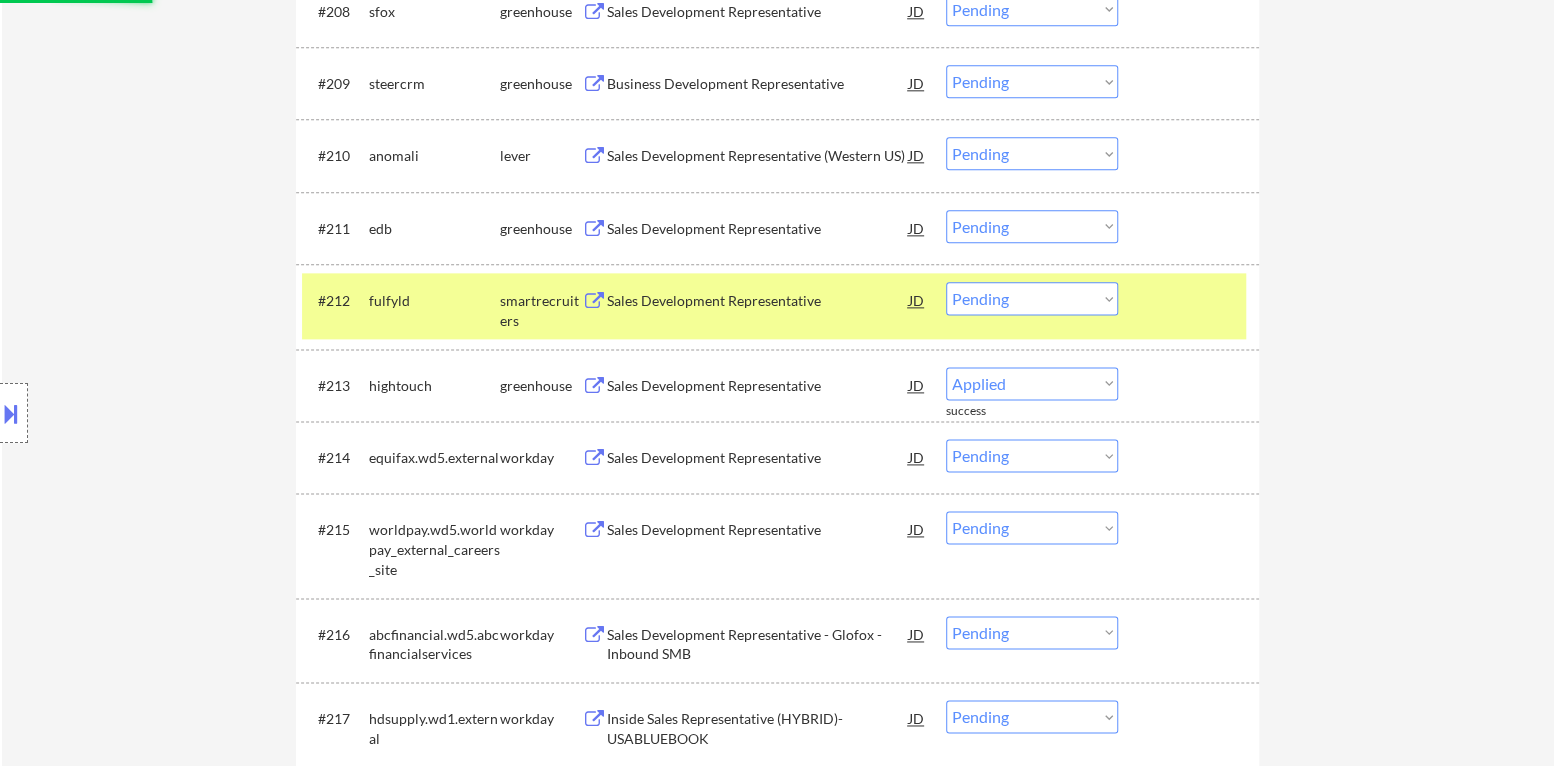 select on ""pending"" 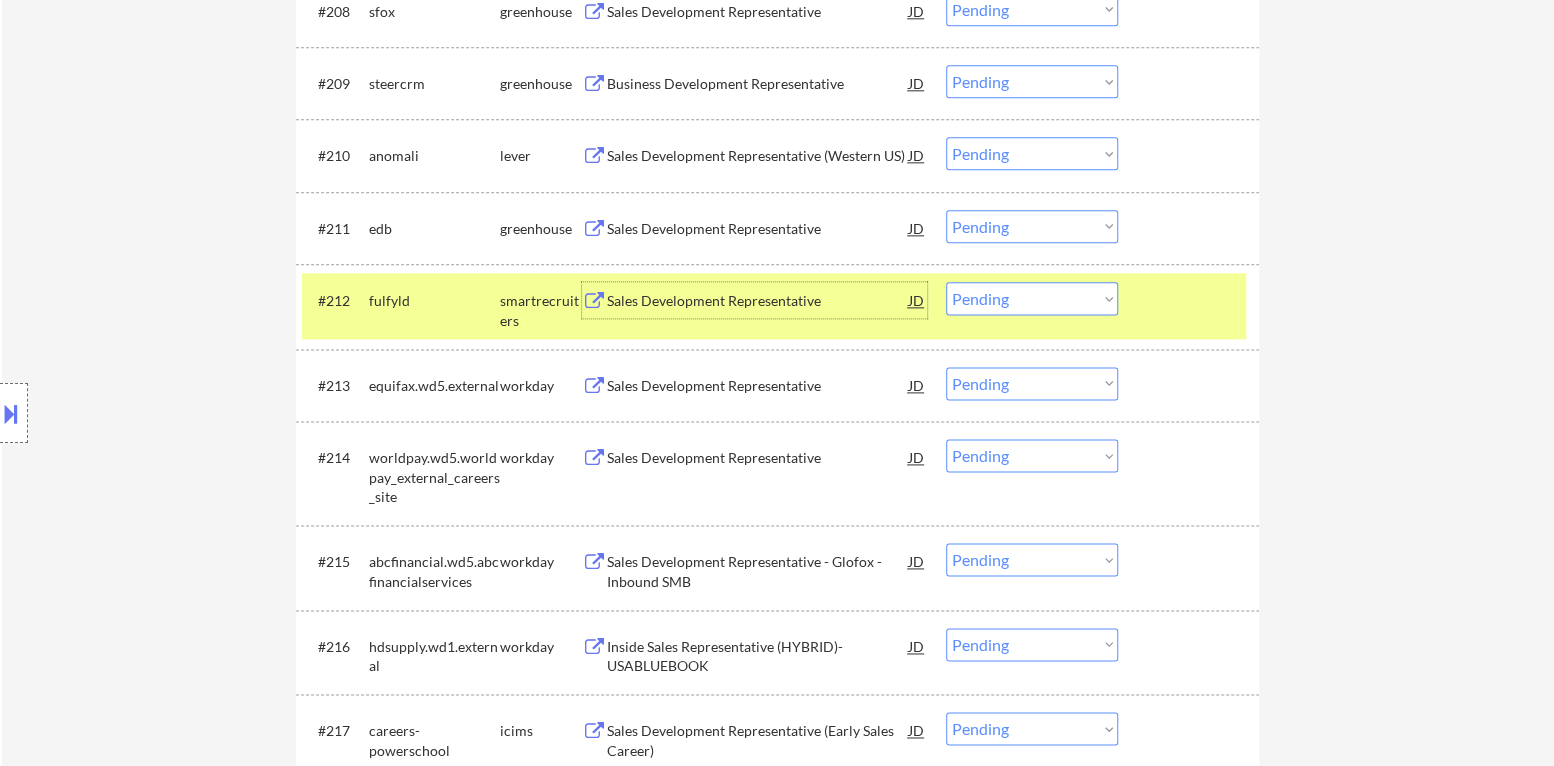 click on "Choose an option... Pending Applied Excluded (Questions) Excluded (Expired) Excluded (Location) Excluded (Bad Match) Excluded (Blocklist) Excluded (Salary) Excluded (Other)" at bounding box center (1032, 298) 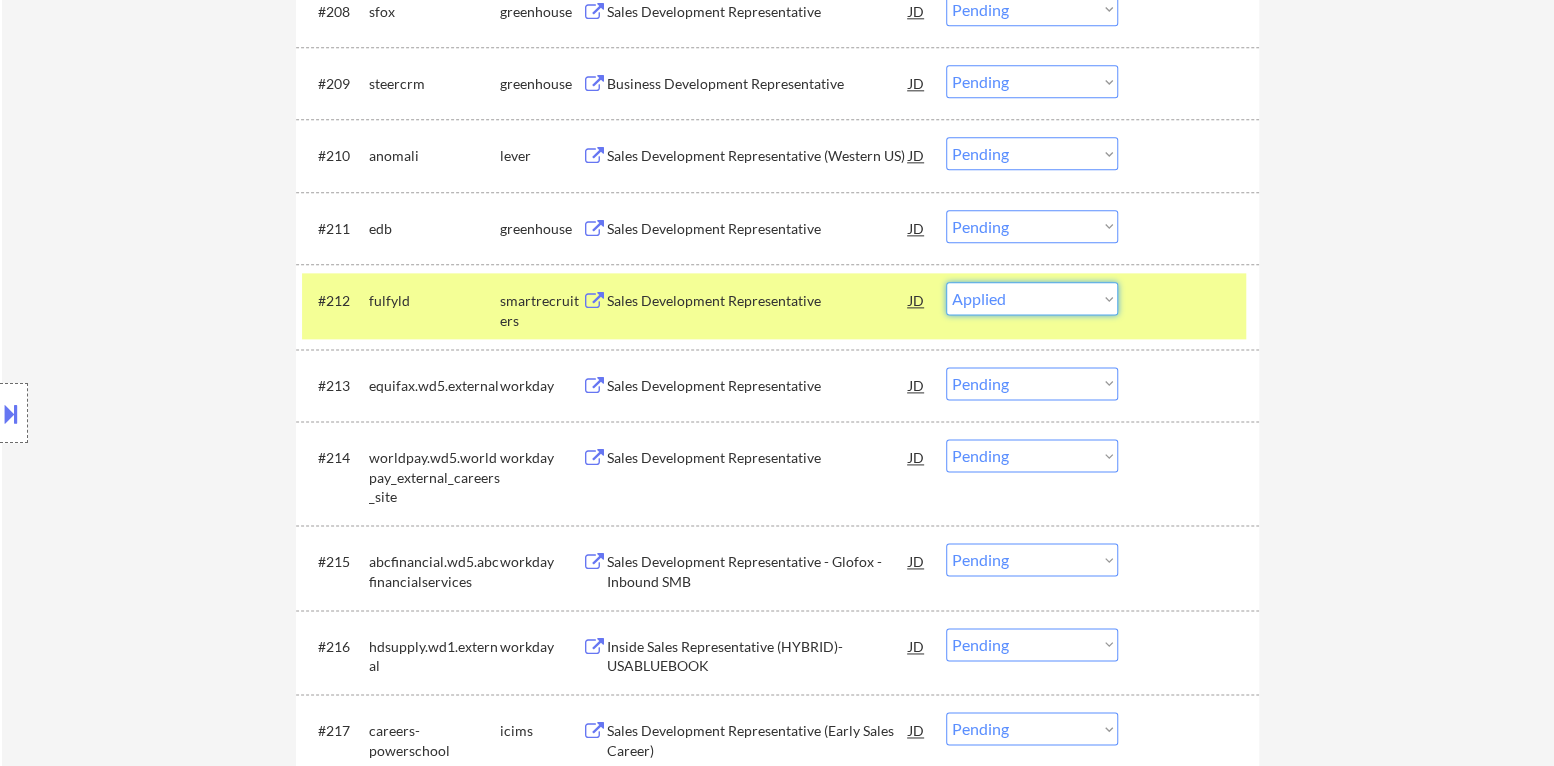 click on "Choose an option... Pending Applied Excluded (Questions) Excluded (Expired) Excluded (Location) Excluded (Bad Match) Excluded (Blocklist) Excluded (Salary) Excluded (Other)" at bounding box center (1032, 298) 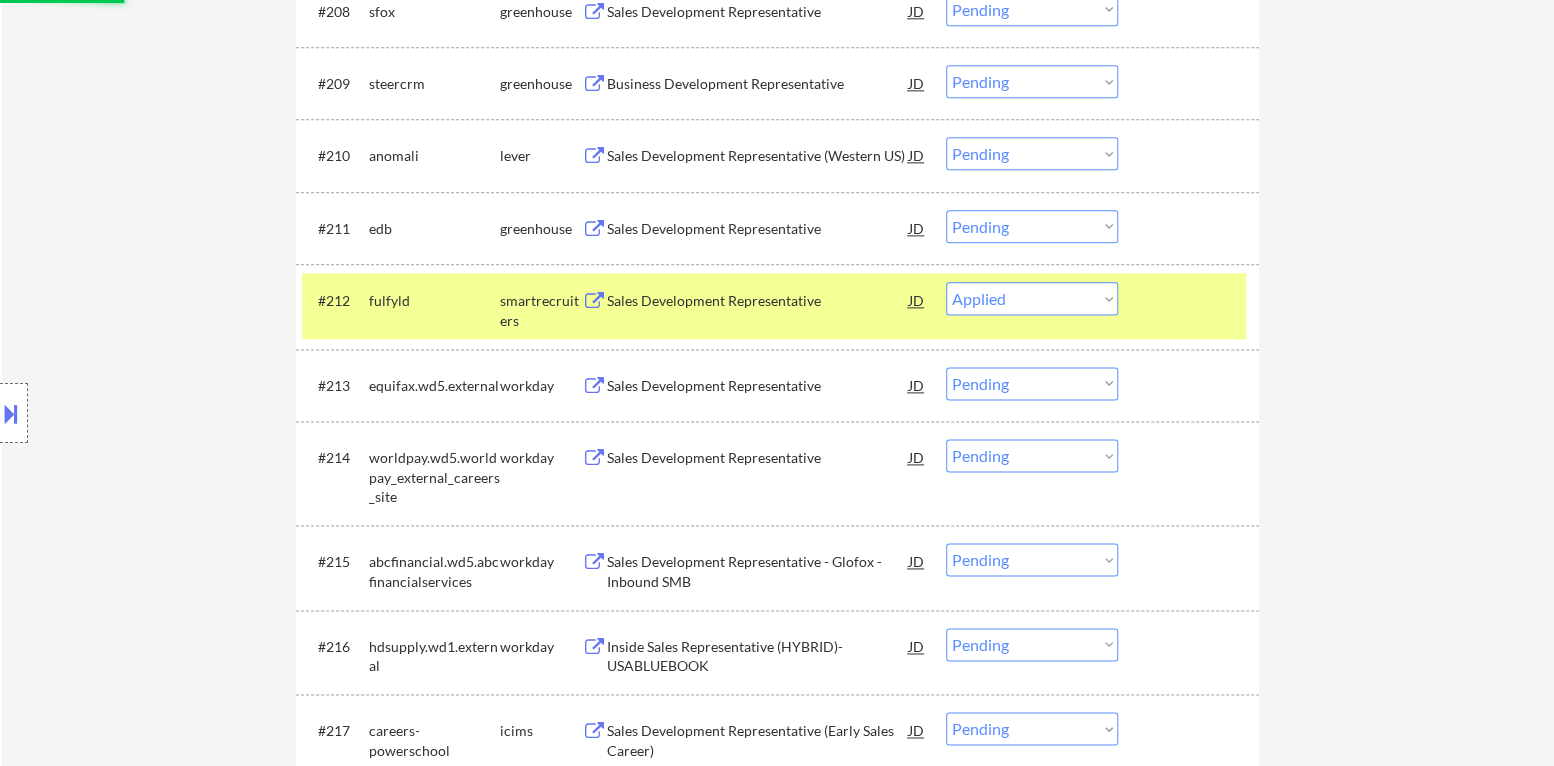click on "#212 fulfyld smartrecruiters Sales Development Representative JD Choose an option... Pending Applied Excluded (Questions) Excluded (Expired) Excluded (Location) Excluded (Bad Match) Excluded (Blocklist) Excluded (Salary) Excluded (Other)" at bounding box center [774, 306] 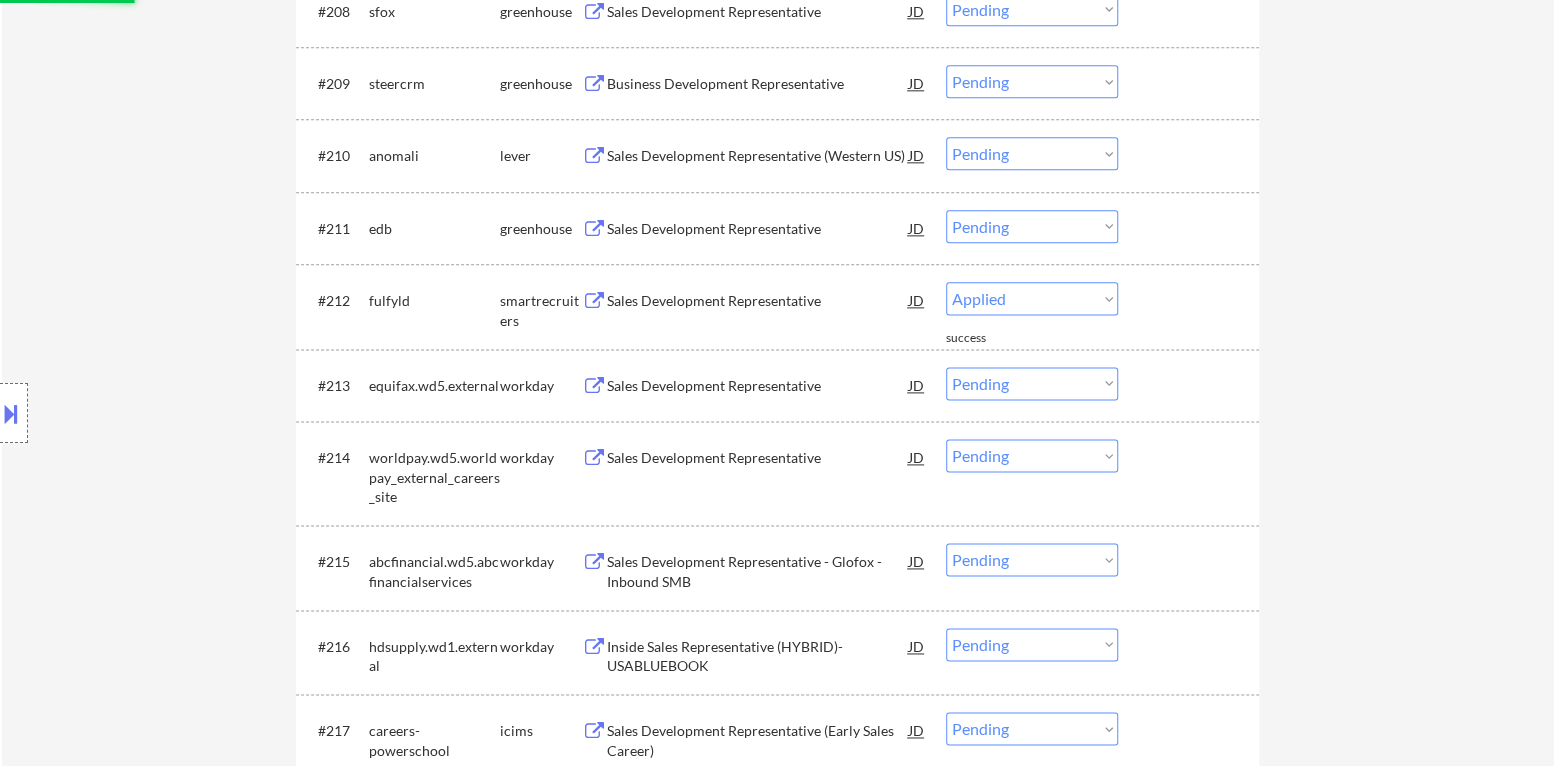 select on ""pending"" 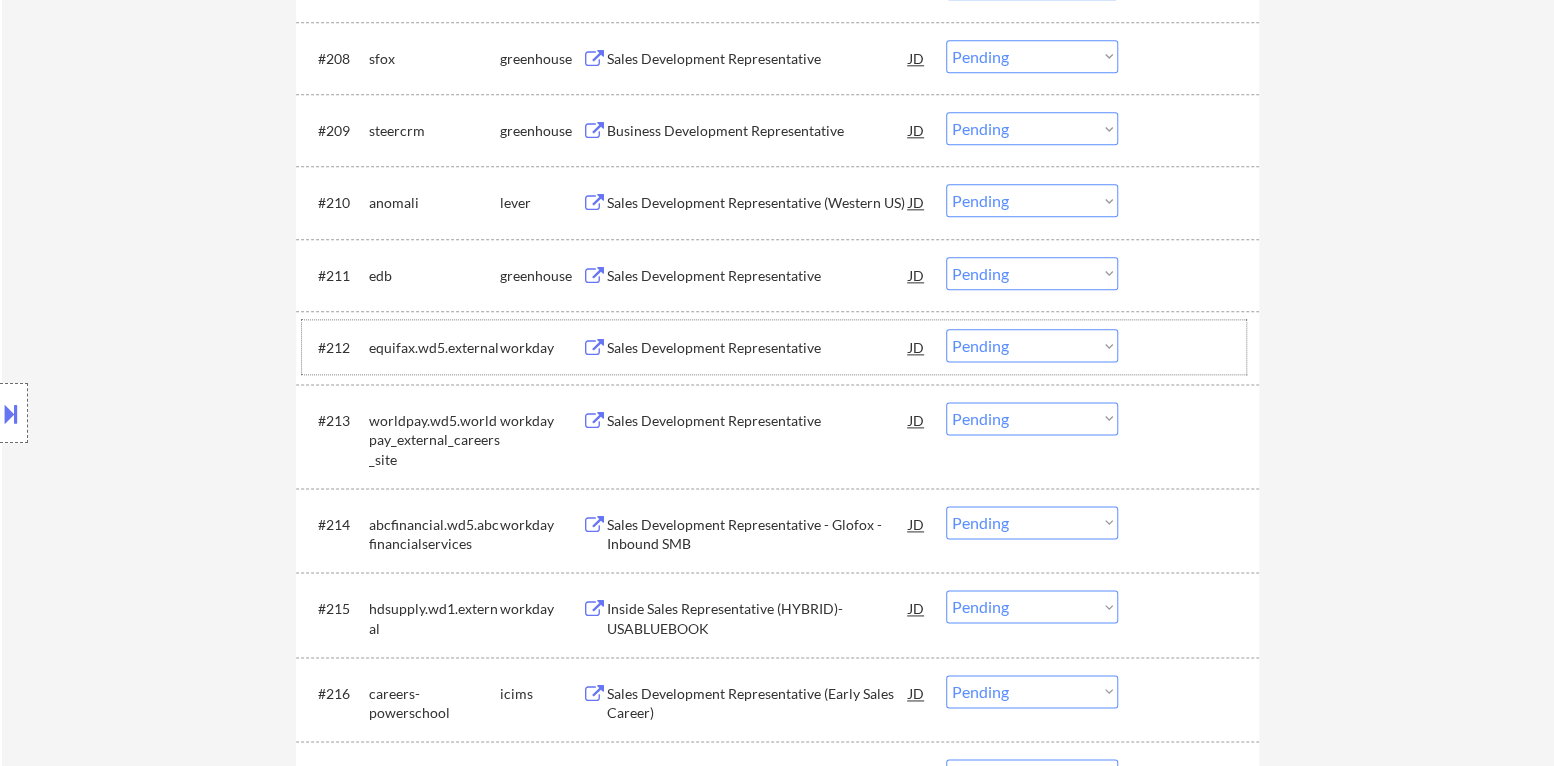 scroll, scrollTop: 1189, scrollLeft: 0, axis: vertical 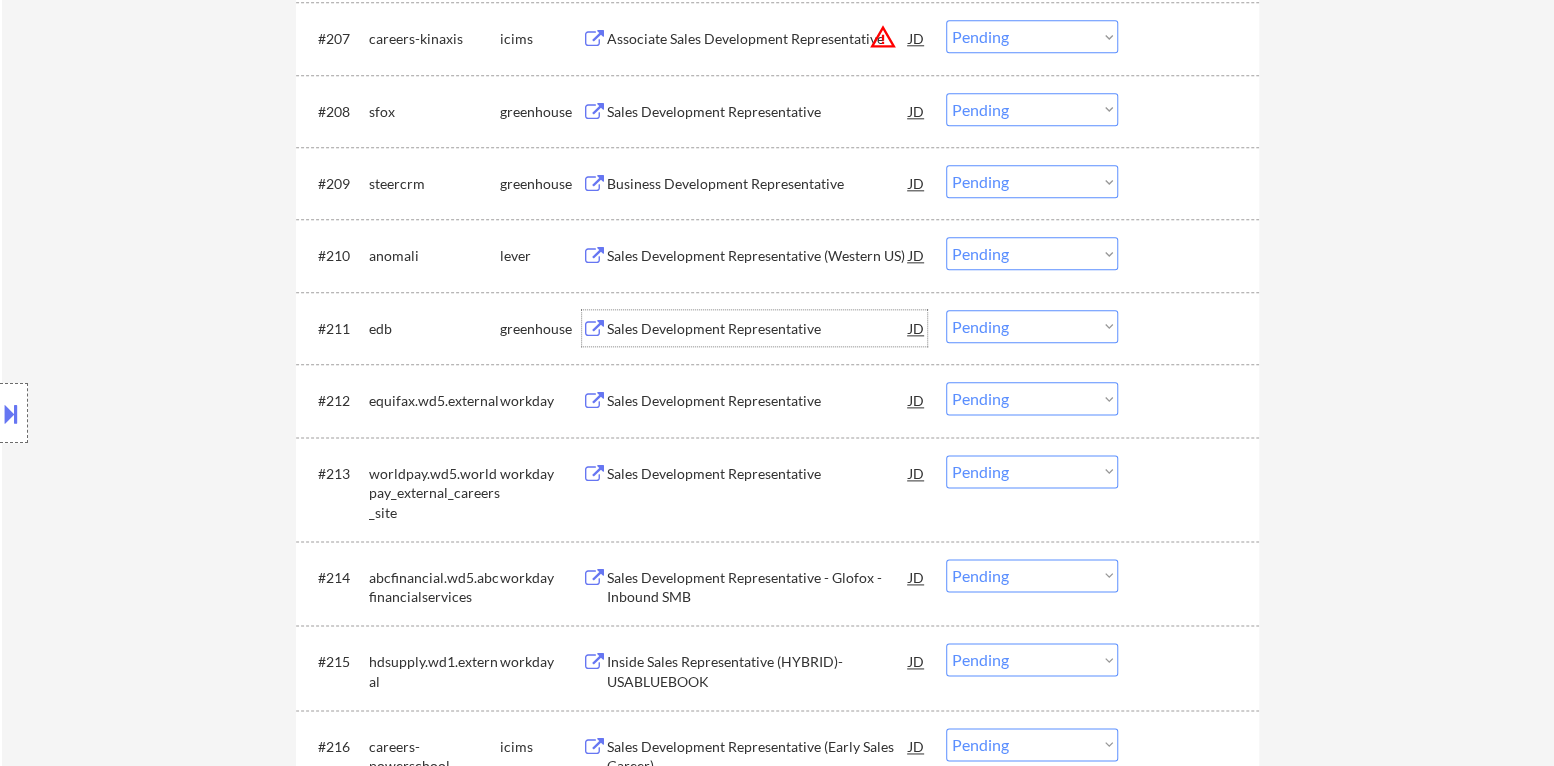 click on "Sales Development Representative" at bounding box center (758, 328) 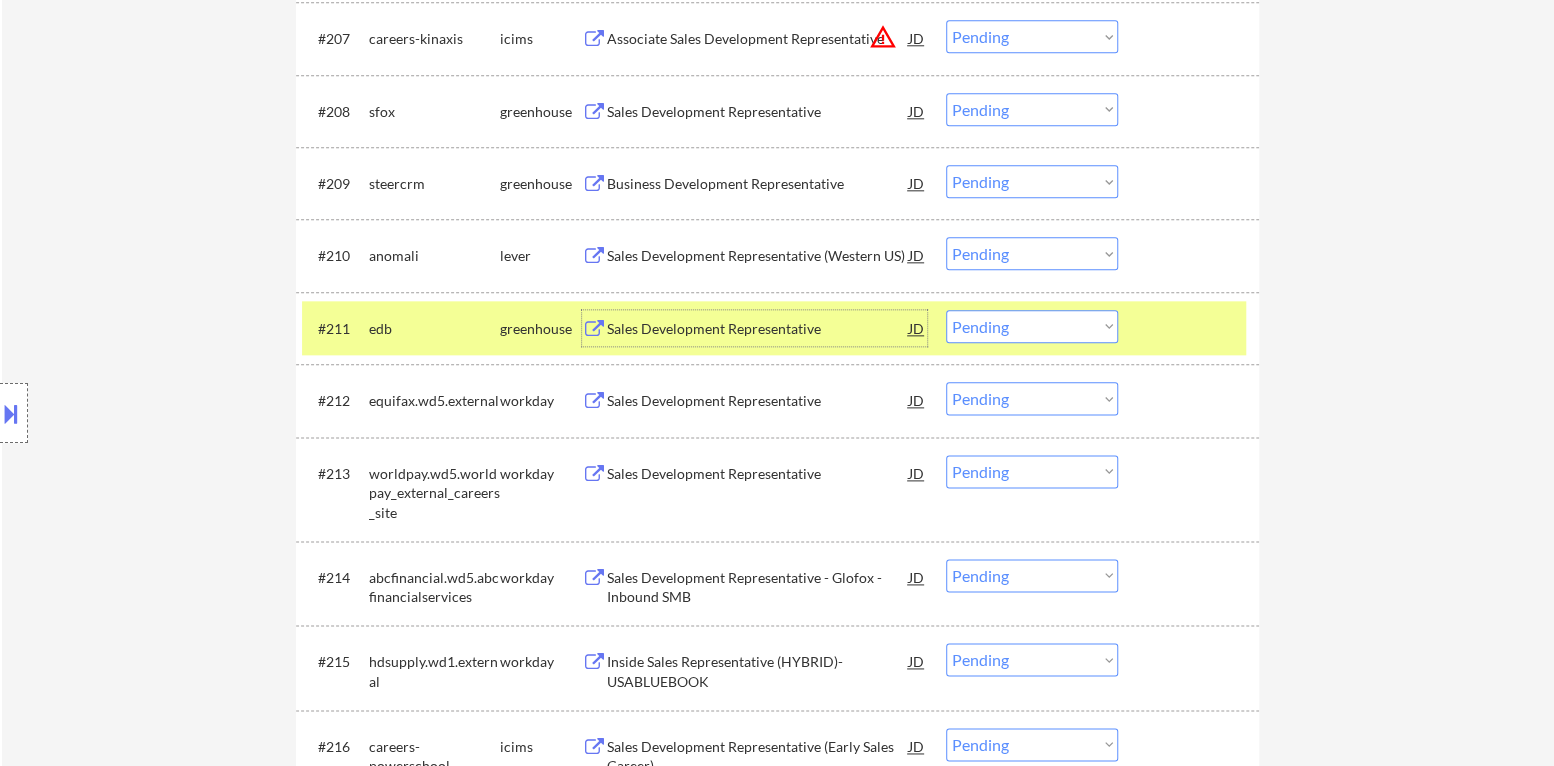 click on "Choose an option... Pending Applied Excluded (Questions) Excluded (Expired) Excluded (Location) Excluded (Bad Match) Excluded (Blocklist) Excluded (Salary) Excluded (Other)" at bounding box center [1032, 326] 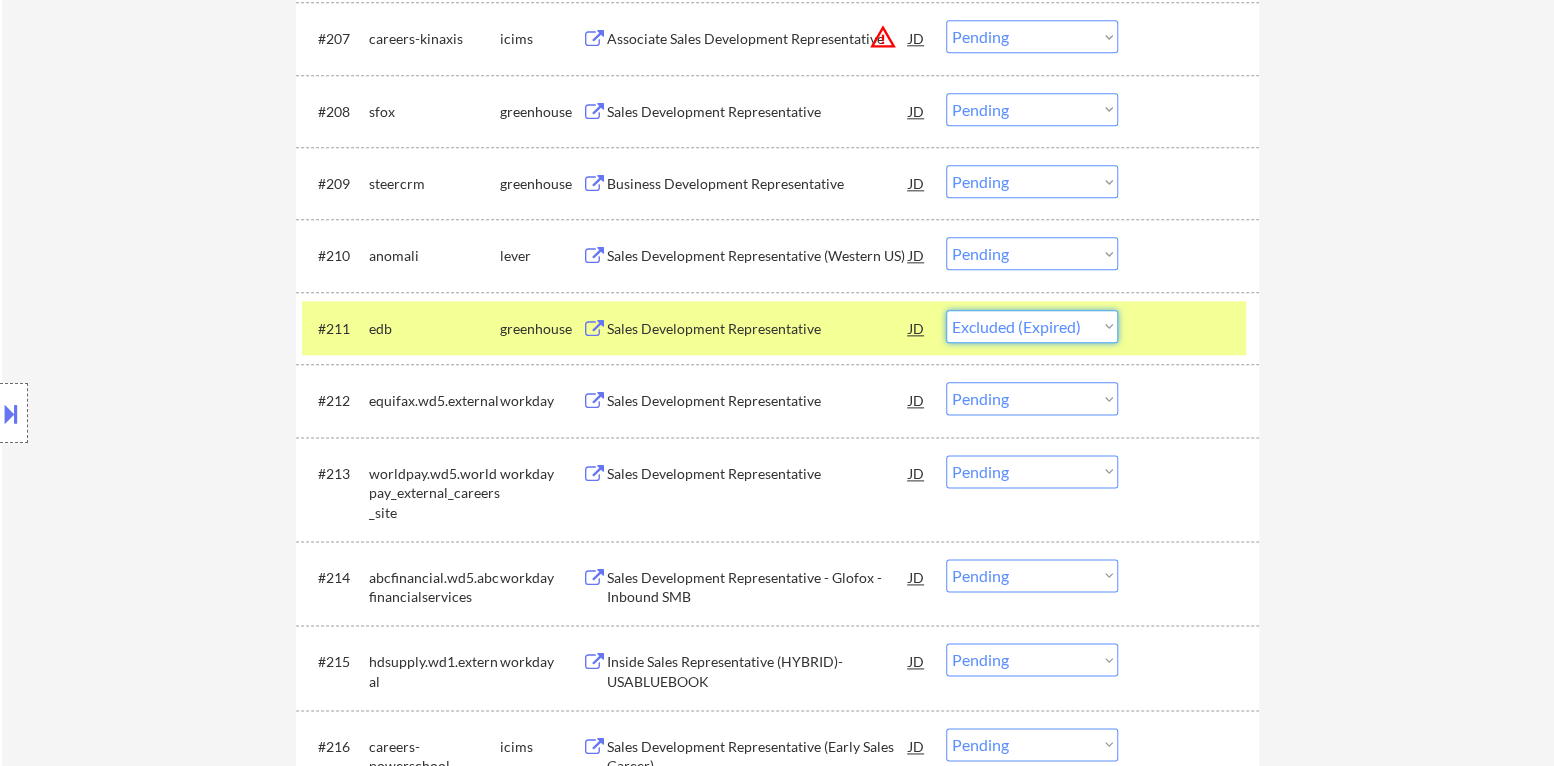click on "Choose an option... Pending Applied Excluded (Questions) Excluded (Expired) Excluded (Location) Excluded (Bad Match) Excluded (Blocklist) Excluded (Salary) Excluded (Other)" at bounding box center (1032, 326) 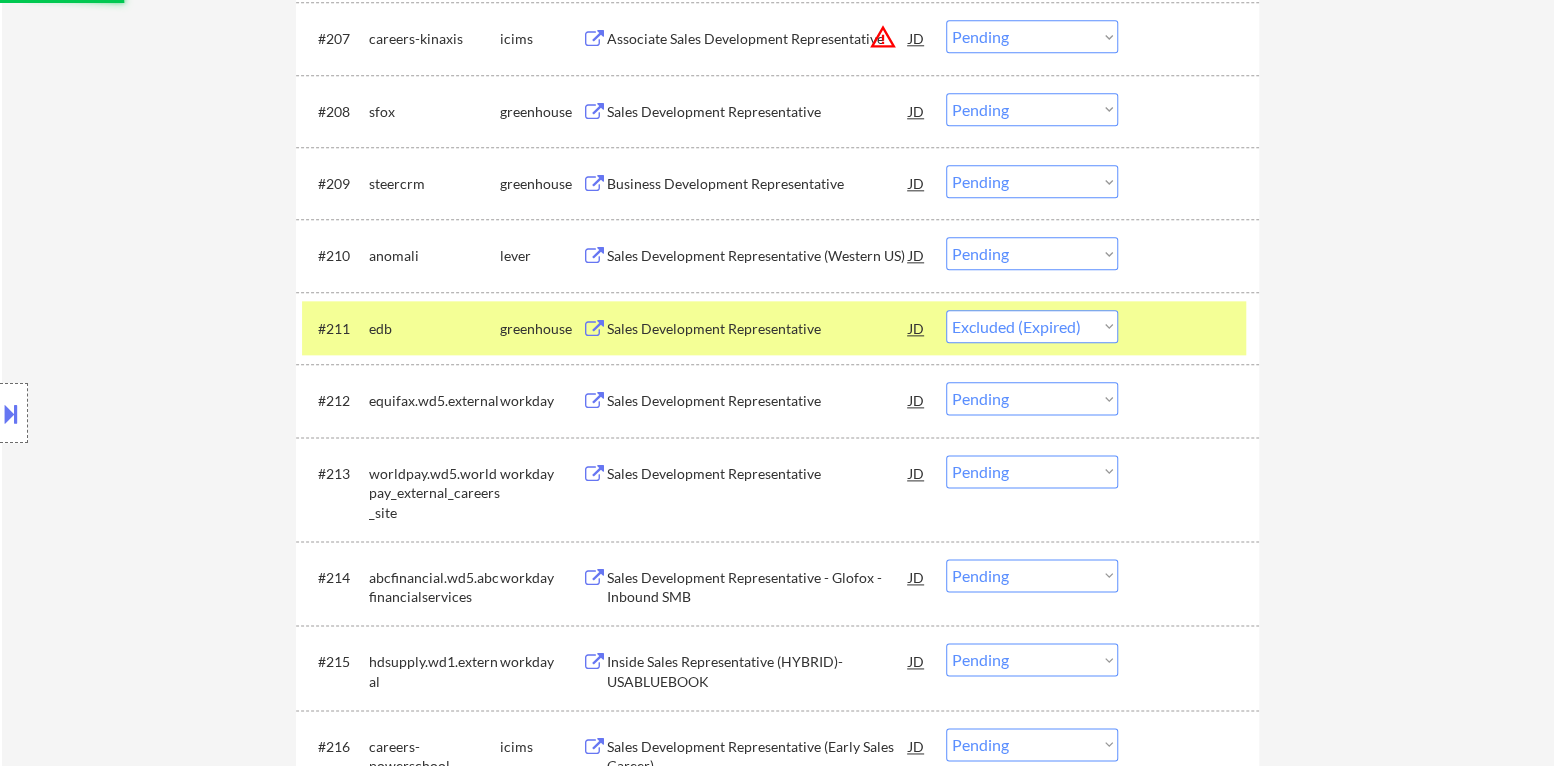 drag, startPoint x: 1151, startPoint y: 328, endPoint x: 1141, endPoint y: 325, distance: 10.440307 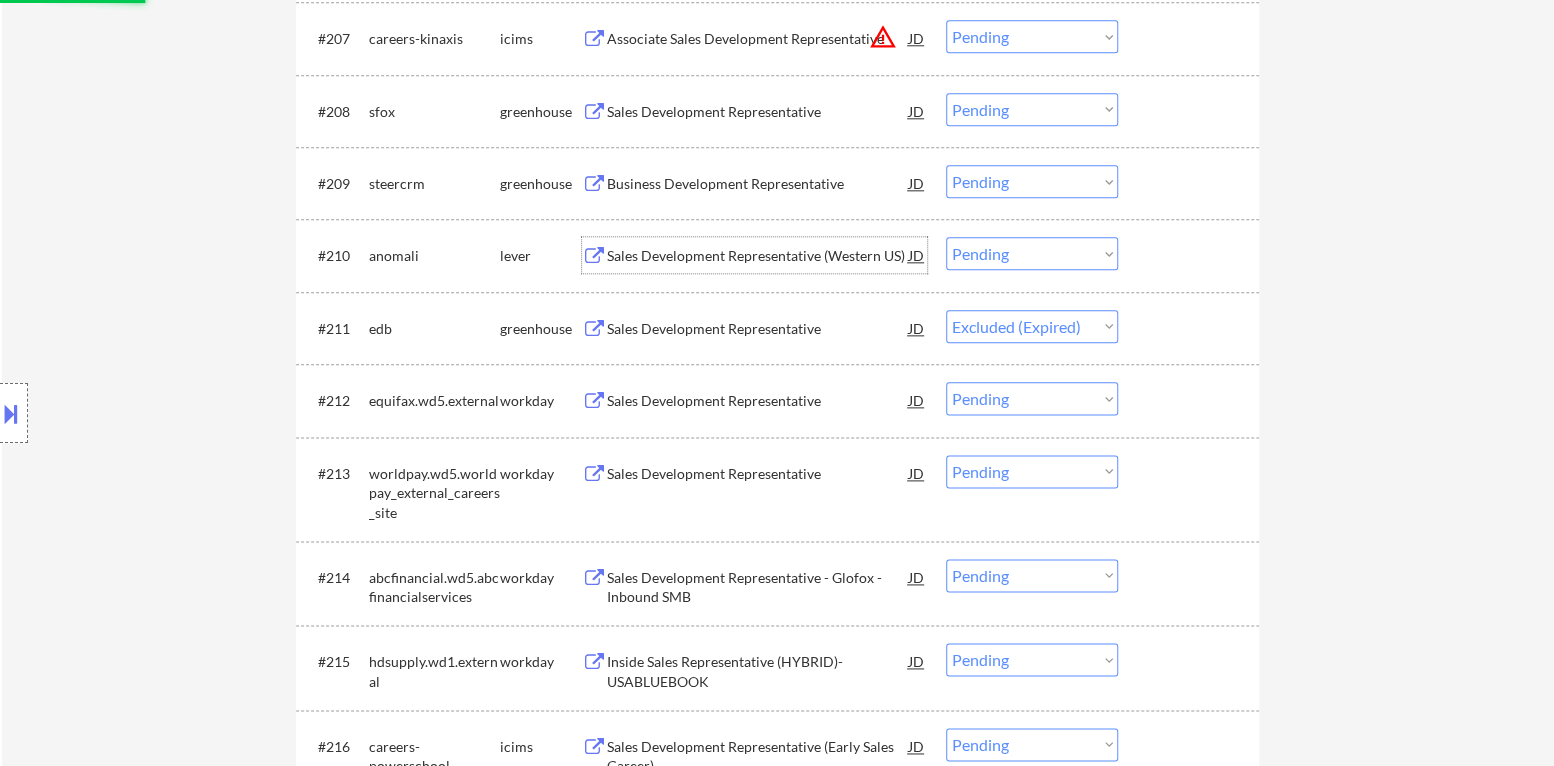 click on "Sales Development Representative (Western US)" at bounding box center (758, 256) 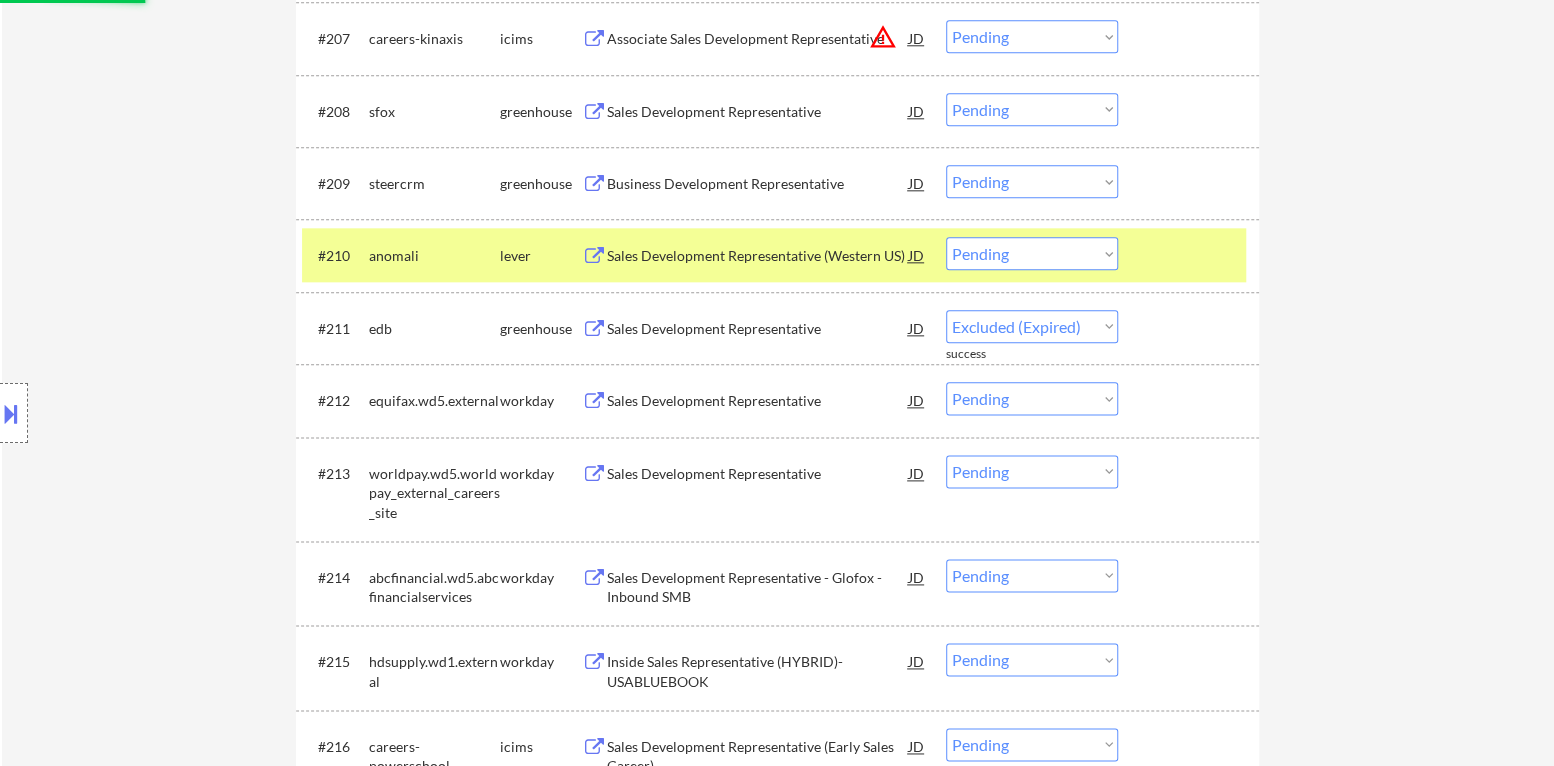 select on ""pending"" 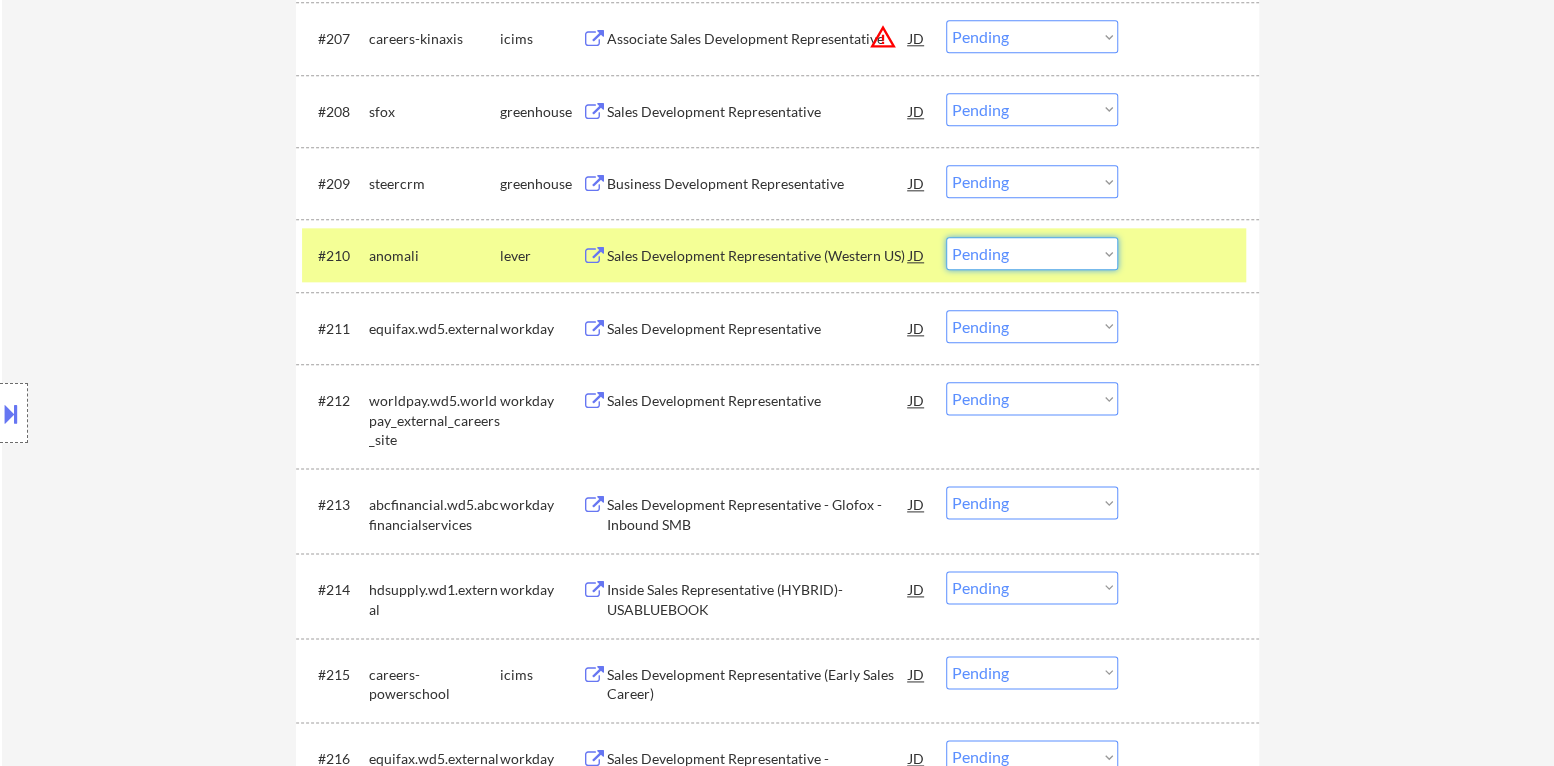 click on "Choose an option... Pending Applied Excluded (Questions) Excluded (Expired) Excluded (Location) Excluded (Bad Match) Excluded (Blocklist) Excluded (Salary) Excluded (Other)" at bounding box center [1032, 253] 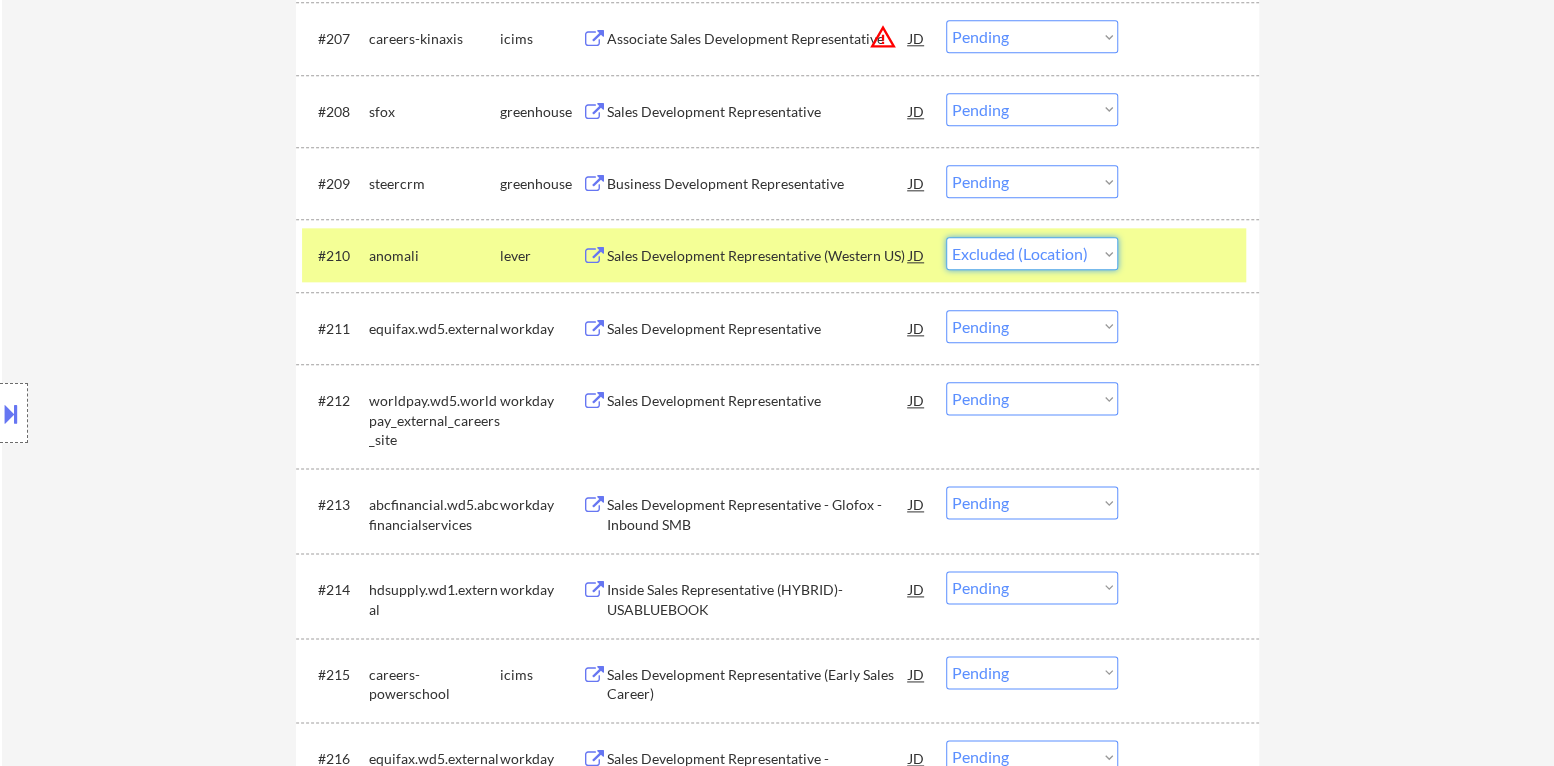 click on "Choose an option... Pending Applied Excluded (Questions) Excluded (Expired) Excluded (Location) Excluded (Bad Match) Excluded (Blocklist) Excluded (Salary) Excluded (Other)" at bounding box center [1032, 253] 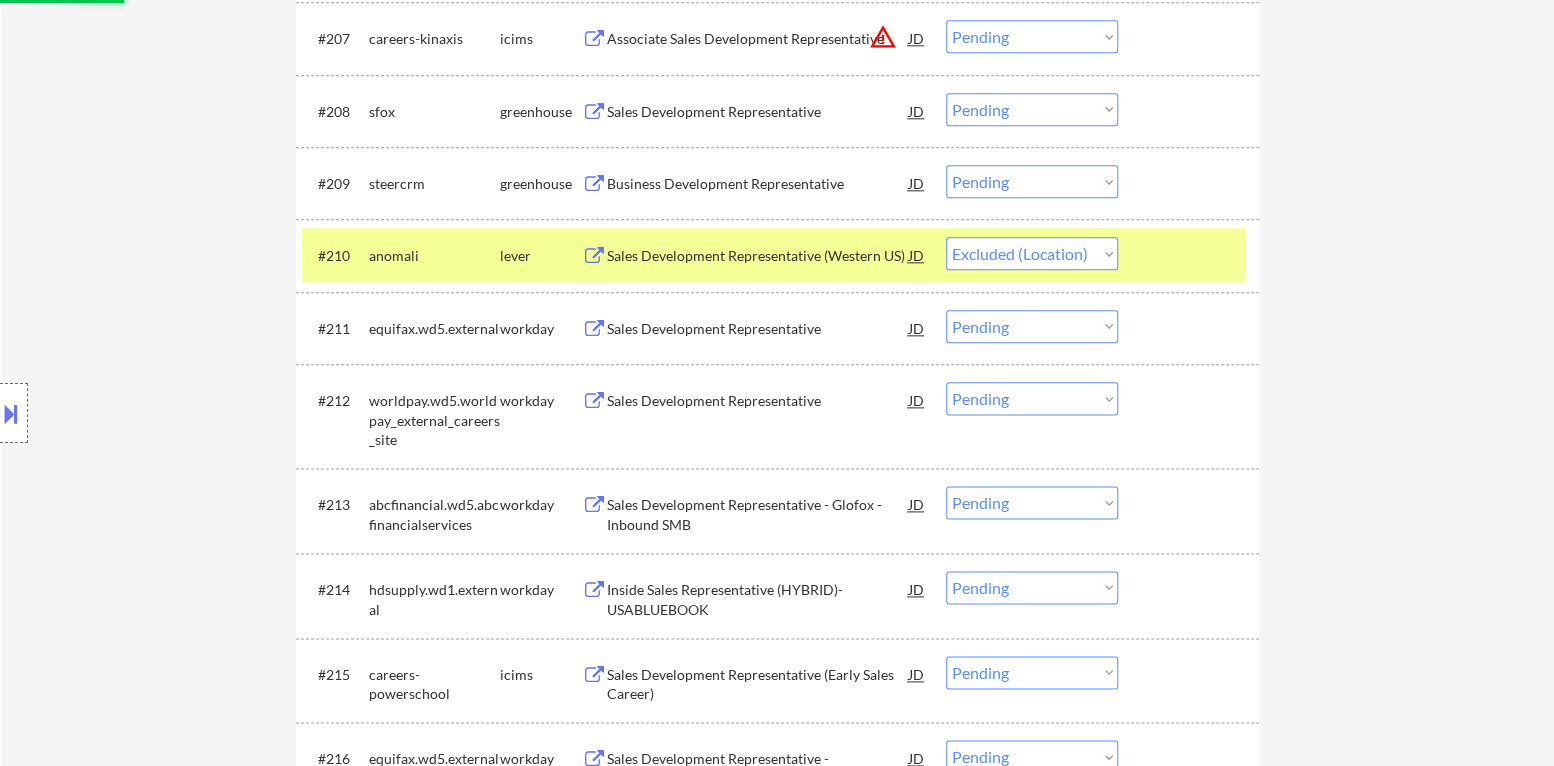 click at bounding box center [1191, 255] 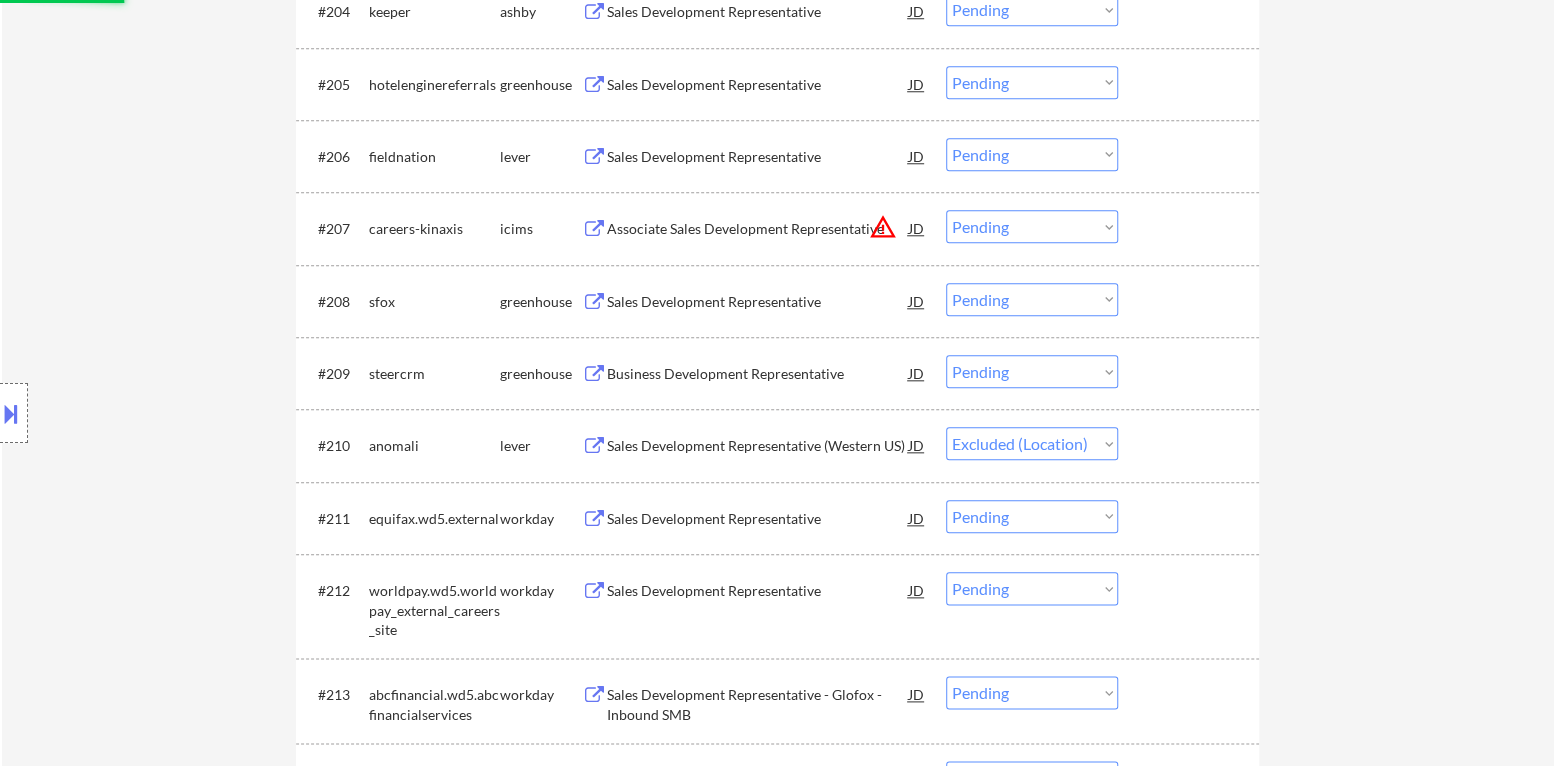 scroll, scrollTop: 989, scrollLeft: 0, axis: vertical 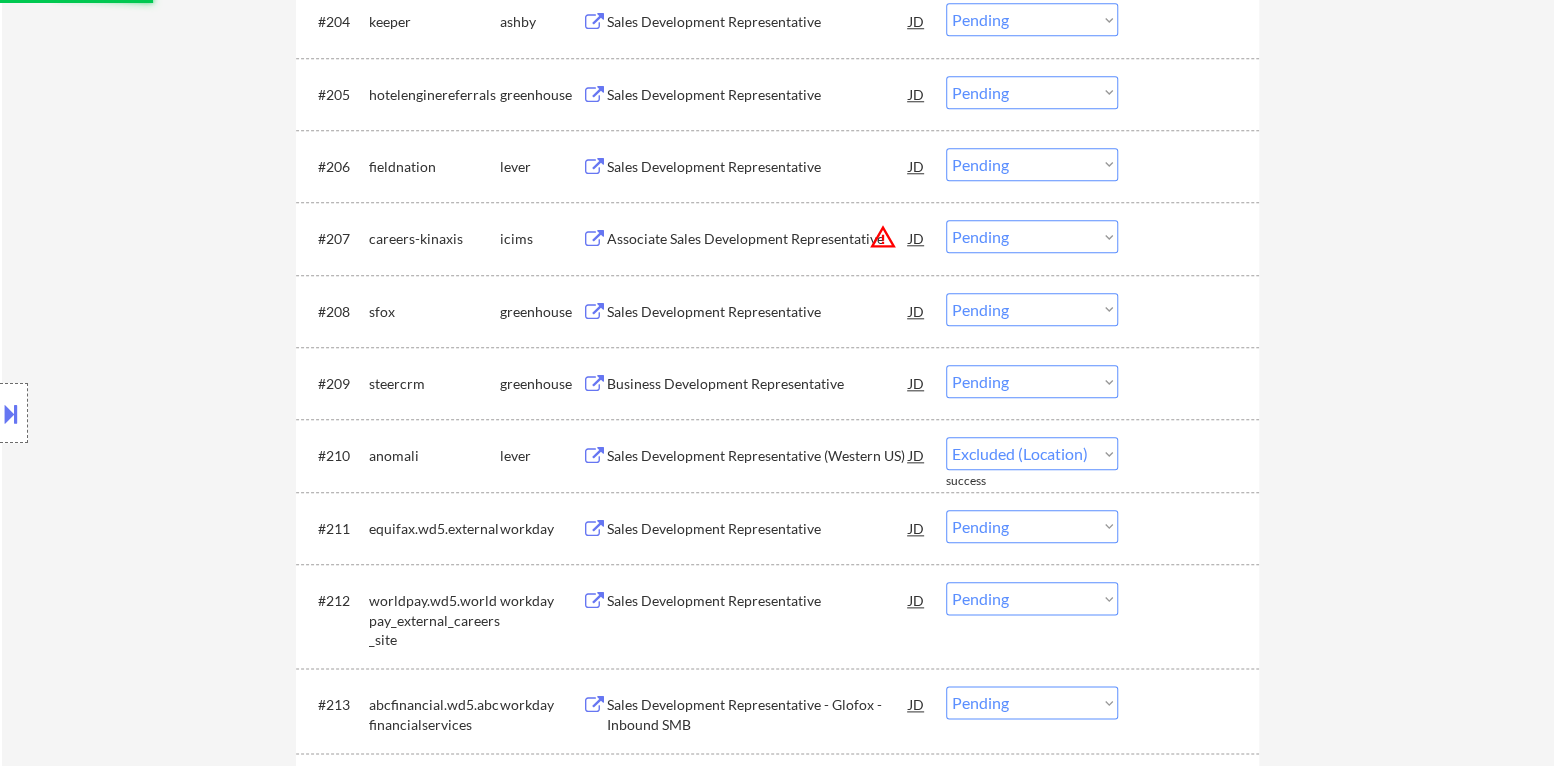 click on "Business Development Representative" at bounding box center [758, 384] 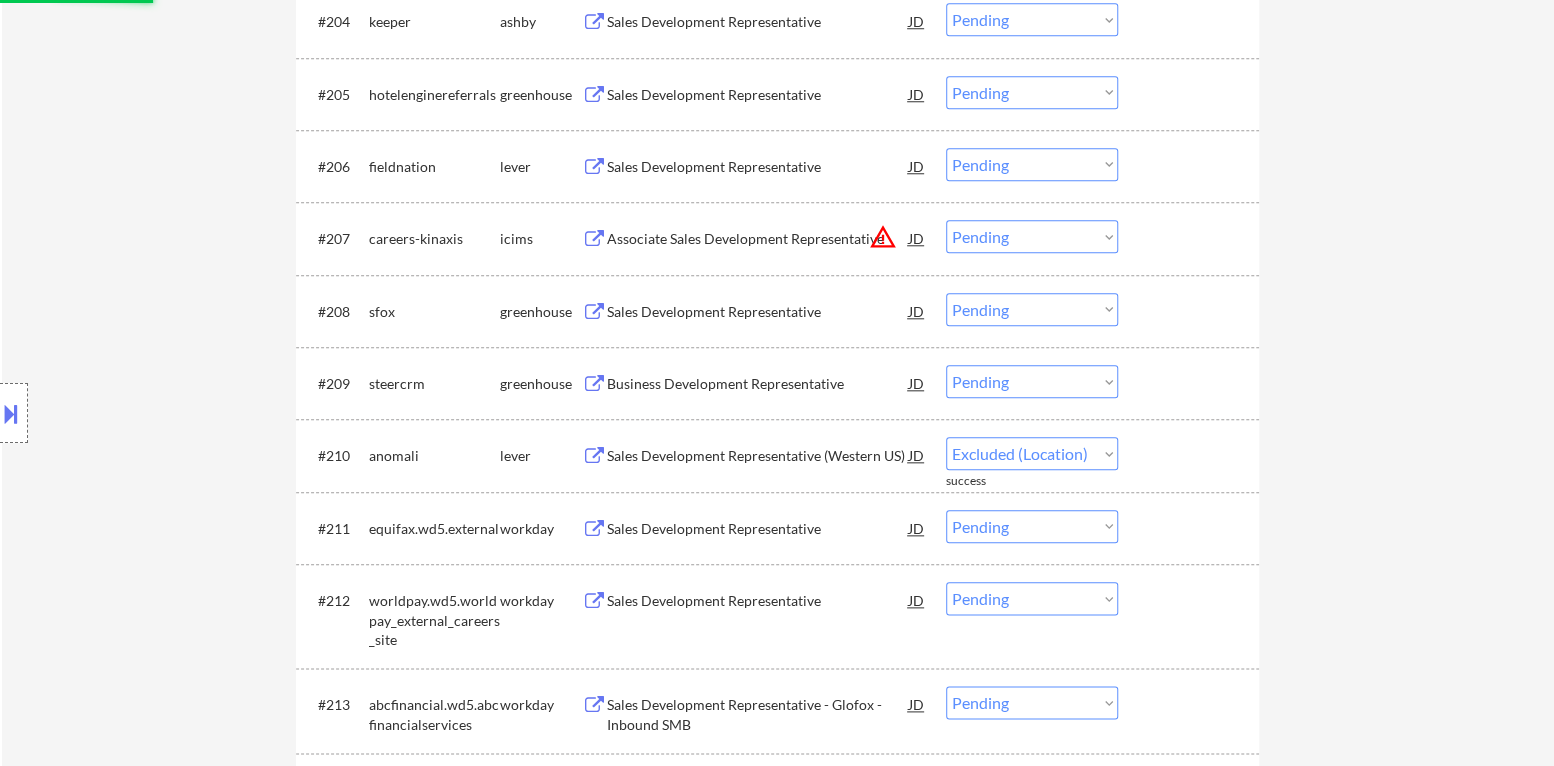 select on ""pending"" 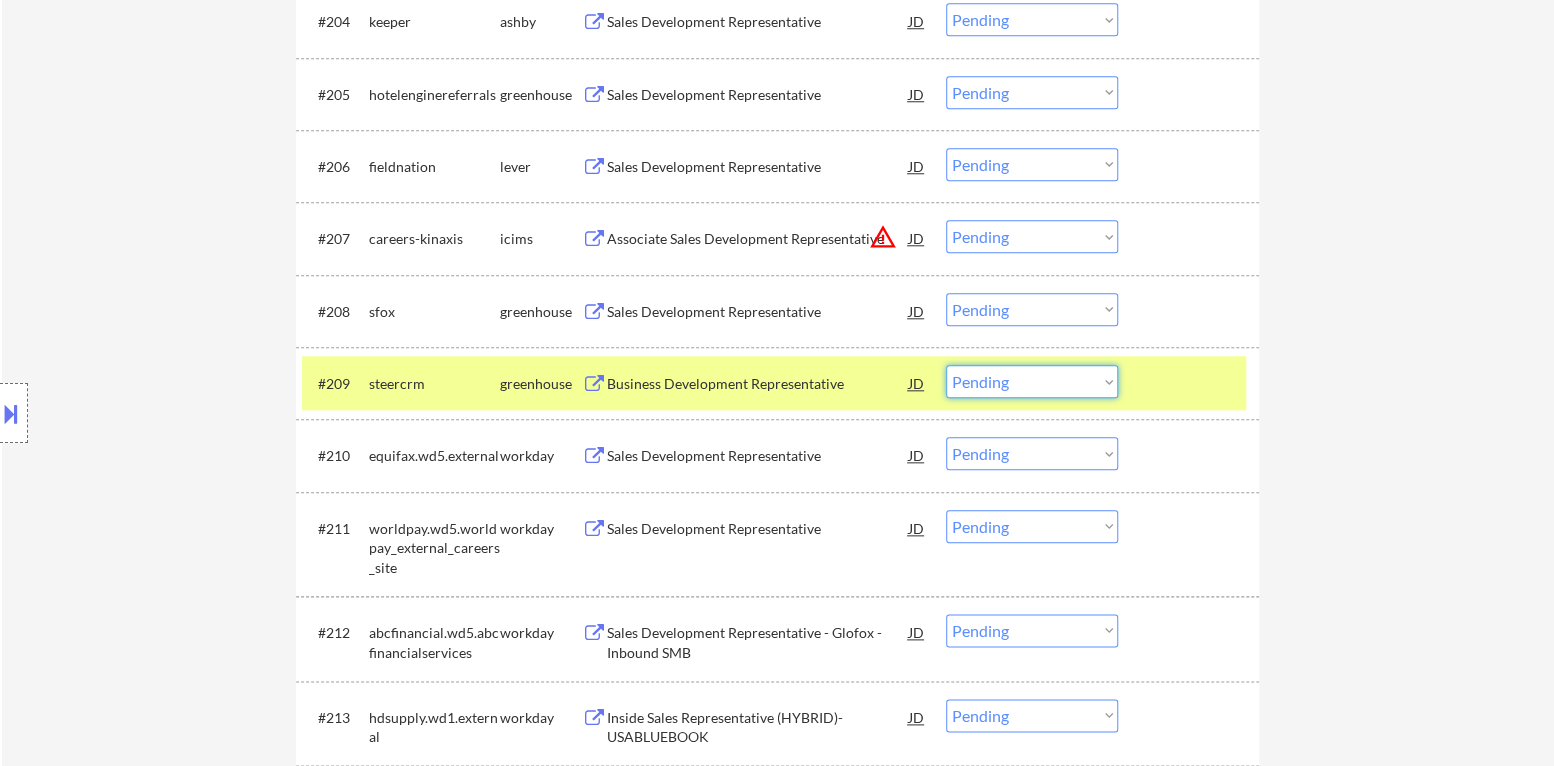 click on "Choose an option... Pending Applied Excluded (Questions) Excluded (Expired) Excluded (Location) Excluded (Bad Match) Excluded (Blocklist) Excluded (Salary) Excluded (Other)" at bounding box center [1032, 381] 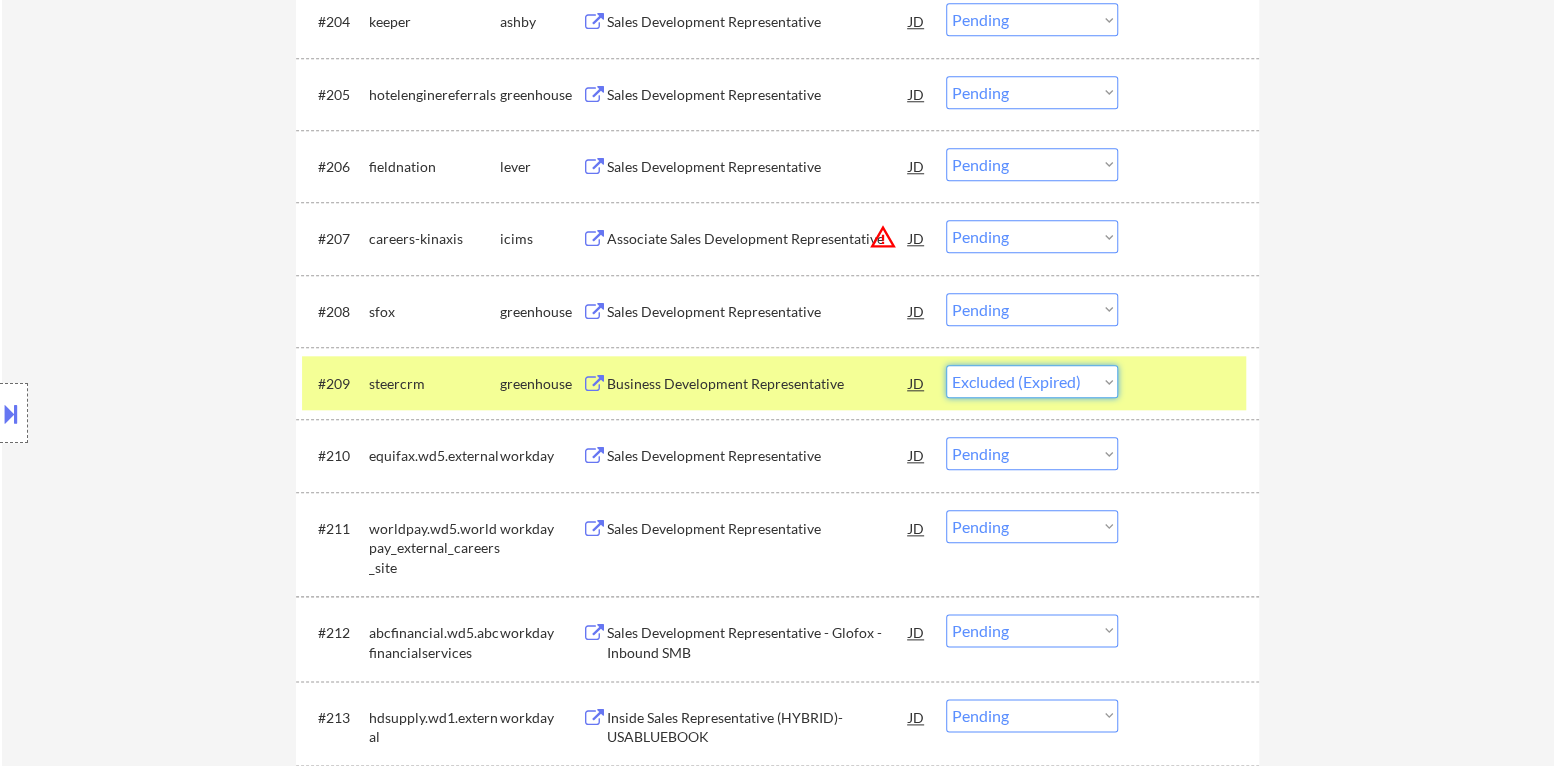 click on "Choose an option... Pending Applied Excluded (Questions) Excluded (Expired) Excluded (Location) Excluded (Bad Match) Excluded (Blocklist) Excluded (Salary) Excluded (Other)" at bounding box center [1032, 381] 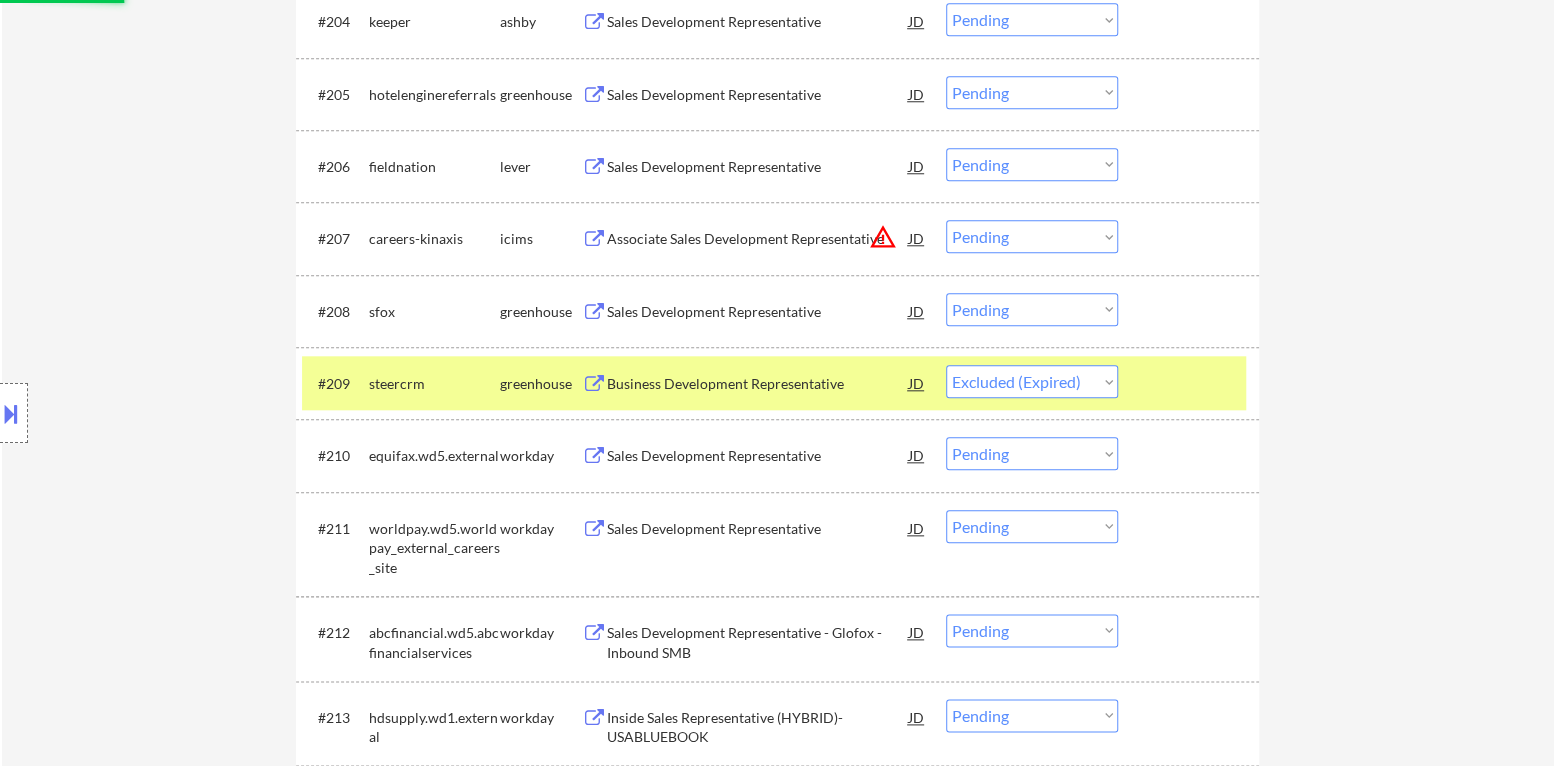 click at bounding box center (1191, 383) 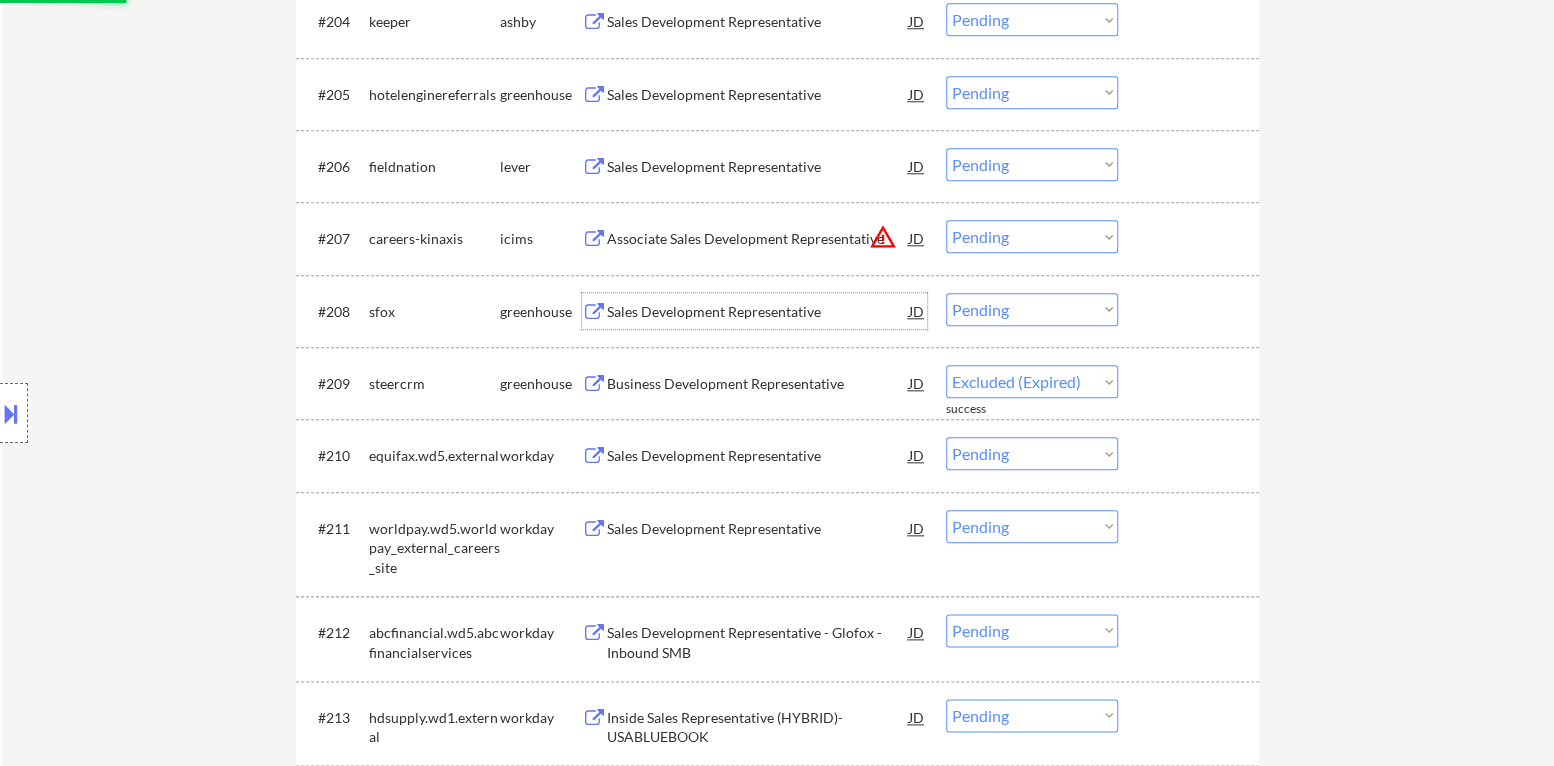 click on "Sales Development Representative" at bounding box center (758, 312) 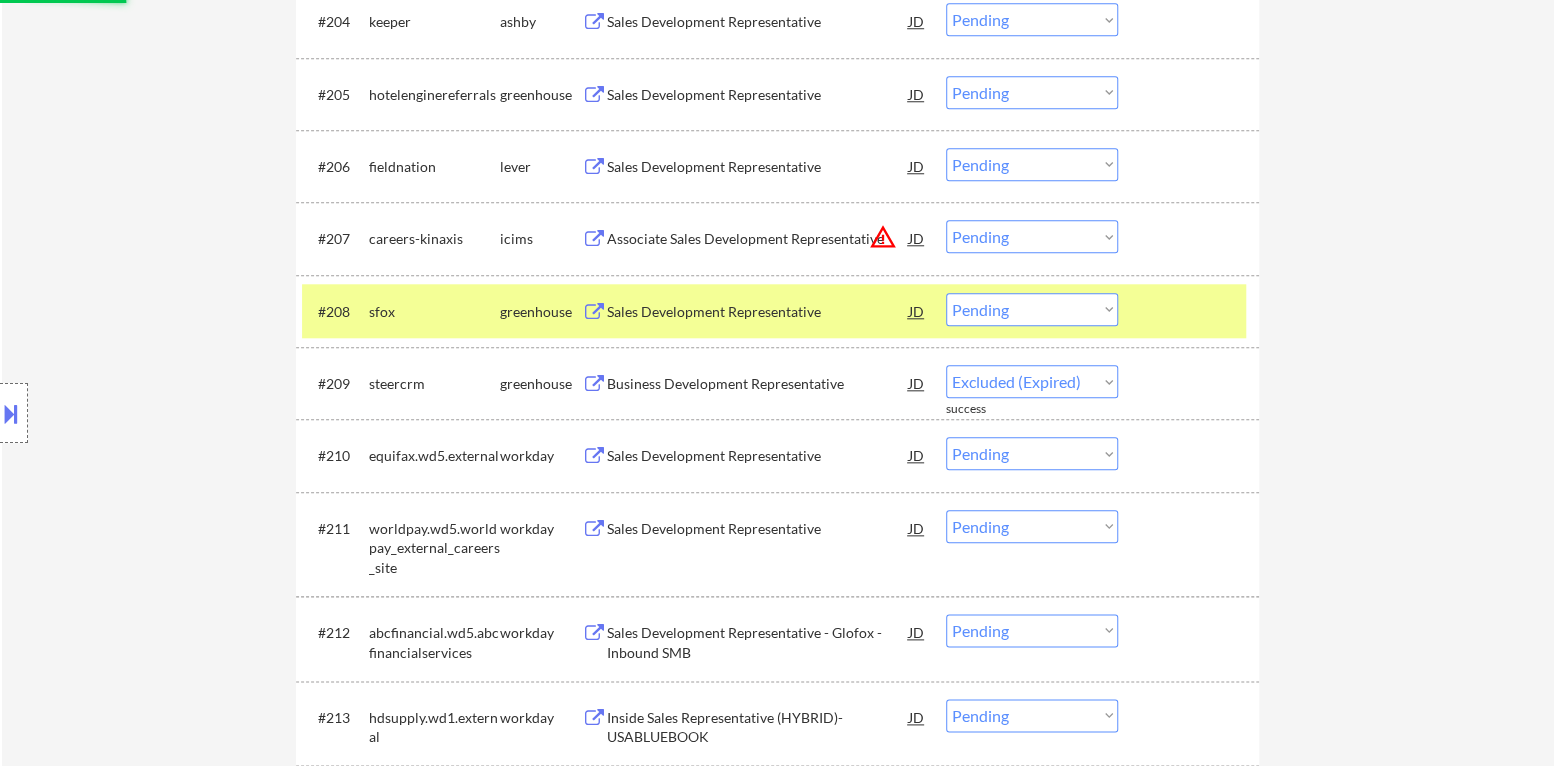 select on ""pending"" 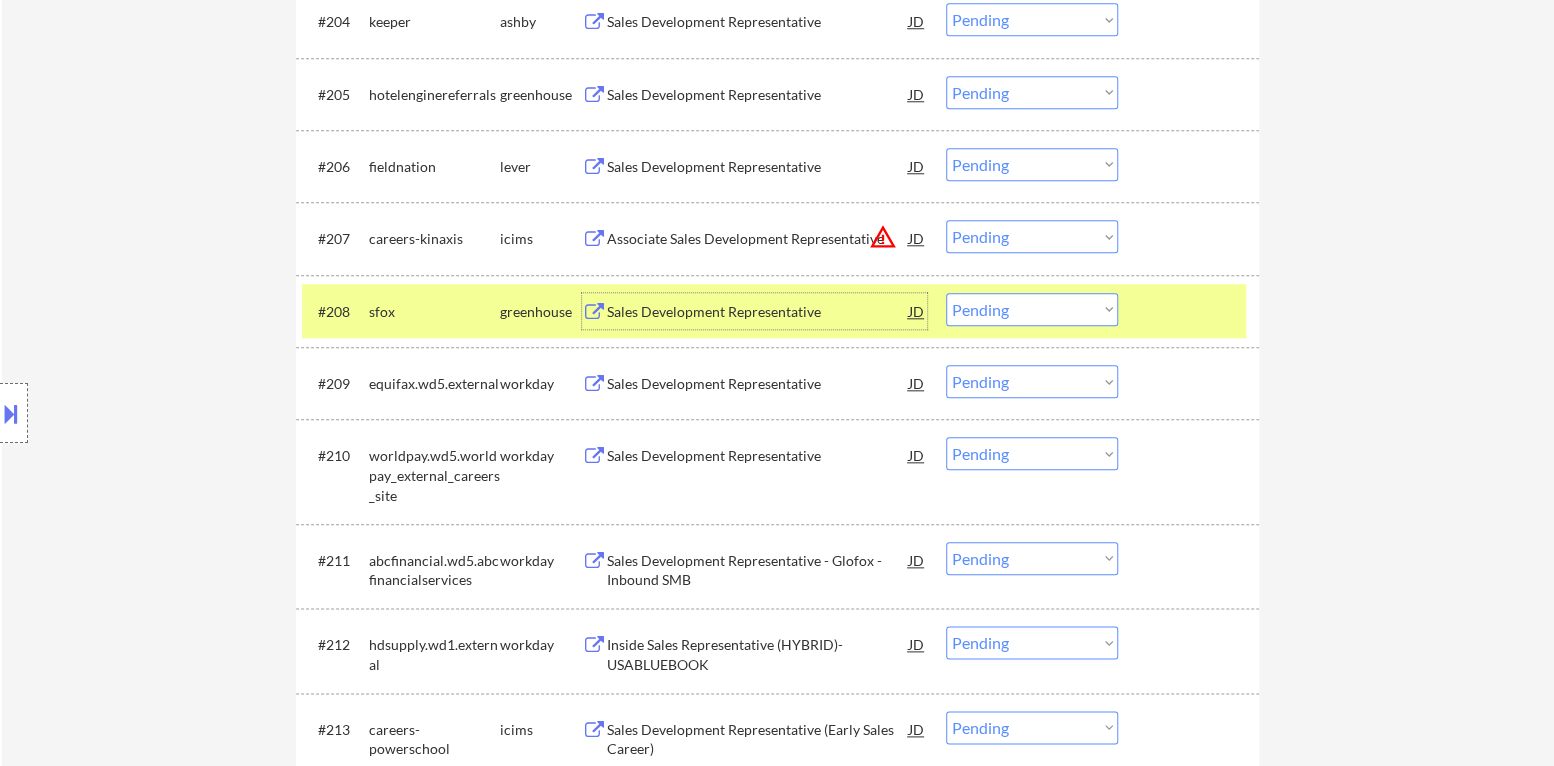 click on "#208 sfox greenhouse Sales Development Representative JD Choose an option... Pending Applied Excluded (Questions) Excluded (Expired) Excluded (Location) Excluded (Bad Match) Excluded (Blocklist) Excluded (Salary) Excluded (Other)" at bounding box center (774, 311) 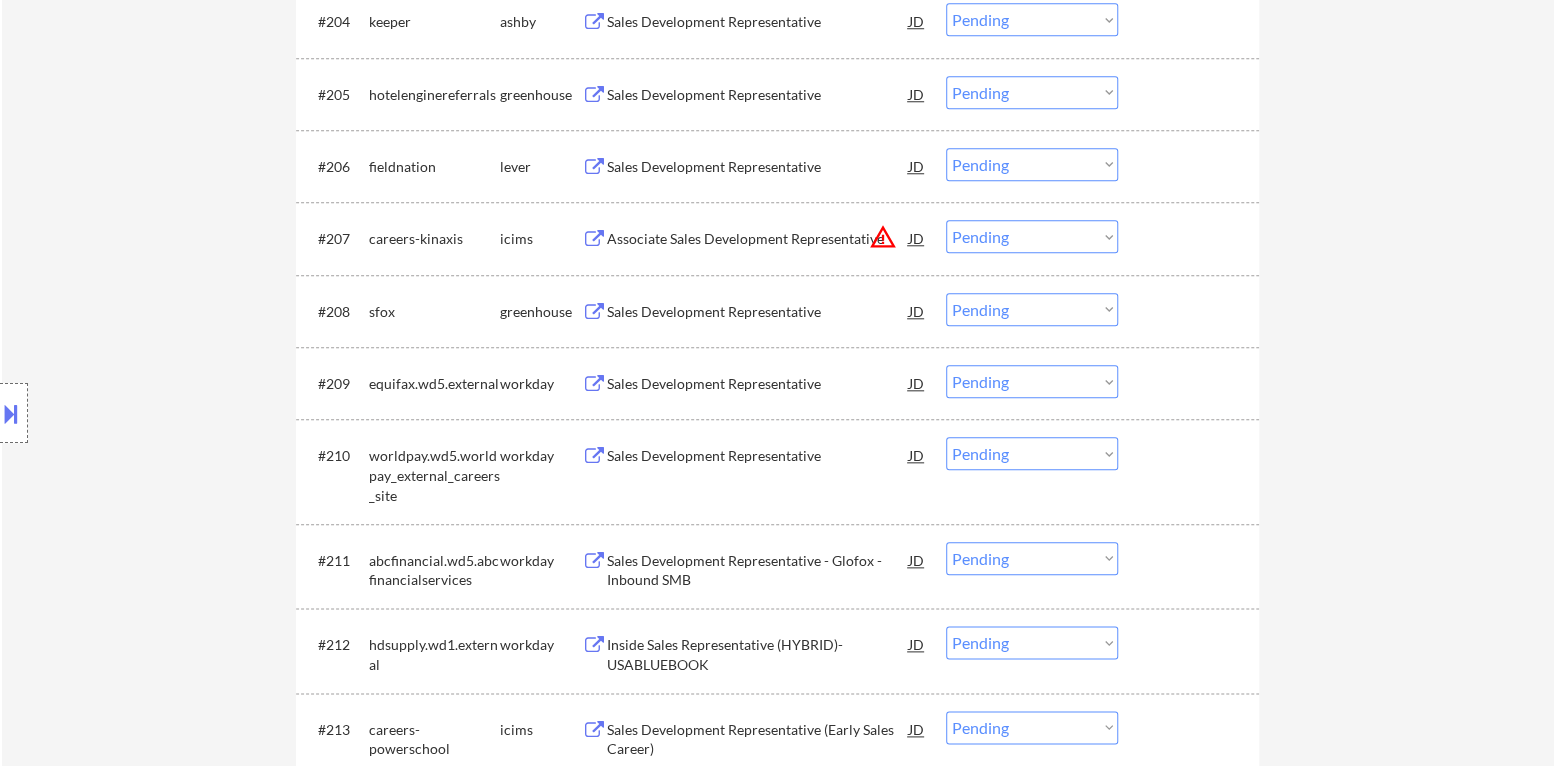 click on "Choose an option... Pending Applied Excluded (Questions) Excluded (Expired) Excluded (Location) Excluded (Bad Match) Excluded (Blocklist) Excluded (Salary) Excluded (Other)" at bounding box center (1032, 309) 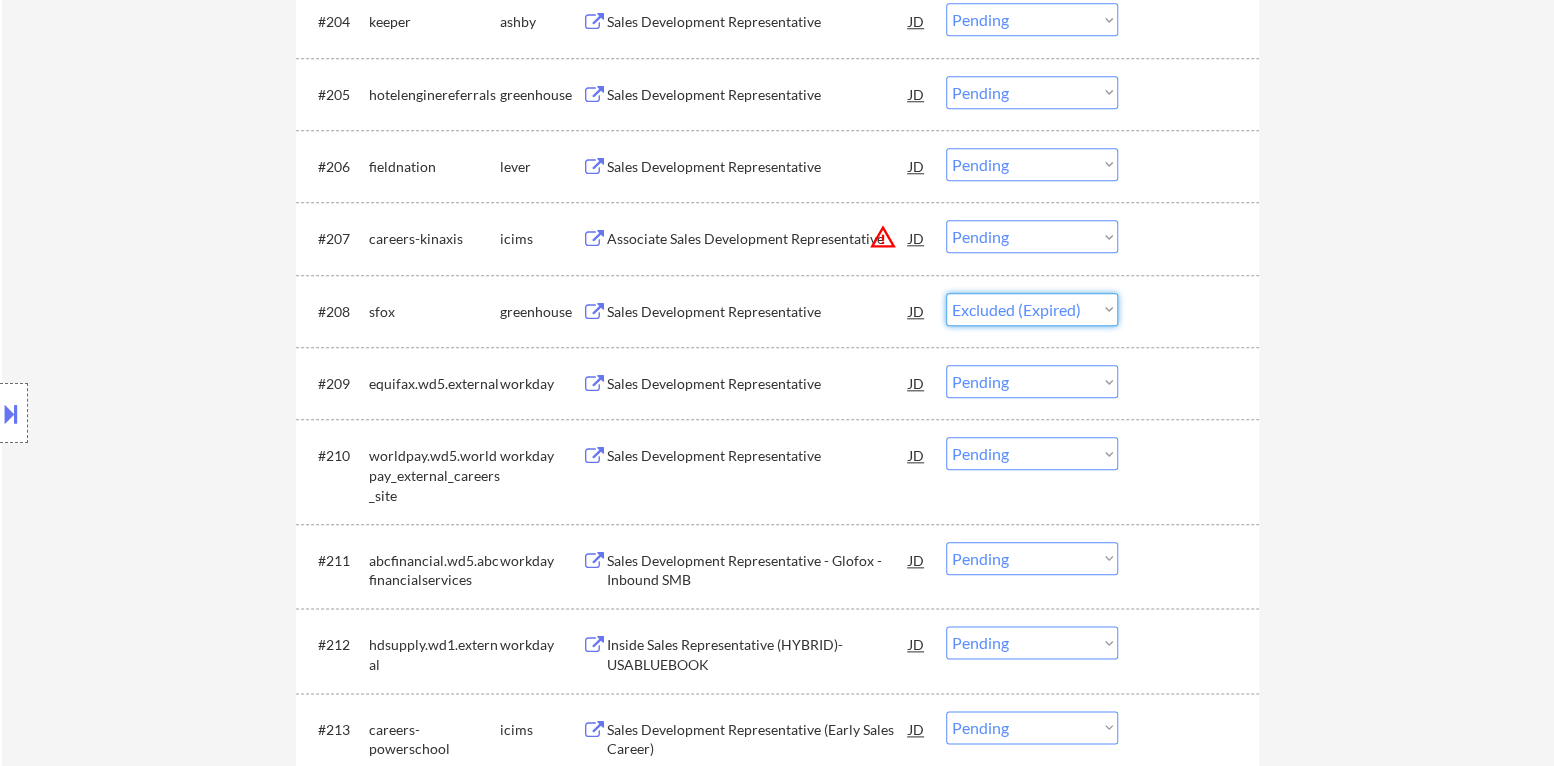 click on "Choose an option... Pending Applied Excluded (Questions) Excluded (Expired) Excluded (Location) Excluded (Bad Match) Excluded (Blocklist) Excluded (Salary) Excluded (Other)" at bounding box center [1032, 309] 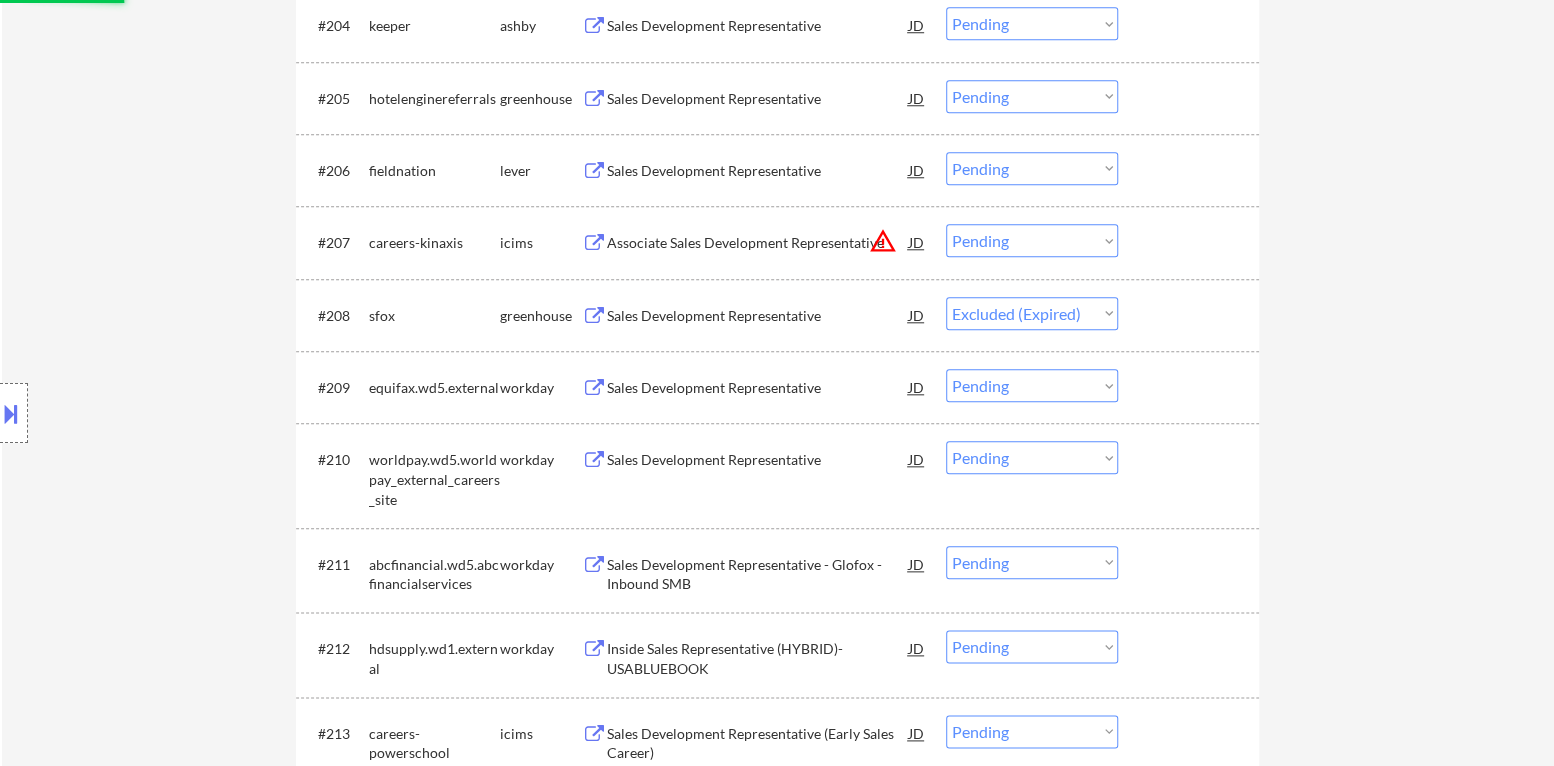 scroll, scrollTop: 889, scrollLeft: 0, axis: vertical 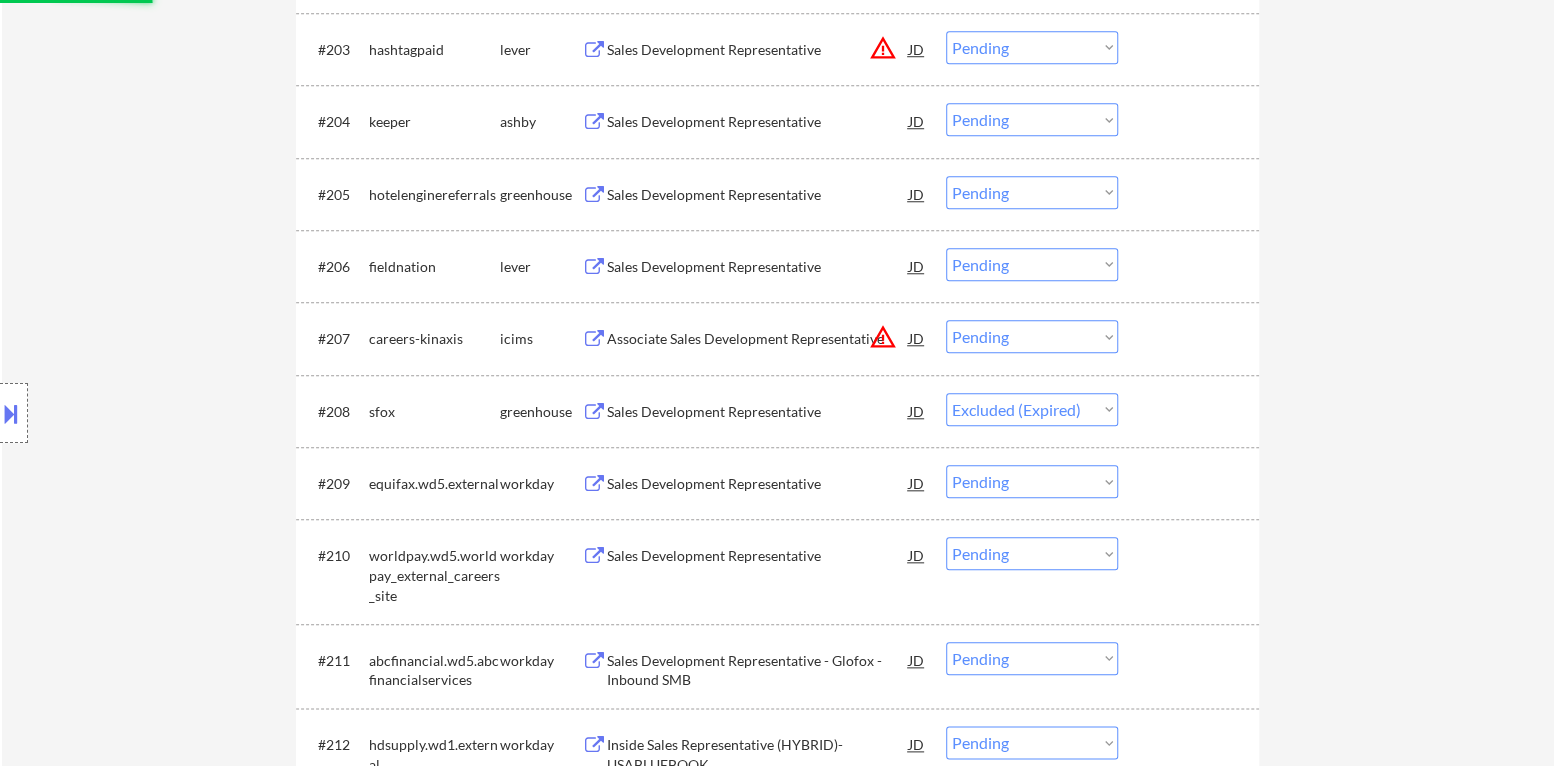 click on "Sales Development Representative" at bounding box center [758, 267] 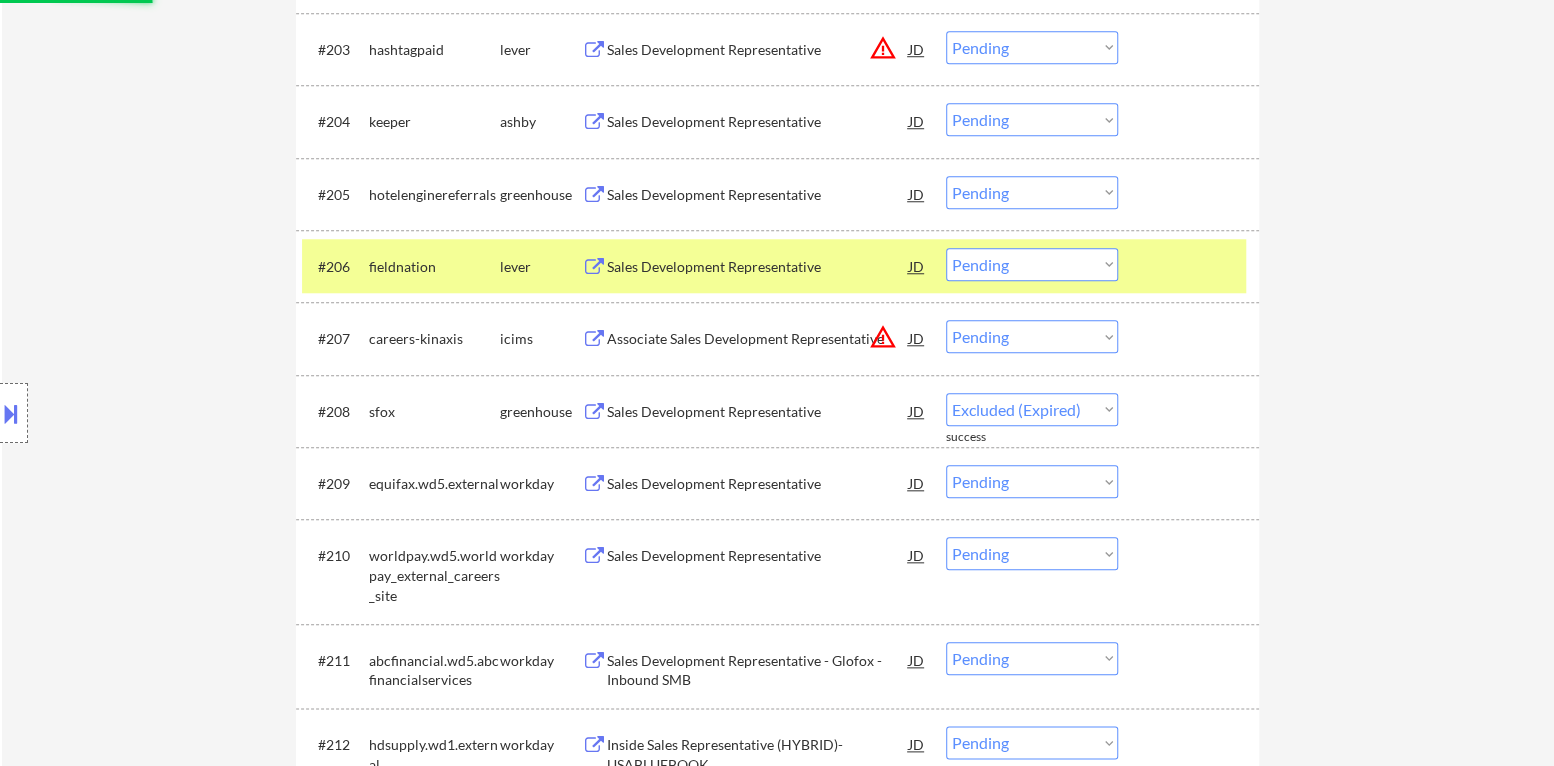 select on ""pending"" 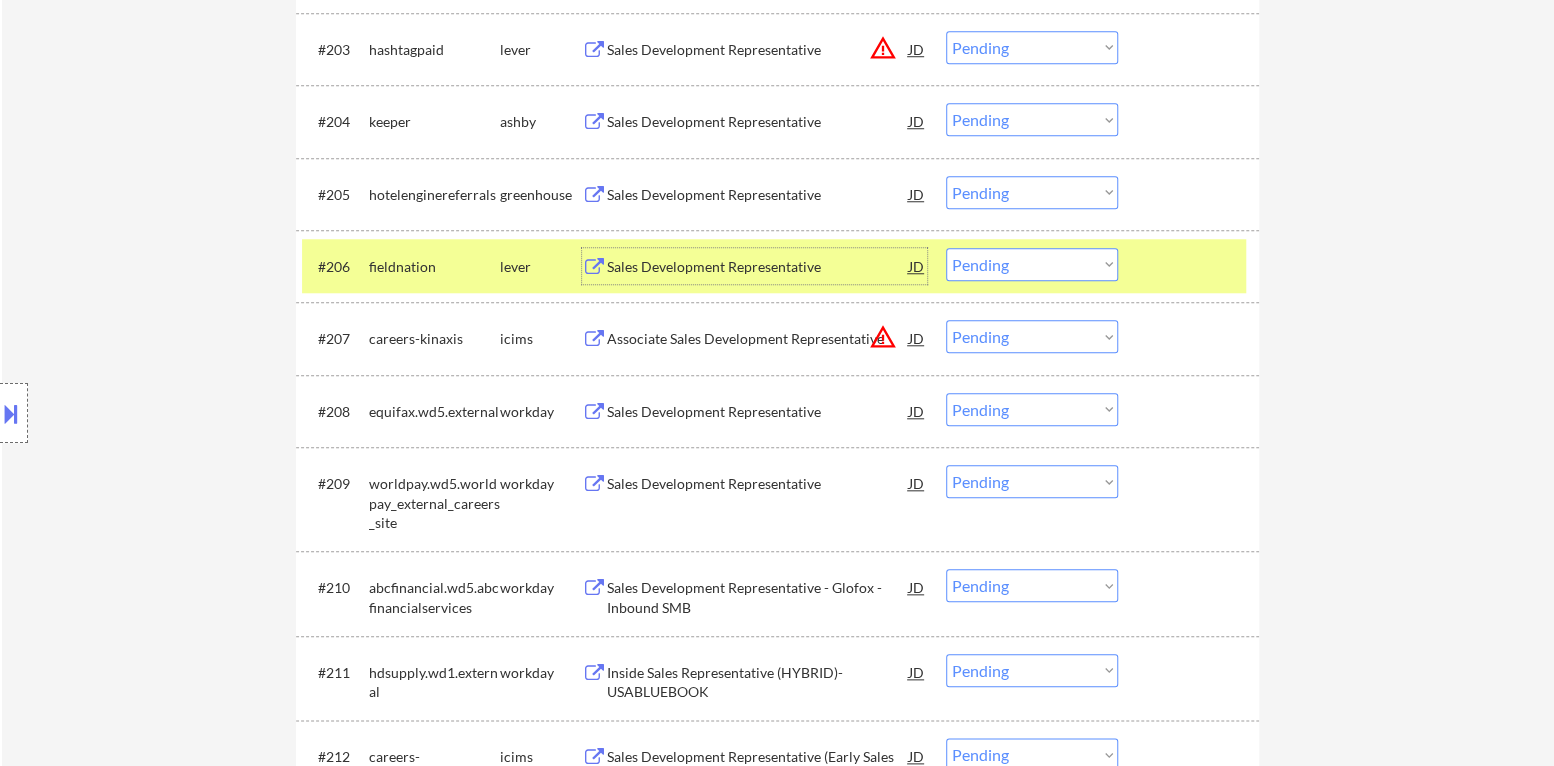 click on "Choose an option... Pending Applied Excluded (Questions) Excluded (Expired) Excluded (Location) Excluded (Bad Match) Excluded (Blocklist) Excluded (Salary) Excluded (Other)" at bounding box center (1032, 264) 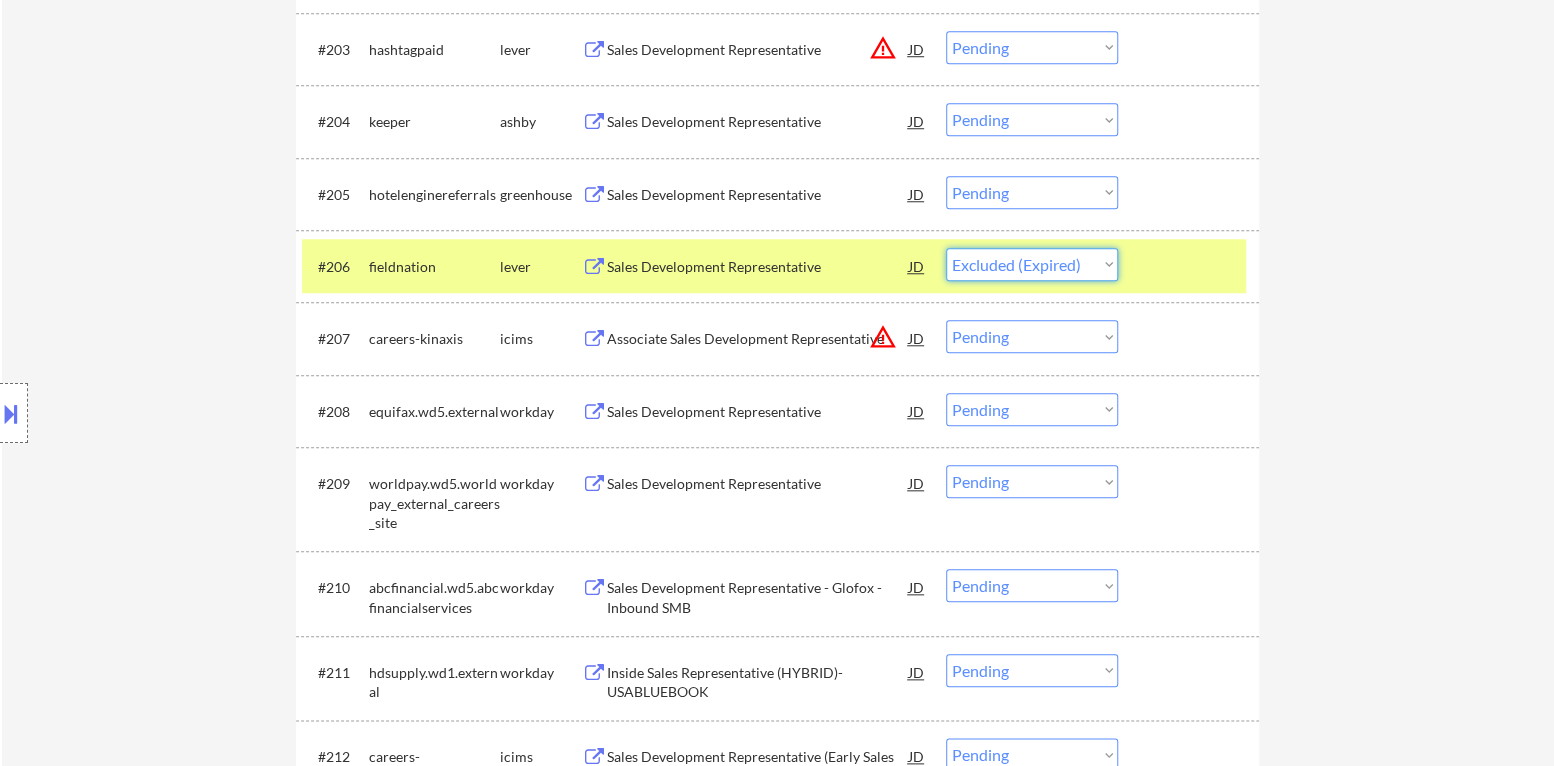click on "Choose an option... Pending Applied Excluded (Questions) Excluded (Expired) Excluded (Location) Excluded (Bad Match) Excluded (Blocklist) Excluded (Salary) Excluded (Other)" at bounding box center [1032, 264] 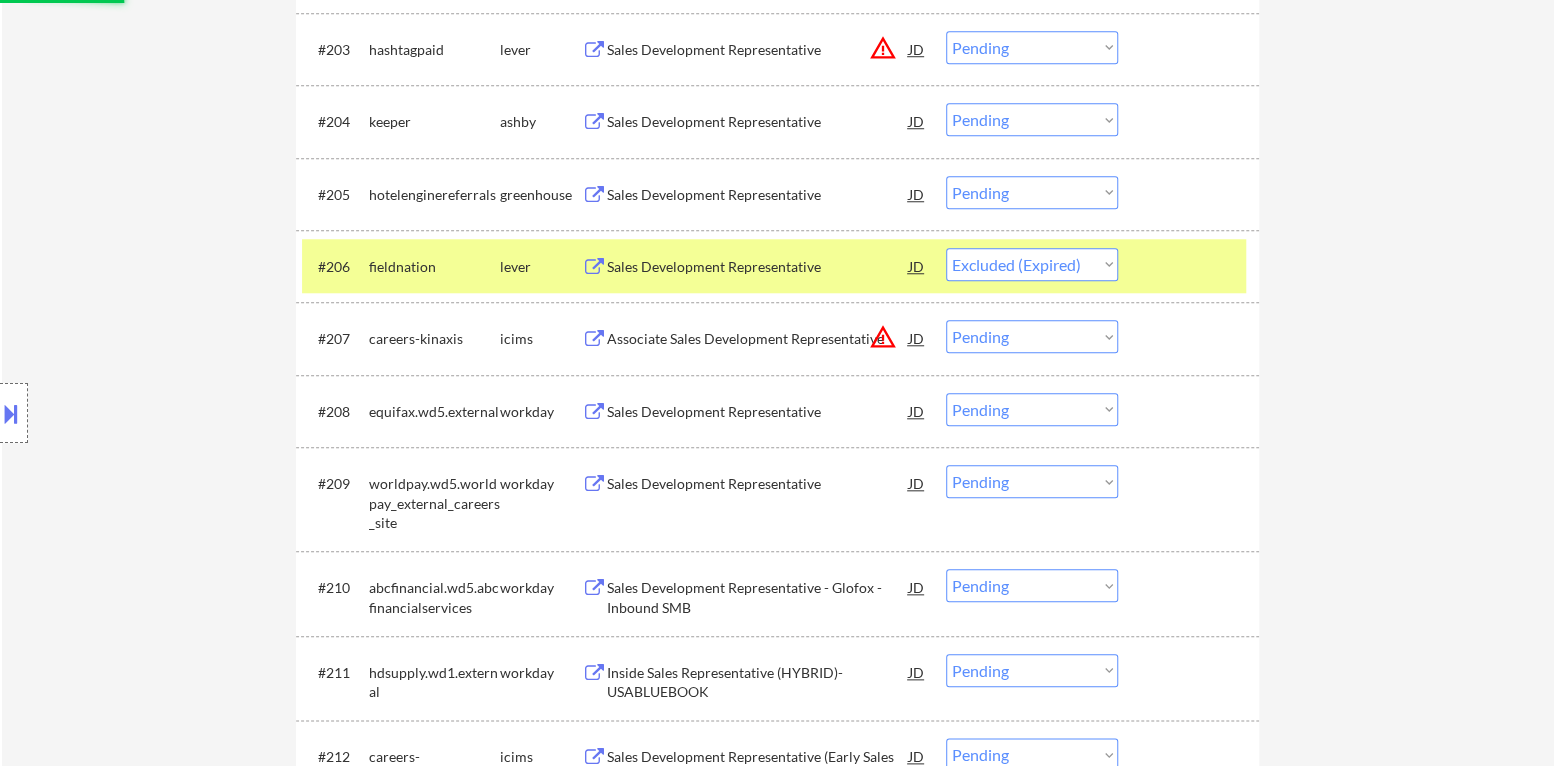 click at bounding box center [1191, 266] 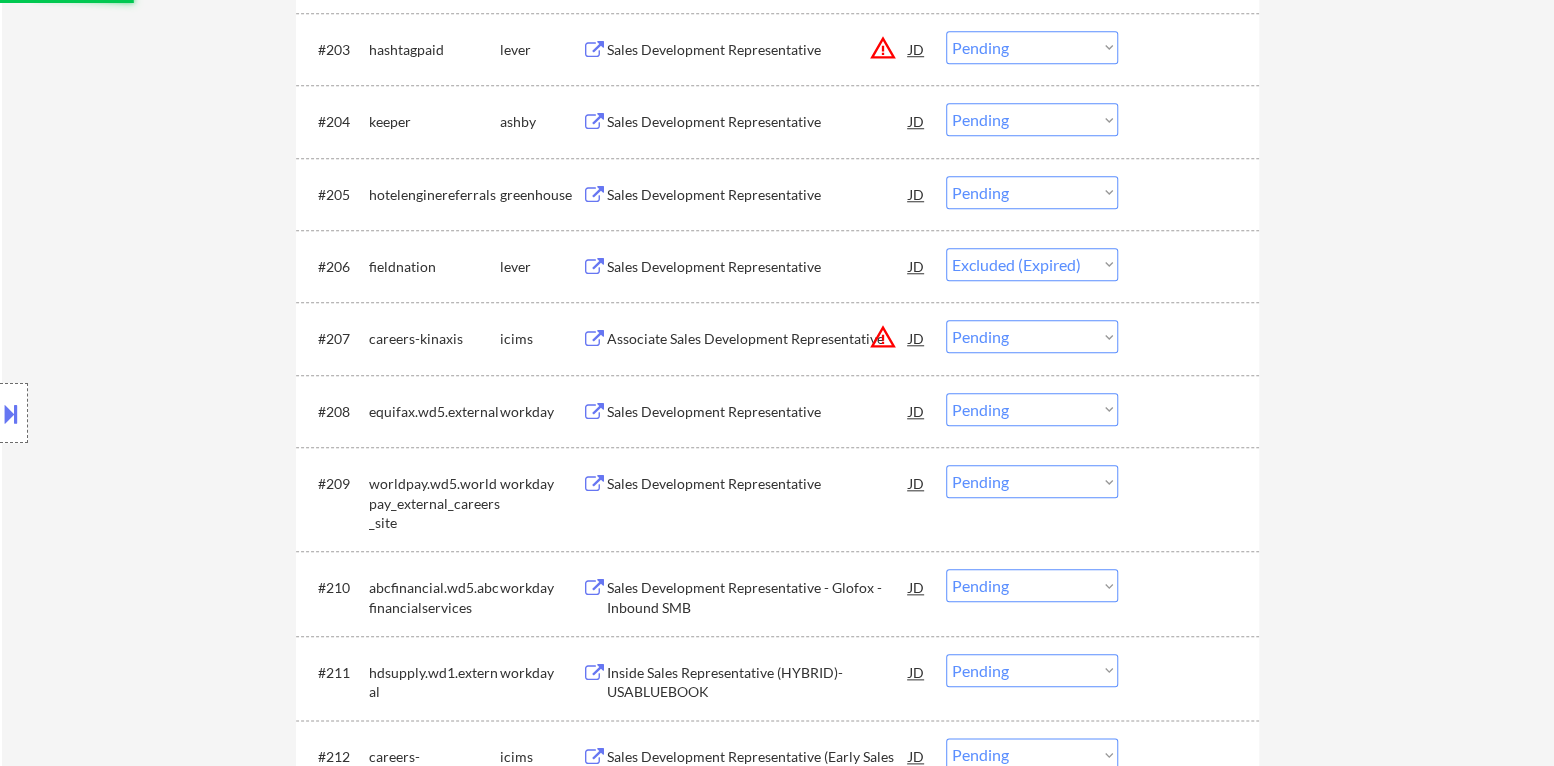 click on "Sales Development Representative" at bounding box center [758, 195] 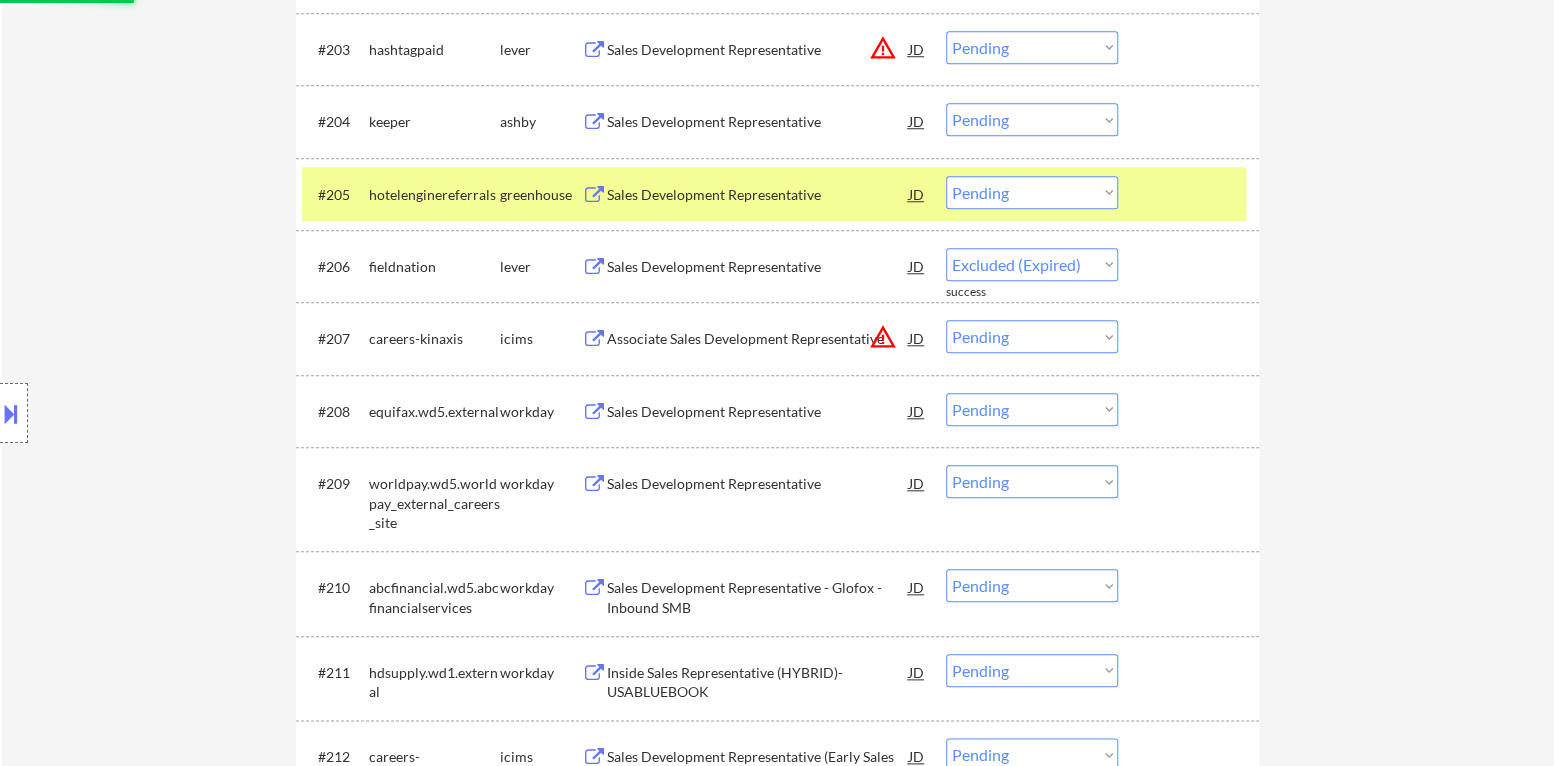 select on ""pending"" 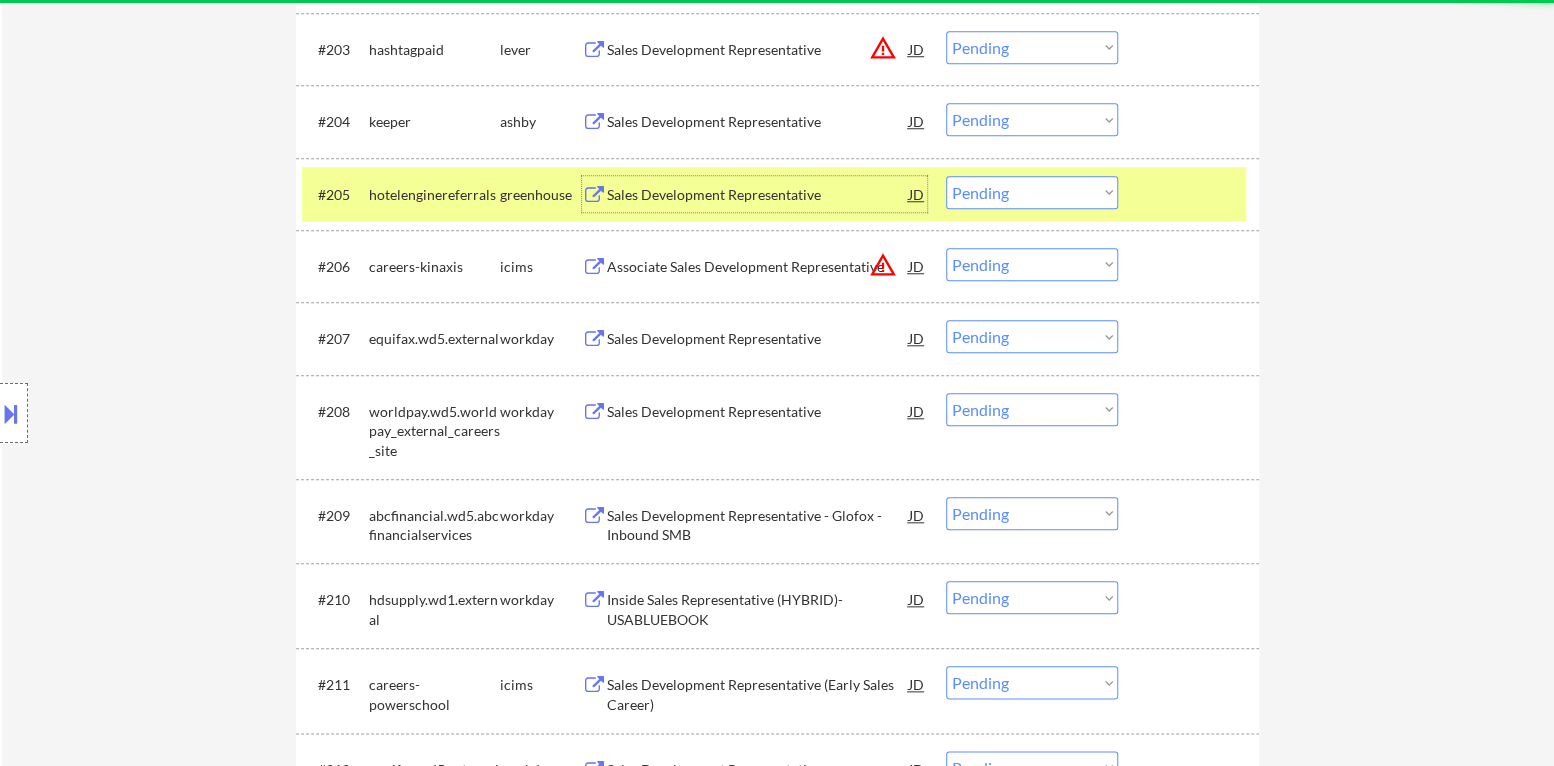 click on "Choose an option... Pending Applied Excluded (Questions) Excluded (Expired) Excluded (Location) Excluded (Bad Match) Excluded (Blocklist) Excluded (Salary) Excluded (Other)" at bounding box center (1032, 192) 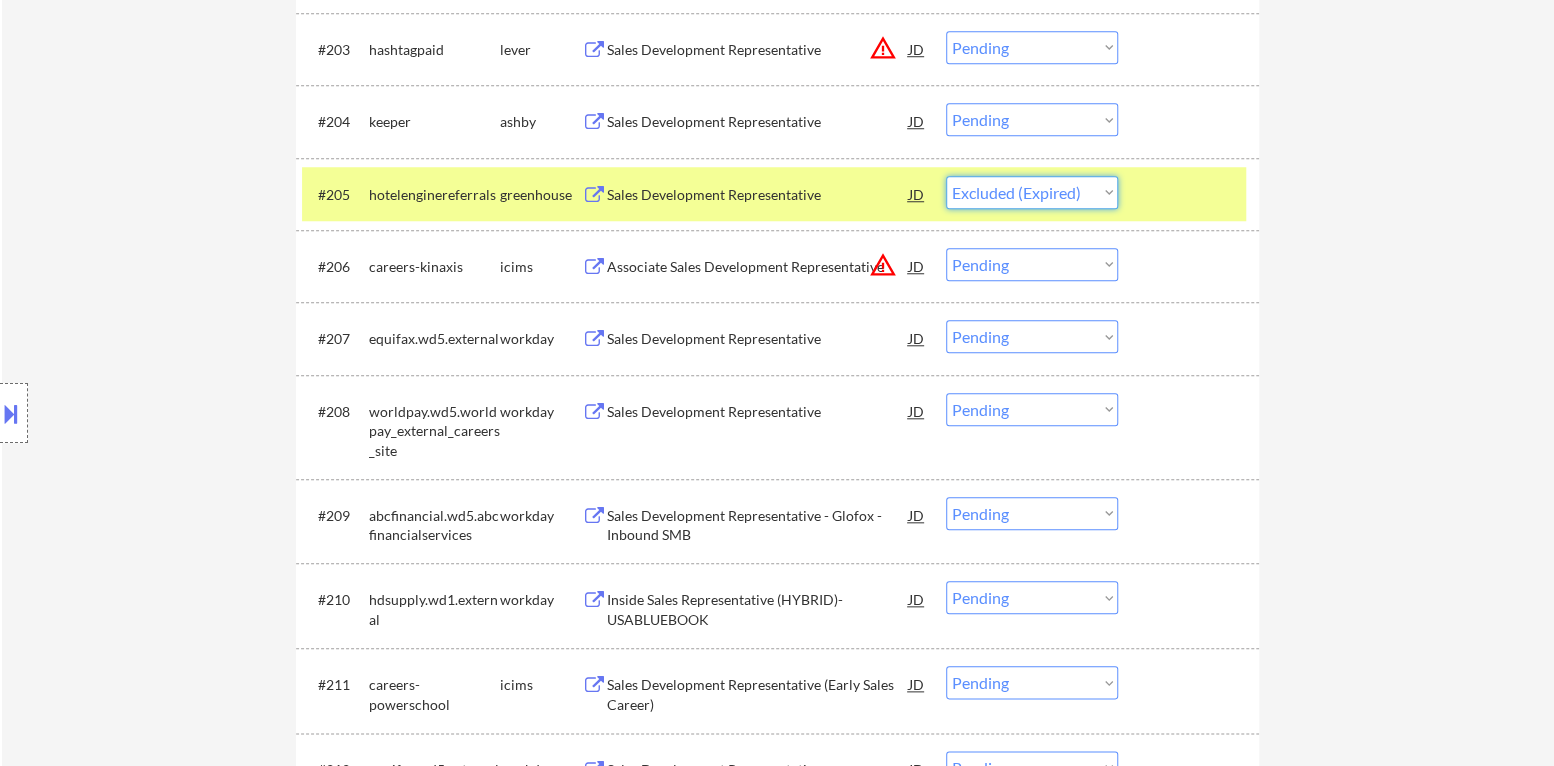 click on "Choose an option... Pending Applied Excluded (Questions) Excluded (Expired) Excluded (Location) Excluded (Bad Match) Excluded (Blocklist) Excluded (Salary) Excluded (Other)" at bounding box center (1032, 192) 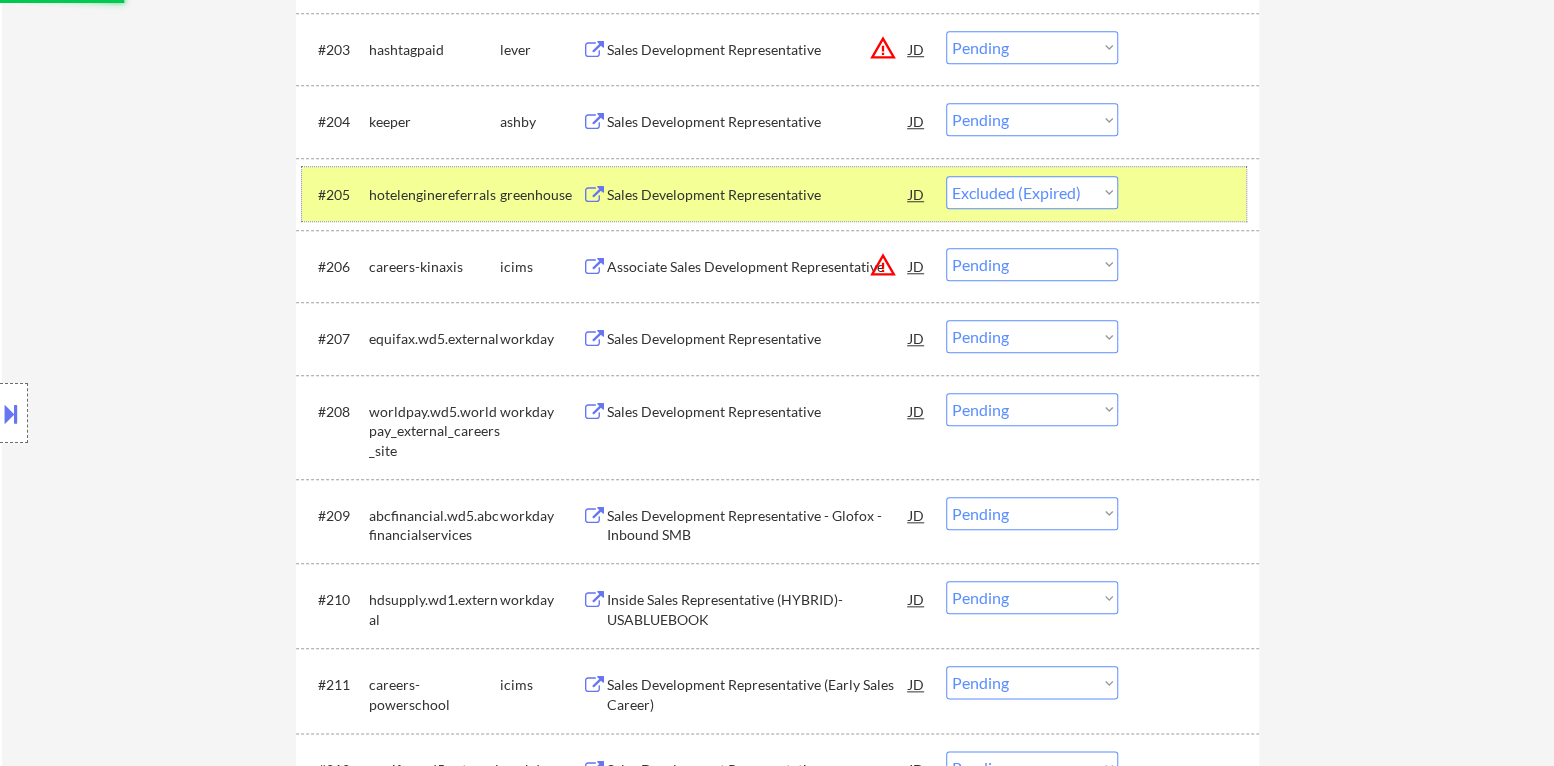 click on "#205 hotelenginereferrals greenhouse Sales Development Representative JD Choose an option... Pending Applied Excluded (Questions) Excluded (Expired) Excluded (Location) Excluded (Bad Match) Excluded (Blocklist) Excluded (Salary) Excluded (Other)" at bounding box center [774, 194] 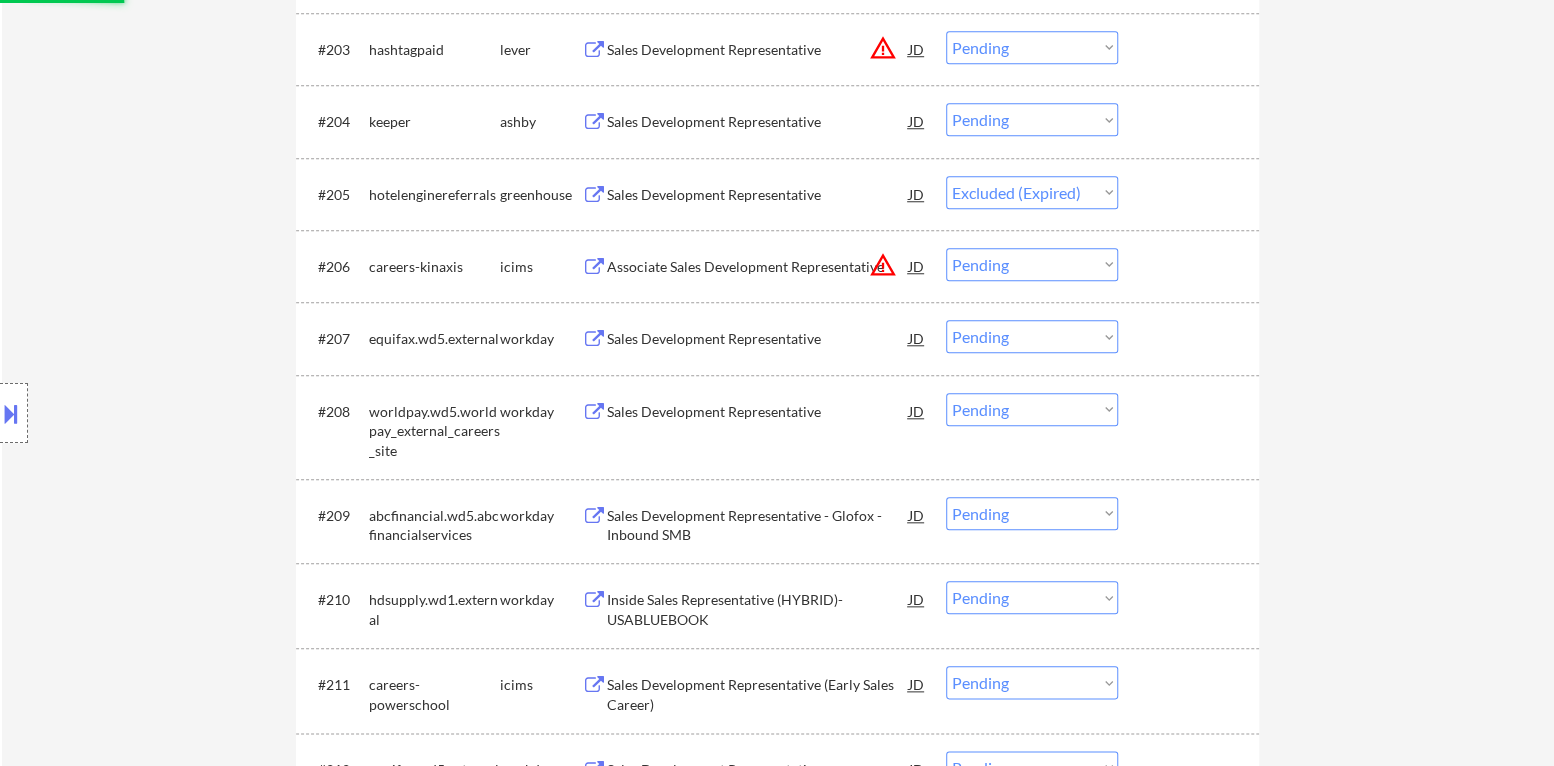 click on "Sales Development Representative" at bounding box center [758, 122] 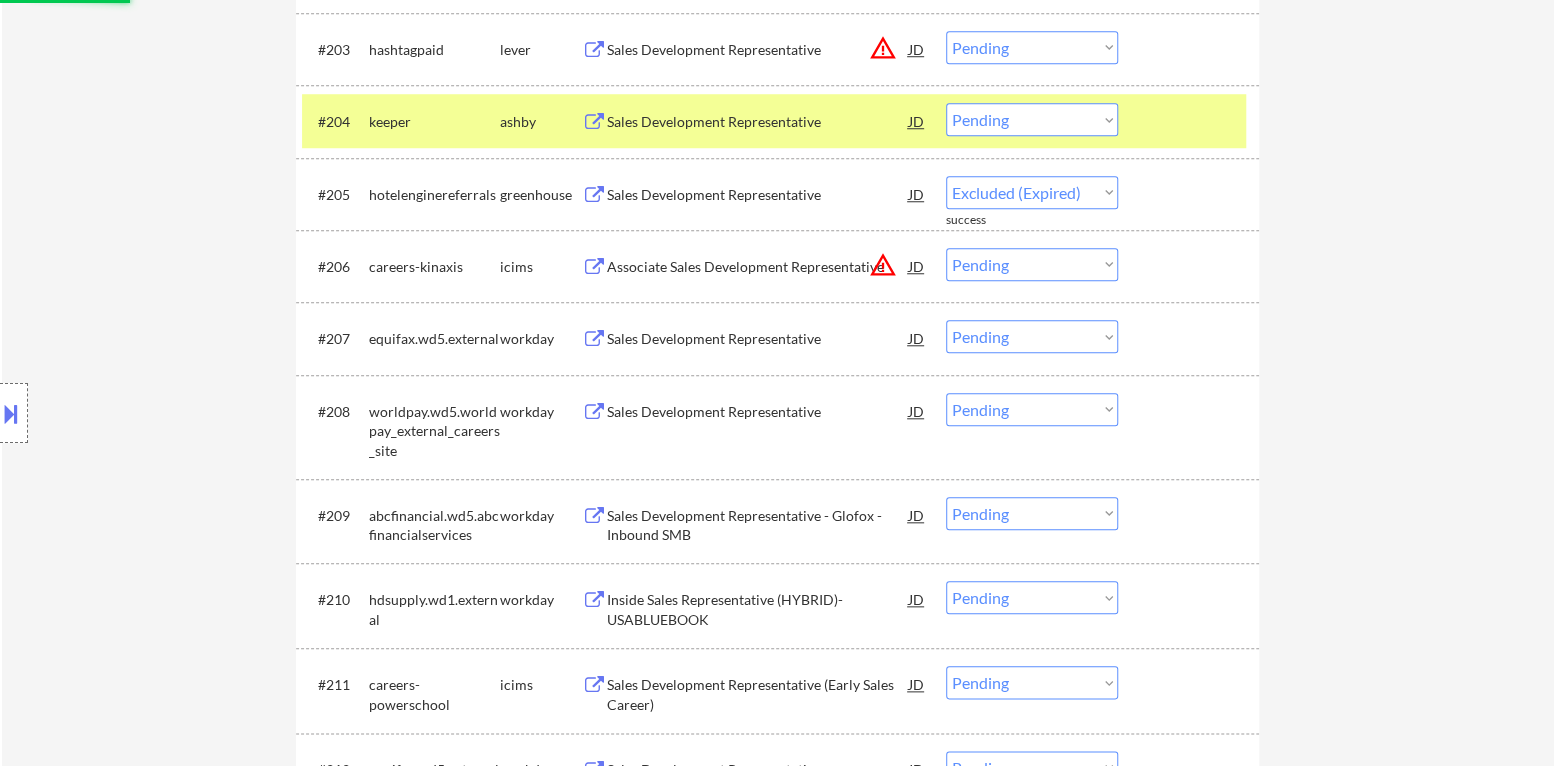 select on ""pending"" 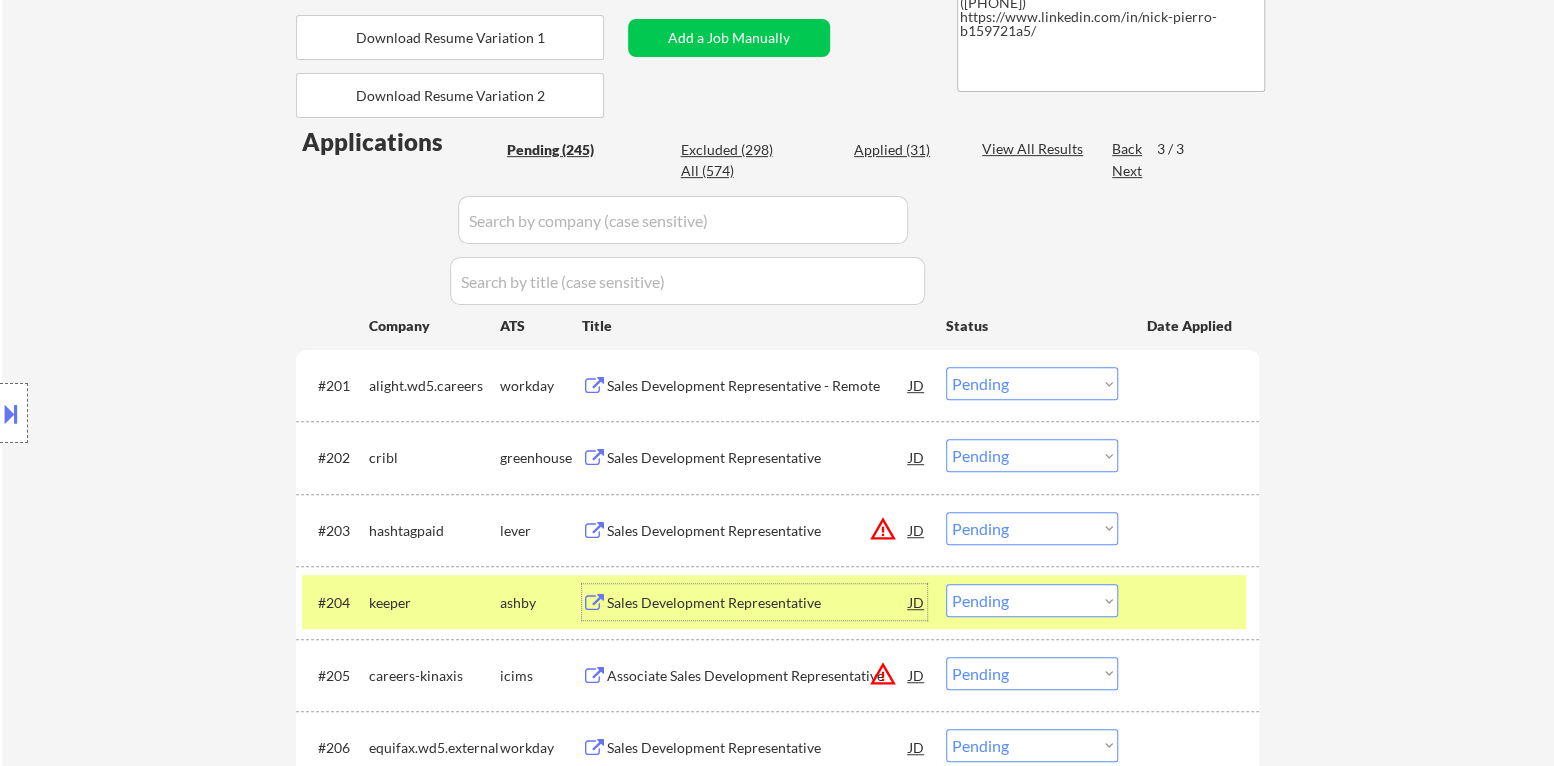 scroll, scrollTop: 388, scrollLeft: 0, axis: vertical 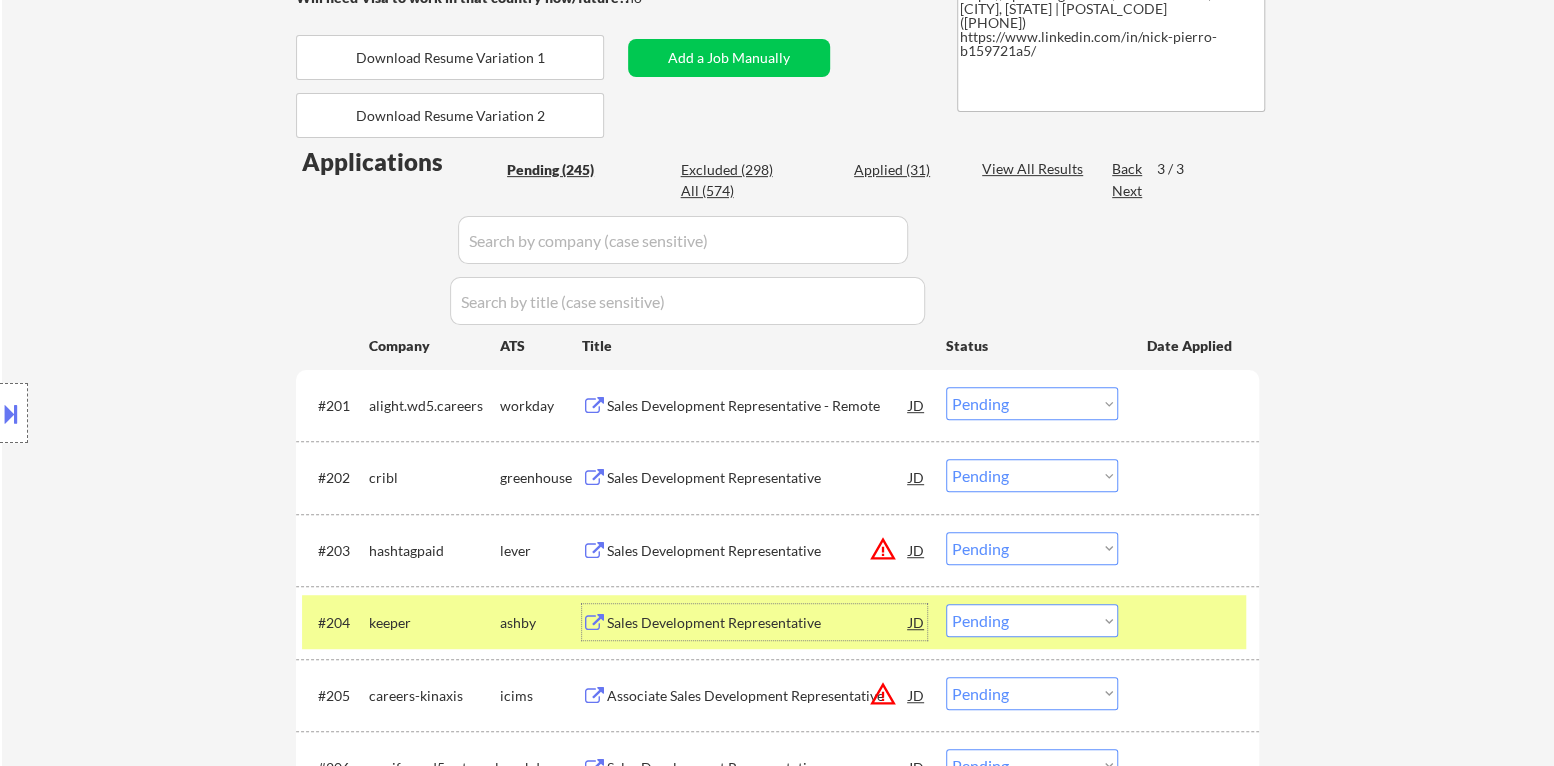 click on "Choose an option... Pending Applied Excluded (Questions) Excluded (Expired) Excluded (Location) Excluded (Bad Match) Excluded (Blocklist) Excluded (Salary) Excluded (Other)" at bounding box center [1032, 620] 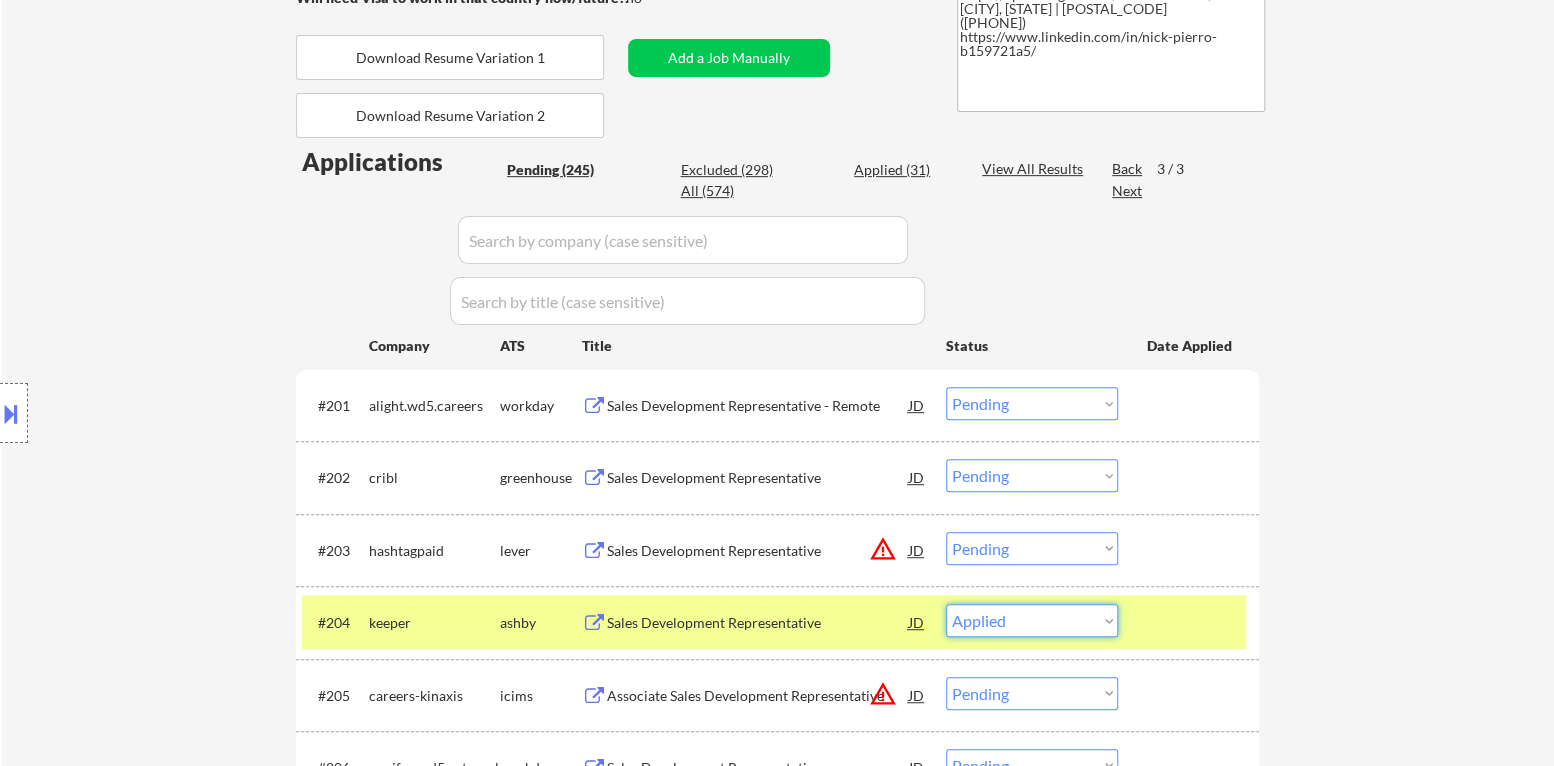 click on "Choose an option... Pending Applied Excluded (Questions) Excluded (Expired) Excluded (Location) Excluded (Bad Match) Excluded (Blocklist) Excluded (Salary) Excluded (Other)" at bounding box center (1032, 620) 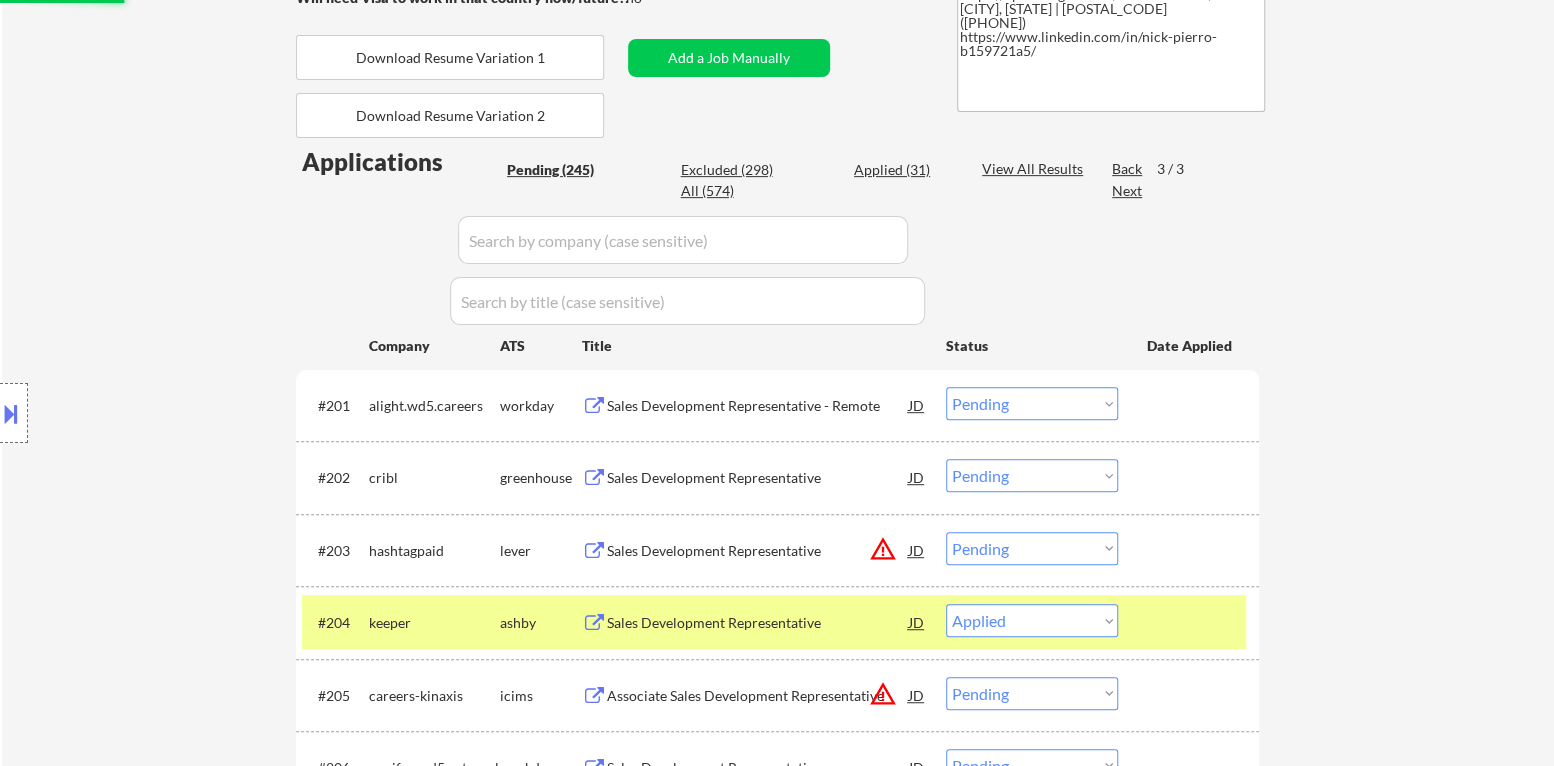 click at bounding box center (1191, 622) 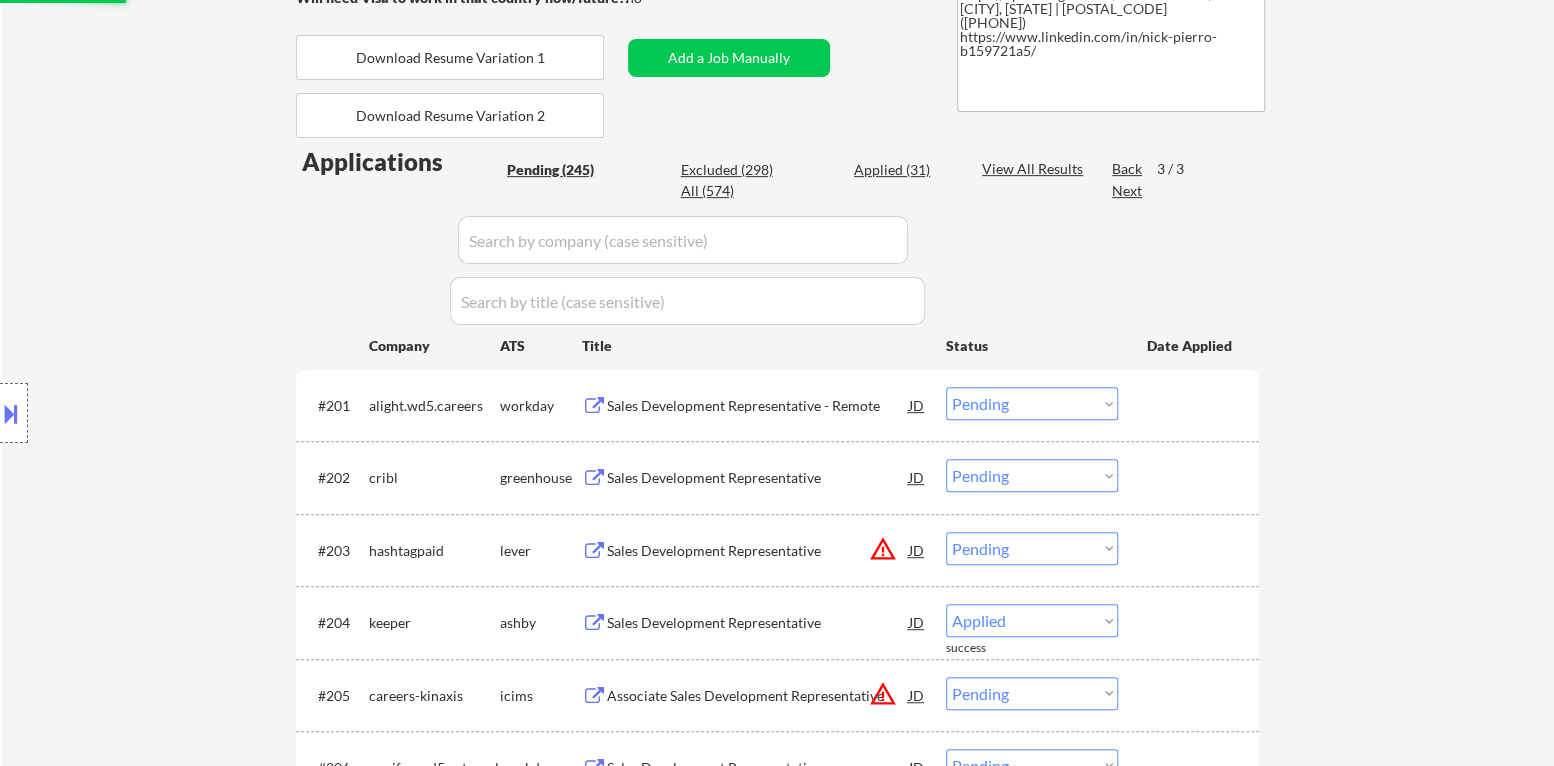 click on "warning_amber" at bounding box center [883, 549] 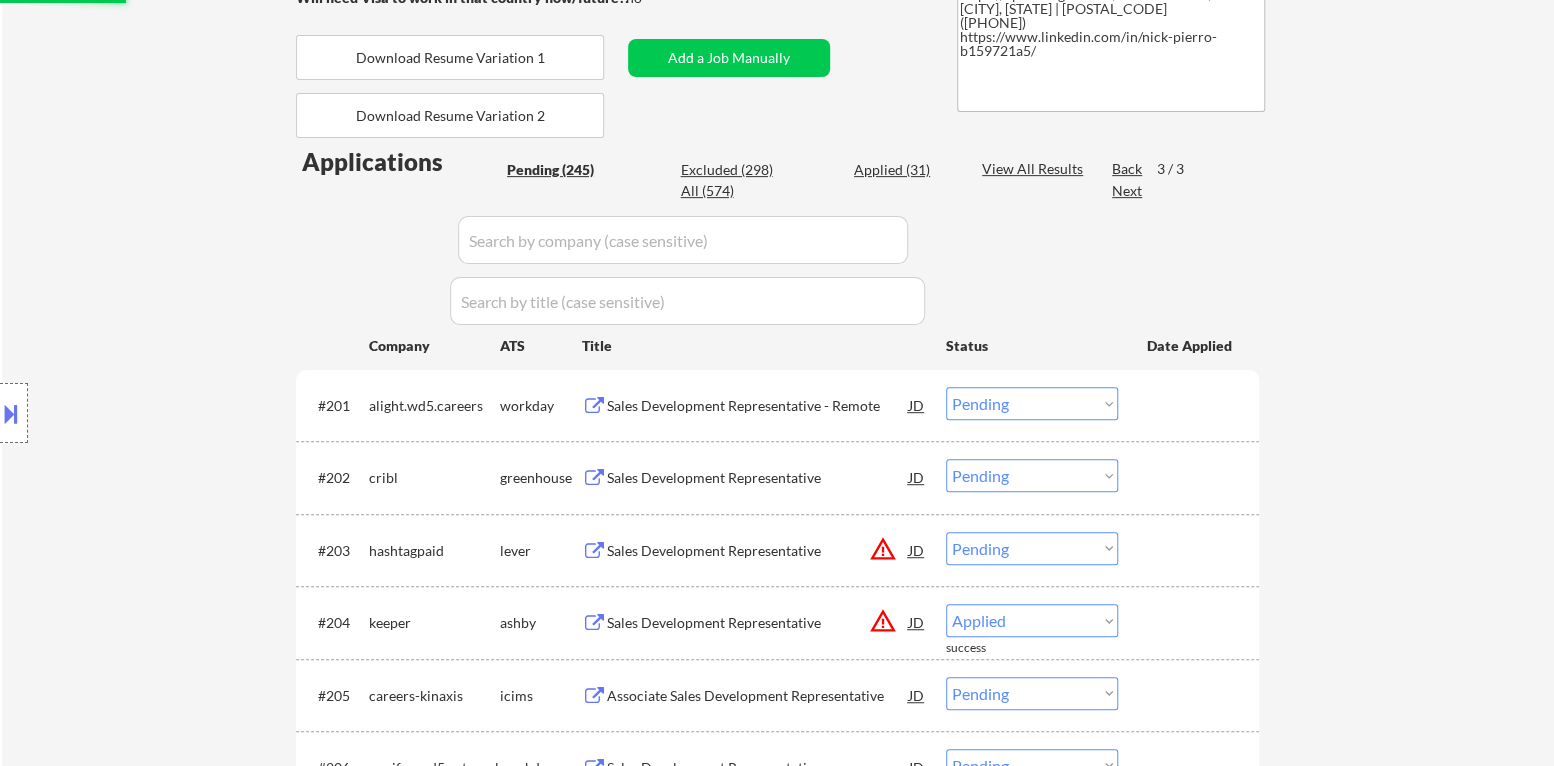 select on ""pending"" 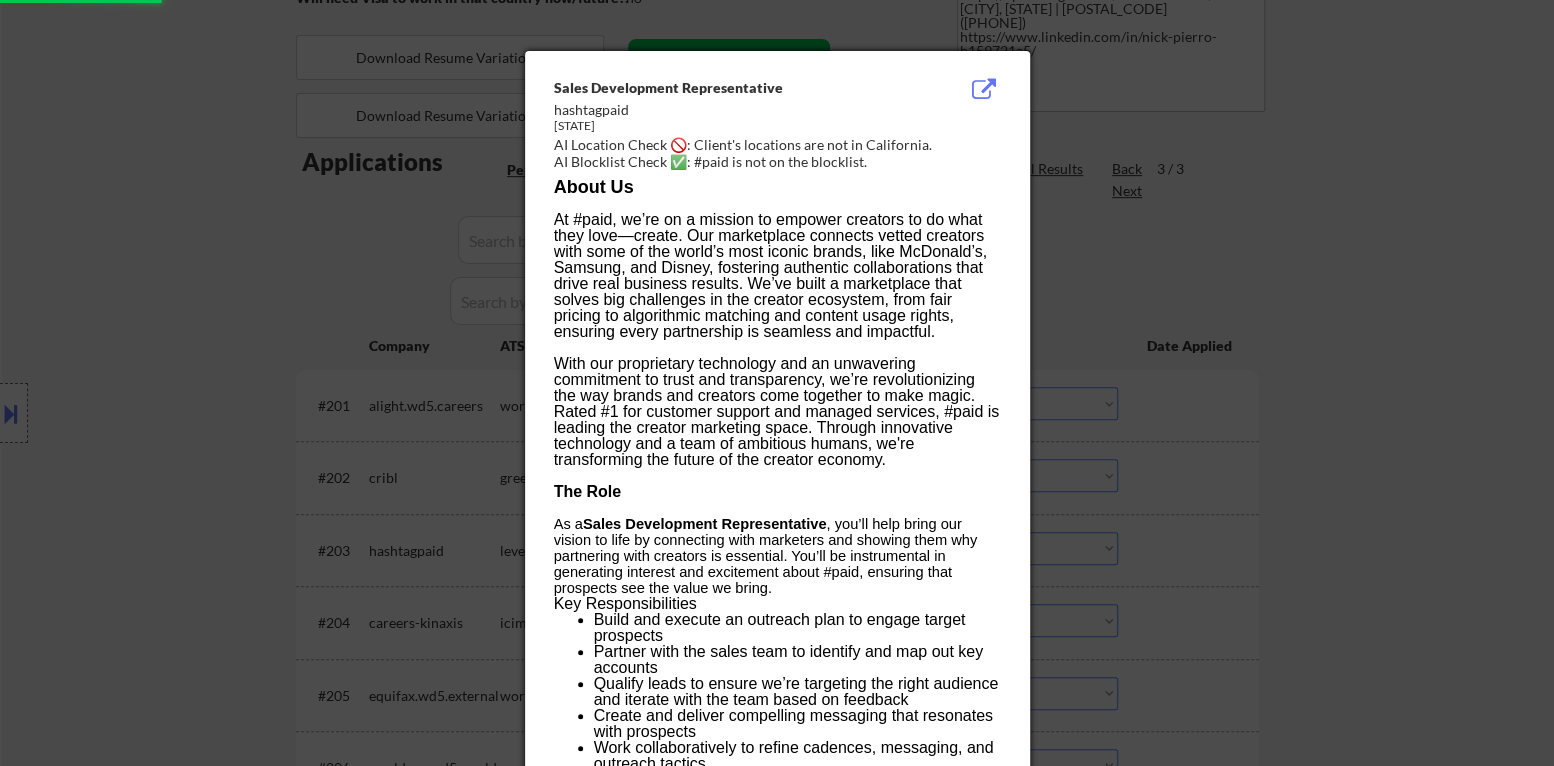 click at bounding box center [777, 383] 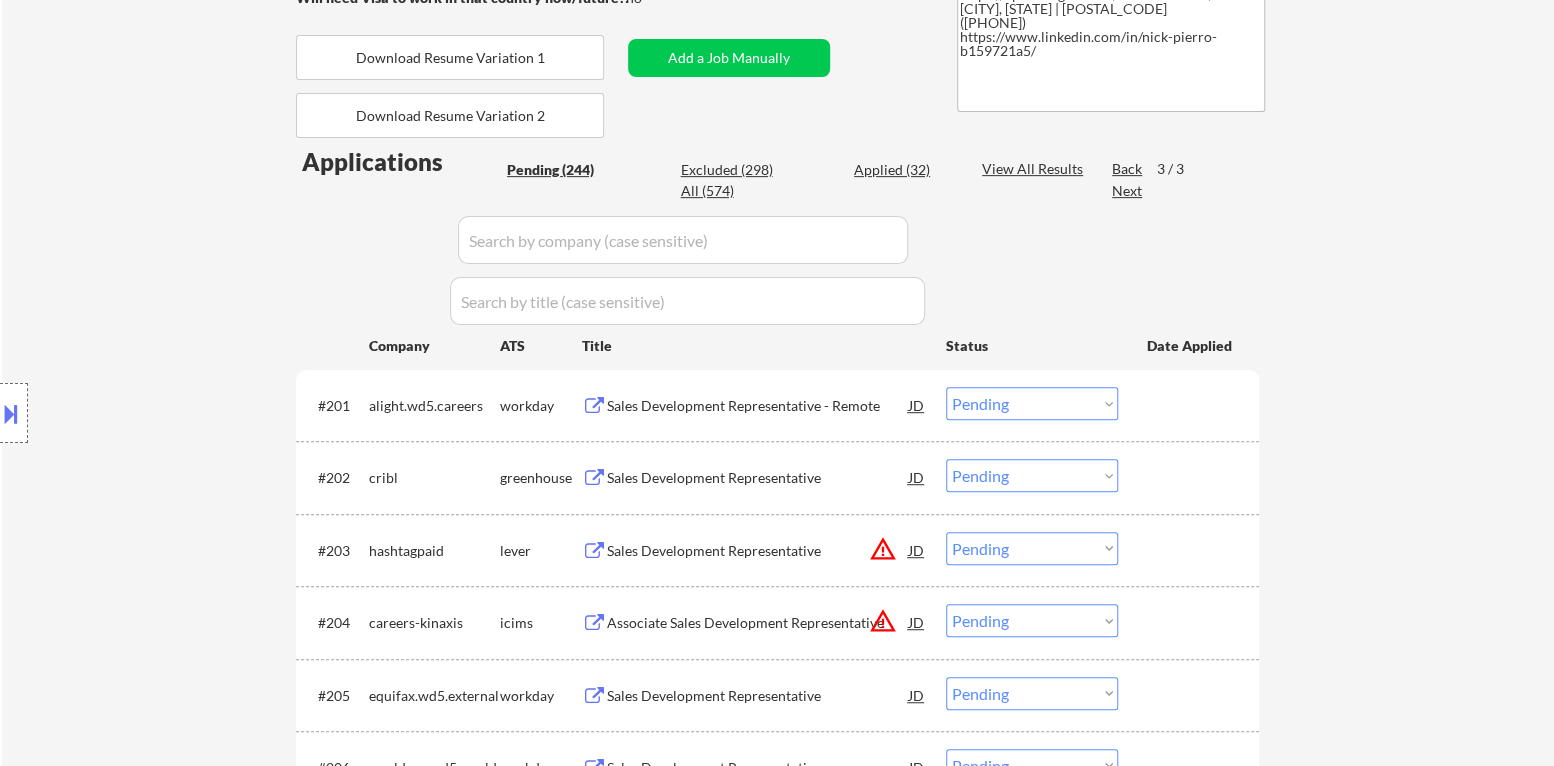 click on "Choose an option... Pending Applied Excluded (Questions) Excluded (Expired) Excluded (Location) Excluded (Bad Match) Excluded (Blocklist) Excluded (Salary) Excluded (Other)" at bounding box center (1032, 548) 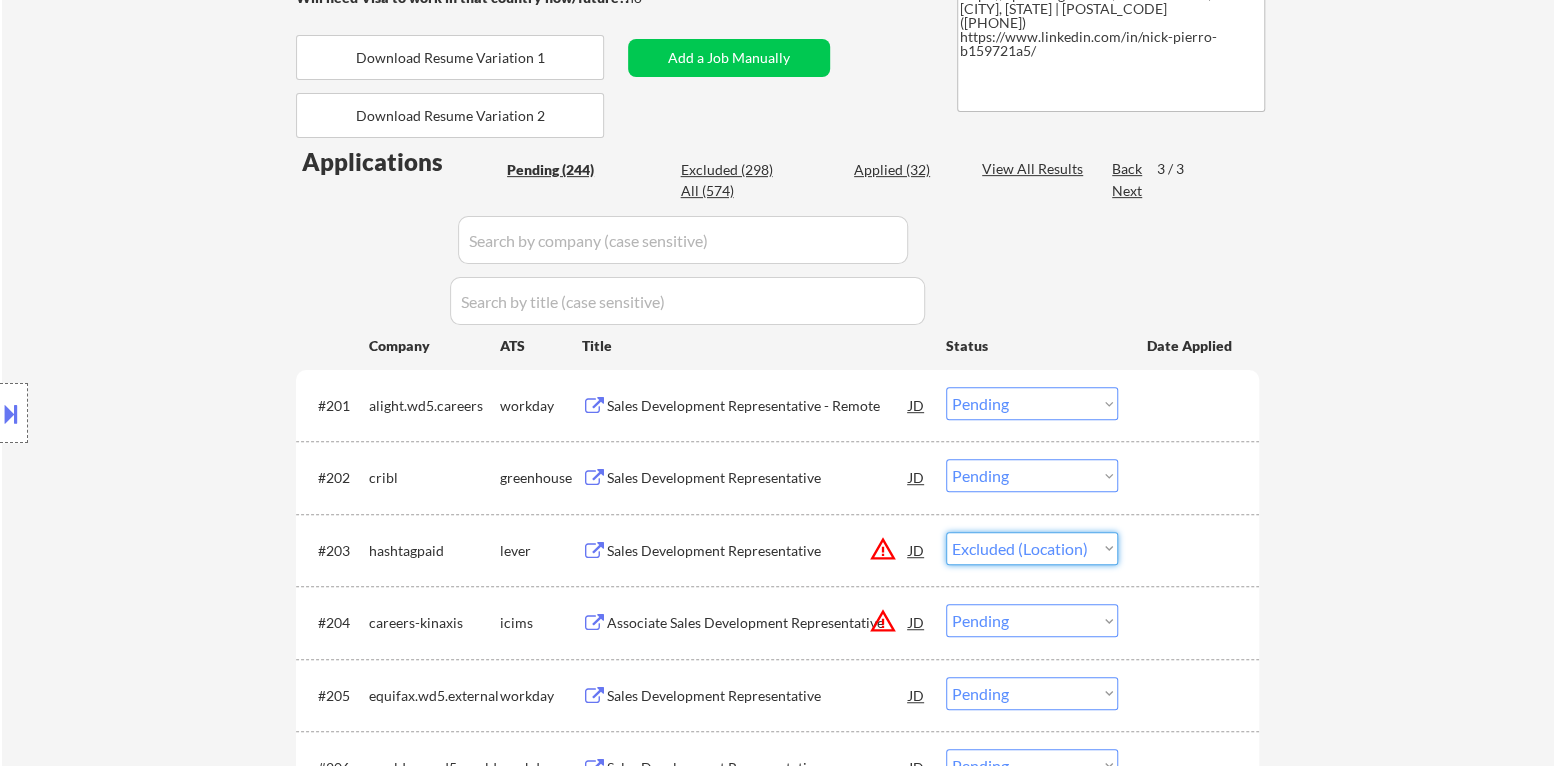 click on "Choose an option... Pending Applied Excluded (Questions) Excluded (Expired) Excluded (Location) Excluded (Bad Match) Excluded (Blocklist) Excluded (Salary) Excluded (Other)" at bounding box center (1032, 548) 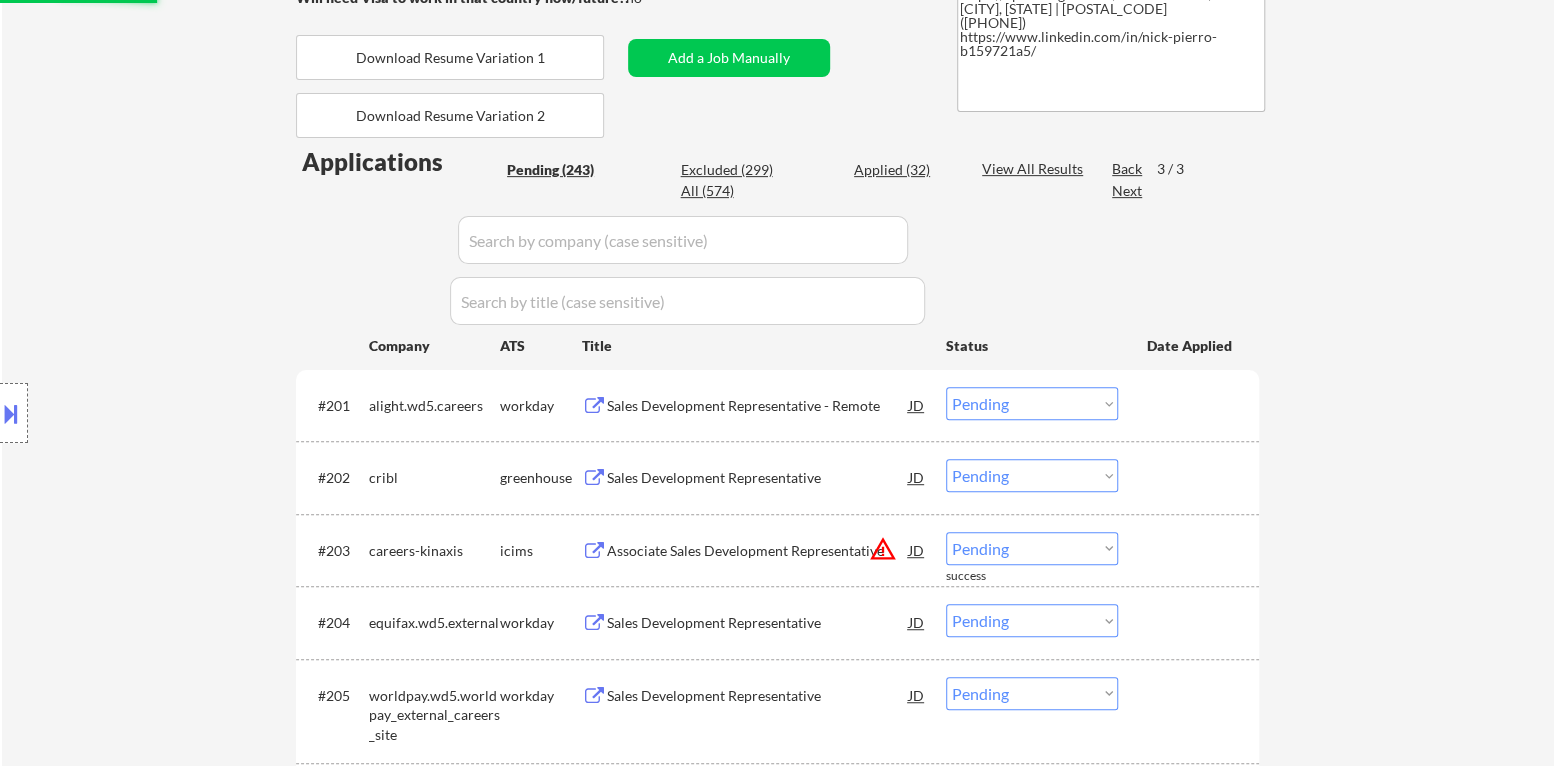 click on "Choose an option... Pending Applied Excluded (Questions) Excluded (Expired) Excluded (Location) Excluded (Bad Match) Excluded (Blocklist) Excluded (Salary) Excluded (Other)" at bounding box center [1032, 548] 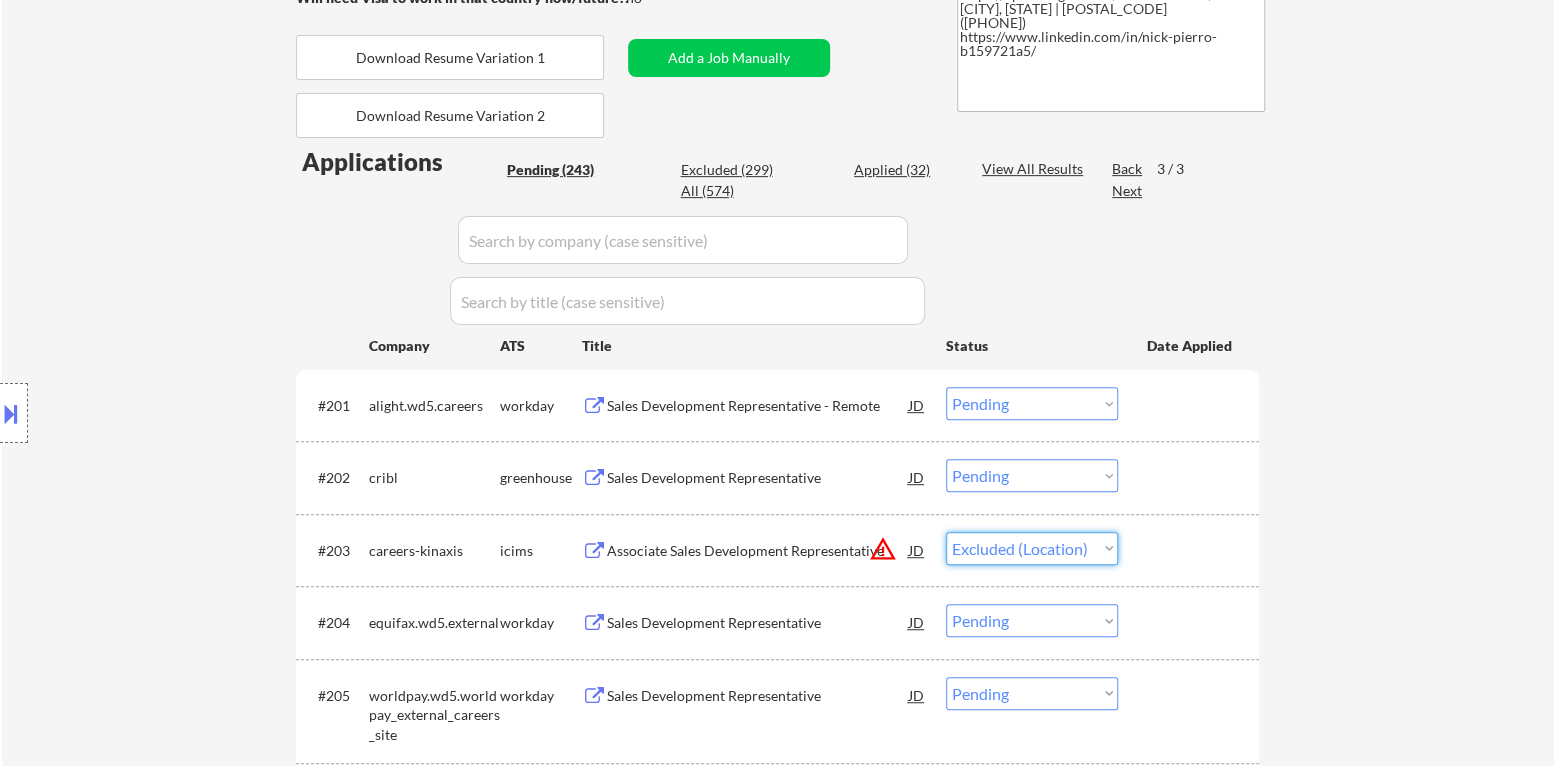click on "Choose an option... Pending Applied Excluded (Questions) Excluded (Expired) Excluded (Location) Excluded (Bad Match) Excluded (Blocklist) Excluded (Salary) Excluded (Other)" at bounding box center (1032, 548) 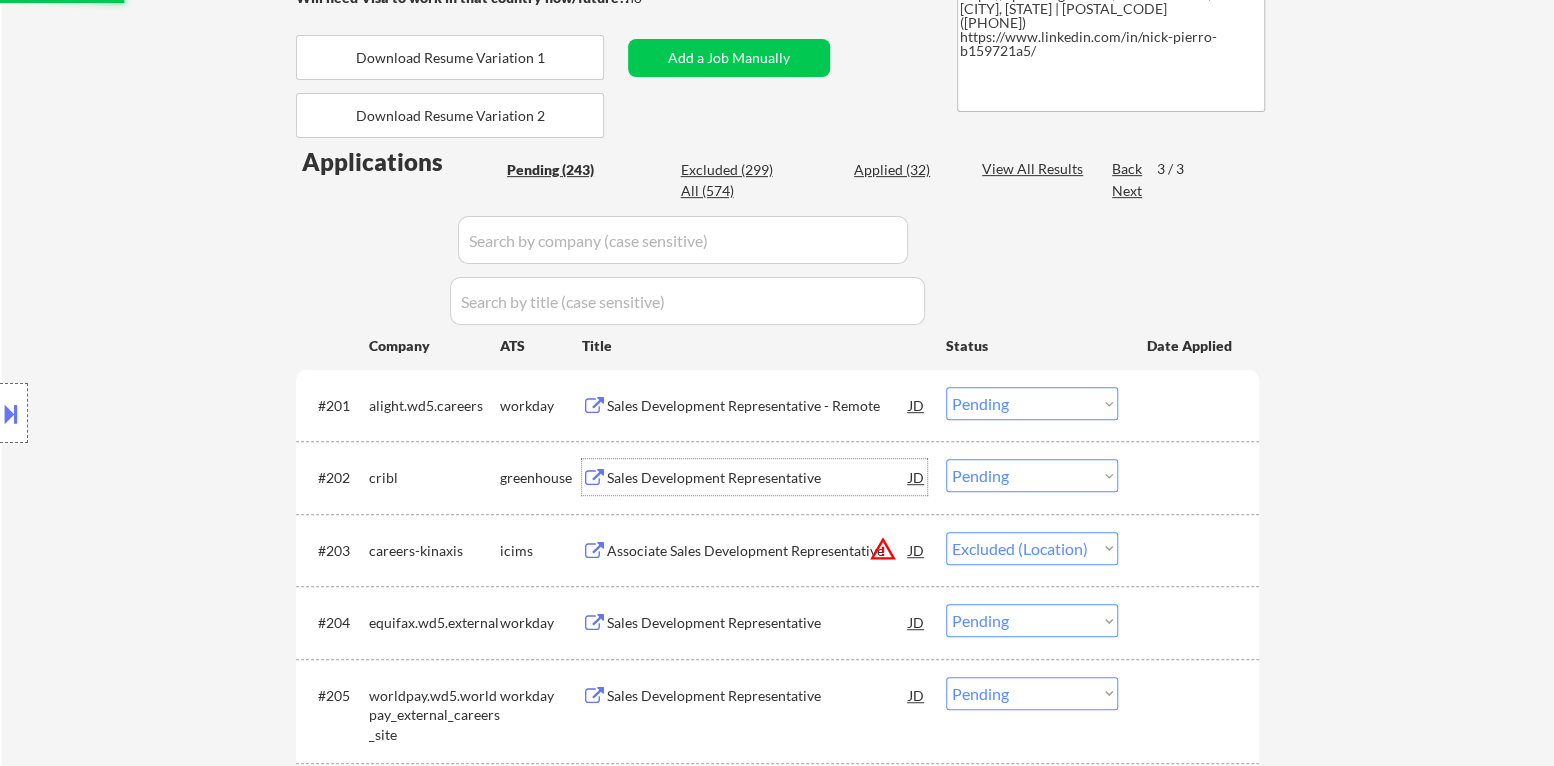 click on "Sales Development Representative" at bounding box center (758, 478) 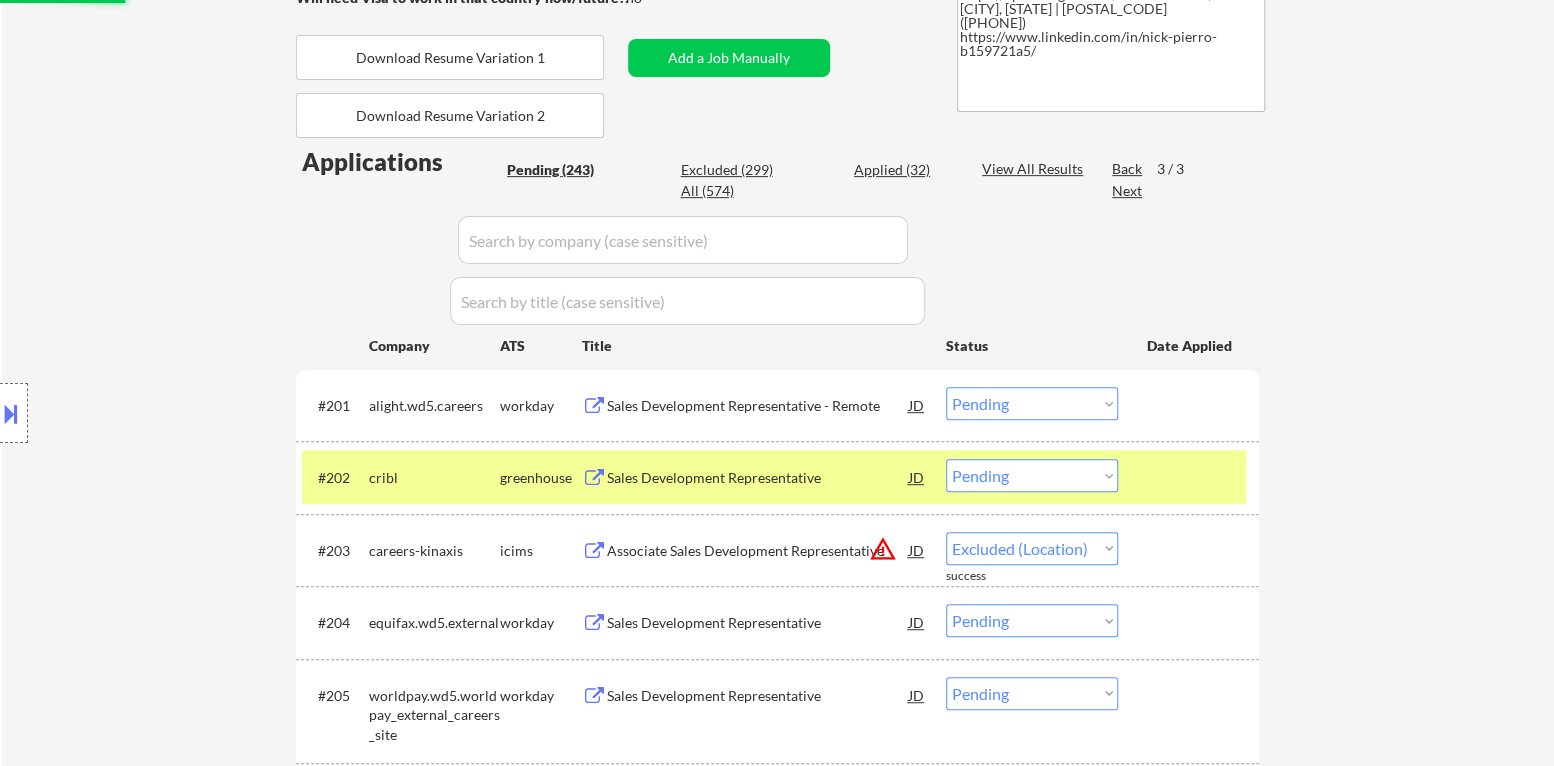 select on ""pending"" 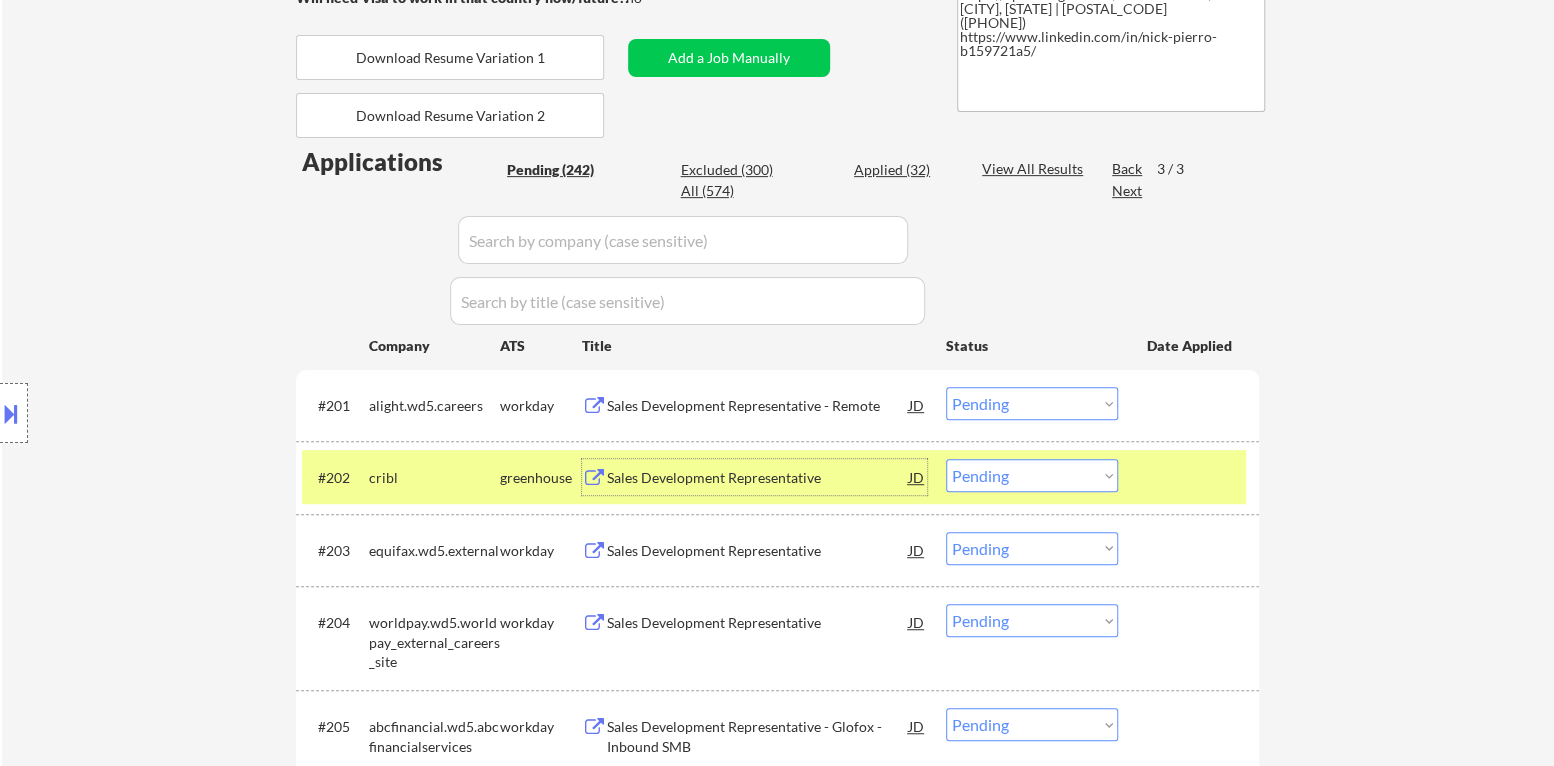 click on "Choose an option... Pending Applied Excluded (Questions) Excluded (Expired) Excluded (Location) Excluded (Bad Match) Excluded (Blocklist) Excluded (Salary) Excluded (Other)" at bounding box center (1032, 475) 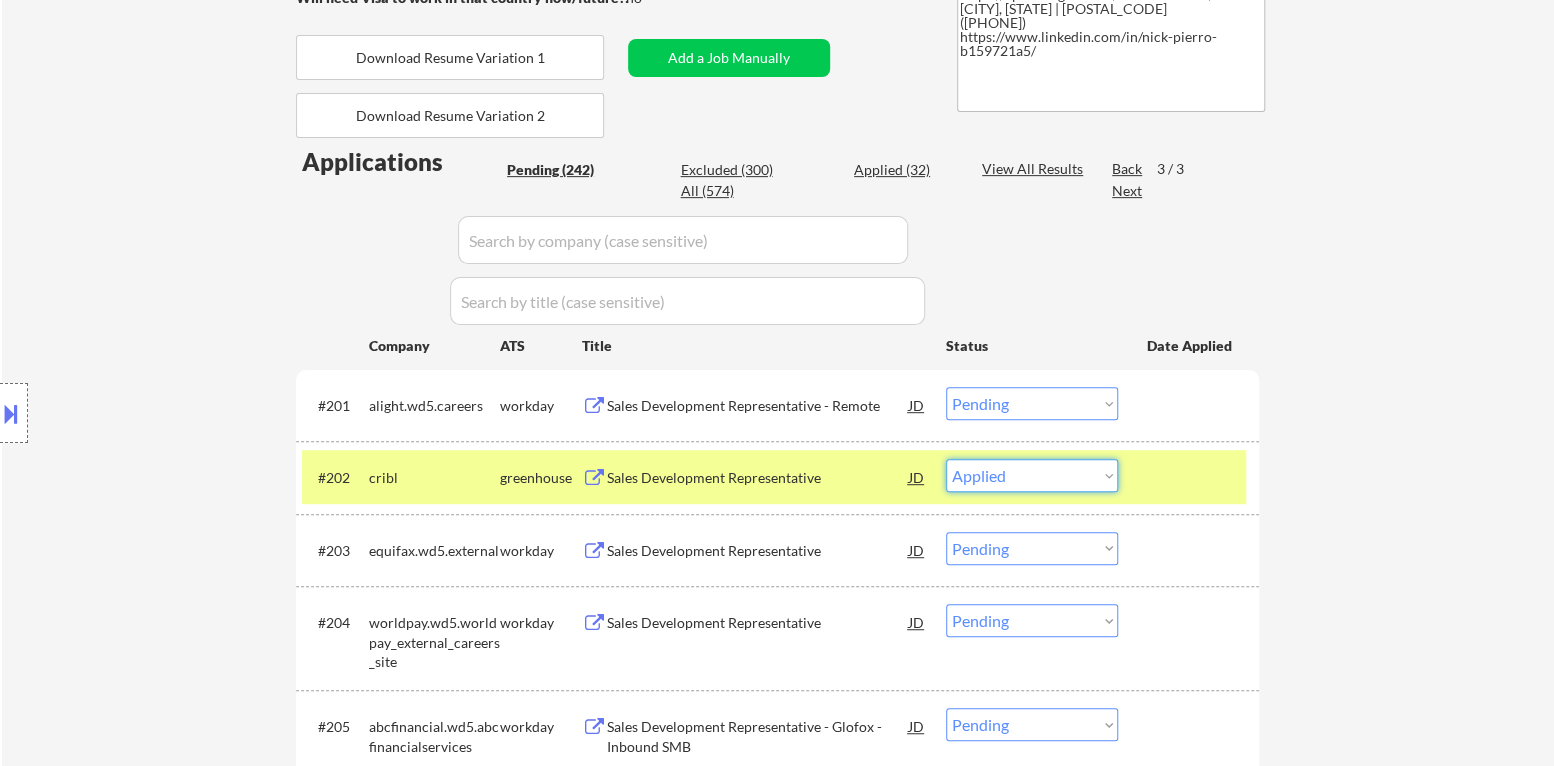 click on "Choose an option... Pending Applied Excluded (Questions) Excluded (Expired) Excluded (Location) Excluded (Bad Match) Excluded (Blocklist) Excluded (Salary) Excluded (Other)" at bounding box center (1032, 475) 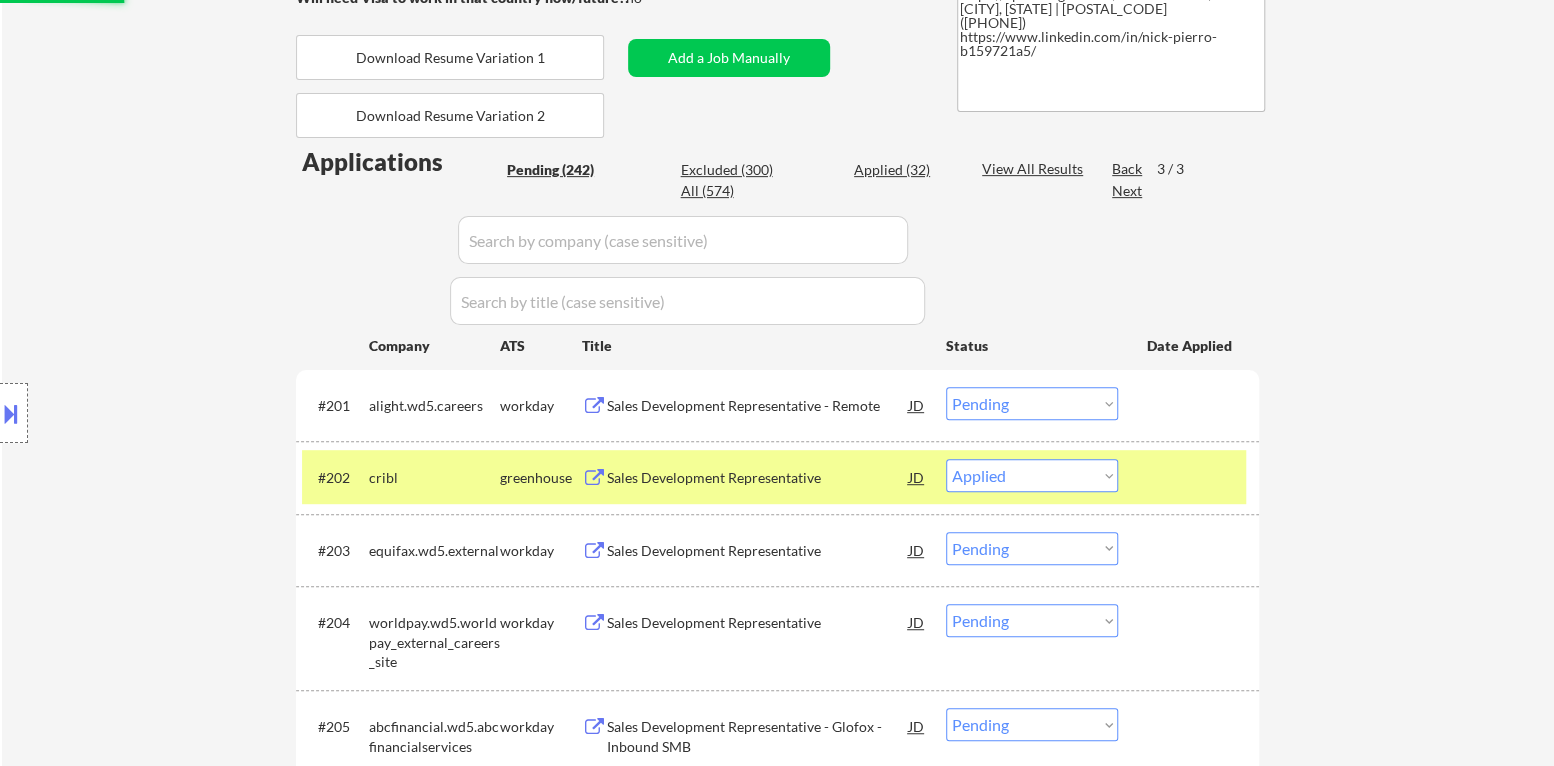 click on "#202 cribl greenhouse Sales Development Representative JD Choose an option... Pending Applied Excluded (Questions) Excluded (Expired) Excluded (Location) Excluded (Bad Match) Excluded (Blocklist) Excluded (Salary) Excluded (Other)" at bounding box center [774, 477] 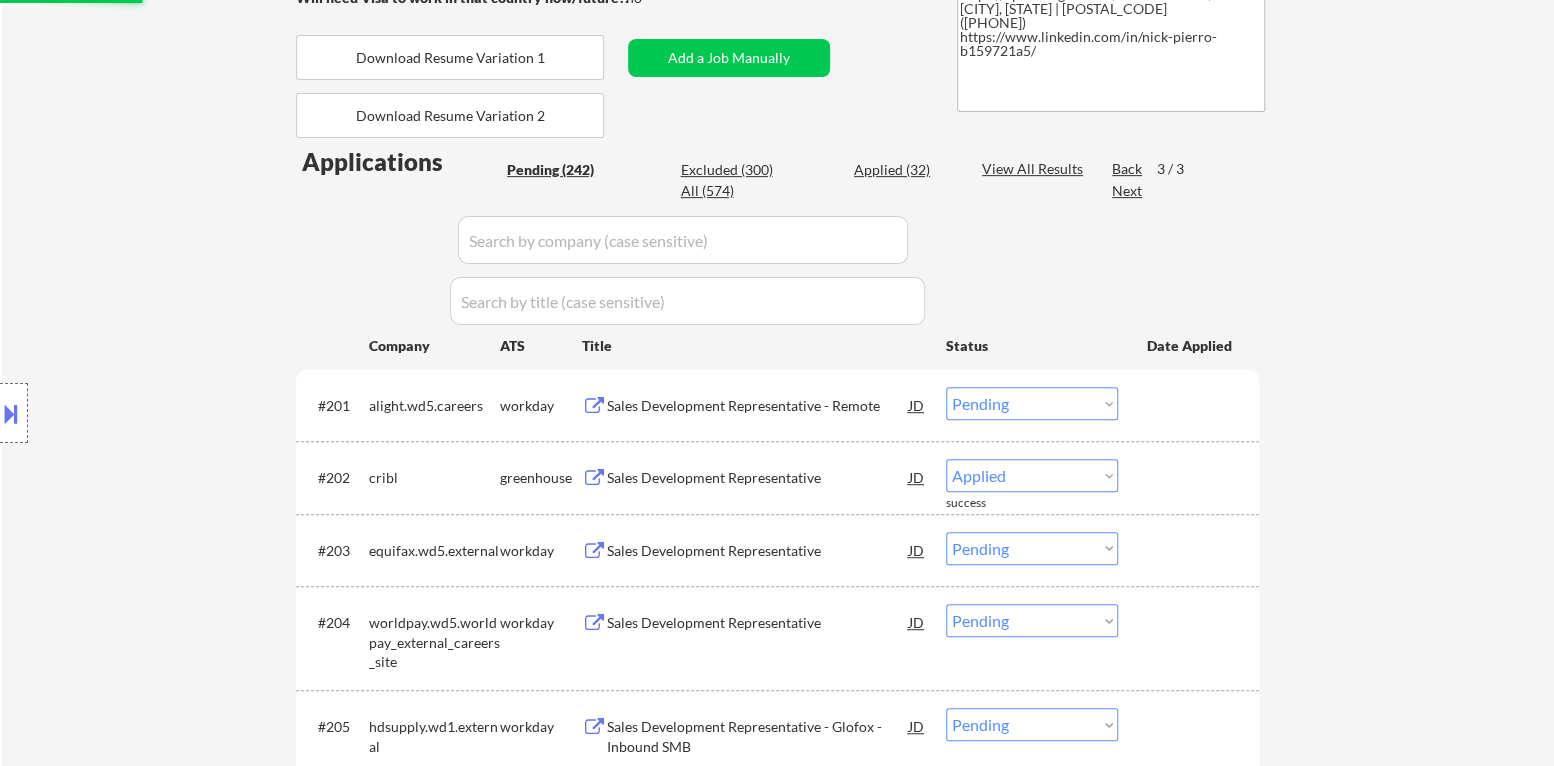 select on ""pending"" 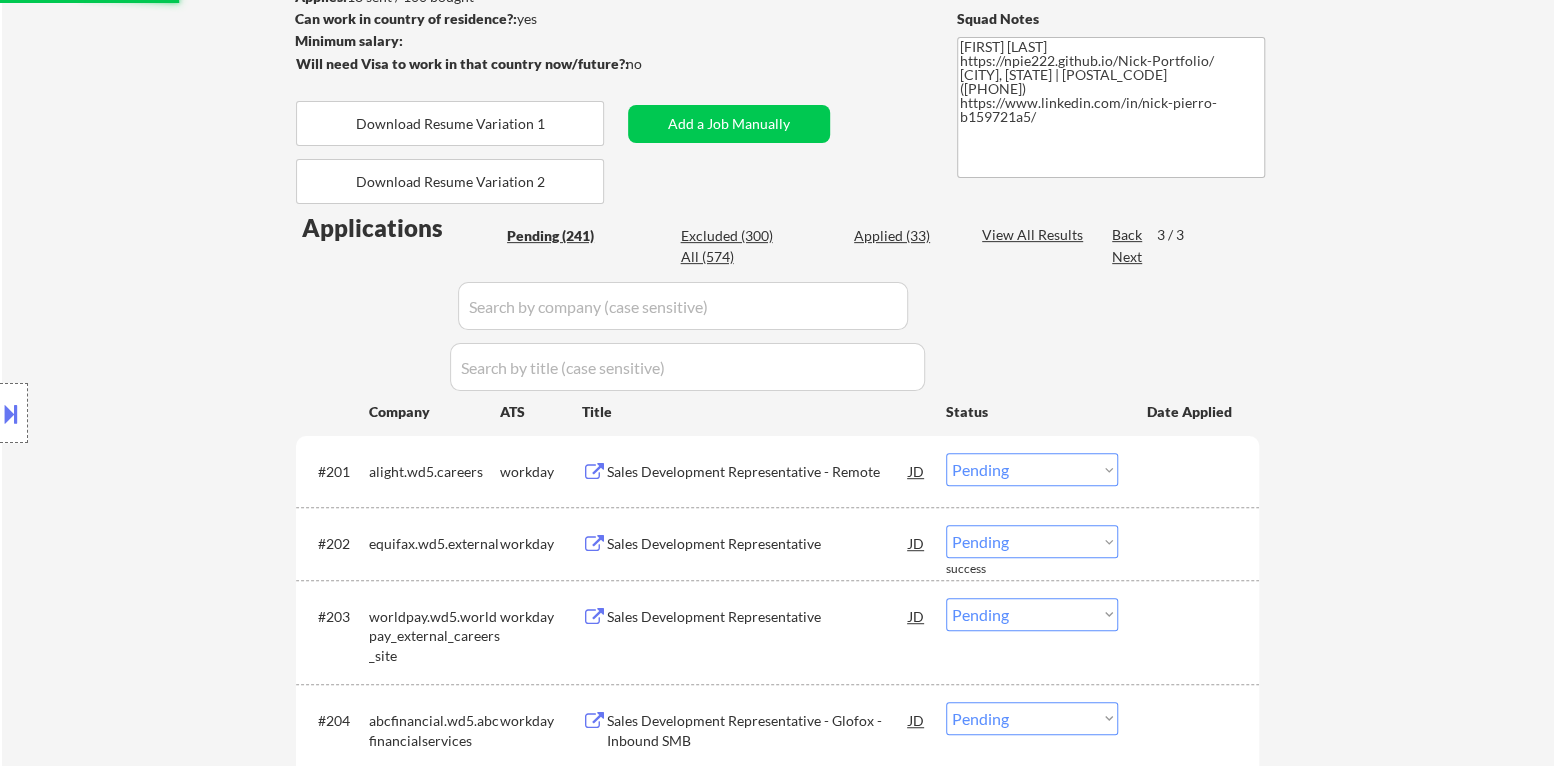 scroll, scrollTop: 288, scrollLeft: 0, axis: vertical 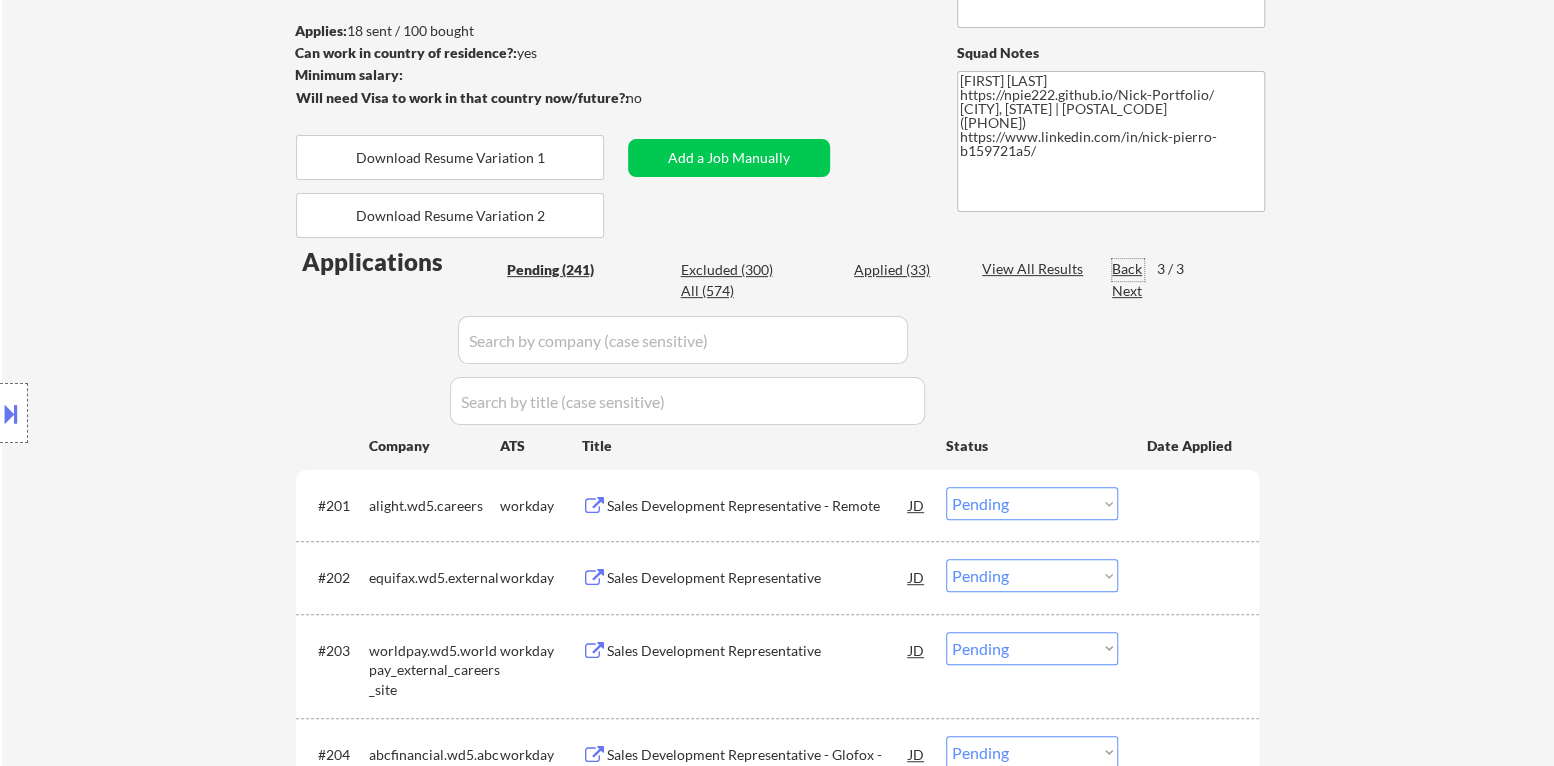 click on "Back" at bounding box center (1128, 269) 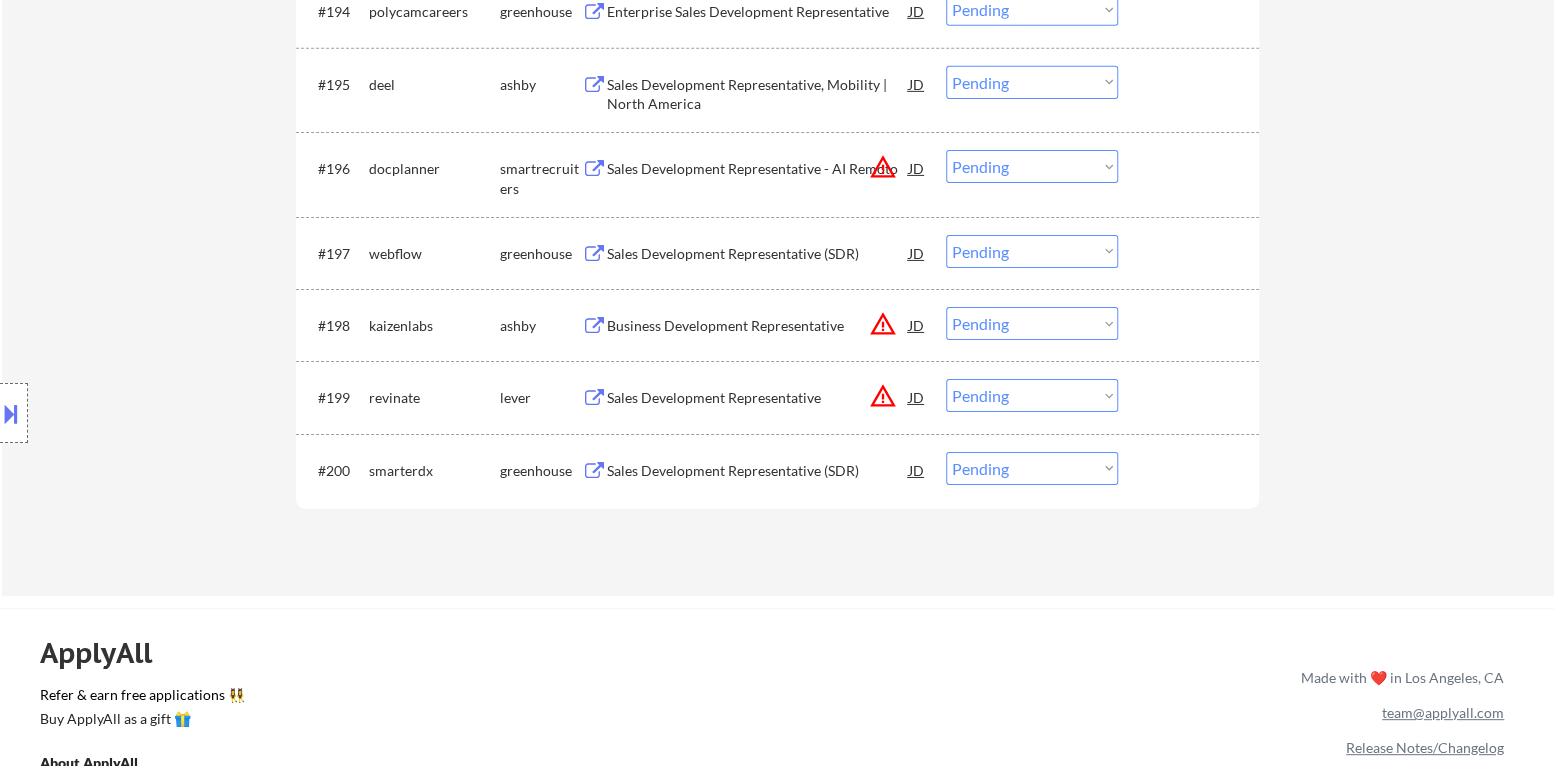 scroll, scrollTop: 7704, scrollLeft: 0, axis: vertical 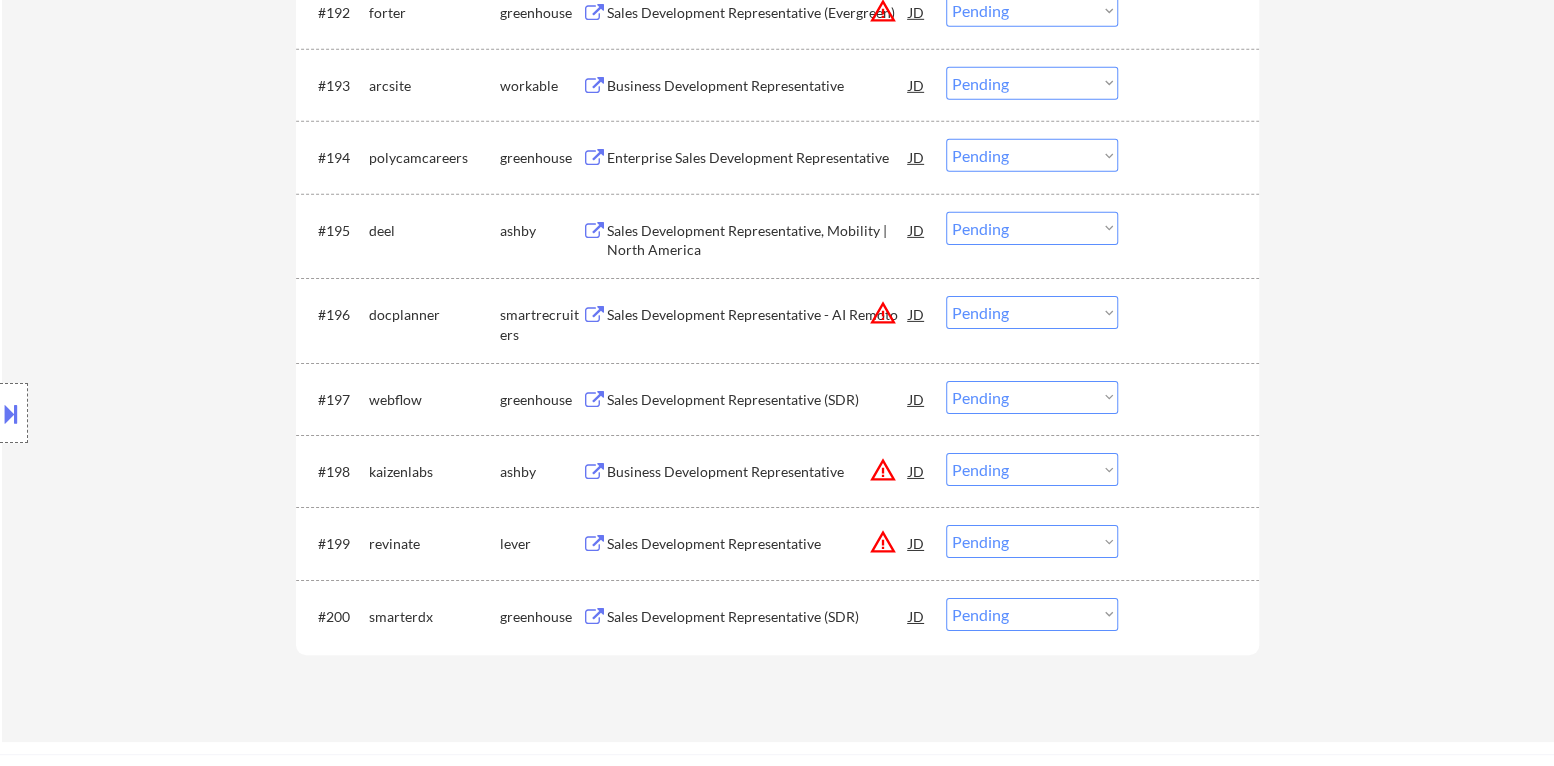 click on "Sales Development Representative (SDR)" at bounding box center [758, 617] 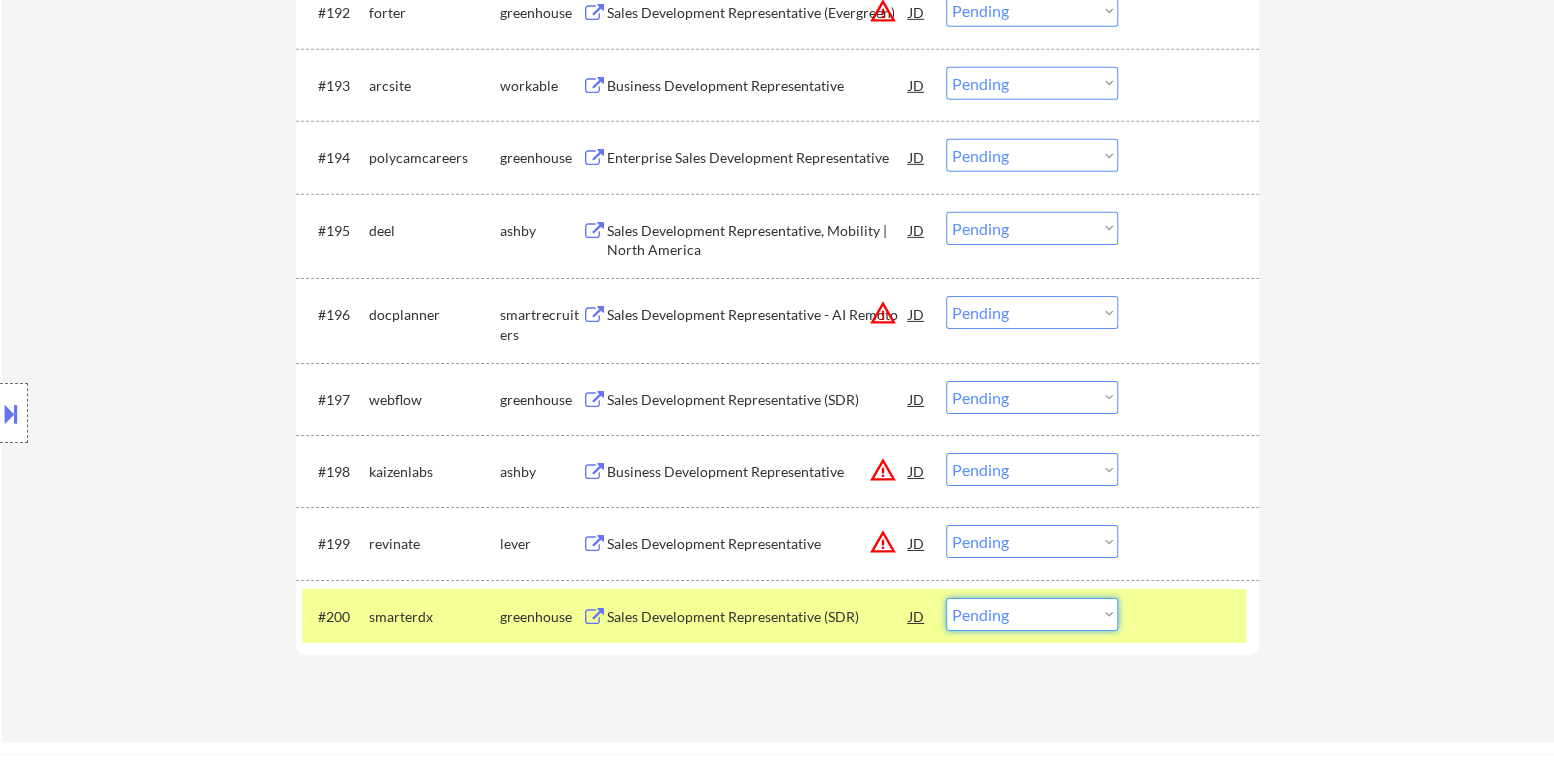 click on "Choose an option... Pending Applied Excluded (Questions) Excluded (Expired) Excluded (Location) Excluded (Bad Match) Excluded (Blocklist) Excluded (Salary) Excluded (Other)" at bounding box center [1032, 614] 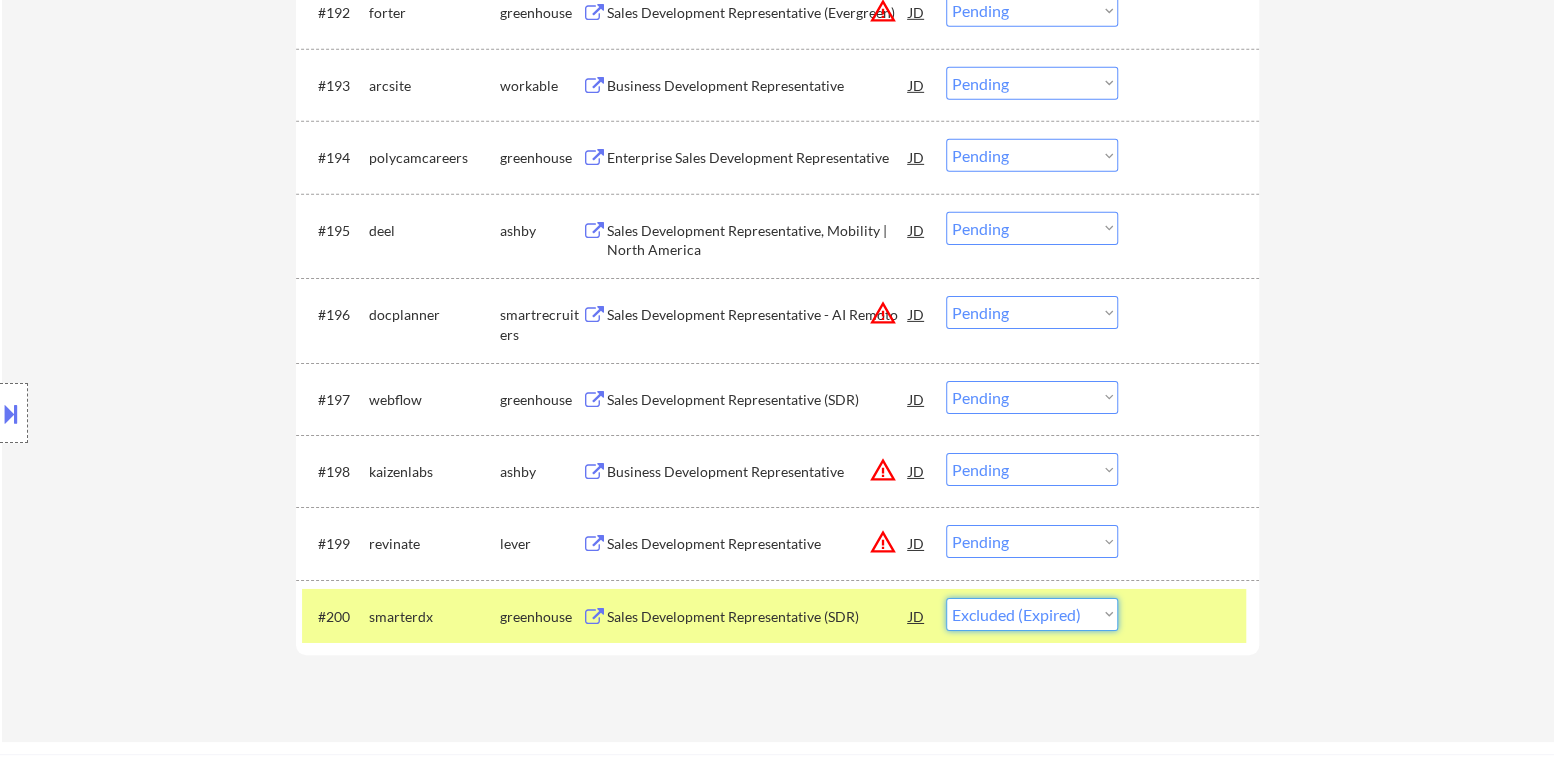 click on "Choose an option... Pending Applied Excluded (Questions) Excluded (Expired) Excluded (Location) Excluded (Bad Match) Excluded (Blocklist) Excluded (Salary) Excluded (Other)" at bounding box center (1032, 614) 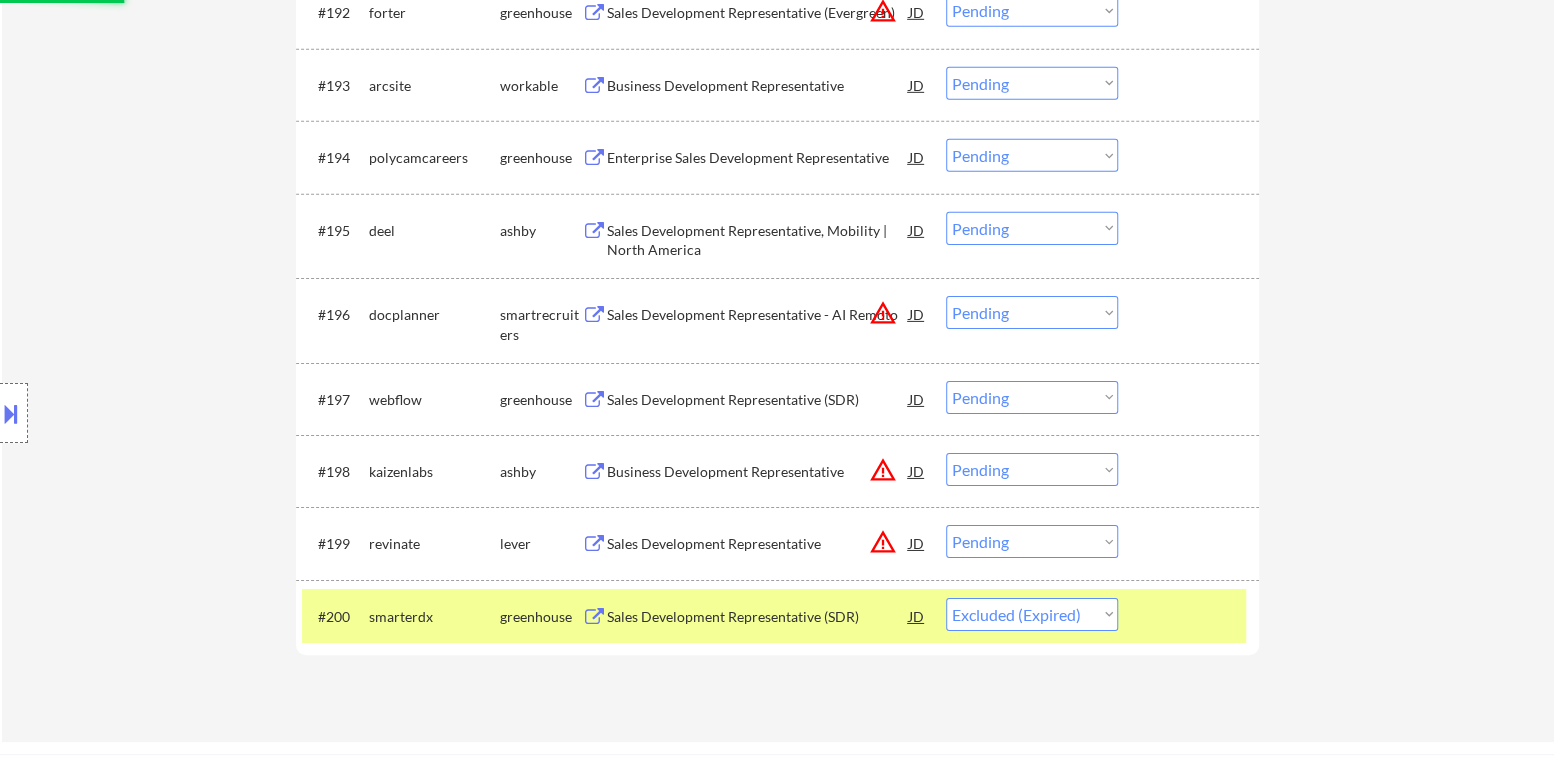 click at bounding box center [1191, 616] 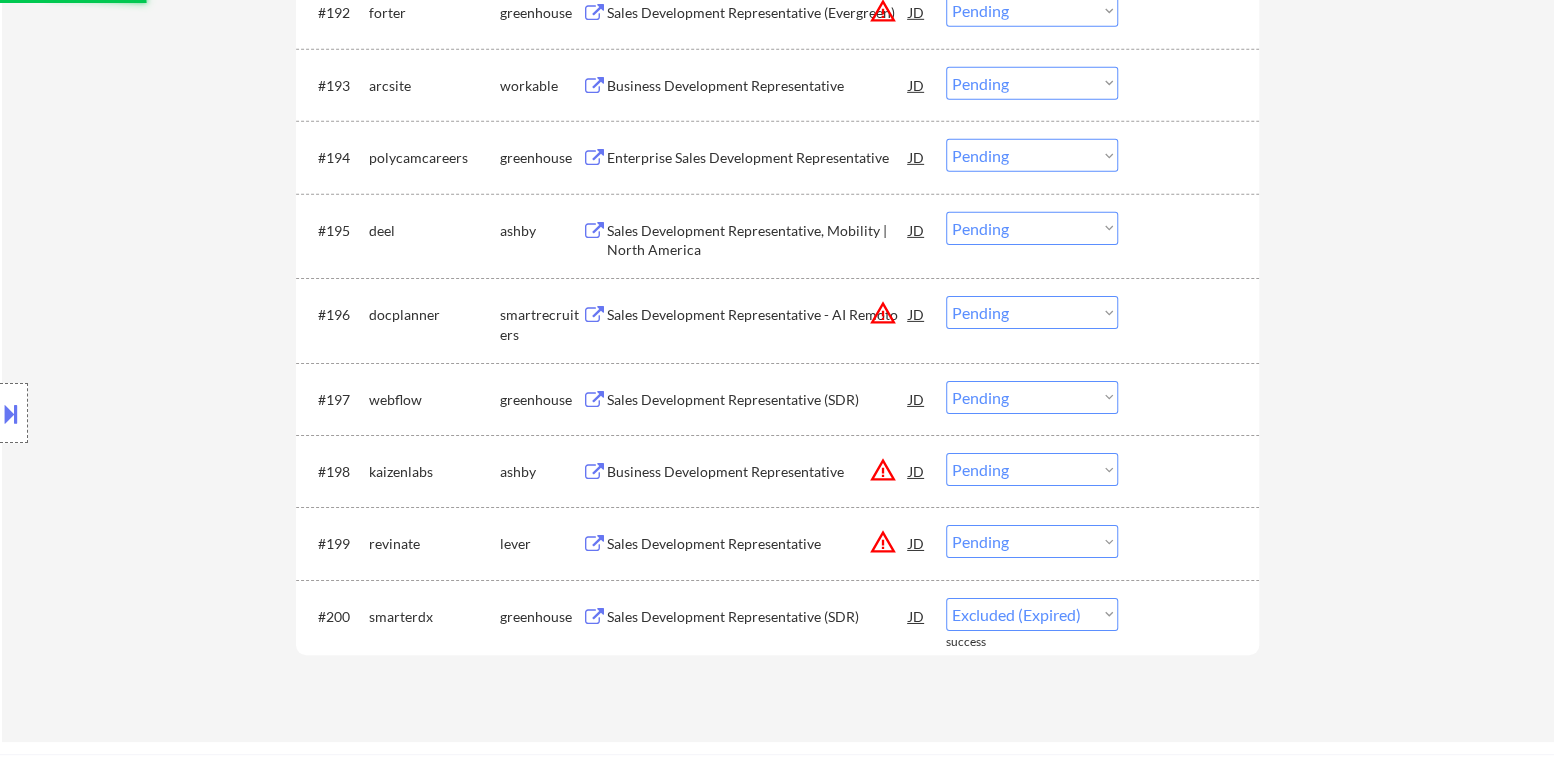 click on "warning_amber" at bounding box center [883, 542] 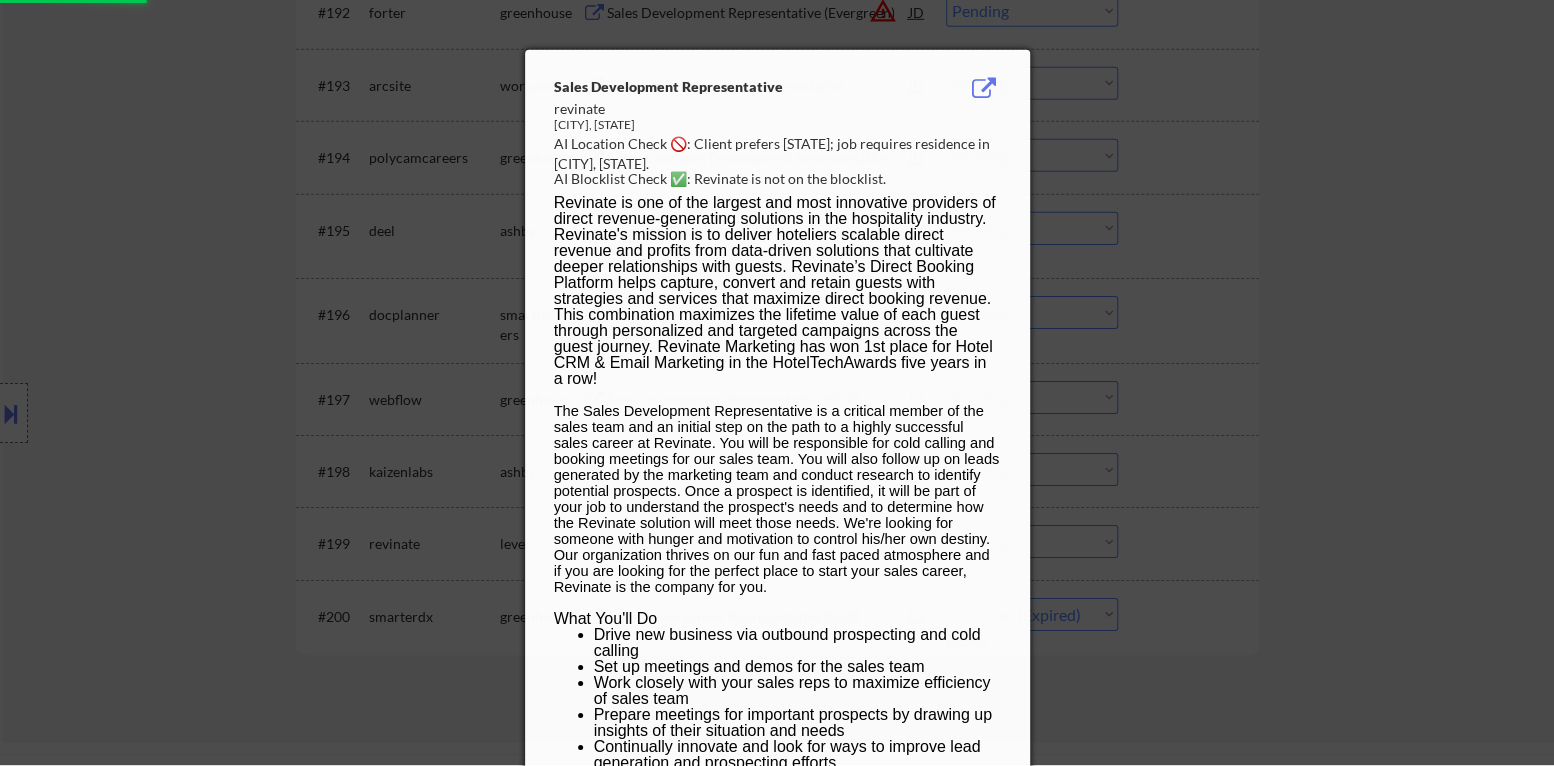select on ""pending"" 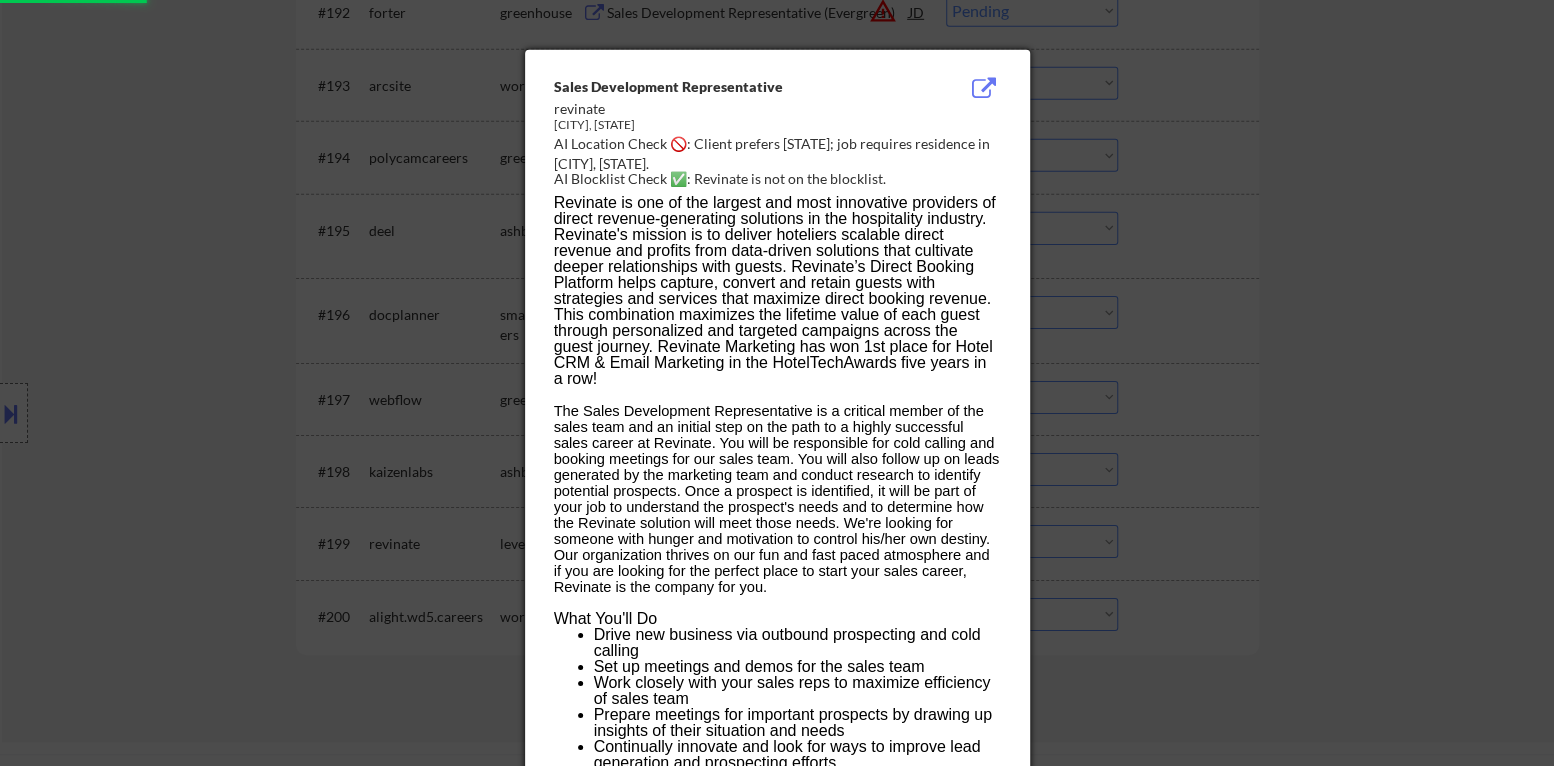 click at bounding box center (777, 383) 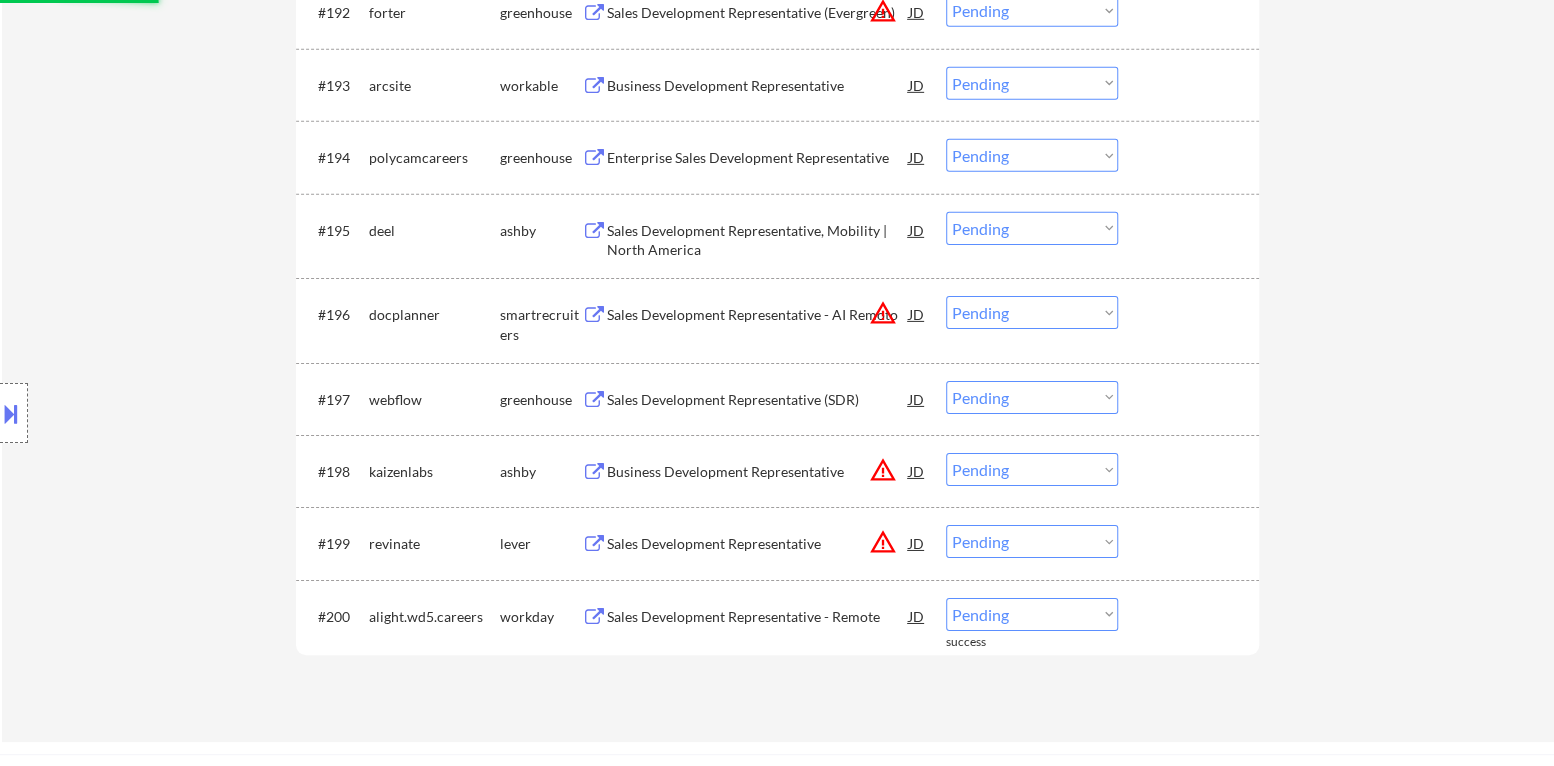 drag, startPoint x: 1060, startPoint y: 544, endPoint x: 1064, endPoint y: 563, distance: 19.416489 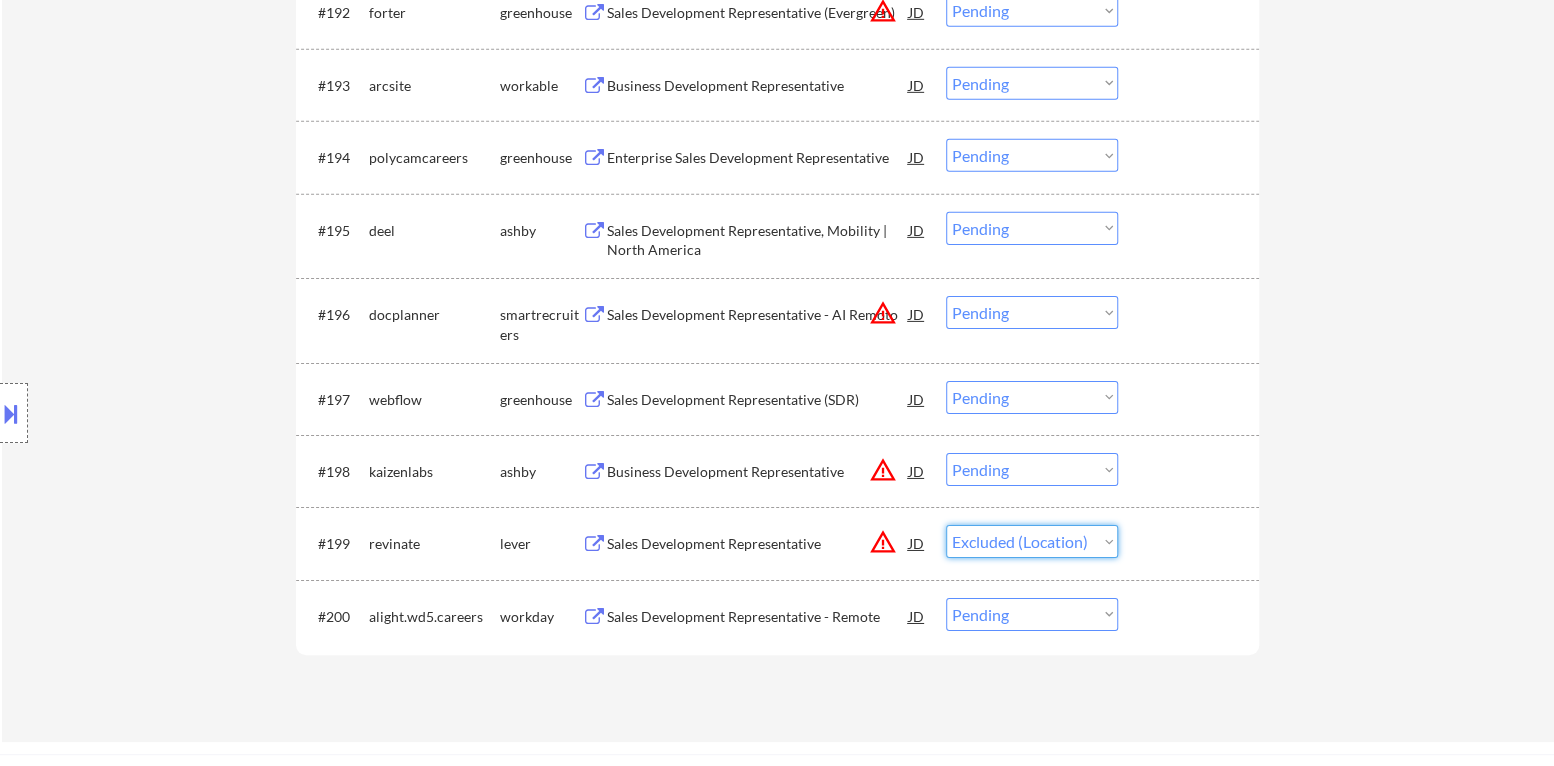 click on "Choose an option... Pending Applied Excluded (Questions) Excluded (Expired) Excluded (Location) Excluded (Bad Match) Excluded (Blocklist) Excluded (Salary) Excluded (Other)" at bounding box center [1032, 541] 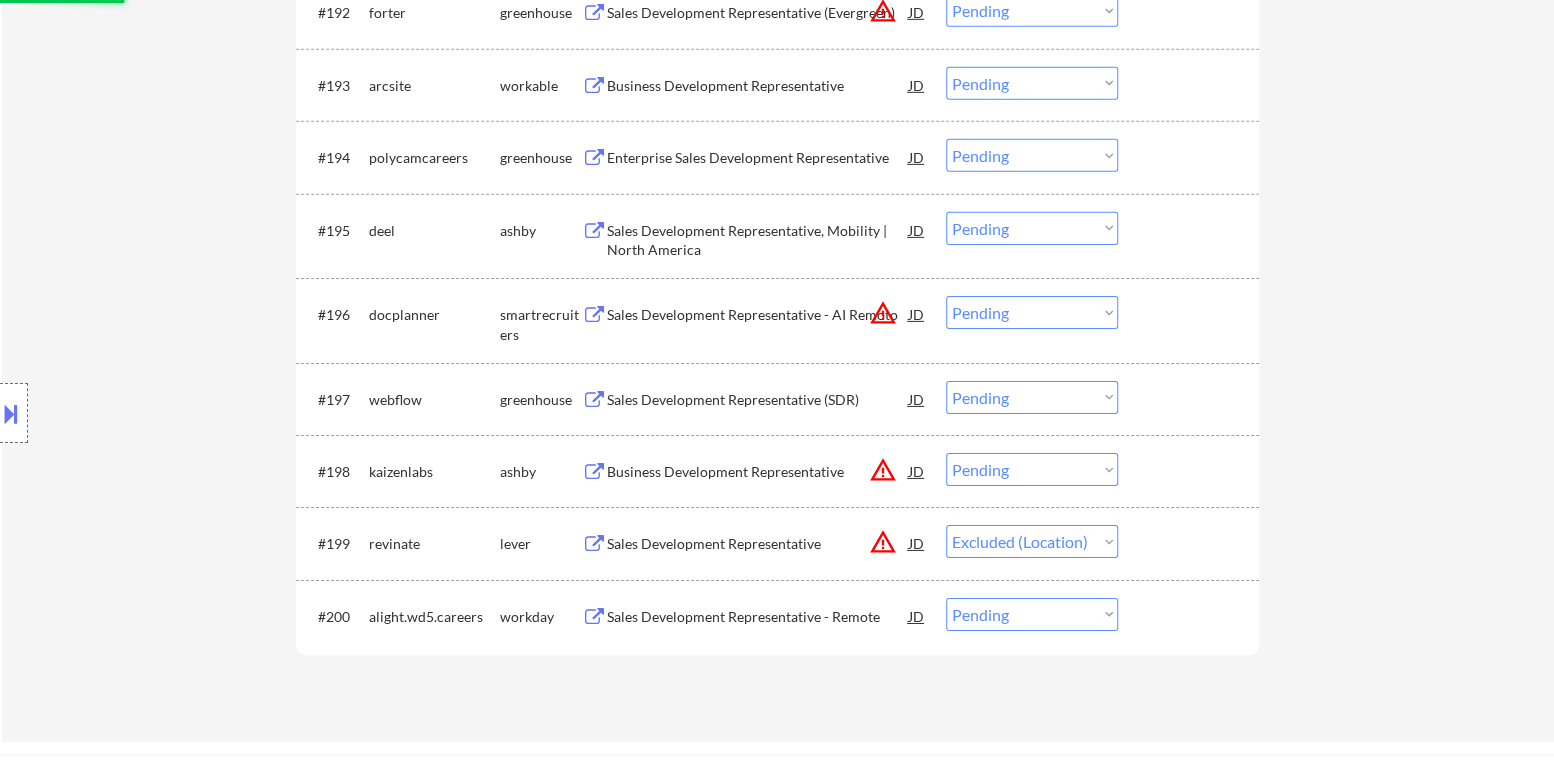 click on "warning_amber" at bounding box center (883, 470) 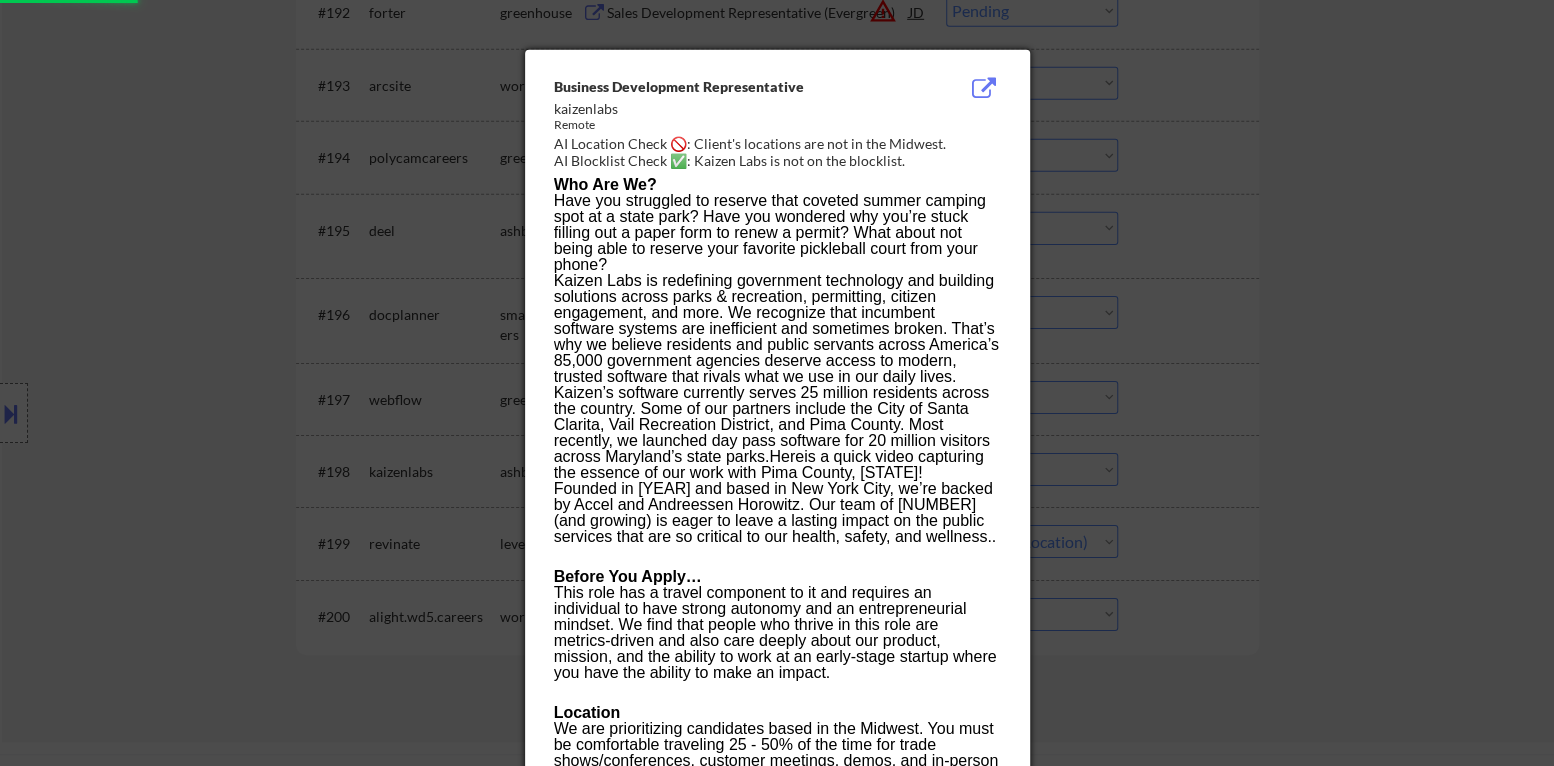 click at bounding box center (777, 383) 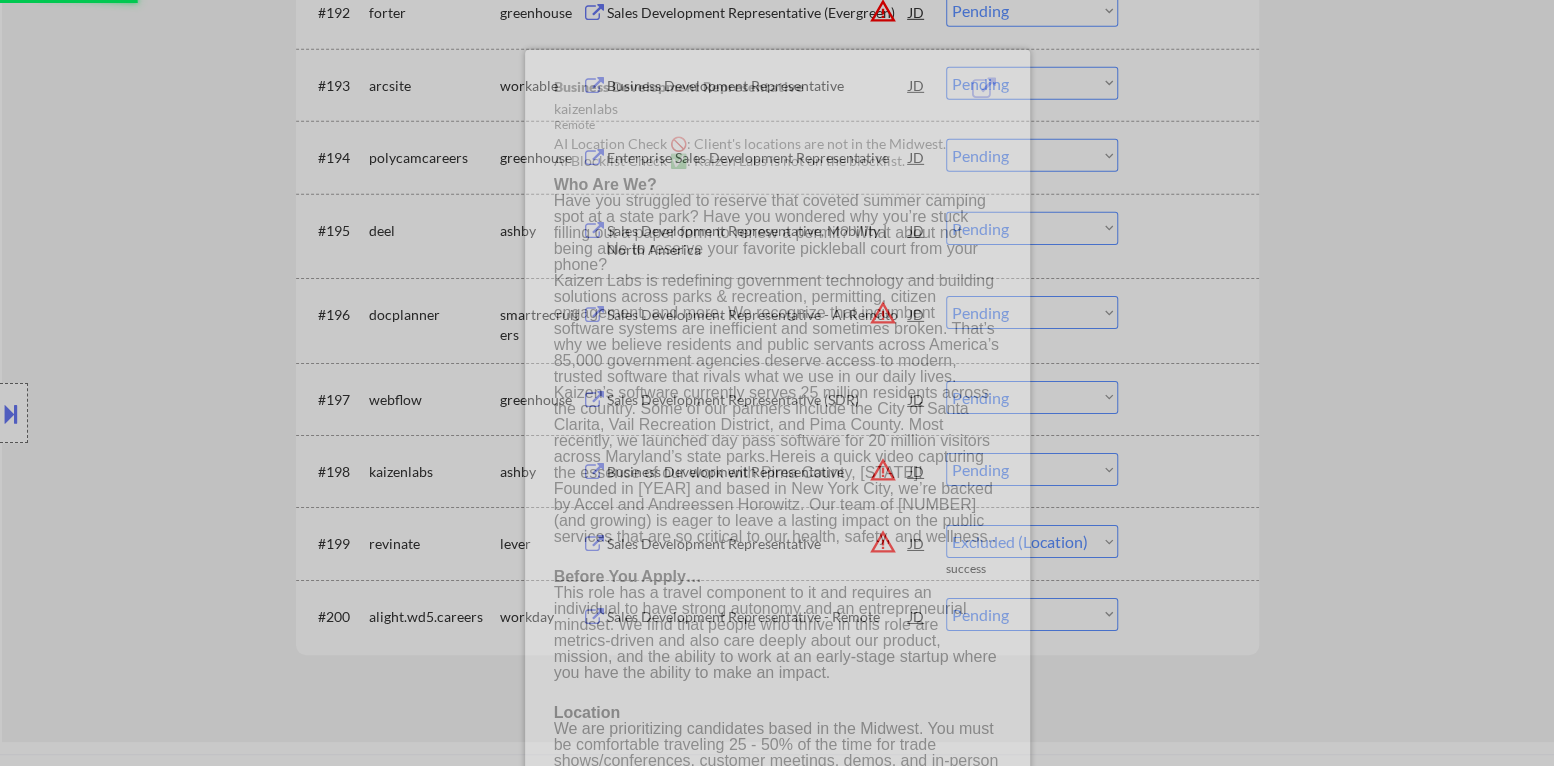 select on ""pending"" 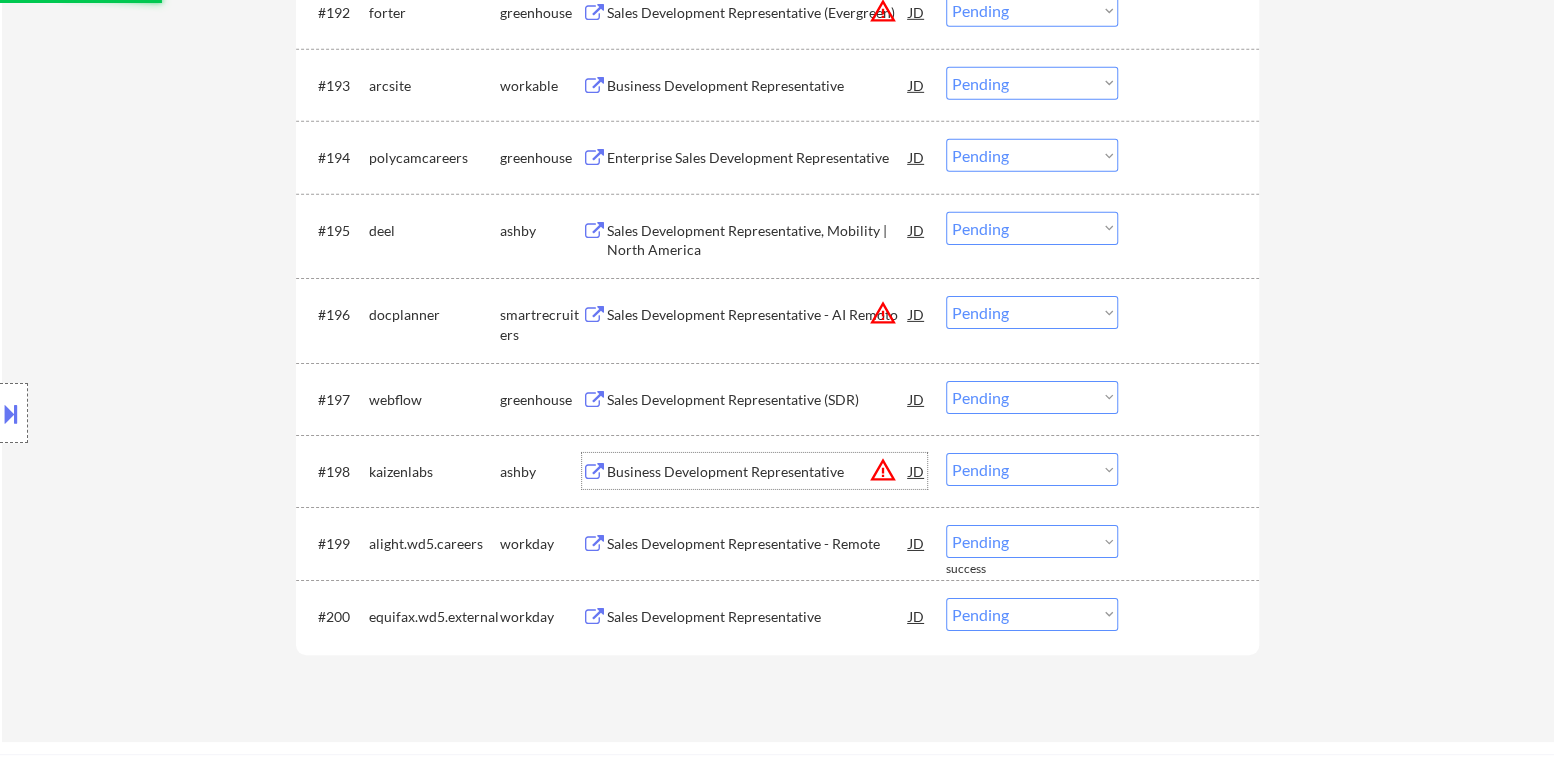 click on "Business Development Representative" at bounding box center [758, 472] 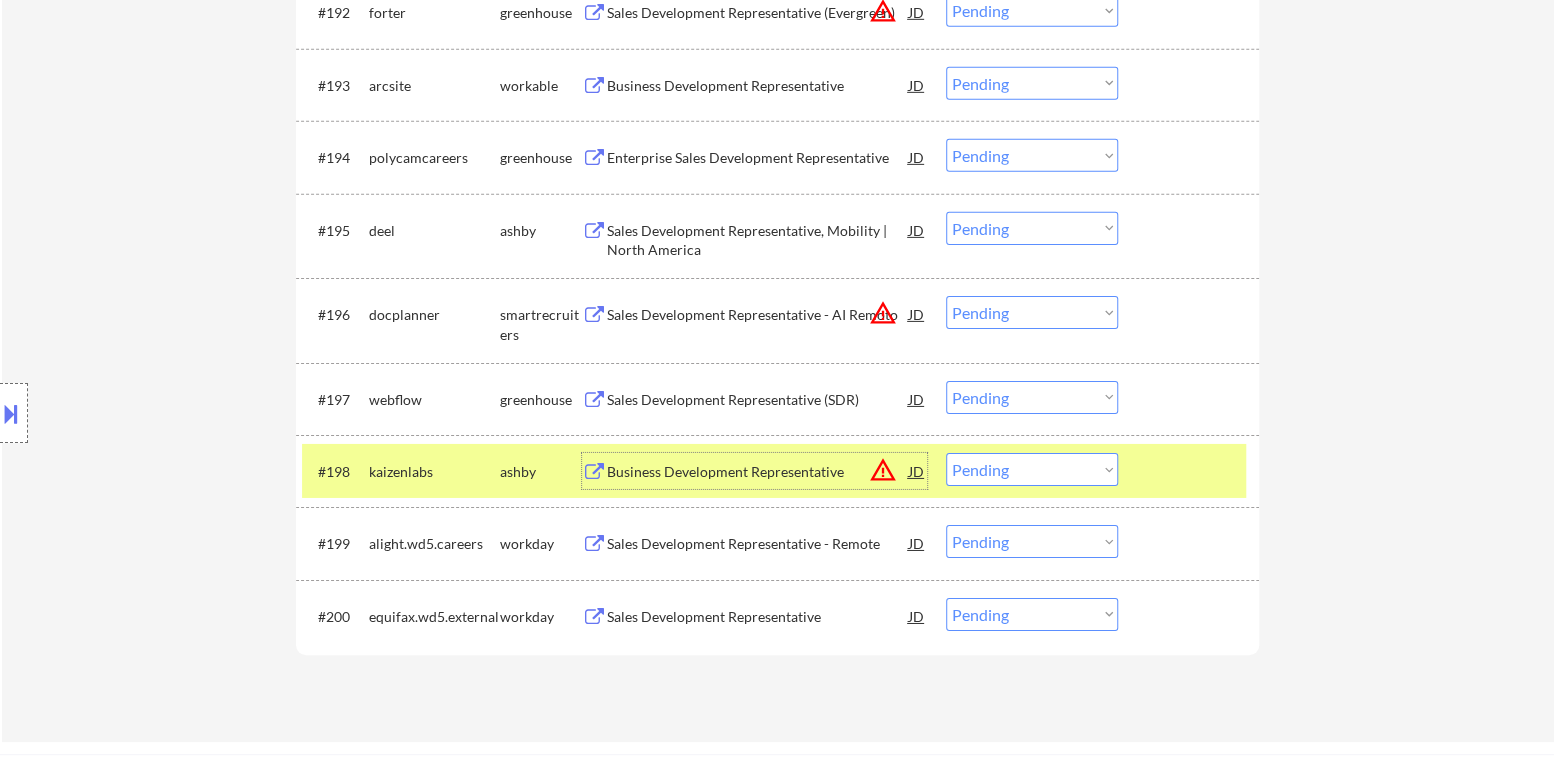 click on "Choose an option... Pending Applied Excluded (Questions) Excluded (Expired) Excluded (Location) Excluded (Bad Match) Excluded (Blocklist) Excluded (Salary) Excluded (Other)" at bounding box center (1032, 469) 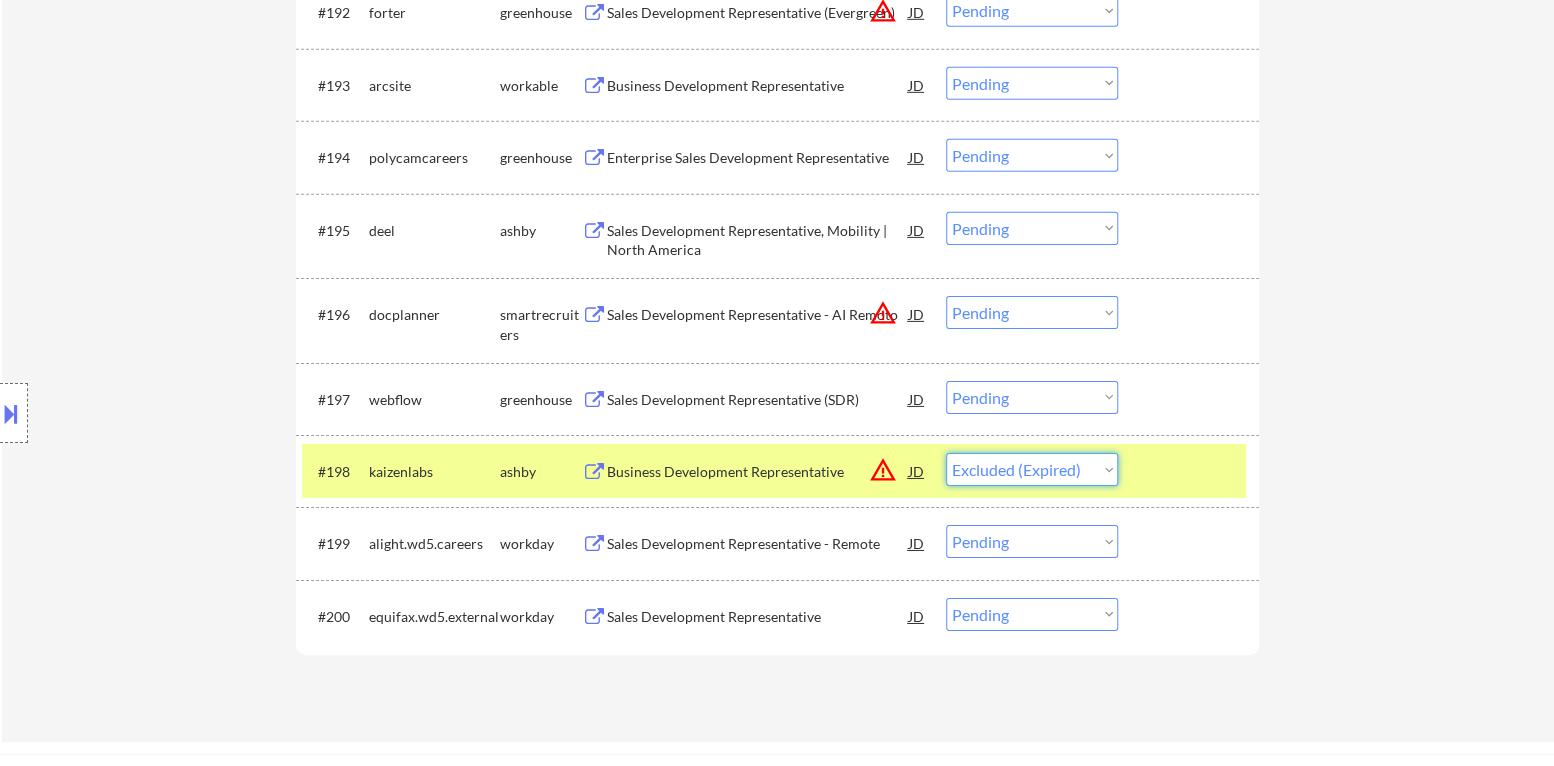 click on "Choose an option... Pending Applied Excluded (Questions) Excluded (Expired) Excluded (Location) Excluded (Bad Match) Excluded (Blocklist) Excluded (Salary) Excluded (Other)" at bounding box center (1032, 469) 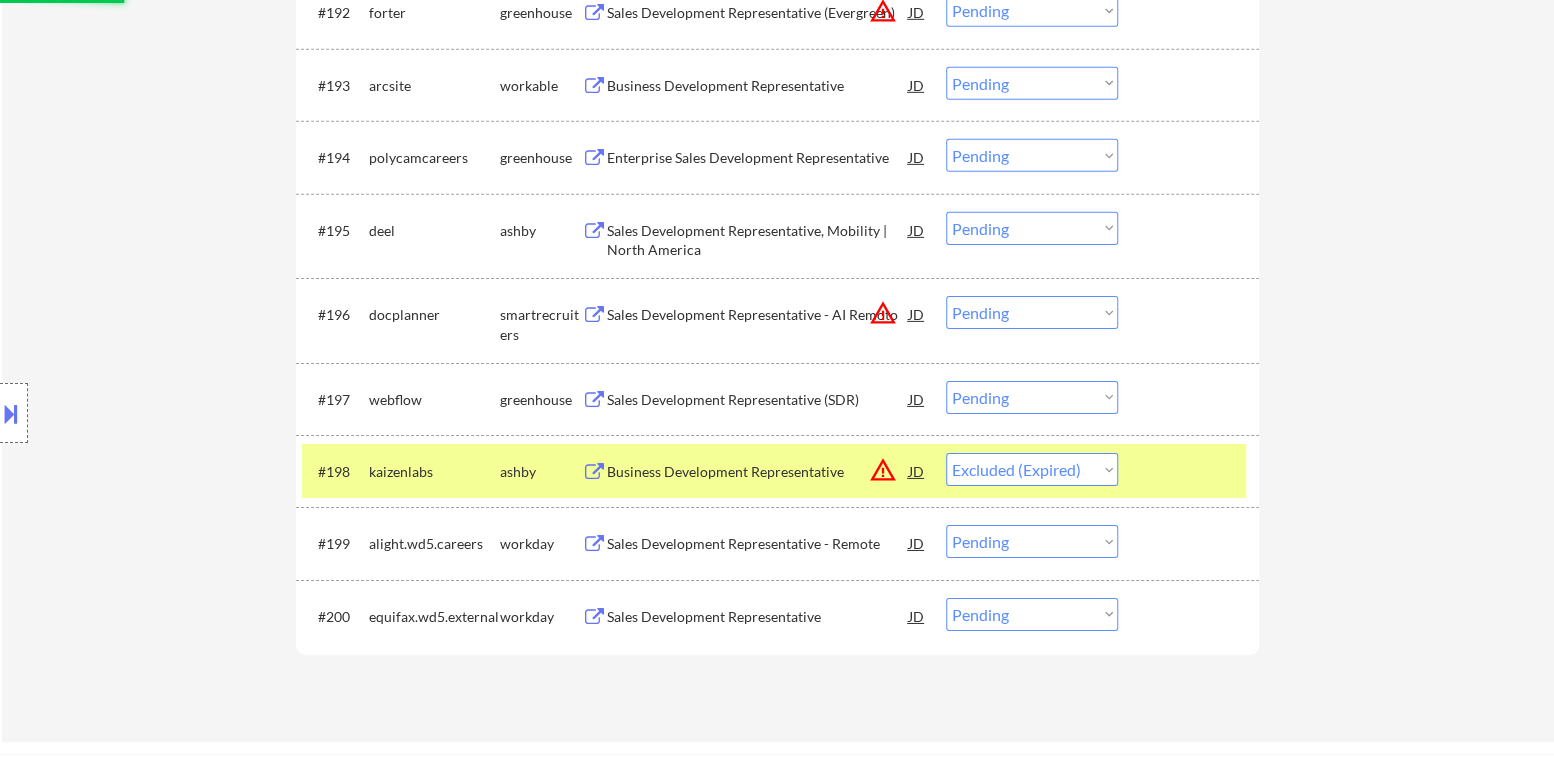 click at bounding box center [1191, 471] 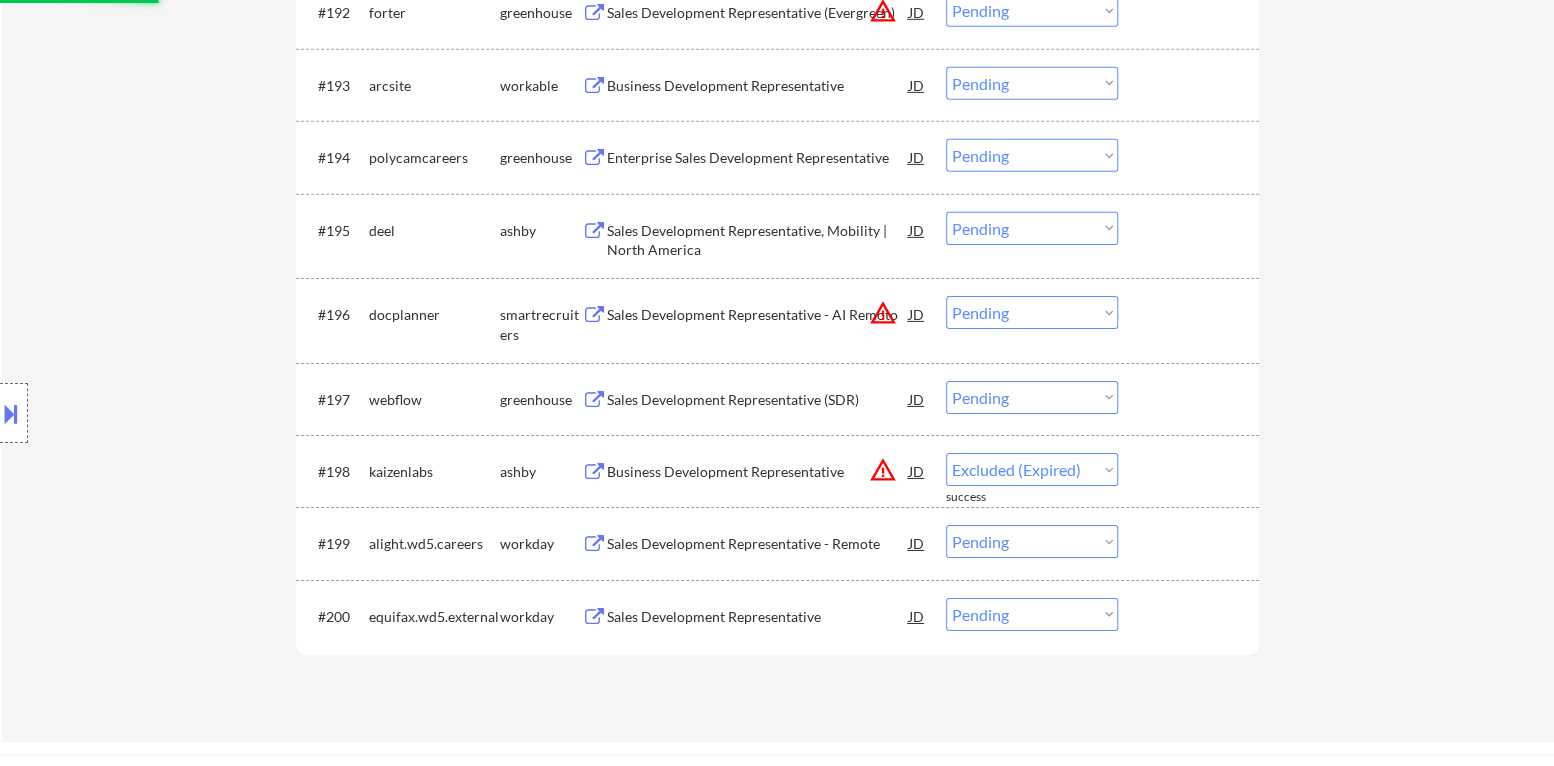 select on ""pending"" 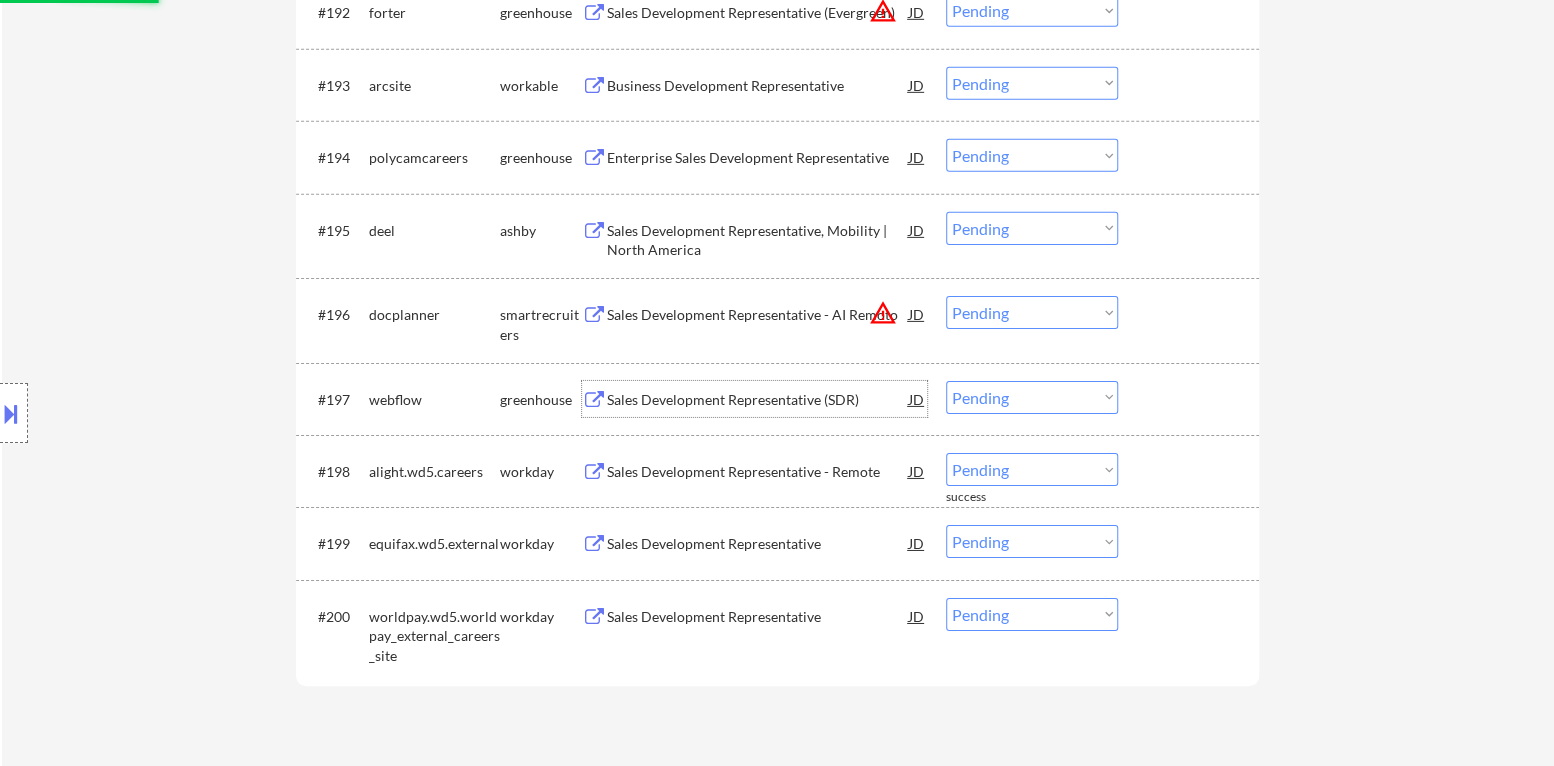 click on "Sales Development Representative (SDR)" at bounding box center (758, 400) 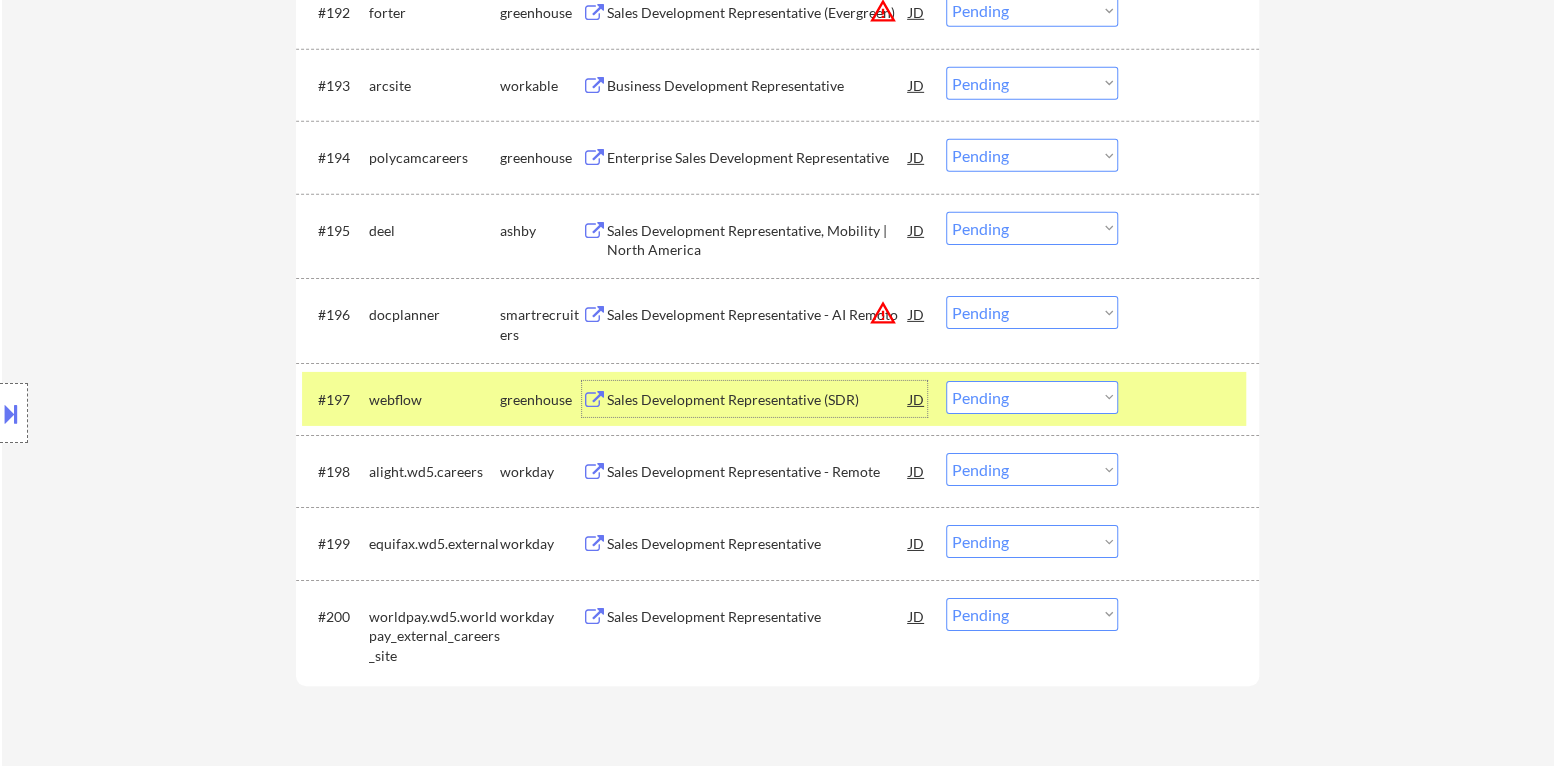 drag, startPoint x: 1038, startPoint y: 396, endPoint x: 1049, endPoint y: 408, distance: 16.27882 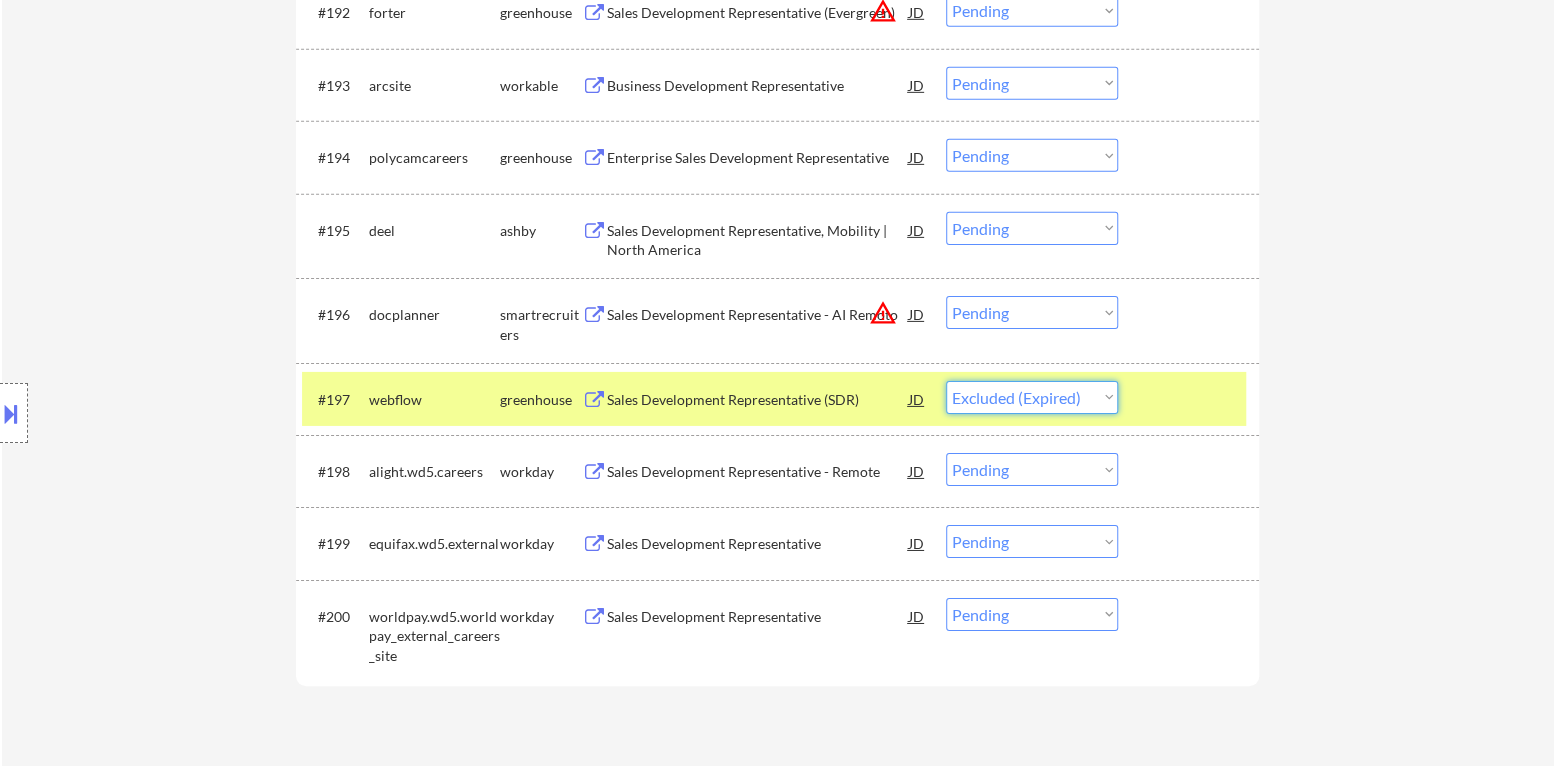 click on "Choose an option... Pending Applied Excluded (Questions) Excluded (Expired) Excluded (Location) Excluded (Bad Match) Excluded (Blocklist) Excluded (Salary) Excluded (Other)" at bounding box center [1032, 397] 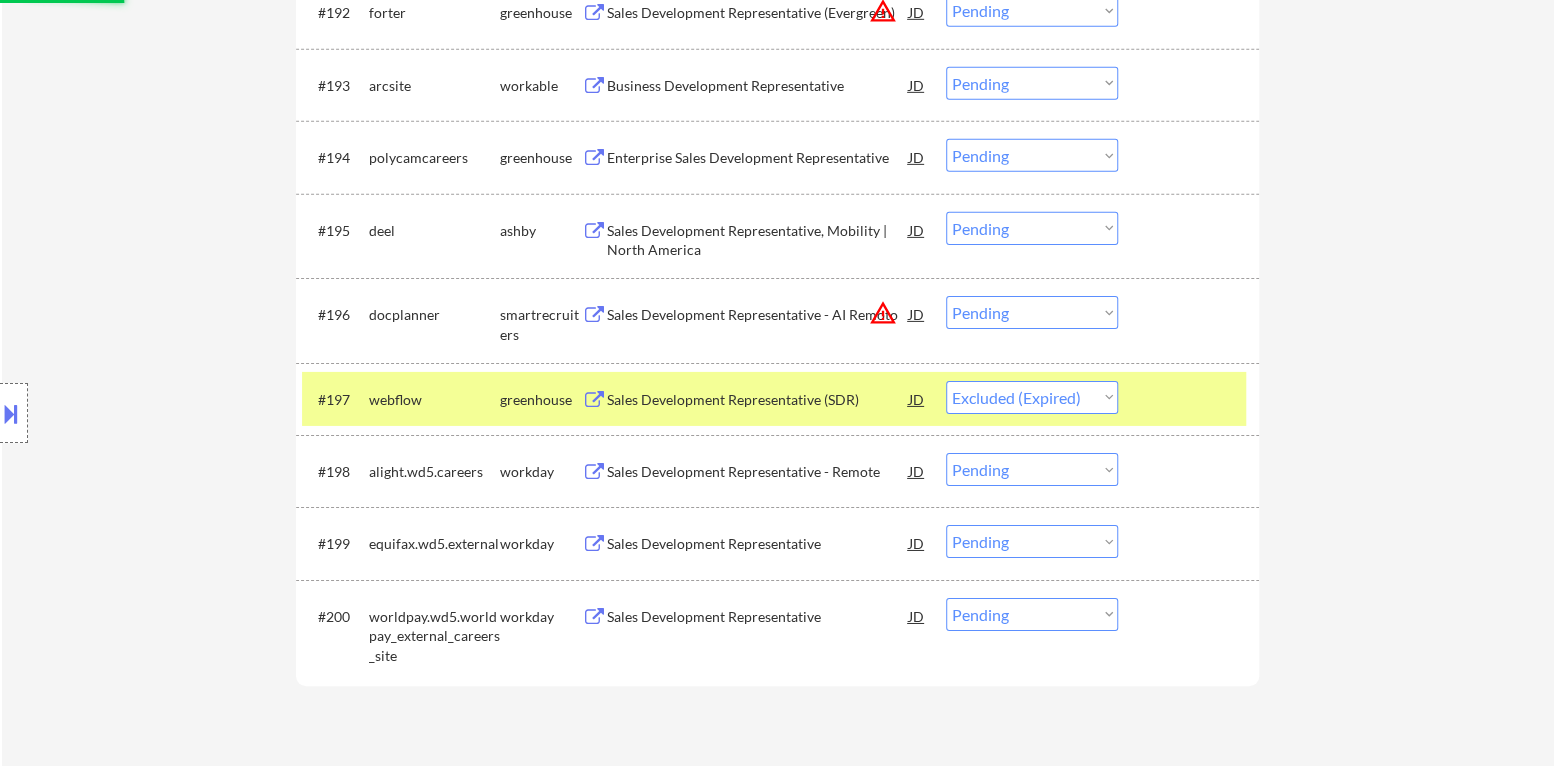click at bounding box center (1191, 399) 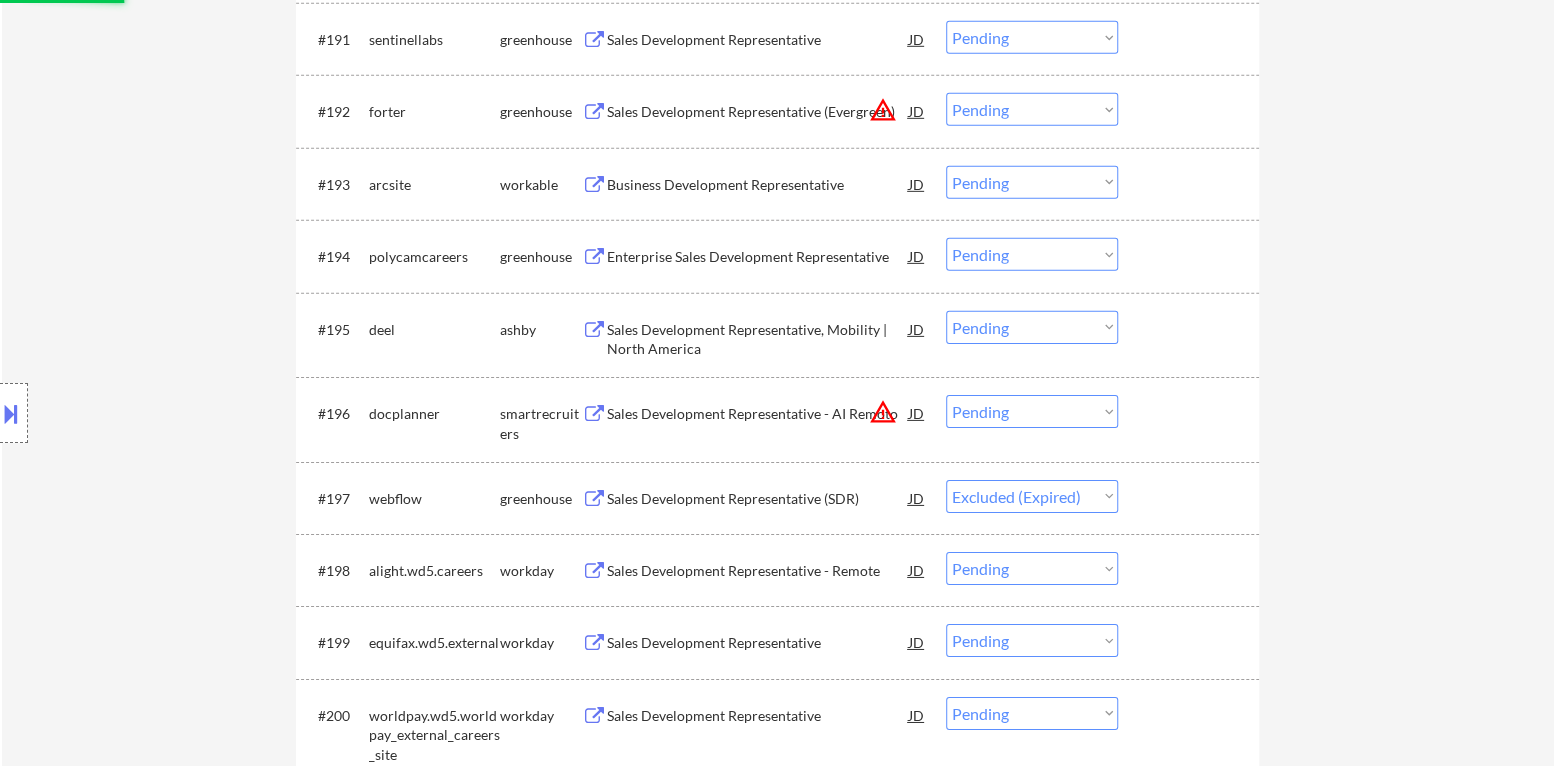 scroll, scrollTop: 7604, scrollLeft: 0, axis: vertical 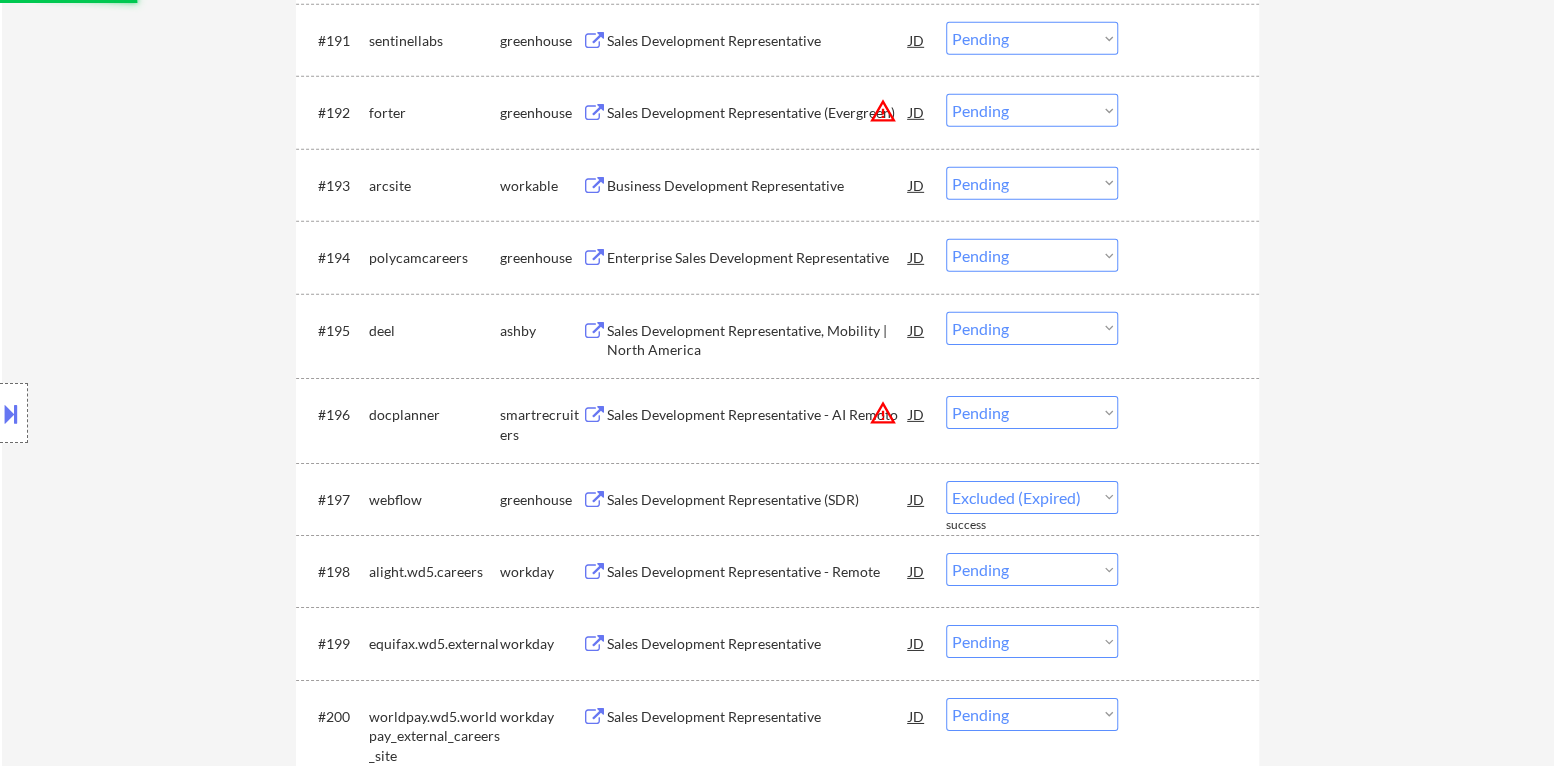 click on "warning_amber" at bounding box center [883, 413] 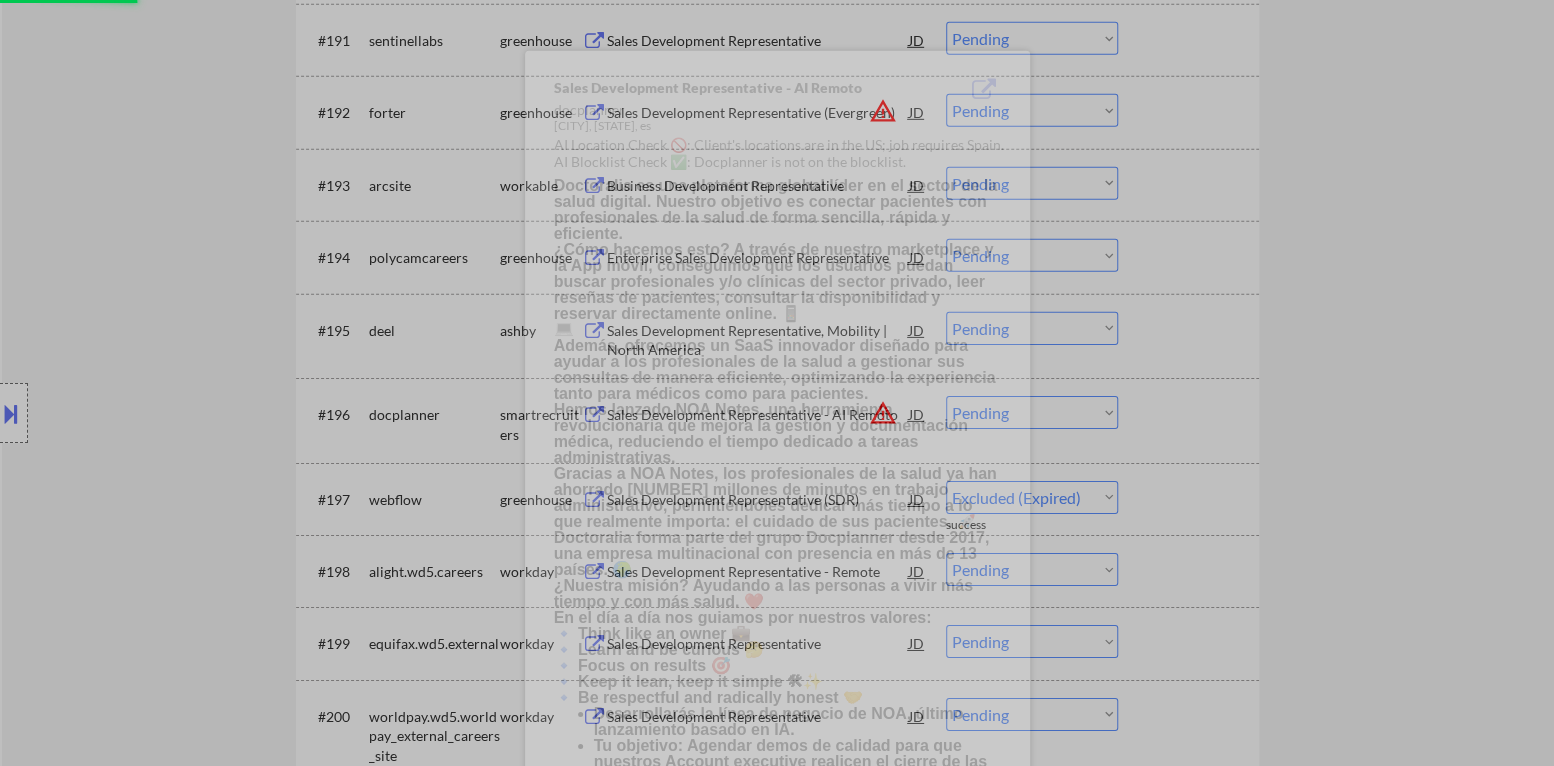 select on ""pending"" 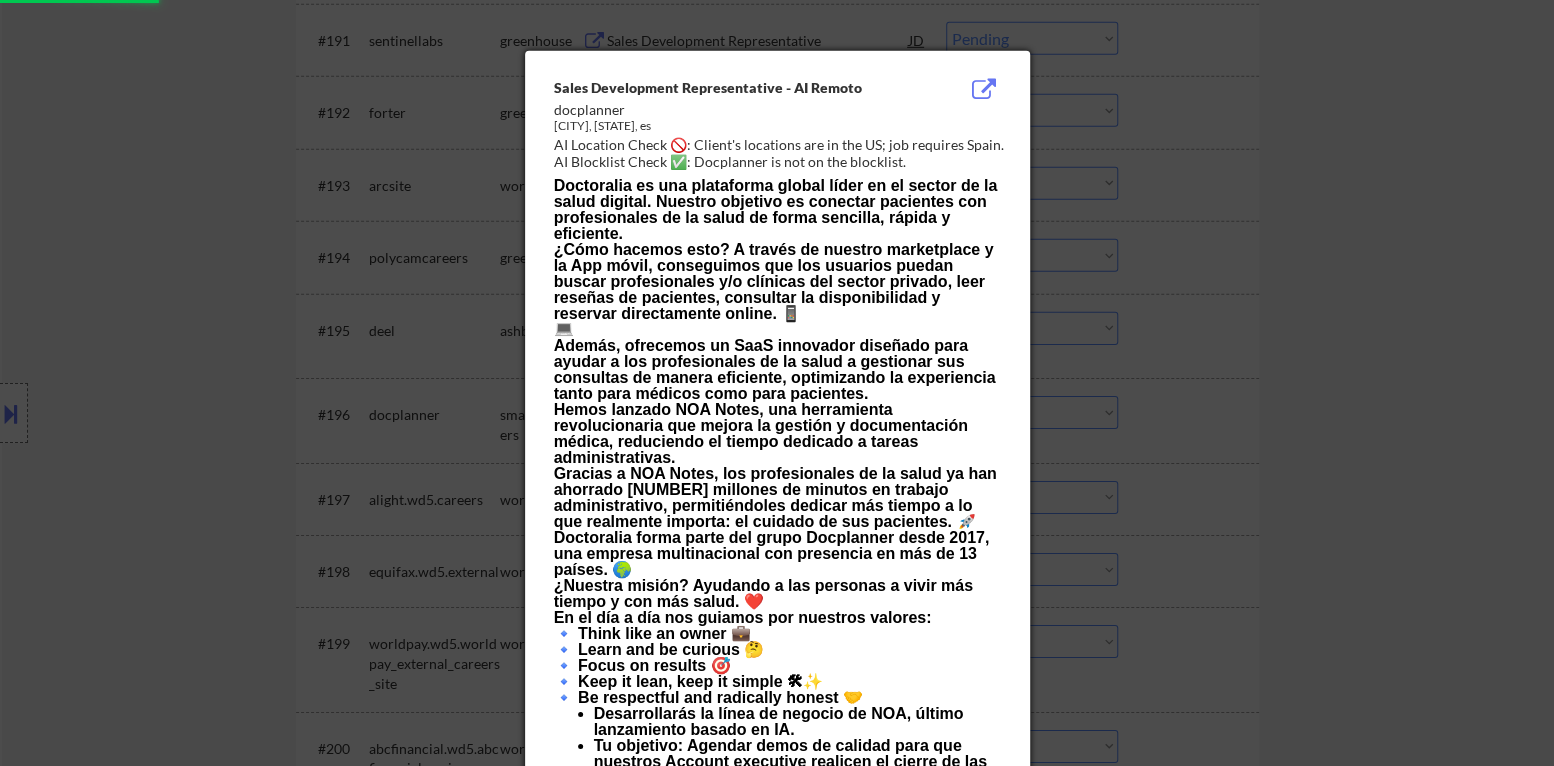 click at bounding box center [777, 383] 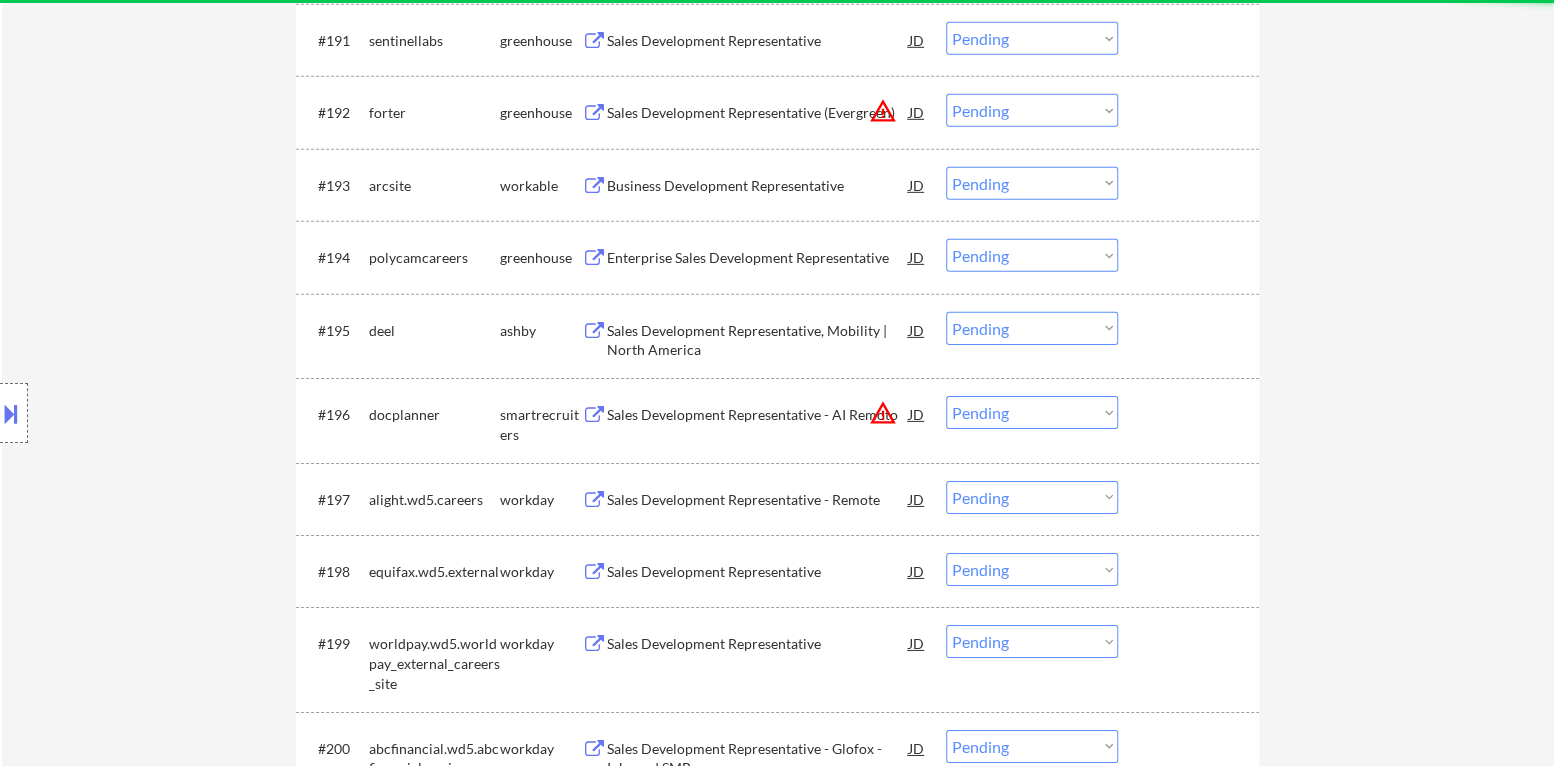 click on "Choose an option... Pending Applied Excluded (Questions) Excluded (Expired) Excluded (Location) Excluded (Bad Match) Excluded (Blocklist) Excluded (Salary) Excluded (Other)" at bounding box center (1032, 412) 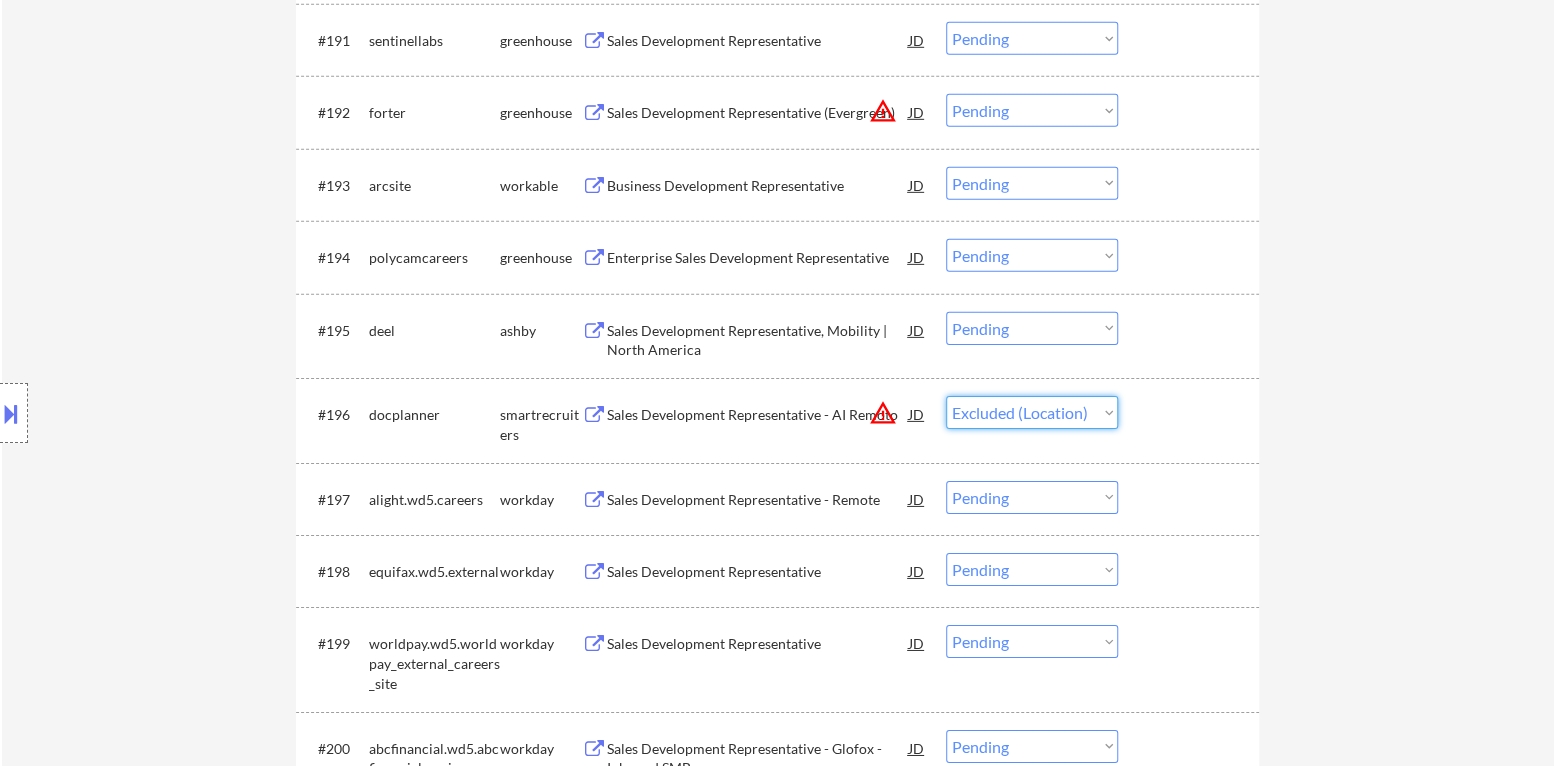 click on "Choose an option... Pending Applied Excluded (Questions) Excluded (Expired) Excluded (Location) Excluded (Bad Match) Excluded (Blocklist) Excluded (Salary) Excluded (Other)" at bounding box center (1032, 412) 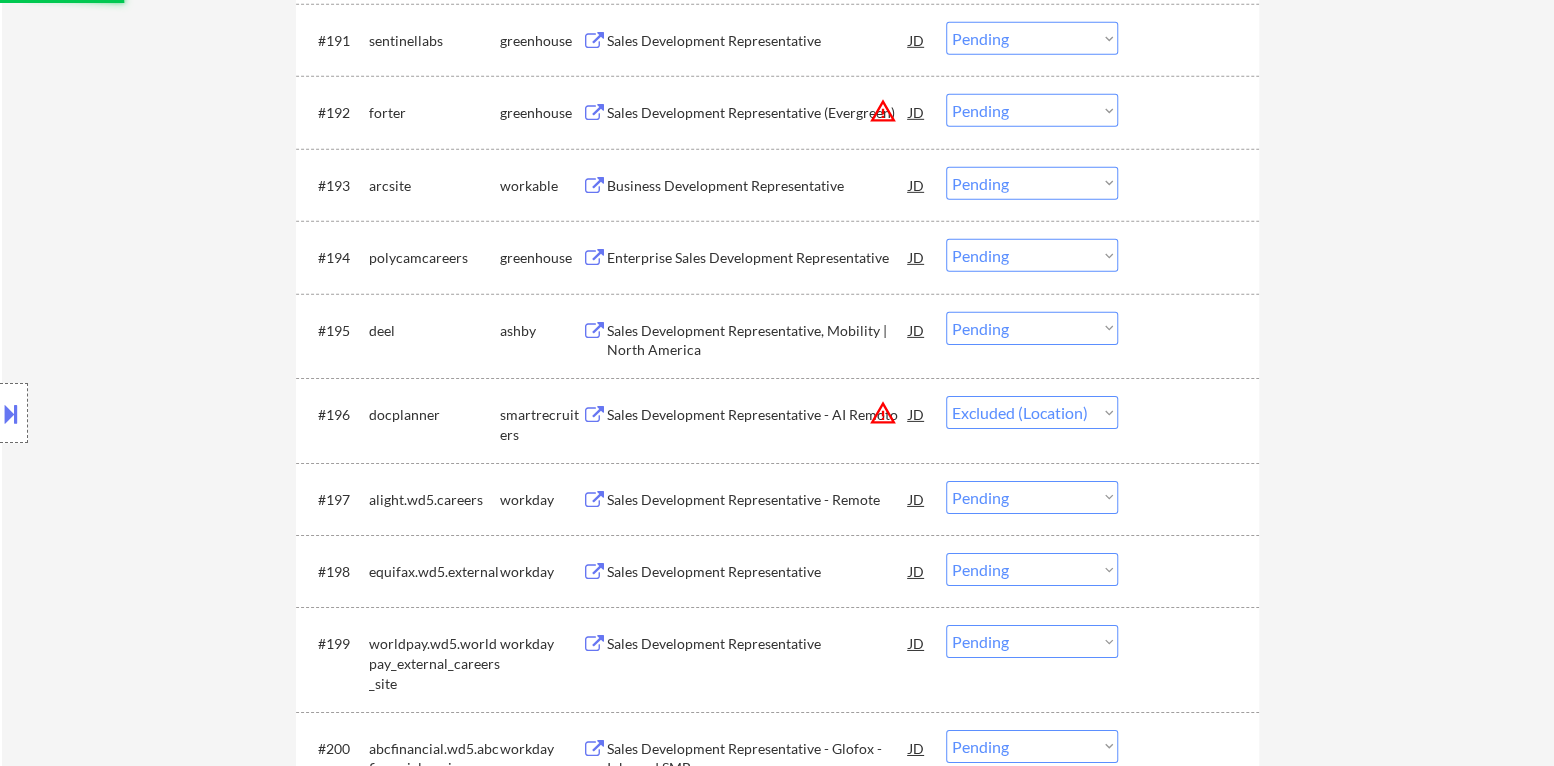click on "Sales Development Representative, Mobility | North America" at bounding box center (758, 340) 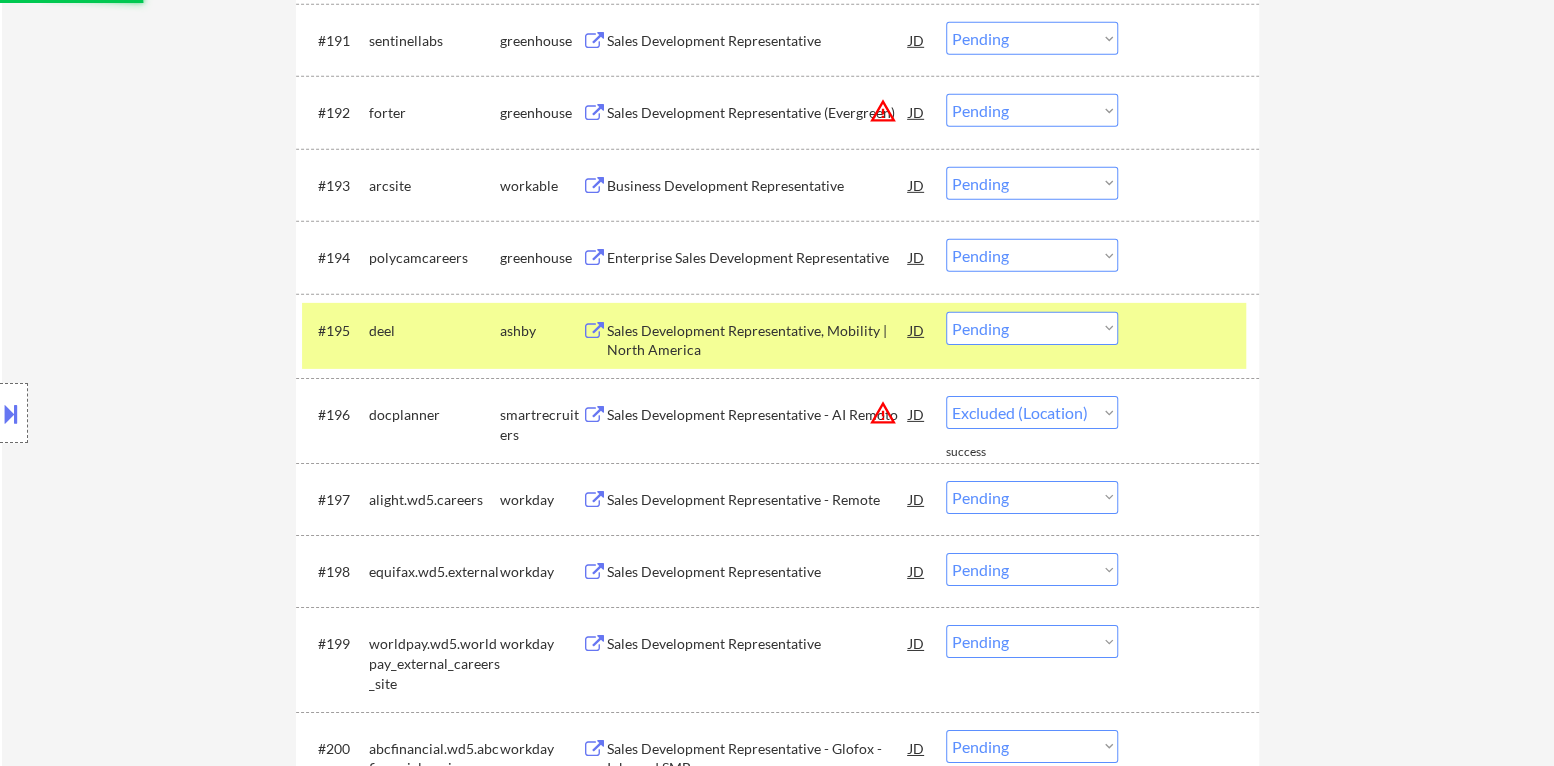 select on ""pending"" 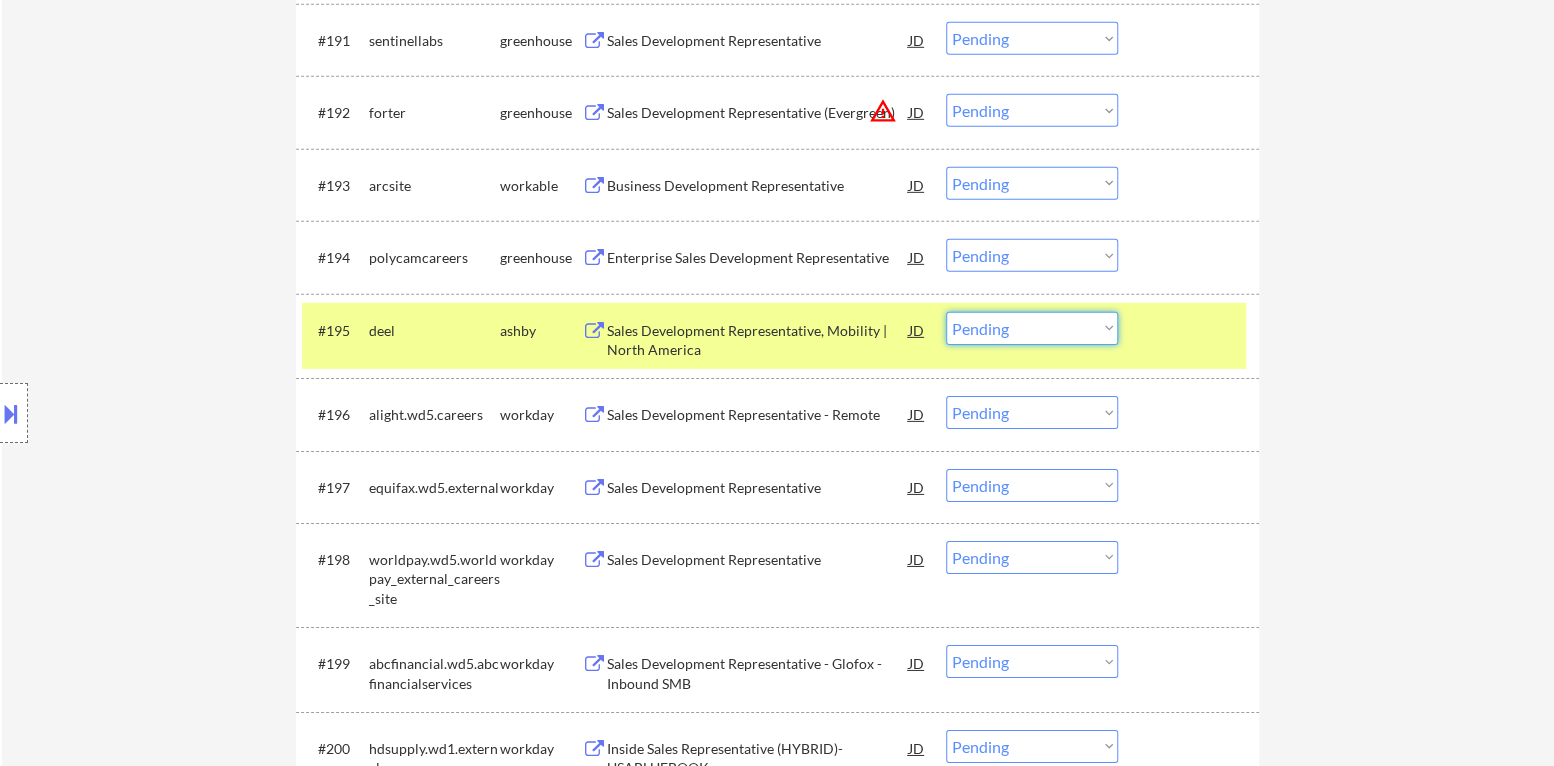 click on "Choose an option... Pending Applied Excluded (Questions) Excluded (Expired) Excluded (Location) Excluded (Bad Match) Excluded (Blocklist) Excluded (Salary) Excluded (Other)" at bounding box center (1032, 328) 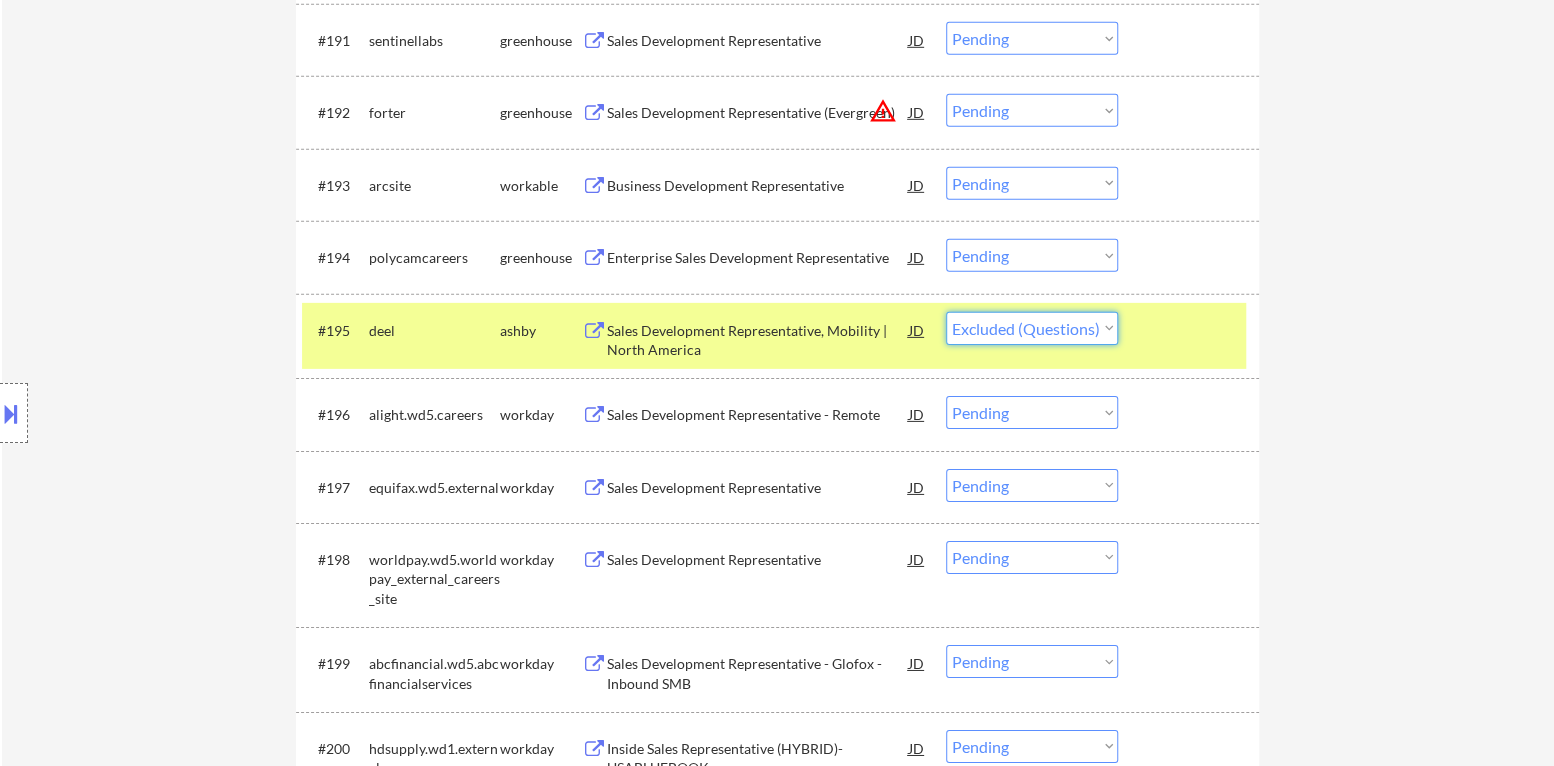 click on "Choose an option... Pending Applied Excluded (Questions) Excluded (Expired) Excluded (Location) Excluded (Bad Match) Excluded (Blocklist) Excluded (Salary) Excluded (Other)" at bounding box center [1032, 328] 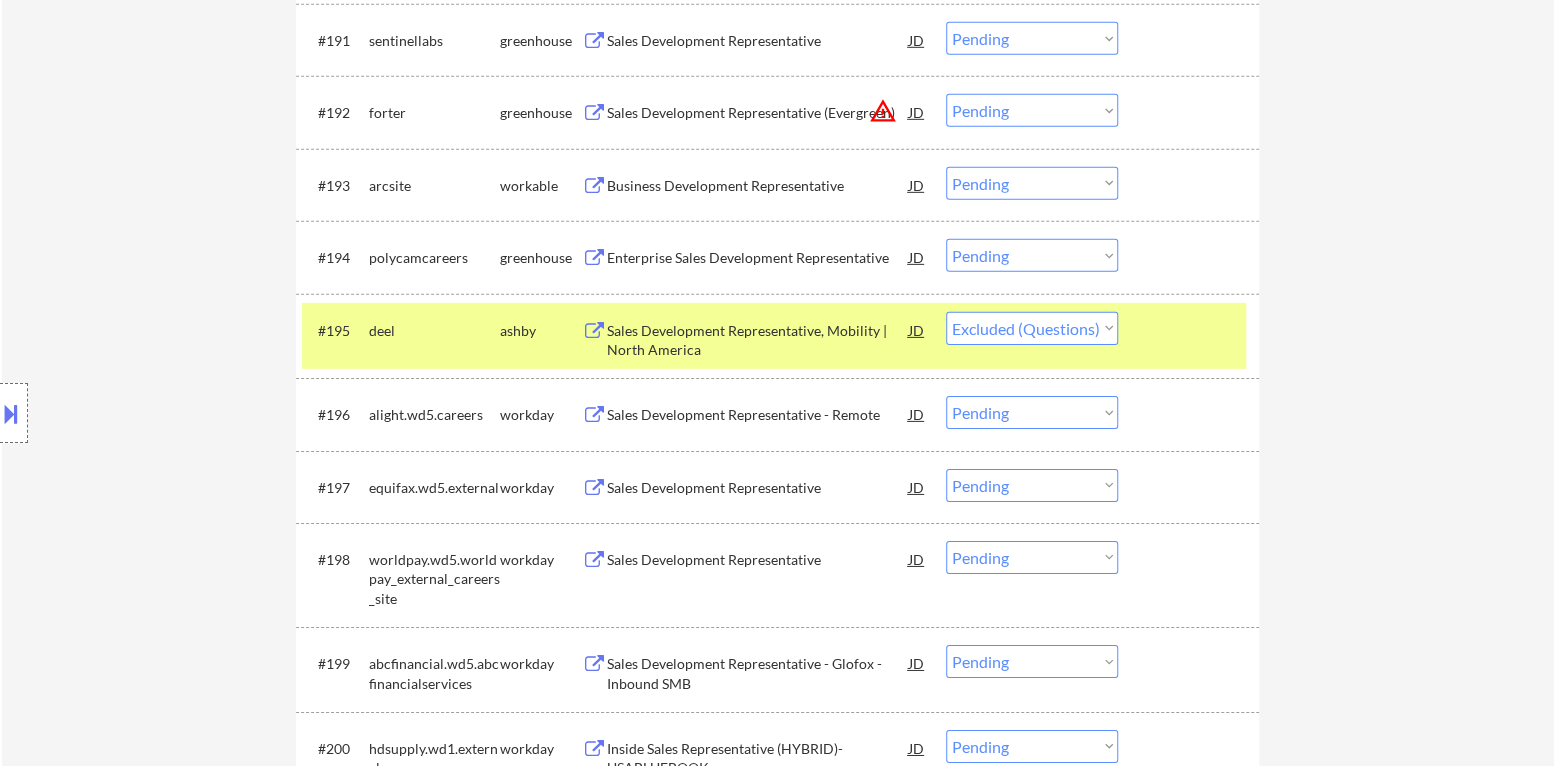 click at bounding box center [1191, 330] 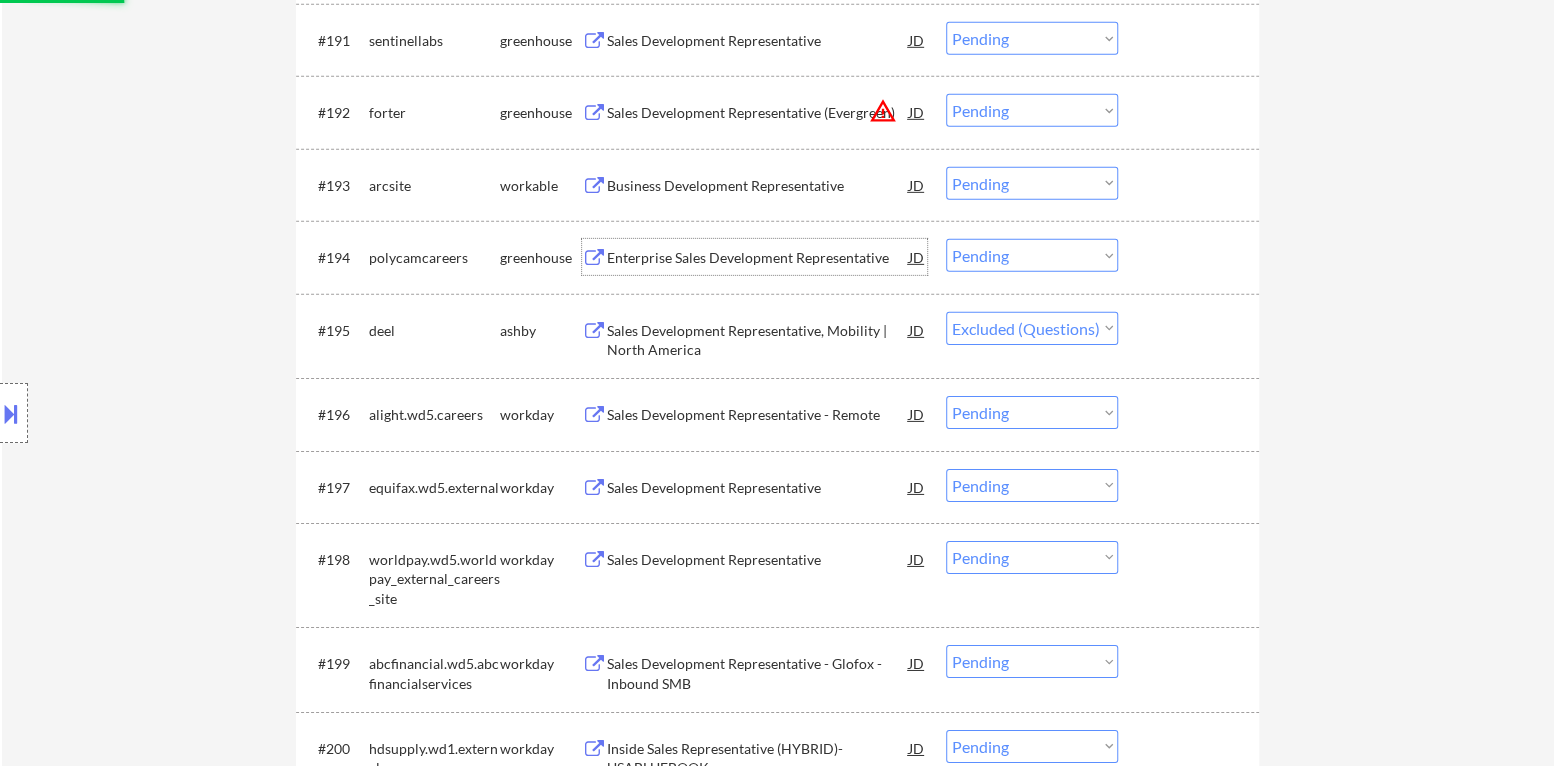 click on "Enterprise Sales Development Representative" at bounding box center [758, 258] 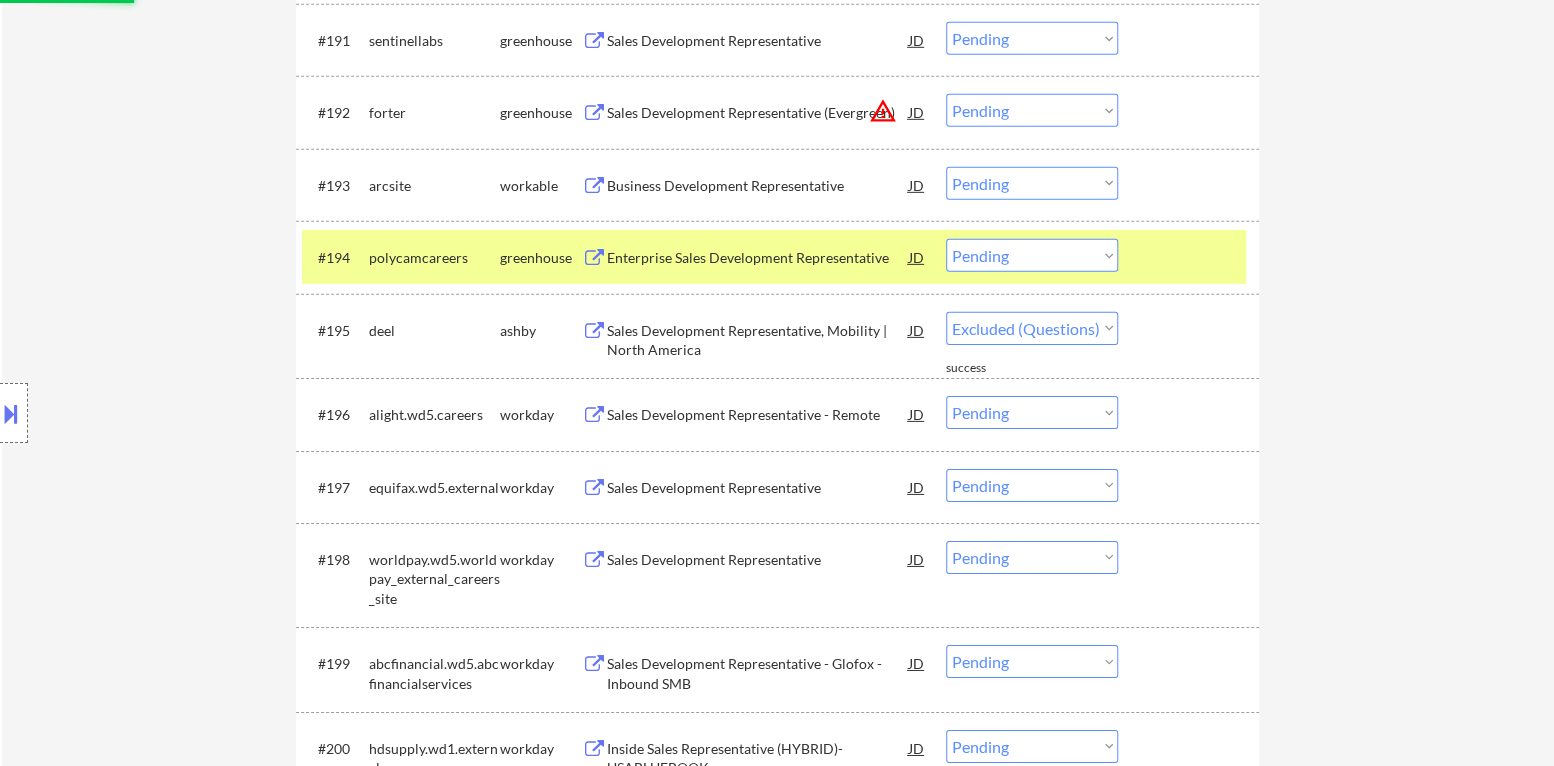 select on ""pending"" 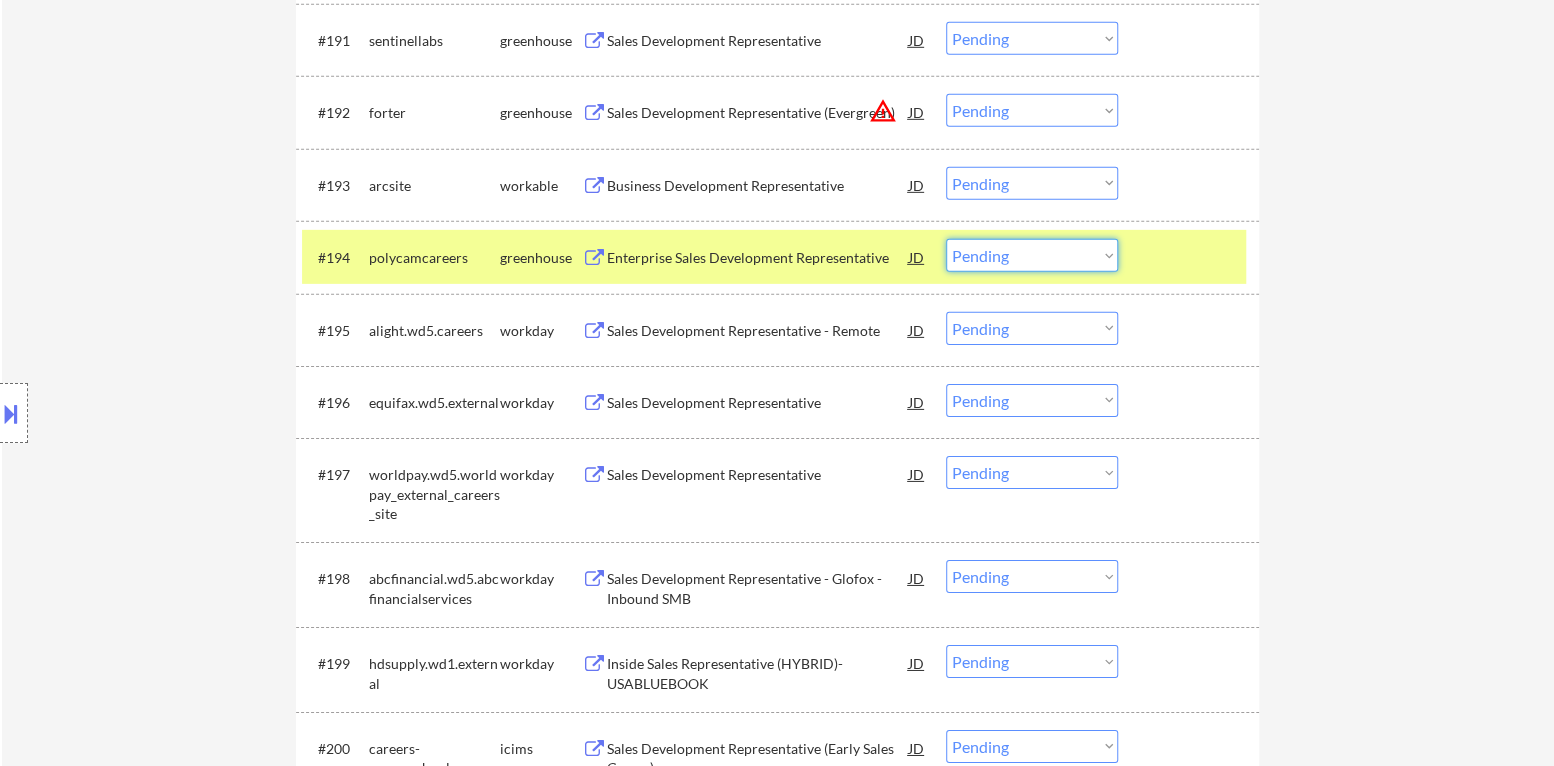 click on "Choose an option... Pending Applied Excluded (Questions) Excluded (Expired) Excluded (Location) Excluded (Bad Match) Excluded (Blocklist) Excluded (Salary) Excluded (Other)" at bounding box center [1032, 255] 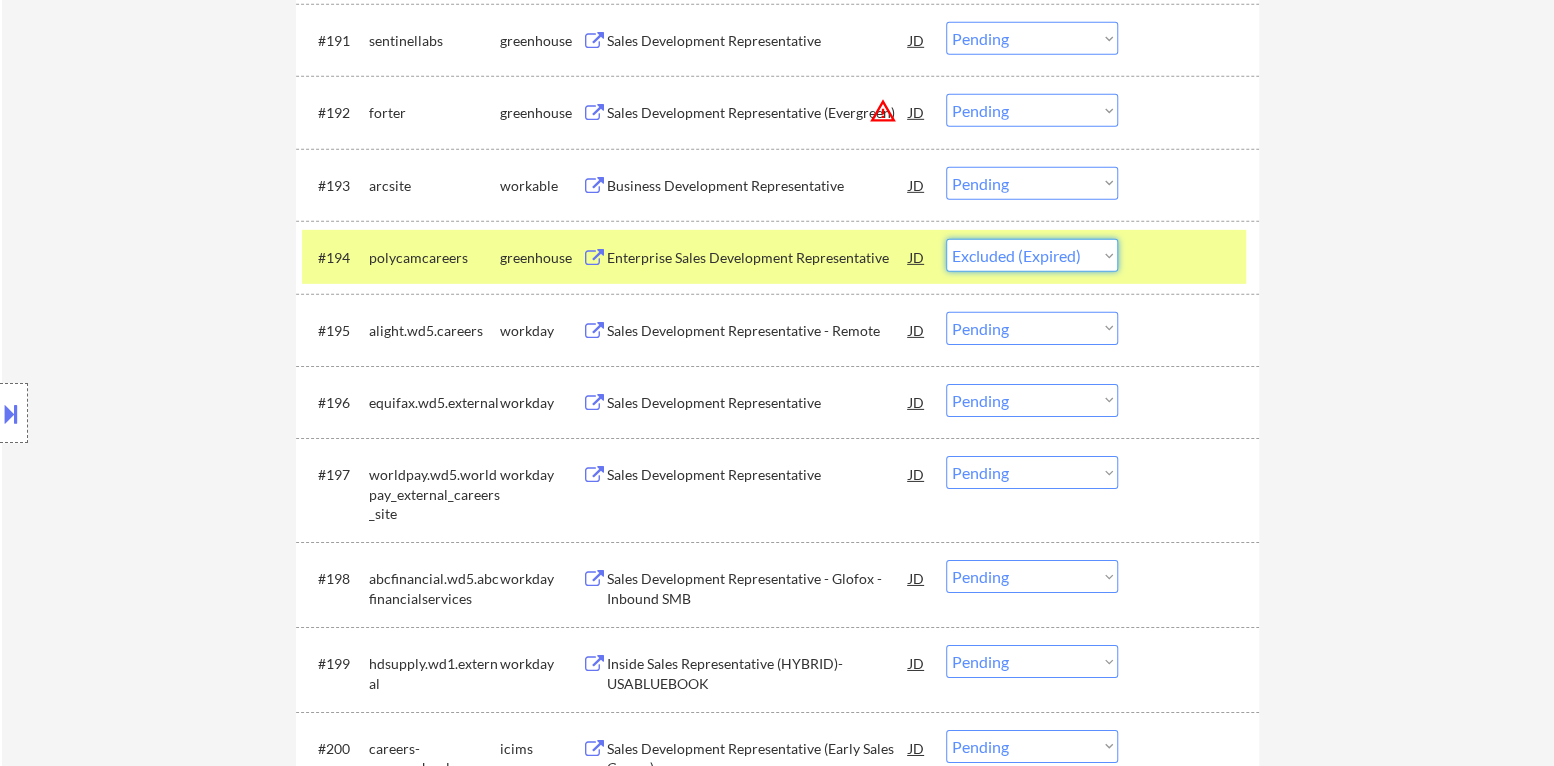 click on "Choose an option... Pending Applied Excluded (Questions) Excluded (Expired) Excluded (Location) Excluded (Bad Match) Excluded (Blocklist) Excluded (Salary) Excluded (Other)" at bounding box center (1032, 255) 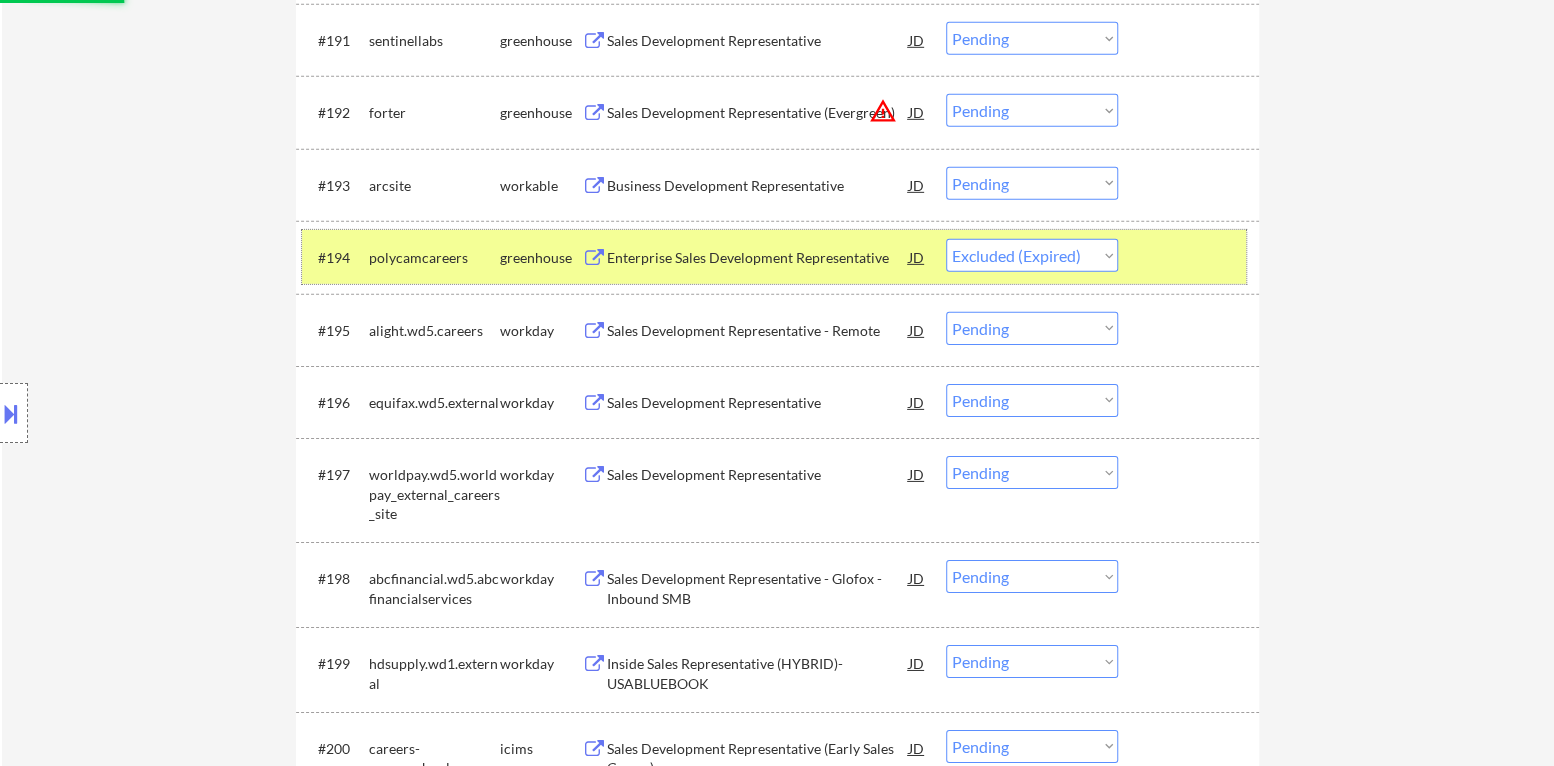 click at bounding box center (1191, 257) 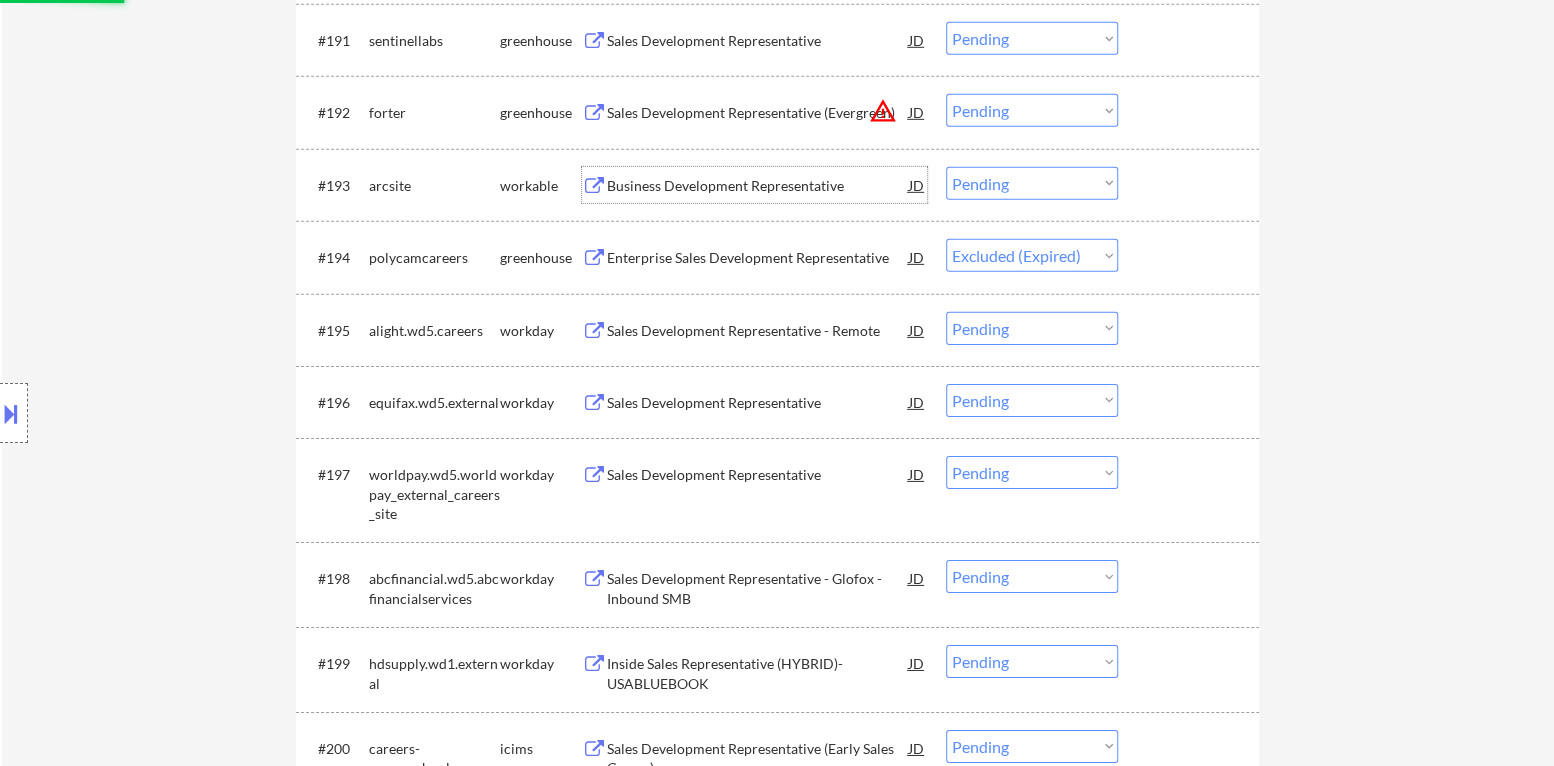 click on "Business Development Representative" at bounding box center (758, 186) 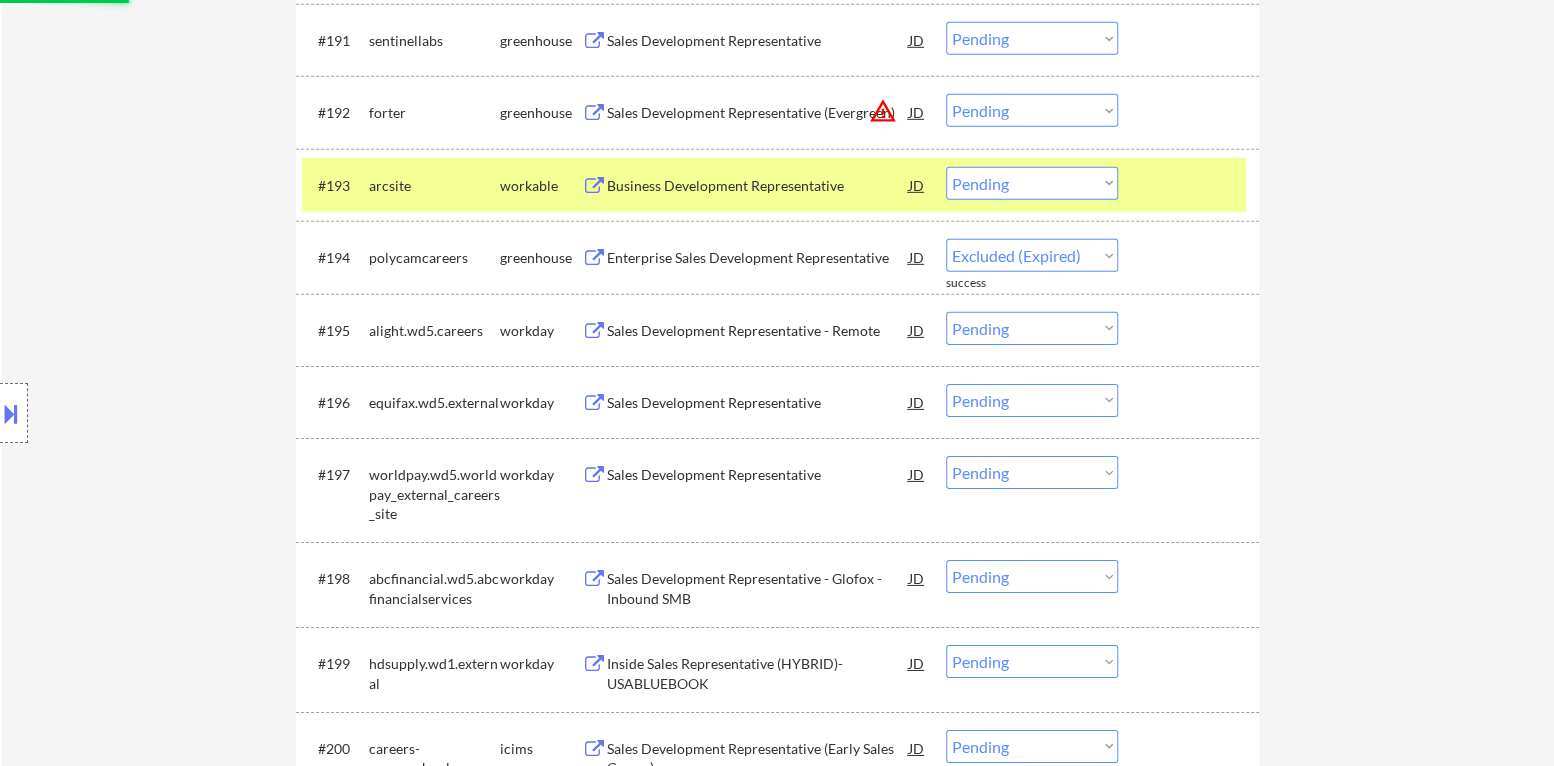select on ""pending"" 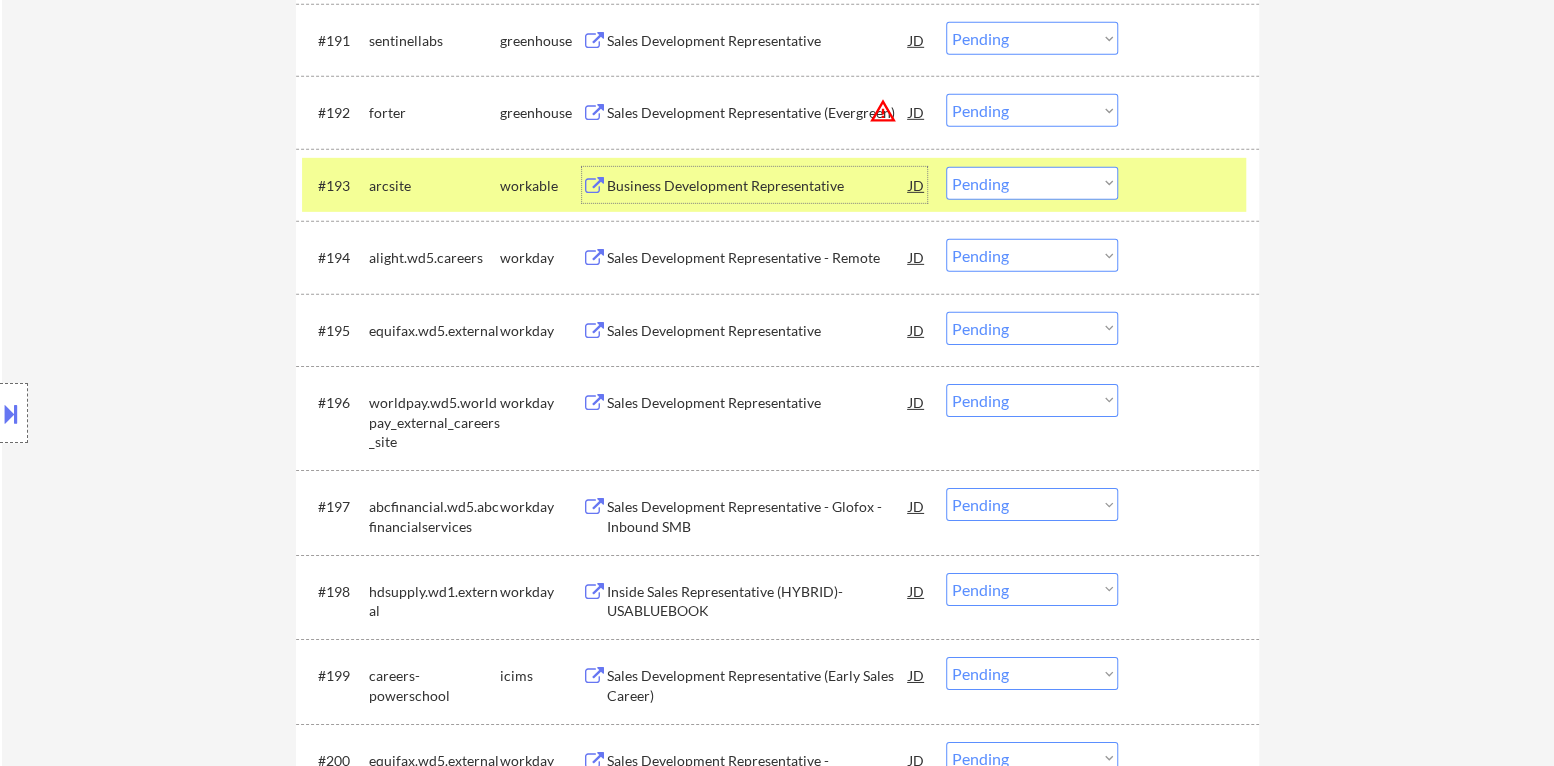 click on "Choose an option... Pending Applied Excluded (Questions) Excluded (Expired) Excluded (Location) Excluded (Bad Match) Excluded (Blocklist) Excluded (Salary) Excluded (Other)" at bounding box center [1032, 183] 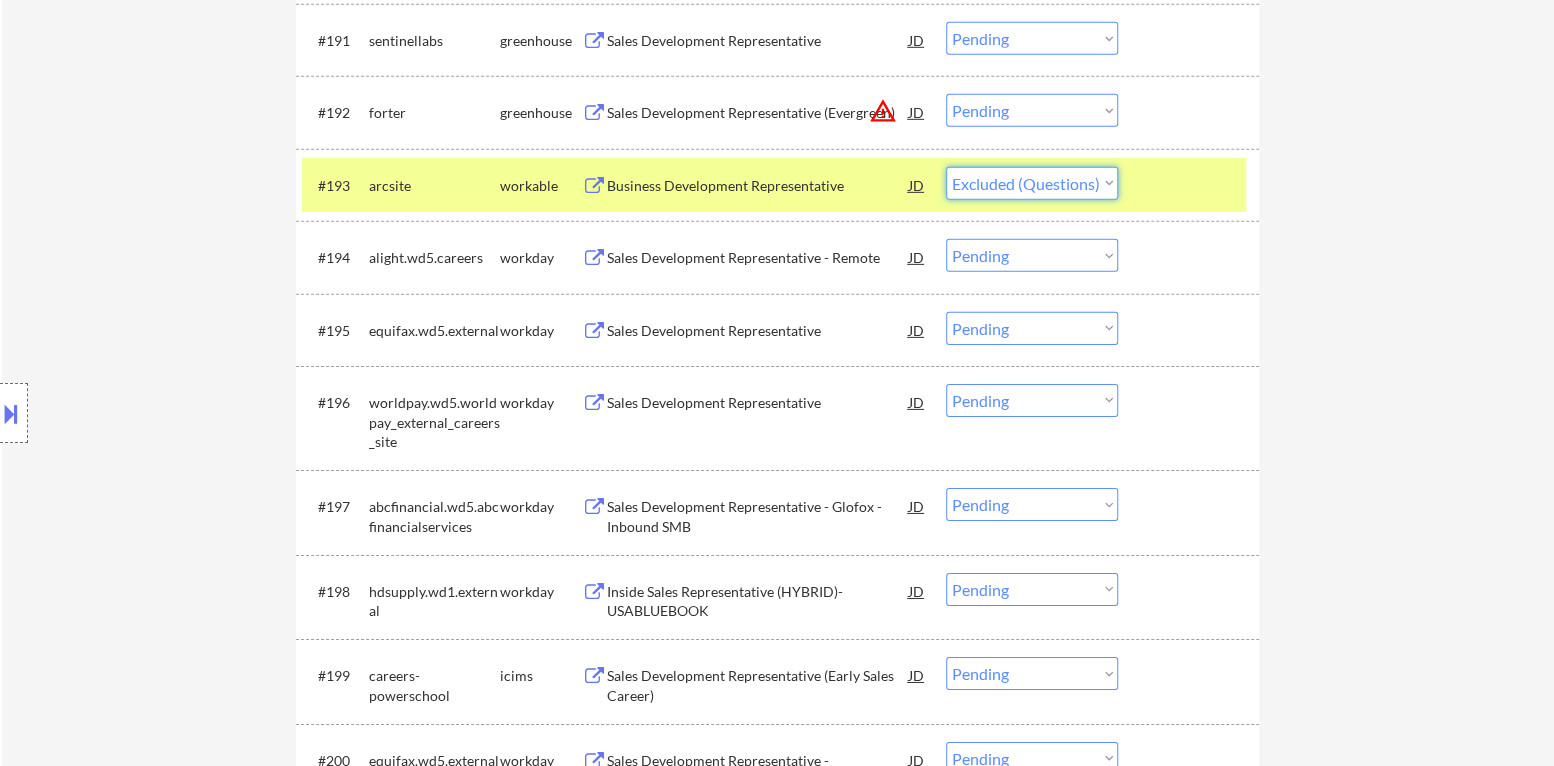 click on "Choose an option... Pending Applied Excluded (Questions) Excluded (Expired) Excluded (Location) Excluded (Bad Match) Excluded (Blocklist) Excluded (Salary) Excluded (Other)" at bounding box center (1032, 183) 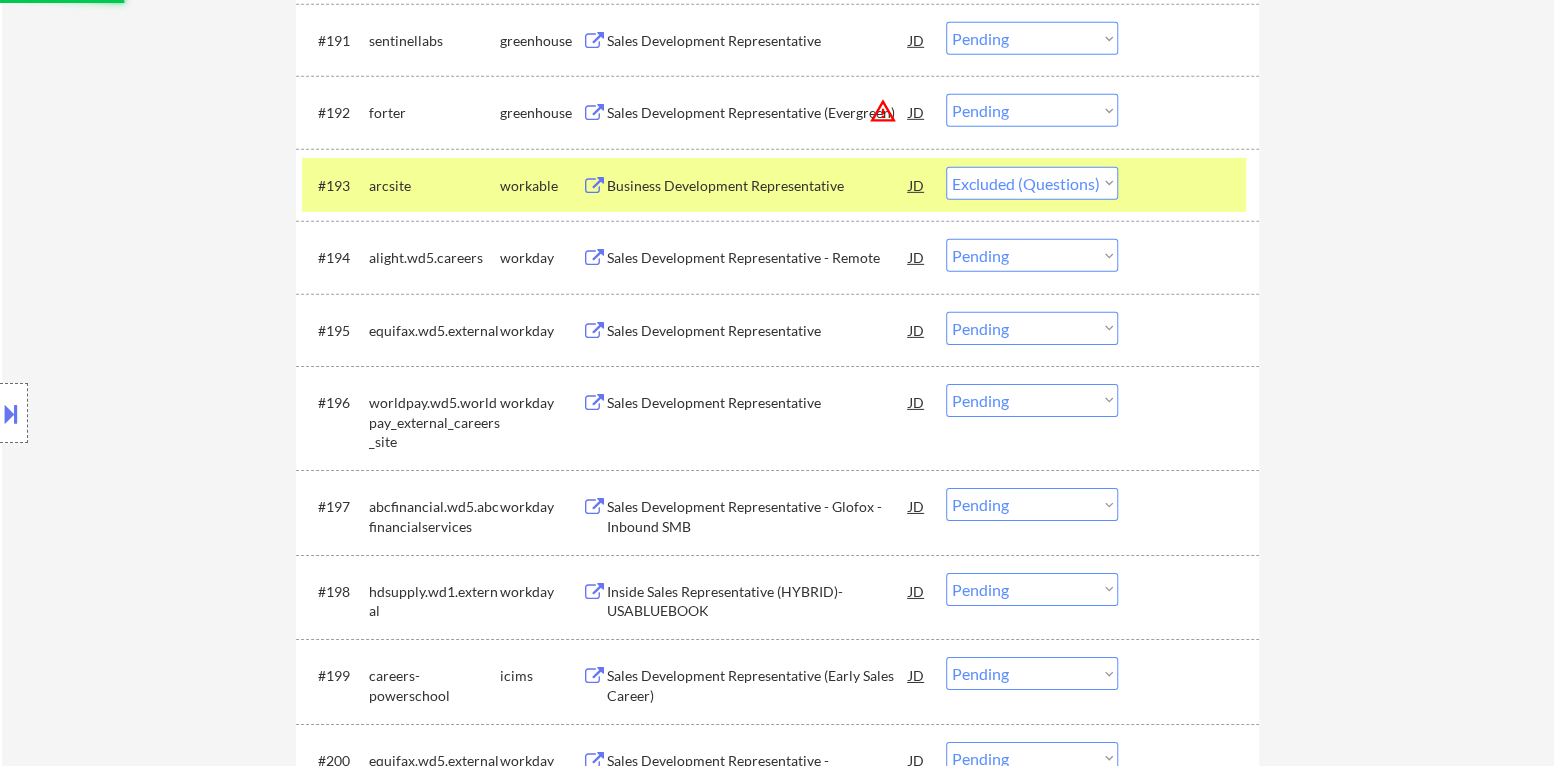 click at bounding box center (1191, 185) 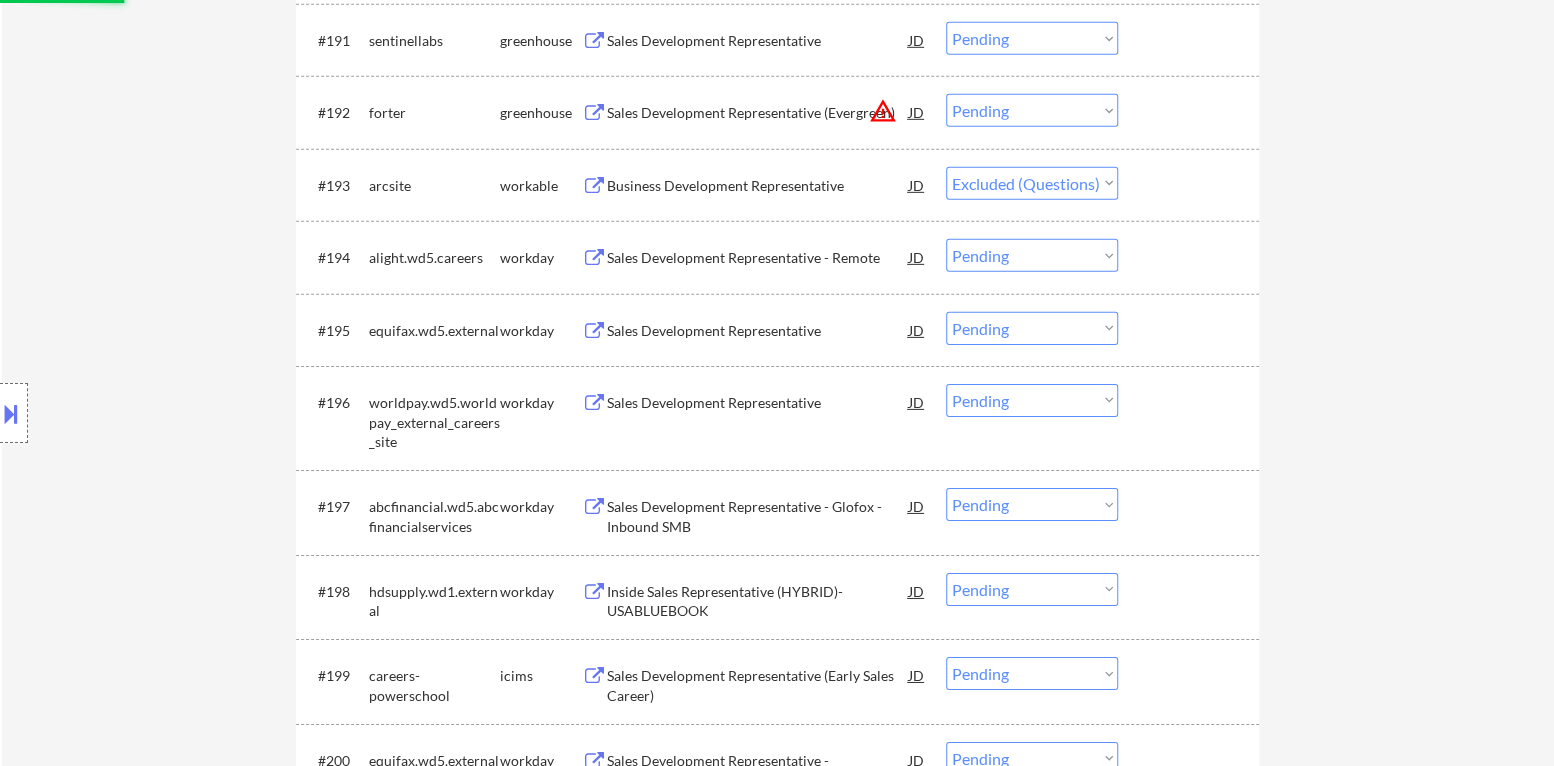 scroll, scrollTop: 7504, scrollLeft: 0, axis: vertical 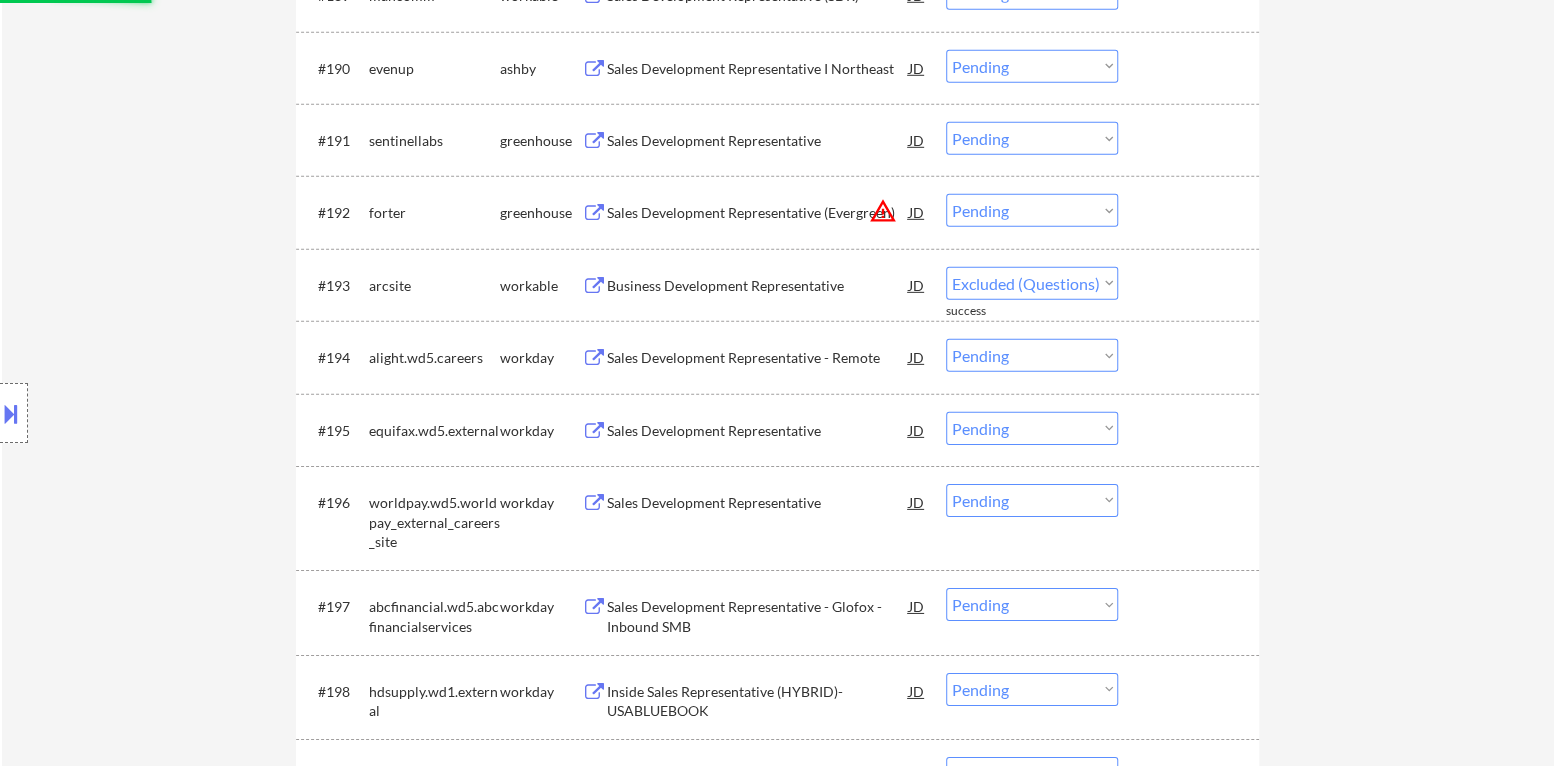 select on ""pending"" 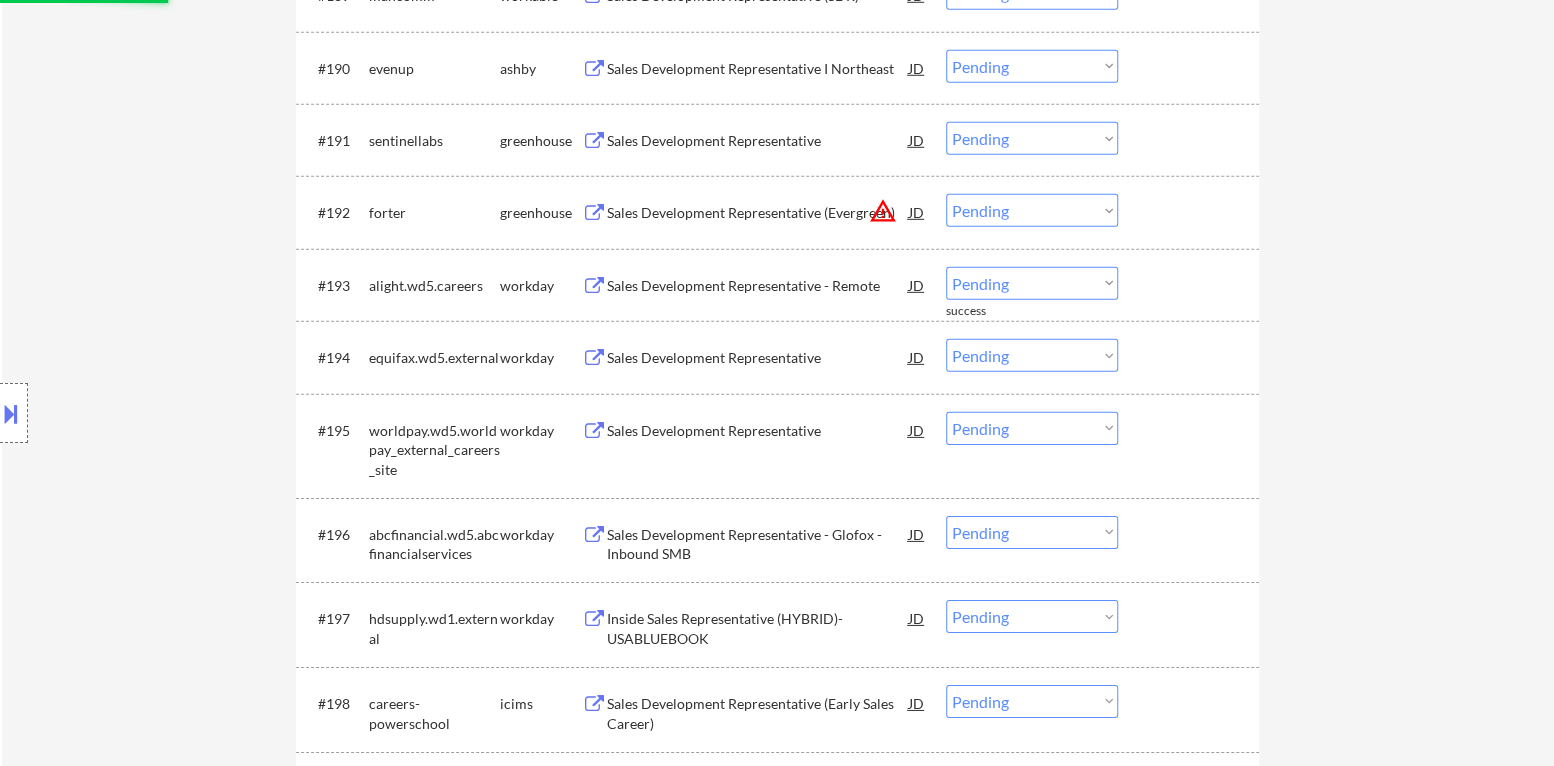 click on "warning_amber" at bounding box center [883, 211] 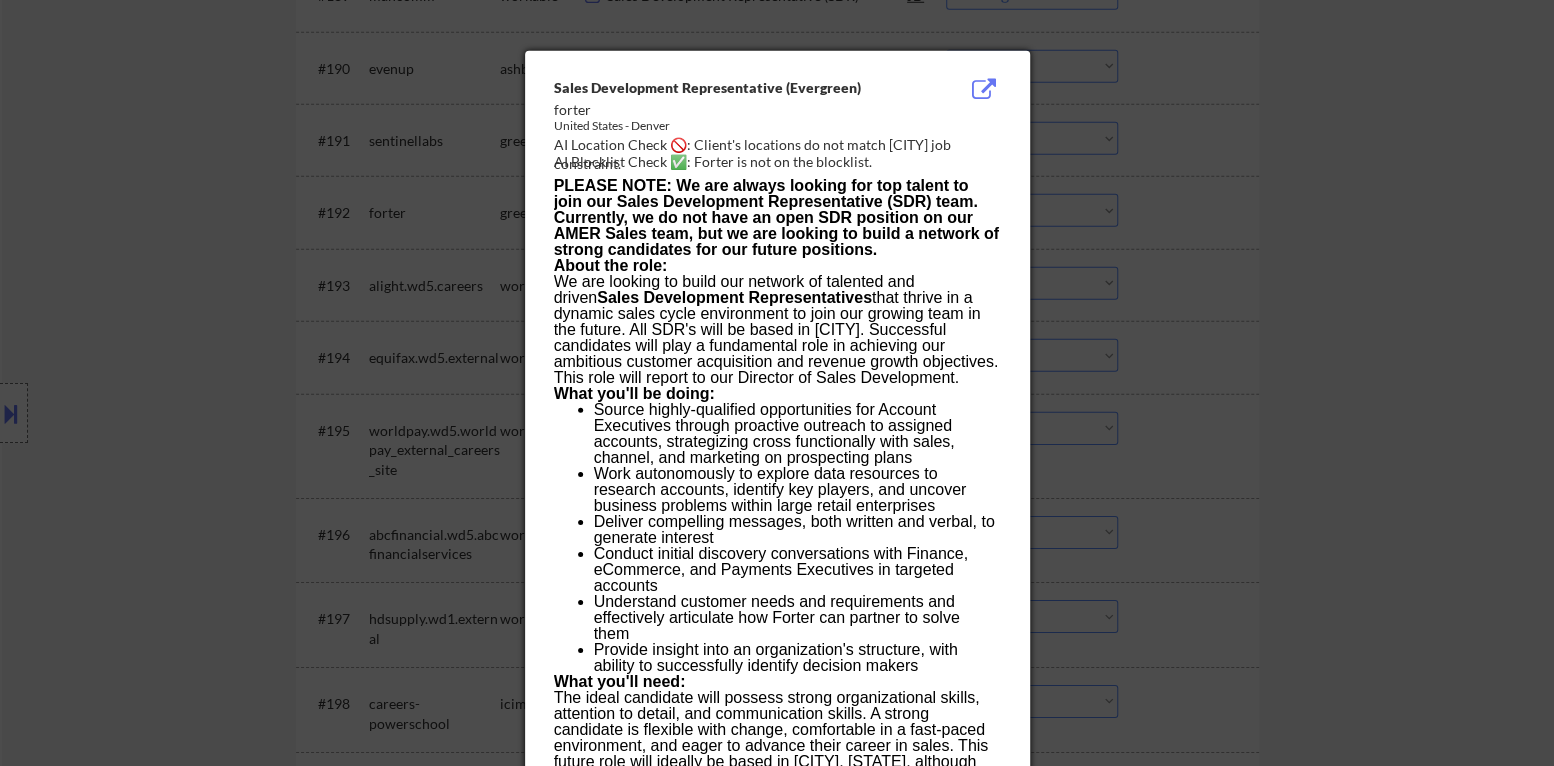 click at bounding box center (777, 383) 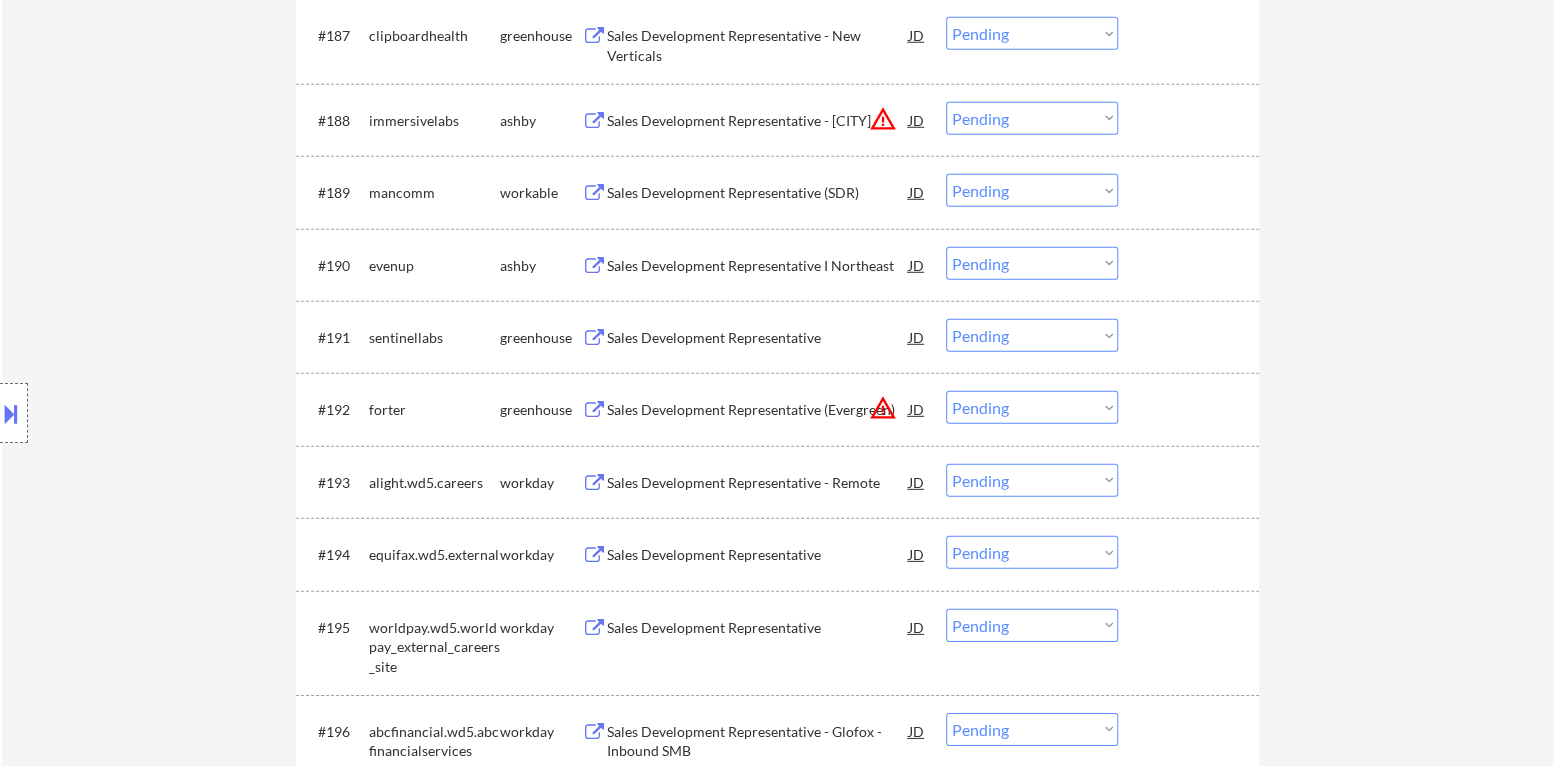 scroll, scrollTop: 7304, scrollLeft: 0, axis: vertical 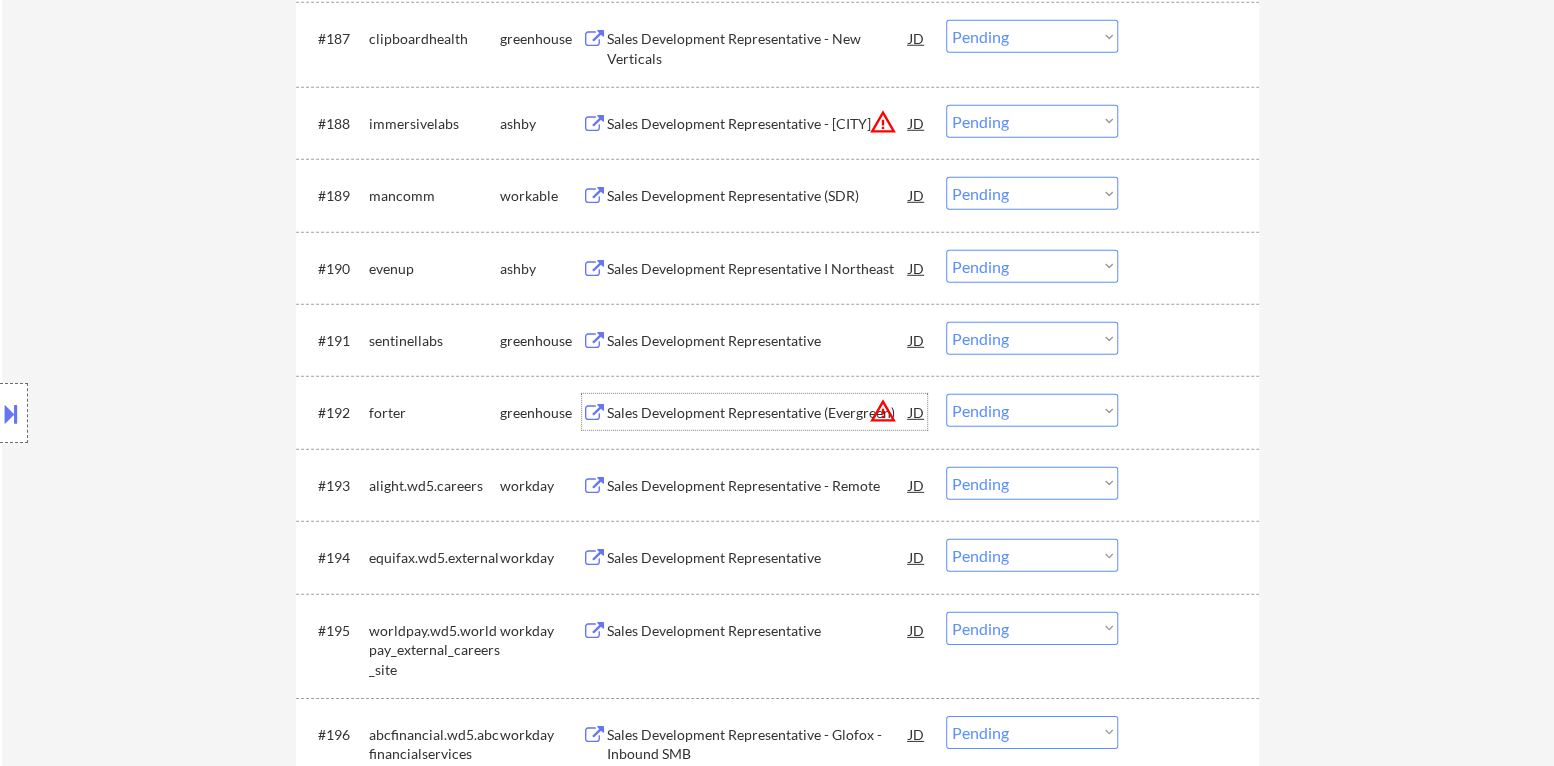 click on "Sales Development Representative (Evergreen)" at bounding box center [758, 412] 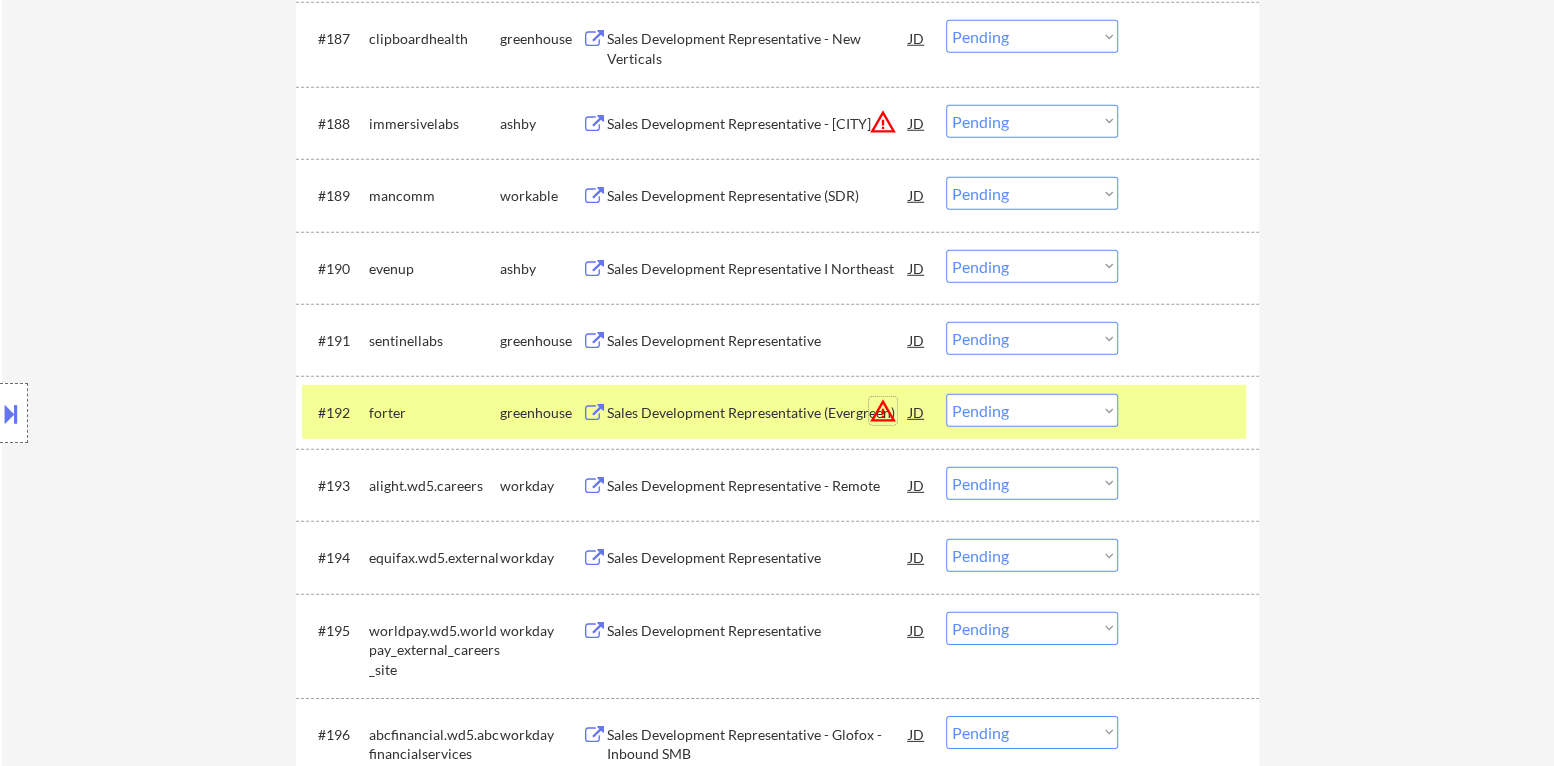 click on "warning_amber" at bounding box center [883, 411] 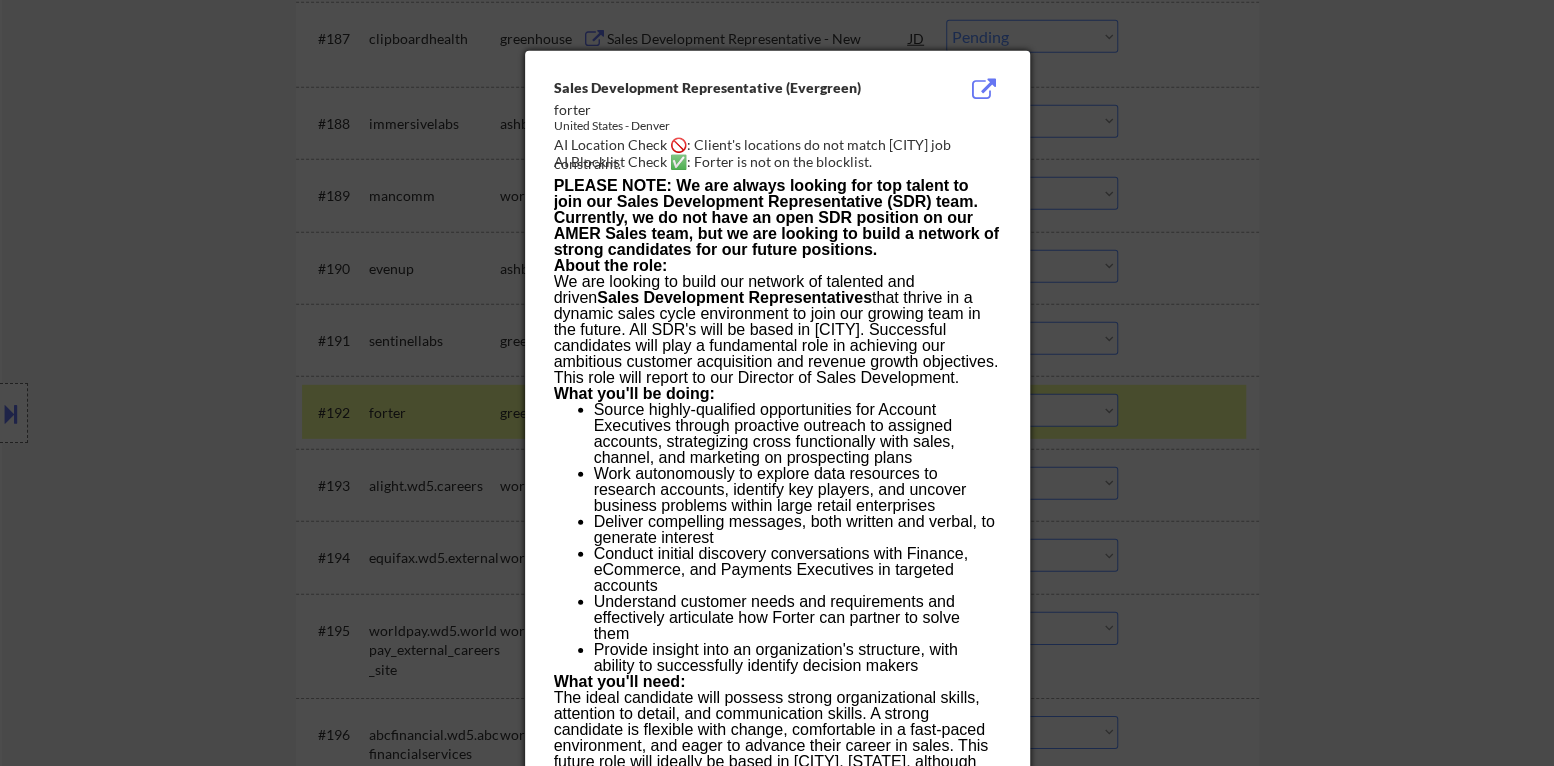 click at bounding box center (777, 383) 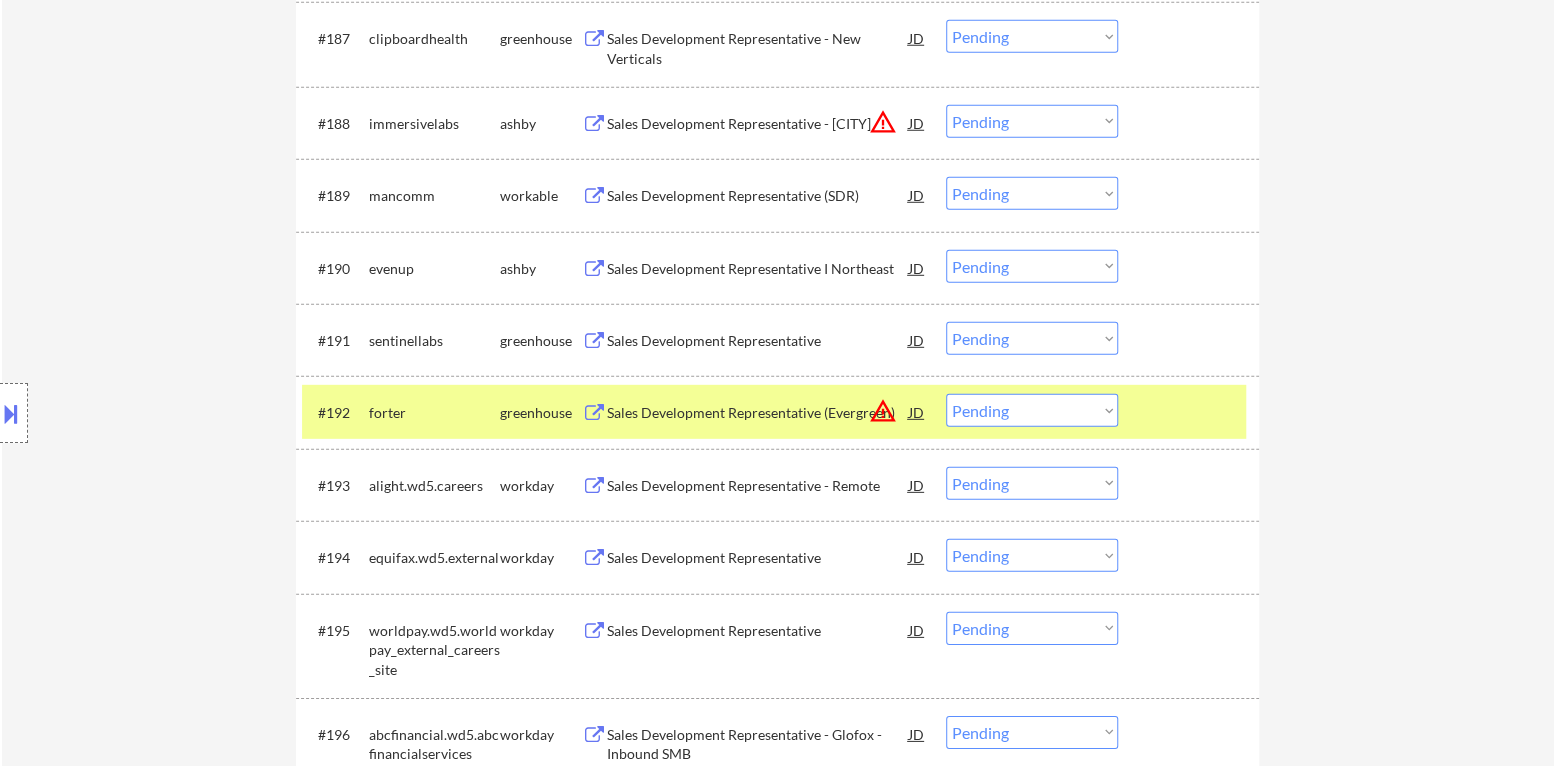 click on "Choose an option... Pending Applied Excluded (Questions) Excluded (Expired) Excluded (Location) Excluded (Bad Match) Excluded (Blocklist) Excluded (Salary) Excluded (Other)" at bounding box center (1032, 410) 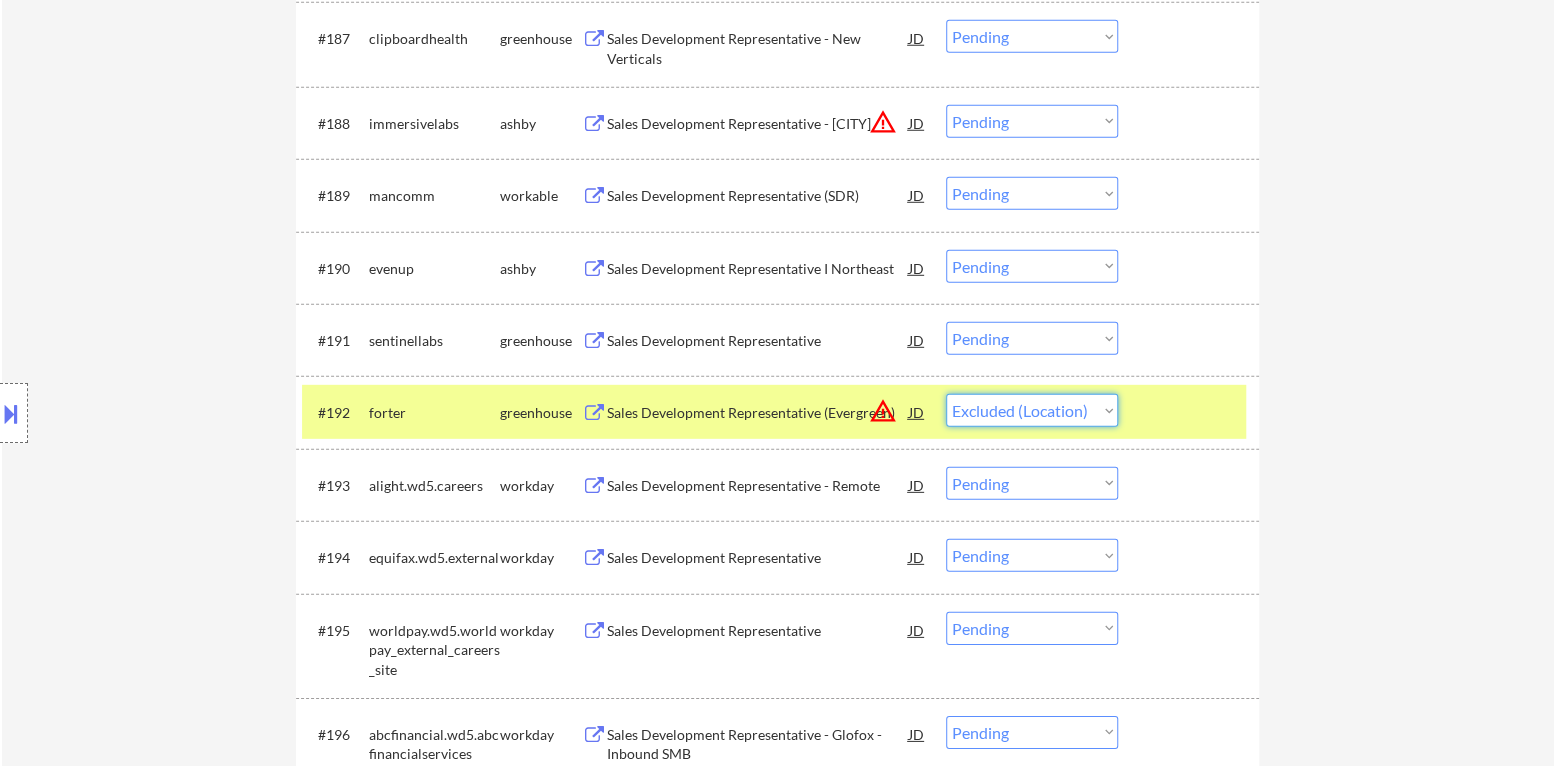 click on "Choose an option... Pending Applied Excluded (Questions) Excluded (Expired) Excluded (Location) Excluded (Bad Match) Excluded (Blocklist) Excluded (Salary) Excluded (Other)" at bounding box center [1032, 410] 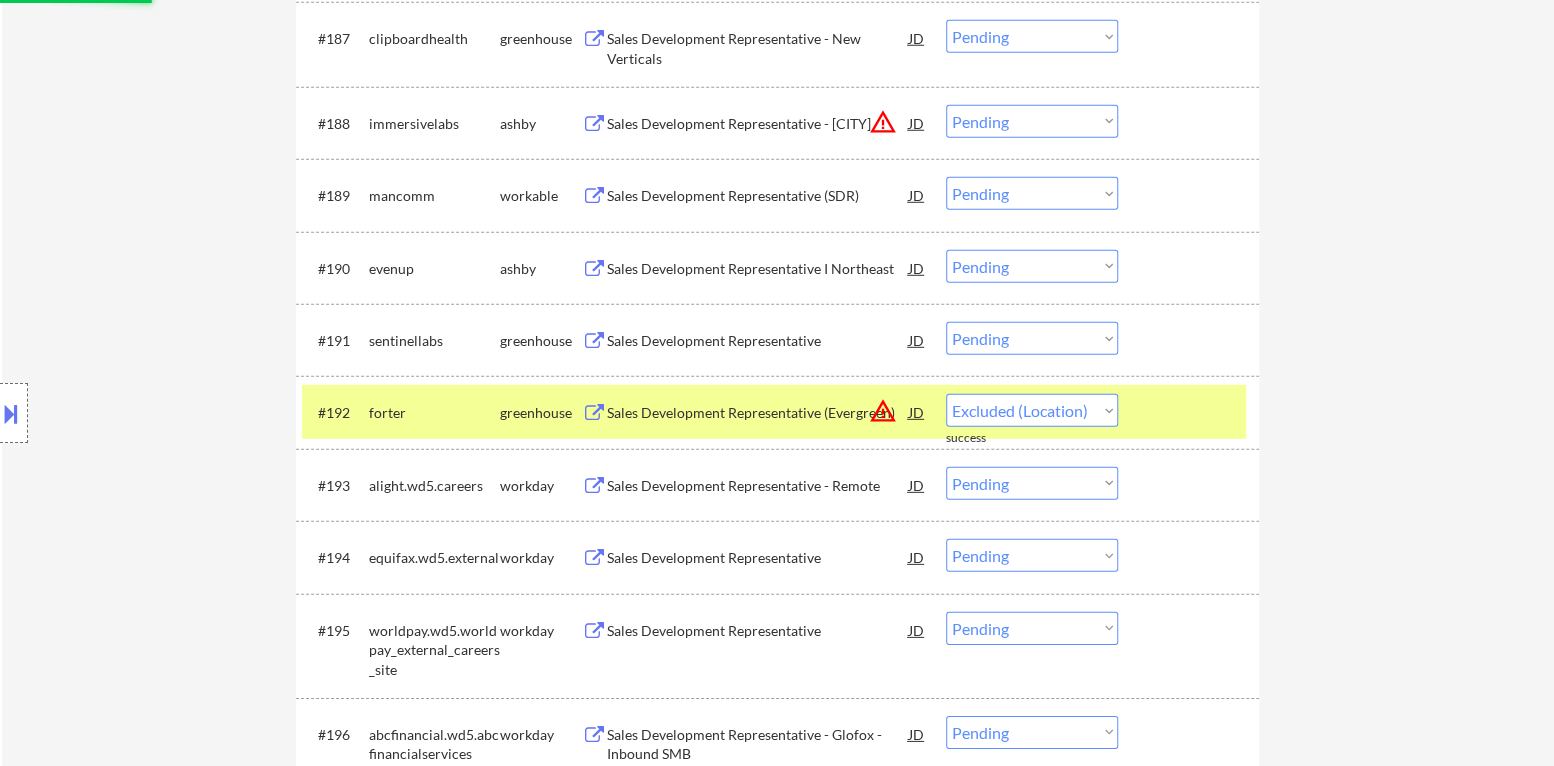 select on ""pending"" 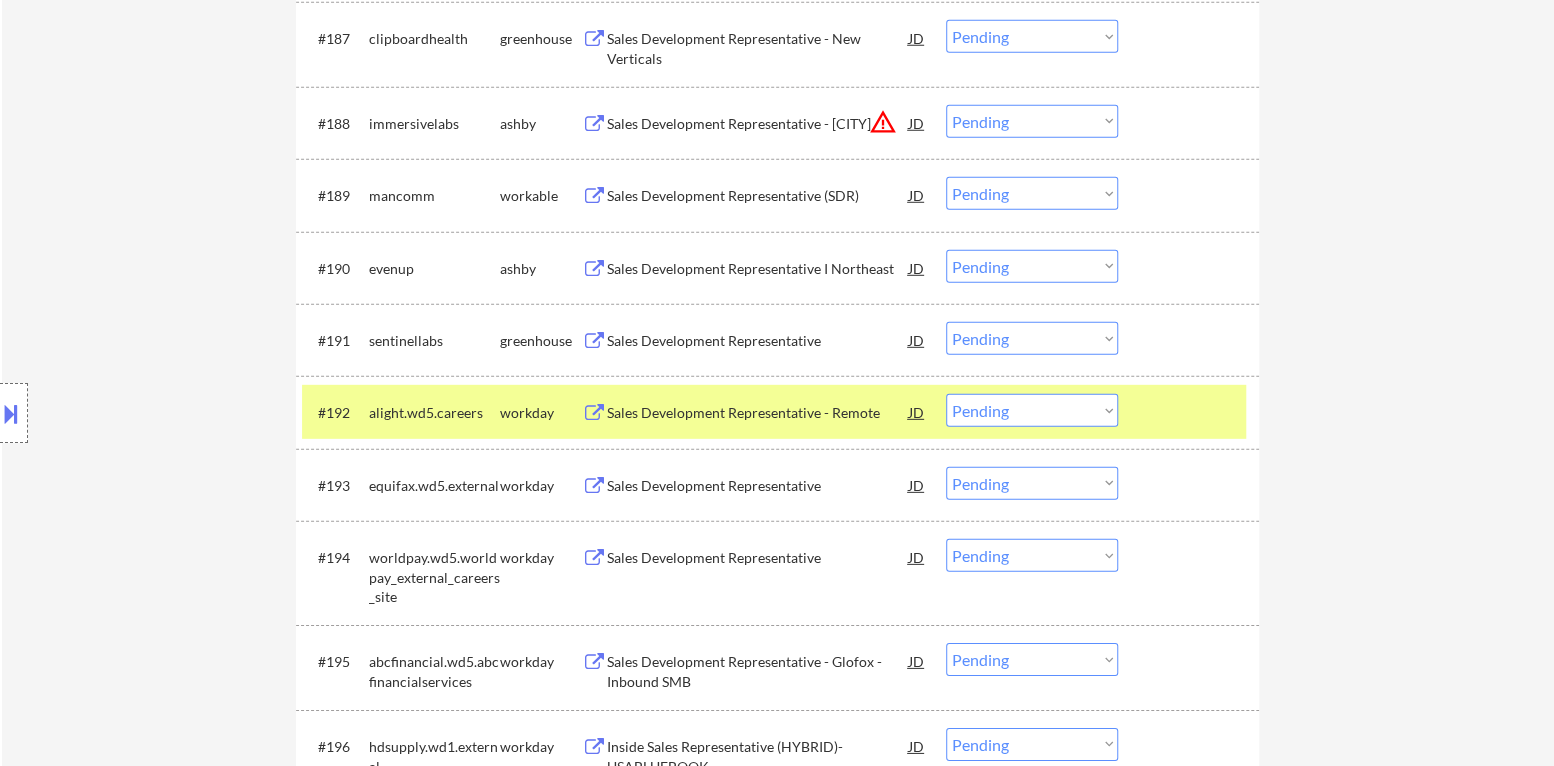 click at bounding box center [1191, 412] 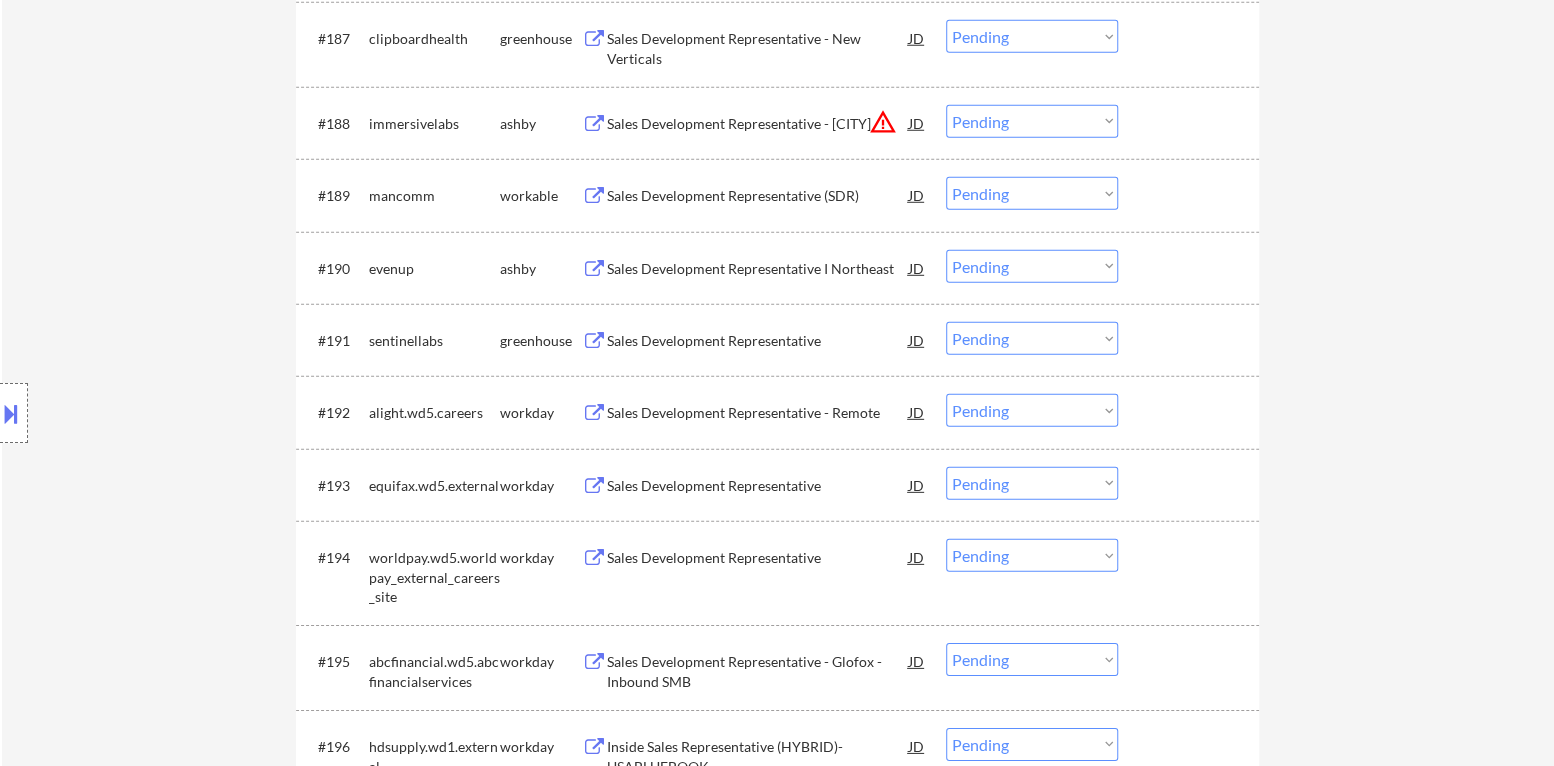 click on "Sales Development Representative" at bounding box center (758, 341) 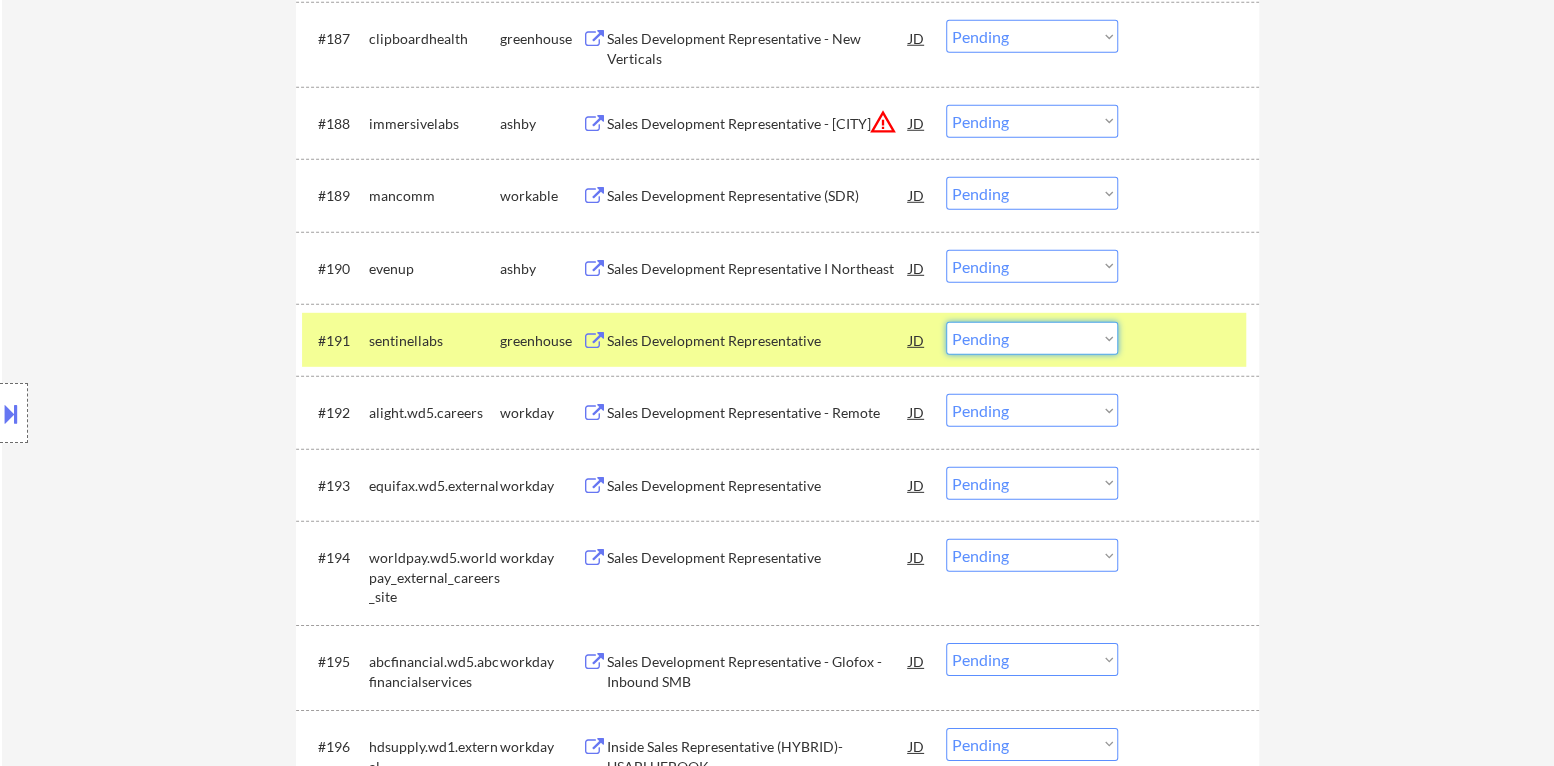 click on "Choose an option... Pending Applied Excluded (Questions) Excluded (Expired) Excluded (Location) Excluded (Bad Match) Excluded (Blocklist) Excluded (Salary) Excluded (Other)" at bounding box center [1032, 338] 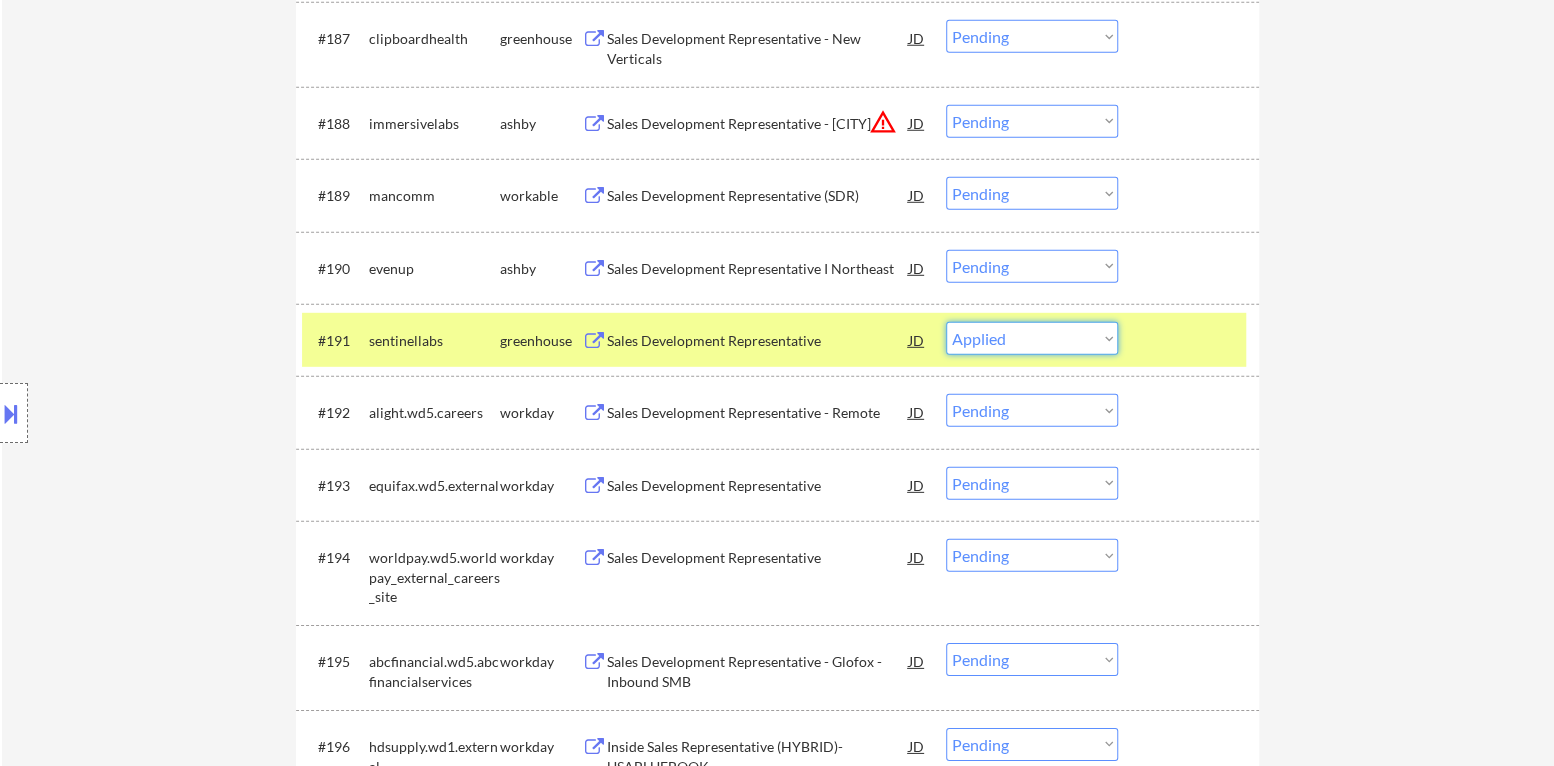 click on "Choose an option... Pending Applied Excluded (Questions) Excluded (Expired) Excluded (Location) Excluded (Bad Match) Excluded (Blocklist) Excluded (Salary) Excluded (Other)" at bounding box center [1032, 338] 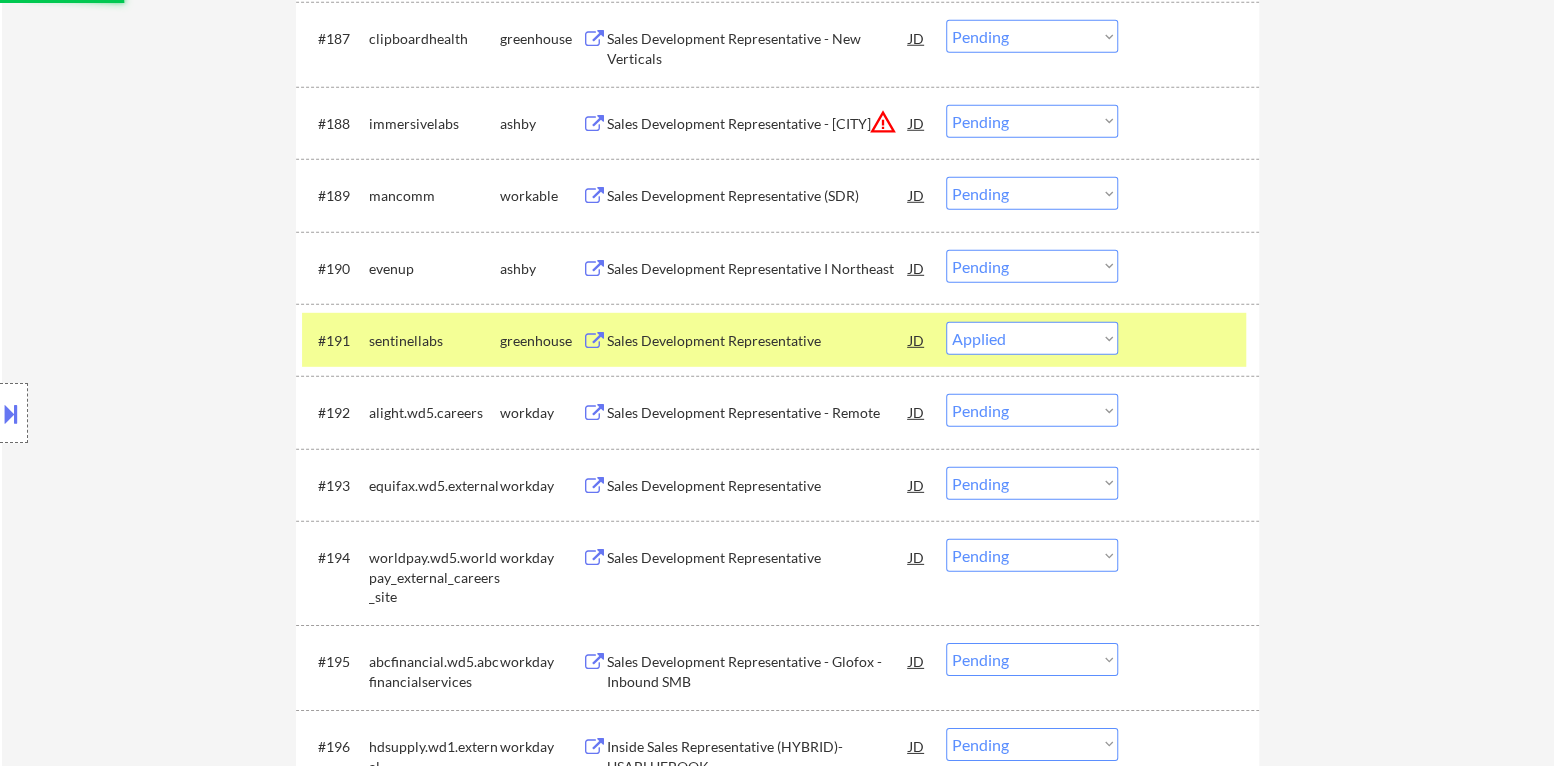 click at bounding box center (1191, 340) 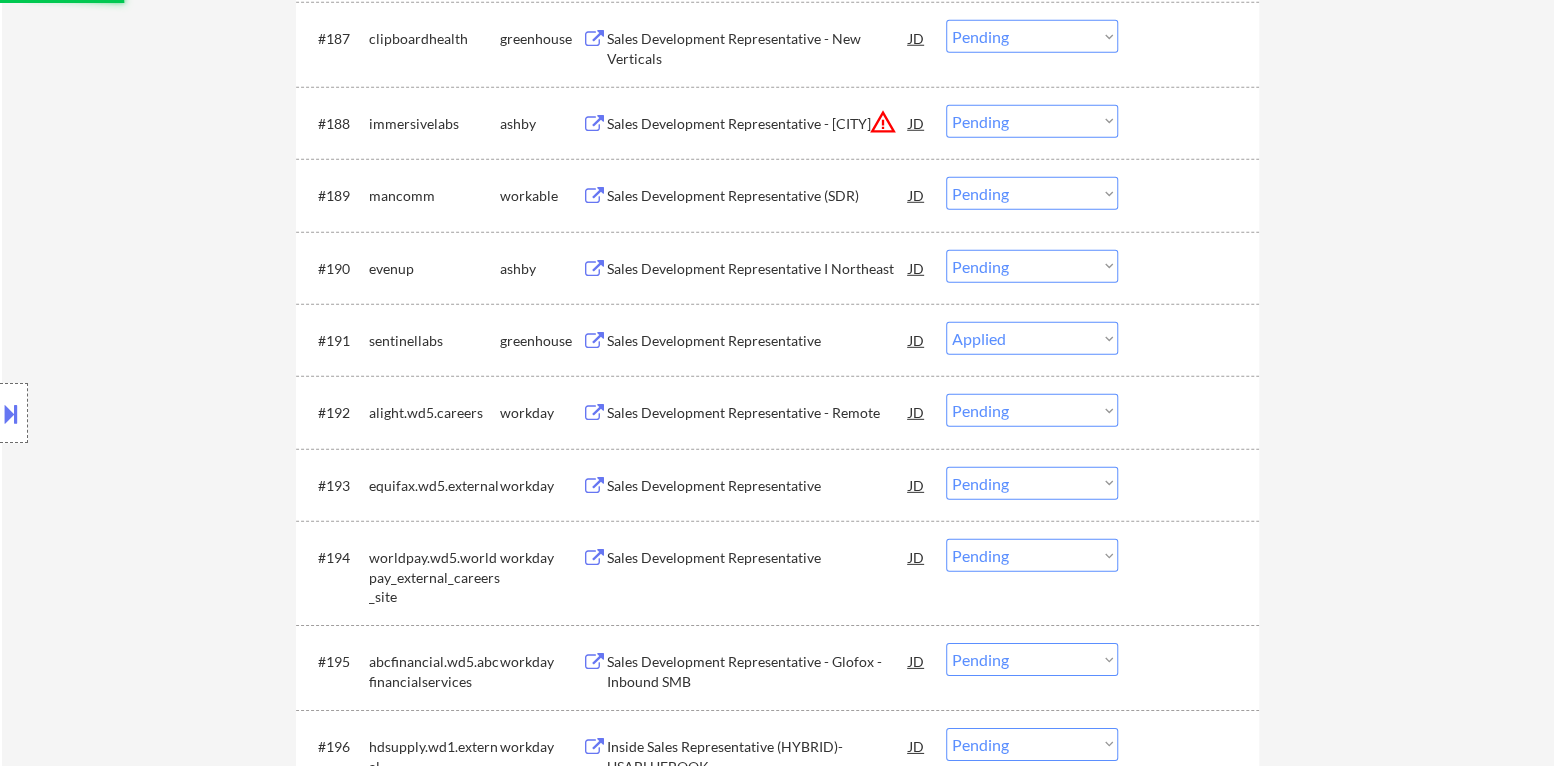 select on ""pending"" 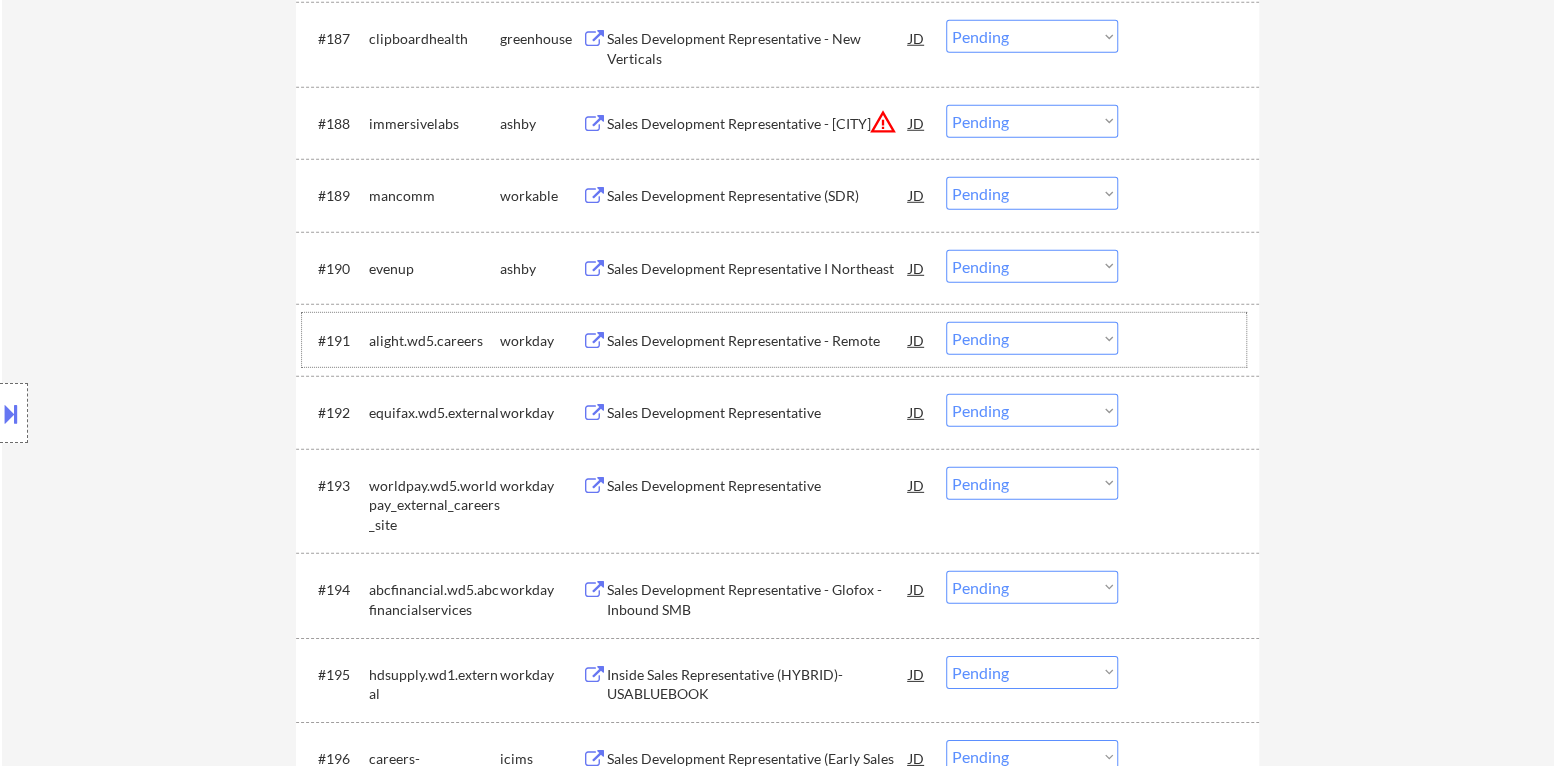 scroll, scrollTop: 7204, scrollLeft: 0, axis: vertical 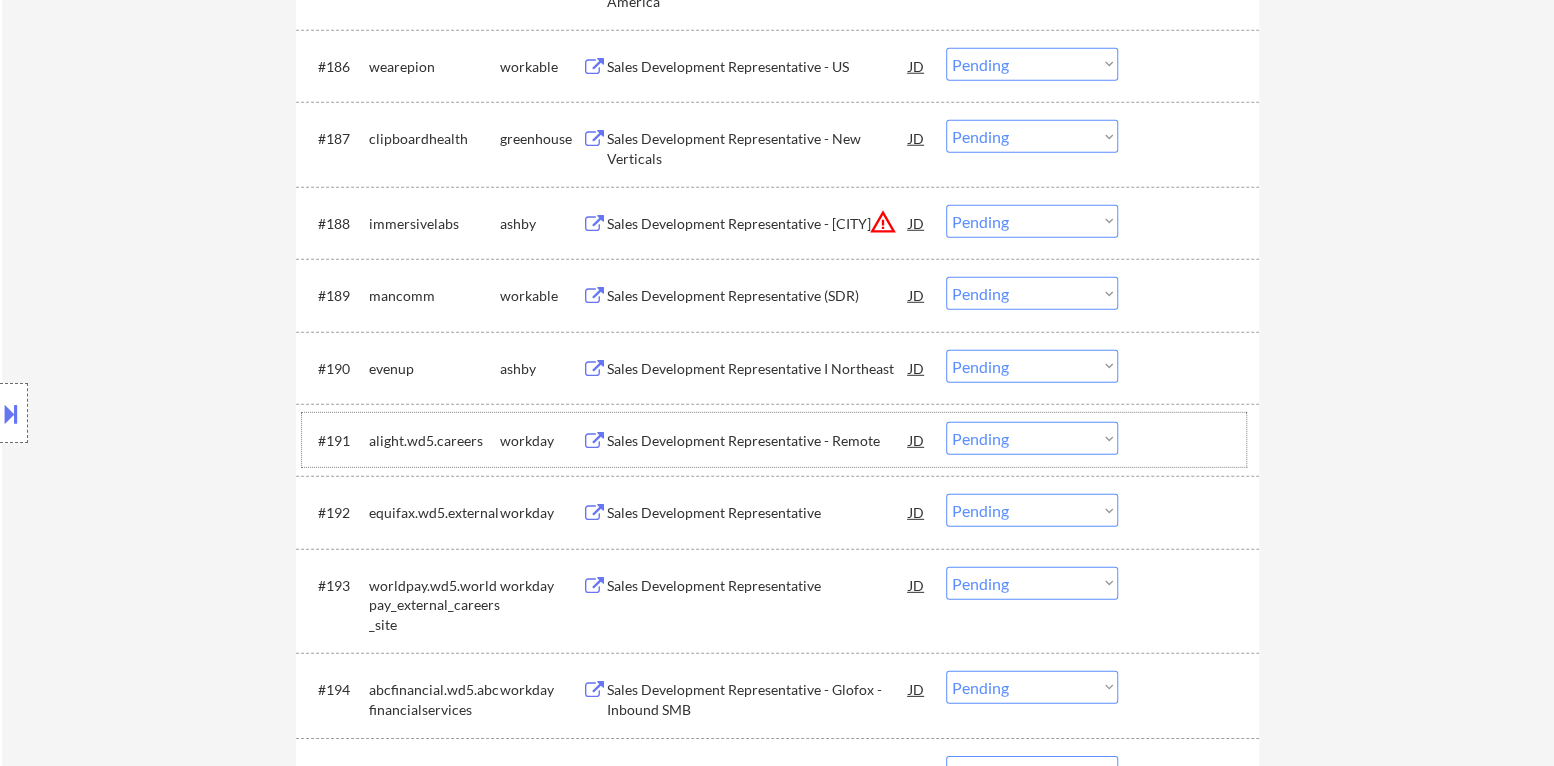 click on "Sales Development Representative I Northeast" at bounding box center (758, 369) 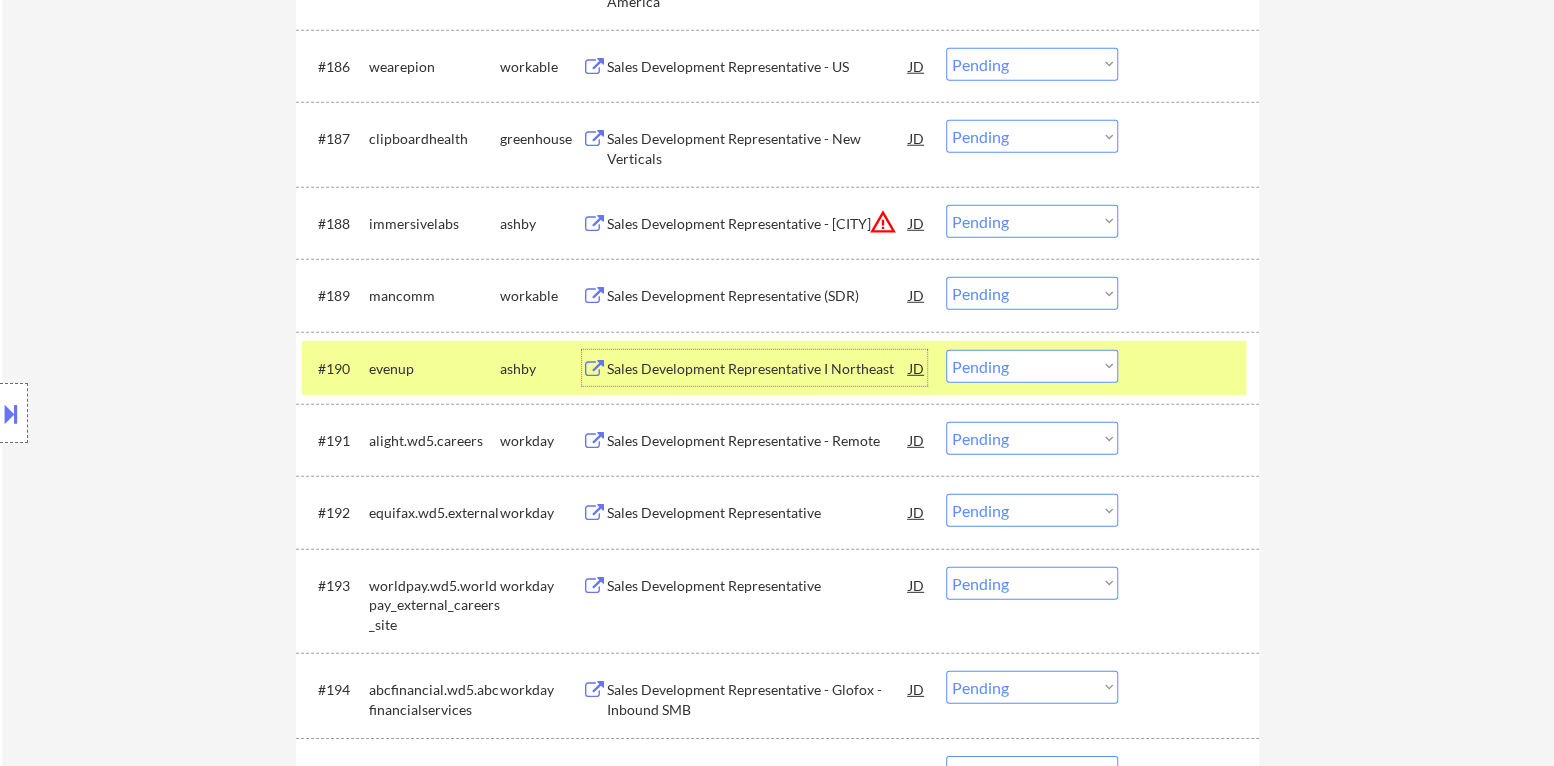 click on "JD" at bounding box center (917, 368) 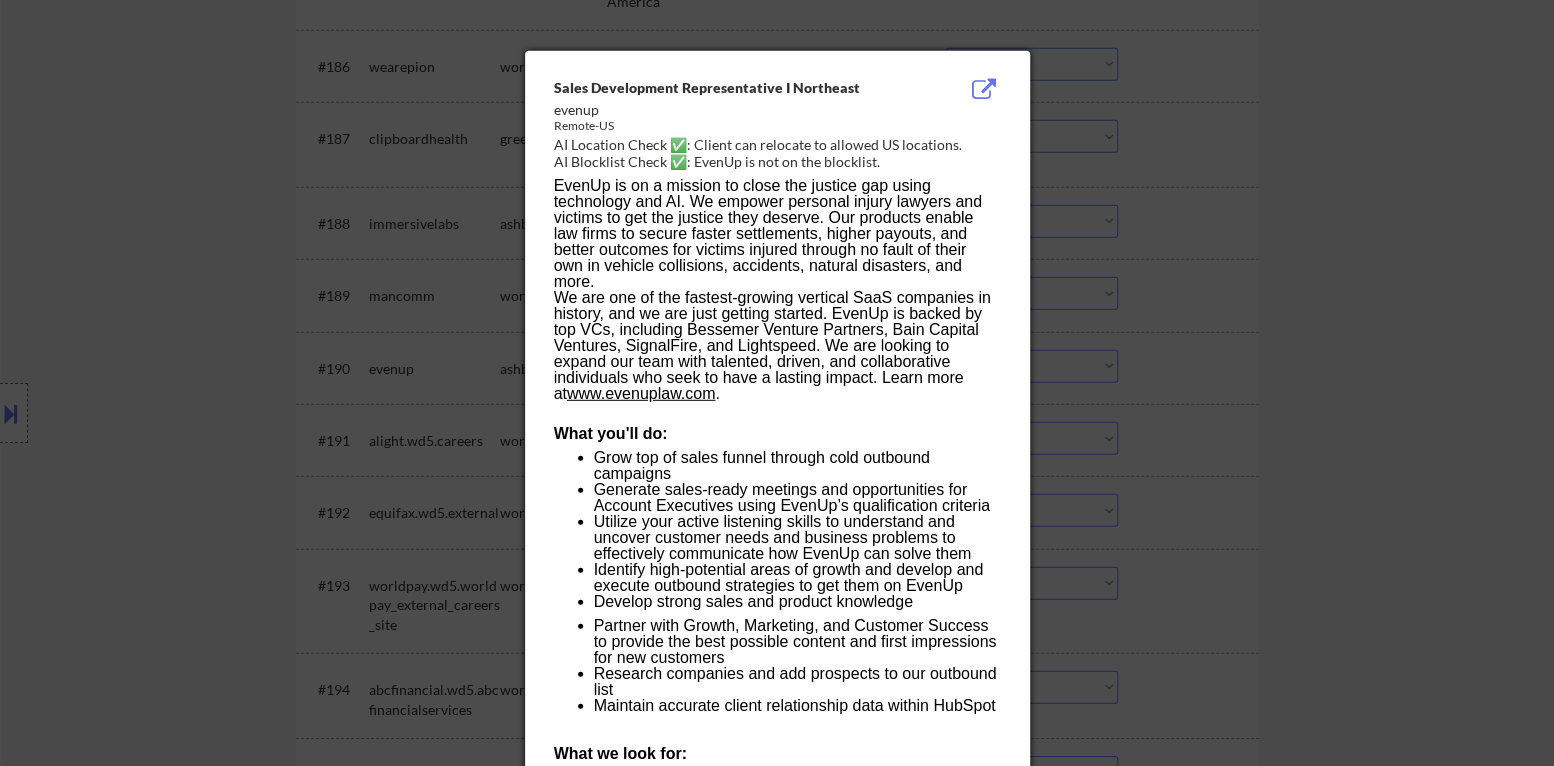 click at bounding box center [777, 383] 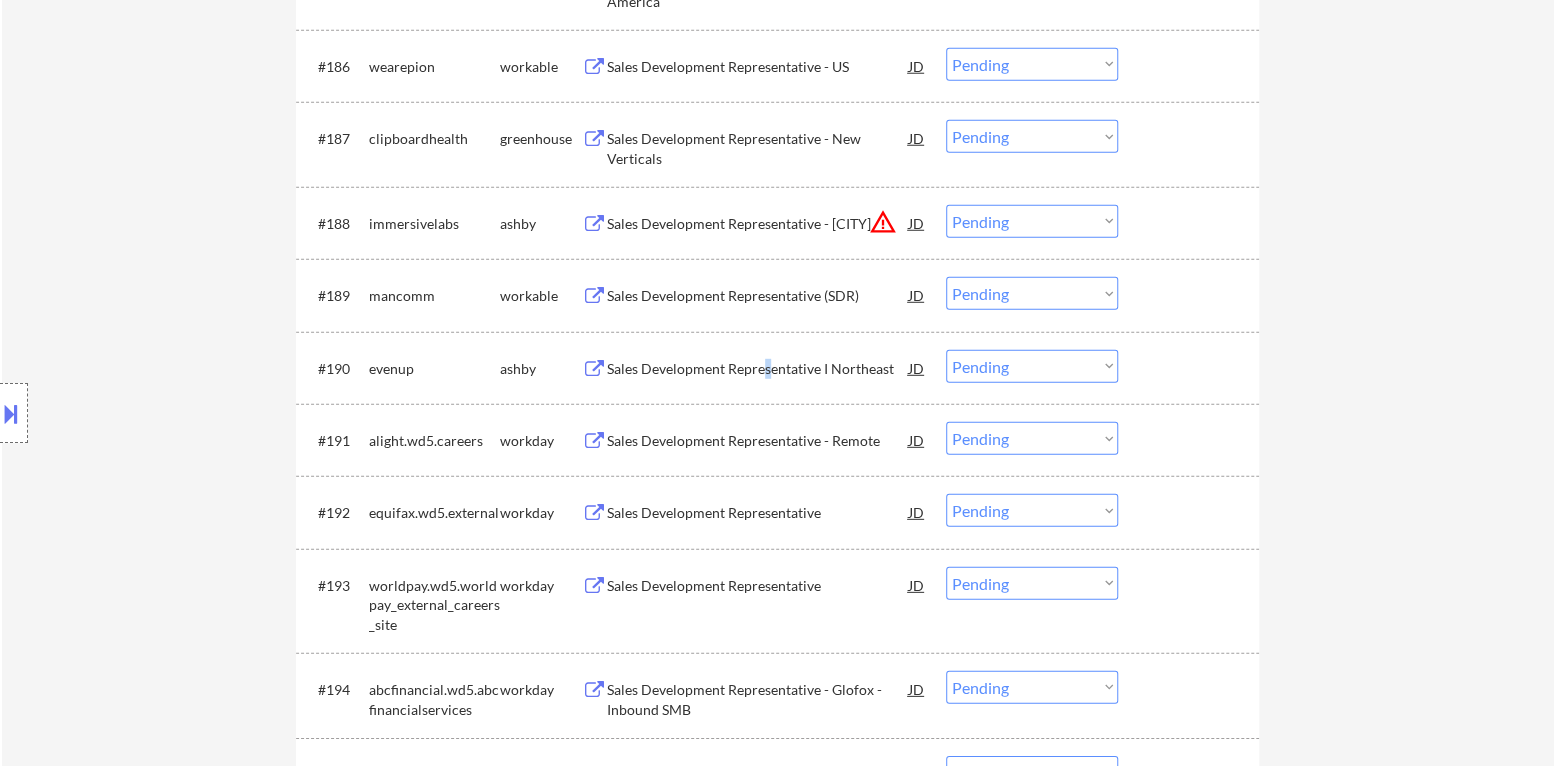 click on "Sales Development Representative I Northeast" at bounding box center (758, 368) 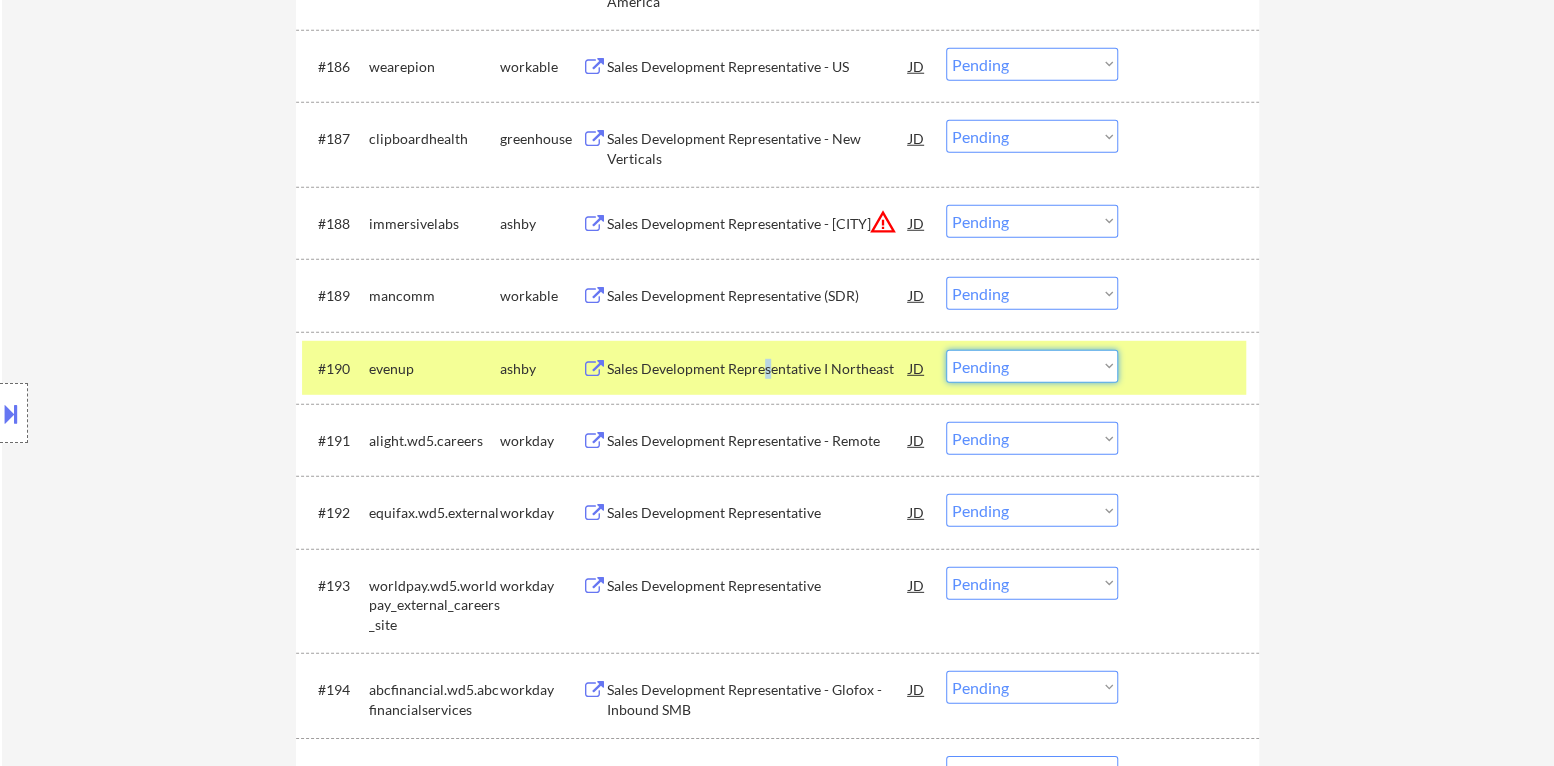 click on "Choose an option... Pending Applied Excluded (Questions) Excluded (Expired) Excluded (Location) Excluded (Bad Match) Excluded (Blocklist) Excluded (Salary) Excluded (Other)" at bounding box center [1032, 366] 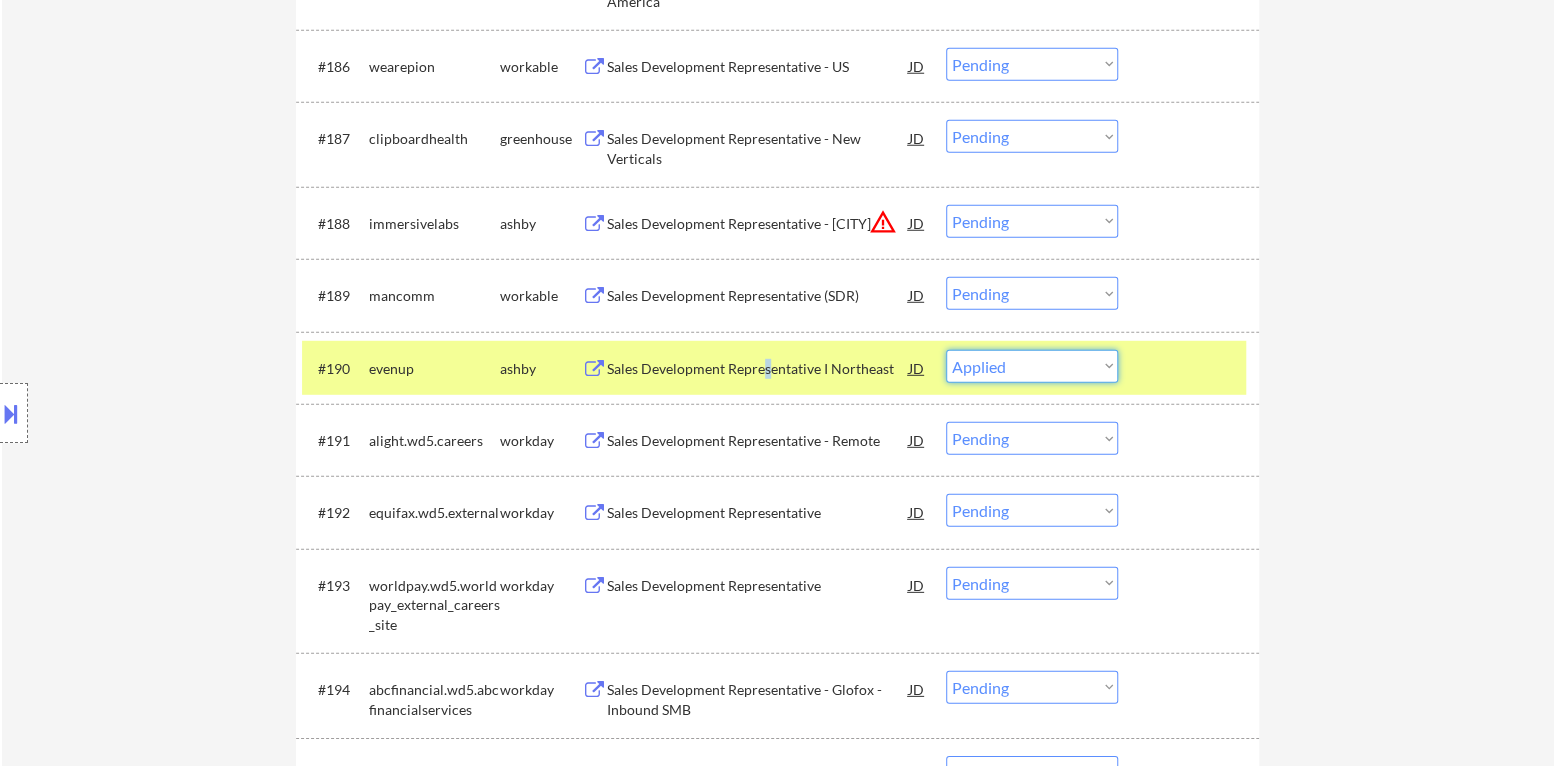 click on "Choose an option... Pending Applied Excluded (Questions) Excluded (Expired) Excluded (Location) Excluded (Bad Match) Excluded (Blocklist) Excluded (Salary) Excluded (Other)" at bounding box center [1032, 366] 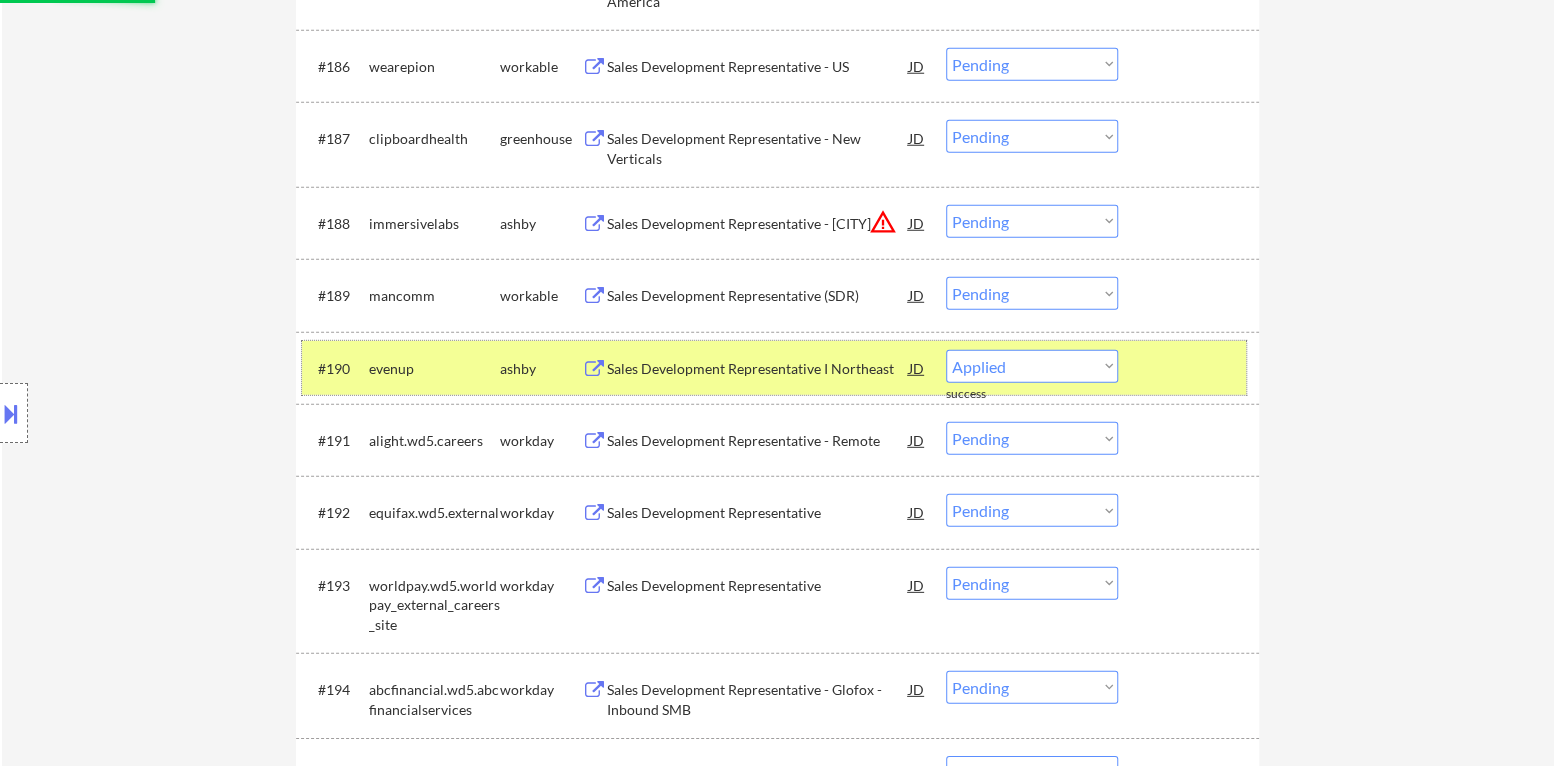 select on ""pending"" 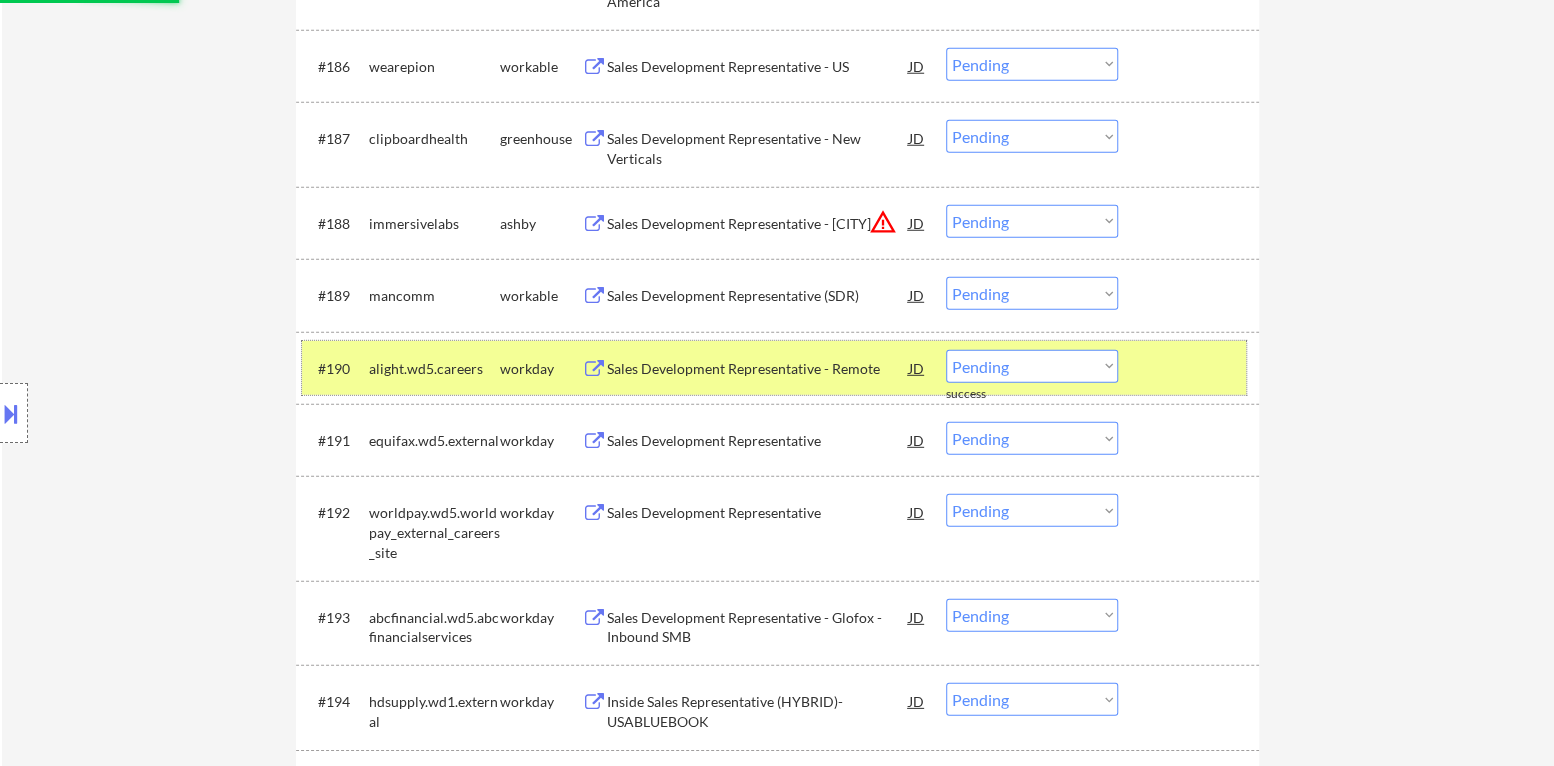 drag, startPoint x: 1152, startPoint y: 384, endPoint x: 1089, endPoint y: 376, distance: 63.505905 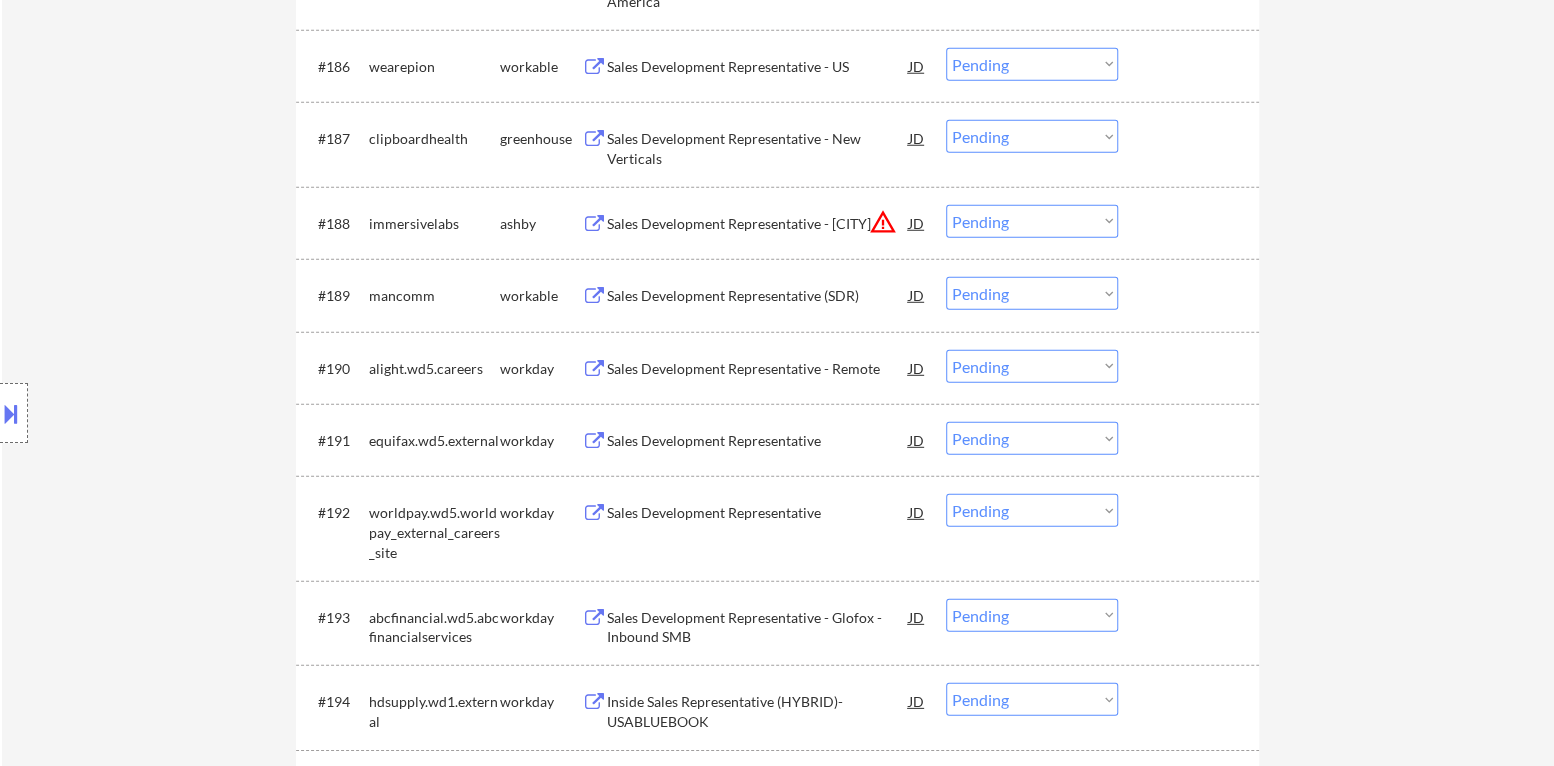 click on "Sales Development Representative (SDR)" at bounding box center [758, 296] 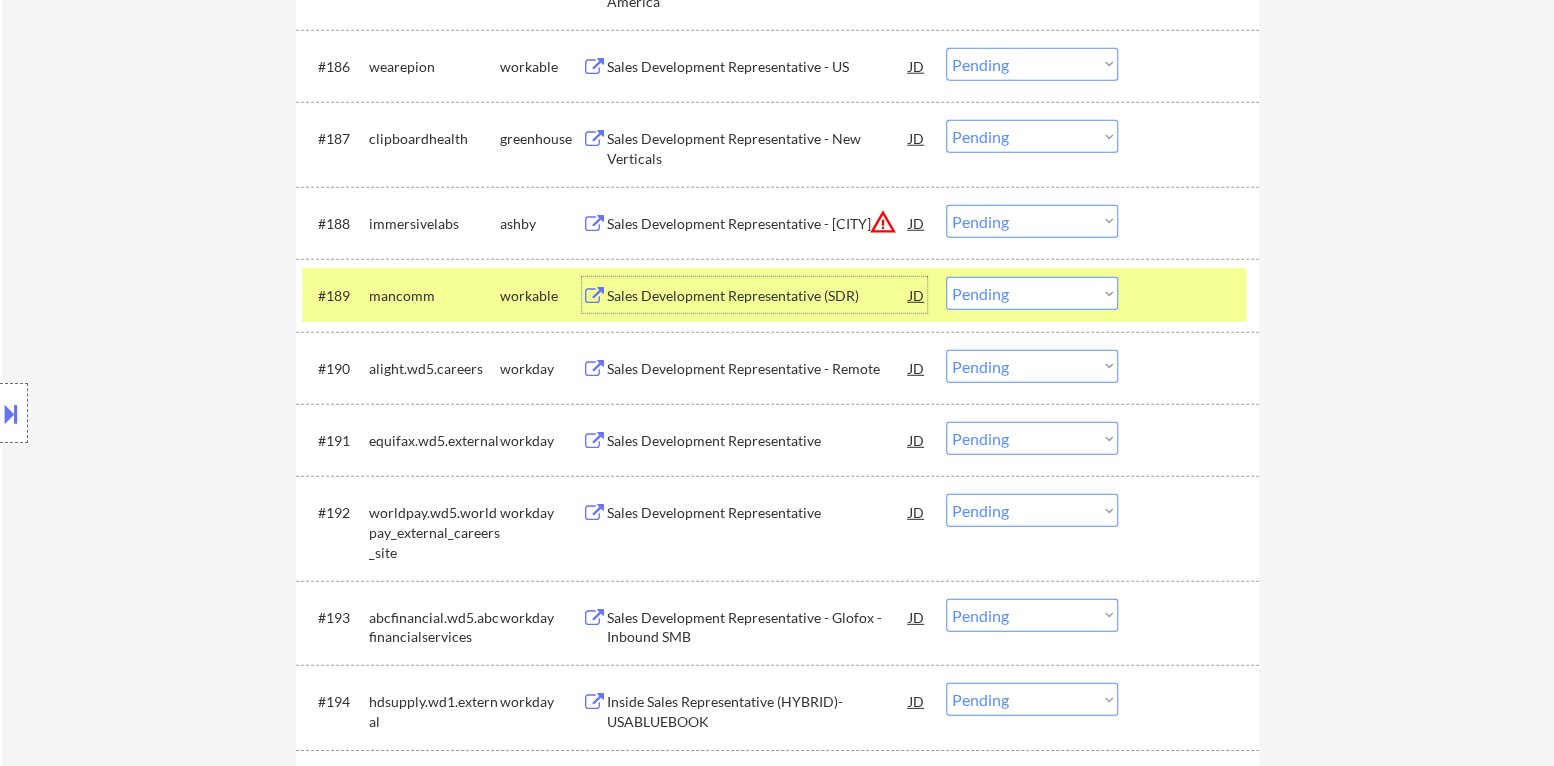 click on "Choose an option... Pending Applied Excluded (Questions) Excluded (Expired) Excluded (Location) Excluded (Bad Match) Excluded (Blocklist) Excluded (Salary) Excluded (Other)" at bounding box center [1032, 293] 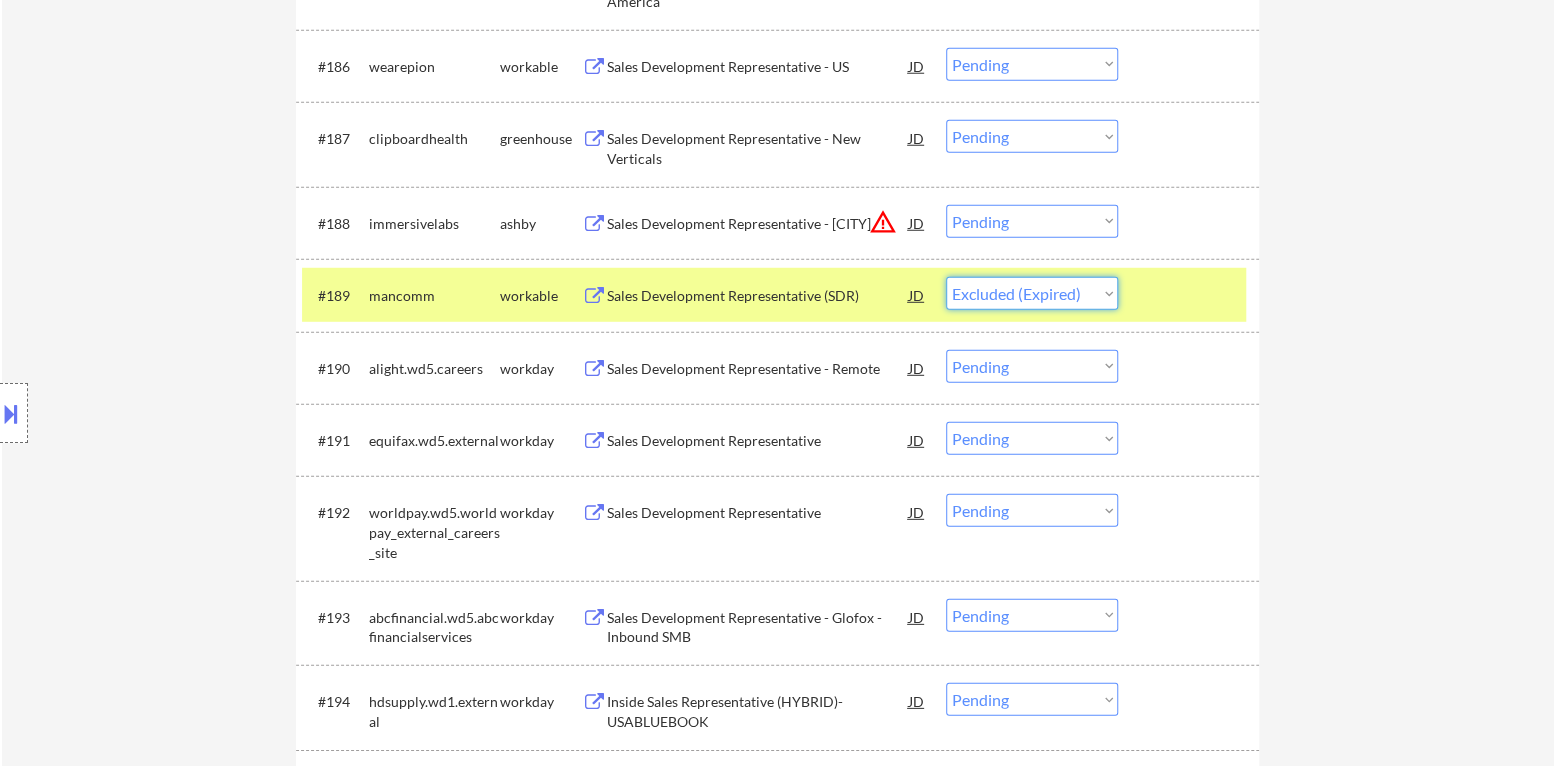 click on "Choose an option... Pending Applied Excluded (Questions) Excluded (Expired) Excluded (Location) Excluded (Bad Match) Excluded (Blocklist) Excluded (Salary) Excluded (Other)" at bounding box center [1032, 293] 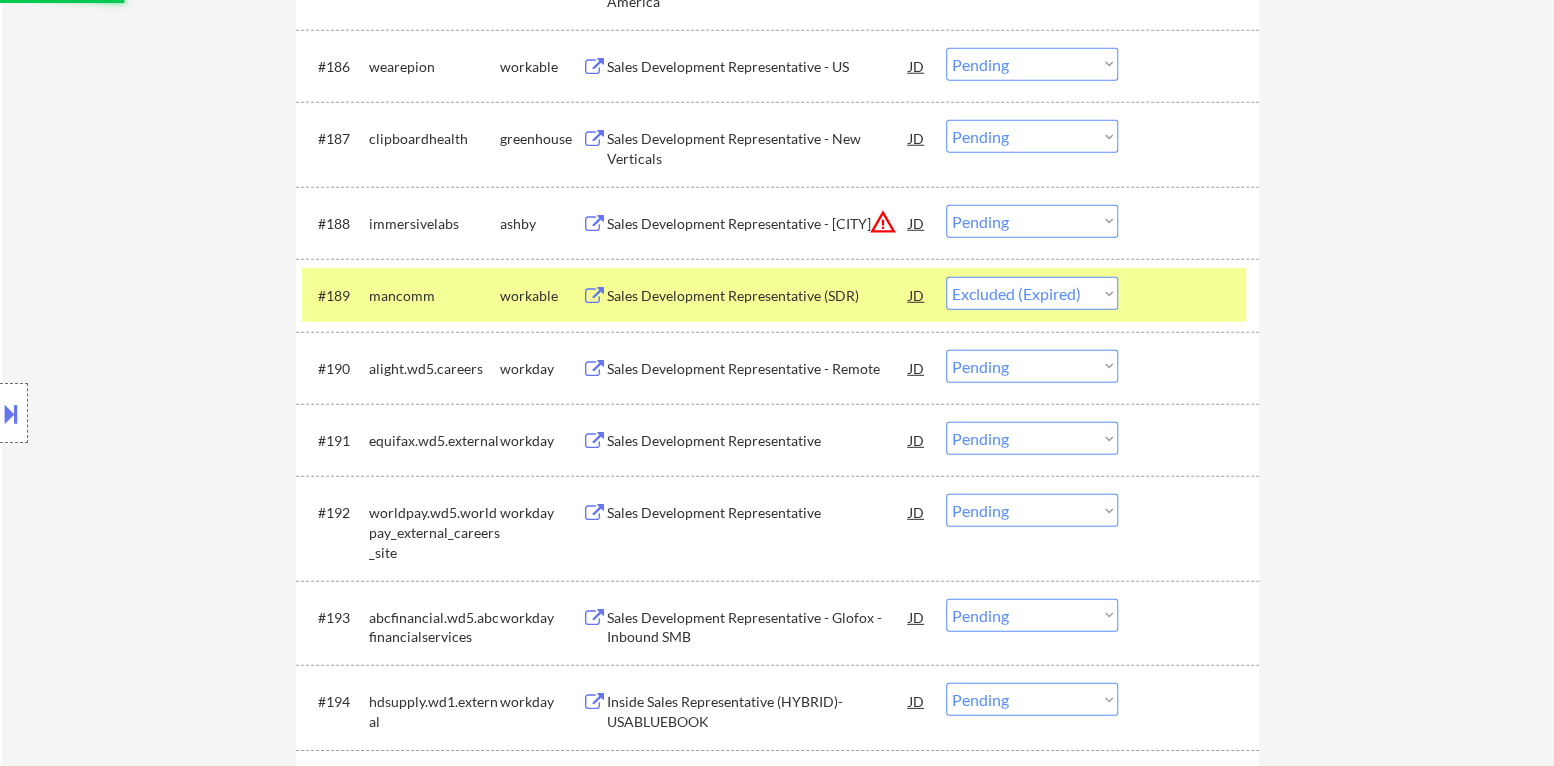 click at bounding box center (1191, 295) 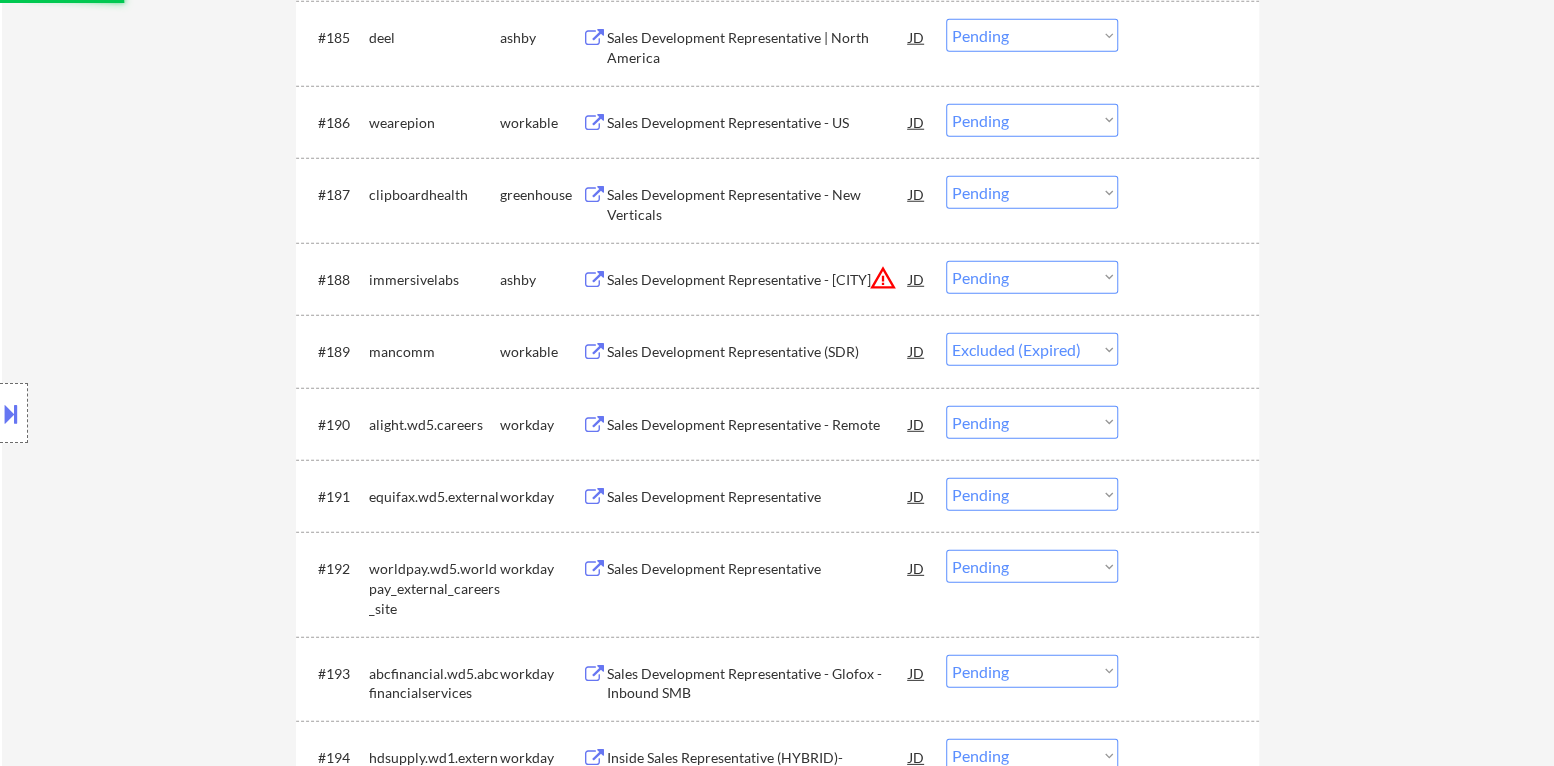 scroll, scrollTop: 7104, scrollLeft: 0, axis: vertical 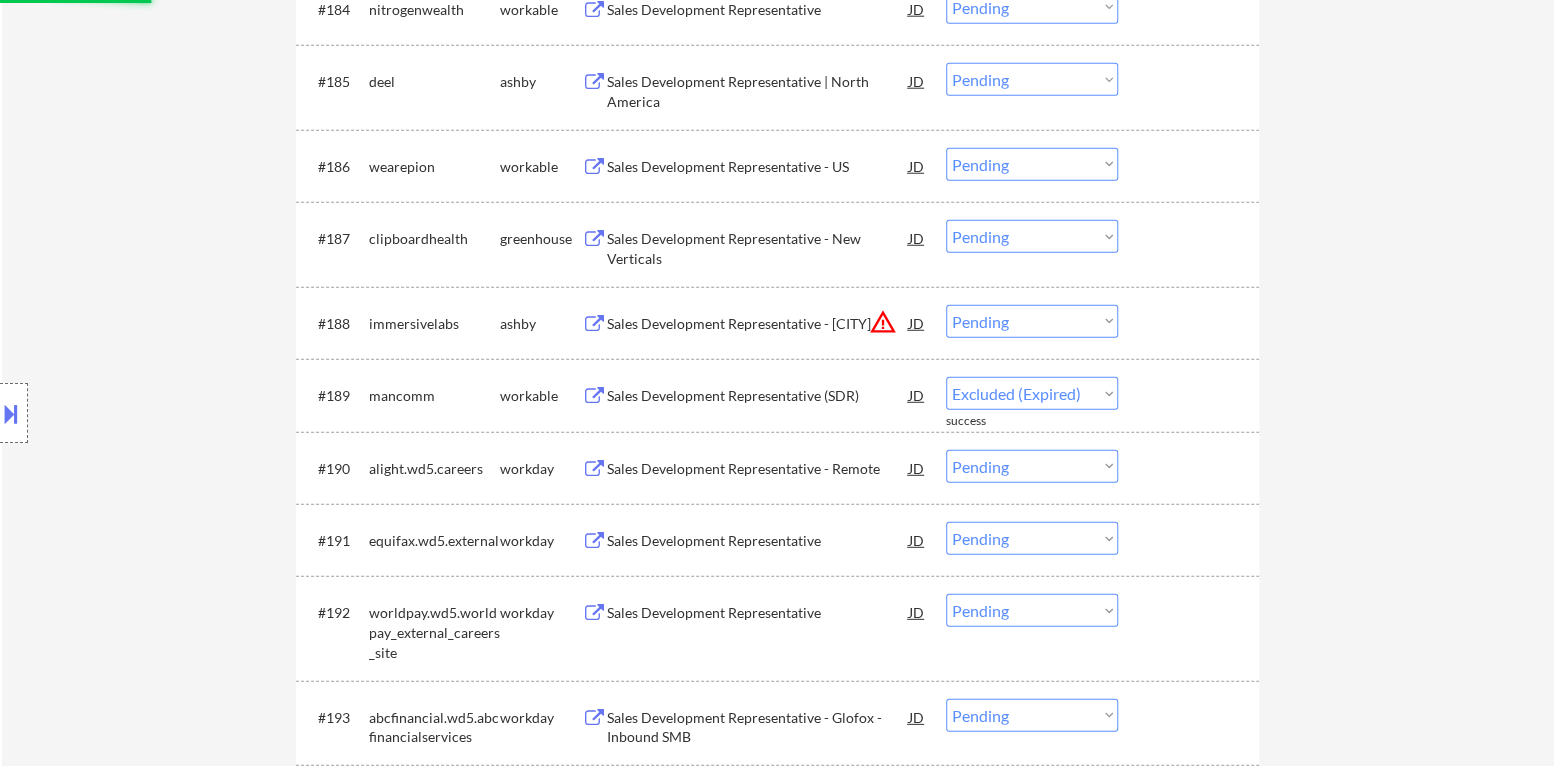 click on "warning_amber" at bounding box center [883, 322] 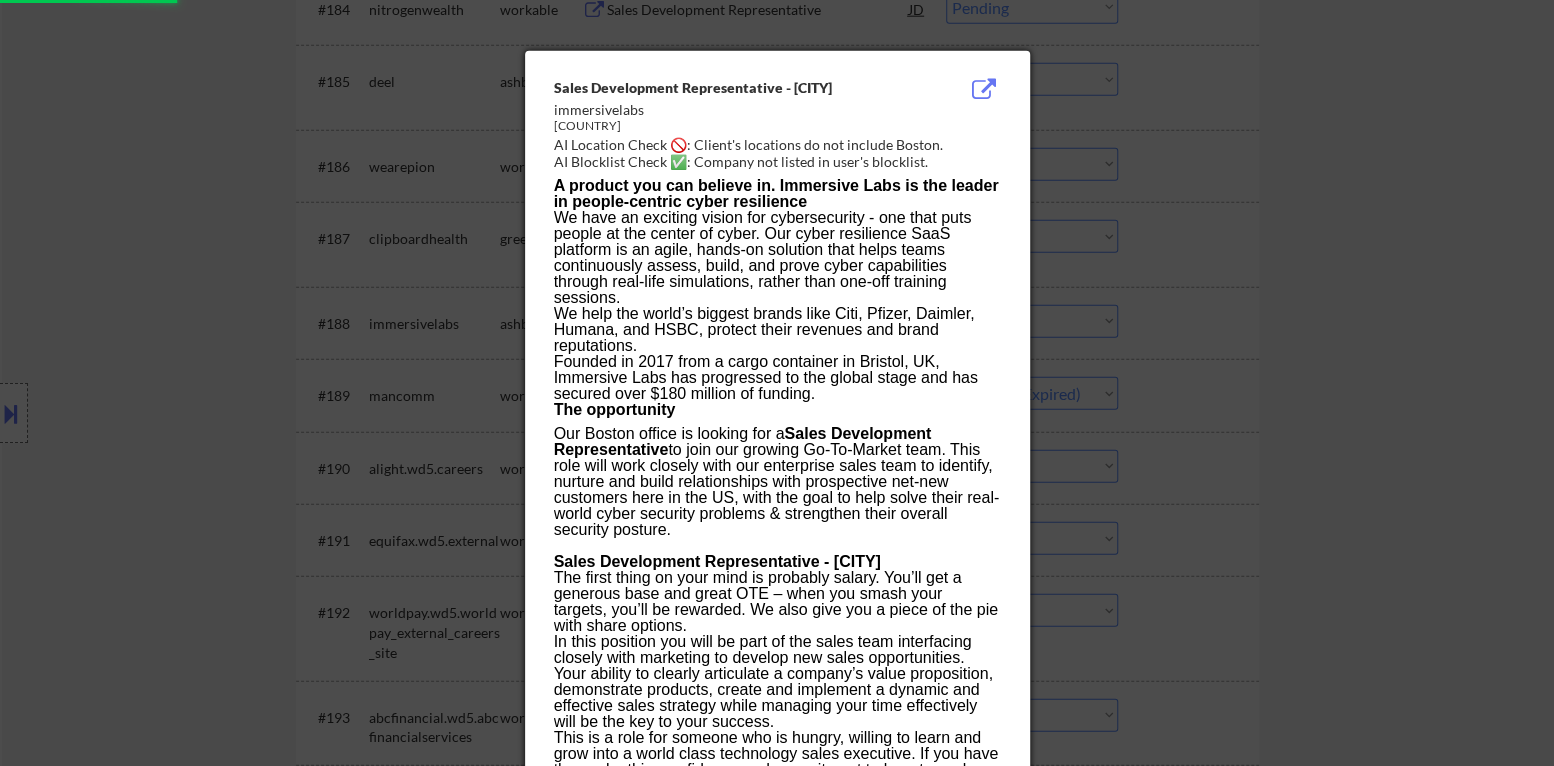 click at bounding box center [777, 383] 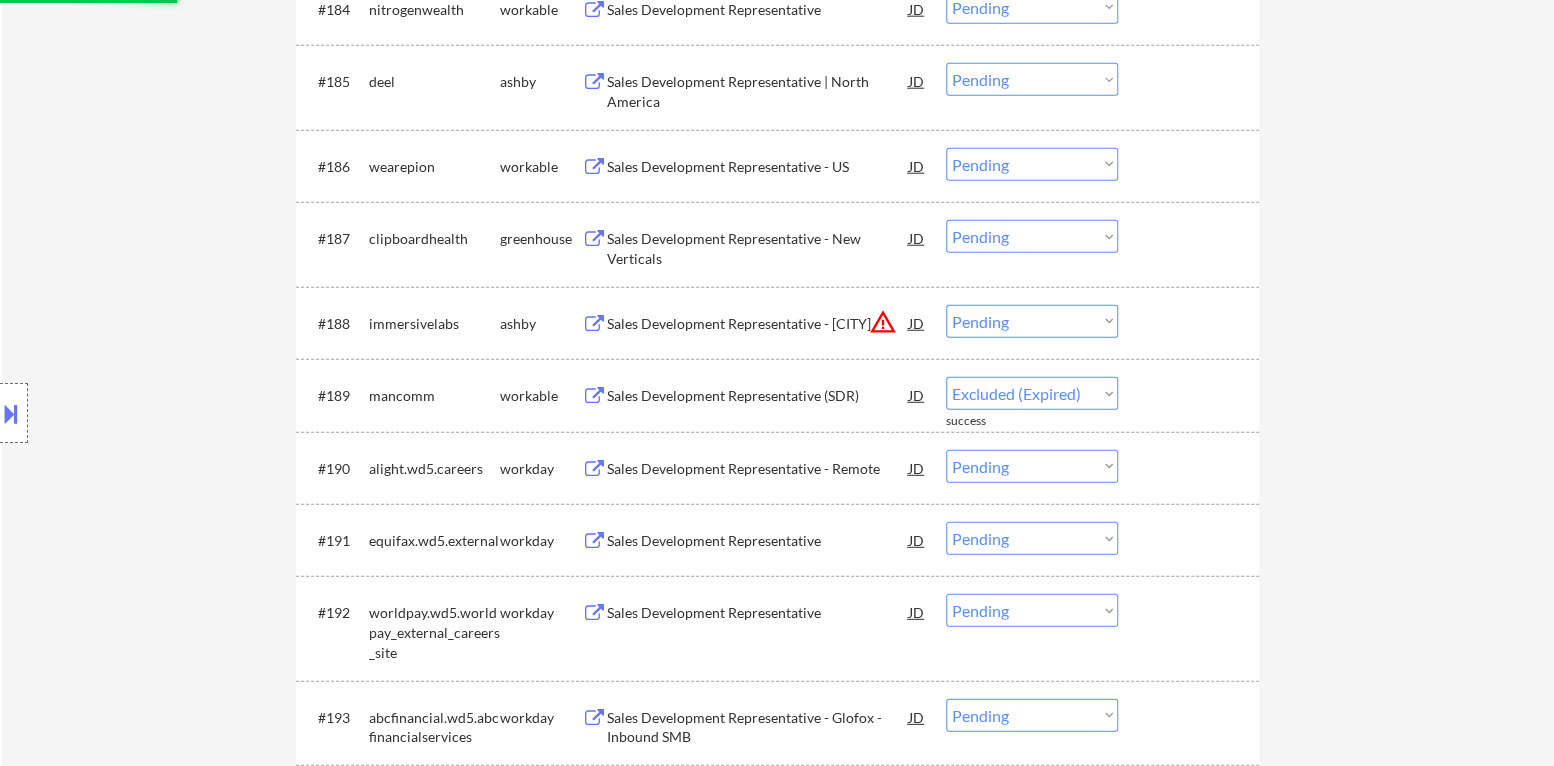 click on "Choose an option... Pending Applied Excluded (Questions) Excluded (Expired) Excluded (Location) Excluded (Bad Match) Excluded (Blocklist) Excluded (Salary) Excluded (Other)" at bounding box center (1032, 321) 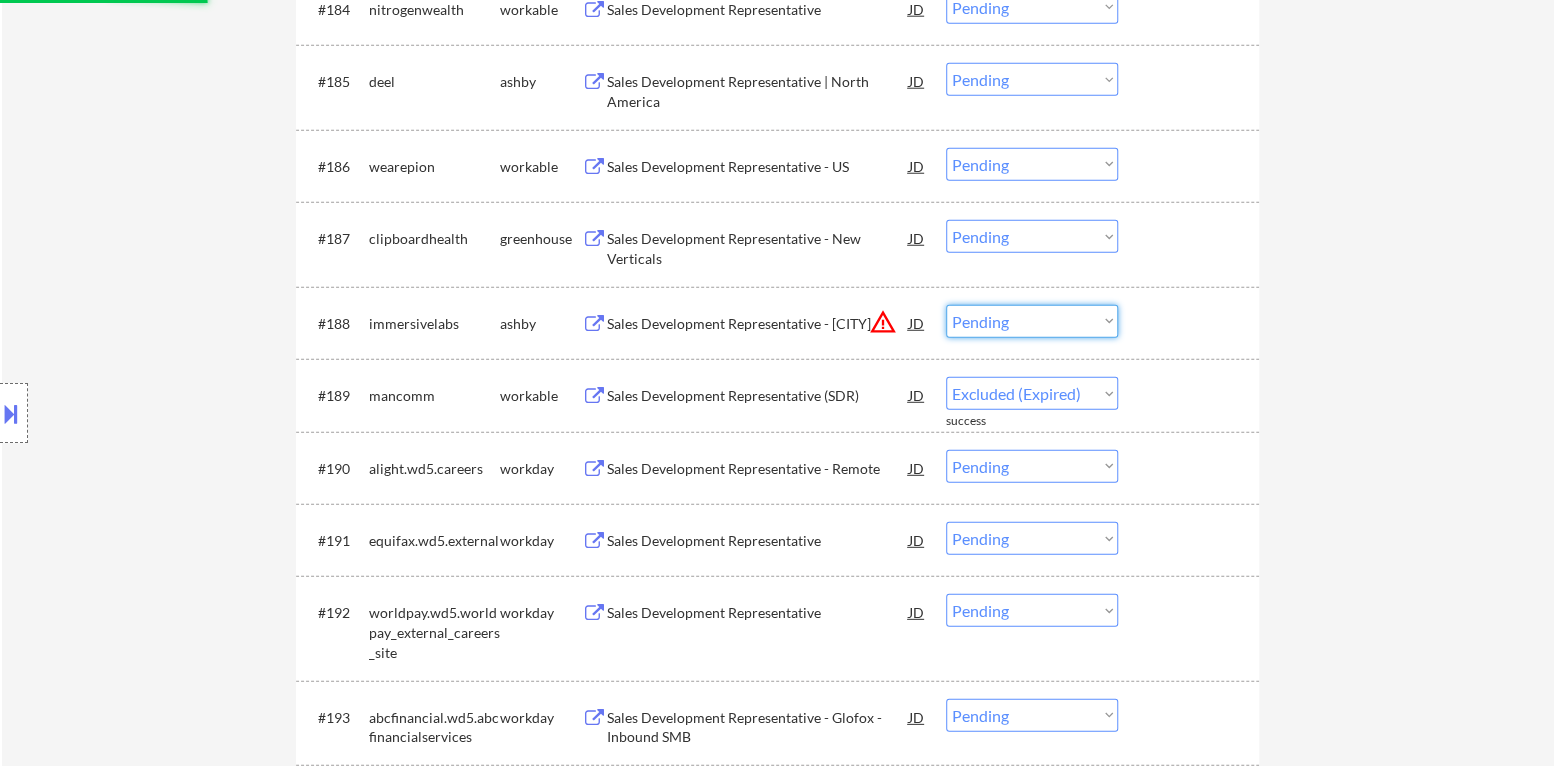 select on ""pending"" 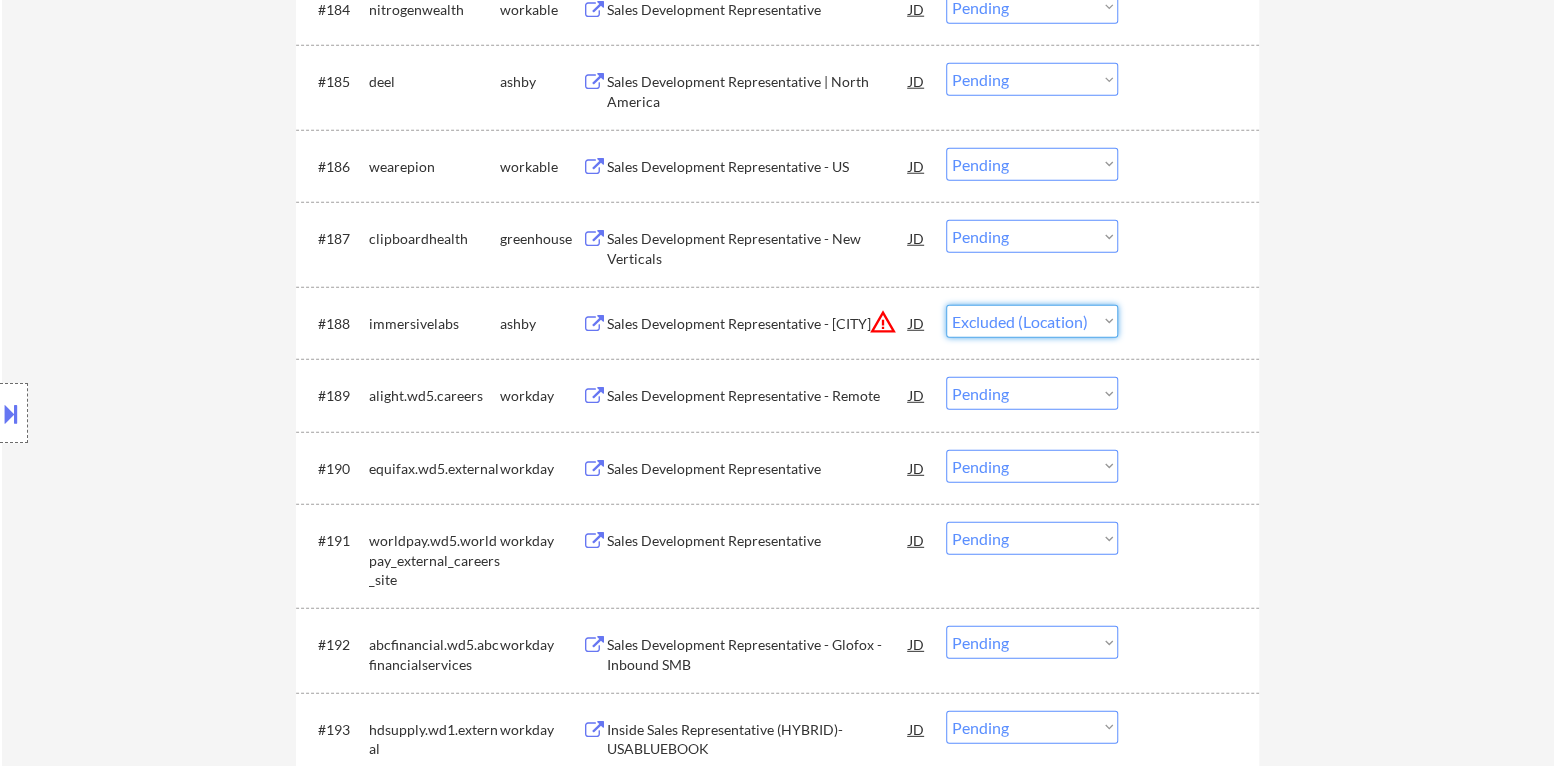 click on "Choose an option... Pending Applied Excluded (Questions) Excluded (Expired) Excluded (Location) Excluded (Bad Match) Excluded (Blocklist) Excluded (Salary) Excluded (Other)" at bounding box center [1032, 321] 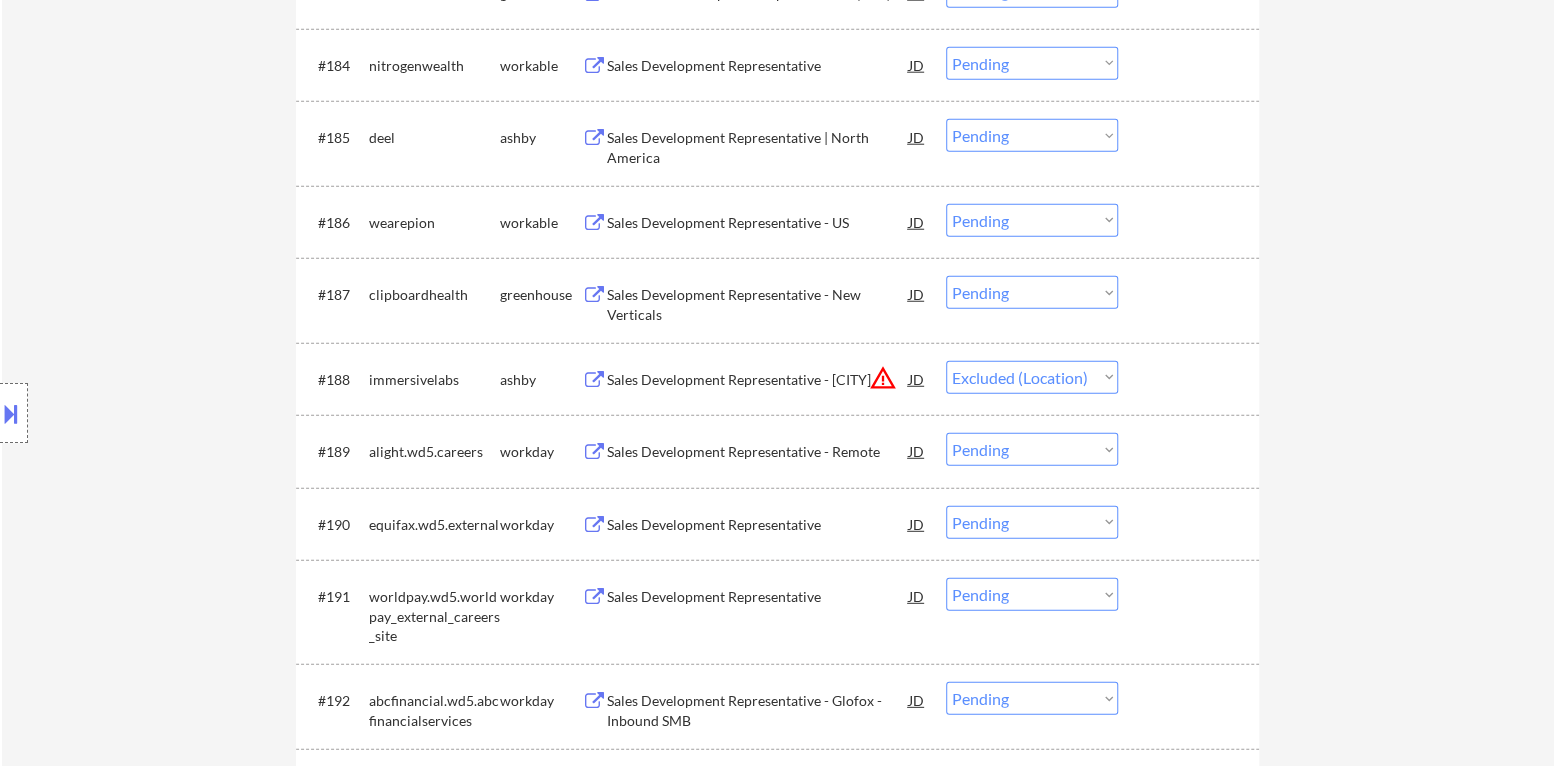 scroll, scrollTop: 7005, scrollLeft: 0, axis: vertical 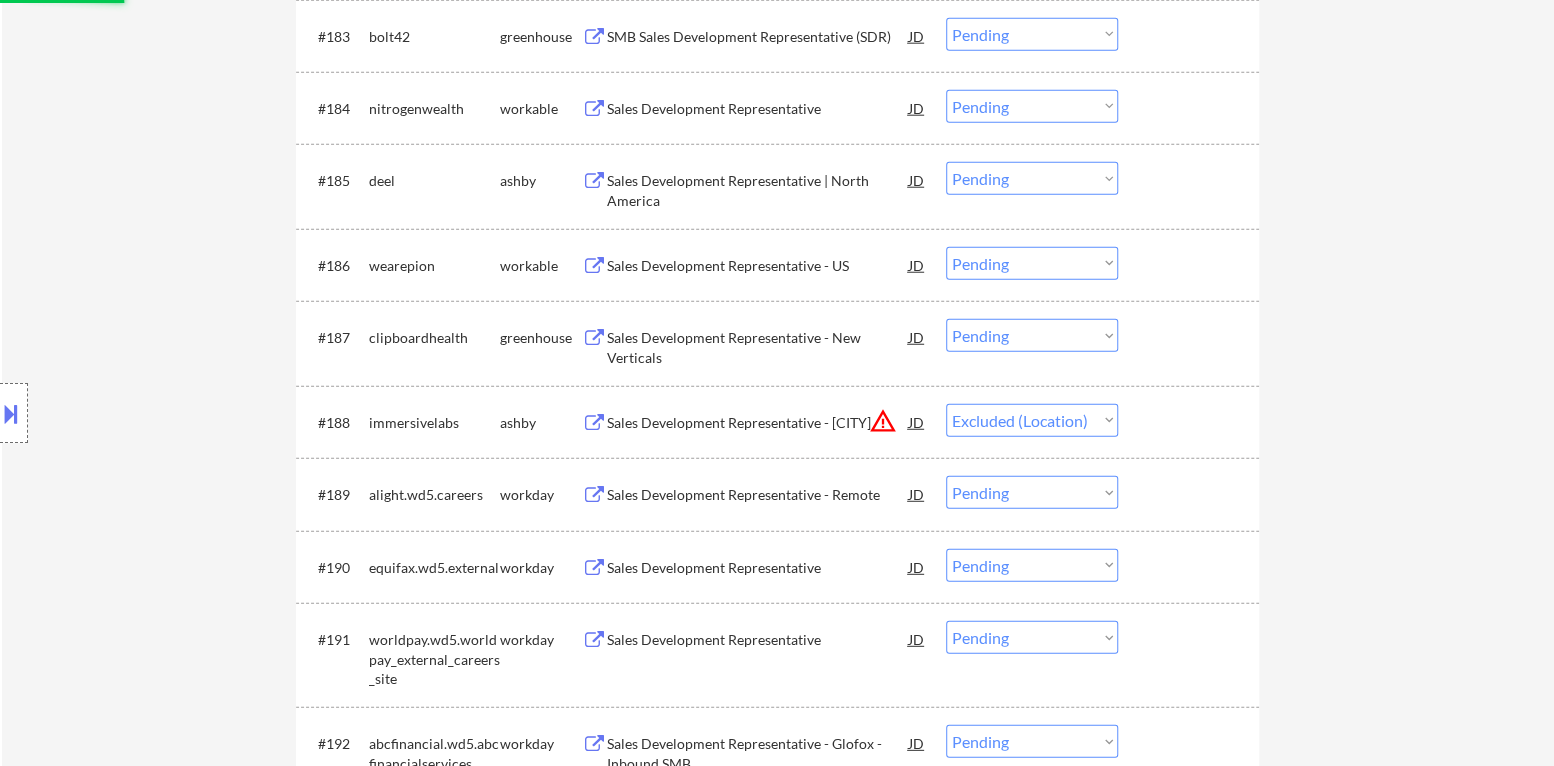 click on "Sales Development Representative - New Verticals" at bounding box center (758, 347) 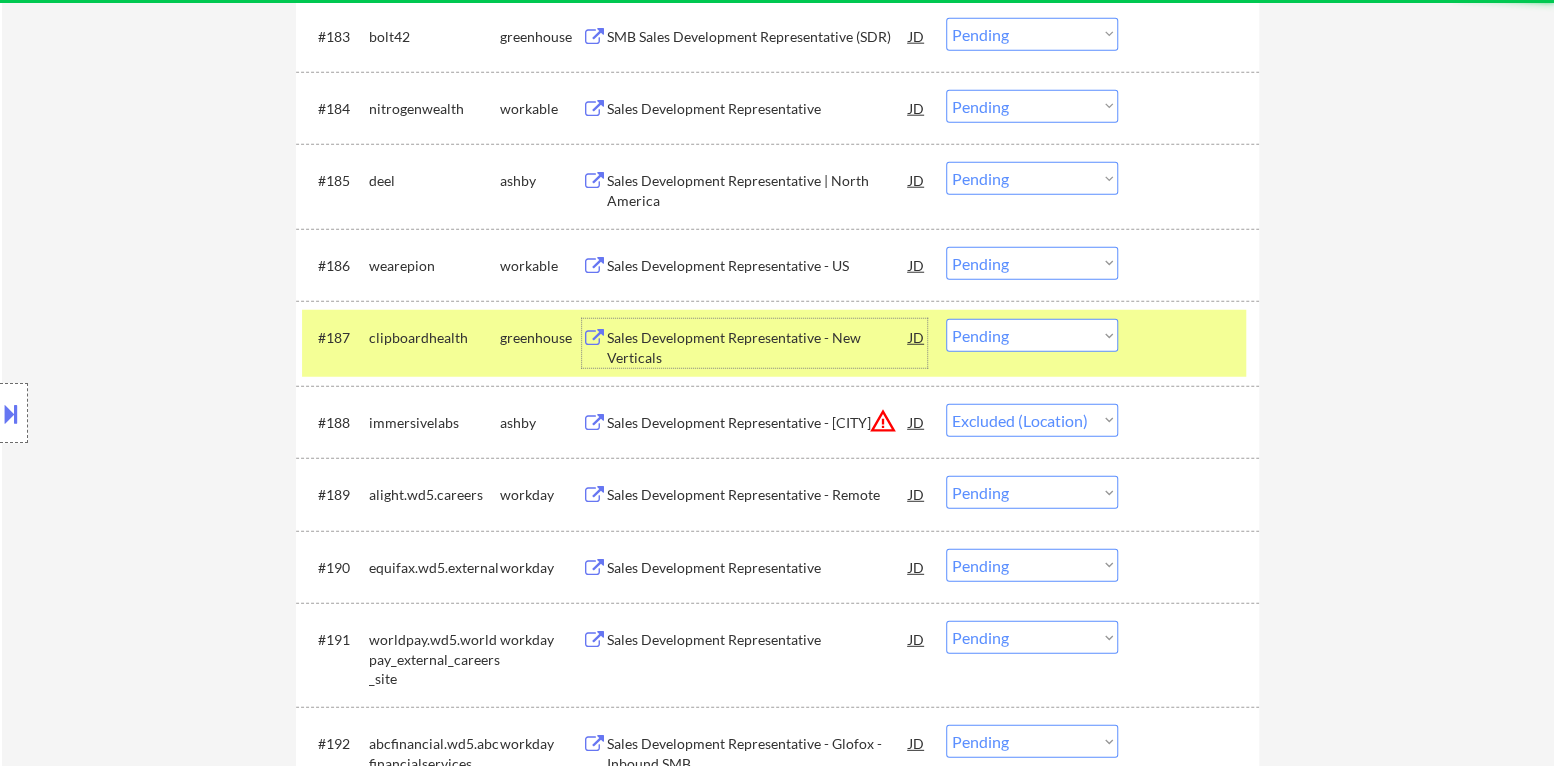 click on "Choose an option... Pending Applied Excluded (Questions) Excluded (Expired) Excluded (Location) Excluded (Bad Match) Excluded (Blocklist) Excluded (Salary) Excluded (Other)" at bounding box center [1032, 335] 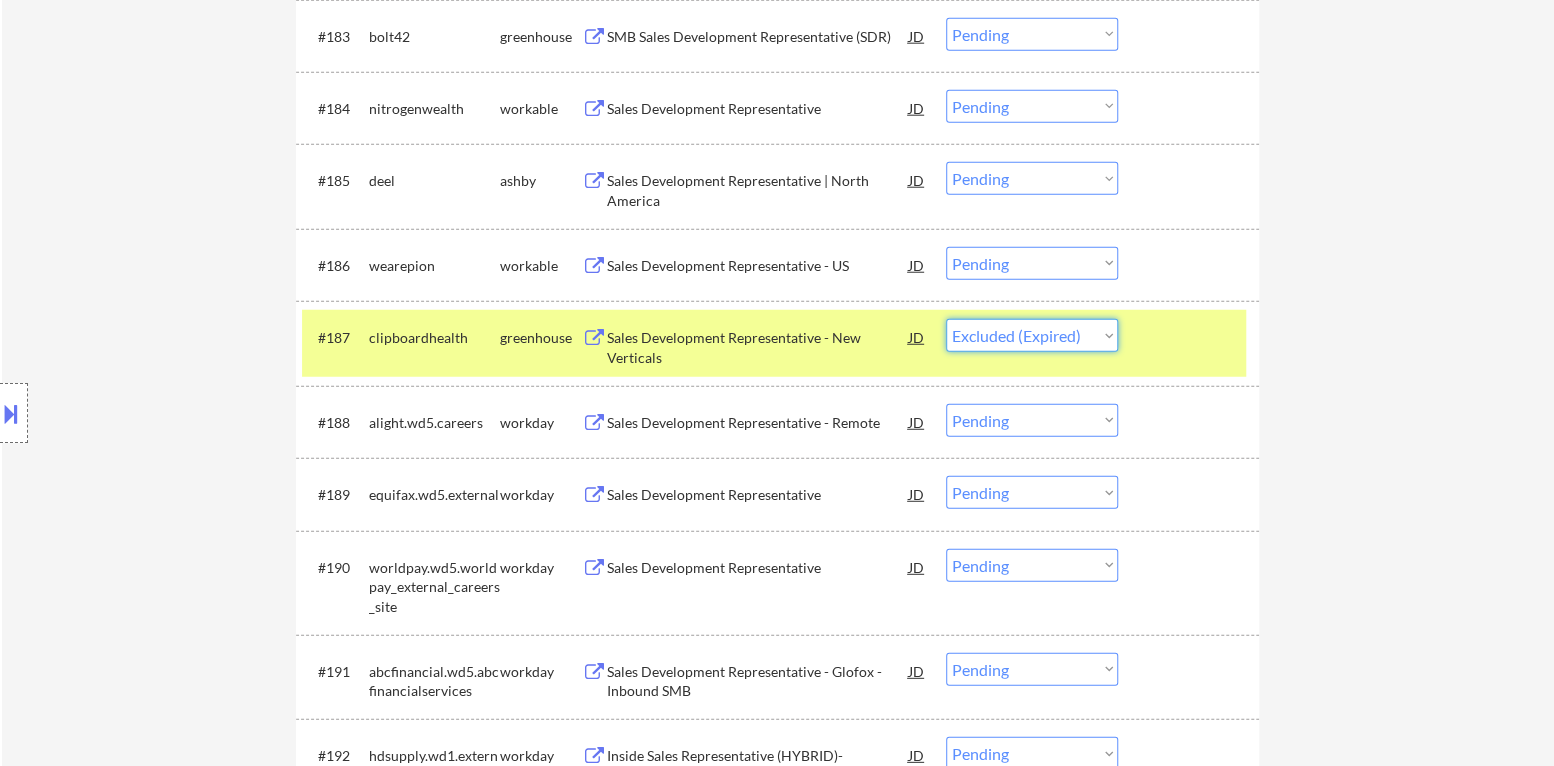 click on "Choose an option... Pending Applied Excluded (Questions) Excluded (Expired) Excluded (Location) Excluded (Bad Match) Excluded (Blocklist) Excluded (Salary) Excluded (Other)" at bounding box center (1032, 335) 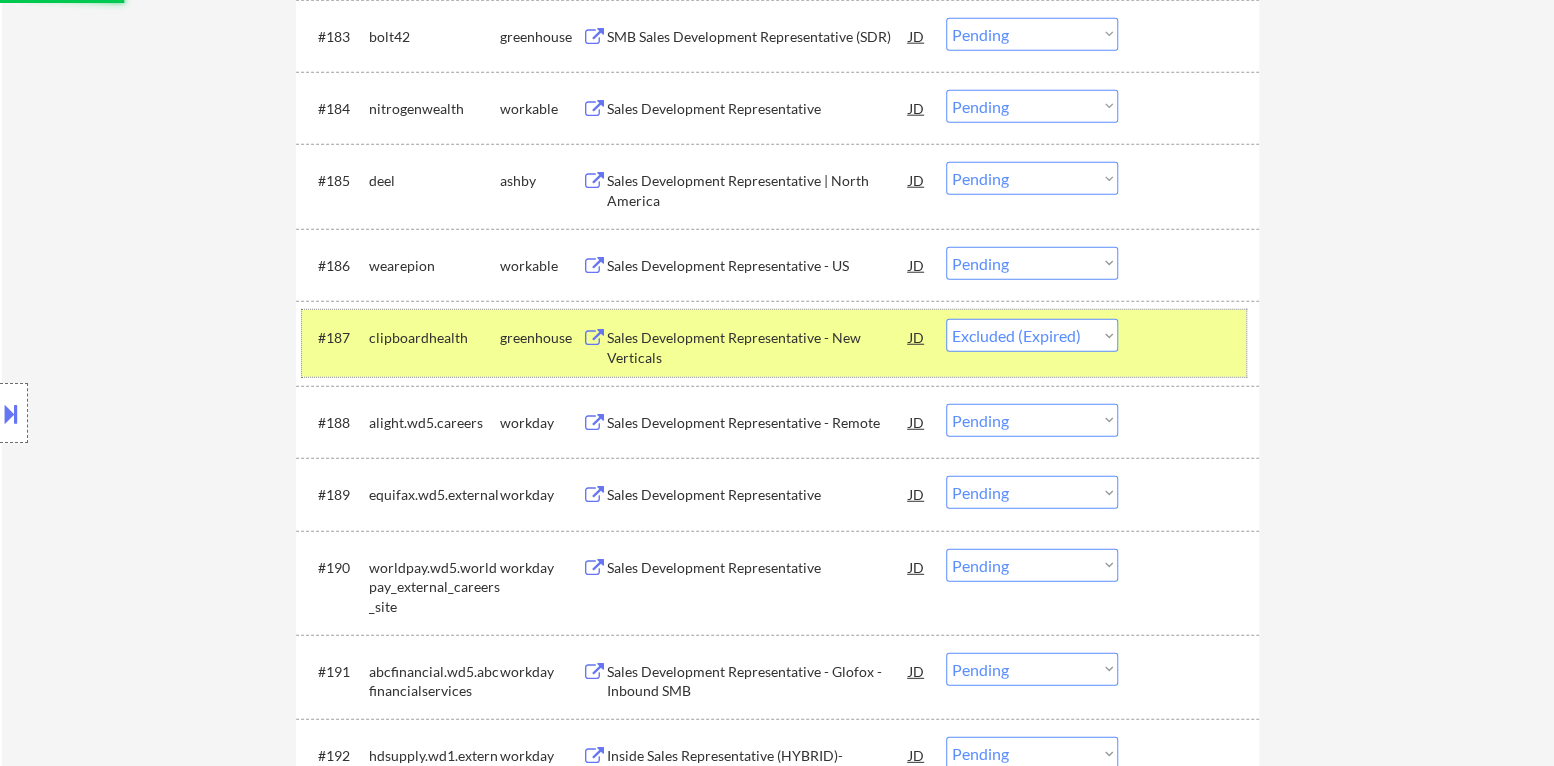 click on "#187 clipboardhealth greenhouse Sales Development Representative - New Verticals JD warning_amber Choose an option... Pending Applied Excluded (Questions) Excluded (Expired) Excluded (Location) Excluded (Bad Match) Excluded (Blocklist) Excluded (Salary) Excluded (Other)" at bounding box center [774, 343] 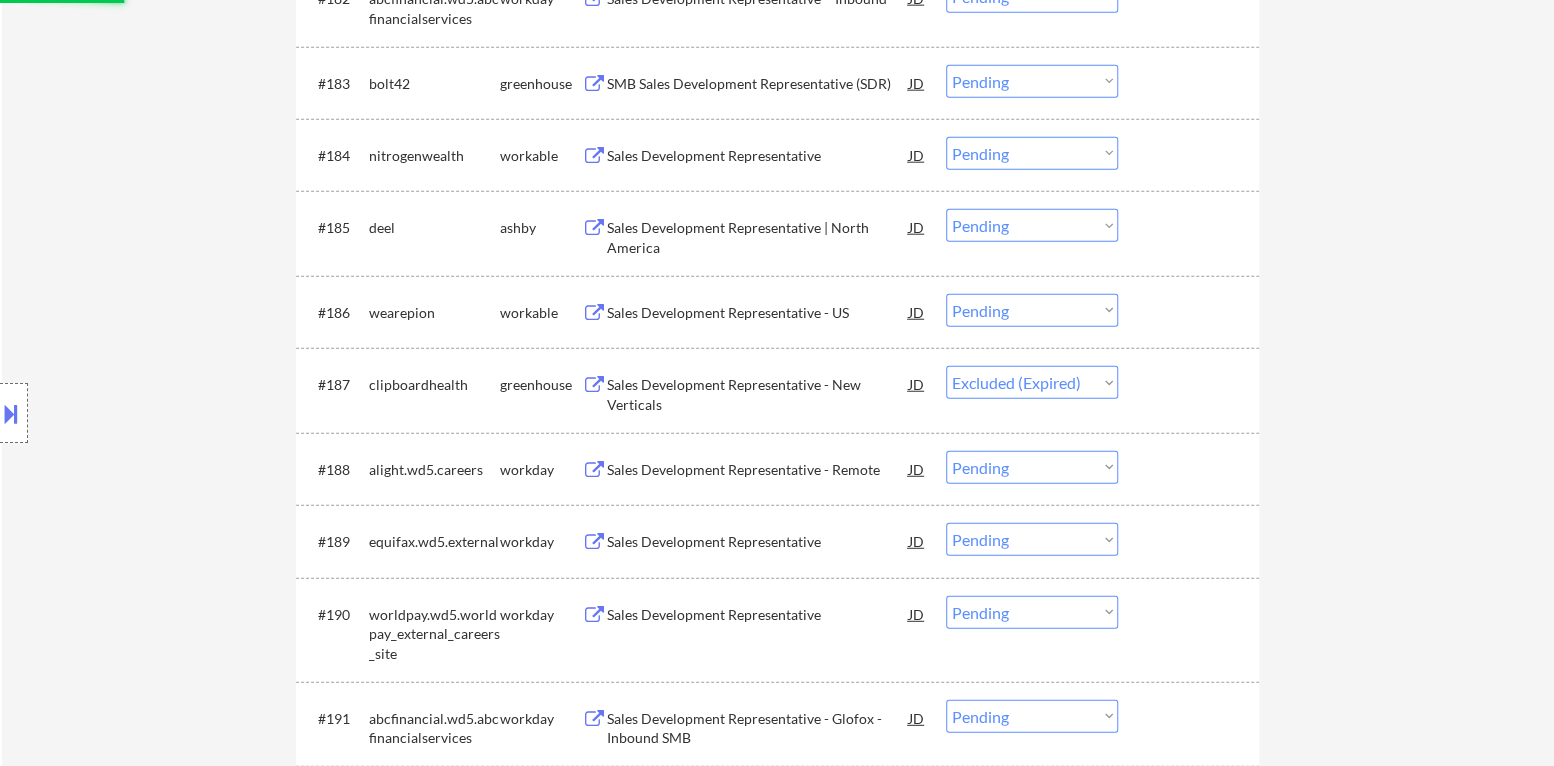 scroll, scrollTop: 6905, scrollLeft: 0, axis: vertical 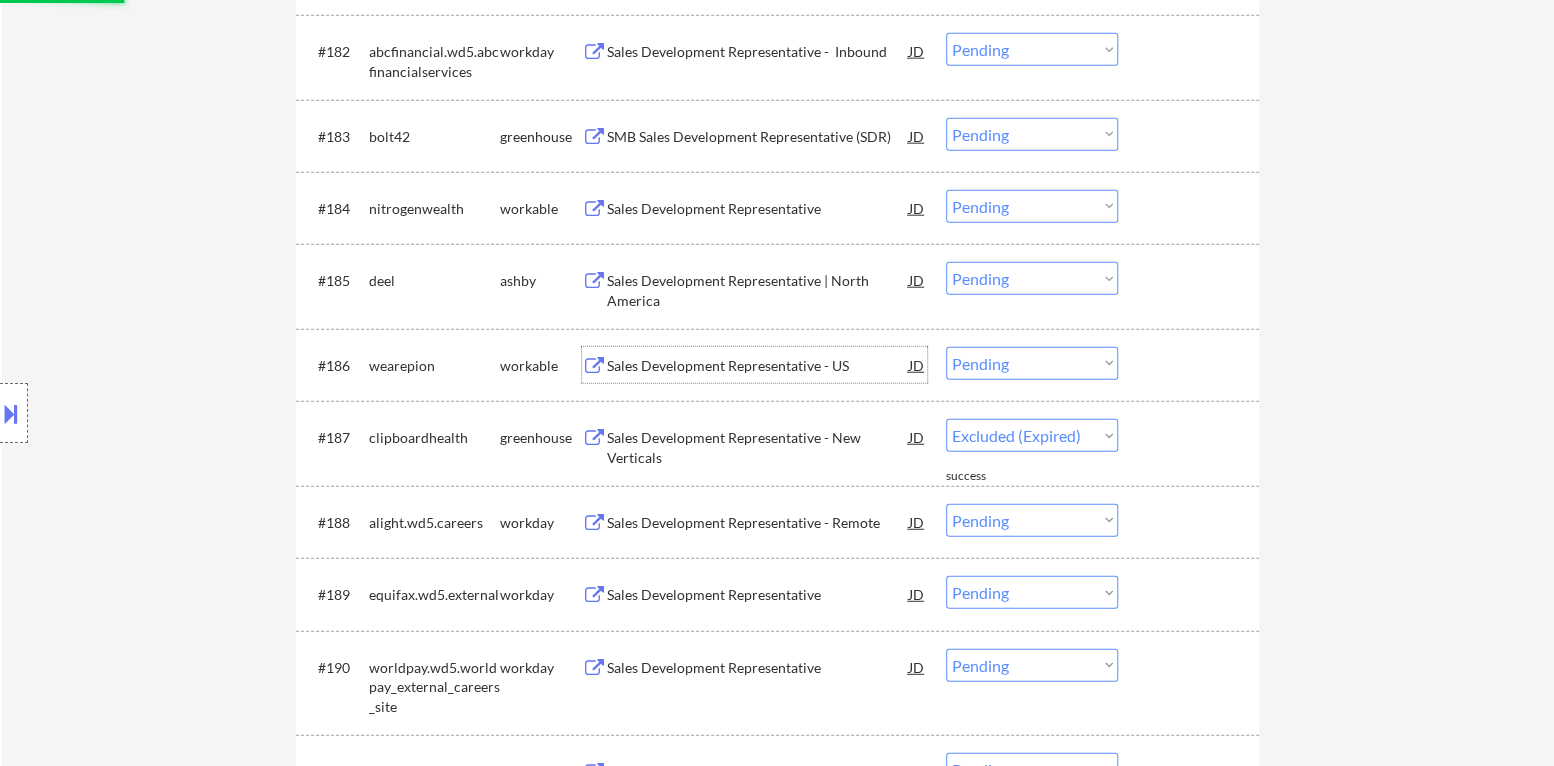 click on "Sales Development Representative - US" at bounding box center [758, 366] 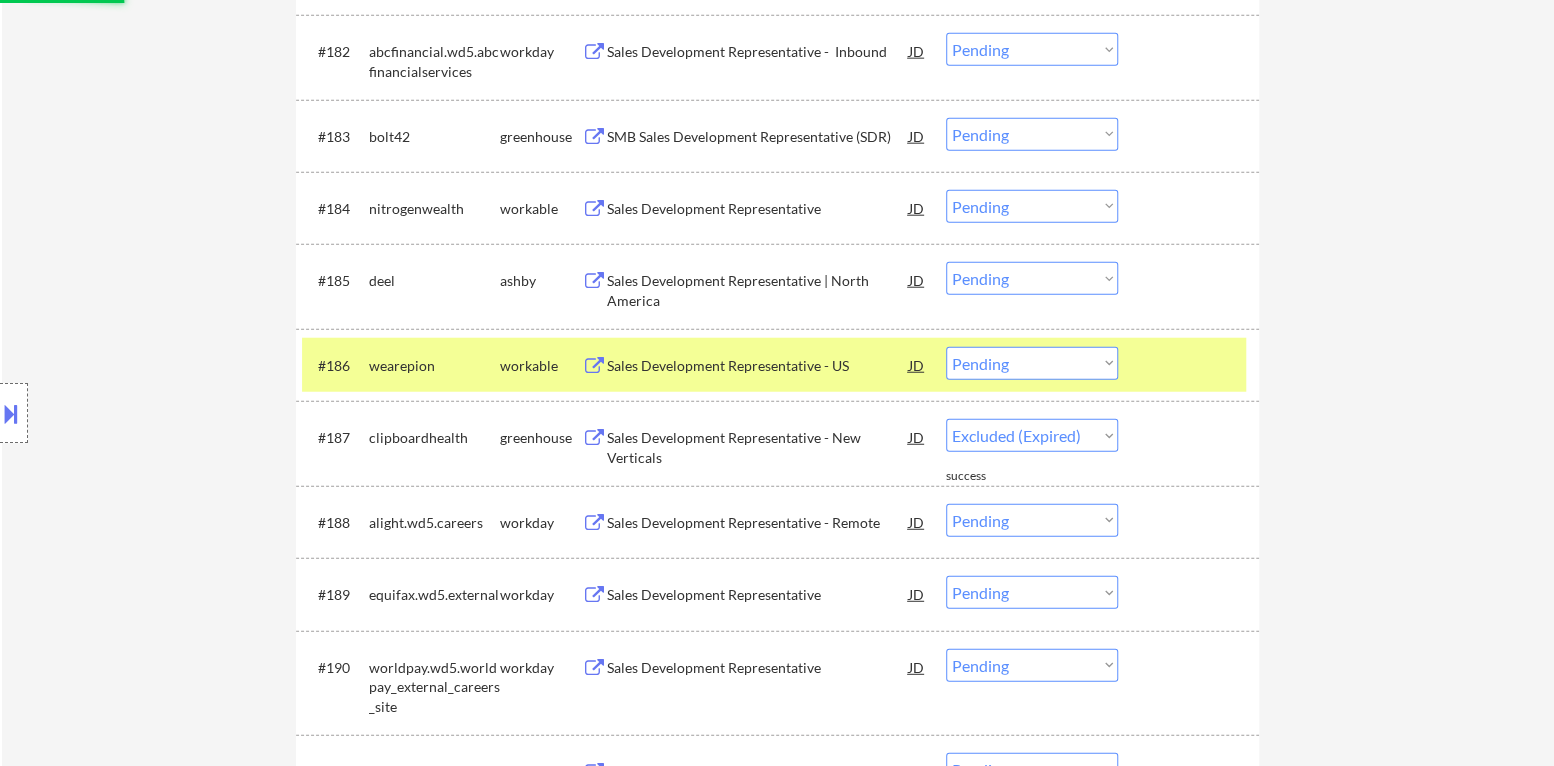 select on ""pending"" 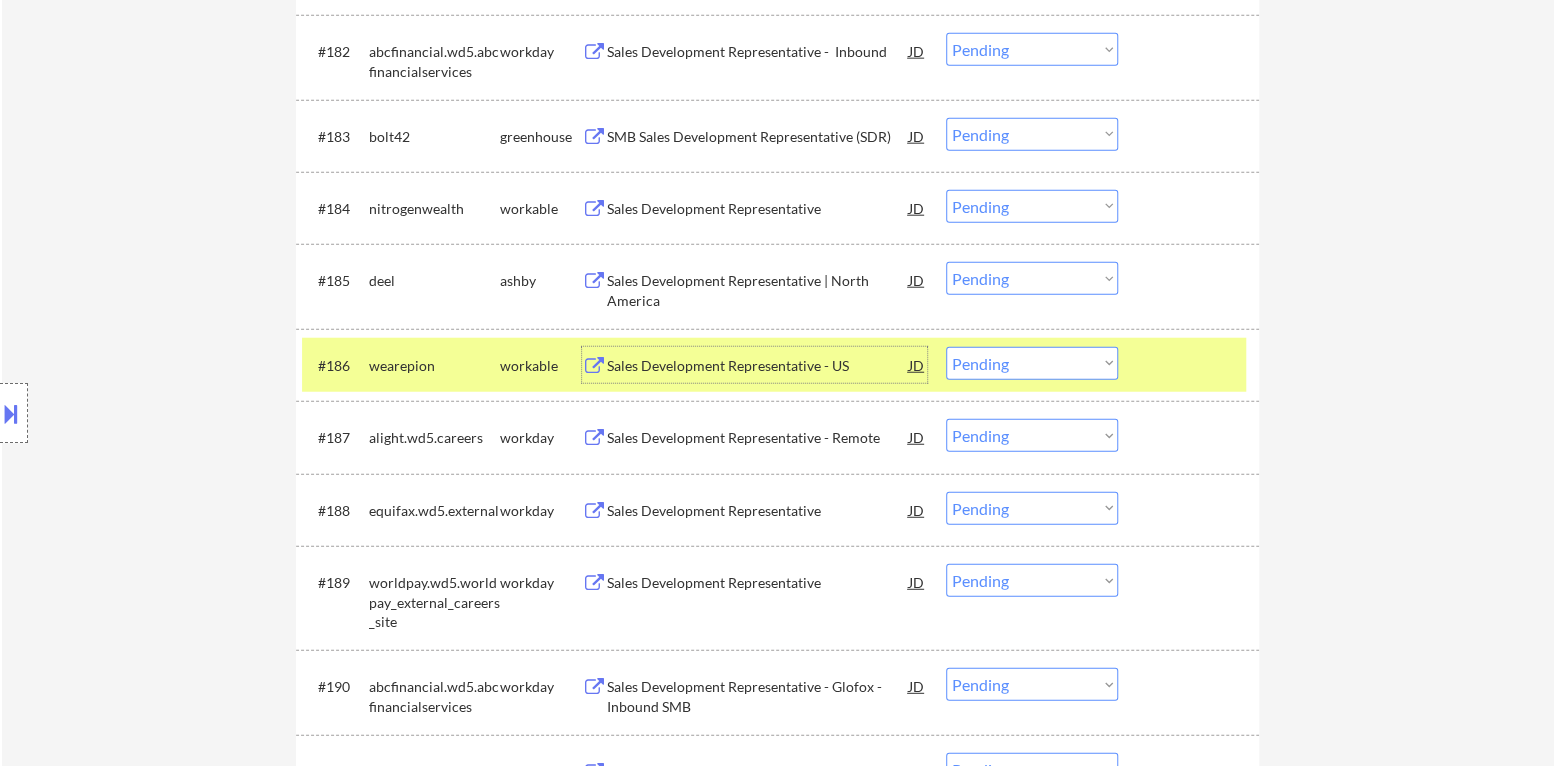 drag, startPoint x: 1031, startPoint y: 362, endPoint x: 1034, endPoint y: 373, distance: 11.401754 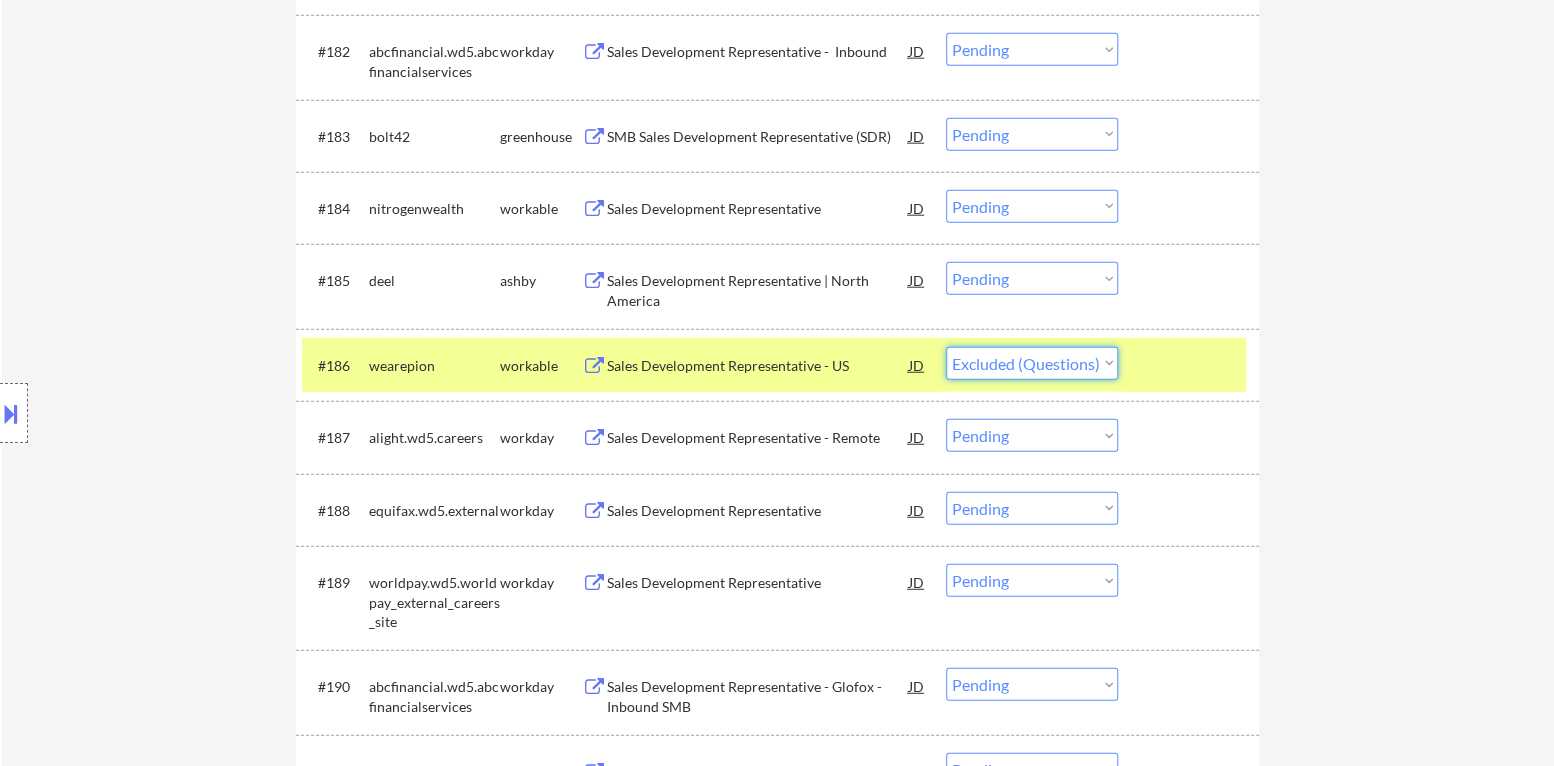 click on "Choose an option... Pending Applied Excluded (Questions) Excluded (Expired) Excluded (Location) Excluded (Bad Match) Excluded (Blocklist) Excluded (Salary) Excluded (Other)" at bounding box center [1032, 363] 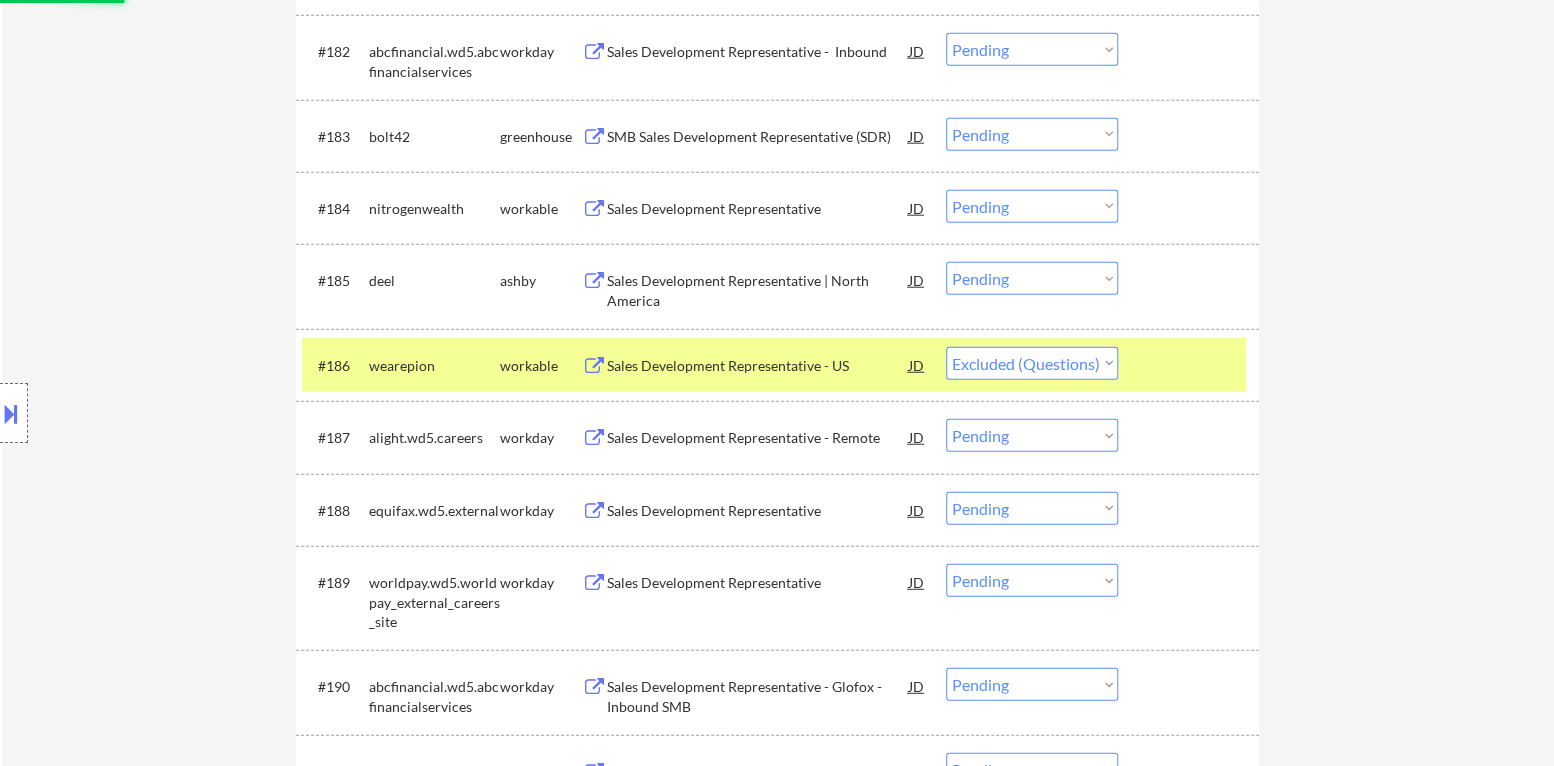 click at bounding box center (1191, 365) 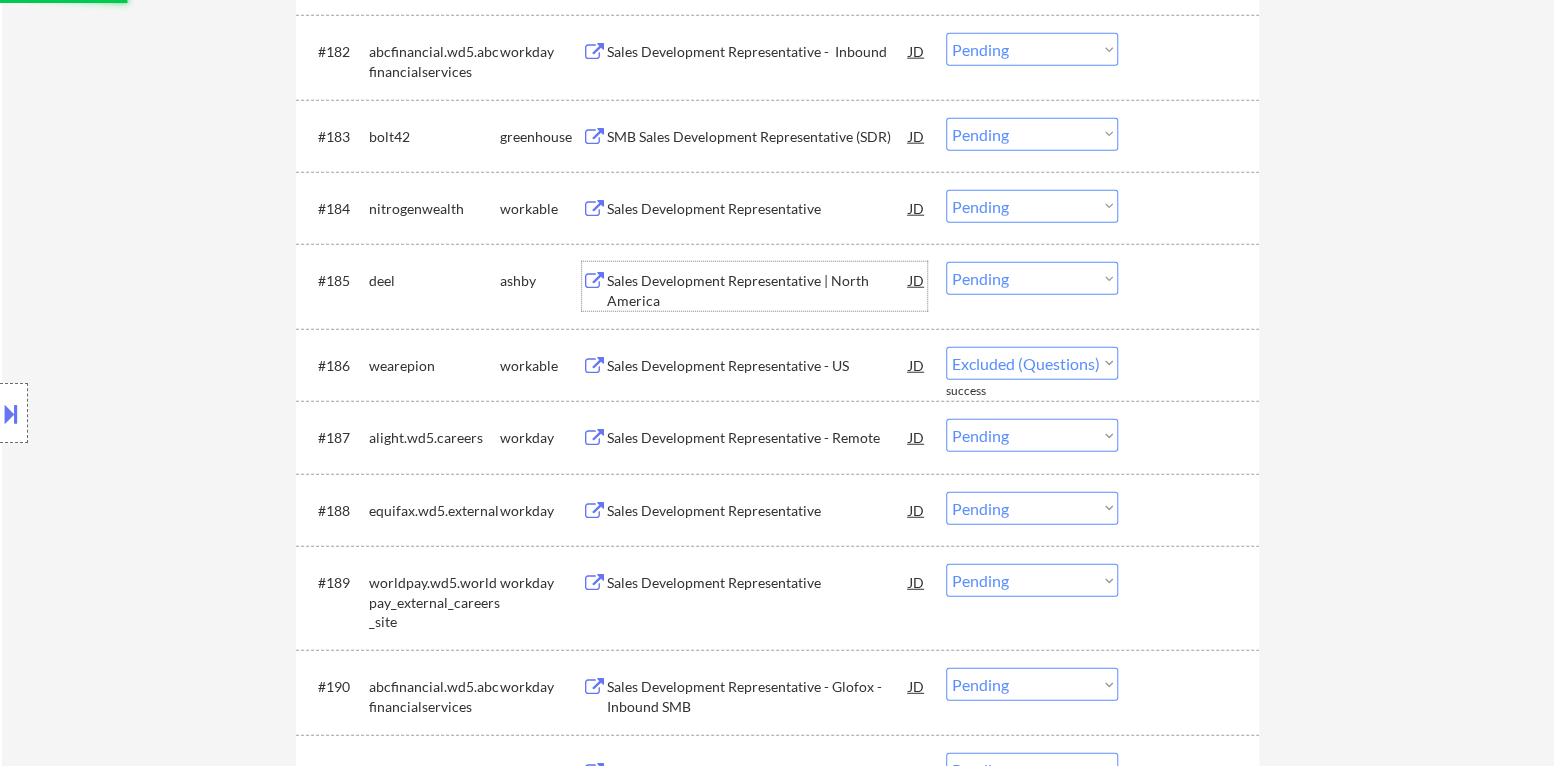 click on "Sales Development Representative | North America" at bounding box center [758, 290] 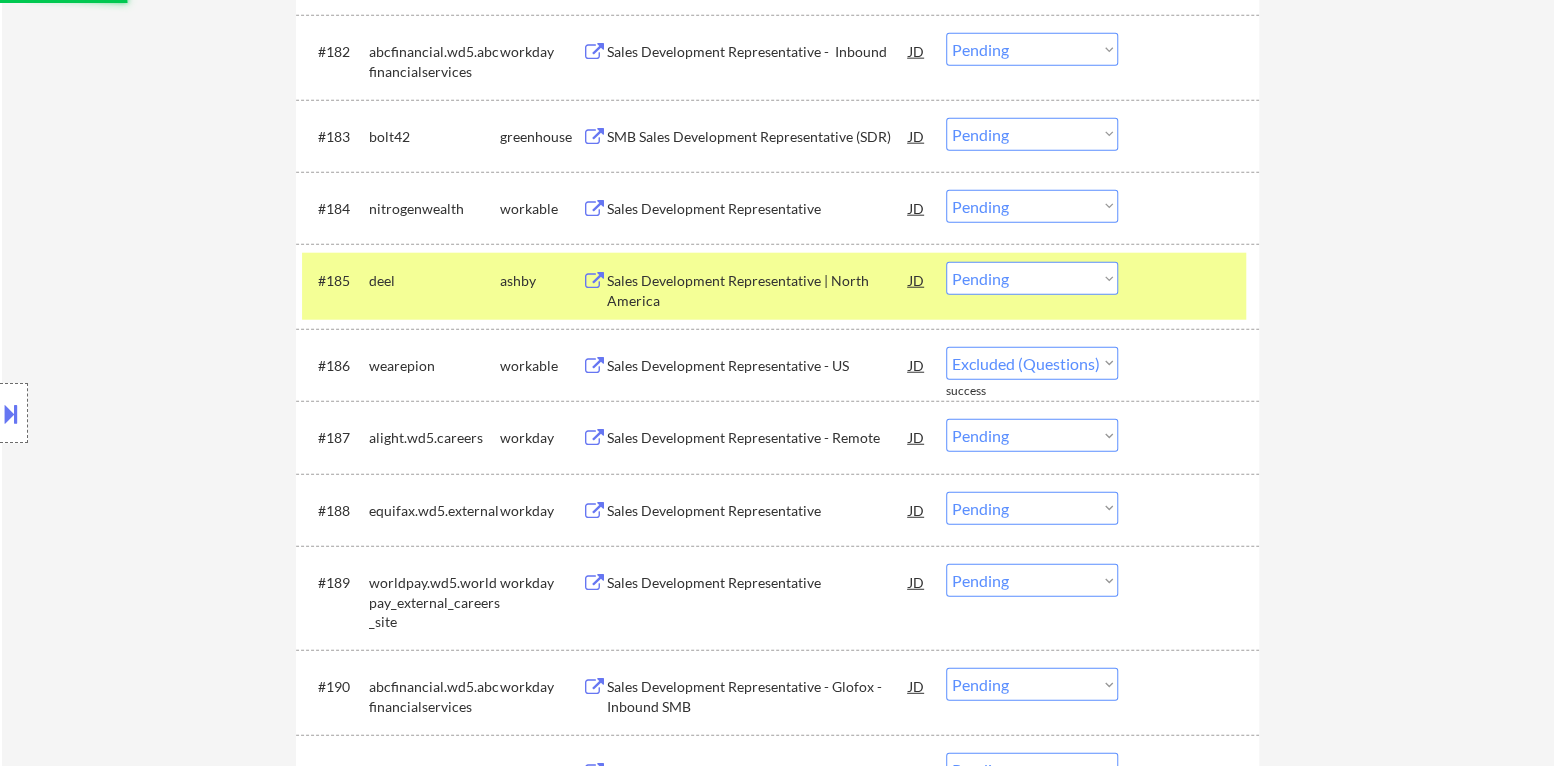 select on ""pending"" 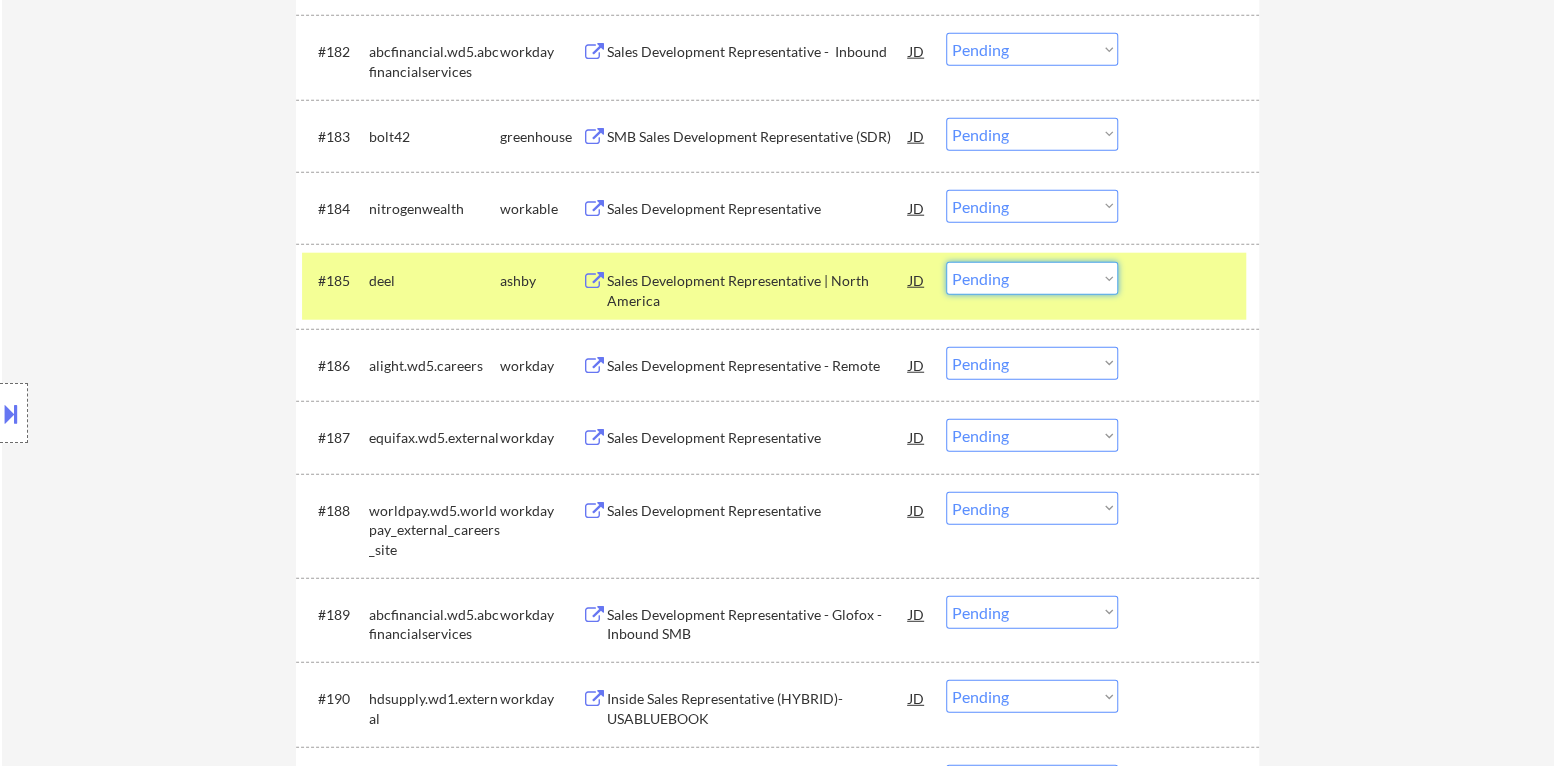 click on "Choose an option... Pending Applied Excluded (Questions) Excluded (Expired) Excluded (Location) Excluded (Bad Match) Excluded (Blocklist) Excluded (Salary) Excluded (Other)" at bounding box center [1032, 278] 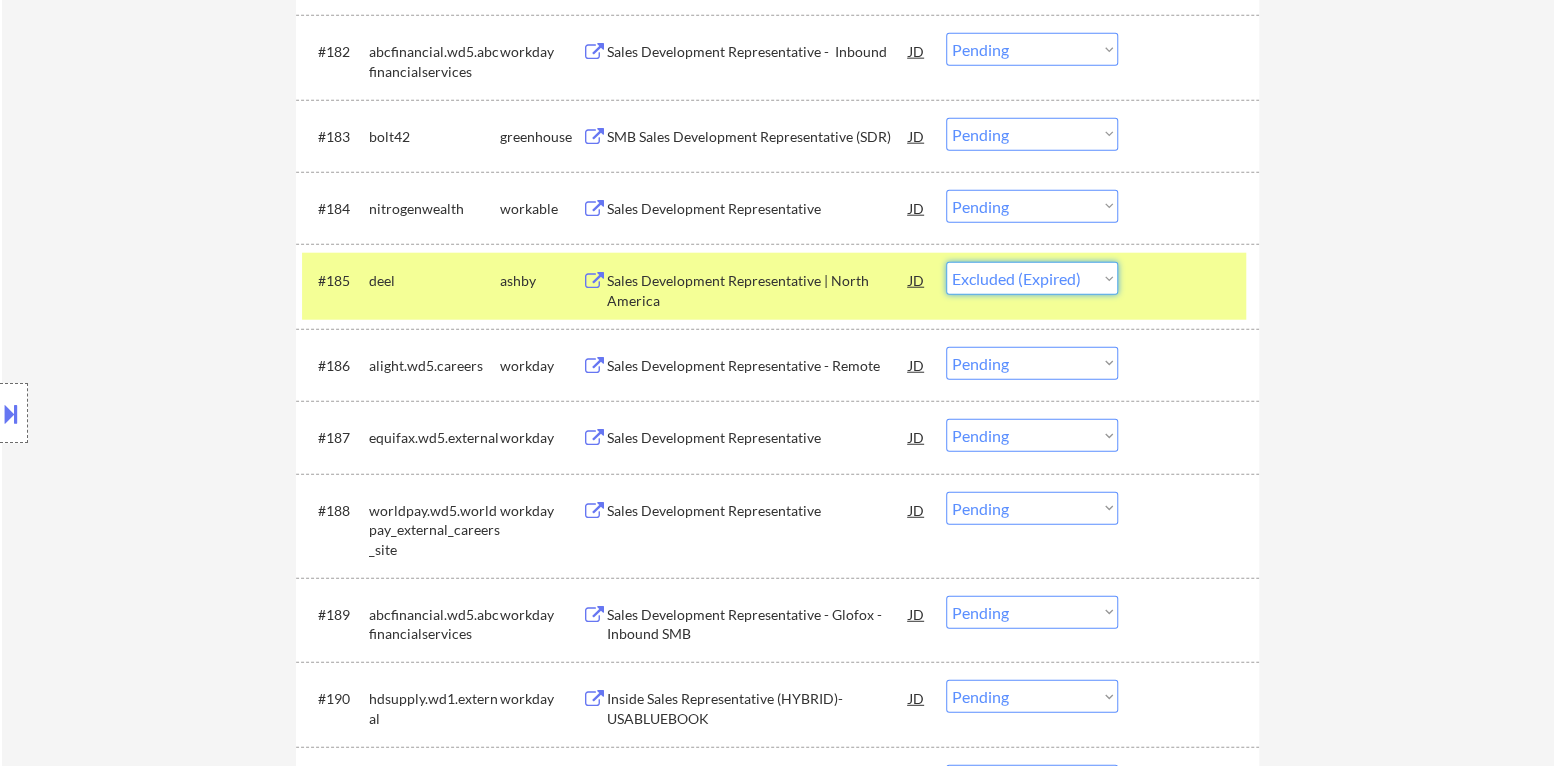 click on "Choose an option... Pending Applied Excluded (Questions) Excluded (Expired) Excluded (Location) Excluded (Bad Match) Excluded (Blocklist) Excluded (Salary) Excluded (Other)" at bounding box center (1032, 278) 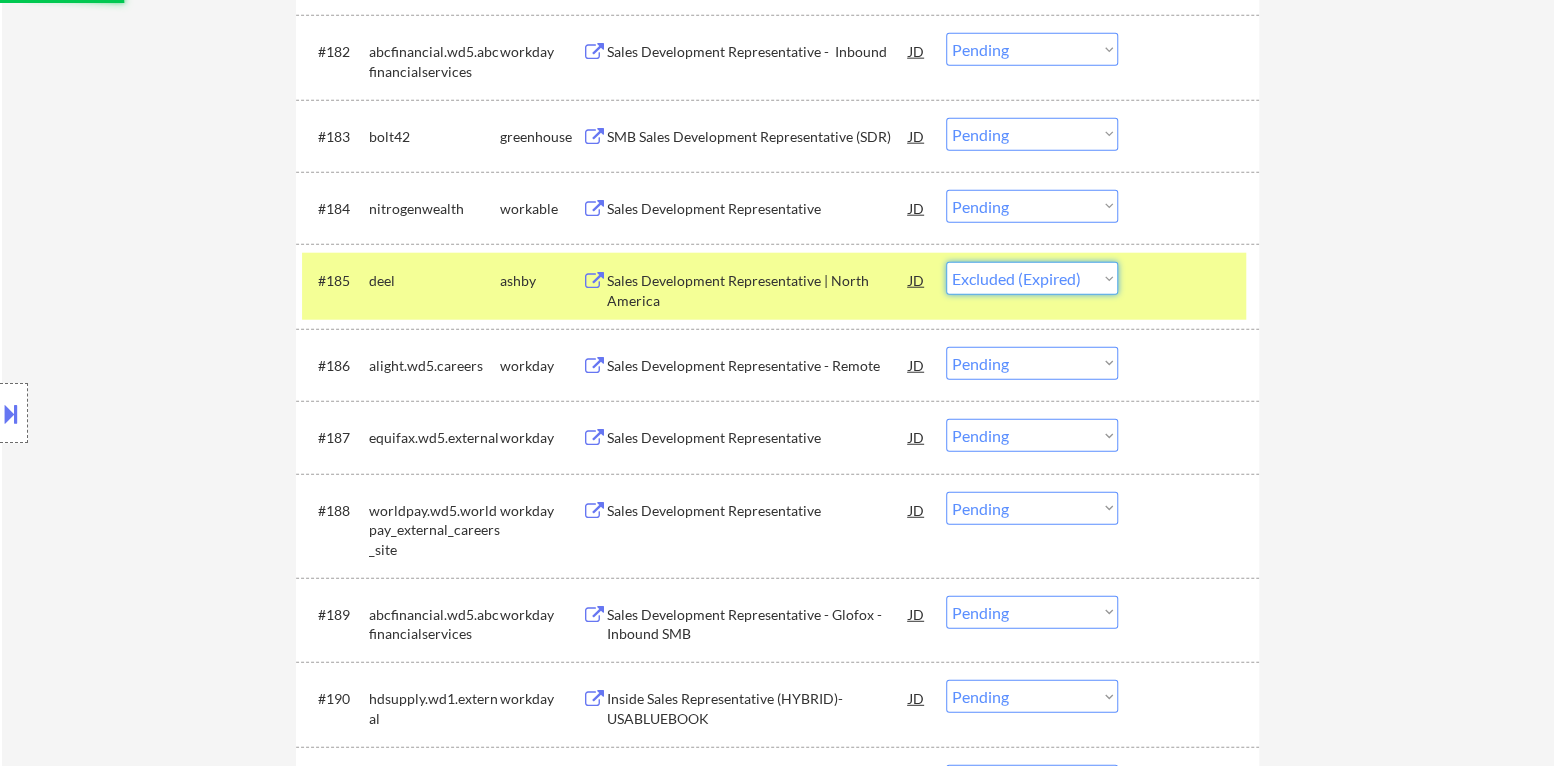 click on "Choose an option... Pending Applied Excluded (Questions) Excluded (Expired) Excluded (Location) Excluded (Bad Match) Excluded (Blocklist) Excluded (Salary) Excluded (Other)" at bounding box center [1032, 278] 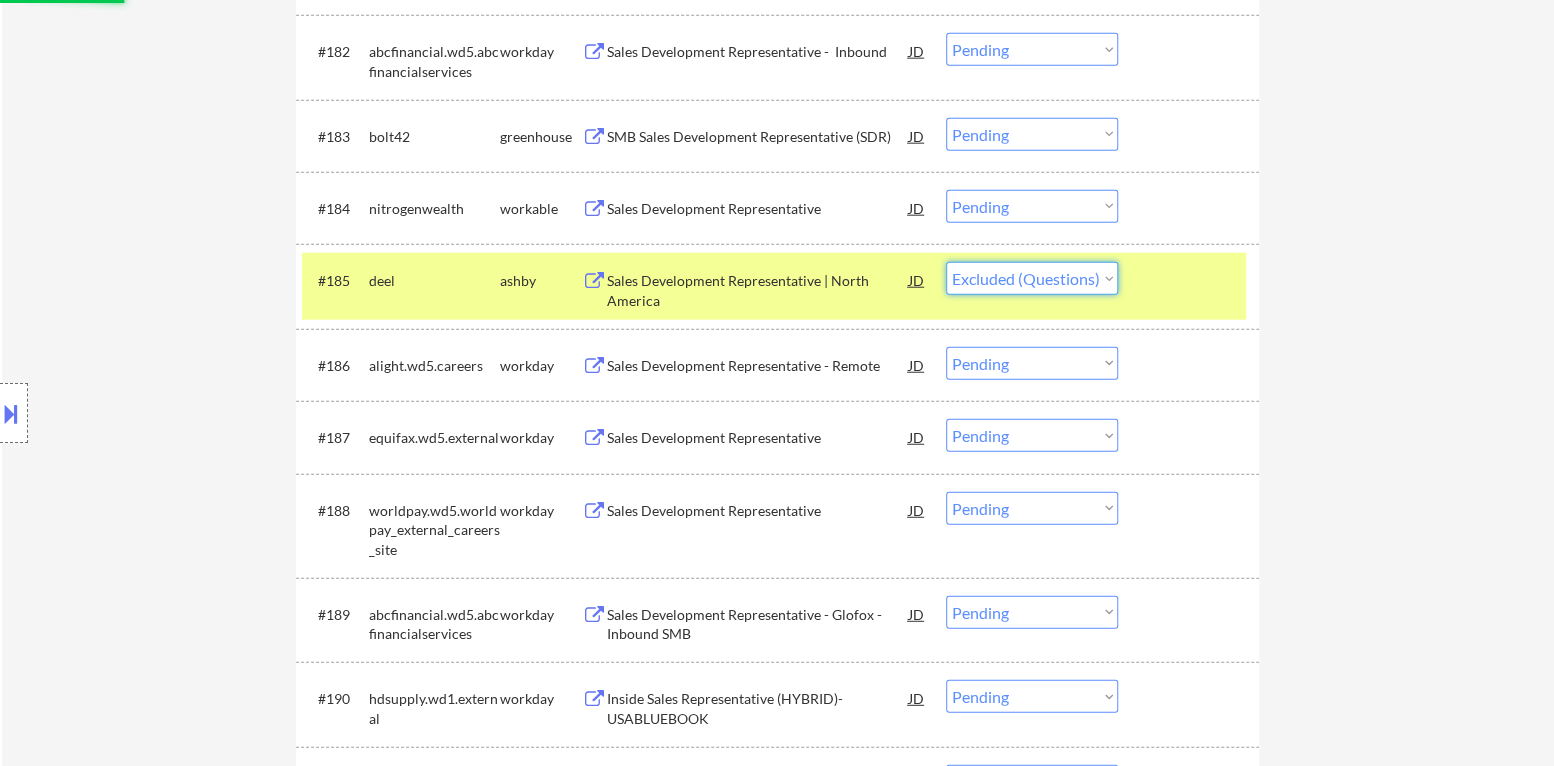 click on "Choose an option... Pending Applied Excluded (Questions) Excluded (Expired) Excluded (Location) Excluded (Bad Match) Excluded (Blocklist) Excluded (Salary) Excluded (Other)" at bounding box center (1032, 278) 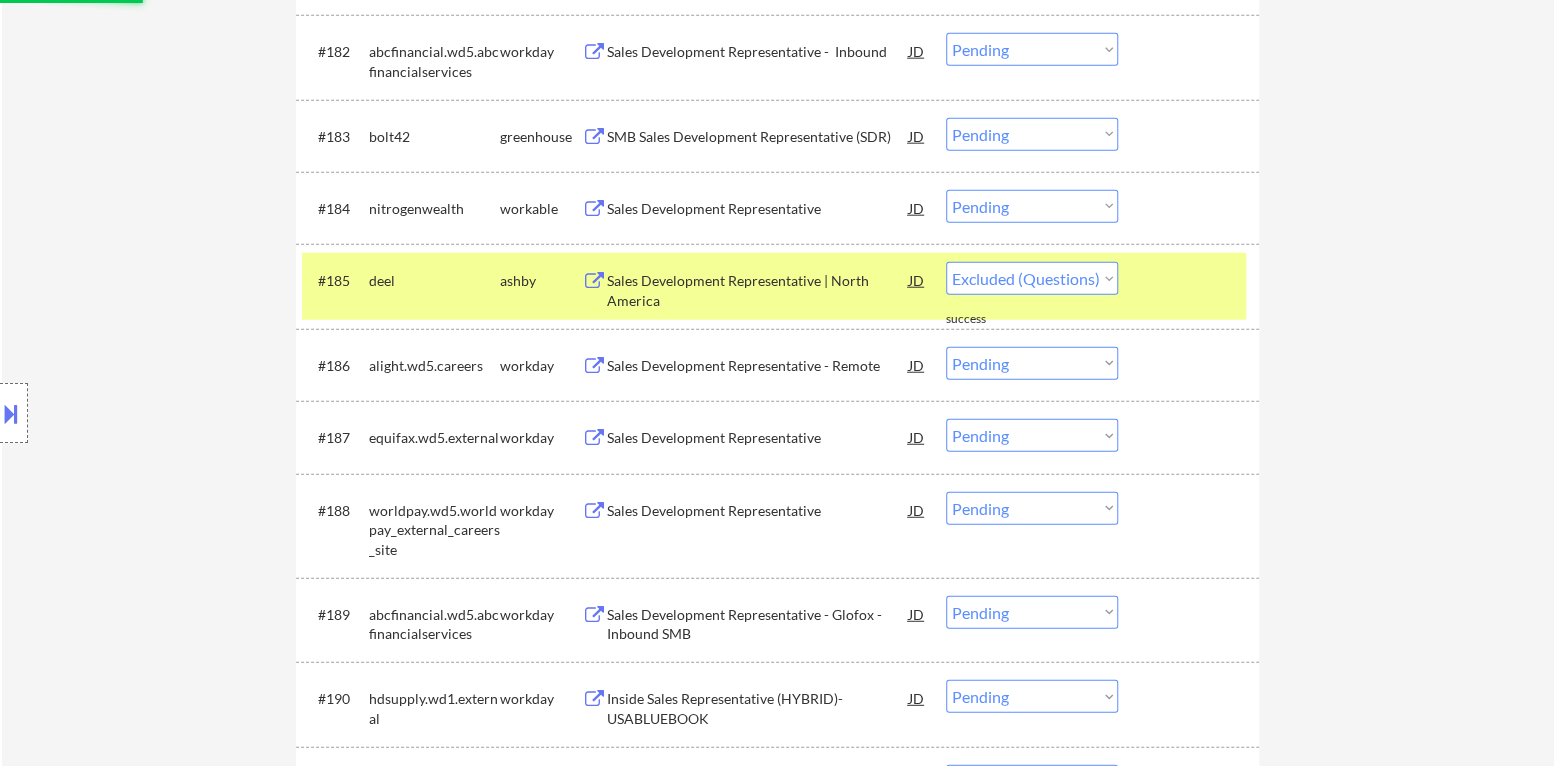 click at bounding box center (1191, 280) 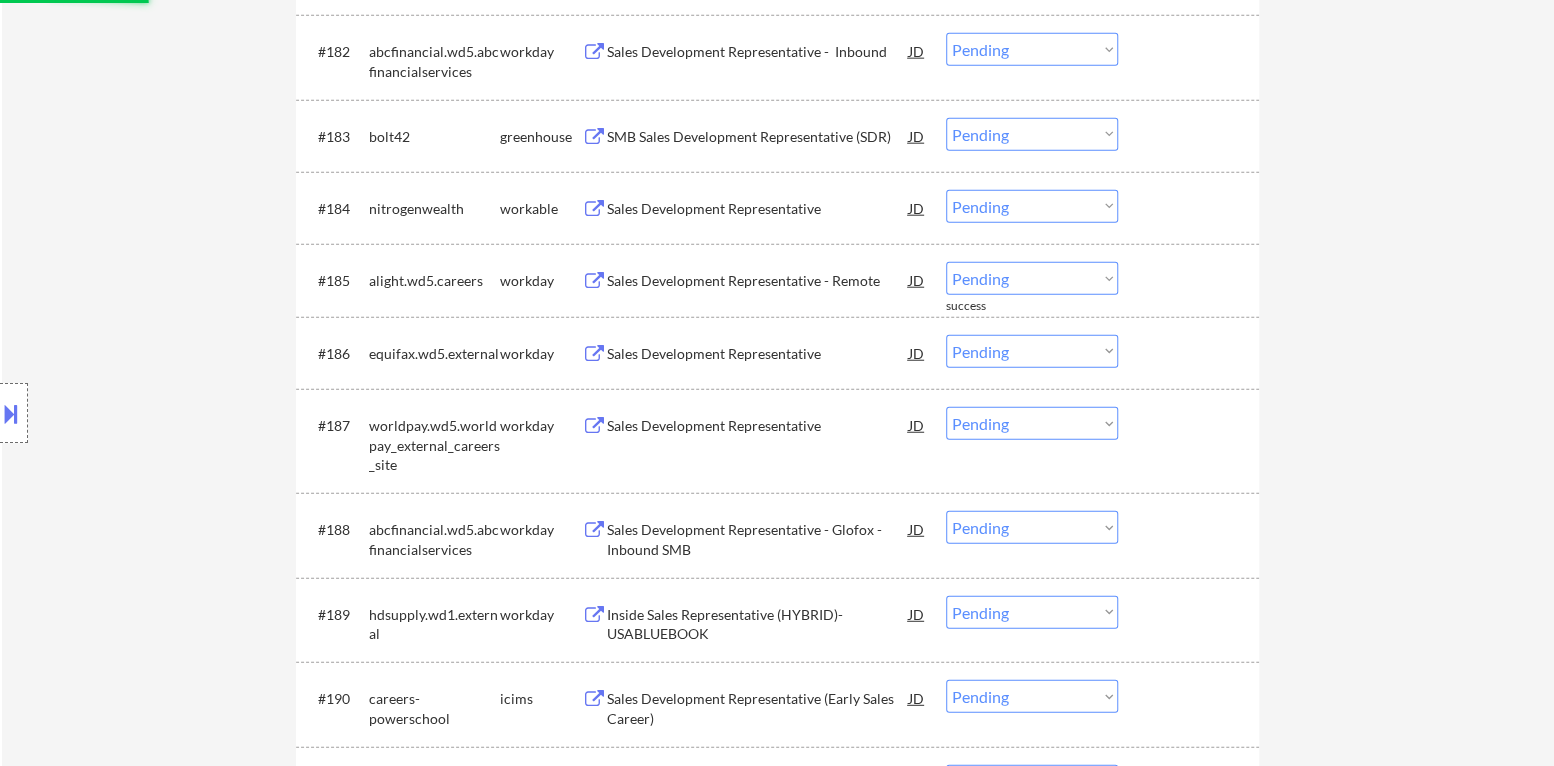 click on "Sales Development Representative" at bounding box center (758, 208) 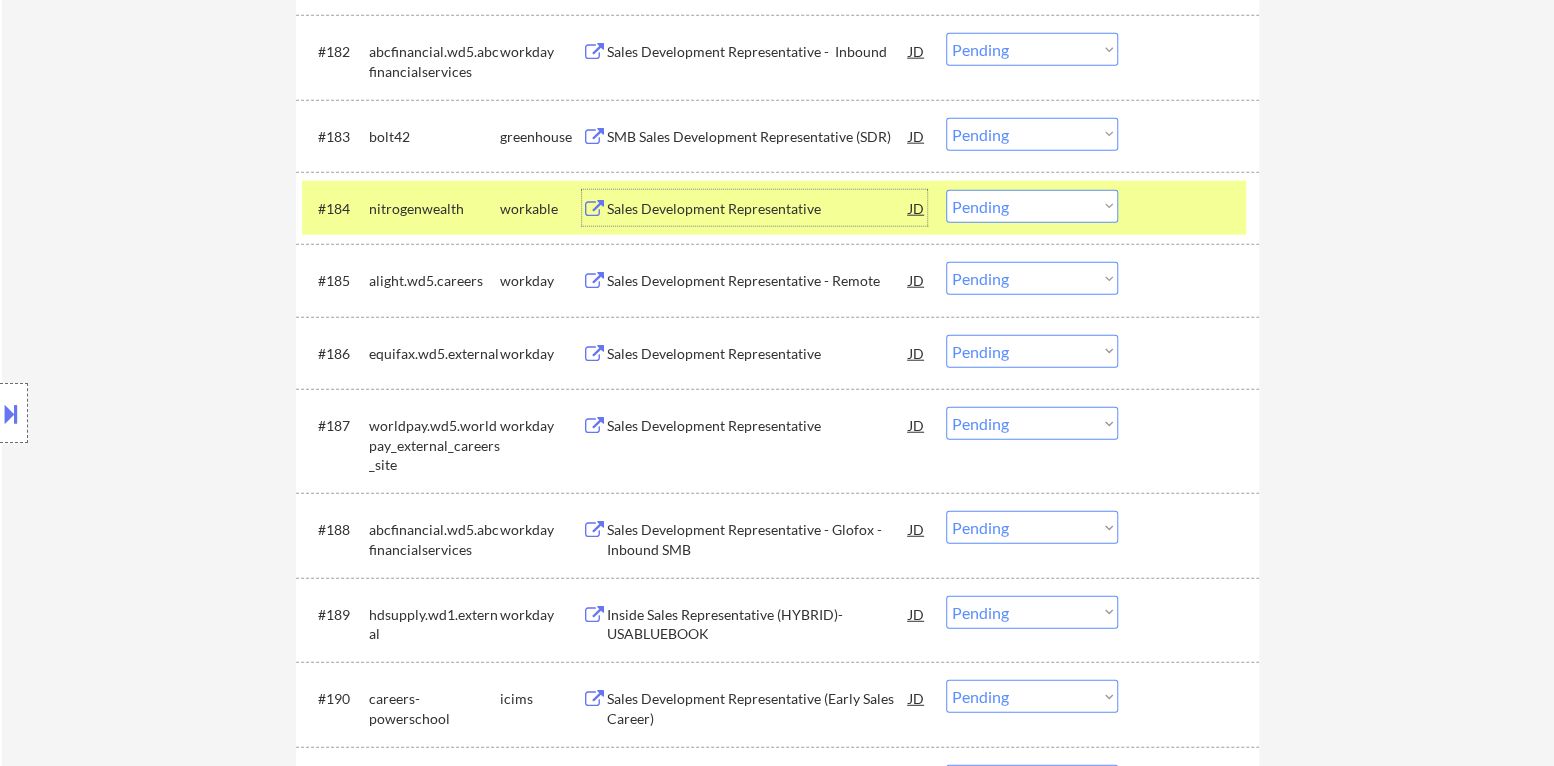 click on "Choose an option... Pending Applied Excluded (Questions) Excluded (Expired) Excluded (Location) Excluded (Bad Match) Excluded (Blocklist) Excluded (Salary) Excluded (Other)" at bounding box center [1032, 206] 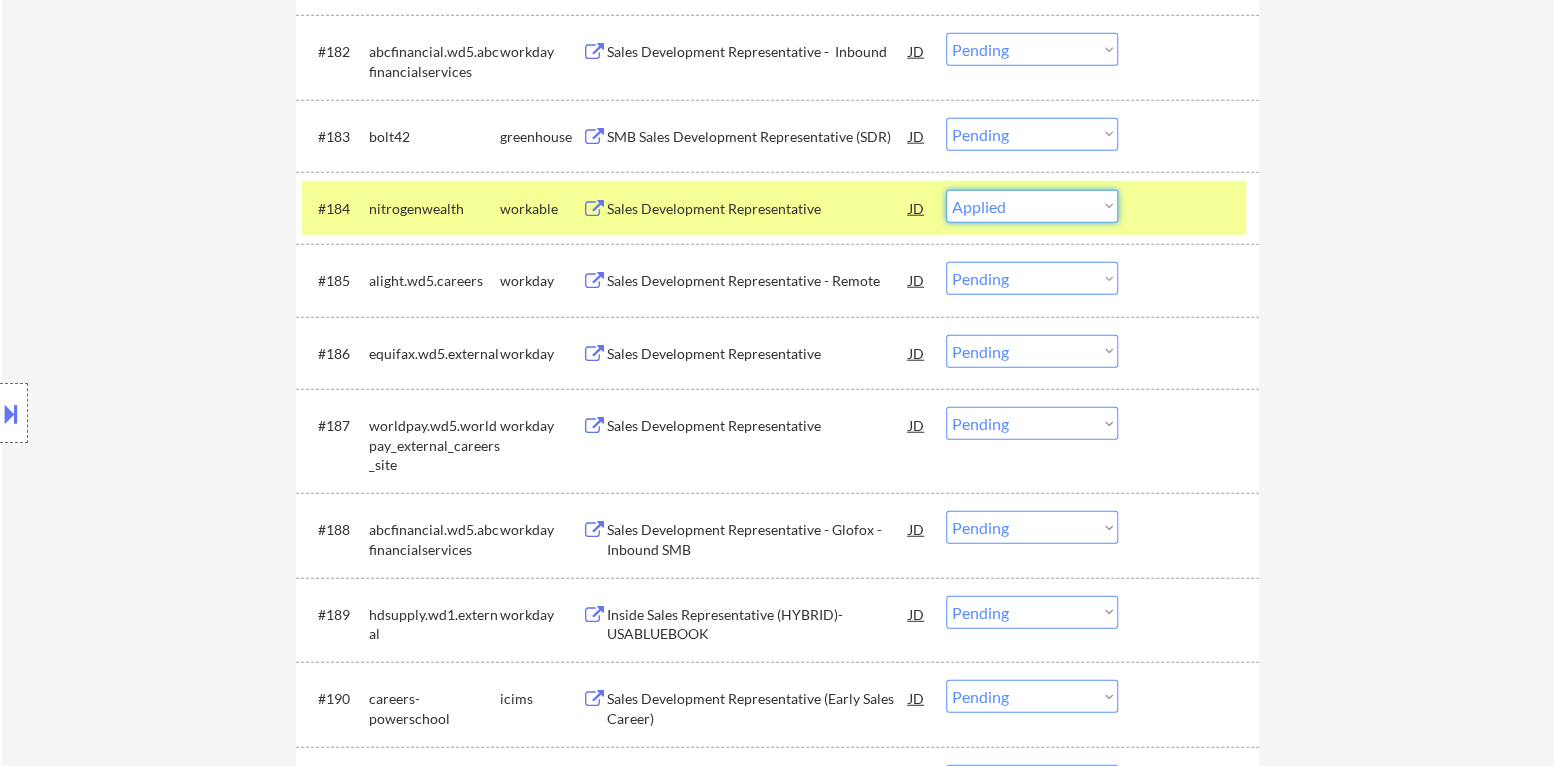 click on "Choose an option... Pending Applied Excluded (Questions) Excluded (Expired) Excluded (Location) Excluded (Bad Match) Excluded (Blocklist) Excluded (Salary) Excluded (Other)" at bounding box center (1032, 206) 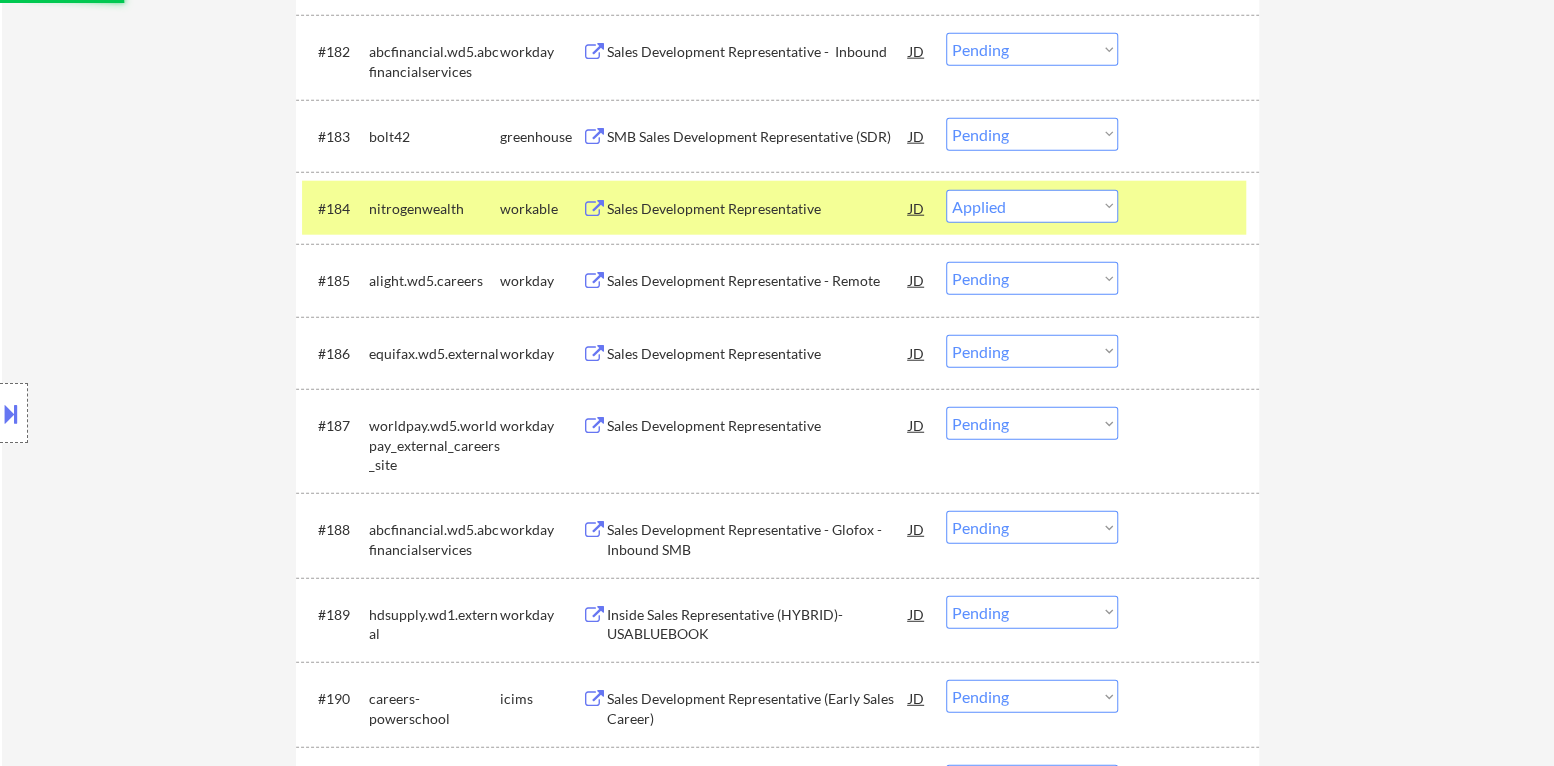 drag, startPoint x: 1143, startPoint y: 216, endPoint x: 1091, endPoint y: 250, distance: 62.1289 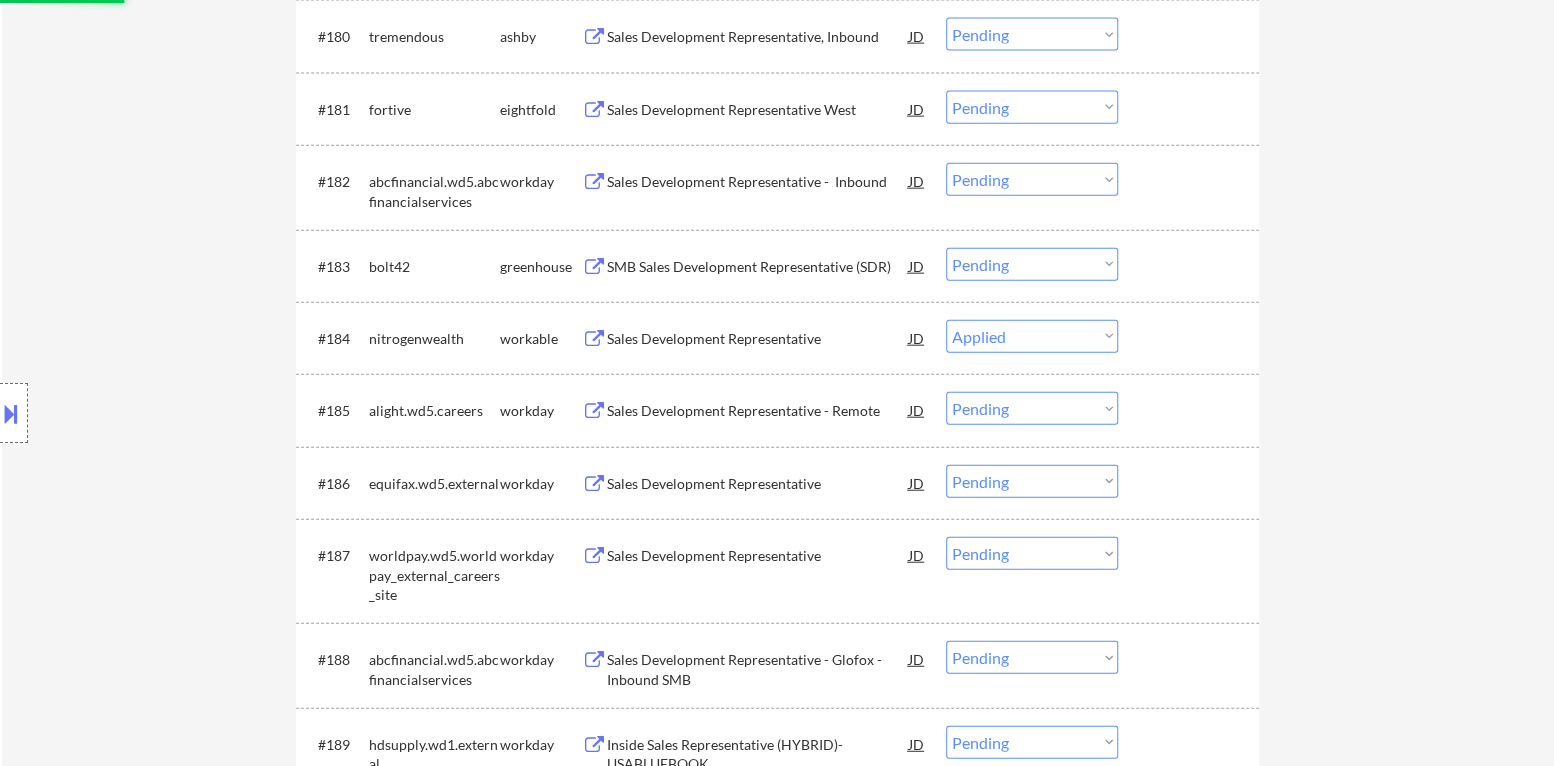 scroll, scrollTop: 6704, scrollLeft: 0, axis: vertical 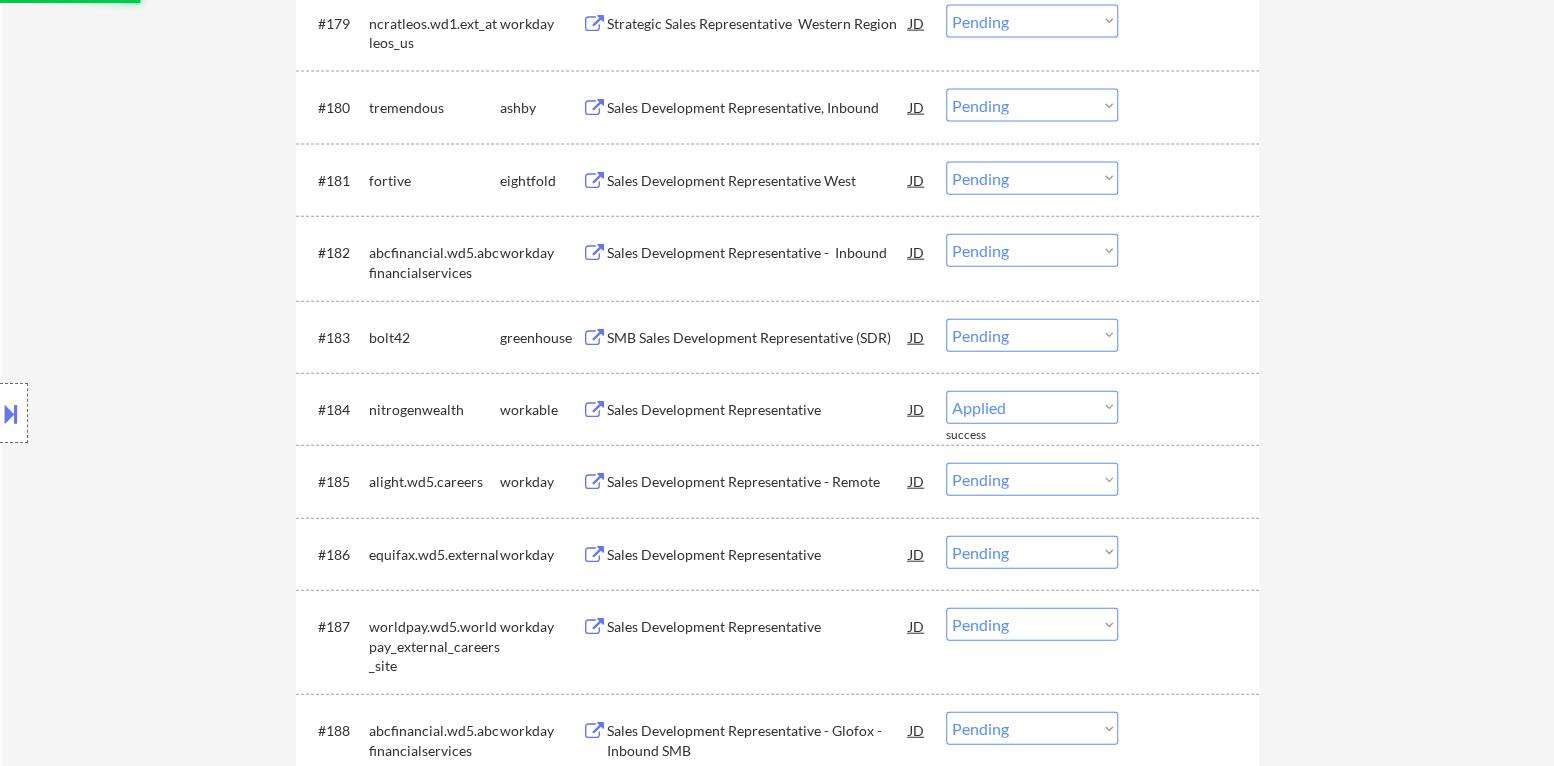 click on "SMB Sales Development Representative (SDR)" at bounding box center [758, 338] 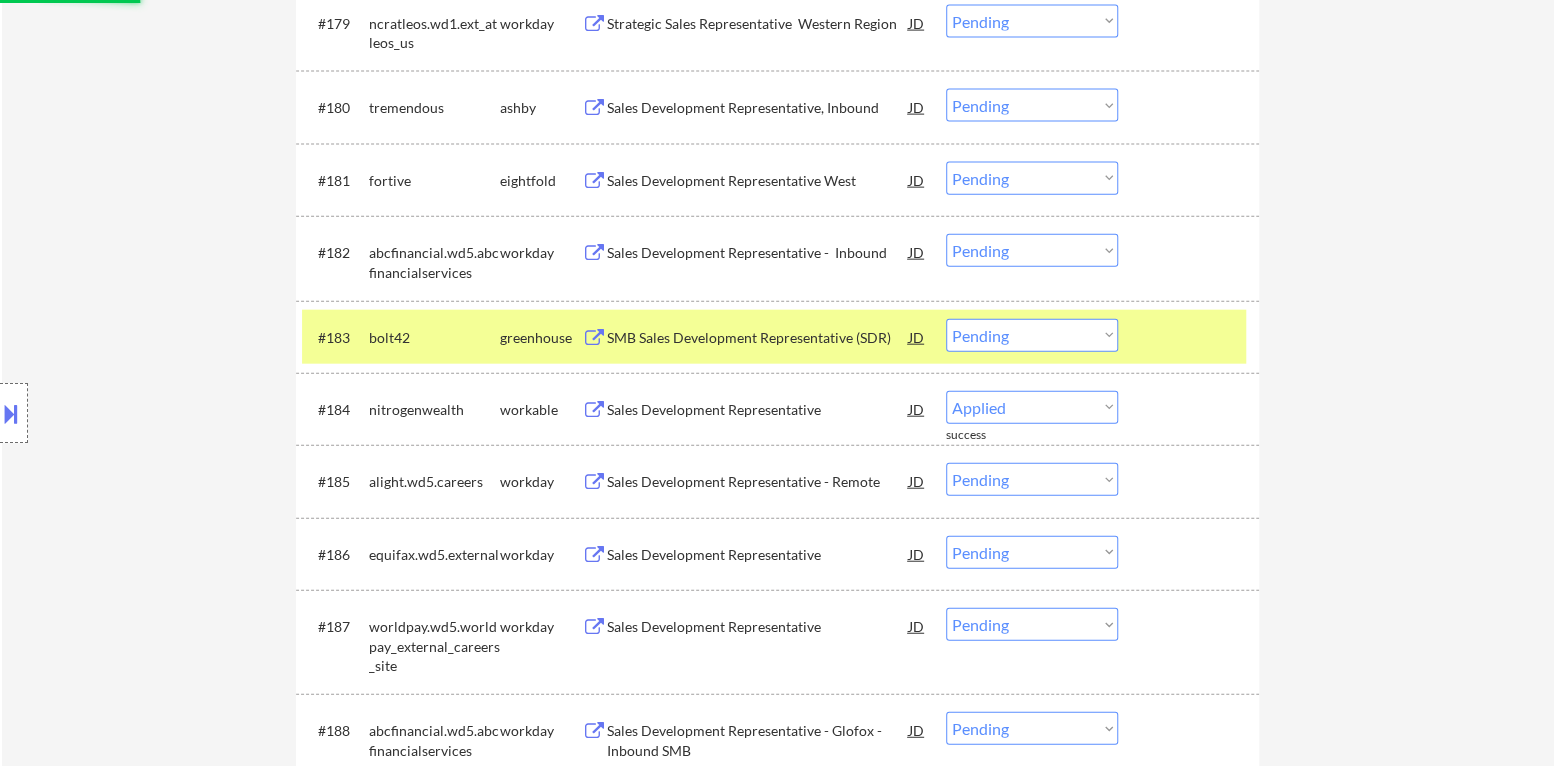 select on ""pending"" 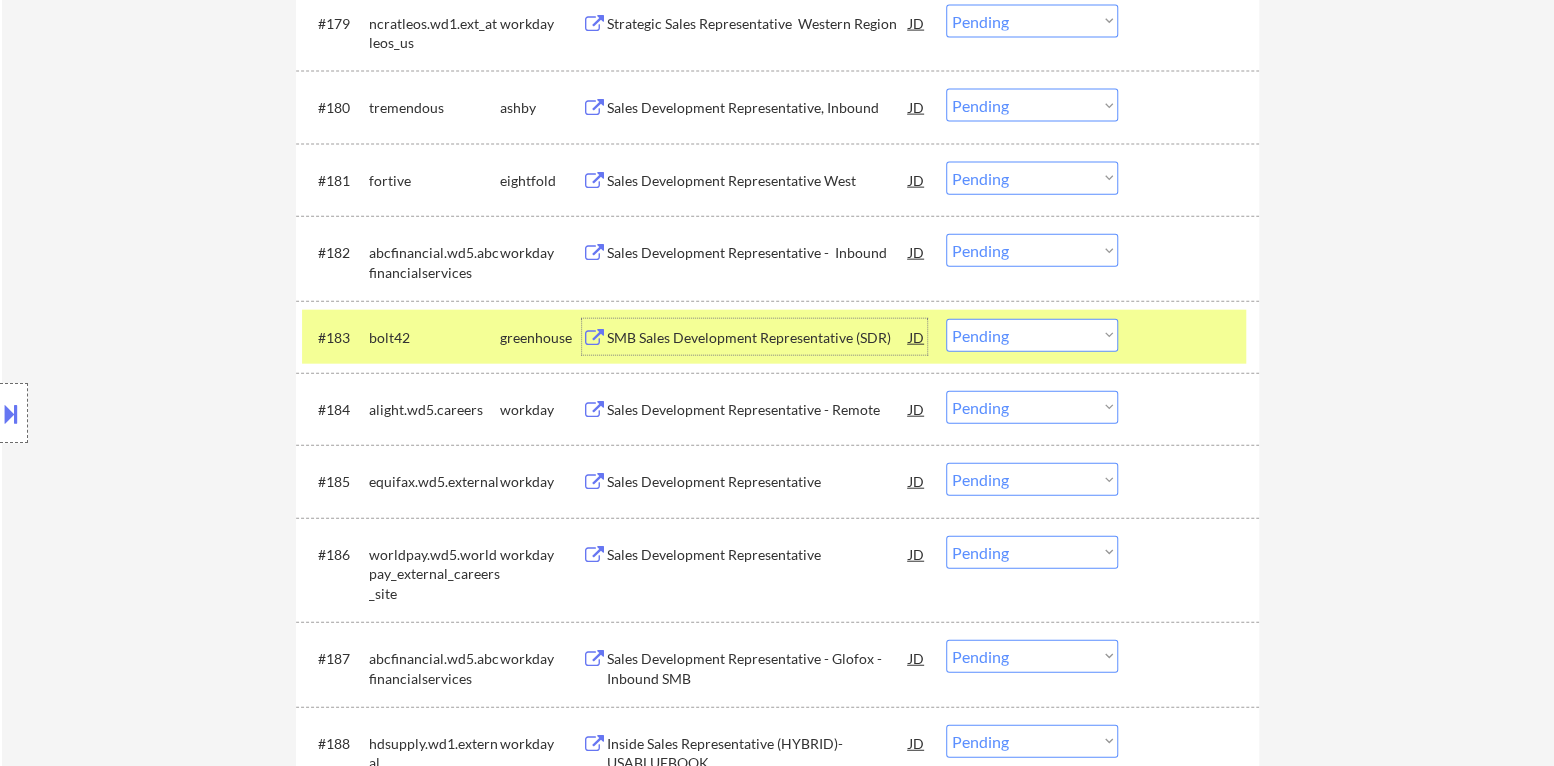 click on "Choose an option... Pending Applied Excluded (Questions) Excluded (Expired) Excluded (Location) Excluded (Bad Match) Excluded (Blocklist) Excluded (Salary) Excluded (Other)" at bounding box center (1032, 335) 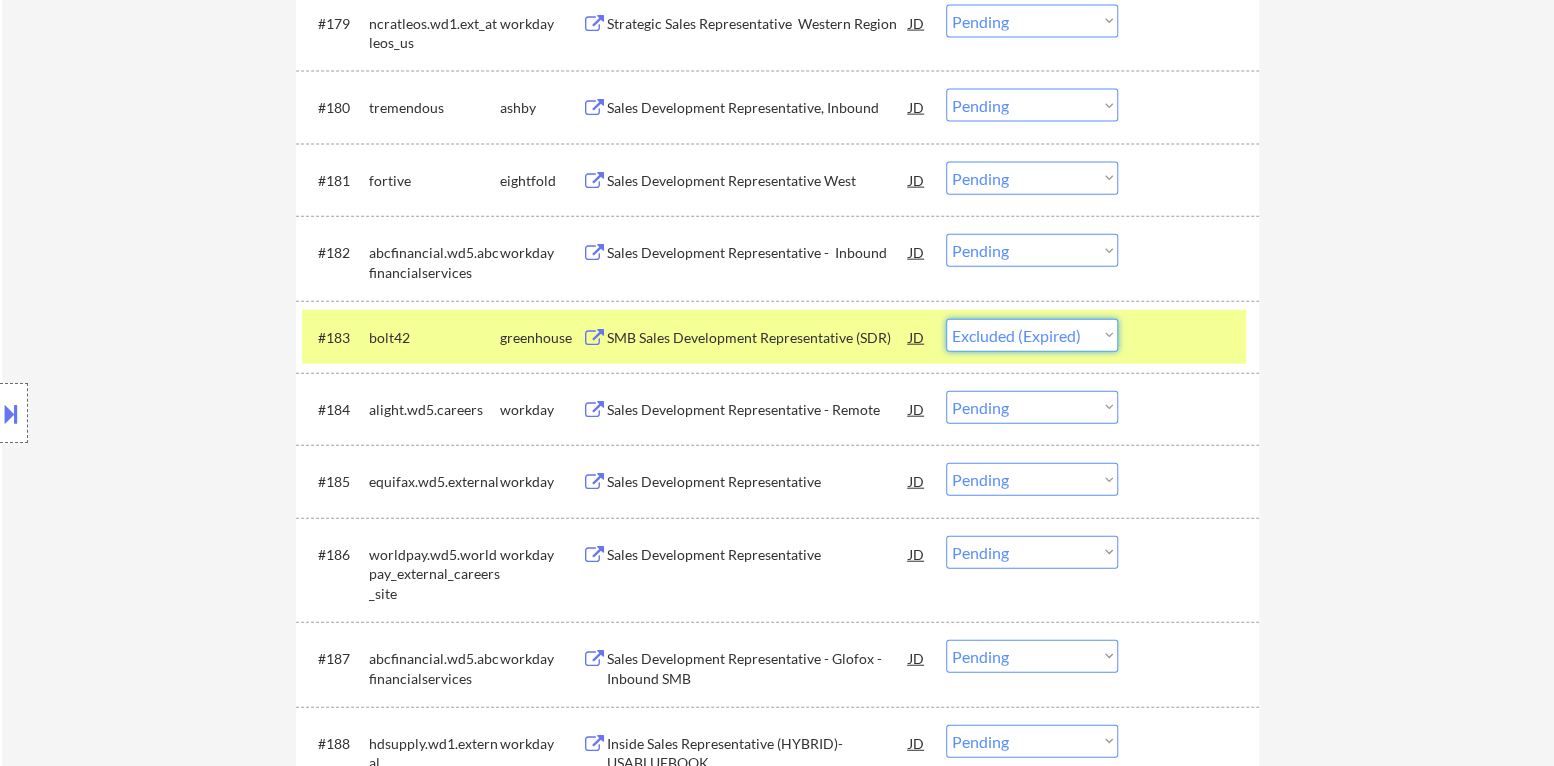 click on "Choose an option... Pending Applied Excluded (Questions) Excluded (Expired) Excluded (Location) Excluded (Bad Match) Excluded (Blocklist) Excluded (Salary) Excluded (Other)" at bounding box center [1032, 335] 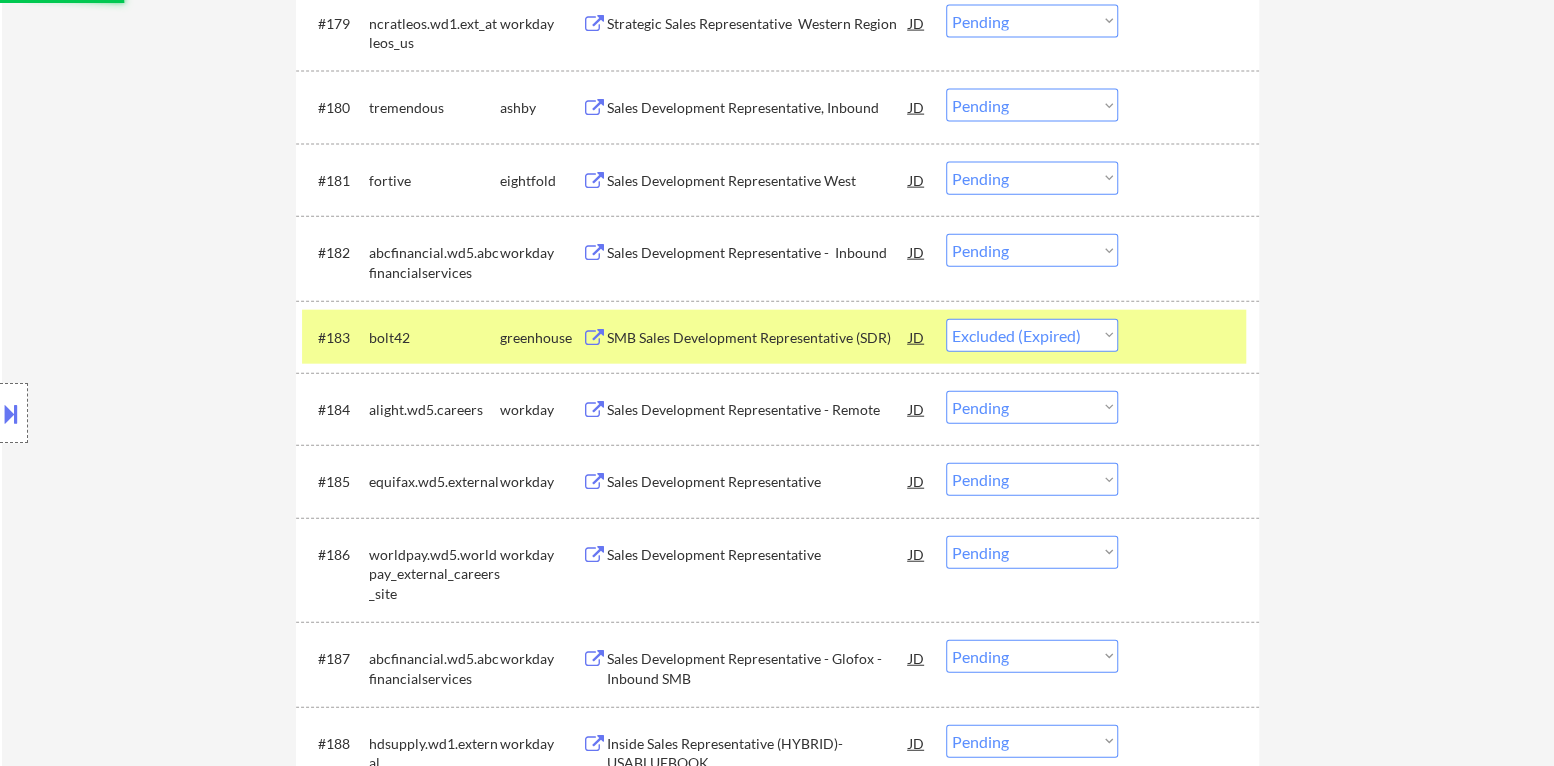 click at bounding box center [1191, 337] 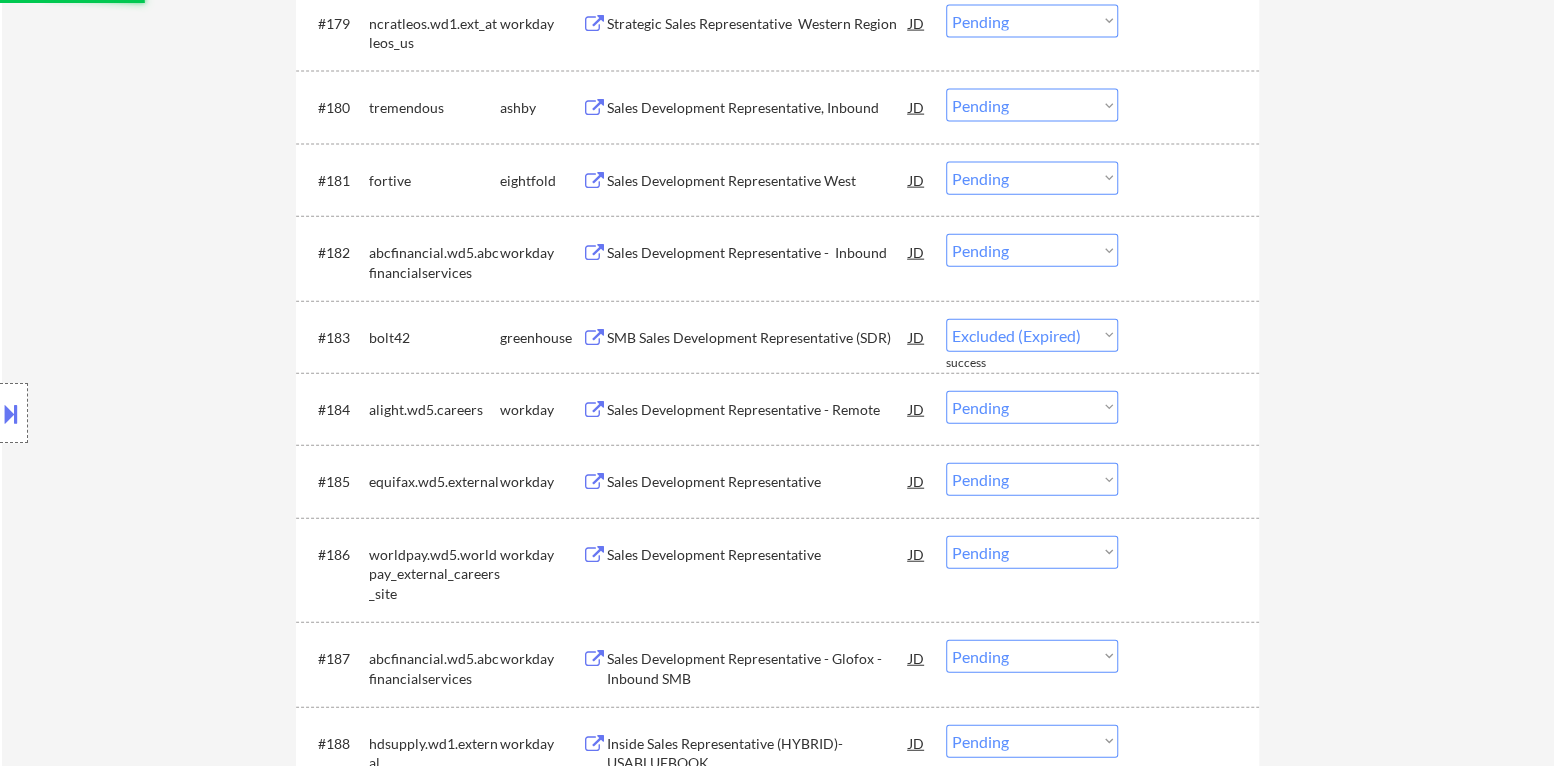 select on ""pending"" 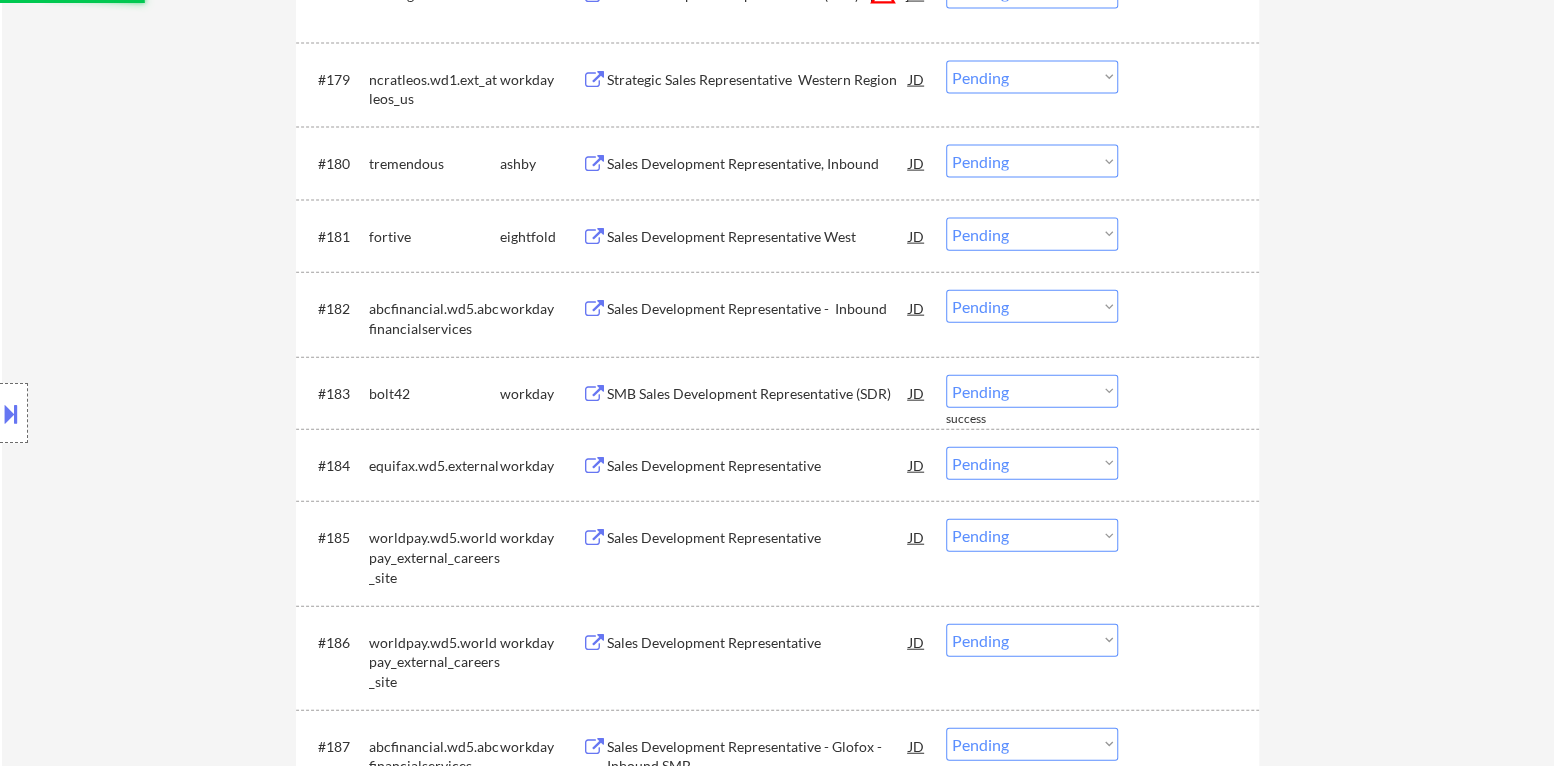 scroll, scrollTop: 6604, scrollLeft: 0, axis: vertical 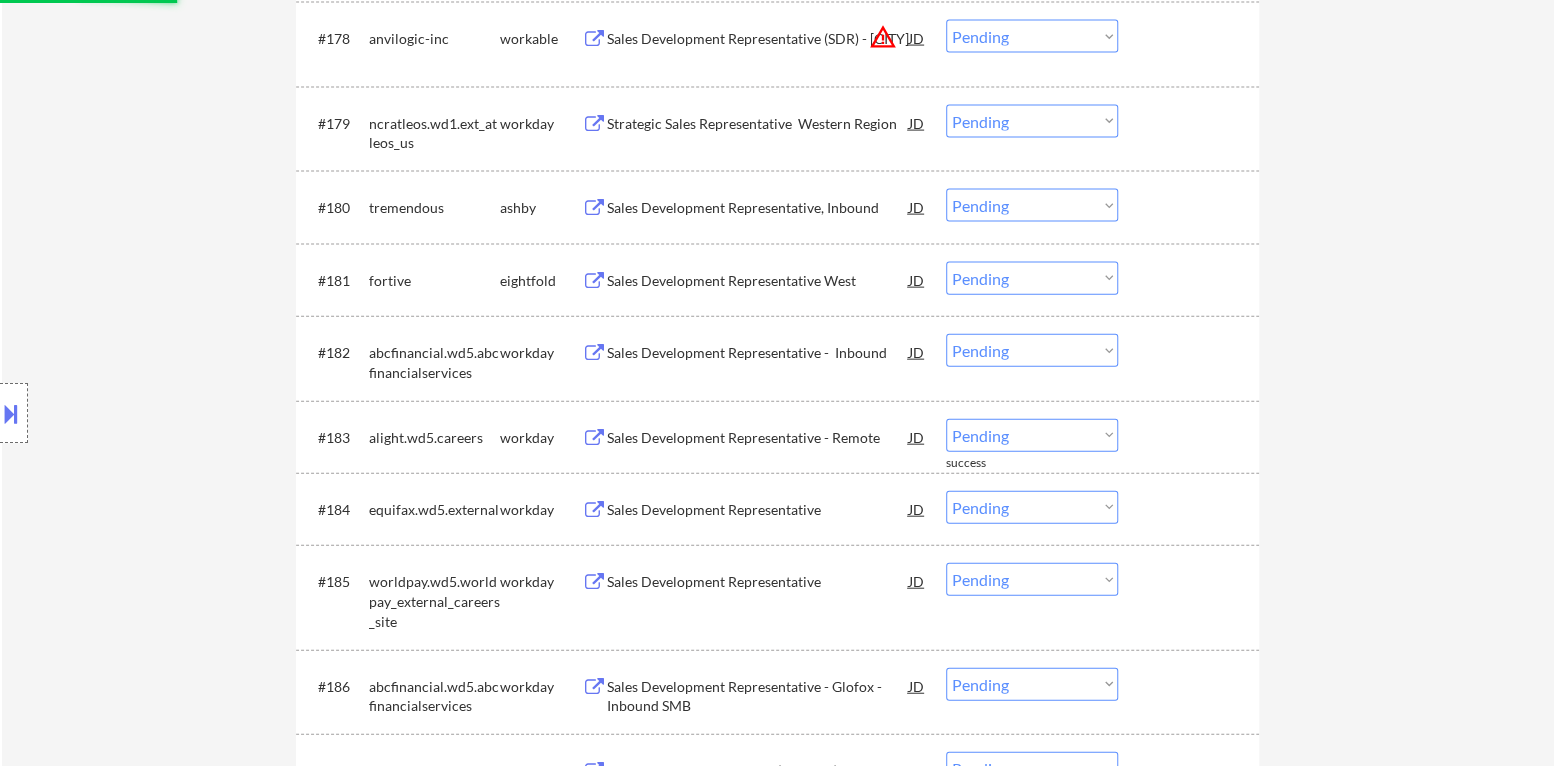 click on "Sales Development Representative, Inbound" at bounding box center (758, 208) 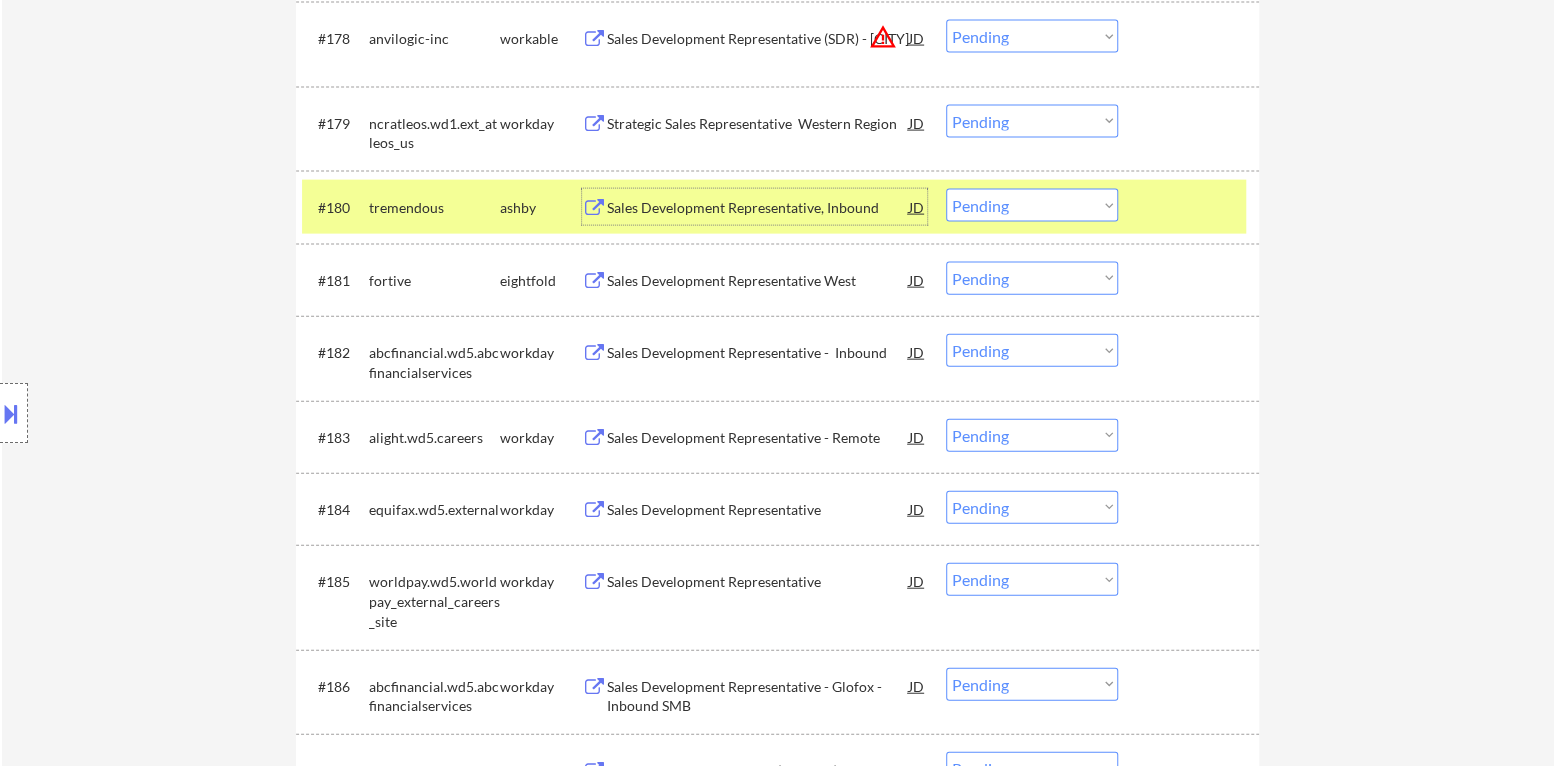 click on "Choose an option... Pending Applied Excluded (Questions) Excluded (Expired) Excluded (Location) Excluded (Bad Match) Excluded (Blocklist) Excluded (Salary) Excluded (Other)" at bounding box center [1032, 205] 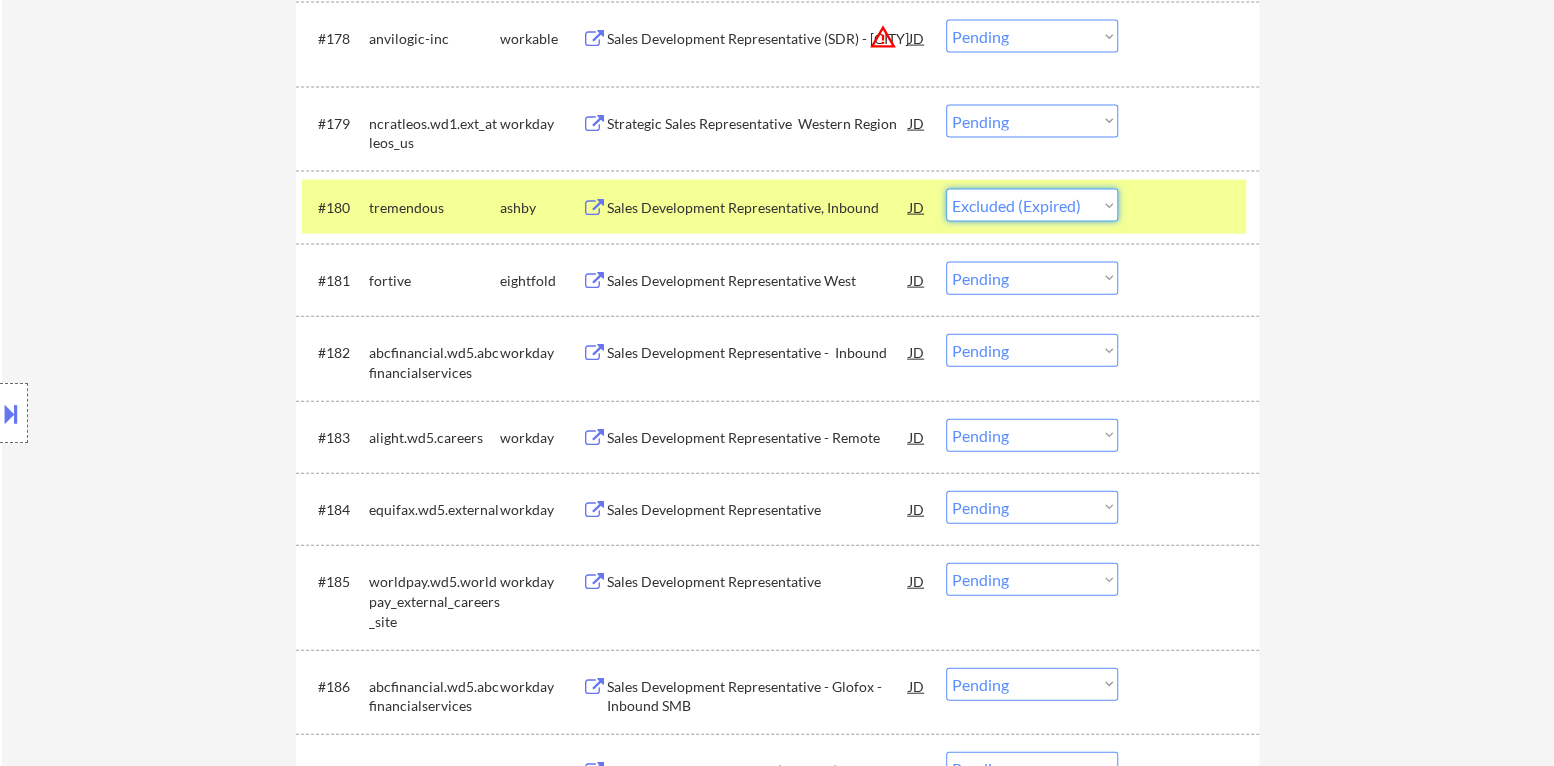 click on "Choose an option... Pending Applied Excluded (Questions) Excluded (Expired) Excluded (Location) Excluded (Bad Match) Excluded (Blocklist) Excluded (Salary) Excluded (Other)" at bounding box center (1032, 205) 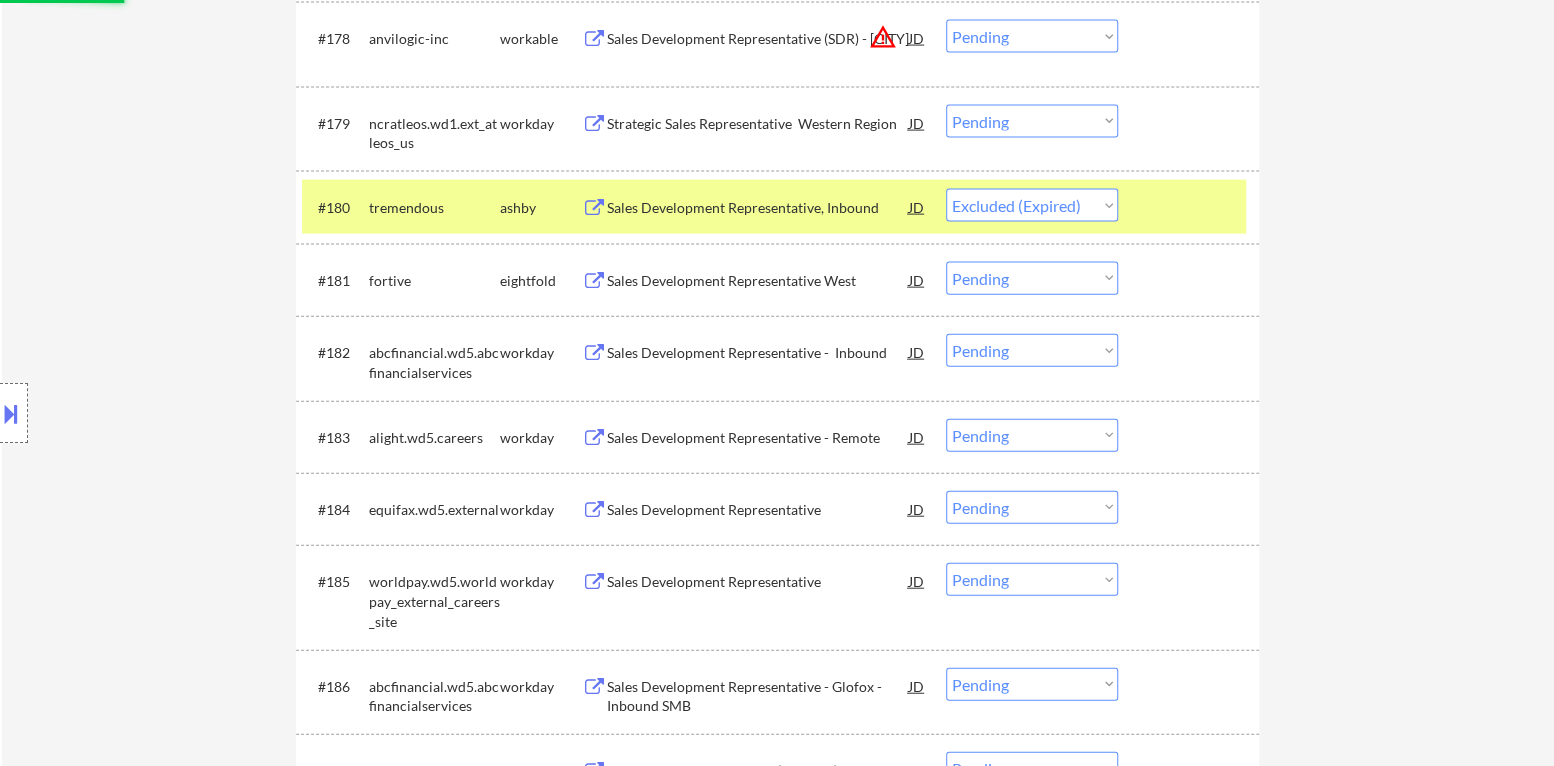 click at bounding box center (1191, 207) 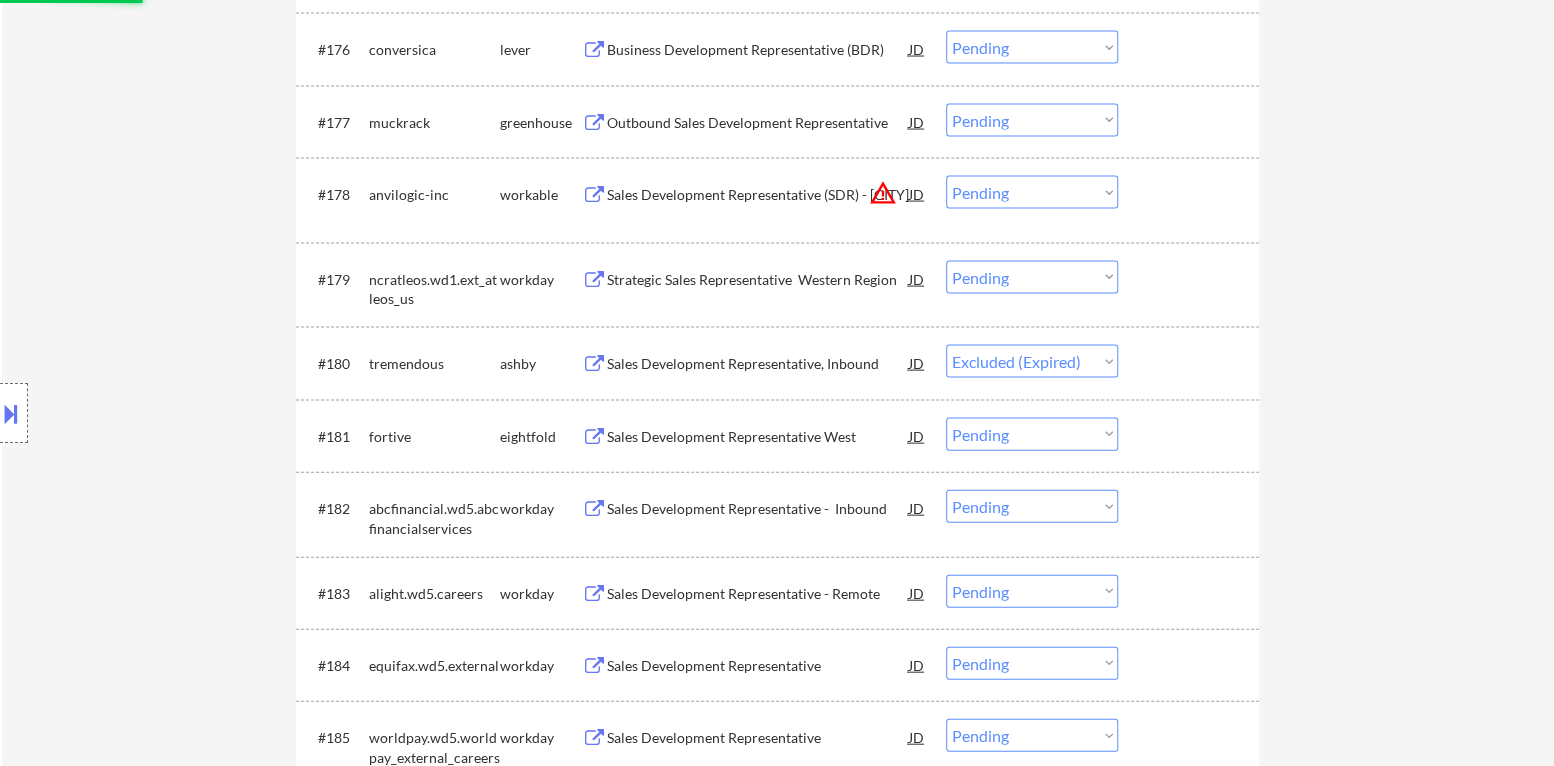 scroll, scrollTop: 6404, scrollLeft: 0, axis: vertical 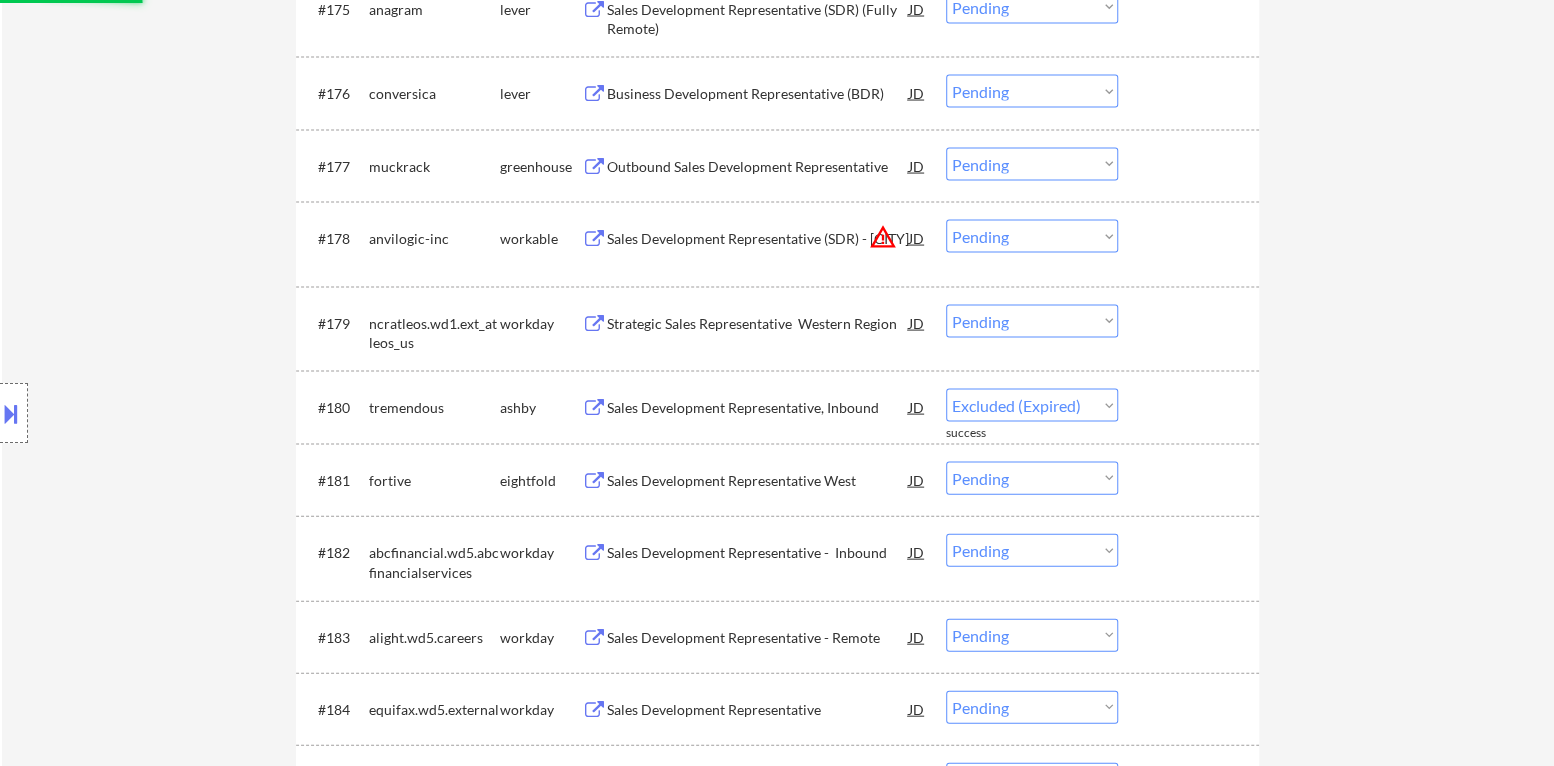 select on ""pending"" 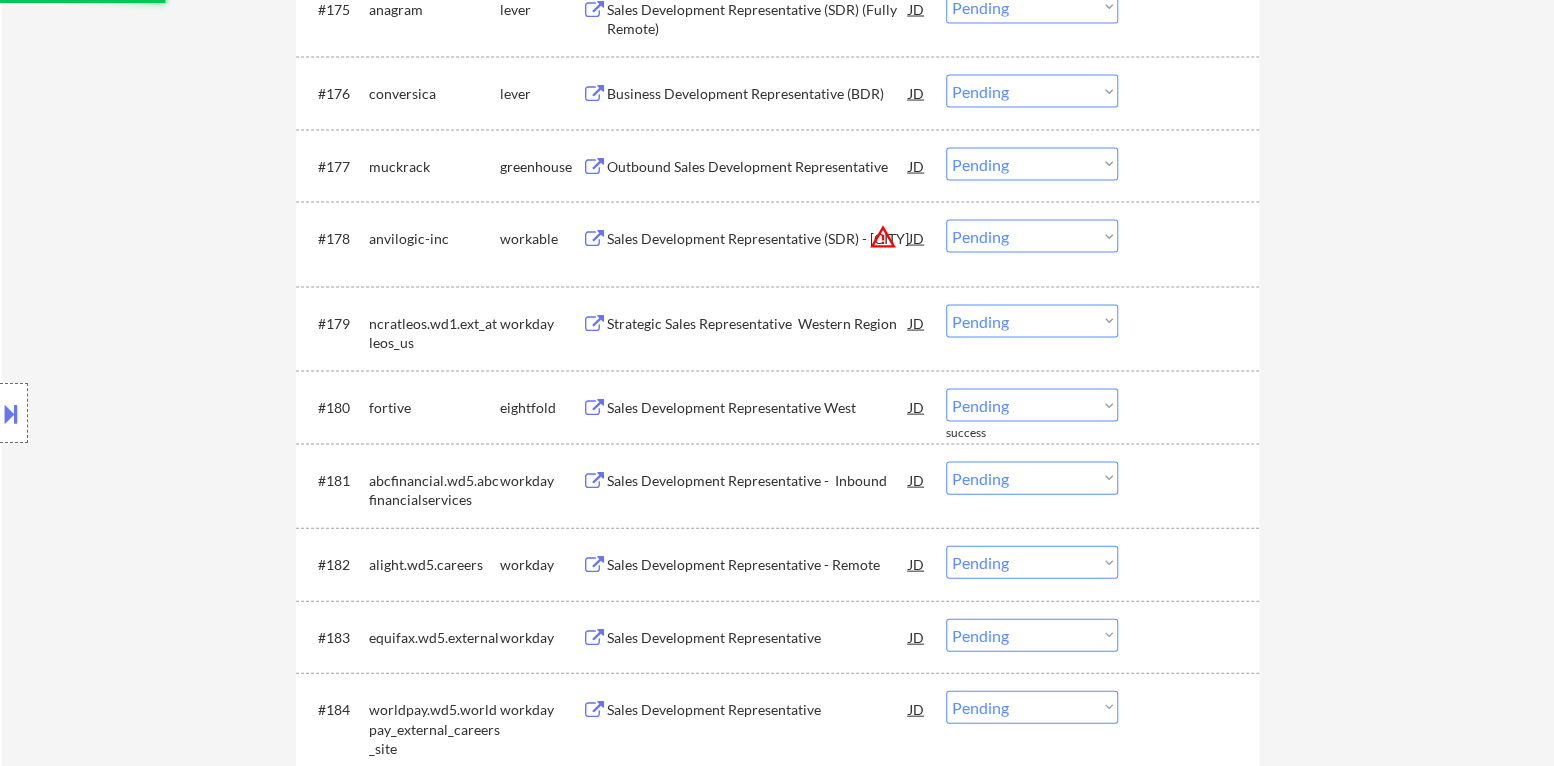 click on "Choose an option... Pending Applied Excluded (Questions) Excluded (Expired) Excluded (Location) Excluded (Bad Match) Excluded (Blocklist) Excluded (Salary) Excluded (Other)" at bounding box center (1032, 236) 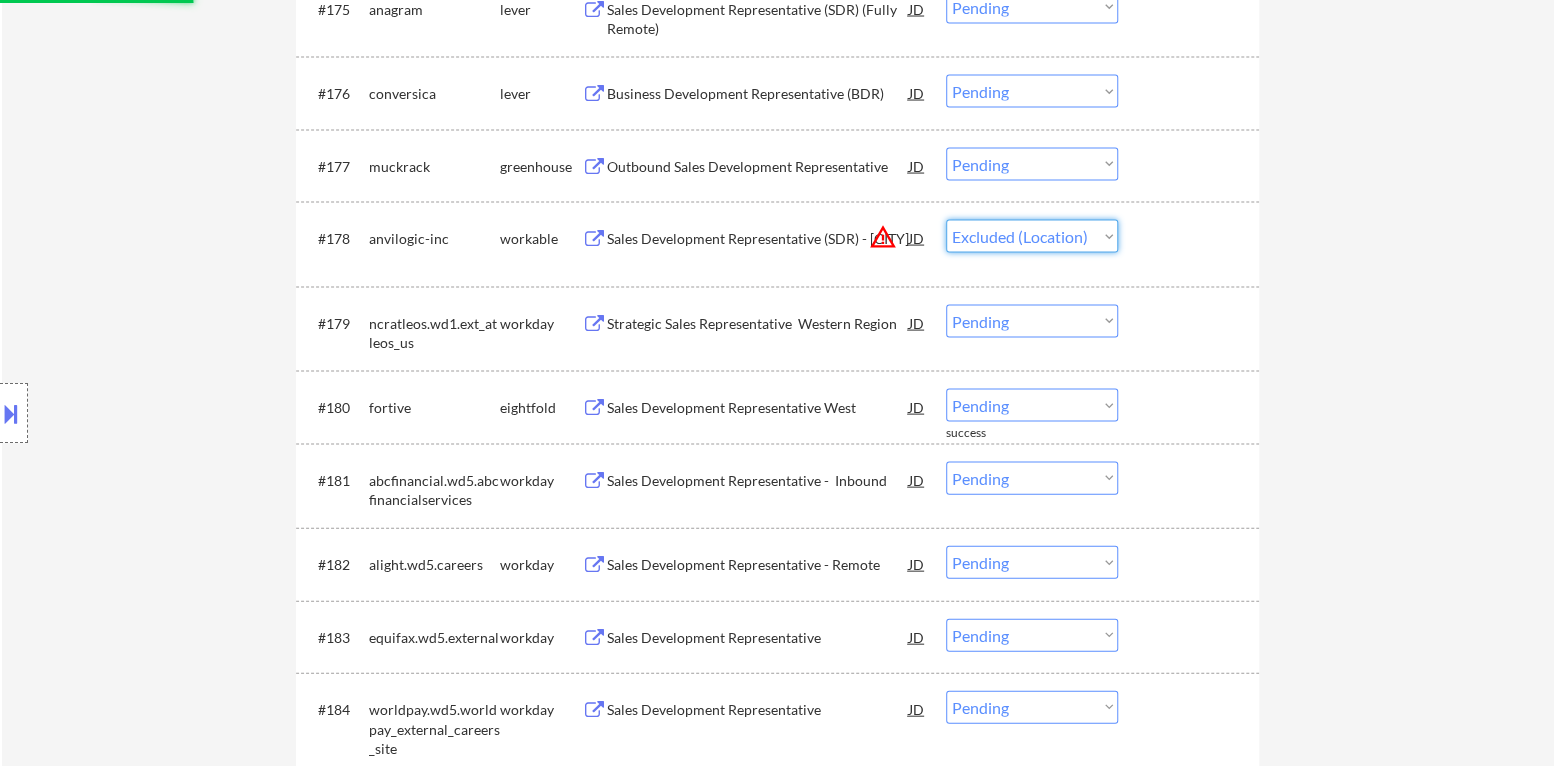 click on "Choose an option... Pending Applied Excluded (Questions) Excluded (Expired) Excluded (Location) Excluded (Bad Match) Excluded (Blocklist) Excluded (Salary) Excluded (Other)" at bounding box center (1032, 236) 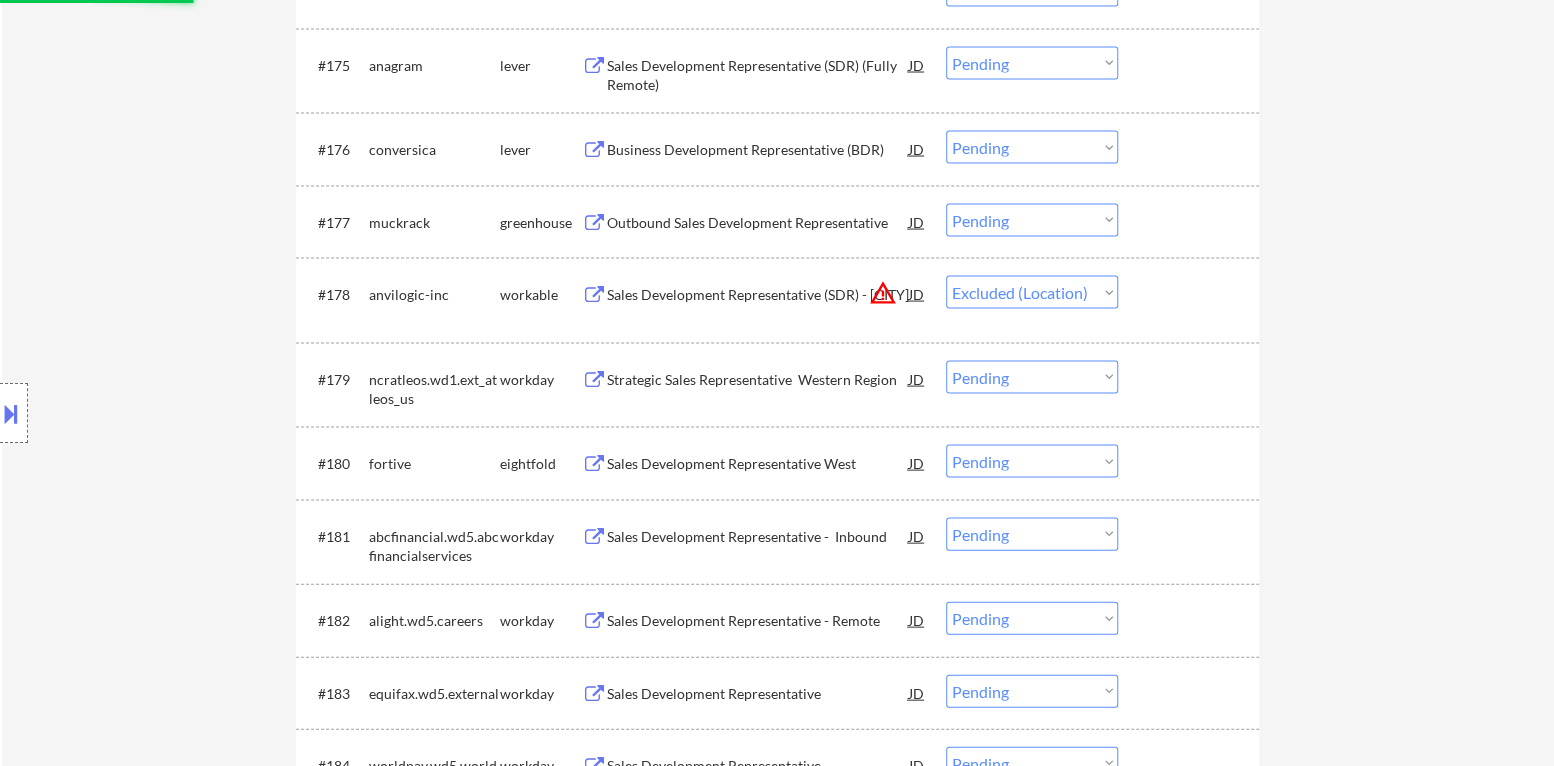 scroll, scrollTop: 6304, scrollLeft: 0, axis: vertical 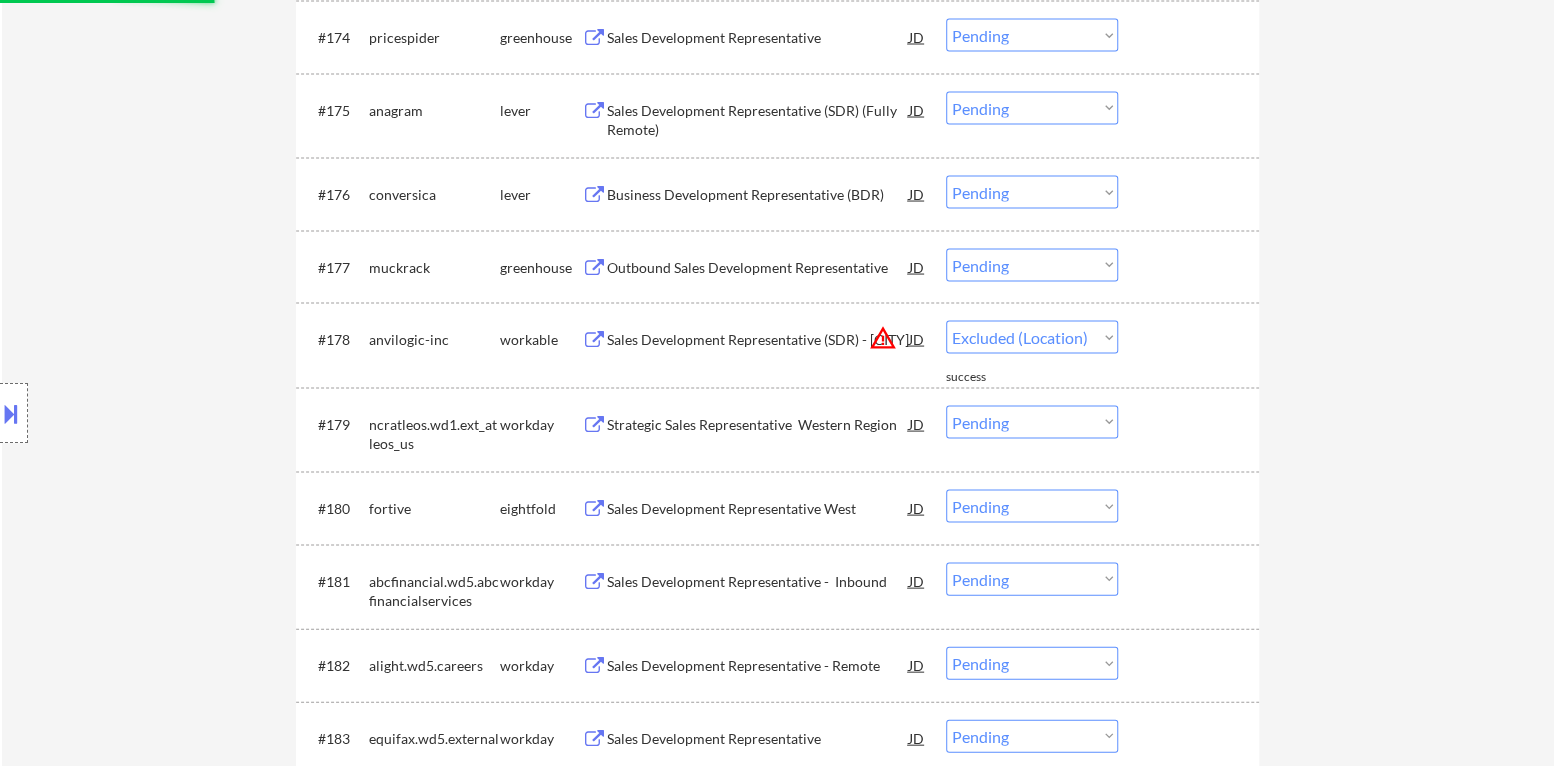 click on "Outbound Sales Development Representative" at bounding box center [758, 267] 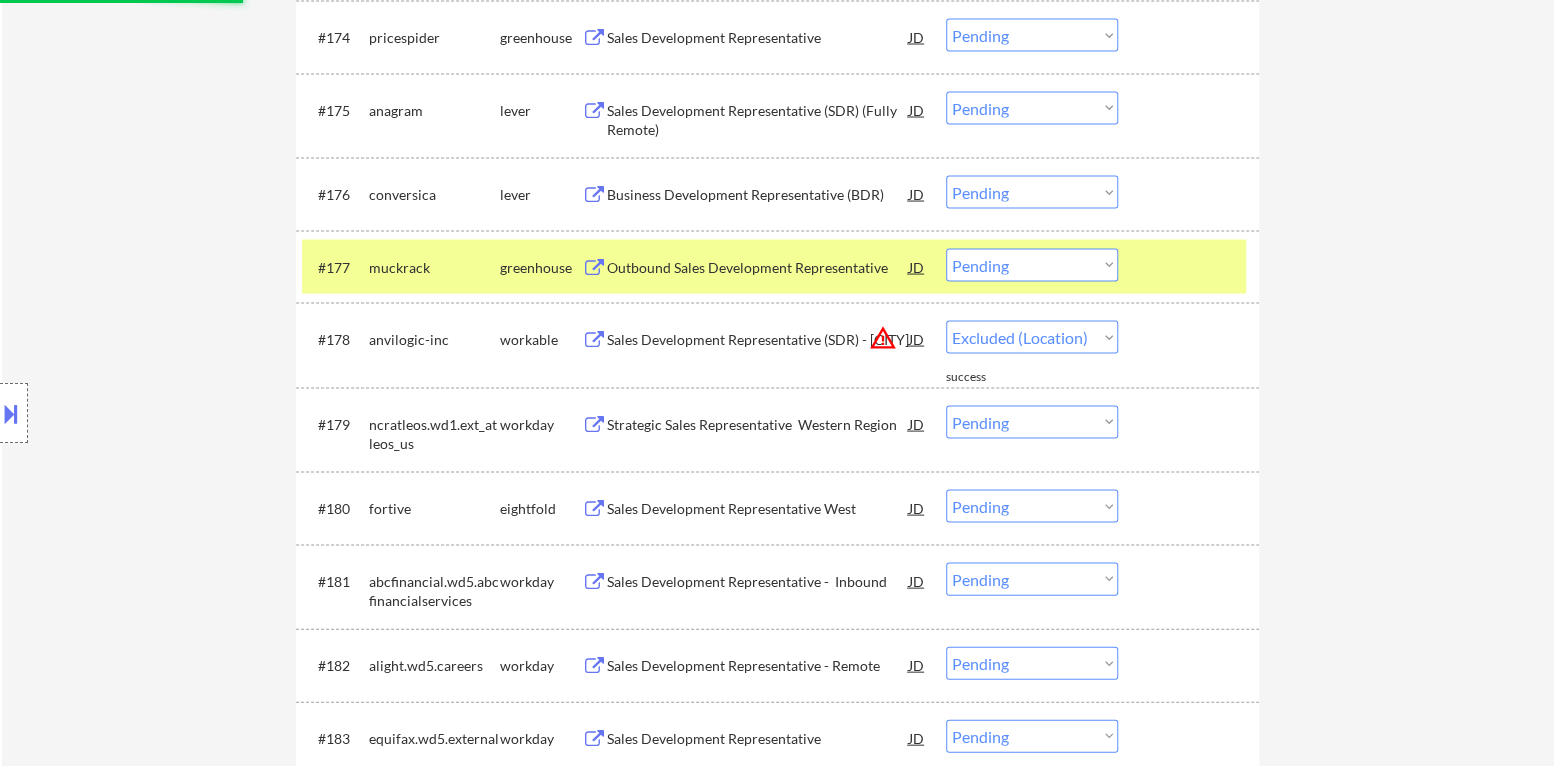 select on ""pending"" 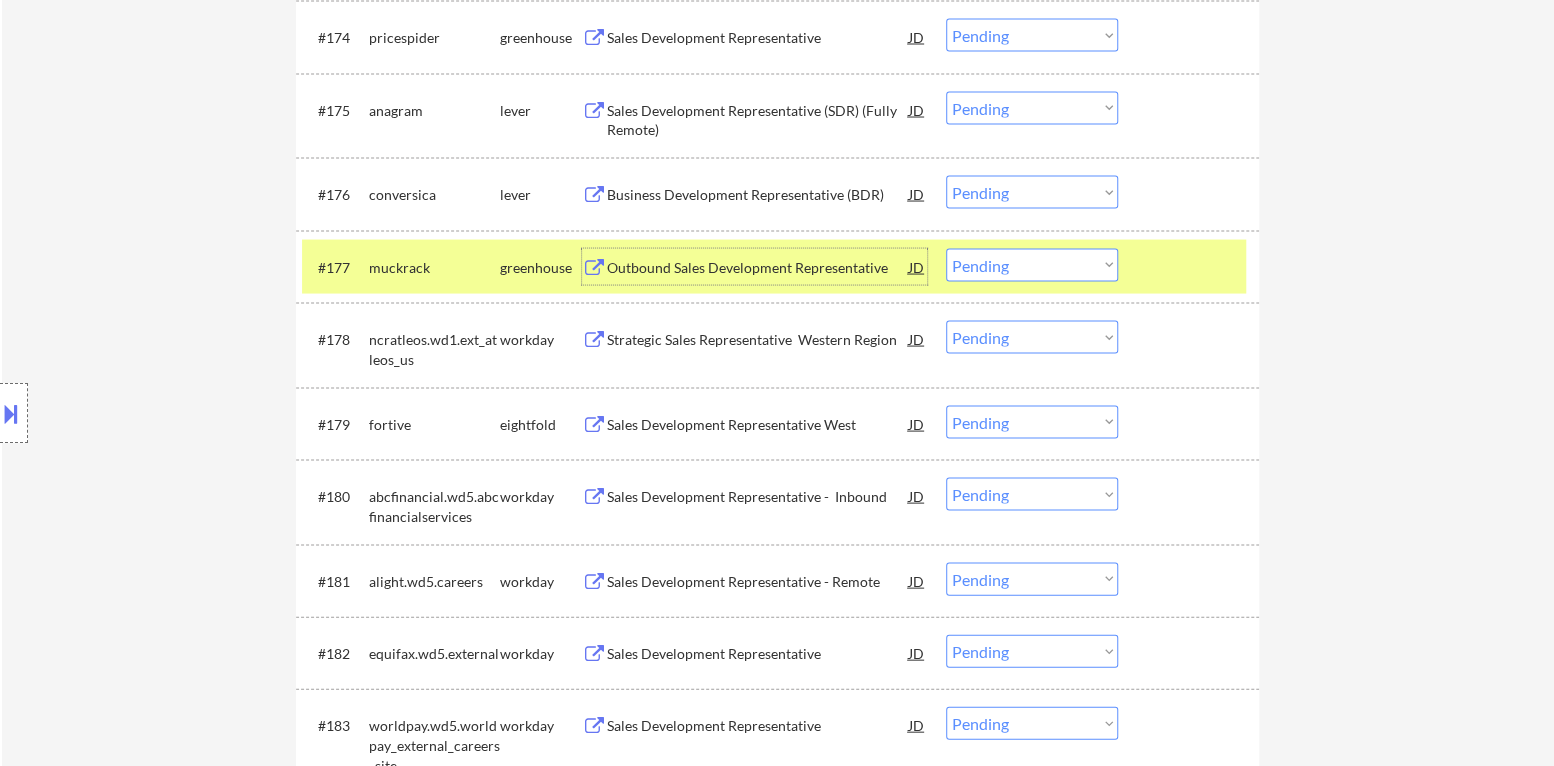 click on "Choose an option... Pending Applied Excluded (Questions) Excluded (Expired) Excluded (Location) Excluded (Bad Match) Excluded (Blocklist) Excluded (Salary) Excluded (Other)" at bounding box center [1032, 264] 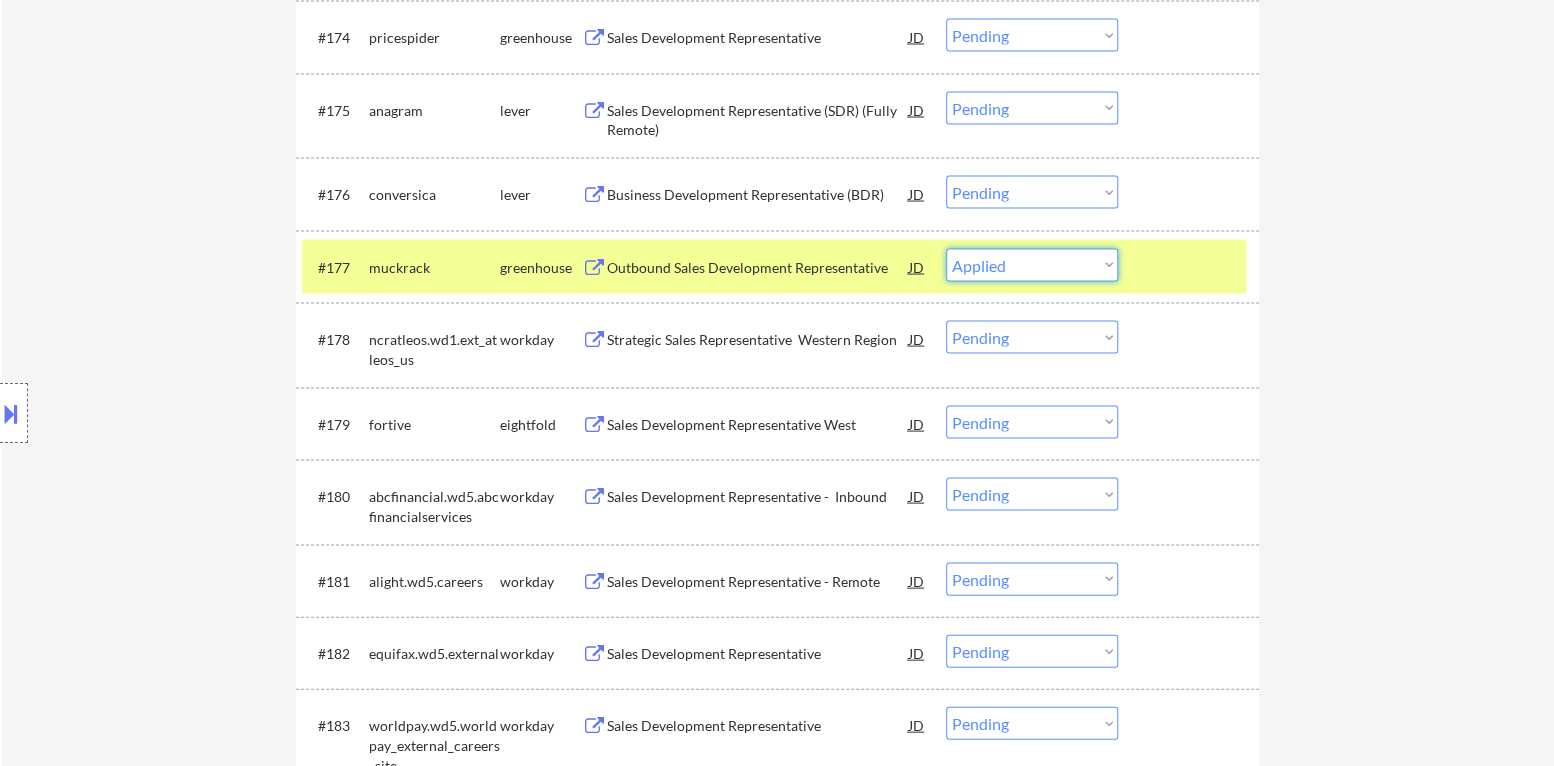 click on "Choose an option... Pending Applied Excluded (Questions) Excluded (Expired) Excluded (Location) Excluded (Bad Match) Excluded (Blocklist) Excluded (Salary) Excluded (Other)" at bounding box center (1032, 264) 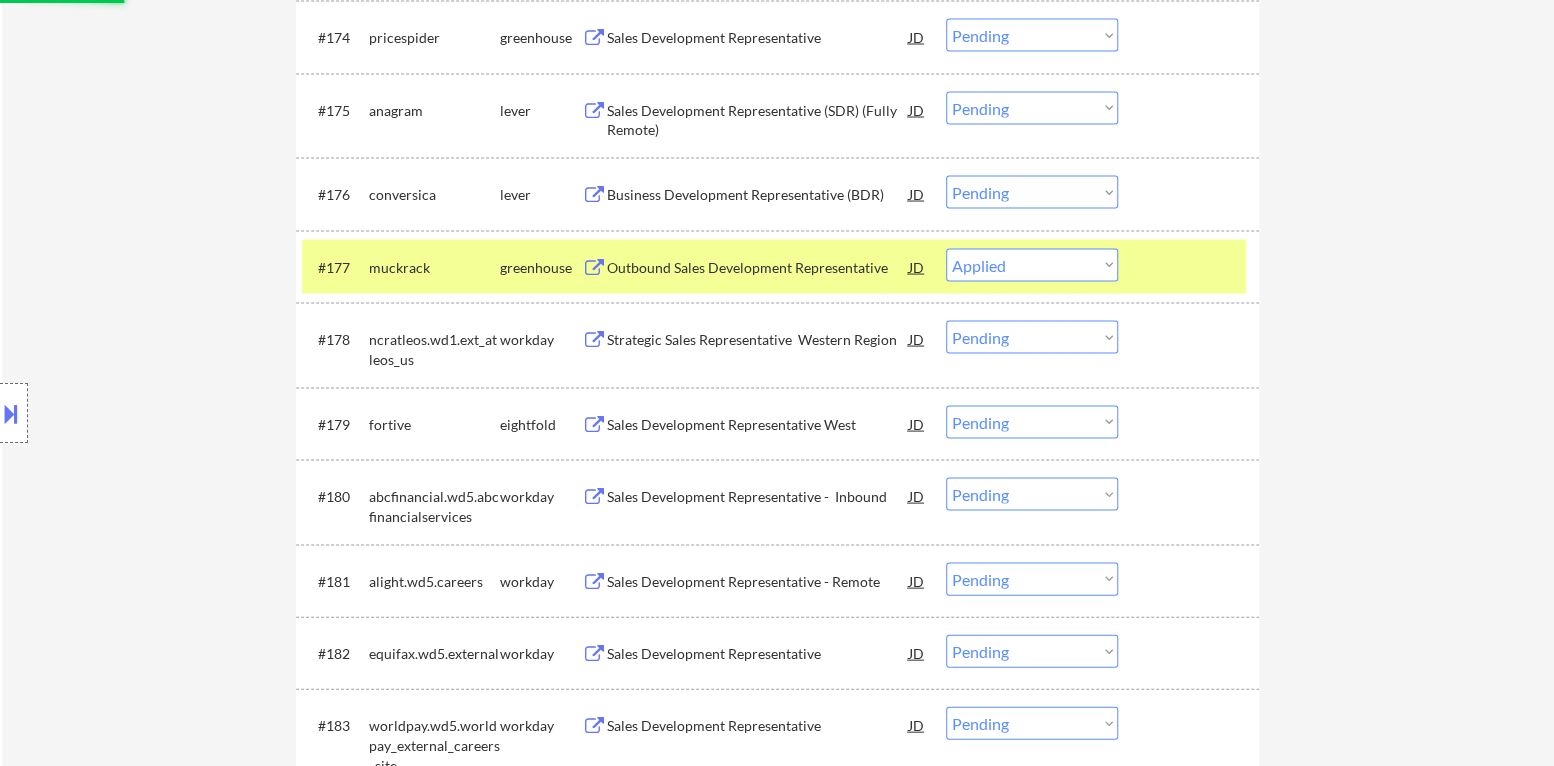 click at bounding box center [1191, 266] 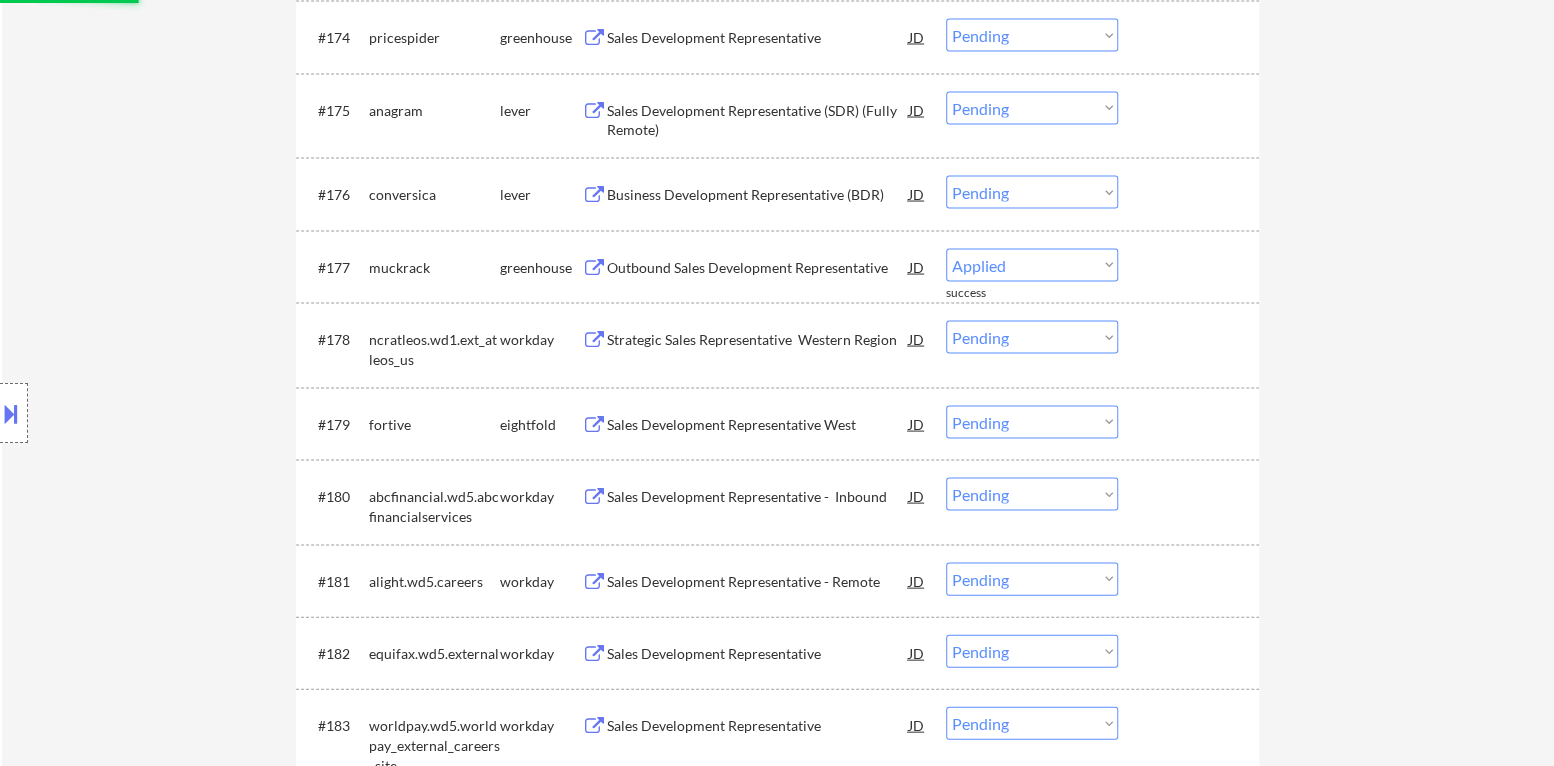 select on ""pending"" 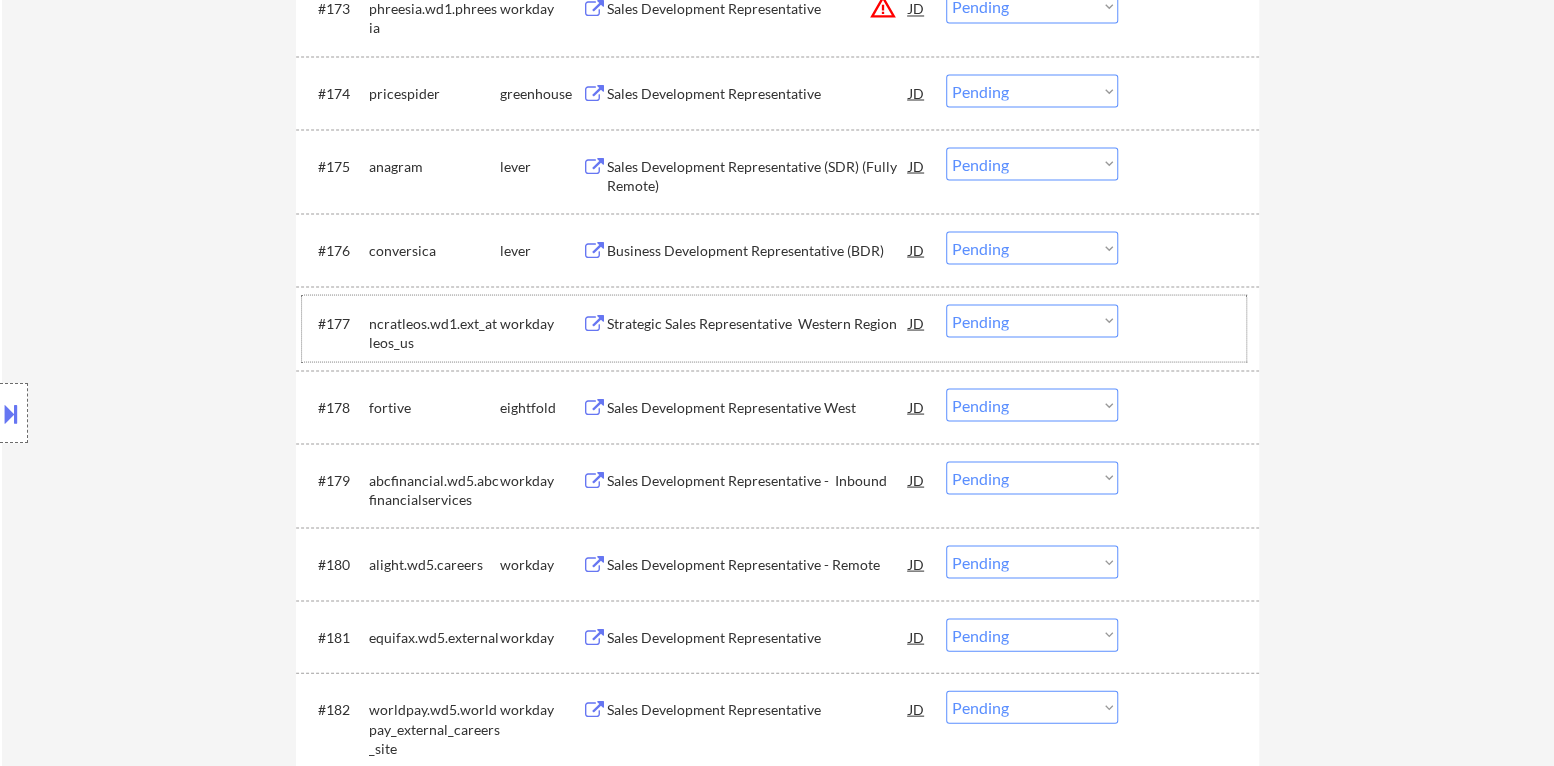 scroll, scrollTop: 6204, scrollLeft: 0, axis: vertical 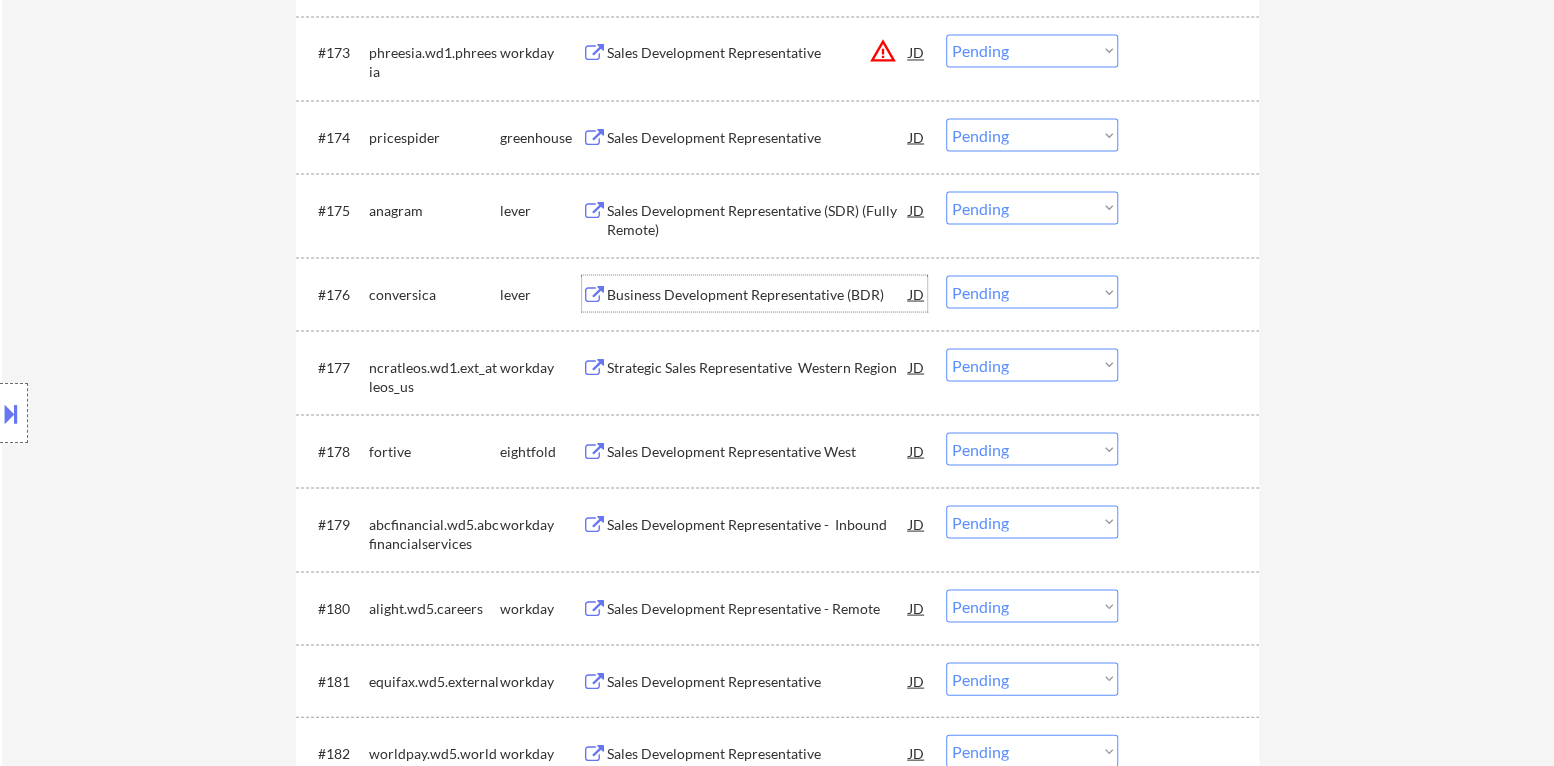 click on "Business Development Representative (BDR)" at bounding box center (758, 294) 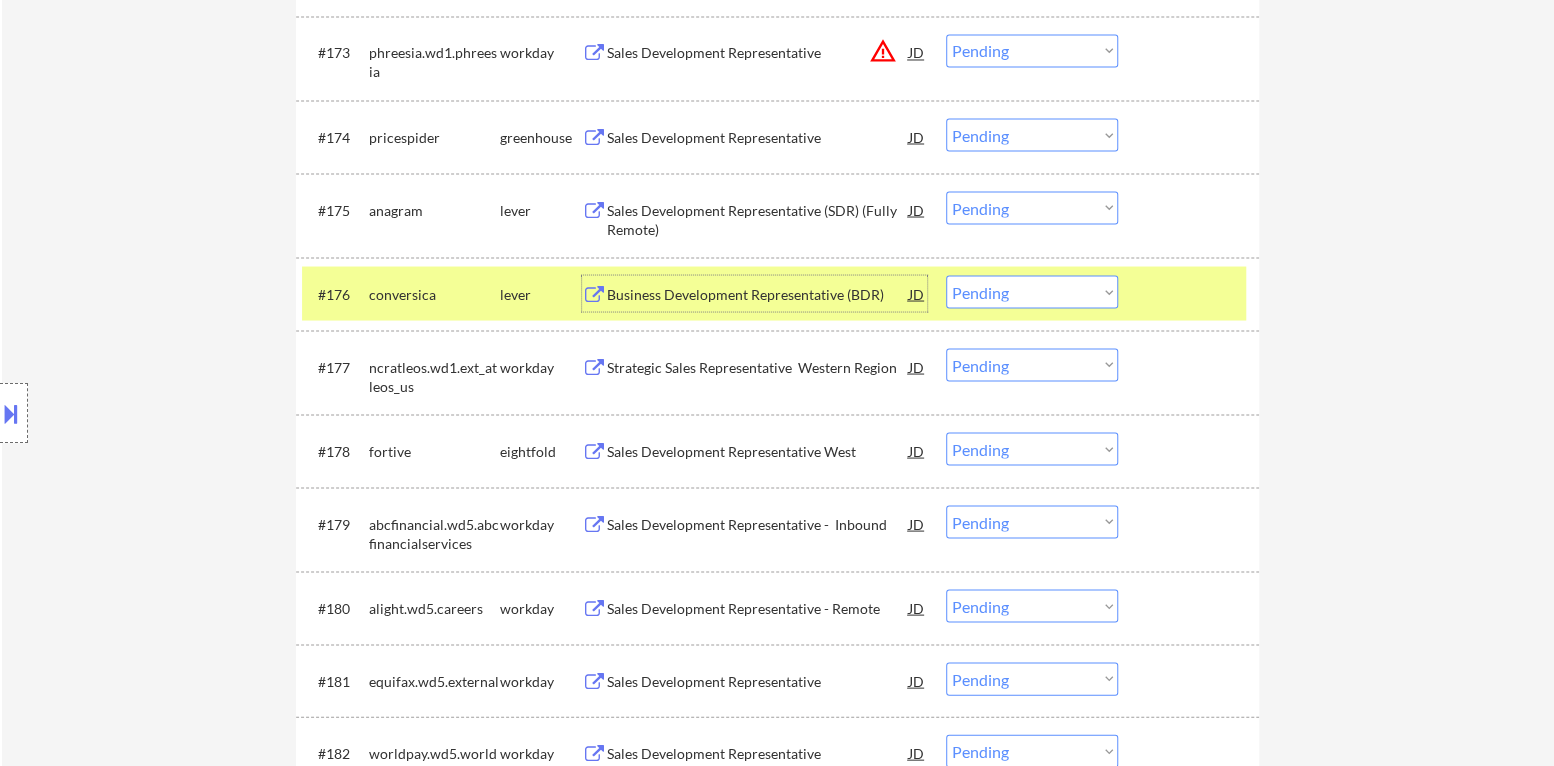 click on "Choose an option... Pending Applied Excluded (Questions) Excluded (Expired) Excluded (Location) Excluded (Bad Match) Excluded (Blocklist) Excluded (Salary) Excluded (Other)" at bounding box center [1032, 291] 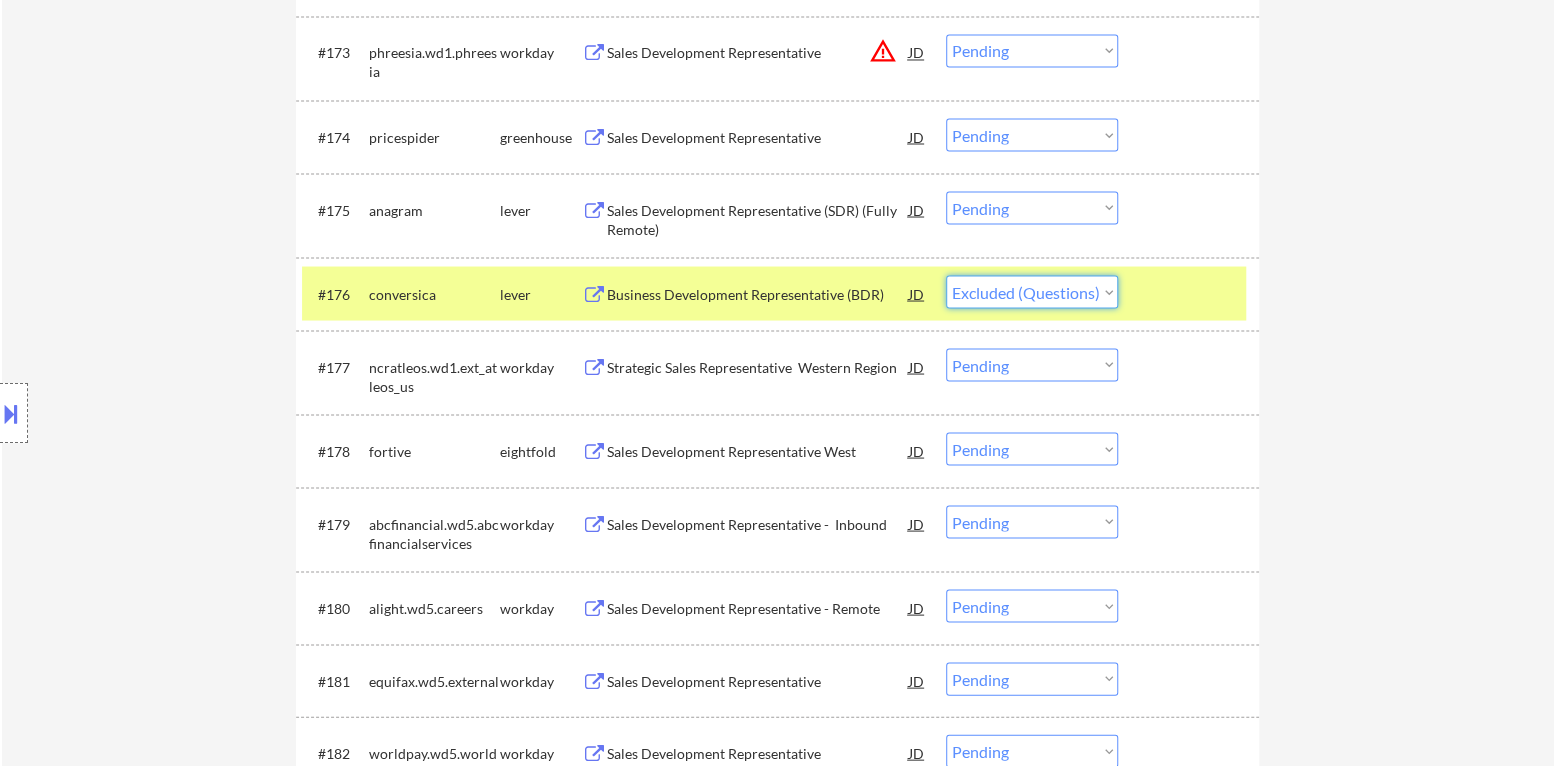 click on "Choose an option... Pending Applied Excluded (Questions) Excluded (Expired) Excluded (Location) Excluded (Bad Match) Excluded (Blocklist) Excluded (Salary) Excluded (Other)" at bounding box center [1032, 291] 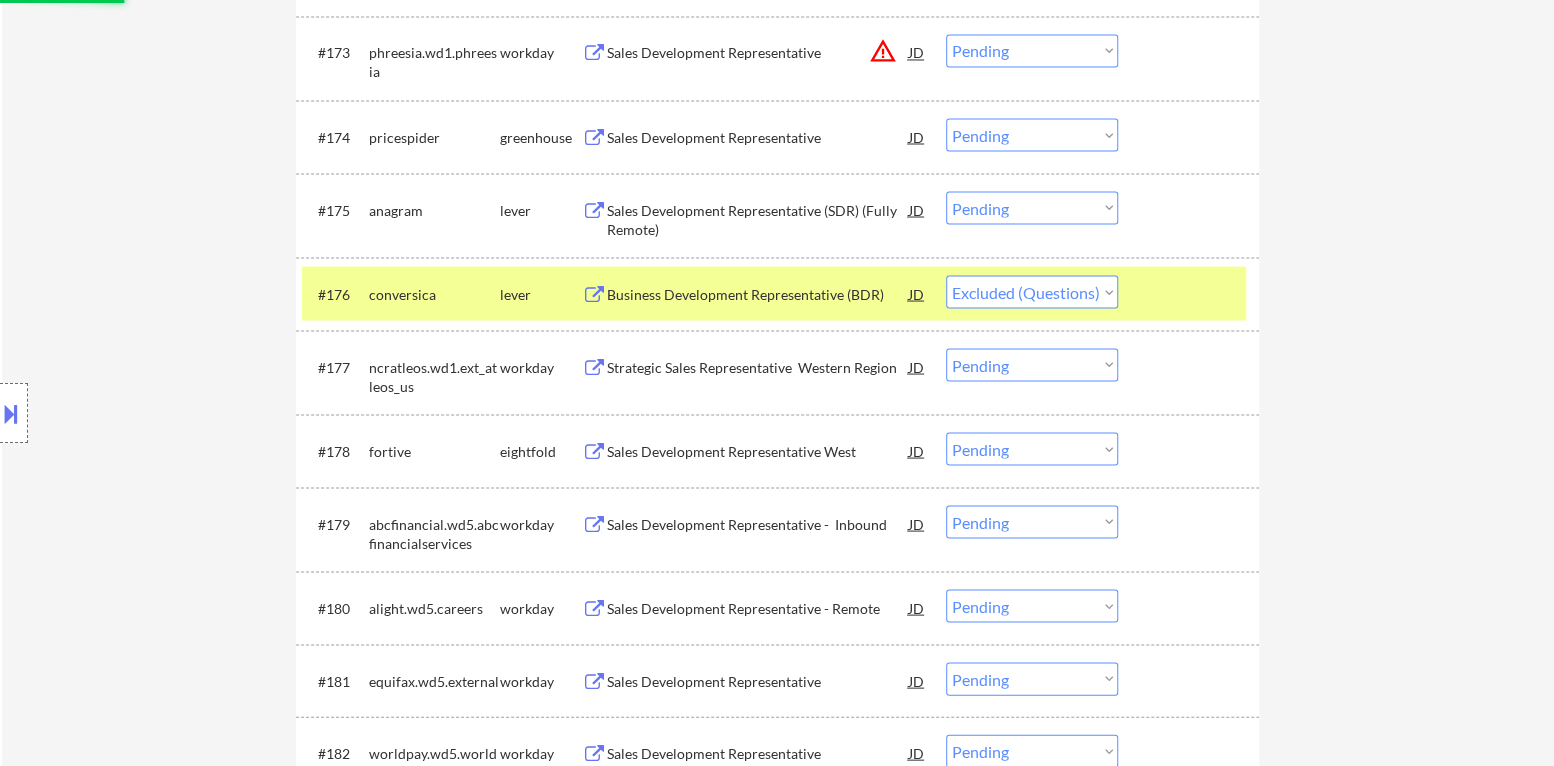 drag, startPoint x: 1135, startPoint y: 301, endPoint x: 1118, endPoint y: 300, distance: 17.029387 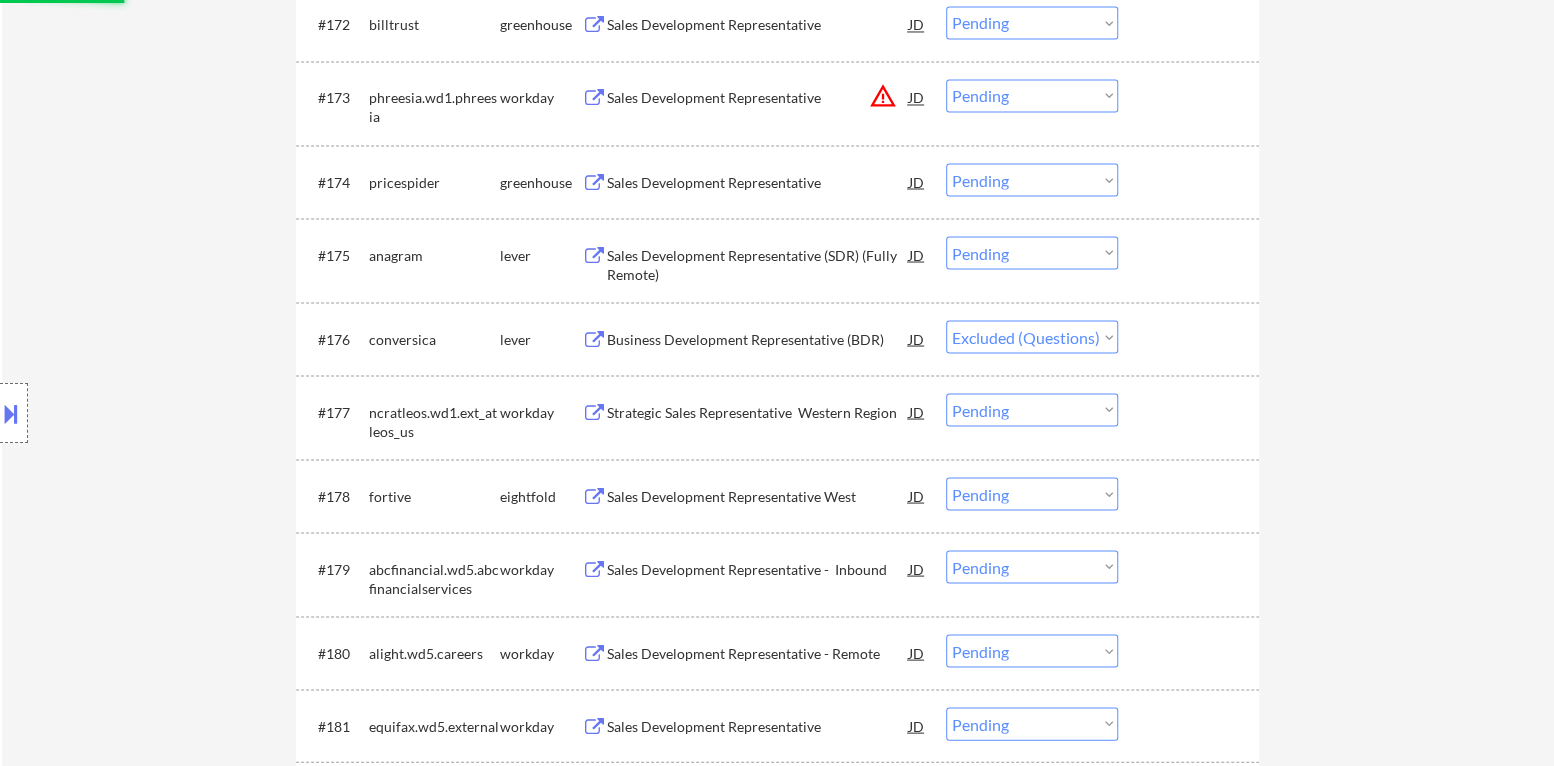 scroll, scrollTop: 6104, scrollLeft: 0, axis: vertical 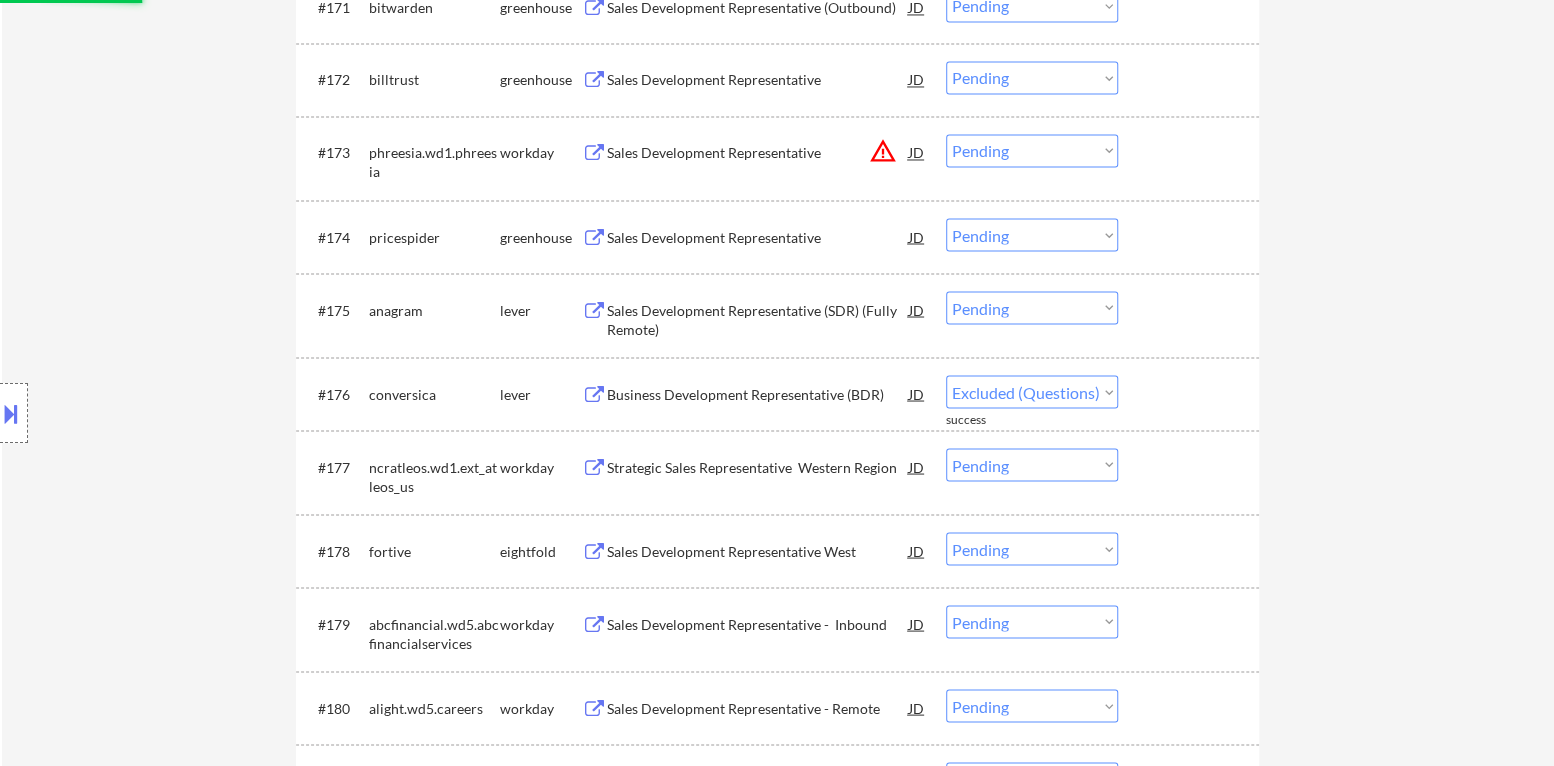 click on "Sales Development Representative (SDR) (Fully Remote)" at bounding box center (758, 319) 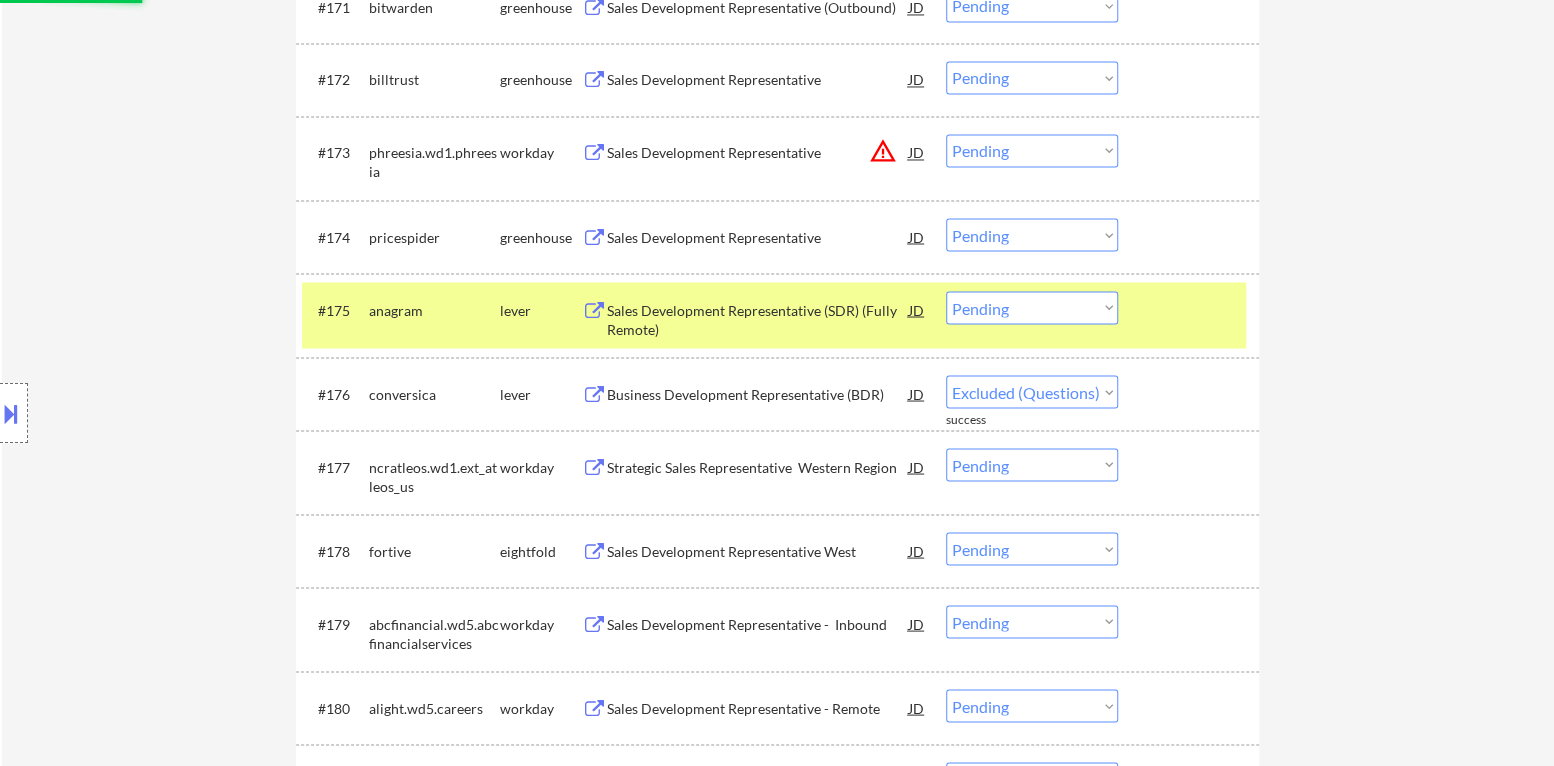 select on ""pending"" 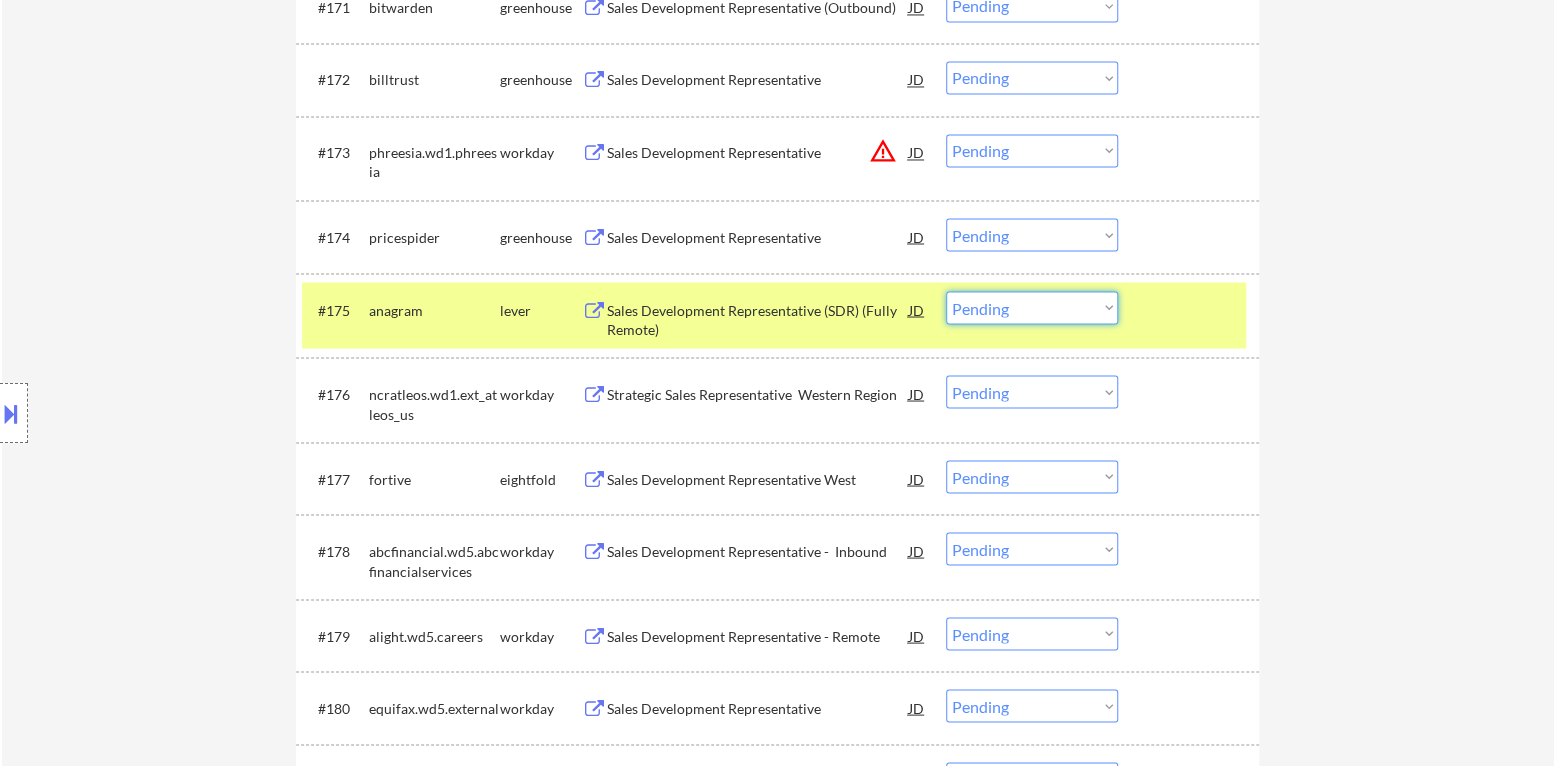 drag, startPoint x: 1096, startPoint y: 309, endPoint x: 1096, endPoint y: 320, distance: 11 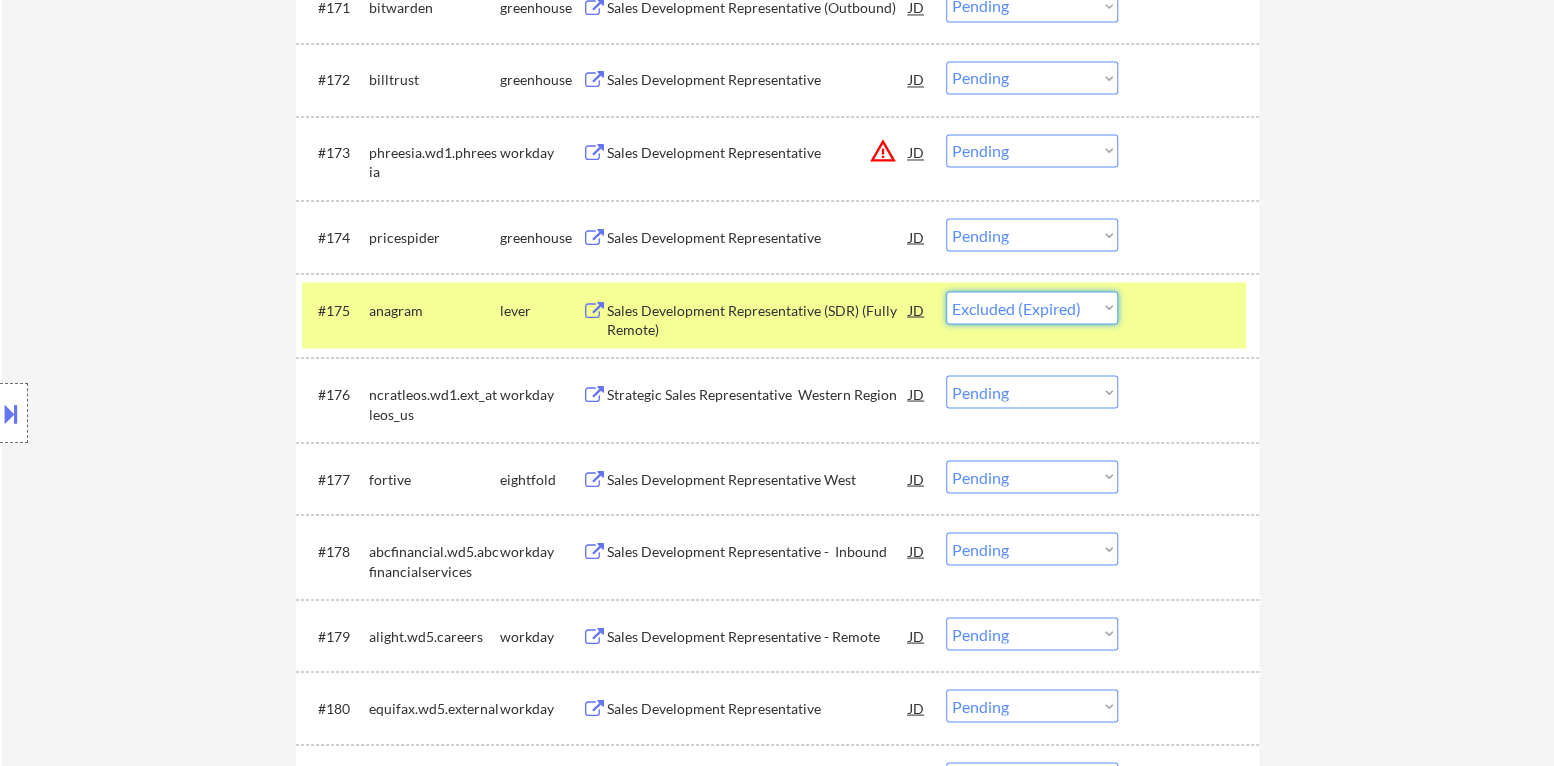 click on "Choose an option... Pending Applied Excluded (Questions) Excluded (Expired) Excluded (Location) Excluded (Bad Match) Excluded (Blocklist) Excluded (Salary) Excluded (Other)" at bounding box center (1032, 307) 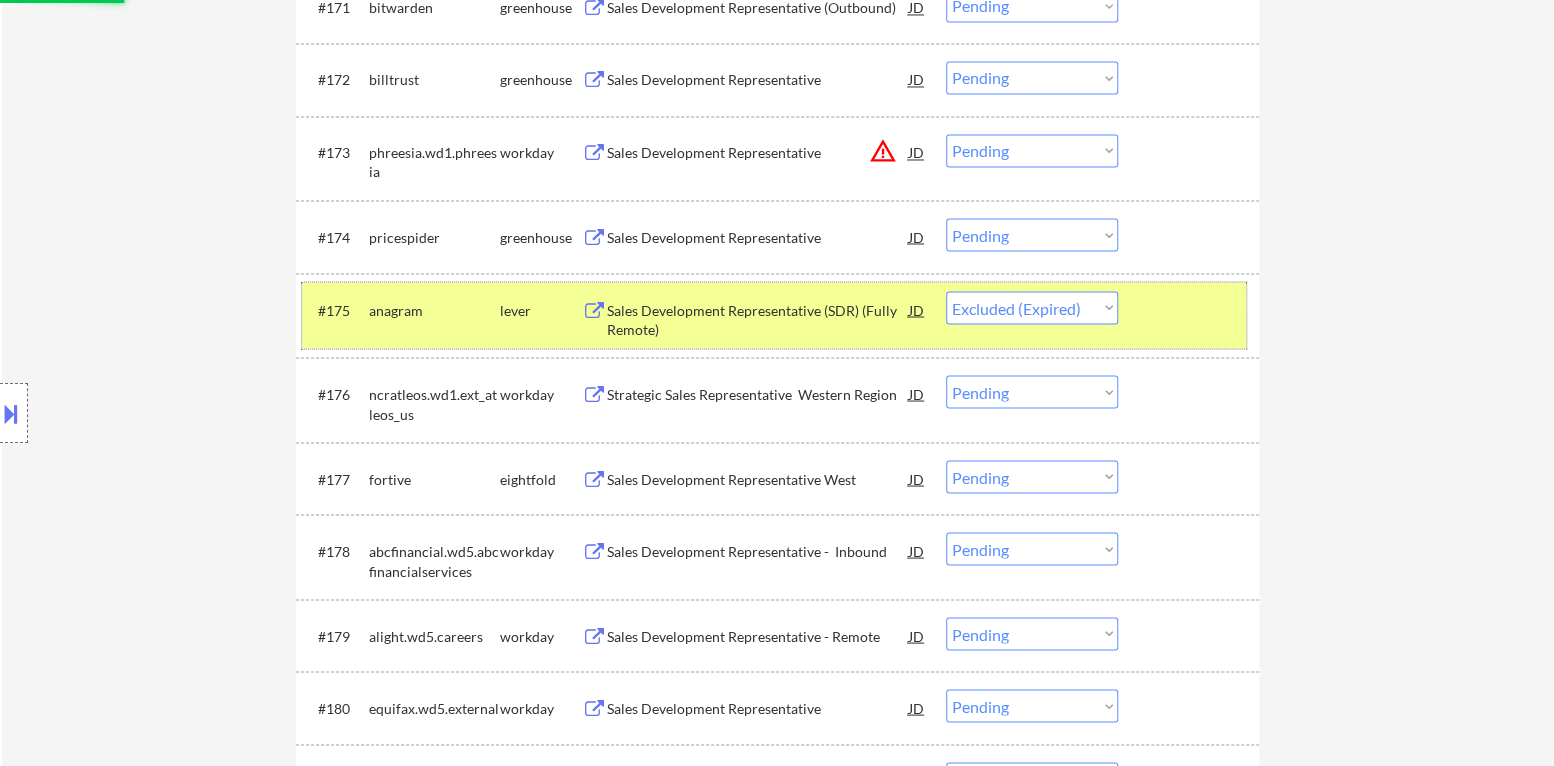 drag, startPoint x: 1171, startPoint y: 318, endPoint x: 1131, endPoint y: 317, distance: 40.012497 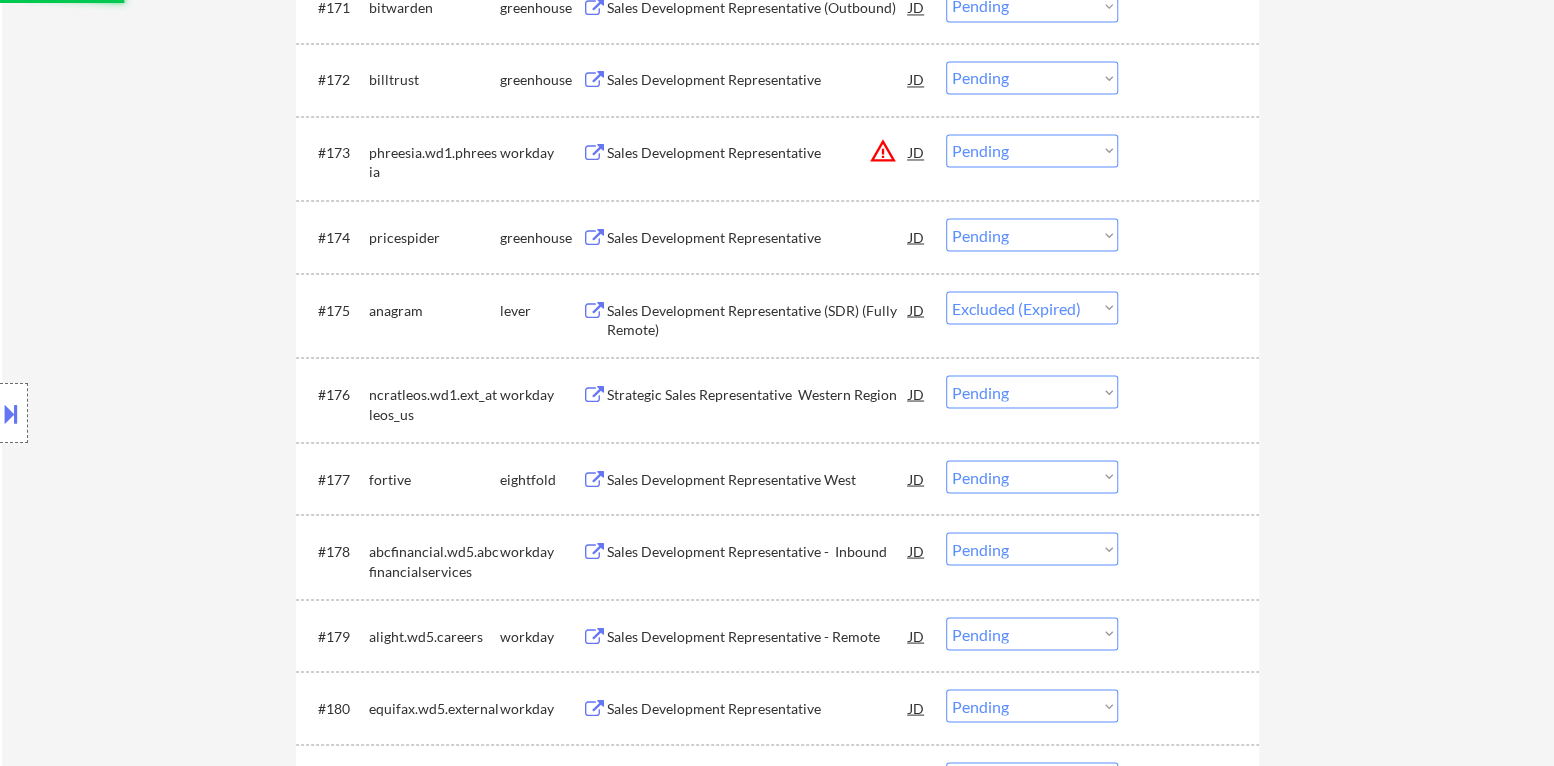 click on "Sales Development Representative" at bounding box center [758, 236] 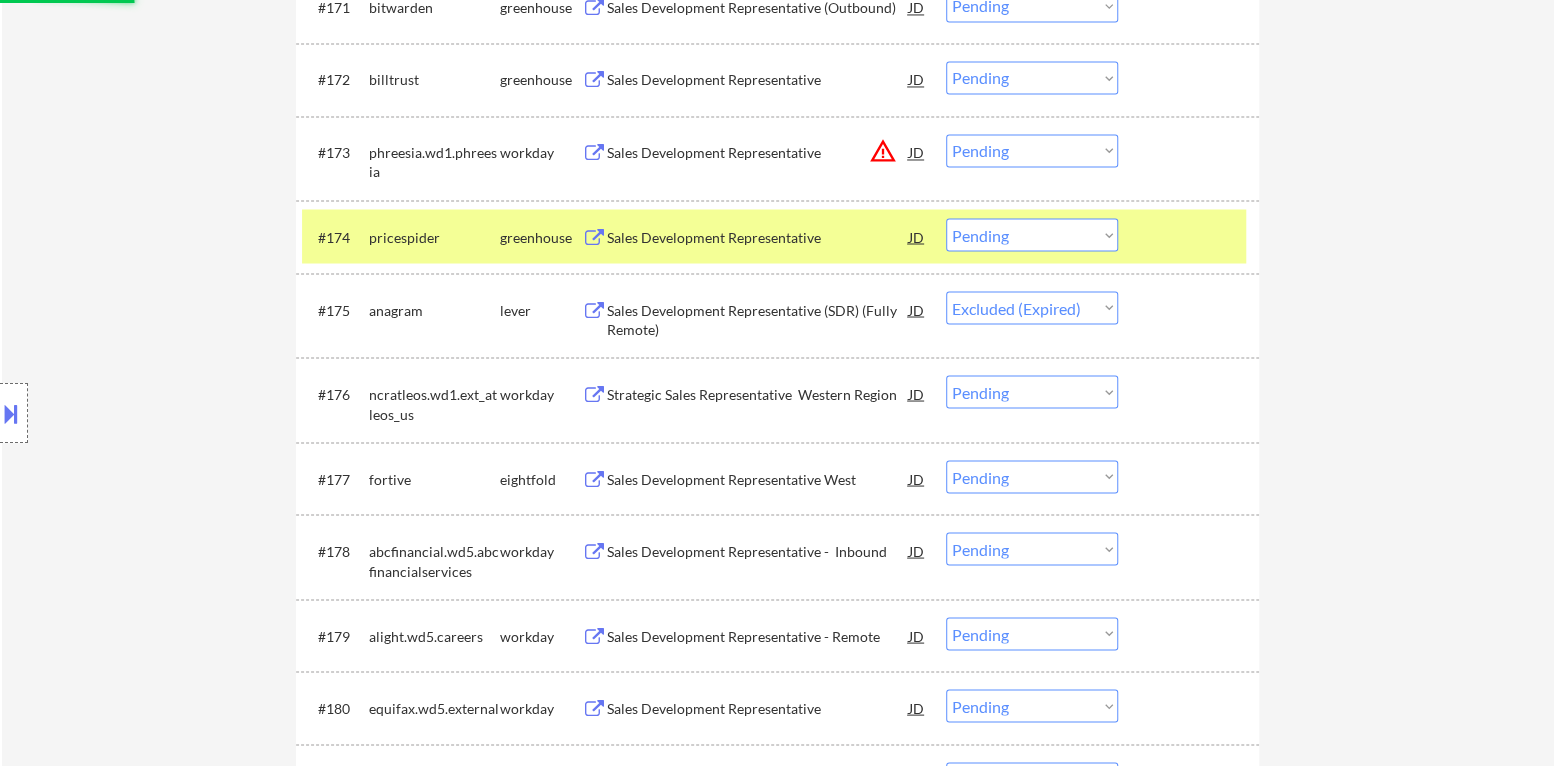 select on ""pending"" 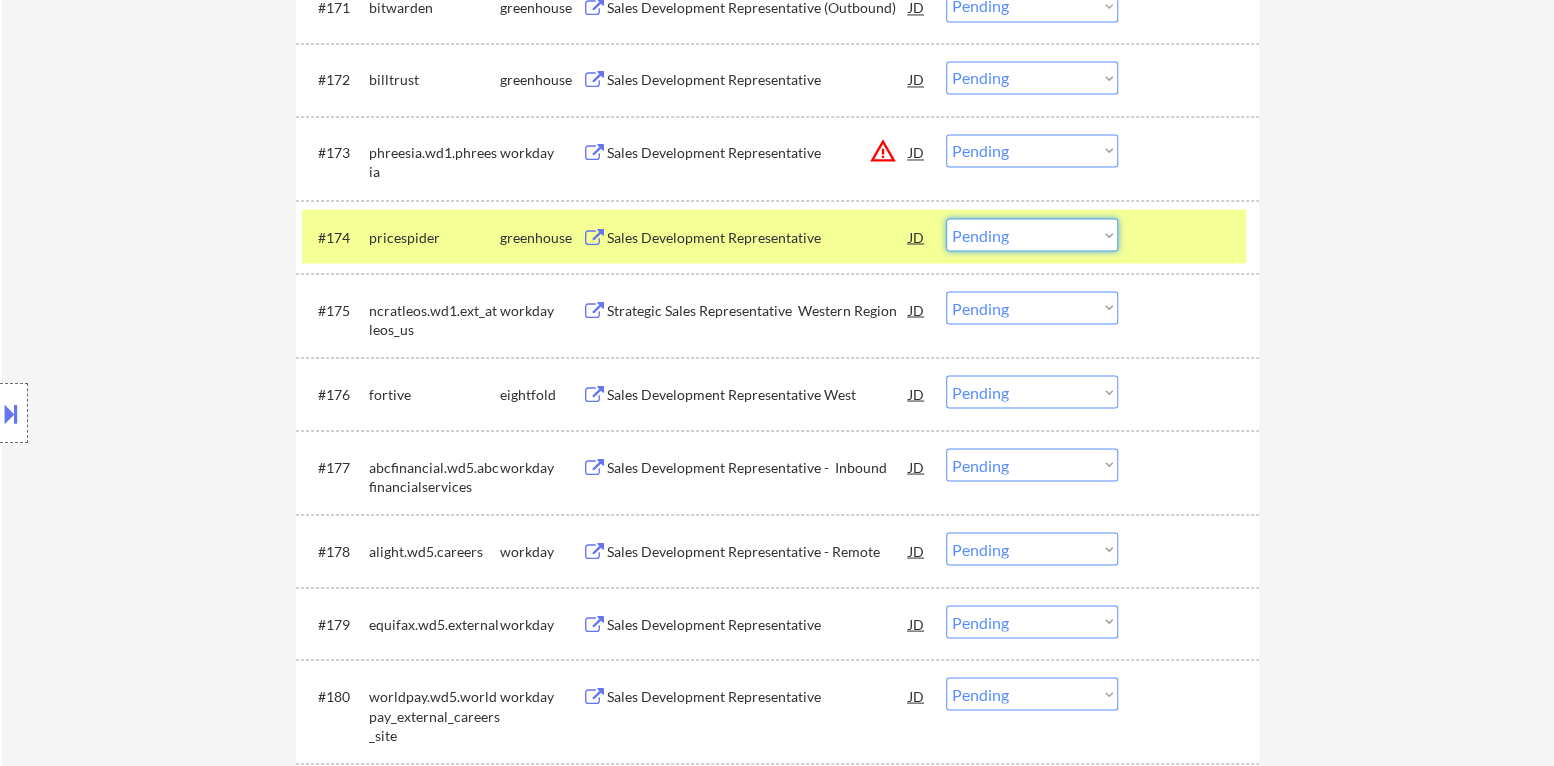 click on "Choose an option... Pending Applied Excluded (Questions) Excluded (Expired) Excluded (Location) Excluded (Bad Match) Excluded (Blocklist) Excluded (Salary) Excluded (Other)" at bounding box center (1032, 234) 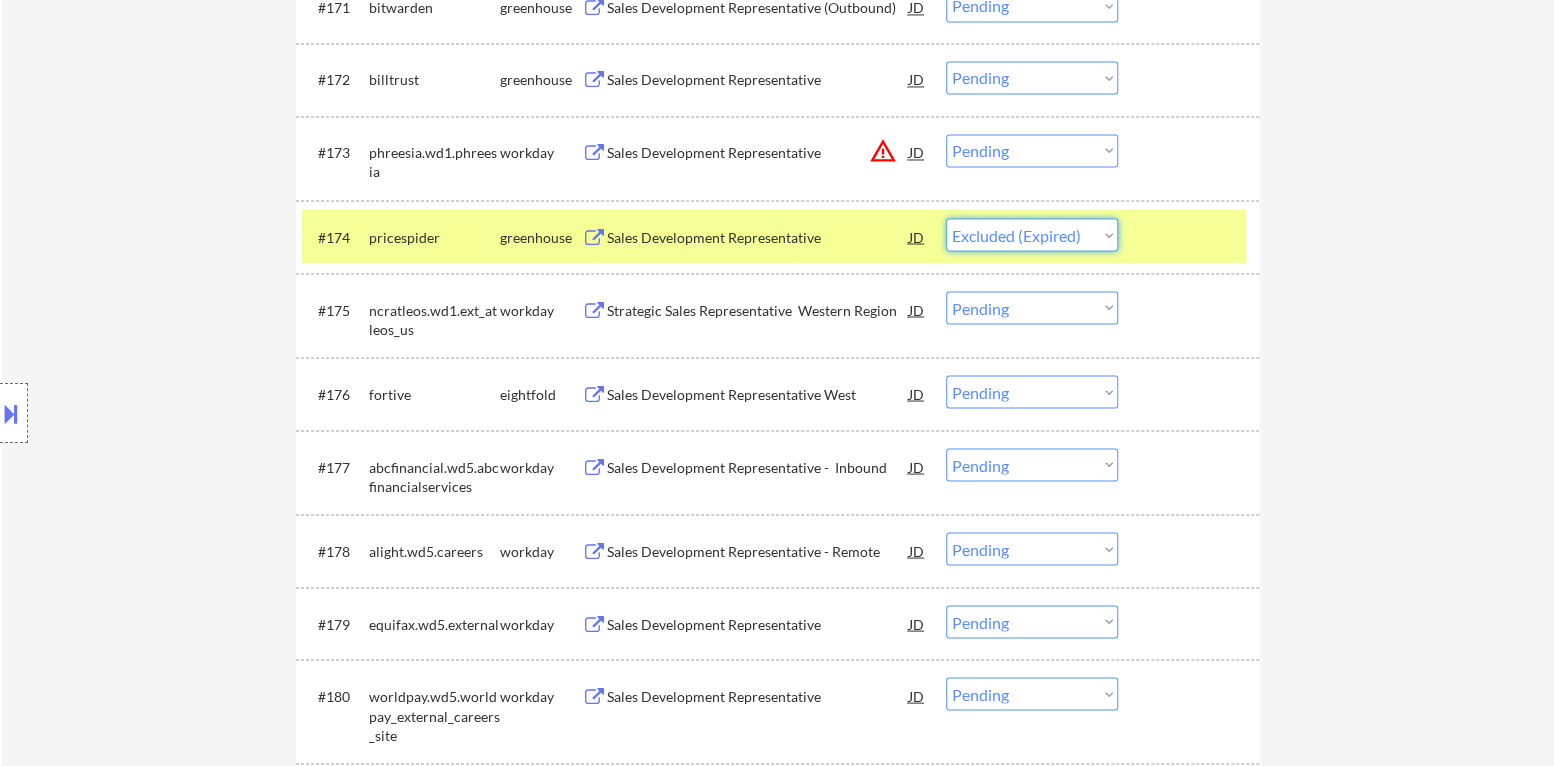click on "Choose an option... Pending Applied Excluded (Questions) Excluded (Expired) Excluded (Location) Excluded (Bad Match) Excluded (Blocklist) Excluded (Salary) Excluded (Other)" at bounding box center [1032, 234] 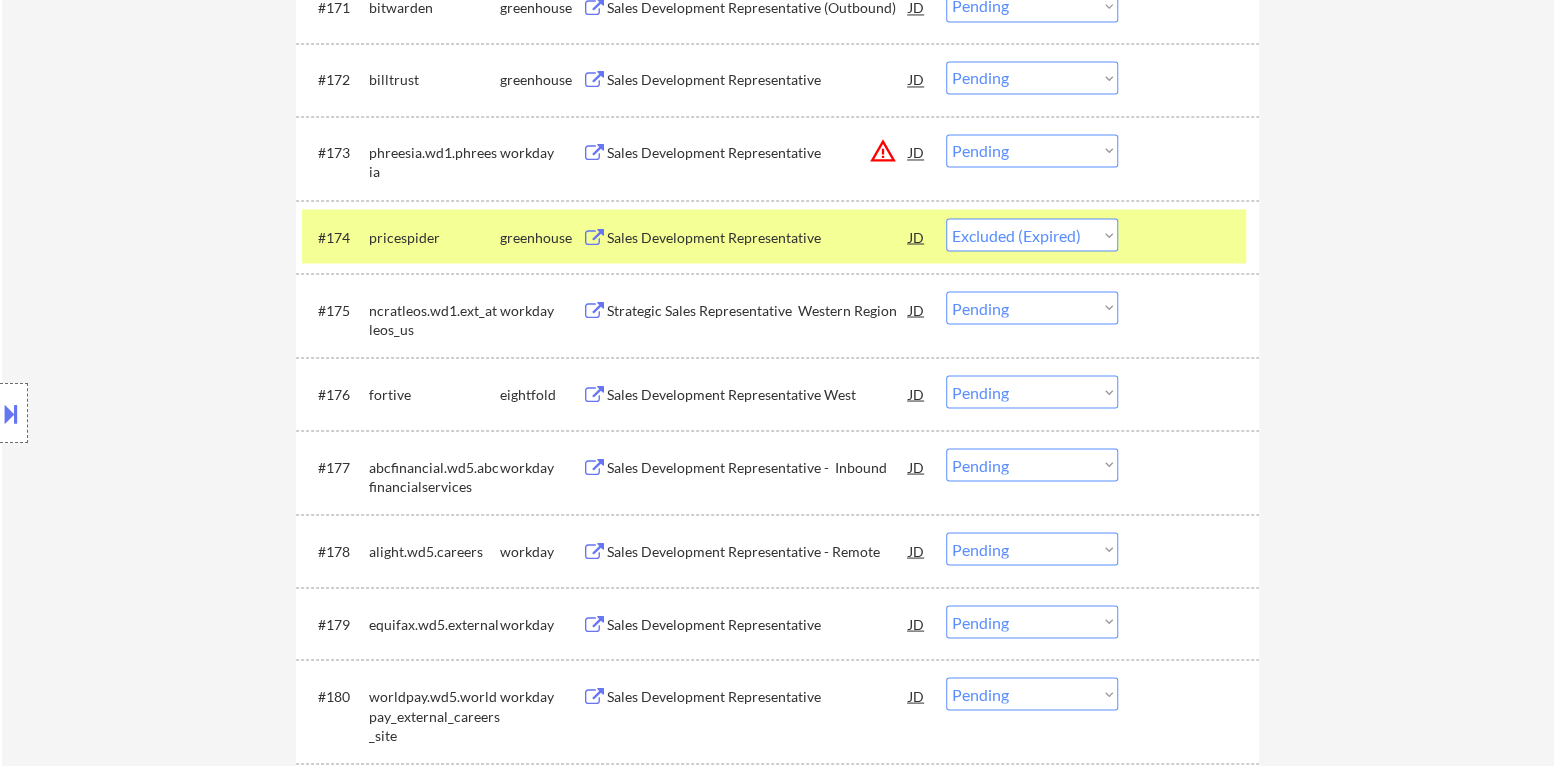 click at bounding box center [1191, 236] 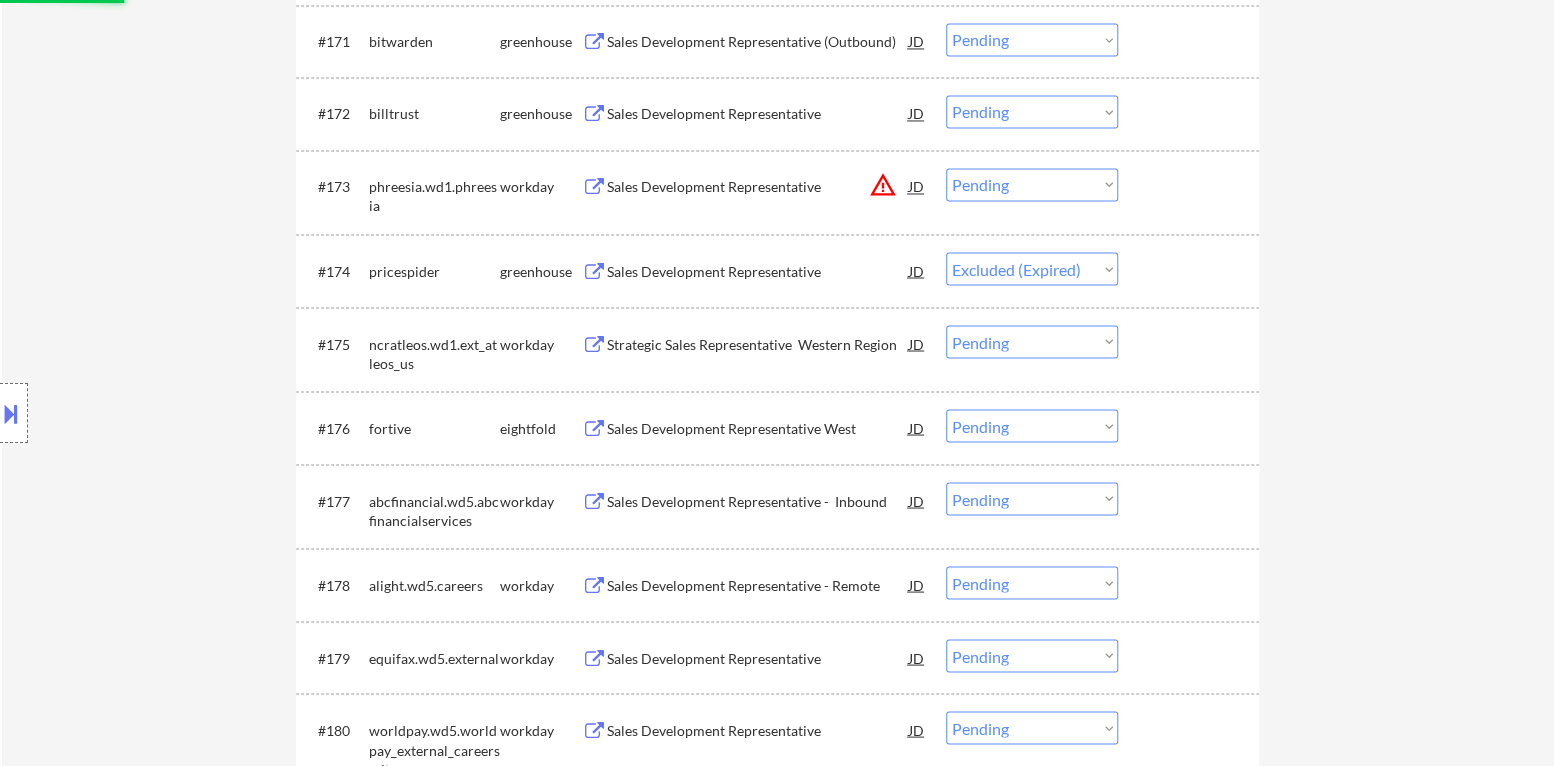 scroll, scrollTop: 6004, scrollLeft: 0, axis: vertical 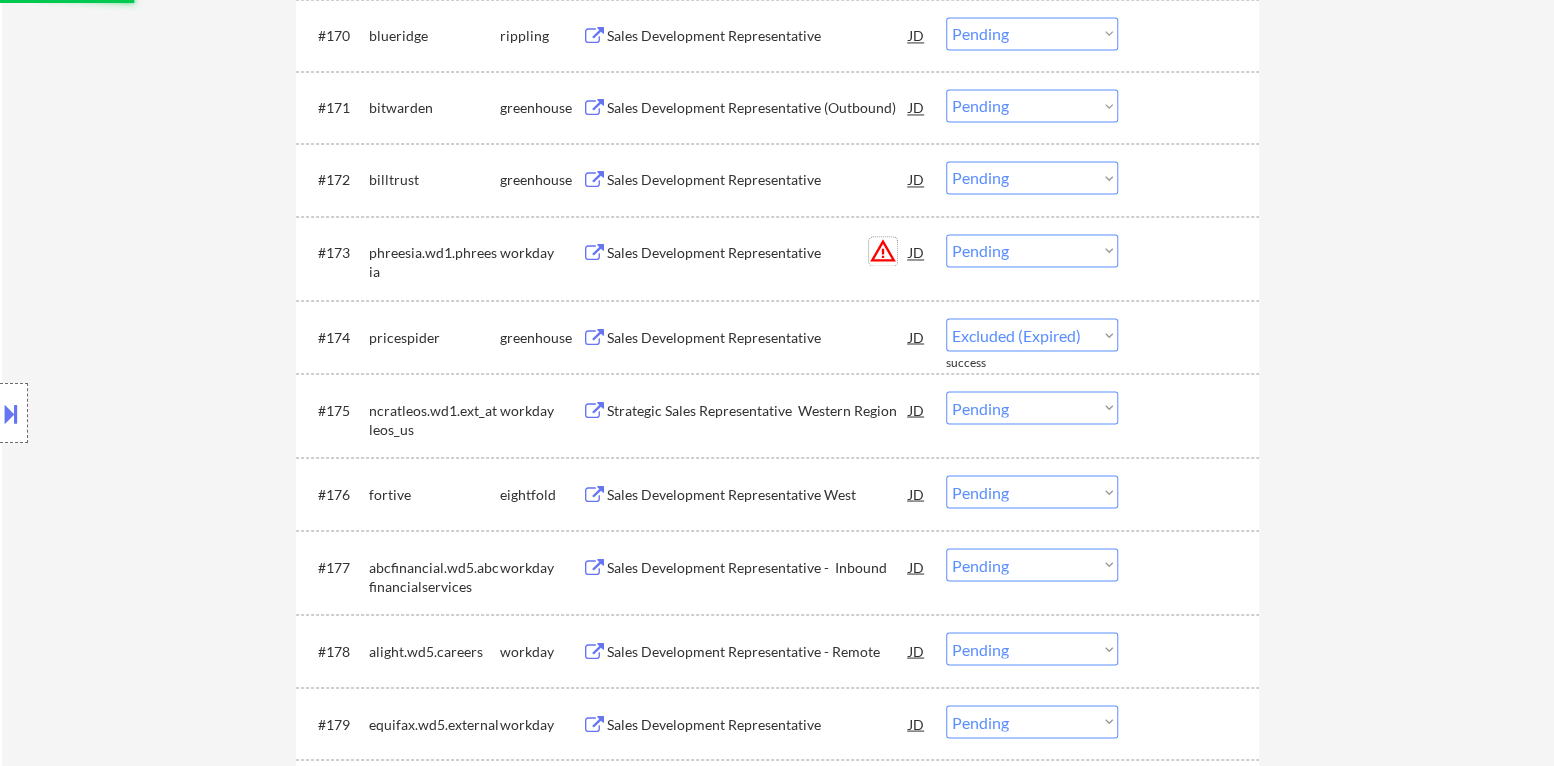 click on "warning_amber" at bounding box center (883, 251) 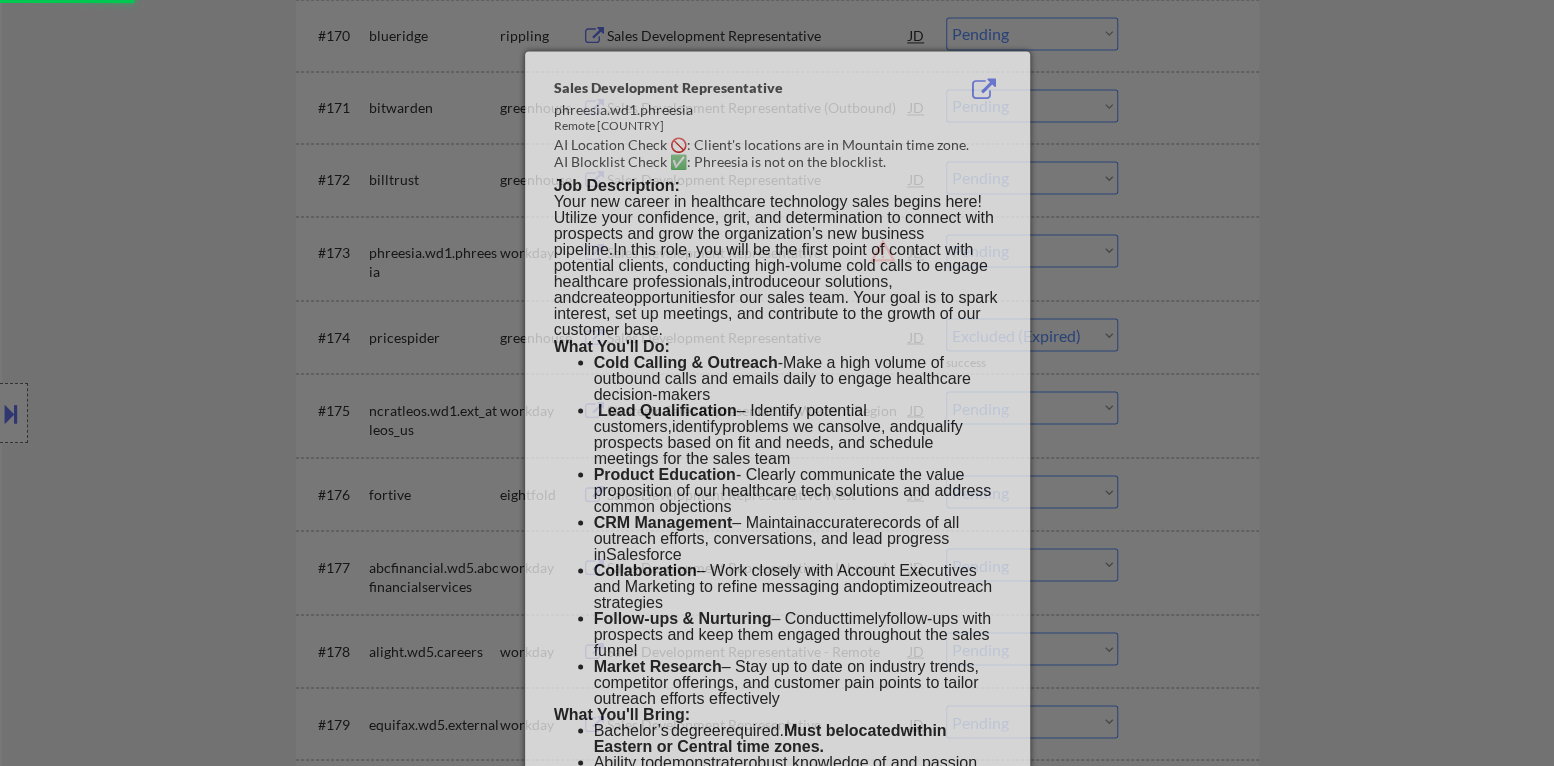 select on ""pending"" 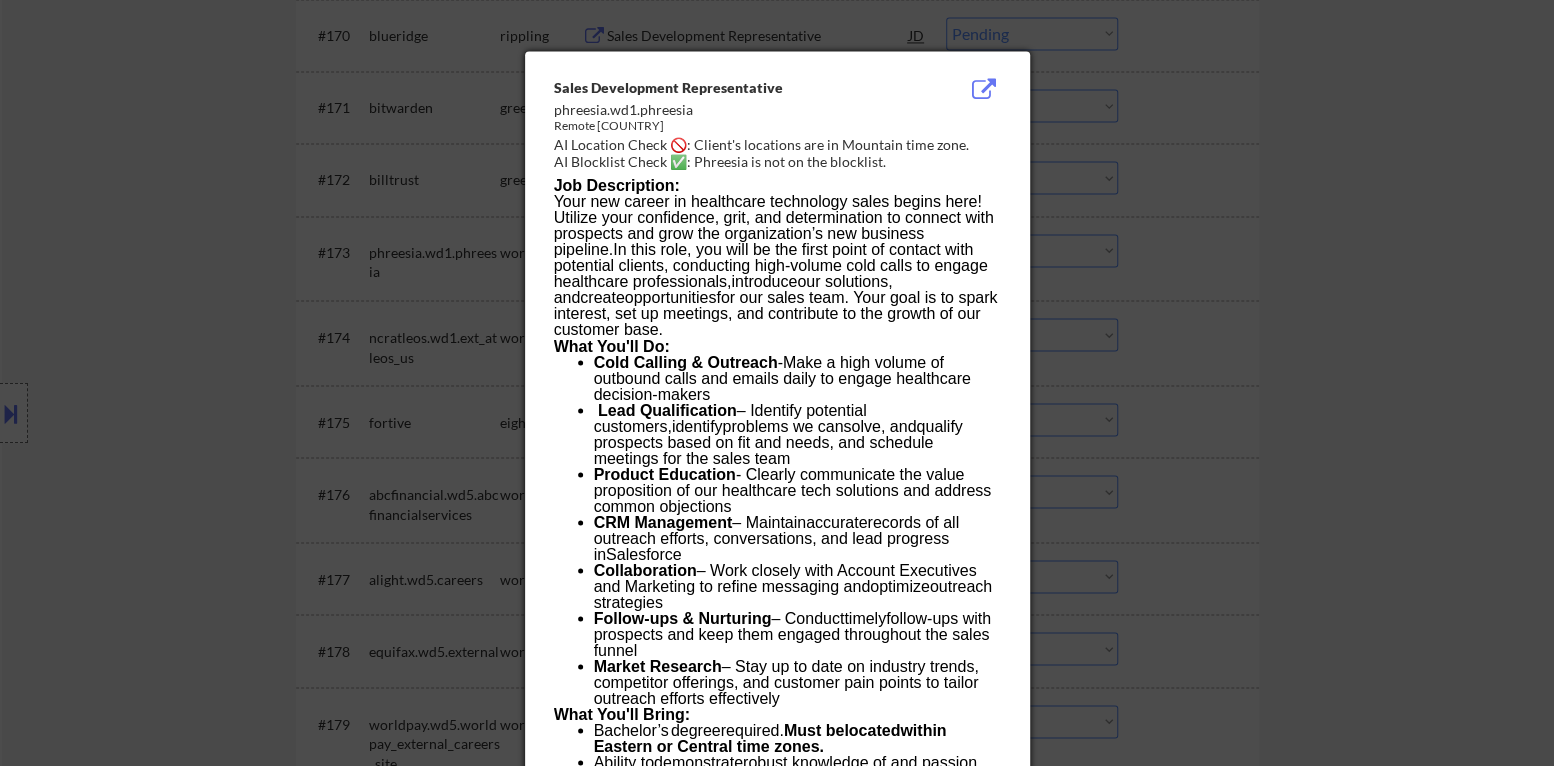 click at bounding box center (777, 383) 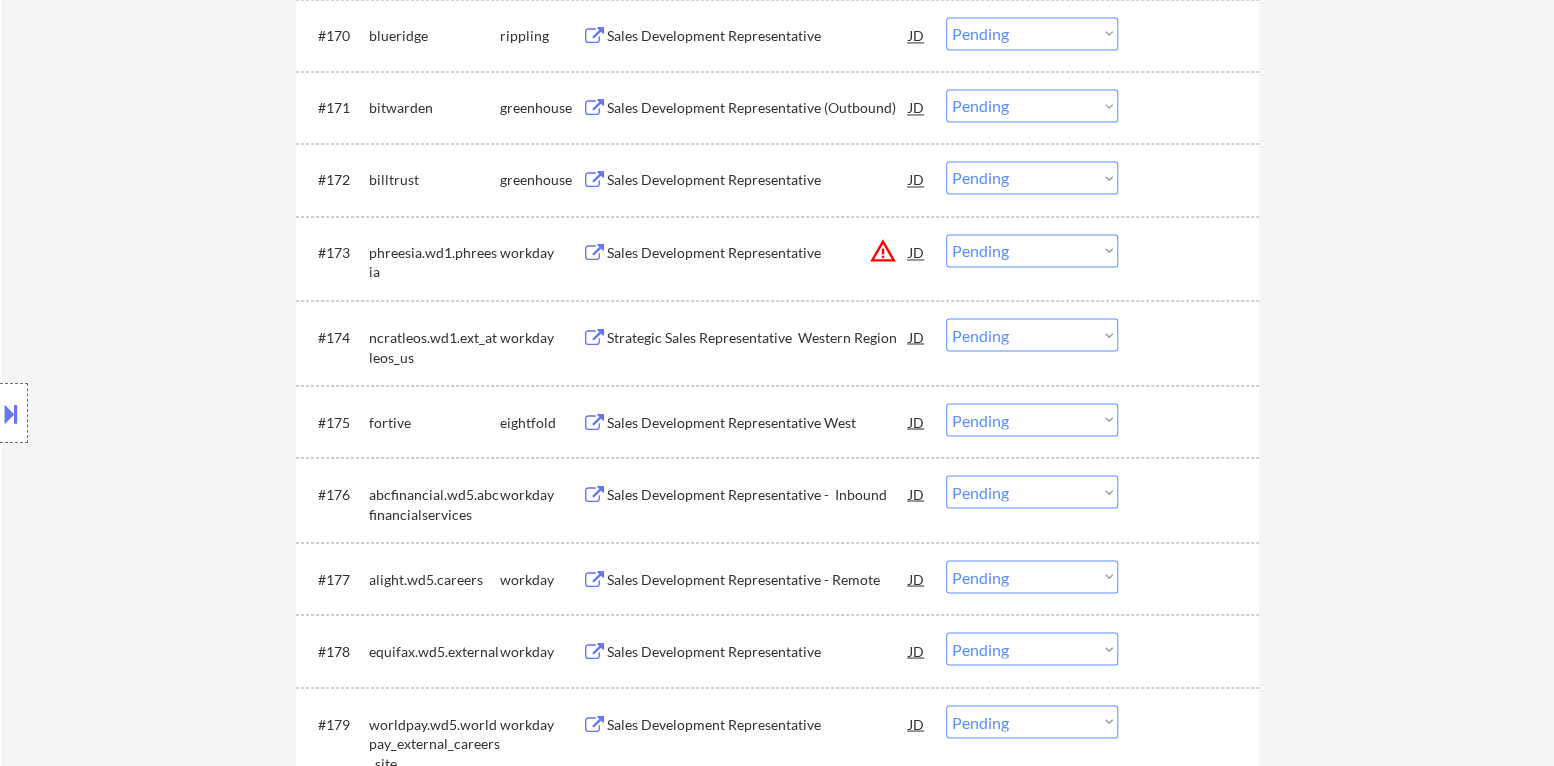 click on "warning_amber" at bounding box center (883, 251) 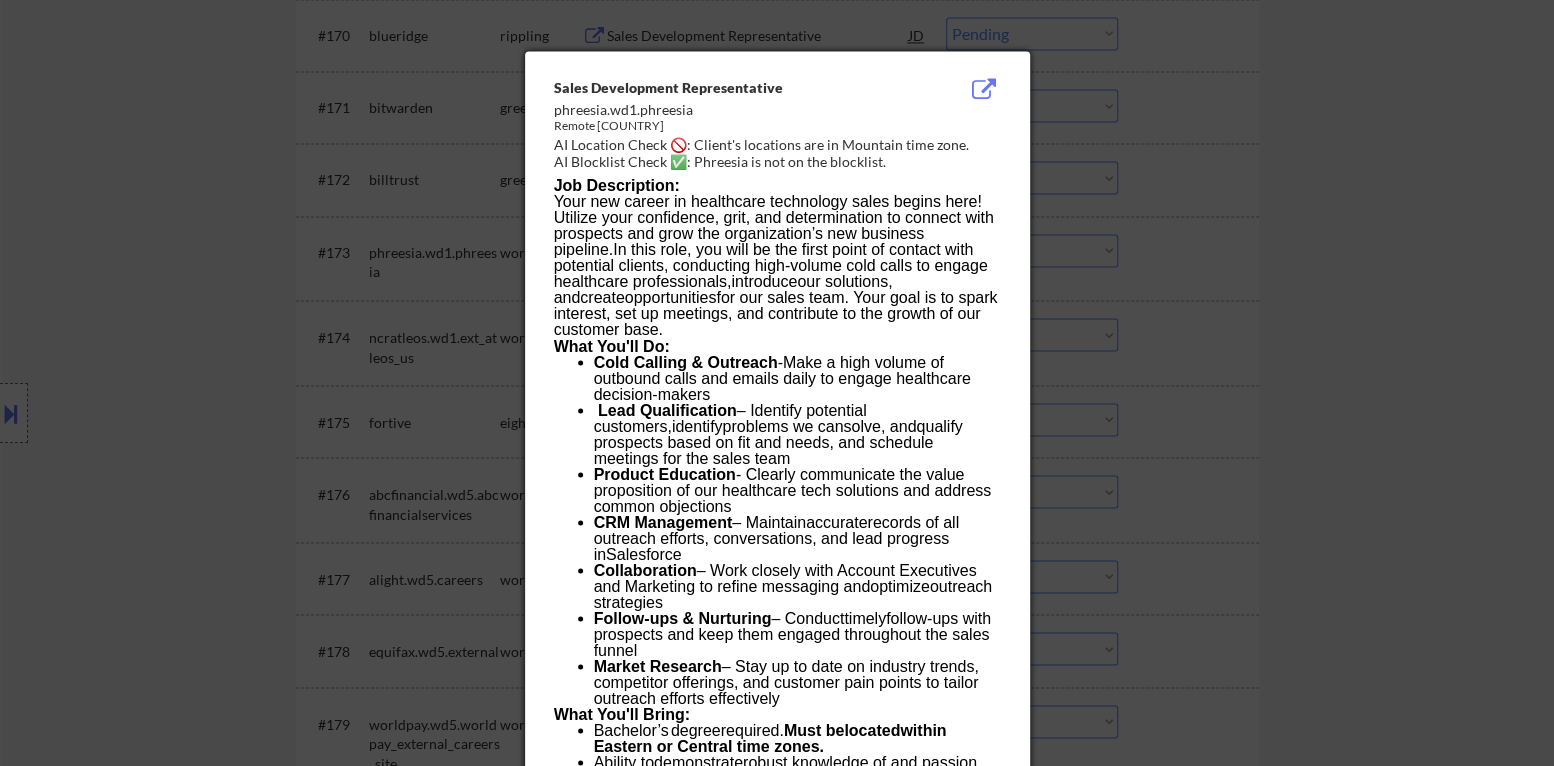 click at bounding box center (777, 383) 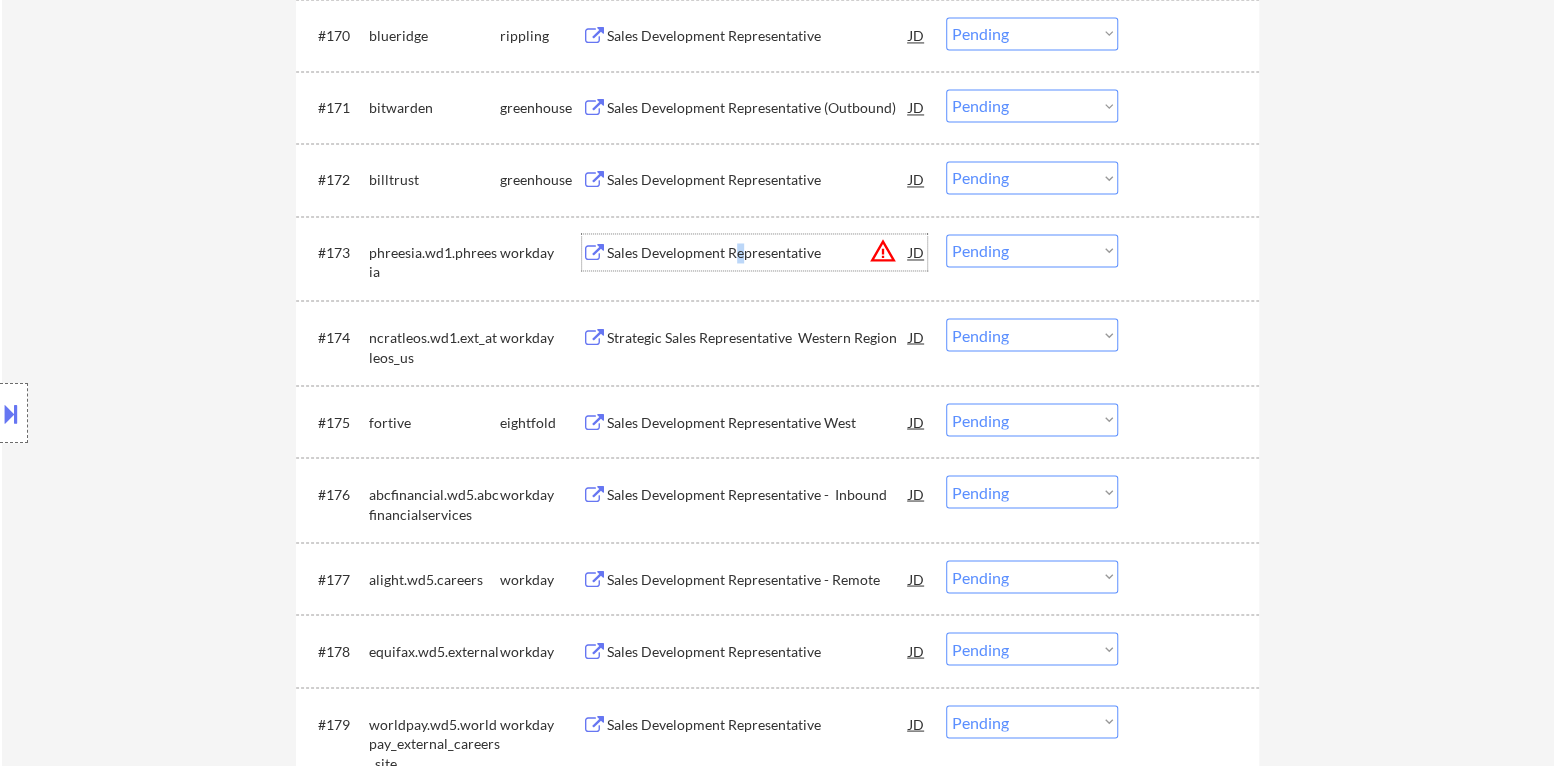 click on "Sales Development Representative" at bounding box center [758, 253] 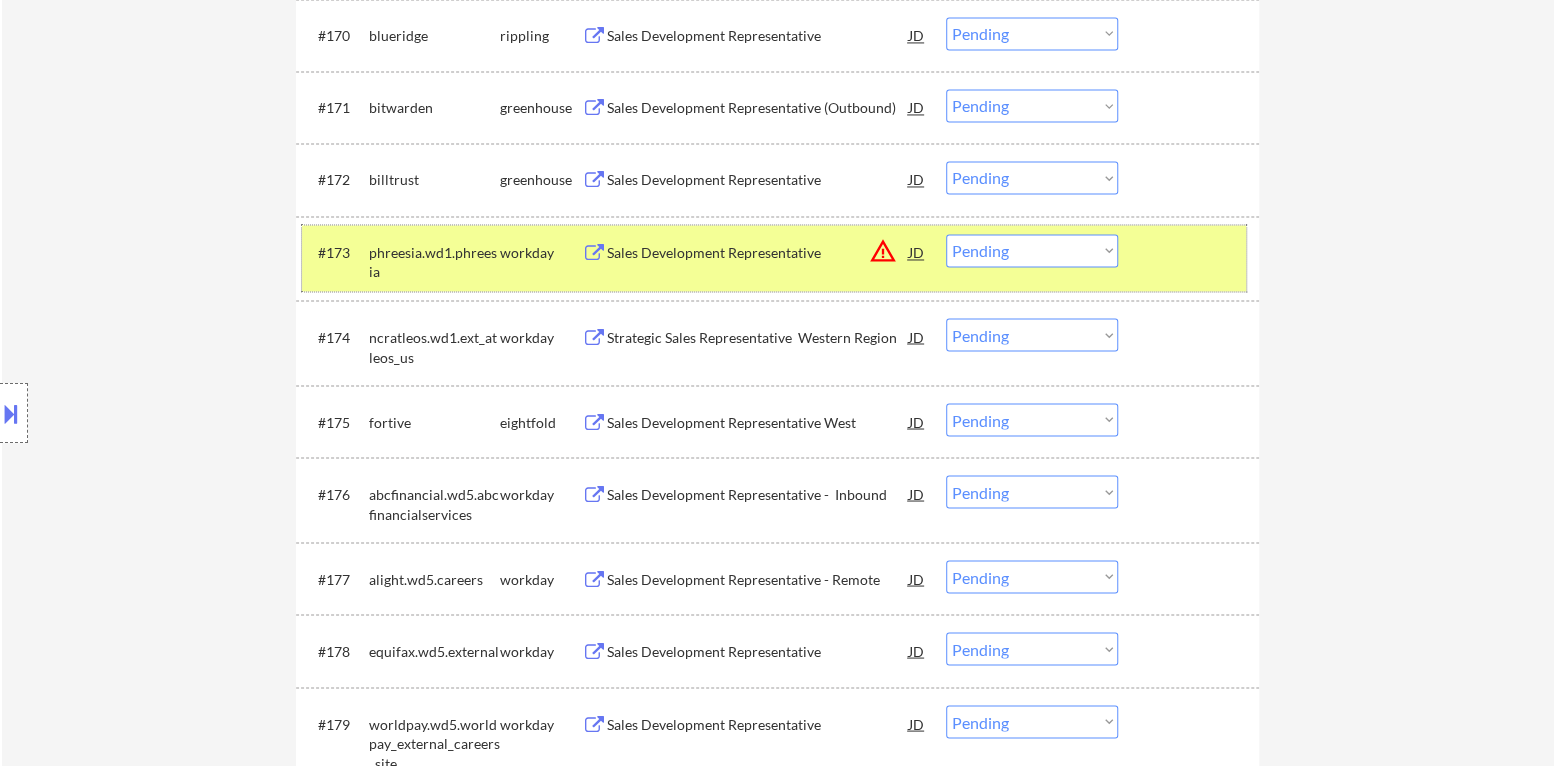 click at bounding box center [1191, 252] 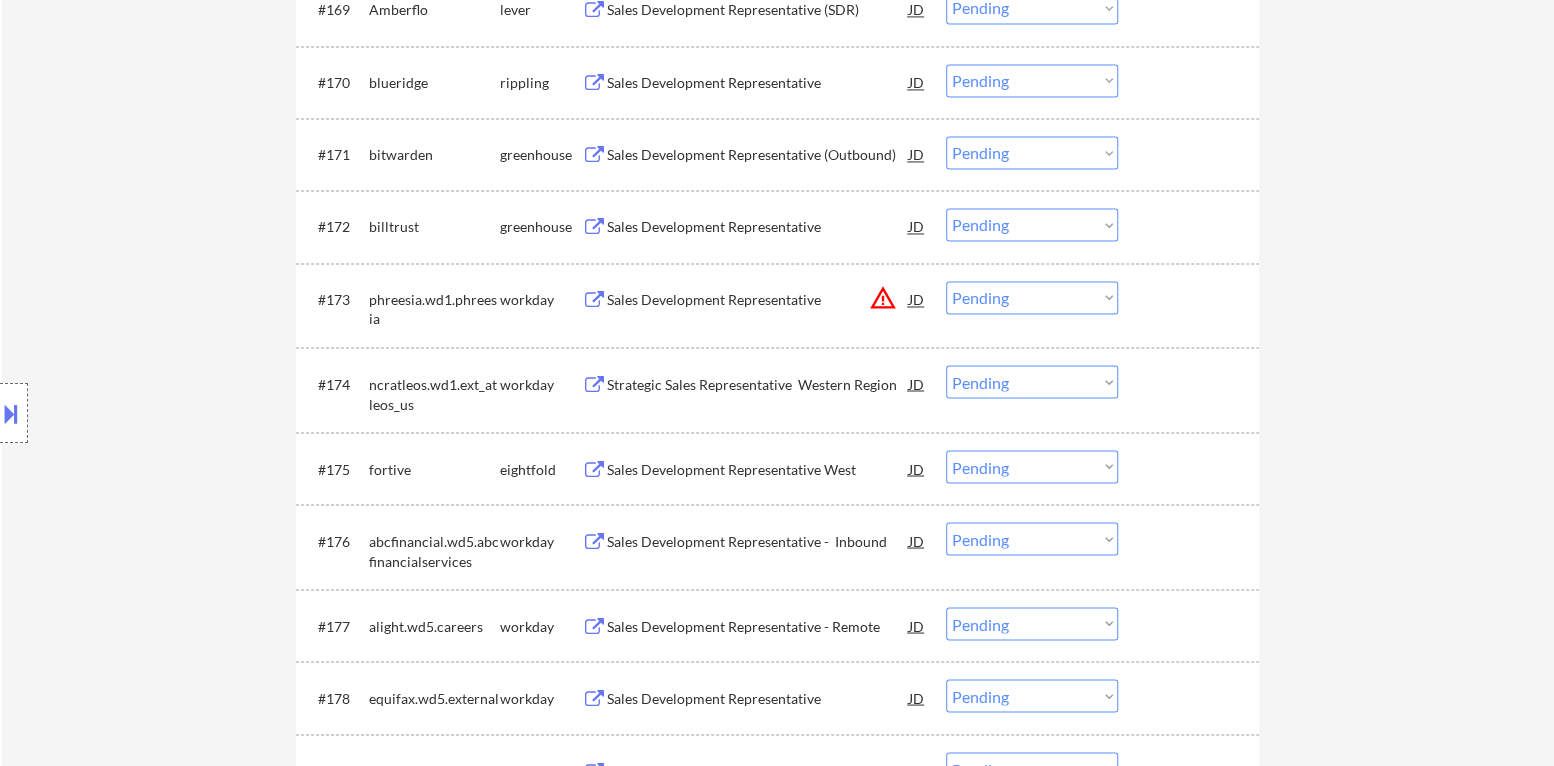 scroll, scrollTop: 5904, scrollLeft: 0, axis: vertical 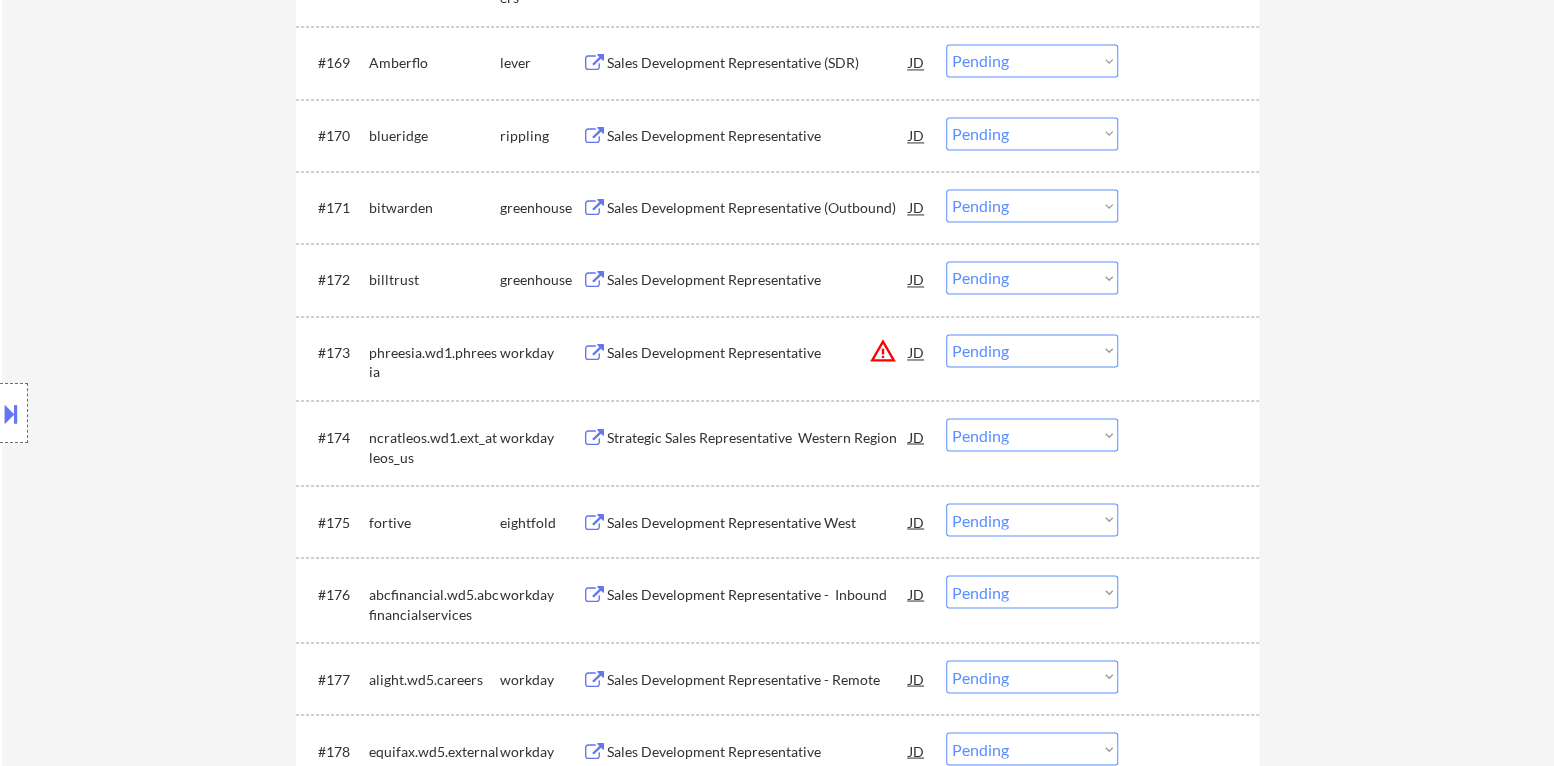 click on "Sales Development Representative" at bounding box center [758, 280] 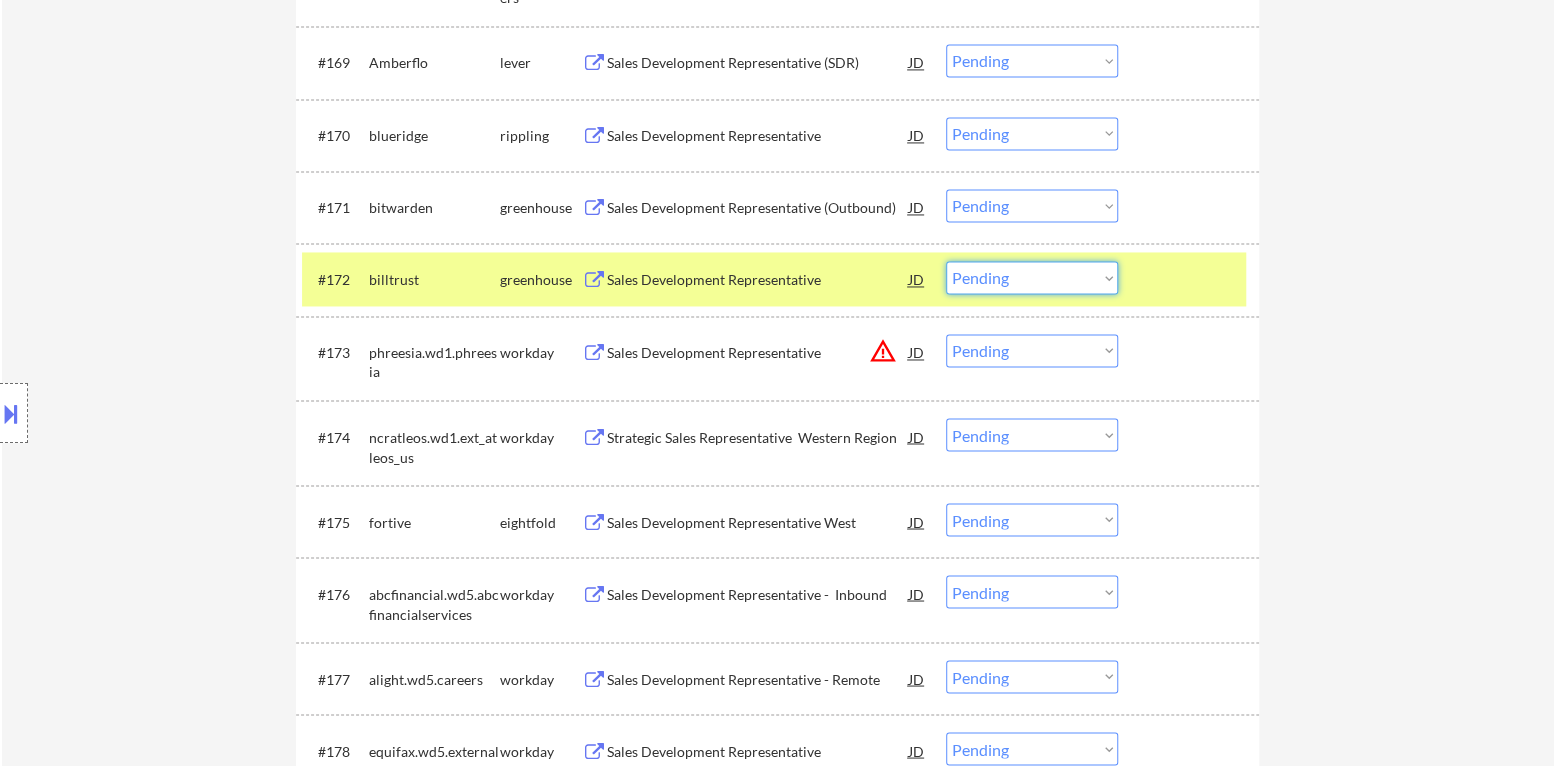 click on "Choose an option... Pending Applied Excluded (Questions) Excluded (Expired) Excluded (Location) Excluded (Bad Match) Excluded (Blocklist) Excluded (Salary) Excluded (Other)" at bounding box center [1032, 277] 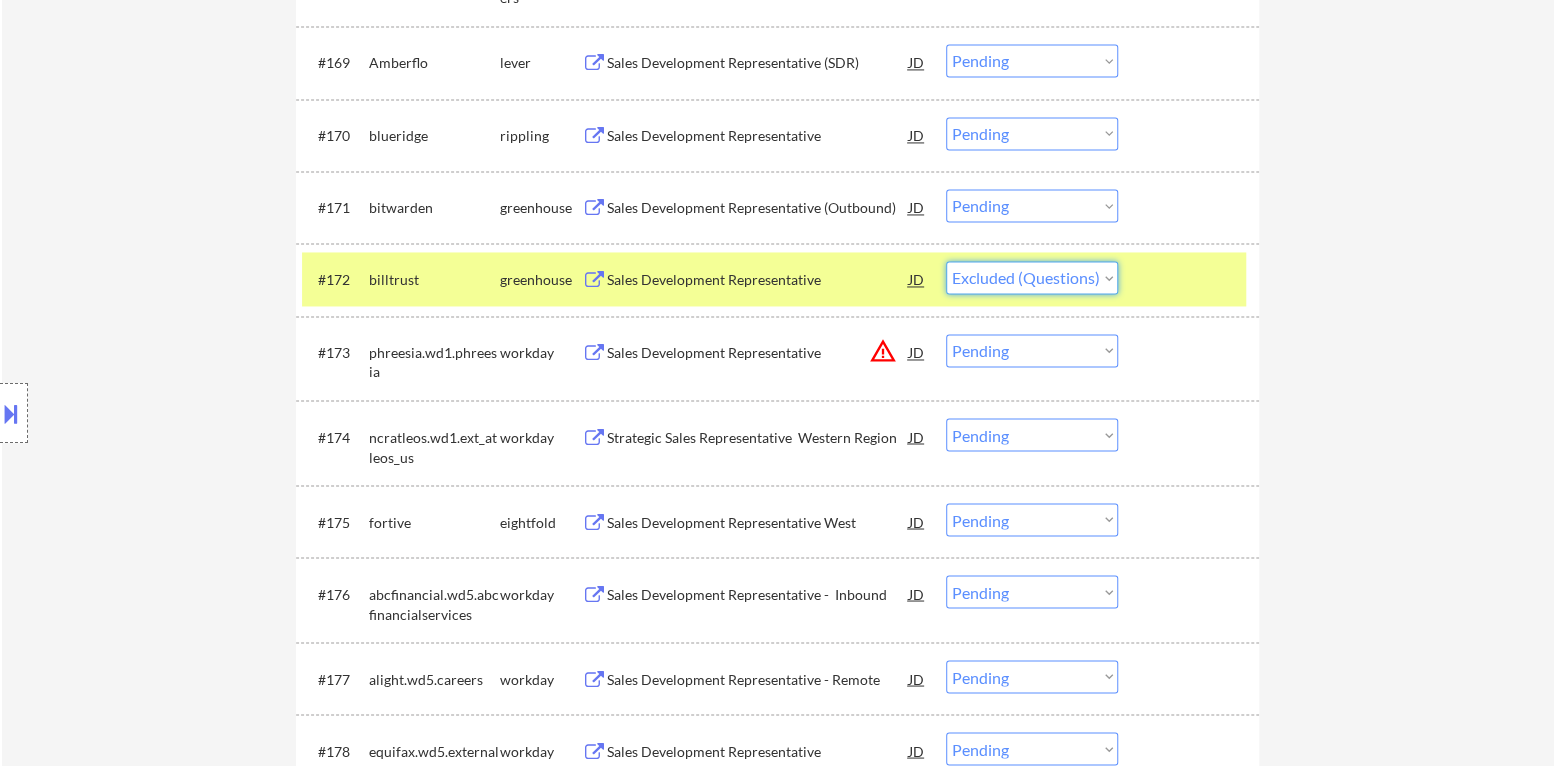 click on "Choose an option... Pending Applied Excluded (Questions) Excluded (Expired) Excluded (Location) Excluded (Bad Match) Excluded (Blocklist) Excluded (Salary) Excluded (Other)" at bounding box center [1032, 277] 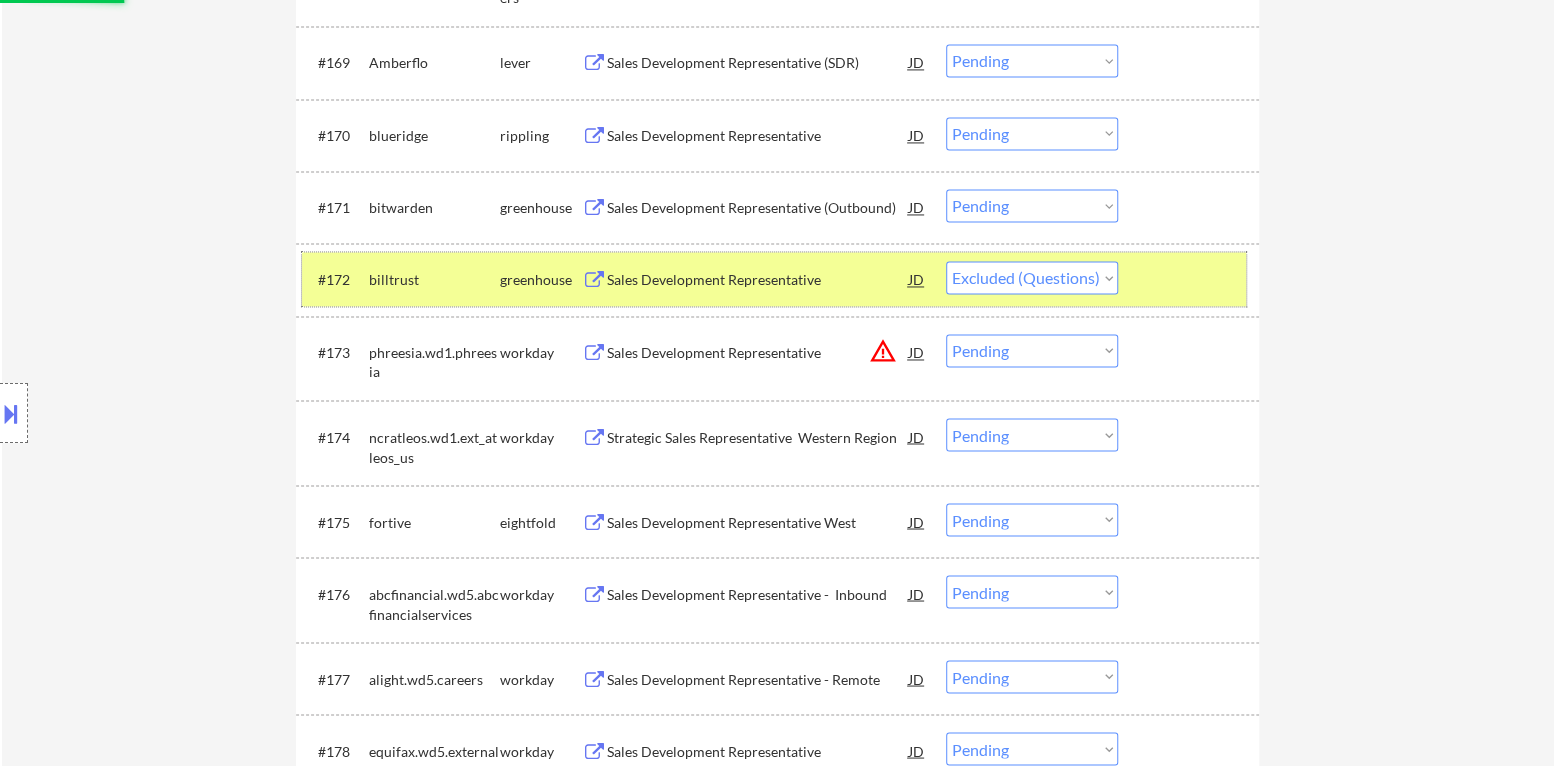 click at bounding box center [1191, 279] 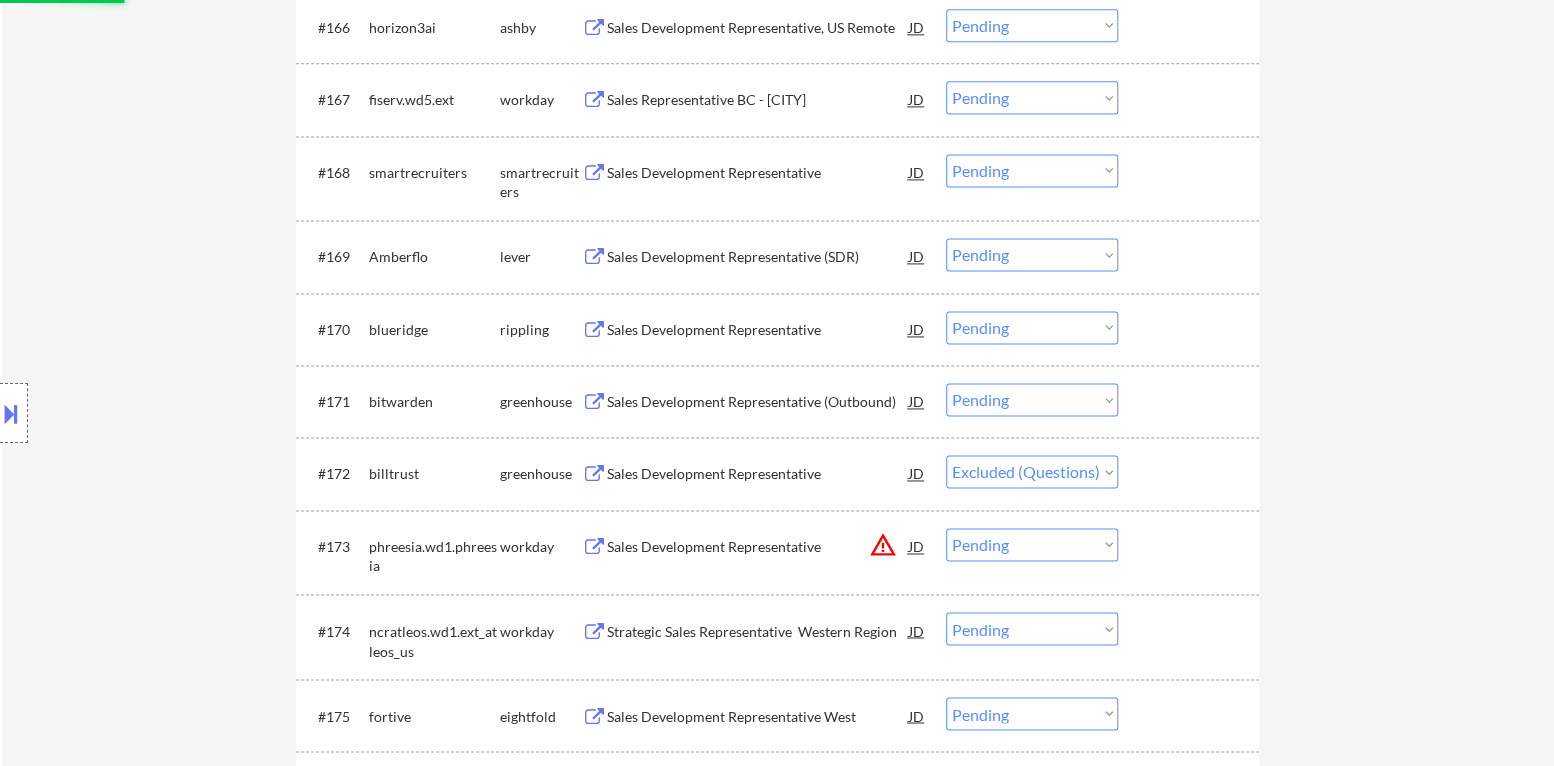 scroll, scrollTop: 5704, scrollLeft: 0, axis: vertical 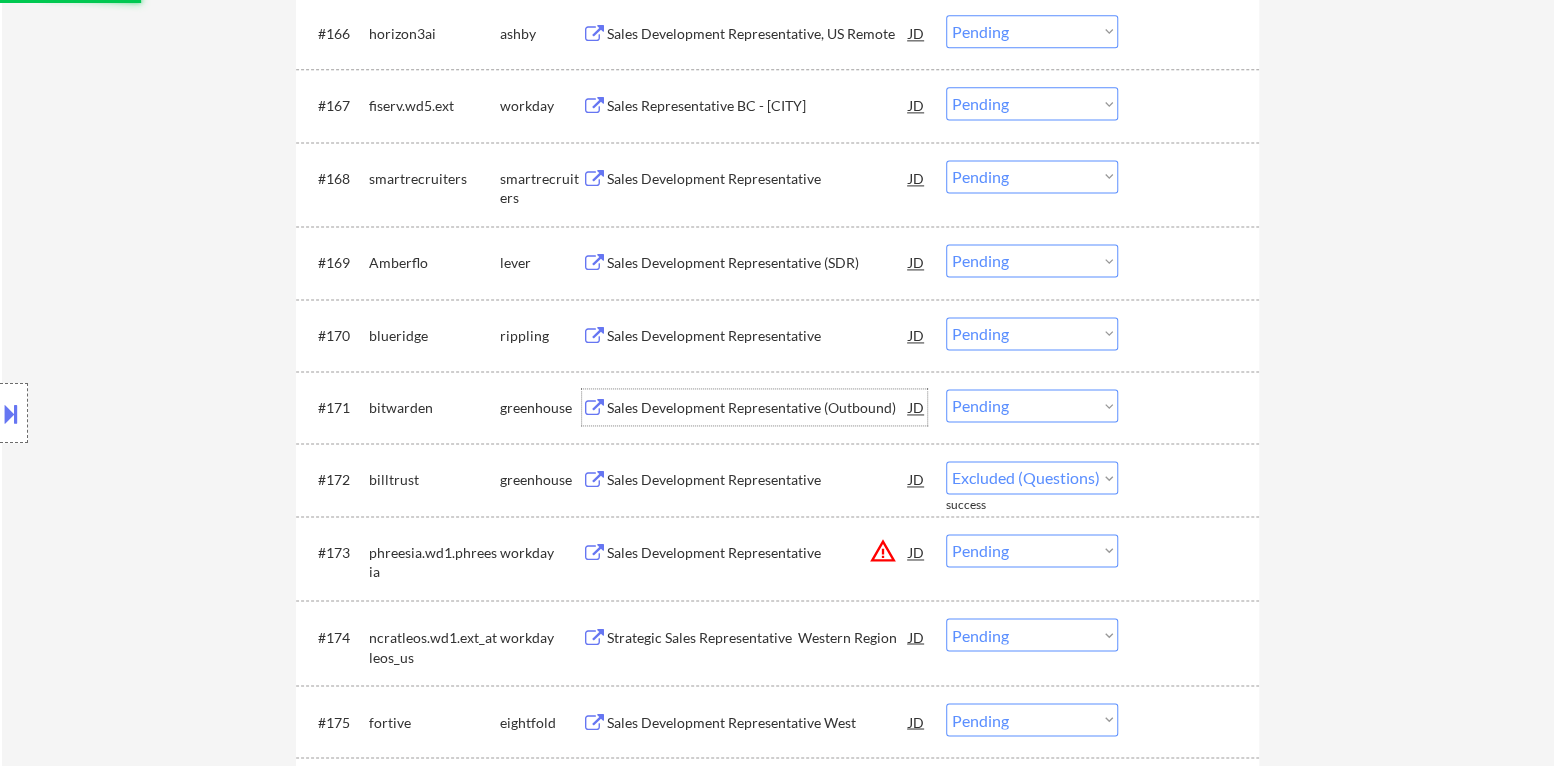 click on "Sales Development Representative (Outbound)" at bounding box center [758, 408] 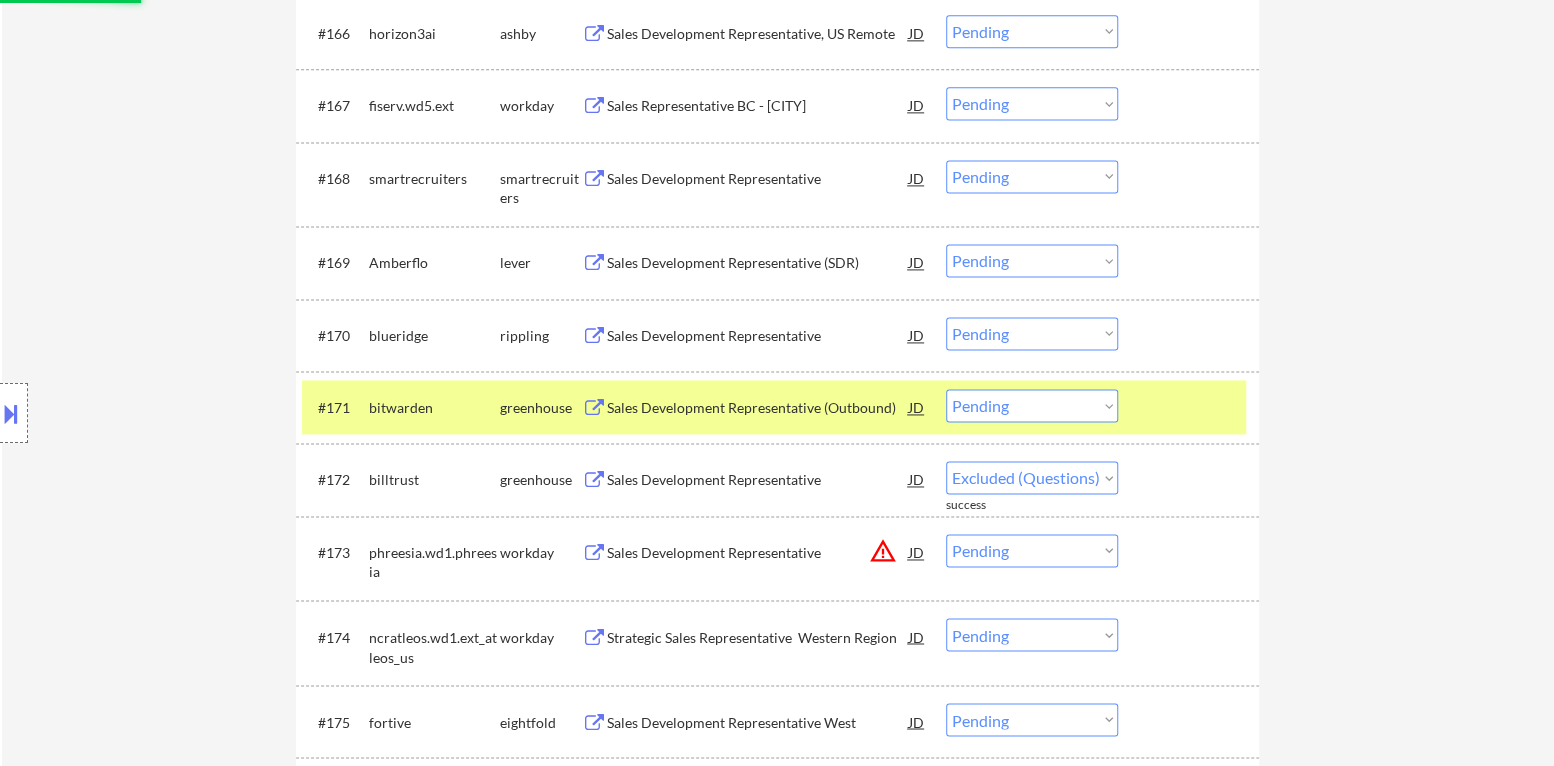 select on ""pending"" 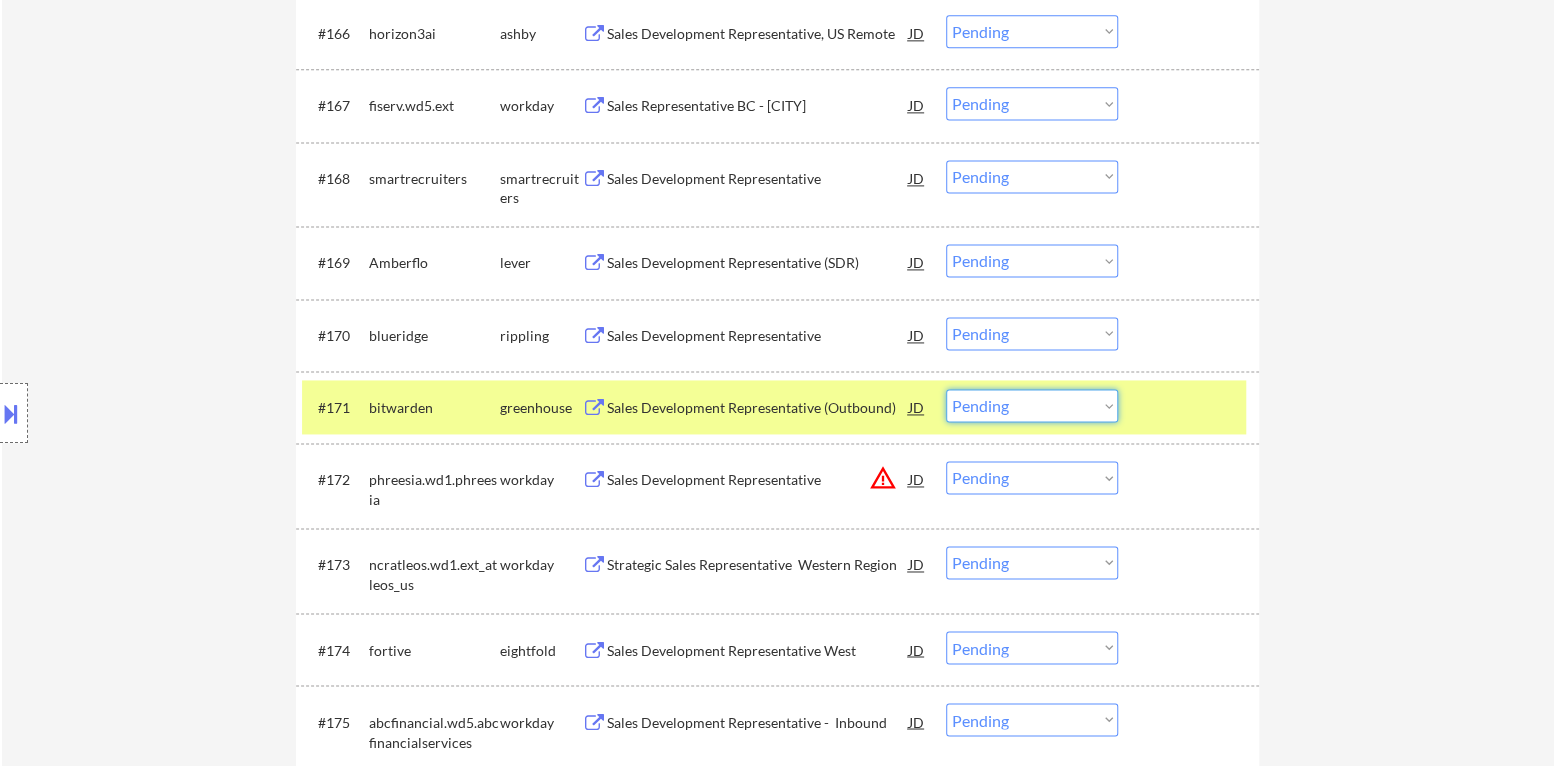 click on "Choose an option... Pending Applied Excluded (Questions) Excluded (Expired) Excluded (Location) Excluded (Bad Match) Excluded (Blocklist) Excluded (Salary) Excluded (Other)" at bounding box center [1032, 405] 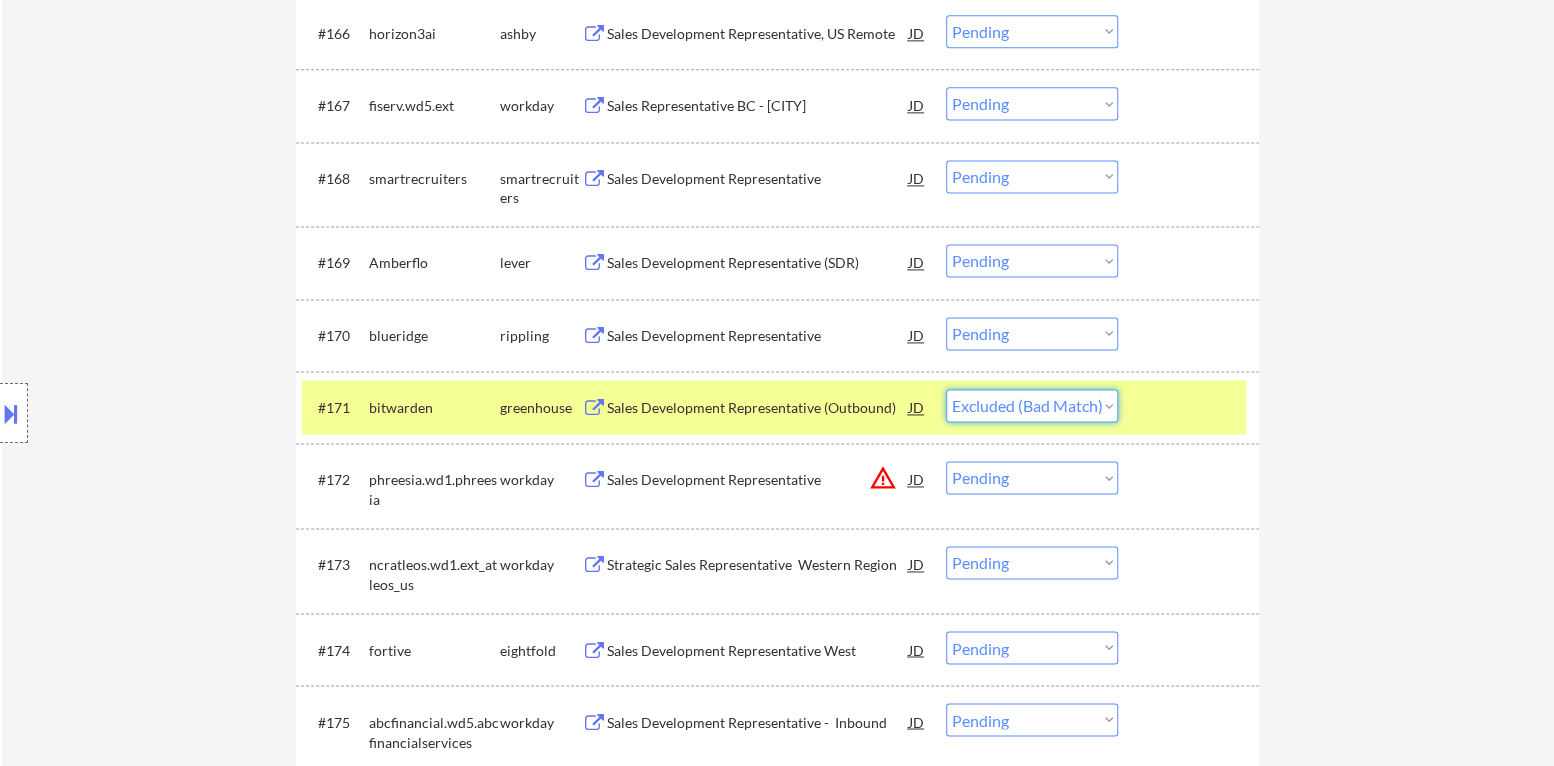 click on "Choose an option... Pending Applied Excluded (Questions) Excluded (Expired) Excluded (Location) Excluded (Bad Match) Excluded (Blocklist) Excluded (Salary) Excluded (Other)" at bounding box center (1032, 405) 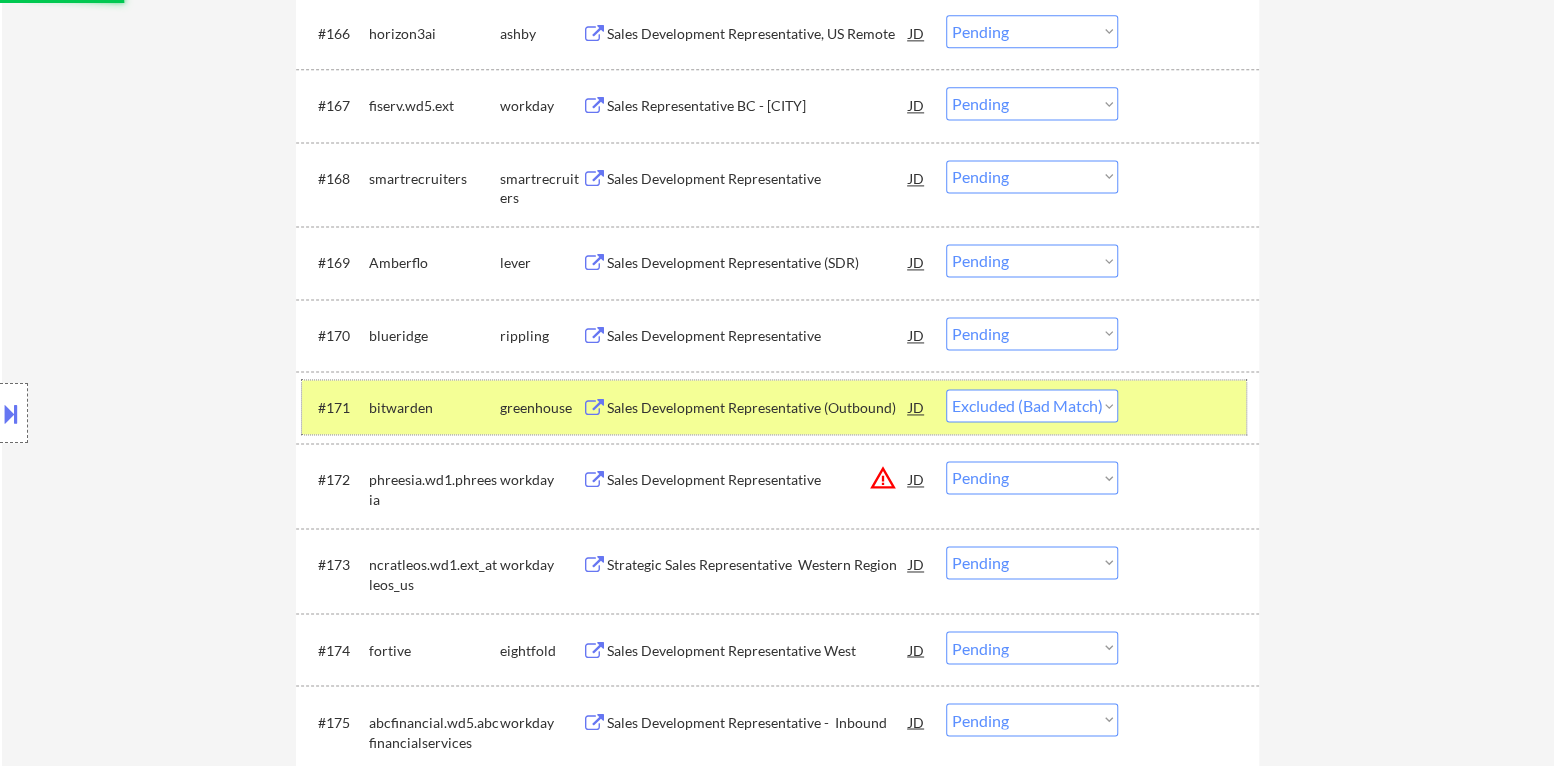 drag, startPoint x: 1129, startPoint y: 395, endPoint x: 1098, endPoint y: 417, distance: 38.013157 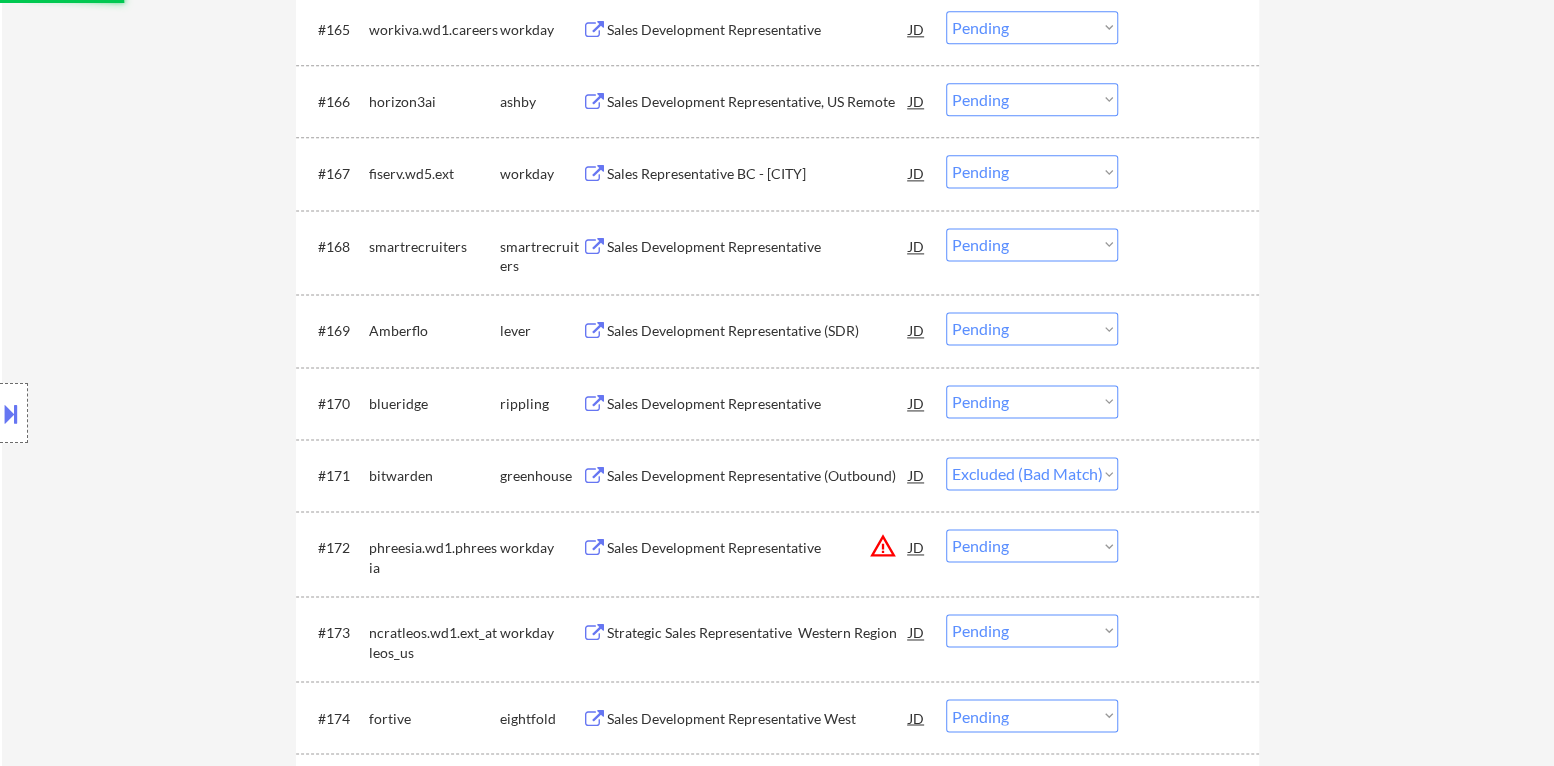 scroll, scrollTop: 5604, scrollLeft: 0, axis: vertical 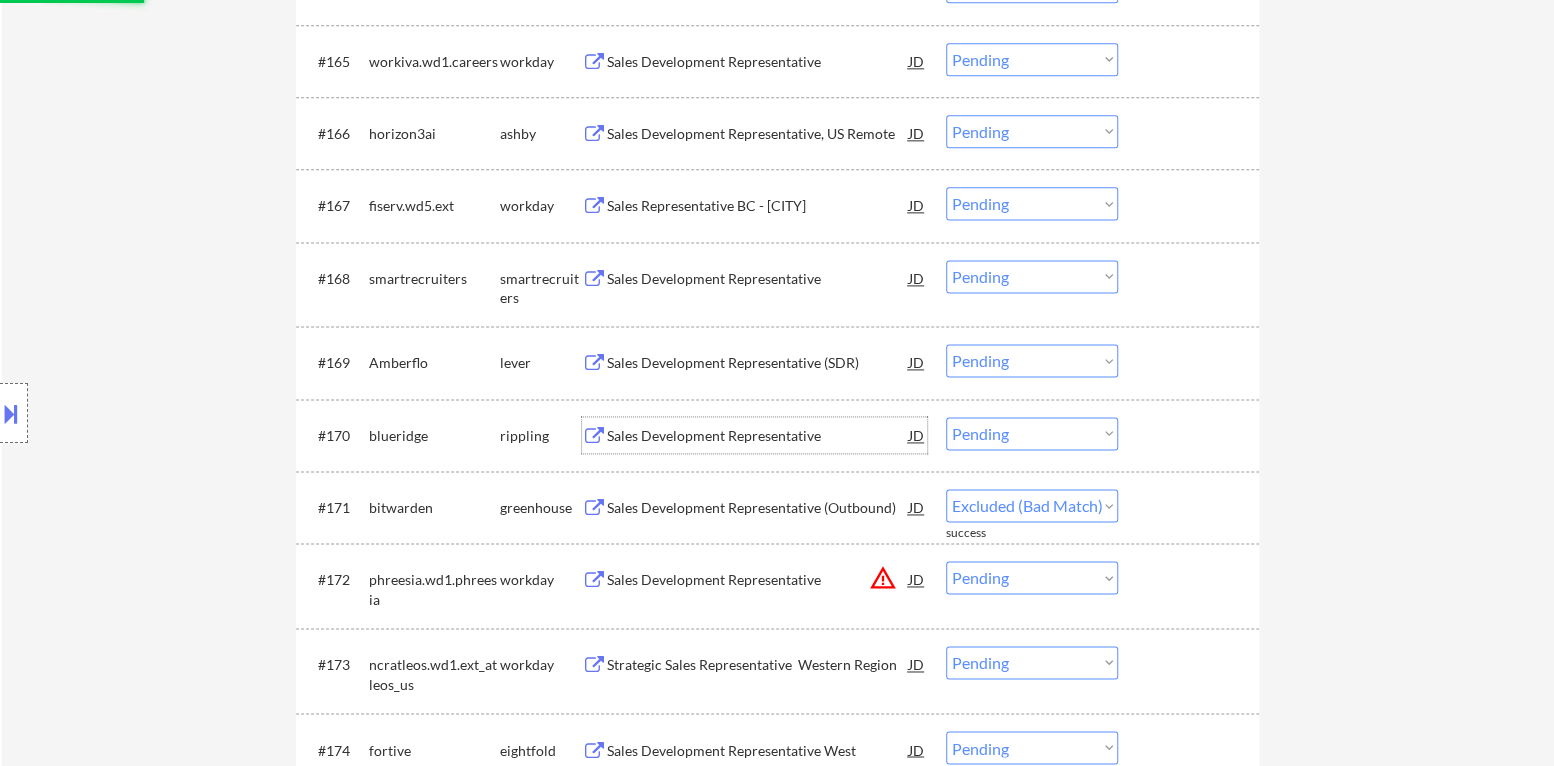 click on "Sales Development Representative" at bounding box center (758, 436) 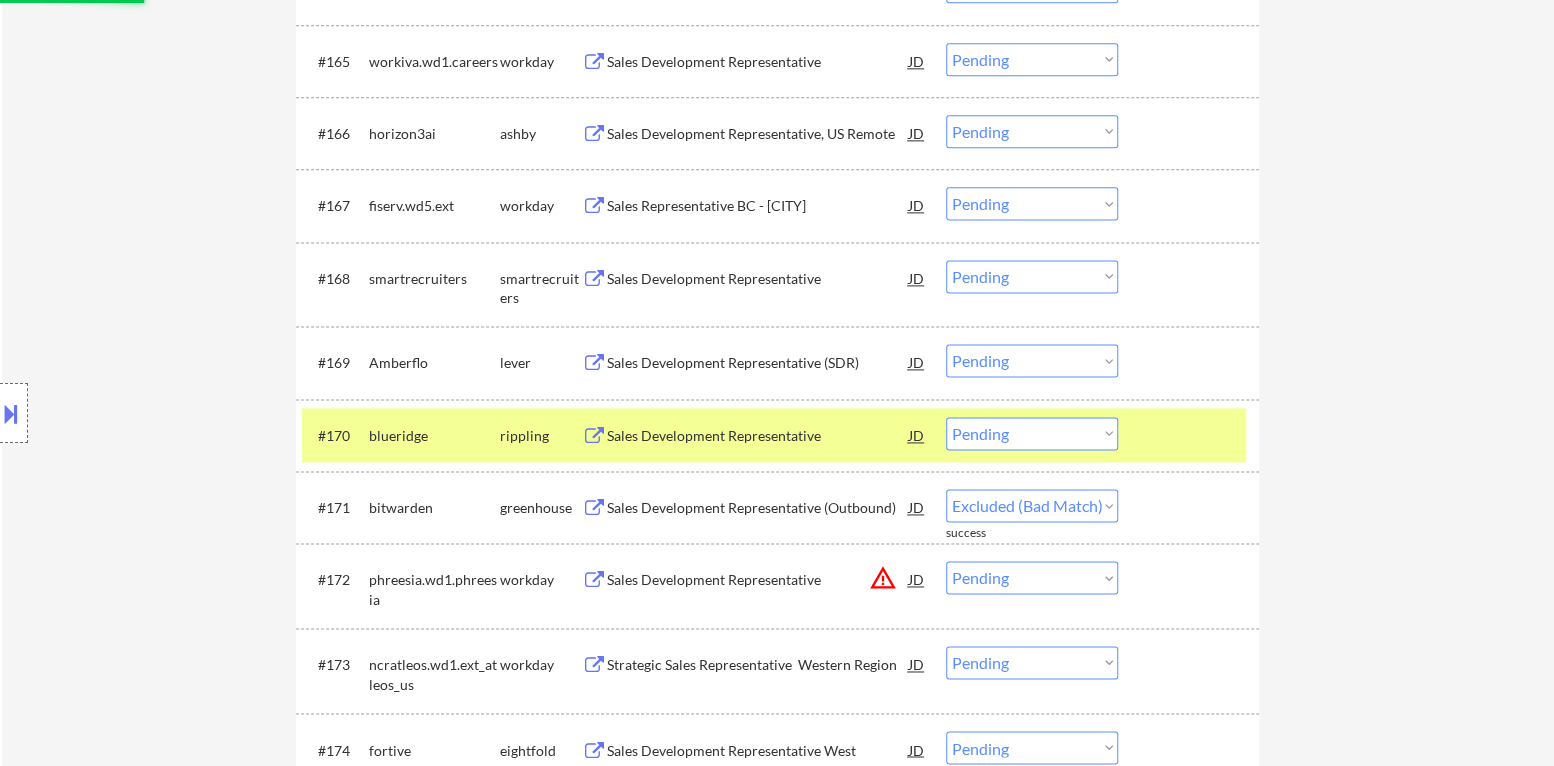 select on ""pending"" 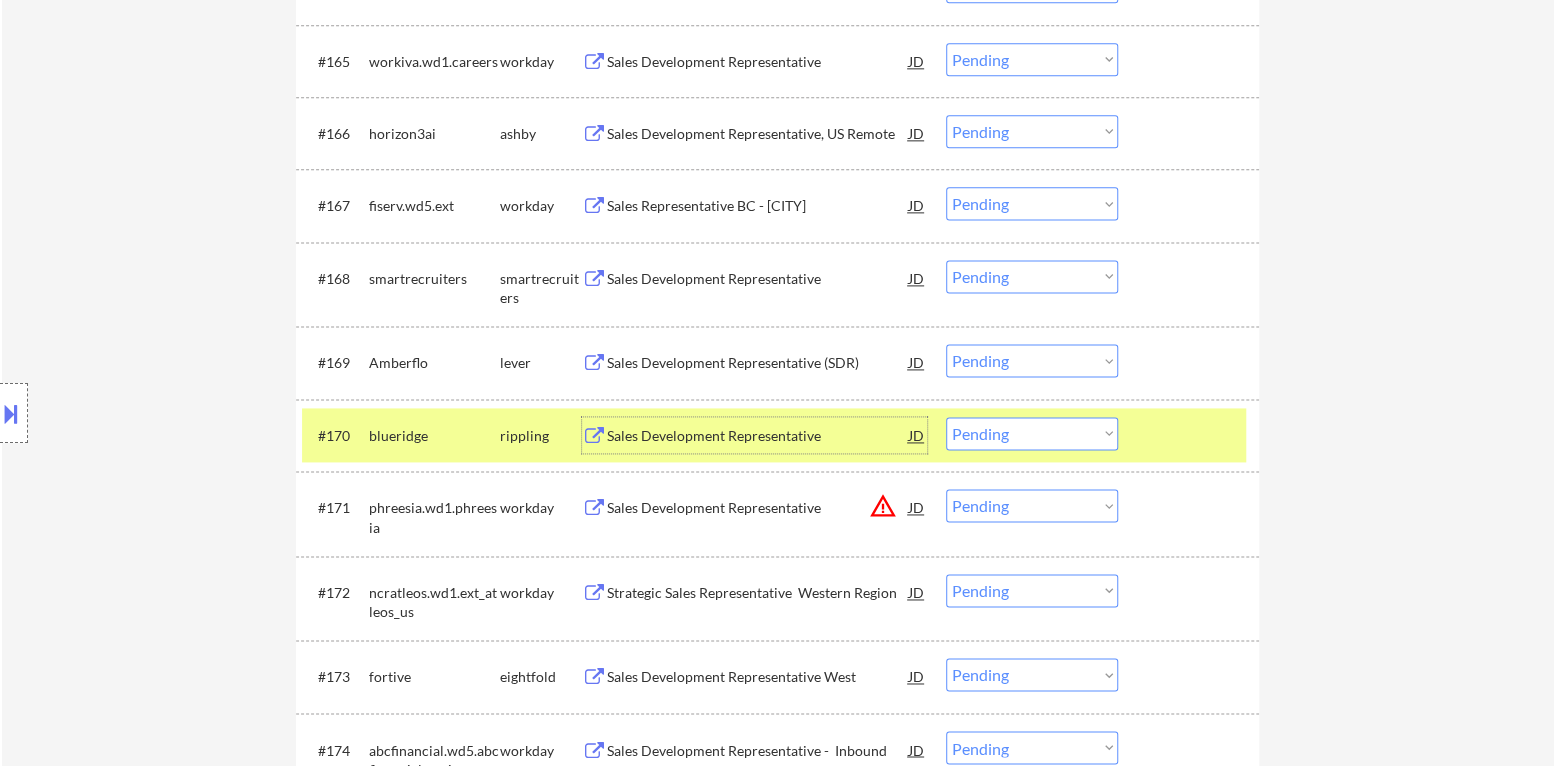 click on "Choose an option... Pending Applied Excluded (Questions) Excluded (Expired) Excluded (Location) Excluded (Bad Match) Excluded (Blocklist) Excluded (Salary) Excluded (Other)" at bounding box center (1032, 433) 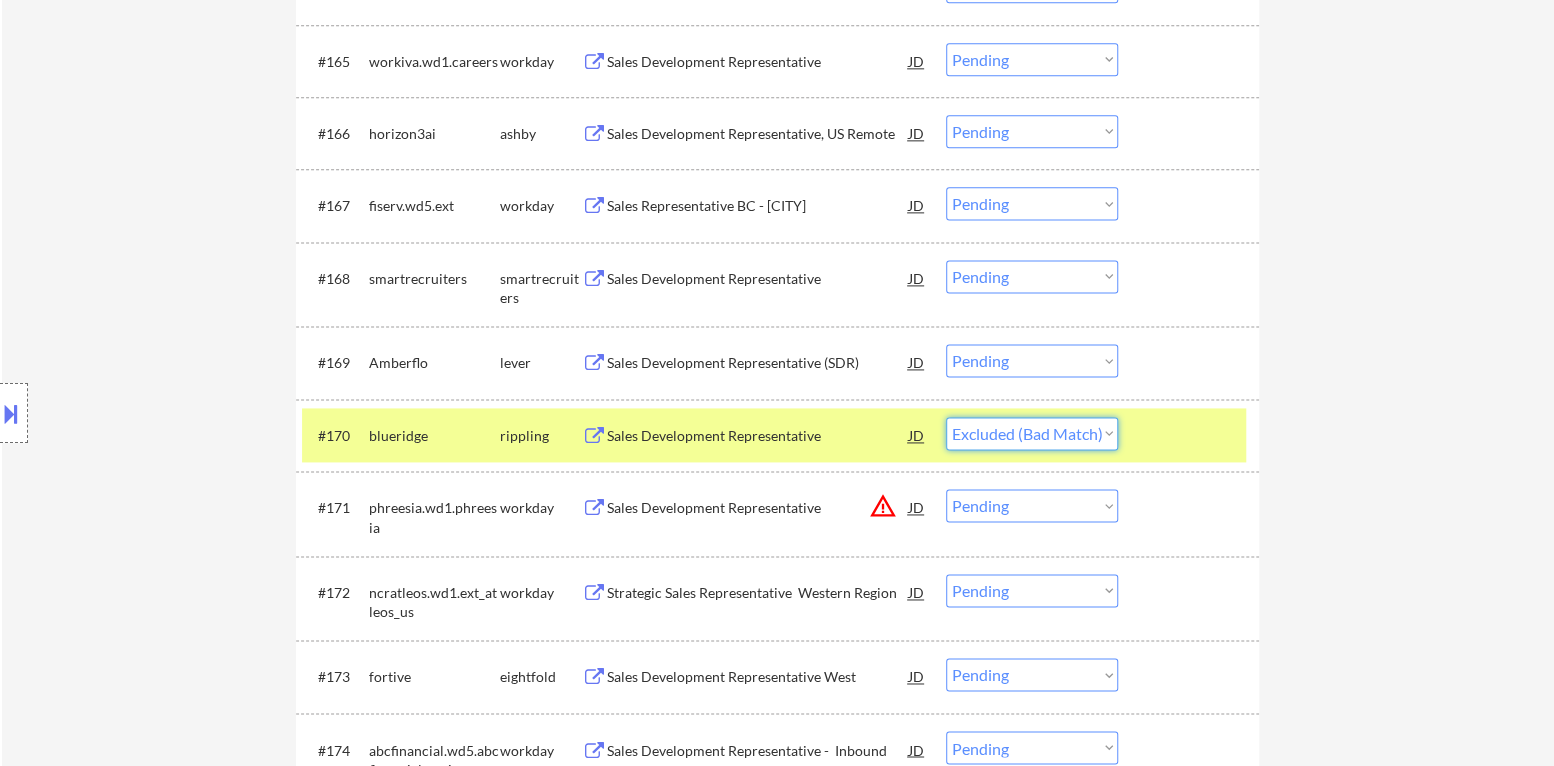 click on "Choose an option... Pending Applied Excluded (Questions) Excluded (Expired) Excluded (Location) Excluded (Bad Match) Excluded (Blocklist) Excluded (Salary) Excluded (Other)" at bounding box center [1032, 433] 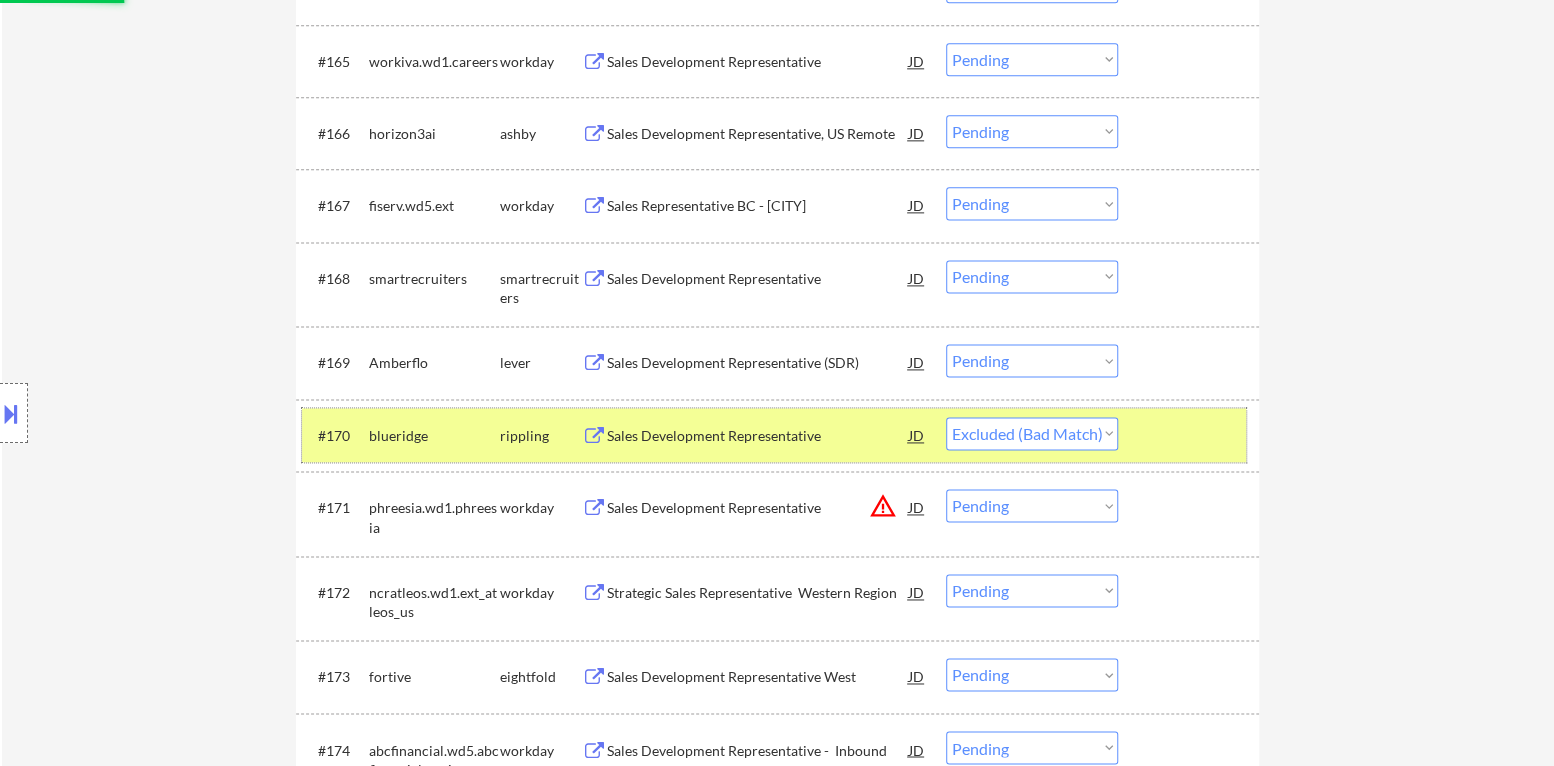 click at bounding box center (1191, 435) 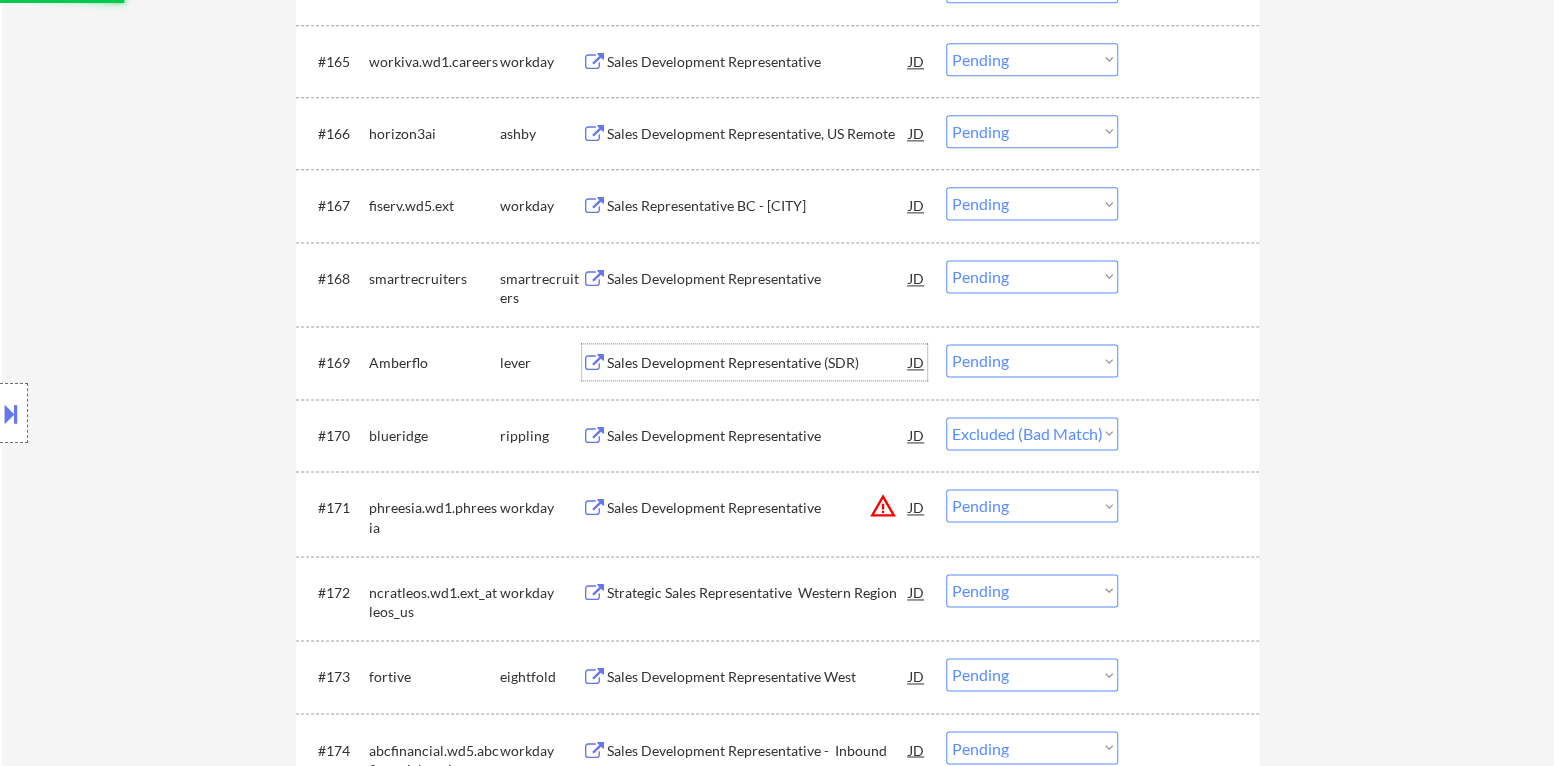 click on "Sales Development Representative (SDR)" at bounding box center [758, 363] 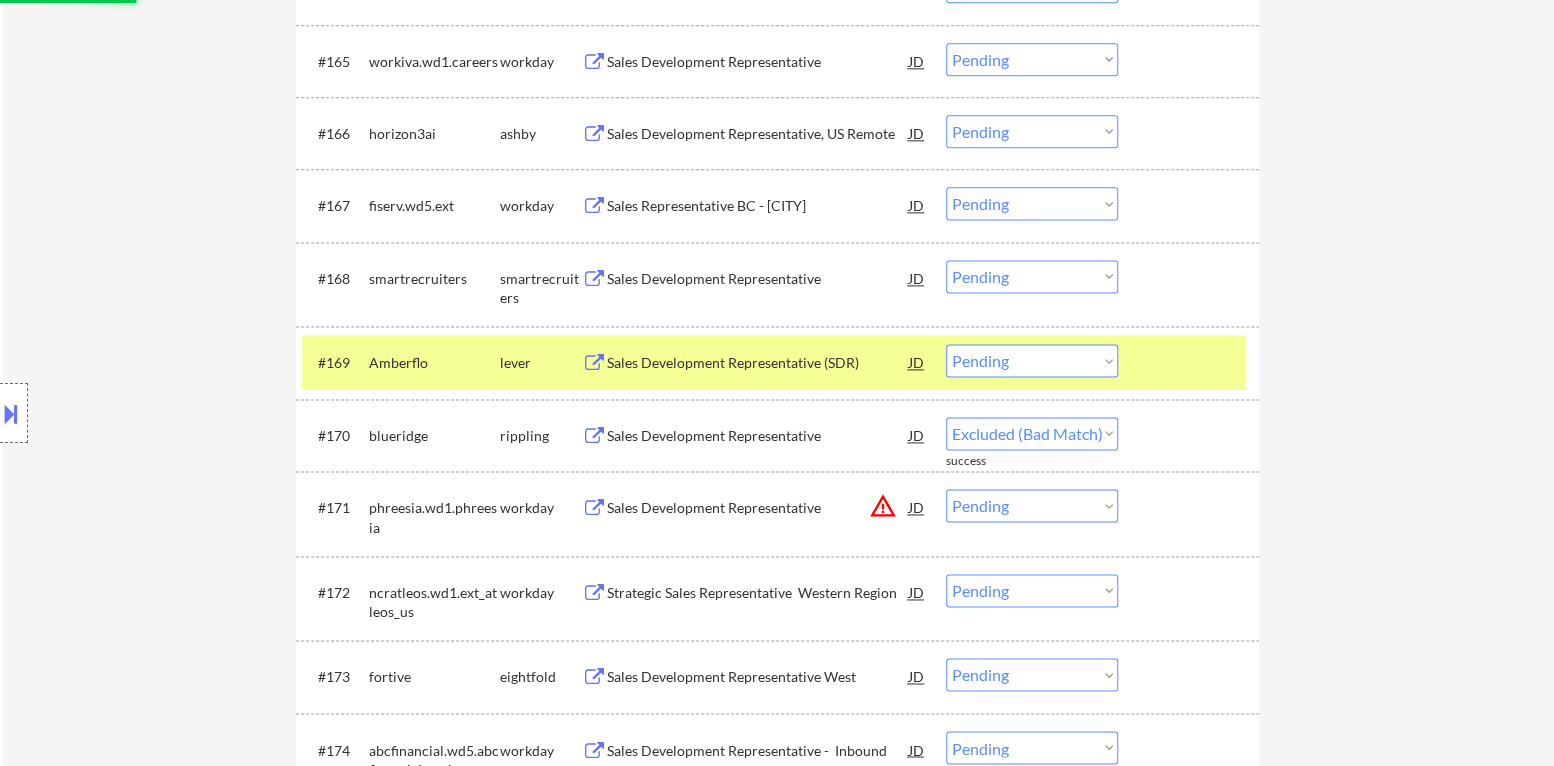 select on ""pending"" 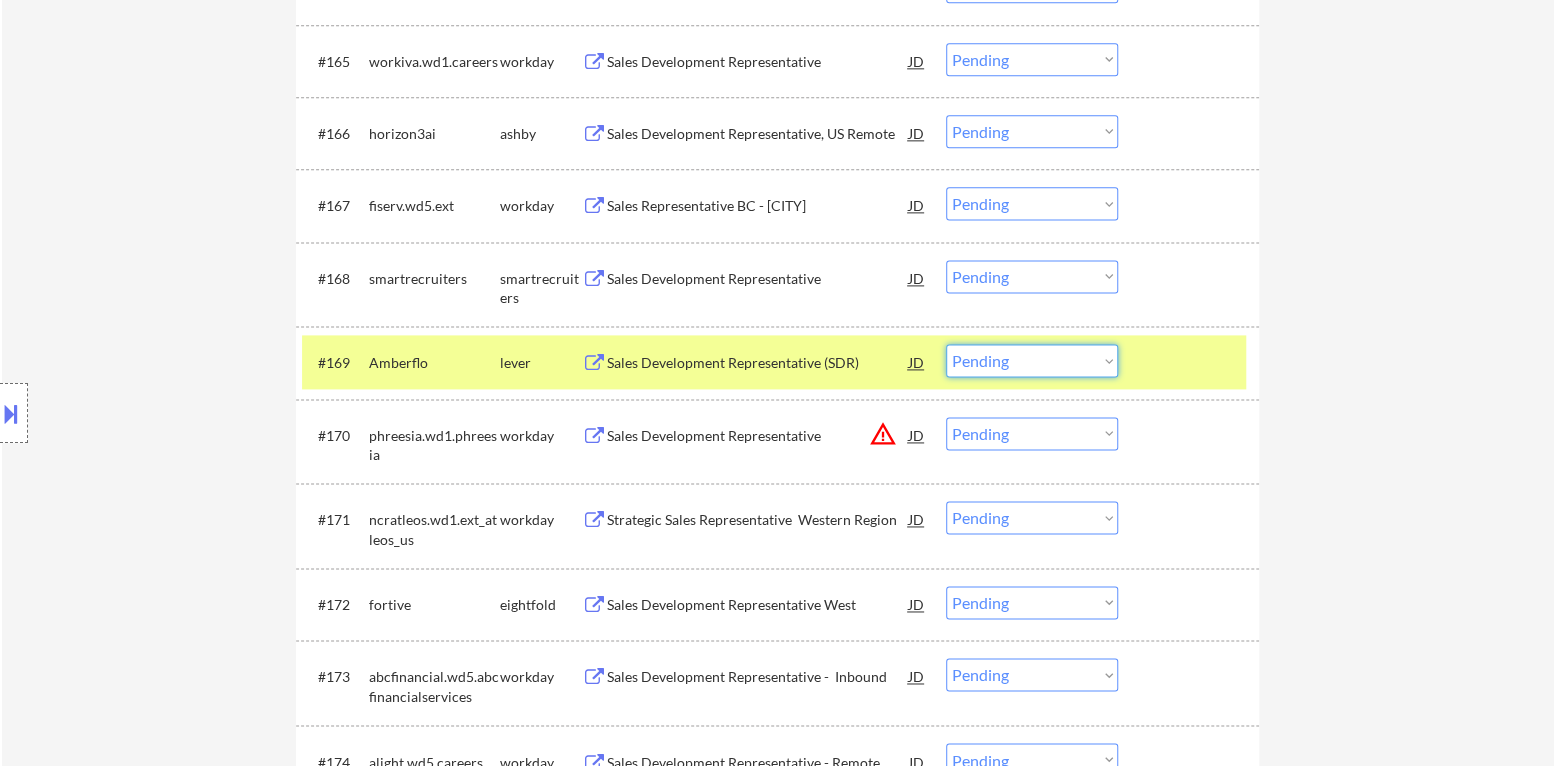 click on "Choose an option... Pending Applied Excluded (Questions) Excluded (Expired) Excluded (Location) Excluded (Bad Match) Excluded (Blocklist) Excluded (Salary) Excluded (Other)" at bounding box center [1032, 360] 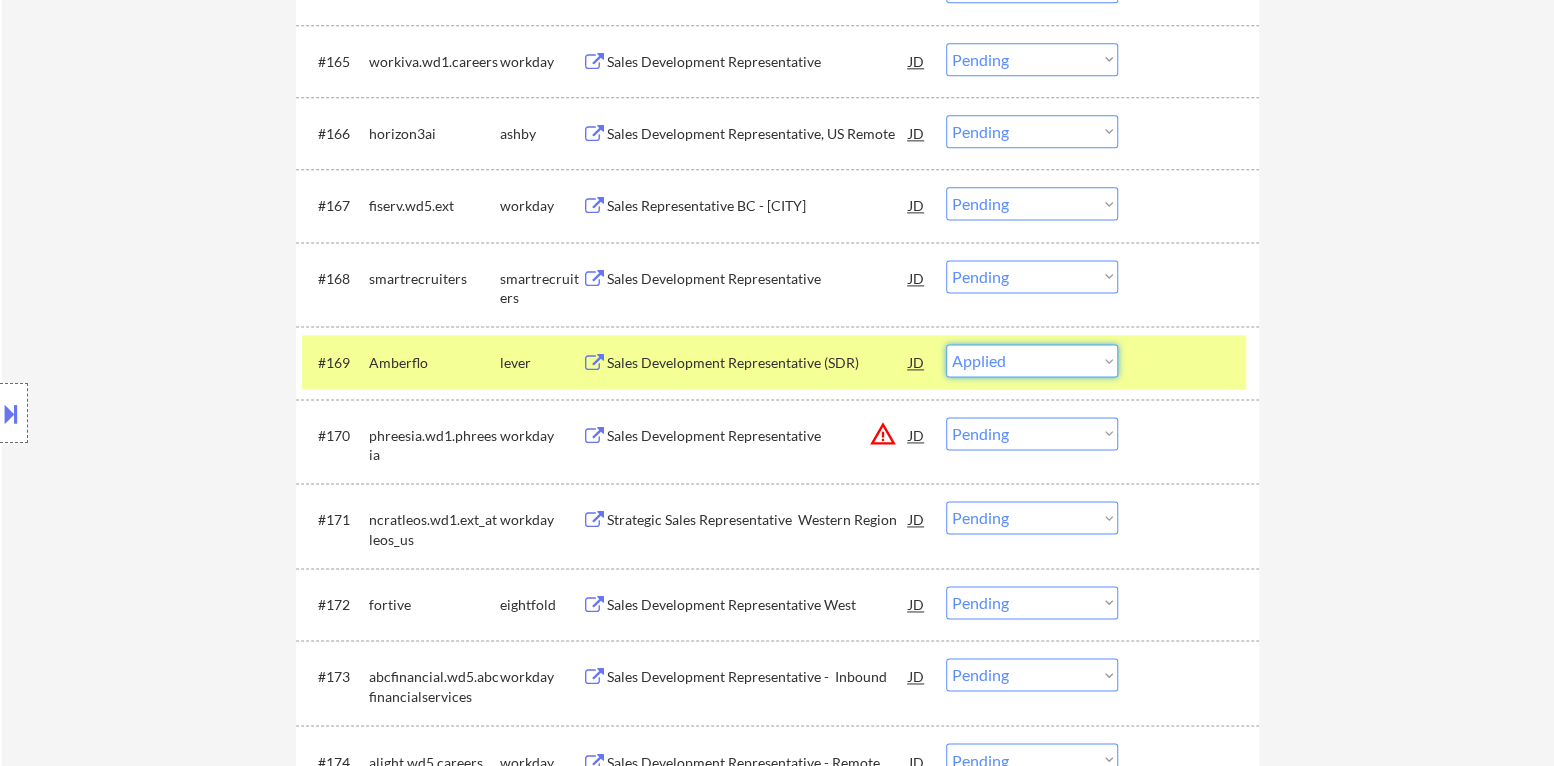 click on "Choose an option... Pending Applied Excluded (Questions) Excluded (Expired) Excluded (Location) Excluded (Bad Match) Excluded (Blocklist) Excluded (Salary) Excluded (Other)" at bounding box center [1032, 360] 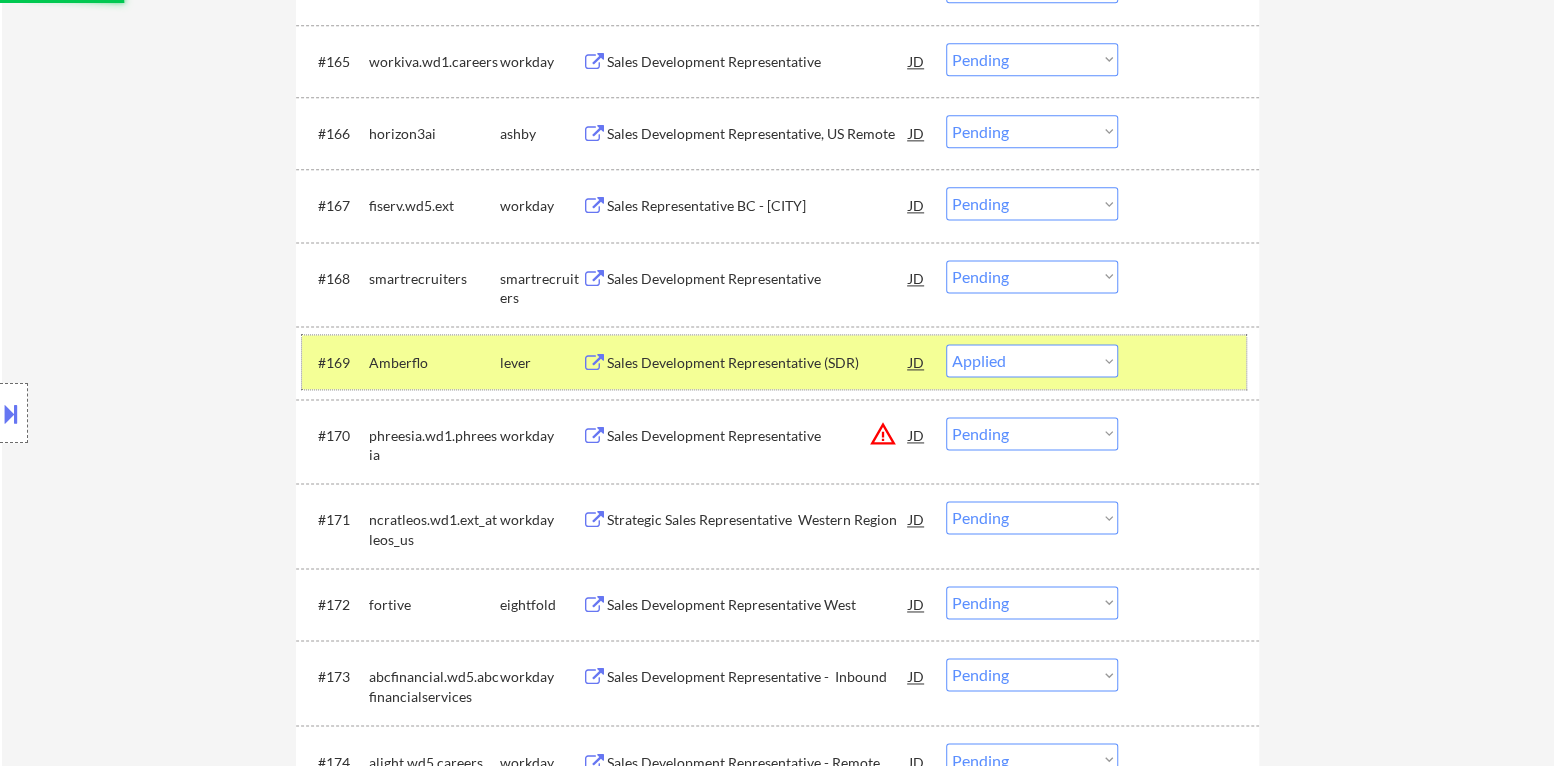 click at bounding box center [1191, 362] 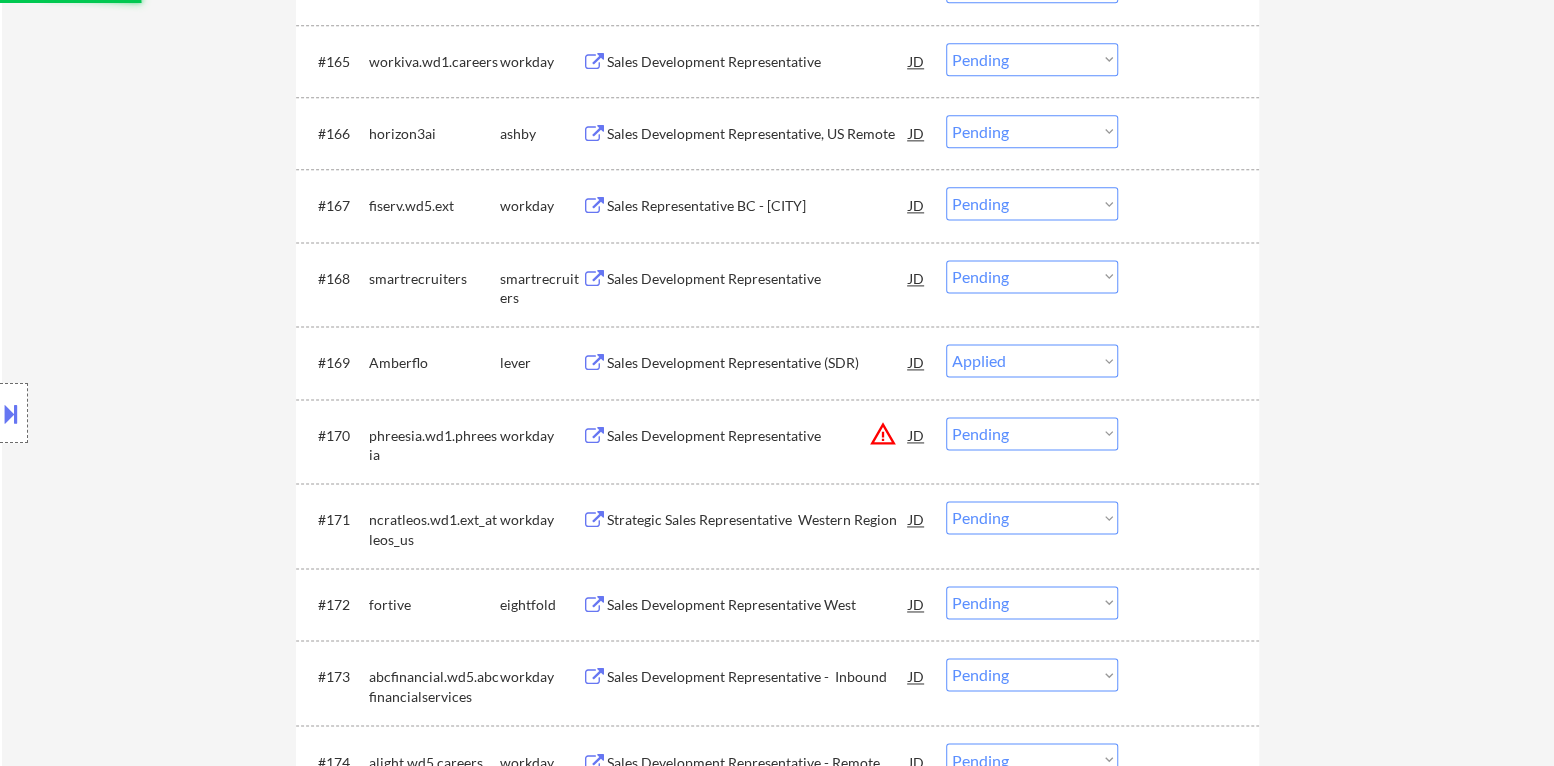 select on ""pending"" 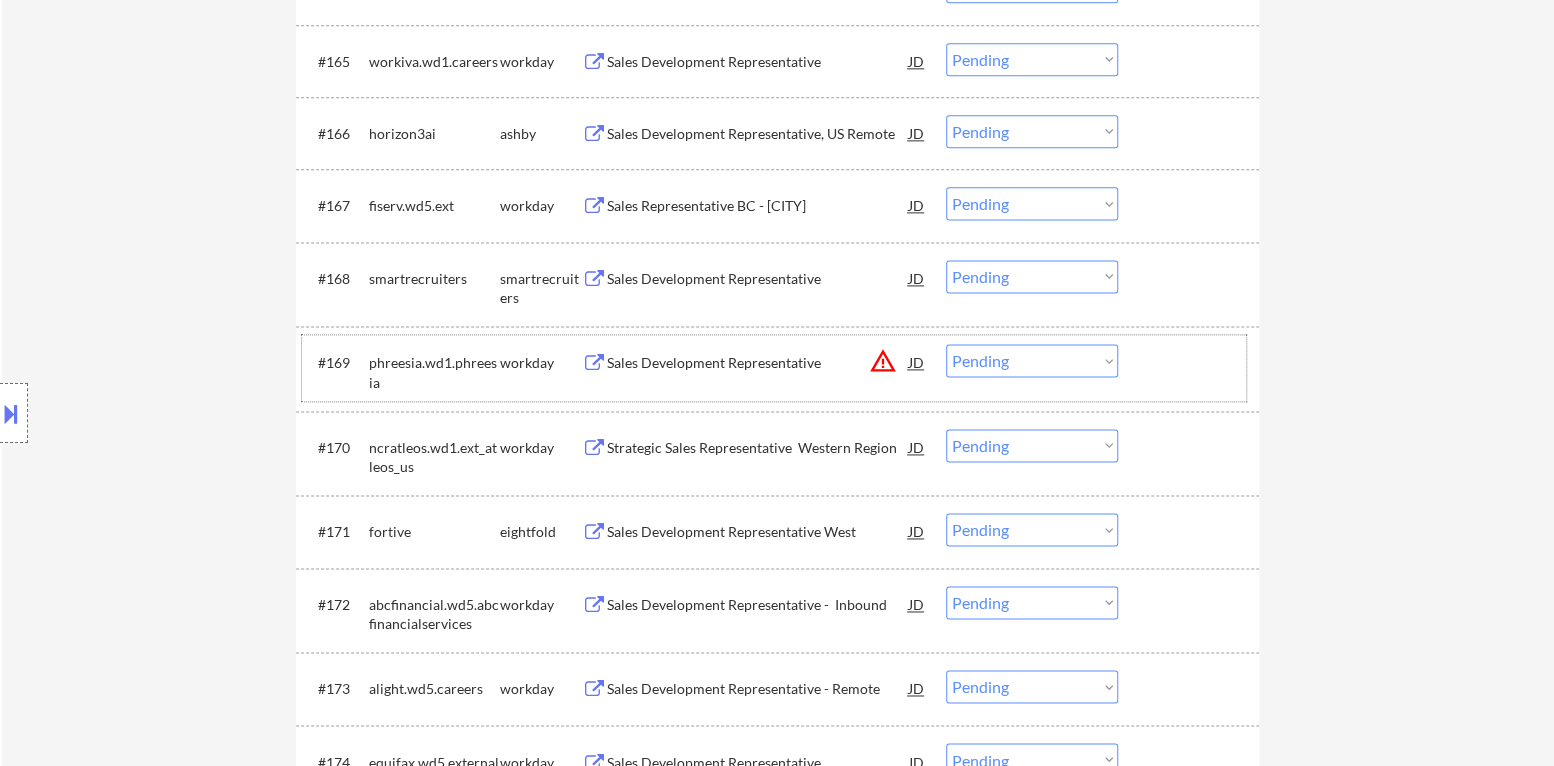 click on "Sales Development Representative" at bounding box center (758, 279) 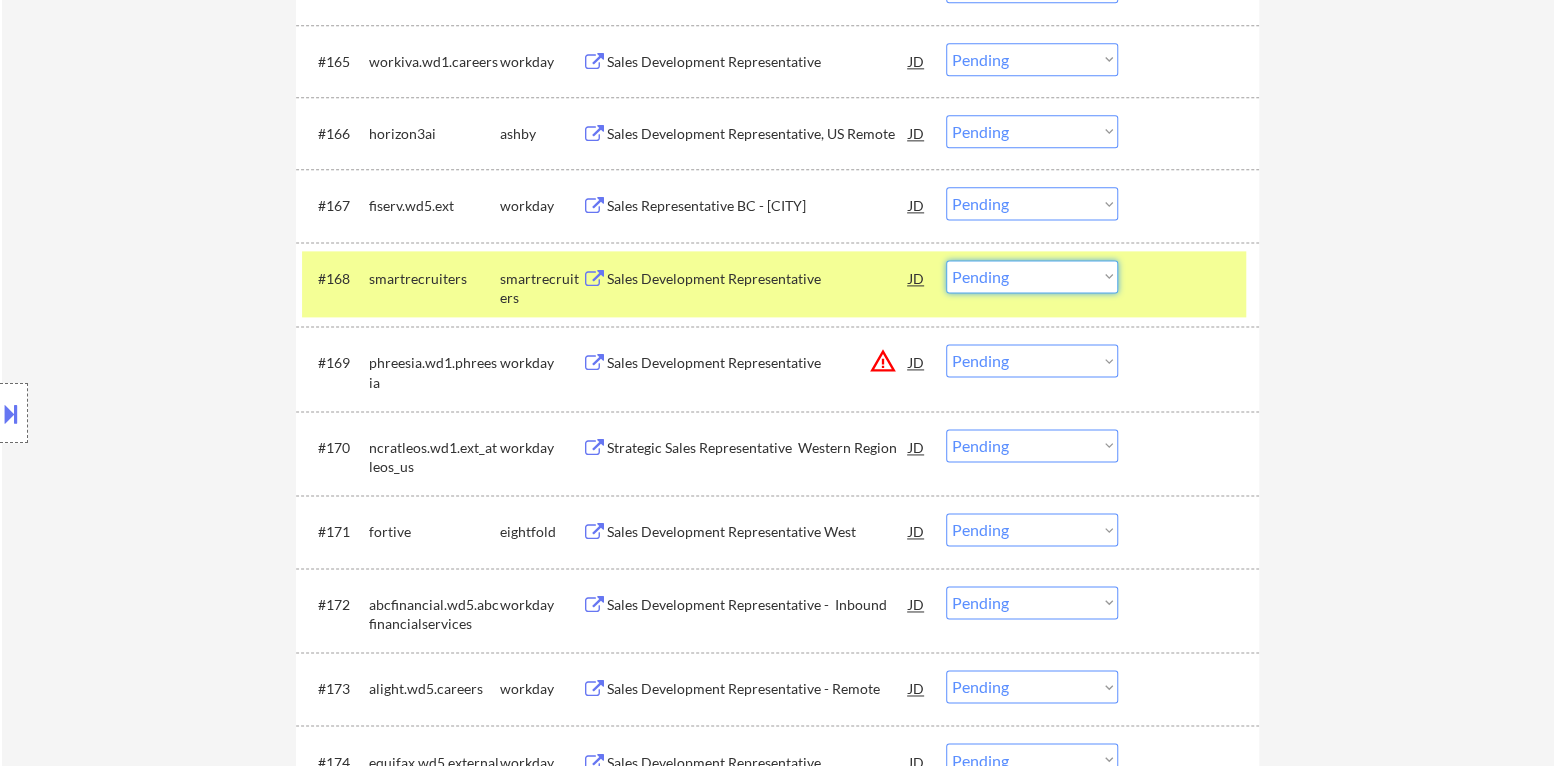 click on "Choose an option... Pending Applied Excluded (Questions) Excluded (Expired) Excluded (Location) Excluded (Bad Match) Excluded (Blocklist) Excluded (Salary) Excluded (Other)" at bounding box center [1032, 276] 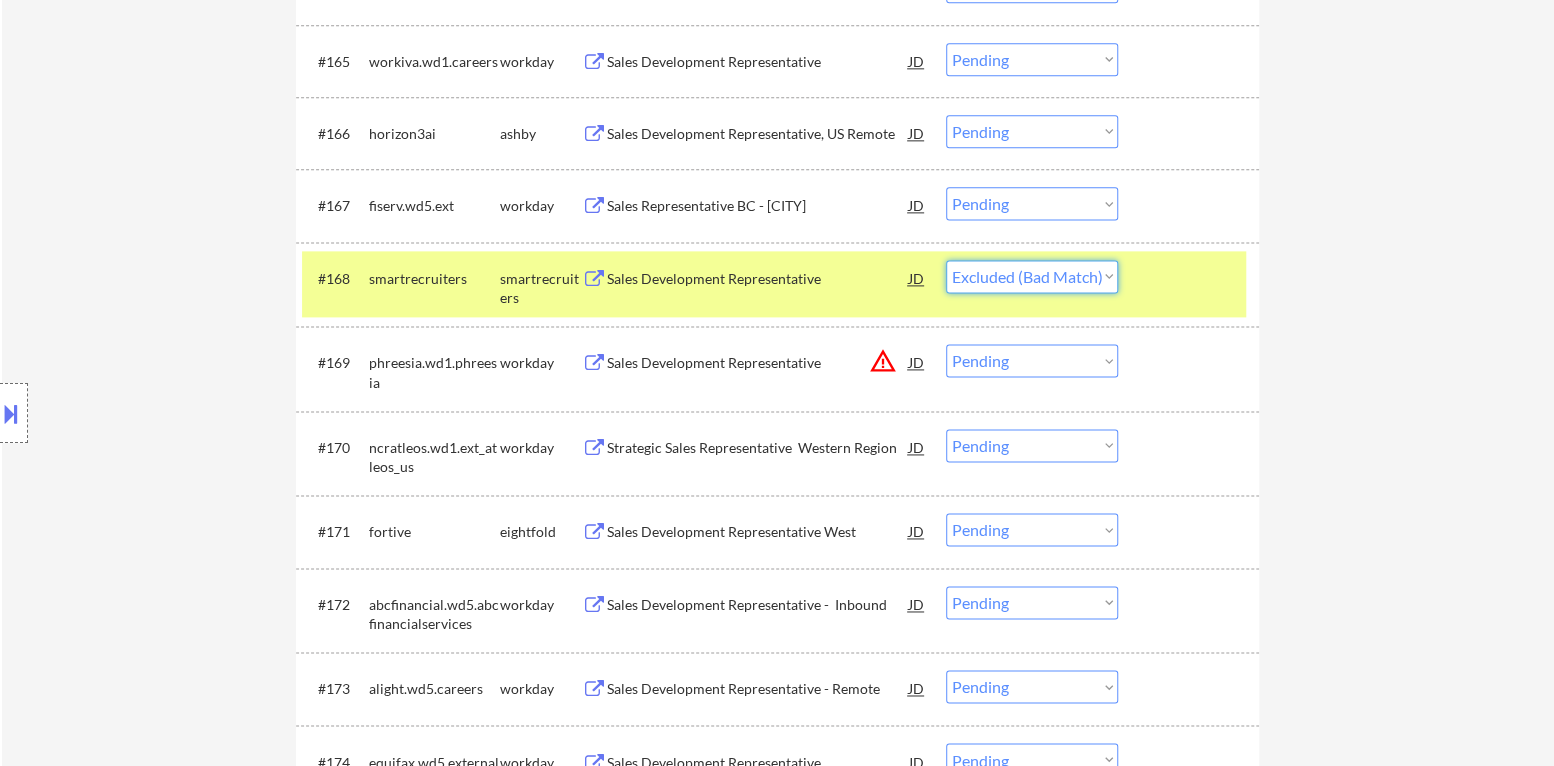 click on "Choose an option... Pending Applied Excluded (Questions) Excluded (Expired) Excluded (Location) Excluded (Bad Match) Excluded (Blocklist) Excluded (Salary) Excluded (Other)" at bounding box center [1032, 276] 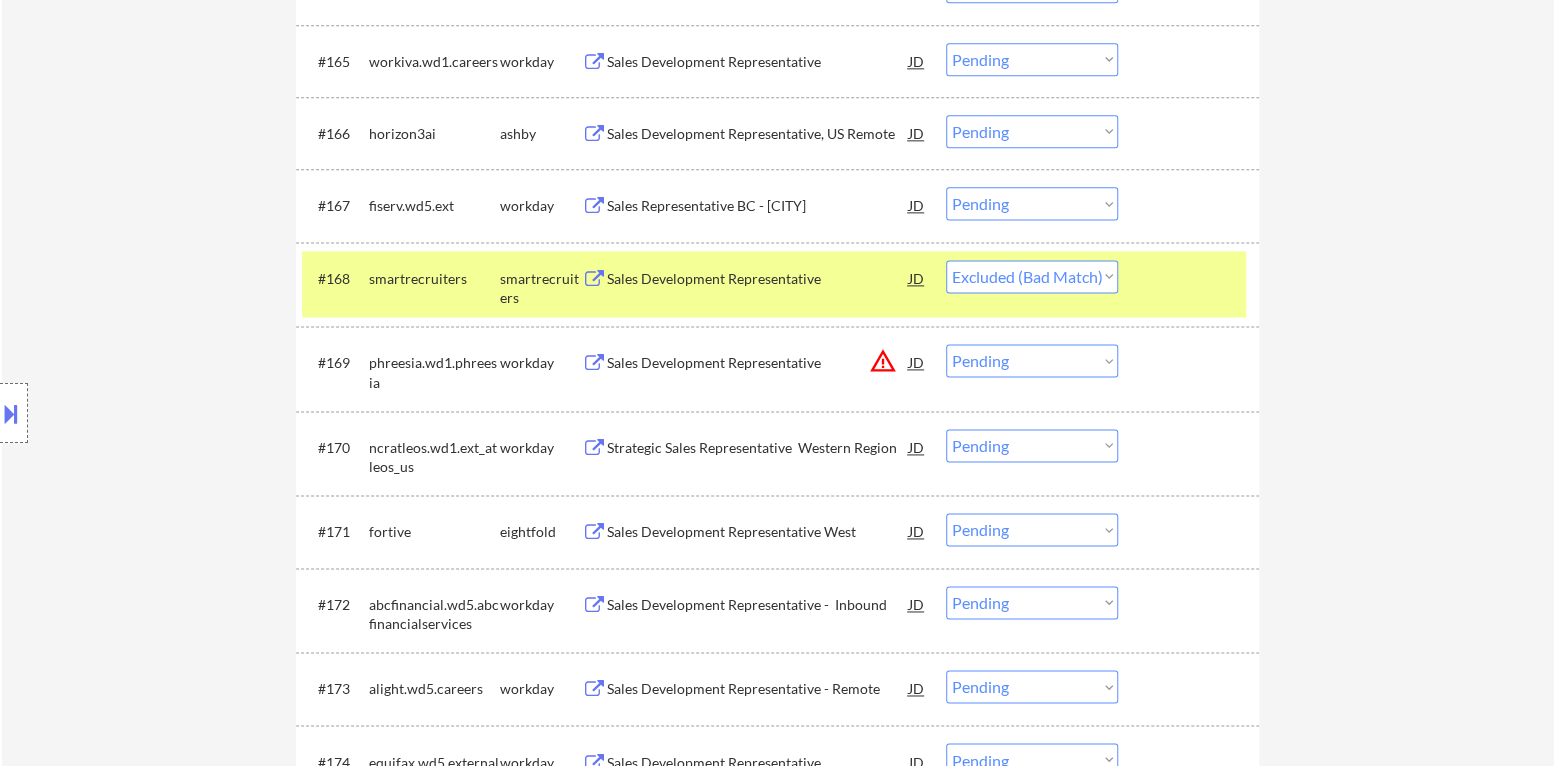 click on "#168 smartrecruiters smartrecruiters Sales Development Representative JD warning_amber Choose an option... Pending Applied Excluded (Questions) Excluded (Expired) Excluded (Location) Excluded (Bad Match) Excluded (Blocklist) Excluded (Salary) Excluded (Other)" at bounding box center (774, 284) 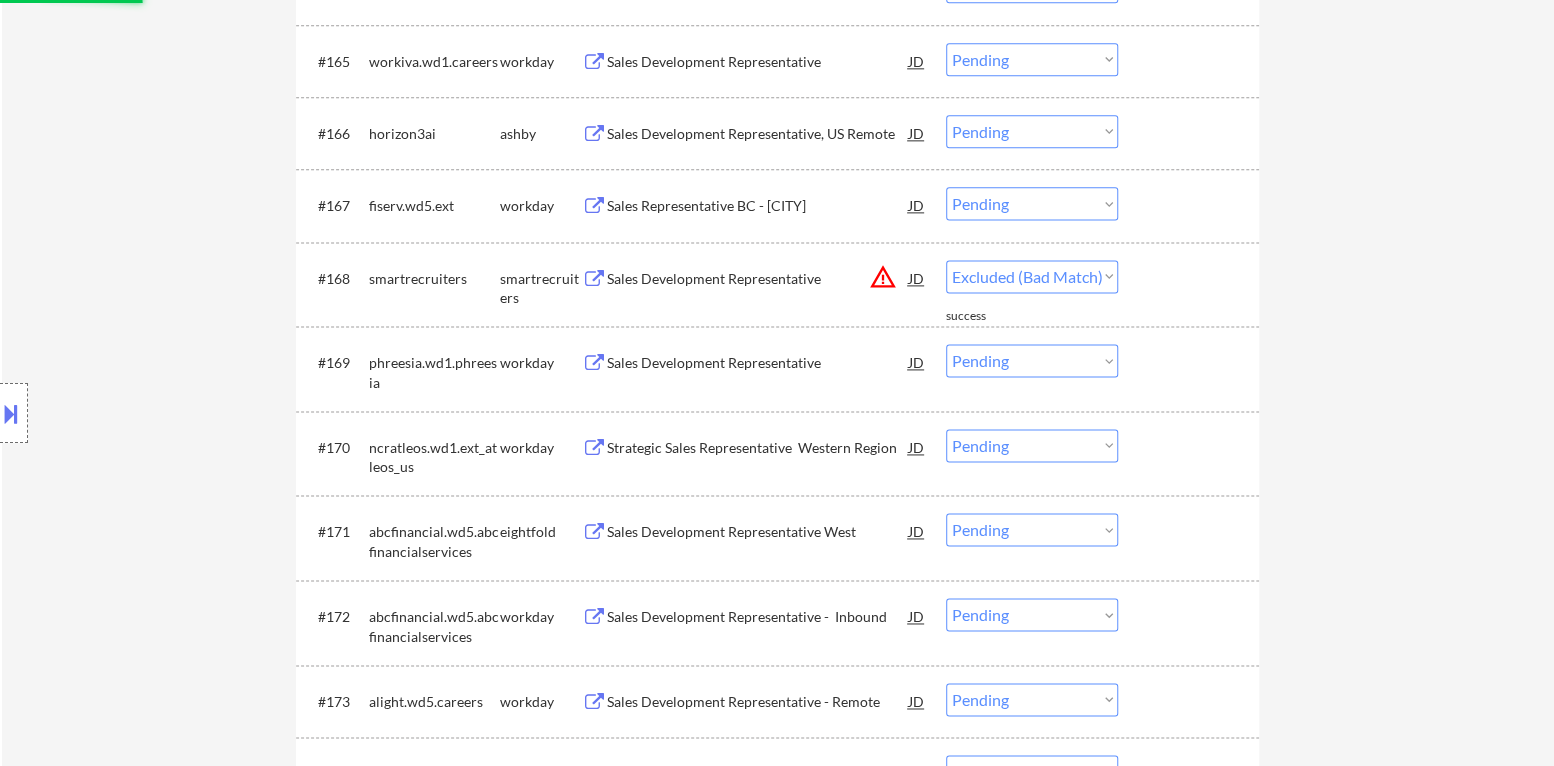 select on ""pending"" 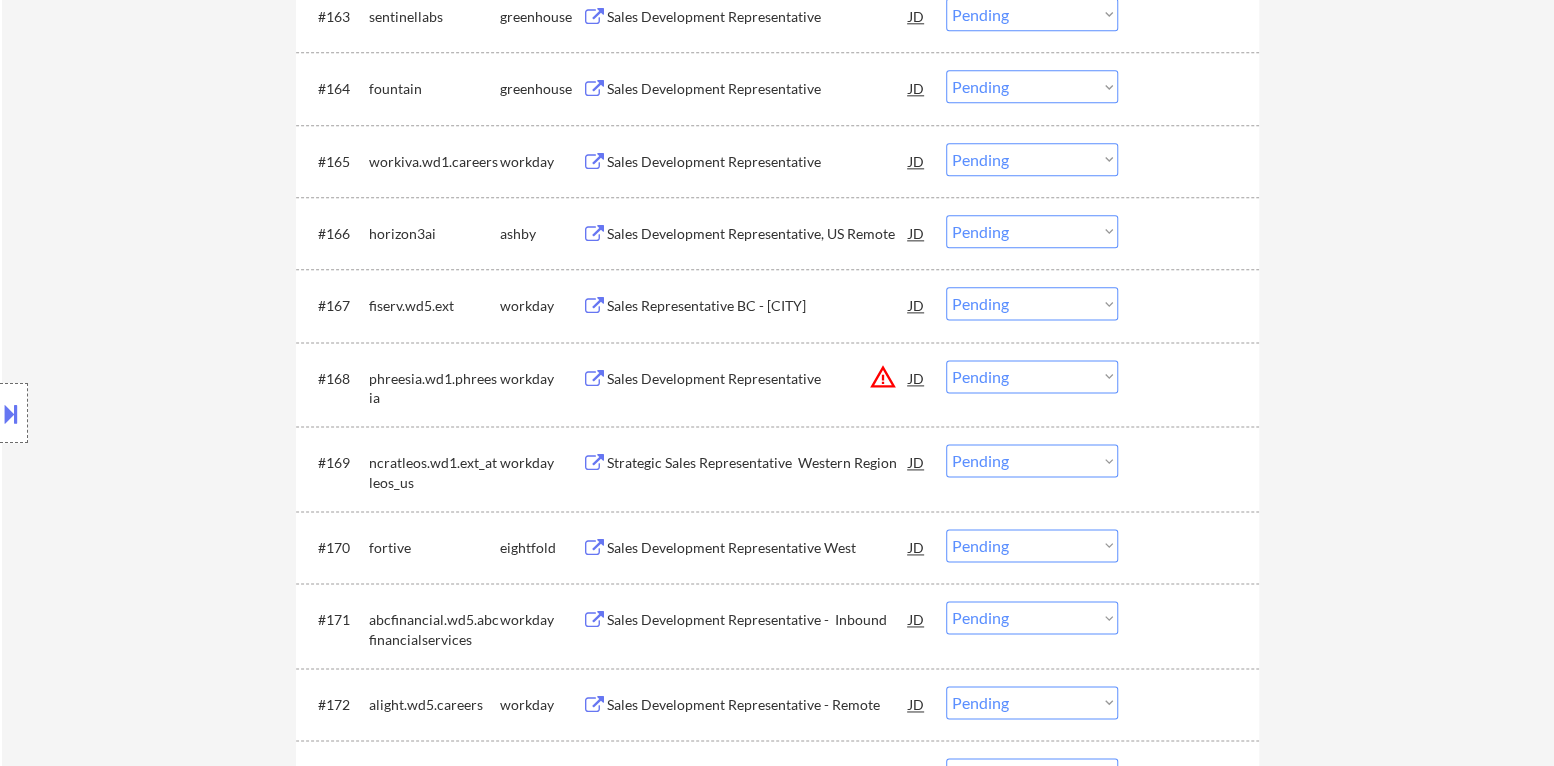 scroll, scrollTop: 5404, scrollLeft: 0, axis: vertical 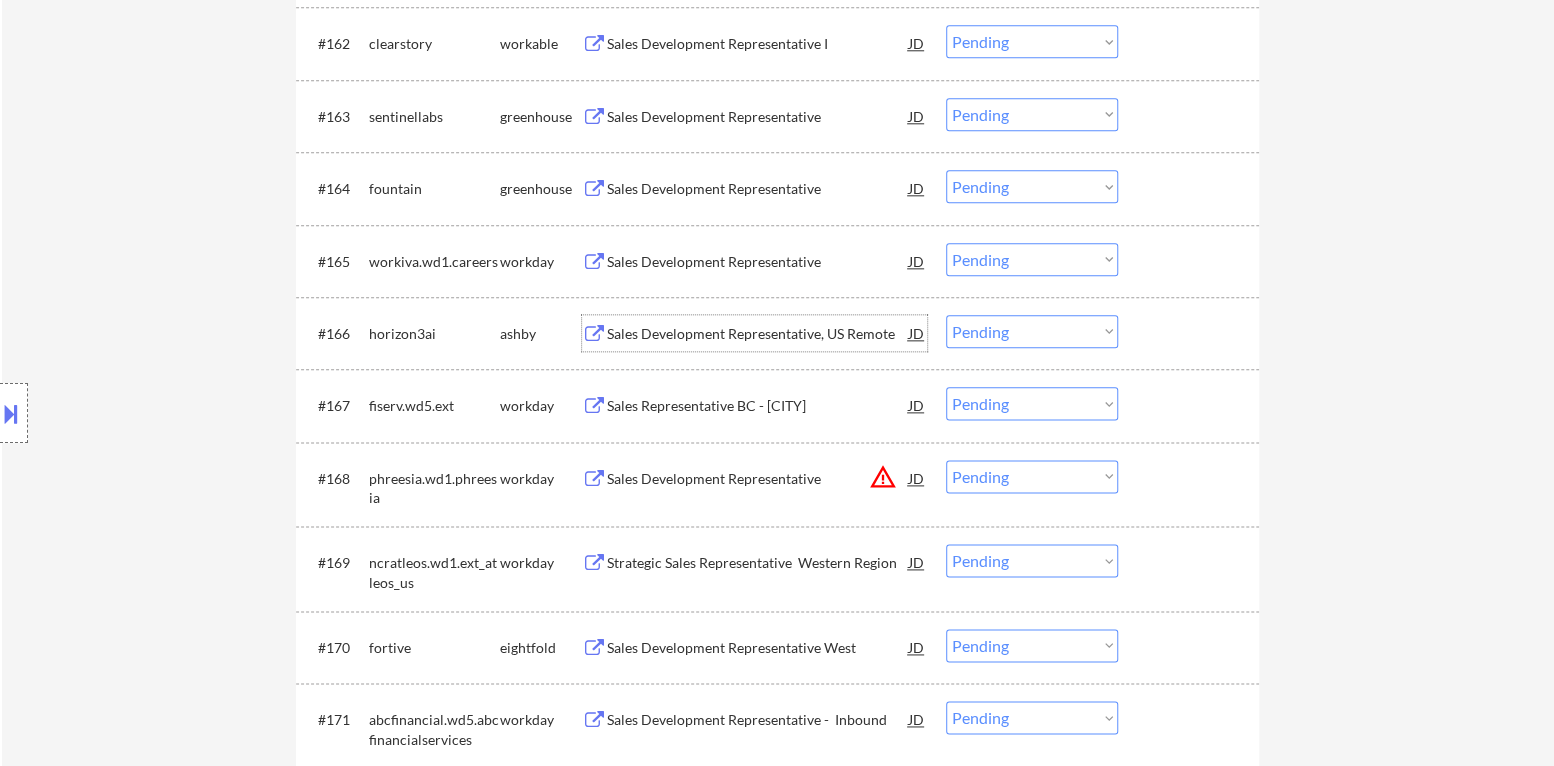 click on "Sales Development Representative, US Remote" at bounding box center (758, 334) 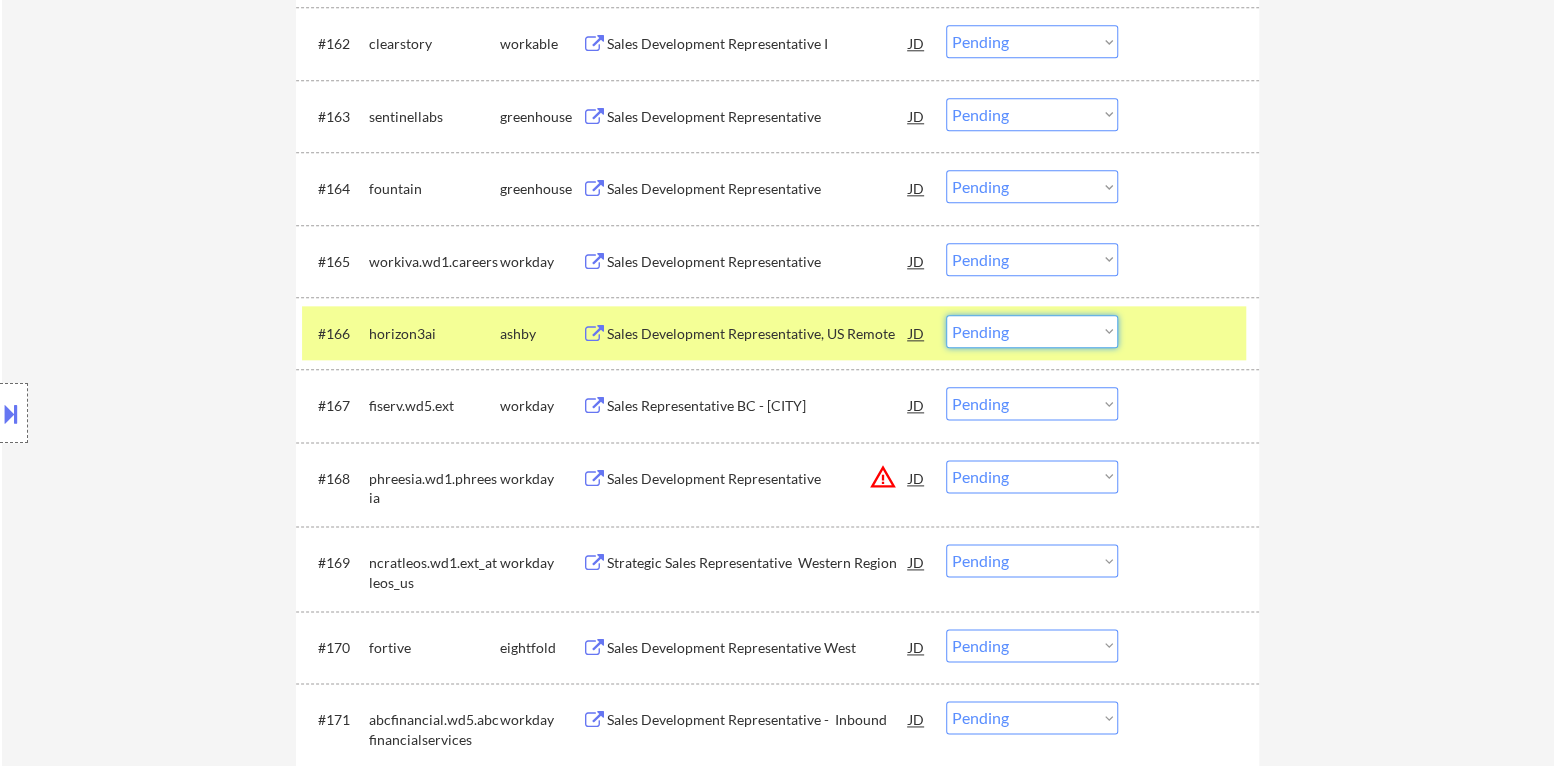 click on "Choose an option... Pending Applied Excluded (Questions) Excluded (Expired) Excluded (Location) Excluded (Bad Match) Excluded (Blocklist) Excluded (Salary) Excluded (Other)" at bounding box center (1032, 331) 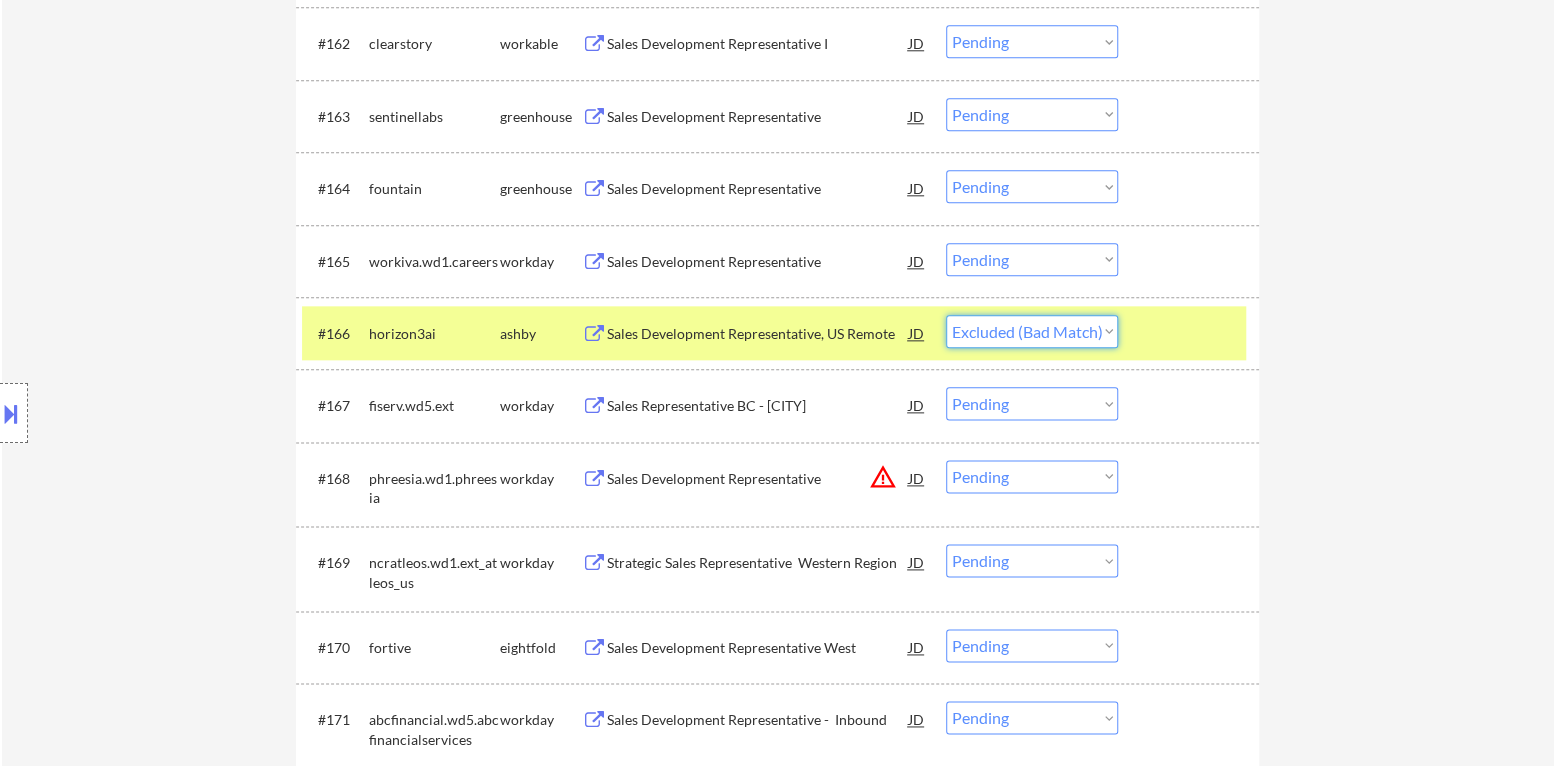 click on "Choose an option... Pending Applied Excluded (Questions) Excluded (Expired) Excluded (Location) Excluded (Bad Match) Excluded (Blocklist) Excluded (Salary) Excluded (Other)" at bounding box center [1032, 331] 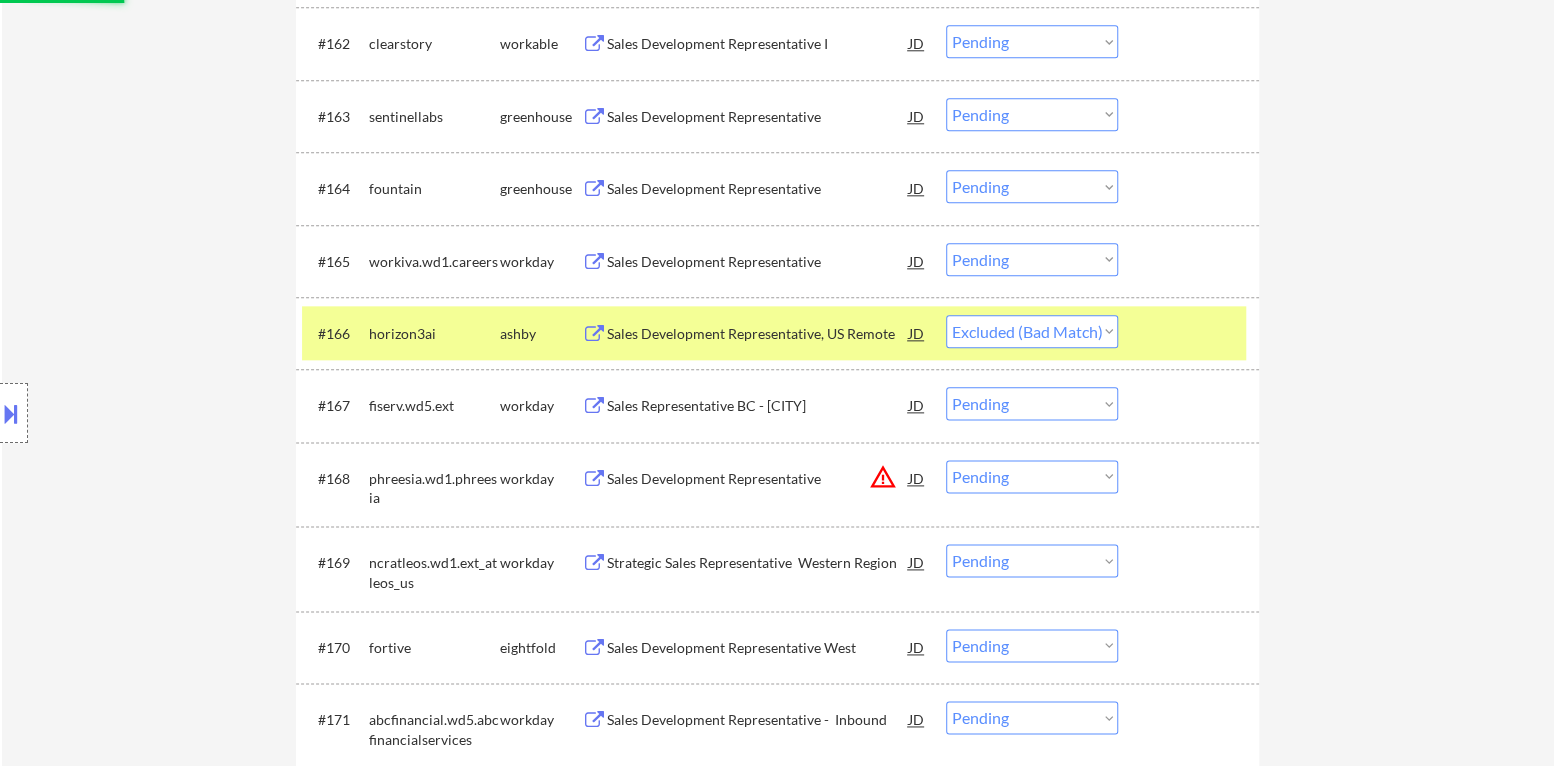 click at bounding box center (1191, 333) 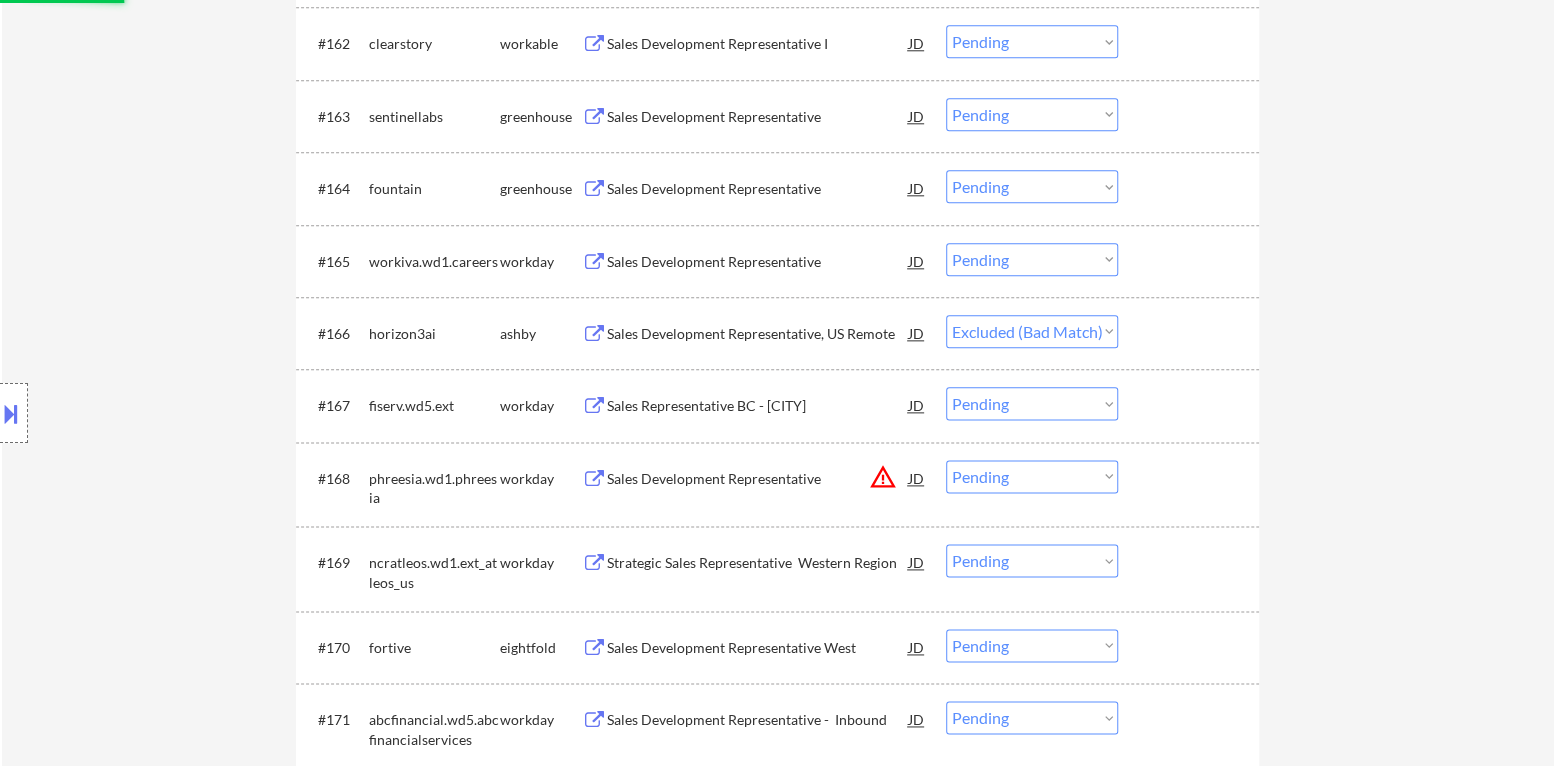 scroll, scrollTop: 5304, scrollLeft: 0, axis: vertical 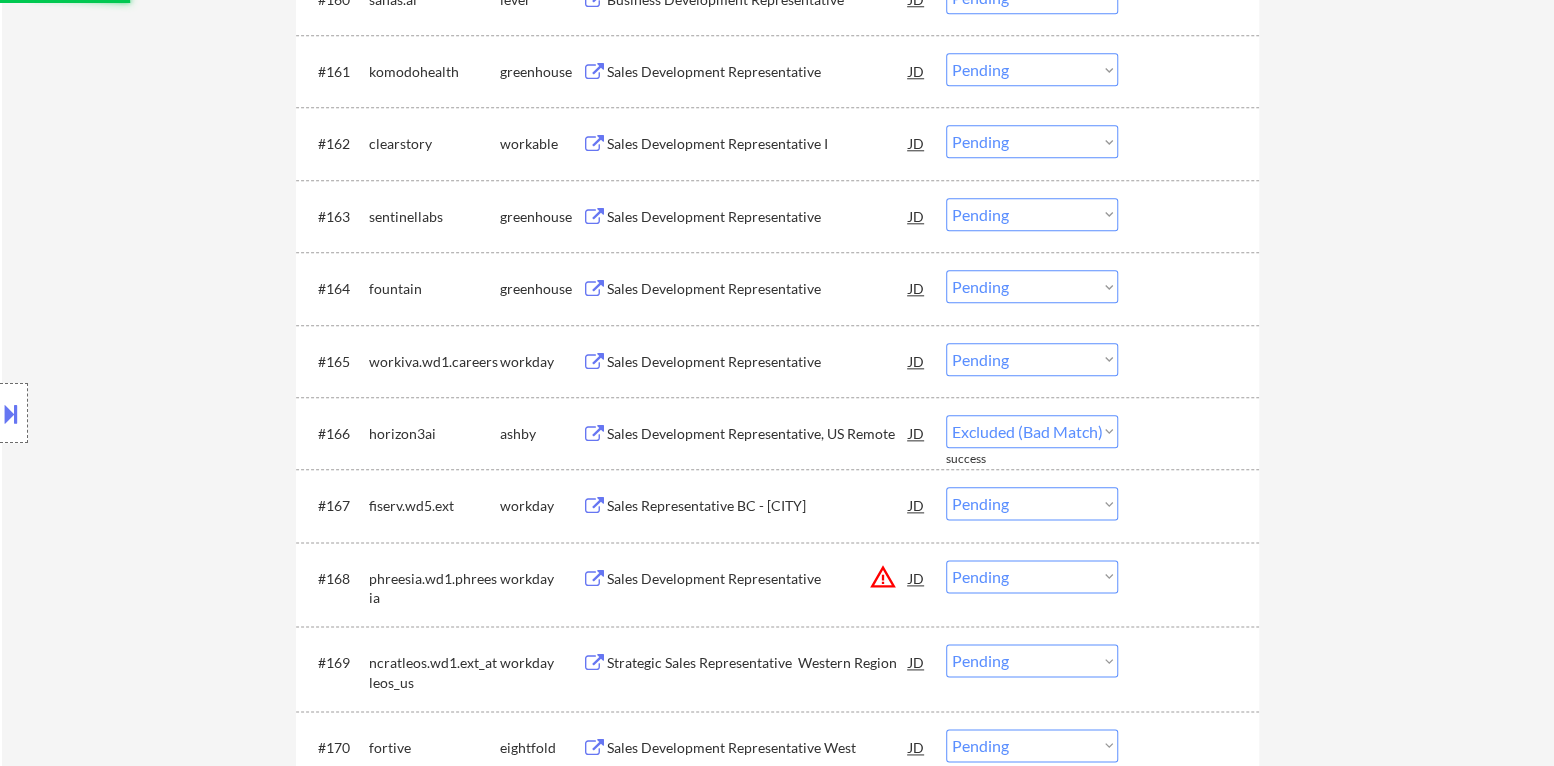 click on "Sales Development Representative" at bounding box center [758, 289] 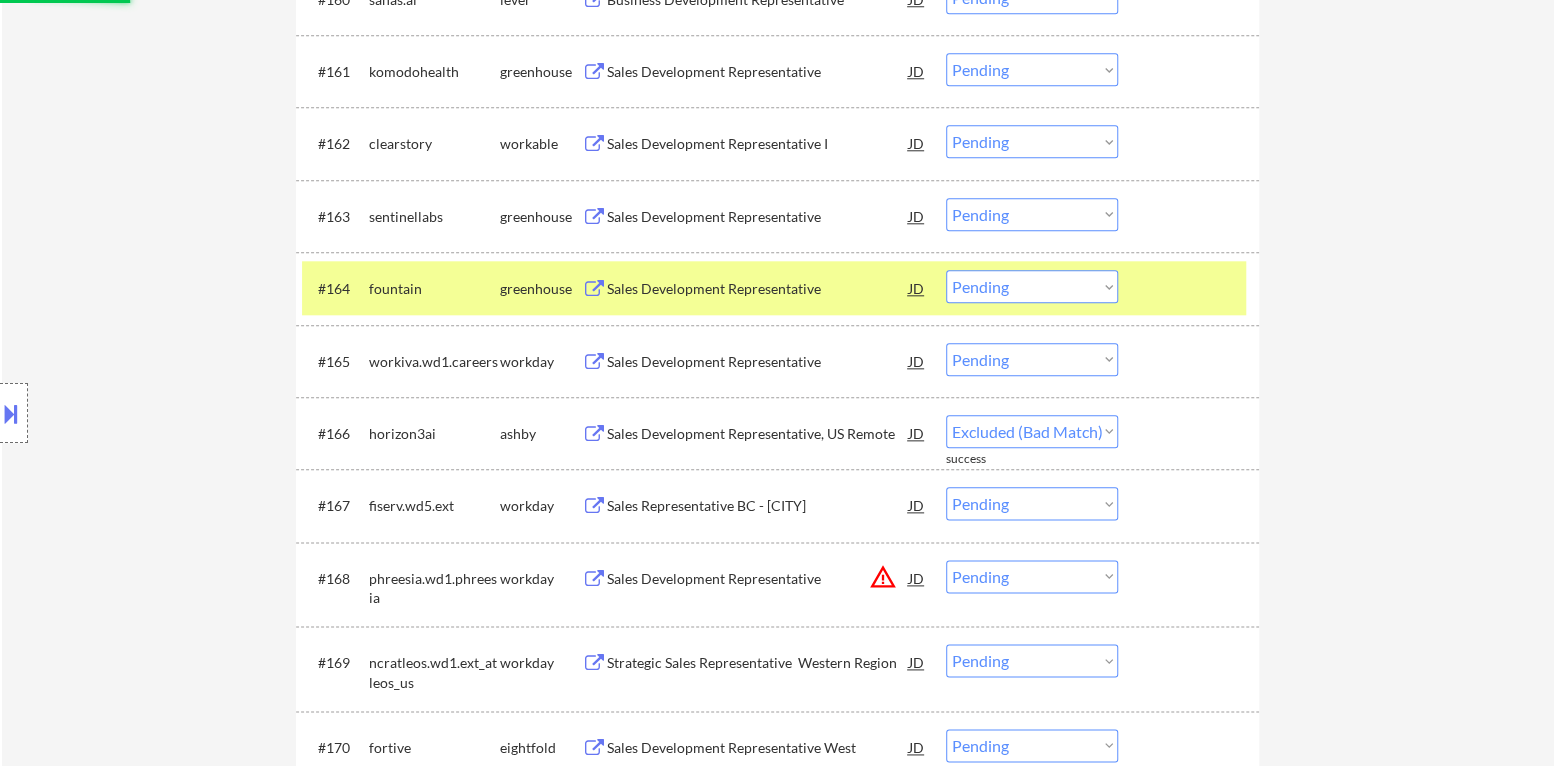 select on ""pending"" 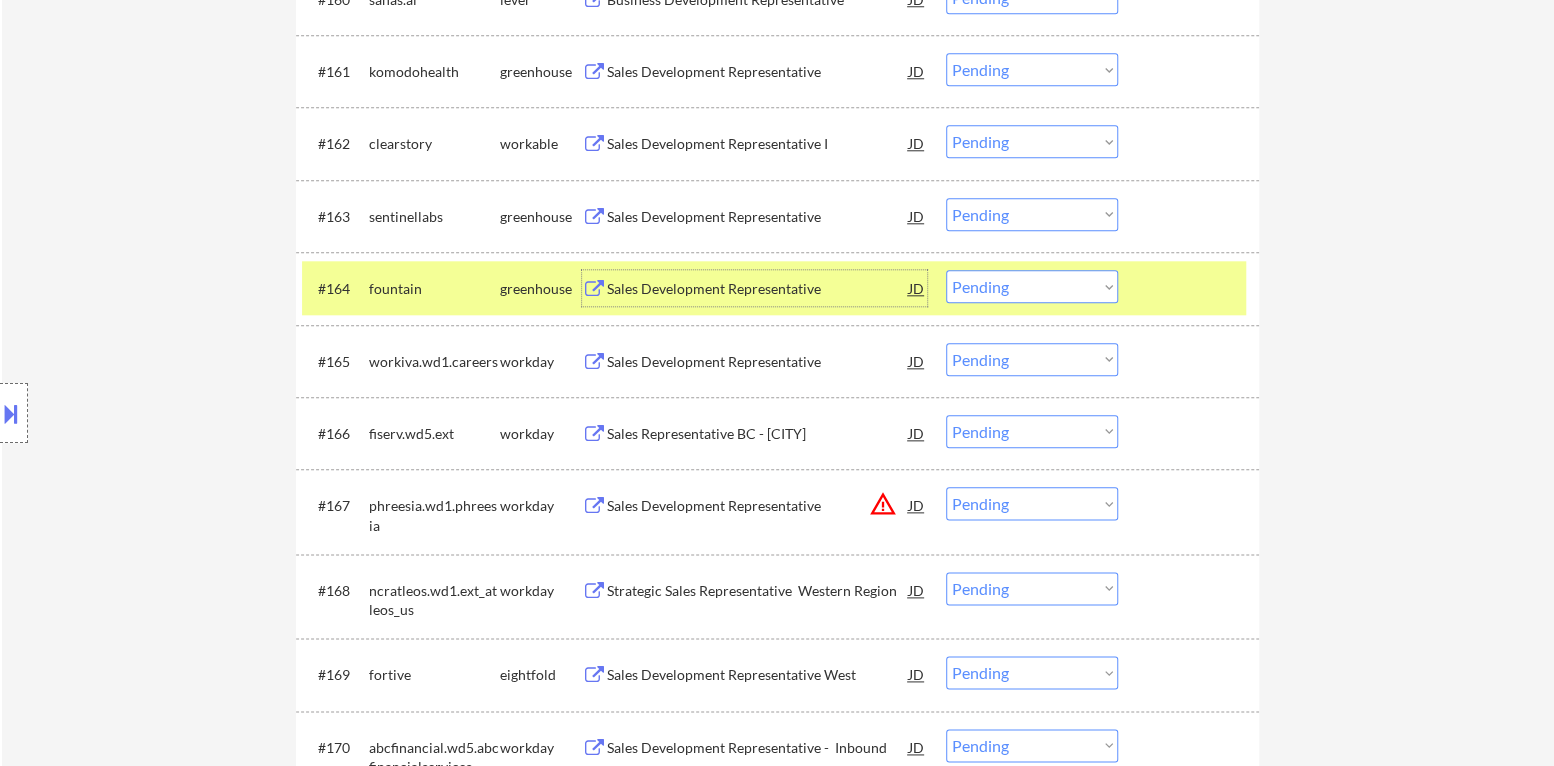 click on "Choose an option... Pending Applied Excluded (Questions) Excluded (Expired) Excluded (Location) Excluded (Bad Match) Excluded (Blocklist) Excluded (Salary) Excluded (Other)" at bounding box center (1032, 286) 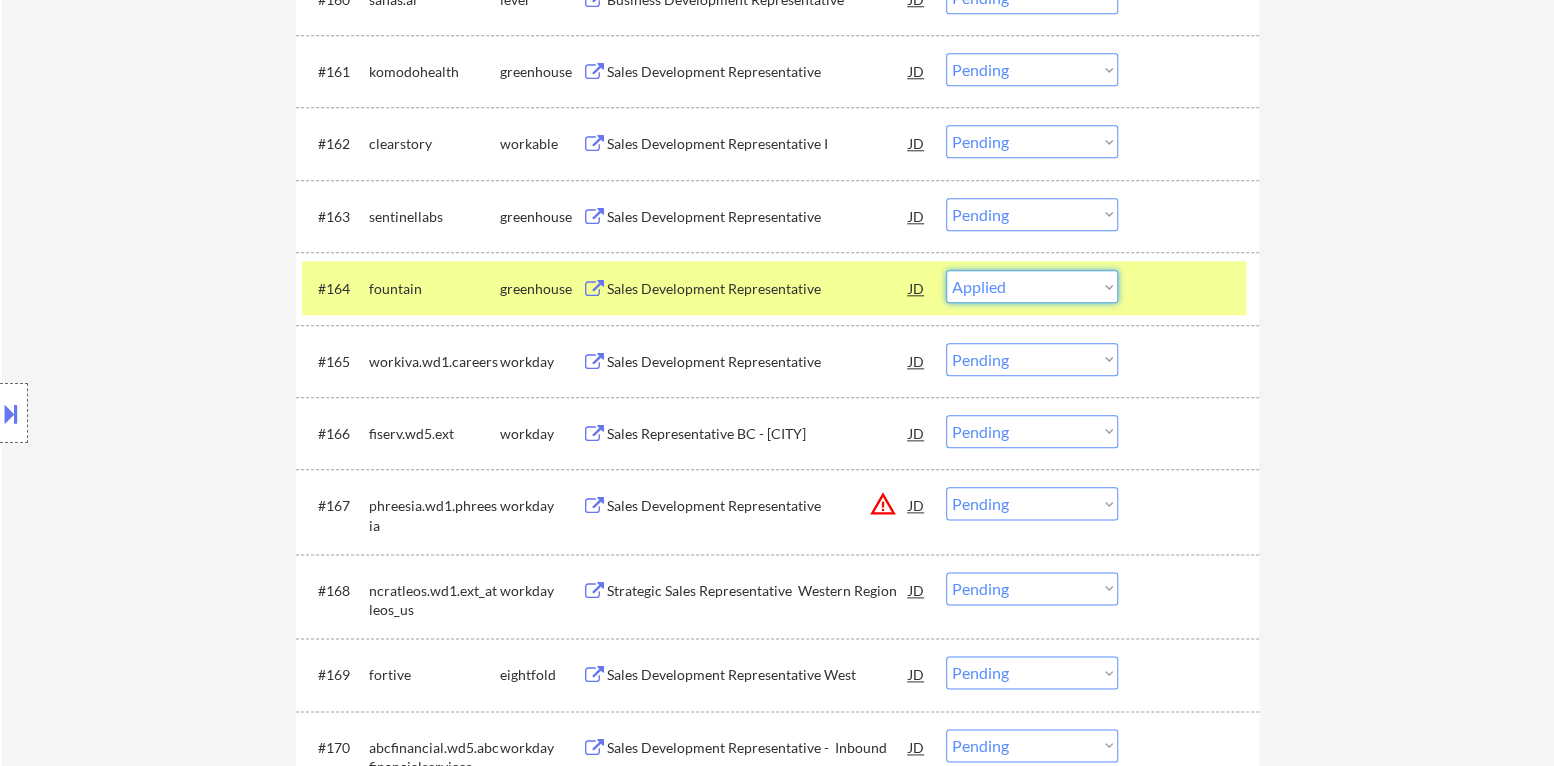 click on "Choose an option... Pending Applied Excluded (Questions) Excluded (Expired) Excluded (Location) Excluded (Bad Match) Excluded (Blocklist) Excluded (Salary) Excluded (Other)" at bounding box center (1032, 286) 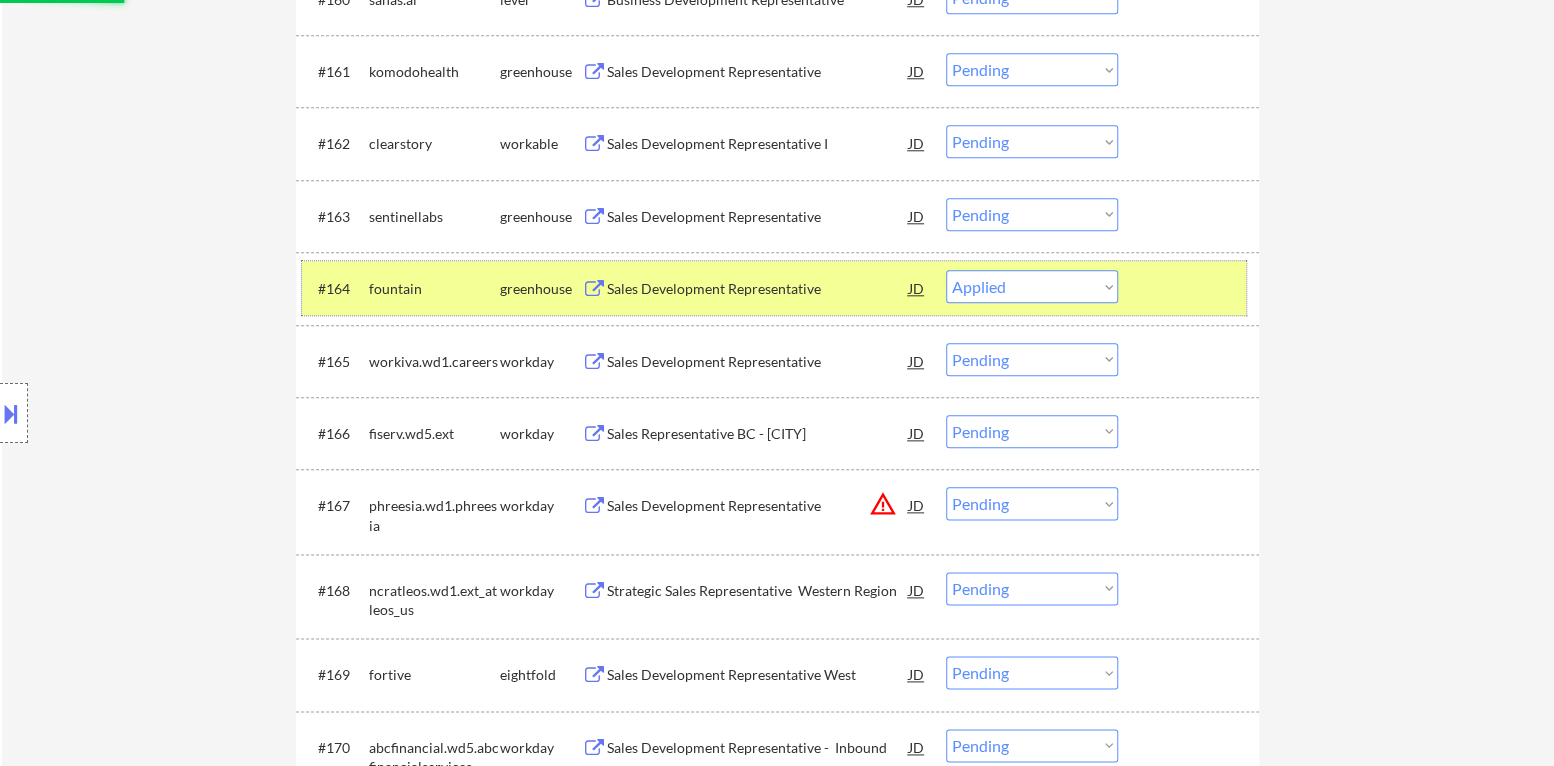 click at bounding box center [1191, 288] 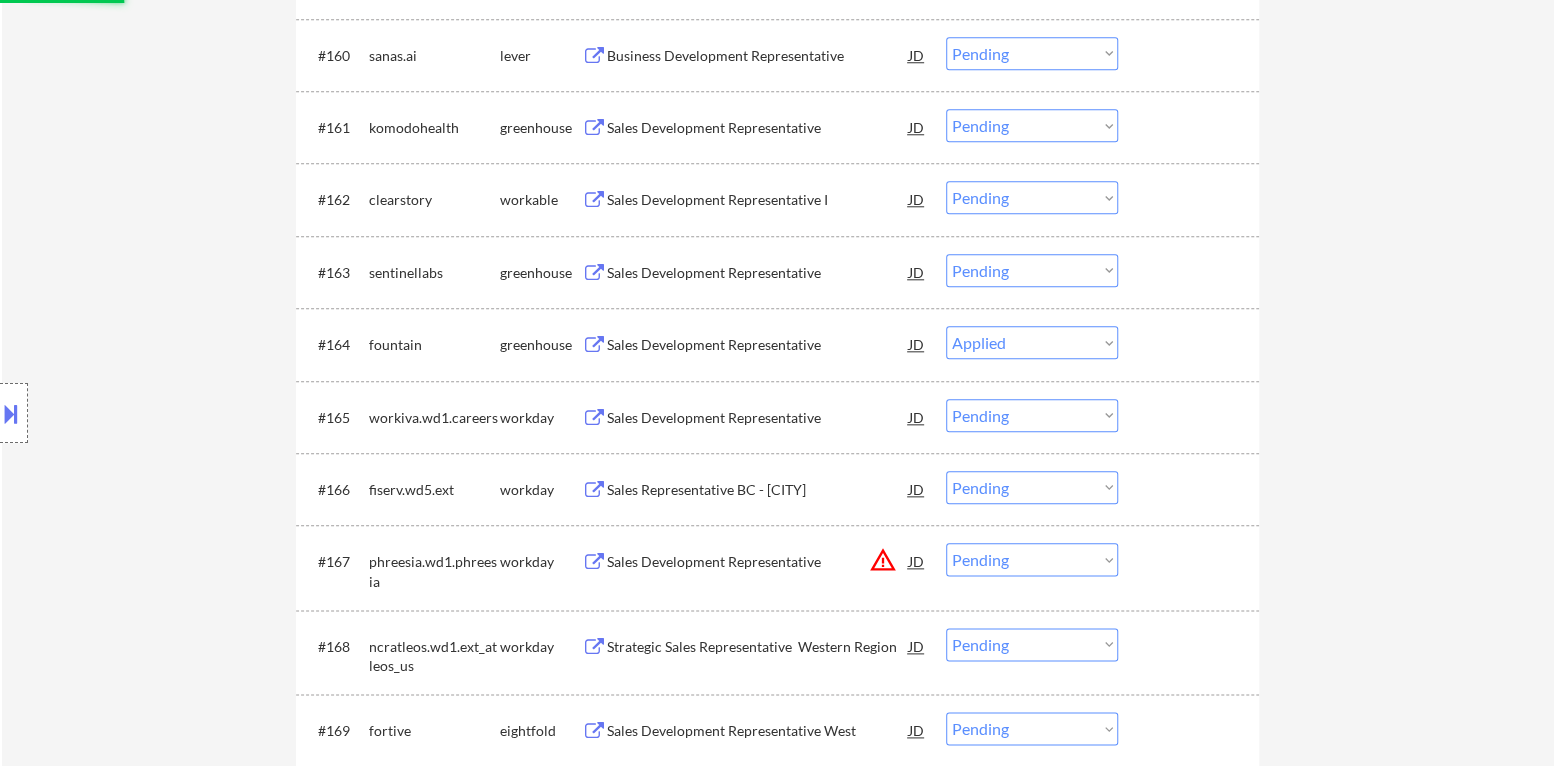 scroll, scrollTop: 5204, scrollLeft: 0, axis: vertical 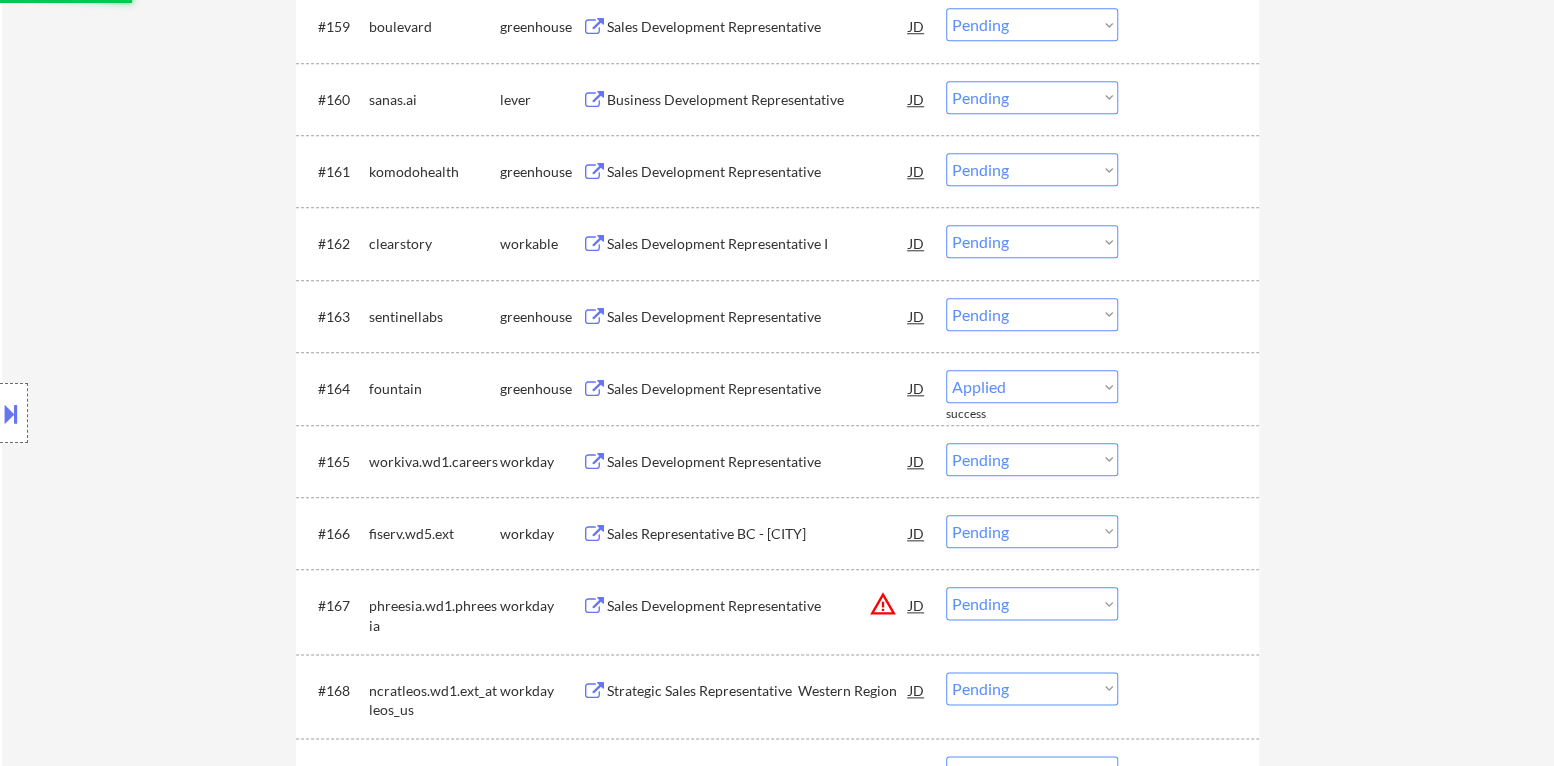 click on "Sales Development Representative" at bounding box center (758, 317) 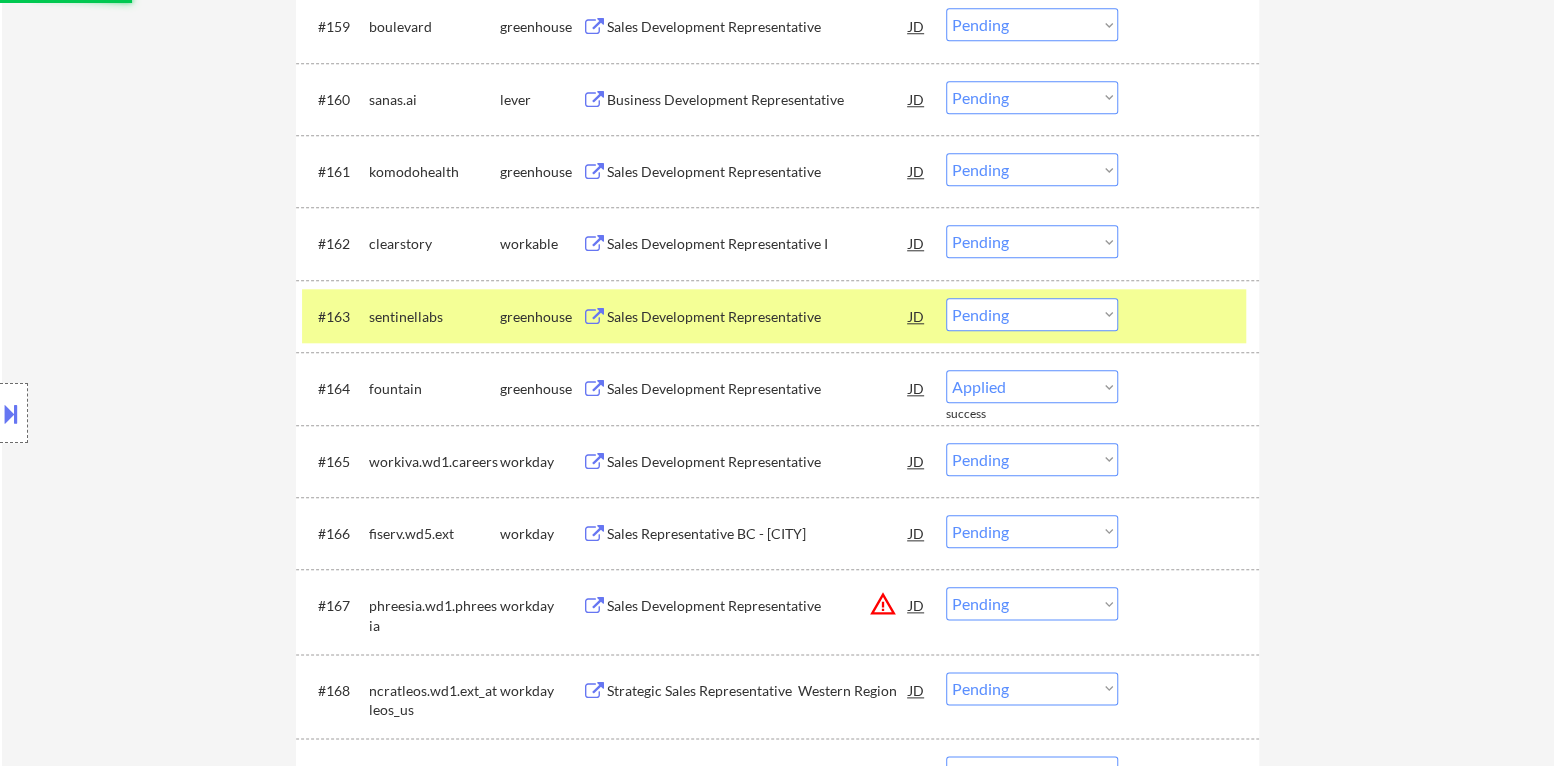 select on ""pending"" 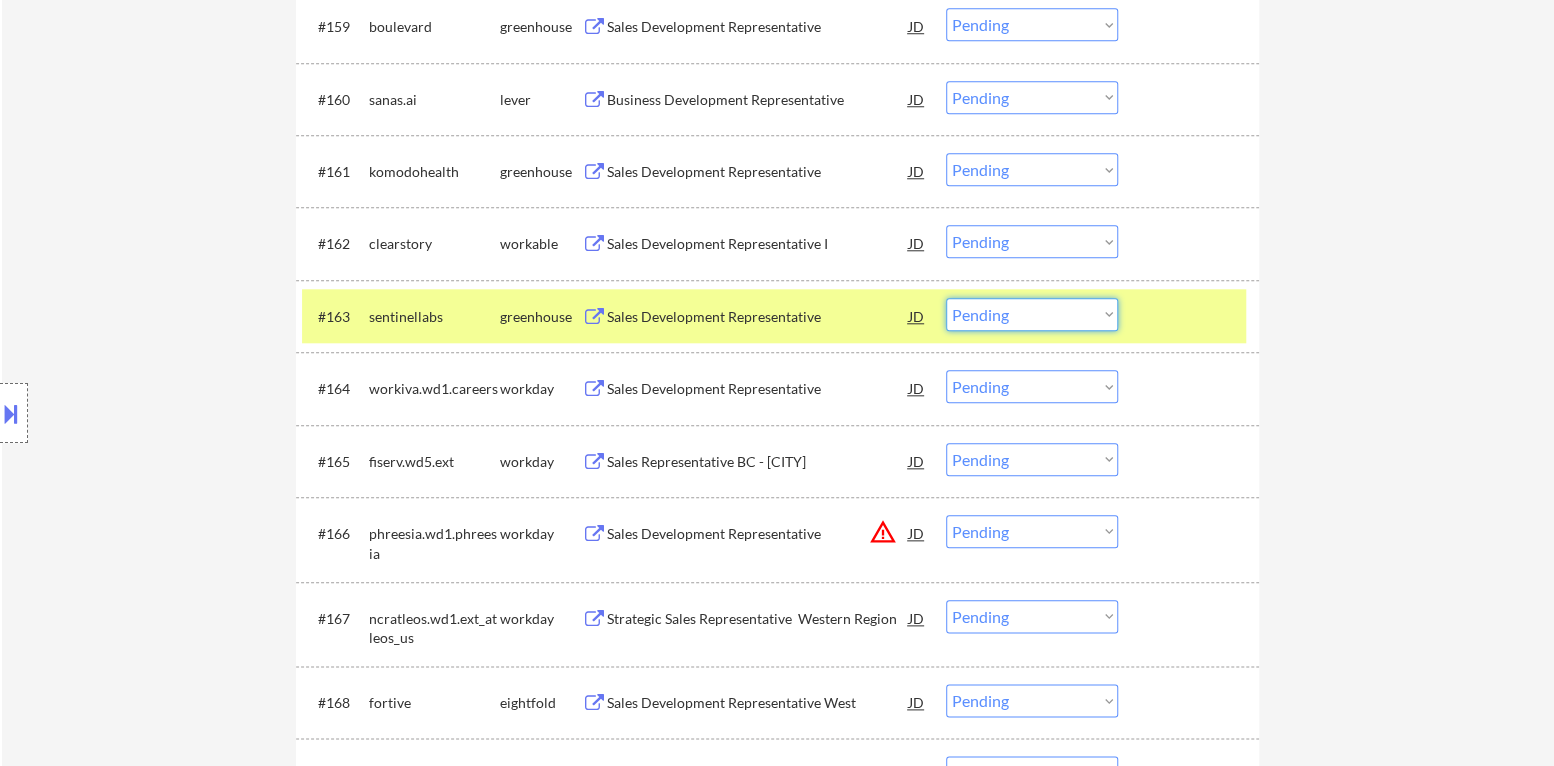 click on "Choose an option... Pending Applied Excluded (Questions) Excluded (Expired) Excluded (Location) Excluded (Bad Match) Excluded (Blocklist) Excluded (Salary) Excluded (Other)" at bounding box center [1032, 314] 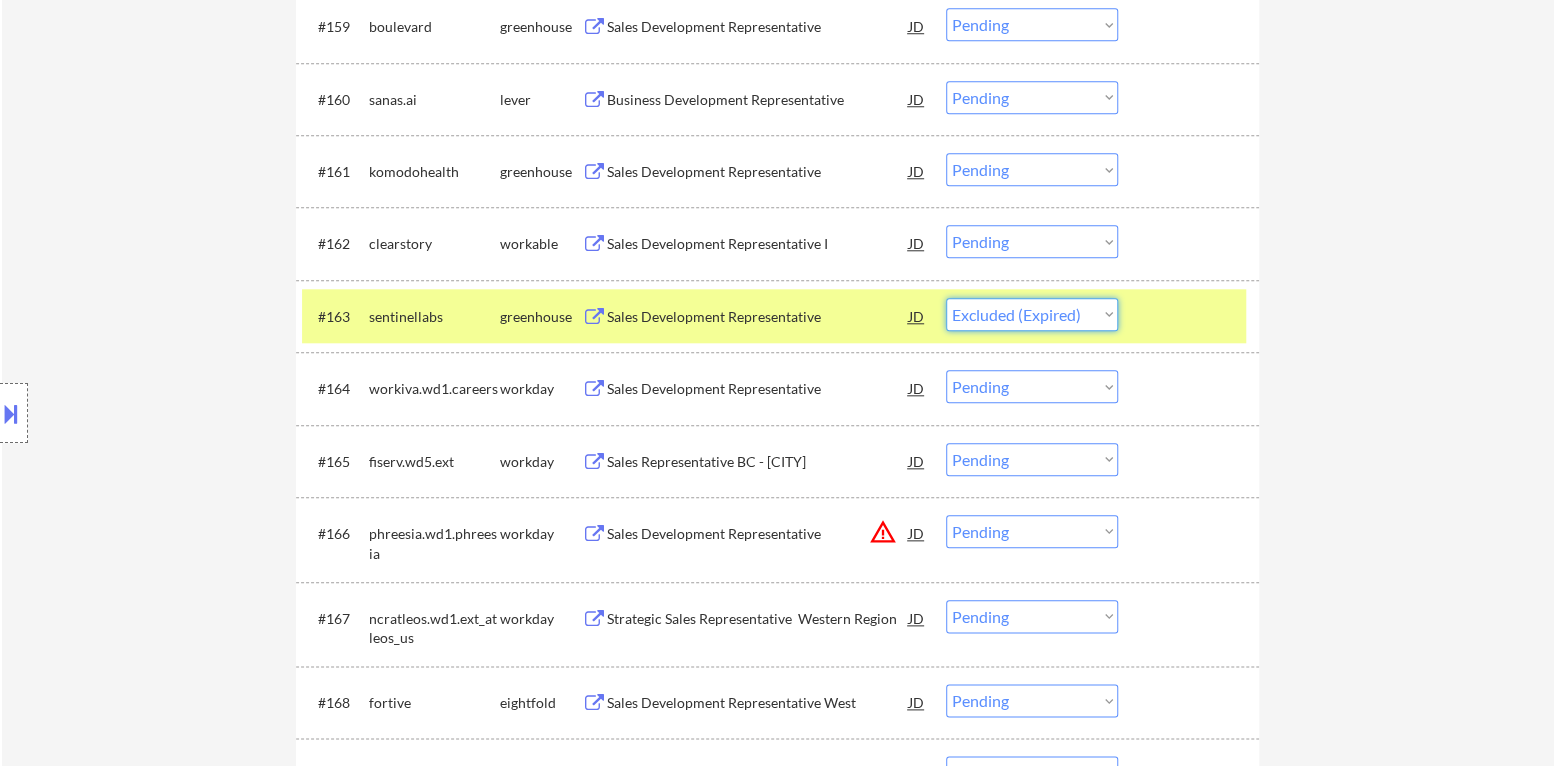 click on "Choose an option... Pending Applied Excluded (Questions) Excluded (Expired) Excluded (Location) Excluded (Bad Match) Excluded (Blocklist) Excluded (Salary) Excluded (Other)" at bounding box center (1032, 314) 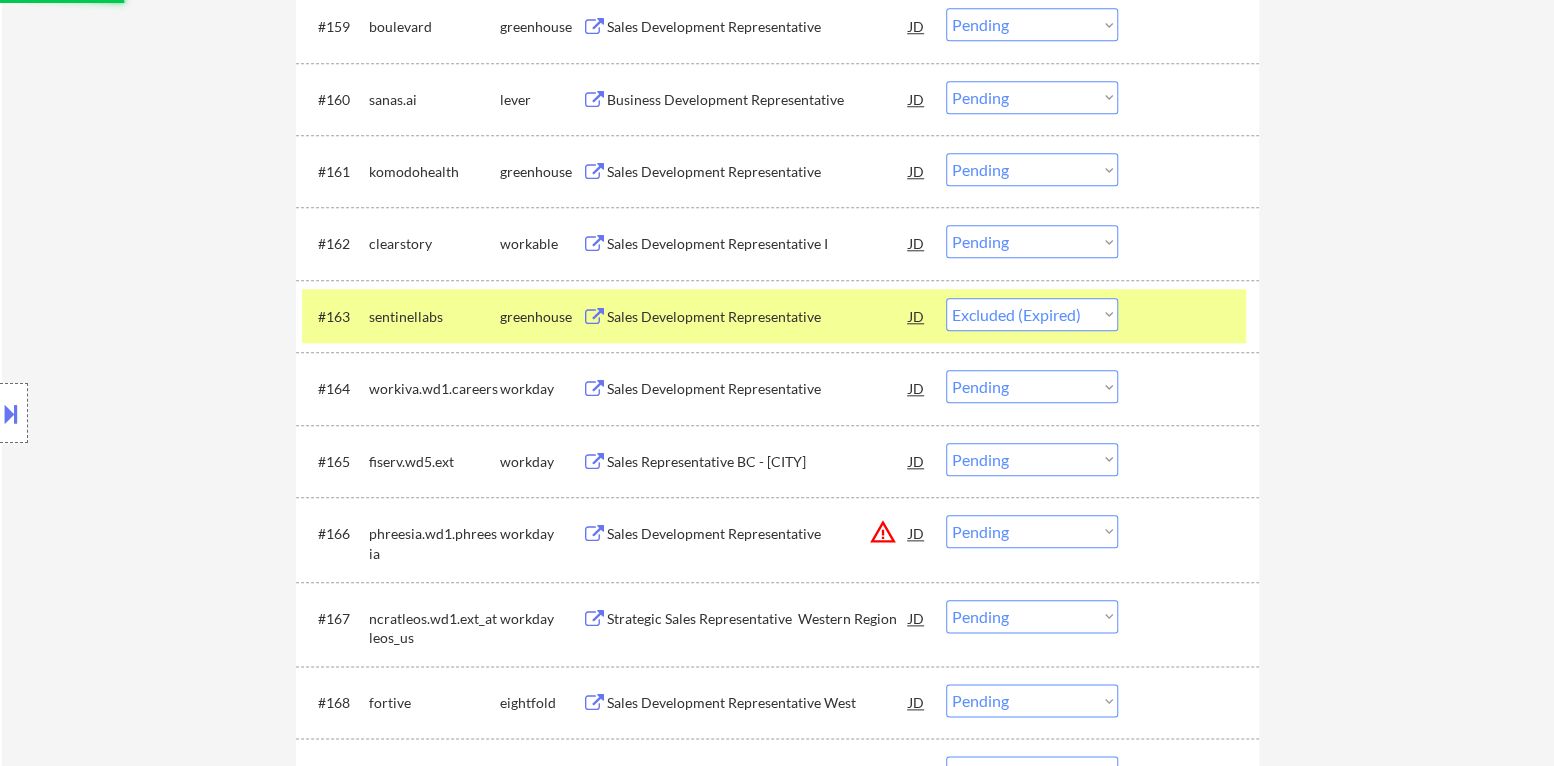click at bounding box center [1191, 316] 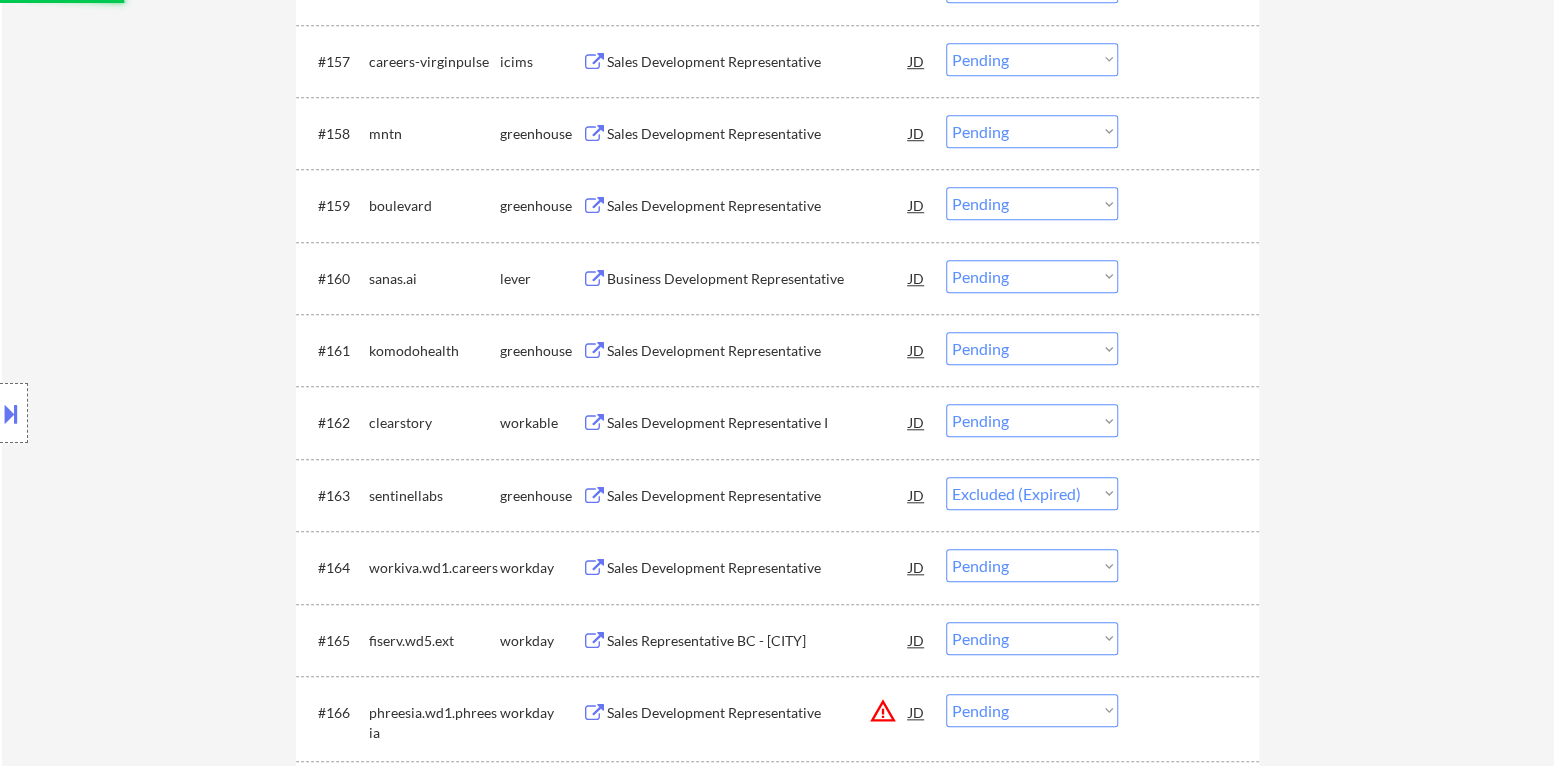 scroll, scrollTop: 5004, scrollLeft: 0, axis: vertical 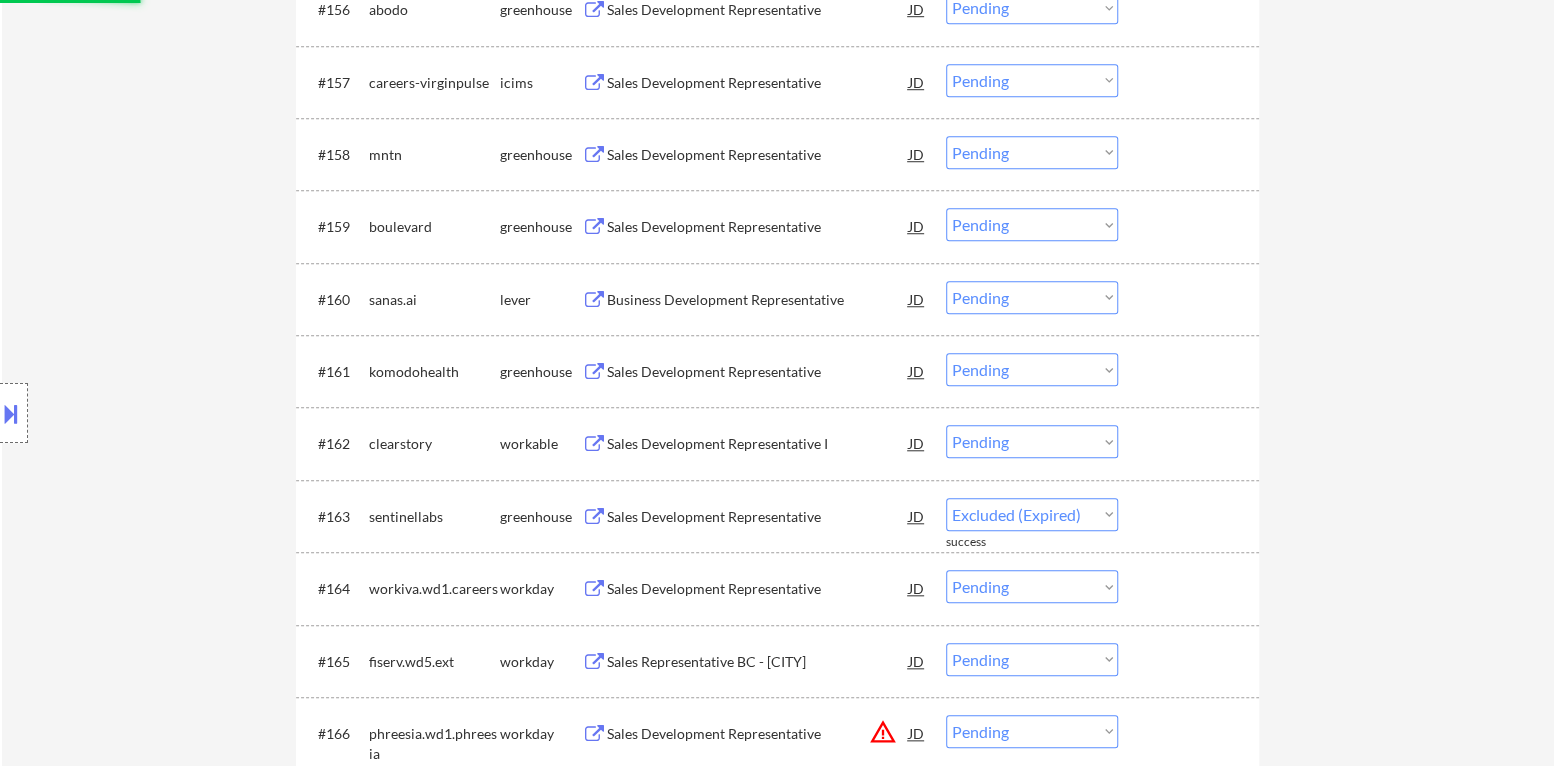 click on "Sales Development Representative I" at bounding box center [758, 444] 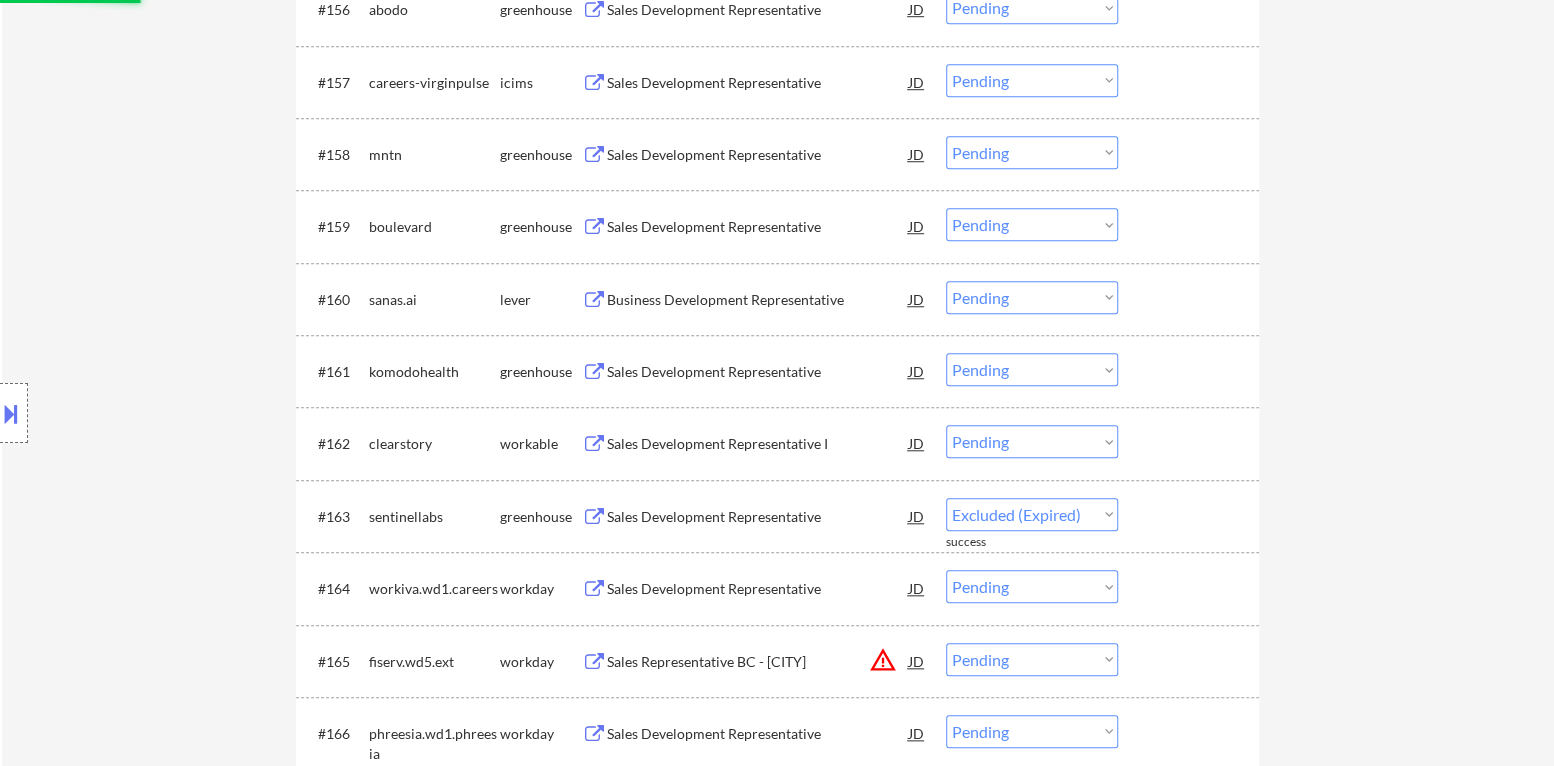 select on ""pending"" 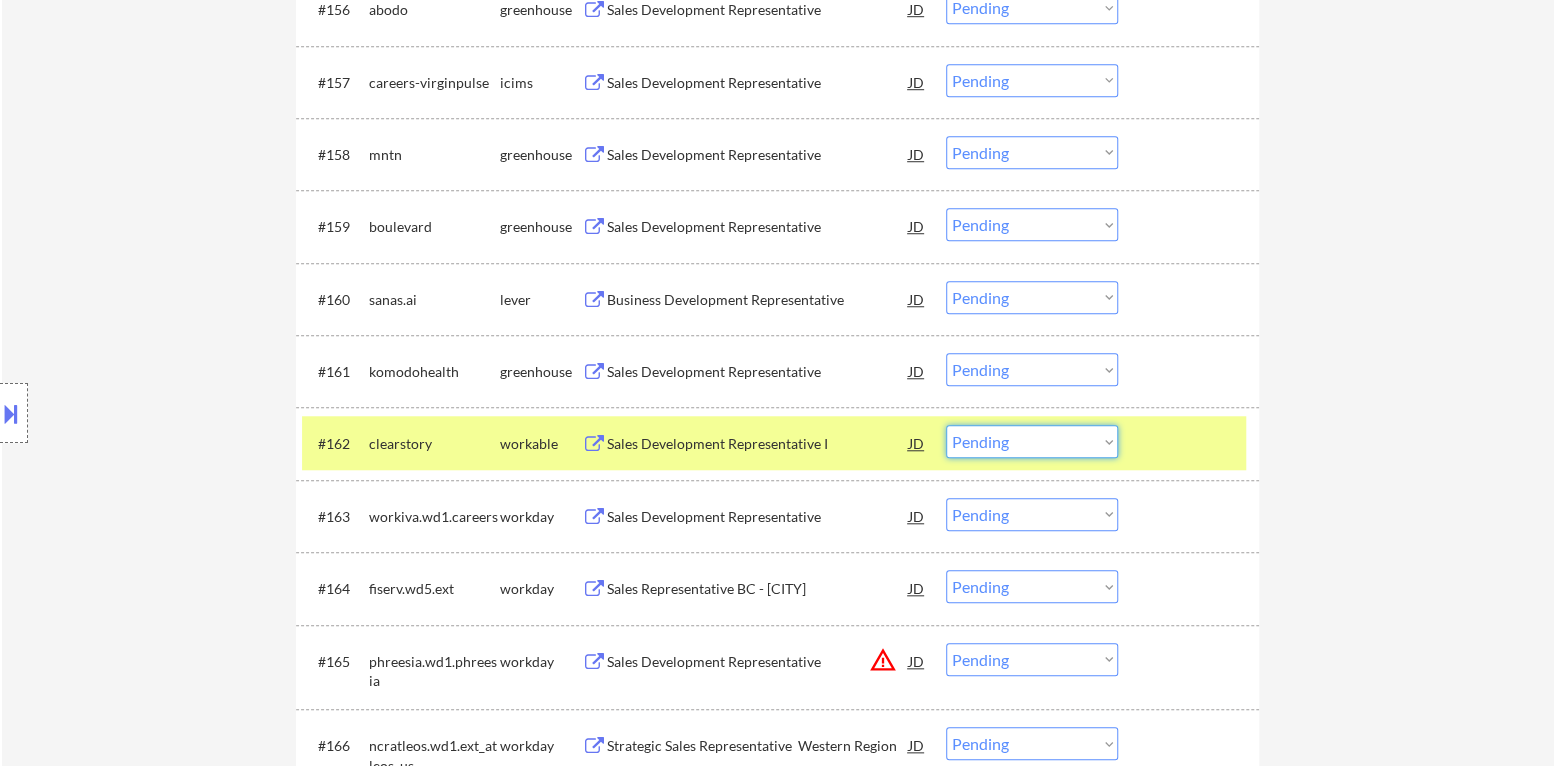 drag, startPoint x: 1025, startPoint y: 441, endPoint x: 1035, endPoint y: 453, distance: 15.6205 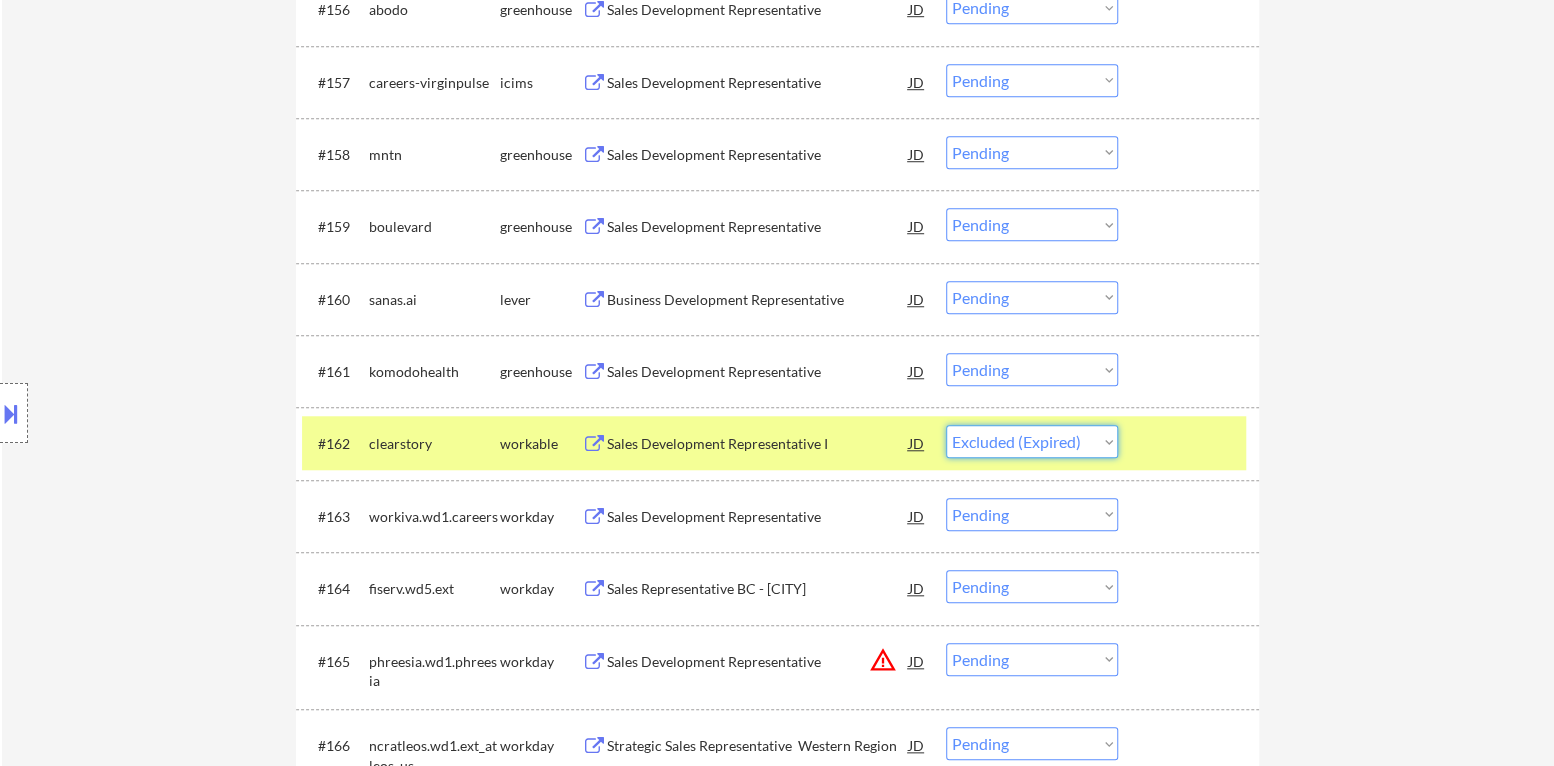 click on "Choose an option... Pending Applied Excluded (Questions) Excluded (Expired) Excluded (Location) Excluded (Bad Match) Excluded (Blocklist) Excluded (Salary) Excluded (Other)" at bounding box center (1032, 441) 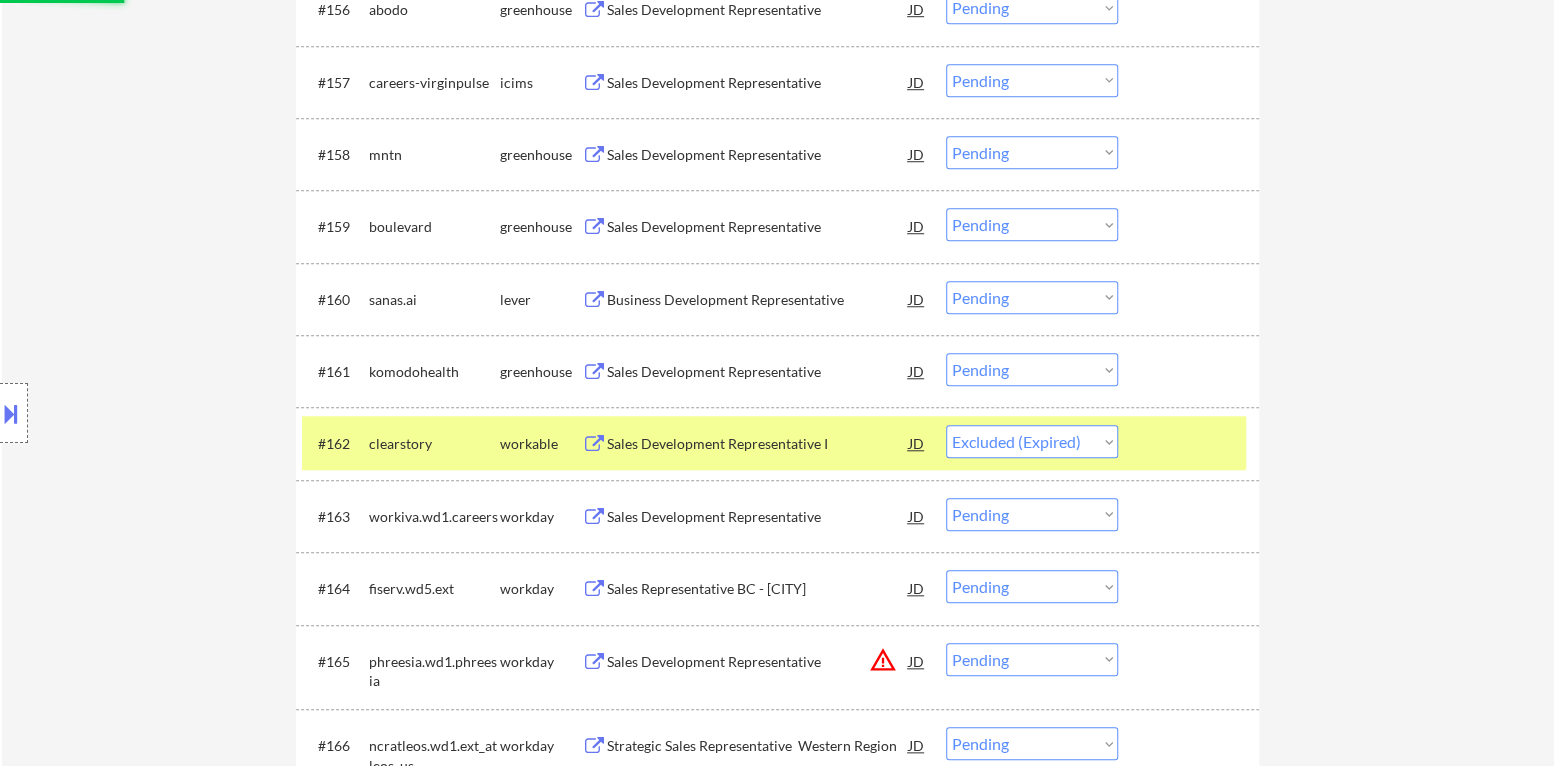 click at bounding box center (1191, 443) 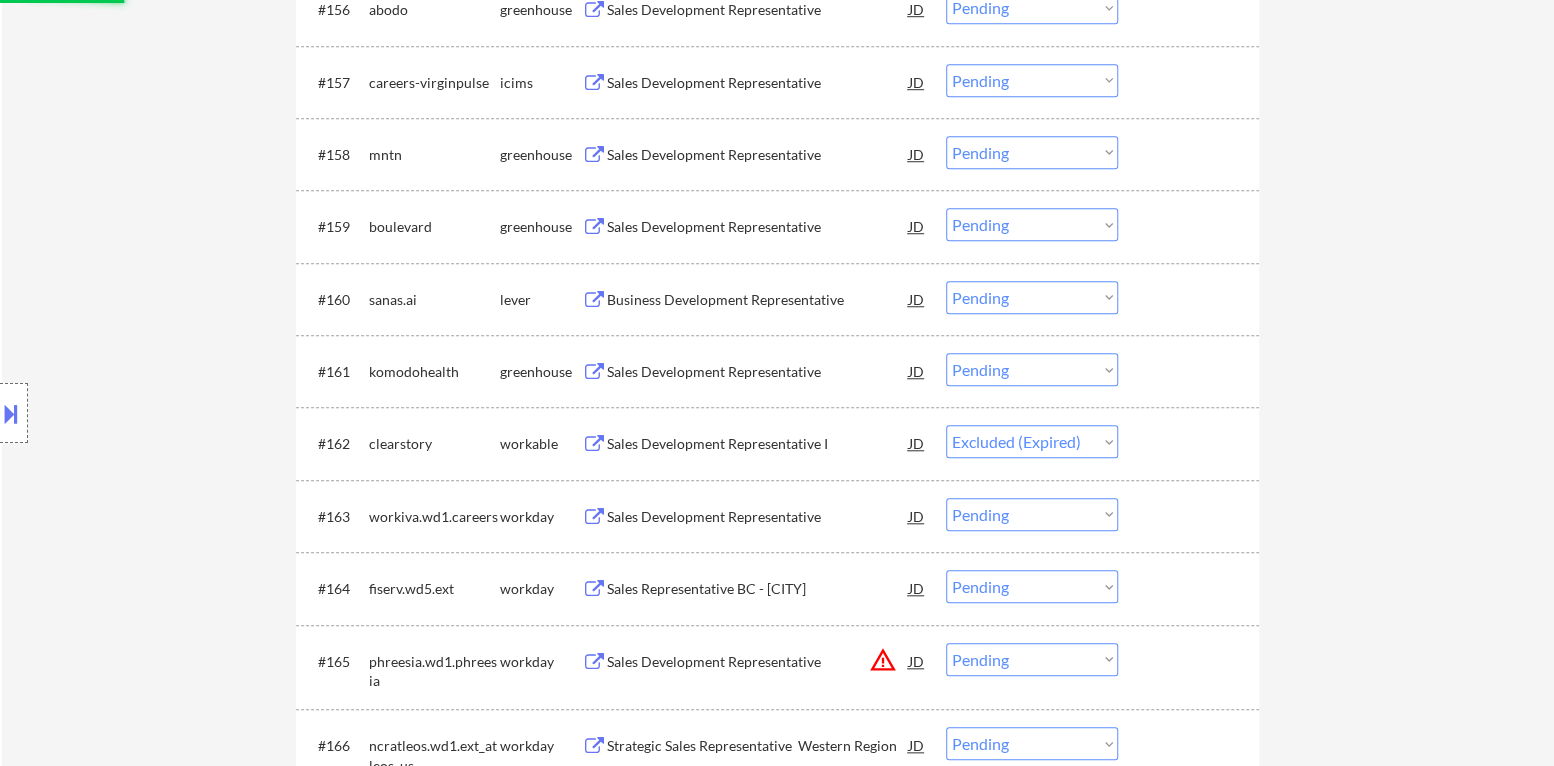 click on "Sales Development Representative" at bounding box center (758, 372) 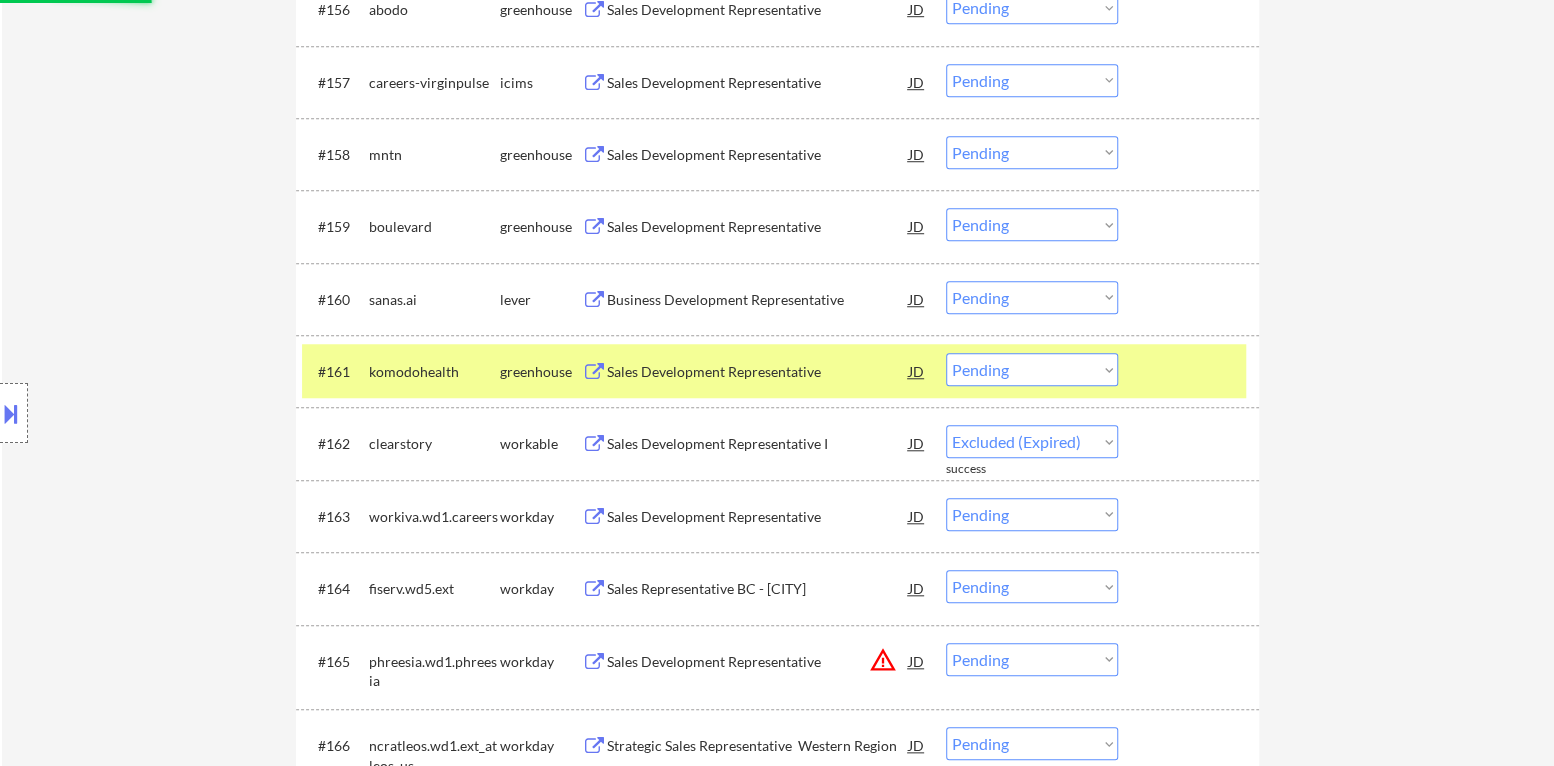 select on ""pending"" 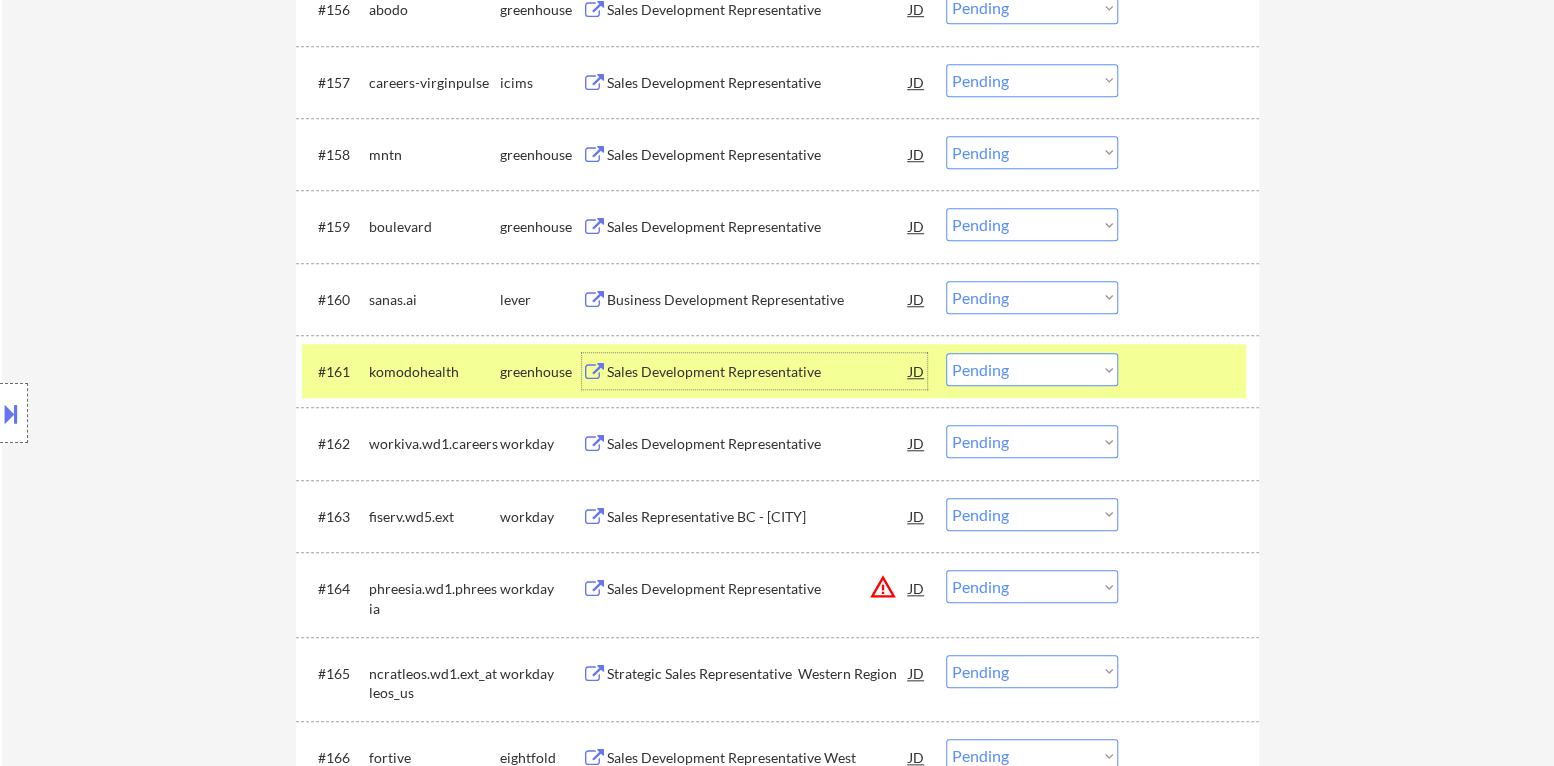 click on "Choose an option... Pending Applied Excluded (Questions) Excluded (Expired) Excluded (Location) Excluded (Bad Match) Excluded (Blocklist) Excluded (Salary) Excluded (Other)" at bounding box center (1032, 369) 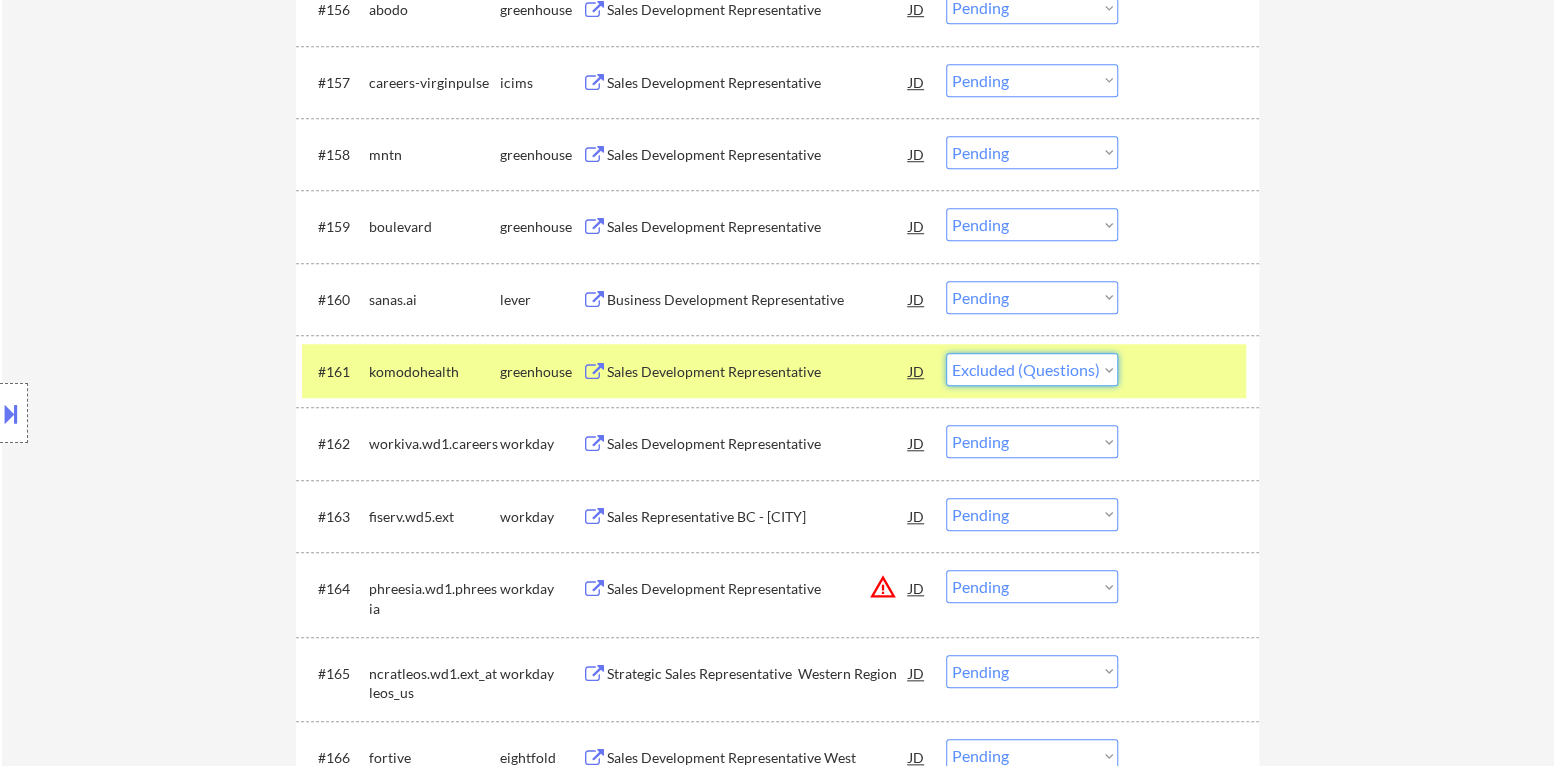 click on "Choose an option... Pending Applied Excluded (Questions) Excluded (Expired) Excluded (Location) Excluded (Bad Match) Excluded (Blocklist) Excluded (Salary) Excluded (Other)" at bounding box center (1032, 369) 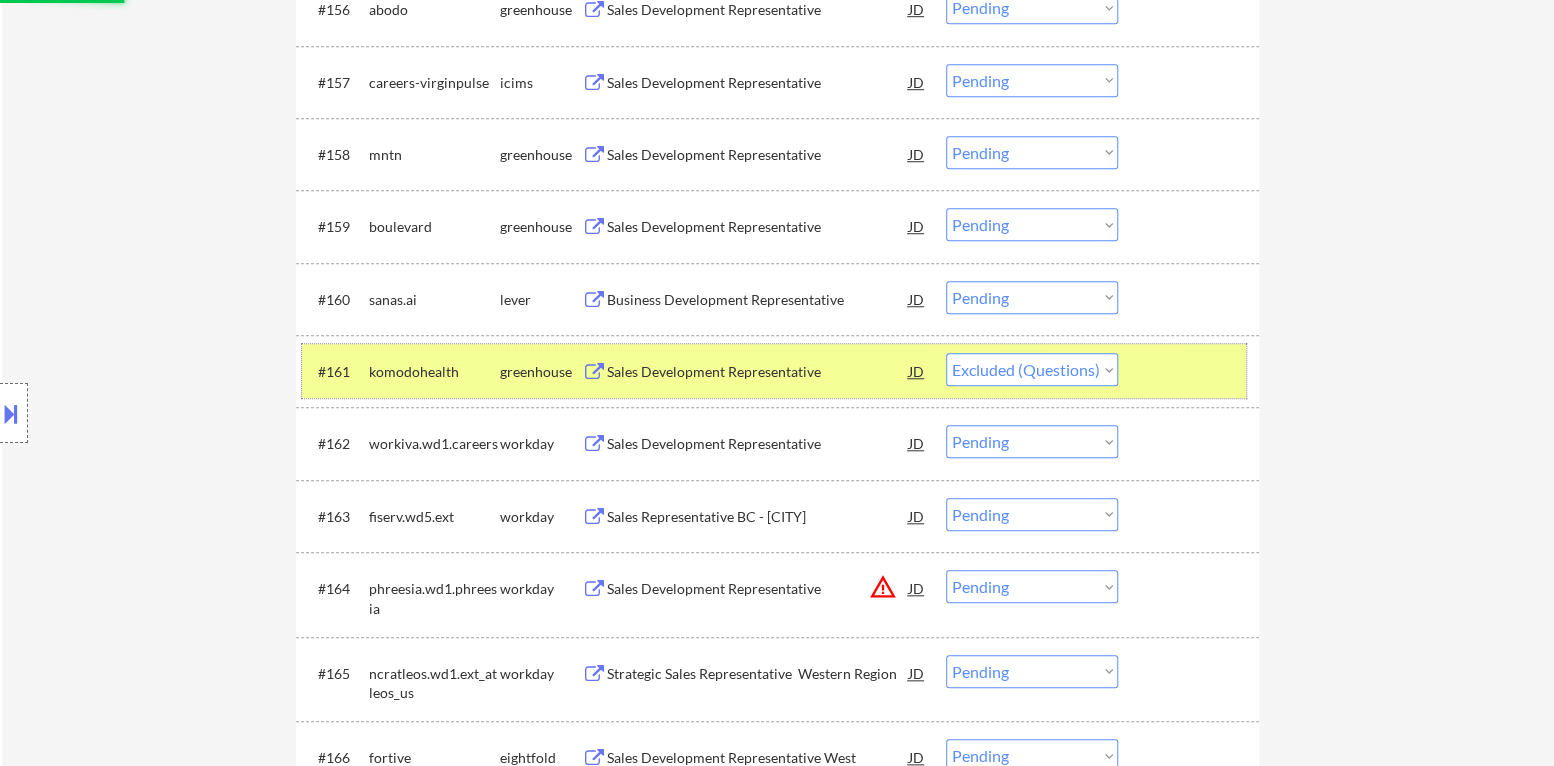 click at bounding box center [1191, 371] 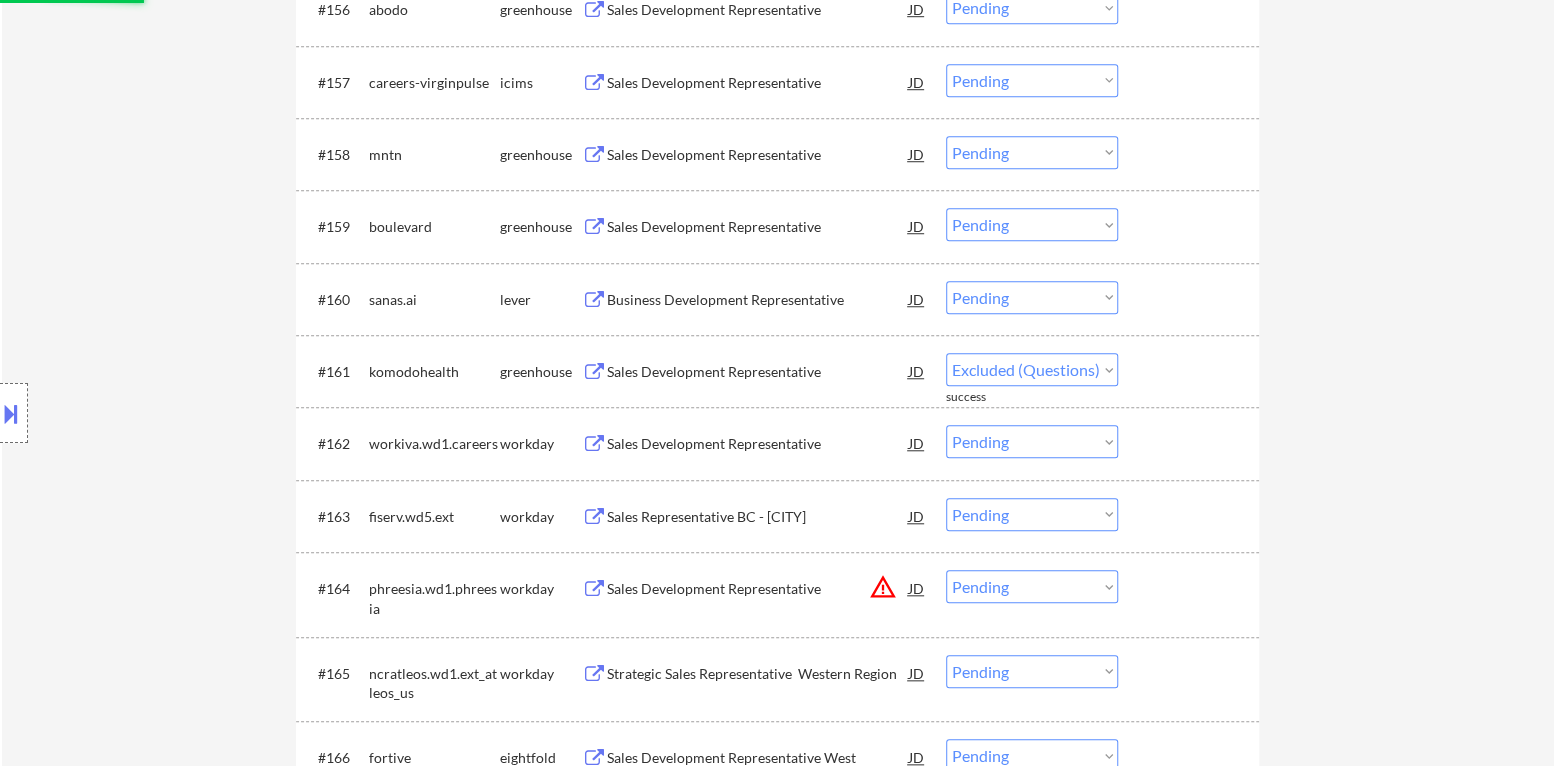 click on "Business Development Representative" at bounding box center [758, 300] 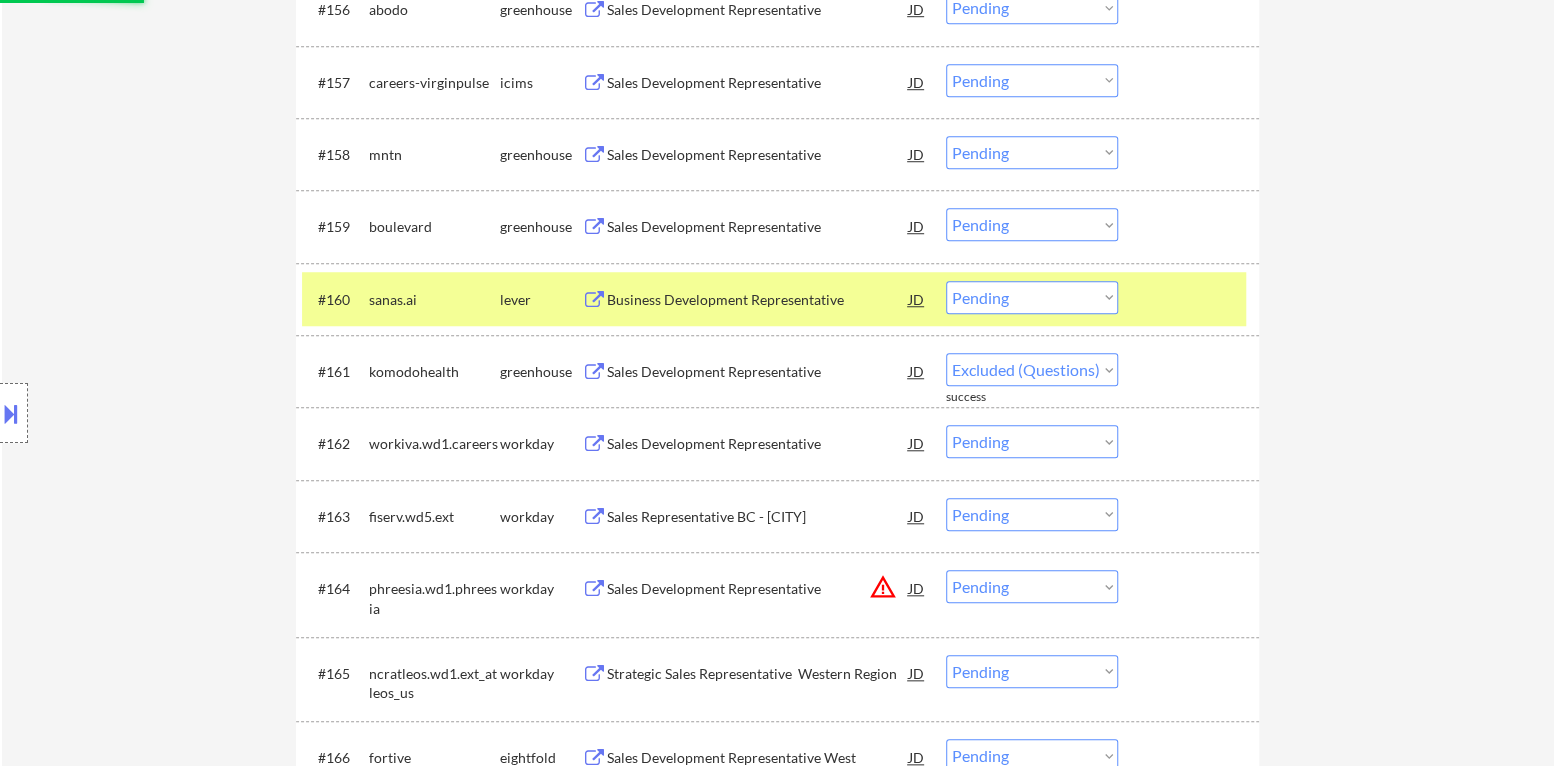 select on ""pending"" 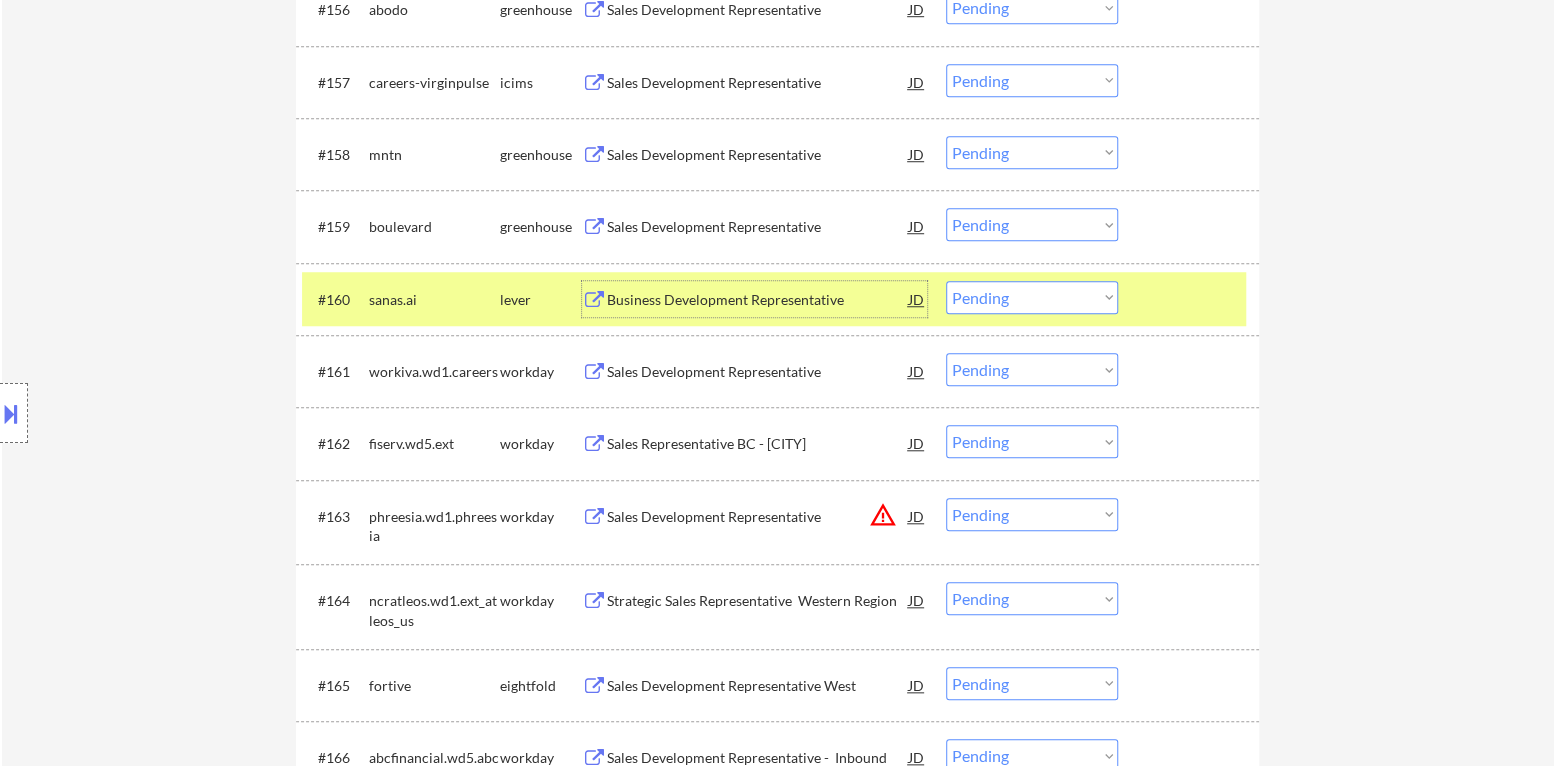 click on "Choose an option... Pending Applied Excluded (Questions) Excluded (Expired) Excluded (Location) Excluded (Bad Match) Excluded (Blocklist) Excluded (Salary) Excluded (Other)" at bounding box center (1032, 297) 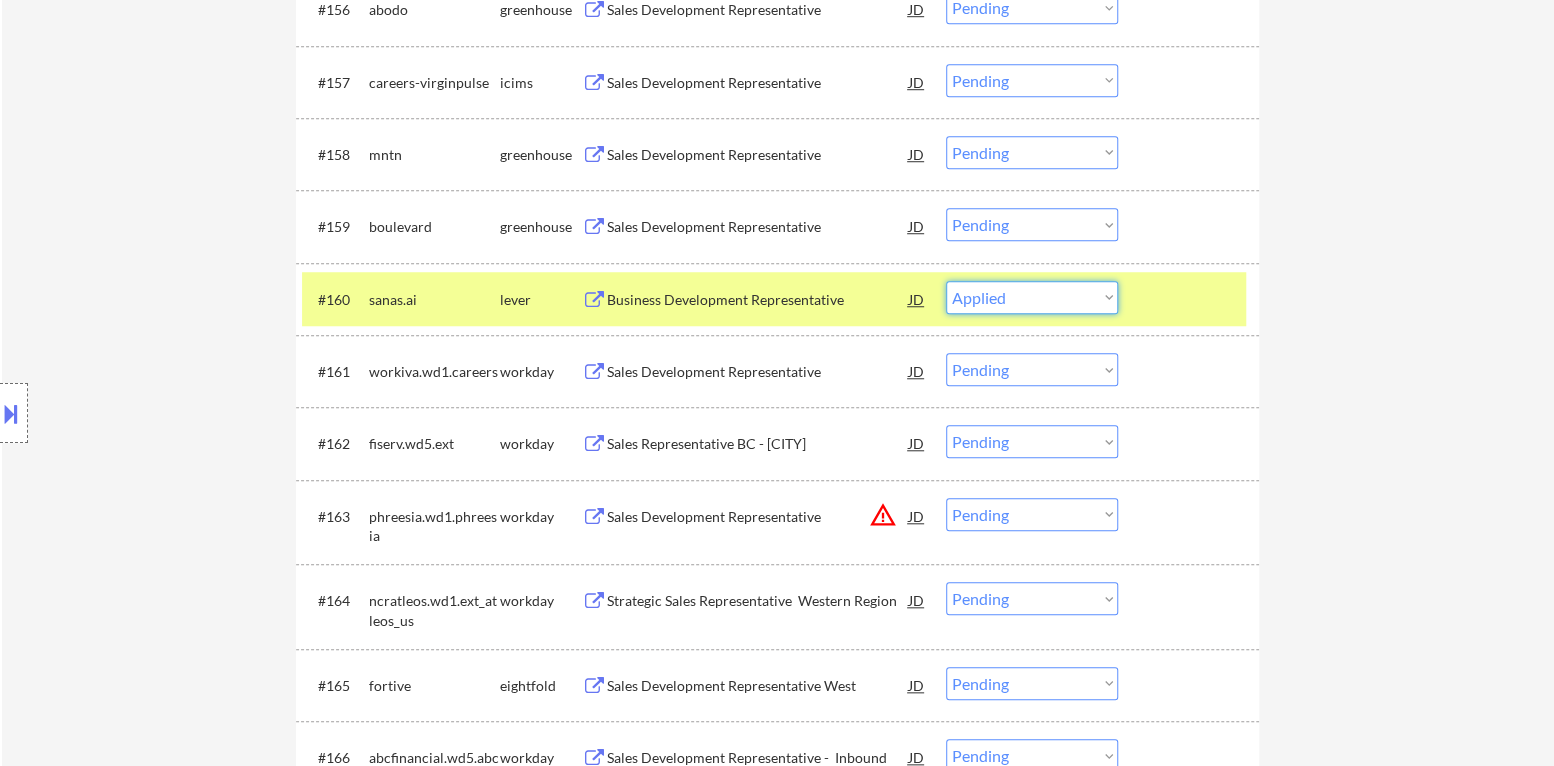 click on "Choose an option... Pending Applied Excluded (Questions) Excluded (Expired) Excluded (Location) Excluded (Bad Match) Excluded (Blocklist) Excluded (Salary) Excluded (Other)" at bounding box center (1032, 297) 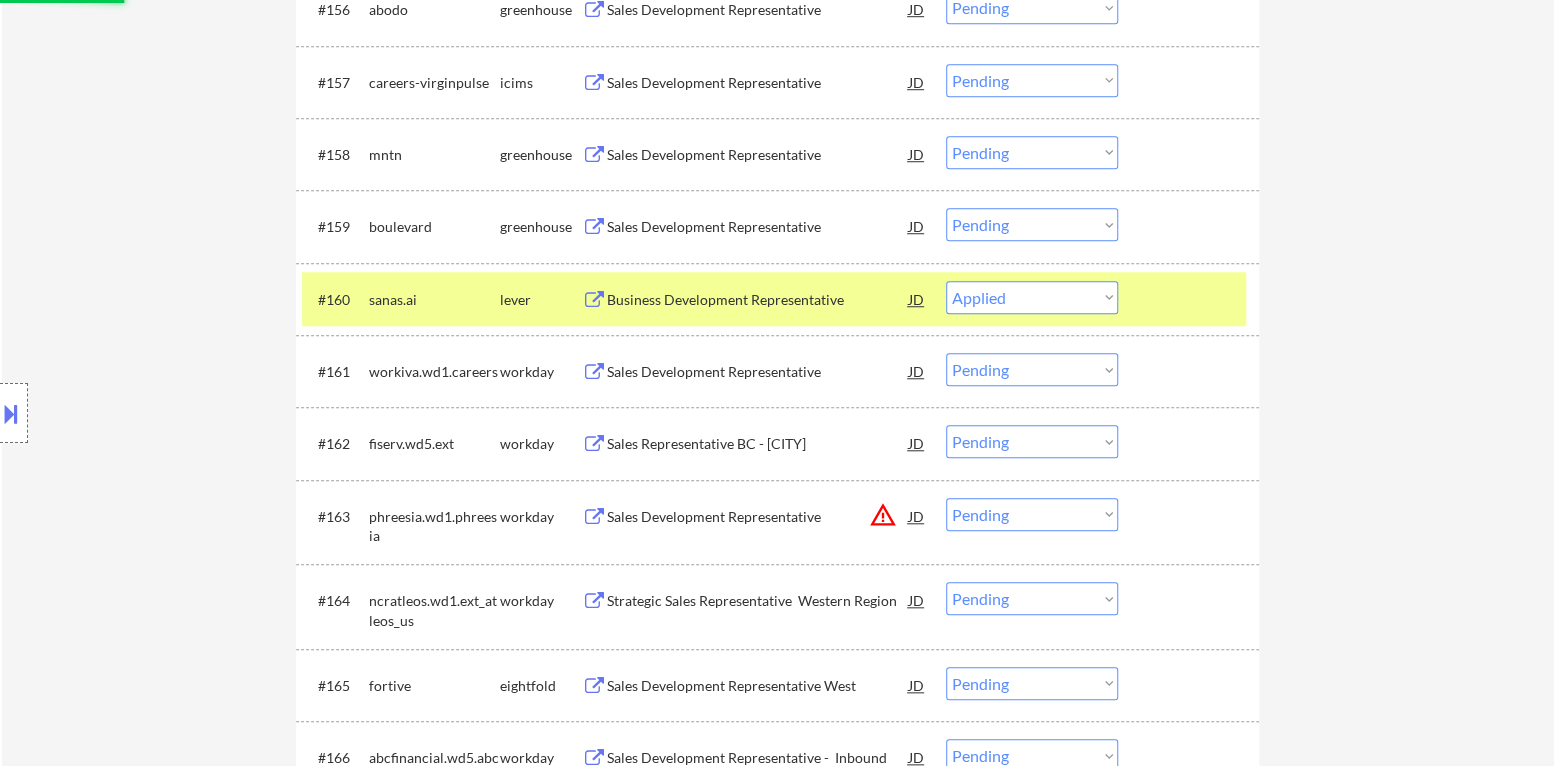 select on ""pending"" 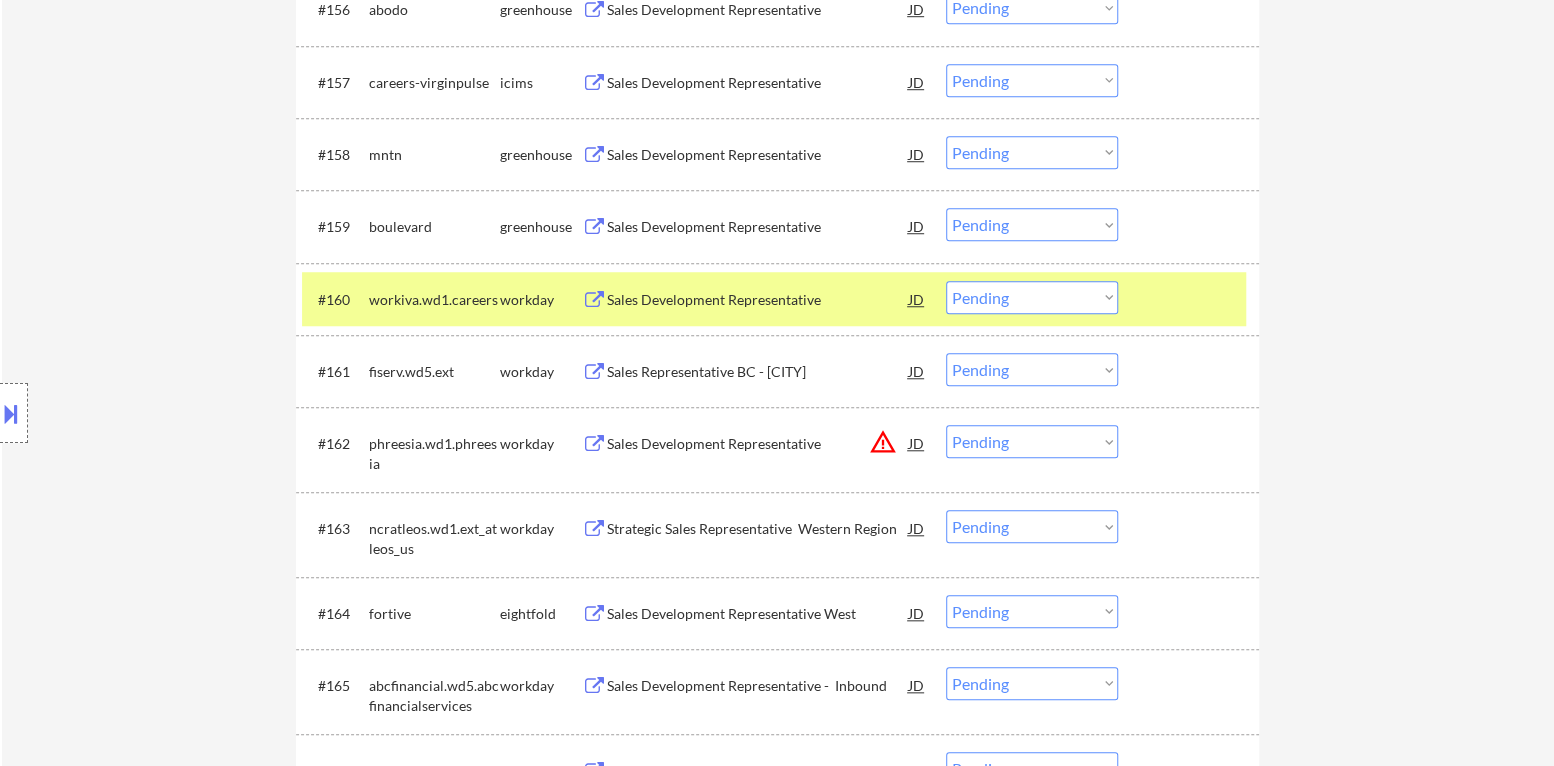 click at bounding box center (1191, 299) 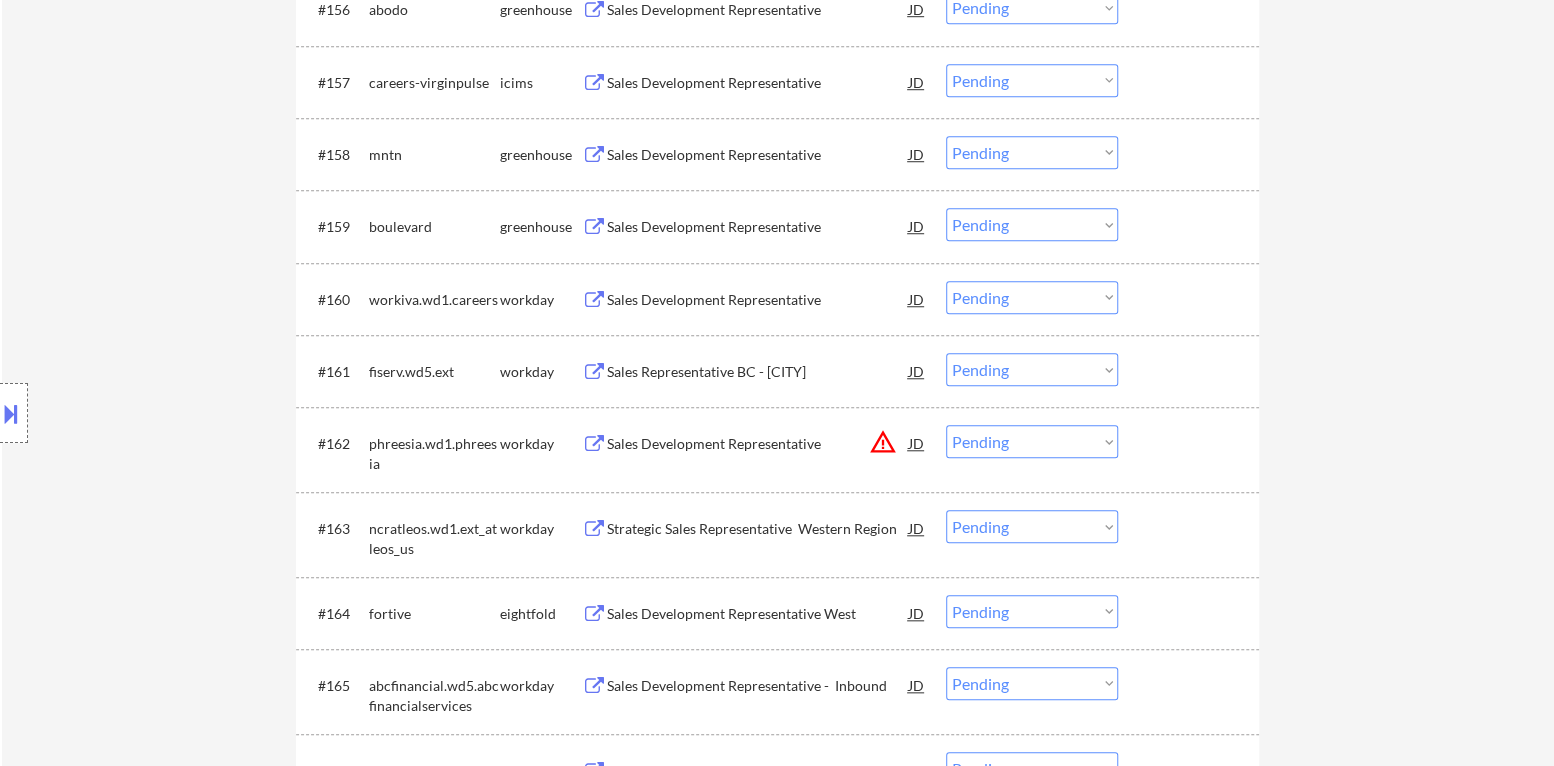 scroll, scrollTop: 4904, scrollLeft: 0, axis: vertical 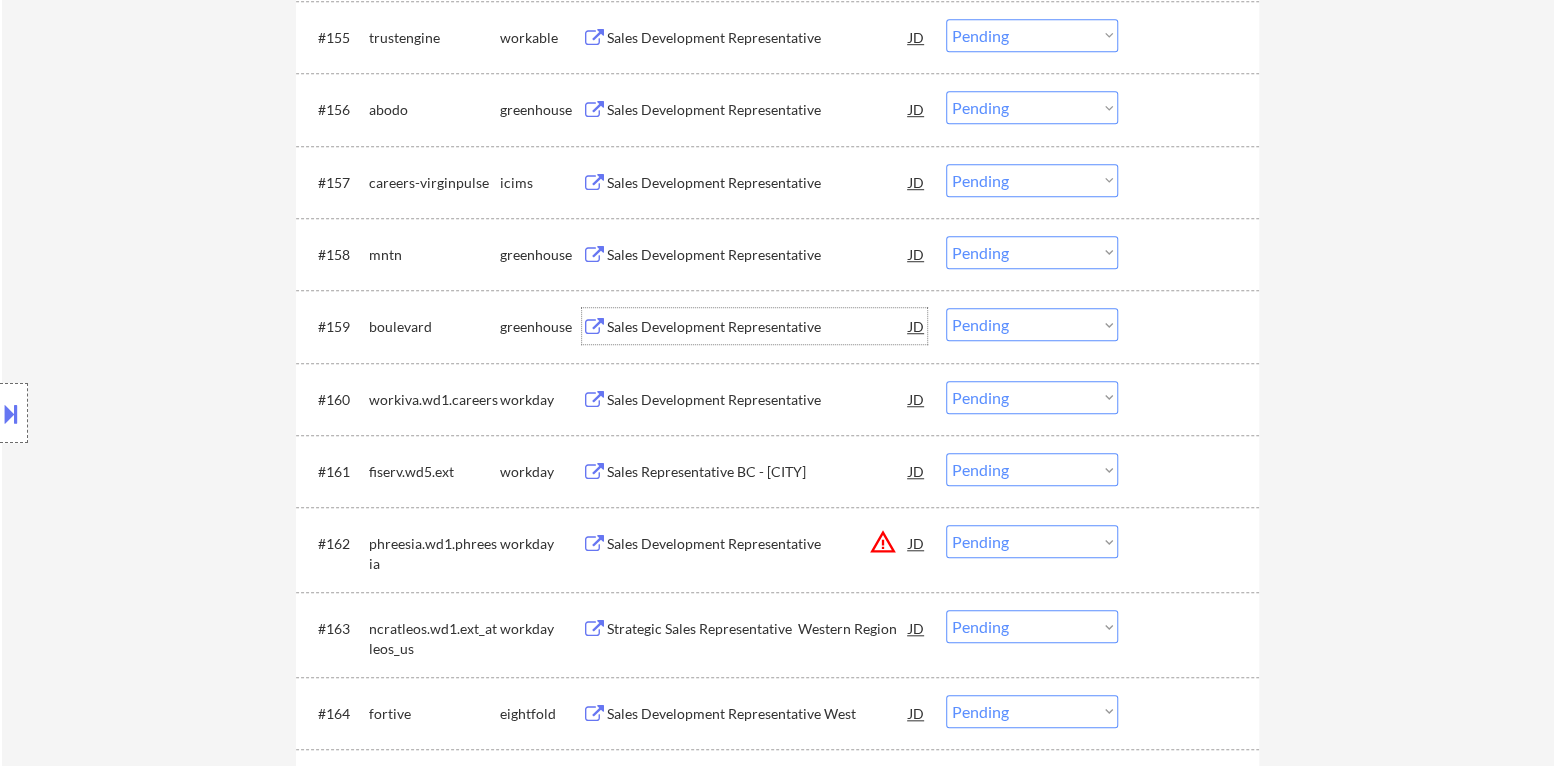 click on "Sales Development Representative" at bounding box center (758, 327) 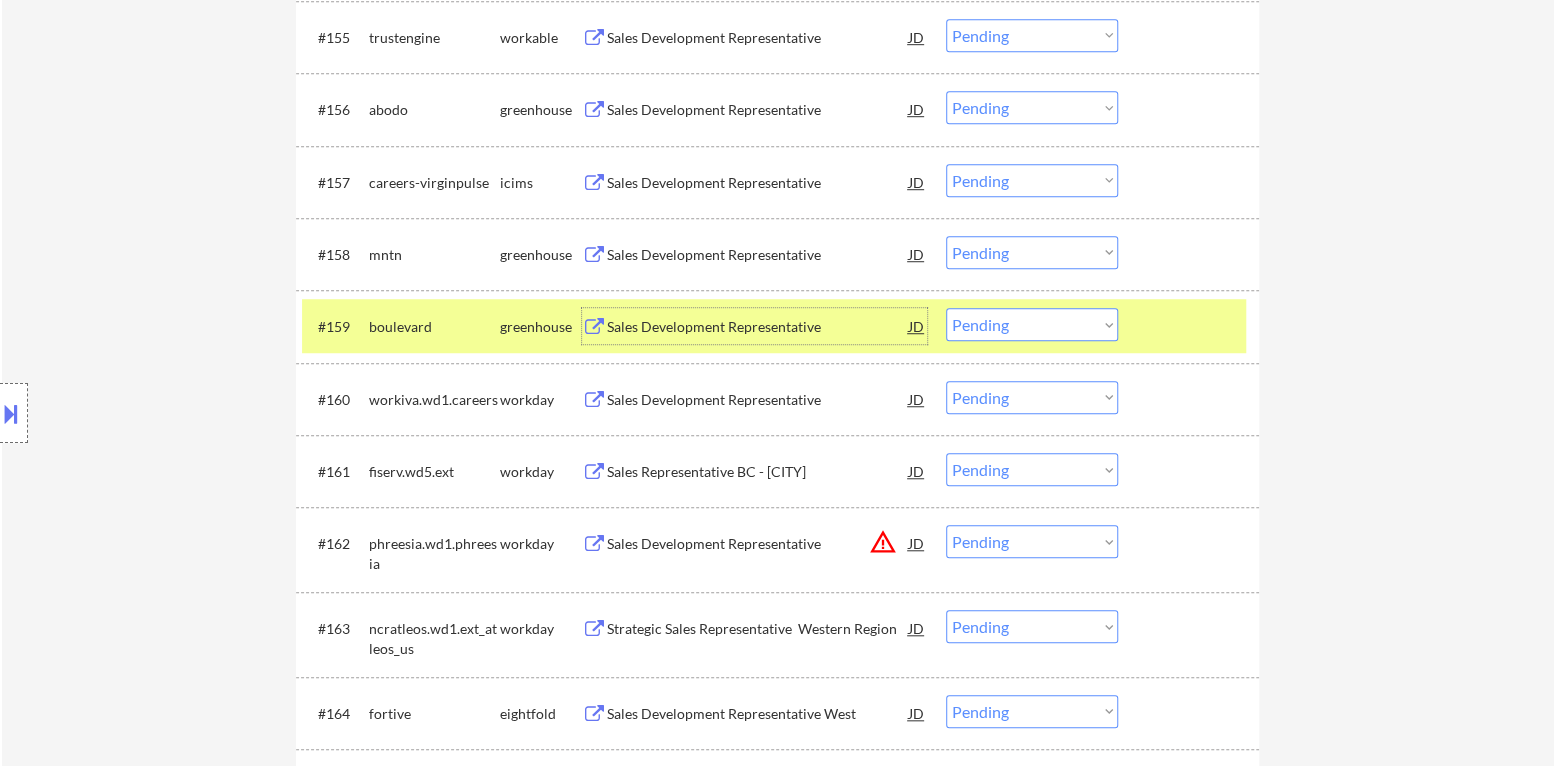 click on "Choose an option... Pending Applied Excluded (Questions) Excluded (Expired) Excluded (Location) Excluded (Bad Match) Excluded (Blocklist) Excluded (Salary) Excluded (Other)" at bounding box center [1032, 324] 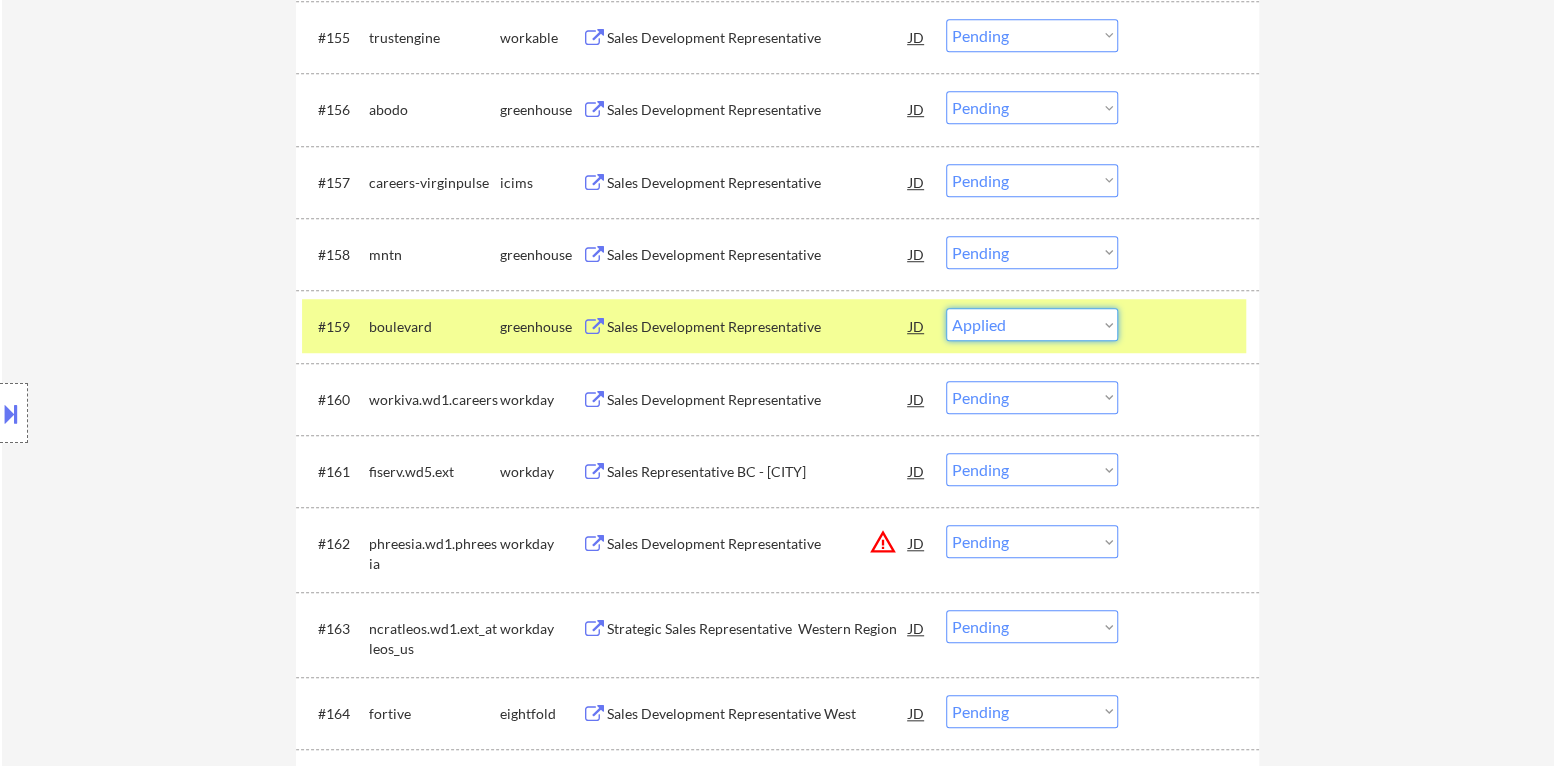 click on "Choose an option... Pending Applied Excluded (Questions) Excluded (Expired) Excluded (Location) Excluded (Bad Match) Excluded (Blocklist) Excluded (Salary) Excluded (Other)" at bounding box center [1032, 324] 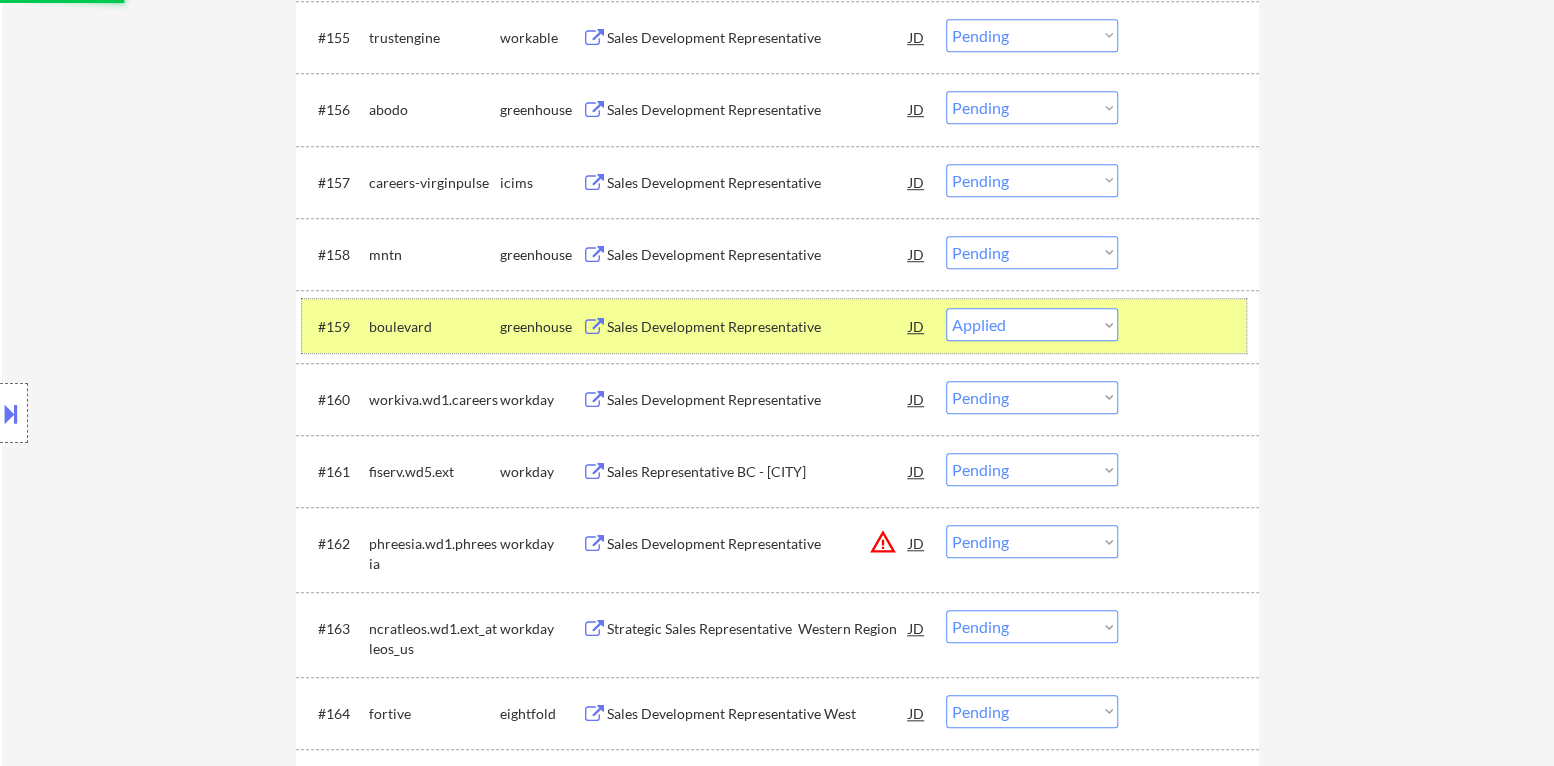 click at bounding box center [1191, 326] 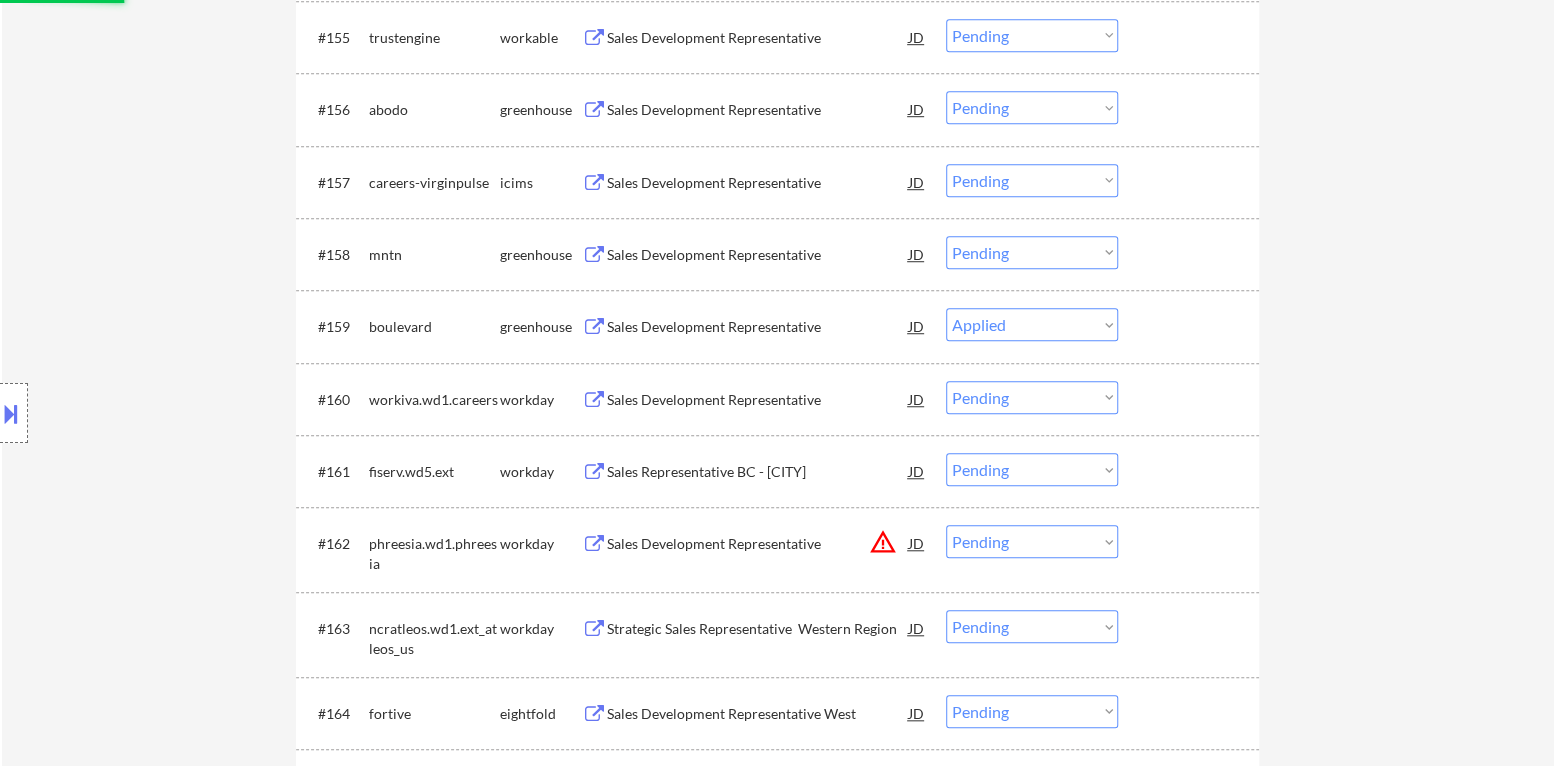 select on ""pending"" 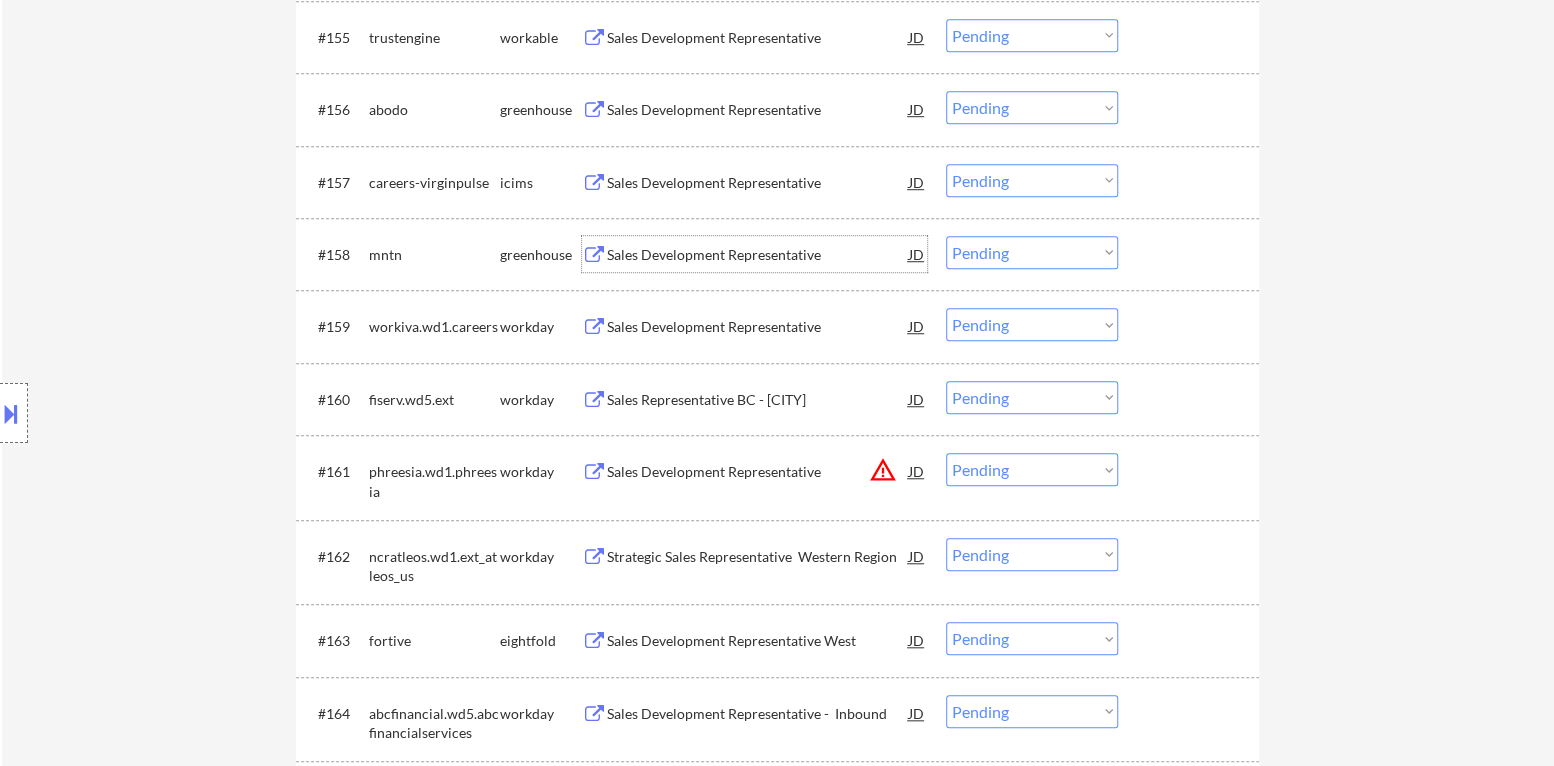 click on "Sales Development Representative" at bounding box center (758, 255) 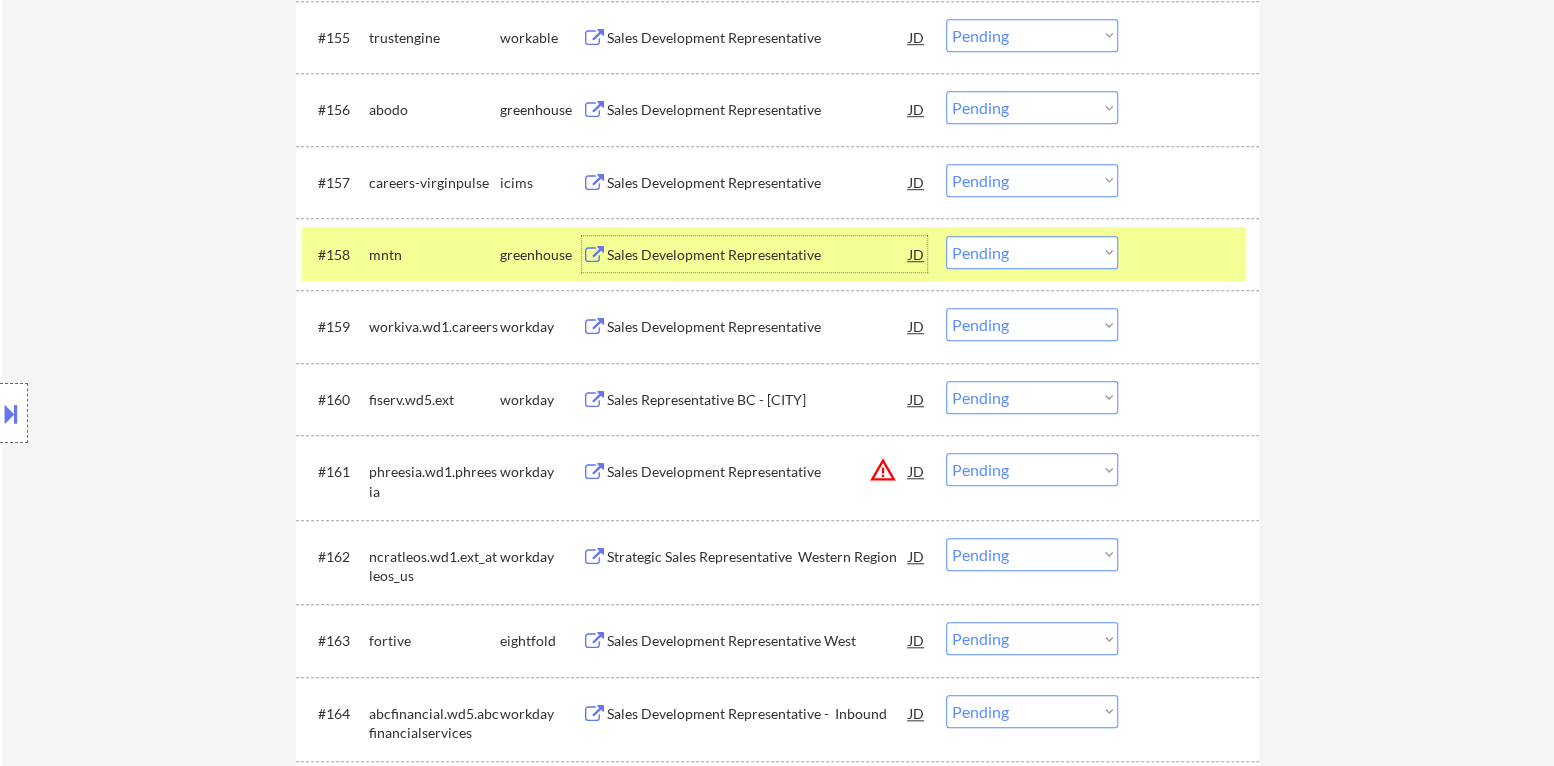 click on "Choose an option... Pending Applied Excluded (Questions) Excluded (Expired) Excluded (Location) Excluded (Bad Match) Excluded (Blocklist) Excluded (Salary) Excluded (Other)" at bounding box center [1032, 252] 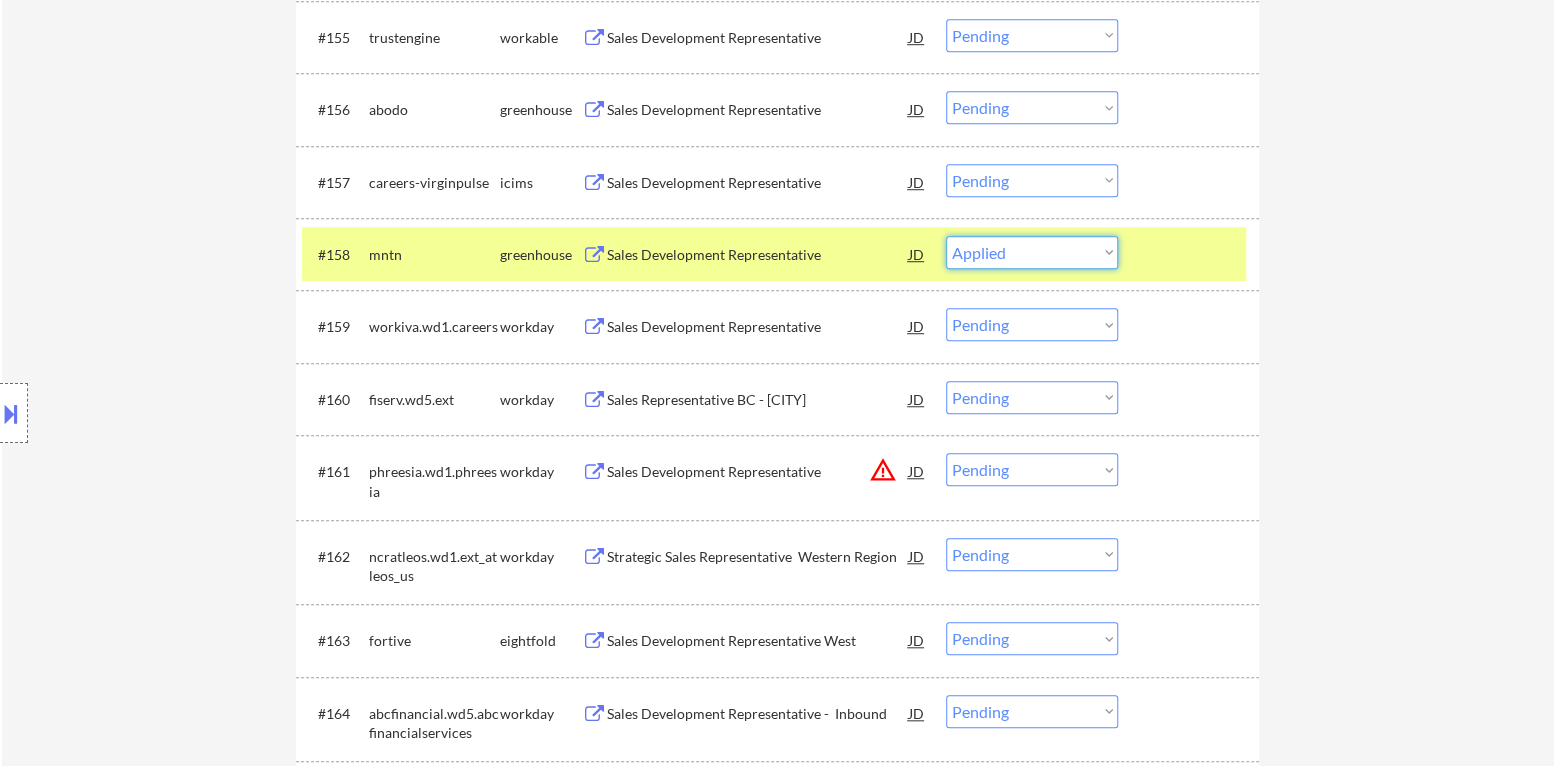 click on "Choose an option... Pending Applied Excluded (Questions) Excluded (Expired) Excluded (Location) Excluded (Bad Match) Excluded (Blocklist) Excluded (Salary) Excluded (Other)" at bounding box center [1032, 252] 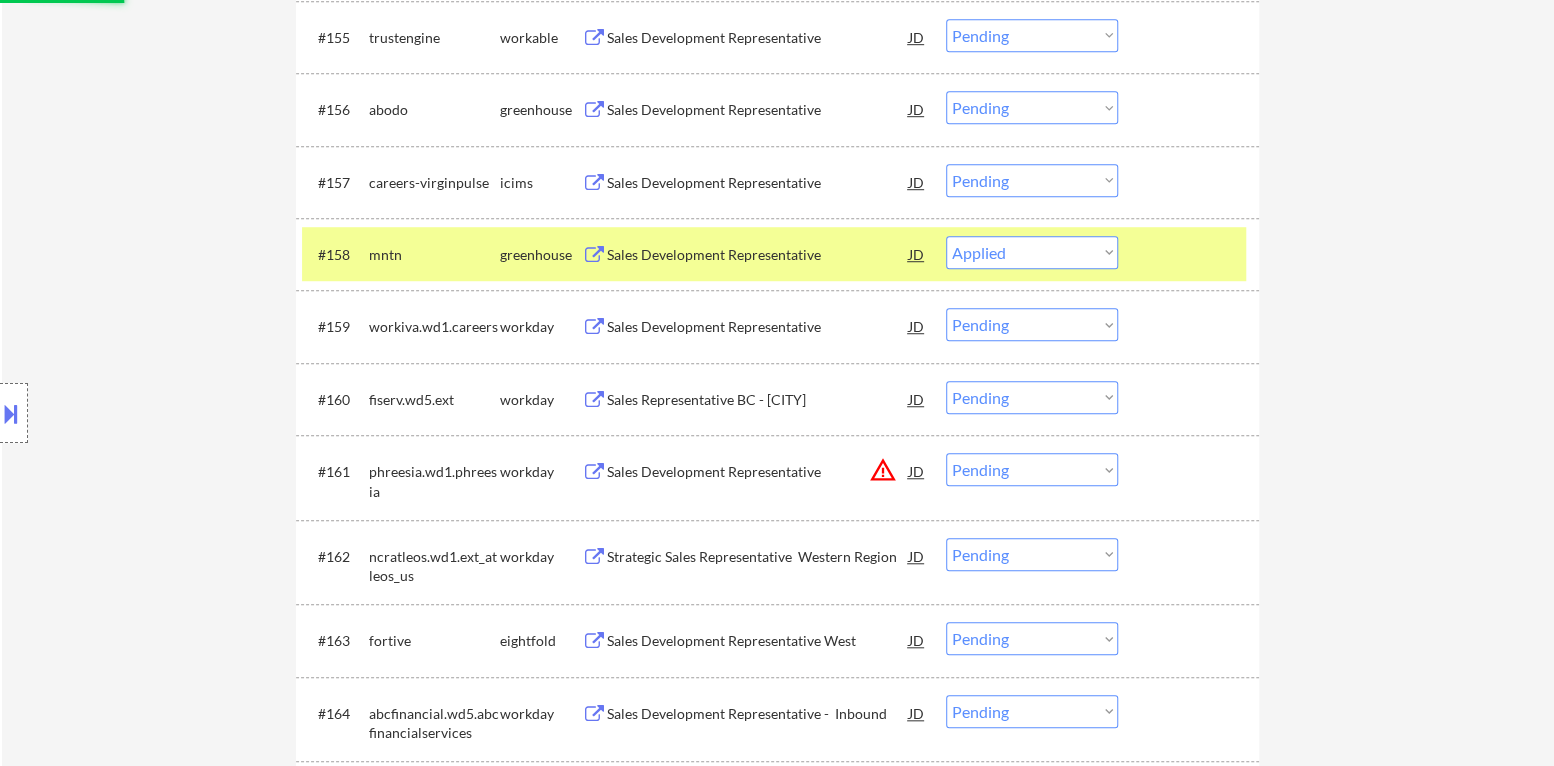click on "#158 mntn greenhouse Sales Development Representative JD Choose an option... Pending Applied Excluded (Questions) Excluded (Expired) Excluded (Location) Excluded (Bad Match) Excluded (Blocklist) Excluded (Salary) Excluded (Other)" at bounding box center [774, 254] 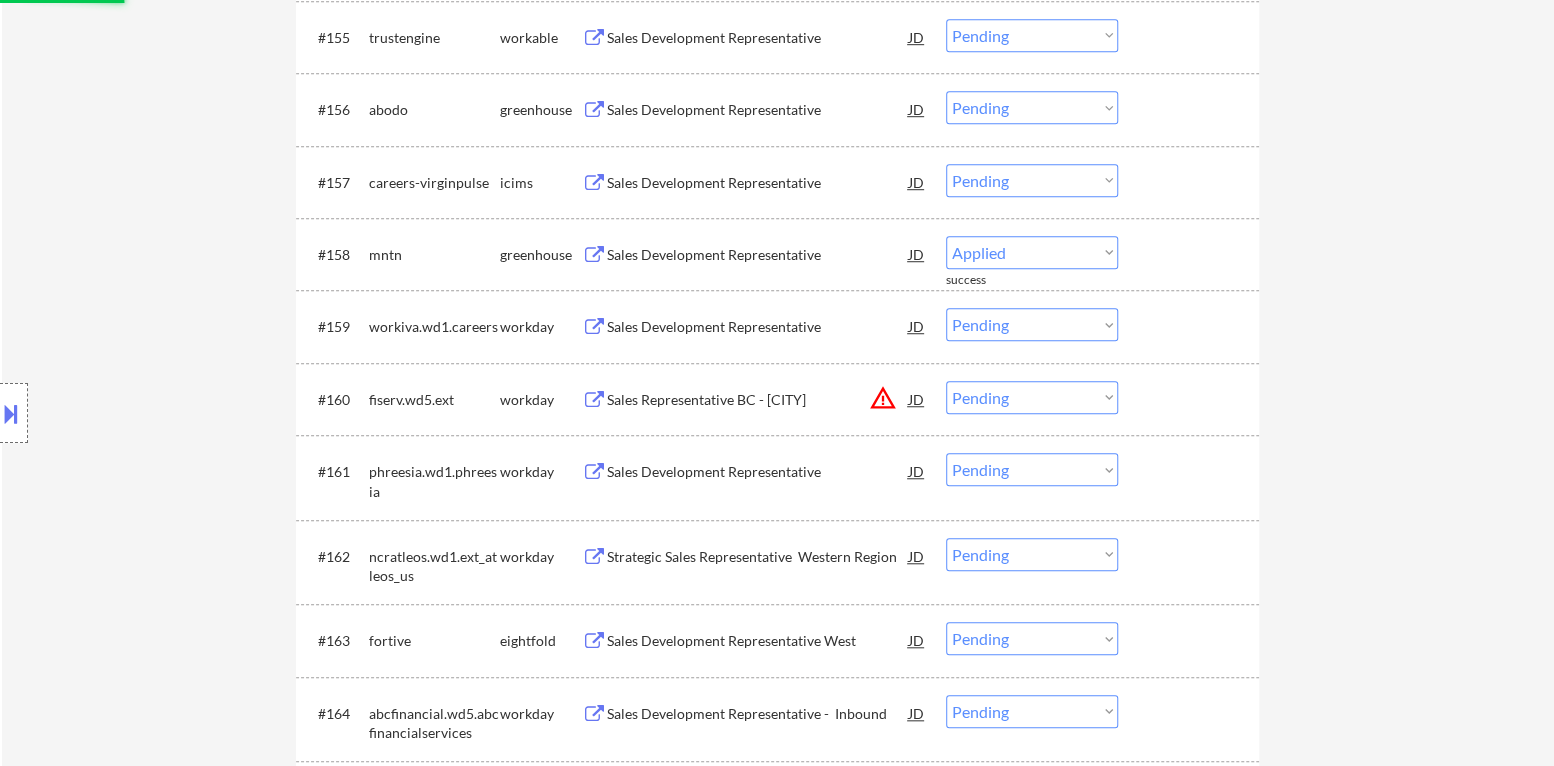 select on ""pending"" 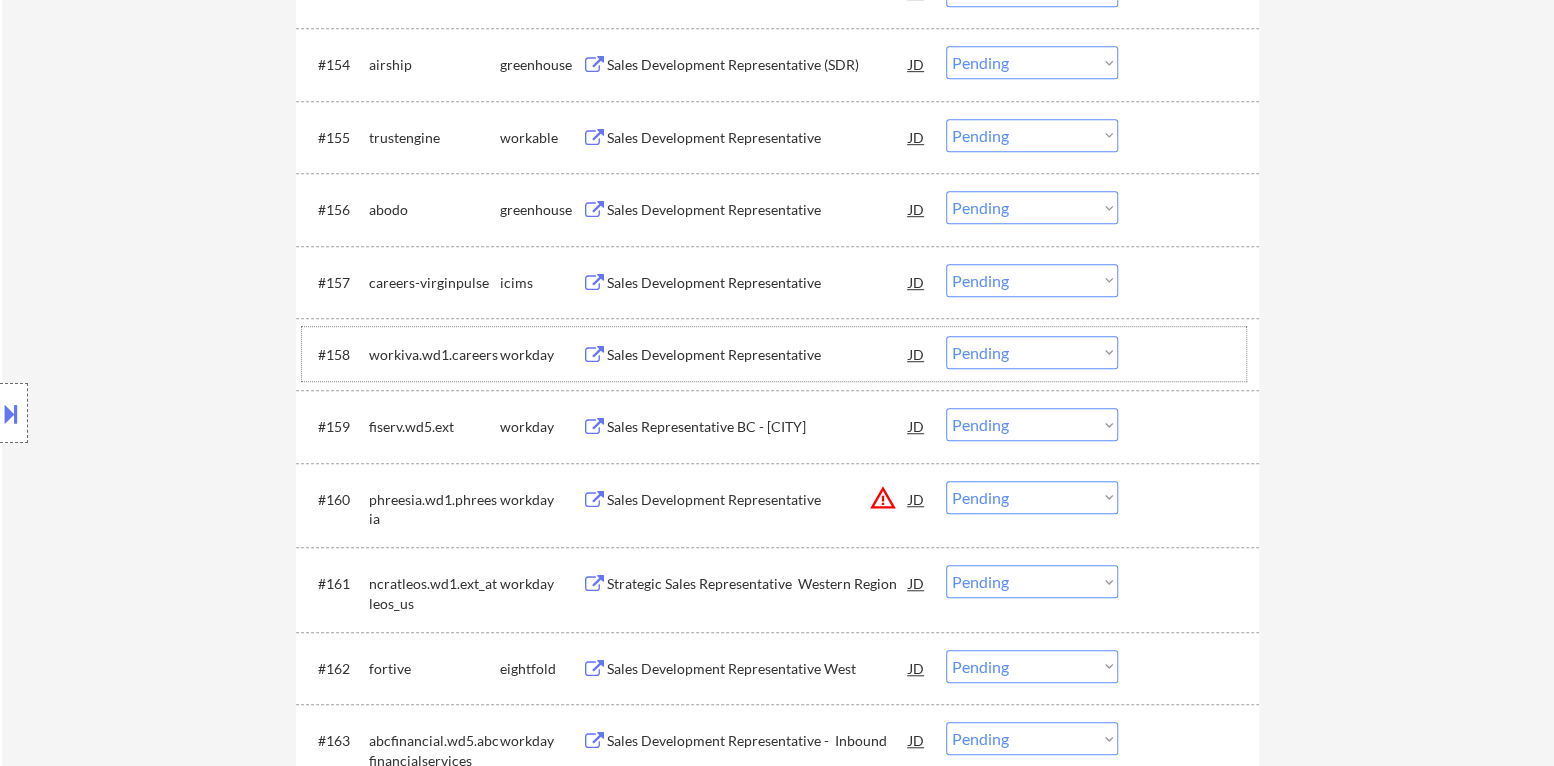 scroll, scrollTop: 4704, scrollLeft: 0, axis: vertical 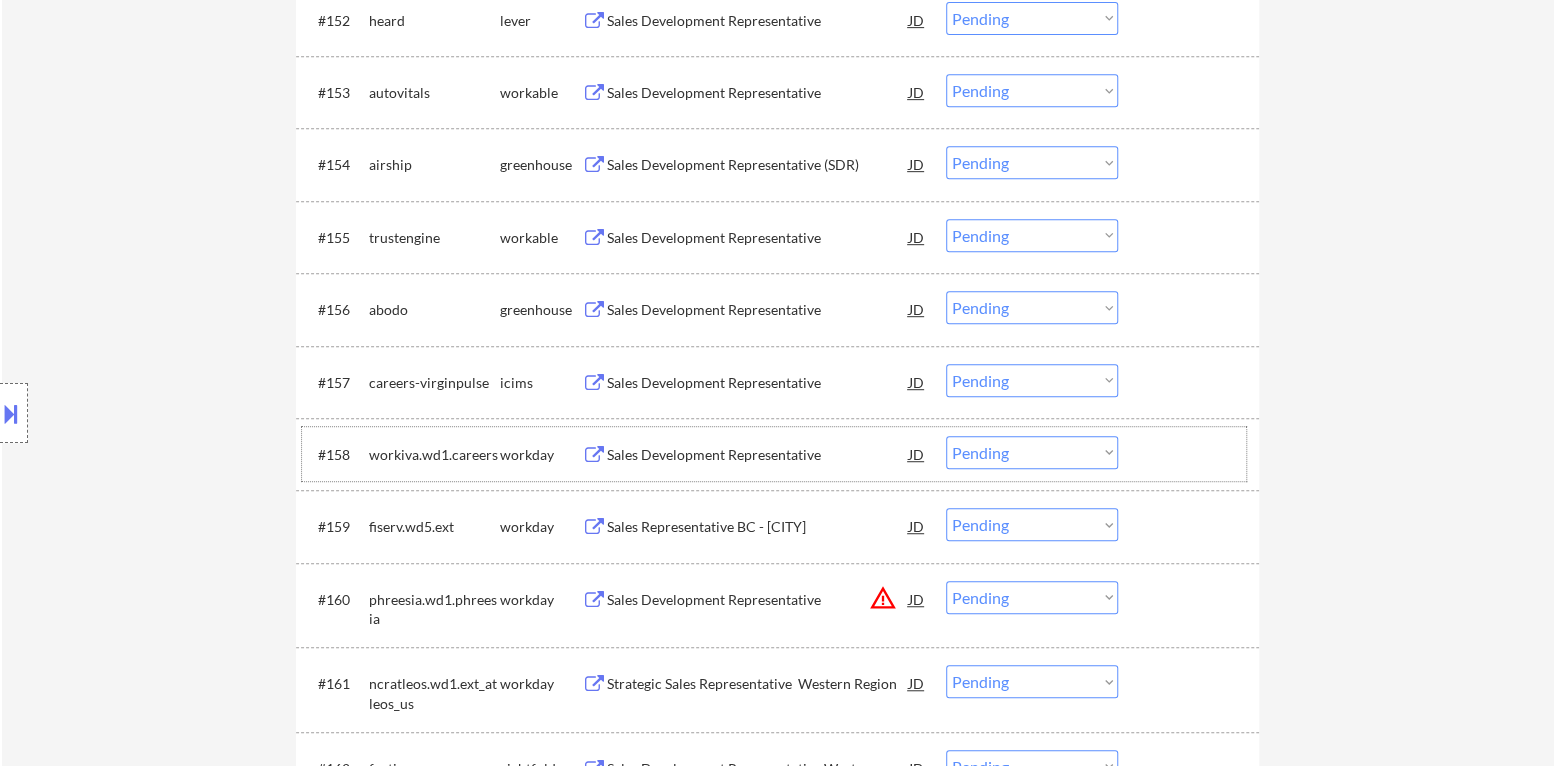 click on "Sales Development Representative" at bounding box center [758, 310] 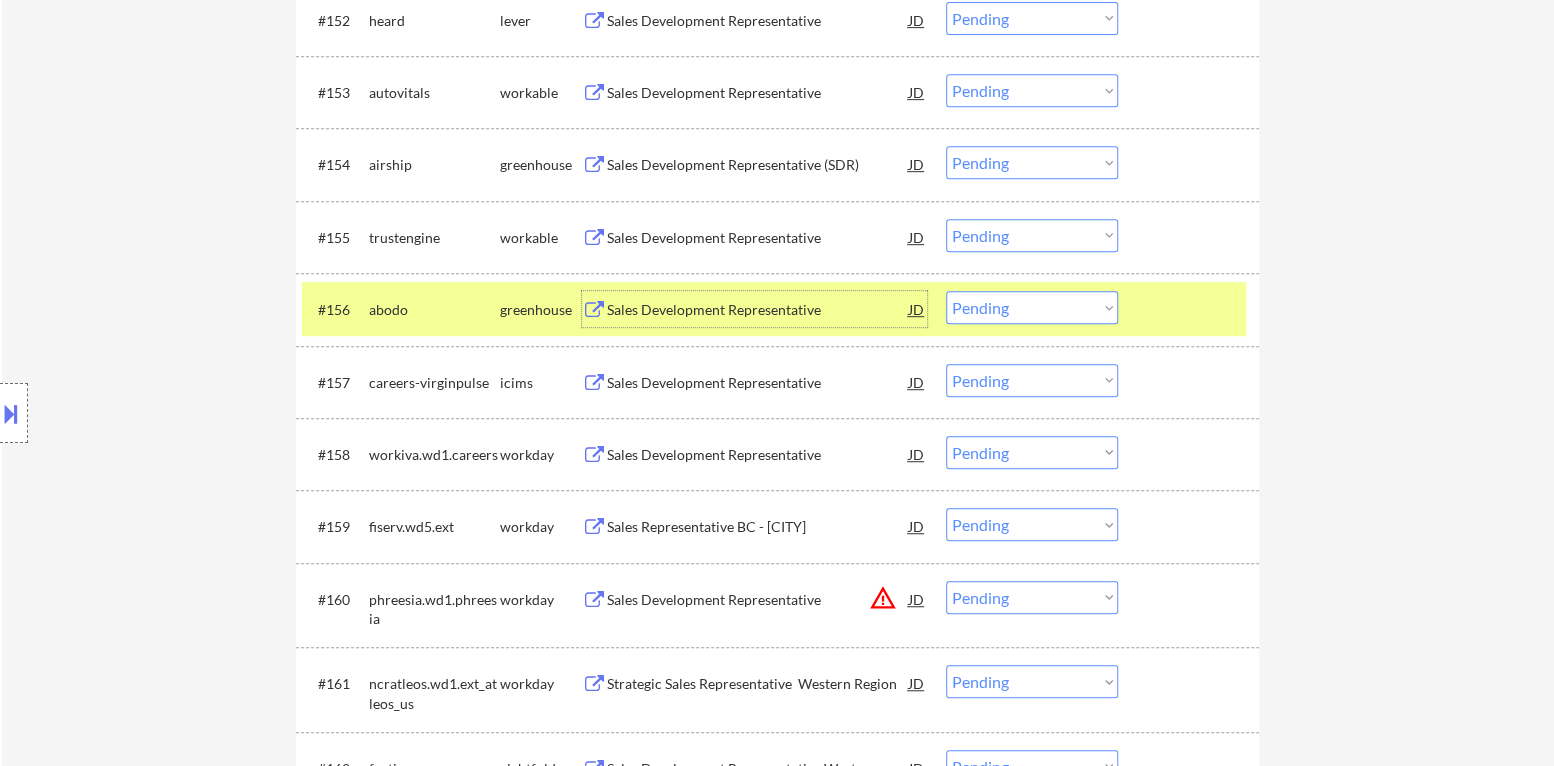 click on "Choose an option... Pending Applied Excluded (Questions) Excluded (Expired) Excluded (Location) Excluded (Bad Match) Excluded (Blocklist) Excluded (Salary) Excluded (Other)" at bounding box center [1032, 307] 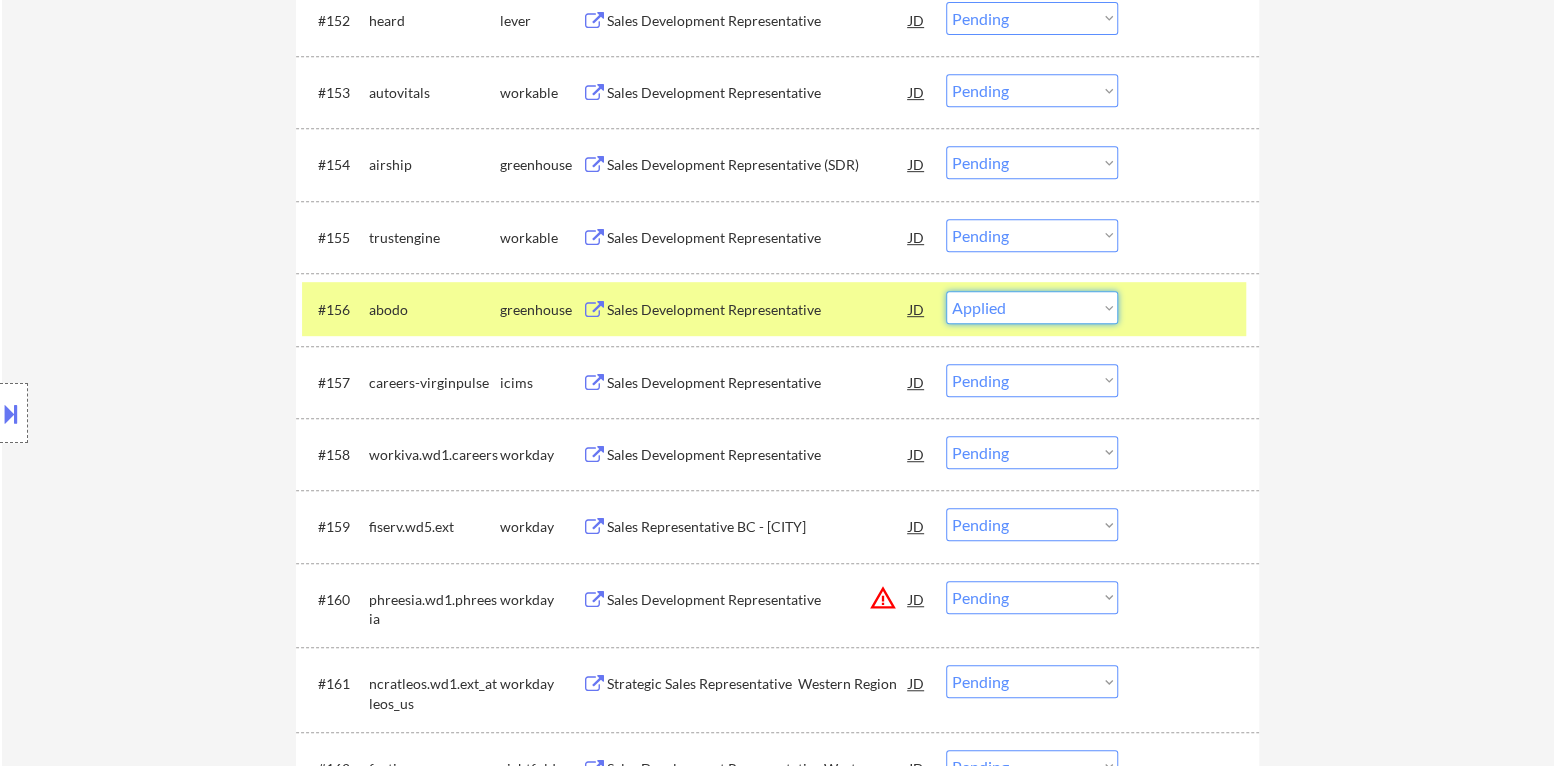click on "Choose an option... Pending Applied Excluded (Questions) Excluded (Expired) Excluded (Location) Excluded (Bad Match) Excluded (Blocklist) Excluded (Salary) Excluded (Other)" at bounding box center [1032, 307] 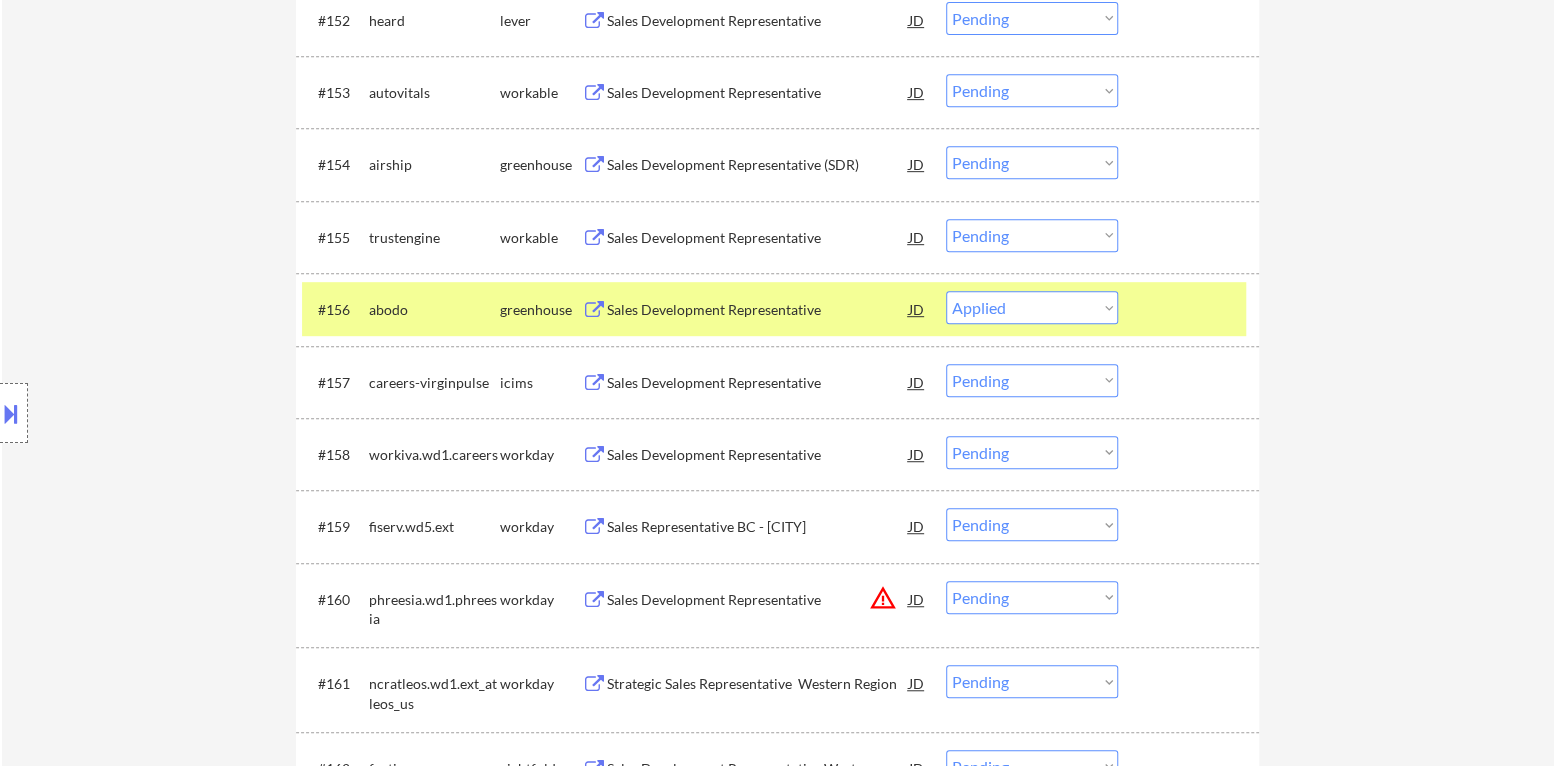 click at bounding box center (1191, 309) 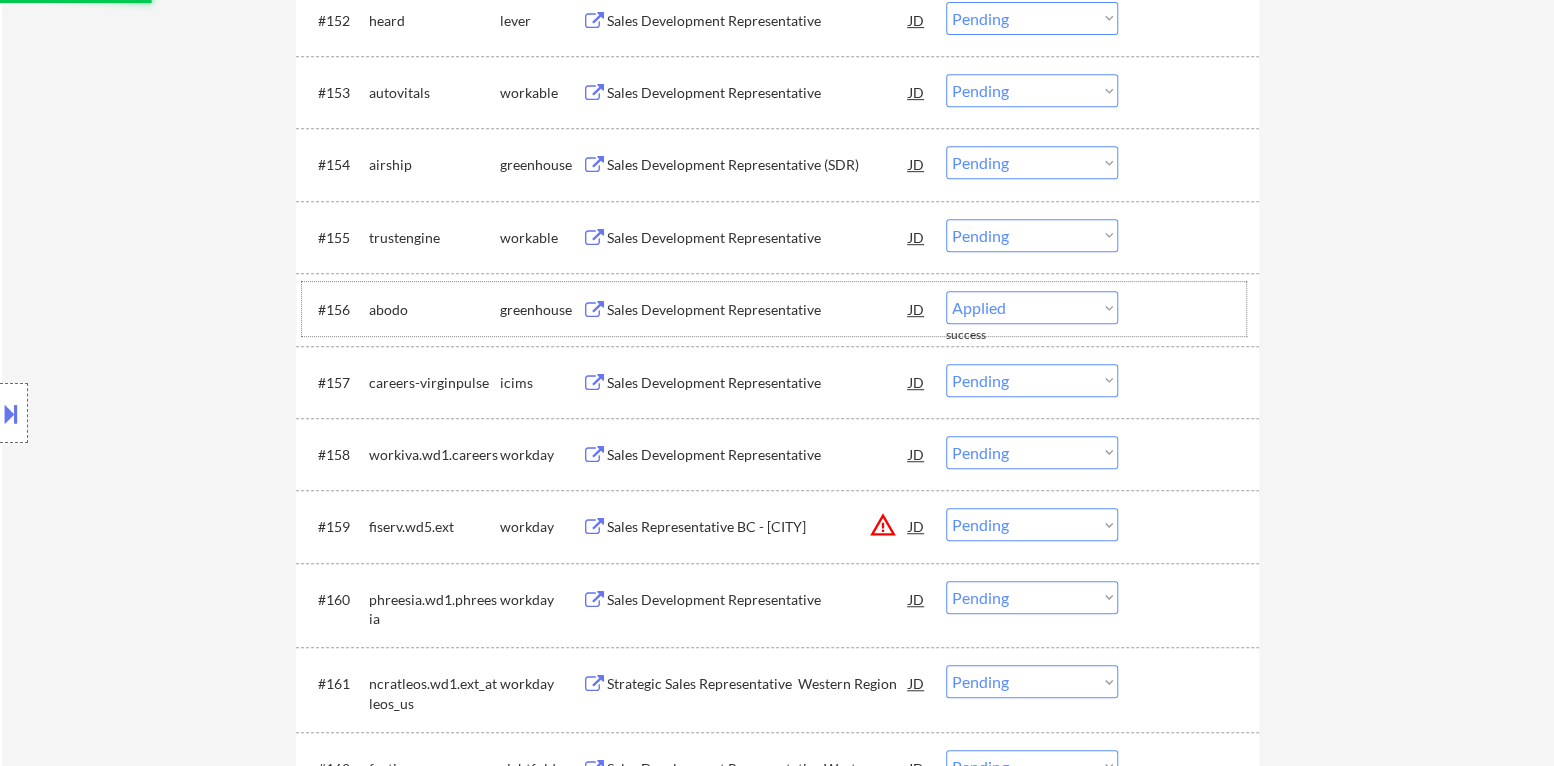 select on ""pending"" 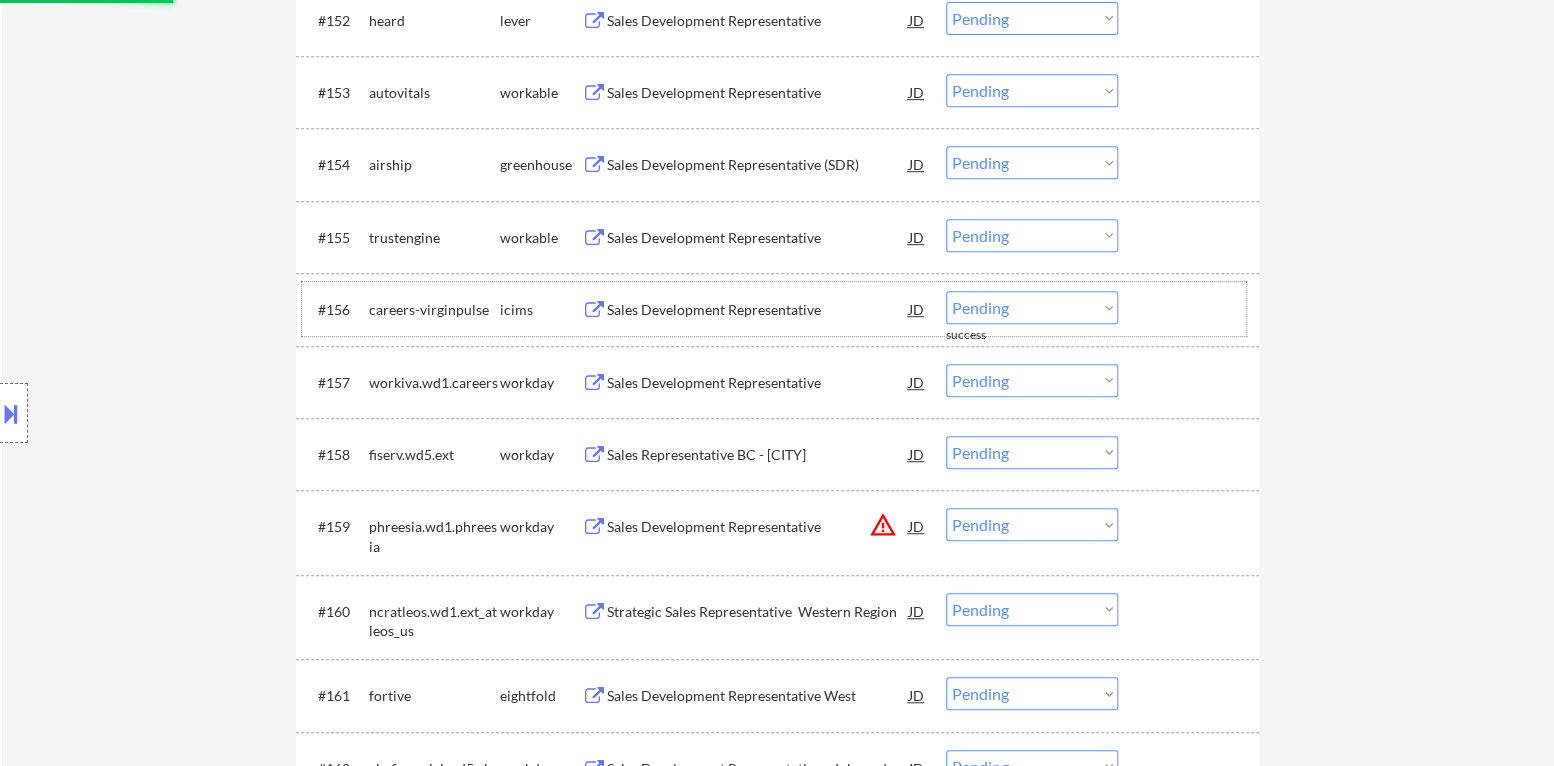 click on "Sales Development Representative" at bounding box center (758, 238) 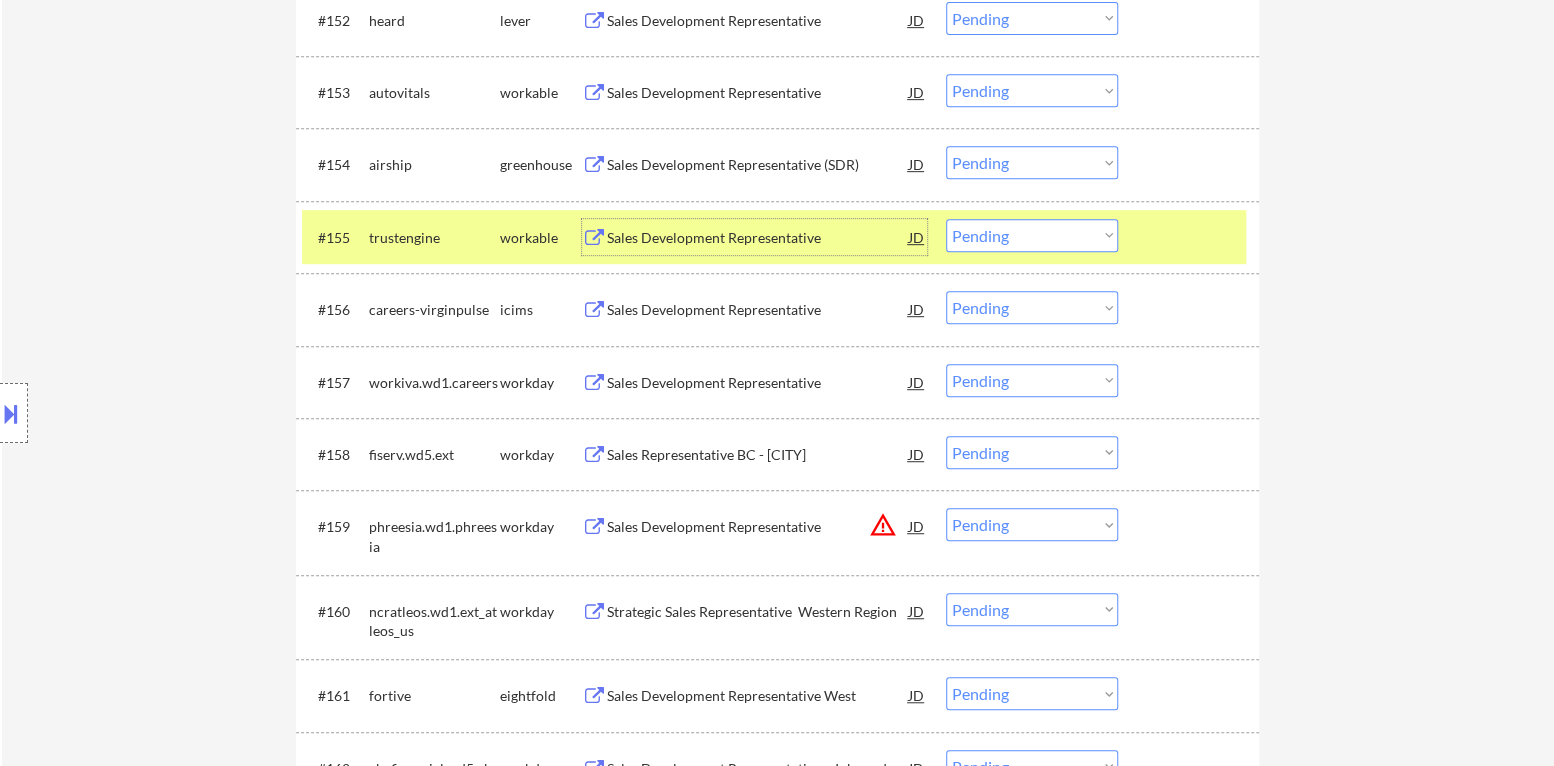 drag, startPoint x: 1026, startPoint y: 234, endPoint x: 1024, endPoint y: 245, distance: 11.18034 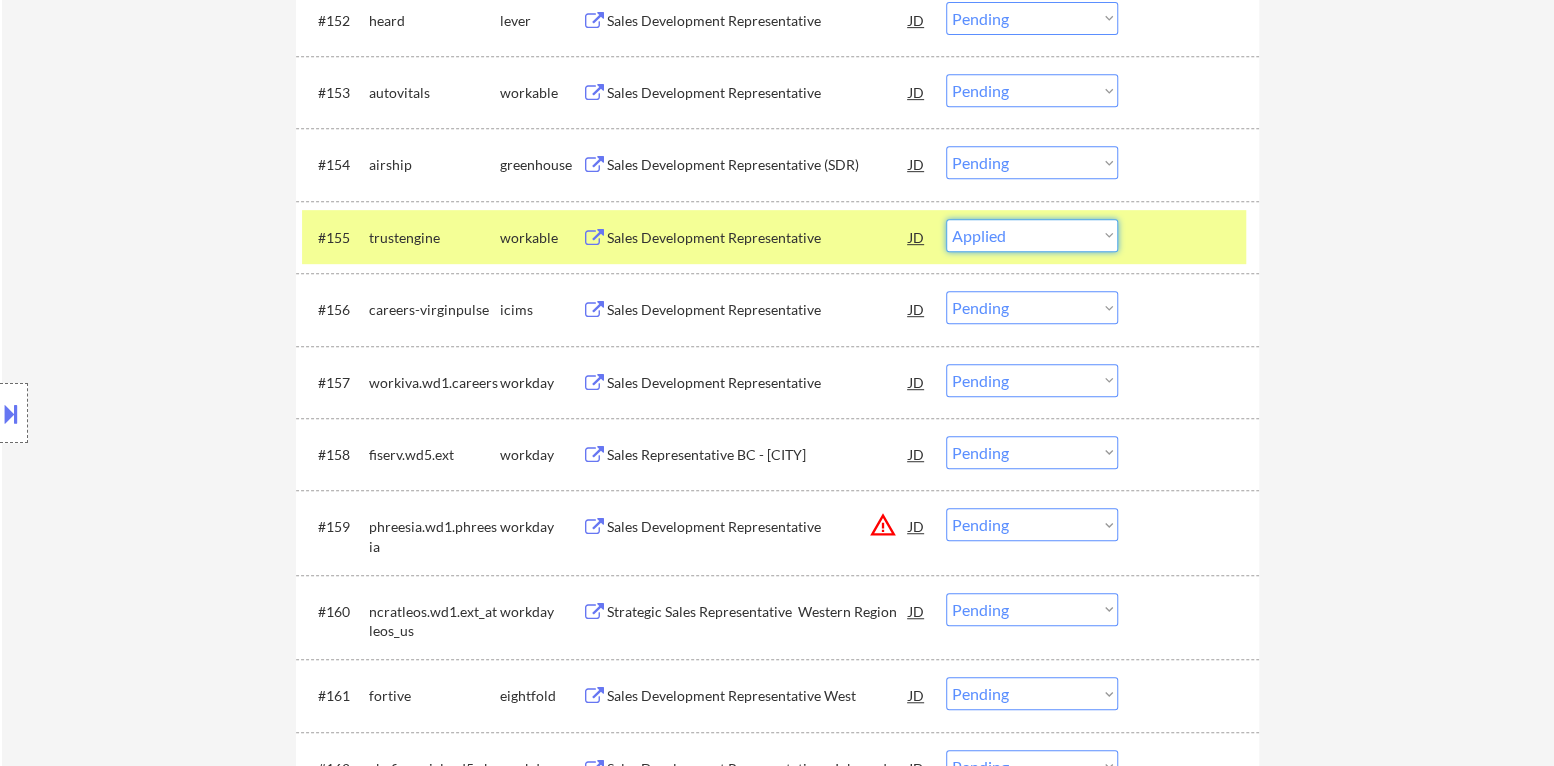 click on "Choose an option... Pending Applied Excluded (Questions) Excluded (Expired) Excluded (Location) Excluded (Bad Match) Excluded (Blocklist) Excluded (Salary) Excluded (Other)" at bounding box center [1032, 235] 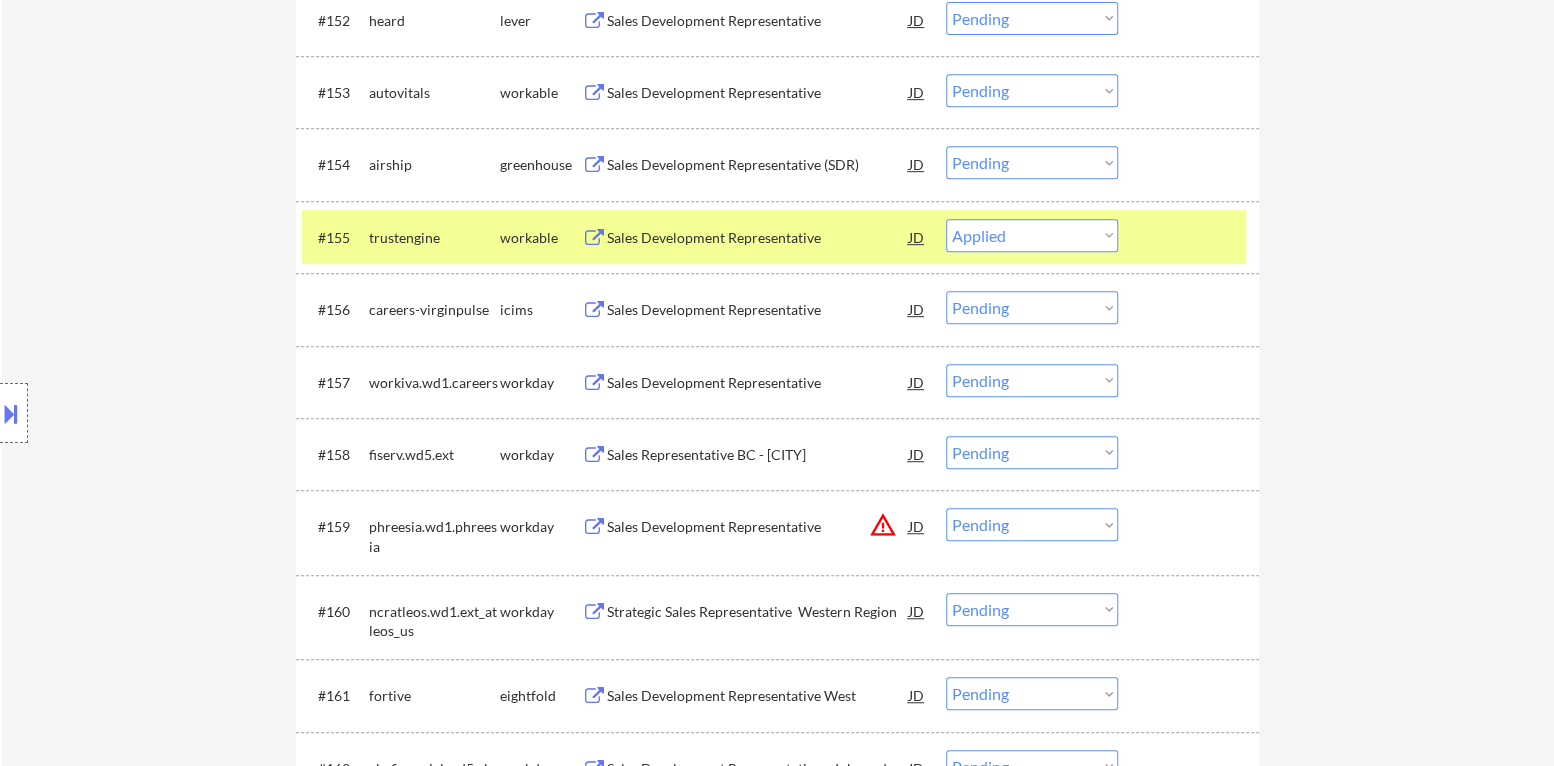 click at bounding box center (1191, 237) 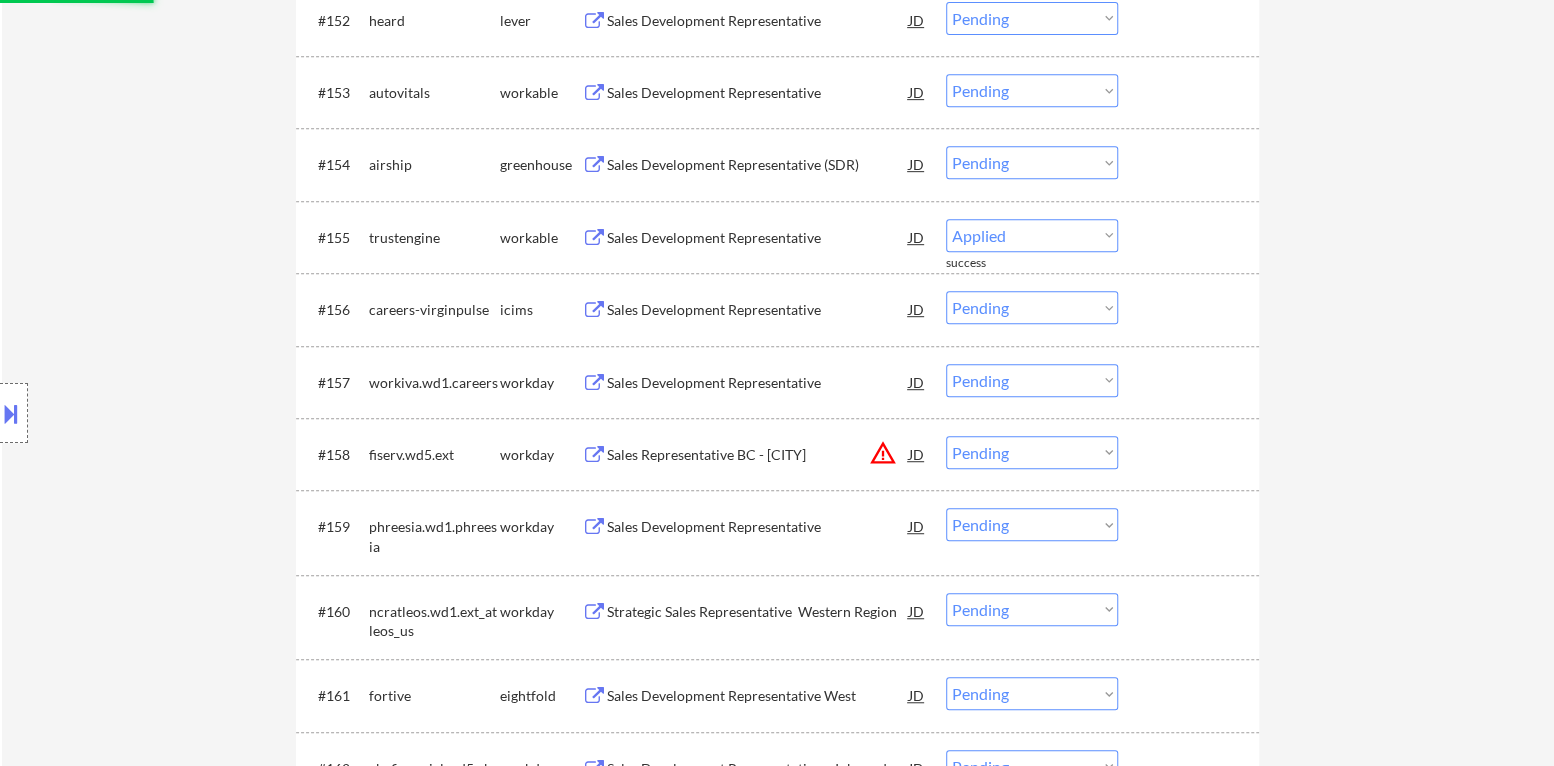 select on ""pending"" 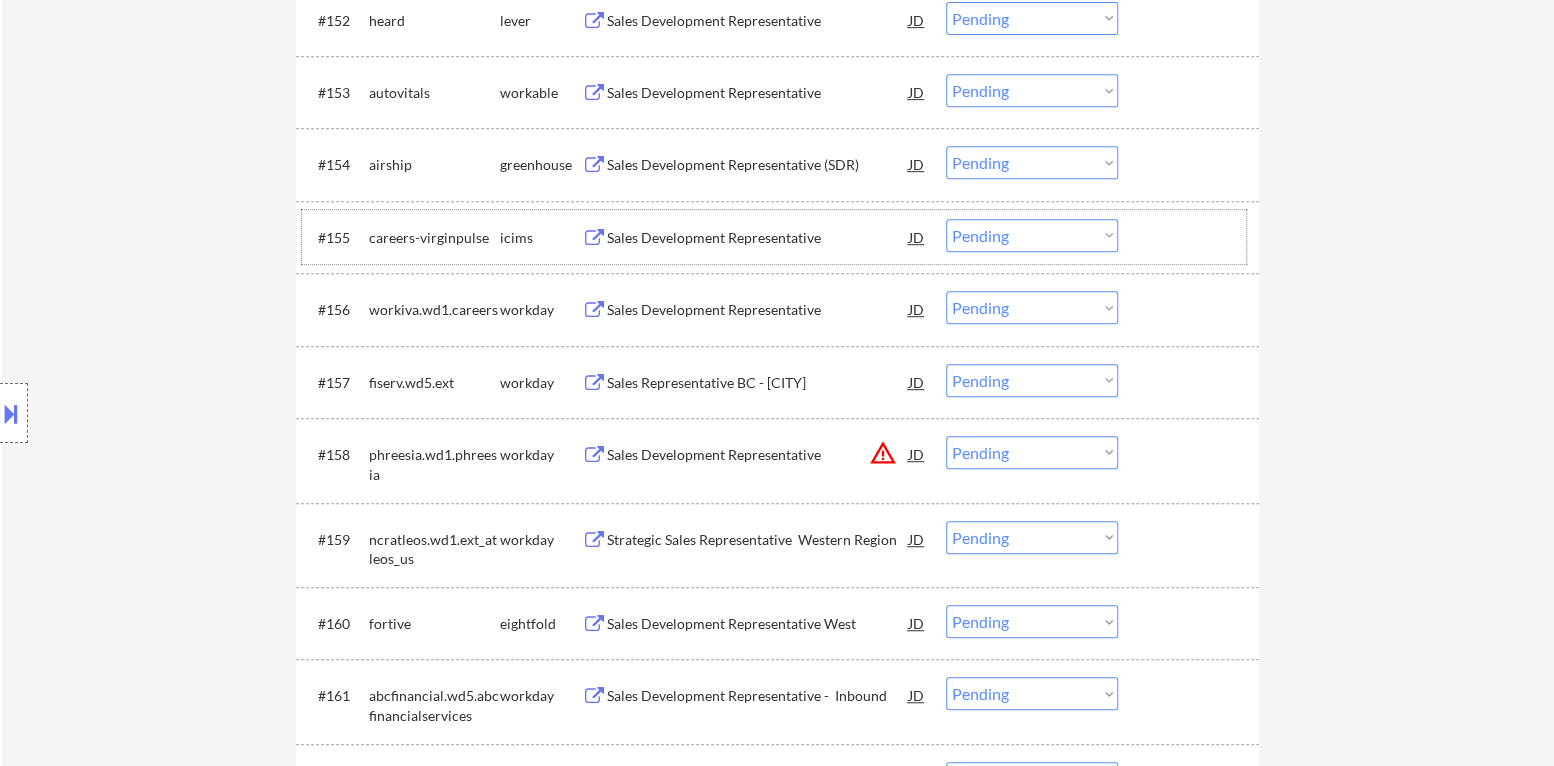 click on "Sales Development Representative (SDR)" at bounding box center (758, 165) 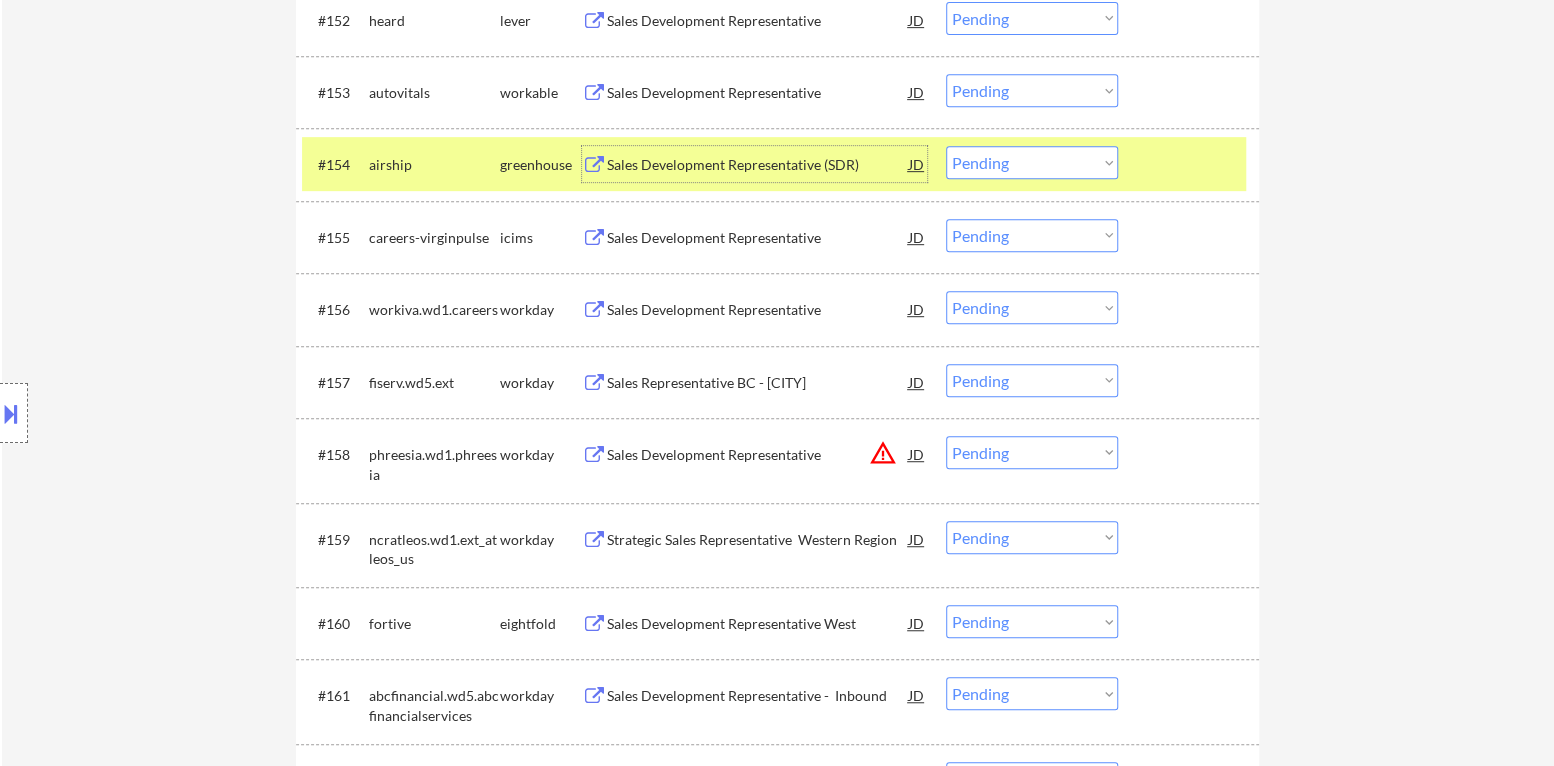 click on "Choose an option... Pending Applied Excluded (Questions) Excluded (Expired) Excluded (Location) Excluded (Bad Match) Excluded (Blocklist) Excluded (Salary) Excluded (Other)" at bounding box center [1032, 162] 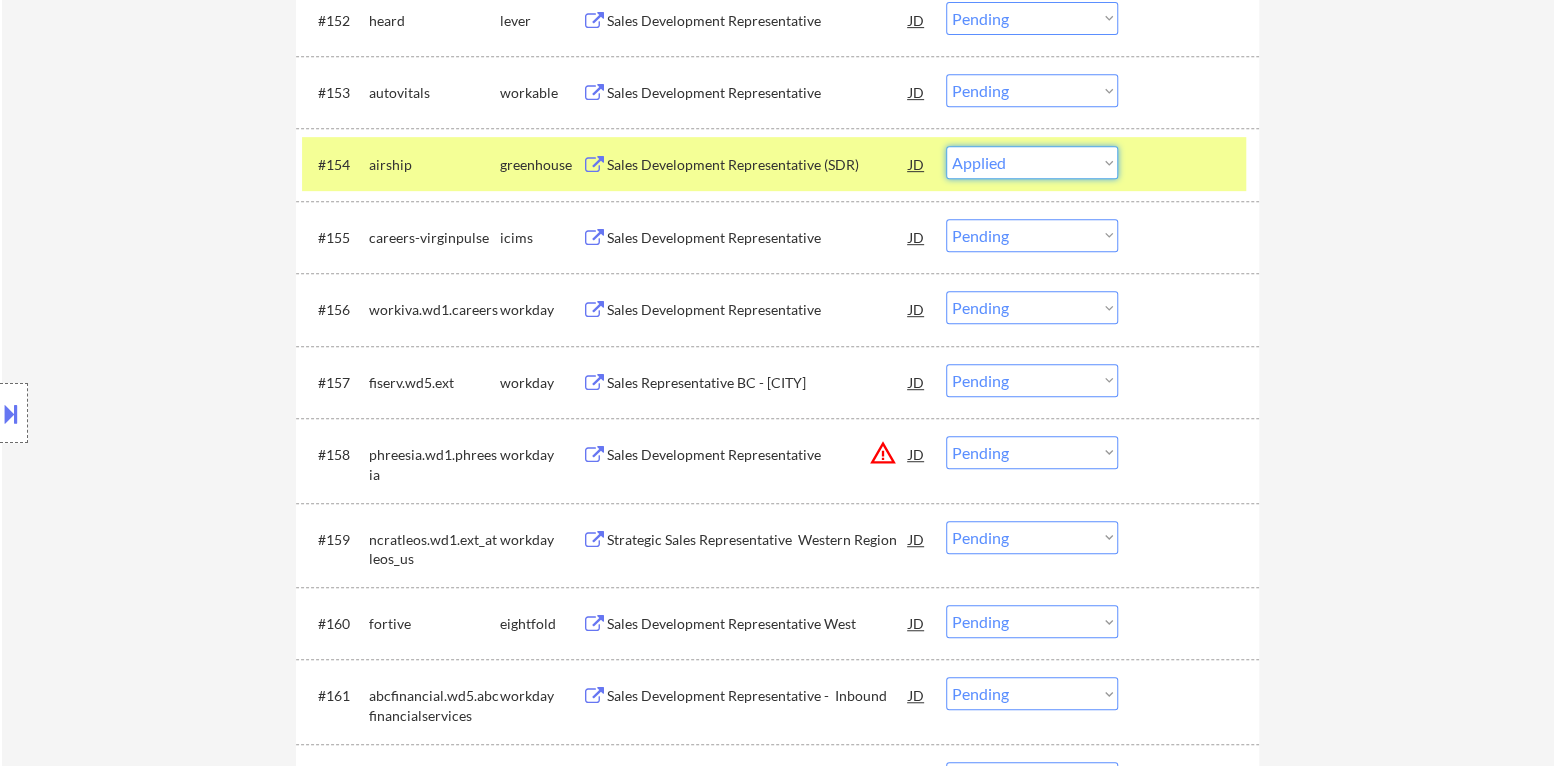 click on "Choose an option... Pending Applied Excluded (Questions) Excluded (Expired) Excluded (Location) Excluded (Bad Match) Excluded (Blocklist) Excluded (Salary) Excluded (Other)" at bounding box center (1032, 162) 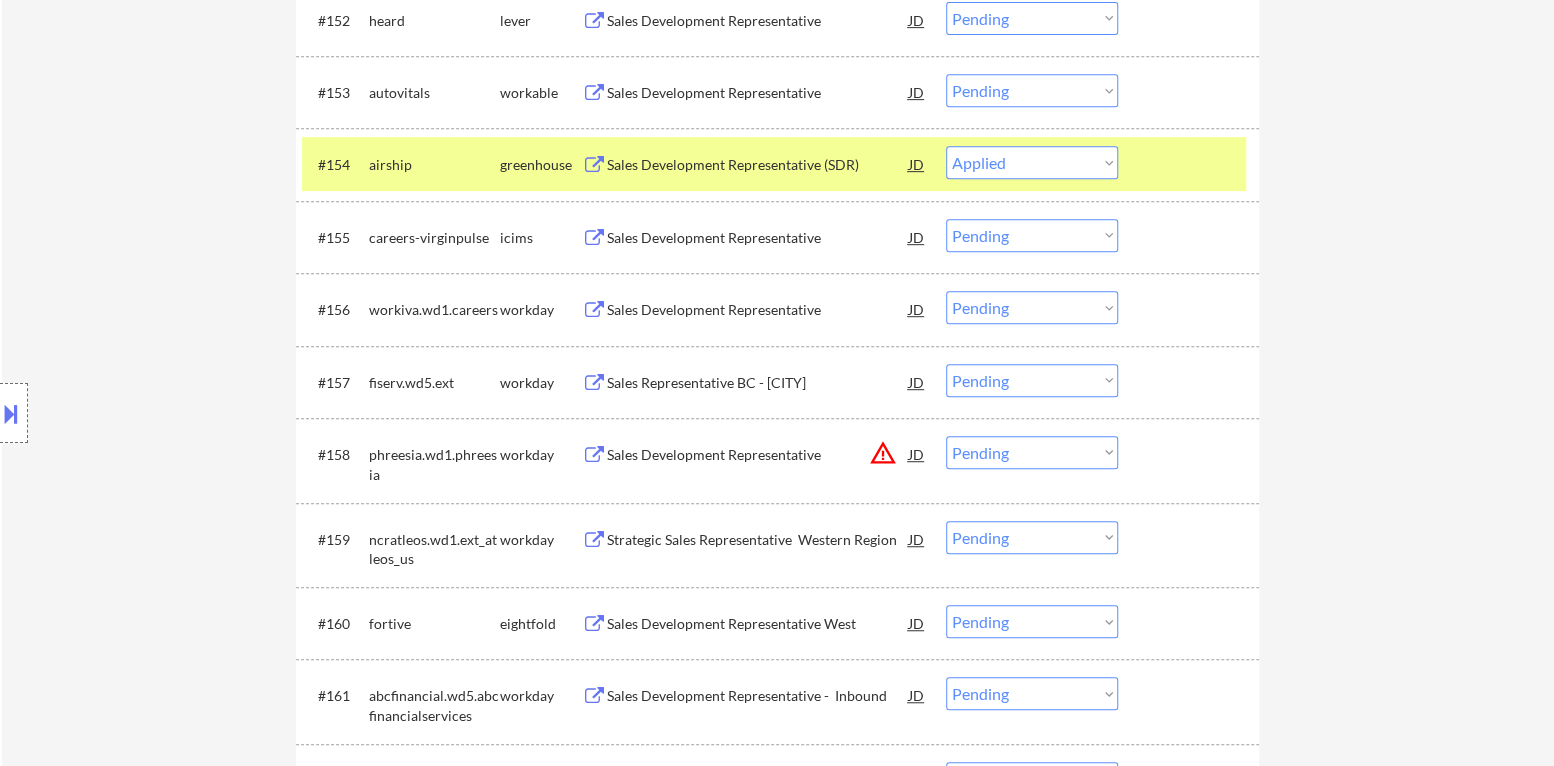 click on "#154 airship greenhouse Sales Development Representative (SDR) JD Choose an option... Pending Applied Excluded (Questions) Excluded (Expired) Excluded (Location) Excluded (Bad Match) Excluded (Blocklist) Excluded (Salary) Excluded (Other)" at bounding box center (774, 164) 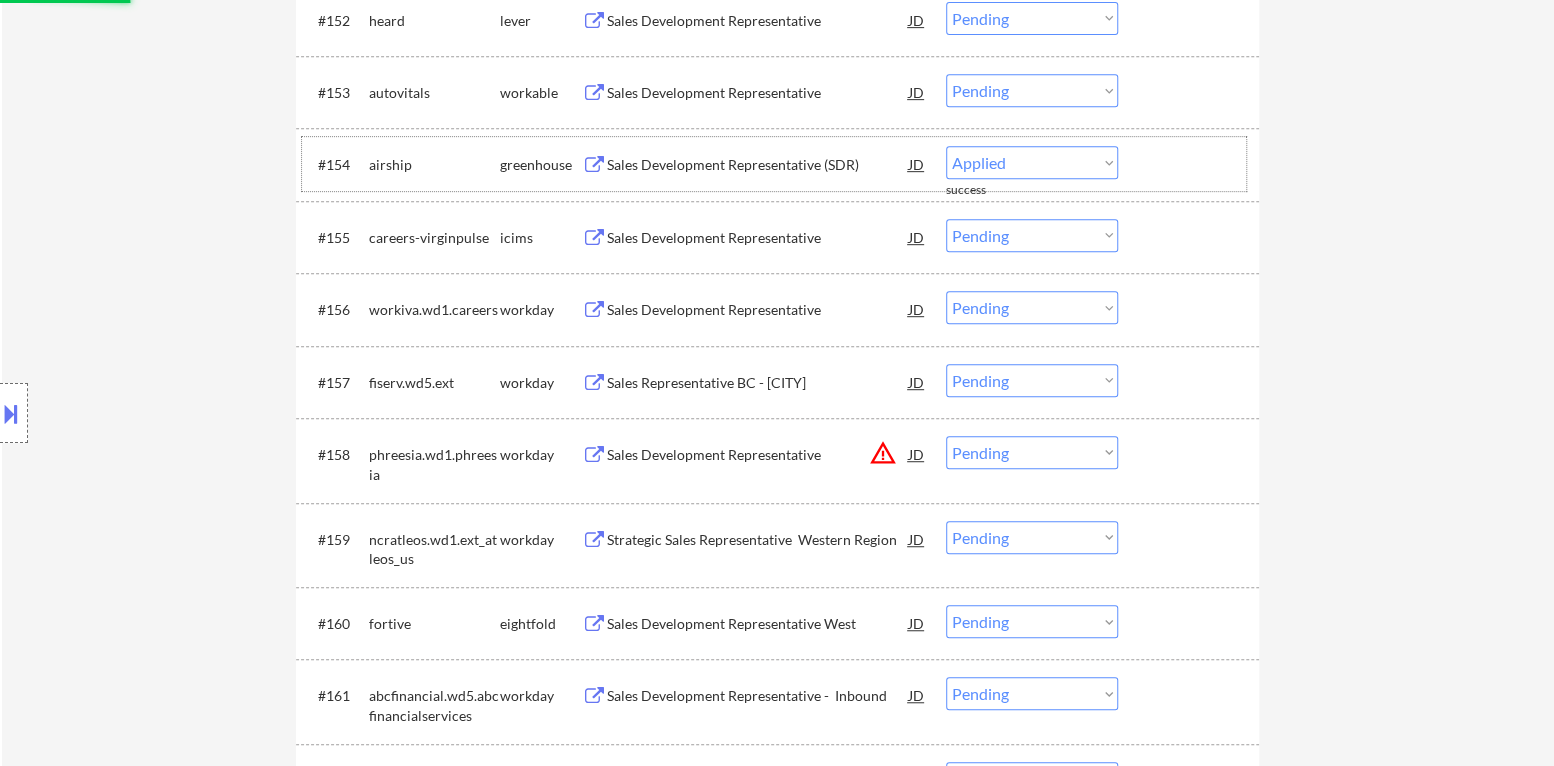select on ""pending"" 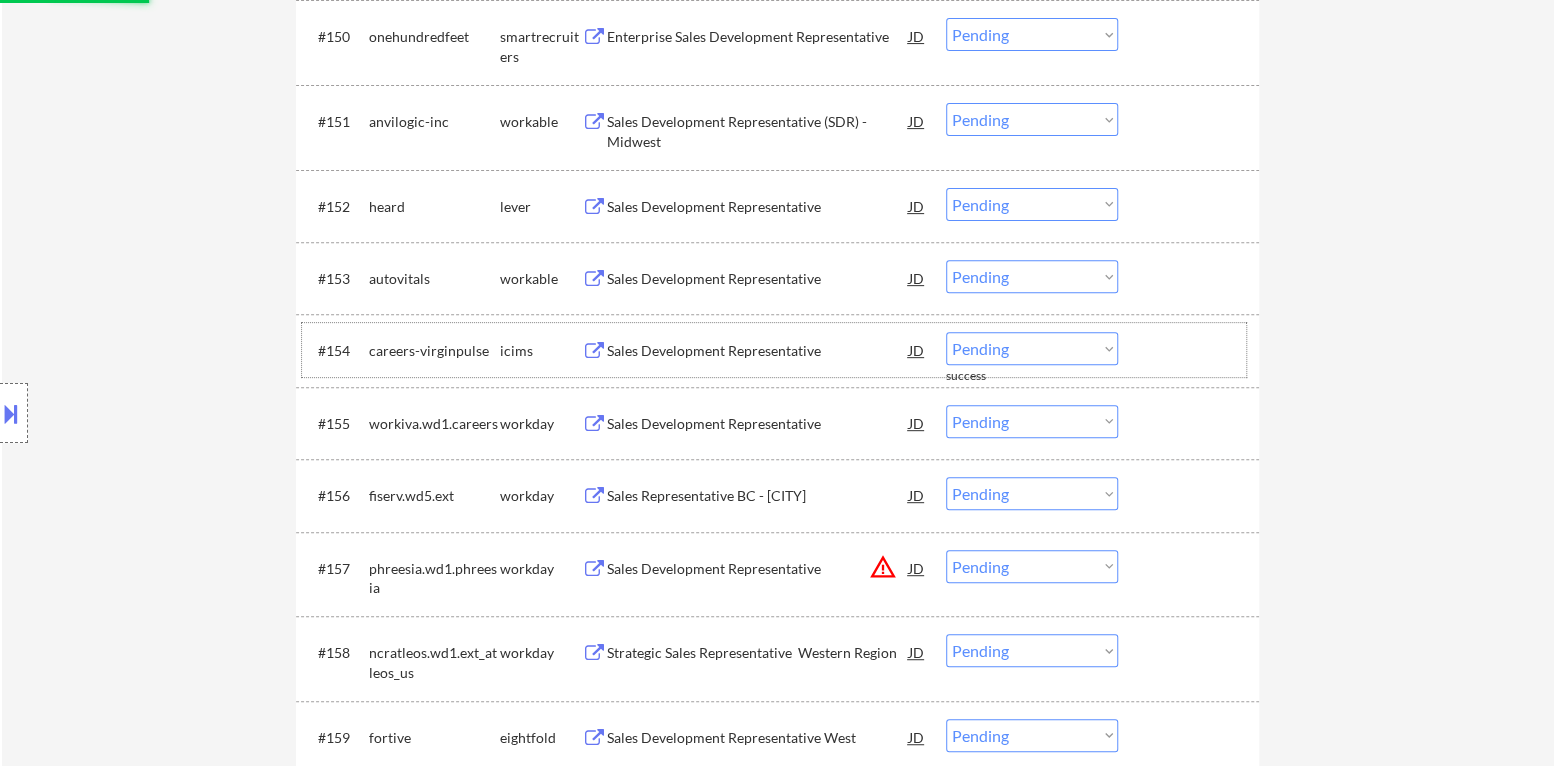 scroll, scrollTop: 4504, scrollLeft: 0, axis: vertical 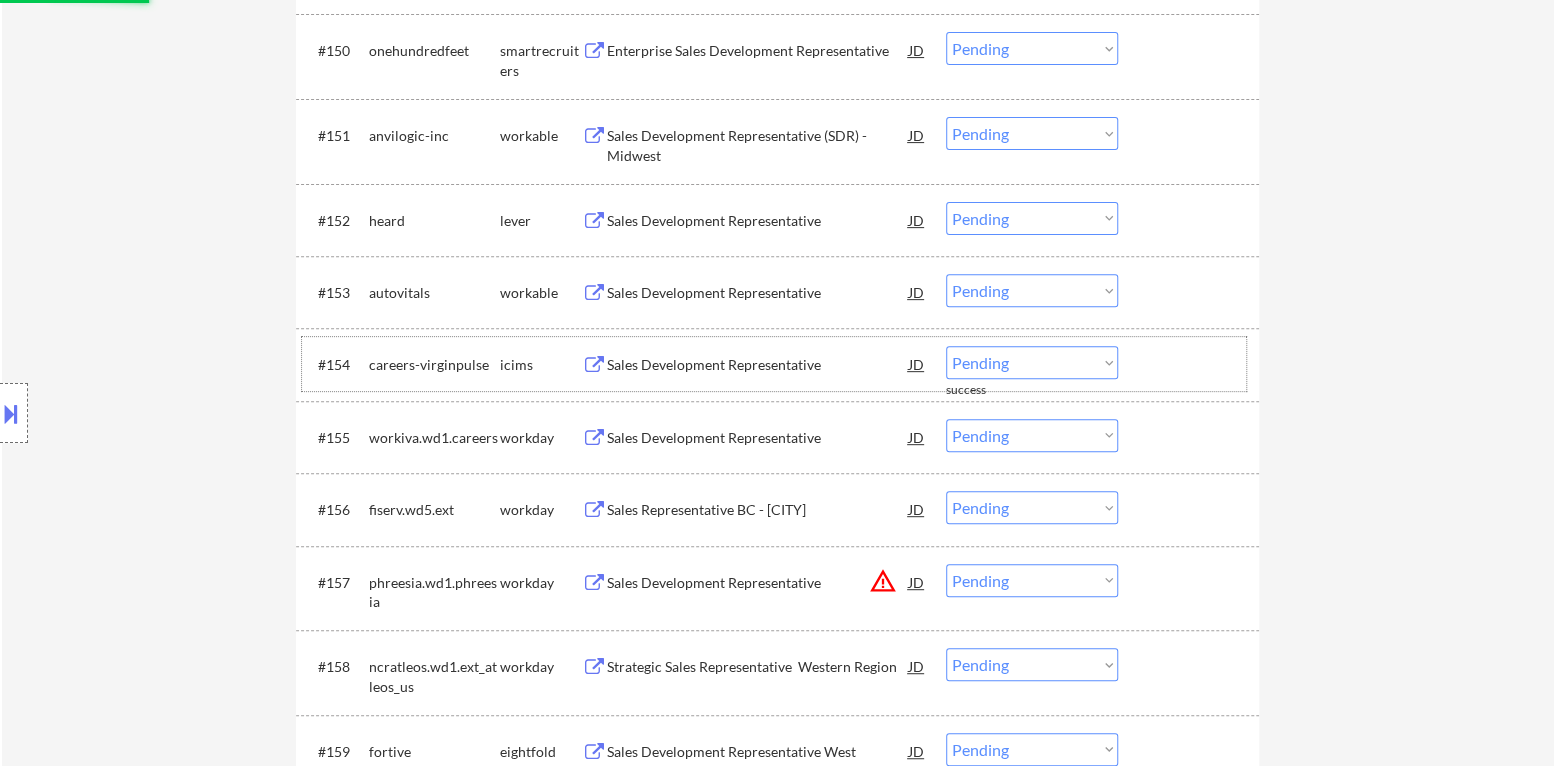 click on "Sales Development Representative" at bounding box center [758, 293] 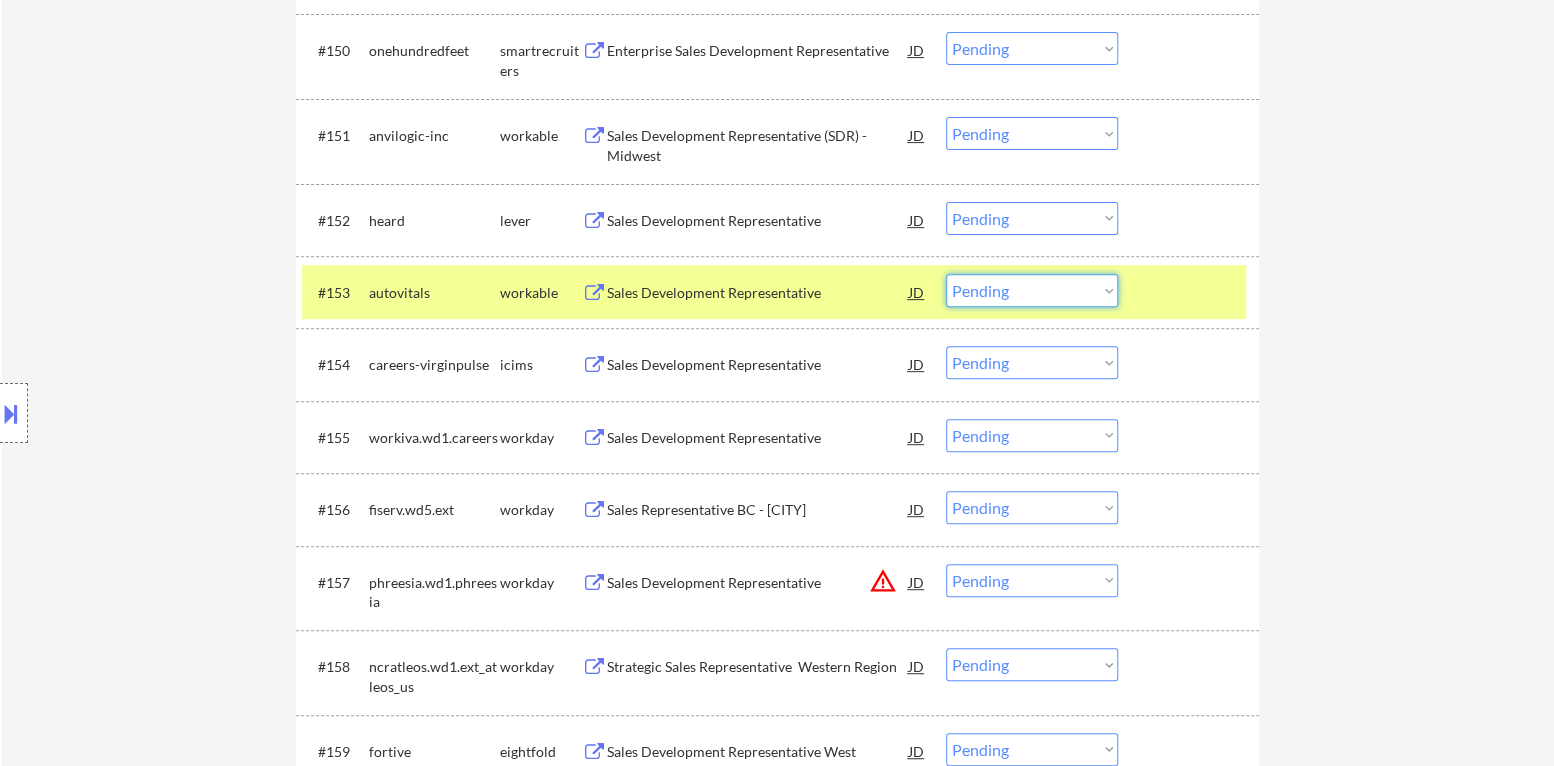 click on "Choose an option... Pending Applied Excluded (Questions) Excluded (Expired) Excluded (Location) Excluded (Bad Match) Excluded (Blocklist) Excluded (Salary) Excluded (Other)" at bounding box center (1032, 290) 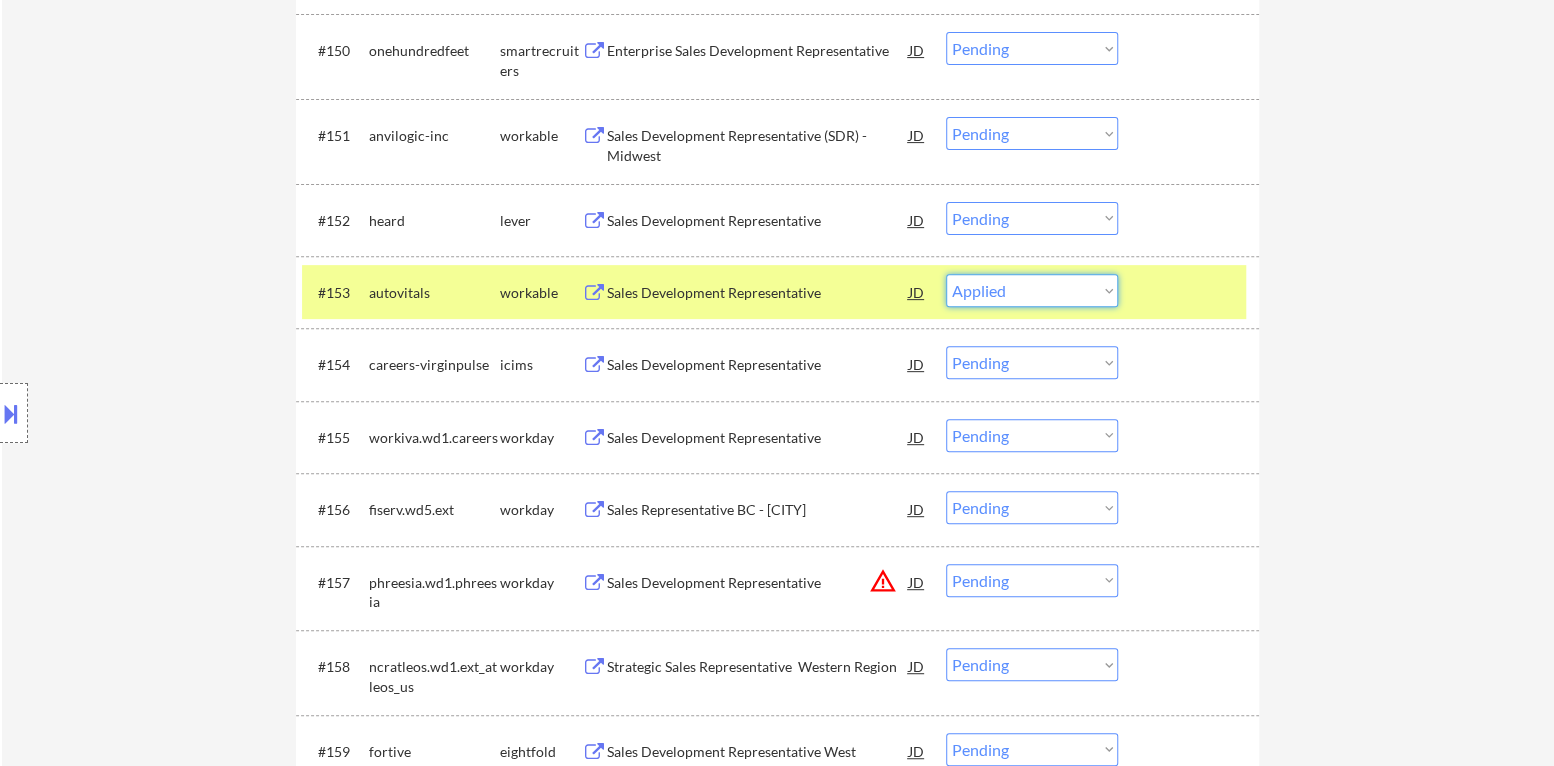 click on "Choose an option... Pending Applied Excluded (Questions) Excluded (Expired) Excluded (Location) Excluded (Bad Match) Excluded (Blocklist) Excluded (Salary) Excluded (Other)" at bounding box center [1032, 290] 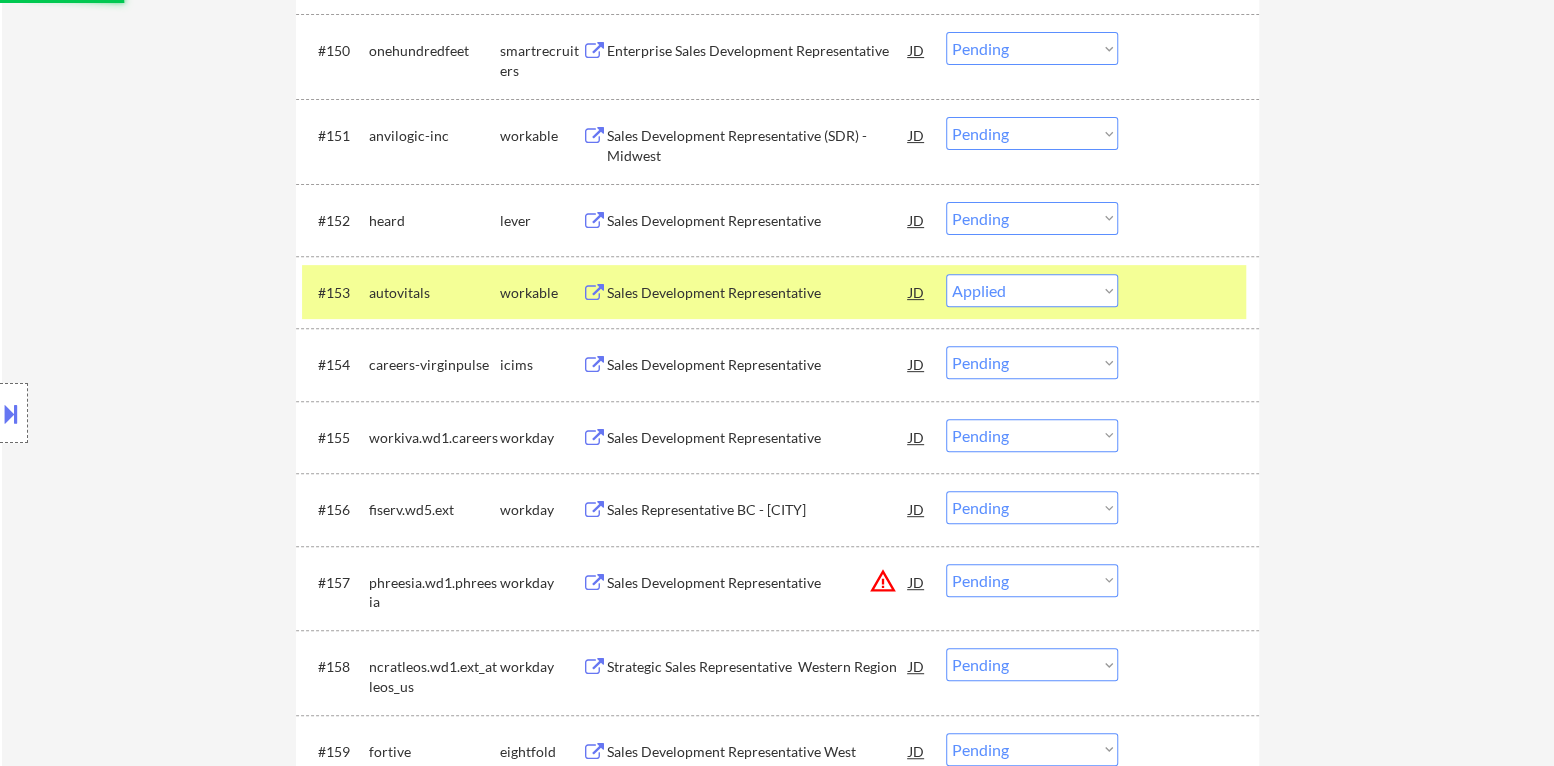click at bounding box center (1191, 292) 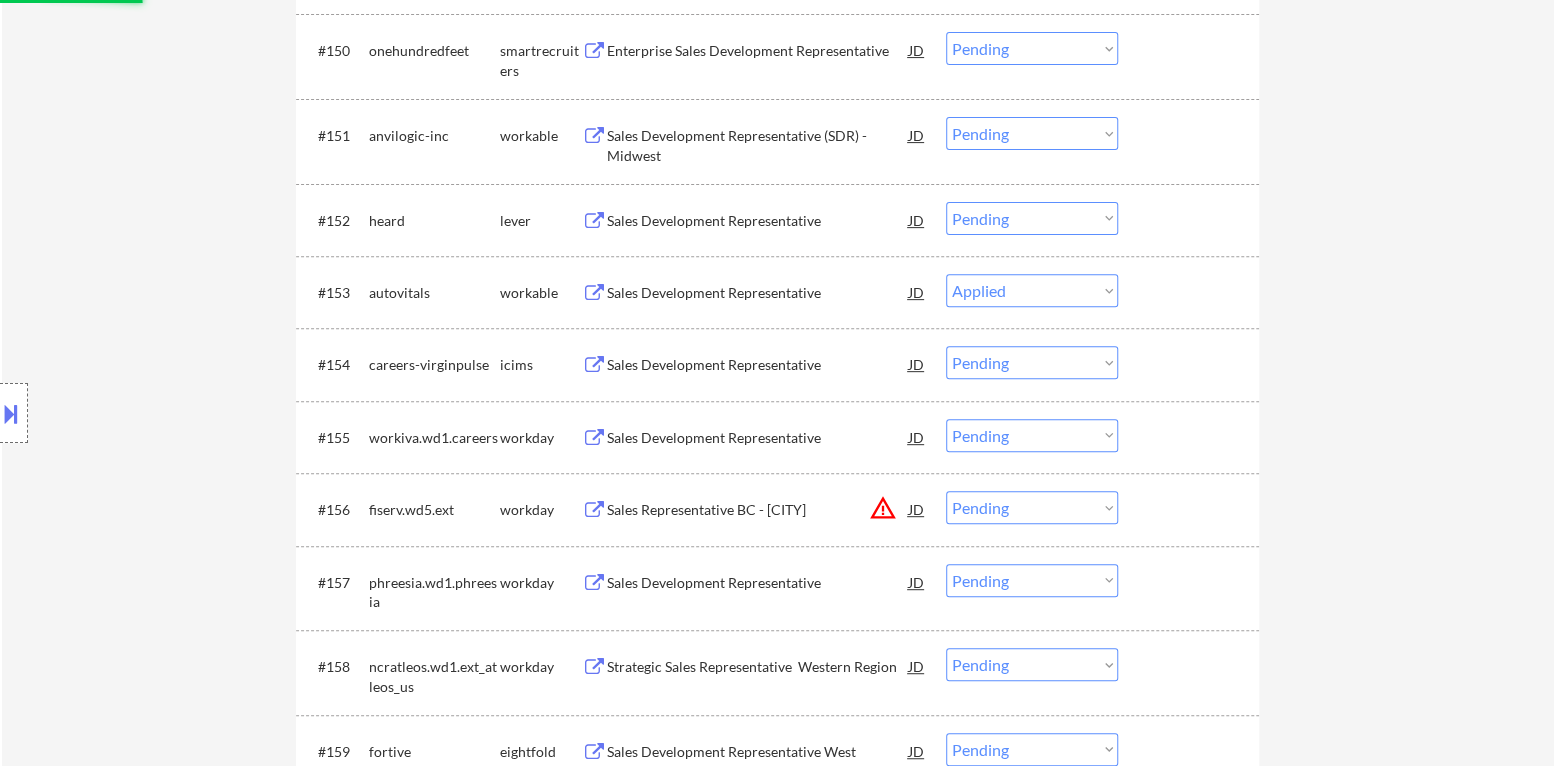 select on ""pending"" 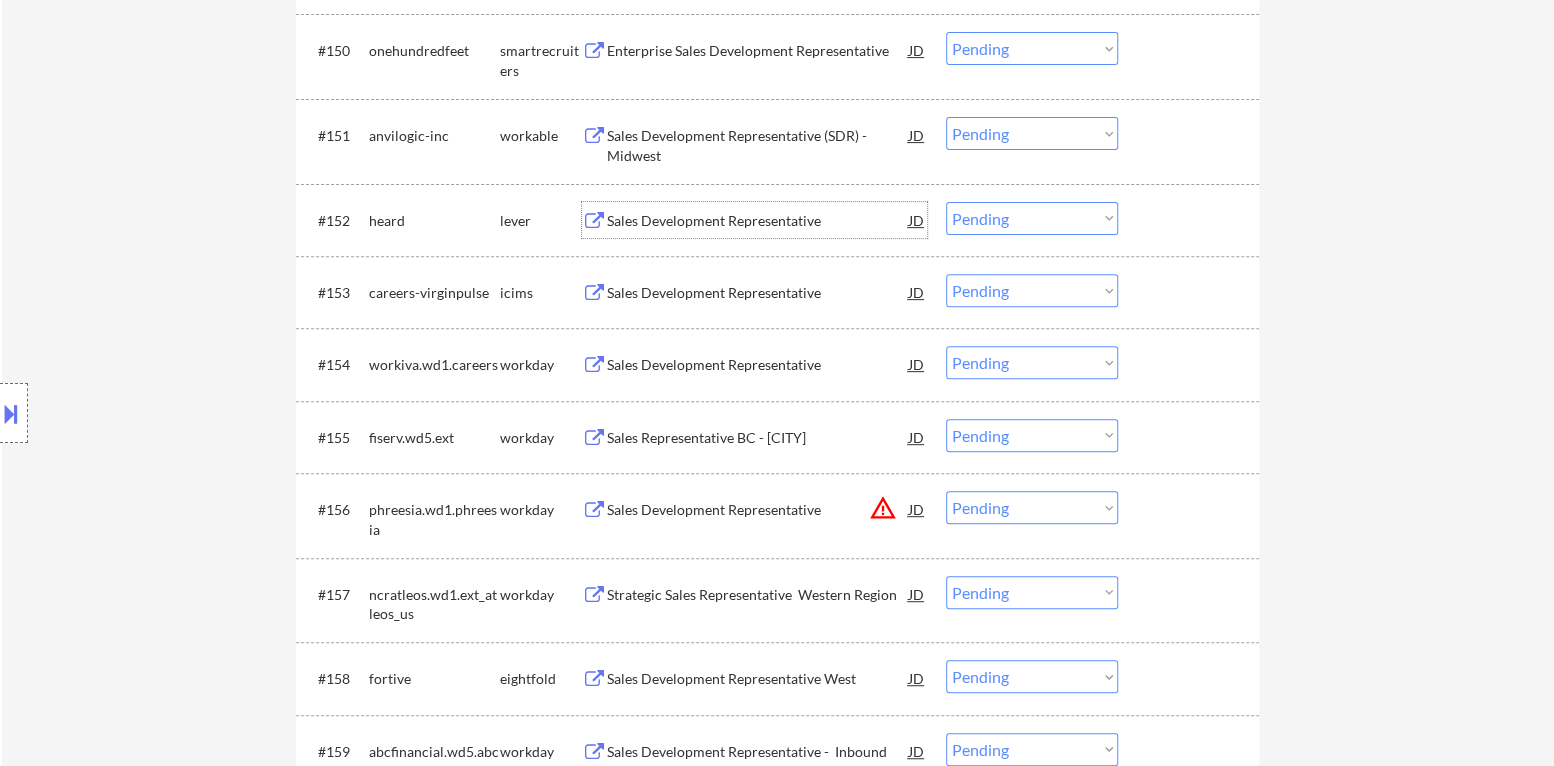 click on "Sales Development Representative" at bounding box center (758, 221) 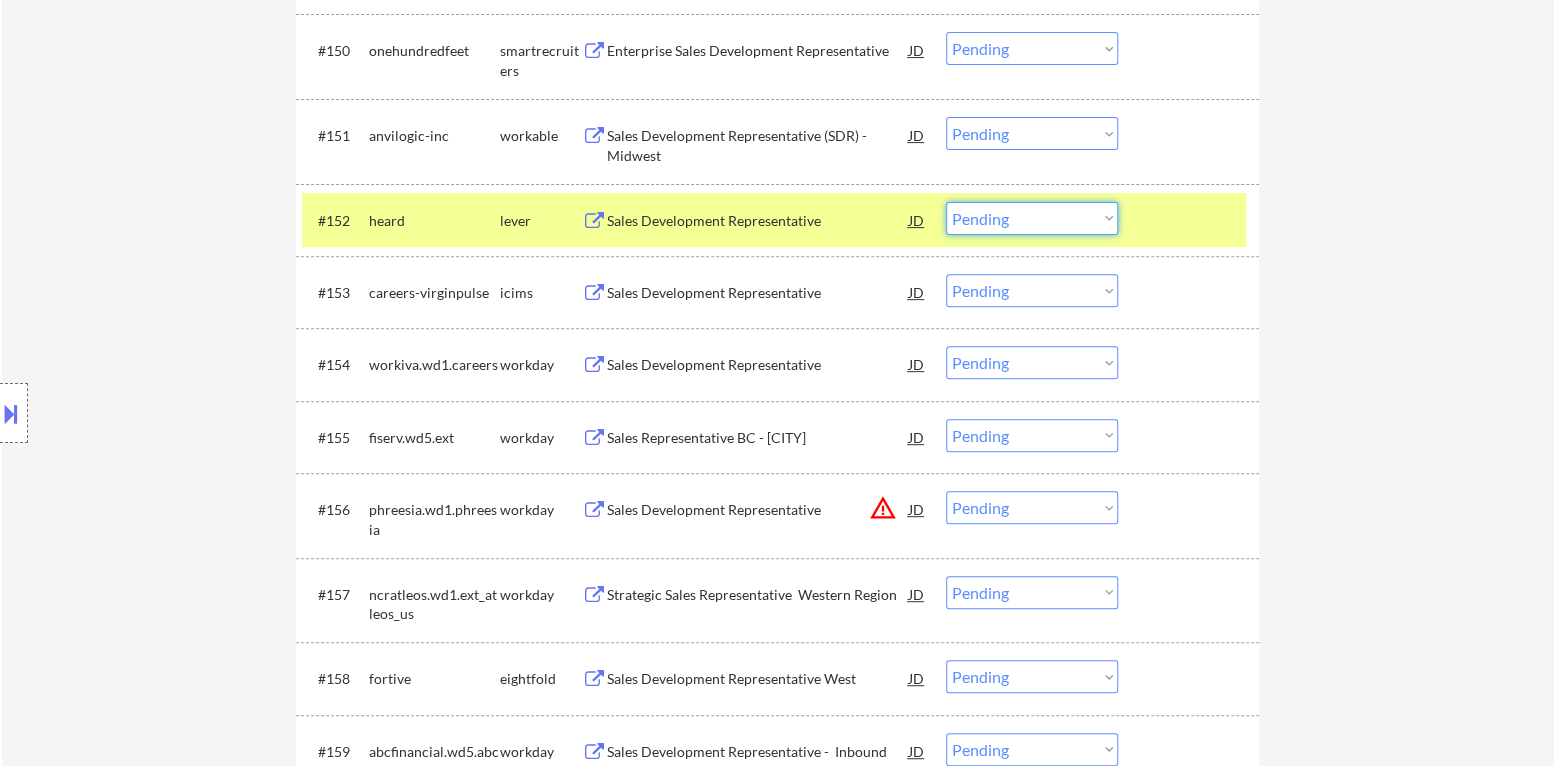 click on "Choose an option... Pending Applied Excluded (Questions) Excluded (Expired) Excluded (Location) Excluded (Bad Match) Excluded (Blocklist) Excluded (Salary) Excluded (Other)" at bounding box center [1032, 218] 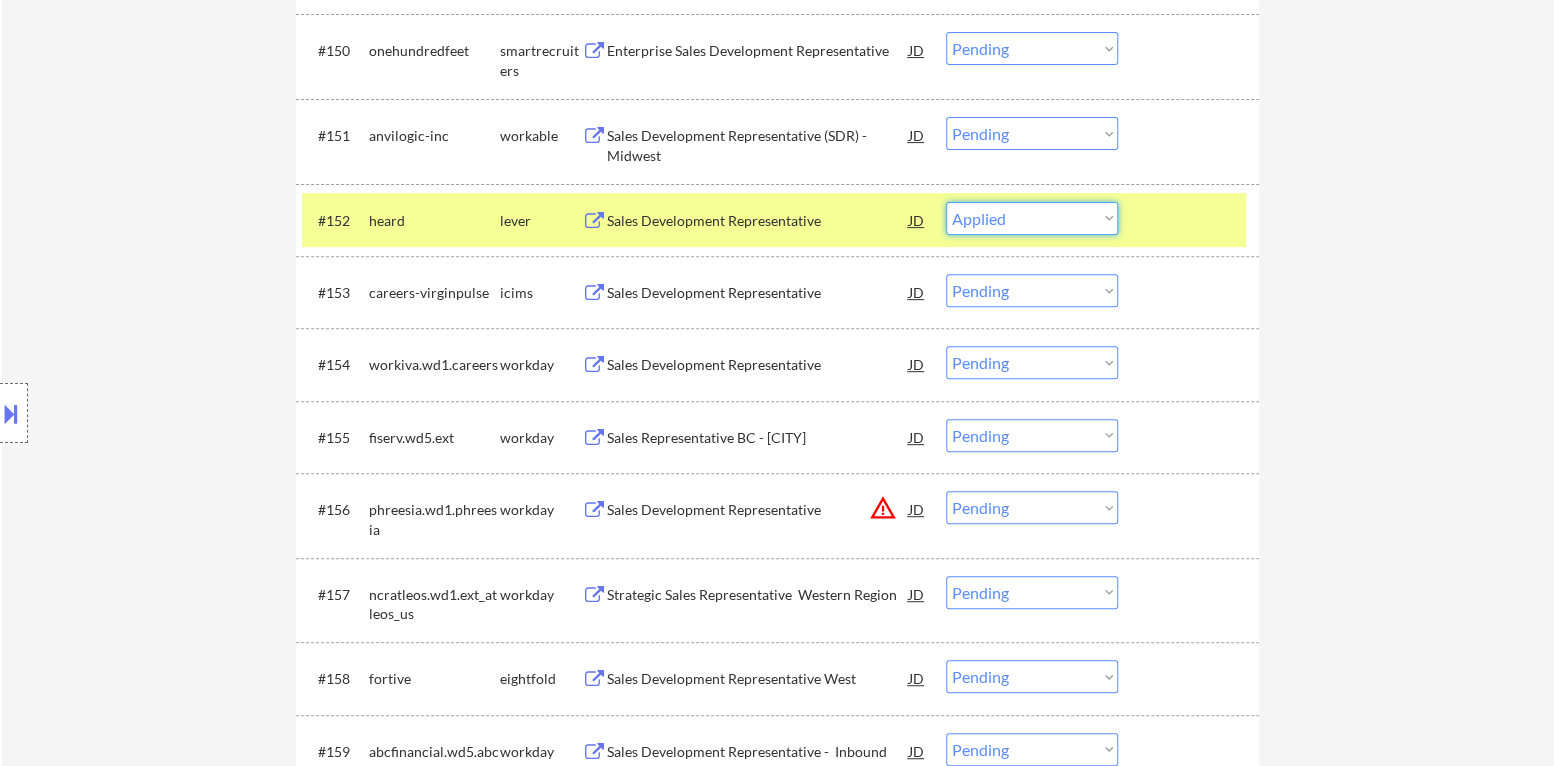 click on "Choose an option... Pending Applied Excluded (Questions) Excluded (Expired) Excluded (Location) Excluded (Bad Match) Excluded (Blocklist) Excluded (Salary) Excluded (Other)" at bounding box center [1032, 218] 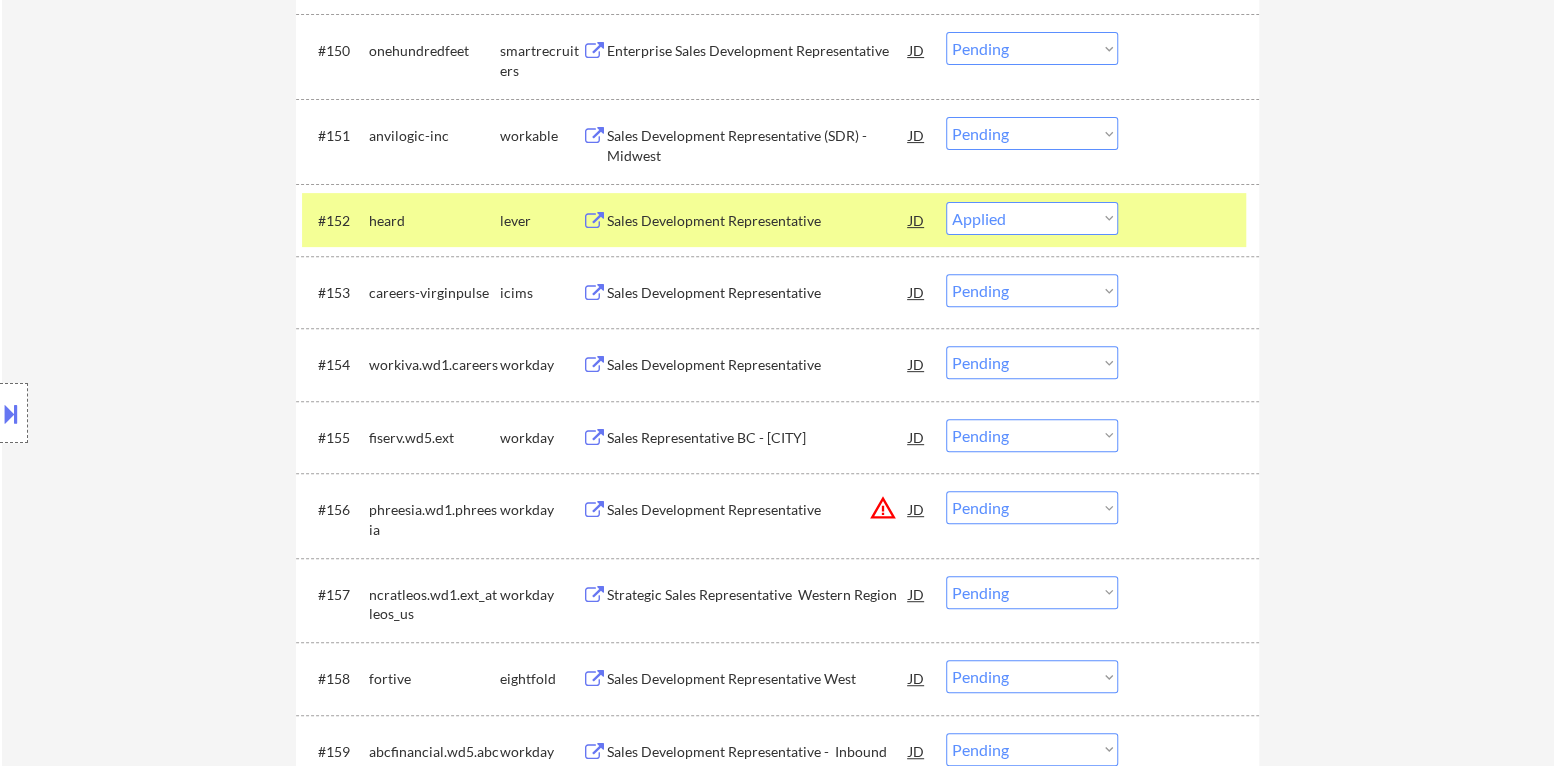 click at bounding box center [1191, 220] 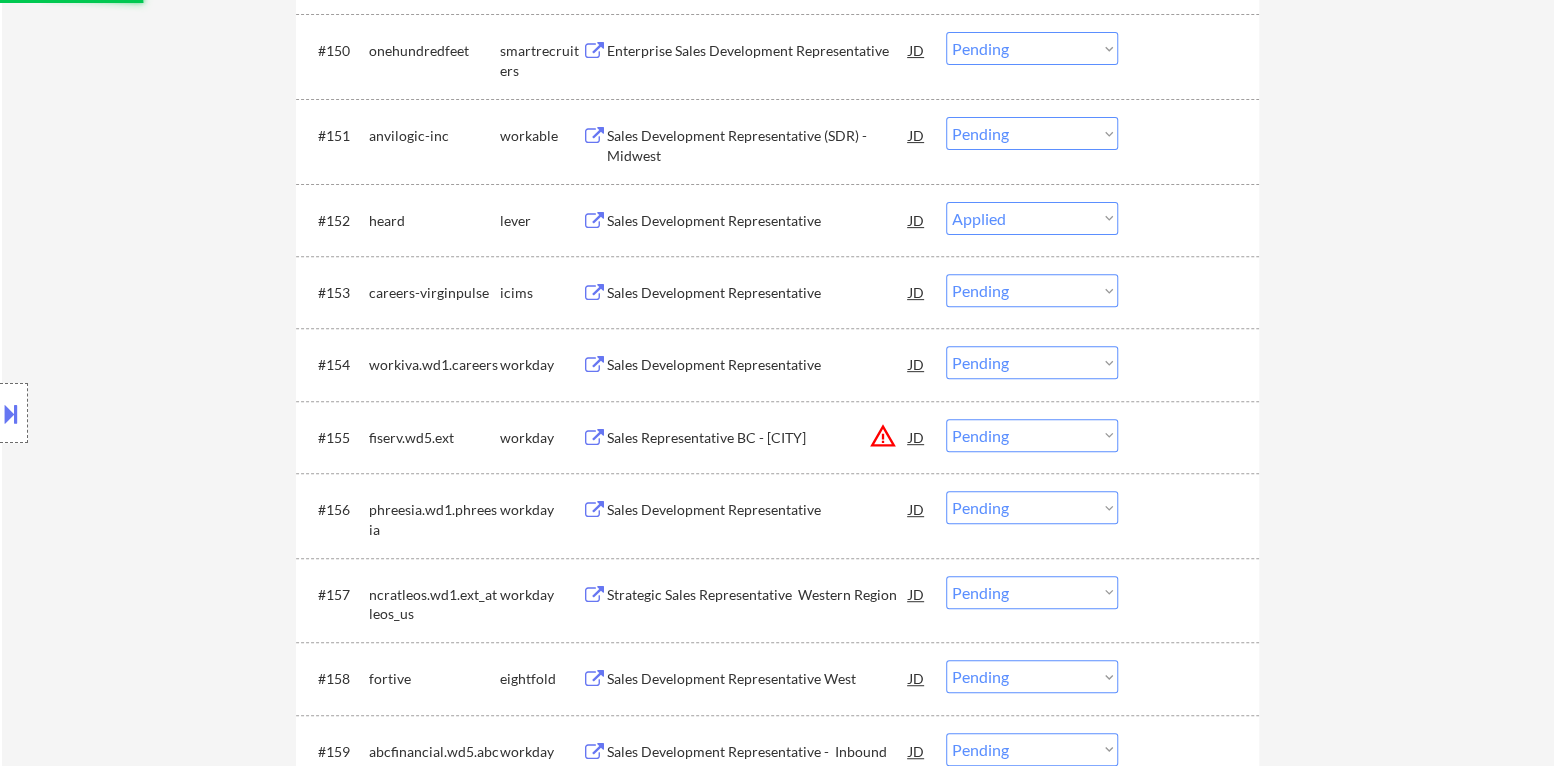 select on ""pending"" 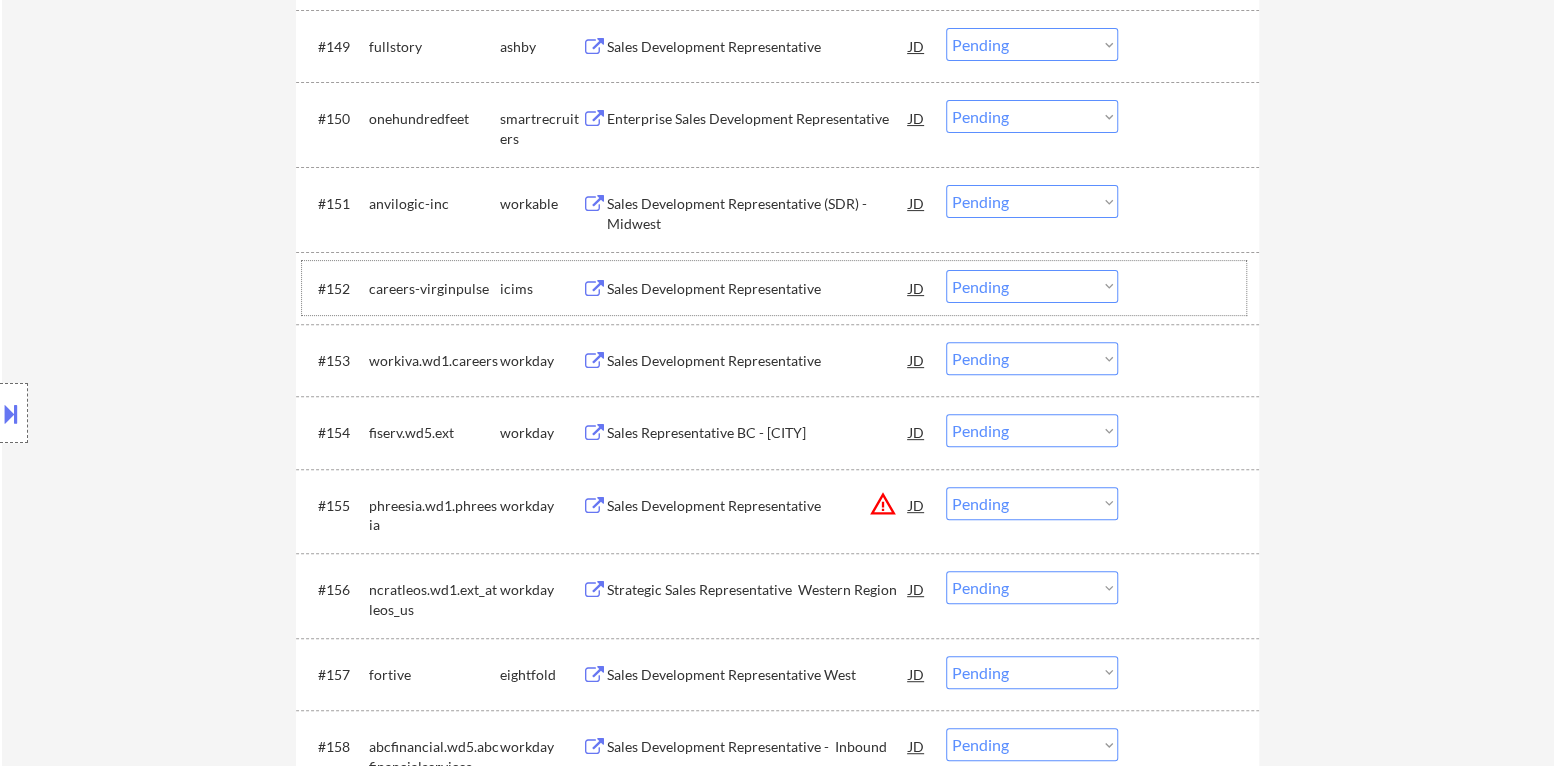 scroll, scrollTop: 4404, scrollLeft: 0, axis: vertical 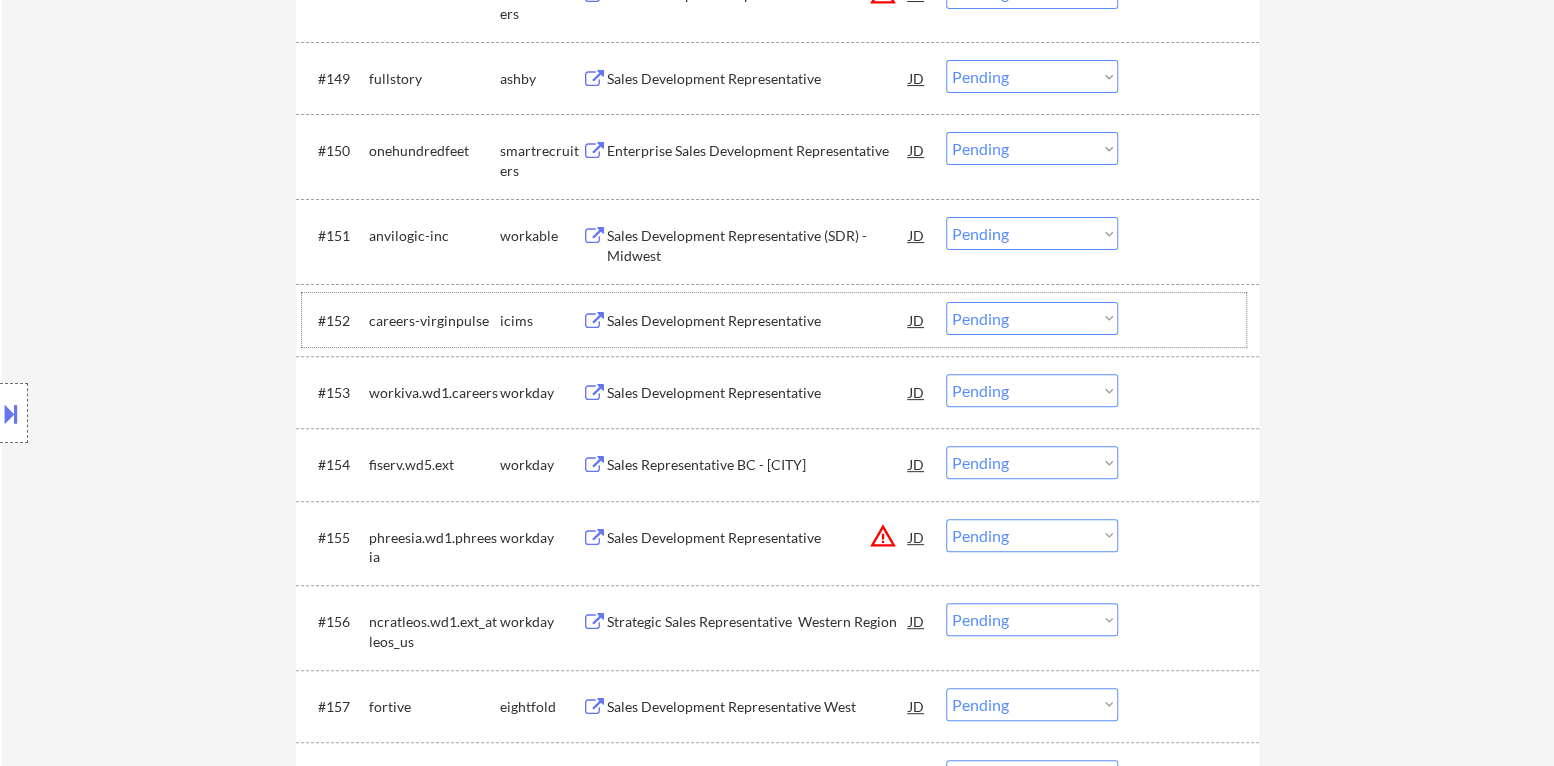 click on "Sales Development Representative (SDR) - Midwest" at bounding box center (758, 245) 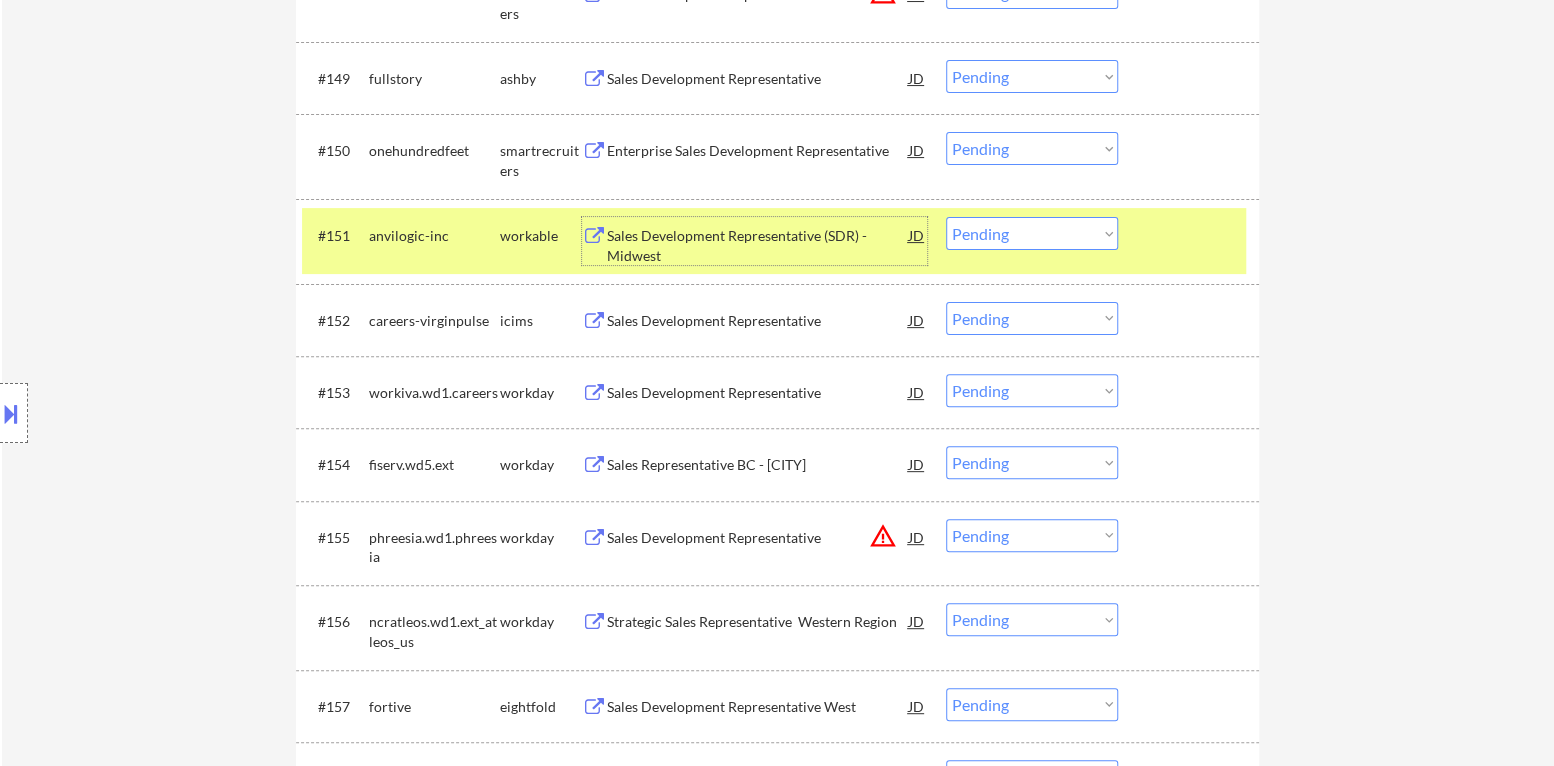click on "Choose an option... Pending Applied Excluded (Questions) Excluded (Expired) Excluded (Location) Excluded (Bad Match) Excluded (Blocklist) Excluded (Salary) Excluded (Other)" at bounding box center (1032, 233) 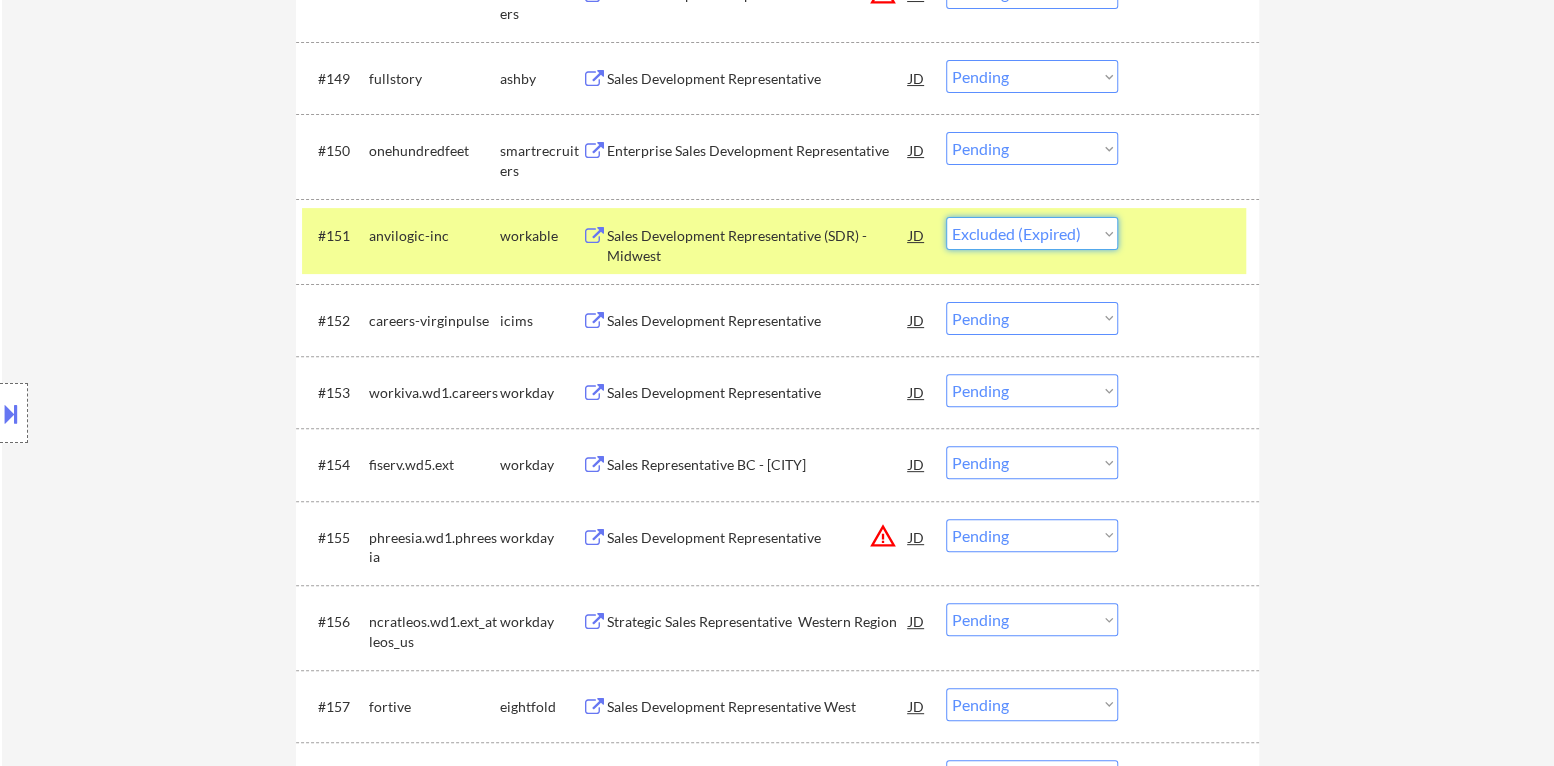 click on "Choose an option... Pending Applied Excluded (Questions) Excluded (Expired) Excluded (Location) Excluded (Bad Match) Excluded (Blocklist) Excluded (Salary) Excluded (Other)" at bounding box center [1032, 233] 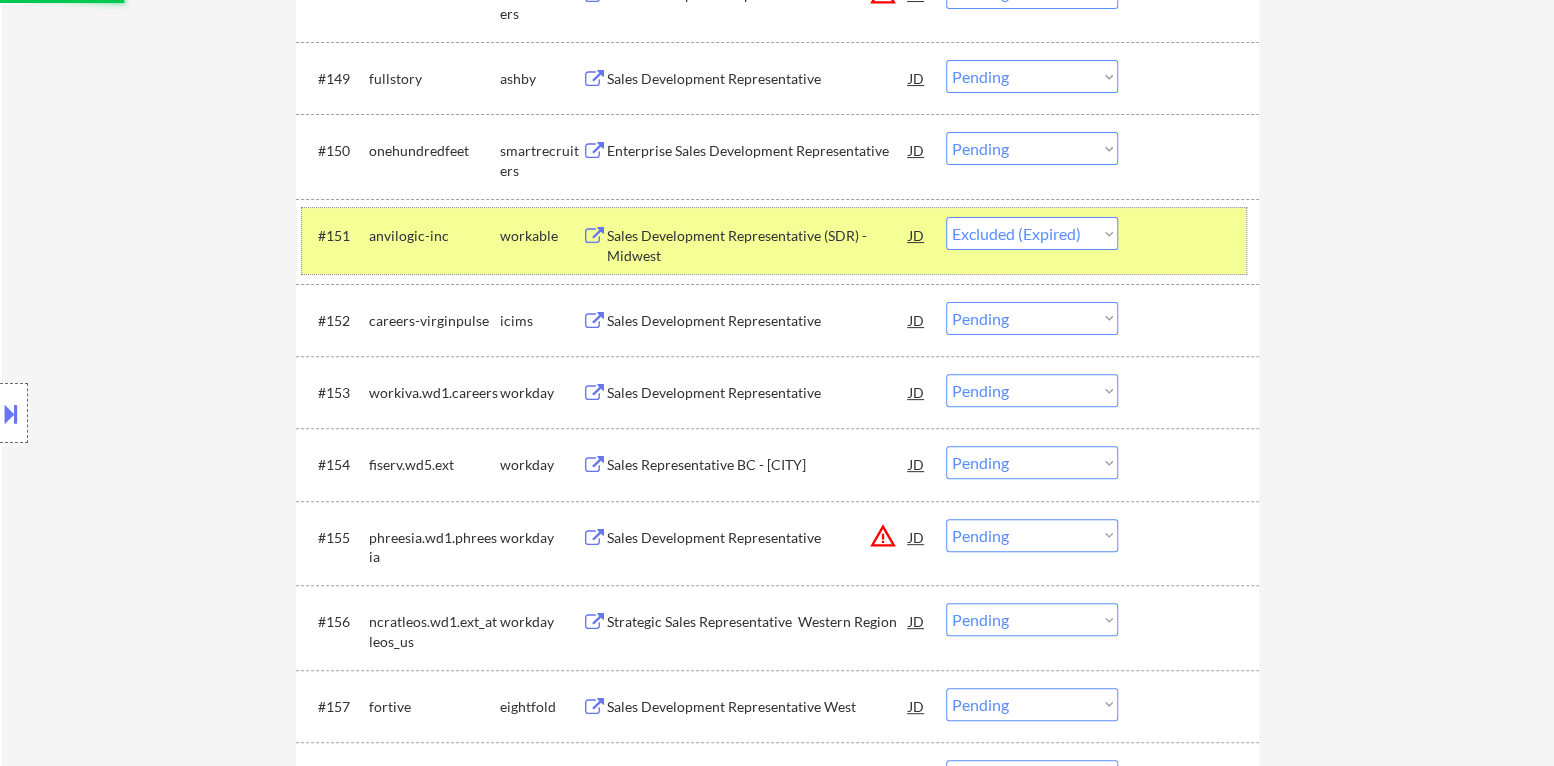 click at bounding box center [1191, 235] 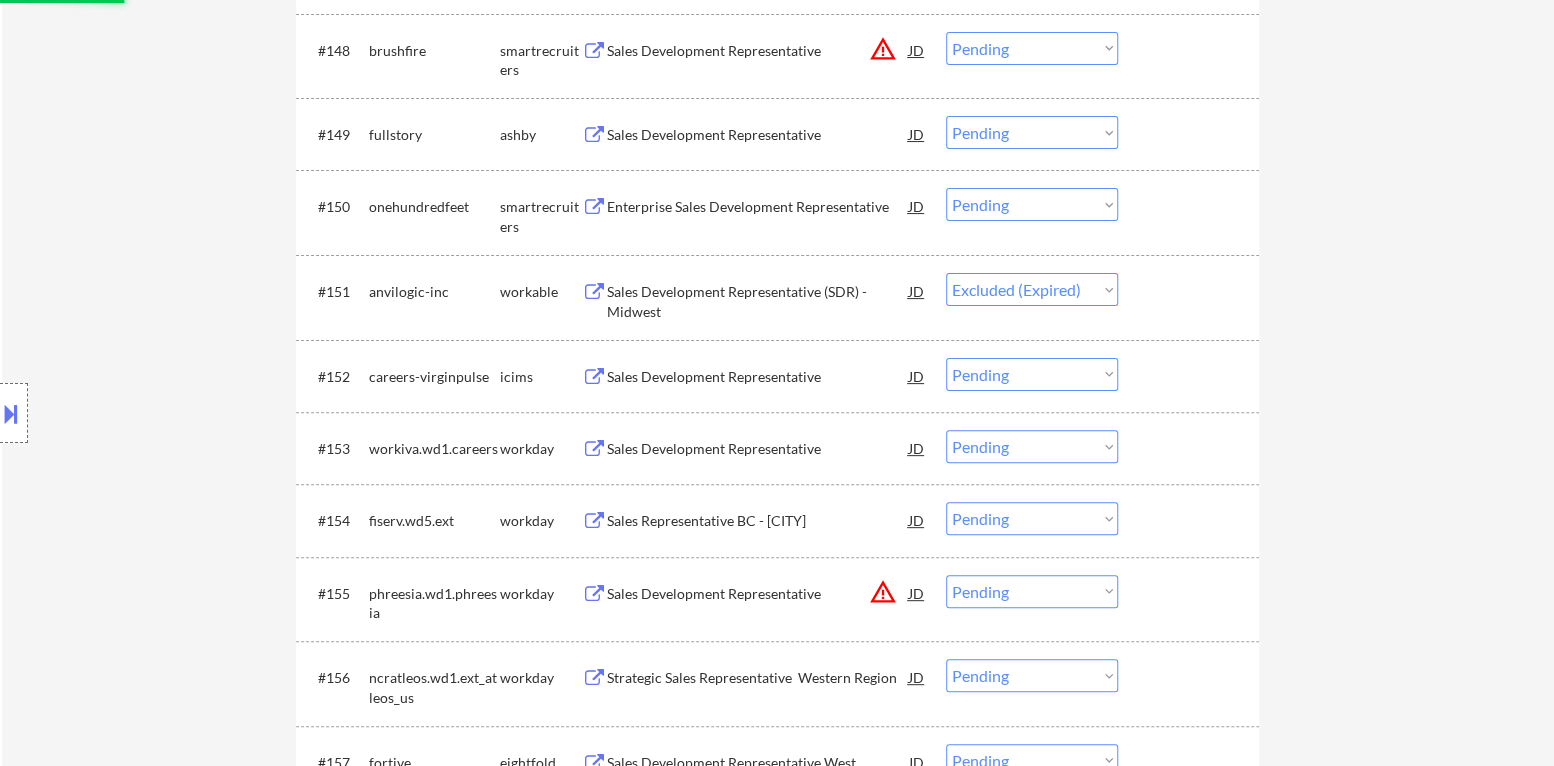 scroll, scrollTop: 4304, scrollLeft: 0, axis: vertical 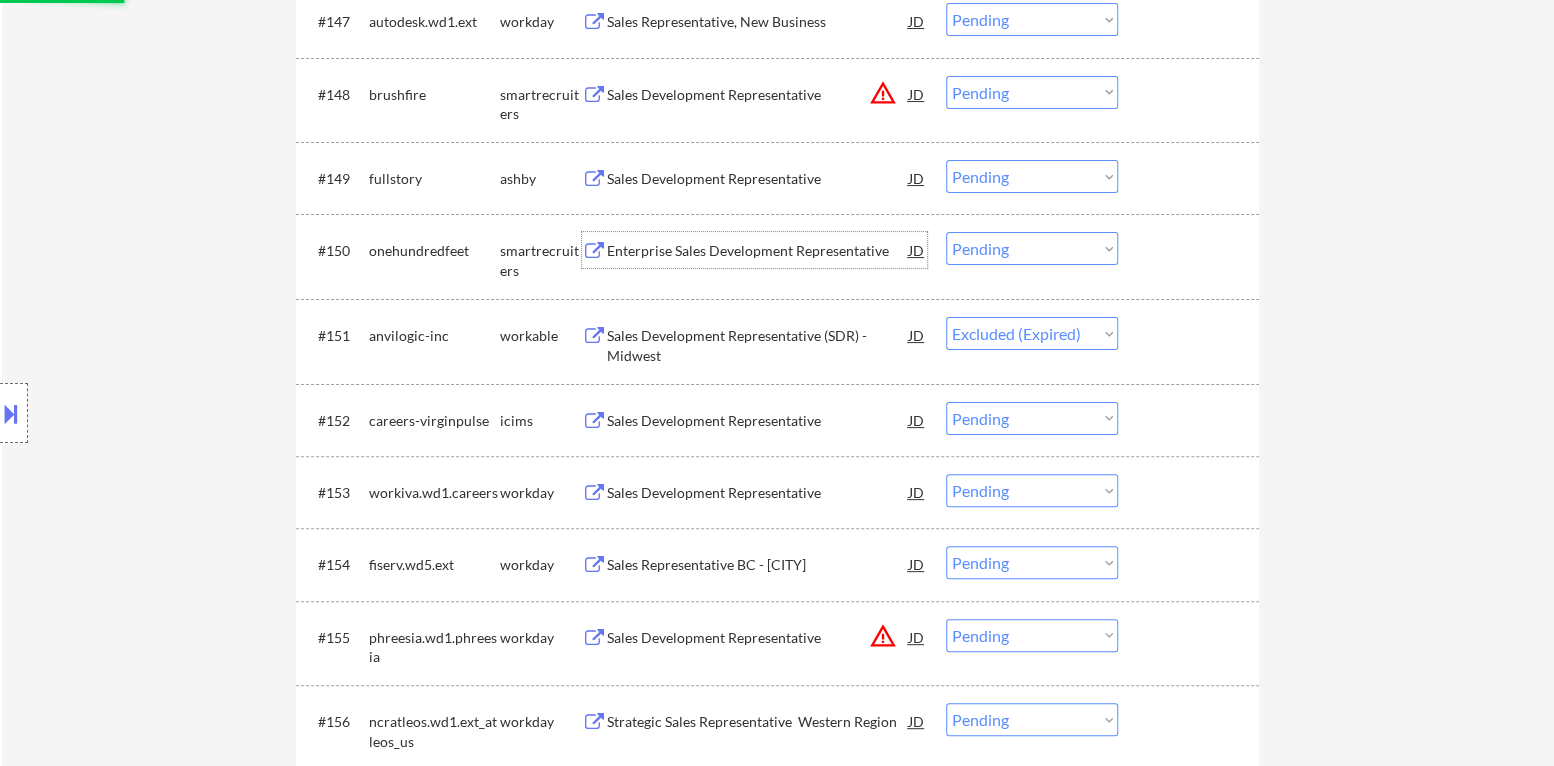 click on "Enterprise Sales Development Representative" at bounding box center (758, 250) 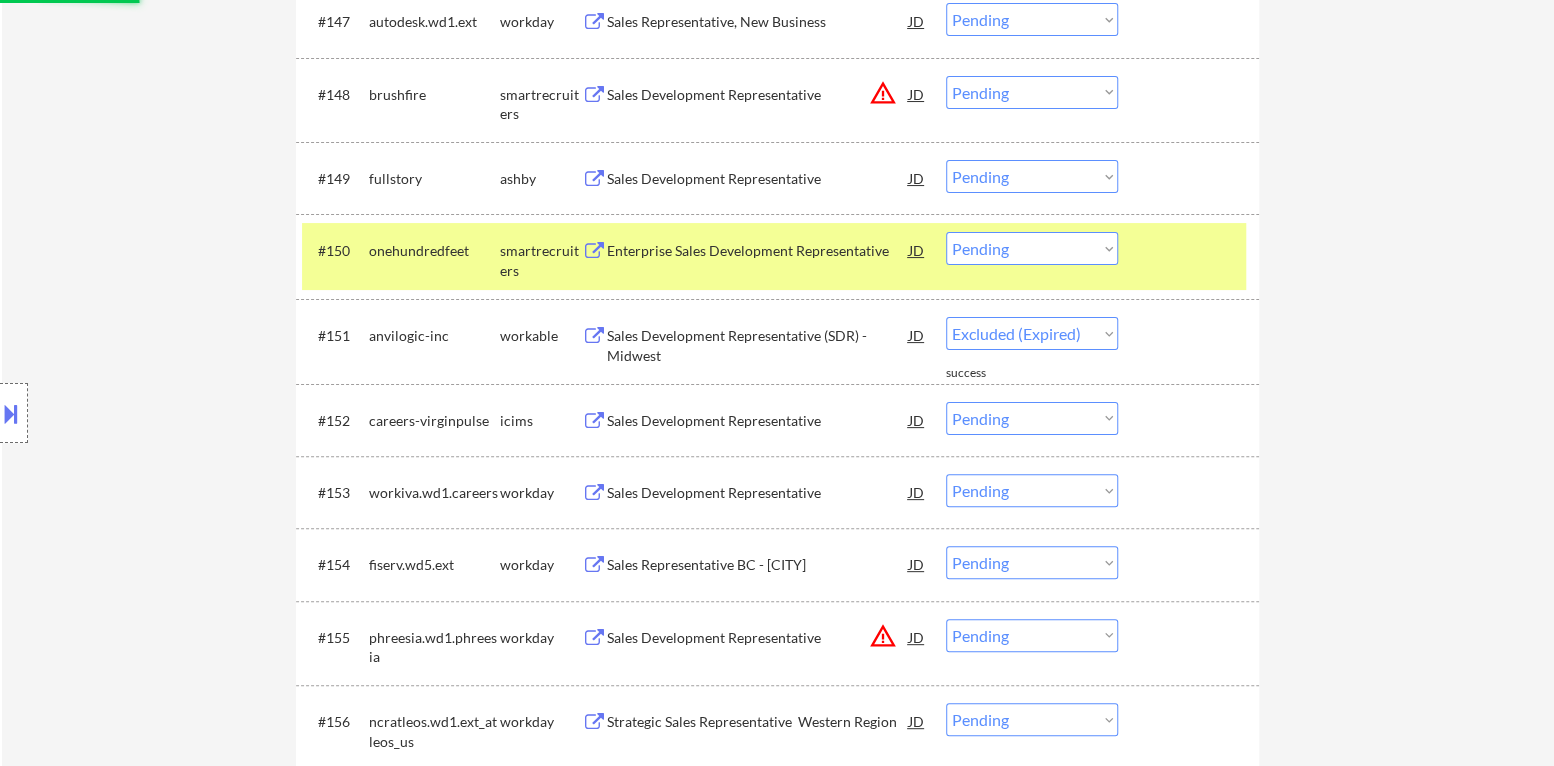 select on ""pending"" 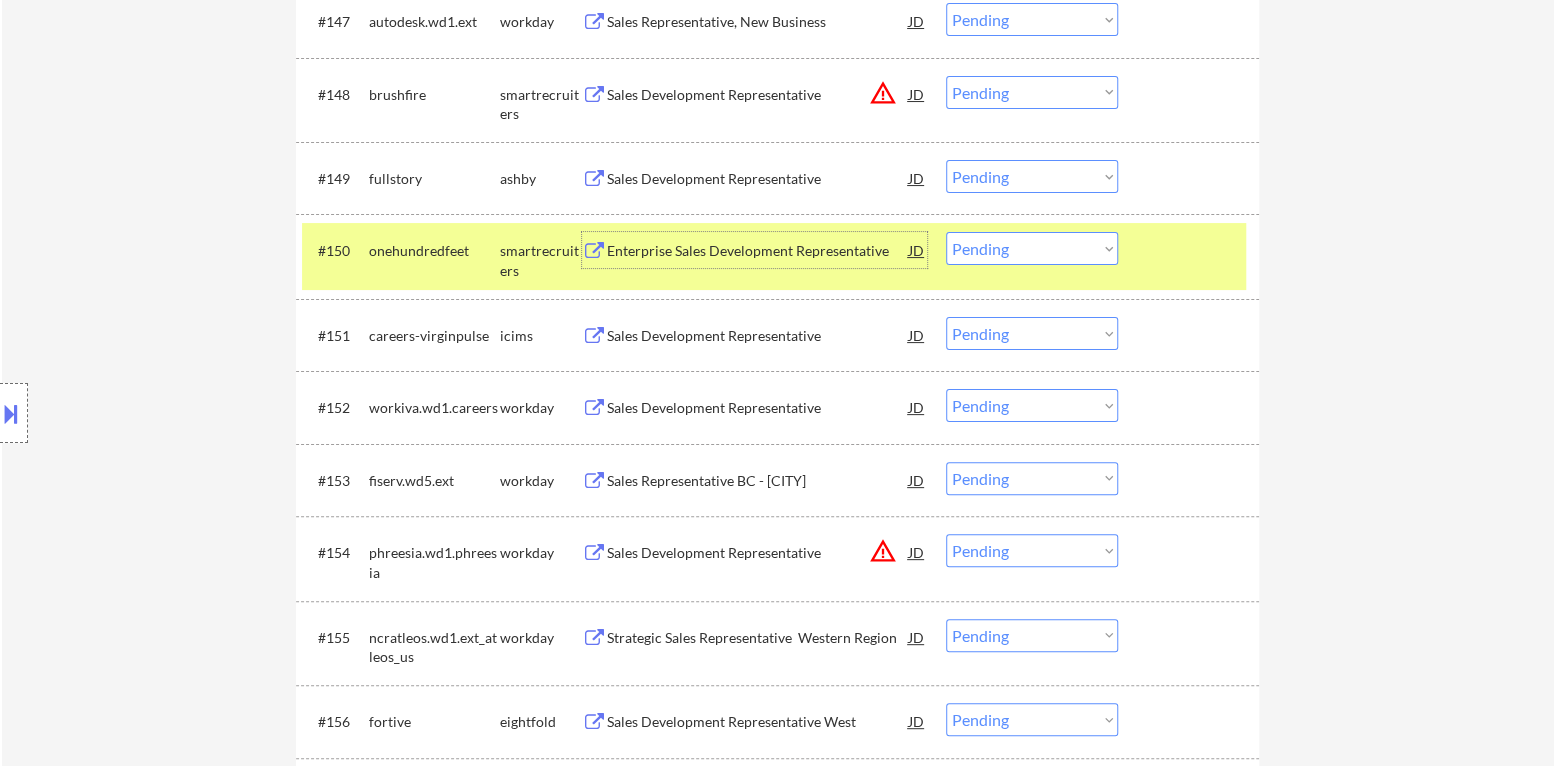 click on "Choose an option... Pending Applied Excluded (Questions) Excluded (Expired) Excluded (Location) Excluded (Bad Match) Excluded (Blocklist) Excluded (Salary) Excluded (Other)" at bounding box center [1032, 248] 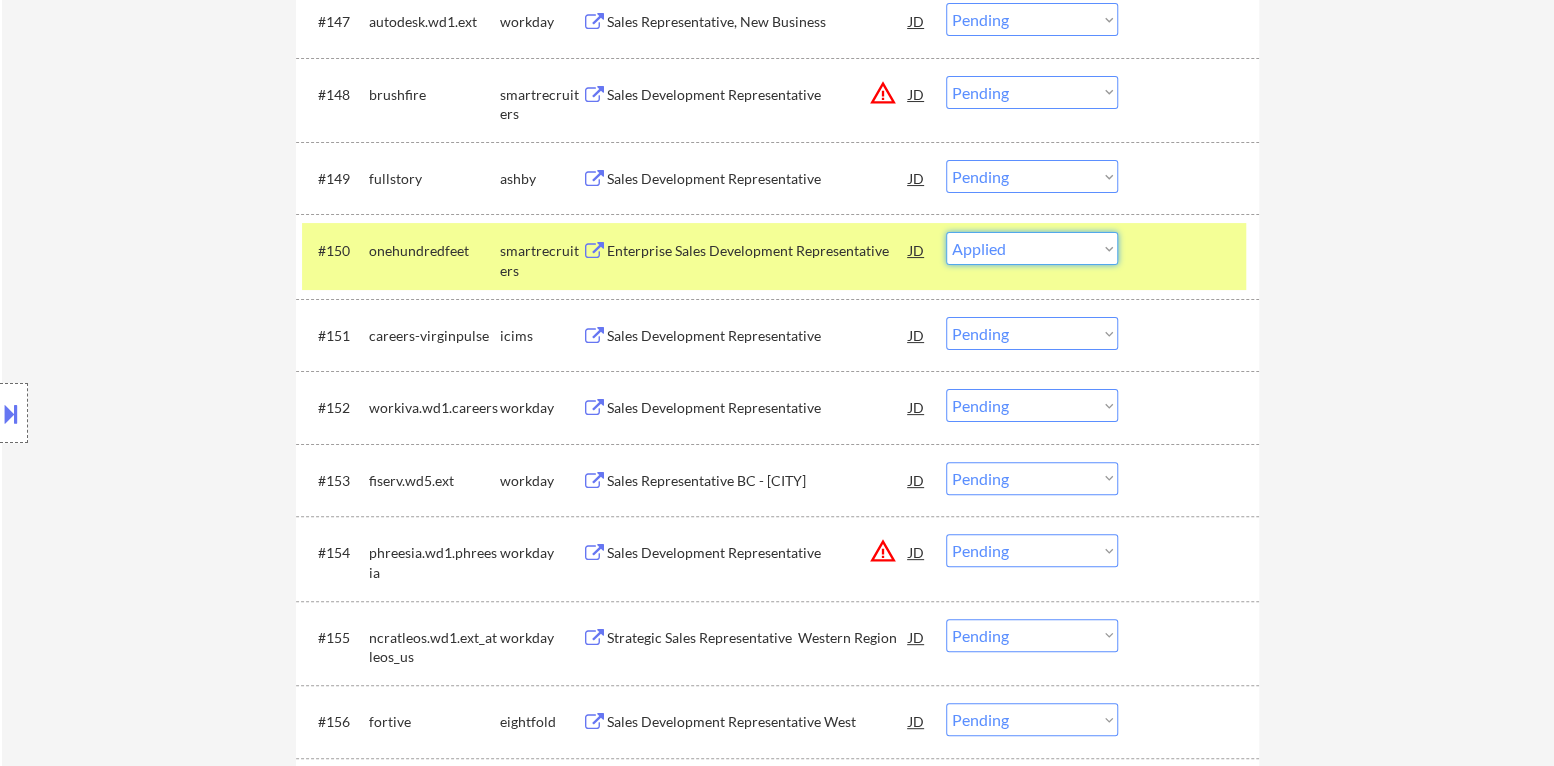 click on "Choose an option... Pending Applied Excluded (Questions) Excluded (Expired) Excluded (Location) Excluded (Bad Match) Excluded (Blocklist) Excluded (Salary) Excluded (Other)" at bounding box center [1032, 248] 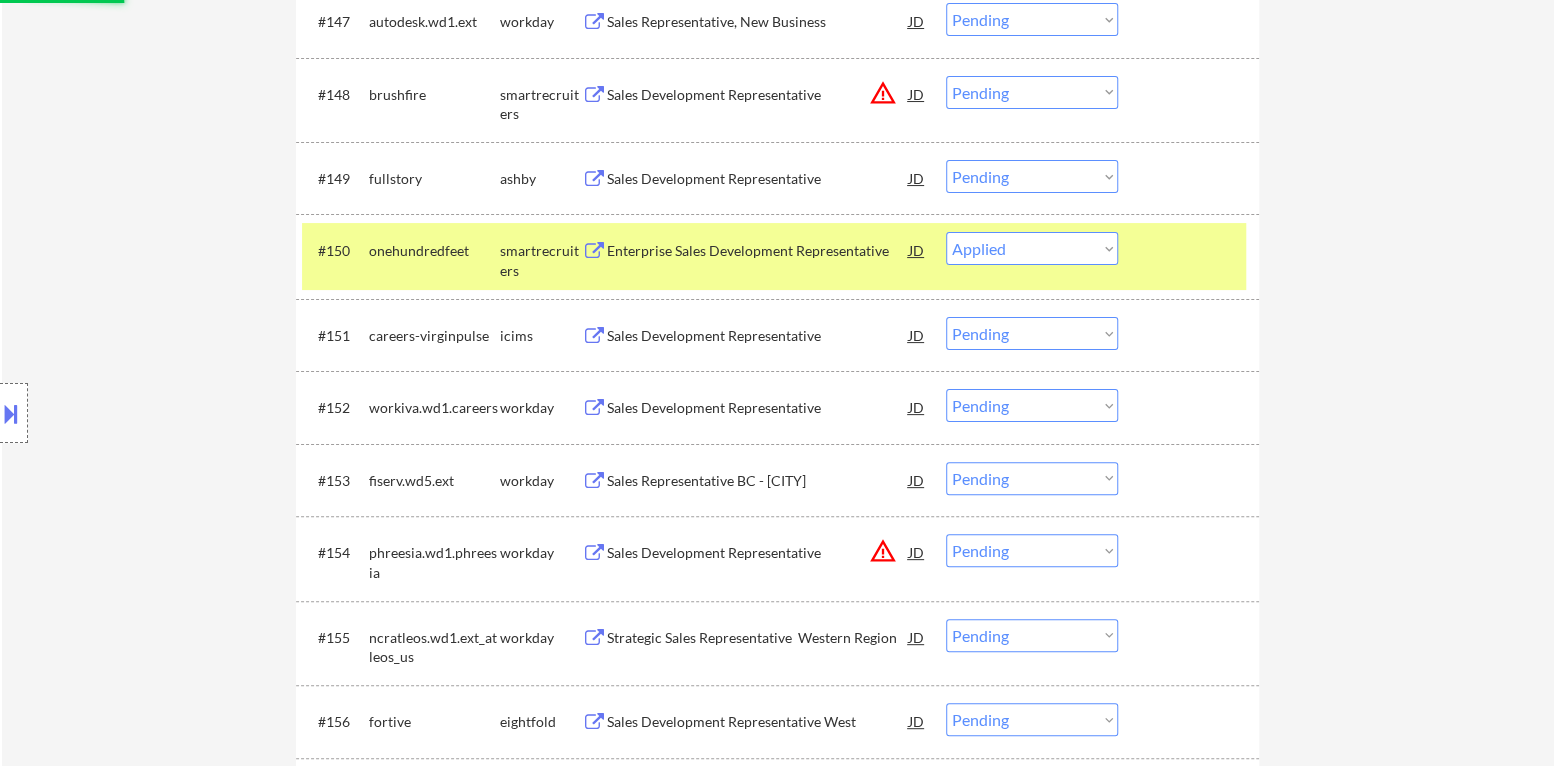 click at bounding box center [1191, 250] 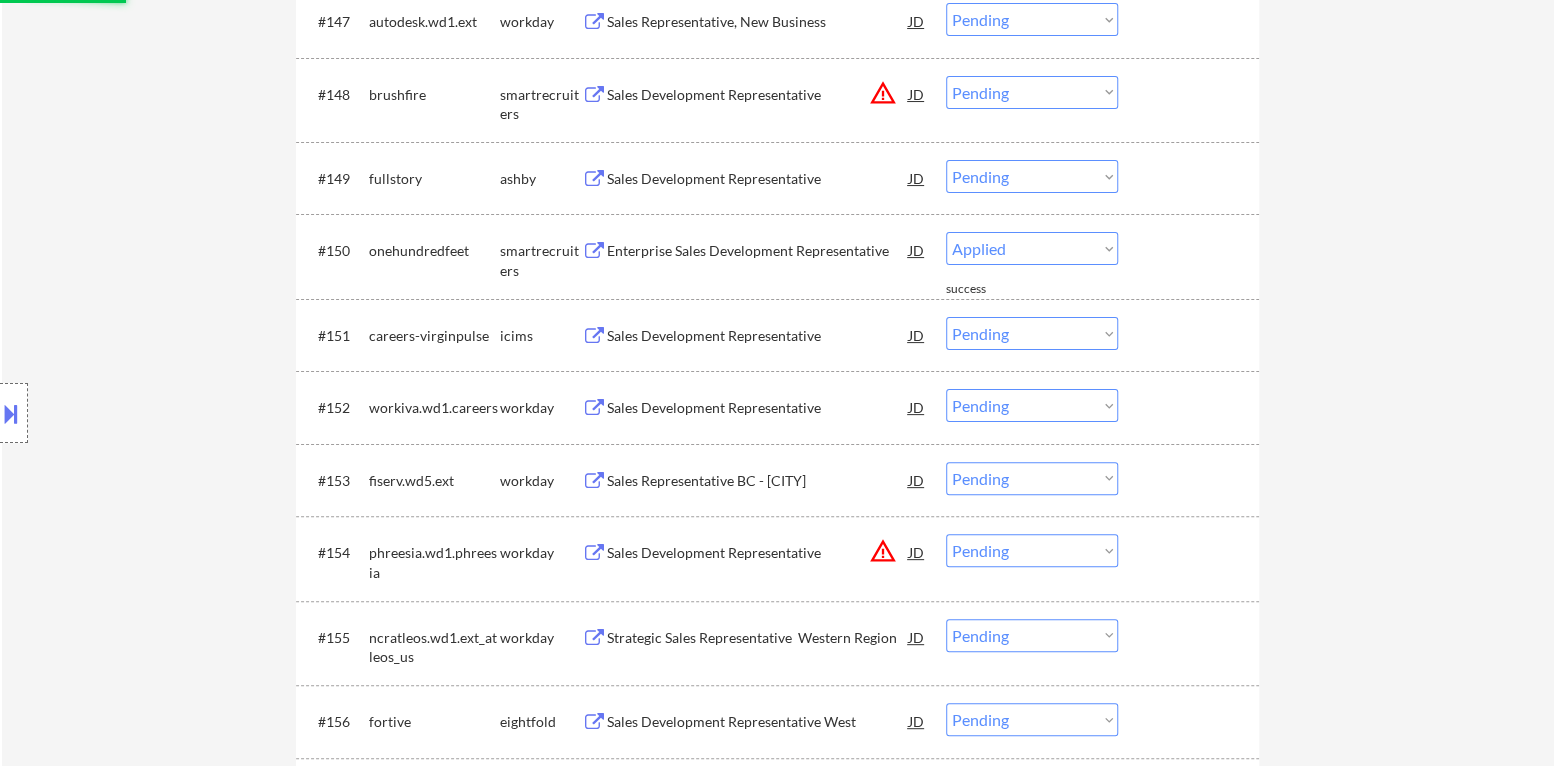 select on ""pending"" 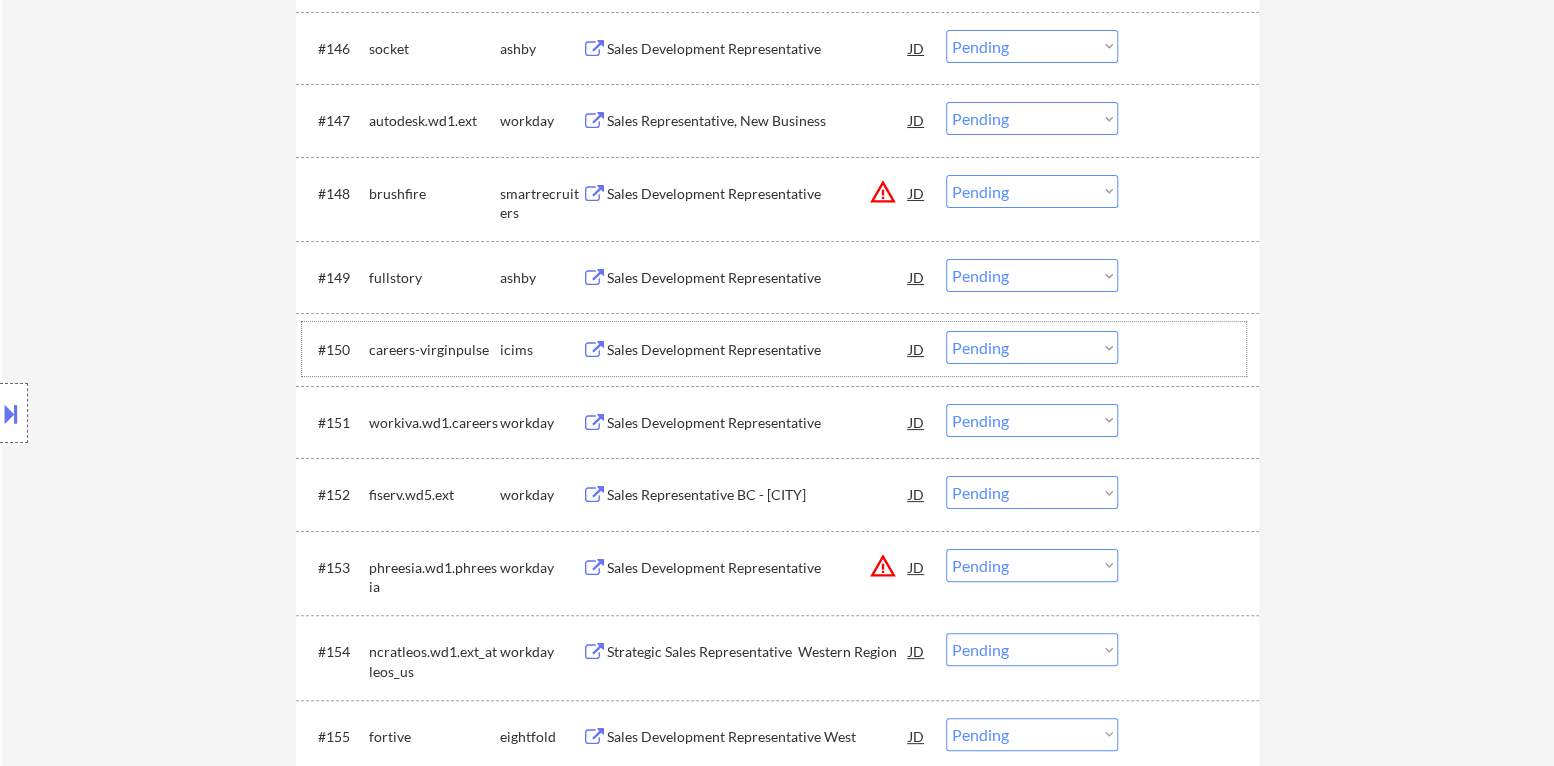 scroll, scrollTop: 4204, scrollLeft: 0, axis: vertical 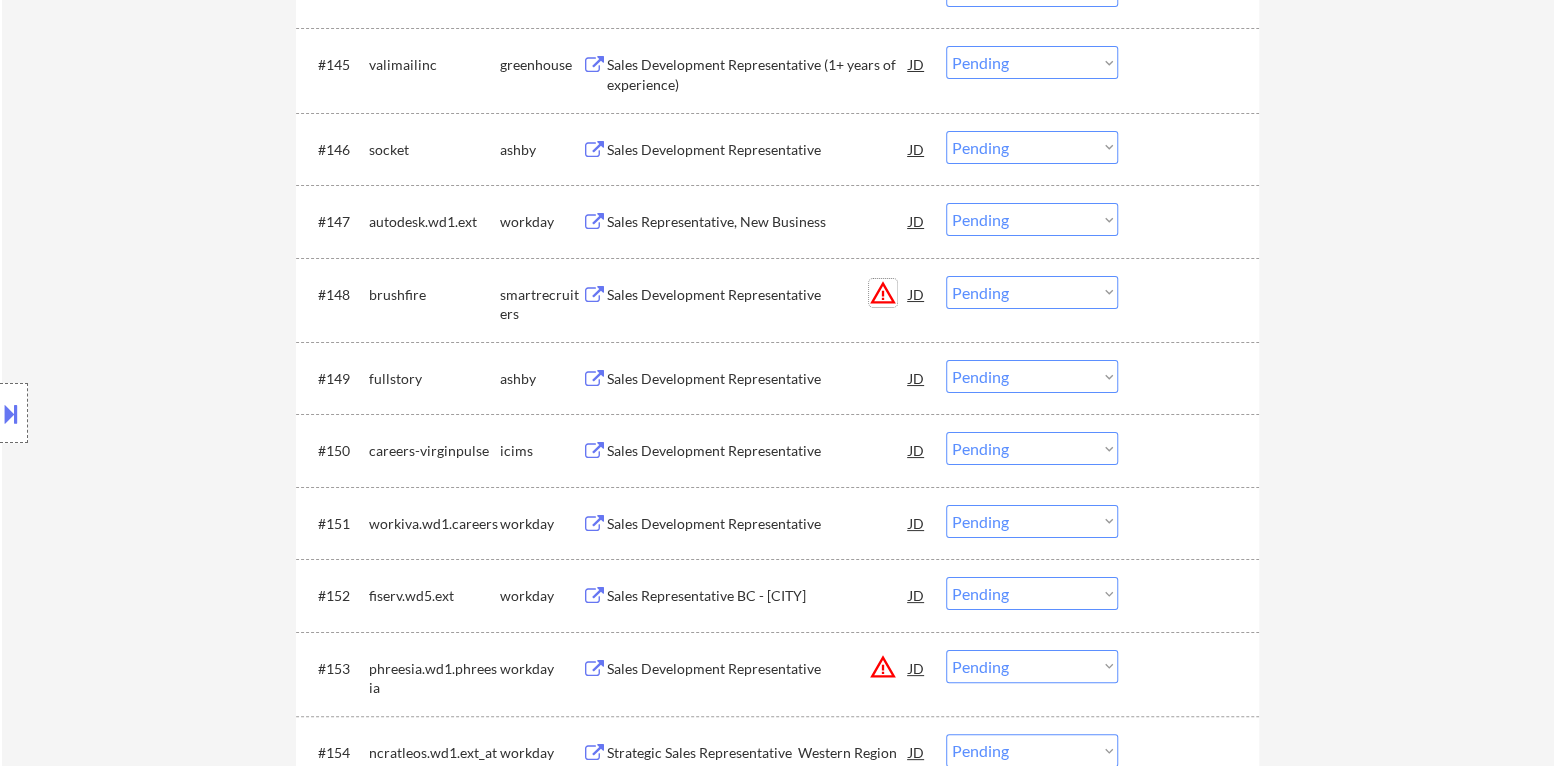 click on "warning_amber" at bounding box center [883, 293] 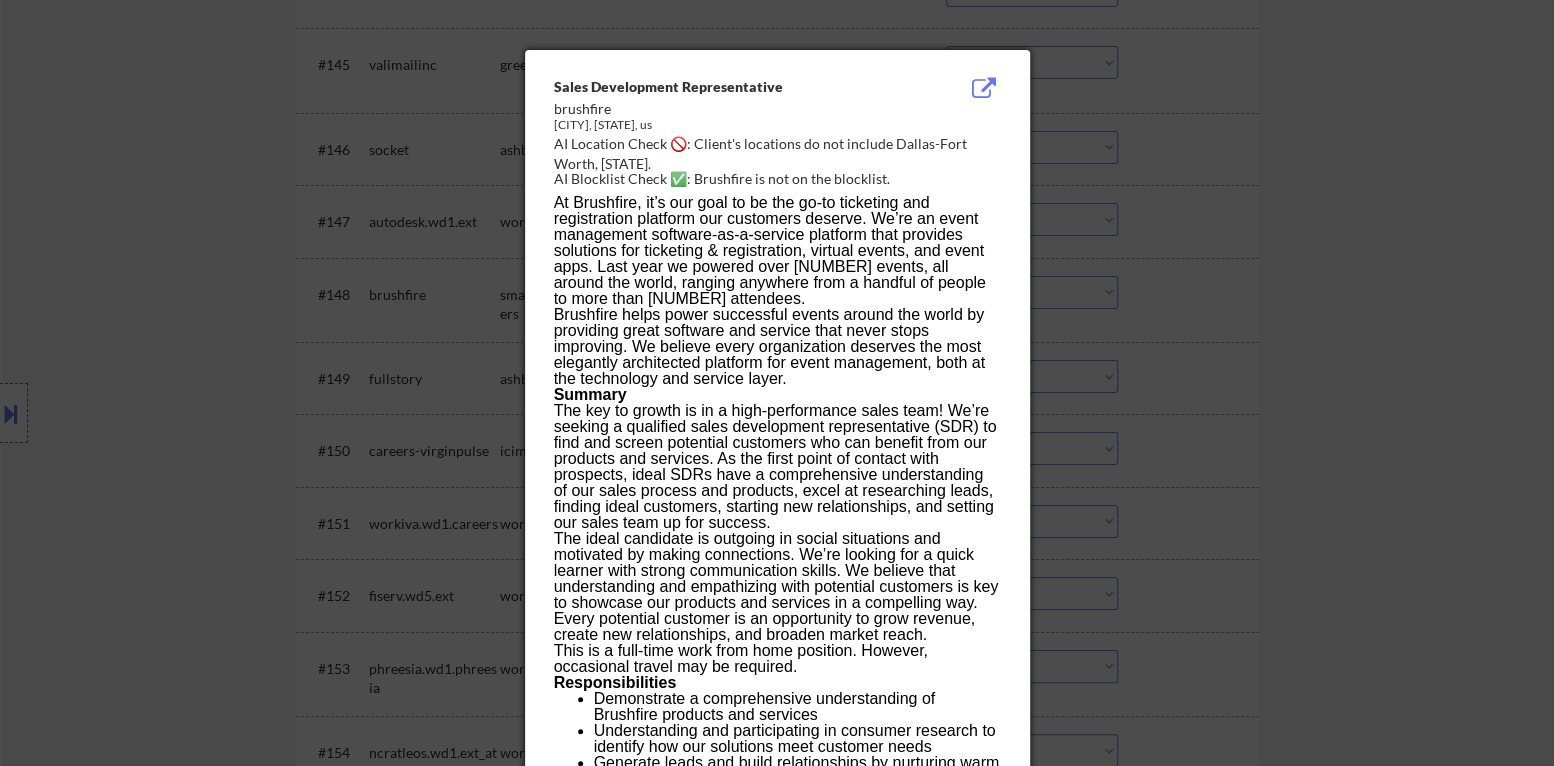 click at bounding box center [777, 383] 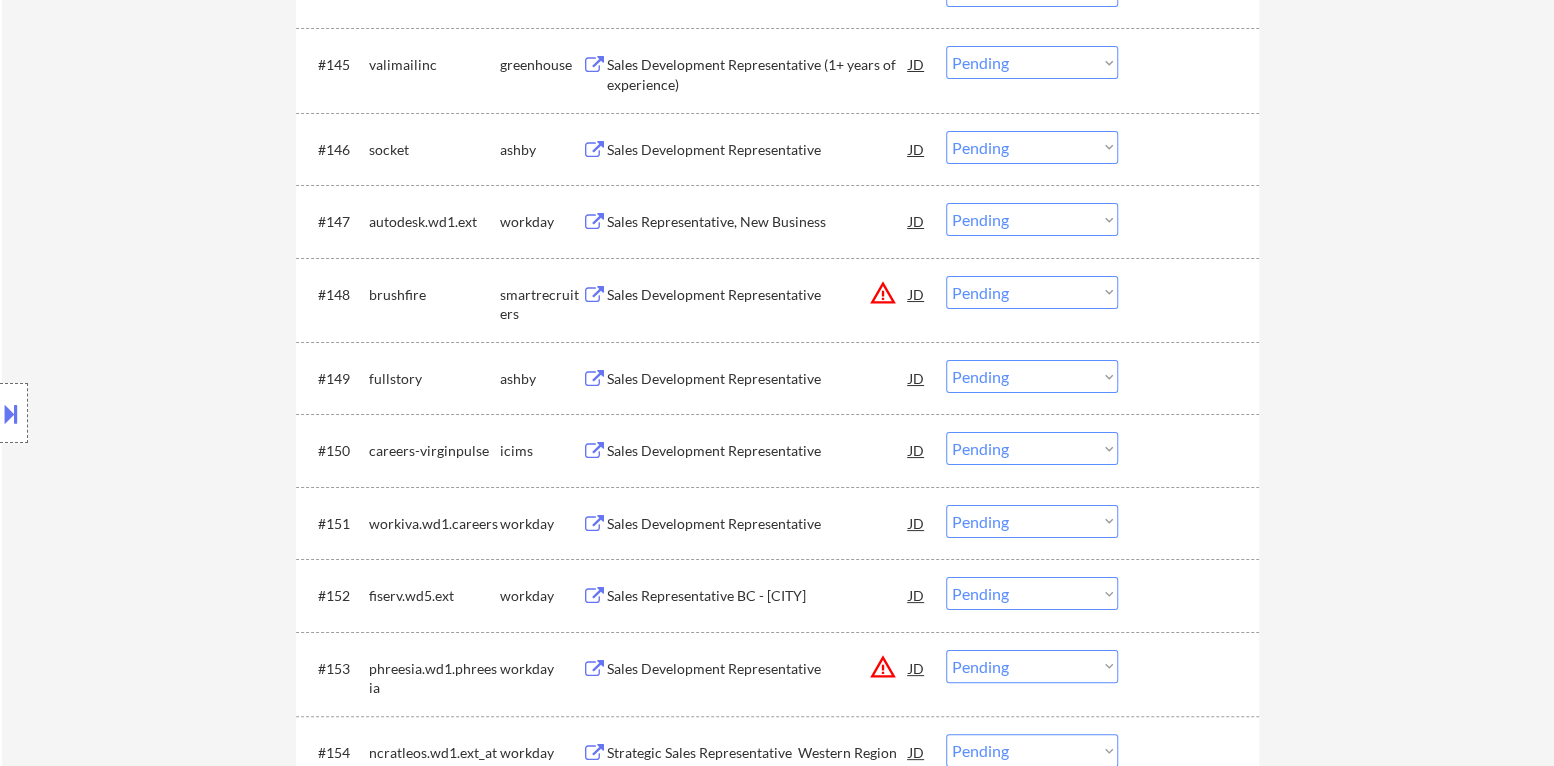 click on "Choose an option... Pending Applied Excluded (Questions) Excluded (Expired) Excluded (Location) Excluded (Bad Match) Excluded (Blocklist) Excluded (Salary) Excluded (Other)" at bounding box center [1032, 292] 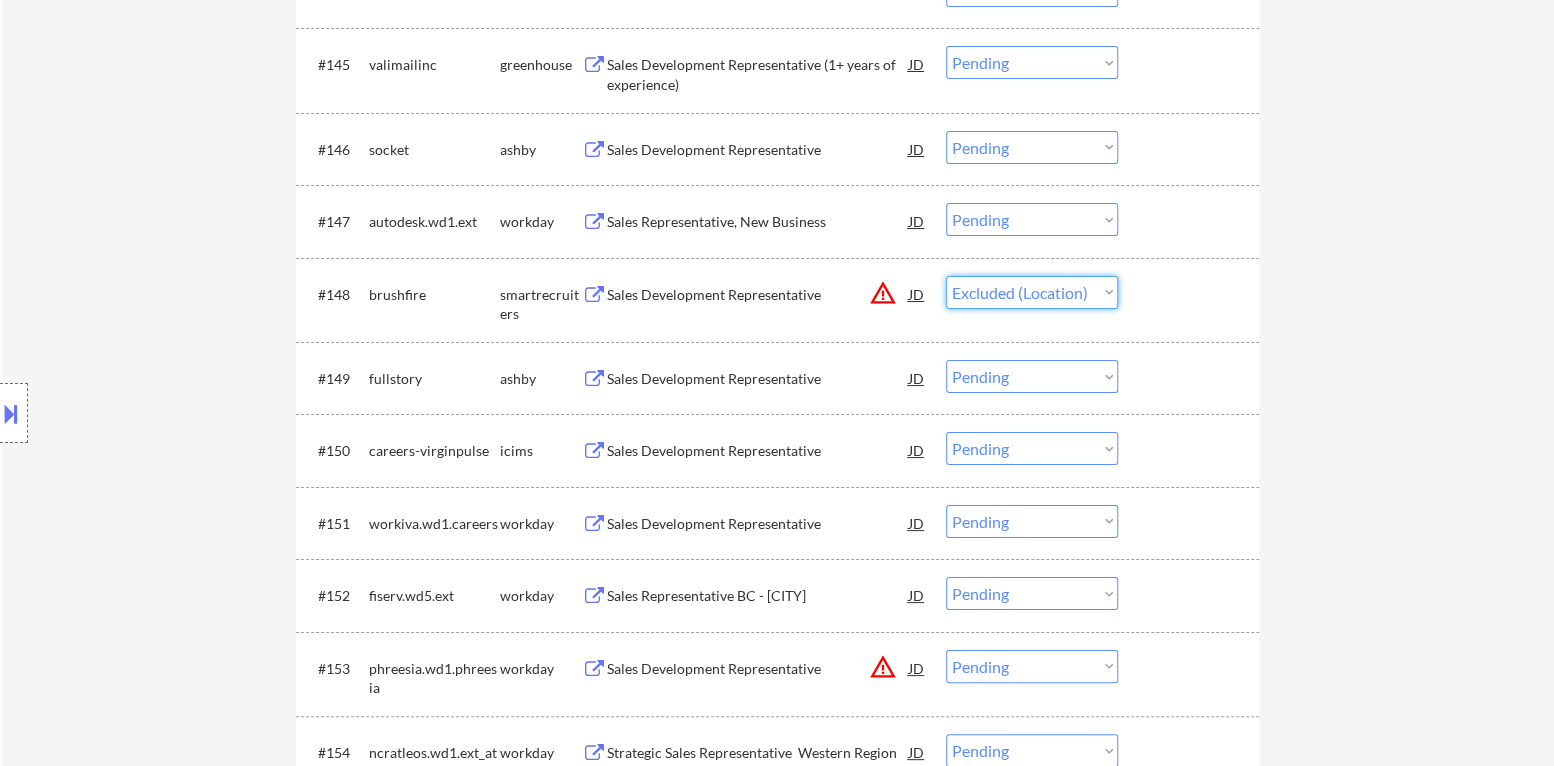click on "Choose an option... Pending Applied Excluded (Questions) Excluded (Expired) Excluded (Location) Excluded (Bad Match) Excluded (Blocklist) Excluded (Salary) Excluded (Other)" at bounding box center [1032, 292] 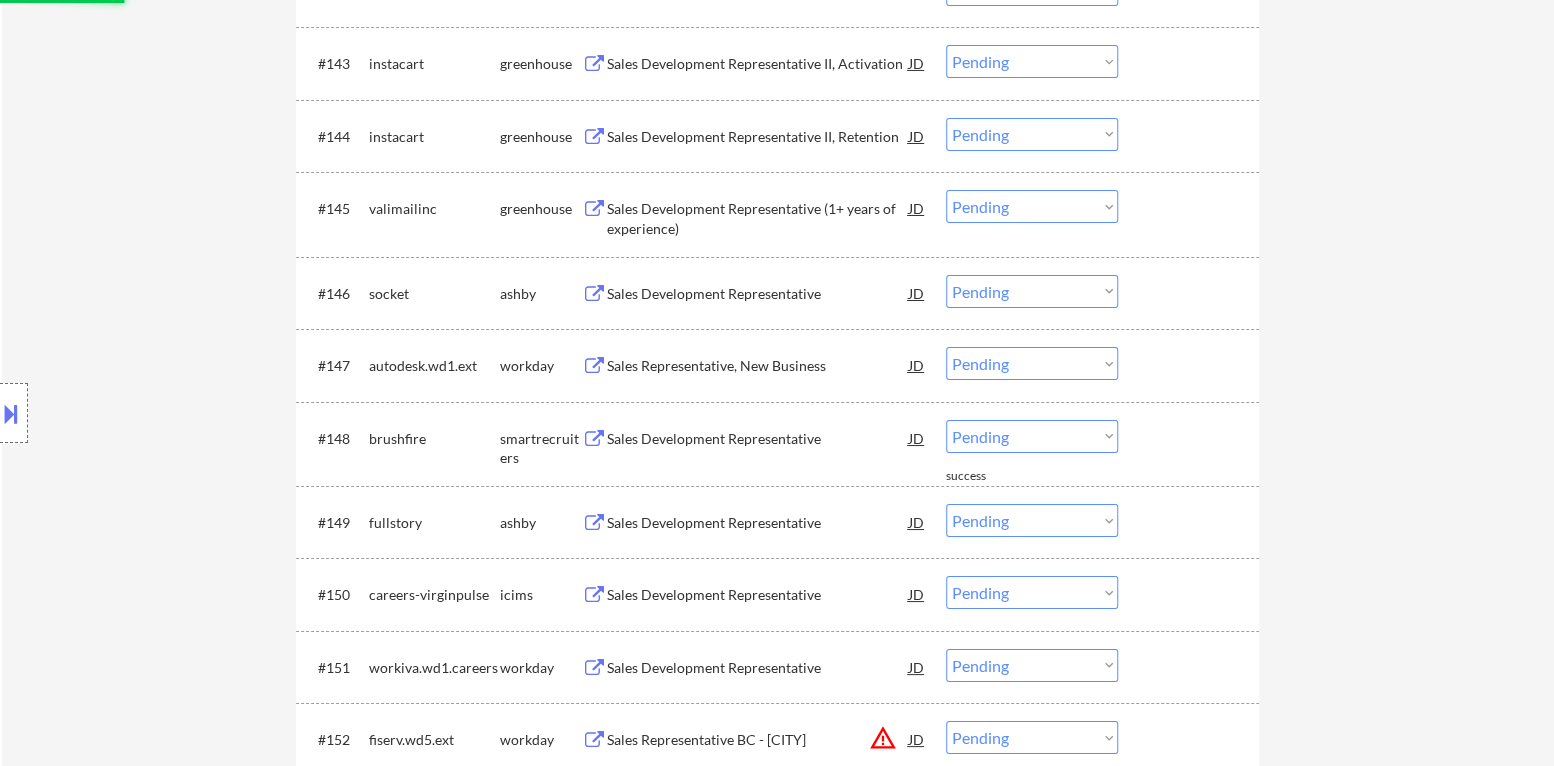 scroll, scrollTop: 4004, scrollLeft: 0, axis: vertical 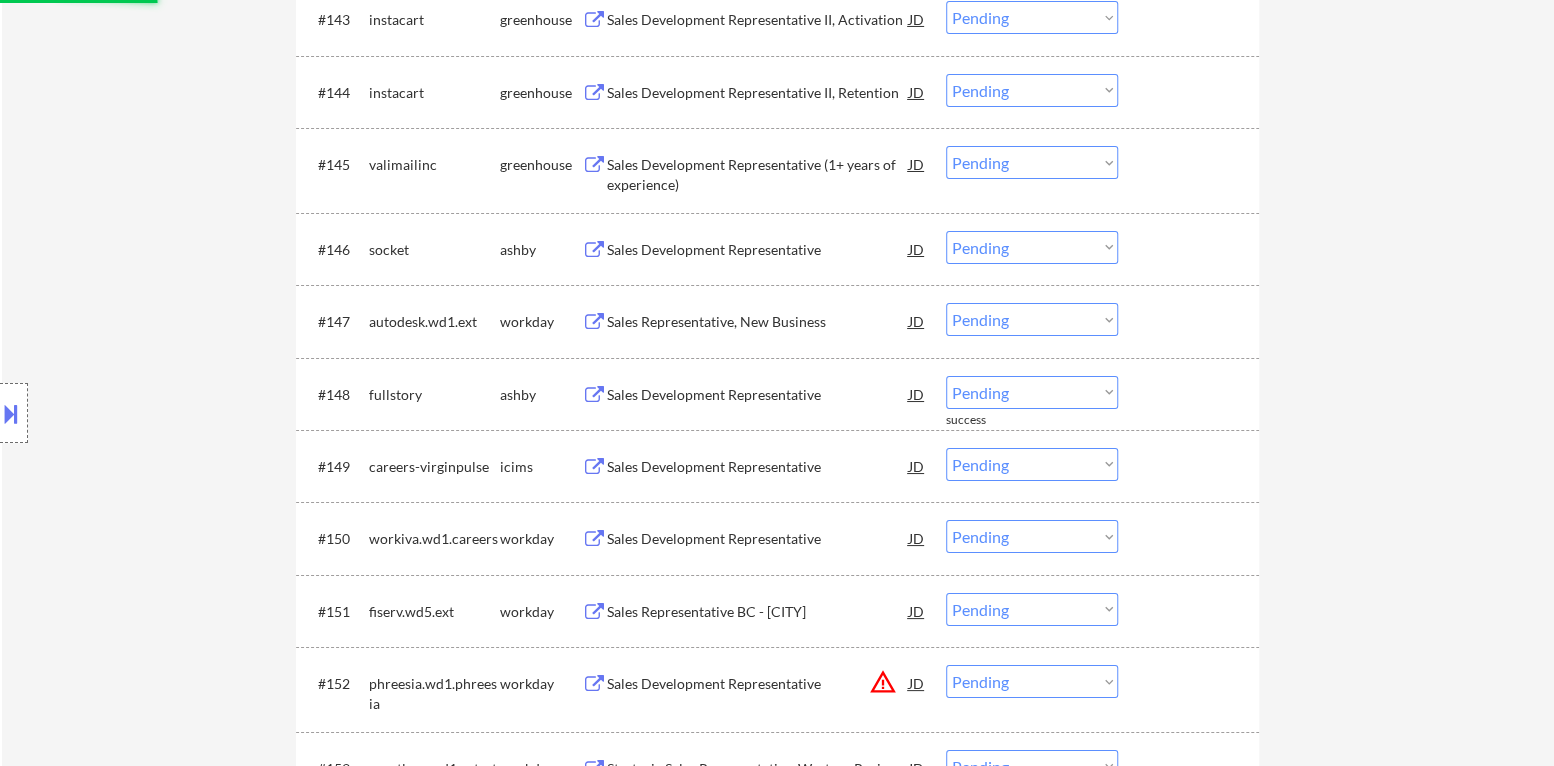 click on "Sales Development Representative" at bounding box center (758, 395) 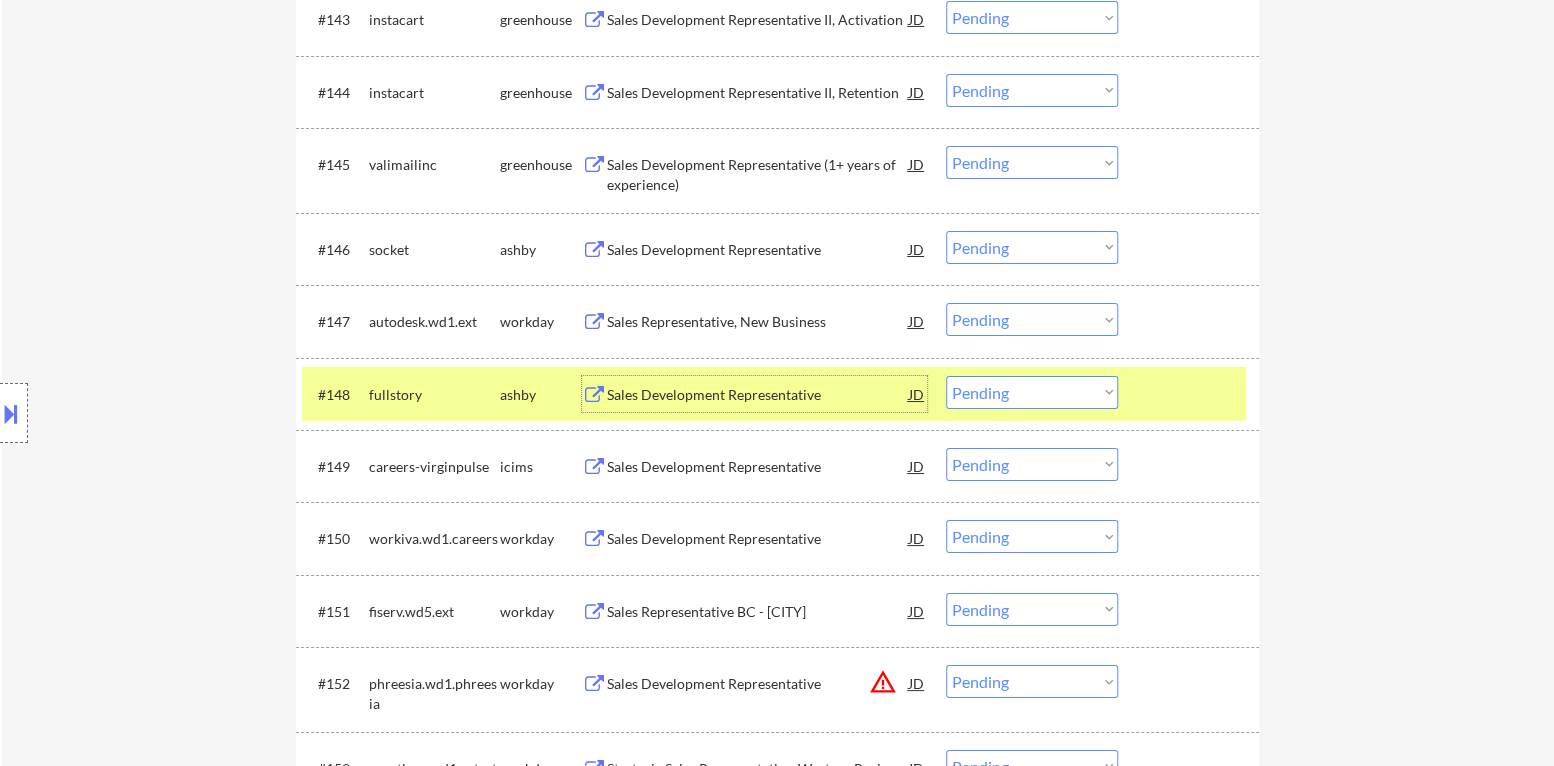 click on "Choose an option... Pending Applied Excluded (Questions) Excluded (Expired) Excluded (Location) Excluded (Bad Match) Excluded (Blocklist) Excluded (Salary) Excluded (Other)" at bounding box center [1032, 392] 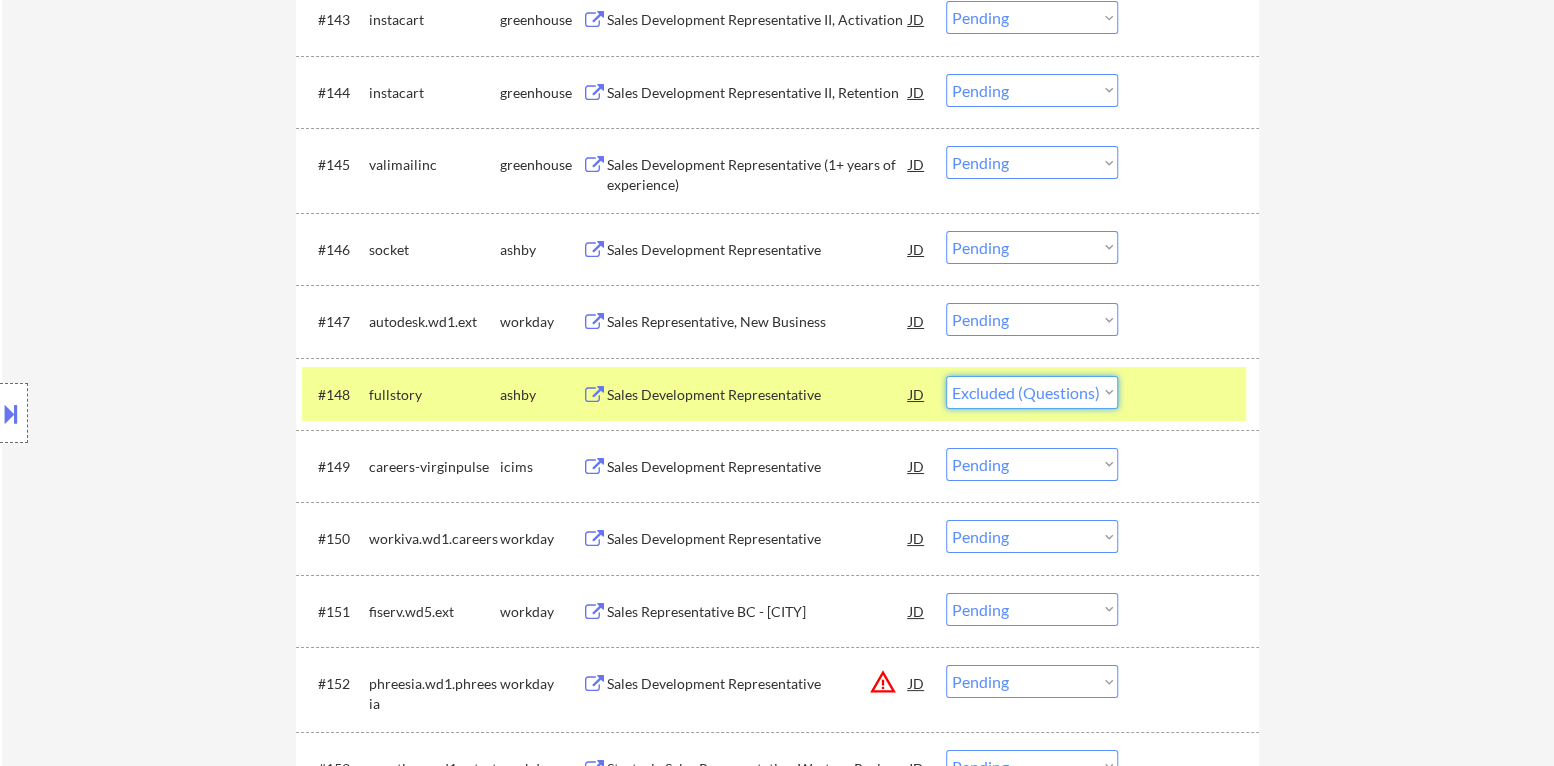 click on "Choose an option... Pending Applied Excluded (Questions) Excluded (Expired) Excluded (Location) Excluded (Bad Match) Excluded (Blocklist) Excluded (Salary) Excluded (Other)" at bounding box center [1032, 392] 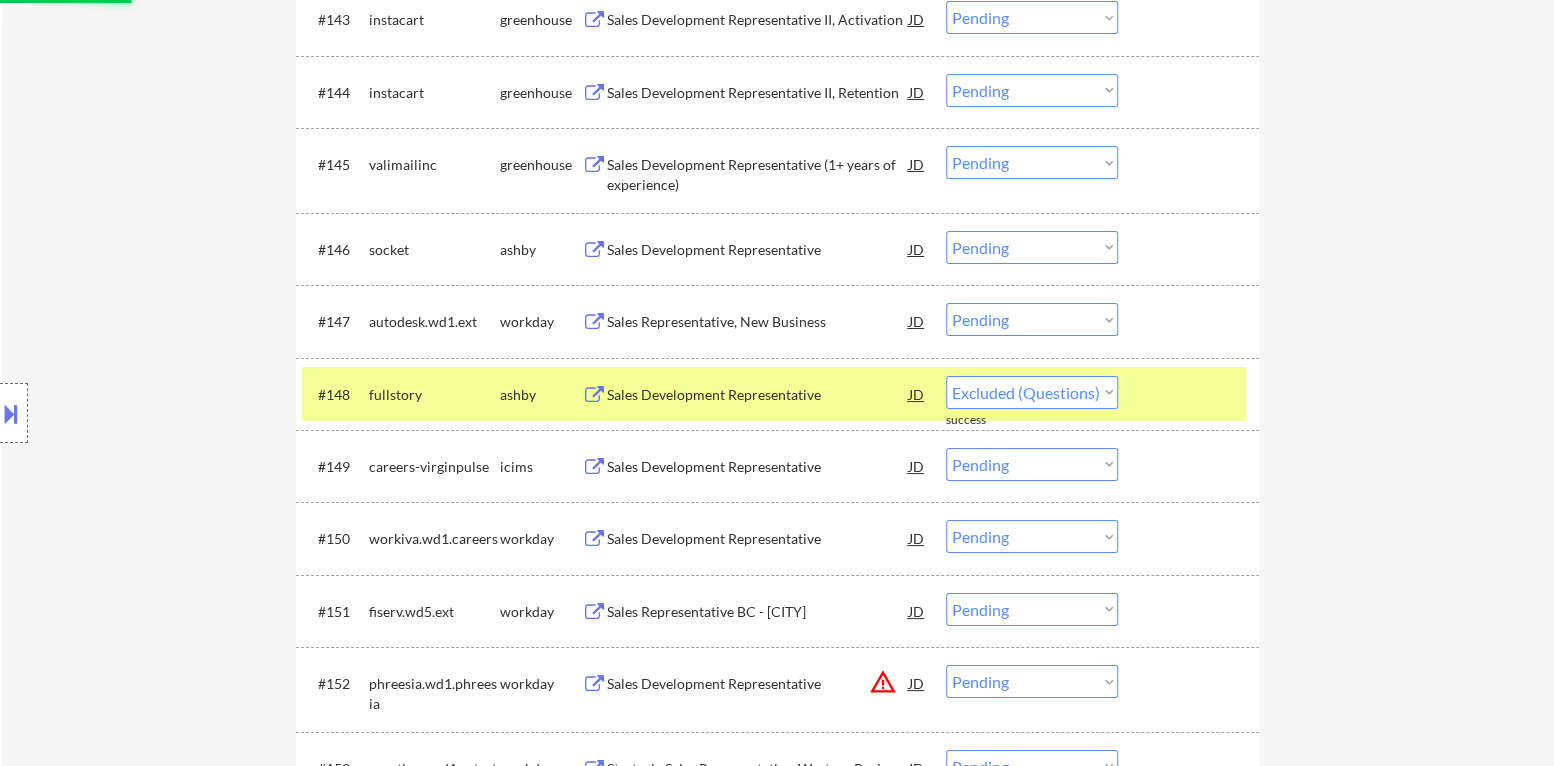 select on ""pending"" 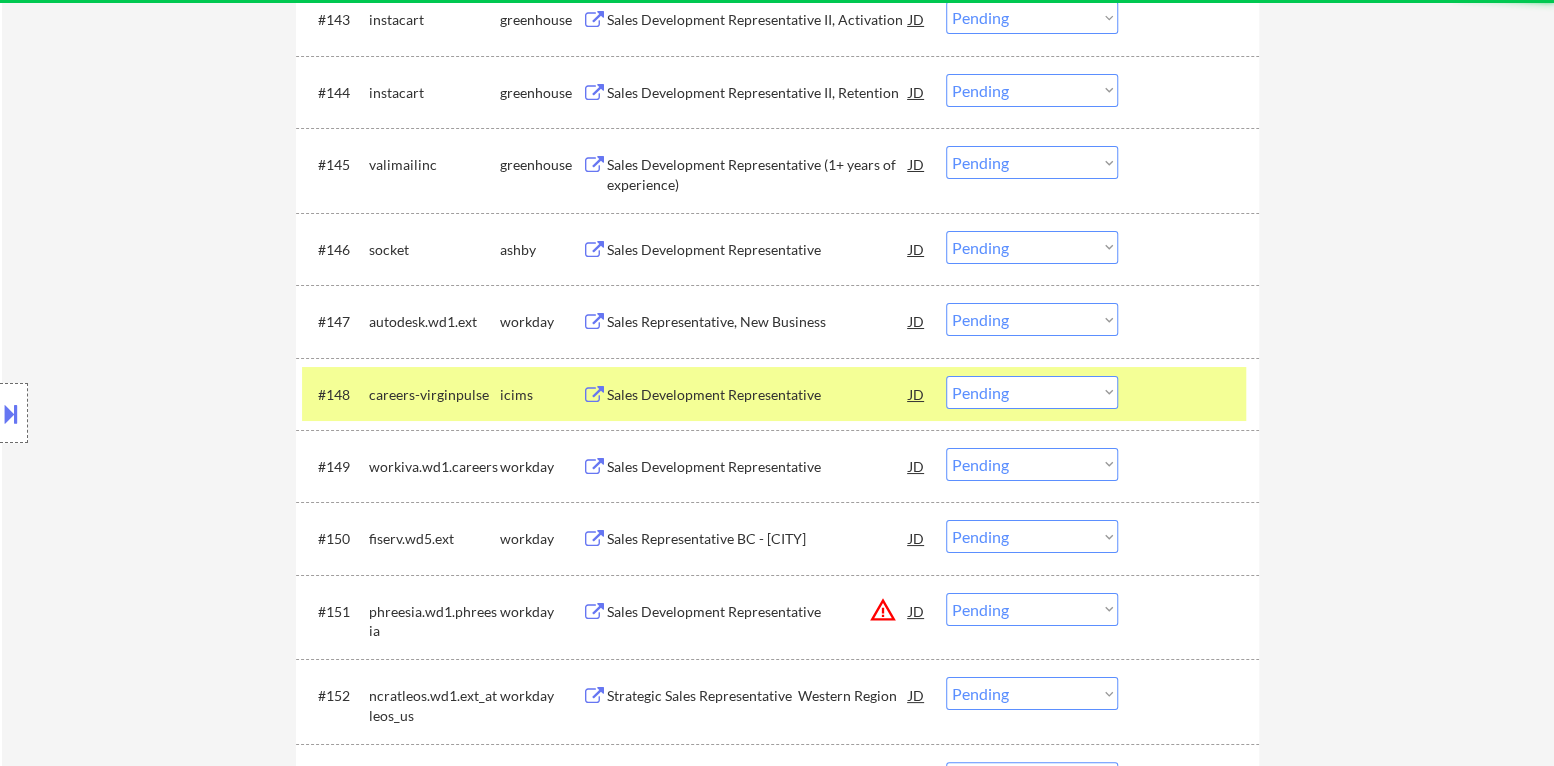 click at bounding box center [1191, 394] 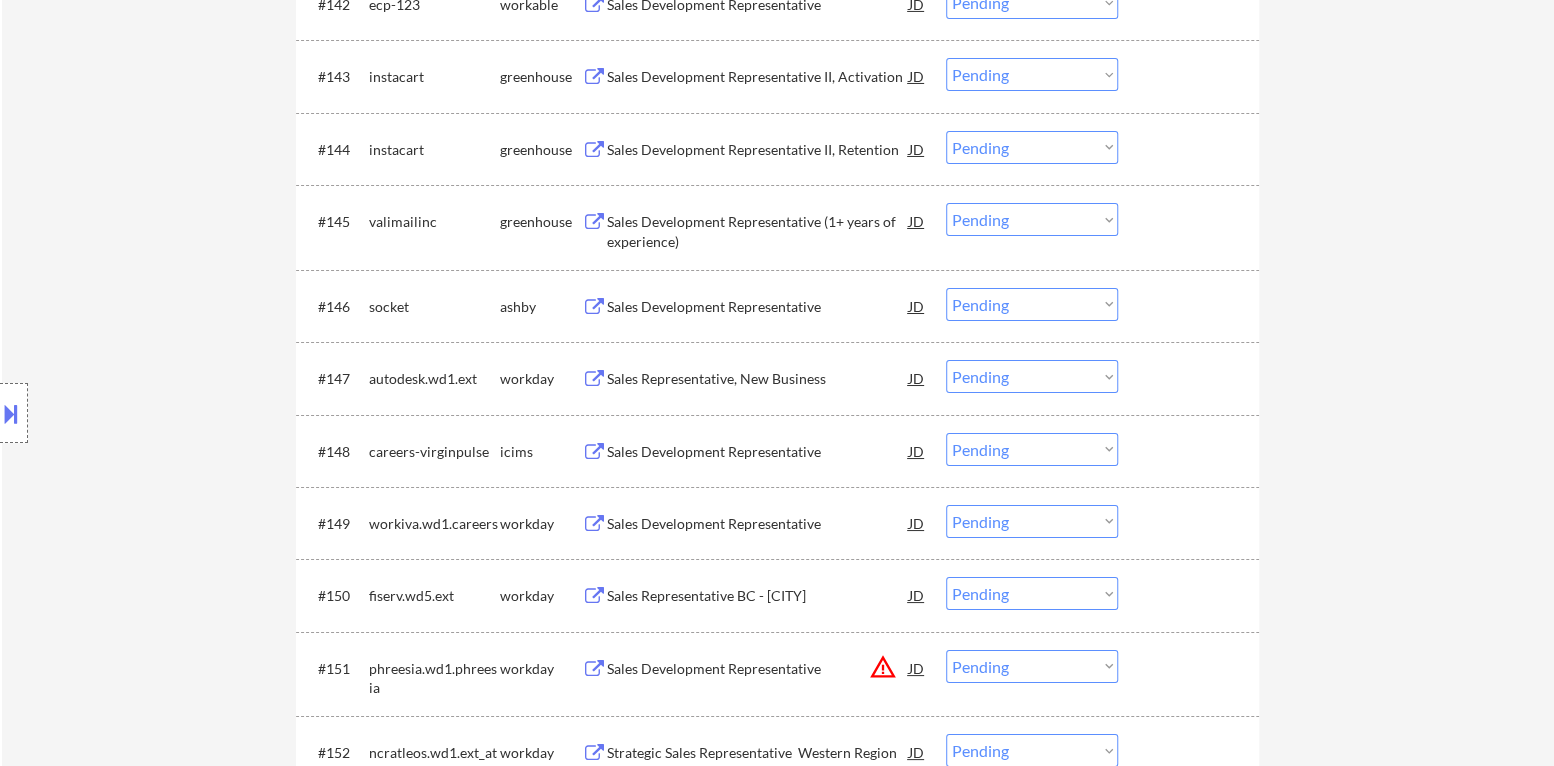 scroll, scrollTop: 3904, scrollLeft: 0, axis: vertical 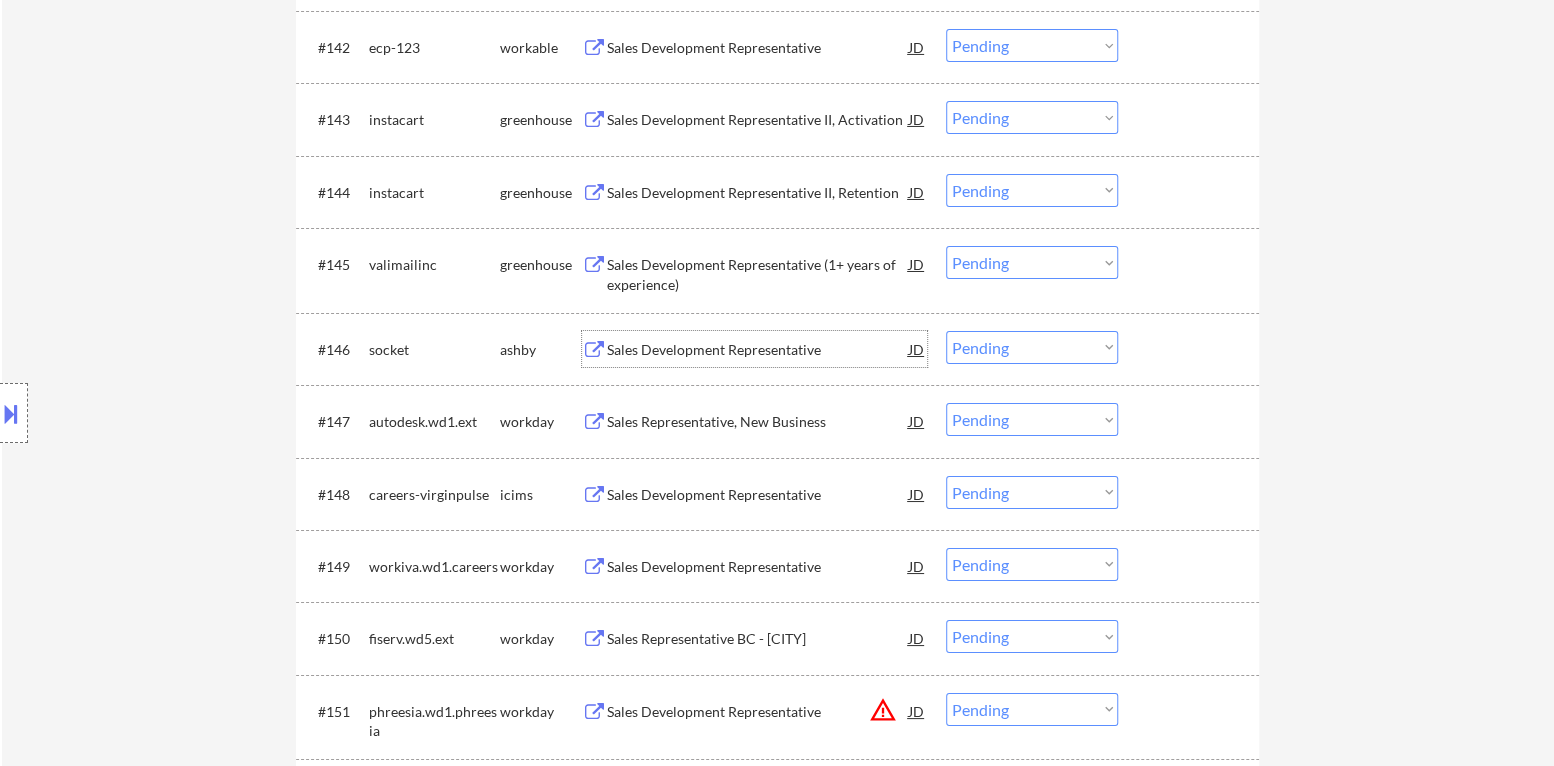 click on "Sales Development Representative" at bounding box center [758, 350] 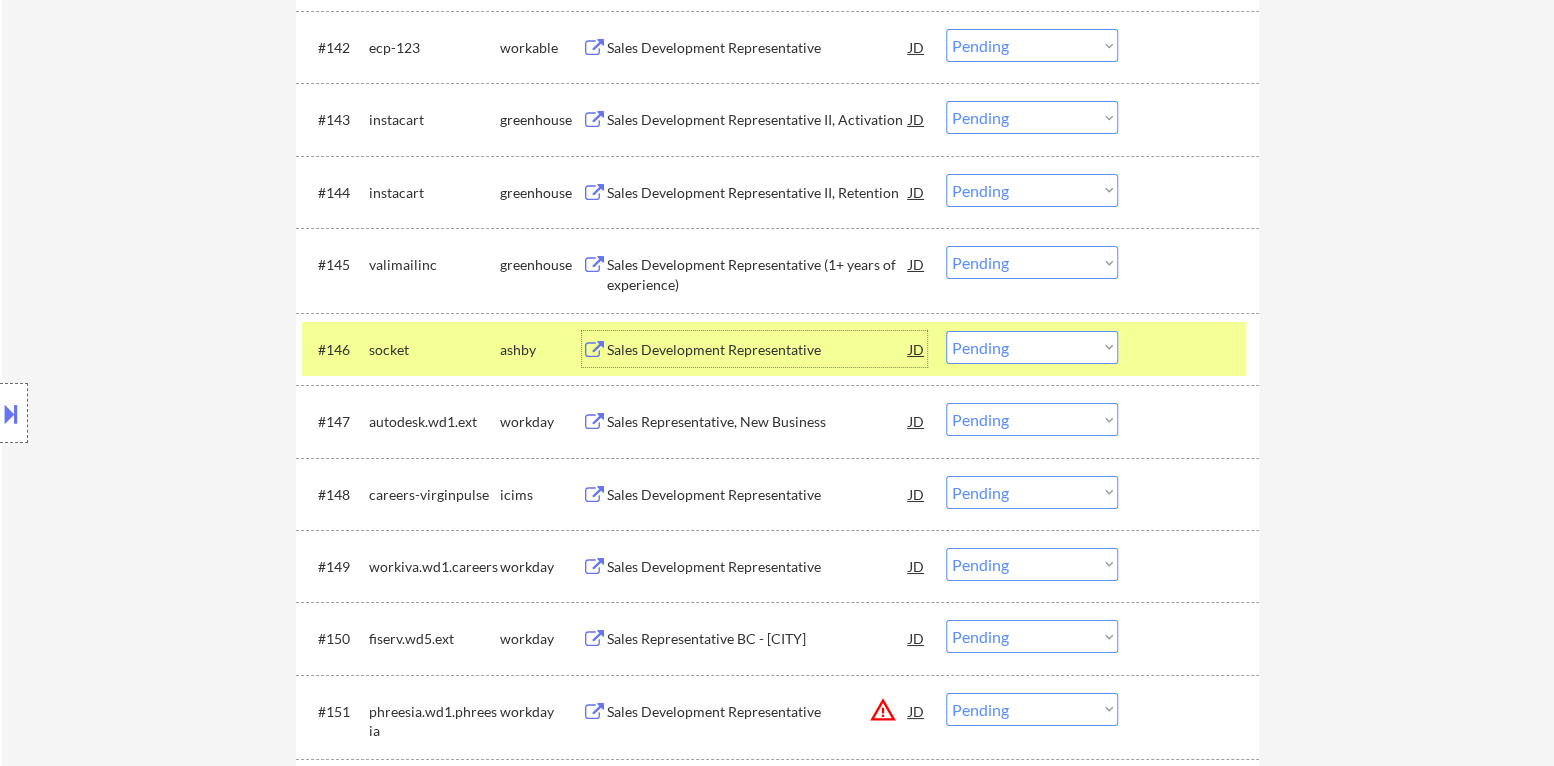 click on "Choose an option... Pending Applied Excluded (Questions) Excluded (Expired) Excluded (Location) Excluded (Bad Match) Excluded (Blocklist) Excluded (Salary) Excluded (Other)" at bounding box center (1032, 347) 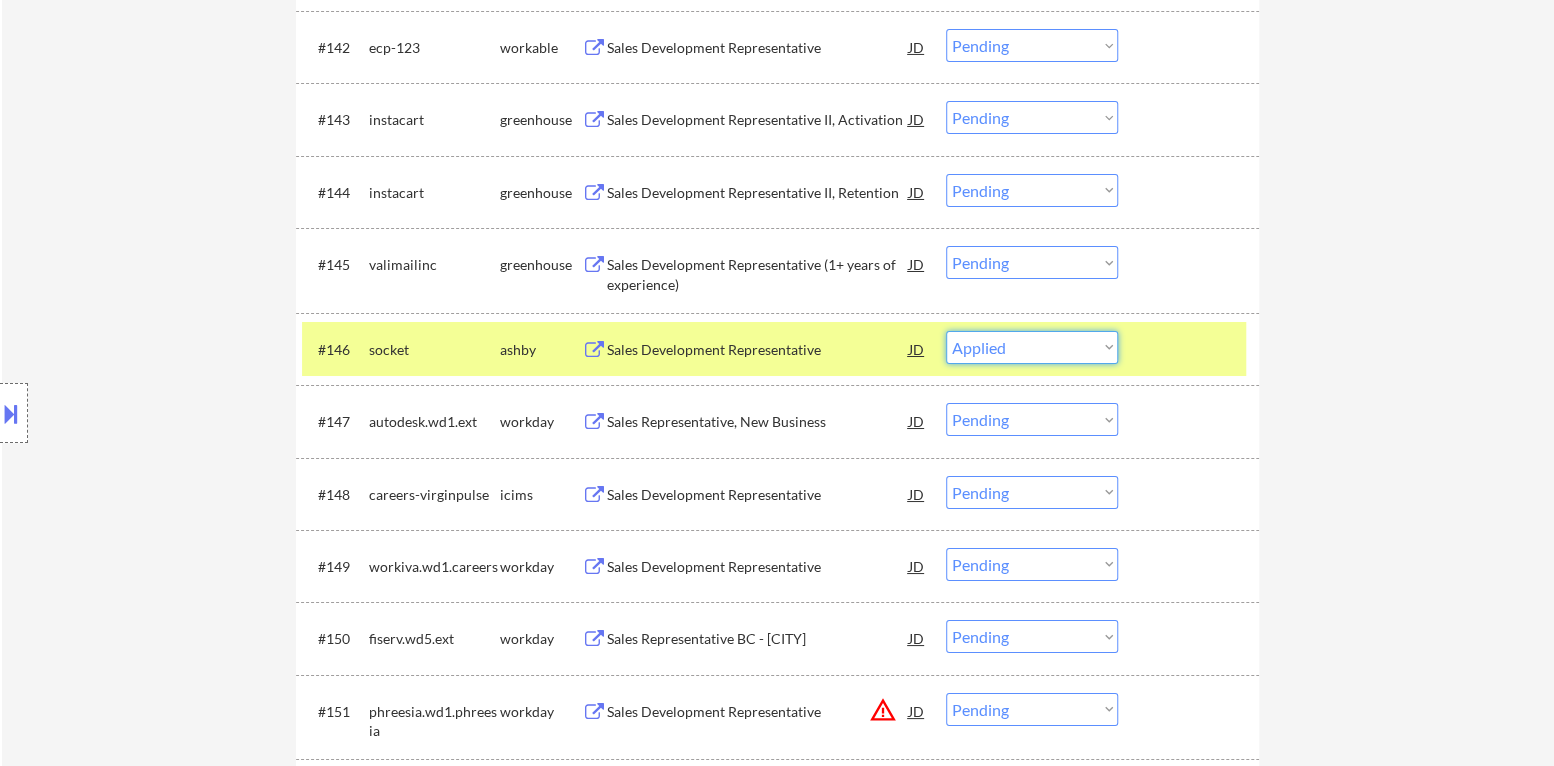 click on "Choose an option... Pending Applied Excluded (Questions) Excluded (Expired) Excluded (Location) Excluded (Bad Match) Excluded (Blocklist) Excluded (Salary) Excluded (Other)" at bounding box center [1032, 347] 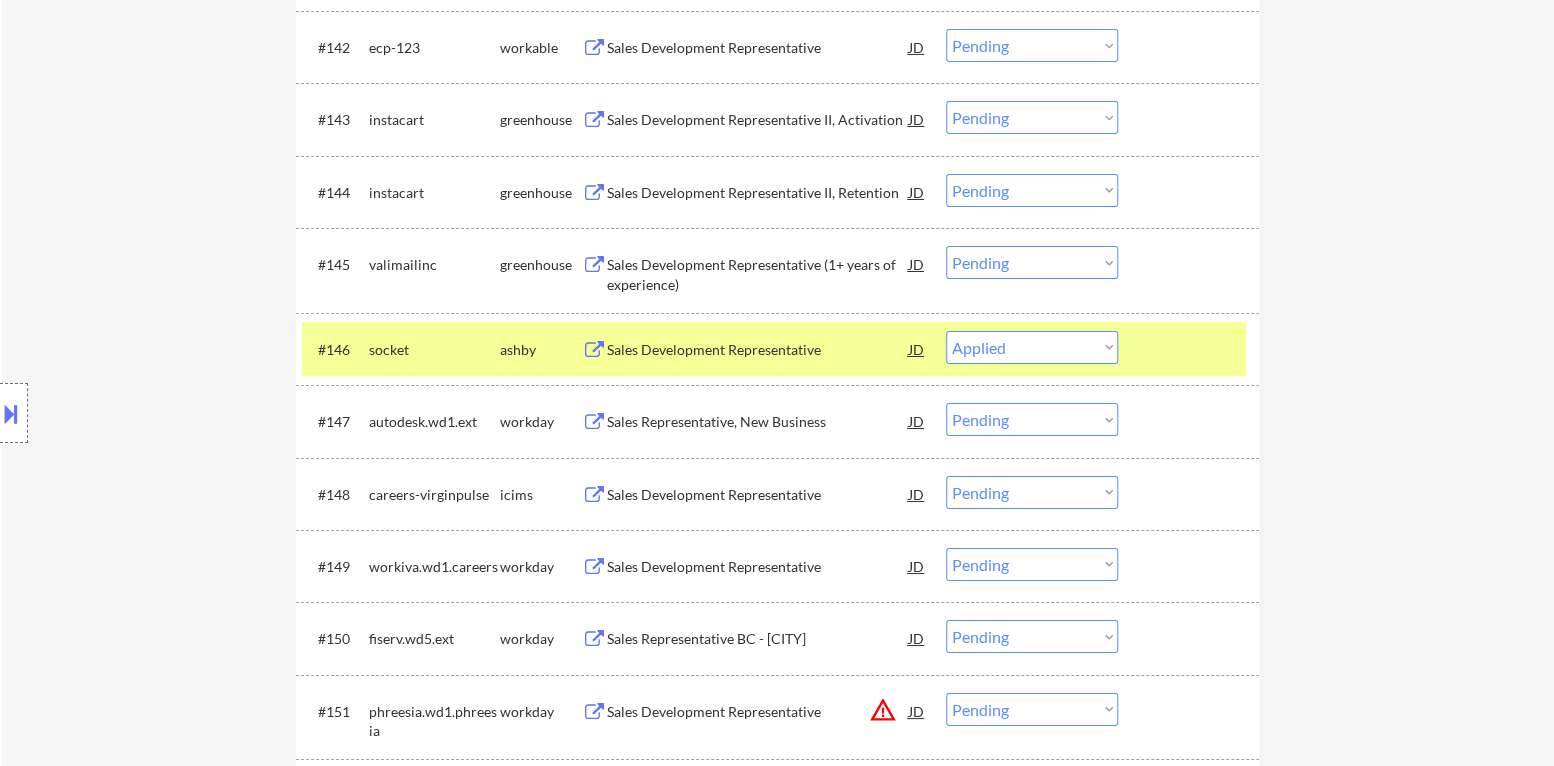 click at bounding box center (1191, 349) 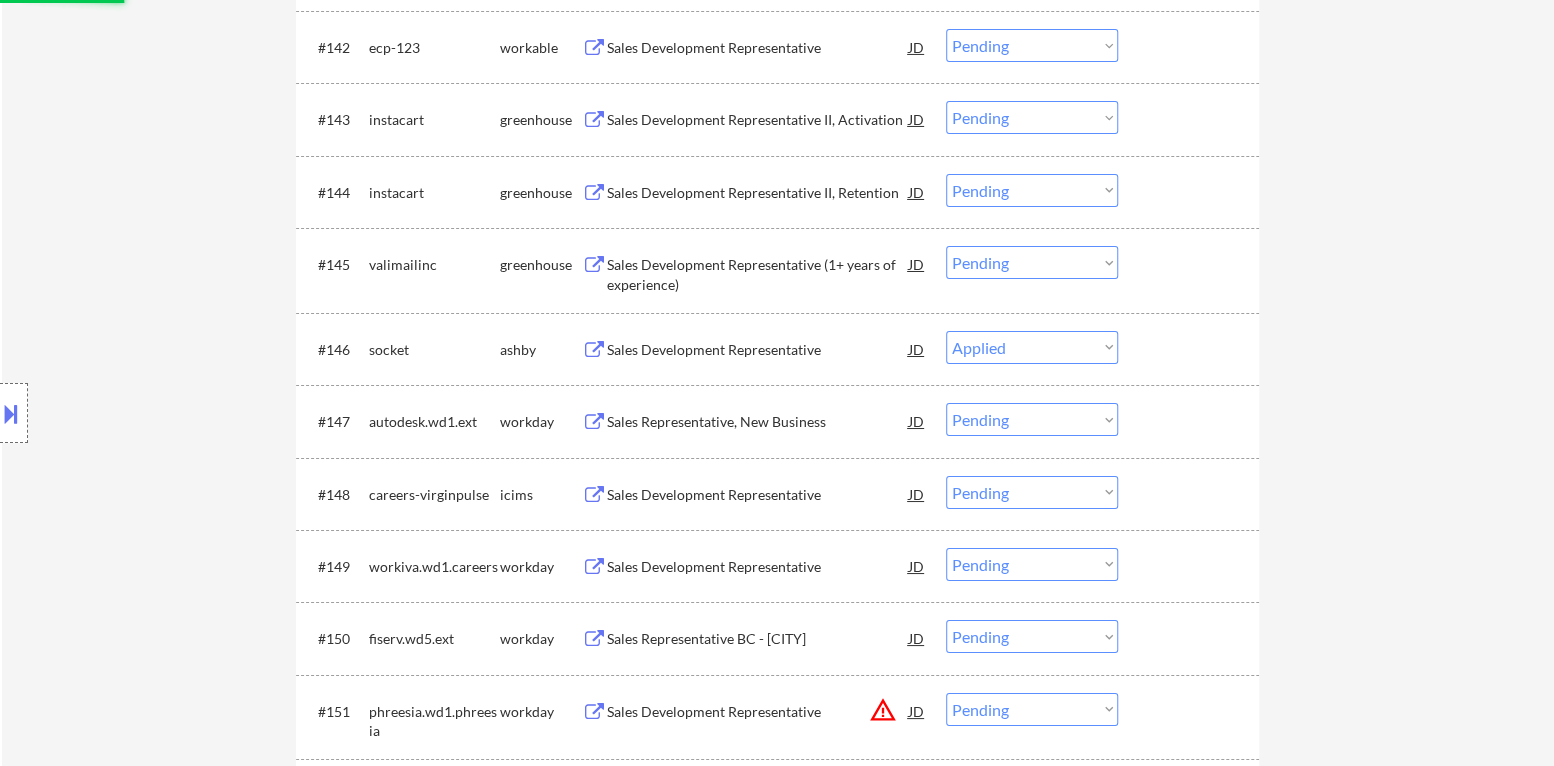 select on ""pending"" 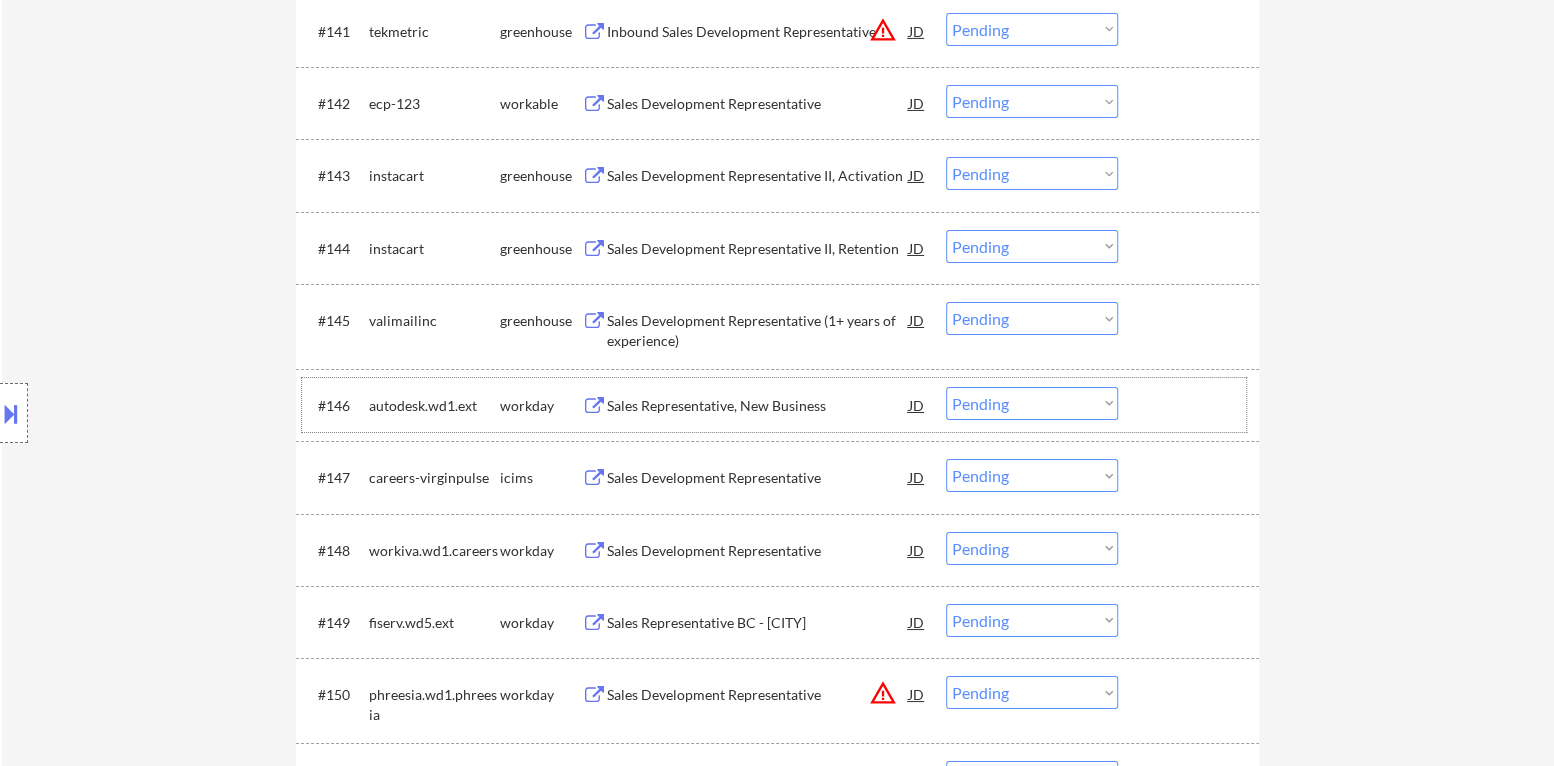 scroll, scrollTop: 3804, scrollLeft: 0, axis: vertical 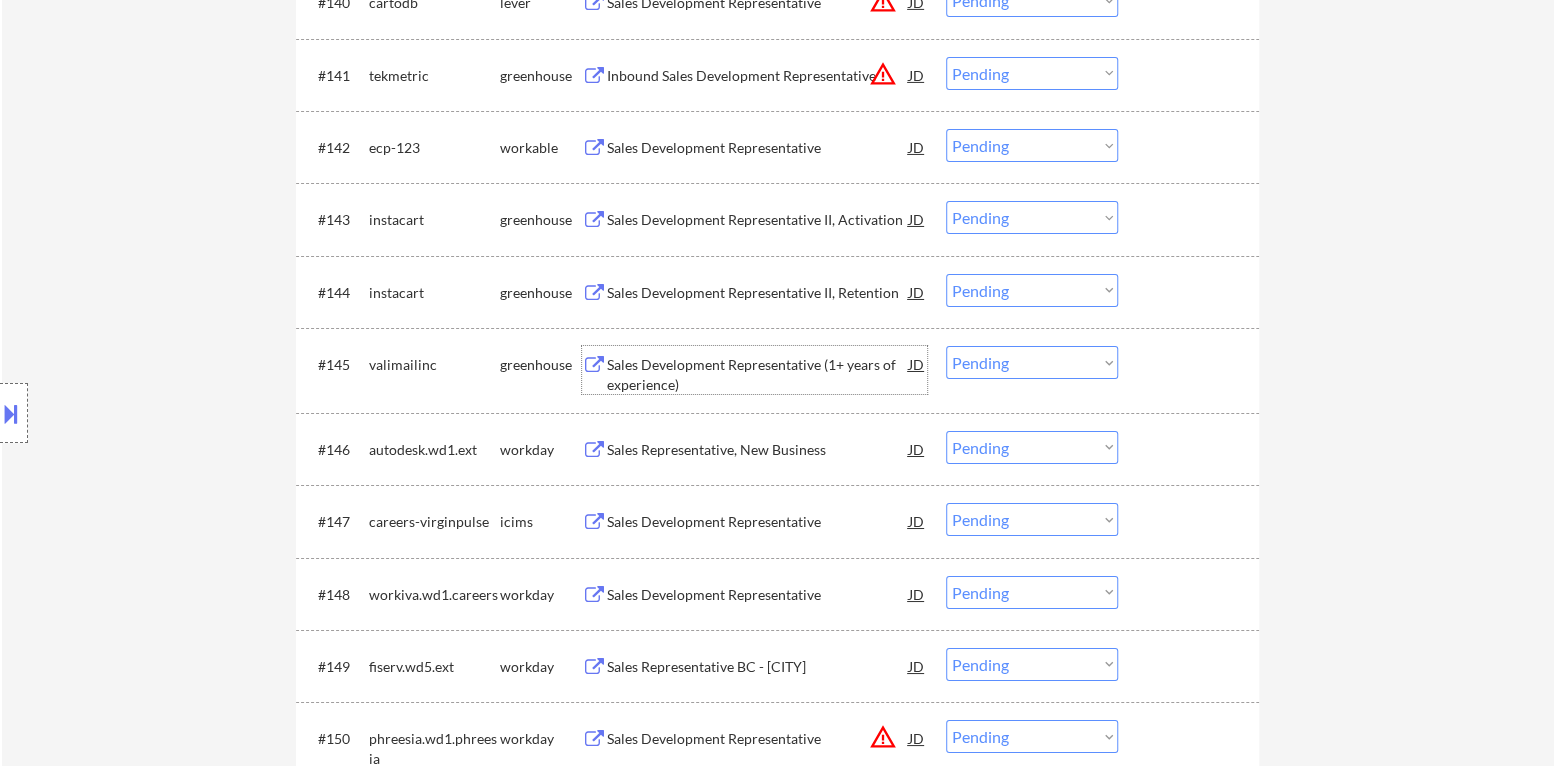 click on "Sales Development Representative (1+ years of experience)" at bounding box center (758, 374) 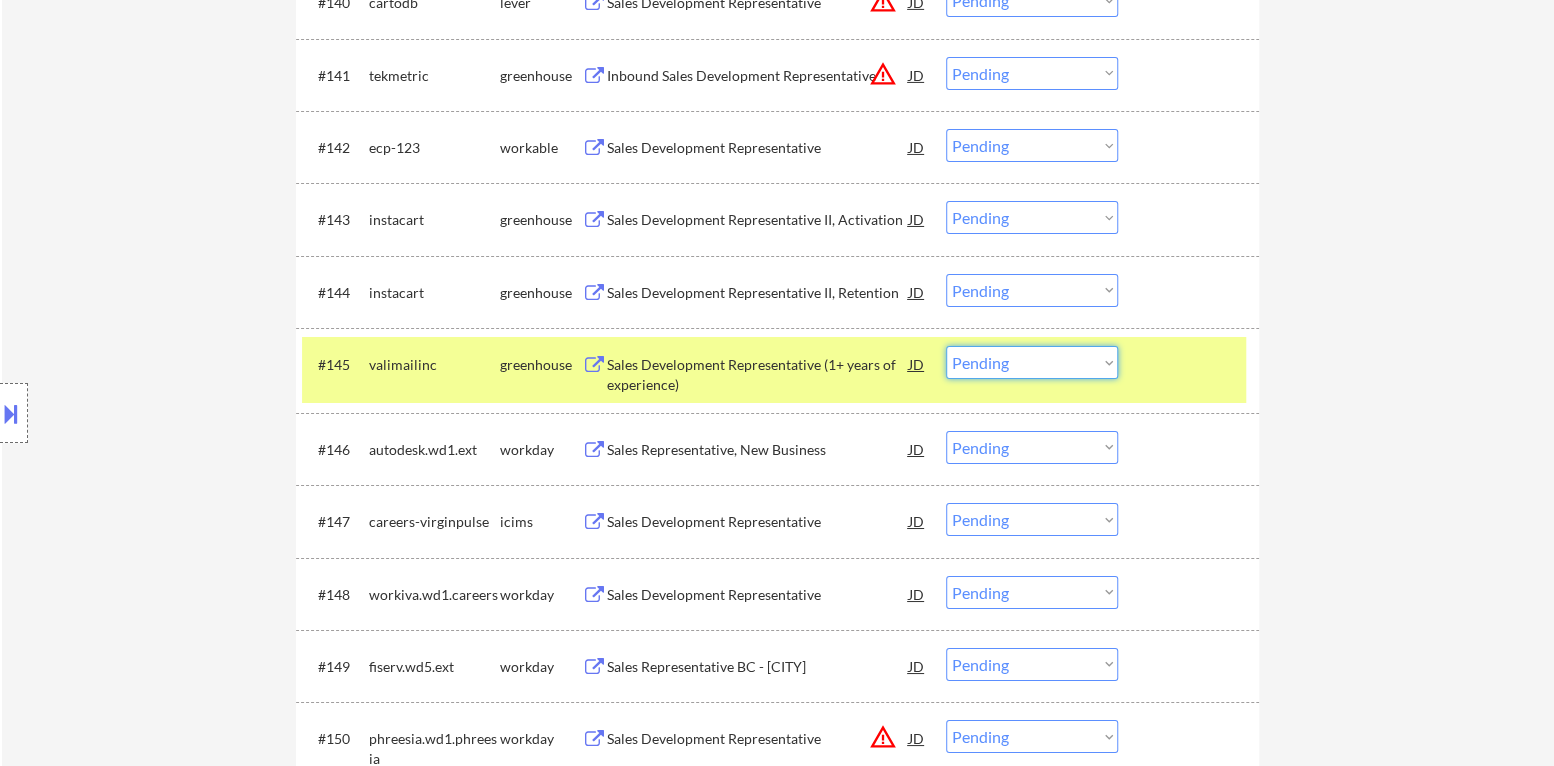 click on "Choose an option... Pending Applied Excluded (Questions) Excluded (Expired) Excluded (Location) Excluded (Bad Match) Excluded (Blocklist) Excluded (Salary) Excluded (Other)" at bounding box center [1032, 362] 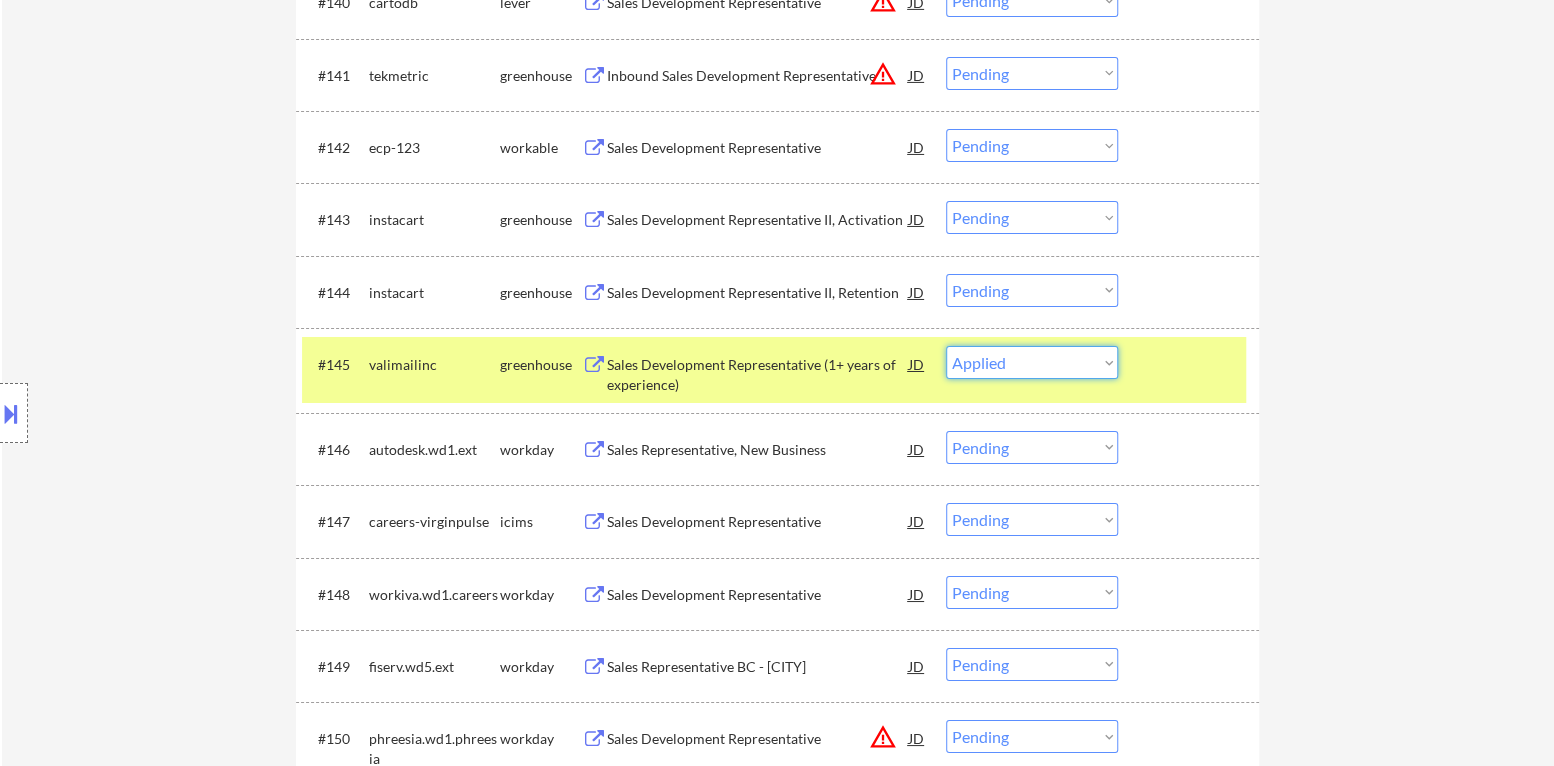 click on "Choose an option... Pending Applied Excluded (Questions) Excluded (Expired) Excluded (Location) Excluded (Bad Match) Excluded (Blocklist) Excluded (Salary) Excluded (Other)" at bounding box center [1032, 362] 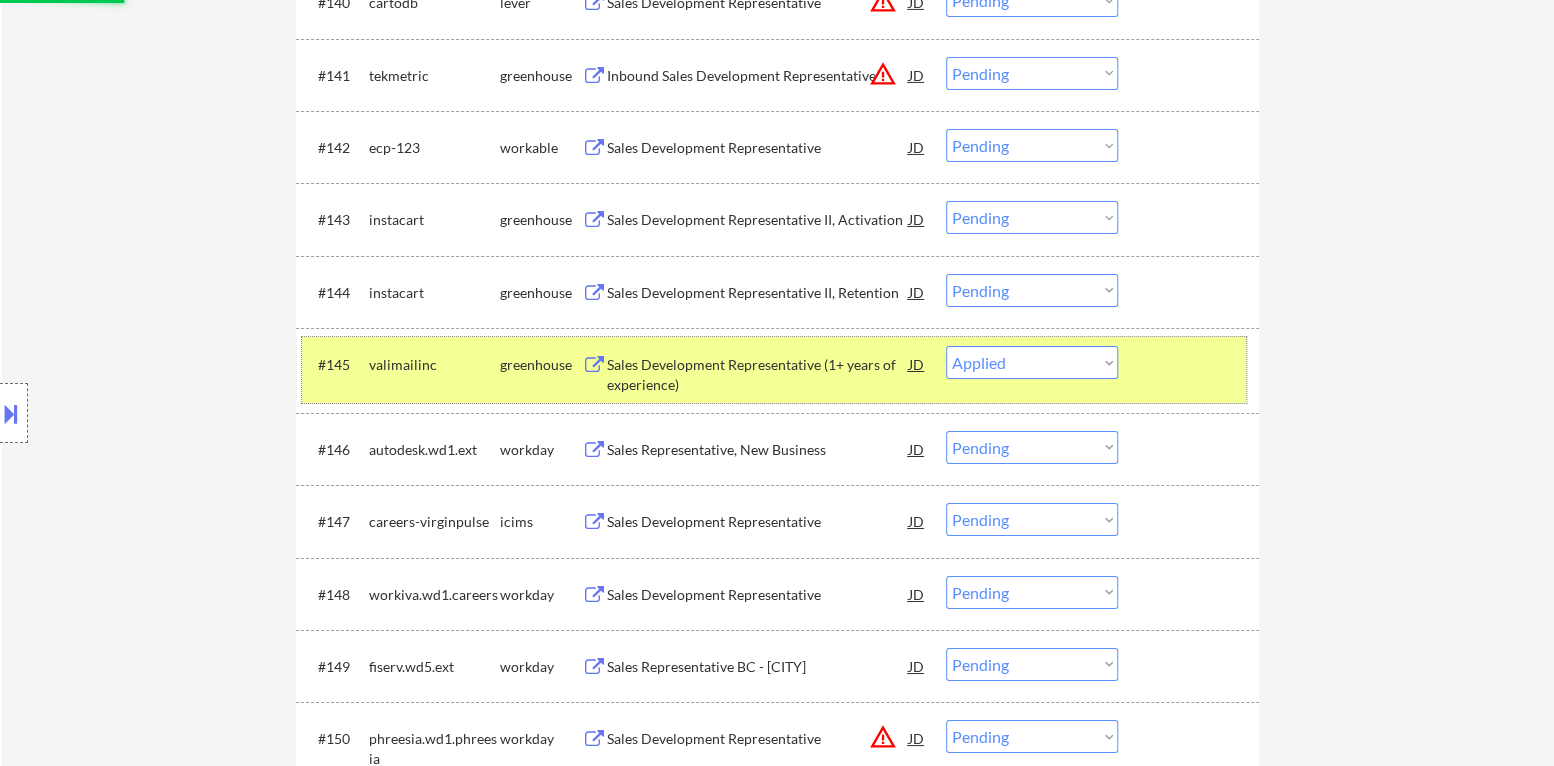 click at bounding box center (1191, 364) 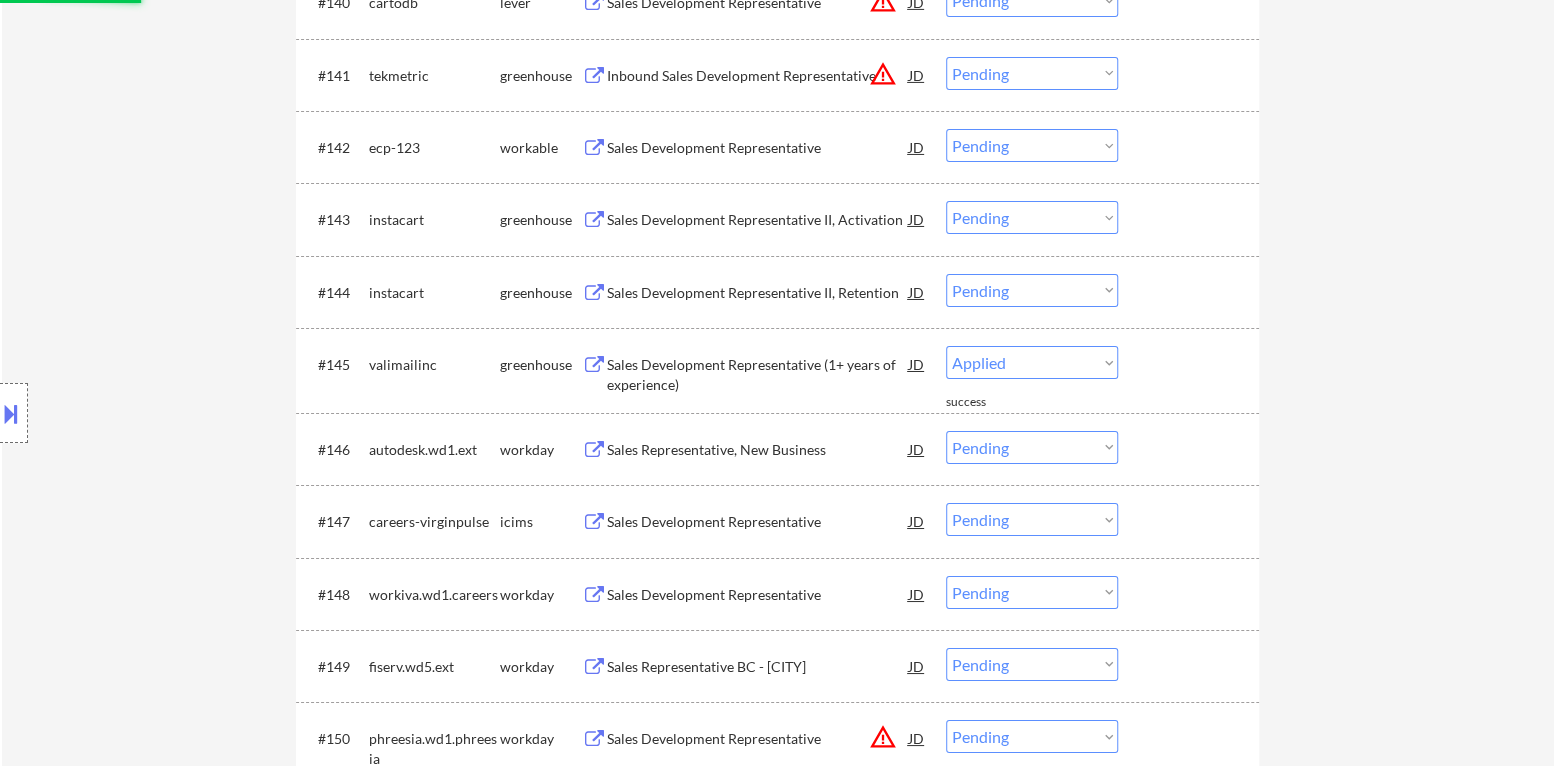 click on "Sales Development Representative II, Retention" at bounding box center (758, 293) 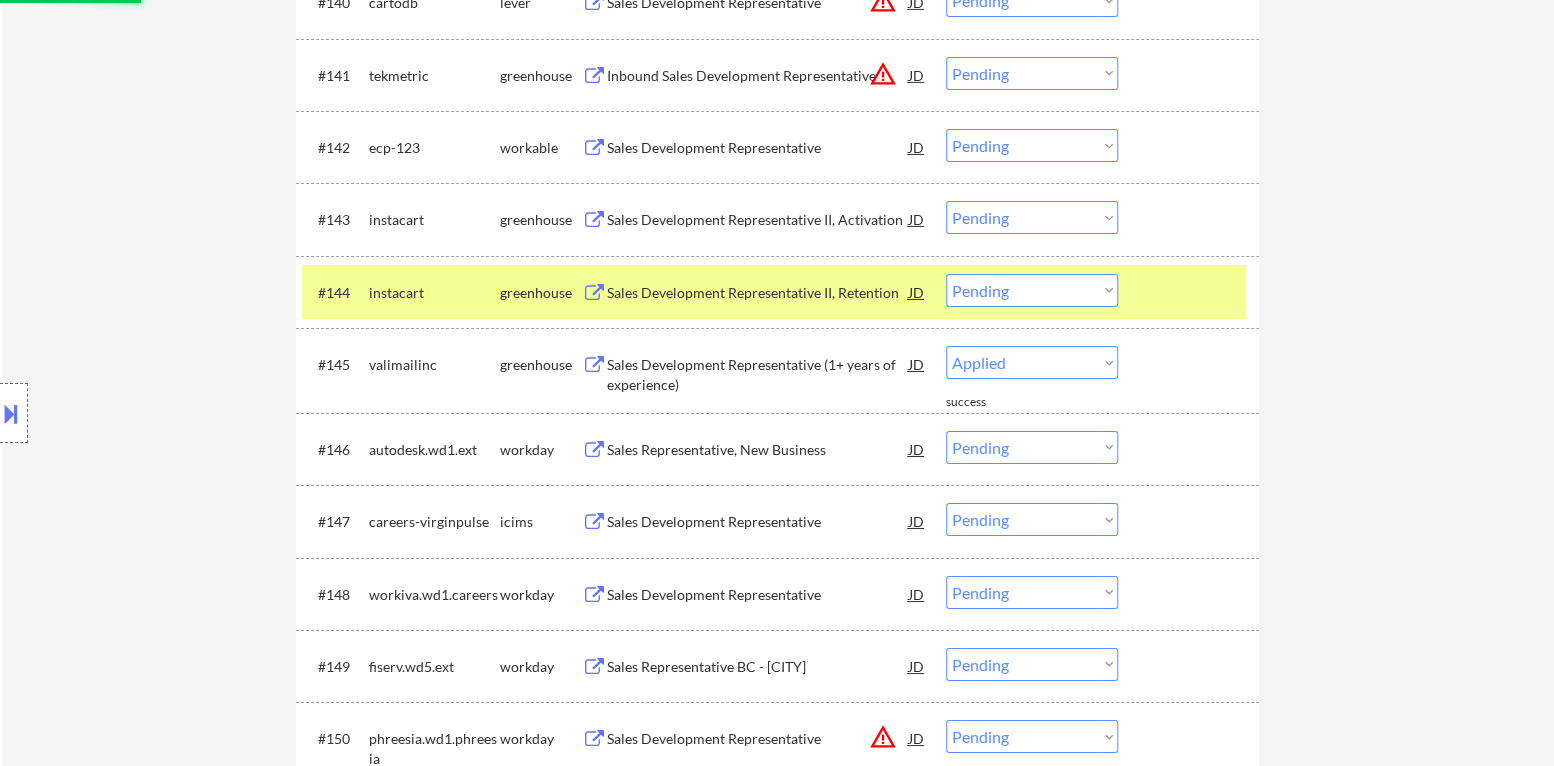 select on ""pending"" 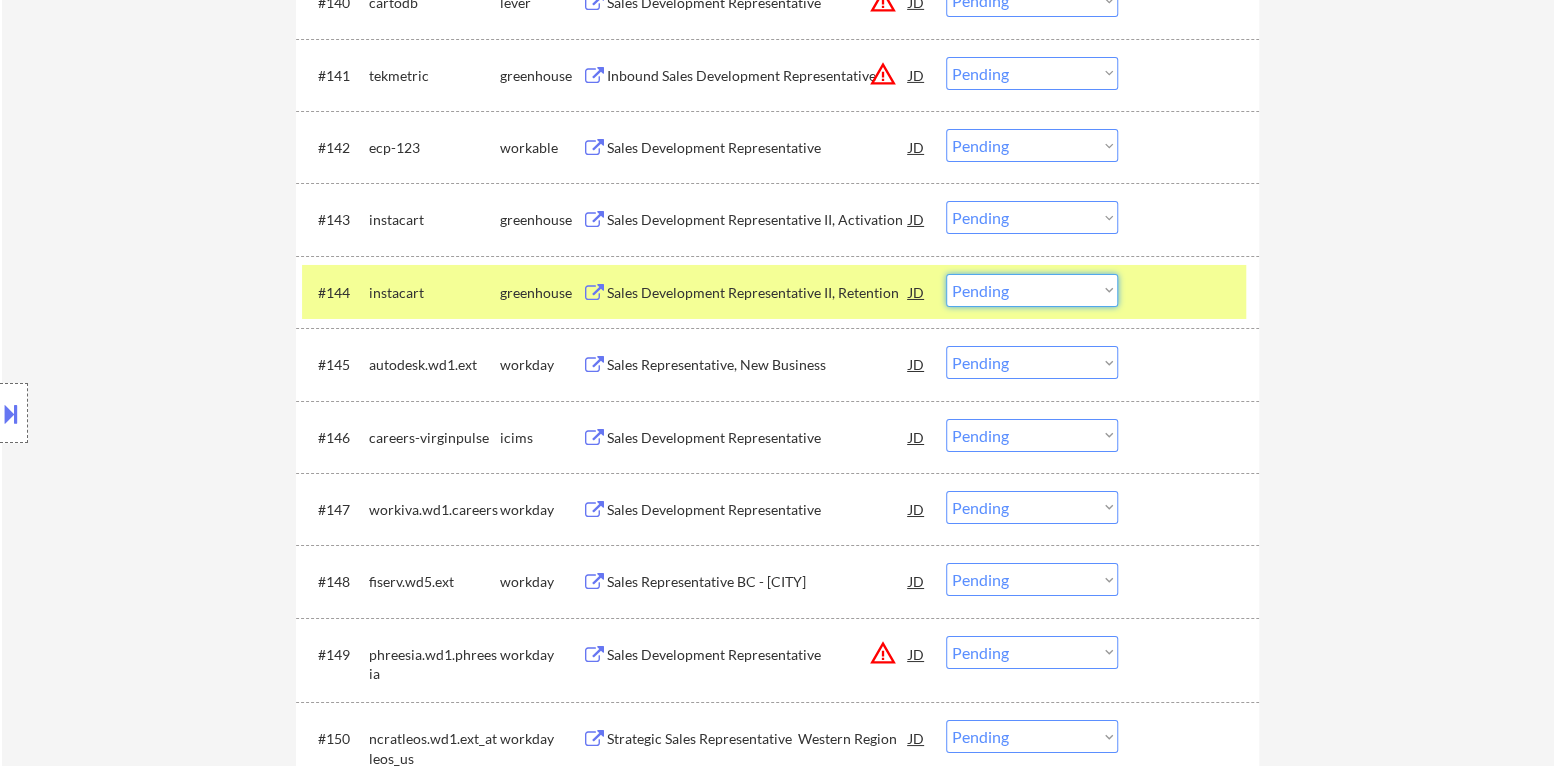 click on "Choose an option... Pending Applied Excluded (Questions) Excluded (Expired) Excluded (Location) Excluded (Bad Match) Excluded (Blocklist) Excluded (Salary) Excluded (Other)" at bounding box center (1032, 290) 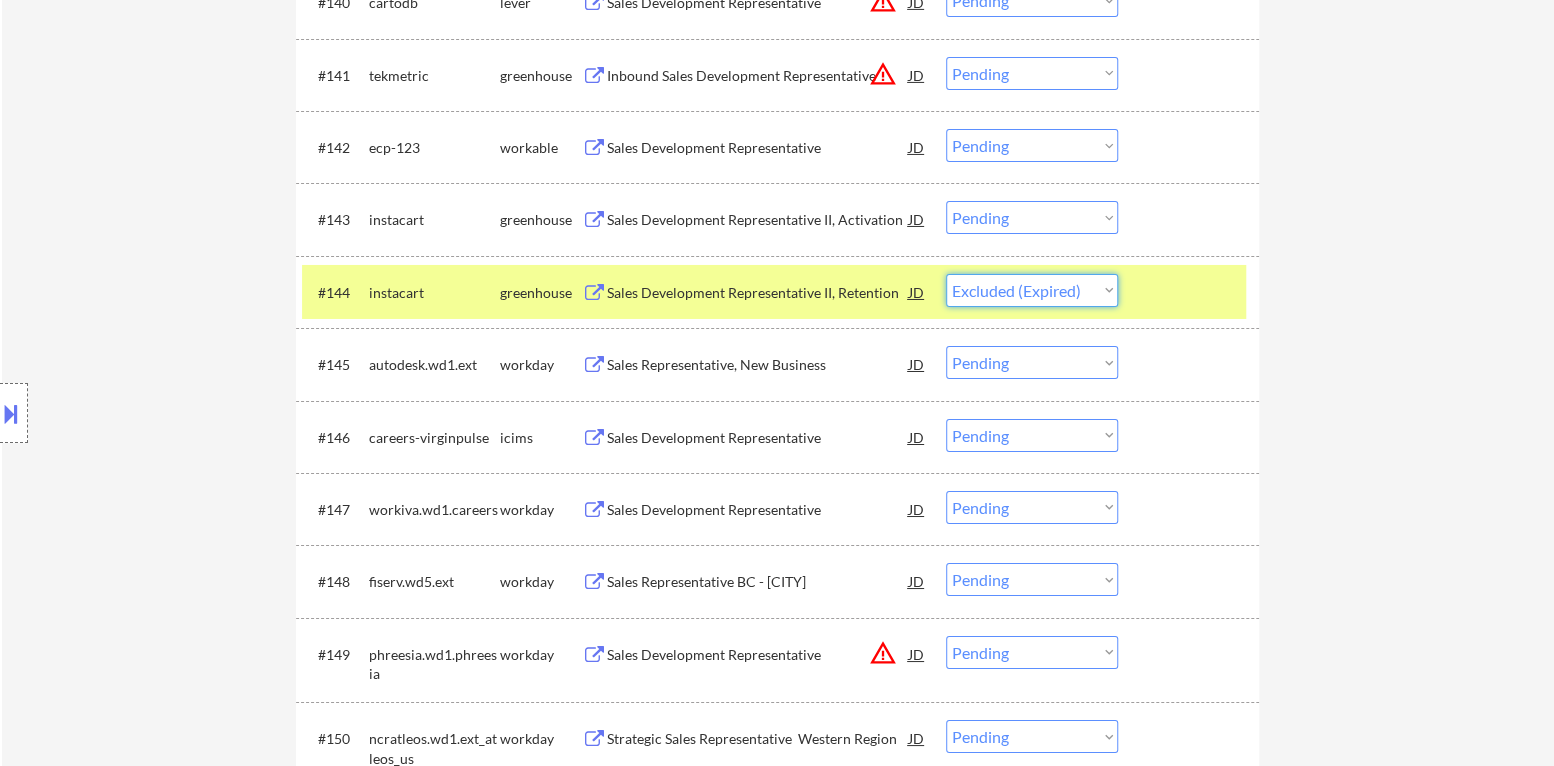 click on "Choose an option... Pending Applied Excluded (Questions) Excluded (Expired) Excluded (Location) Excluded (Bad Match) Excluded (Blocklist) Excluded (Salary) Excluded (Other)" at bounding box center (1032, 290) 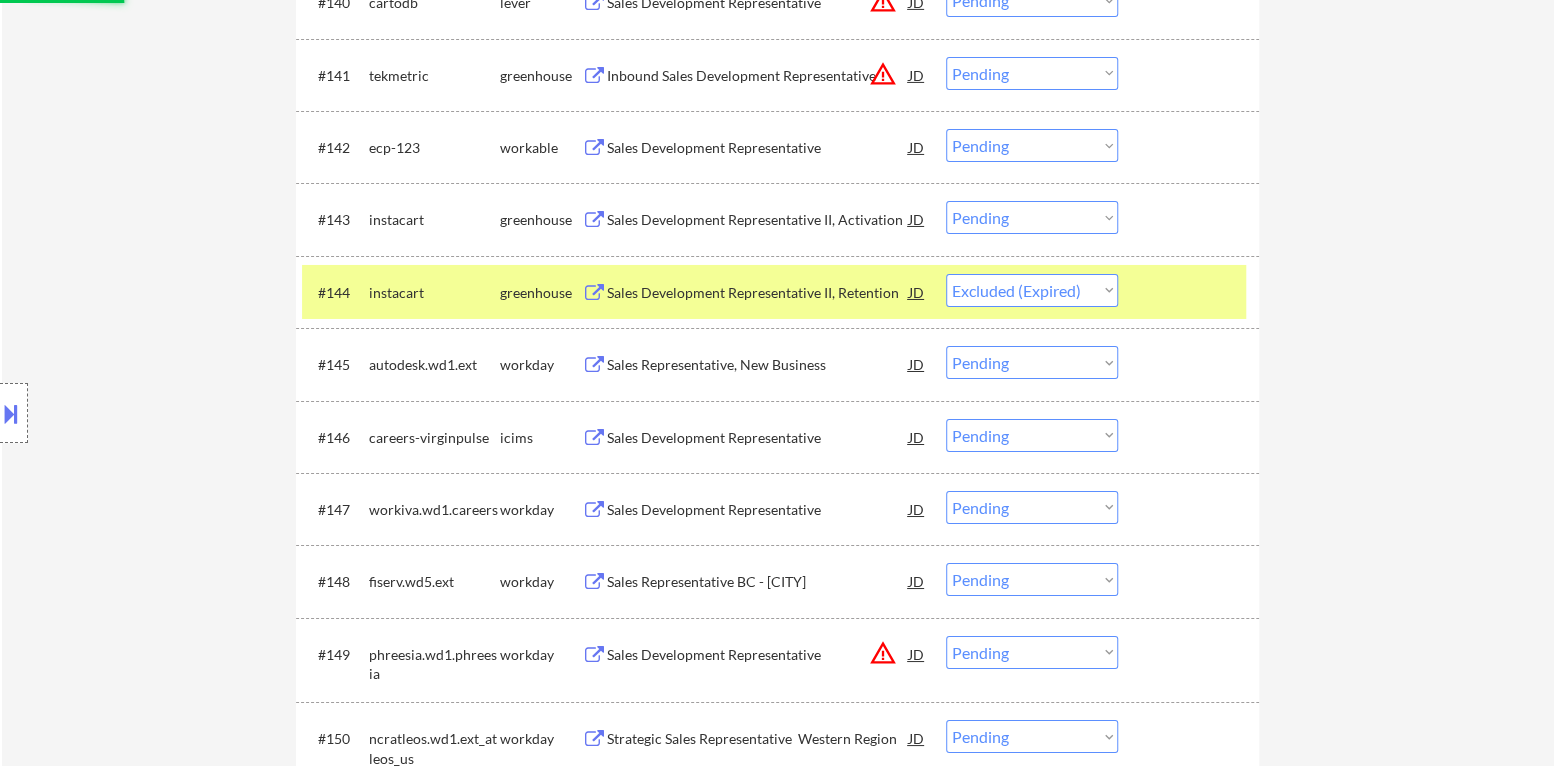 click at bounding box center (1191, 292) 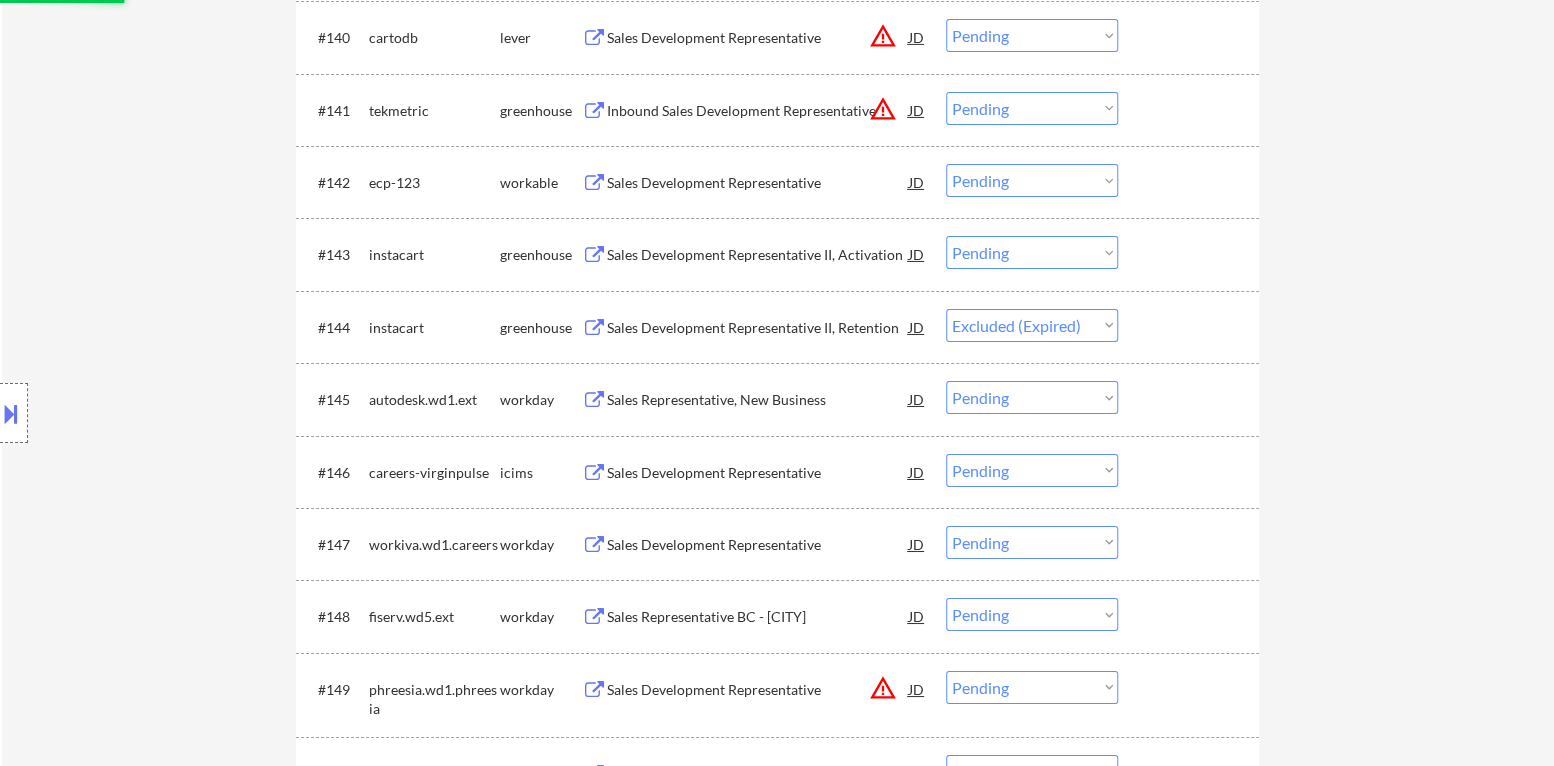 scroll, scrollTop: 3704, scrollLeft: 0, axis: vertical 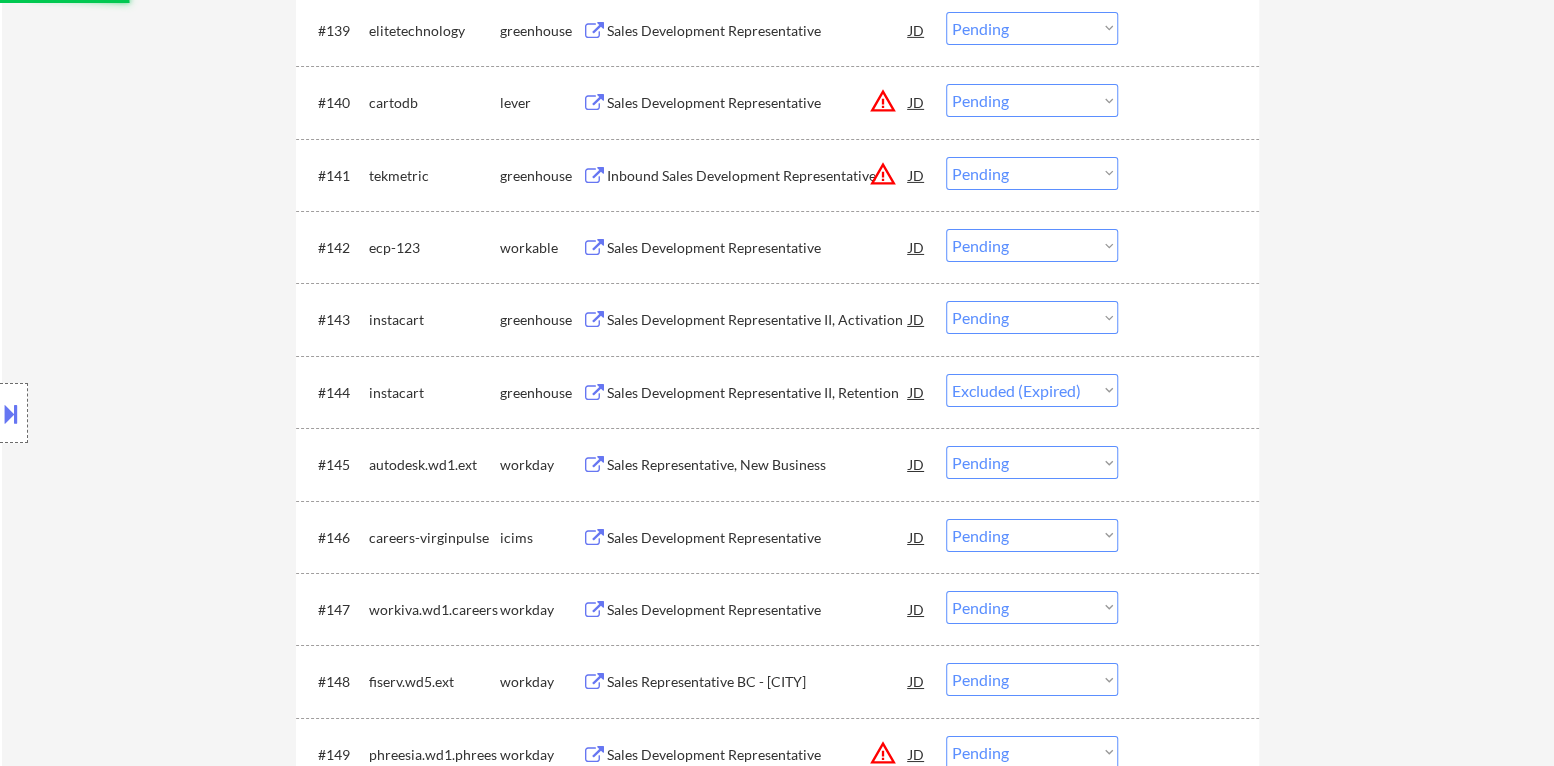 click on "Sales Development Representative II, Activation" at bounding box center (758, 320) 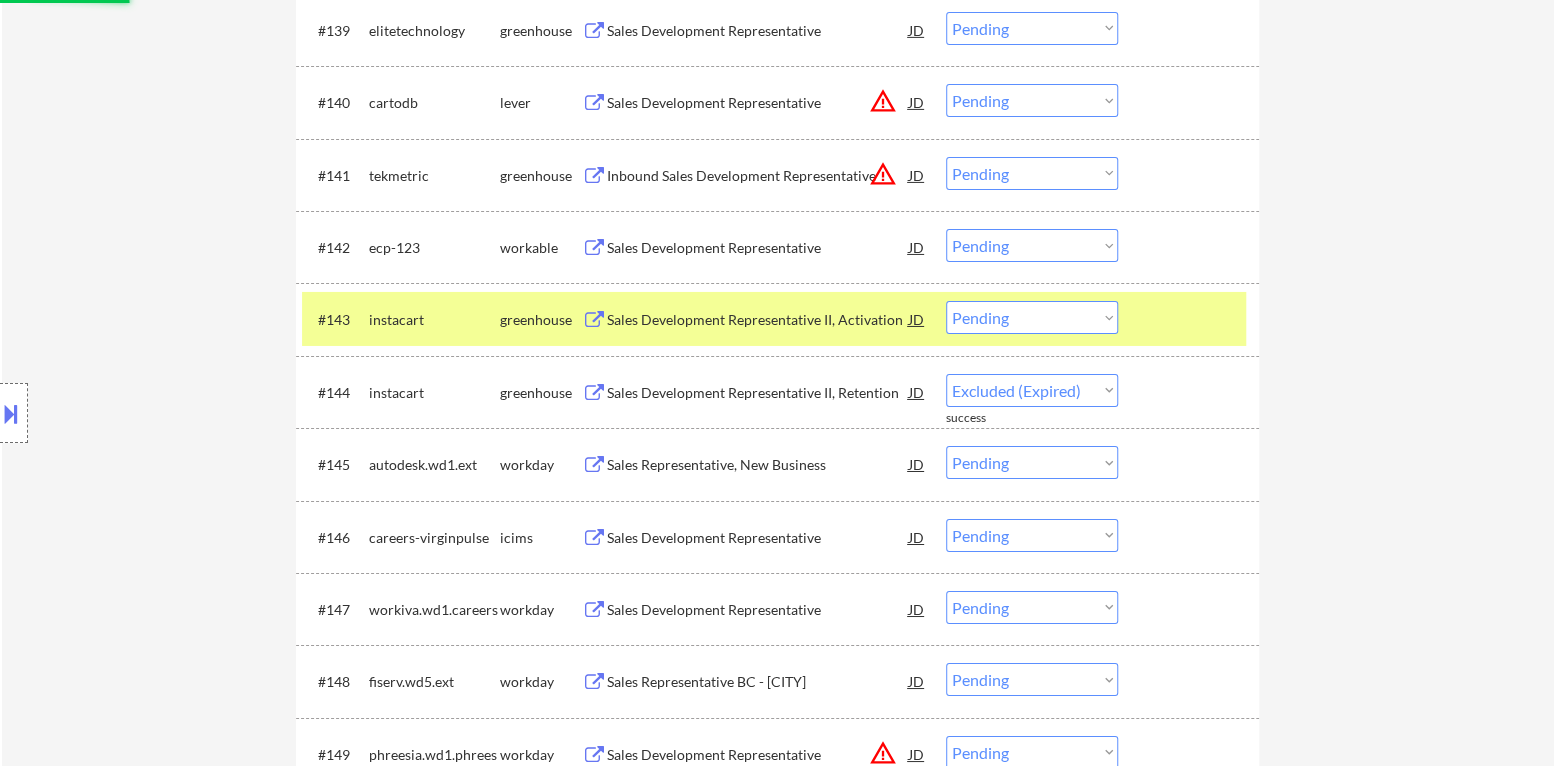 select on ""pending"" 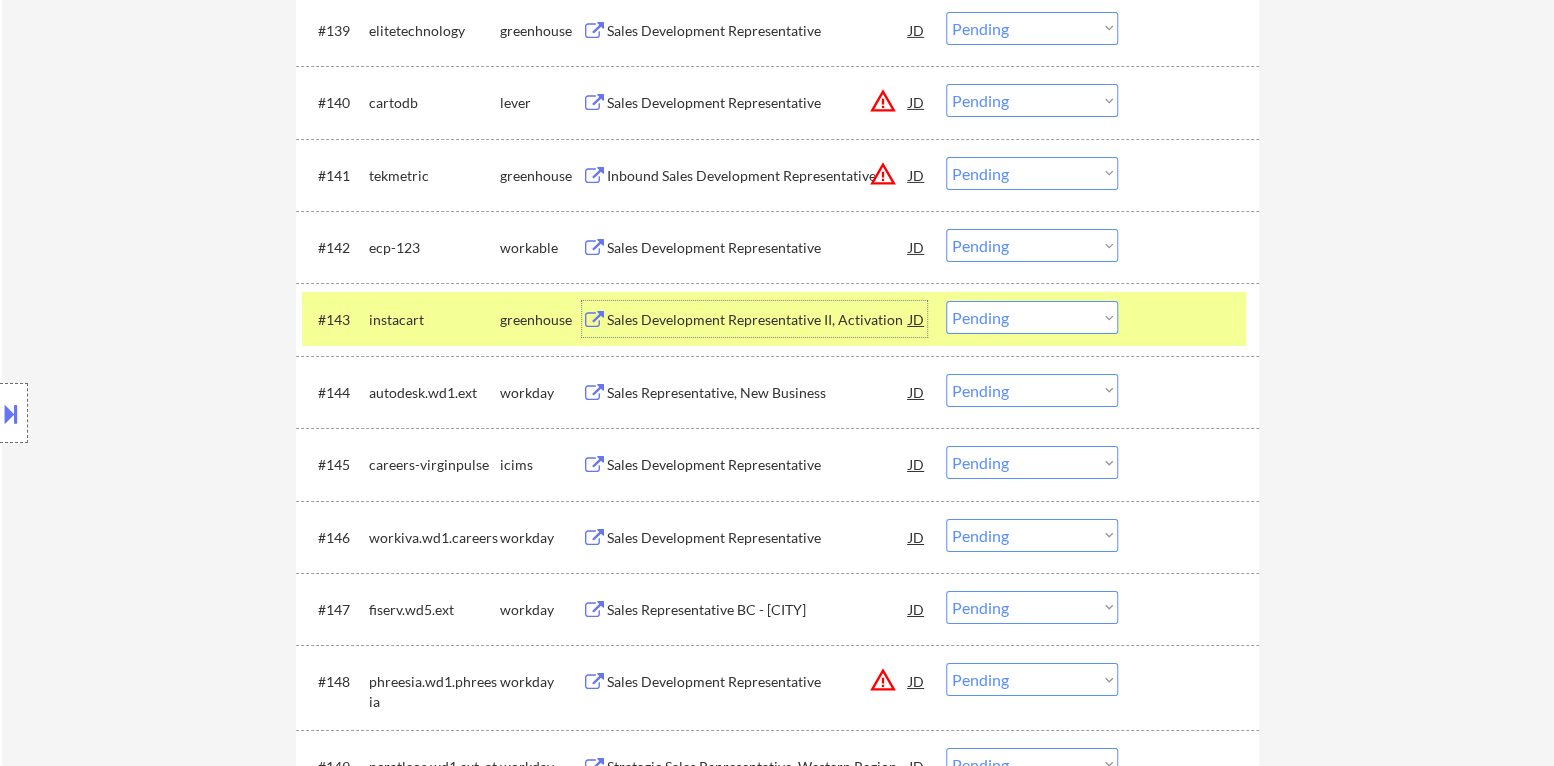click on "Choose an option... Pending Applied Excluded (Questions) Excluded (Expired) Excluded (Location) Excluded (Bad Match) Excluded (Blocklist) Excluded (Salary) Excluded (Other)" at bounding box center [1032, 317] 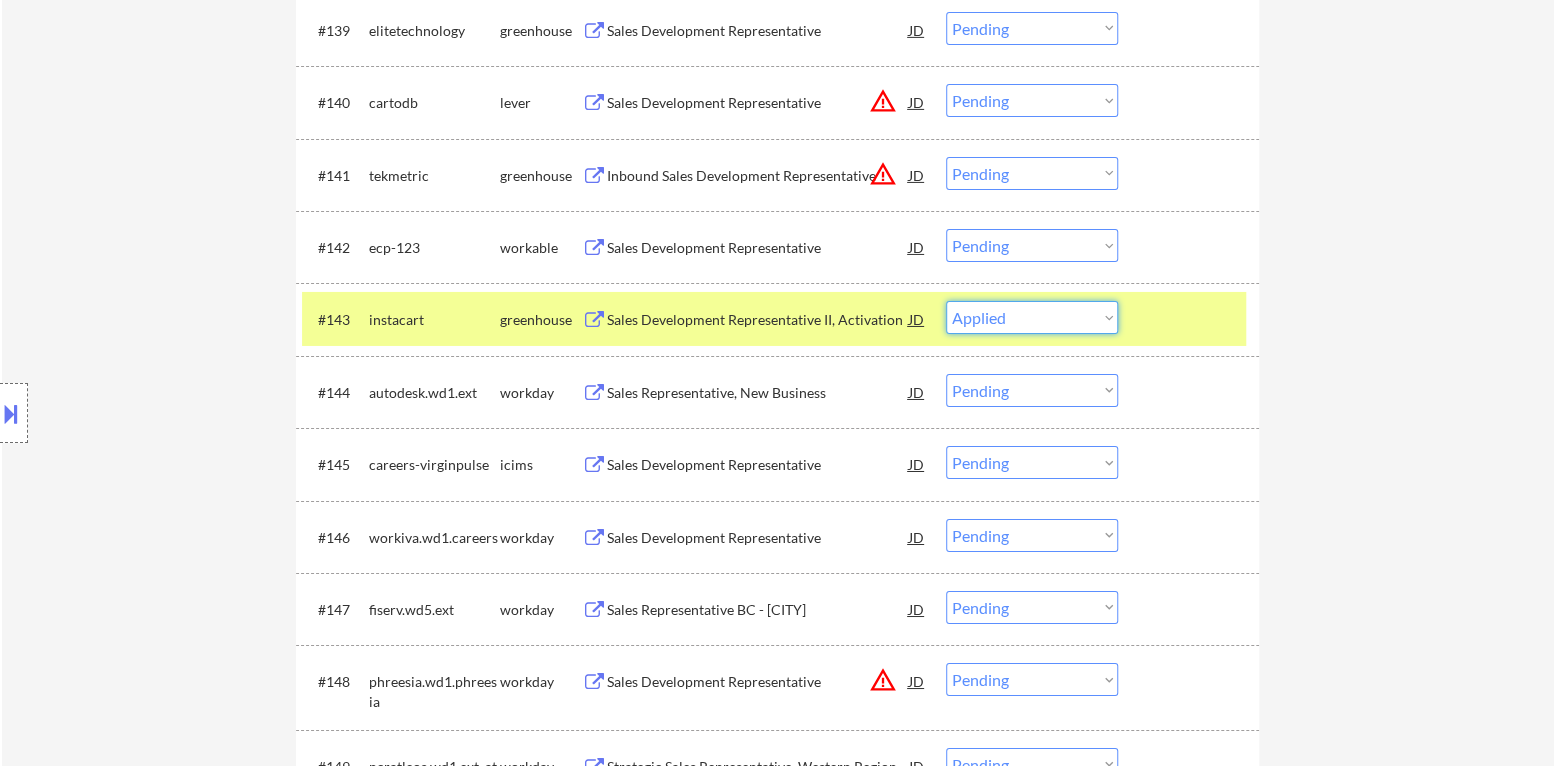 click on "Choose an option... Pending Applied Excluded (Questions) Excluded (Expired) Excluded (Location) Excluded (Bad Match) Excluded (Blocklist) Excluded (Salary) Excluded (Other)" at bounding box center [1032, 317] 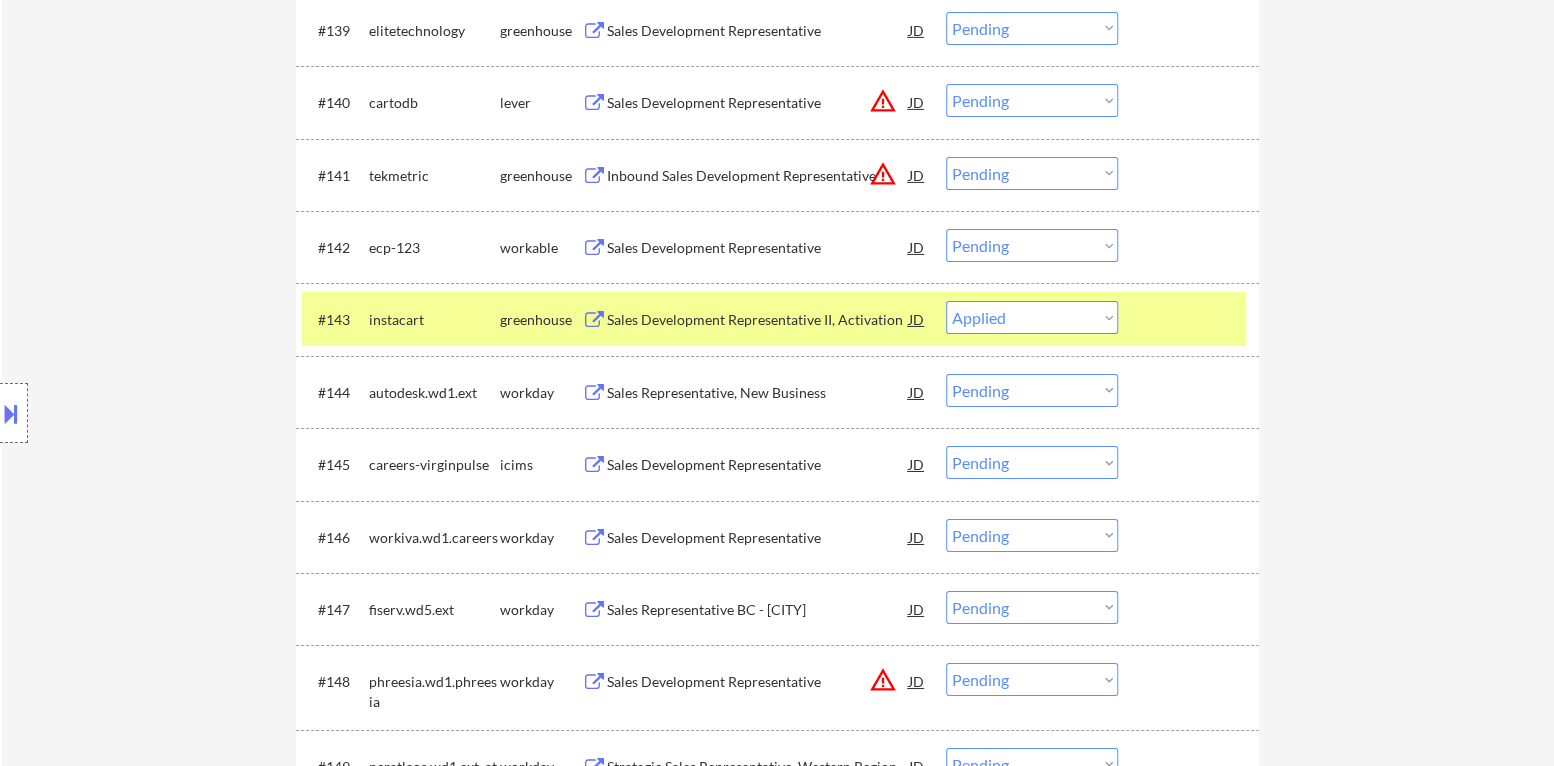 click at bounding box center (1191, 319) 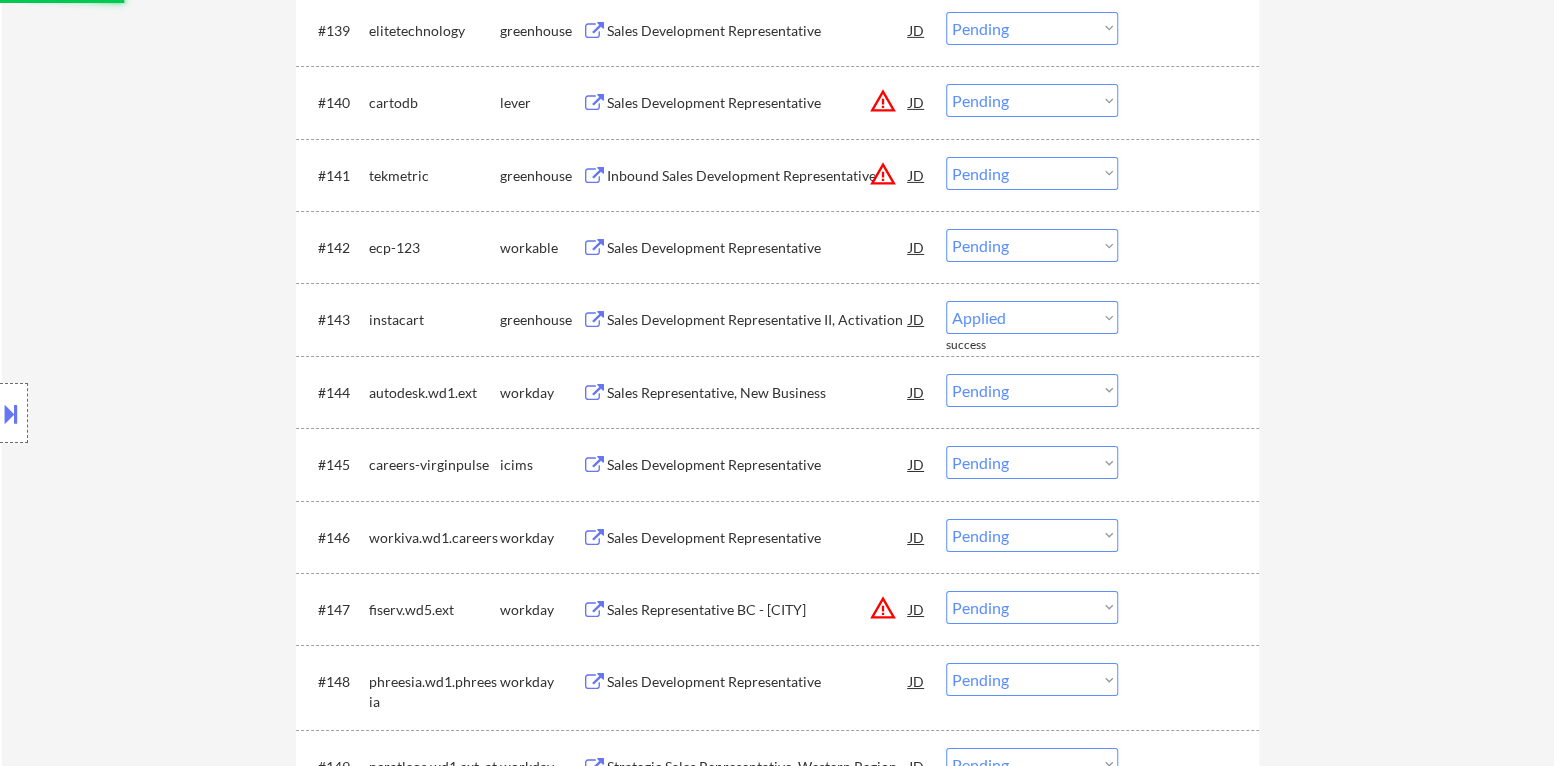 select on ""pending"" 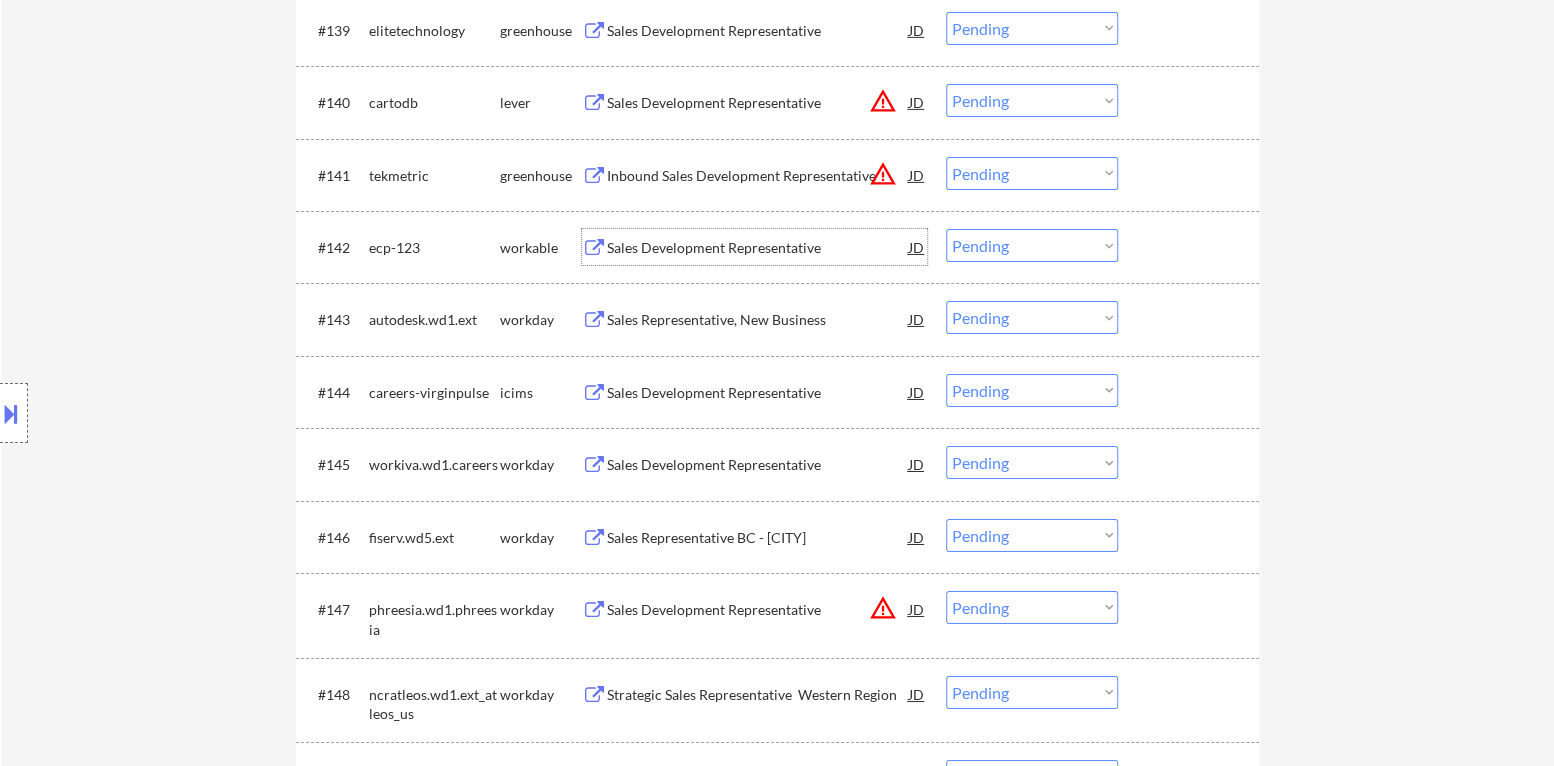 click on "Sales Development Representative" at bounding box center (758, 248) 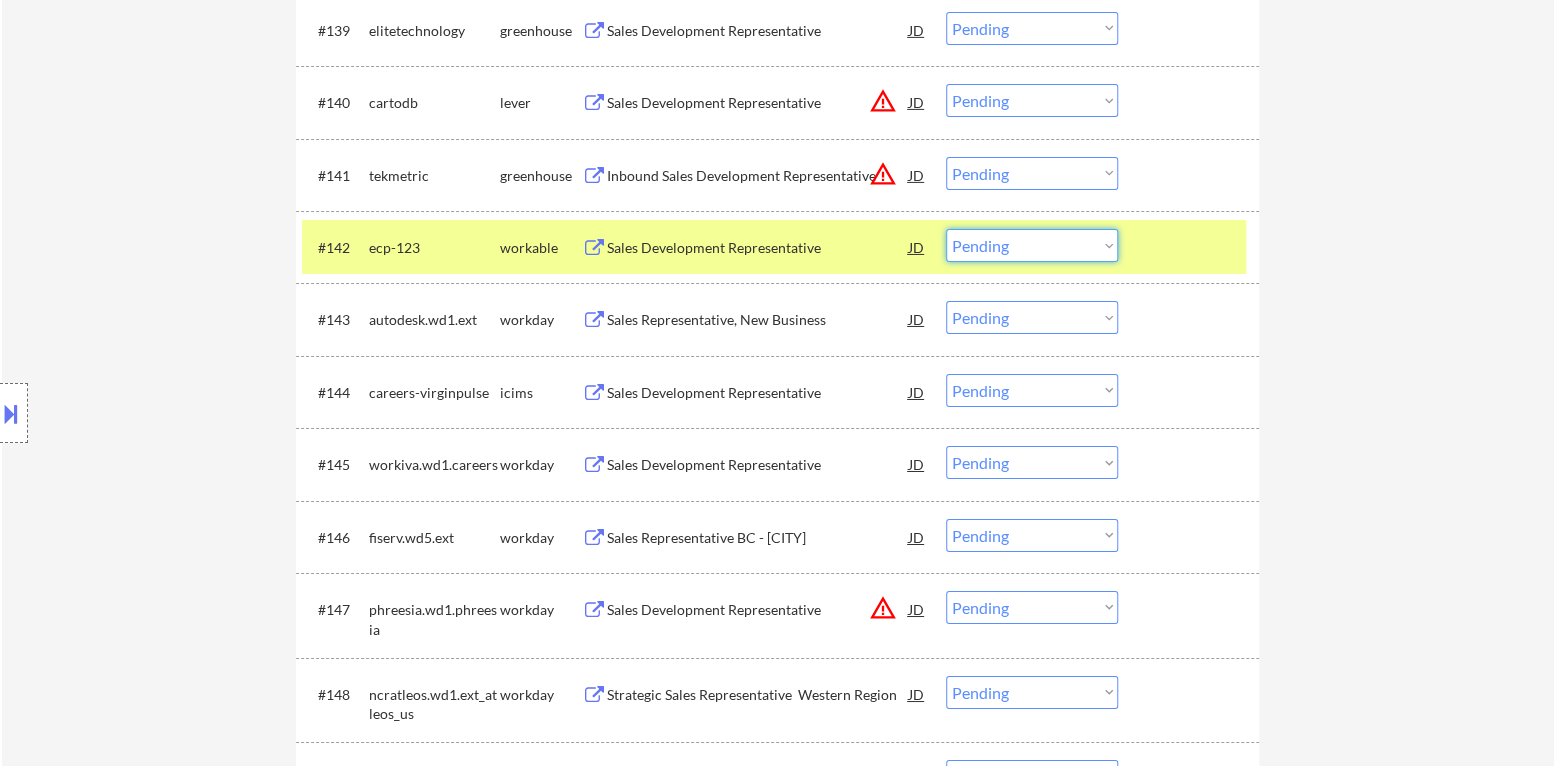 click on "Choose an option... Pending Applied Excluded (Questions) Excluded (Expired) Excluded (Location) Excluded (Bad Match) Excluded (Blocklist) Excluded (Salary) Excluded (Other)" at bounding box center (1032, 245) 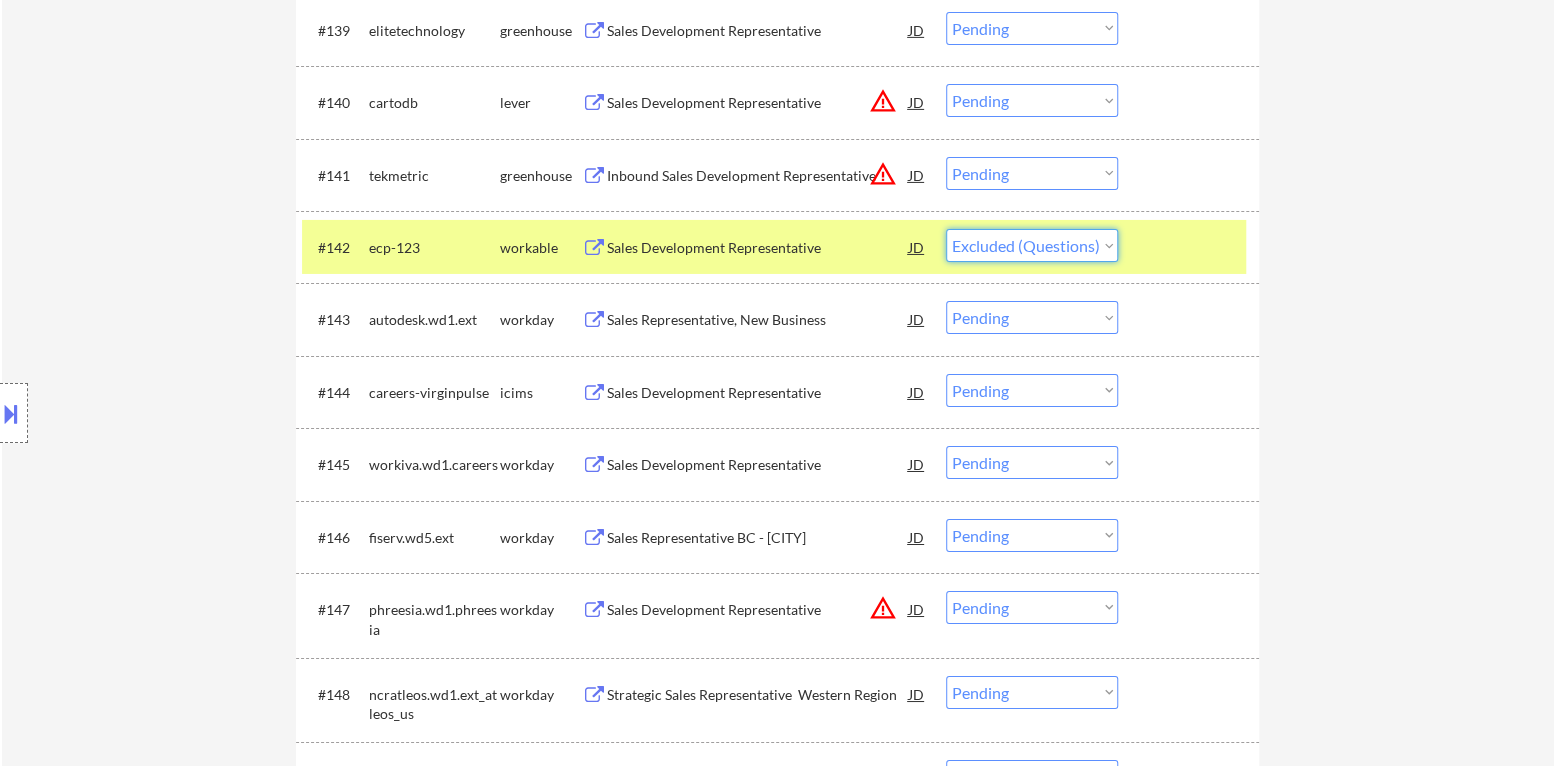 click on "Choose an option... Pending Applied Excluded (Questions) Excluded (Expired) Excluded (Location) Excluded (Bad Match) Excluded (Blocklist) Excluded (Salary) Excluded (Other)" at bounding box center [1032, 245] 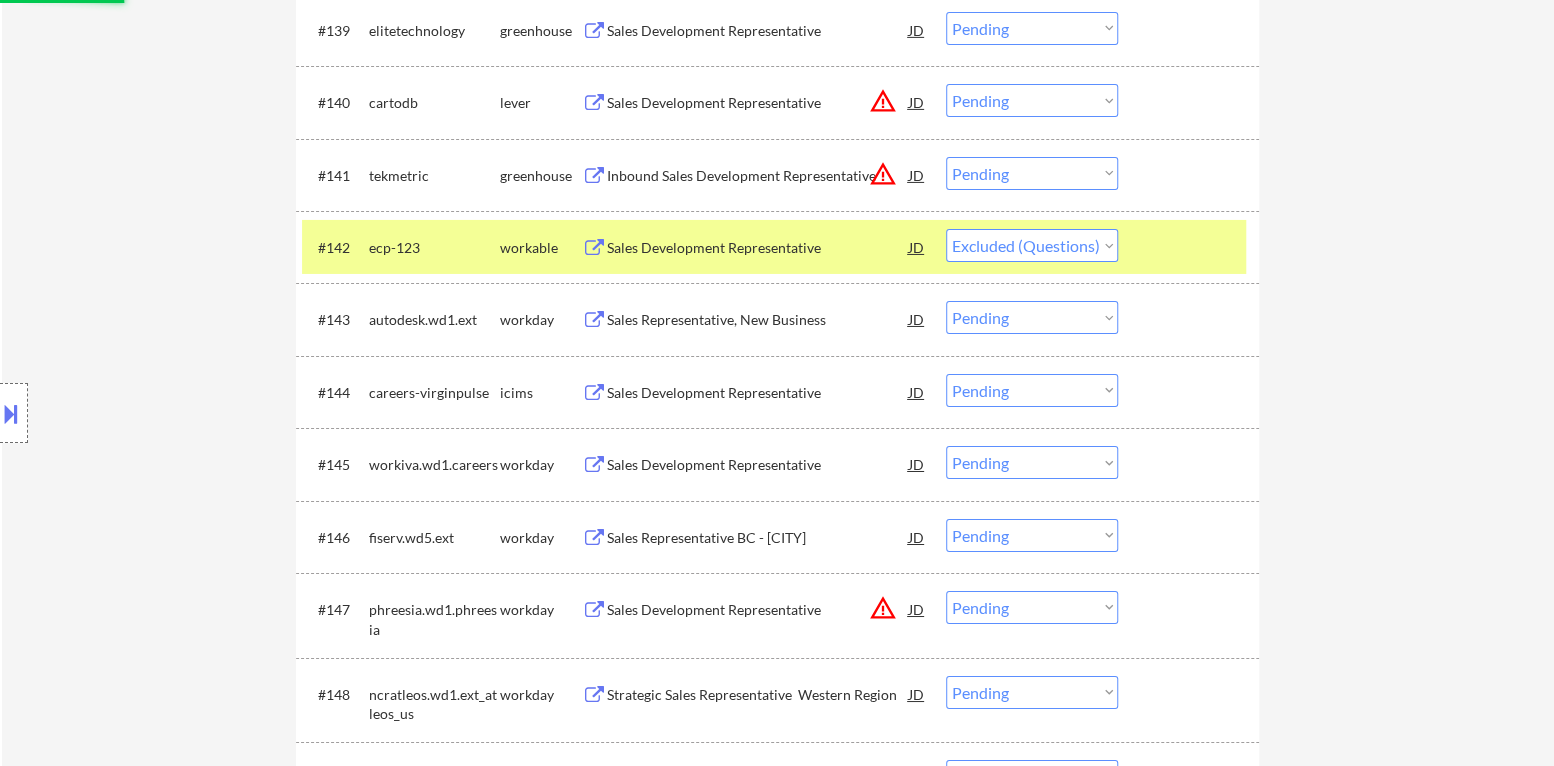 click at bounding box center [1191, 247] 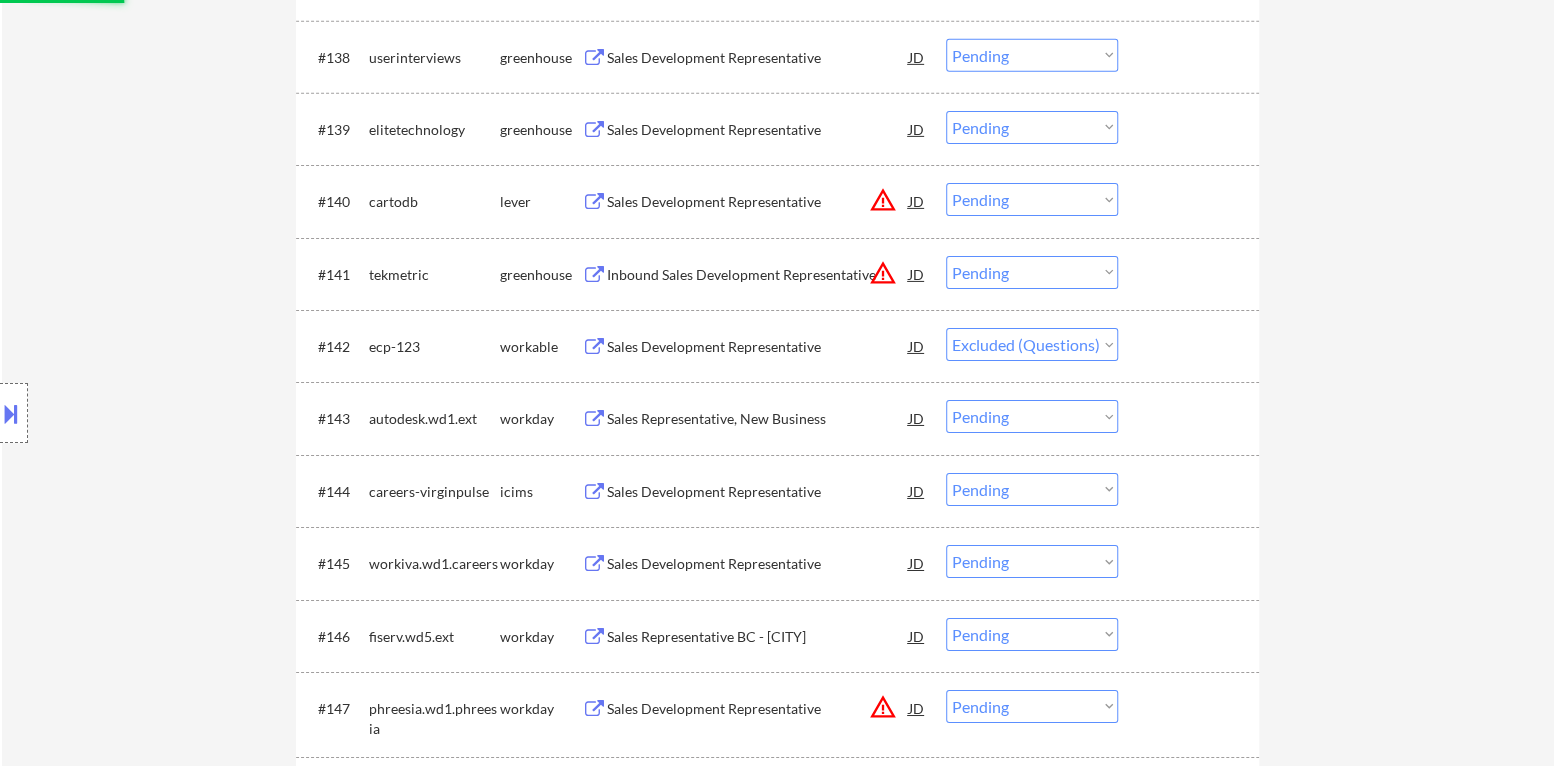 scroll, scrollTop: 3604, scrollLeft: 0, axis: vertical 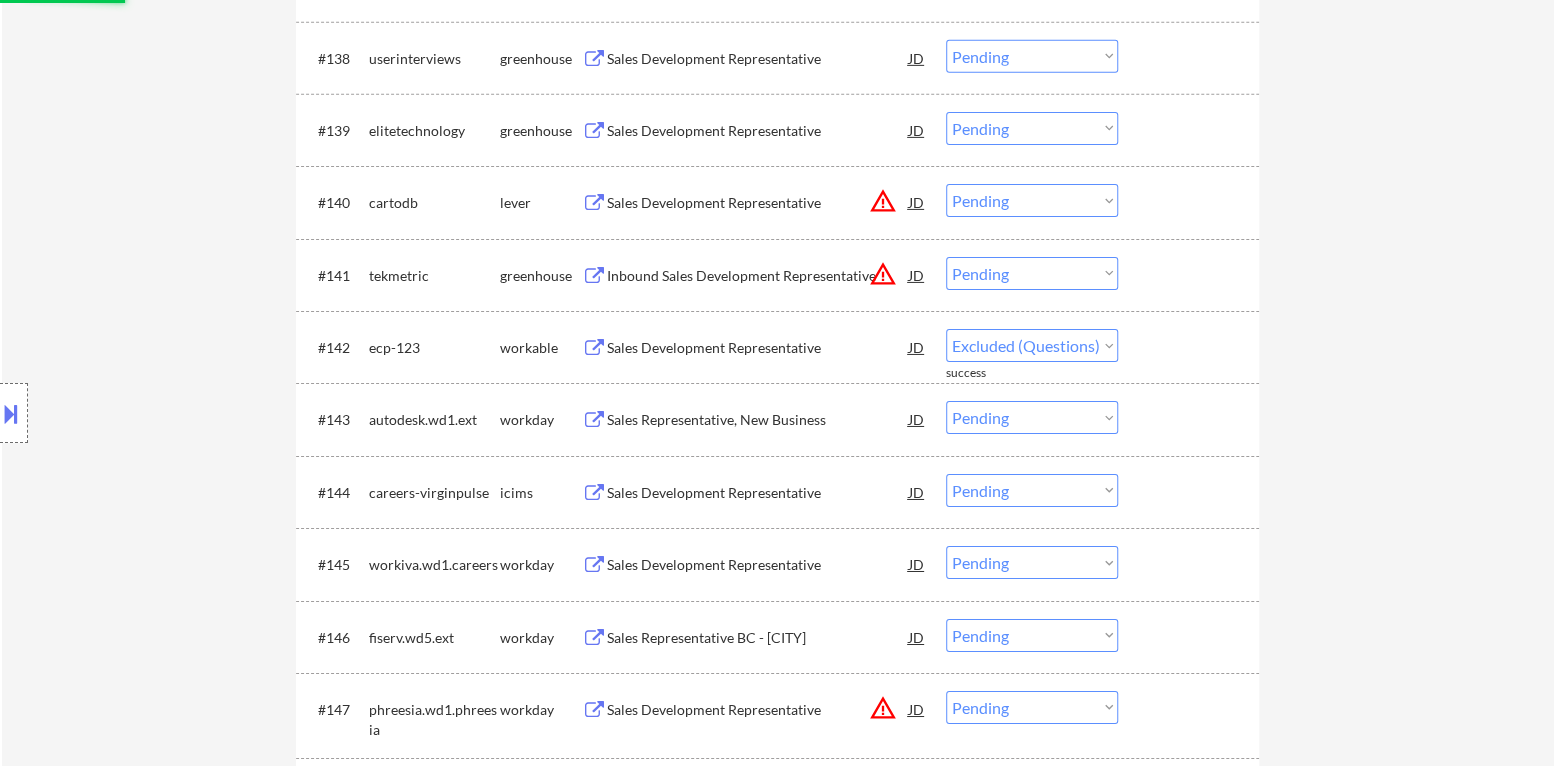 click on "warning_amber" at bounding box center (883, 274) 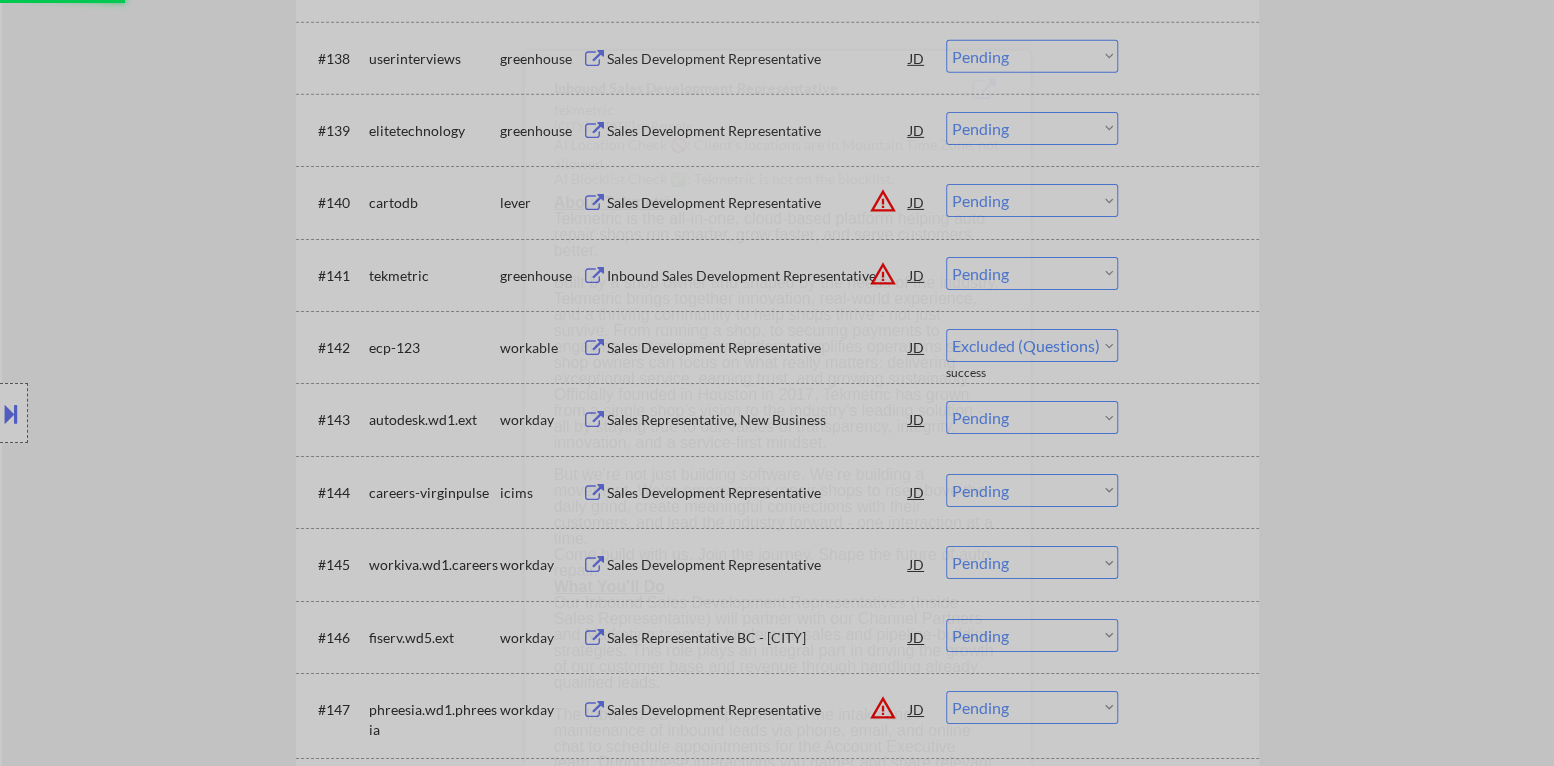 select on ""pending"" 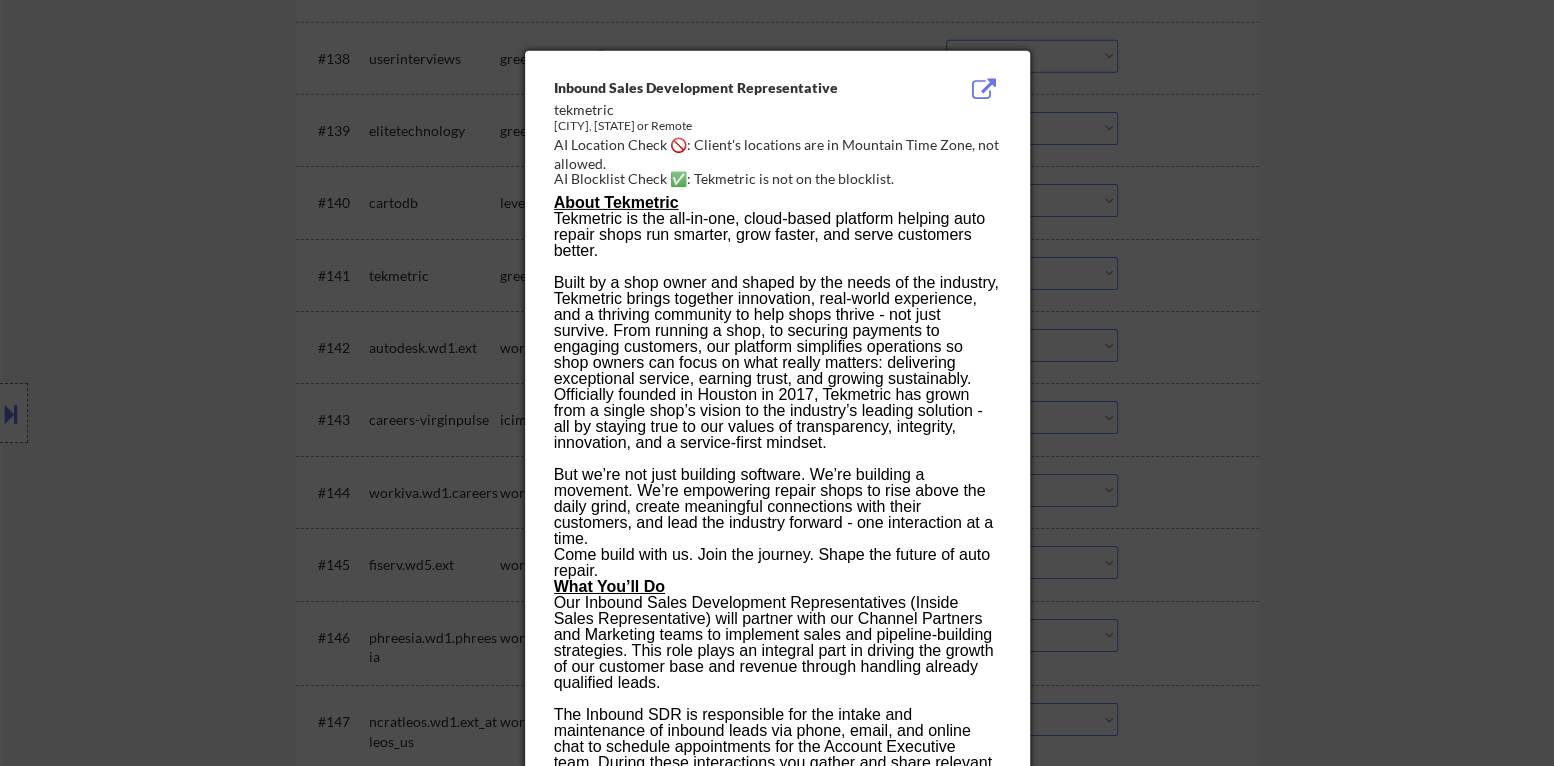 click at bounding box center [777, 383] 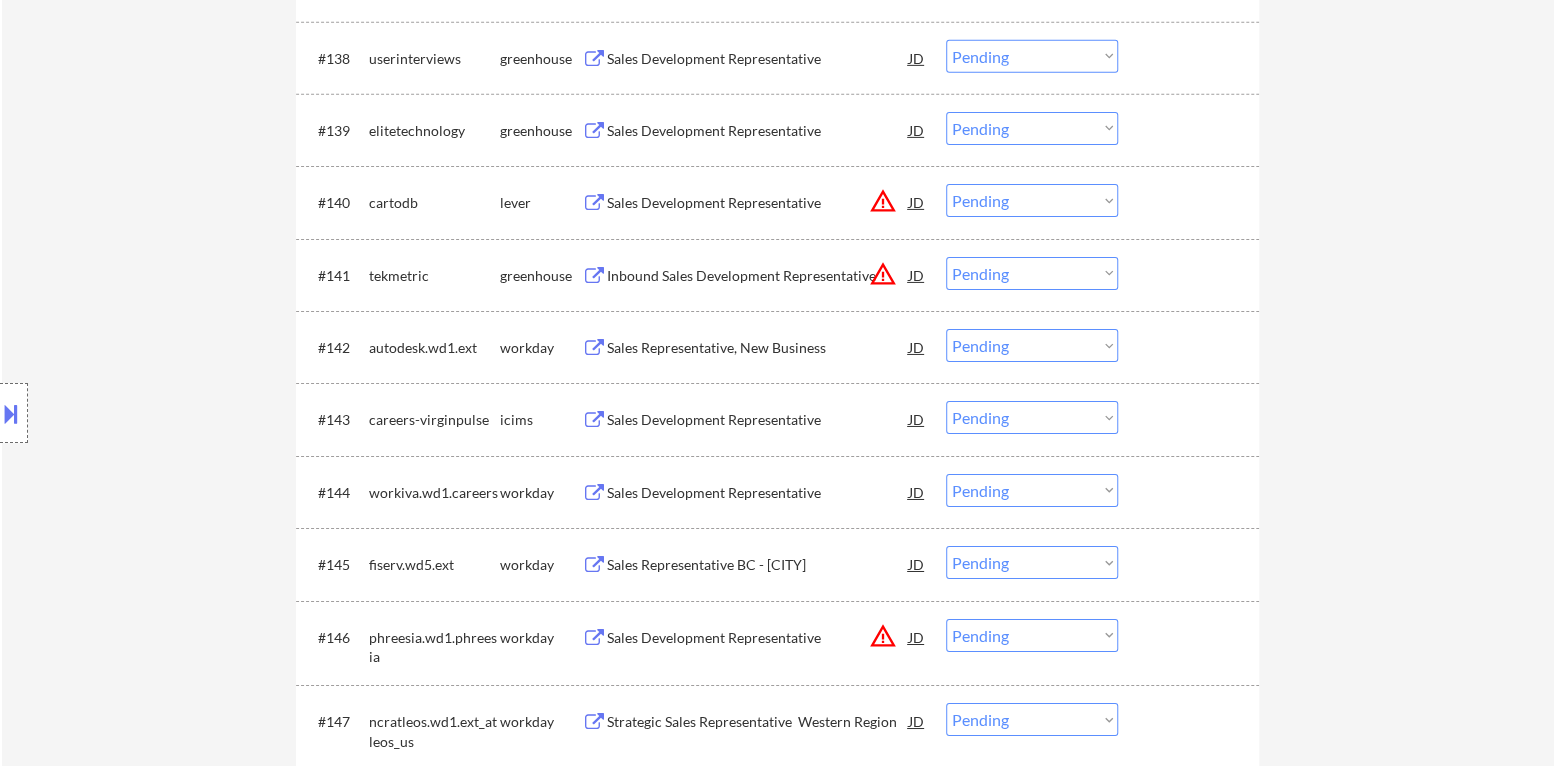 click on "Choose an option... Pending Applied Excluded (Questions) Excluded (Expired) Excluded (Location) Excluded (Bad Match) Excluded (Blocklist) Excluded (Salary) Excluded (Other)" at bounding box center (1032, 273) 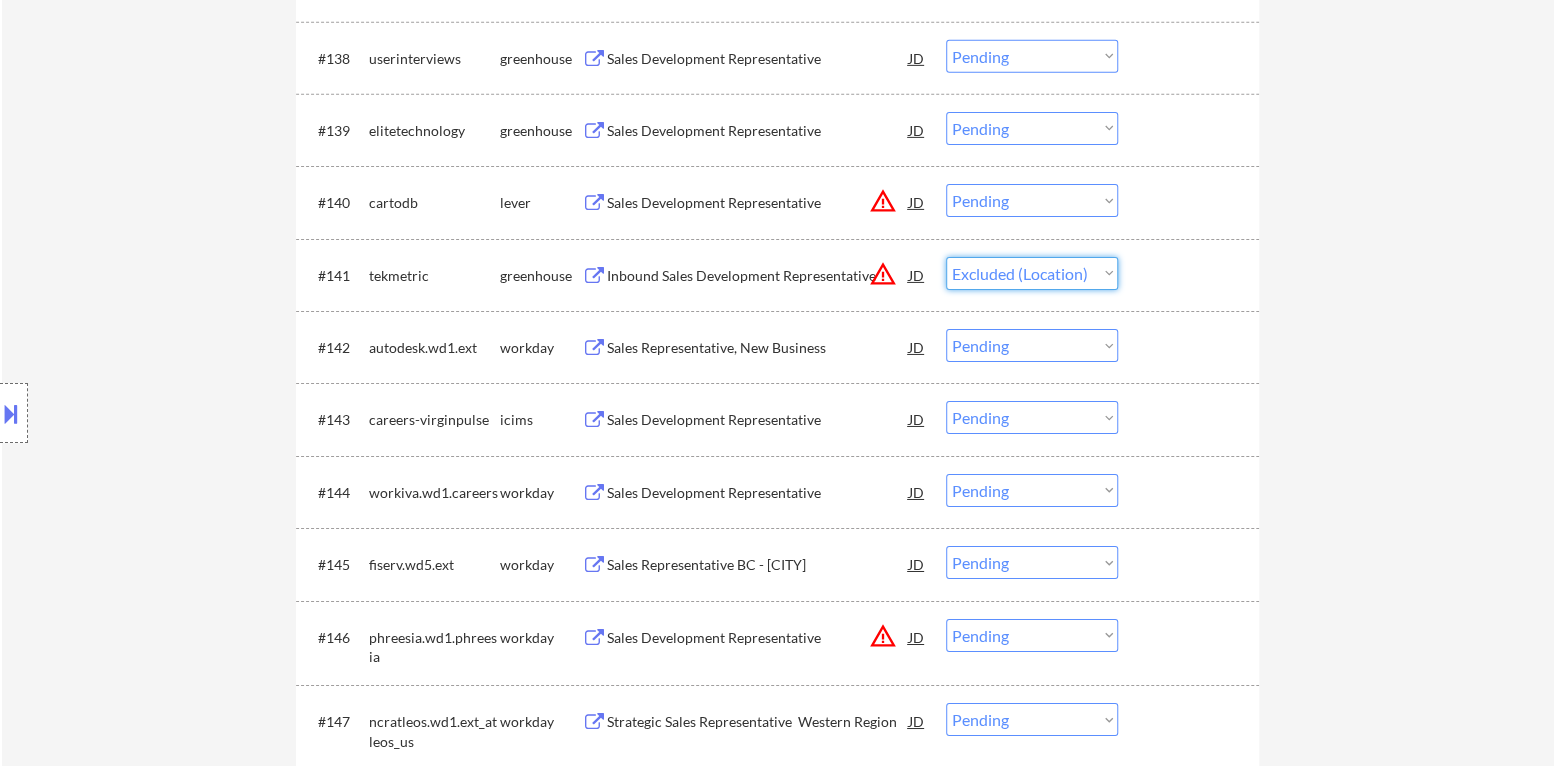 click on "Choose an option... Pending Applied Excluded (Questions) Excluded (Expired) Excluded (Location) Excluded (Bad Match) Excluded (Blocklist) Excluded (Salary) Excluded (Other)" at bounding box center [1032, 273] 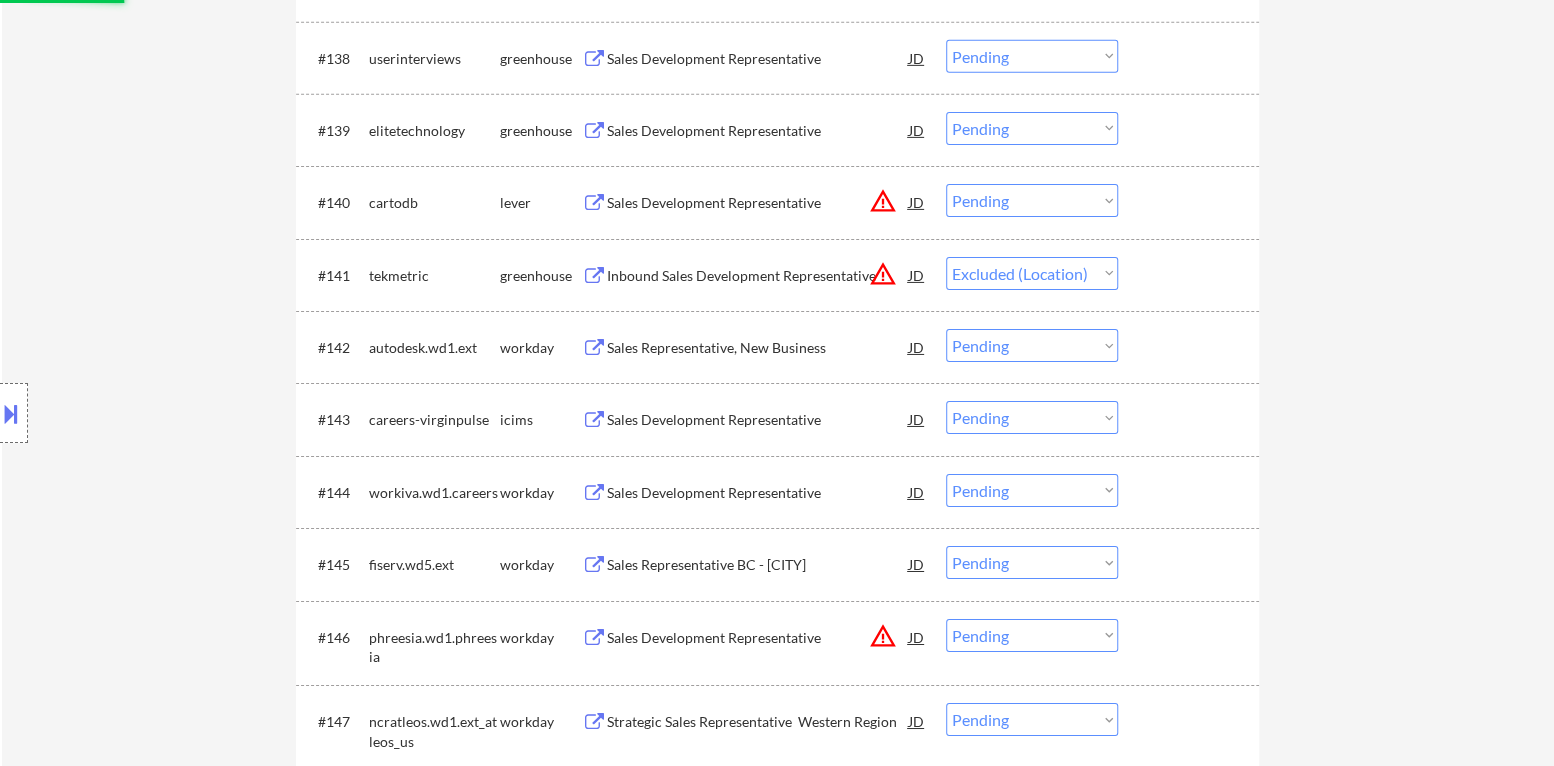 click on "warning_amber" at bounding box center (883, 201) 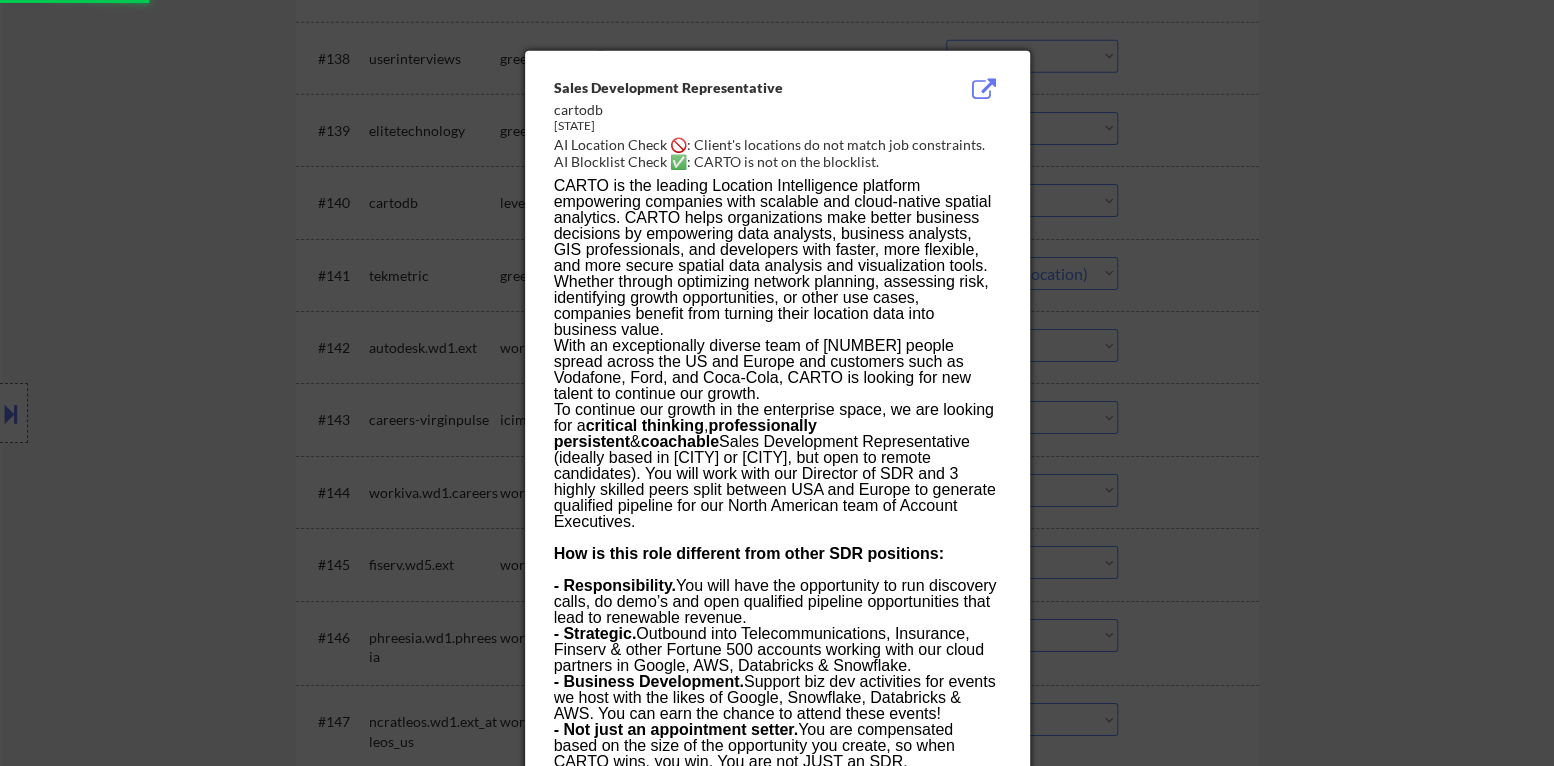 drag, startPoint x: 1098, startPoint y: 209, endPoint x: 1064, endPoint y: 210, distance: 34.0147 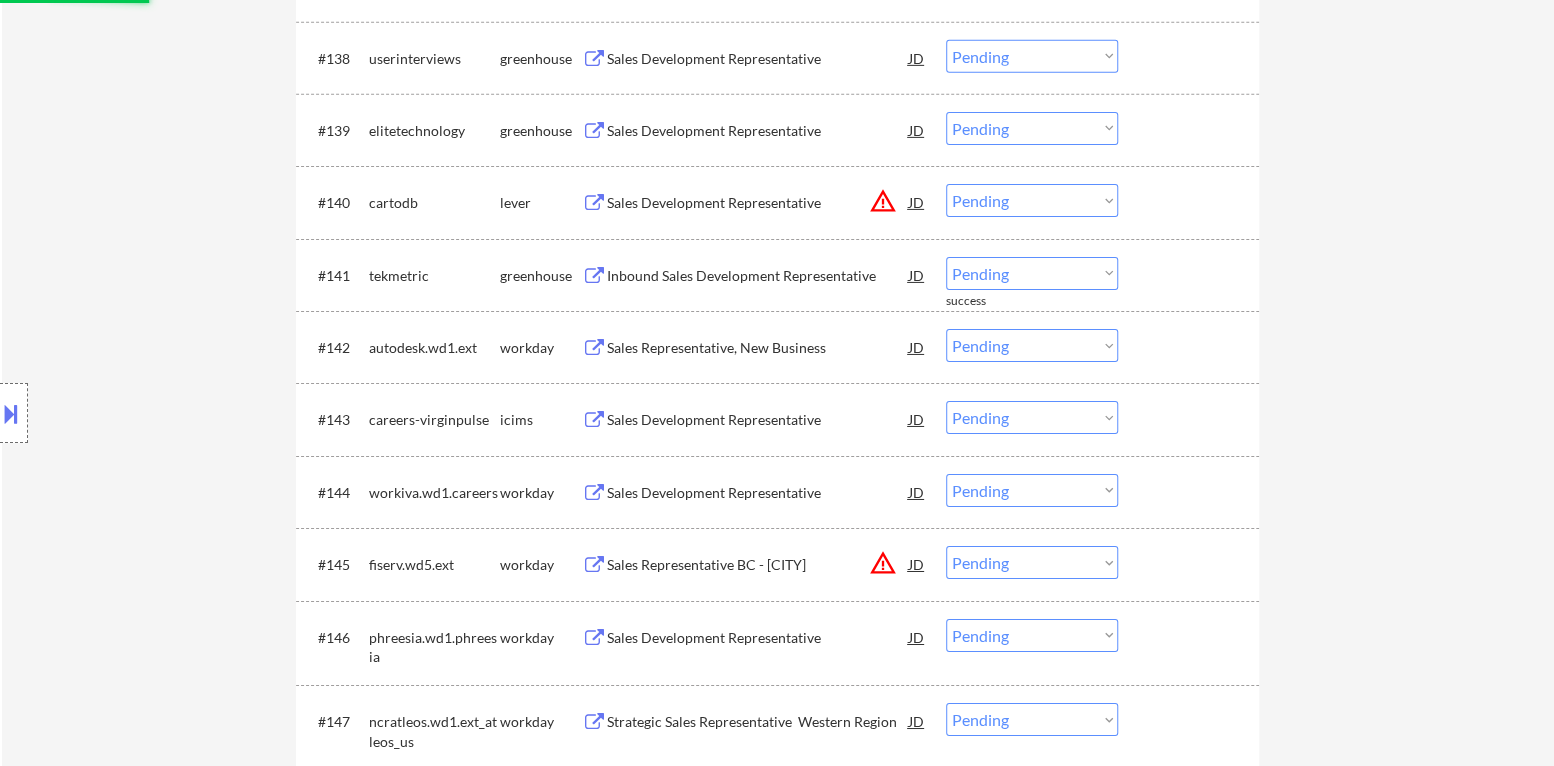click on "Choose an option... Pending Applied Excluded (Questions) Excluded (Expired) Excluded (Location) Excluded (Bad Match) Excluded (Blocklist) Excluded (Salary) Excluded (Other)" at bounding box center [1032, 200] 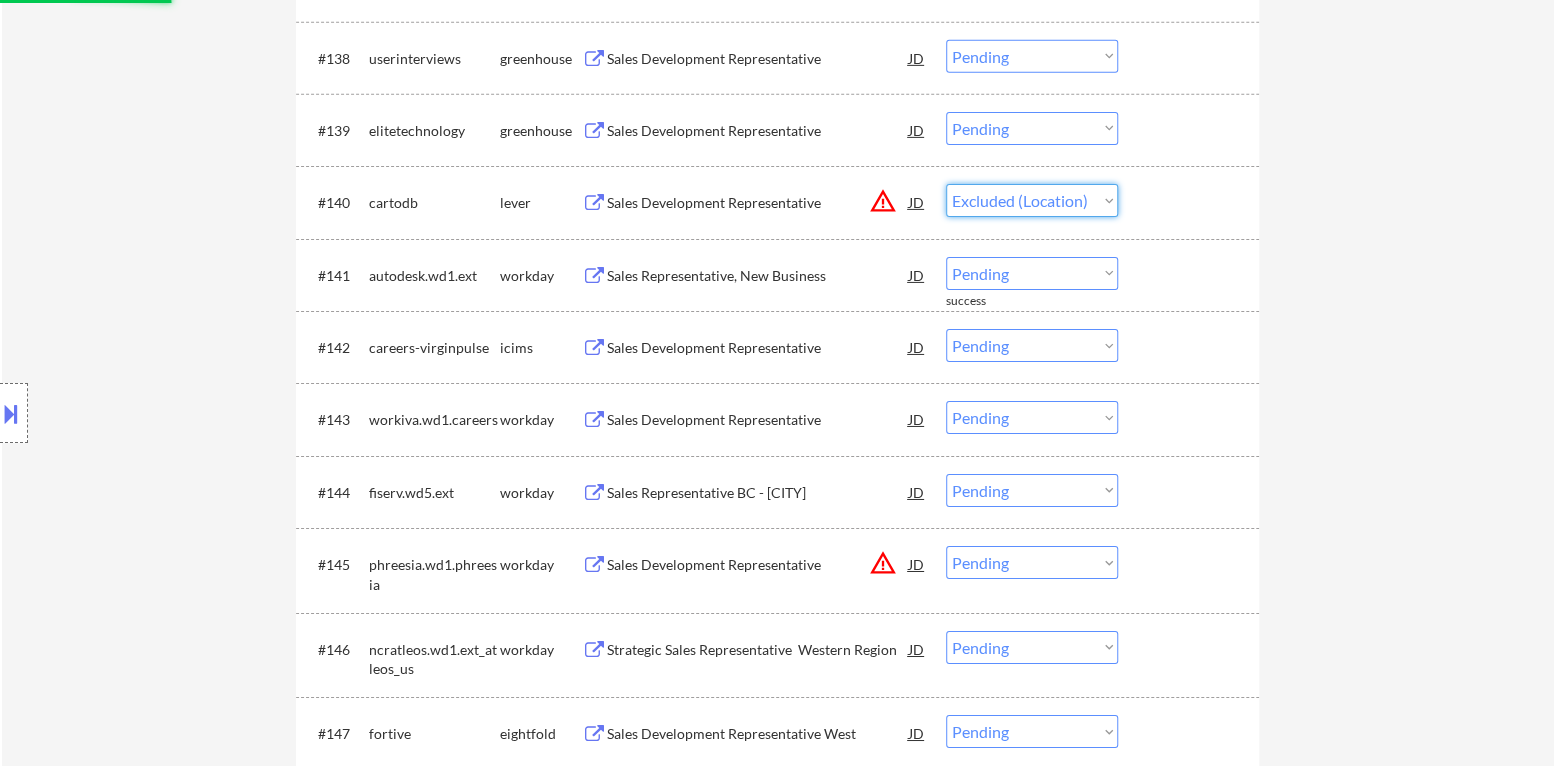 click on "Choose an option... Pending Applied Excluded (Questions) Excluded (Expired) Excluded (Location) Excluded (Bad Match) Excluded (Blocklist) Excluded (Salary) Excluded (Other)" at bounding box center [1032, 200] 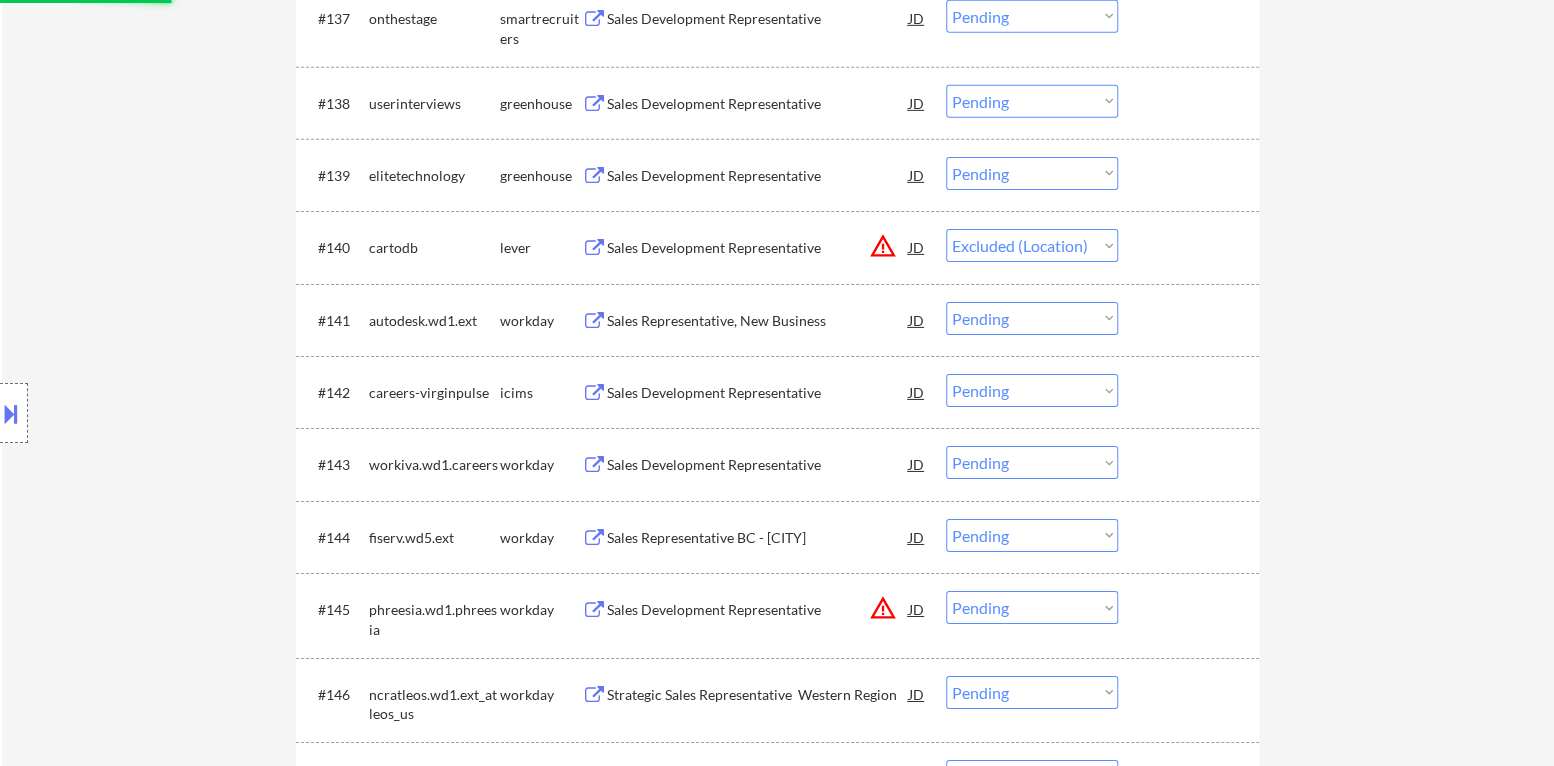 scroll, scrollTop: 3504, scrollLeft: 0, axis: vertical 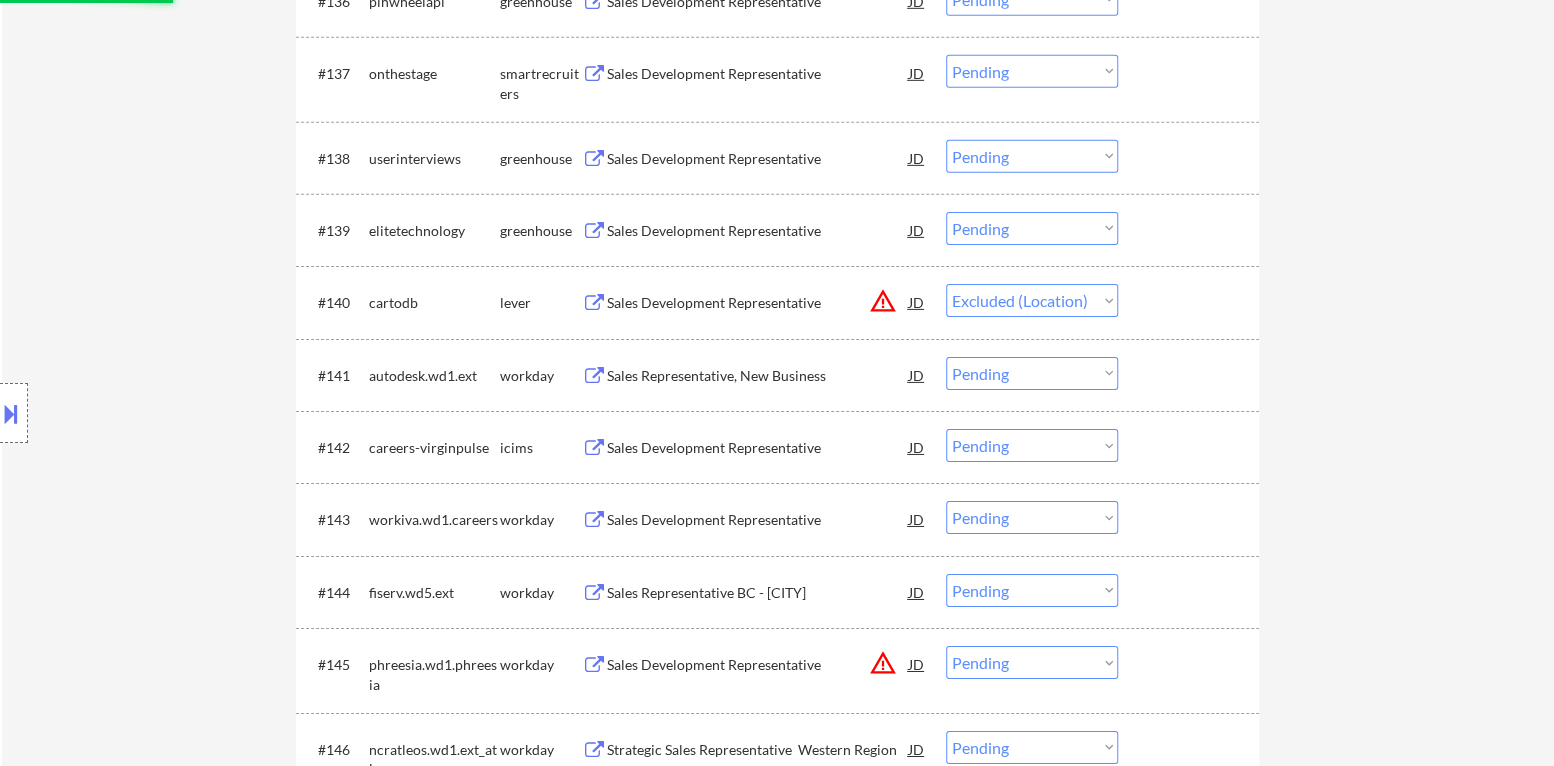 click on "Sales Development Representative" at bounding box center (758, 231) 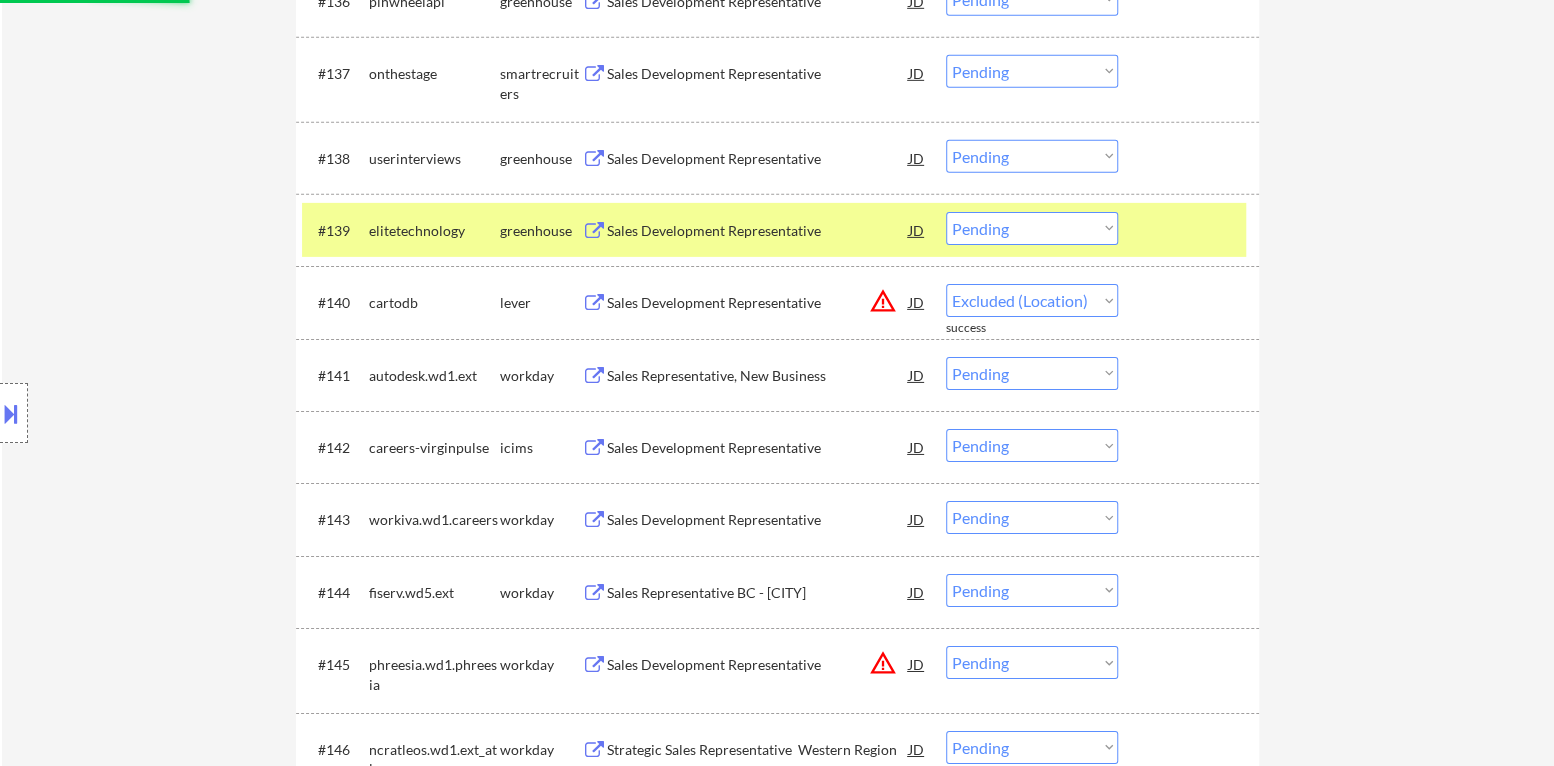 select on ""pending"" 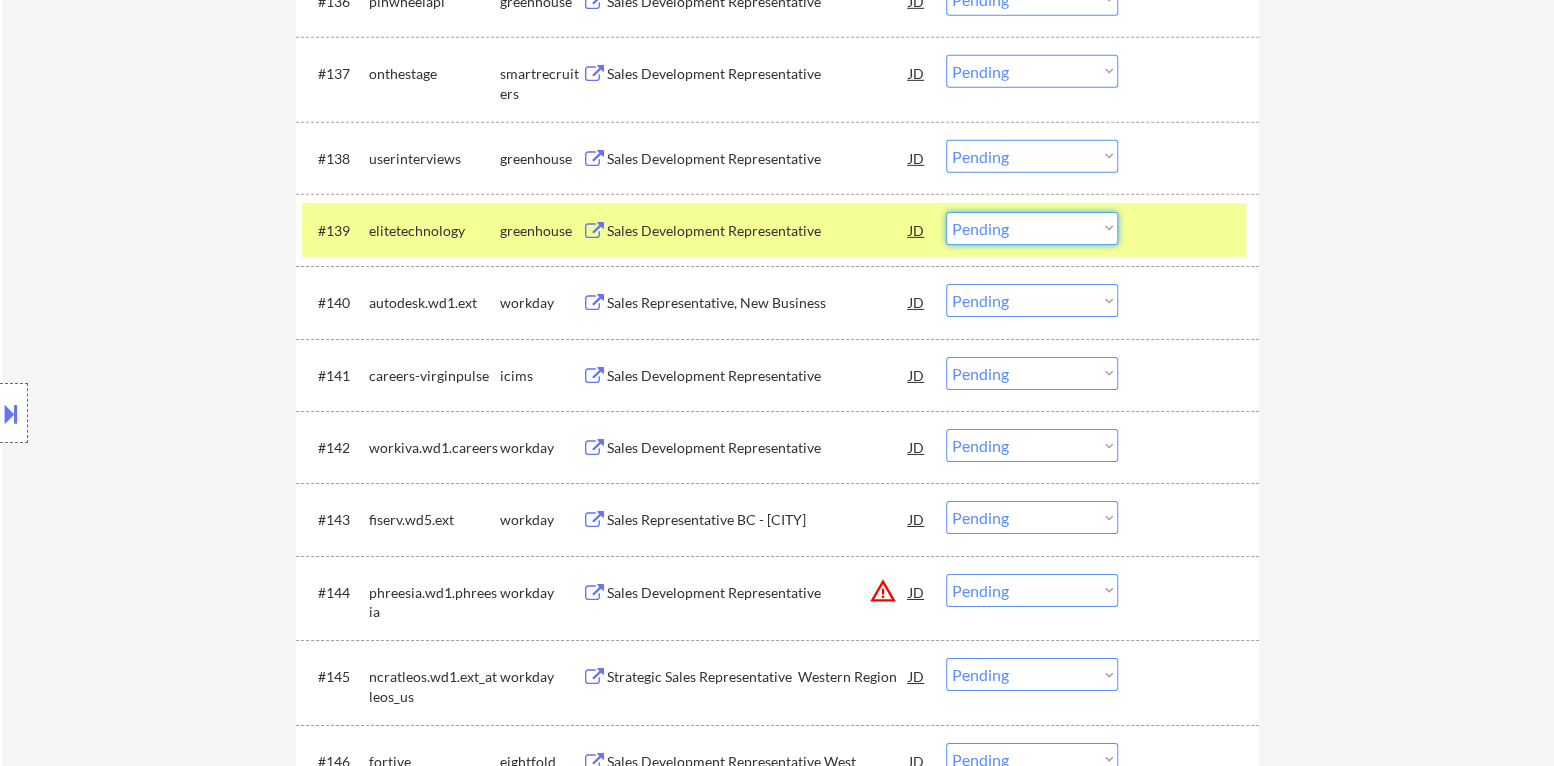 click on "Choose an option... Pending Applied Excluded (Questions) Excluded (Expired) Excluded (Location) Excluded (Bad Match) Excluded (Blocklist) Excluded (Salary) Excluded (Other)" at bounding box center (1032, 228) 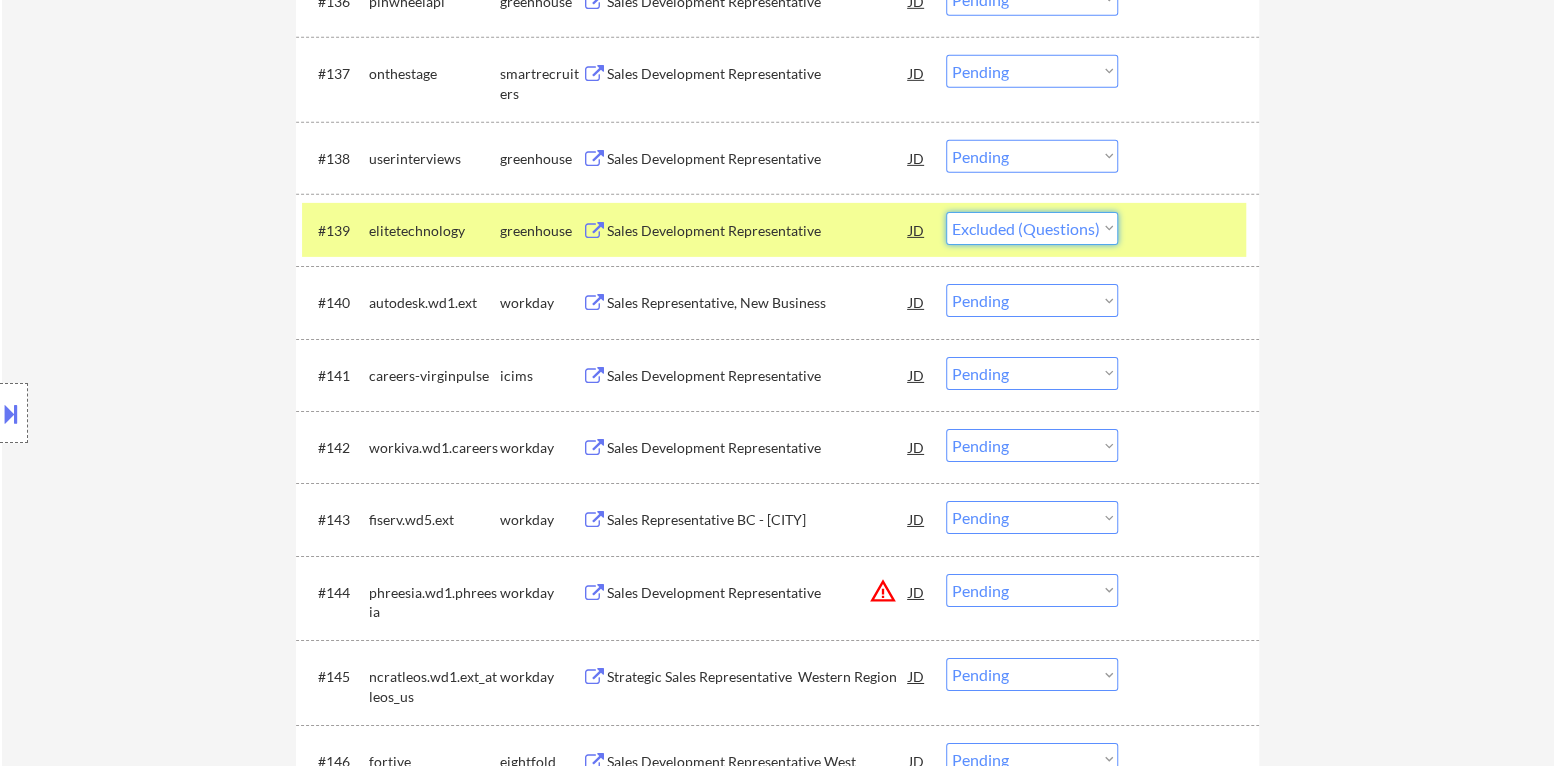 click on "Choose an option... Pending Applied Excluded (Questions) Excluded (Expired) Excluded (Location) Excluded (Bad Match) Excluded (Blocklist) Excluded (Salary) Excluded (Other)" at bounding box center (1032, 228) 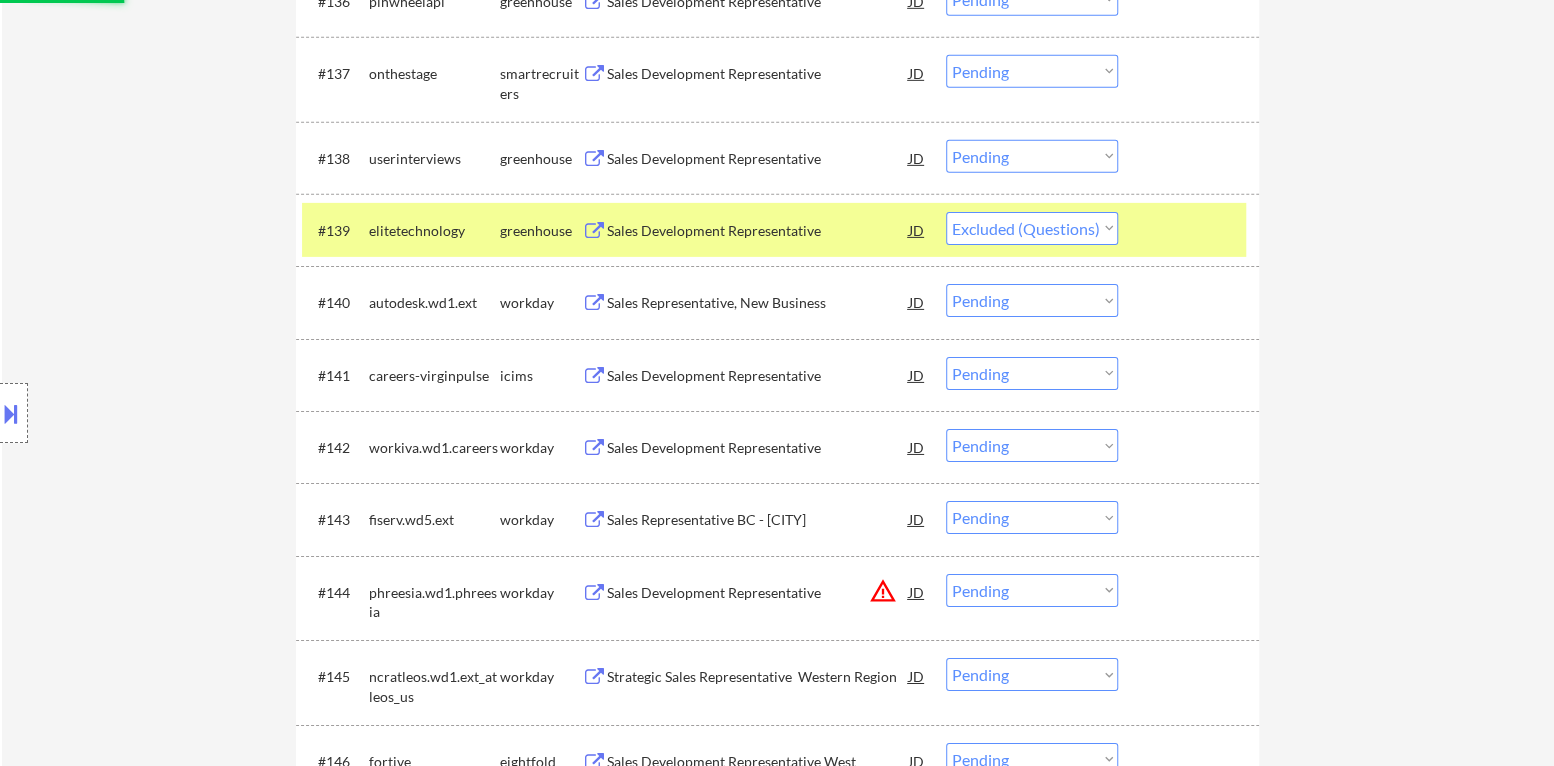 drag, startPoint x: 1162, startPoint y: 226, endPoint x: 1094, endPoint y: 270, distance: 80.99383 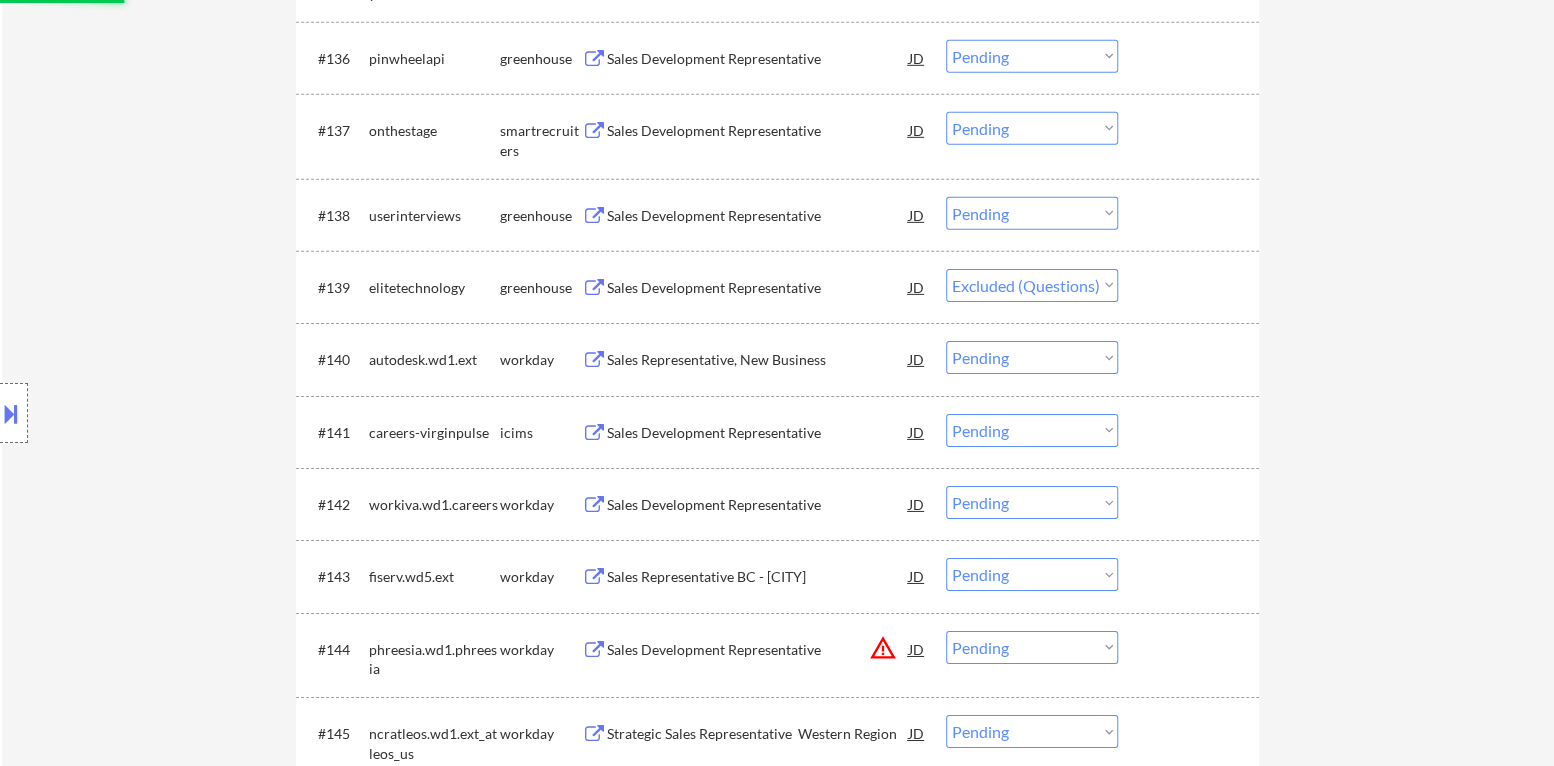 scroll, scrollTop: 3405, scrollLeft: 0, axis: vertical 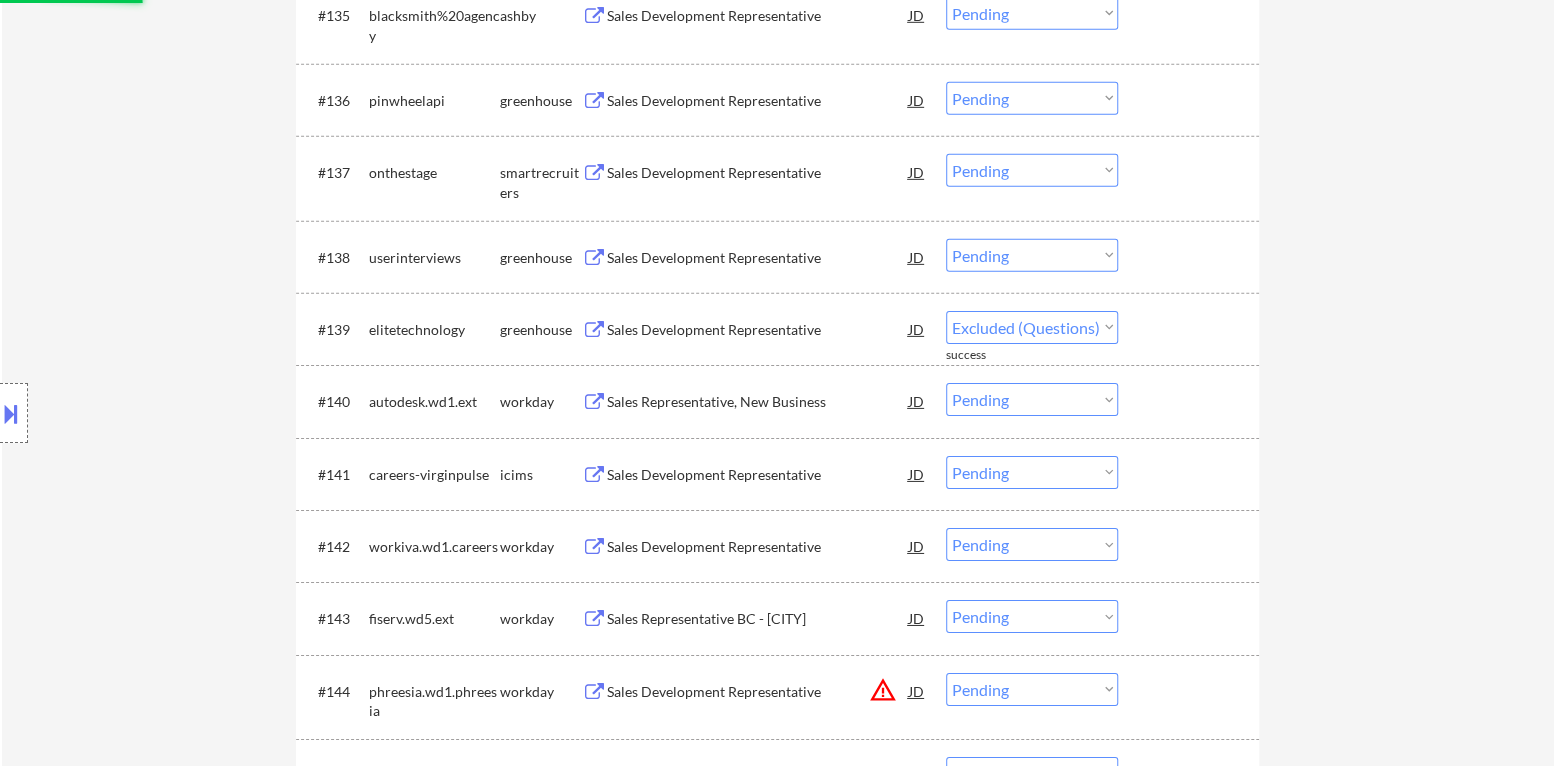 click on "Sales Development Representative" at bounding box center [758, 257] 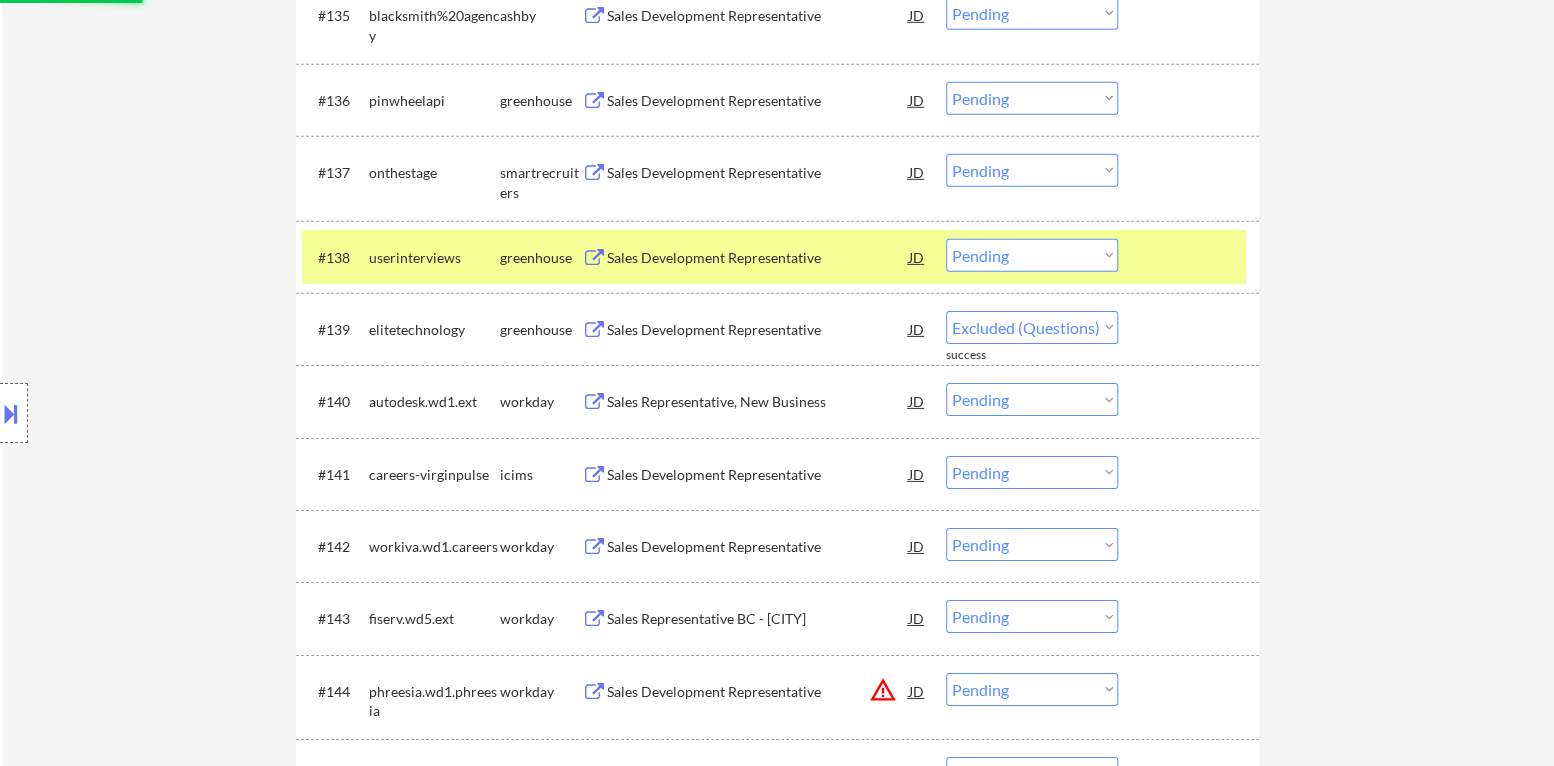 select on ""pending"" 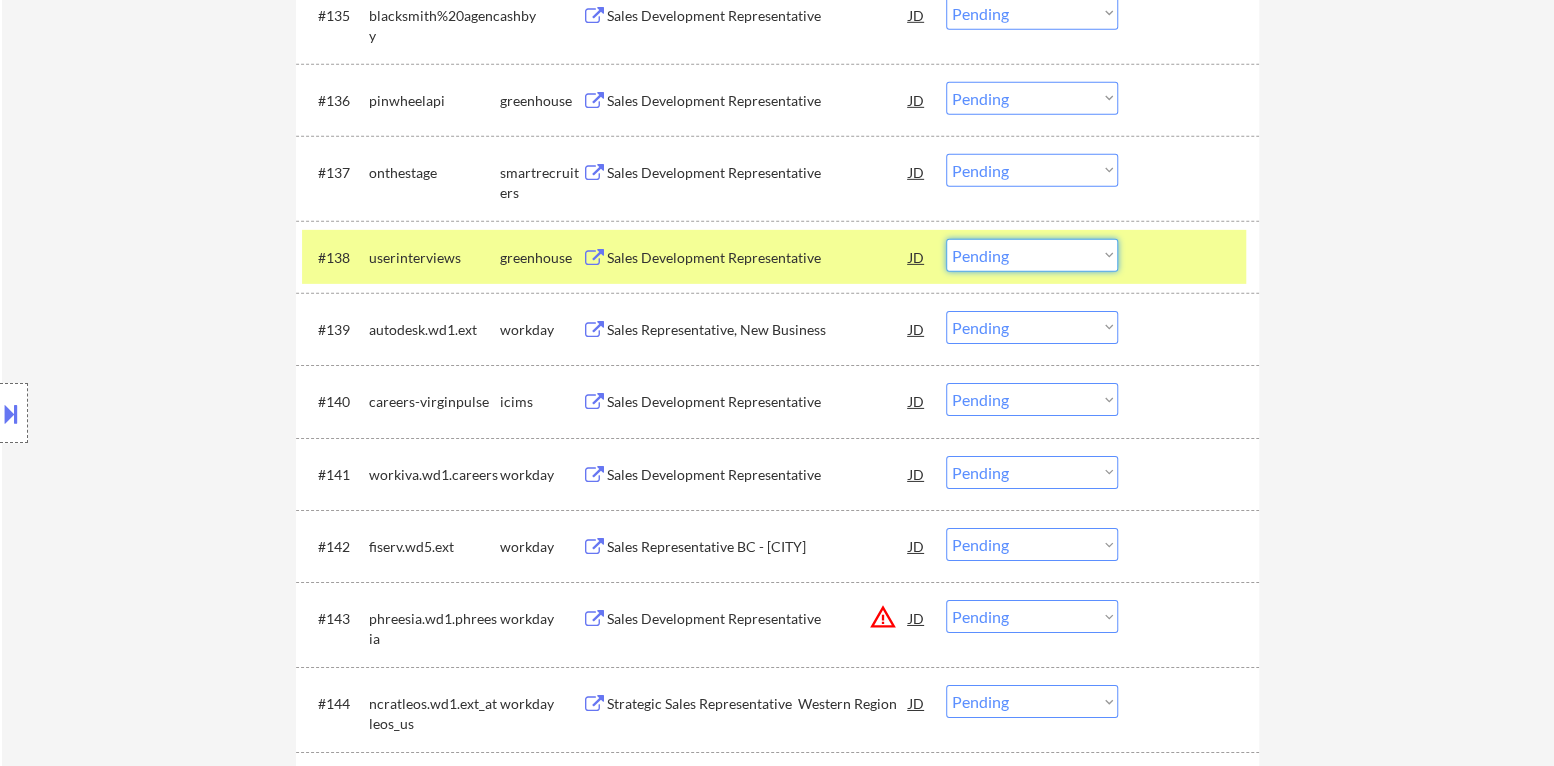 click on "Choose an option... Pending Applied Excluded (Questions) Excluded (Expired) Excluded (Location) Excluded (Bad Match) Excluded (Blocklist) Excluded (Salary) Excluded (Other)" at bounding box center (1032, 255) 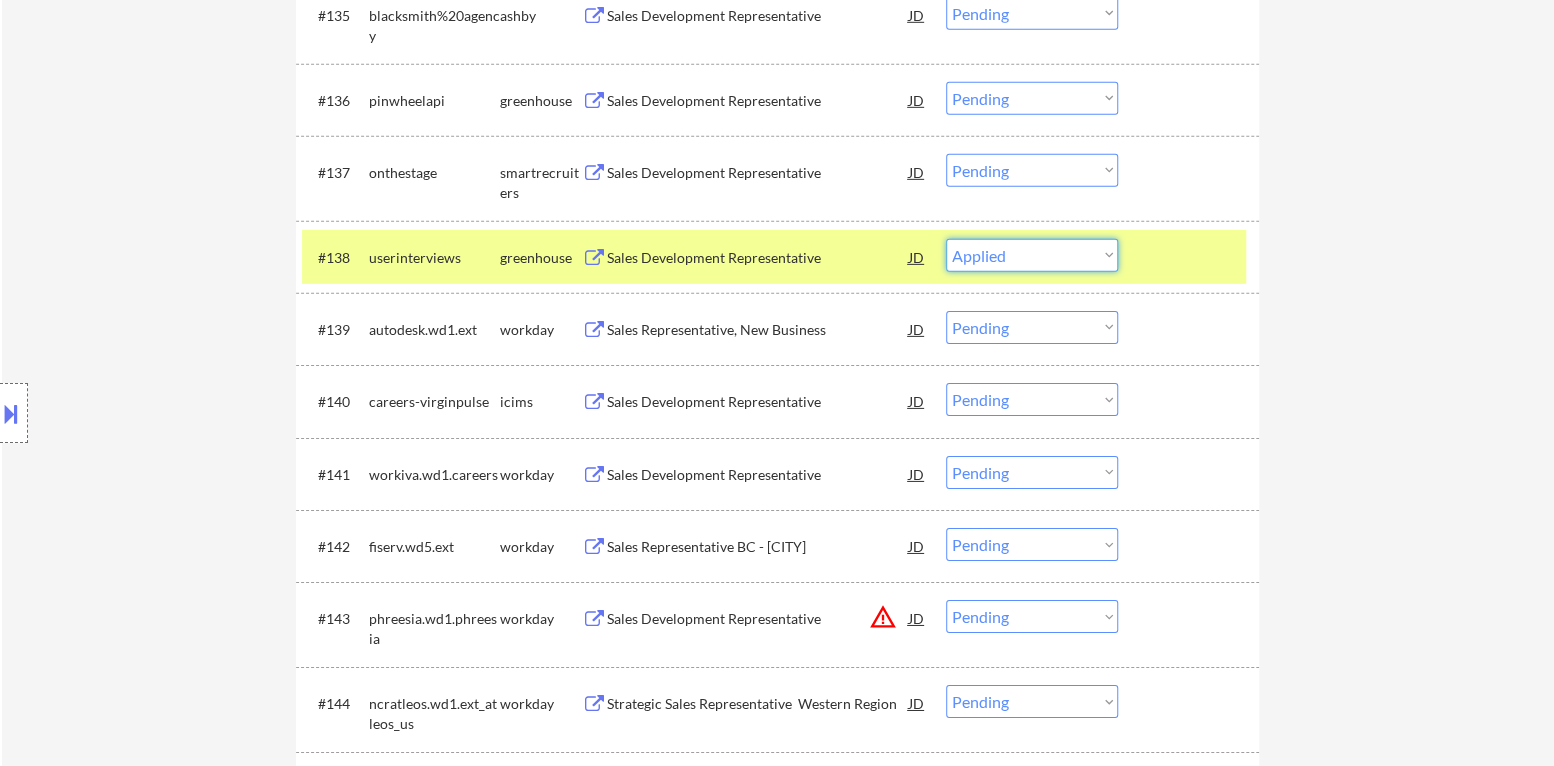 click on "Choose an option... Pending Applied Excluded (Questions) Excluded (Expired) Excluded (Location) Excluded (Bad Match) Excluded (Blocklist) Excluded (Salary) Excluded (Other)" at bounding box center (1032, 255) 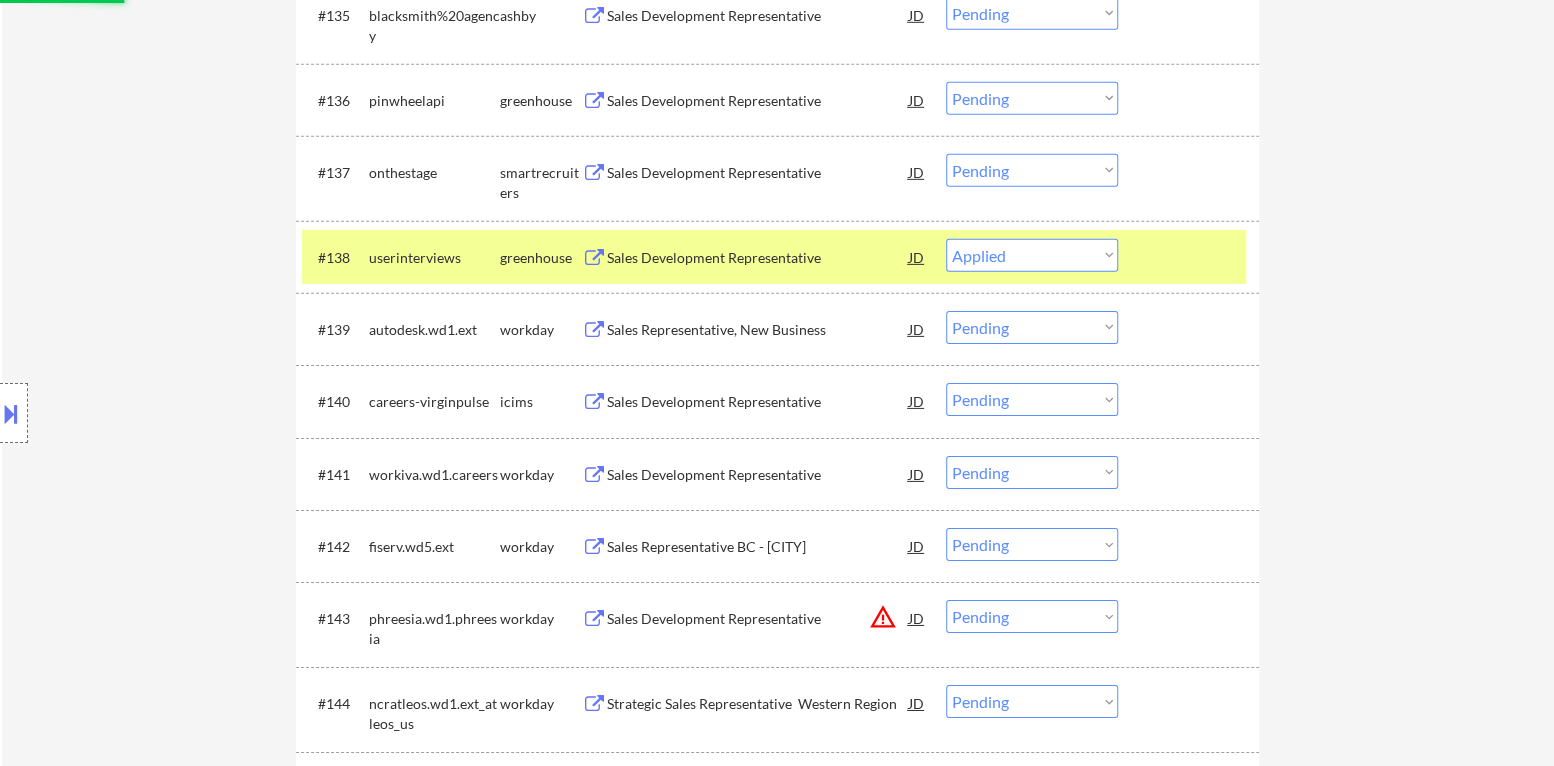 click at bounding box center [1191, 257] 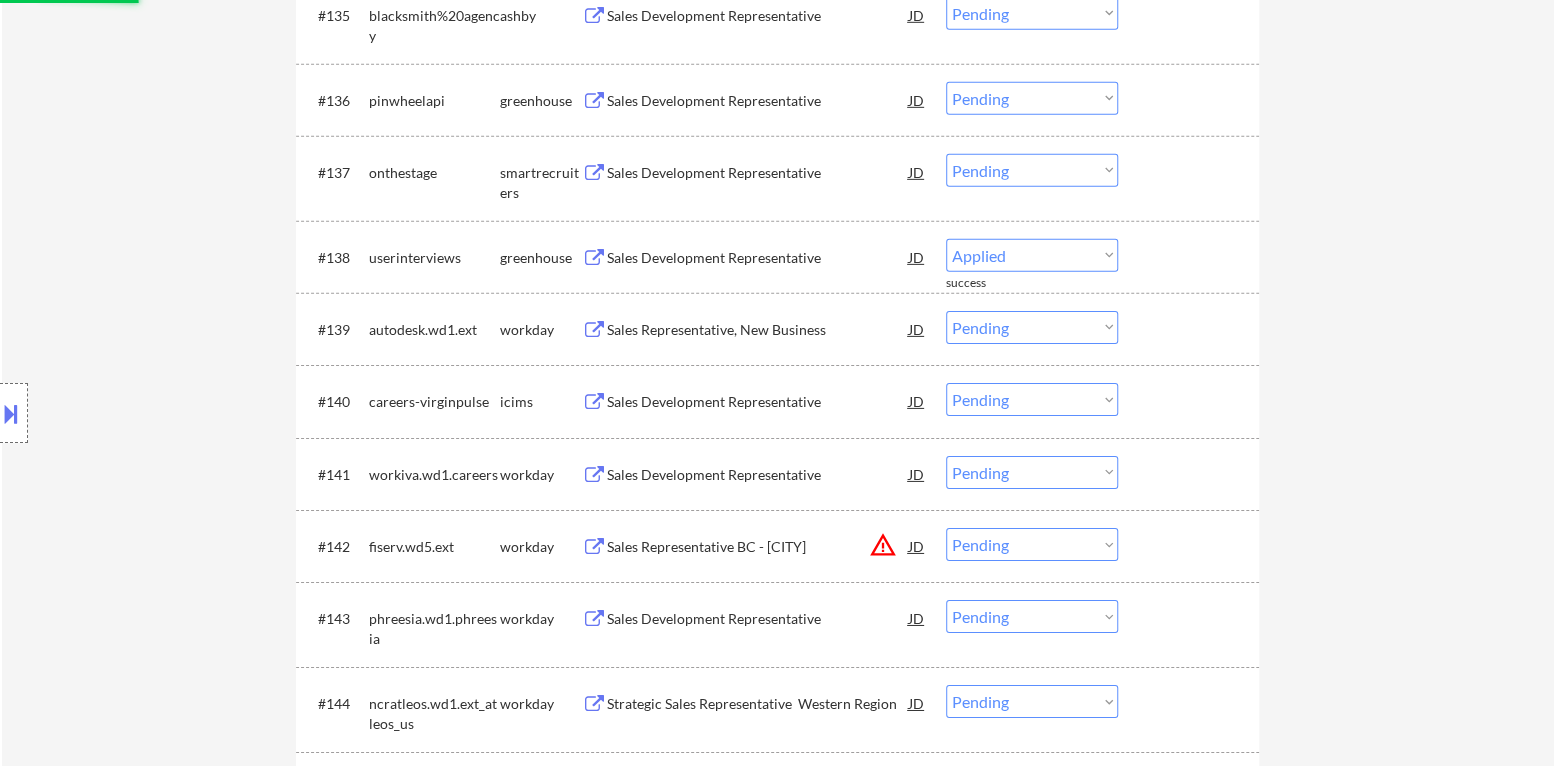 select on ""pending"" 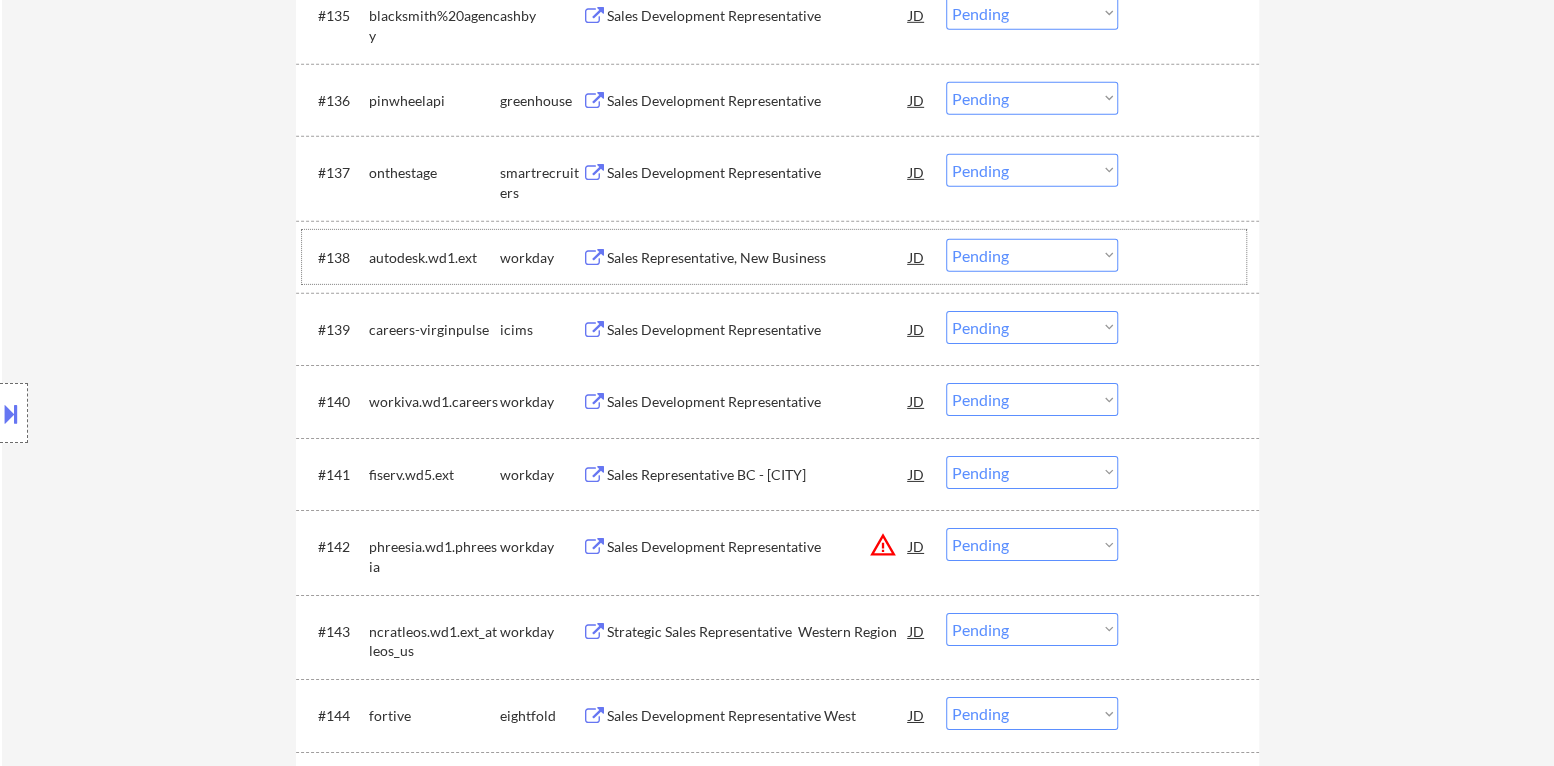 scroll, scrollTop: 3304, scrollLeft: 0, axis: vertical 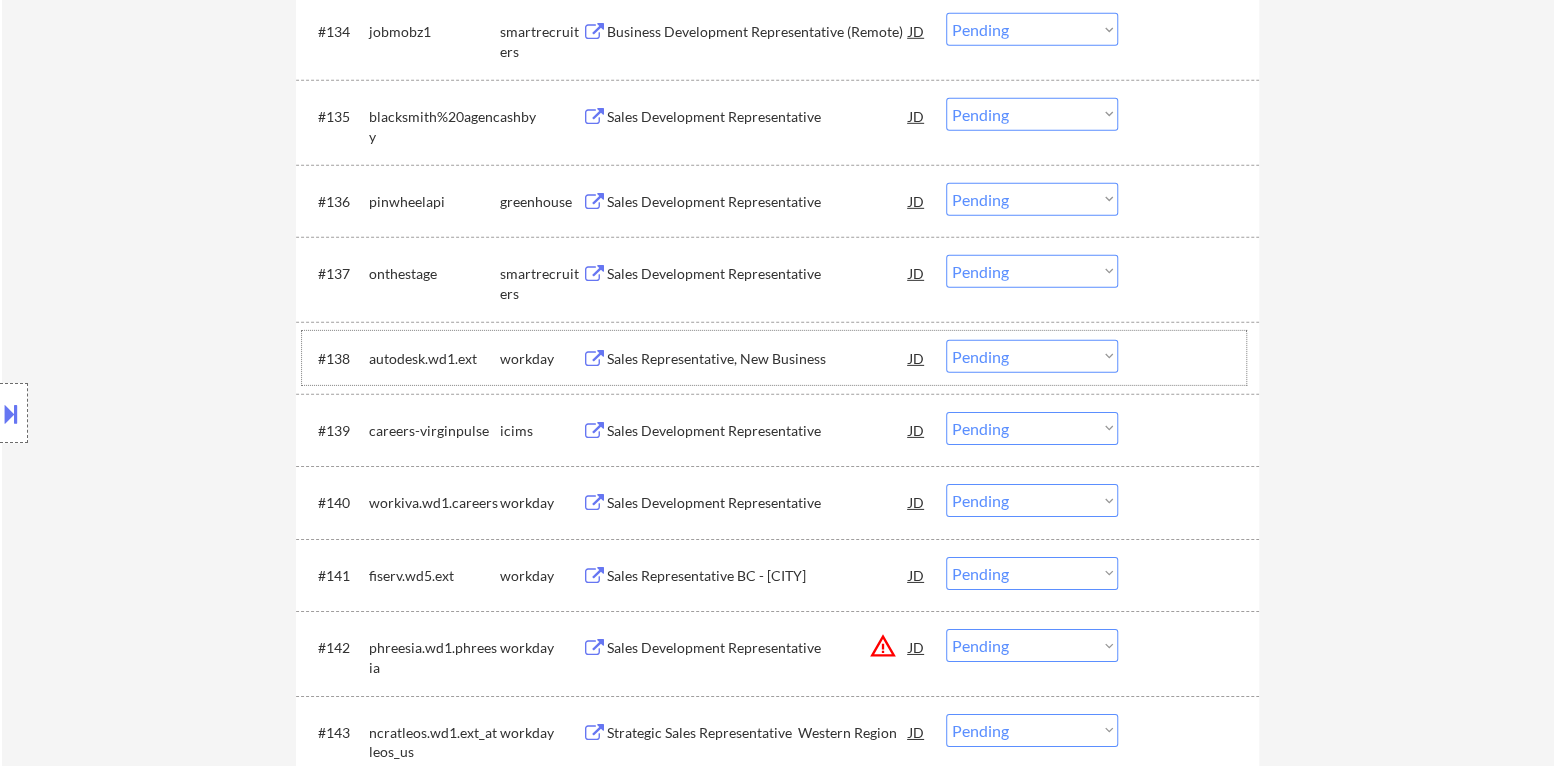 click on "Sales Development Representative" at bounding box center [758, 274] 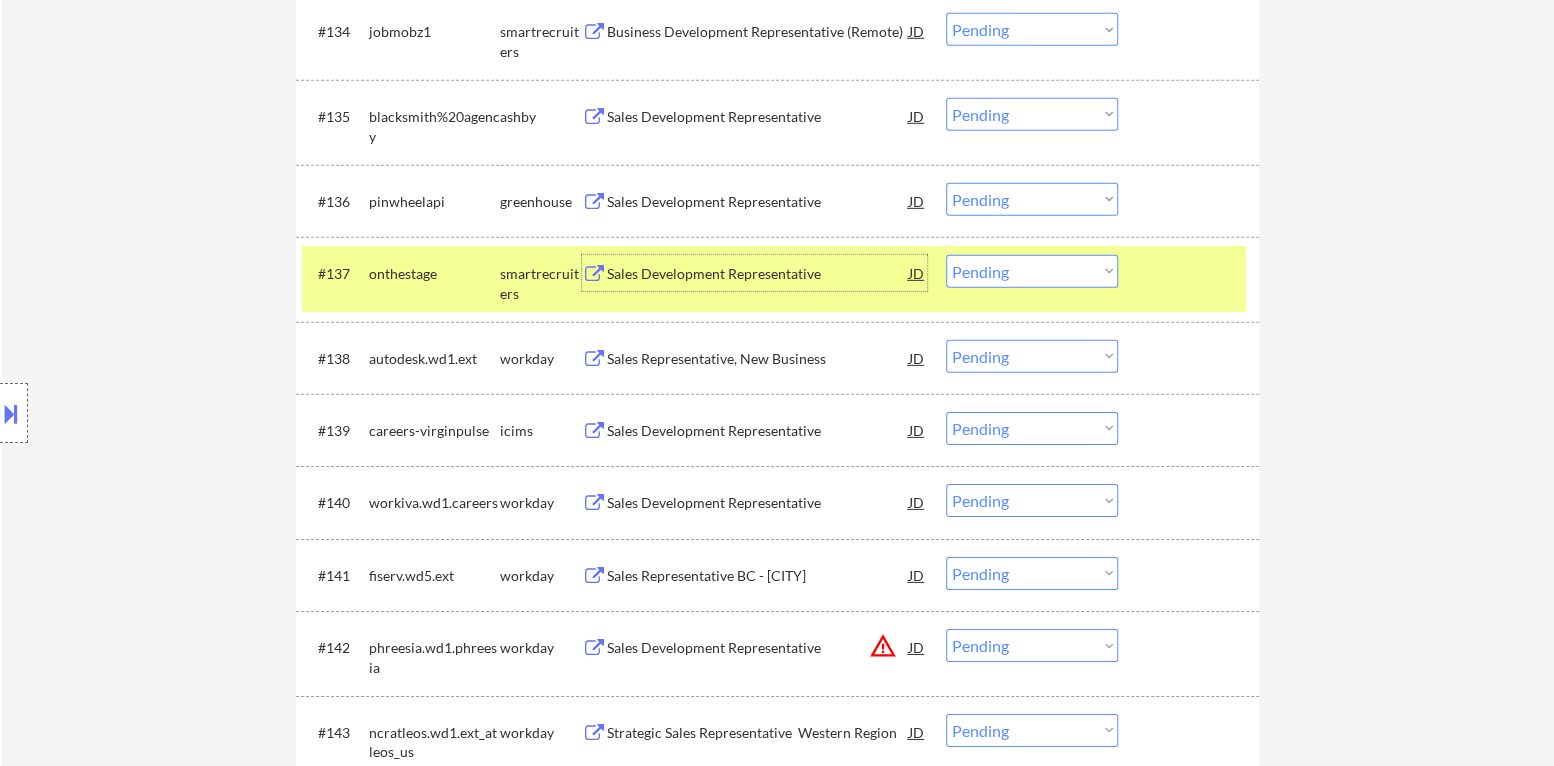 click on "#137 onthestage smartrecruiters Sales Development Representative JD warning_amber Choose an option... Pending Applied Excluded (Questions) Excluded (Expired) Excluded (Location) Excluded (Bad Match) Excluded (Blocklist) Excluded (Salary) Excluded (Other)" at bounding box center [774, 279] 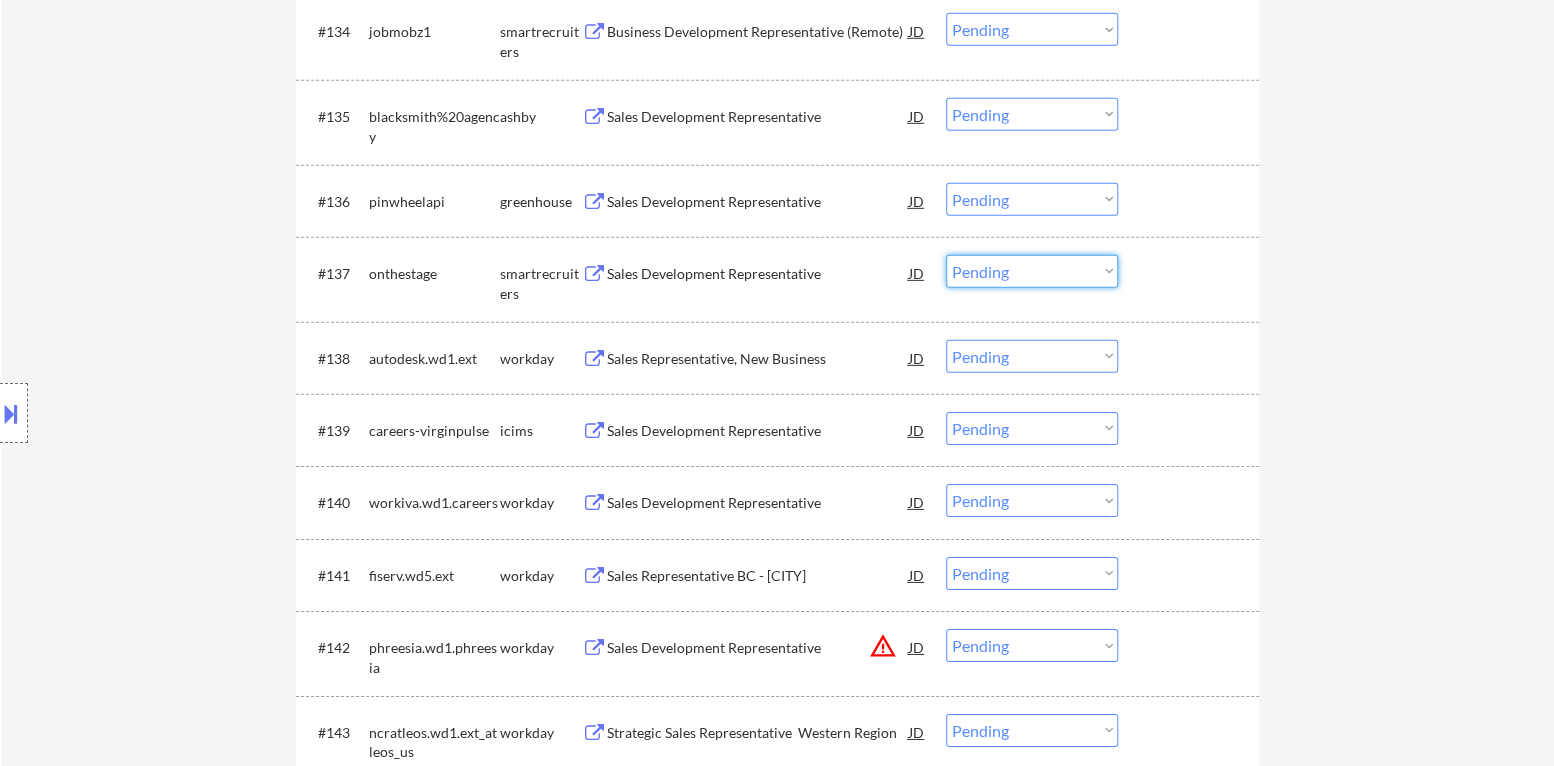 click on "Choose an option... Pending Applied Excluded (Questions) Excluded (Expired) Excluded (Location) Excluded (Bad Match) Excluded (Blocklist) Excluded (Salary) Excluded (Other)" at bounding box center (1032, 271) 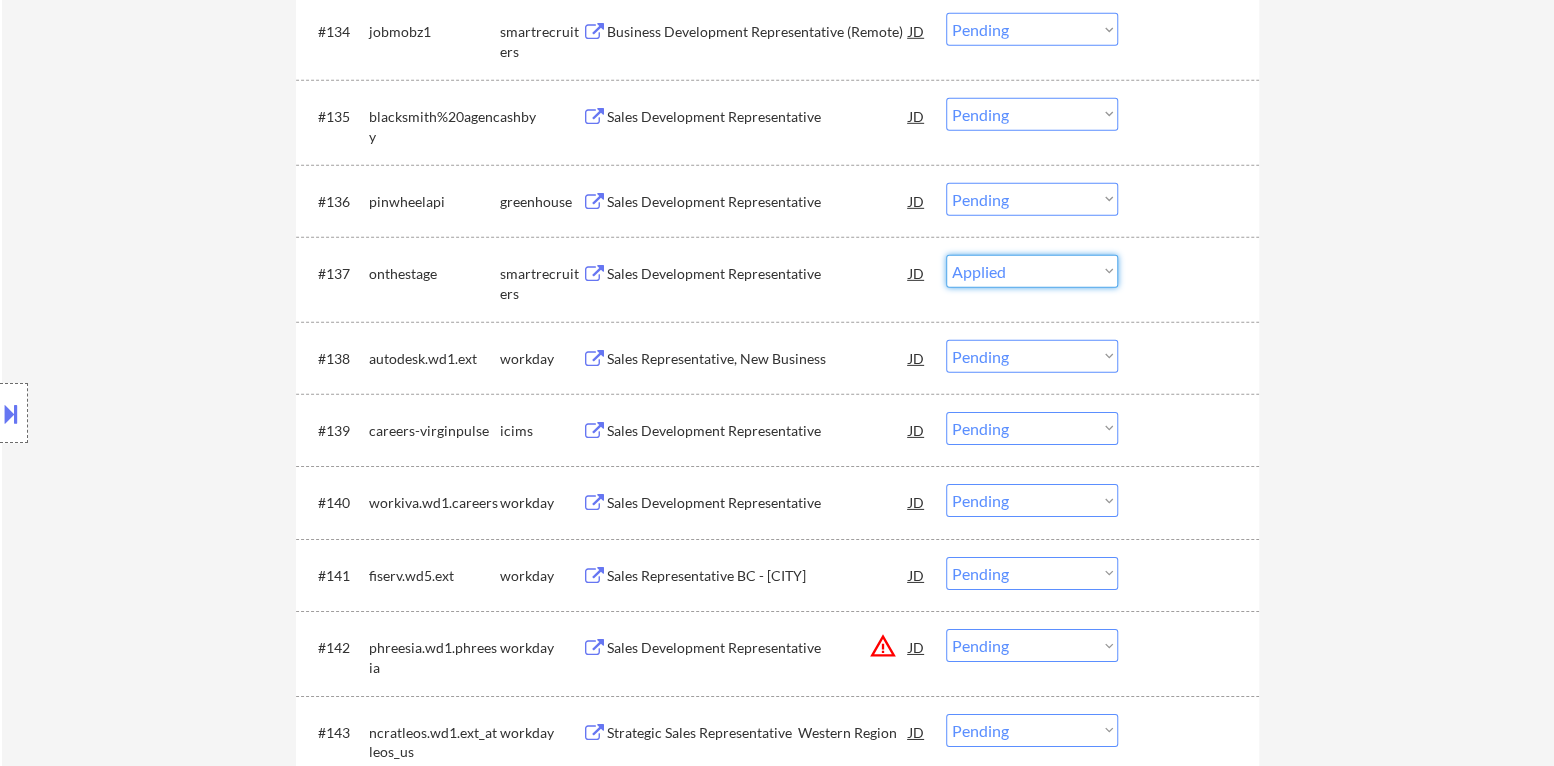 click on "Choose an option... Pending Applied Excluded (Questions) Excluded (Expired) Excluded (Location) Excluded (Bad Match) Excluded (Blocklist) Excluded (Salary) Excluded (Other)" at bounding box center (1032, 271) 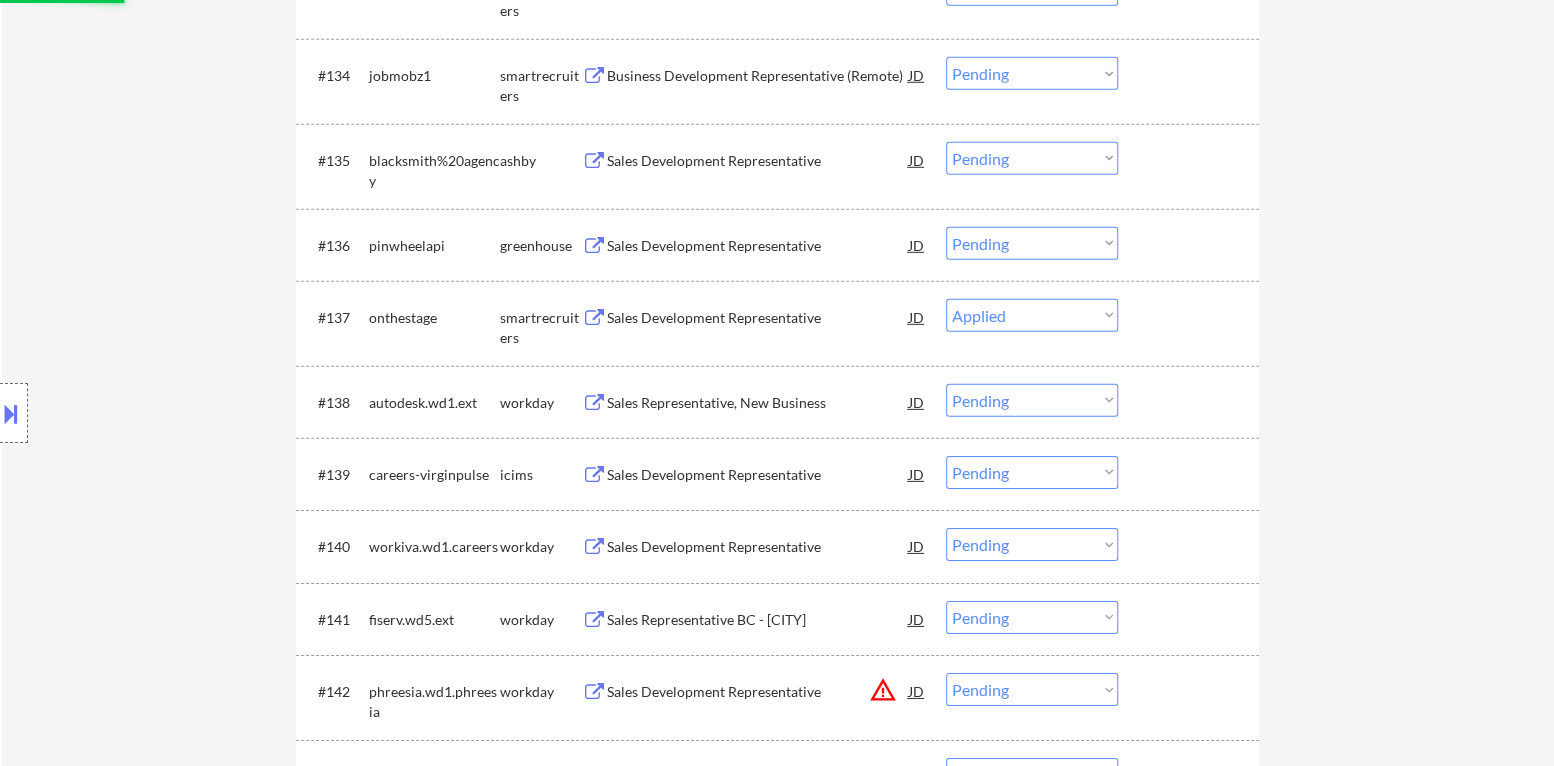 scroll, scrollTop: 3204, scrollLeft: 0, axis: vertical 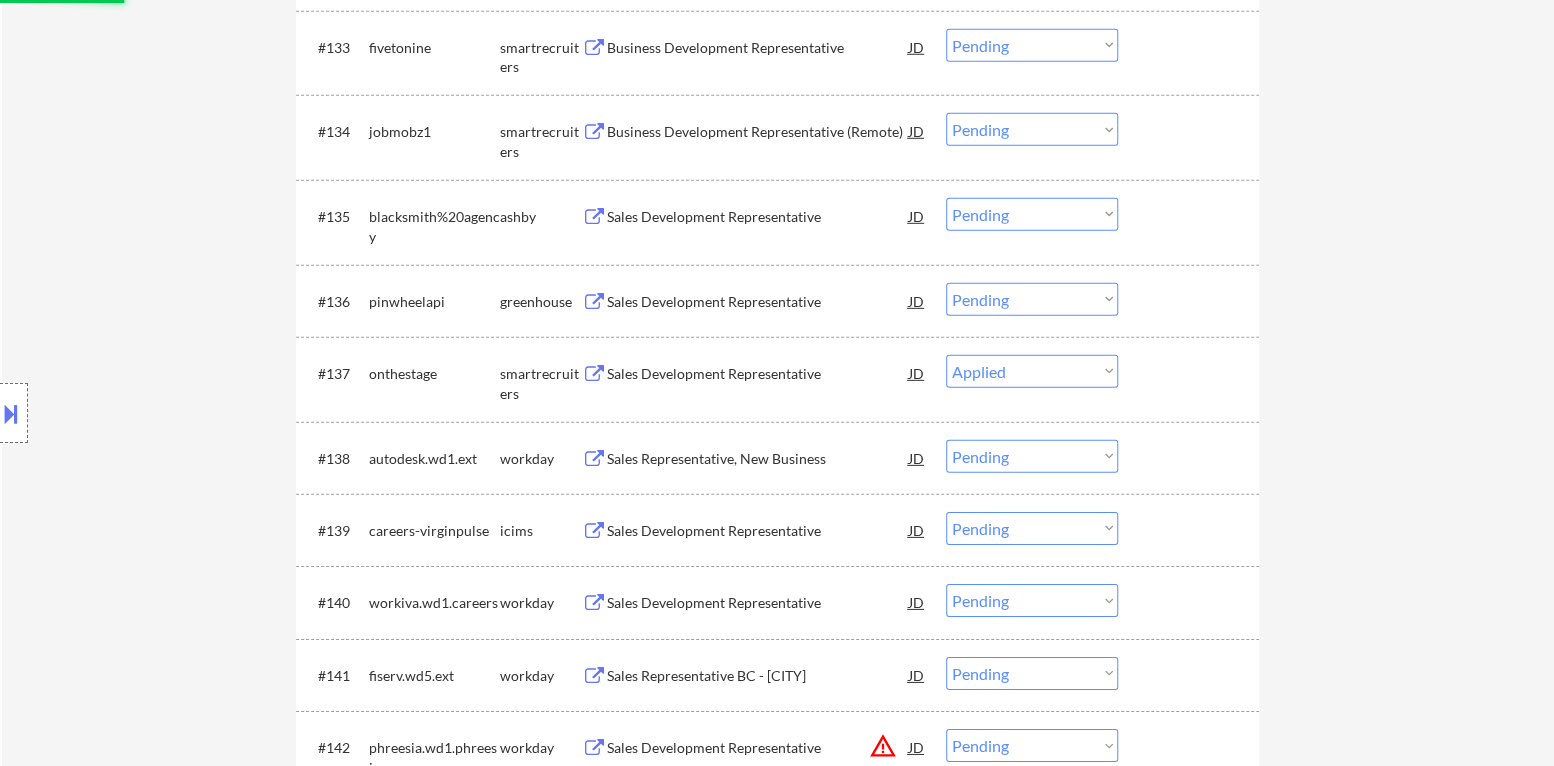 click on "Sales Development Representative" at bounding box center (758, 302) 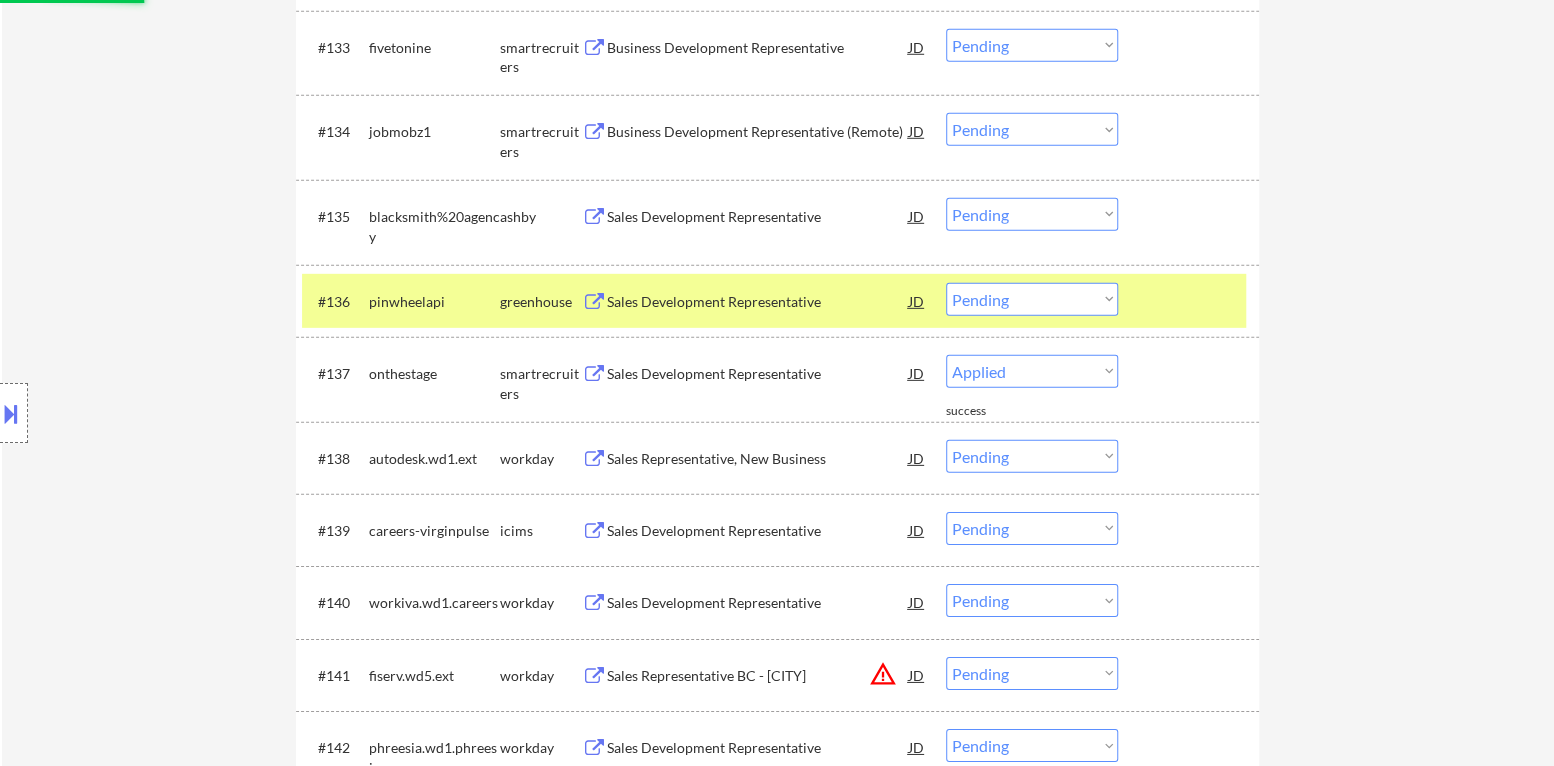 select on ""pending"" 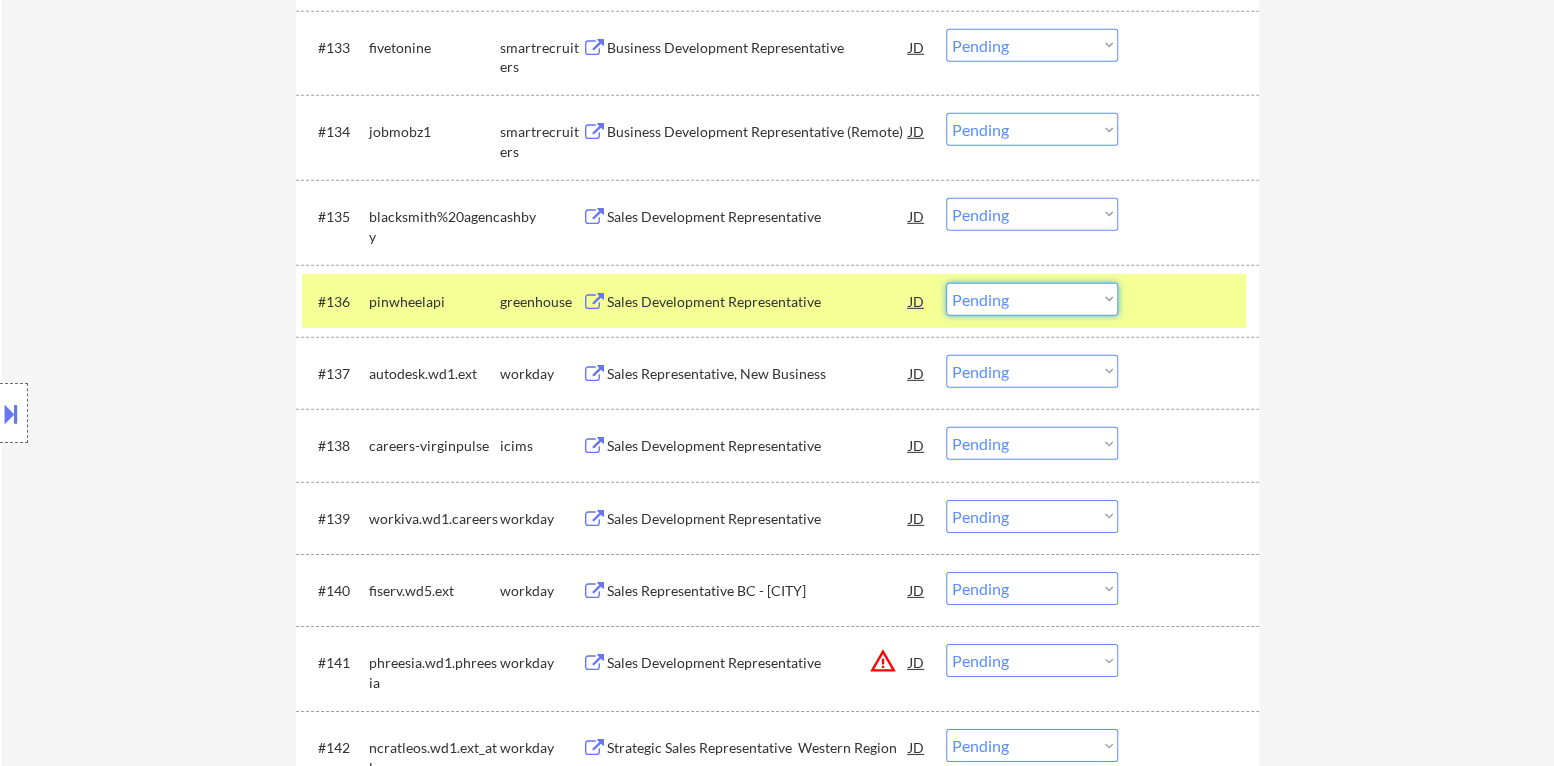 click on "Choose an option... Pending Applied Excluded (Questions) Excluded (Expired) Excluded (Location) Excluded (Bad Match) Excluded (Blocklist) Excluded (Salary) Excluded (Other)" at bounding box center (1032, 299) 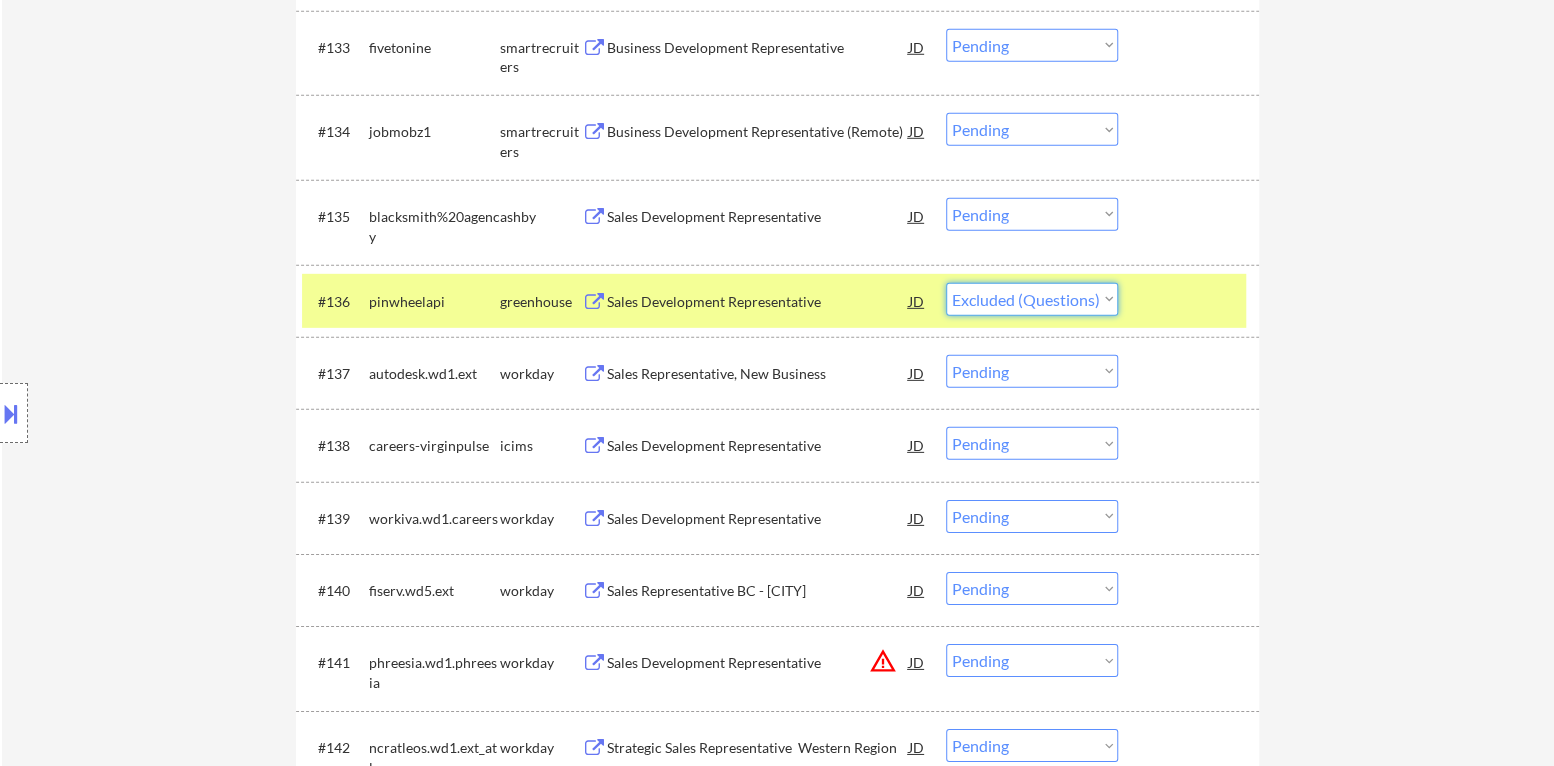 click on "Choose an option... Pending Applied Excluded (Questions) Excluded (Expired) Excluded (Location) Excluded (Bad Match) Excluded (Blocklist) Excluded (Salary) Excluded (Other)" at bounding box center [1032, 299] 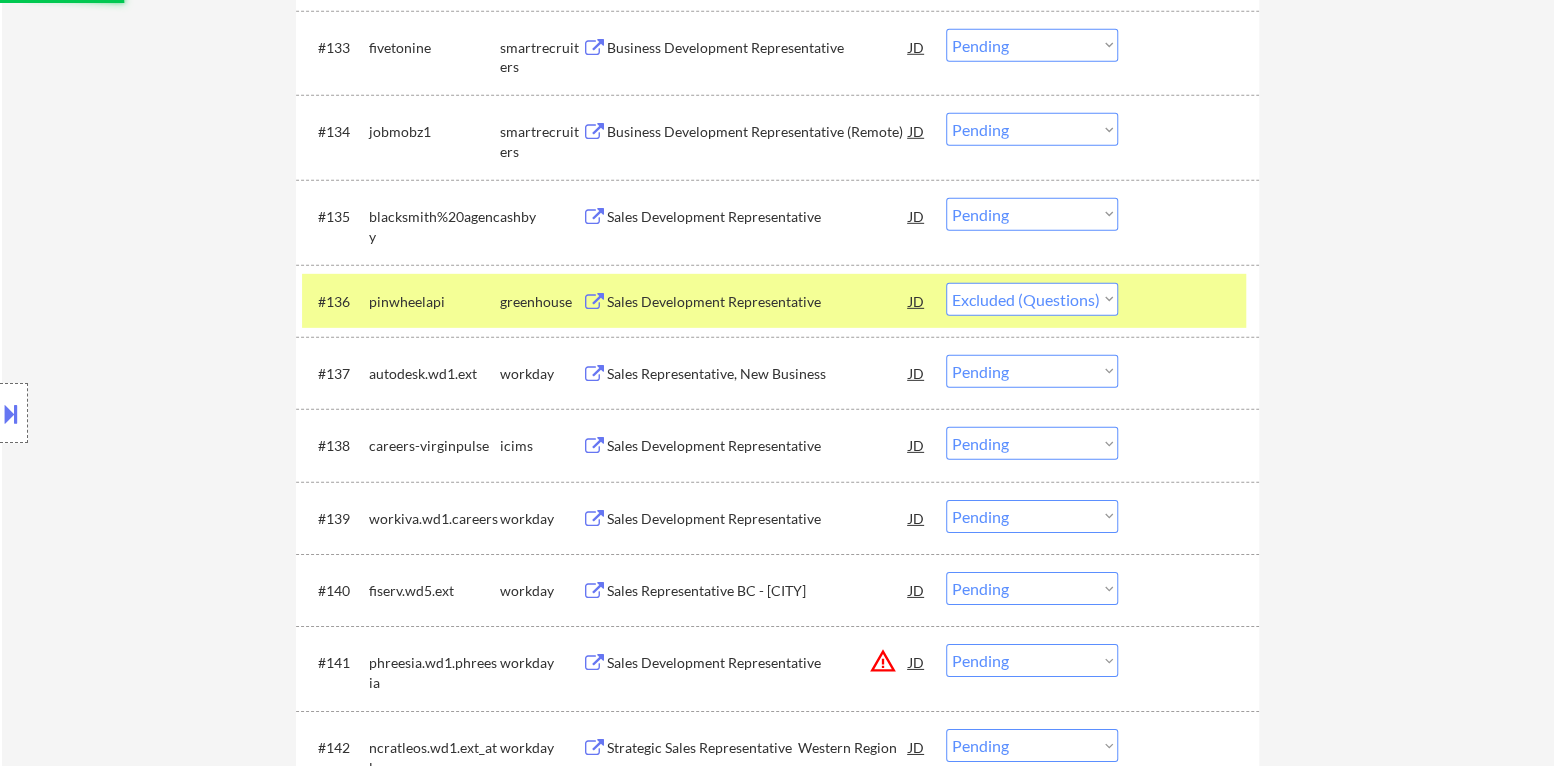 click at bounding box center [1191, 301] 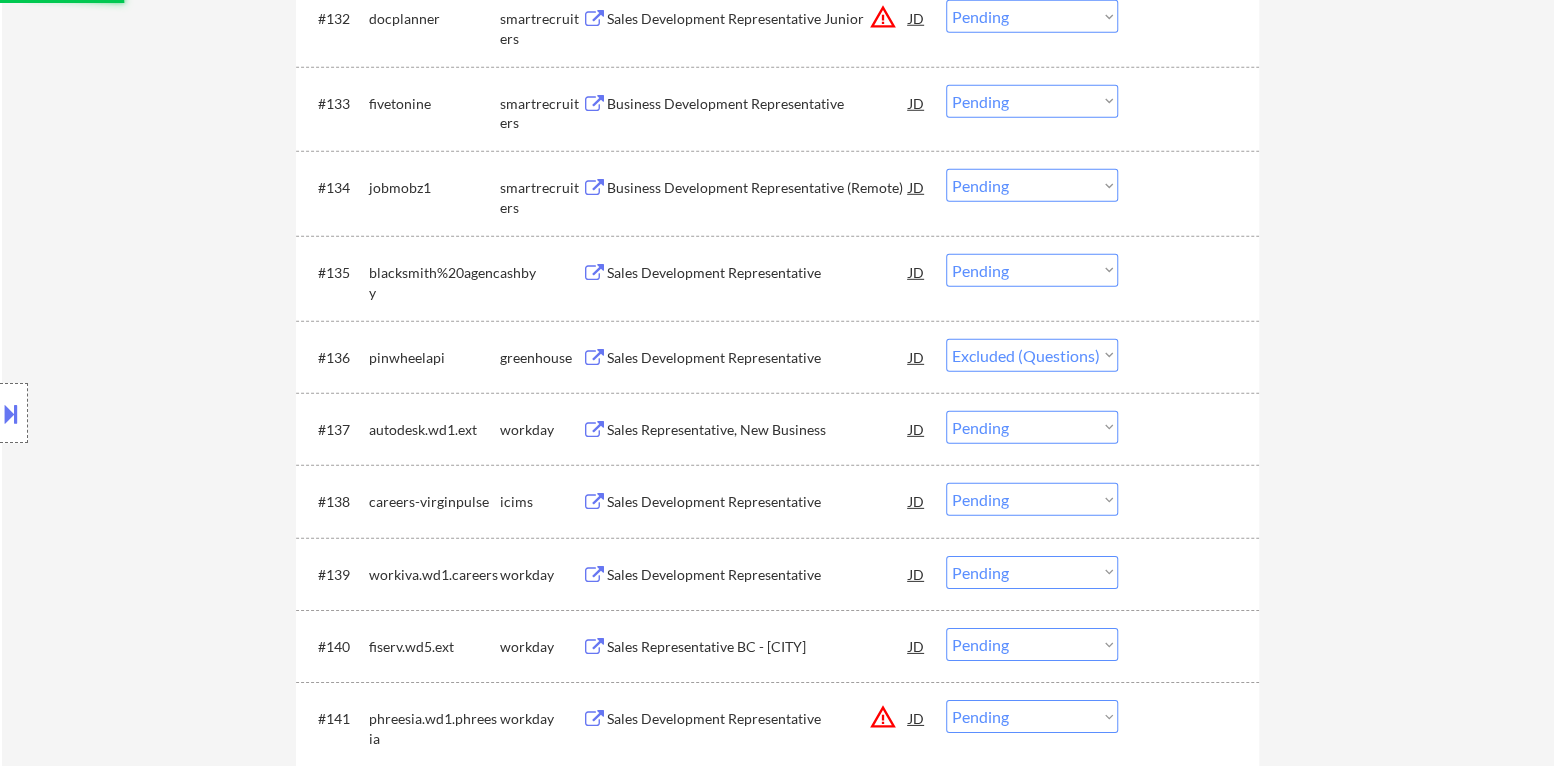 scroll, scrollTop: 3104, scrollLeft: 0, axis: vertical 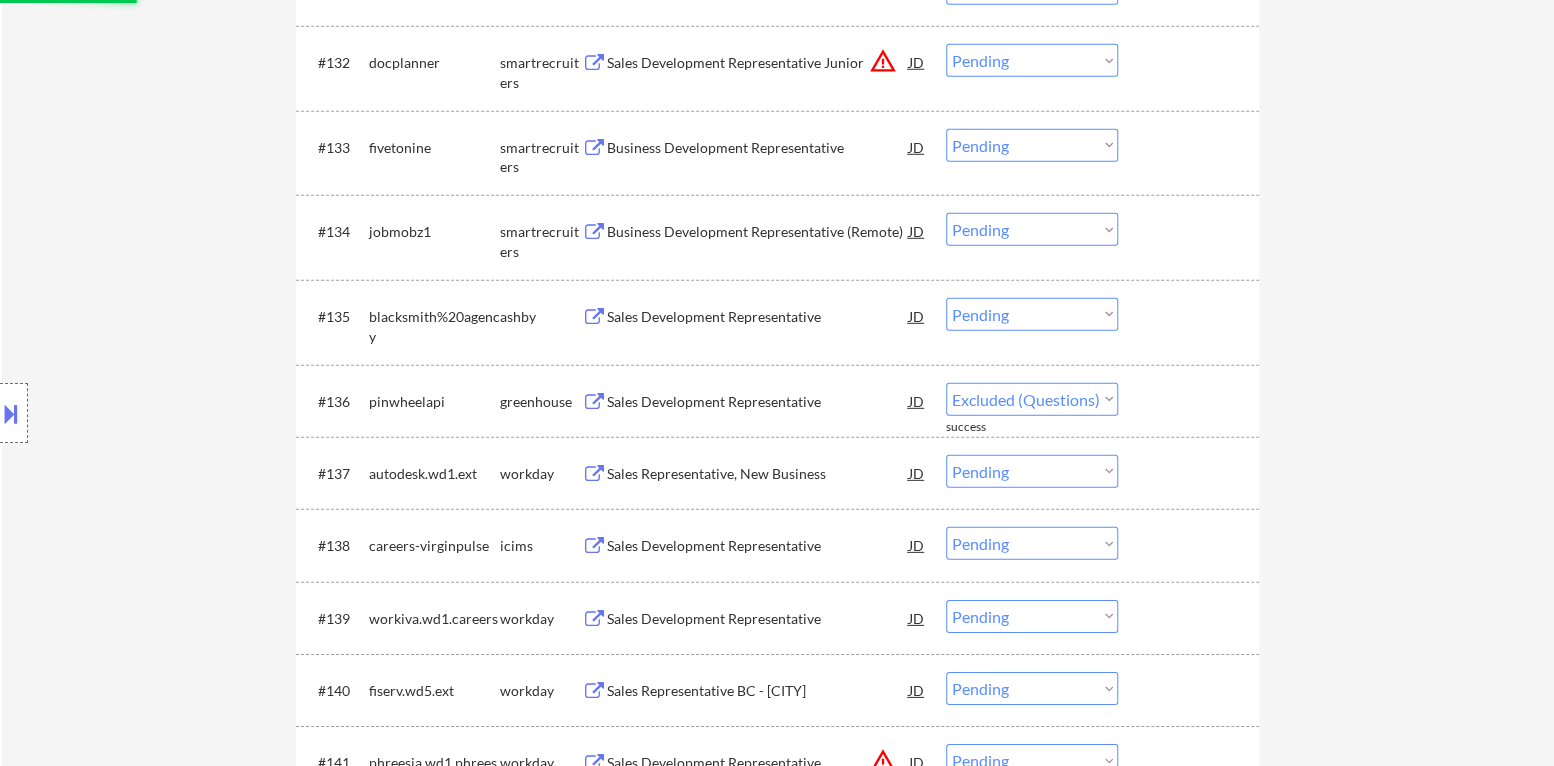 click on "Sales Development Representative" at bounding box center (758, 316) 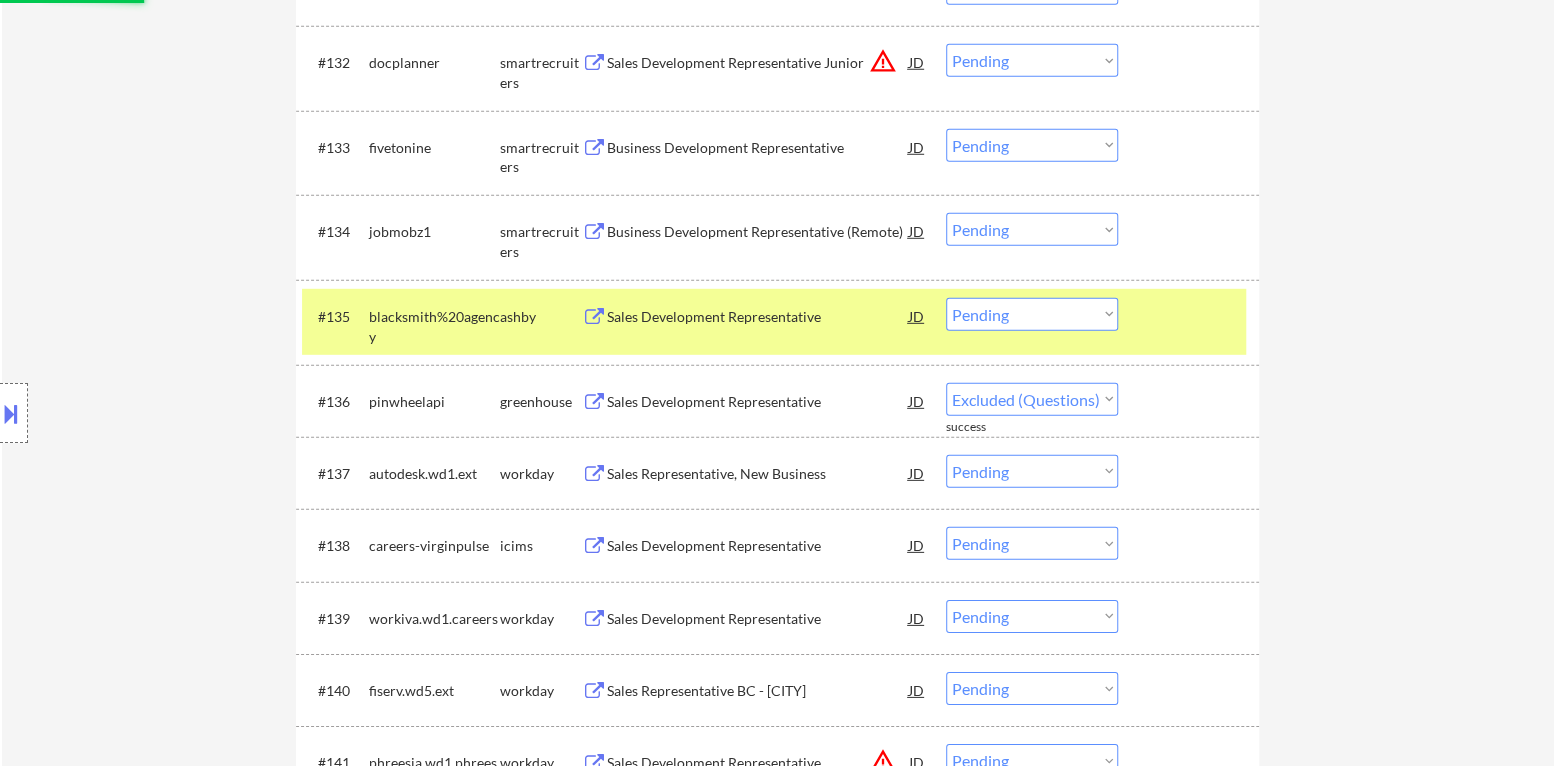 select on ""pending"" 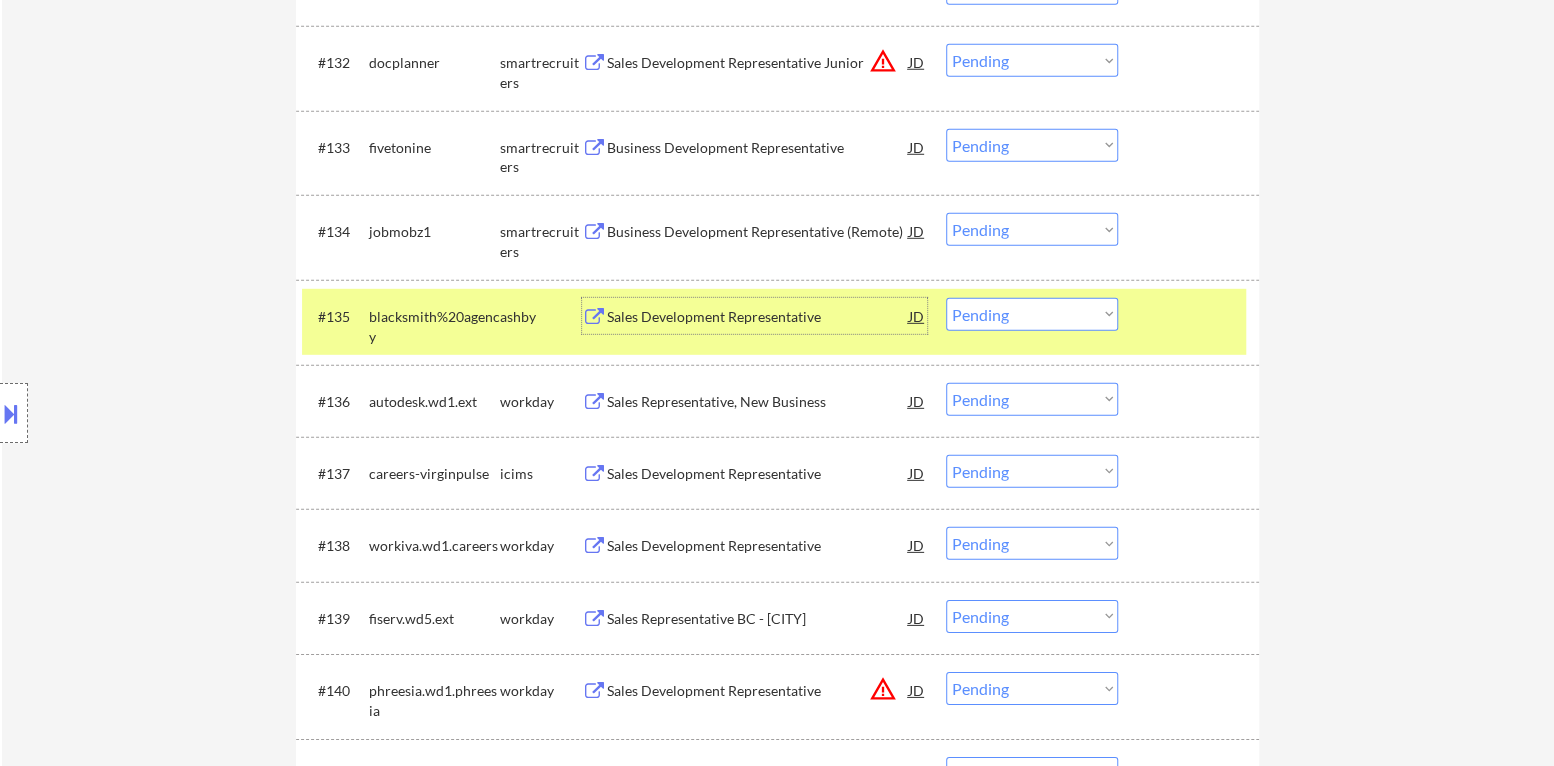 drag, startPoint x: 1056, startPoint y: 314, endPoint x: 1050, endPoint y: 324, distance: 11.661903 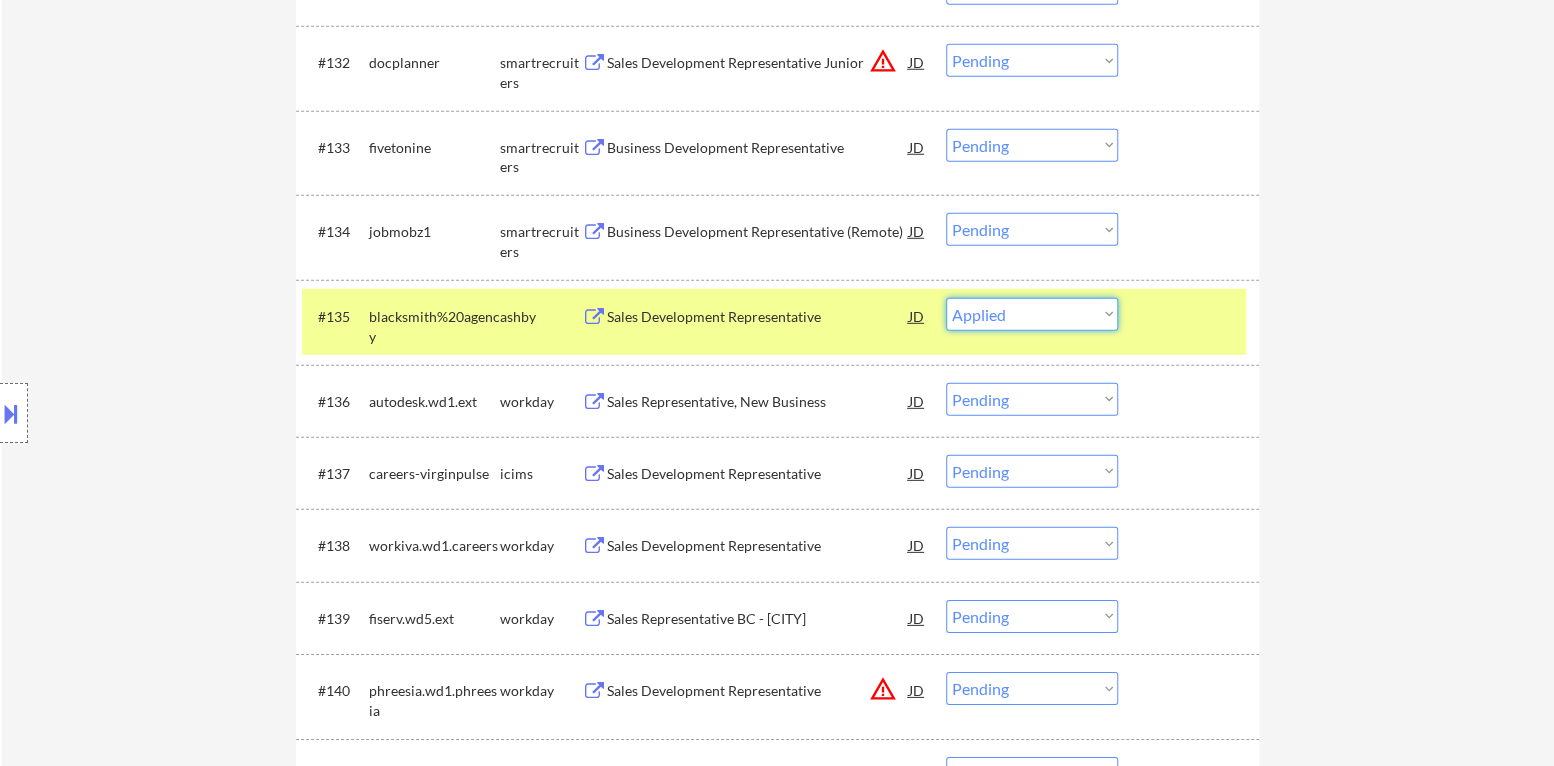 click on "Choose an option... Pending Applied Excluded (Questions) Excluded (Expired) Excluded (Location) Excluded (Bad Match) Excluded (Blocklist) Excluded (Salary) Excluded (Other)" at bounding box center (1032, 314) 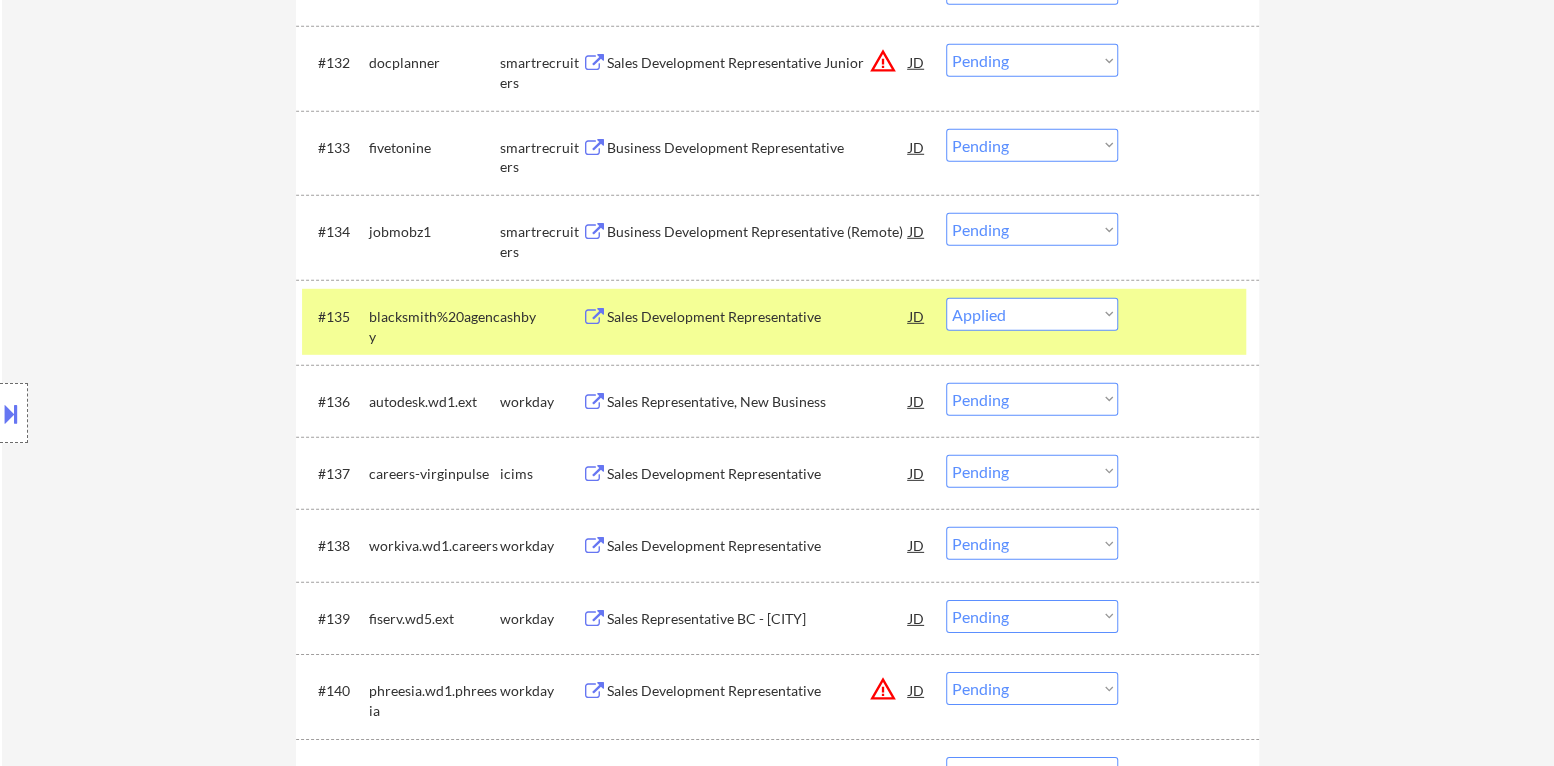 click at bounding box center (1191, 316) 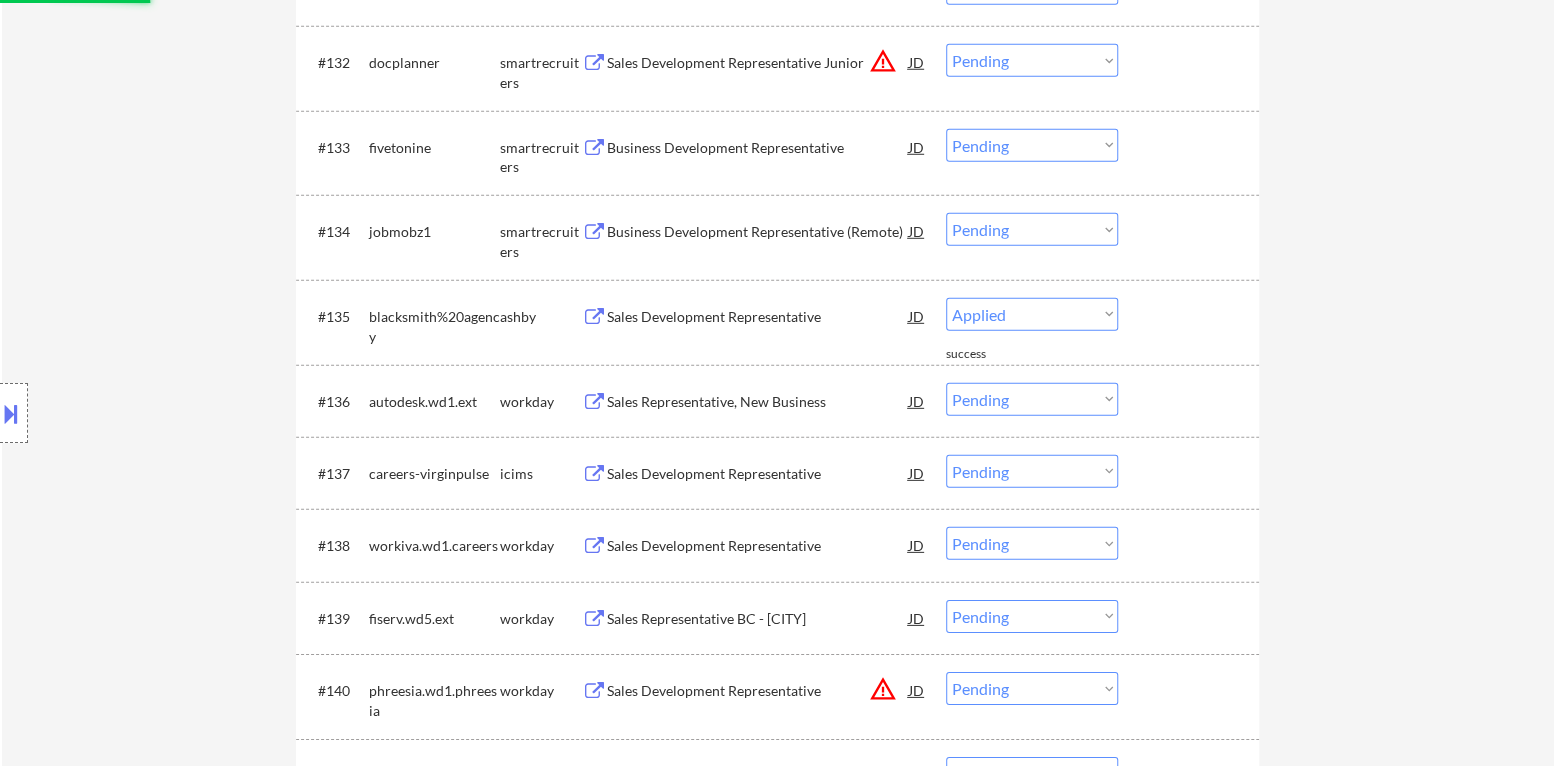 select on ""pending"" 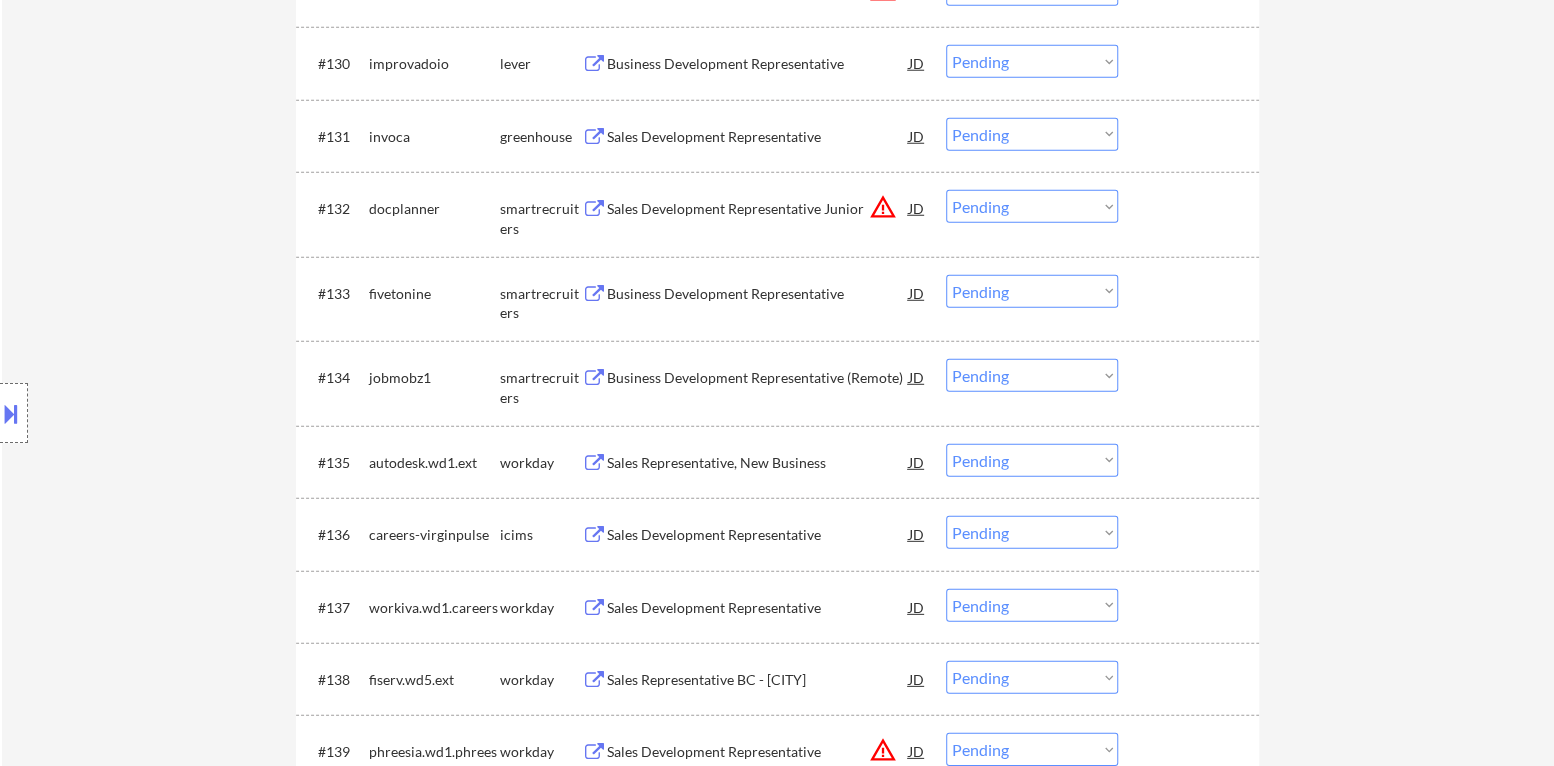 scroll, scrollTop: 2904, scrollLeft: 0, axis: vertical 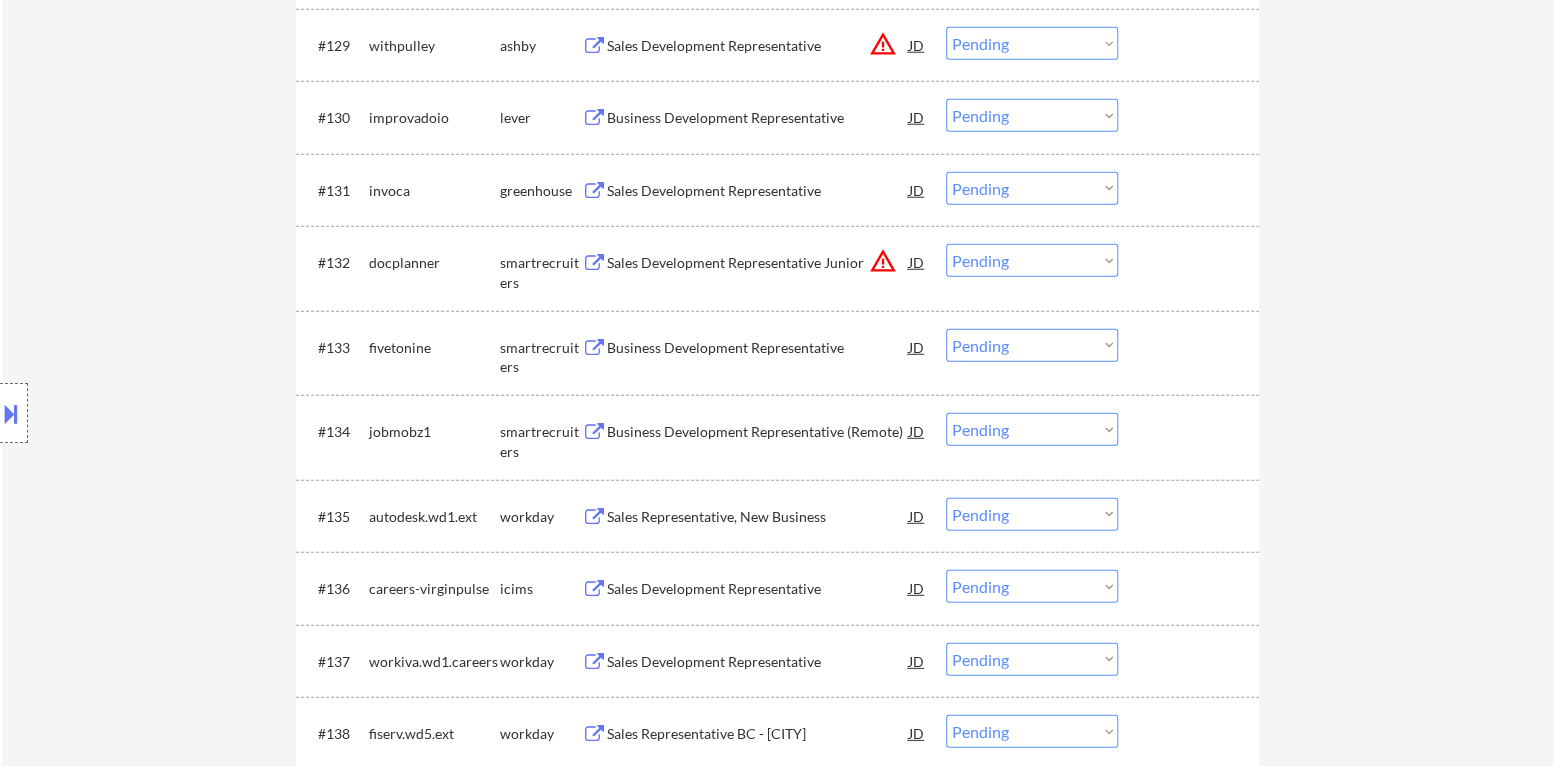 click on "Business Development Representative (Remote)" at bounding box center (758, 432) 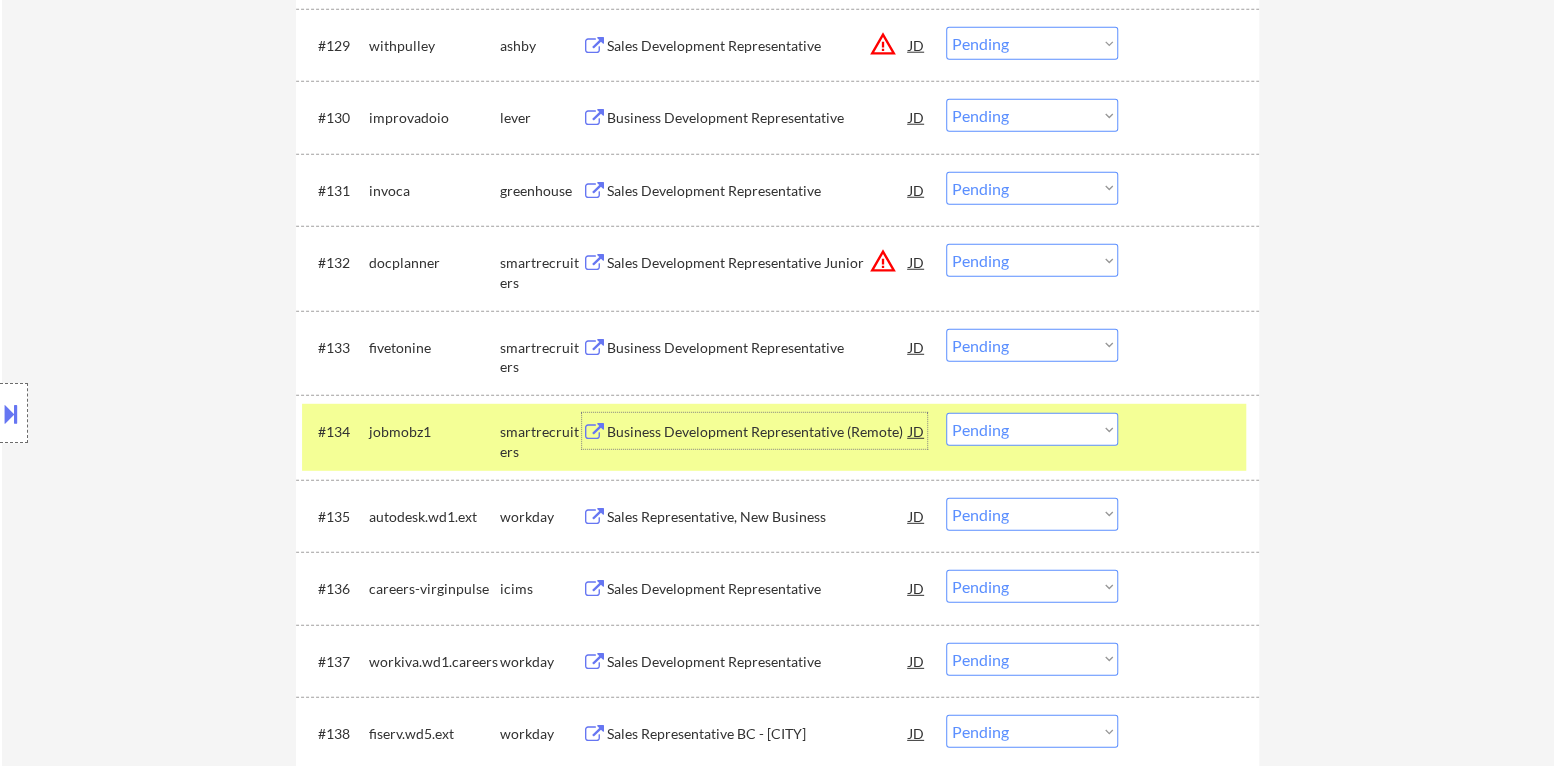 click on "Choose an option... Pending Applied Excluded (Questions) Excluded (Expired) Excluded (Location) Excluded (Bad Match) Excluded (Blocklist) Excluded (Salary) Excluded (Other)" at bounding box center (1032, 429) 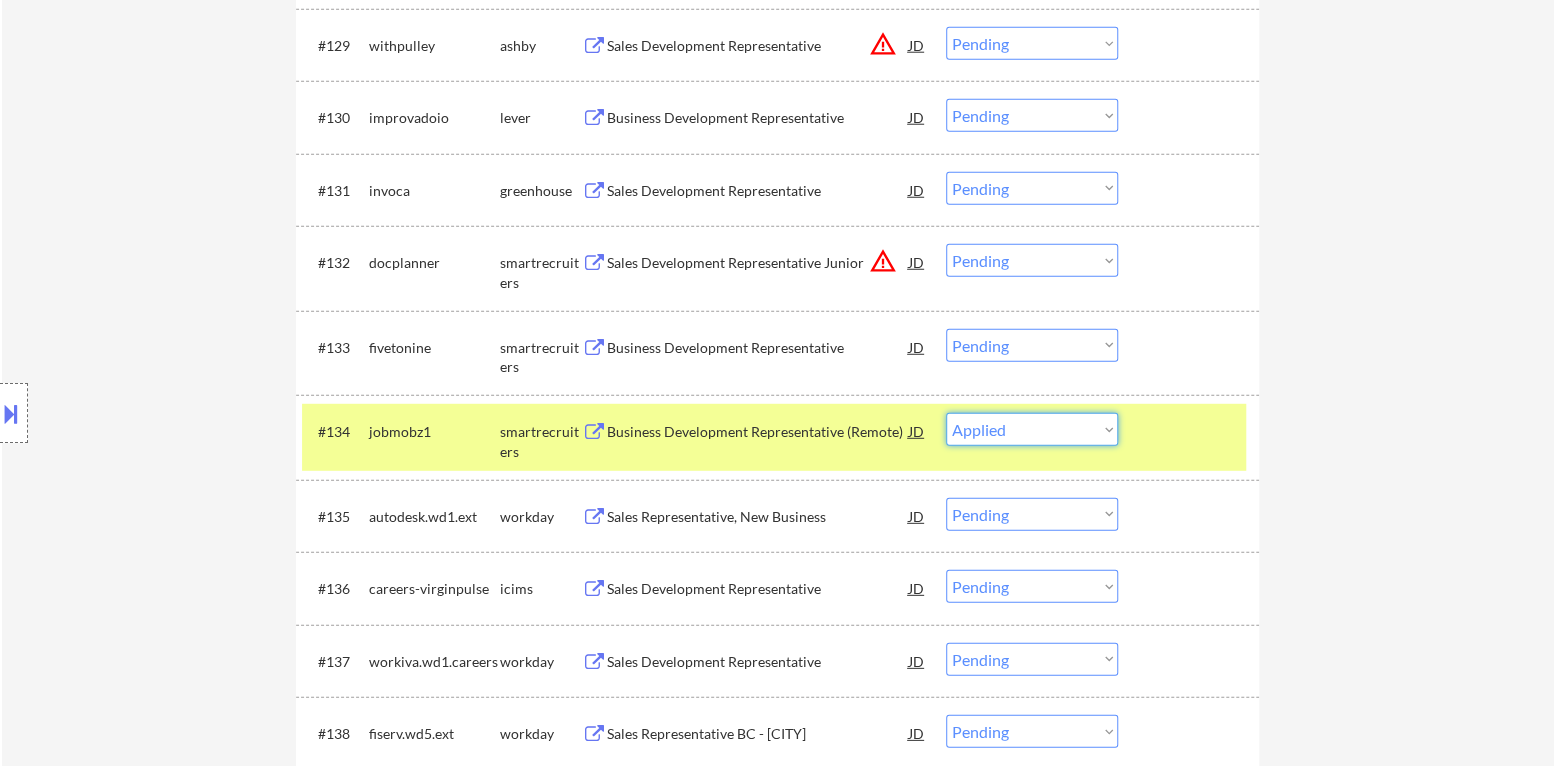 click on "Choose an option... Pending Applied Excluded (Questions) Excluded (Expired) Excluded (Location) Excluded (Bad Match) Excluded (Blocklist) Excluded (Salary) Excluded (Other)" at bounding box center [1032, 429] 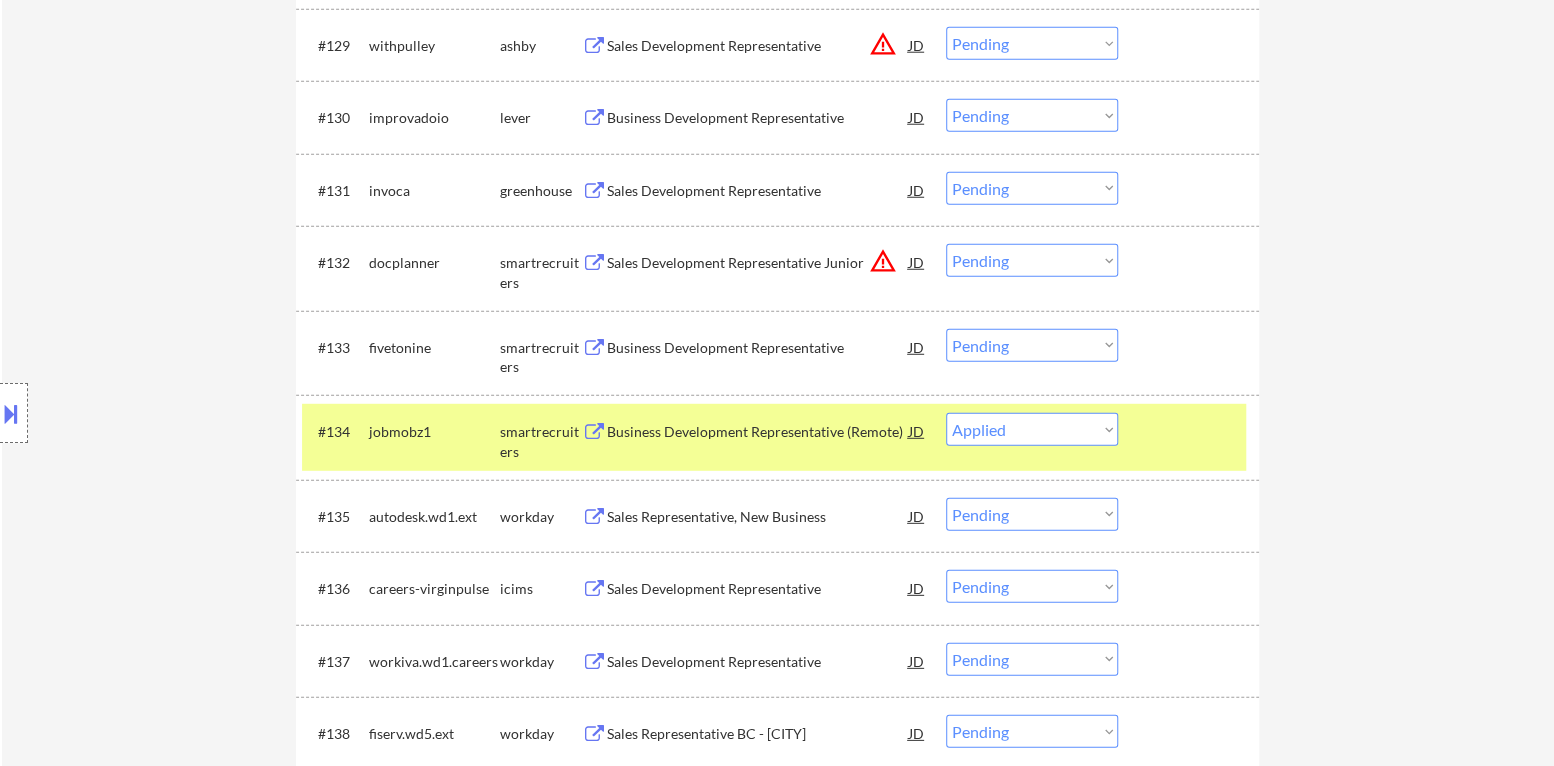 click at bounding box center (1191, 431) 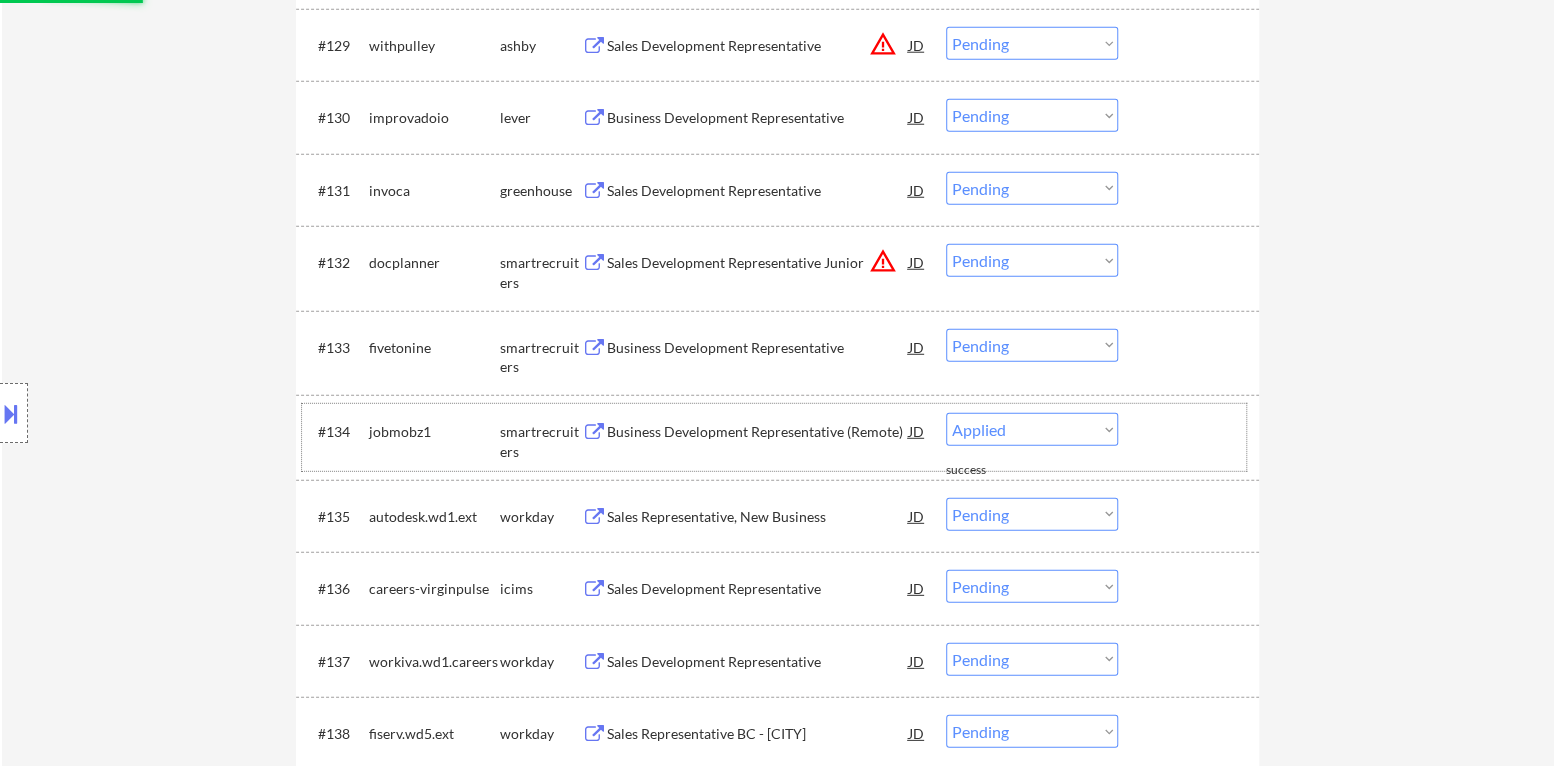 select on ""pending"" 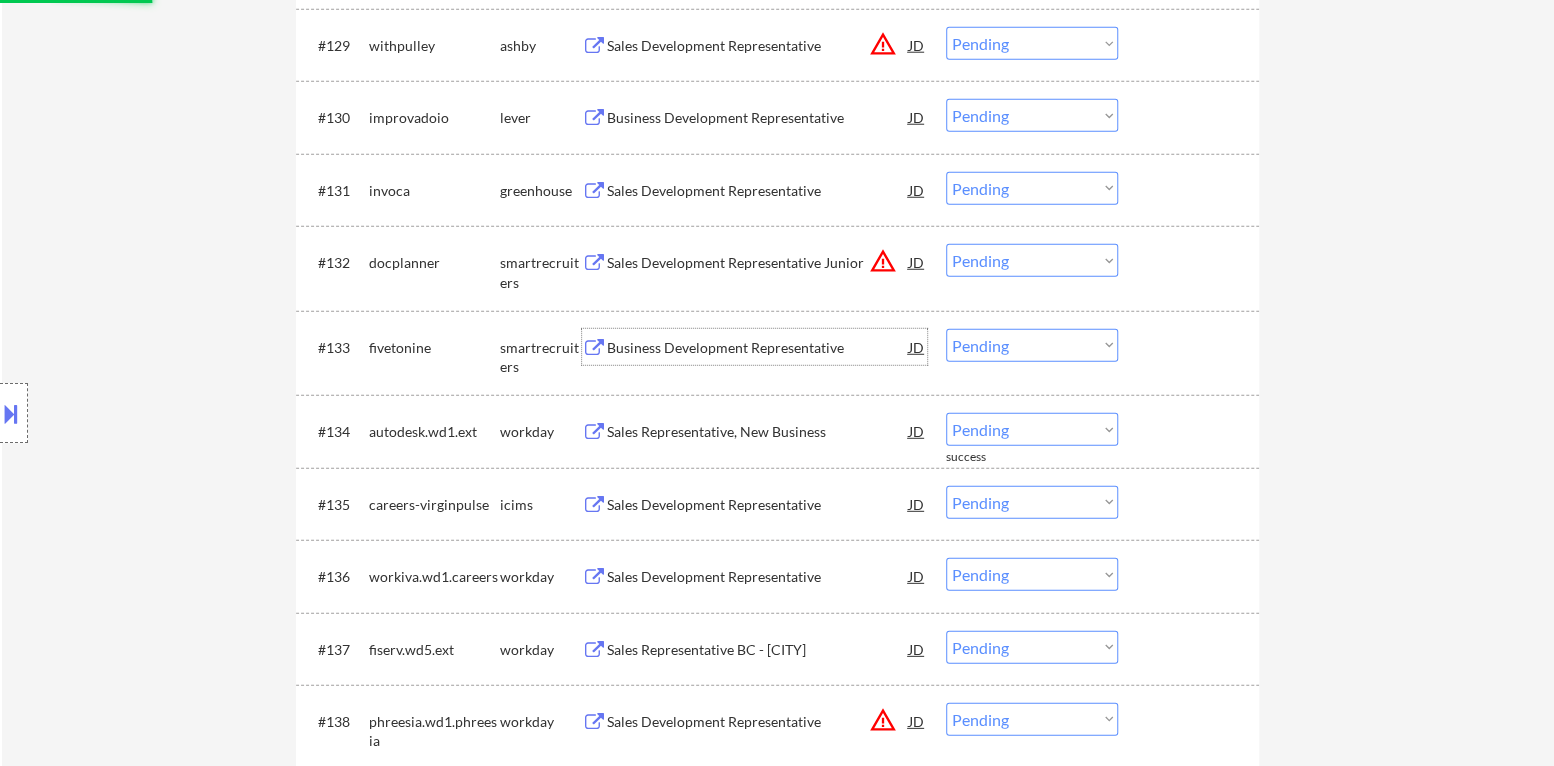 click on "Business Development Representative" at bounding box center (758, 348) 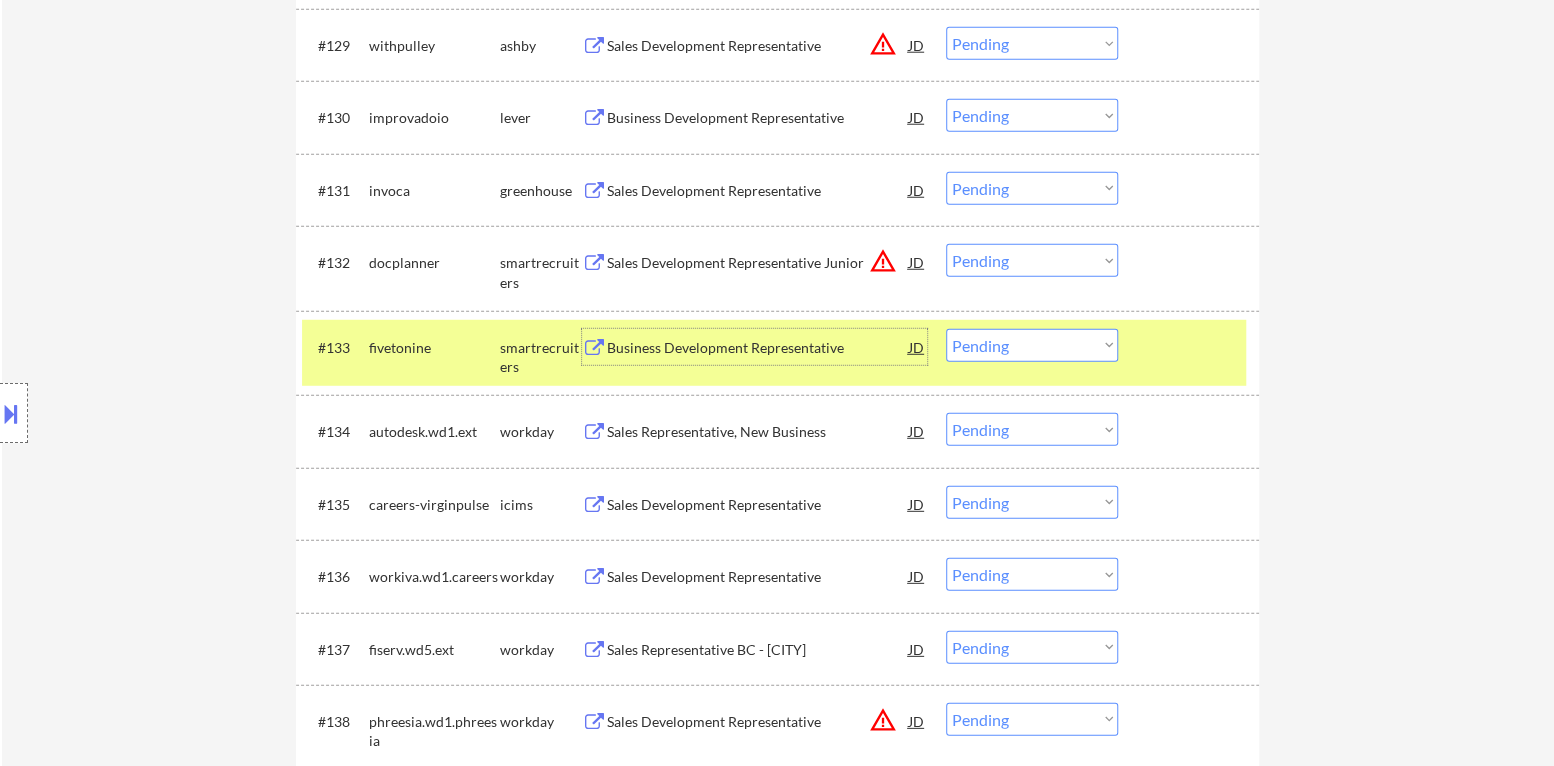 drag, startPoint x: 1001, startPoint y: 344, endPoint x: 996, endPoint y: 356, distance: 13 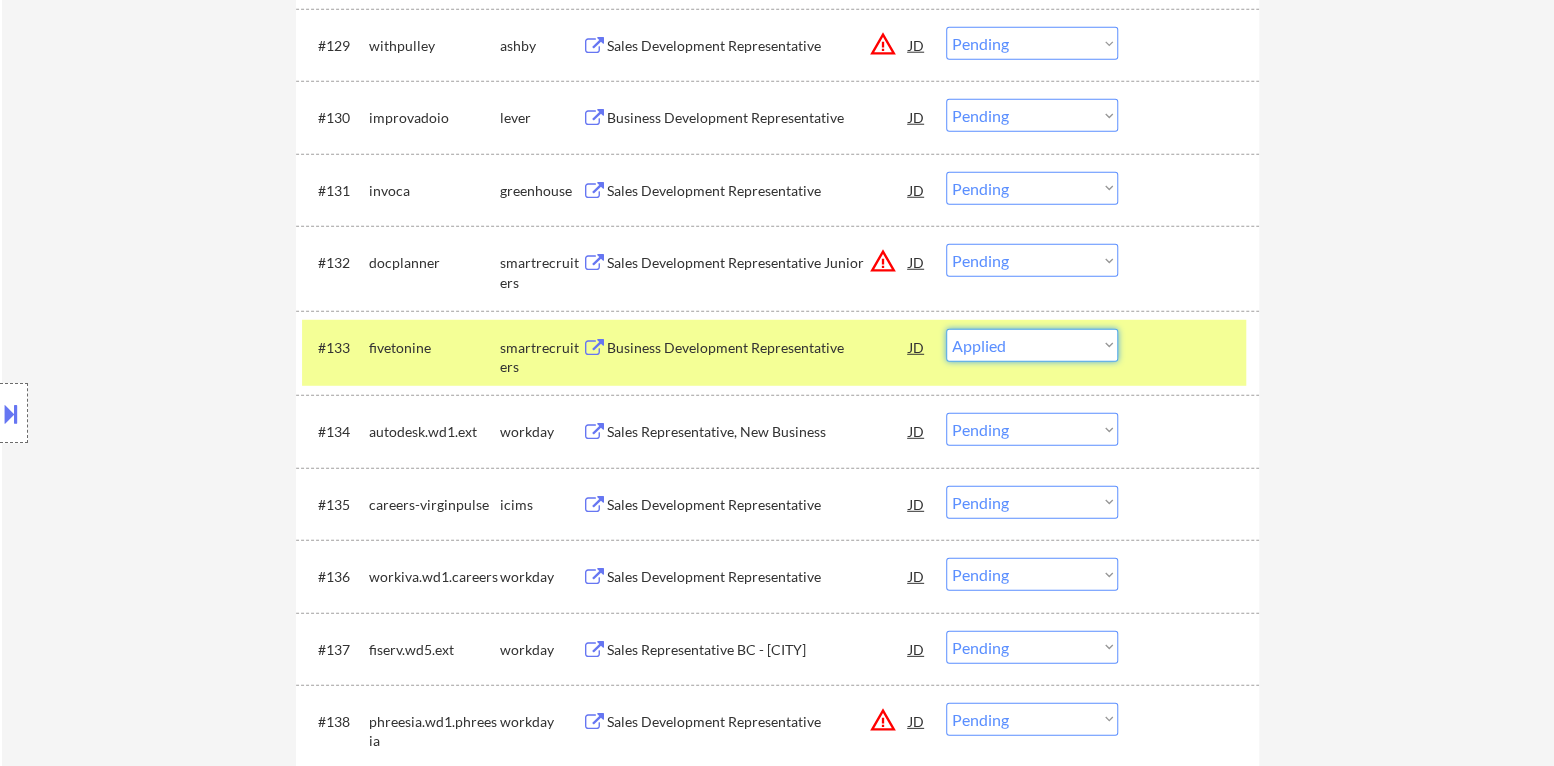 click on "Choose an option... Pending Applied Excluded (Questions) Excluded (Expired) Excluded (Location) Excluded (Bad Match) Excluded (Blocklist) Excluded (Salary) Excluded (Other)" at bounding box center (1032, 345) 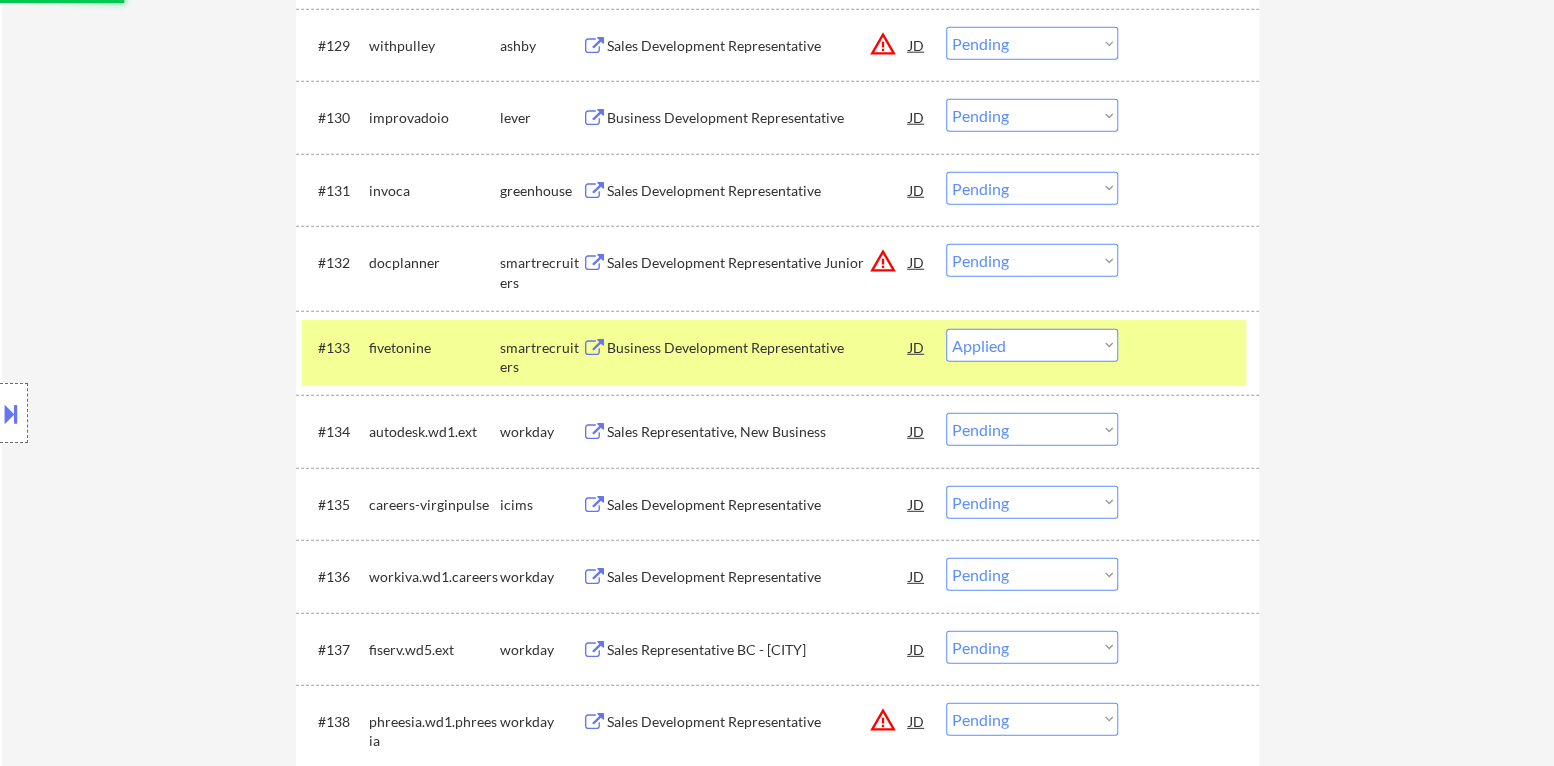 click at bounding box center (1191, 347) 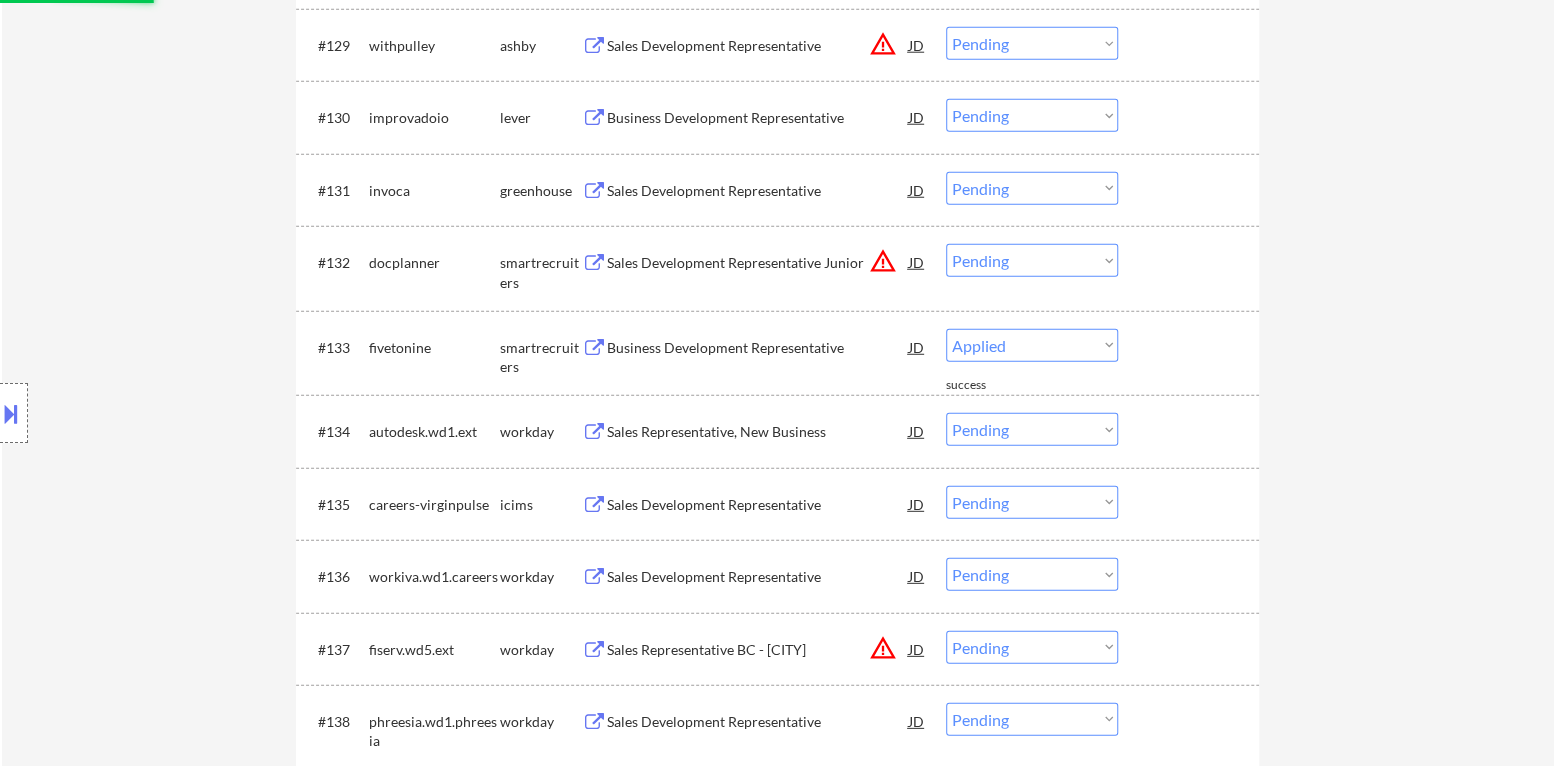 select on ""pending"" 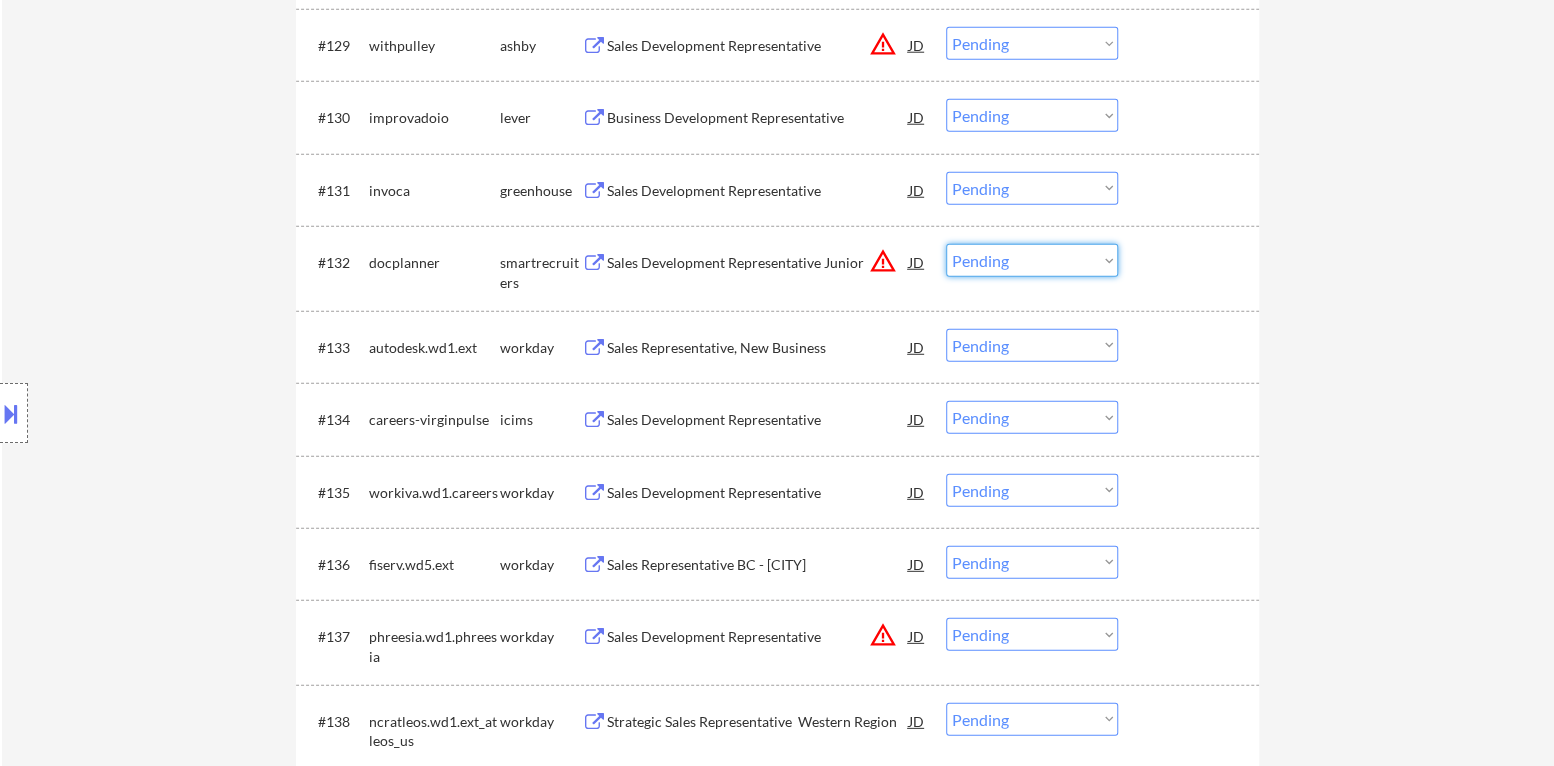 click on "Choose an option... Pending Applied Excluded (Questions) Excluded (Expired) Excluded (Location) Excluded (Bad Match) Excluded (Blocklist) Excluded (Salary) Excluded (Other)" at bounding box center (1032, 260) 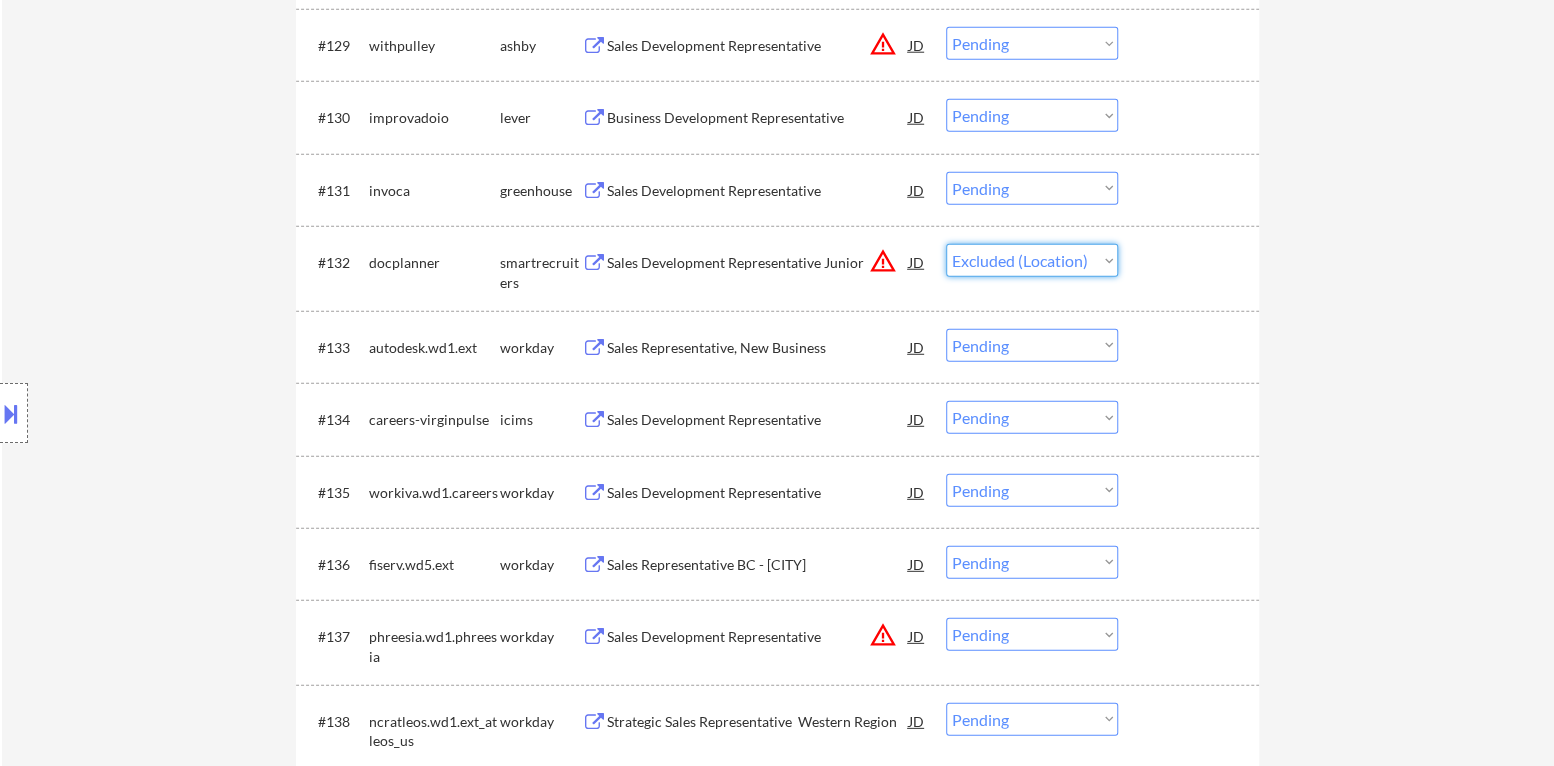 click on "Choose an option... Pending Applied Excluded (Questions) Excluded (Expired) Excluded (Location) Excluded (Bad Match) Excluded (Blocklist) Excluded (Salary) Excluded (Other)" at bounding box center (1032, 260) 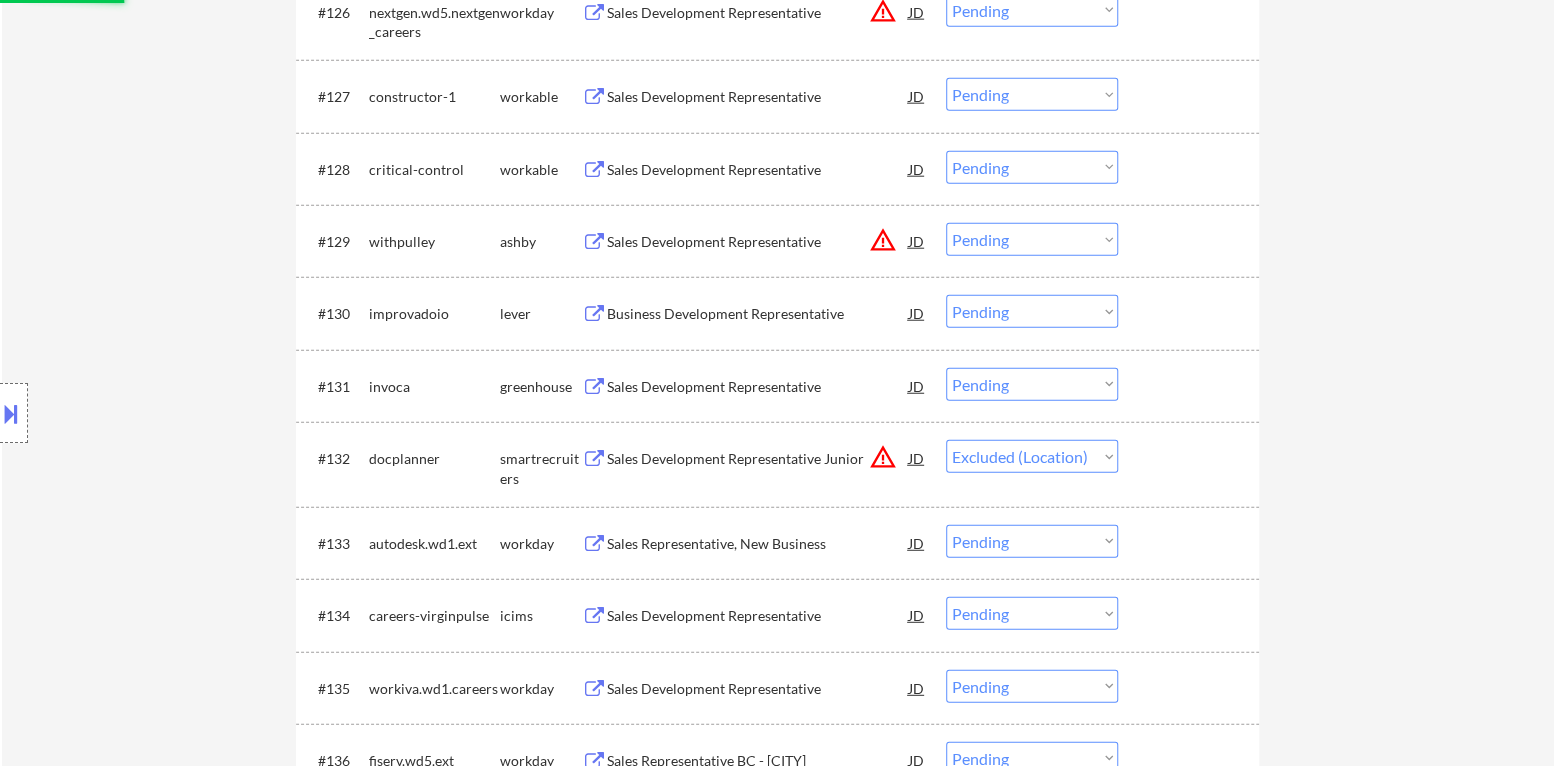 scroll, scrollTop: 2704, scrollLeft: 0, axis: vertical 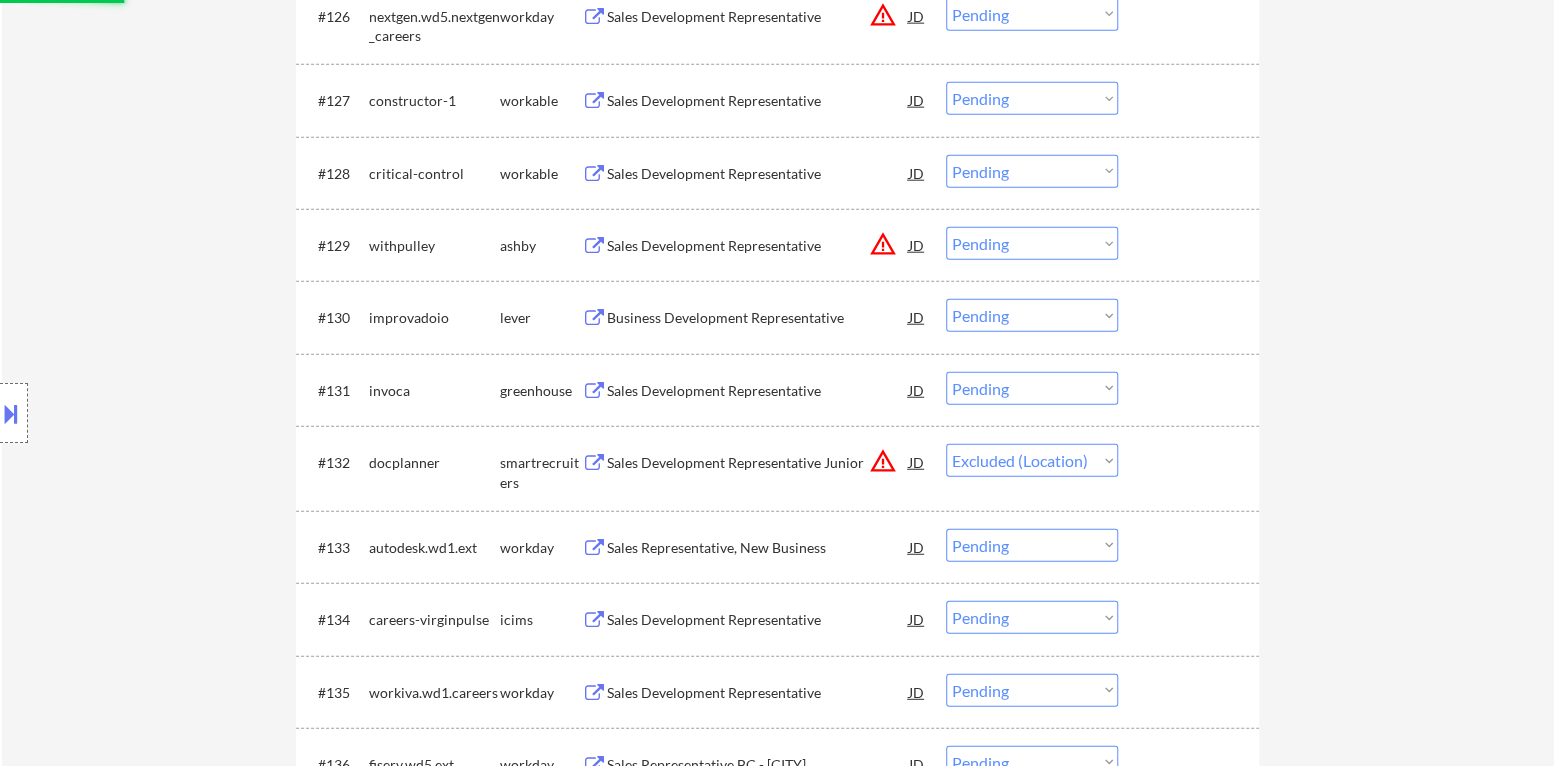 click on "Sales Development Representative" at bounding box center [758, 391] 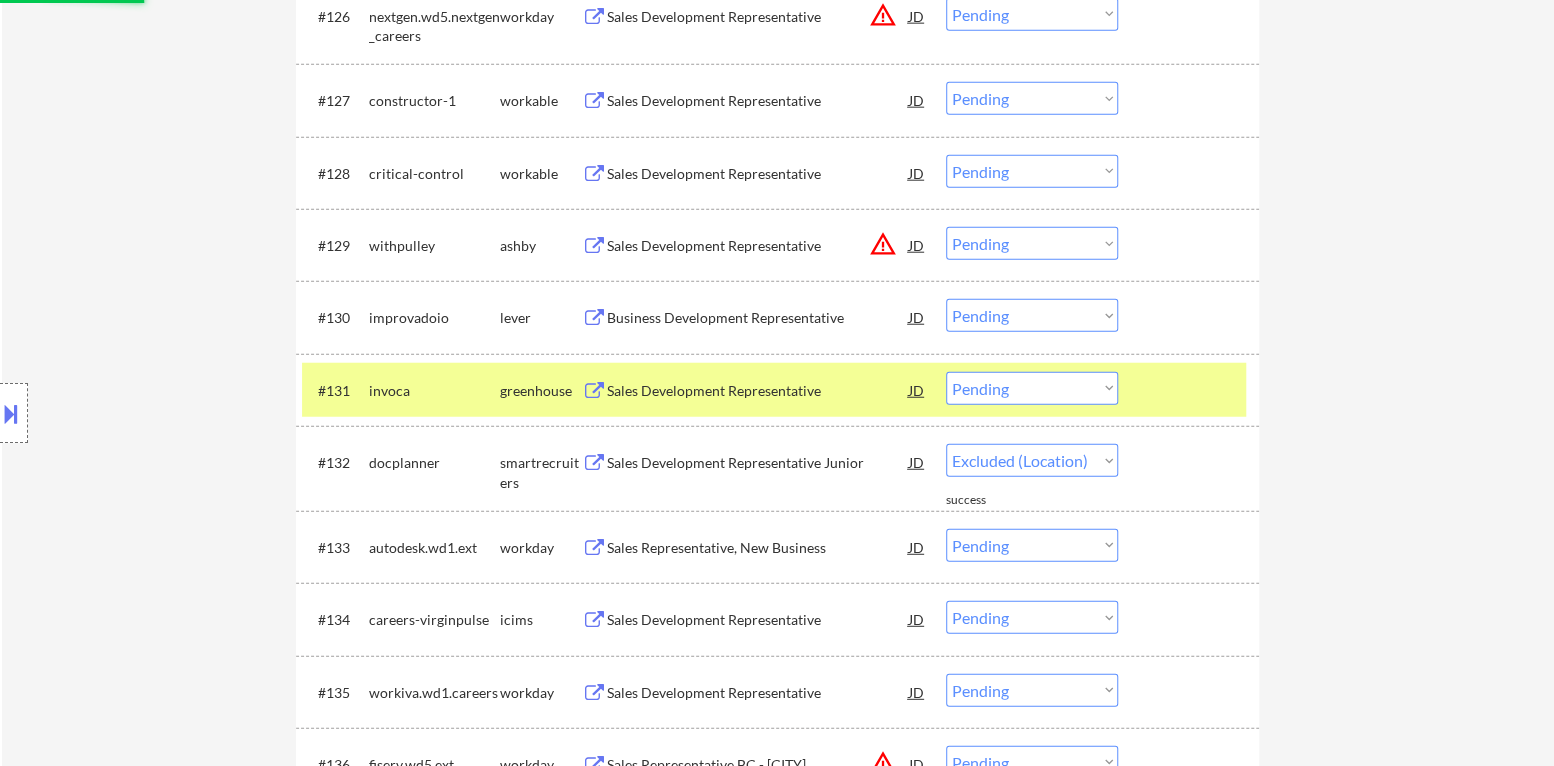 select on ""pending"" 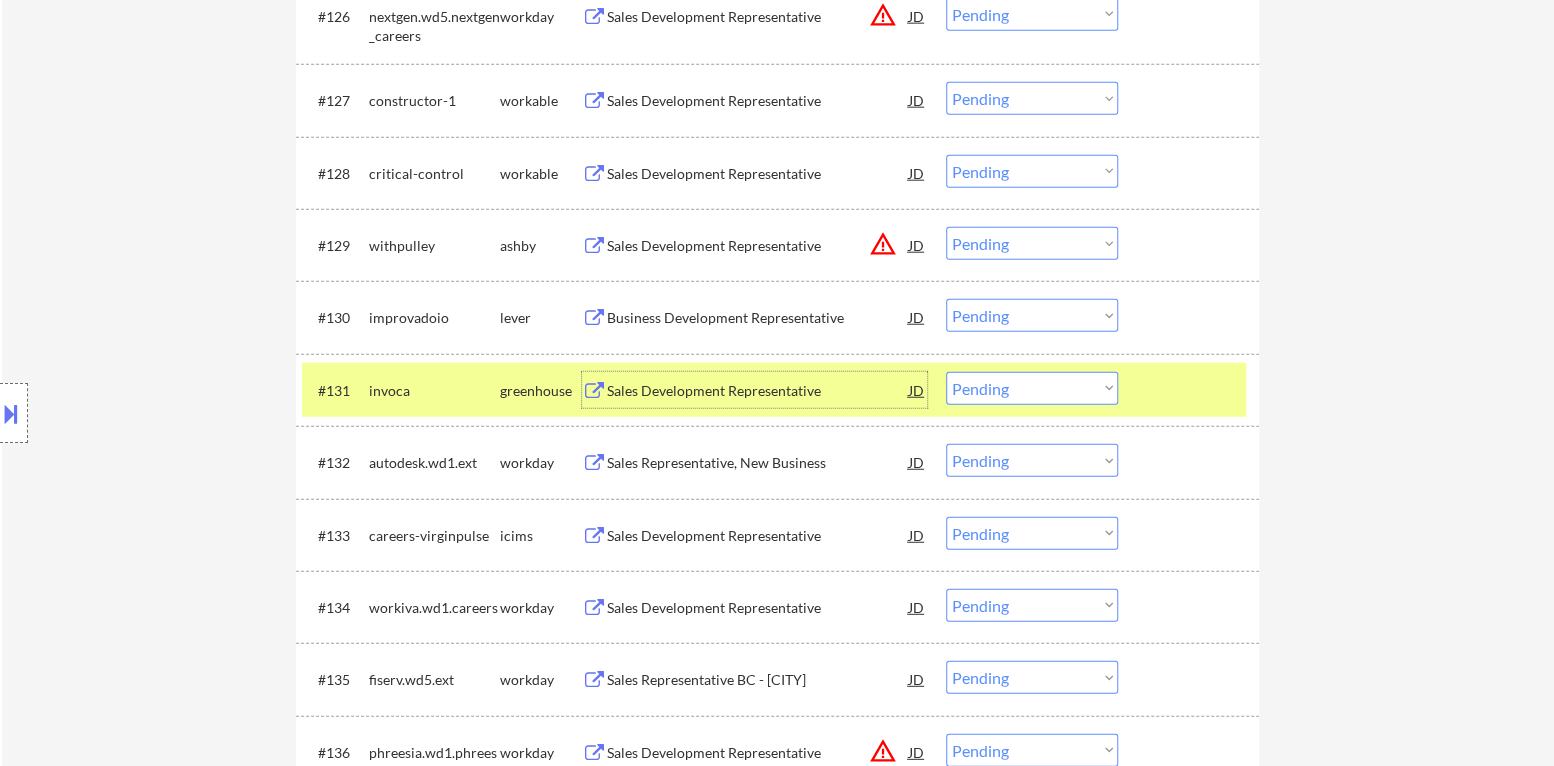 click on "Choose an option... Pending Applied Excluded (Questions) Excluded (Expired) Excluded (Location) Excluded (Bad Match) Excluded (Blocklist) Excluded (Salary) Excluded (Other)" at bounding box center (1032, 388) 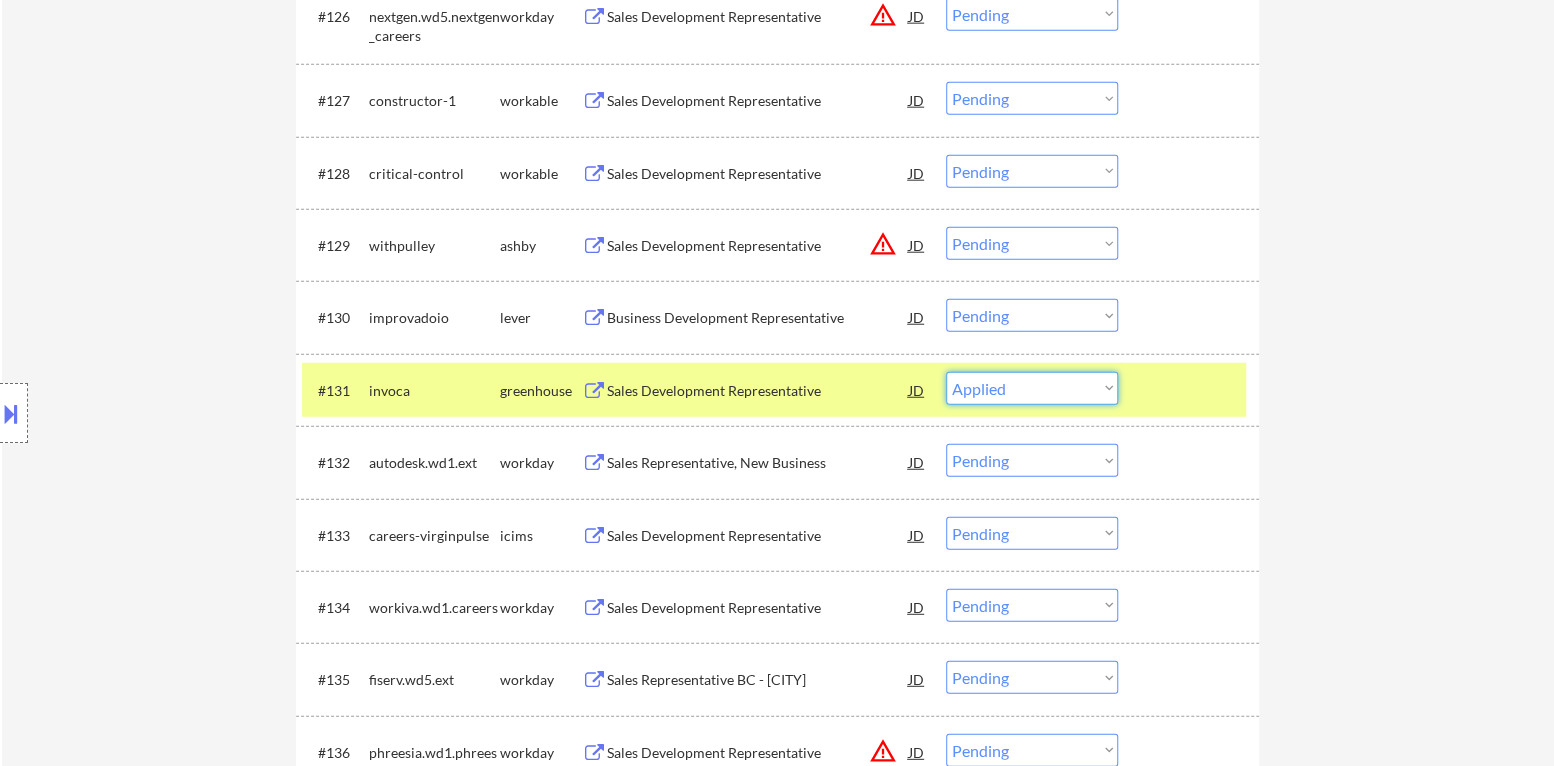 click on "Choose an option... Pending Applied Excluded (Questions) Excluded (Expired) Excluded (Location) Excluded (Bad Match) Excluded (Blocklist) Excluded (Salary) Excluded (Other)" at bounding box center [1032, 388] 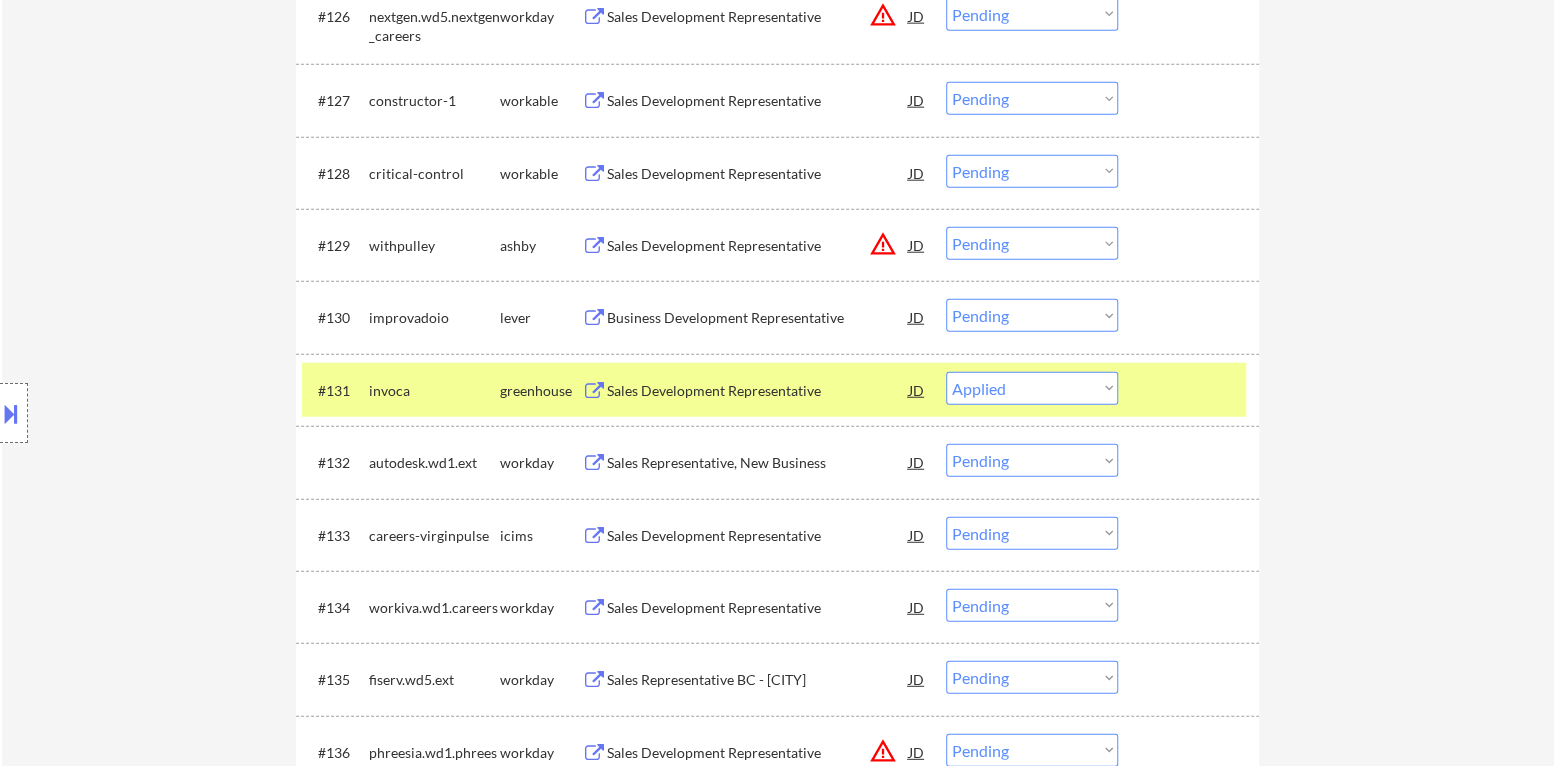click at bounding box center (1191, 390) 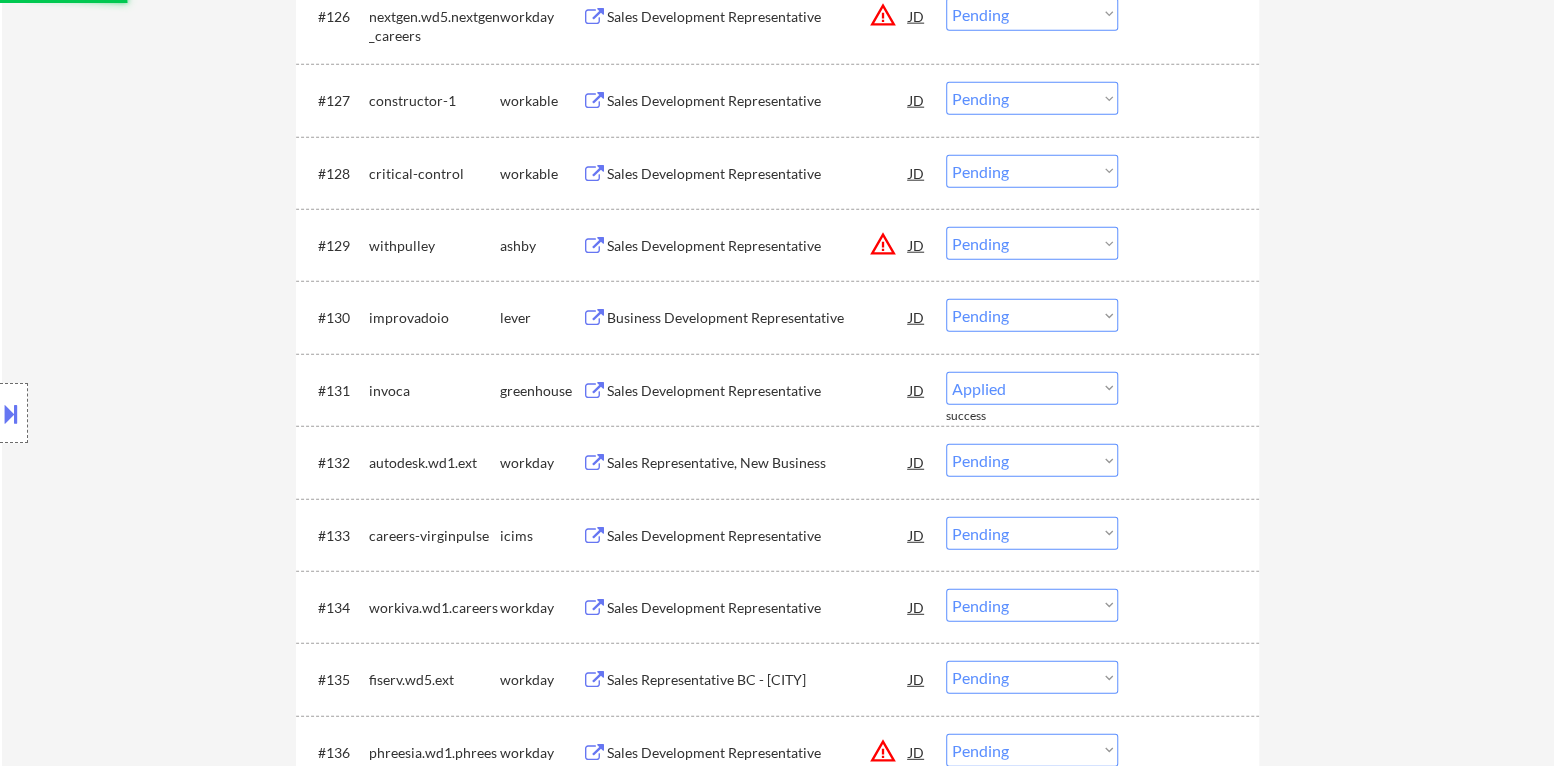 select on ""pending"" 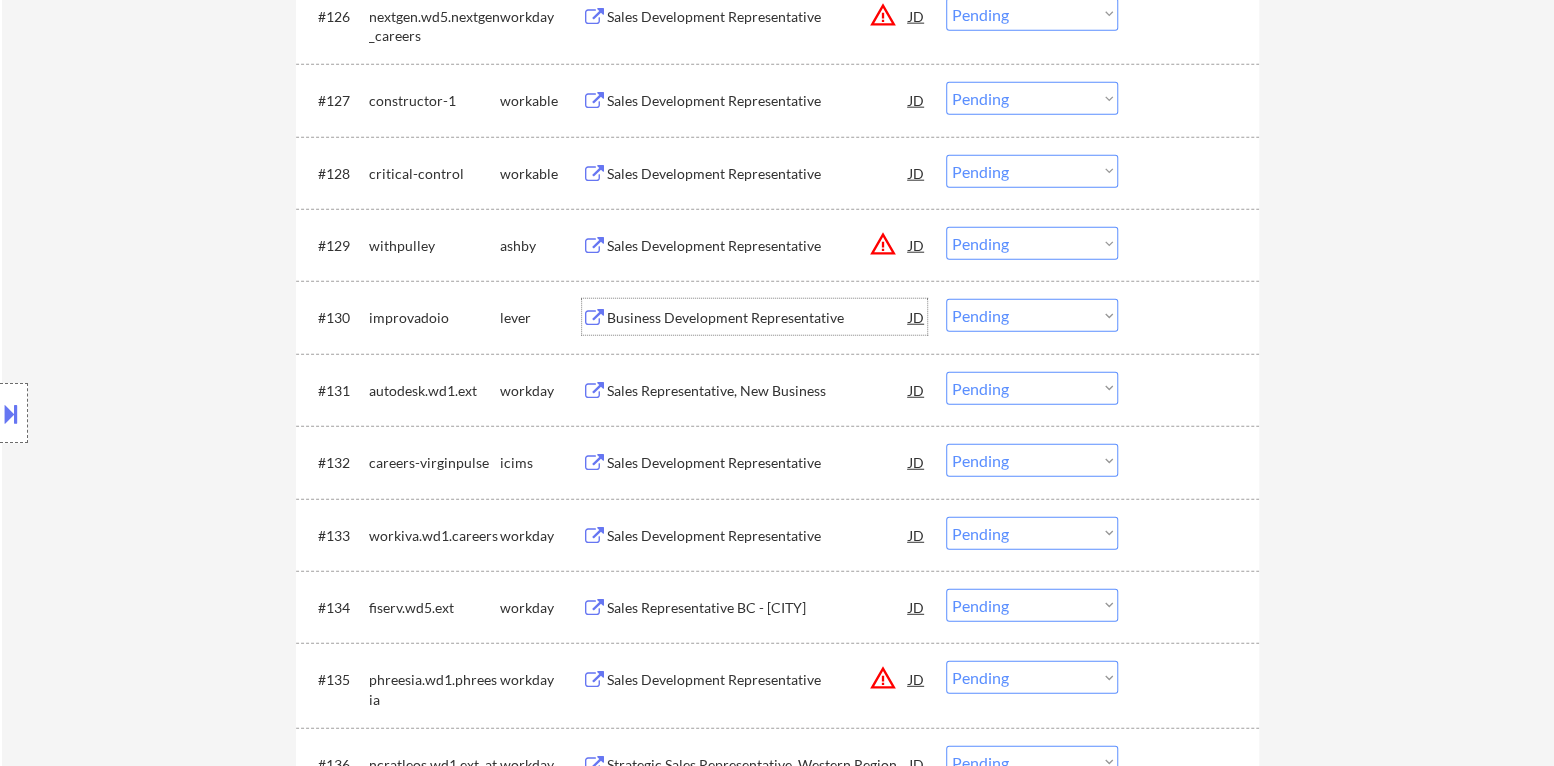 click on "Business Development Representative" at bounding box center (758, 318) 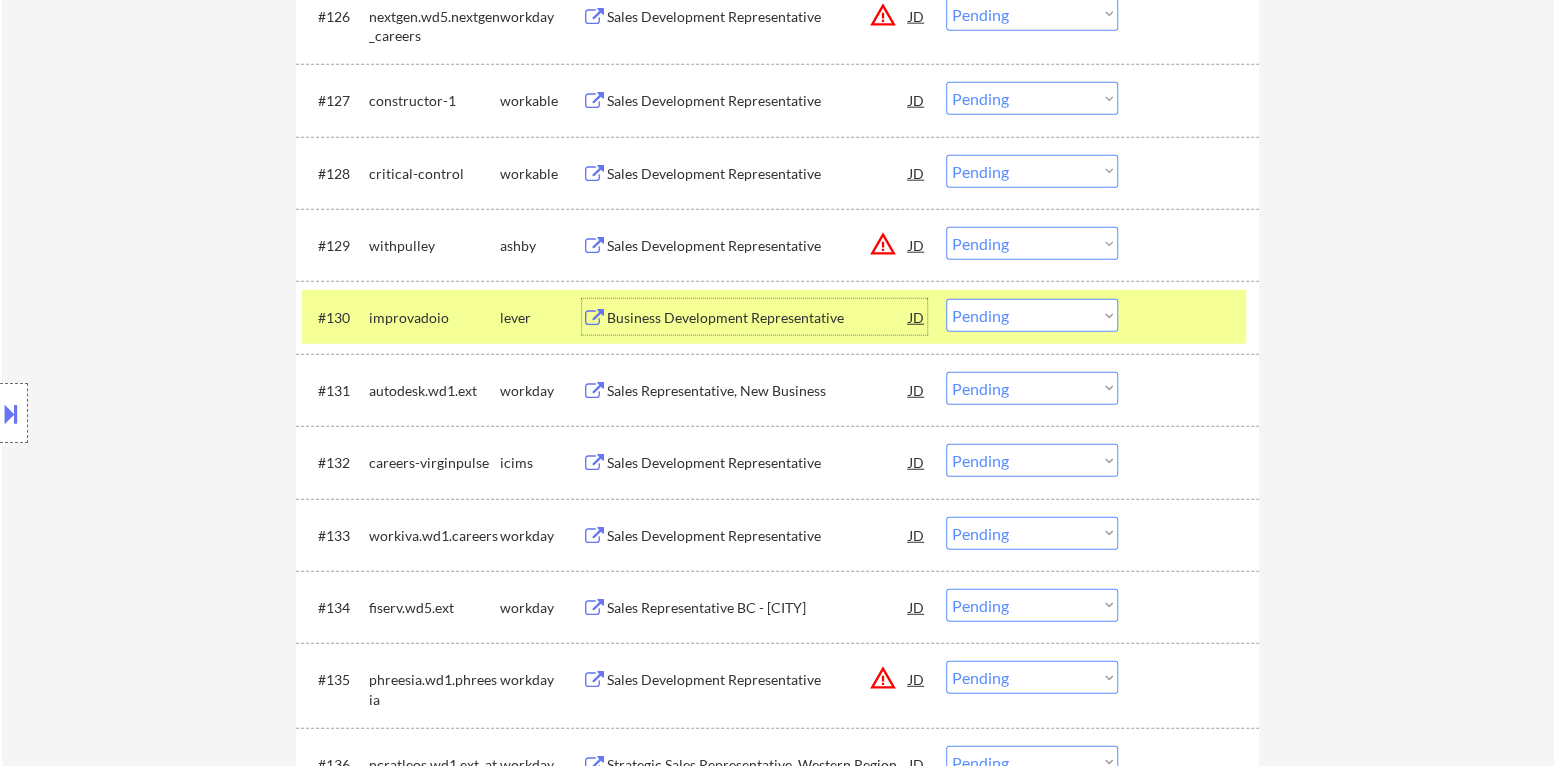 click on "Choose an option... Pending Applied Excluded (Questions) Excluded (Expired) Excluded (Location) Excluded (Bad Match) Excluded (Blocklist) Excluded (Salary) Excluded (Other)" at bounding box center (1032, 315) 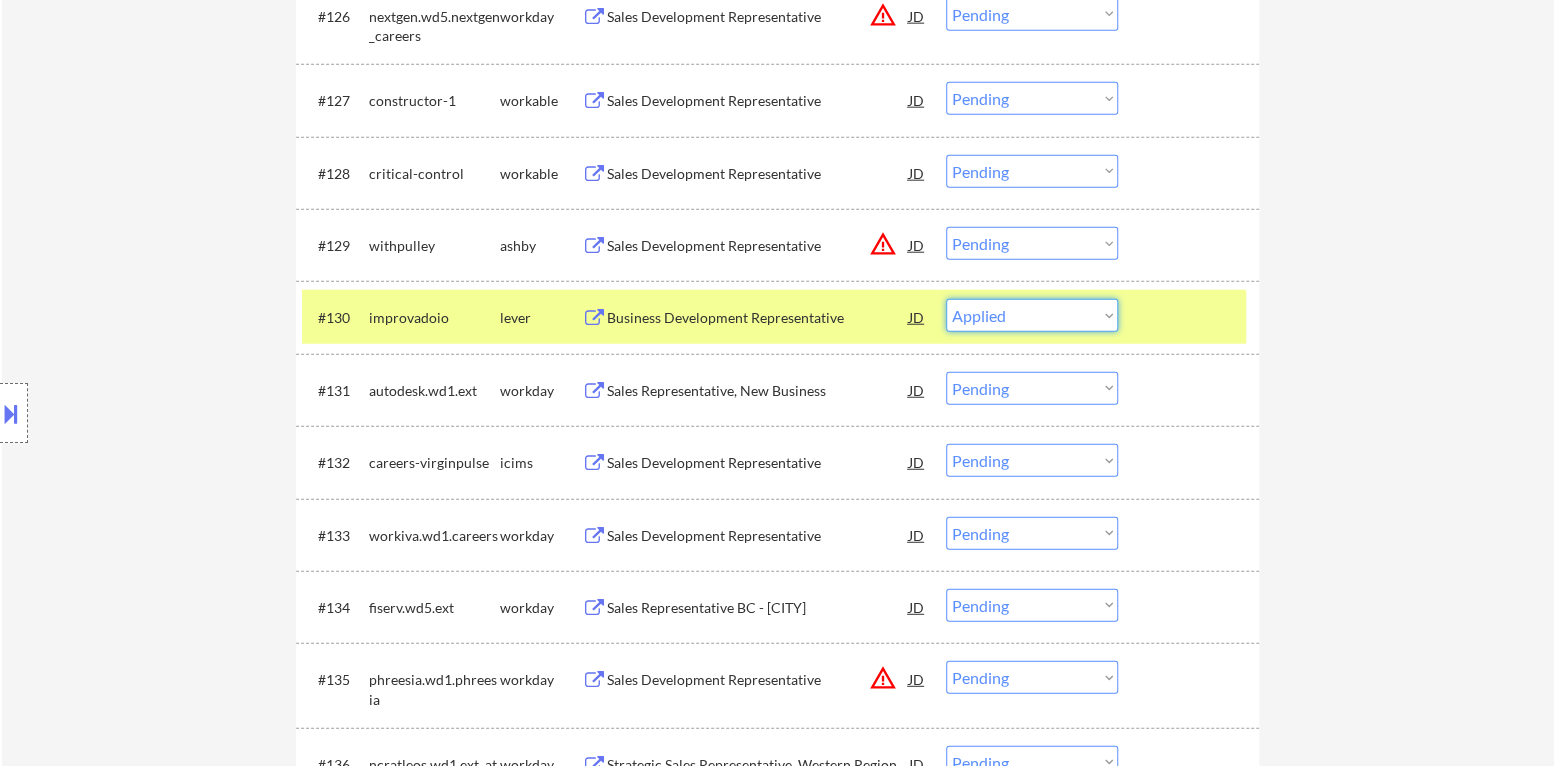 click on "Choose an option... Pending Applied Excluded (Questions) Excluded (Expired) Excluded (Location) Excluded (Bad Match) Excluded (Blocklist) Excluded (Salary) Excluded (Other)" at bounding box center [1032, 315] 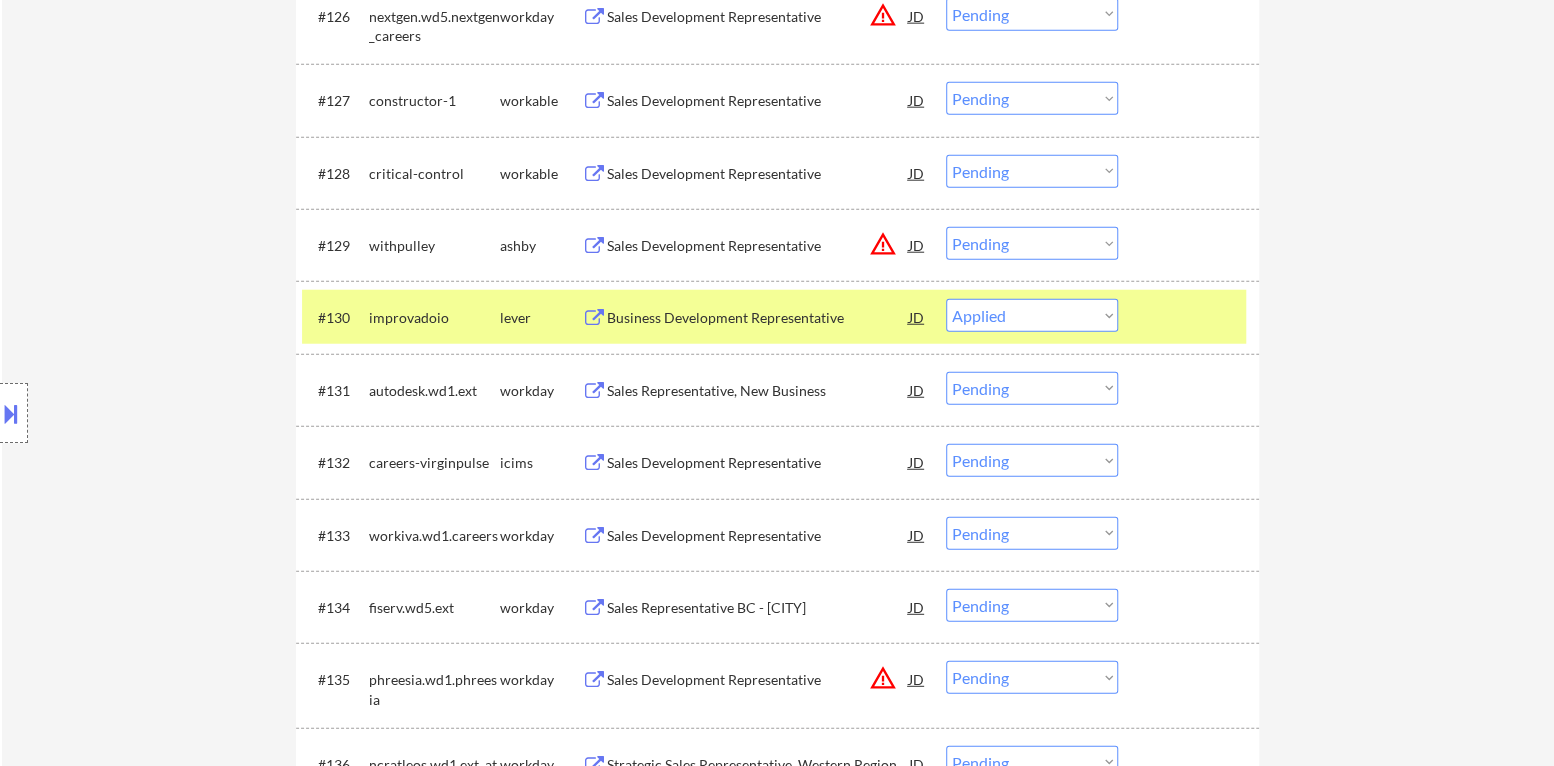 click at bounding box center [1191, 317] 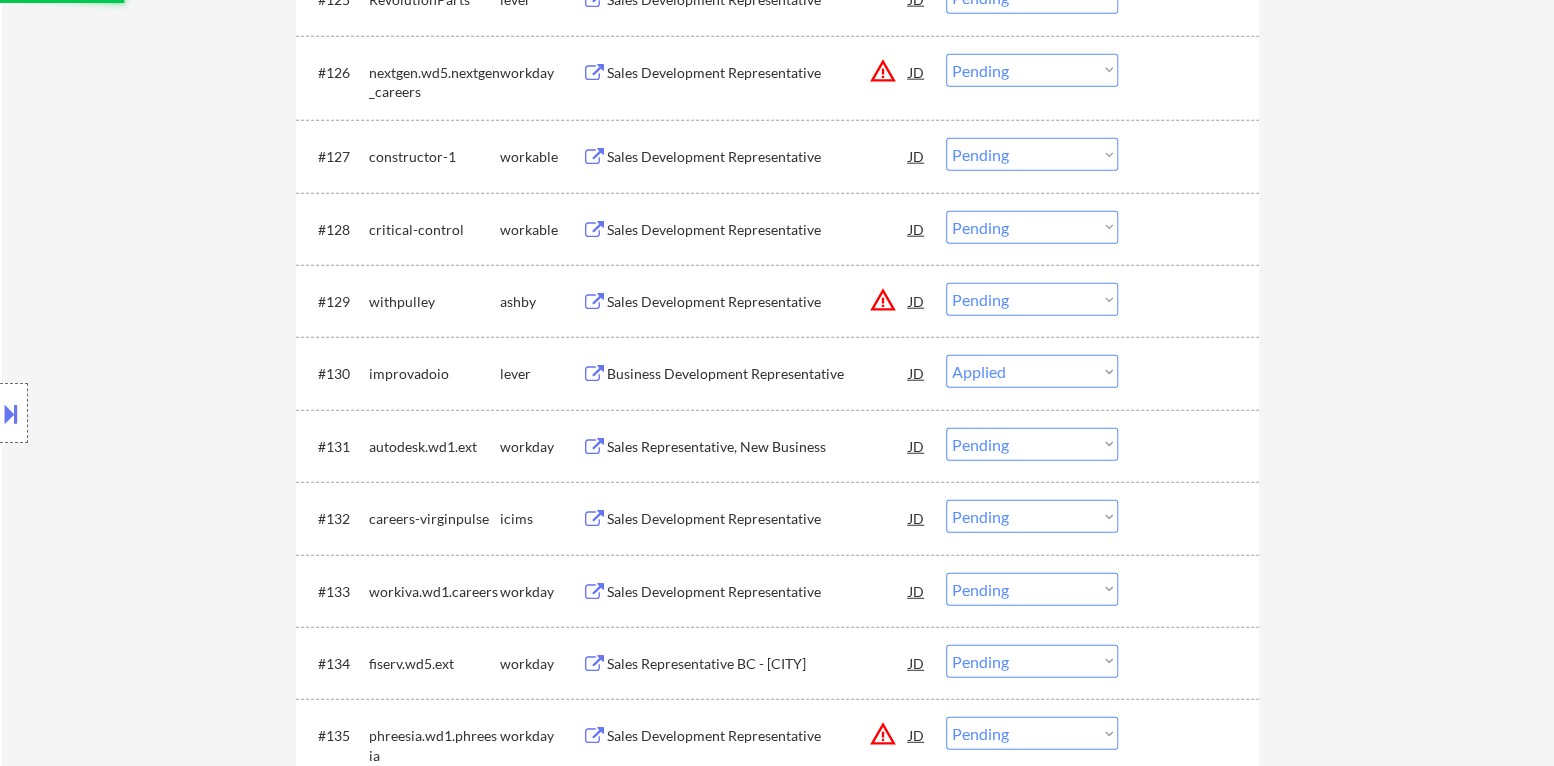 scroll, scrollTop: 2604, scrollLeft: 0, axis: vertical 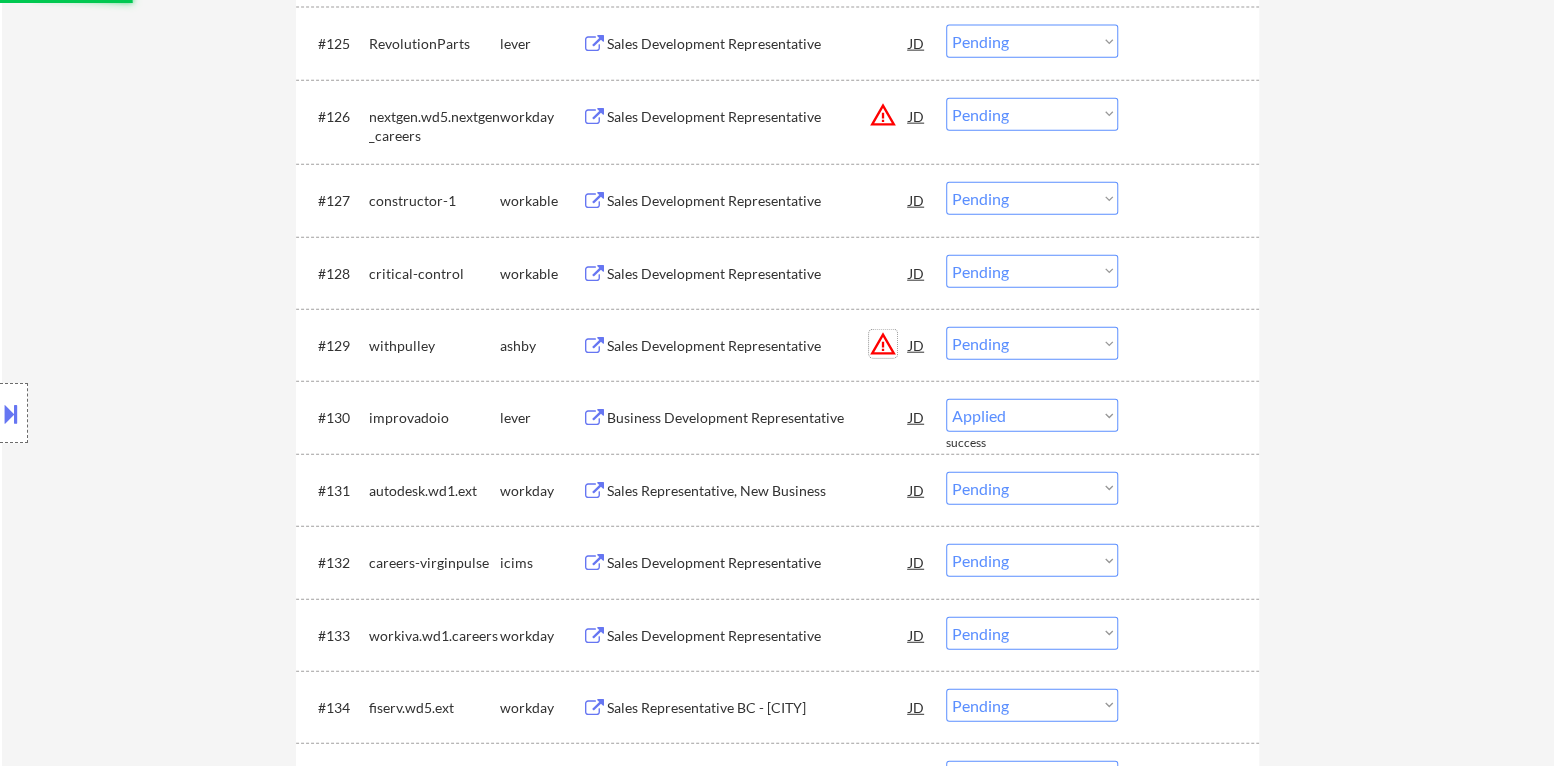 click on "warning_amber" at bounding box center (883, 344) 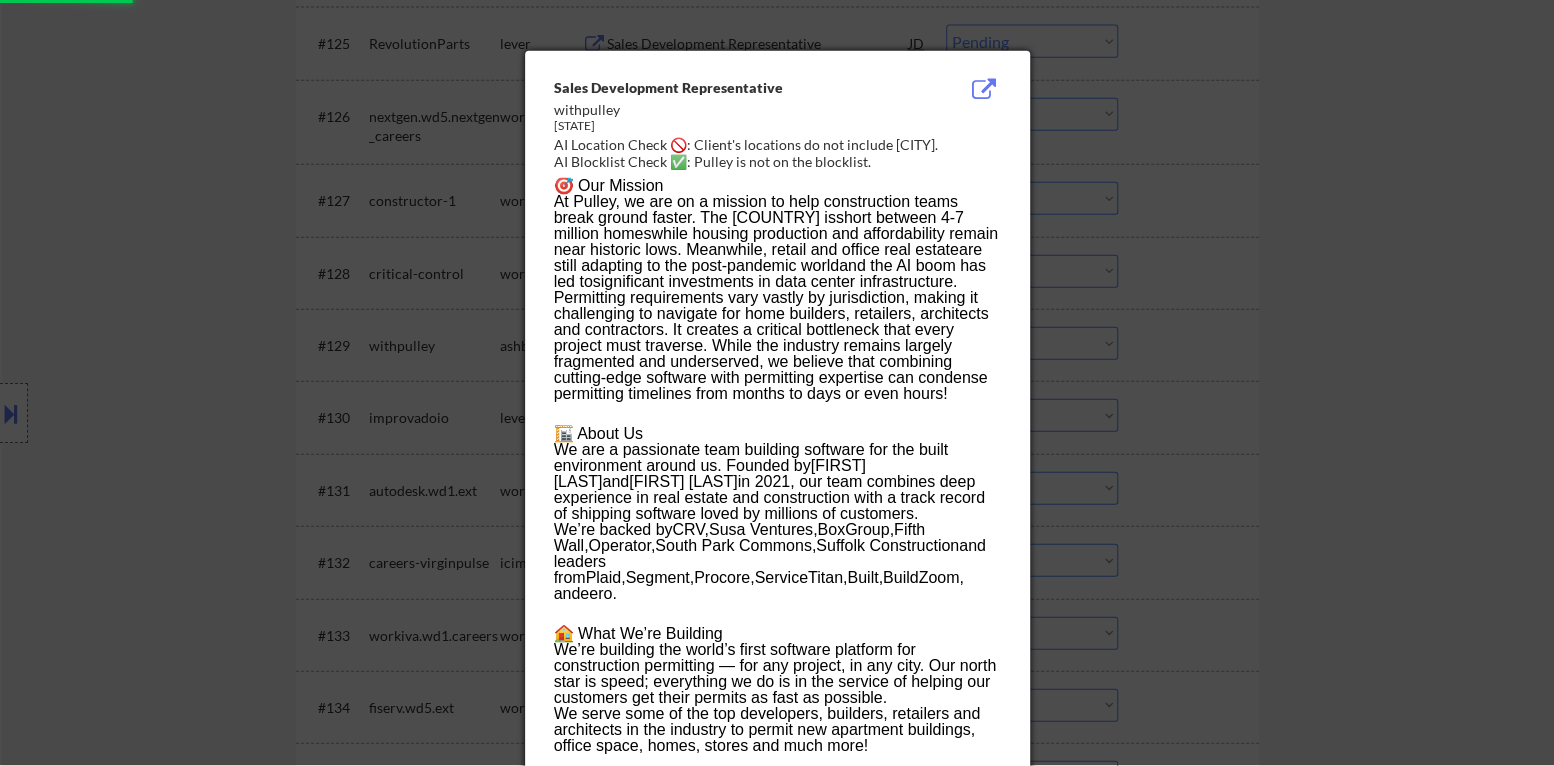 select on ""pending"" 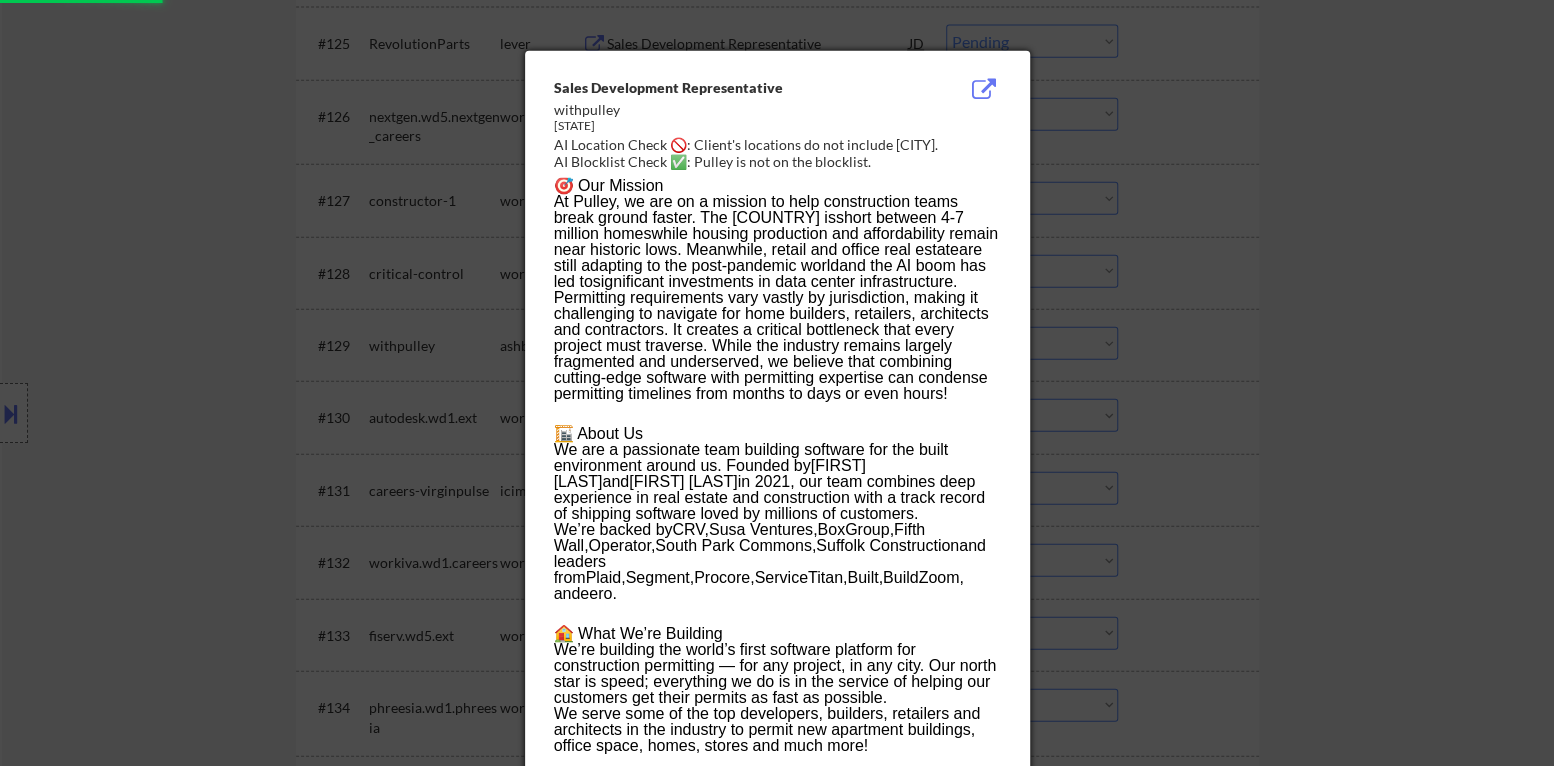 click at bounding box center [777, 383] 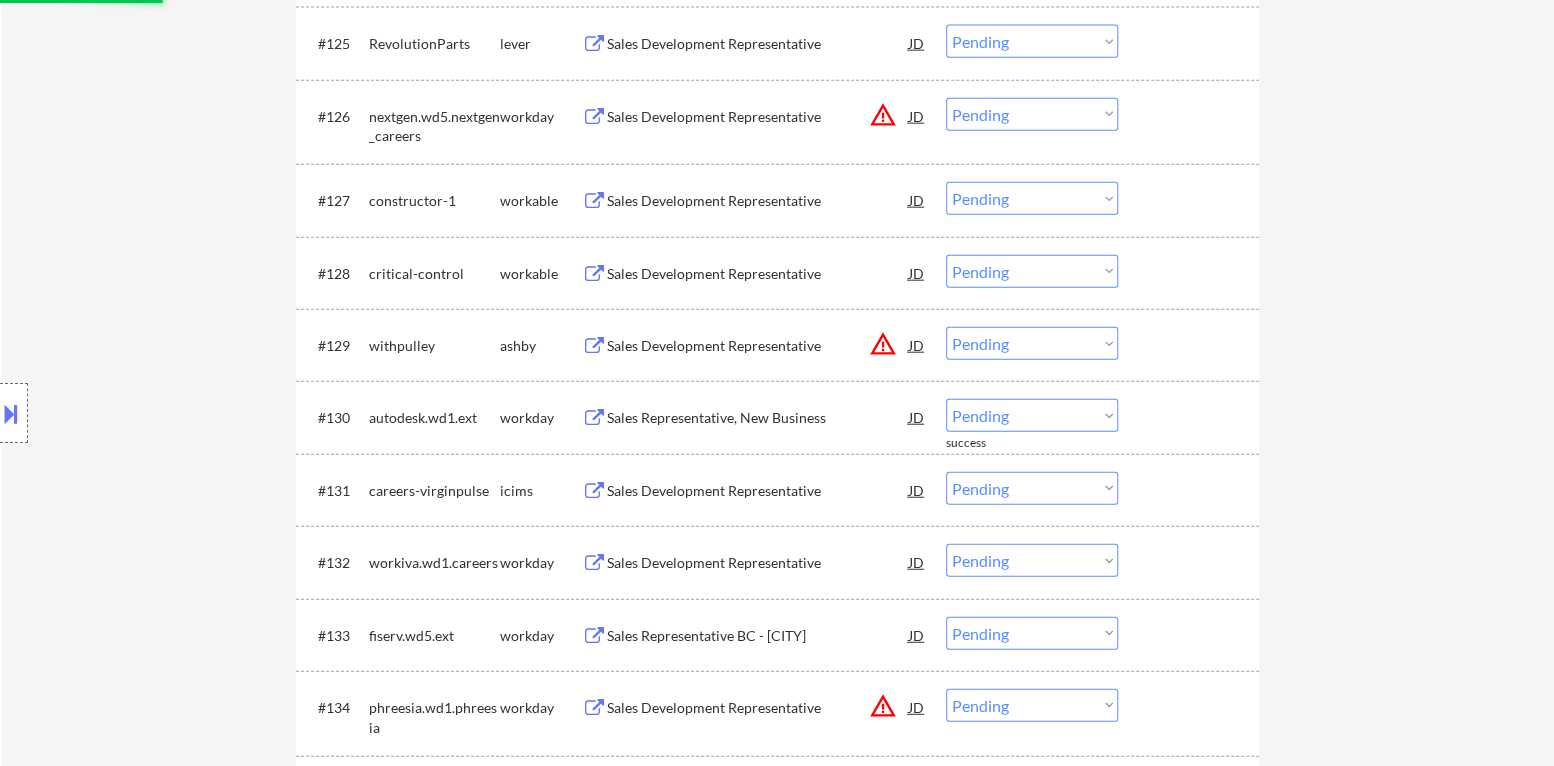 click on "Choose an option... Pending Applied Excluded (Questions) Excluded (Expired) Excluded (Location) Excluded (Bad Match) Excluded (Blocklist) Excluded (Salary) Excluded (Other)" at bounding box center (1032, 343) 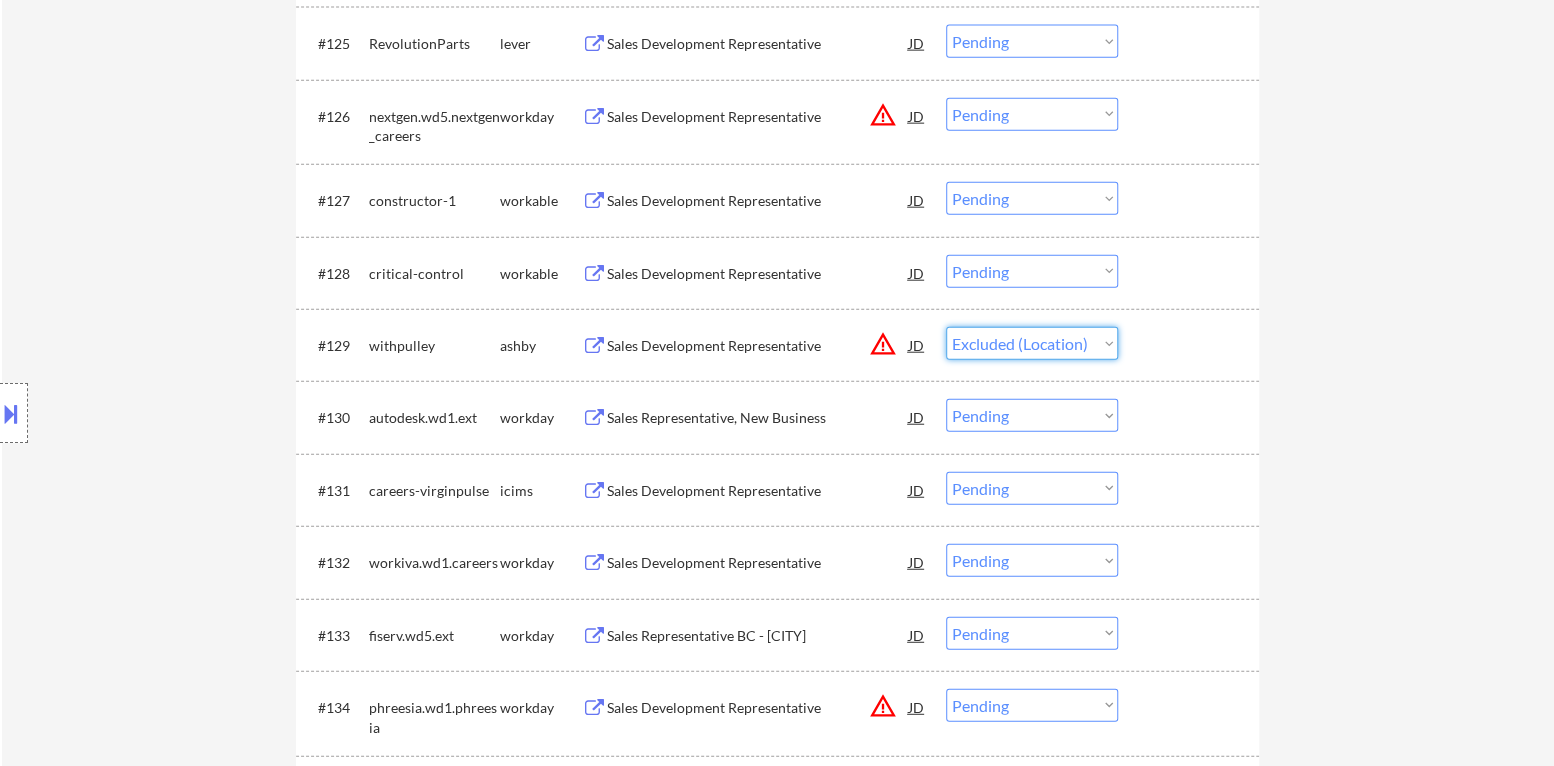 click on "Choose an option... Pending Applied Excluded (Questions) Excluded (Expired) Excluded (Location) Excluded (Bad Match) Excluded (Blocklist) Excluded (Salary) Excluded (Other)" at bounding box center (1032, 343) 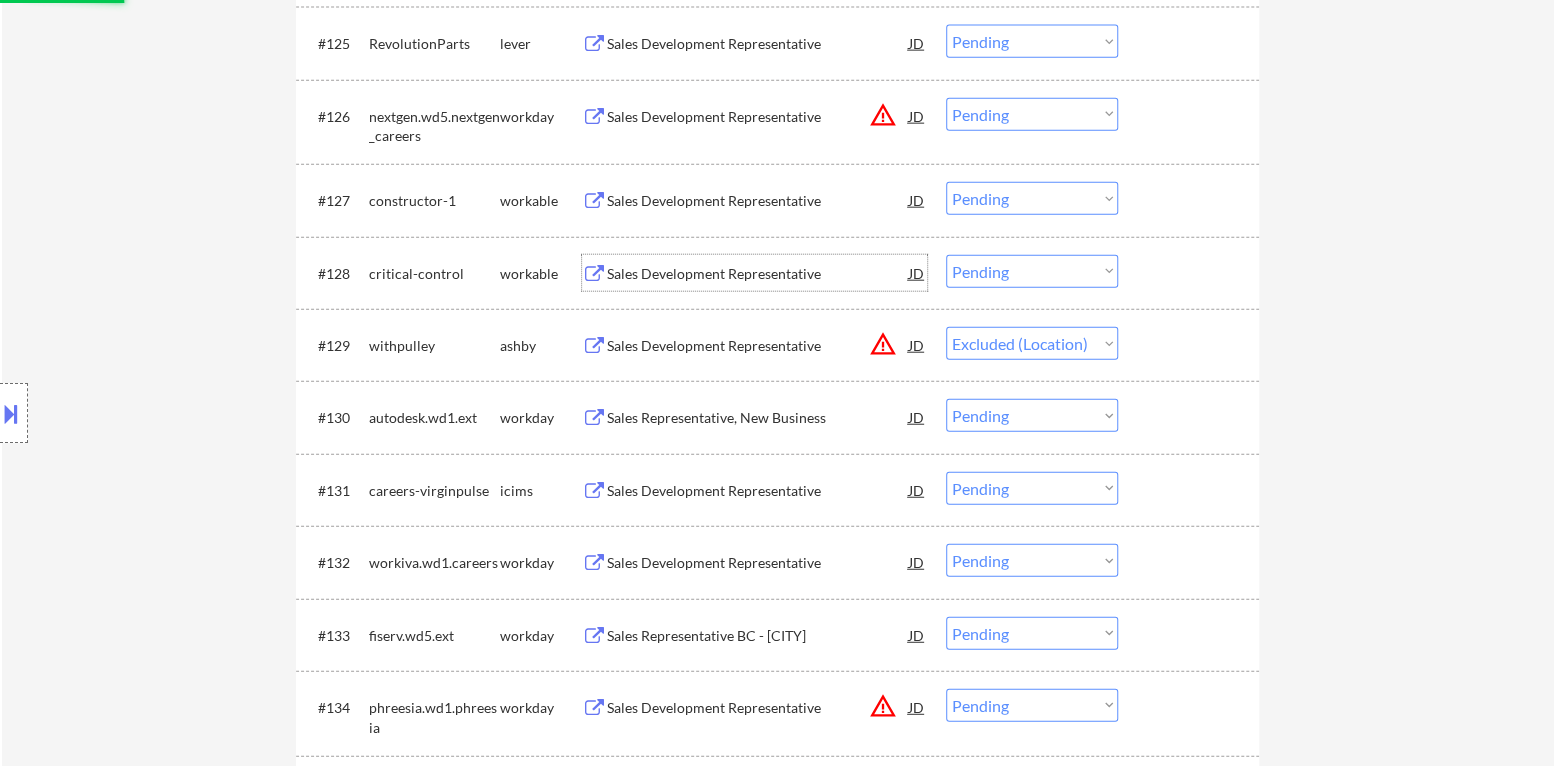 click on "Sales Development Representative" at bounding box center [758, 274] 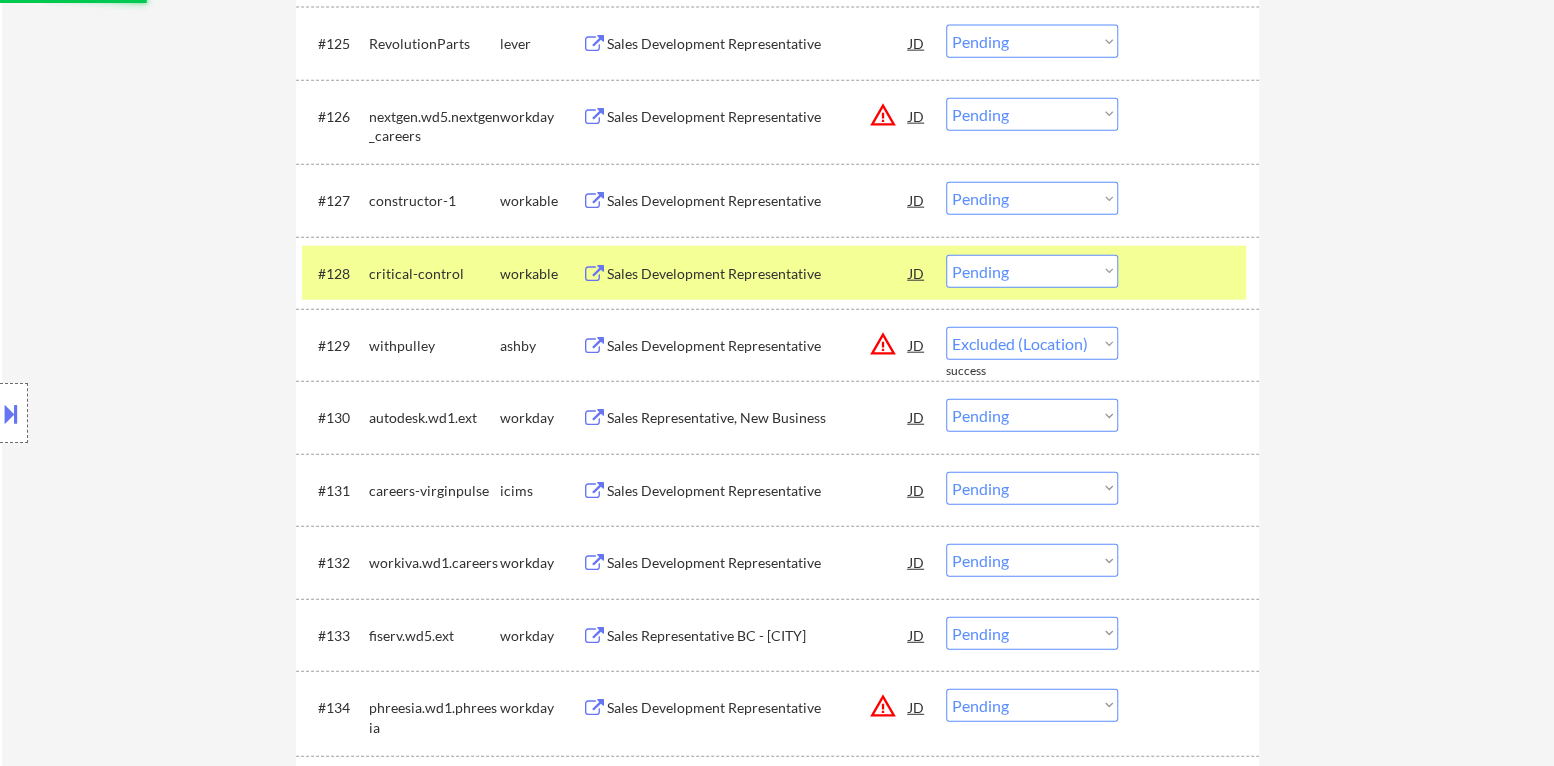 select on ""pending"" 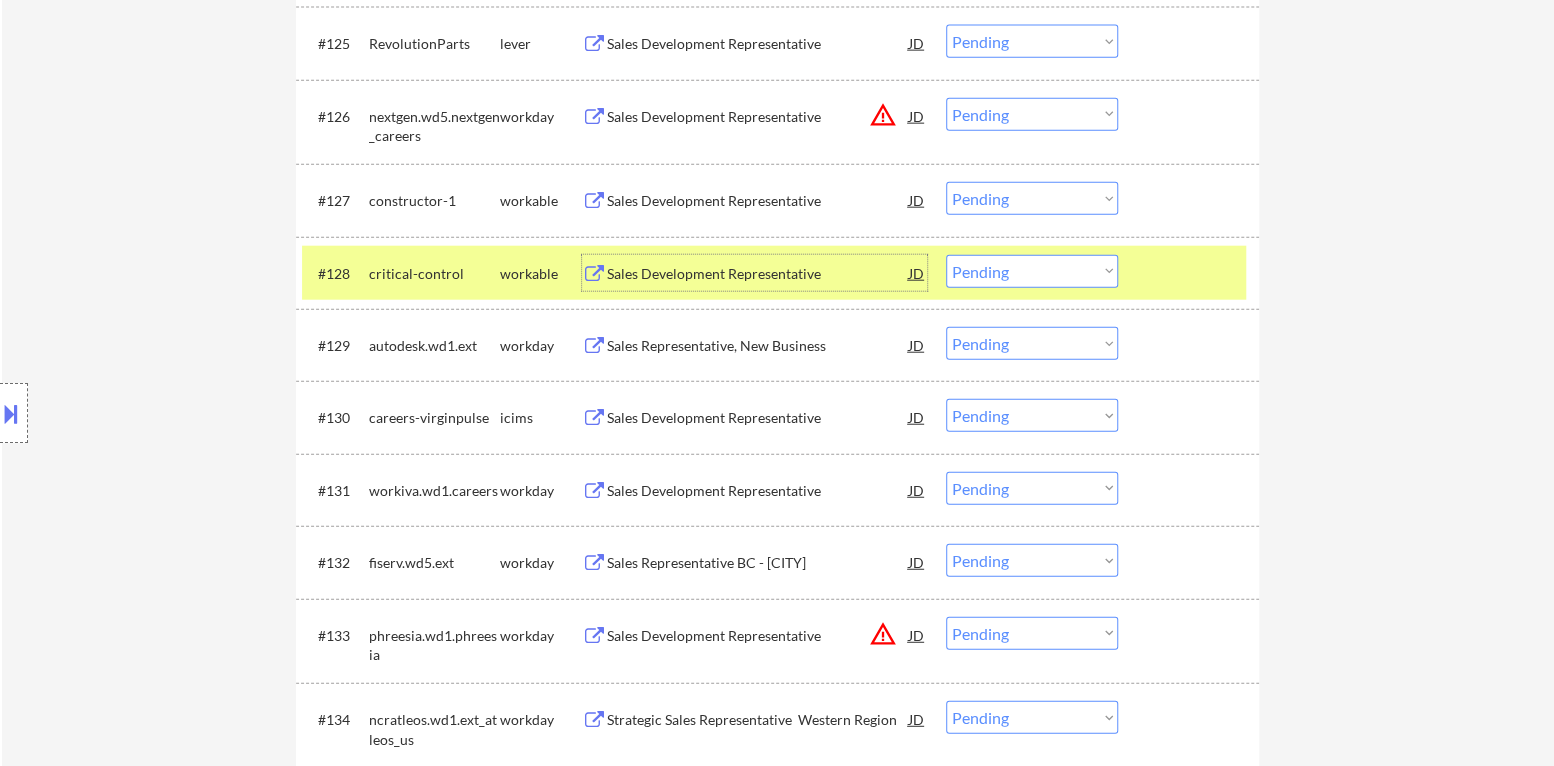 click on "Choose an option... Pending Applied Excluded (Questions) Excluded (Expired) Excluded (Location) Excluded (Bad Match) Excluded (Blocklist) Excluded (Salary) Excluded (Other)" at bounding box center [1032, 271] 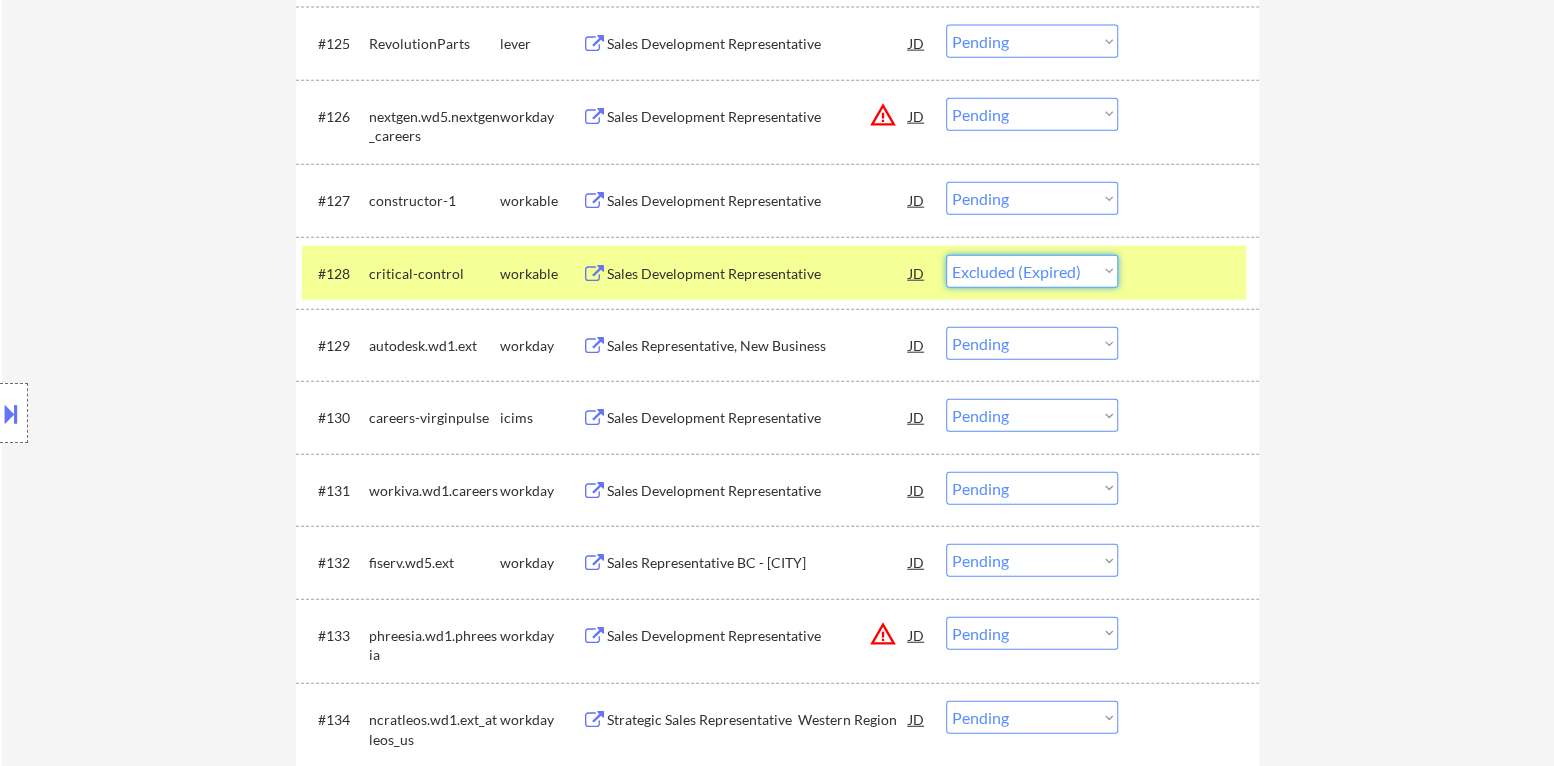 click on "Choose an option... Pending Applied Excluded (Questions) Excluded (Expired) Excluded (Location) Excluded (Bad Match) Excluded (Blocklist) Excluded (Salary) Excluded (Other)" at bounding box center (1032, 271) 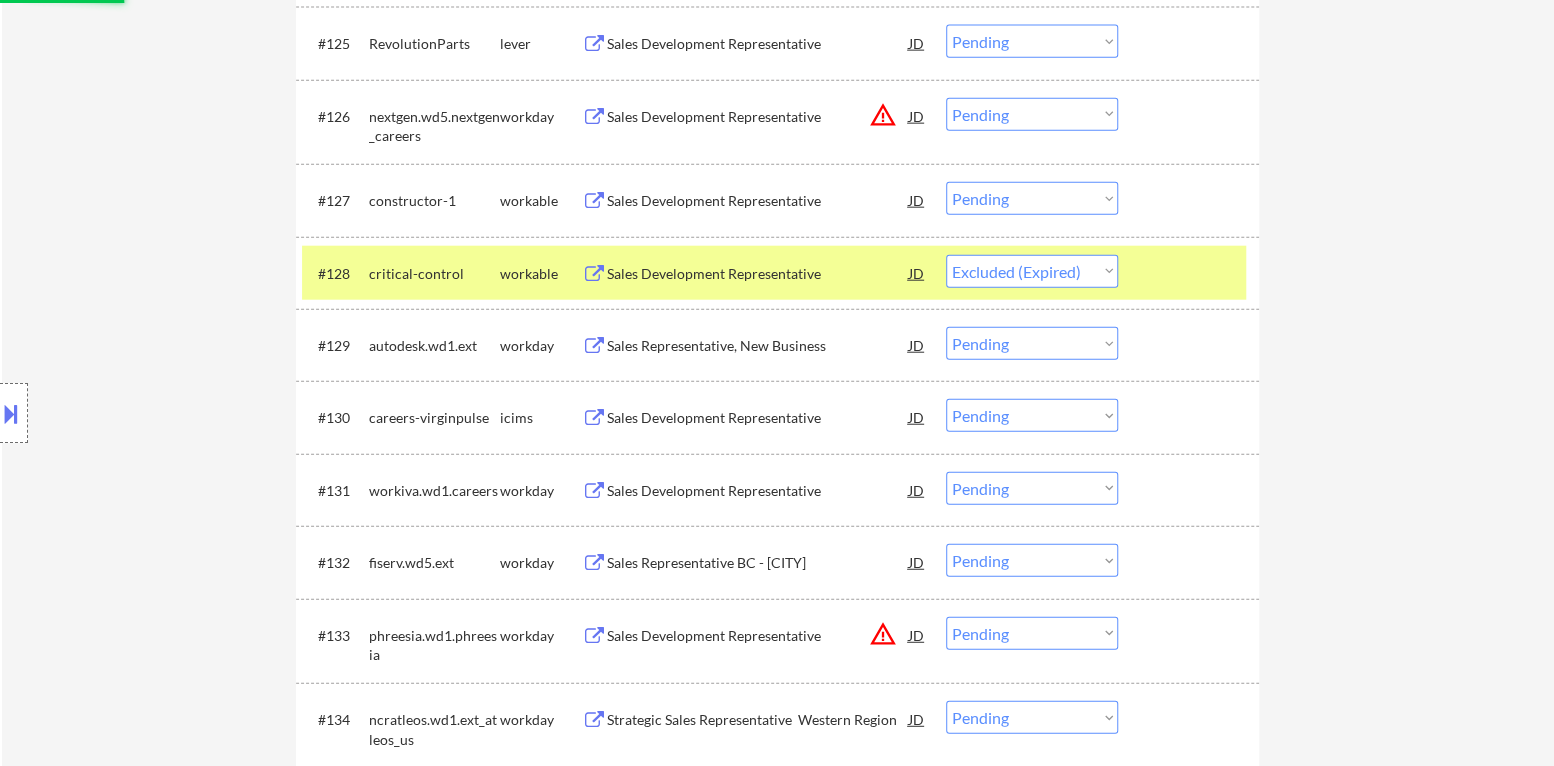 drag, startPoint x: 1156, startPoint y: 280, endPoint x: 1145, endPoint y: 280, distance: 11 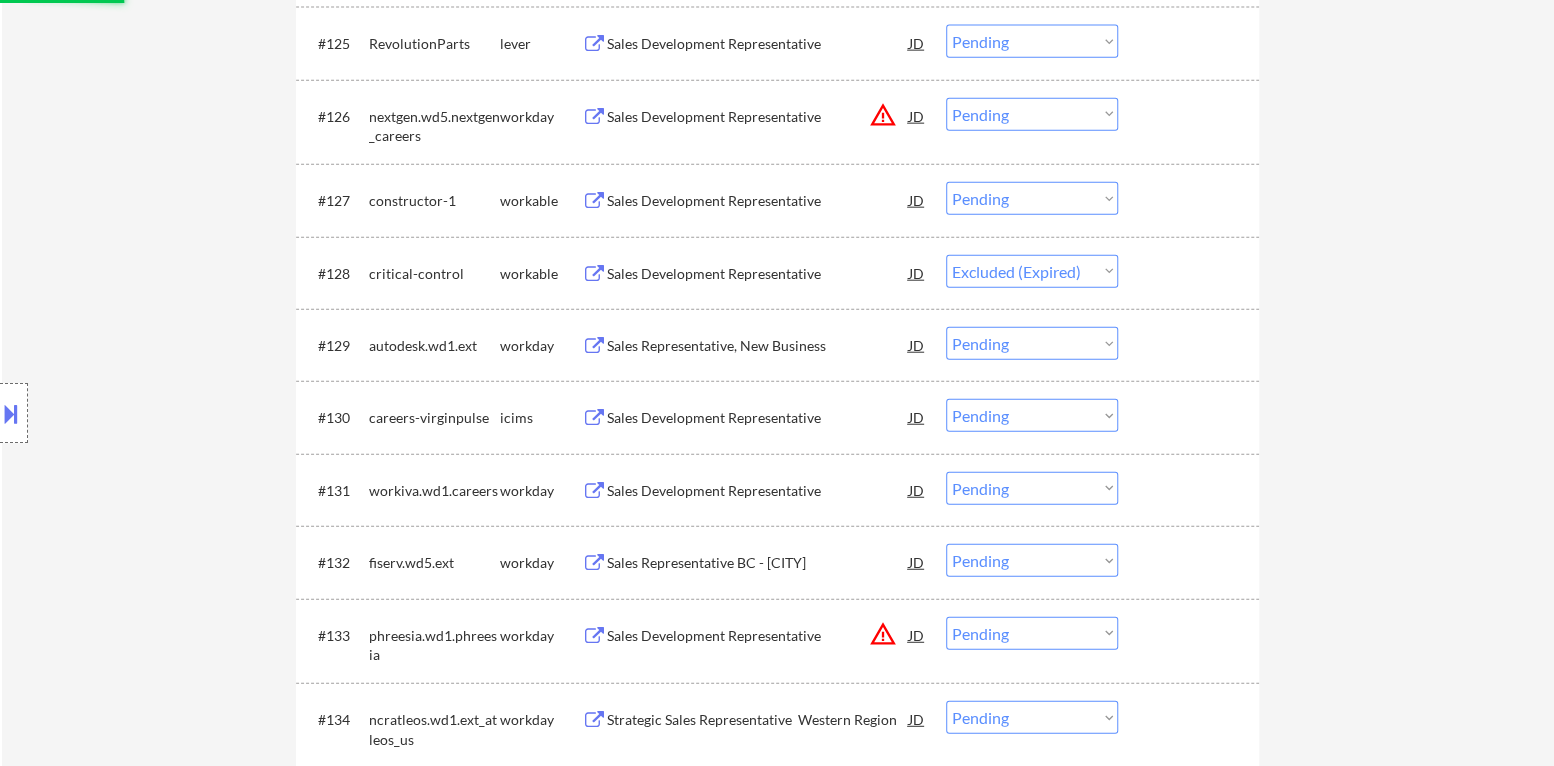 click on "Sales Development Representative" at bounding box center (758, 201) 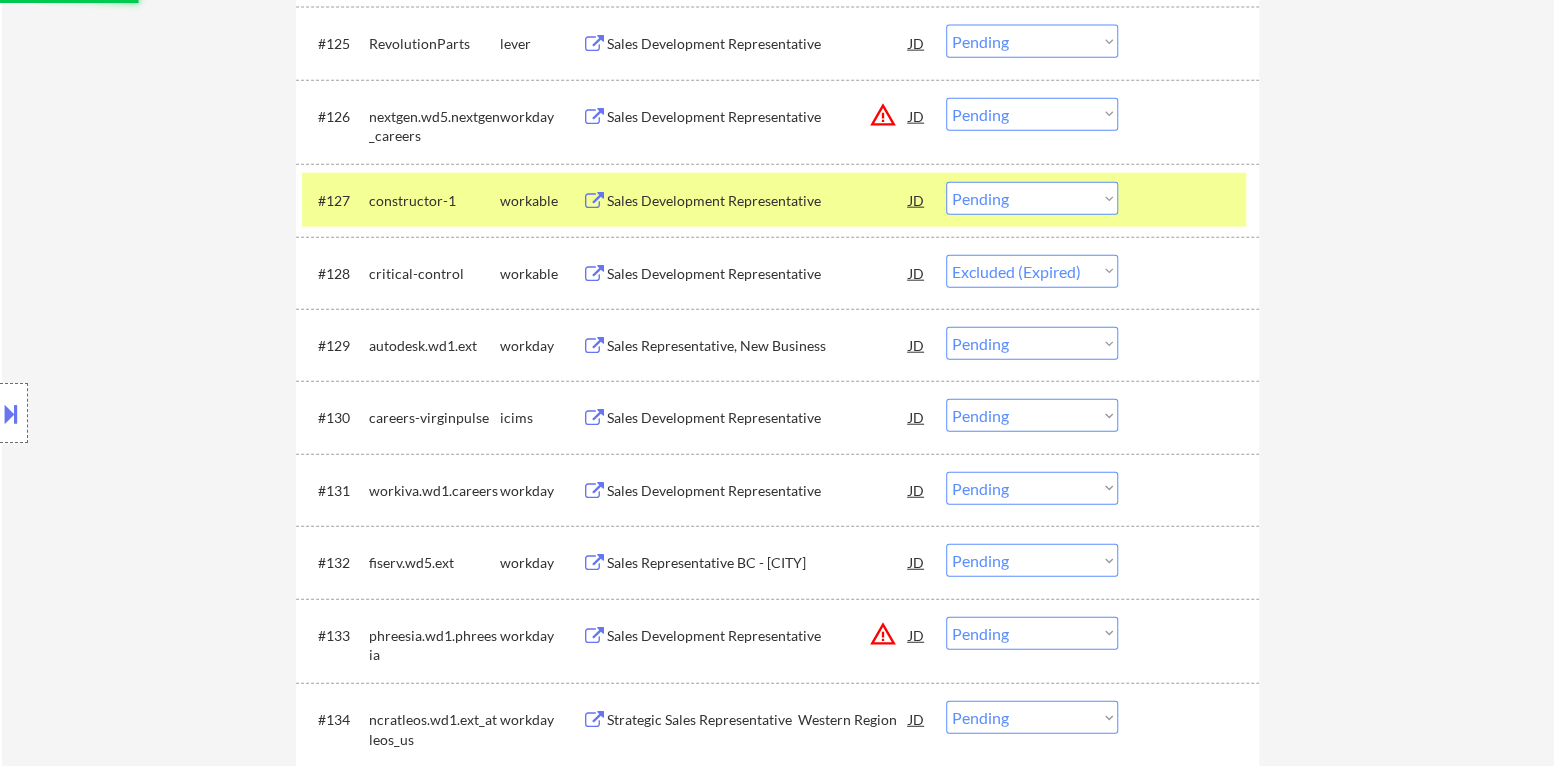 select on ""pending"" 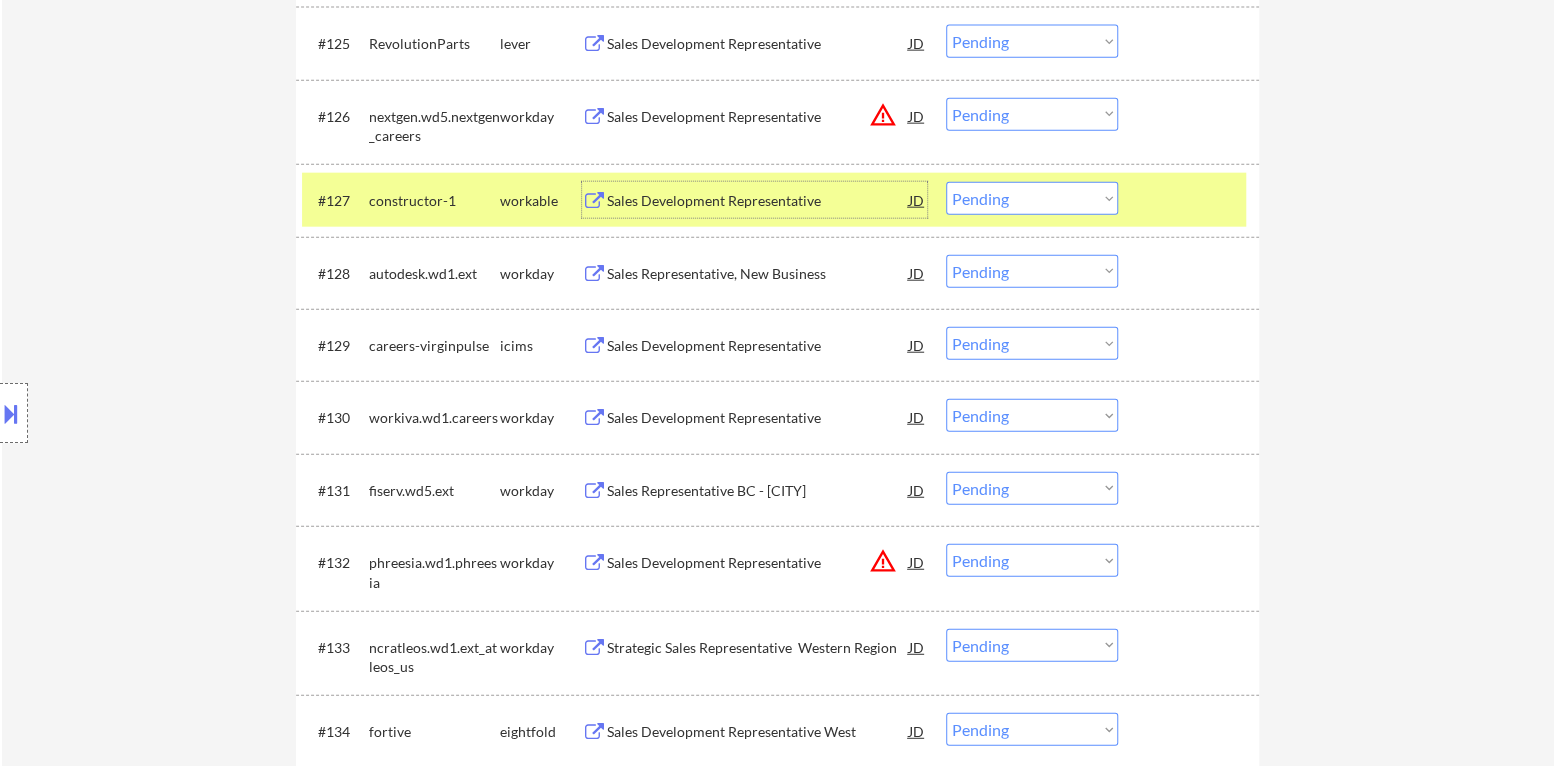 click on "Choose an option... Pending Applied Excluded (Questions) Excluded (Expired) Excluded (Location) Excluded (Bad Match) Excluded (Blocklist) Excluded (Salary) Excluded (Other)" at bounding box center [1032, 198] 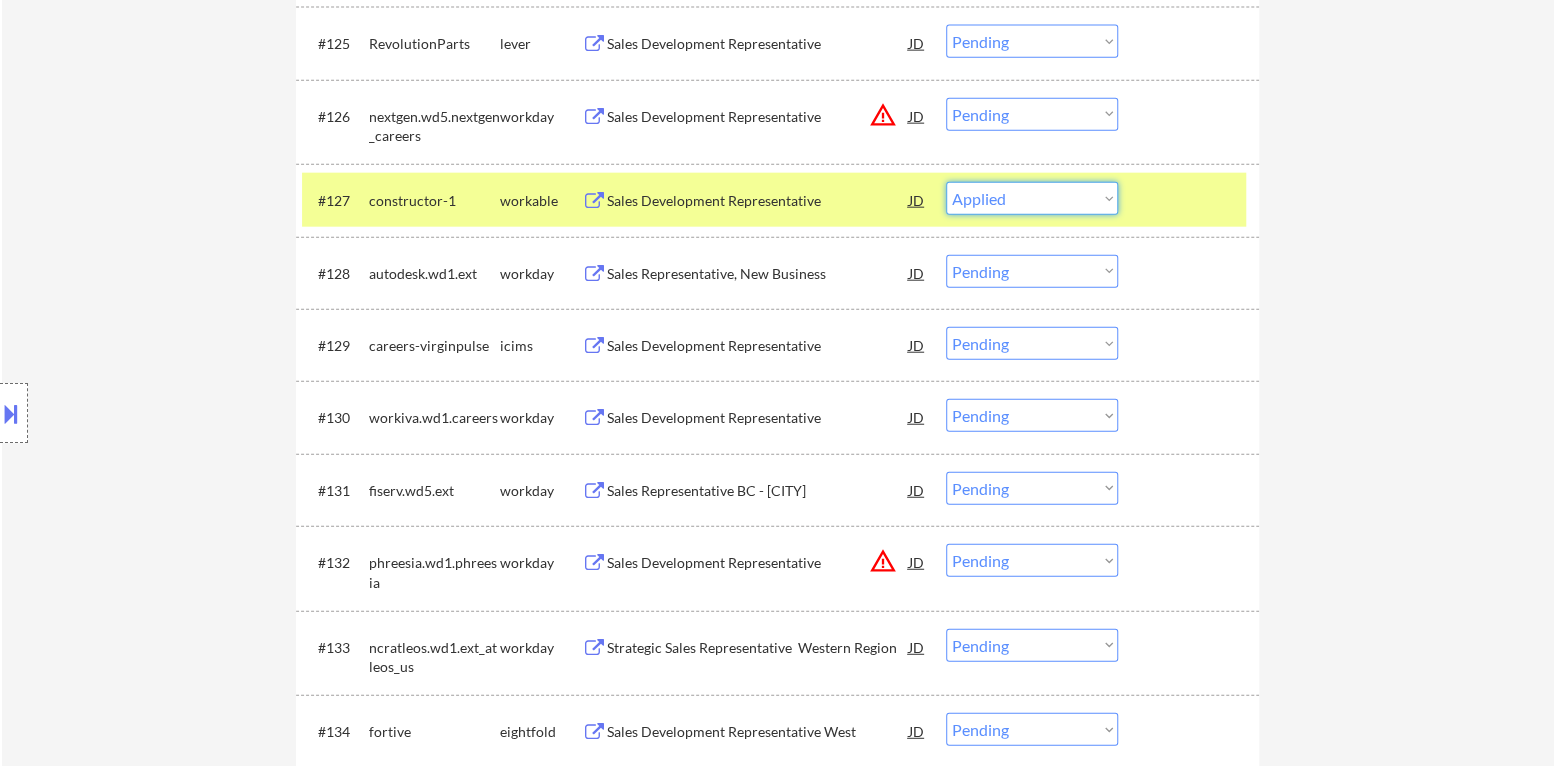 click on "Choose an option... Pending Applied Excluded (Questions) Excluded (Expired) Excluded (Location) Excluded (Bad Match) Excluded (Blocklist) Excluded (Salary) Excluded (Other)" at bounding box center (1032, 198) 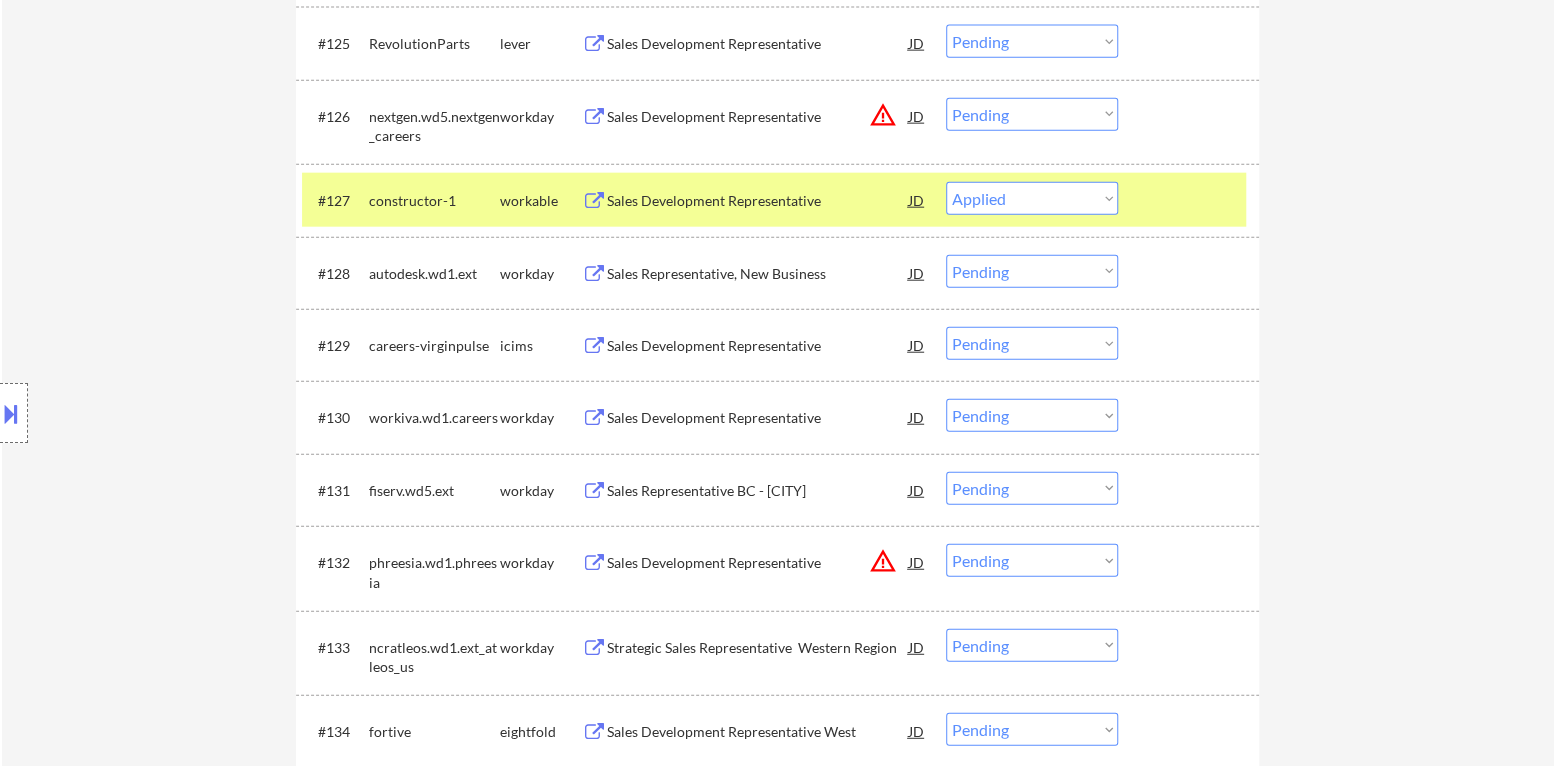 click at bounding box center (1191, 200) 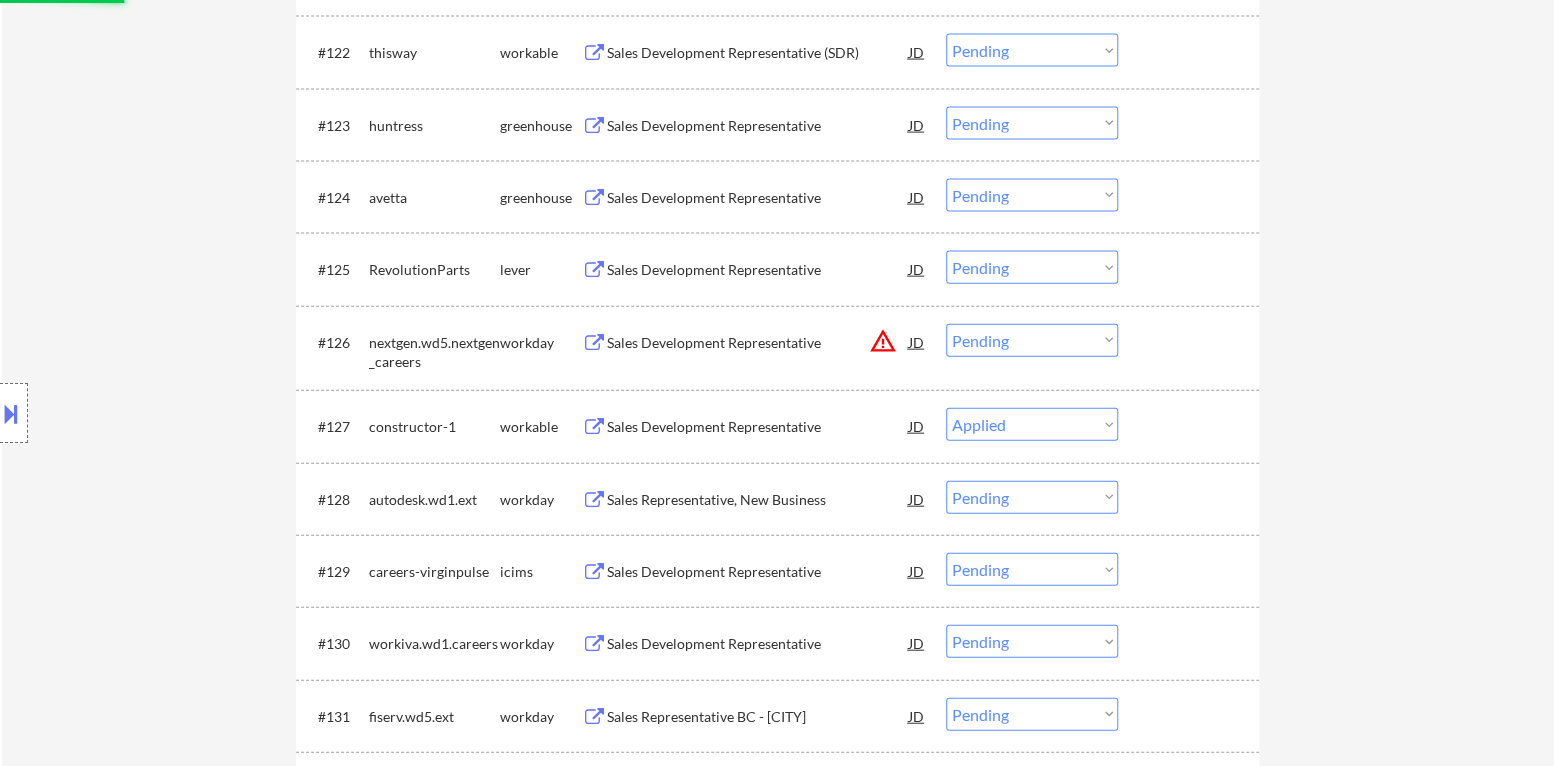 scroll, scrollTop: 2304, scrollLeft: 0, axis: vertical 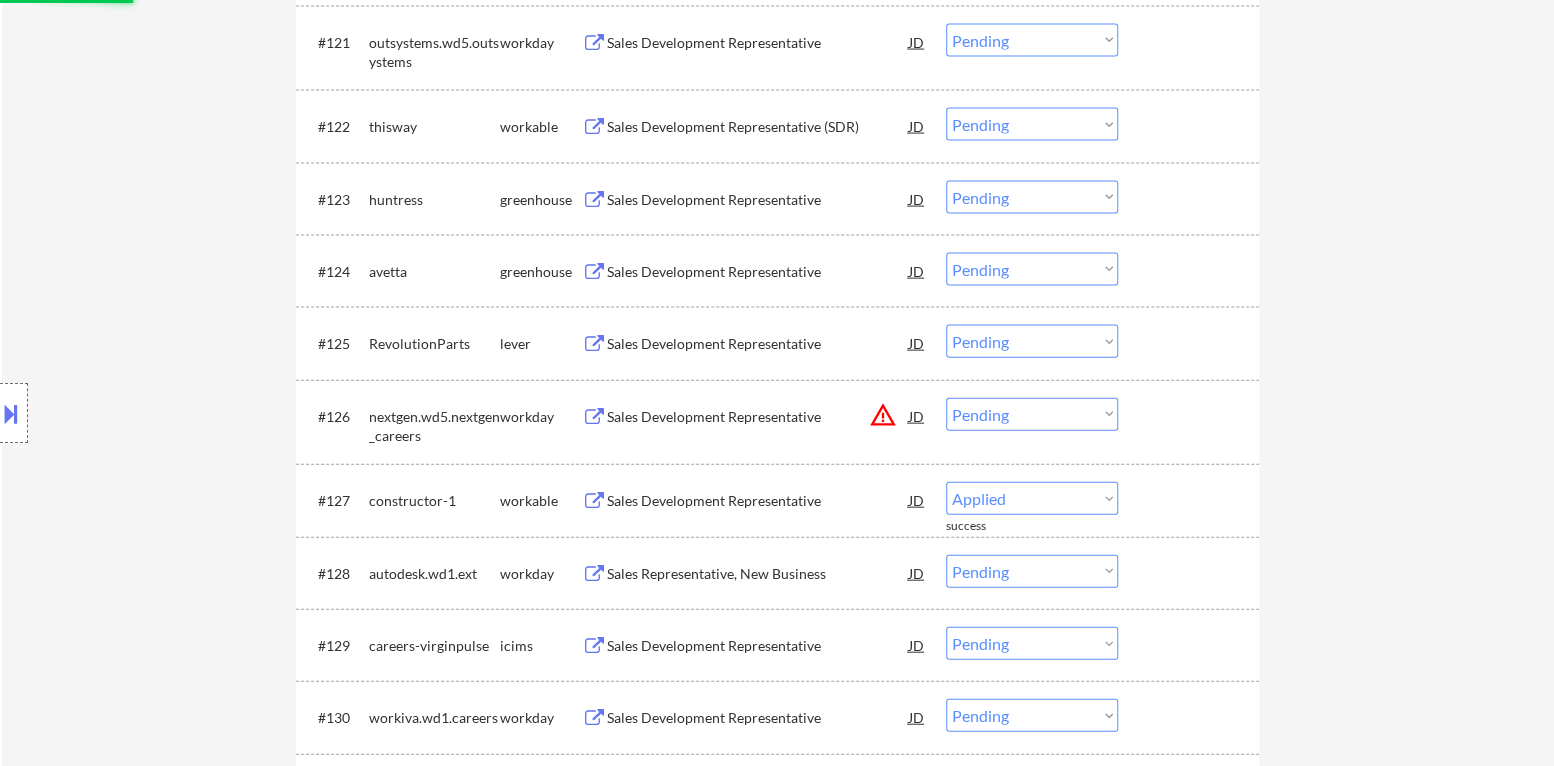 click on "Sales Development Representative" at bounding box center (758, 344) 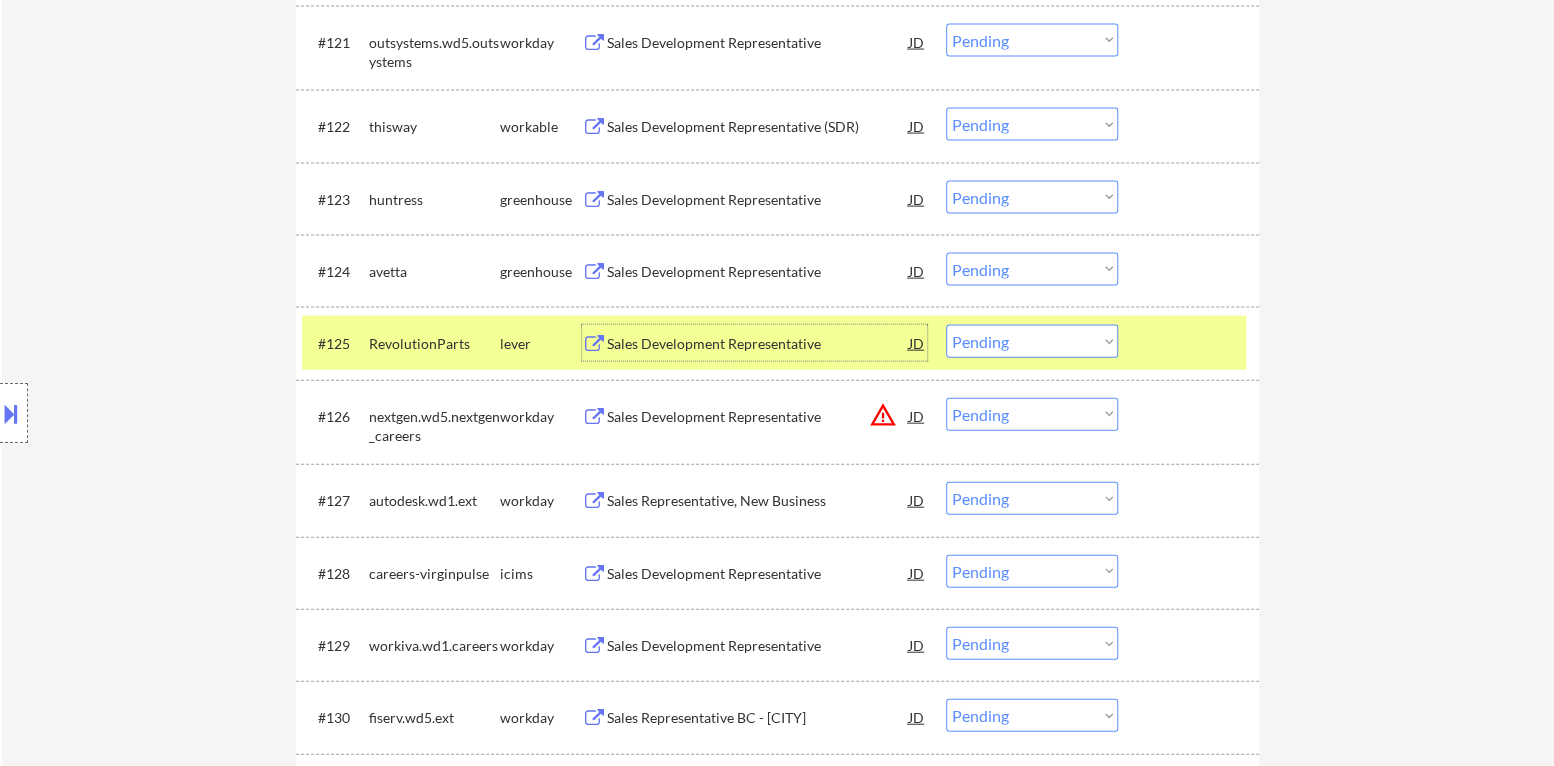click on "Choose an option... Pending Applied Excluded (Questions) Excluded (Expired) Excluded (Location) Excluded (Bad Match) Excluded (Blocklist) Excluded (Salary) Excluded (Other)" at bounding box center (1032, 341) 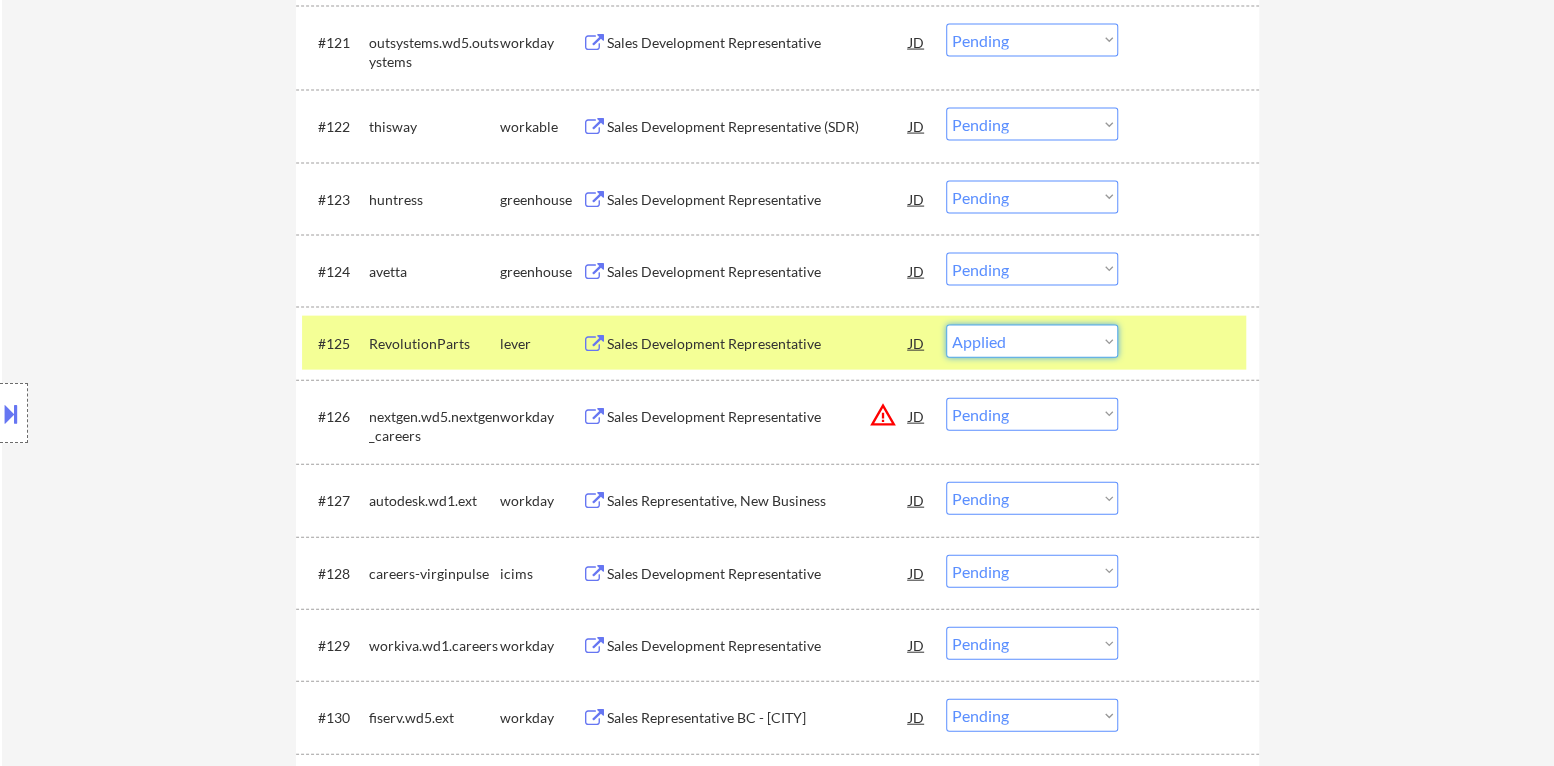 click on "Choose an option... Pending Applied Excluded (Questions) Excluded (Expired) Excluded (Location) Excluded (Bad Match) Excluded (Blocklist) Excluded (Salary) Excluded (Other)" at bounding box center [1032, 341] 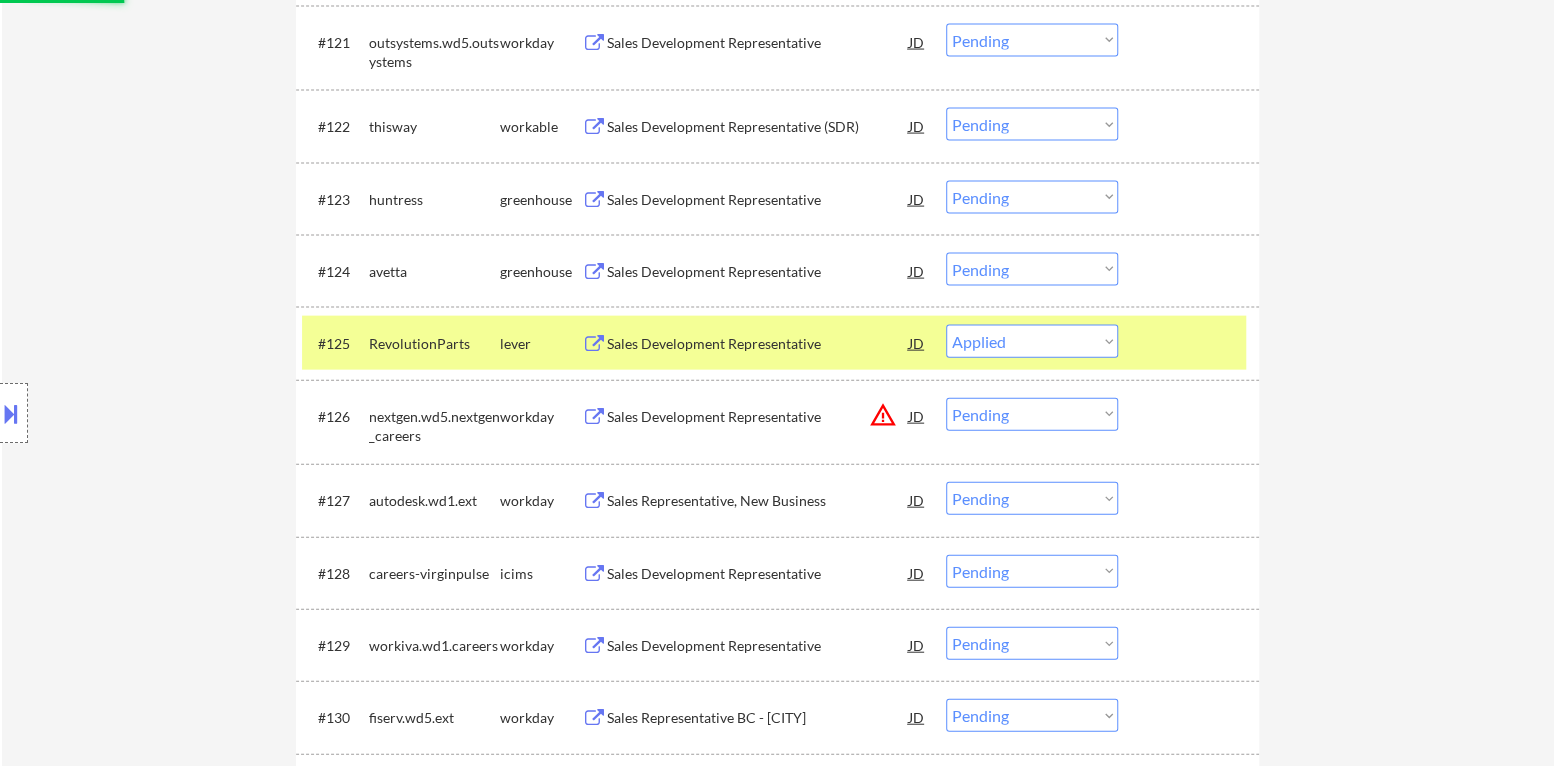 click on "Choose an option... Pending Applied Excluded (Questions) Excluded (Expired) Excluded (Location) Excluded (Bad Match) Excluded (Blocklist) Excluded (Salary) Excluded (Other)" at bounding box center [1032, 341] 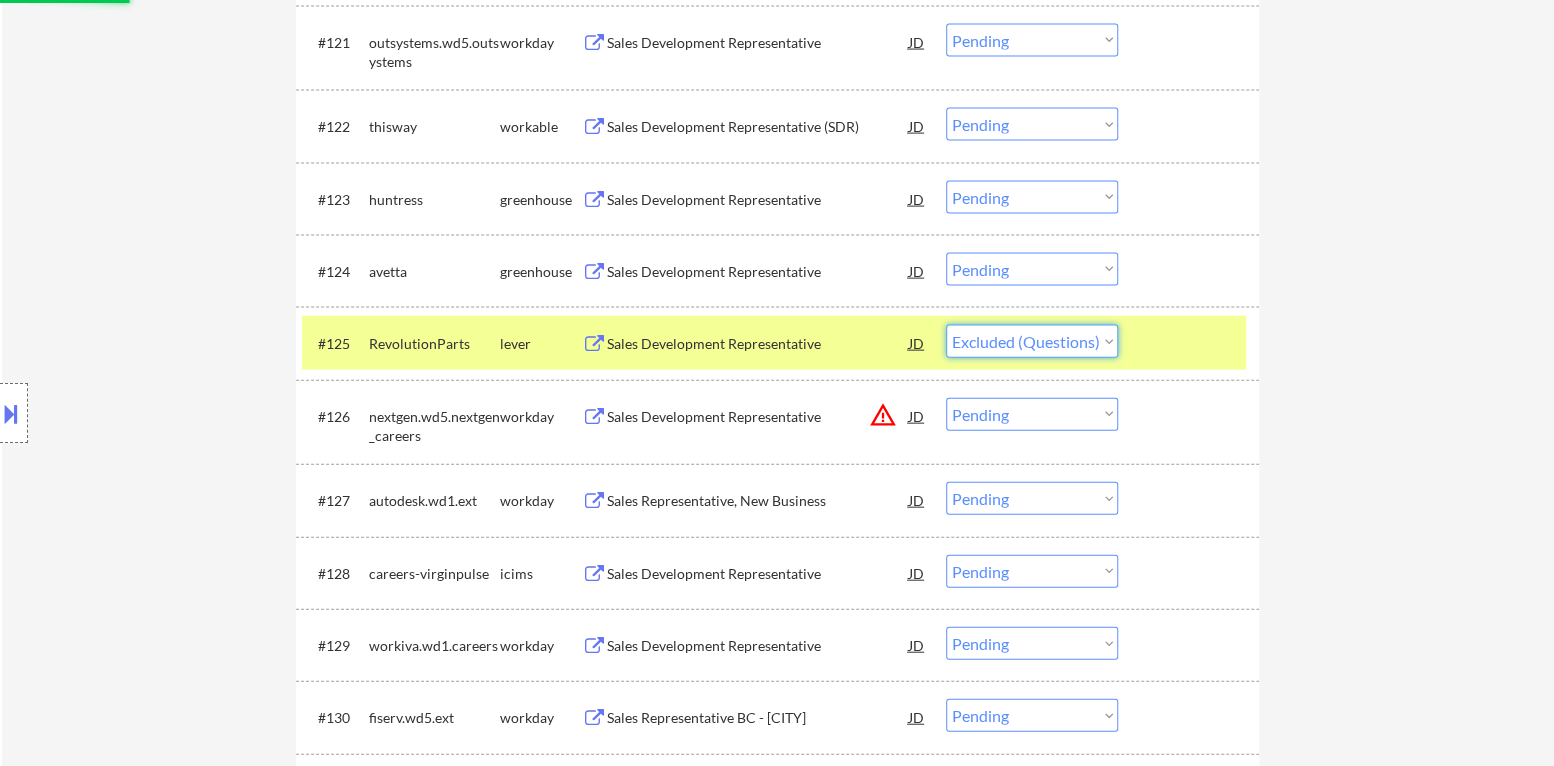 click on "Choose an option... Pending Applied Excluded (Questions) Excluded (Expired) Excluded (Location) Excluded (Bad Match) Excluded (Blocklist) Excluded (Salary) Excluded (Other)" at bounding box center (1032, 341) 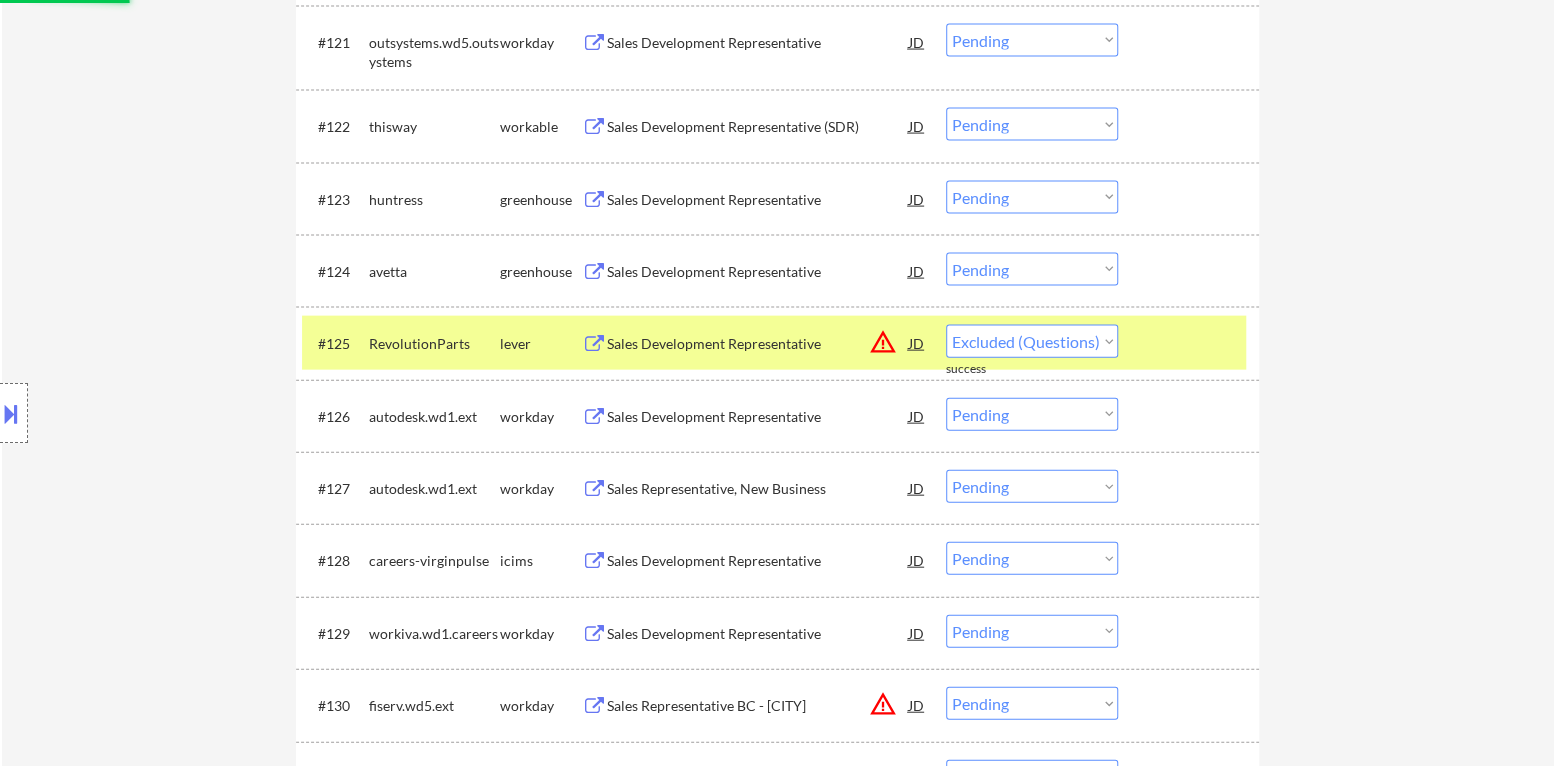 select on ""pending"" 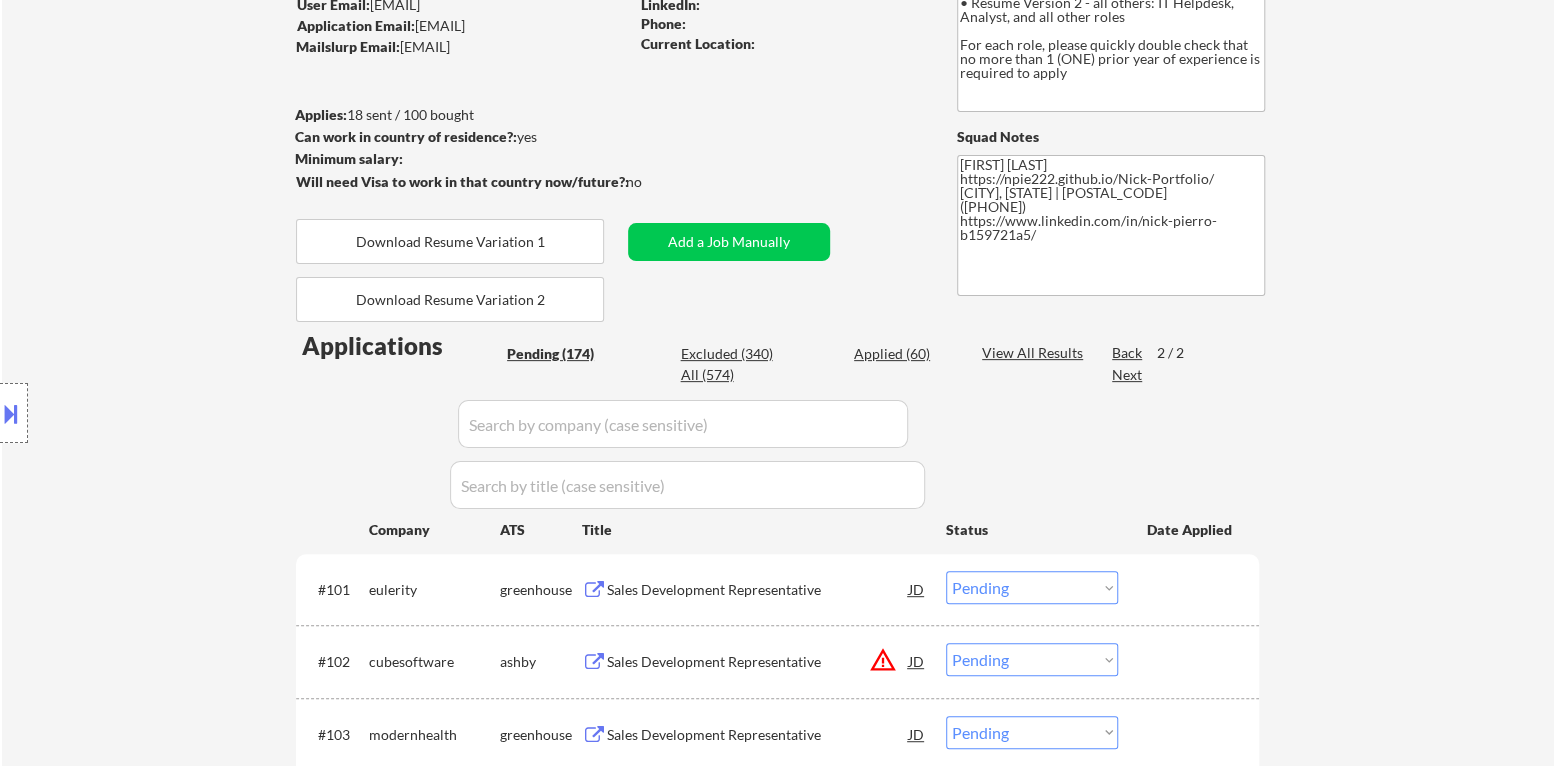 scroll, scrollTop: 504, scrollLeft: 0, axis: vertical 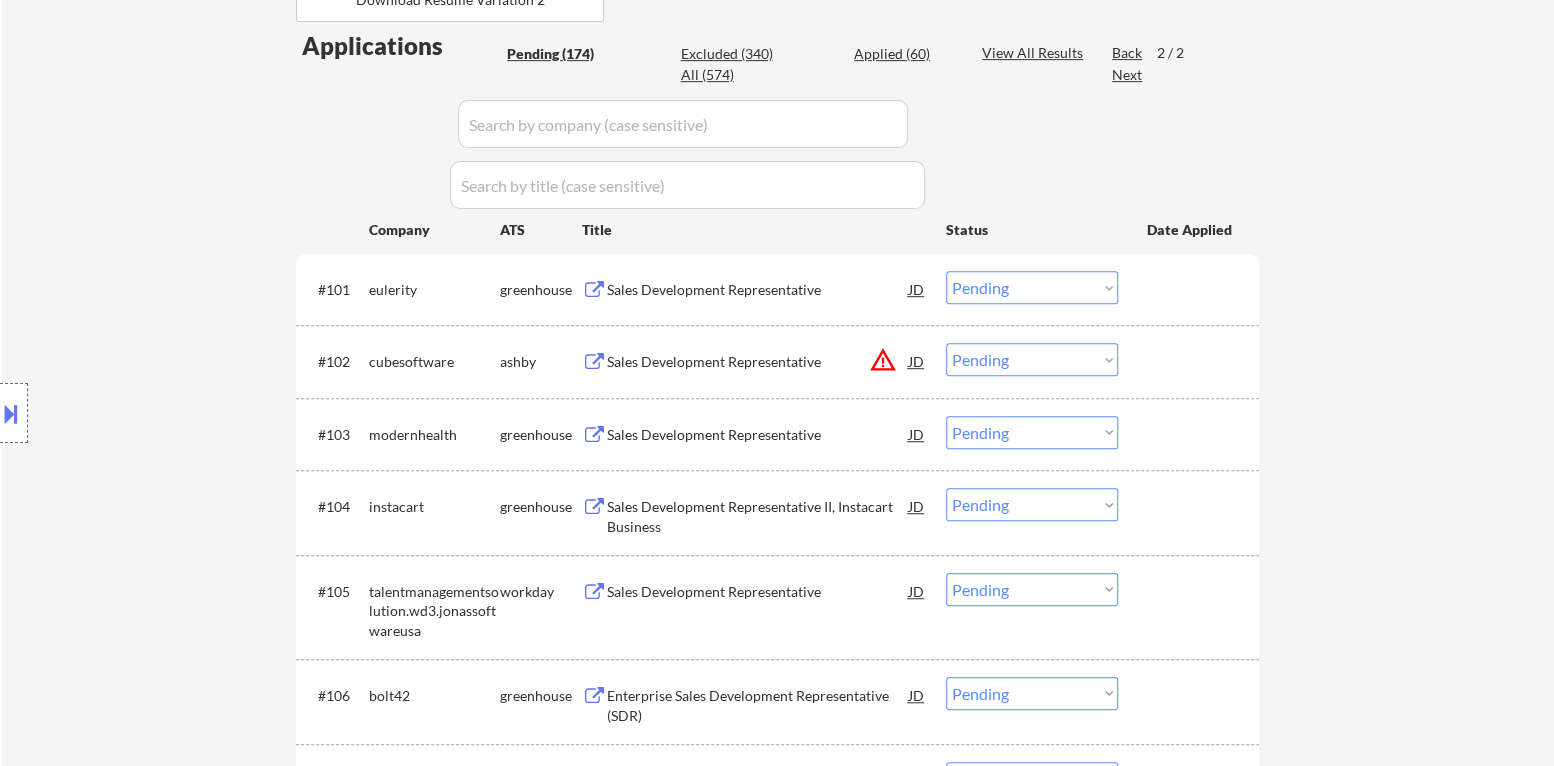click on "Applied (60)" at bounding box center [904, 54] 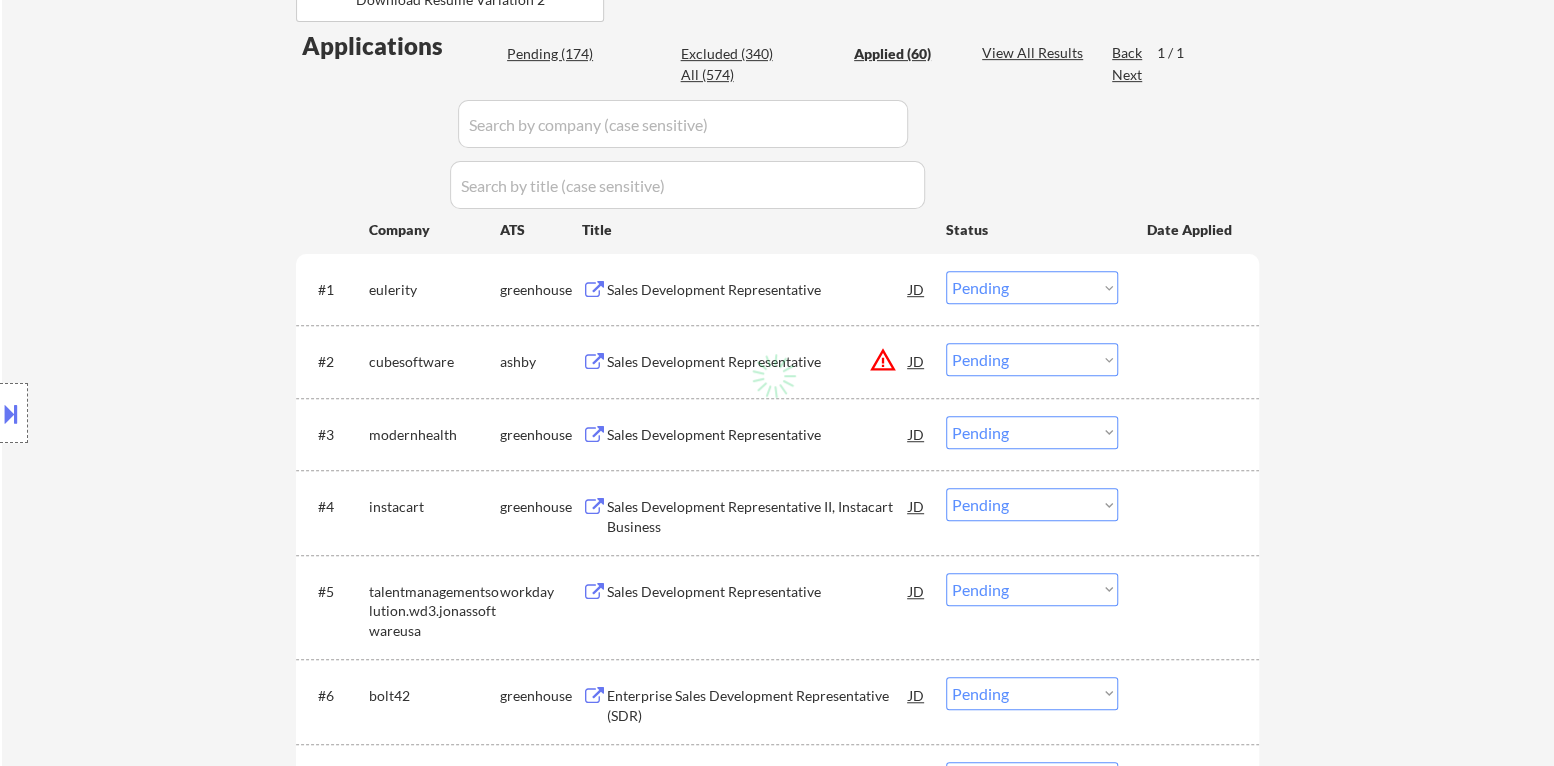 select on ""applied"" 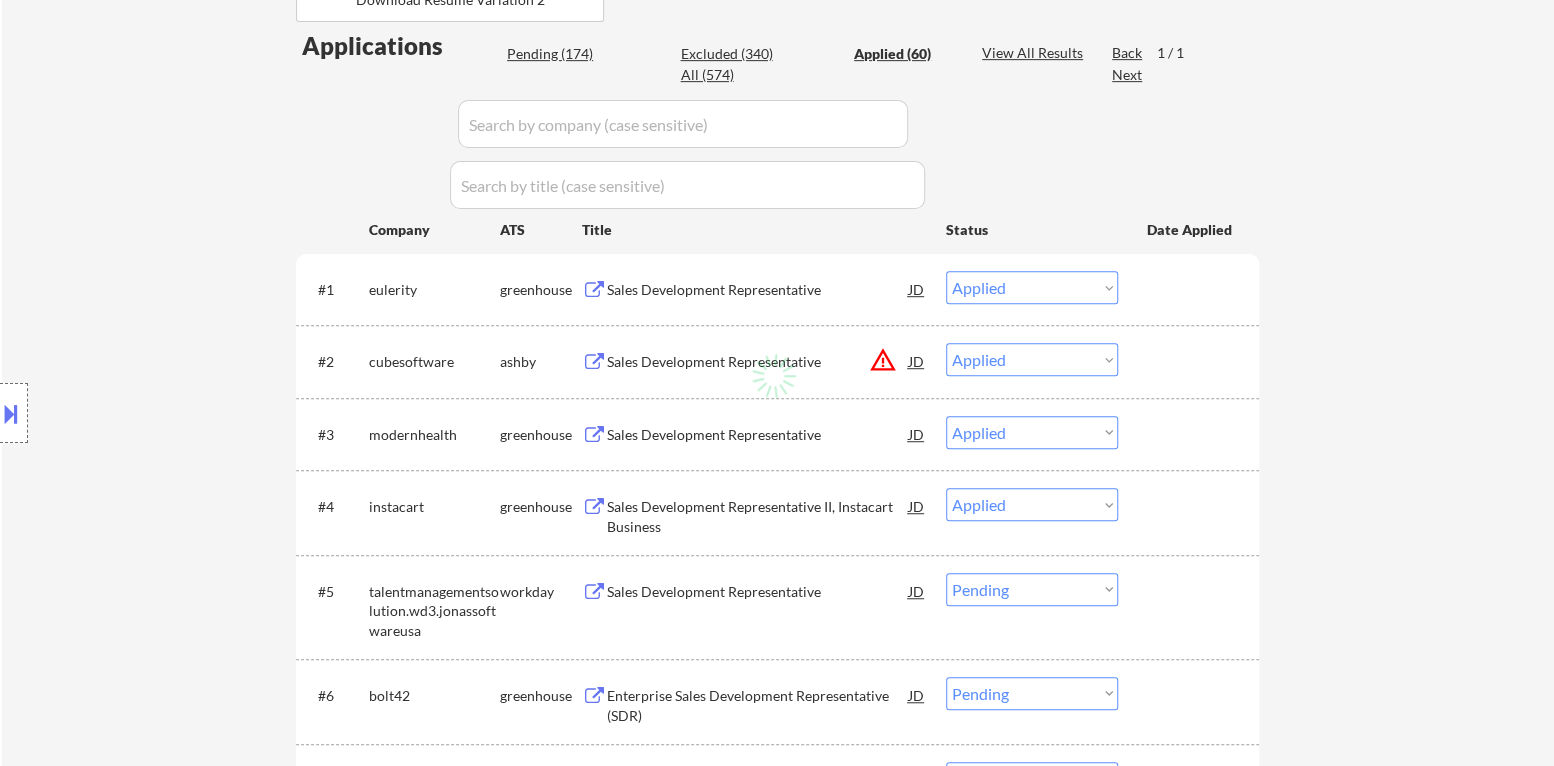 select on ""applied"" 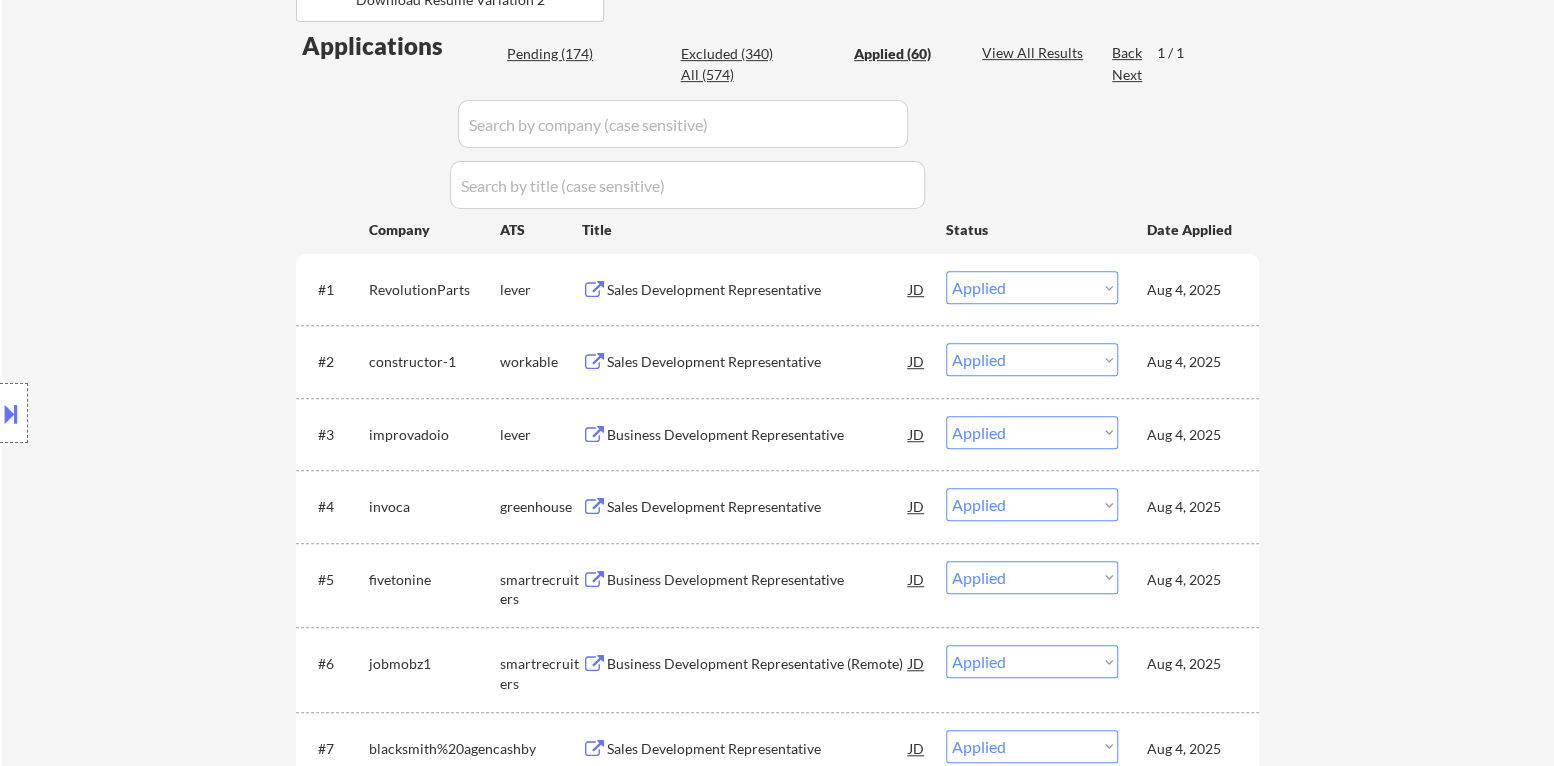 click on "Choose an option... Pending Applied Excluded (Questions) Excluded (Expired) Excluded (Location) Excluded (Bad Match) Excluded (Blocklist) Excluded (Salary) Excluded (Other)" at bounding box center (1032, 287) 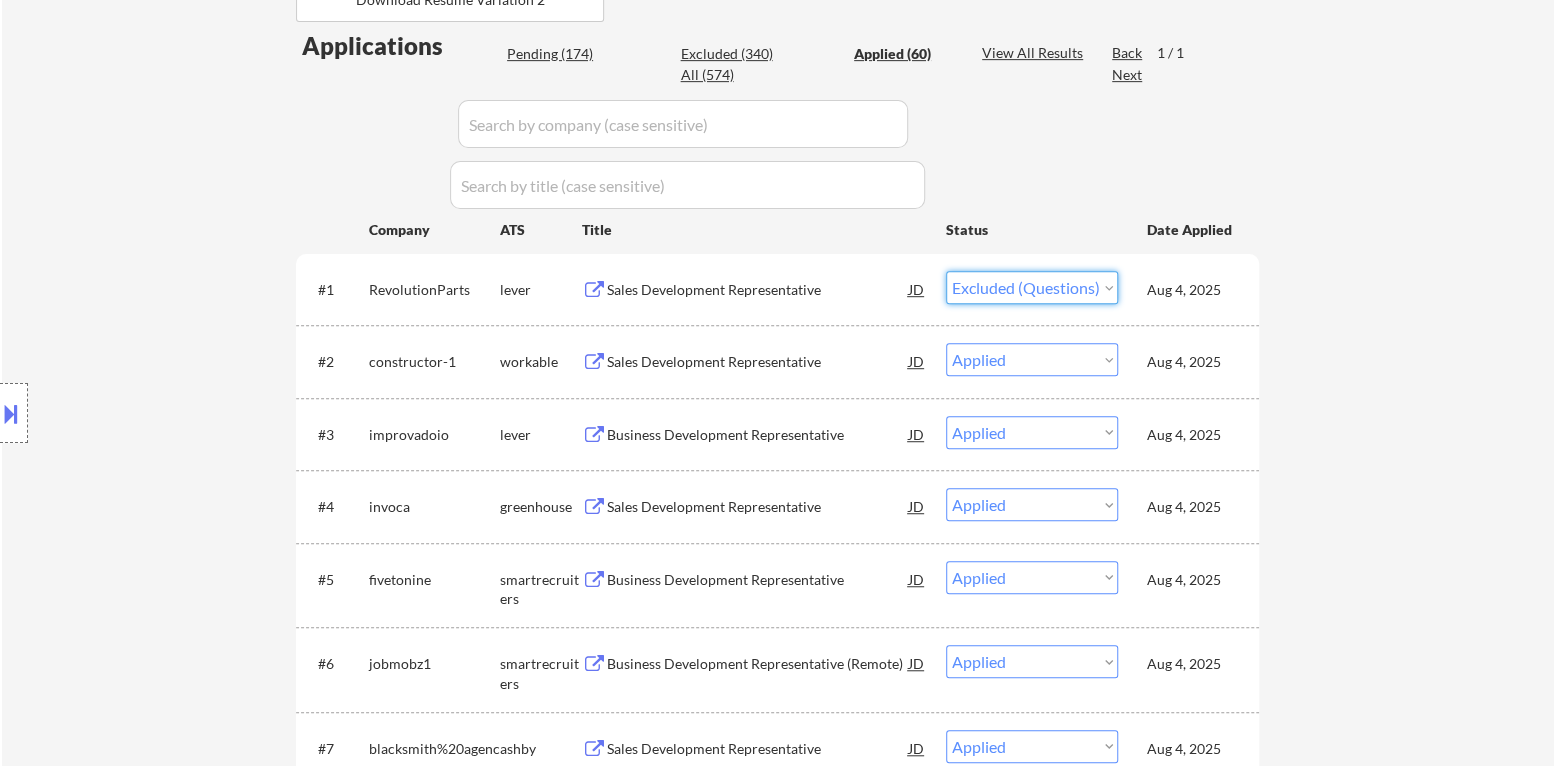 click on "Choose an option... Pending Applied Excluded (Questions) Excluded (Expired) Excluded (Location) Excluded (Bad Match) Excluded (Blocklist) Excluded (Salary) Excluded (Other)" at bounding box center (1032, 287) 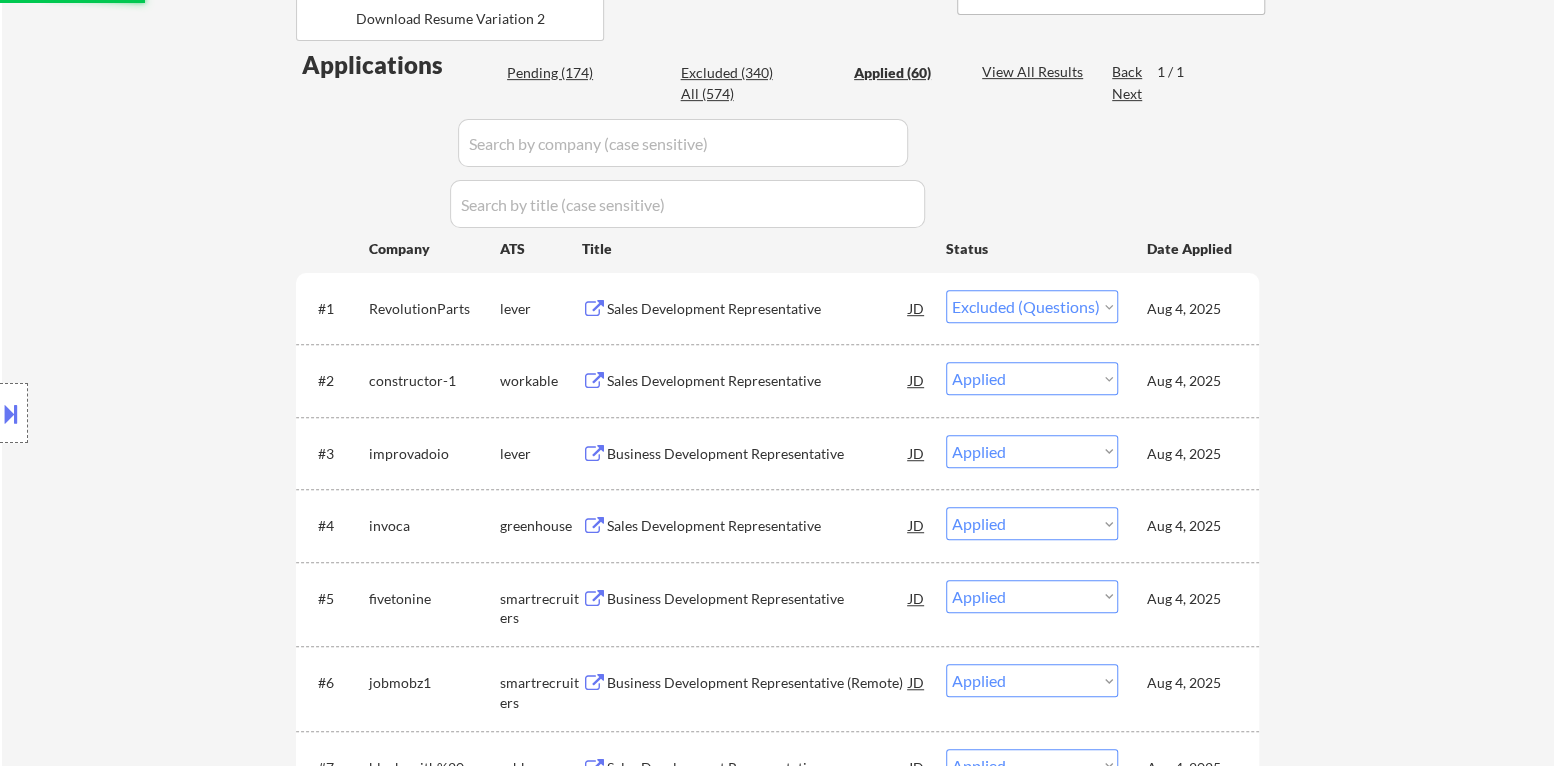scroll, scrollTop: 304, scrollLeft: 0, axis: vertical 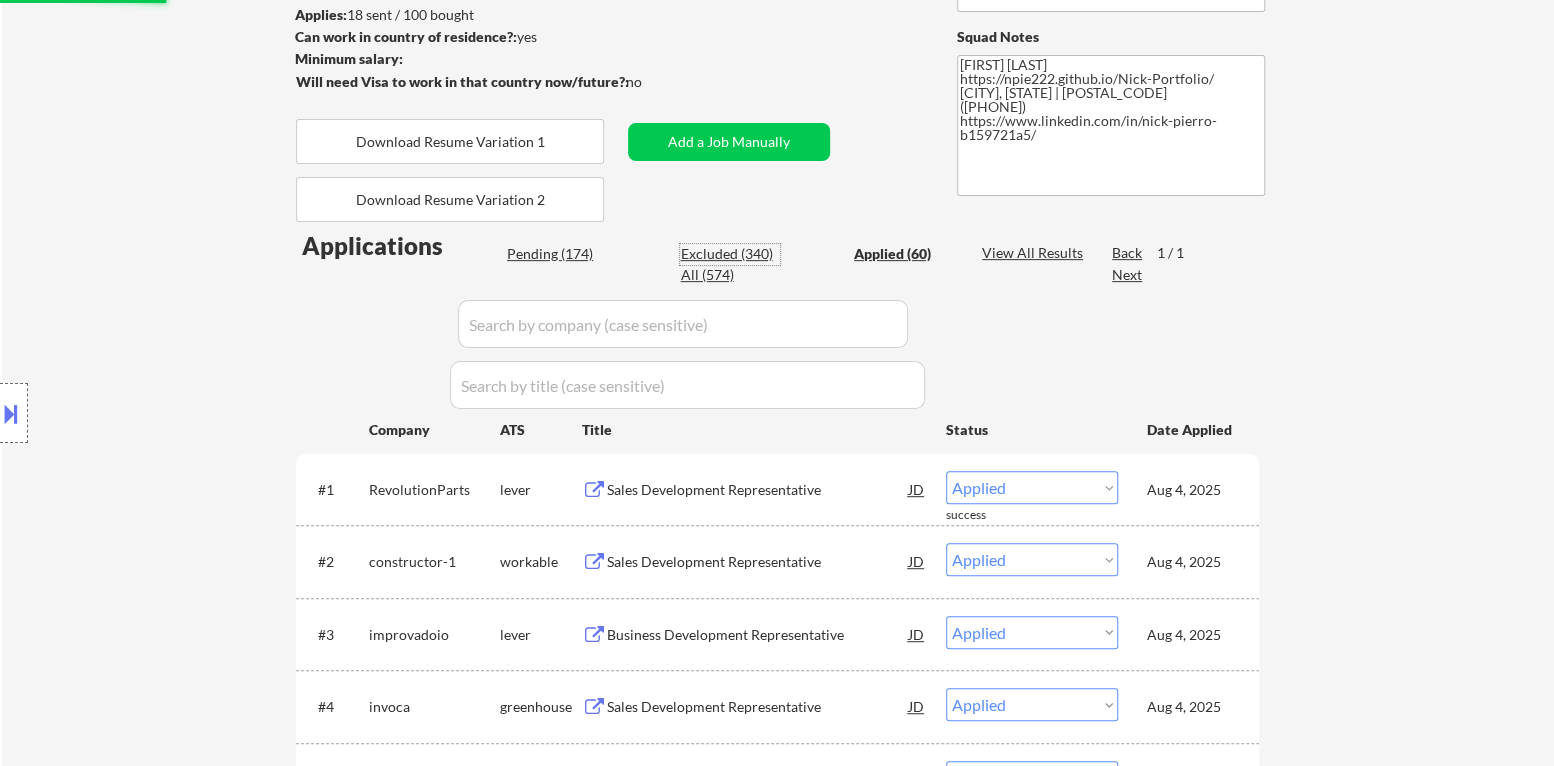 click on "Excluded (340)" at bounding box center [730, 254] 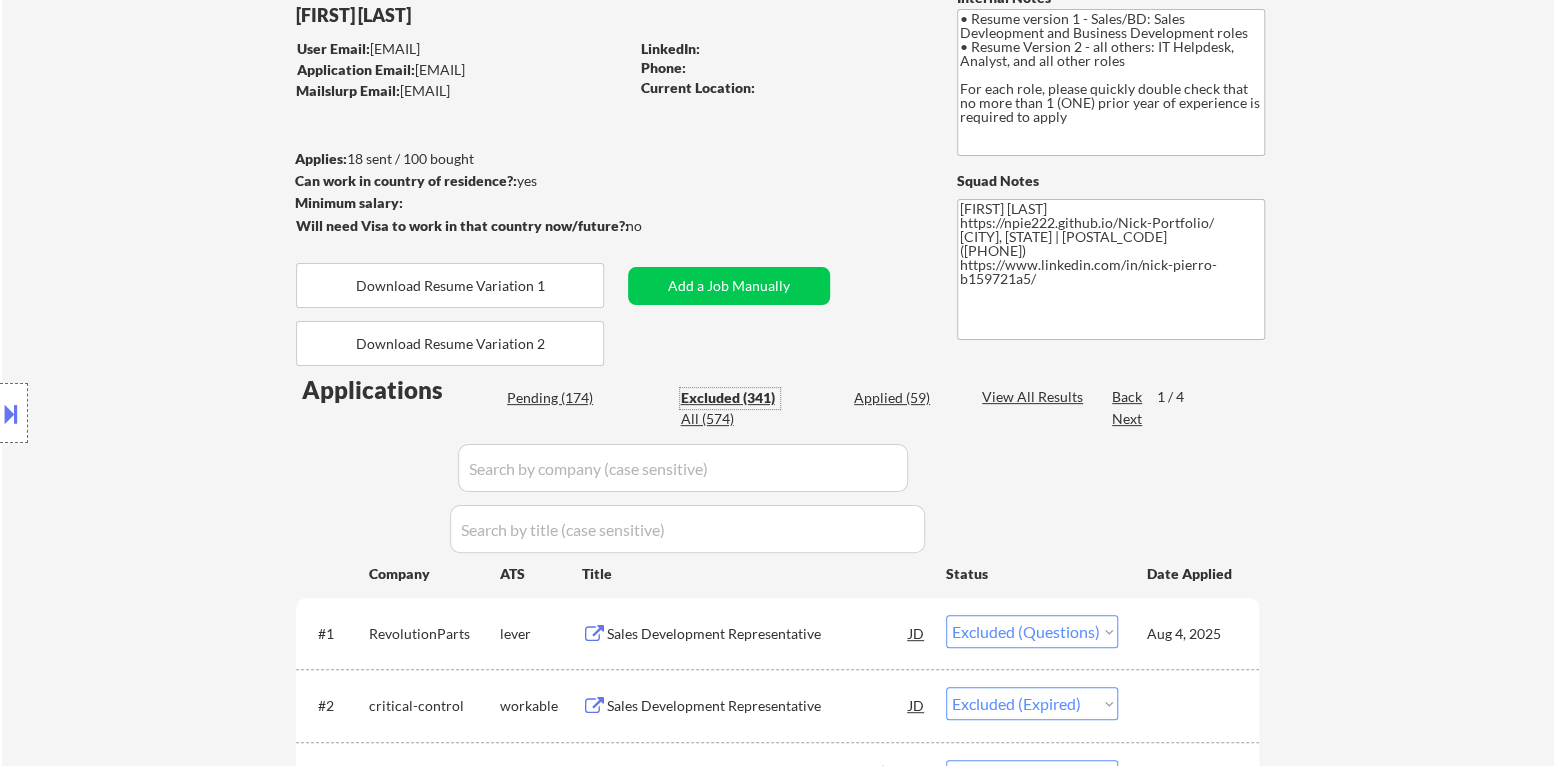 scroll, scrollTop: 204, scrollLeft: 0, axis: vertical 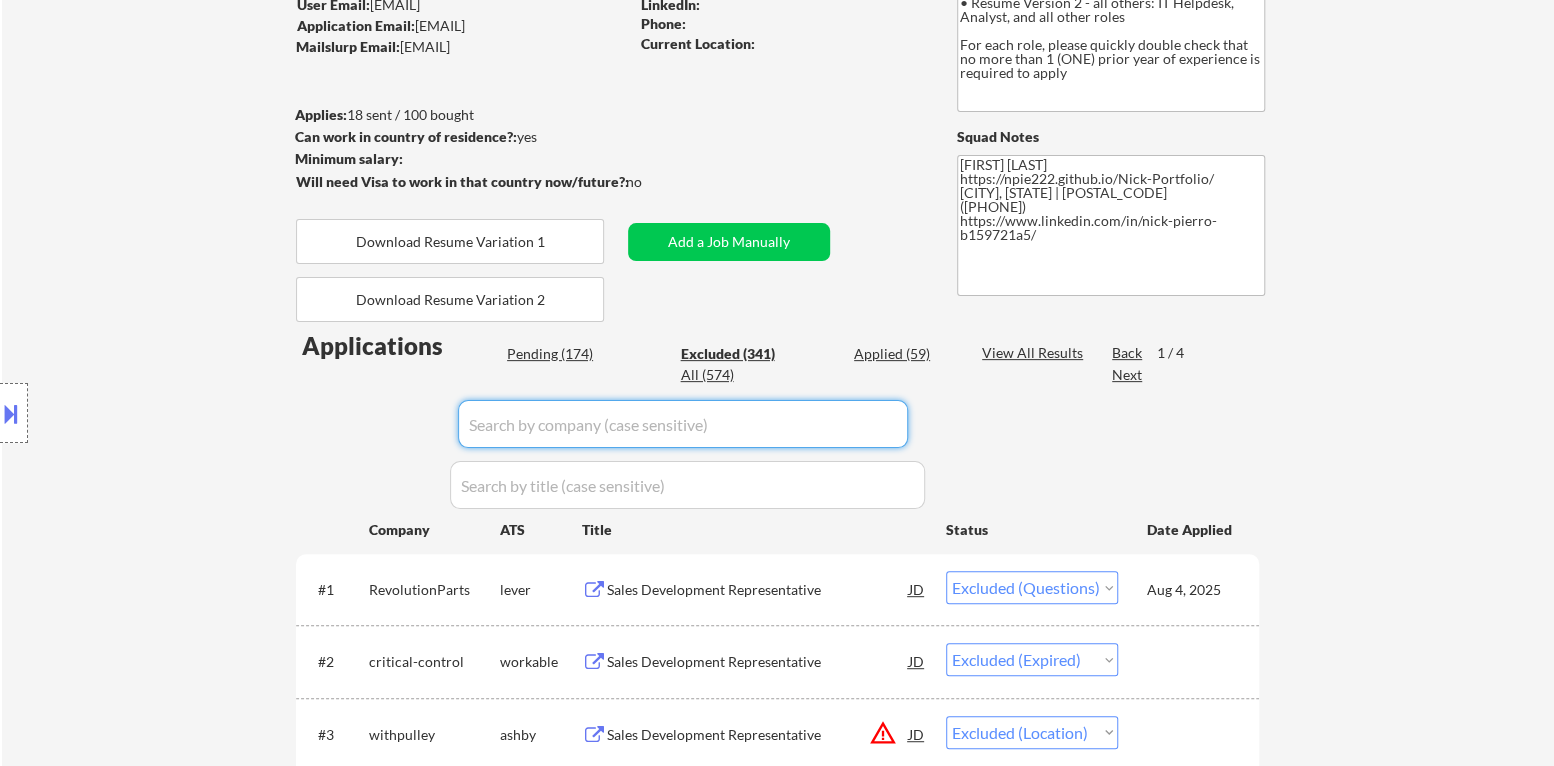 click at bounding box center (683, 424) 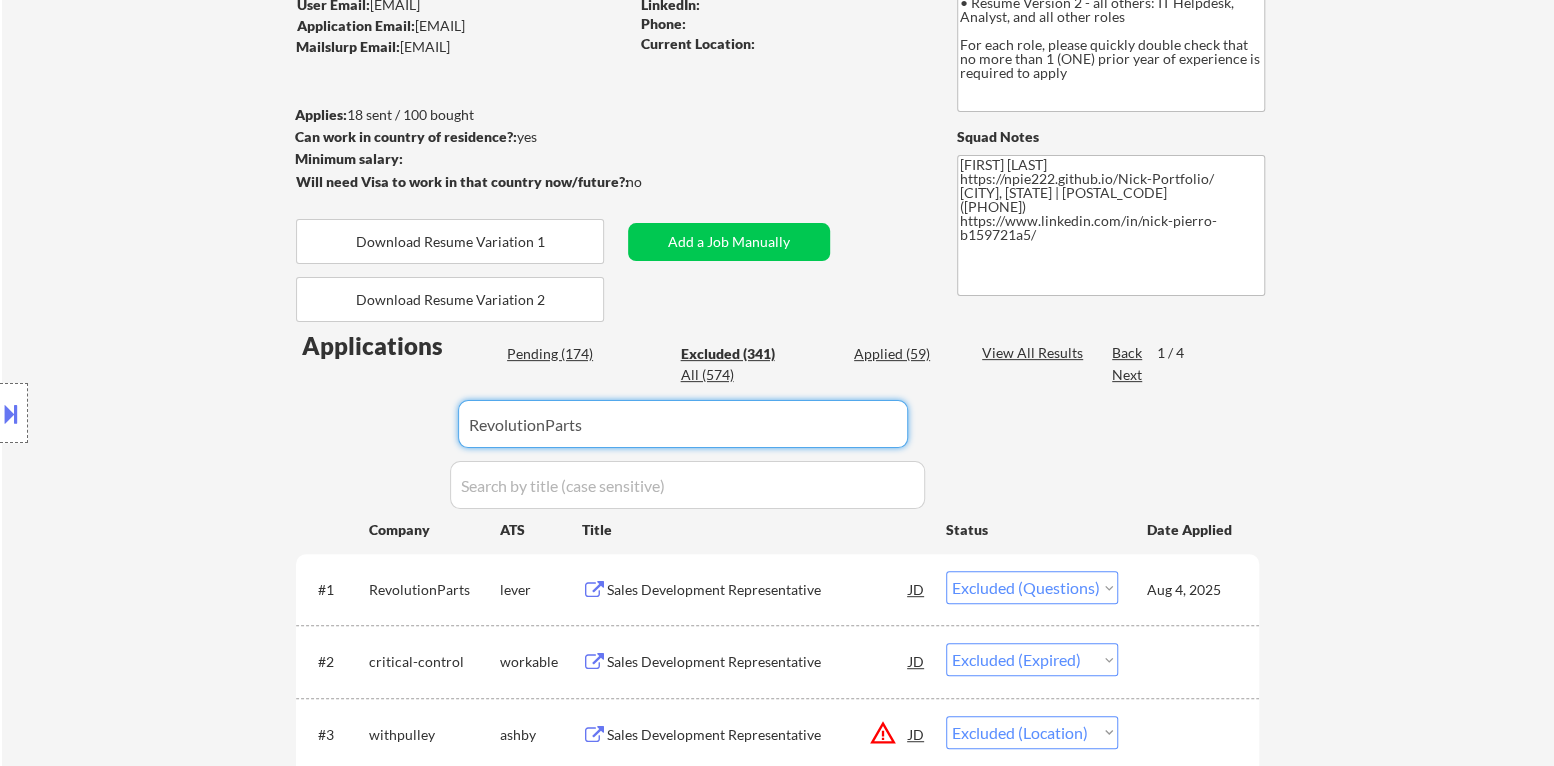 click at bounding box center (179, 413) 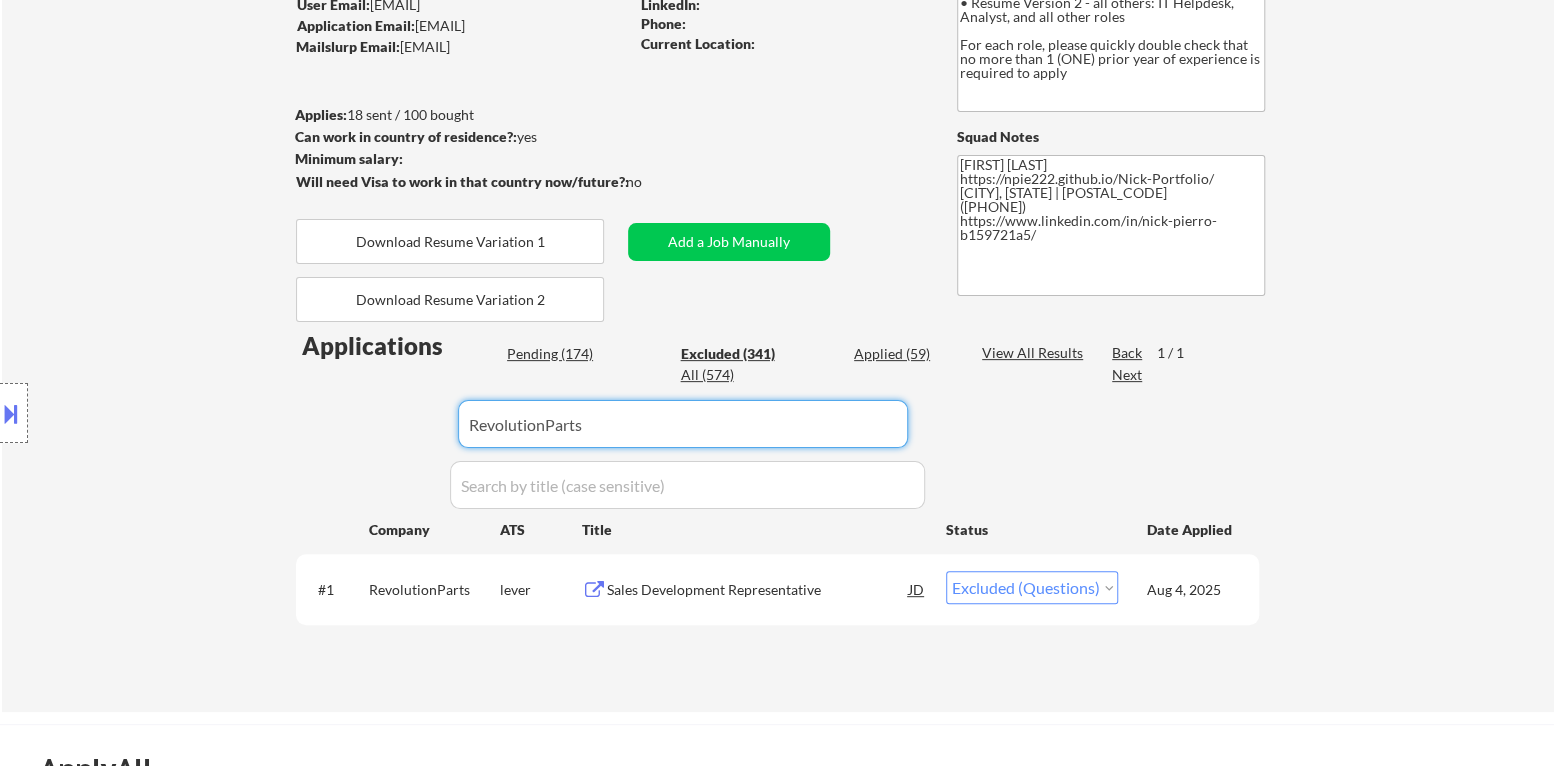 drag, startPoint x: 481, startPoint y: 428, endPoint x: 421, endPoint y: 430, distance: 60.033325 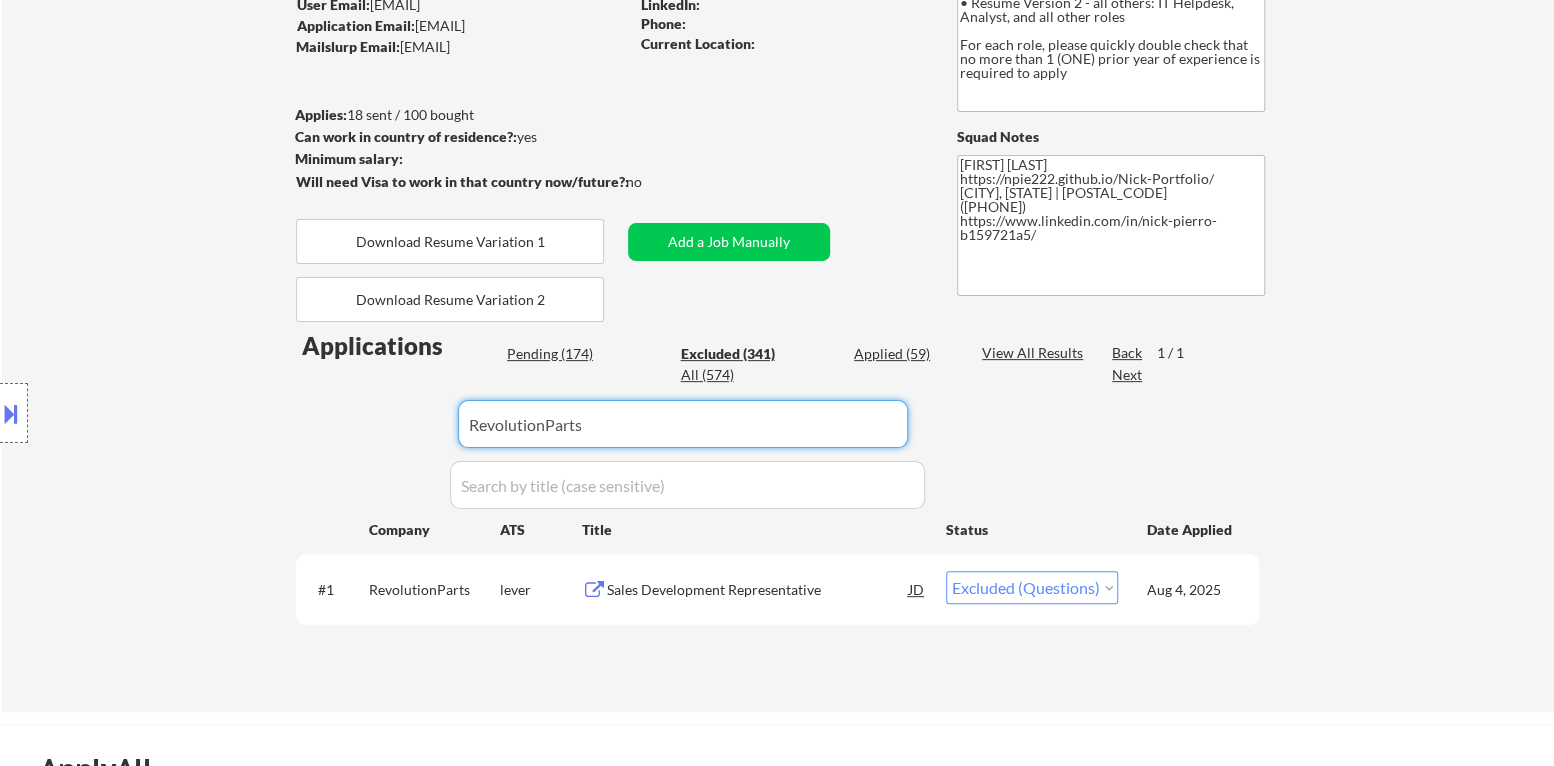 click on "Applications Pending (174) Excluded (341) Applied (59) All (574) View All Results Back 1 / 1
Next Company ATS Title Status Date Applied #1 RevolutionParts lever Sales Development Representative JD Choose an option... Pending Applied Excluded (Questions) Excluded (Expired) Excluded (Location) Excluded (Bad Match) Excluded (Blocklist) Excluded (Salary) Excluded (Other) Aug 4, 2025 success #2 critical-control workable Sales Development Representative JD warning_amber Choose an option... Pending Applied Excluded (Questions) Excluded (Expired) Excluded (Location) Excluded (Bad Match) Excluded (Blocklist) Excluded (Salary) Excluded (Other) success #3 withpulley ashby Sales Development Representative JD warning_amber Choose an option... Pending Applied Excluded (Questions) Excluded (Expired) Excluded (Location) Excluded (Bad Match) Excluded (Blocklist) Excluded (Salary) Excluded (Other) success #4 docplanner smartrecruiters Sales Development Representative Junior JD warning_amber Choose an option... Pending Applied" at bounding box center [777, 501] 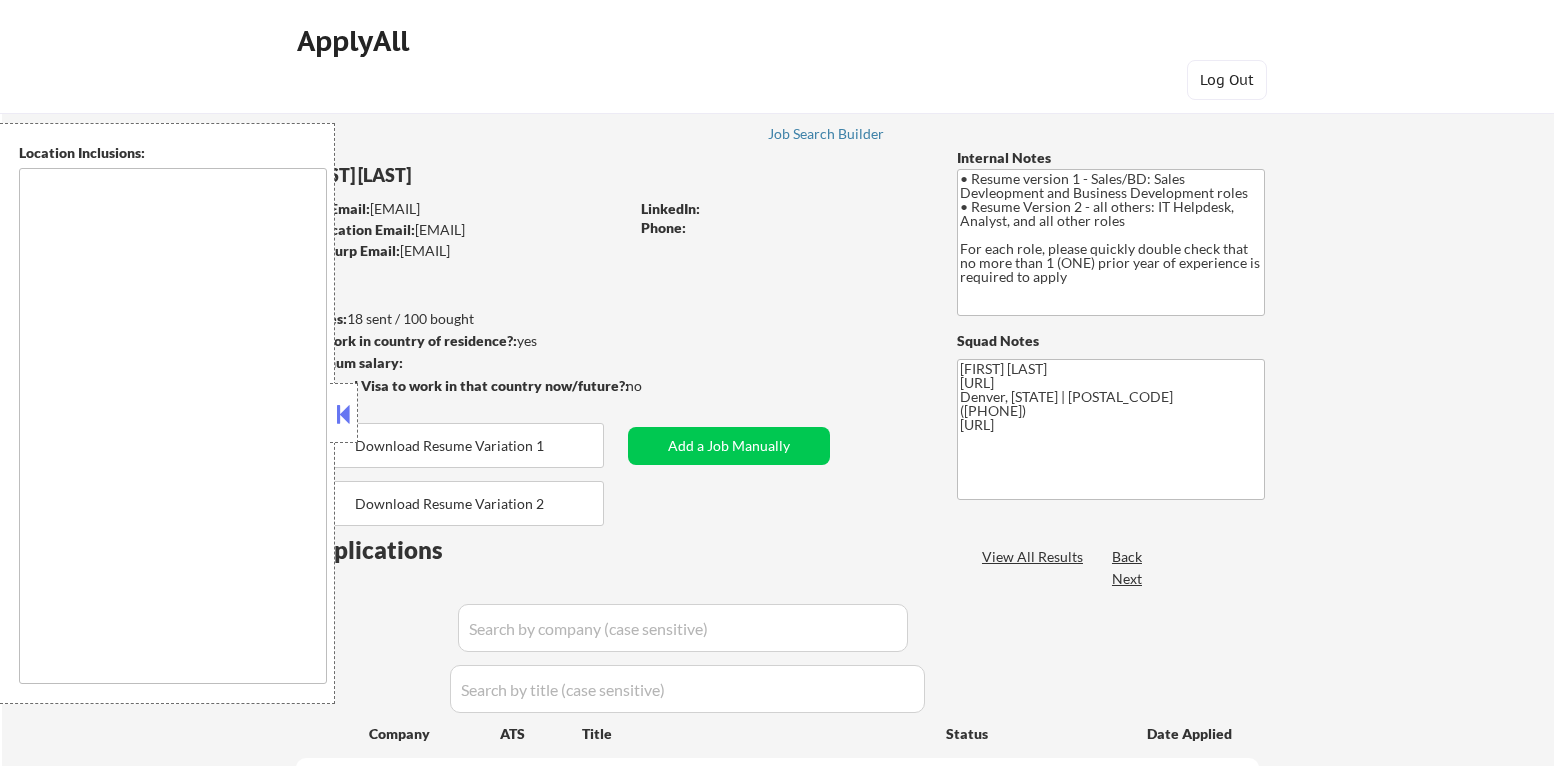 scroll, scrollTop: 204, scrollLeft: 0, axis: vertical 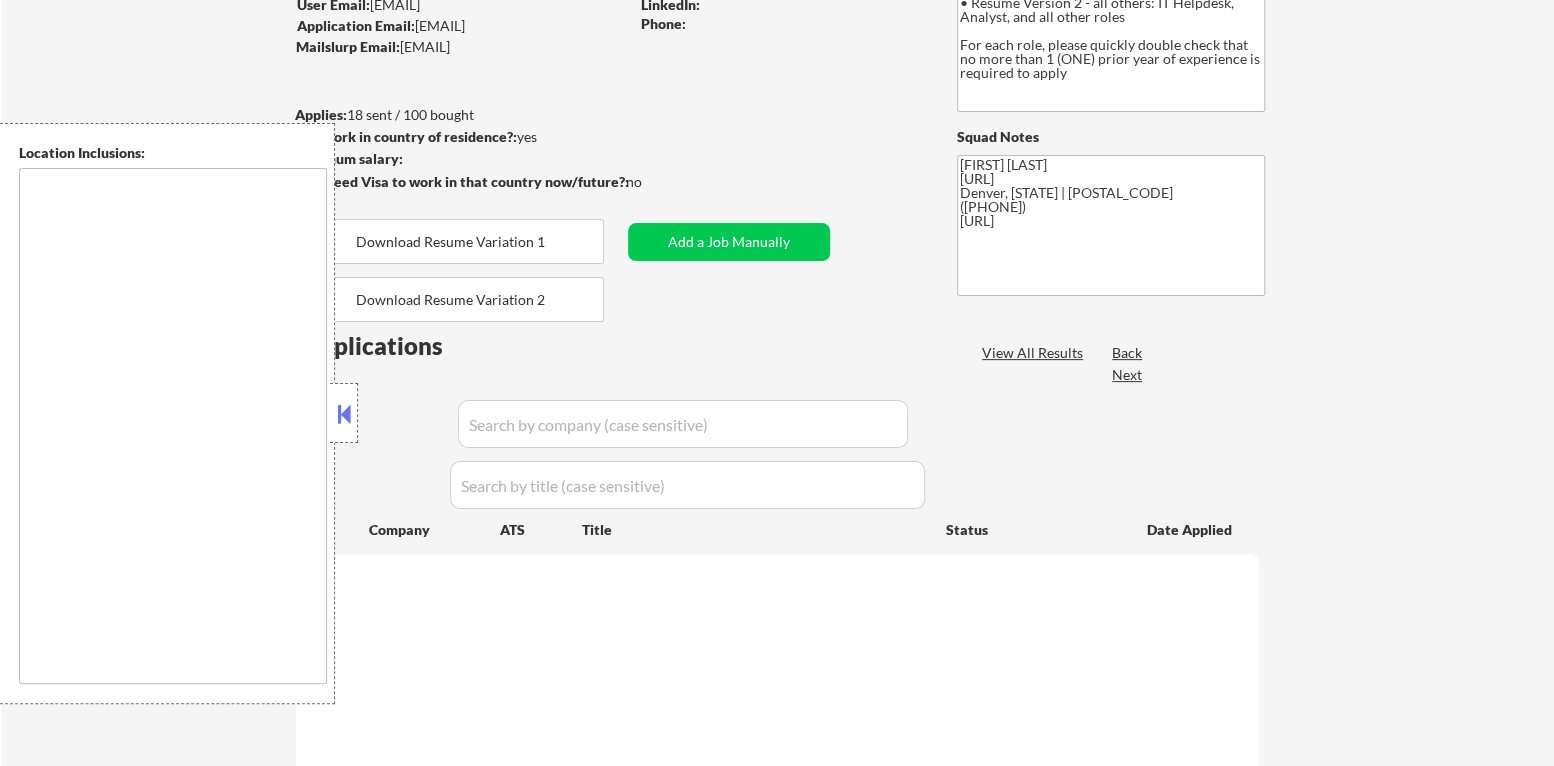type on "Denver, [STATE] Lakewood, [STATE] Aurora, [STATE] Englewood, [STATE] Wheat Ridge, [STATE] Commerce City, [STATE] Arvada, [STATE] Westminster, [STATE] Thornton, [STATE] Northglenn, [STATE] Broomfield, [STATE] Littleton, [STATE] Centennial, [STATE] Greenwood Village, [STATE] Lone Tree, [STATE] Golden, [STATE] Sheridan, [STATE] Federal Heights, [STATE] Edgewater, [STATE] Cherry Hills Village, [STATE] Glendale, [STATE] Bow Mar, [STATE] Morrison, [STATE] Superior, [STATE] Louisville, [STATE] Lafayette, [STATE] Erie, [STATE] Brighton, [STATE] Parker, [STATE] Castle Rock, [STATE] To generate a list of locations within a 30-minute commuting distance from "Lakewood," we first need to identify the correct "Lakewood" since there are several in the United States. The most notable Lakewoods are in Colorado, California, Ohio, and Washington. Assuming you are referring to Lakewood, Colorado, here is a list of nearby locations: Lakewood, [STATE] Denver, [STATE] Wheat Ridge, [STATE] Edgewater, [STATE] Golden, [STATE] Arvada, [STATE] Littleton, [STATE] Englewood, [STATE] Morrison, [STATE] Westminster, [STATE] Sheridan, [STATE] Lakeside, [STATE] Mountain View, [STATE] Bow Mar, [STATE]..." 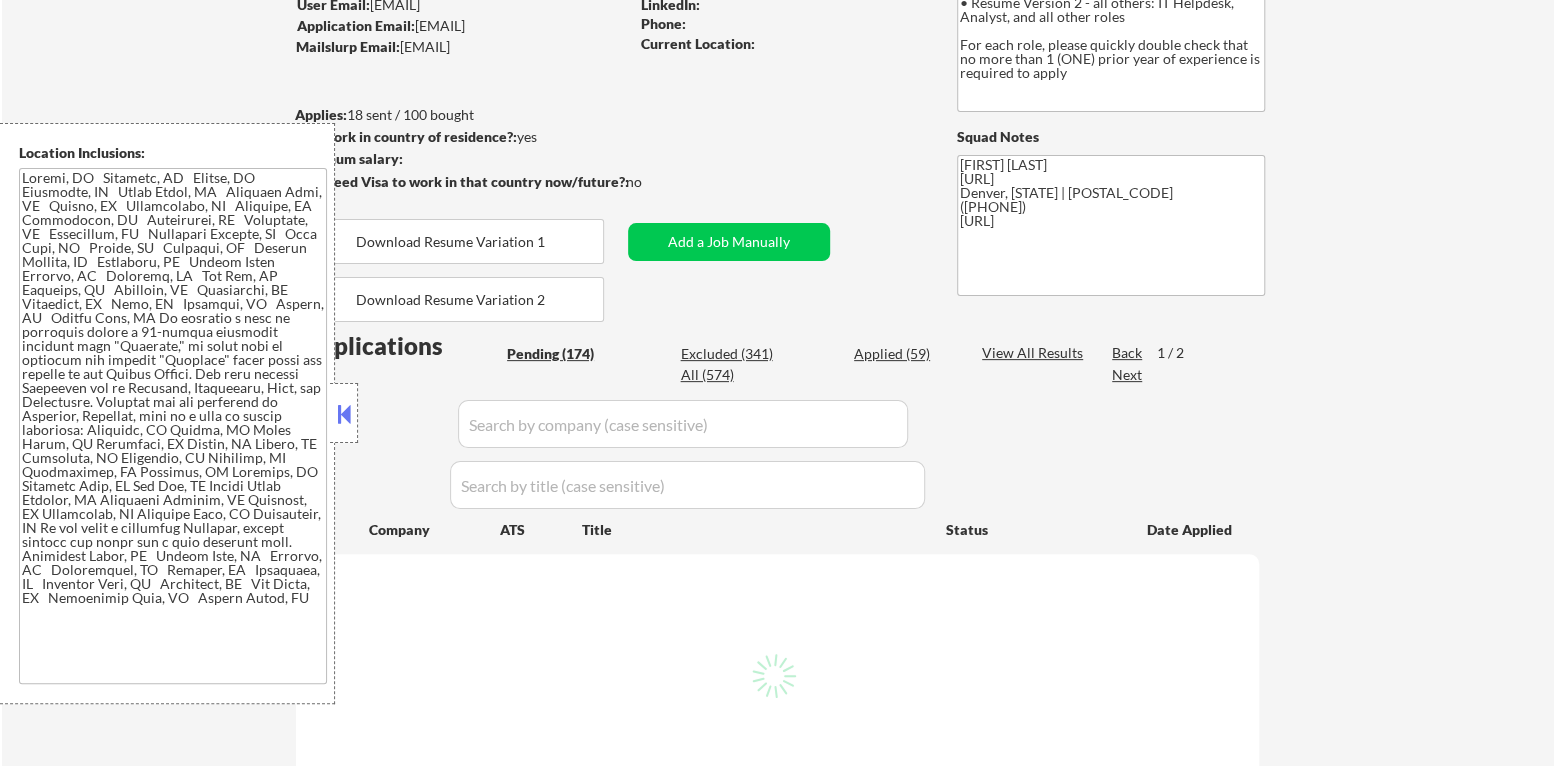 click at bounding box center (344, 414) 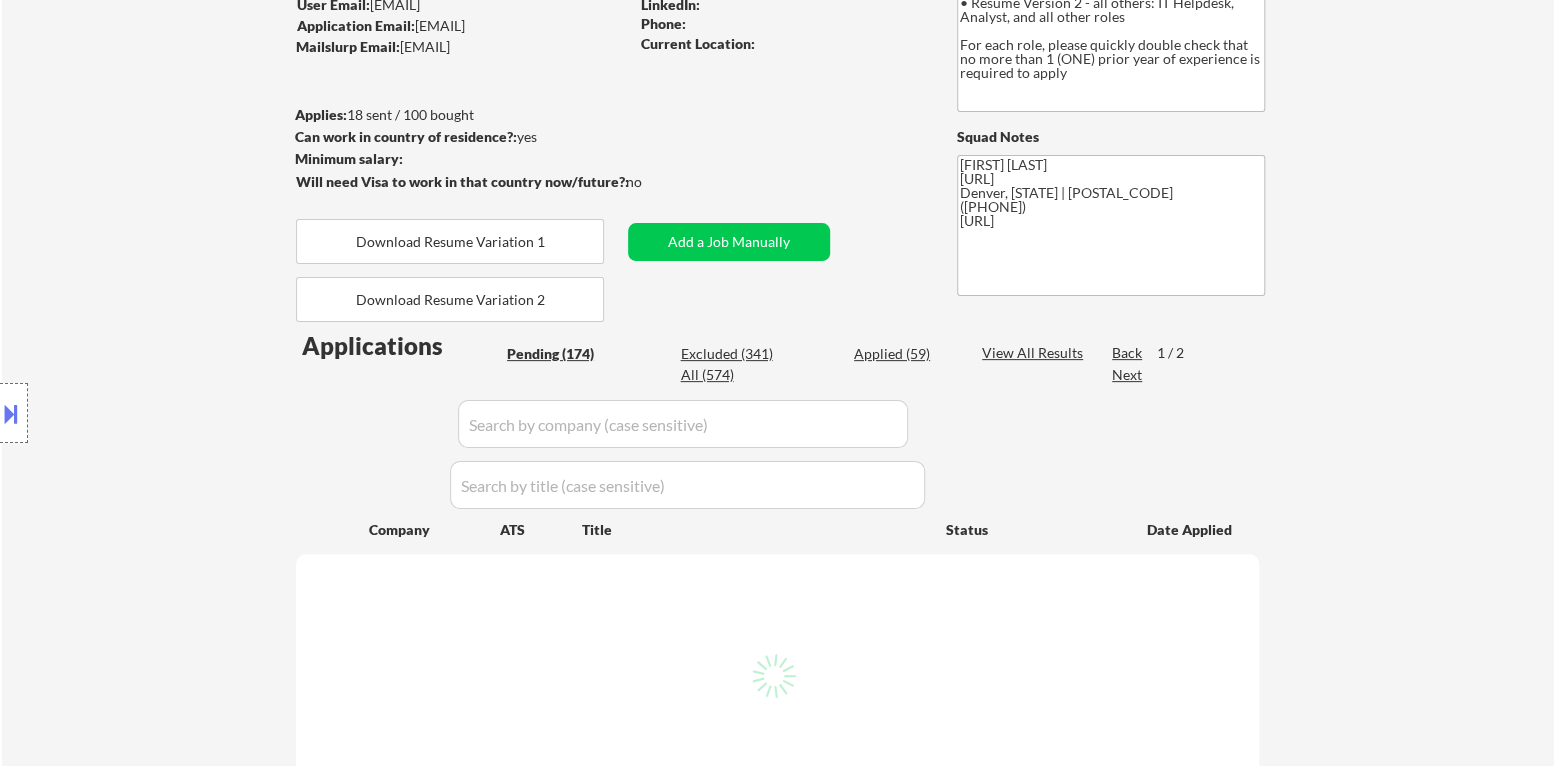 click on "Add a Job Manually" at bounding box center (729, 242) 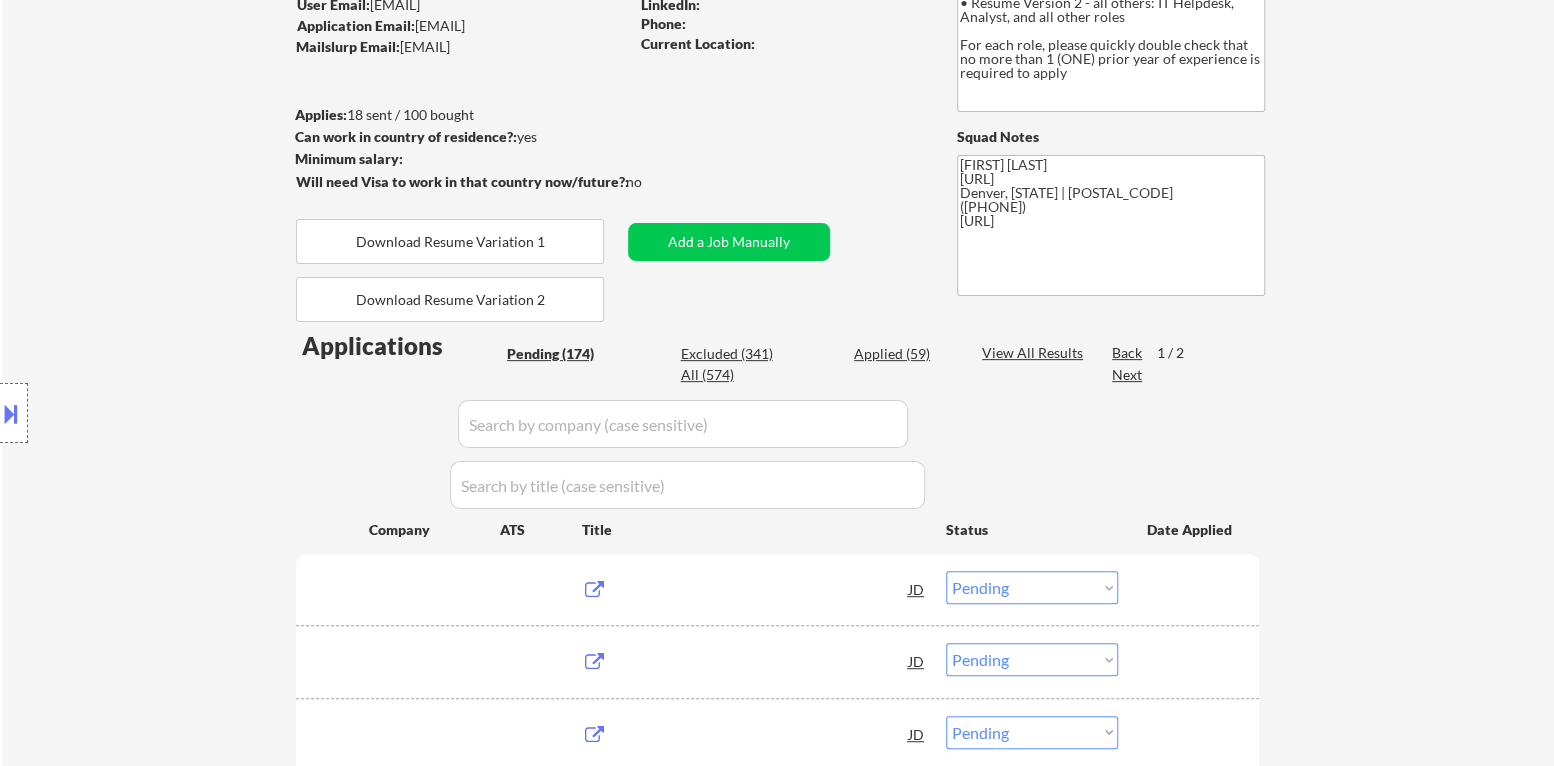 scroll, scrollTop: 304, scrollLeft: 0, axis: vertical 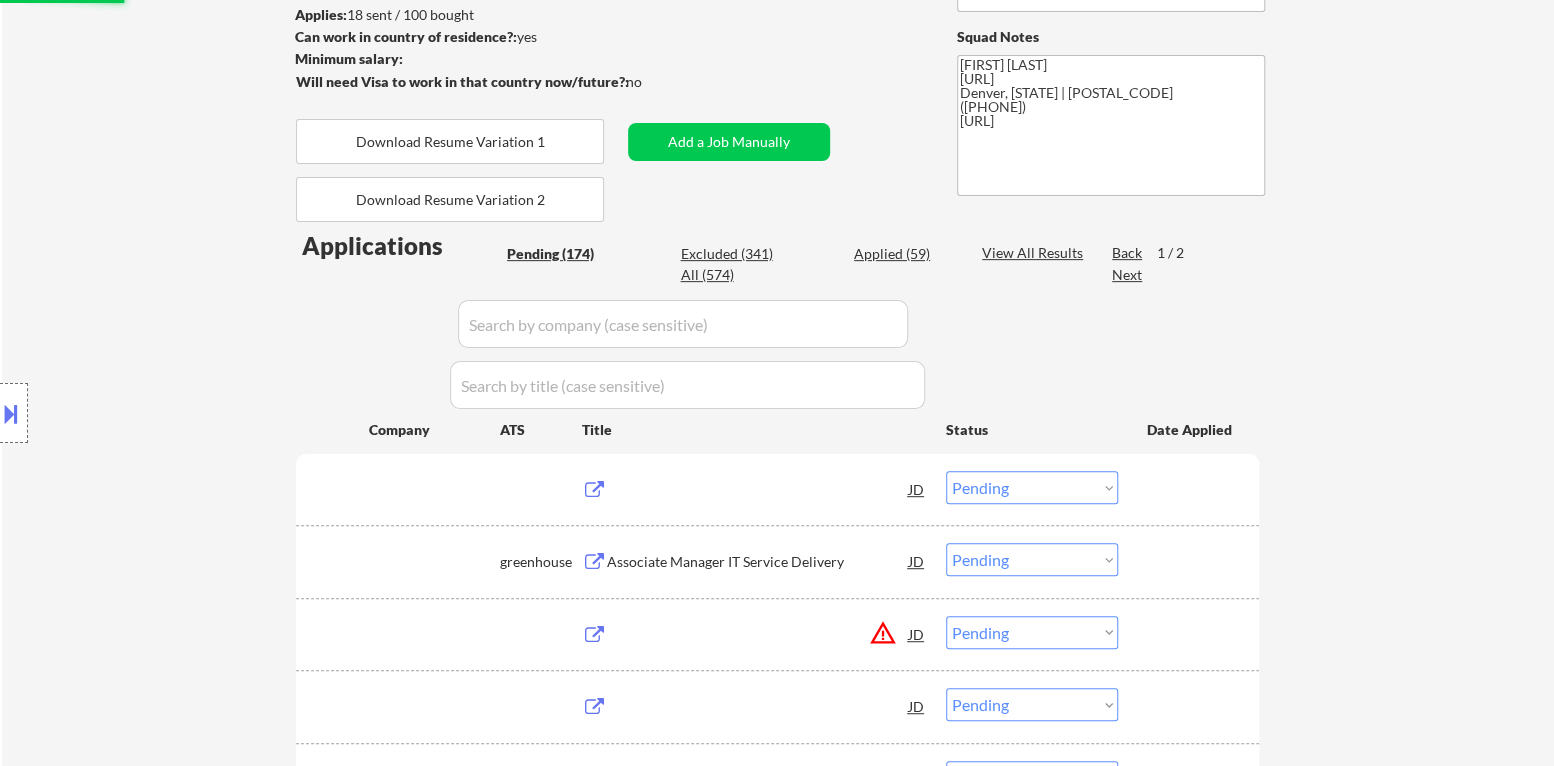 click on "Excluded (341)" at bounding box center (730, 254) 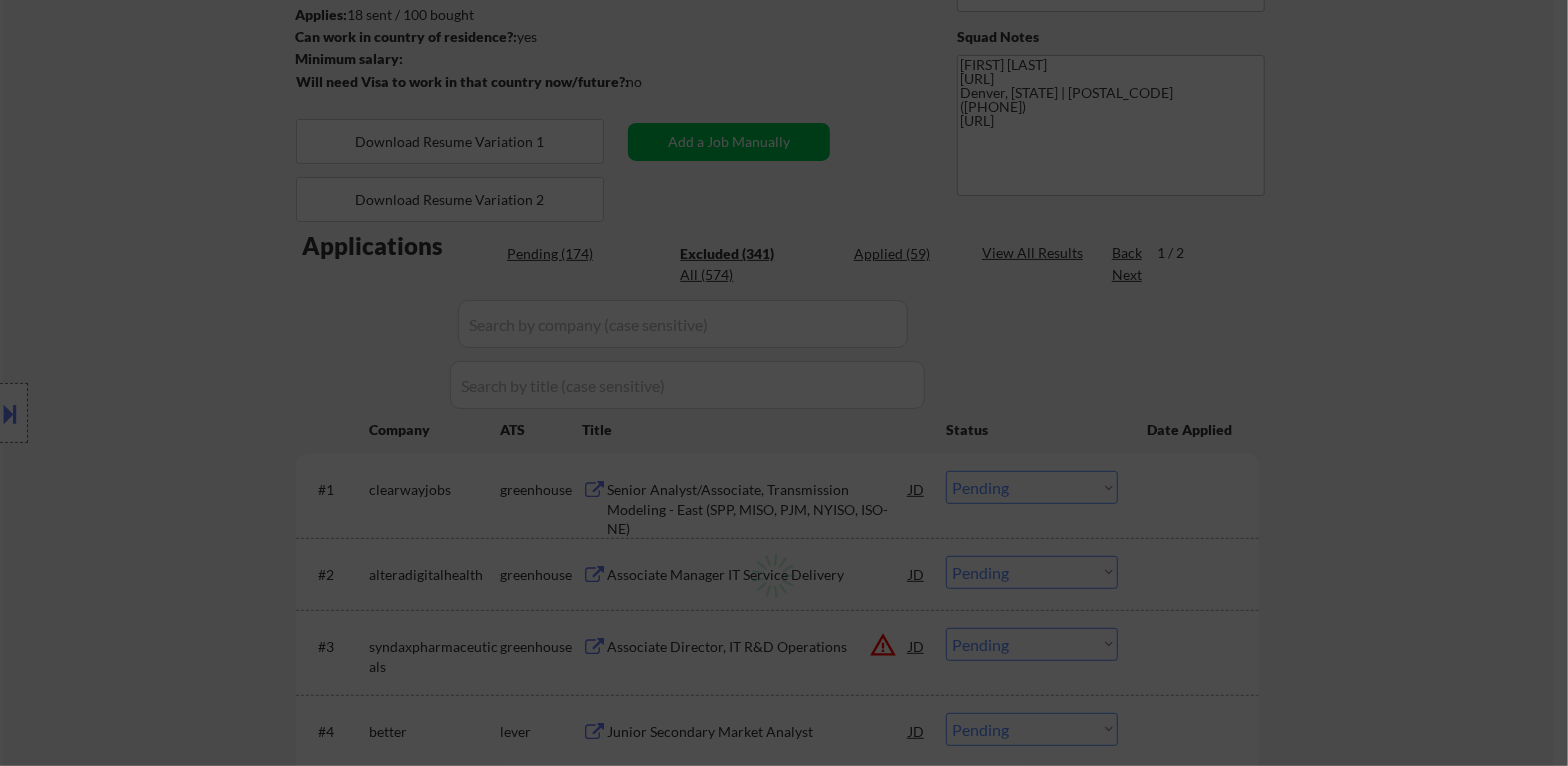 select on ""excluded"" 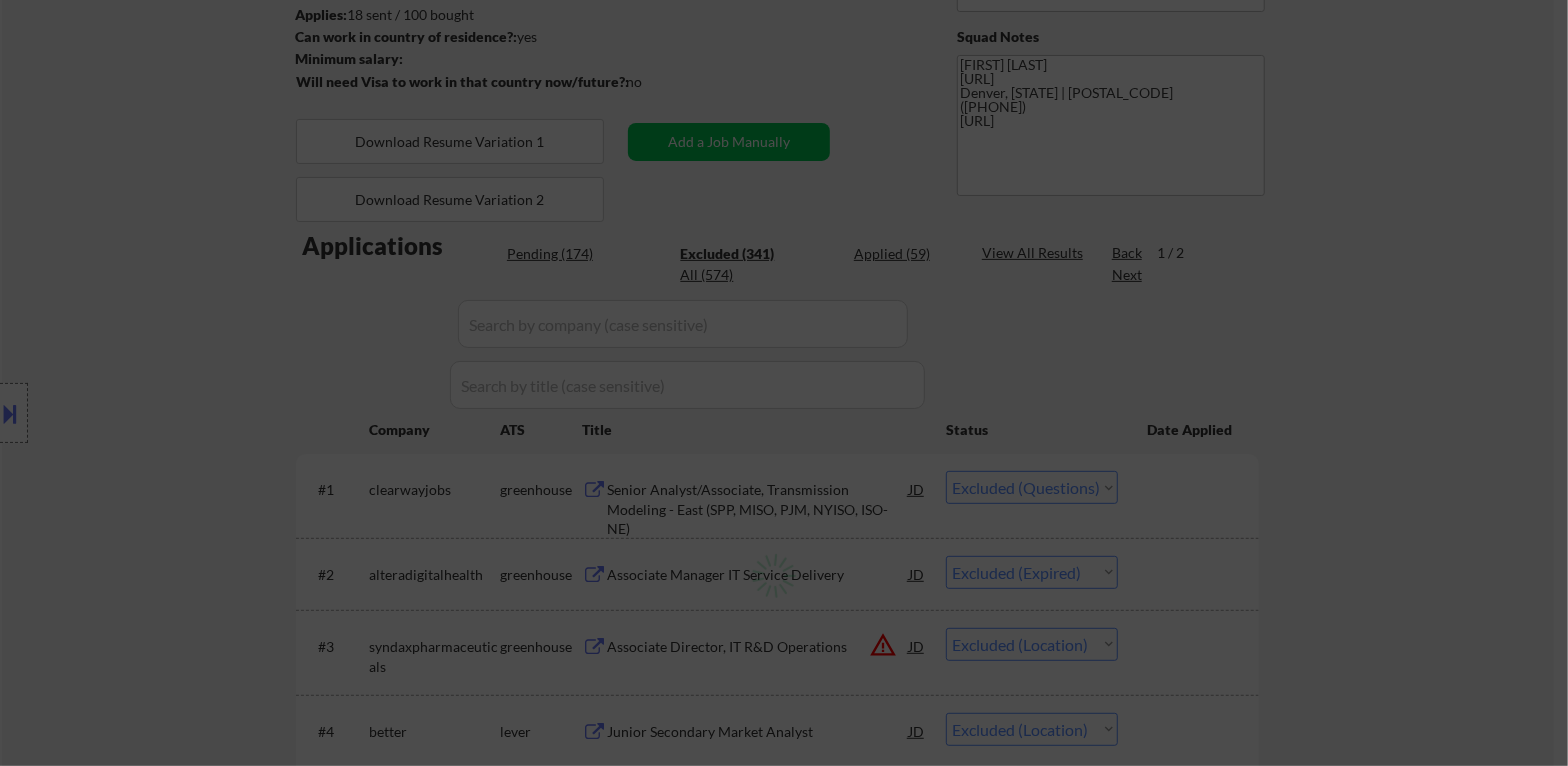 select on ""excluded__location_"" 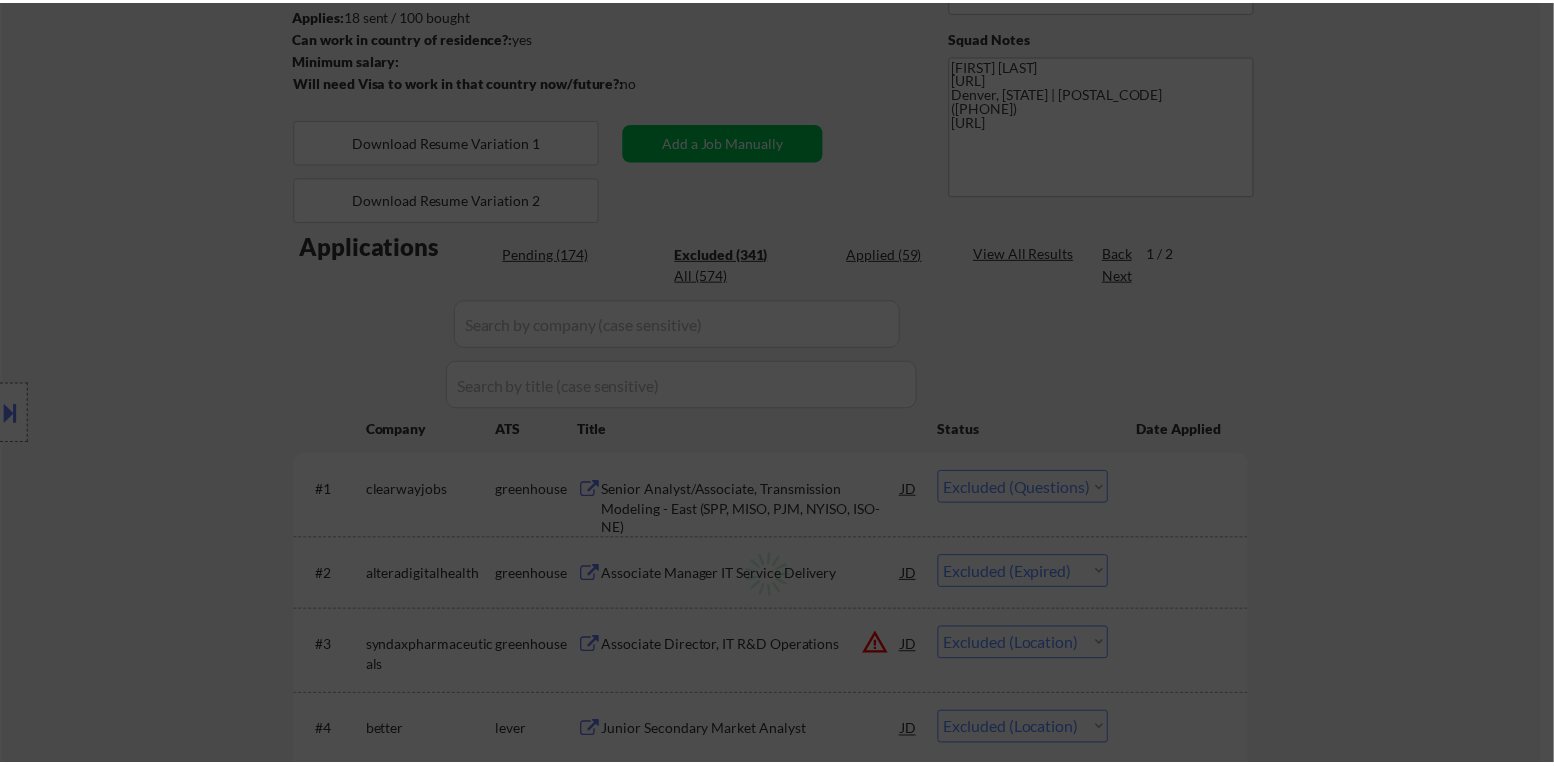 type 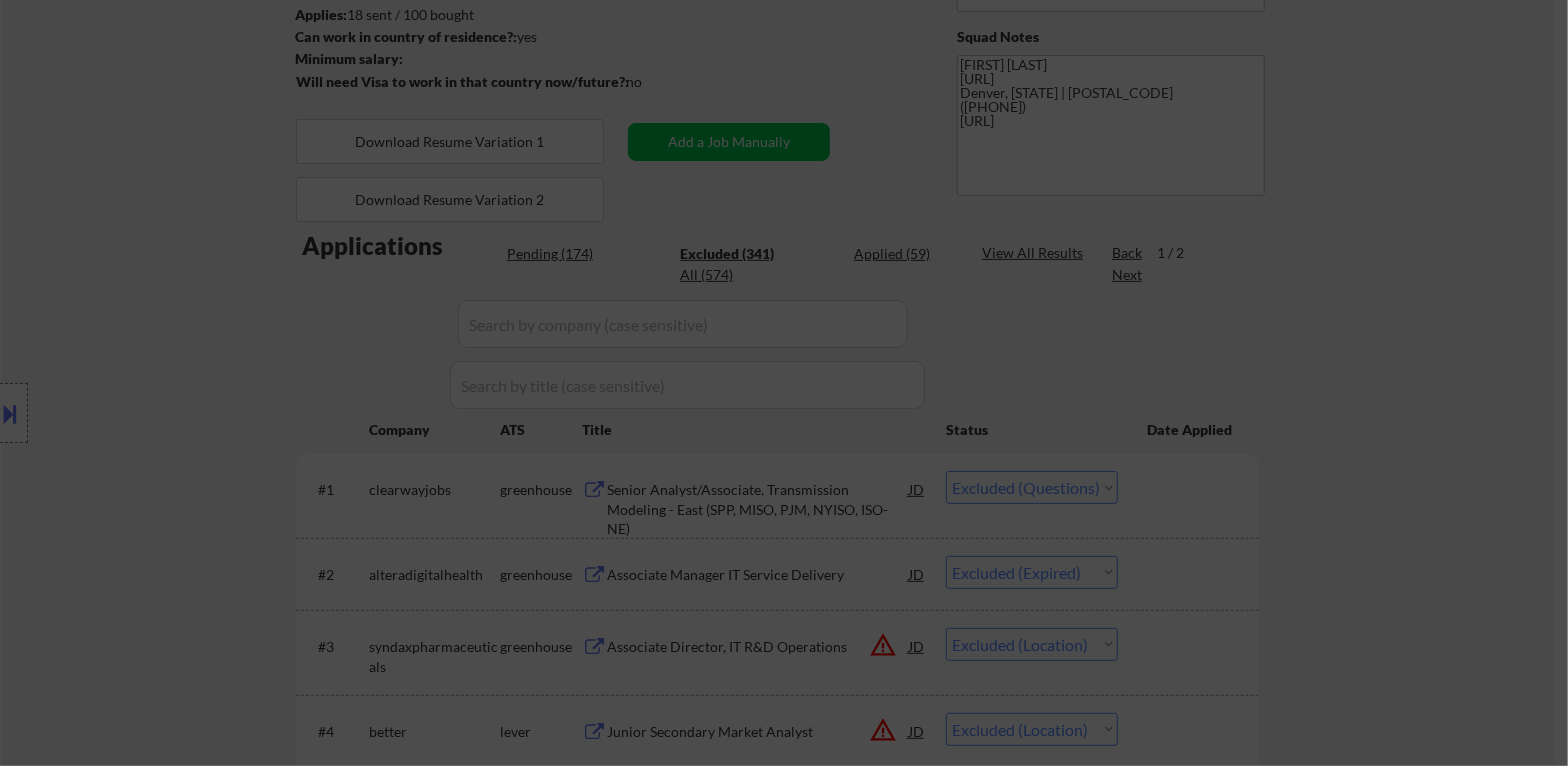 click at bounding box center (784, 383) 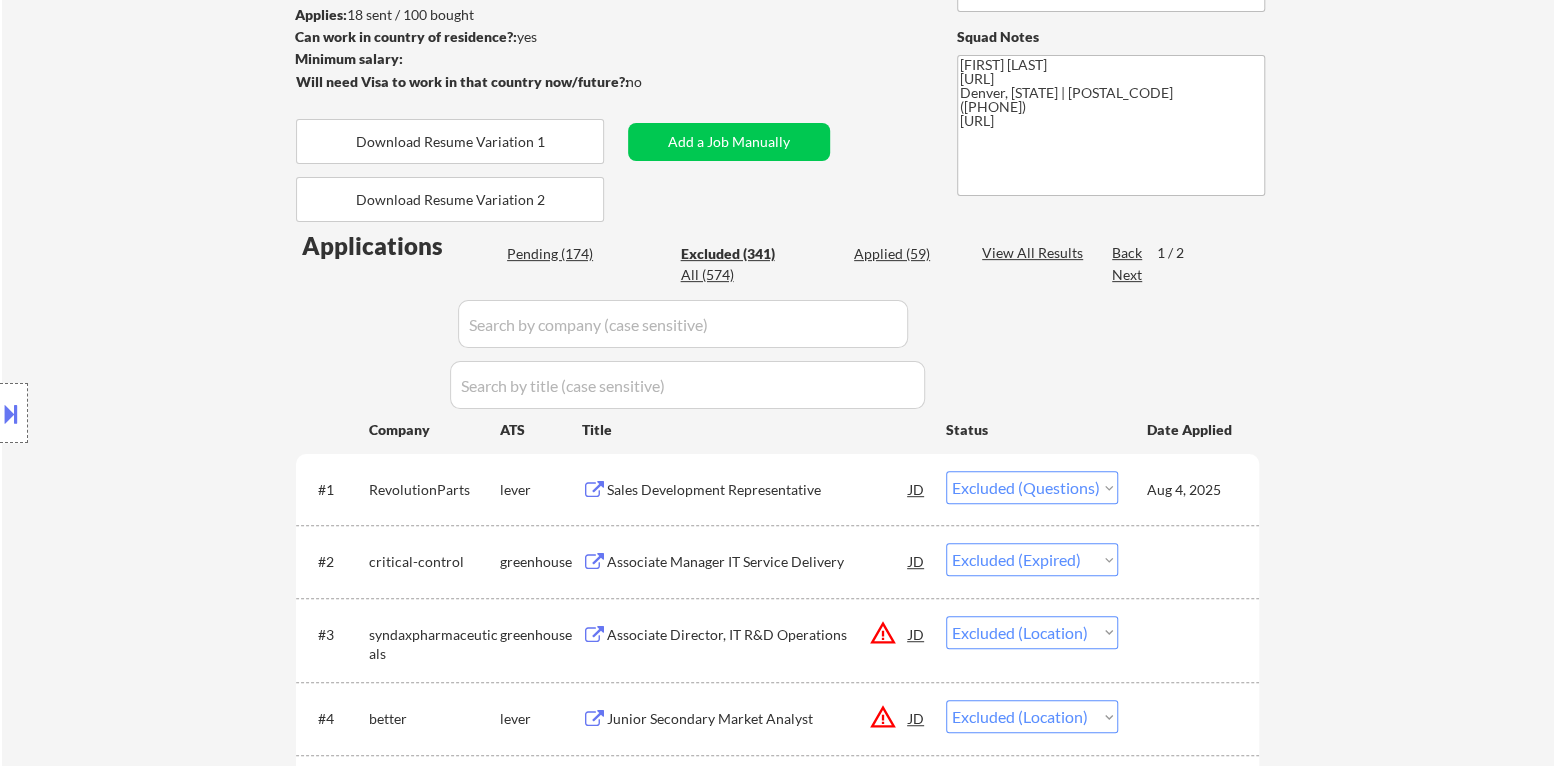 click at bounding box center (683, 324) 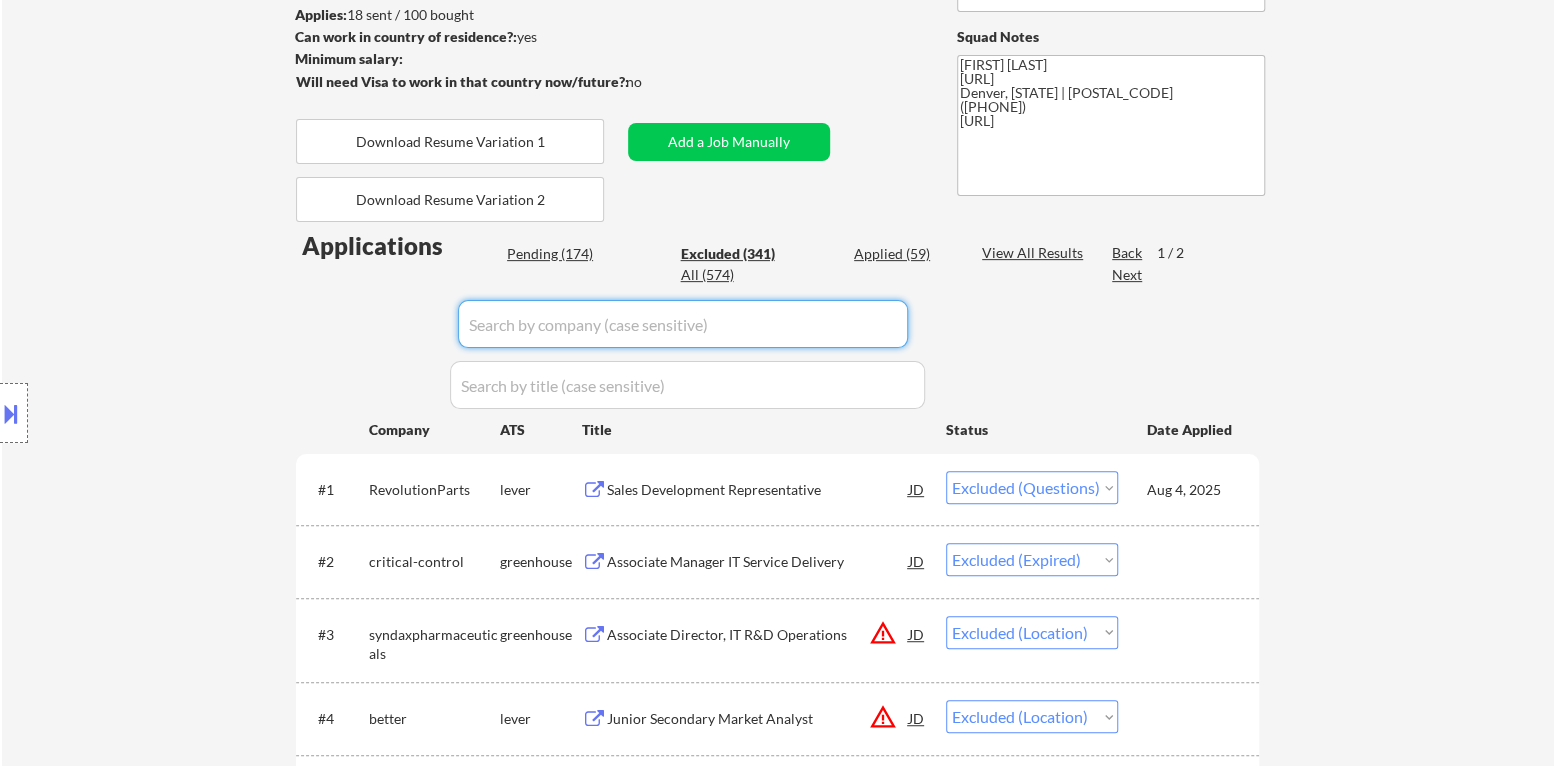 paste on "RevolutionParts" 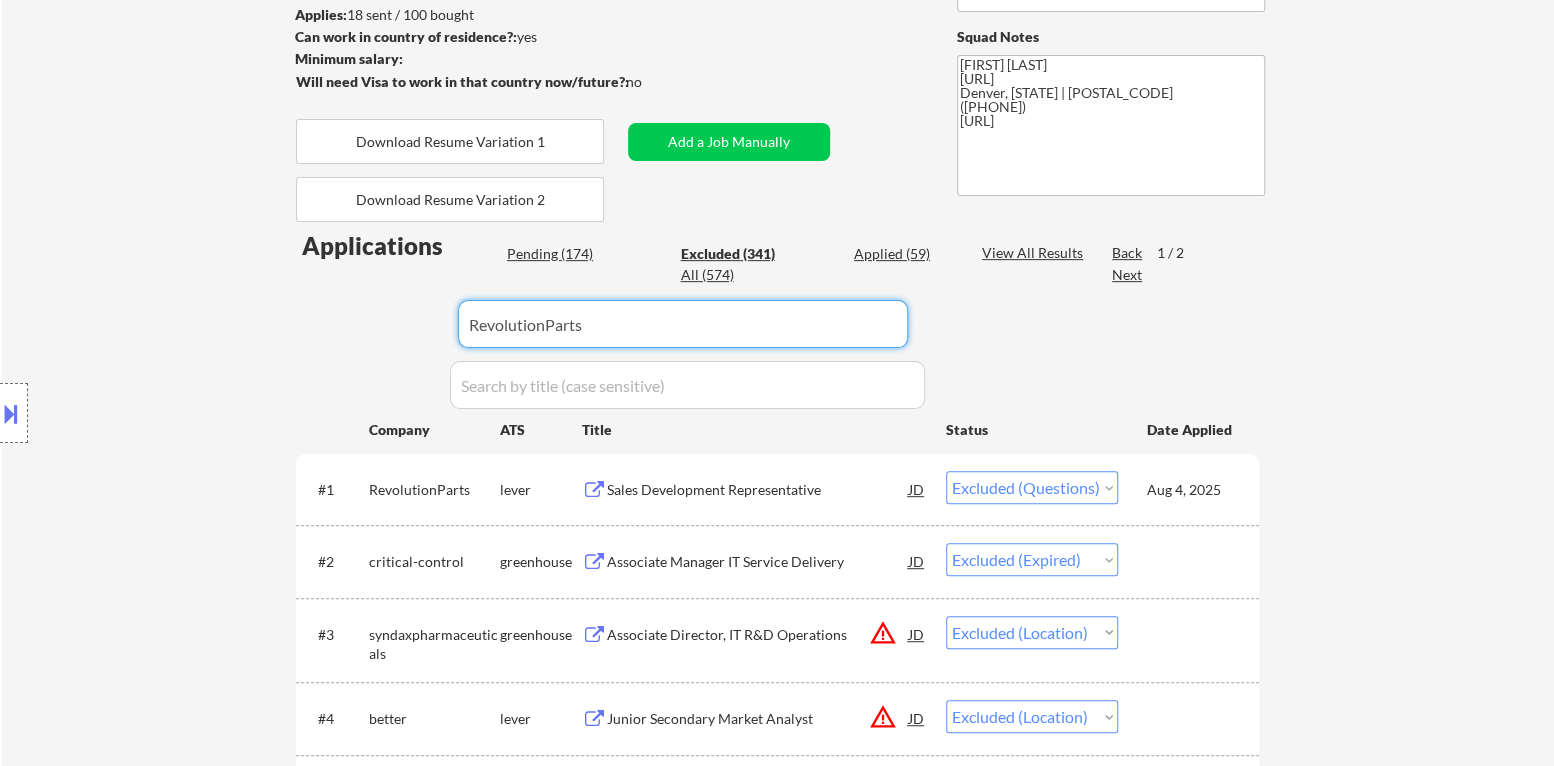 click on "Location Inclusions:" at bounding box center [179, 413] 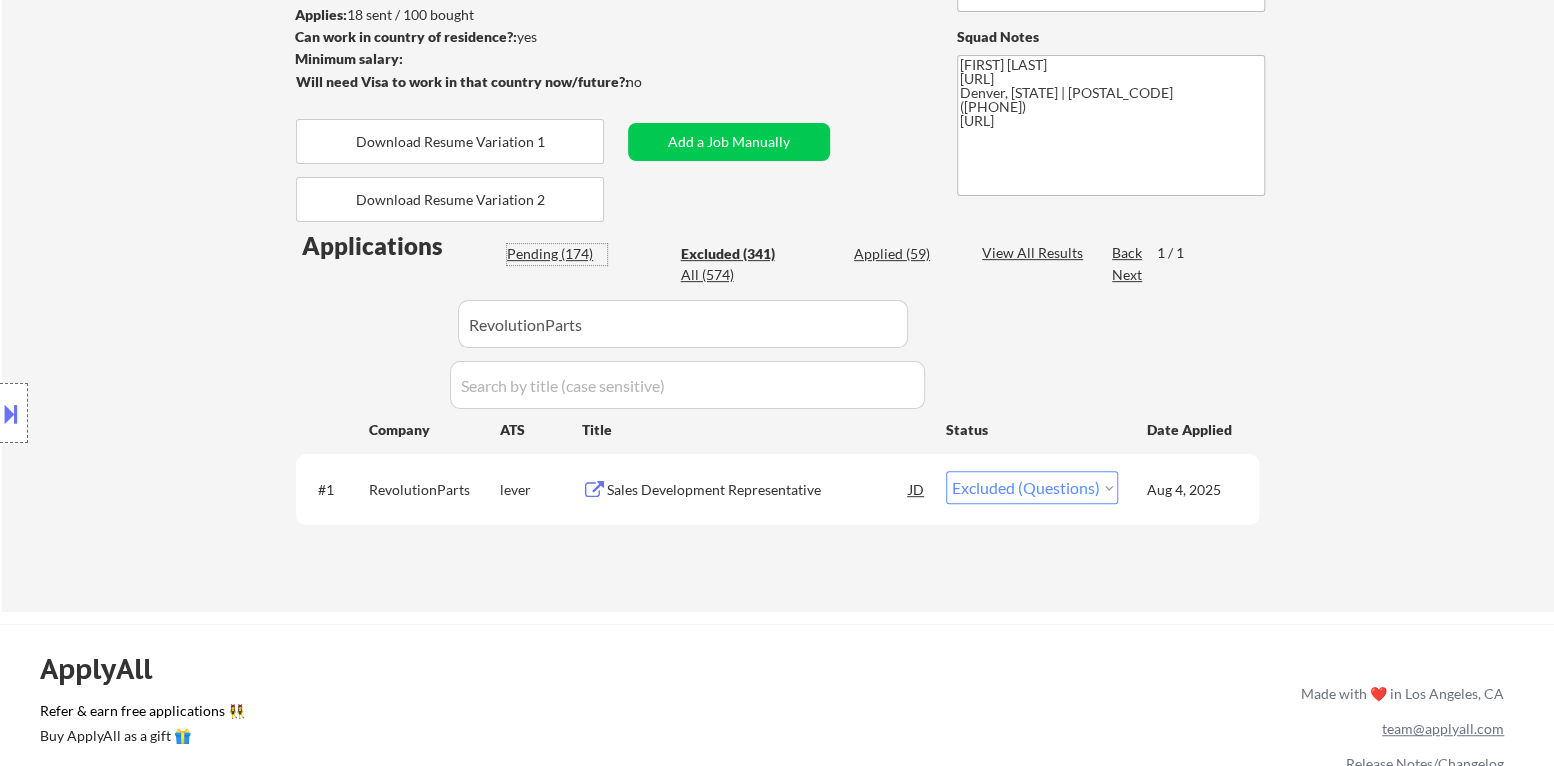 click on "Pending (174)" at bounding box center (557, 254) 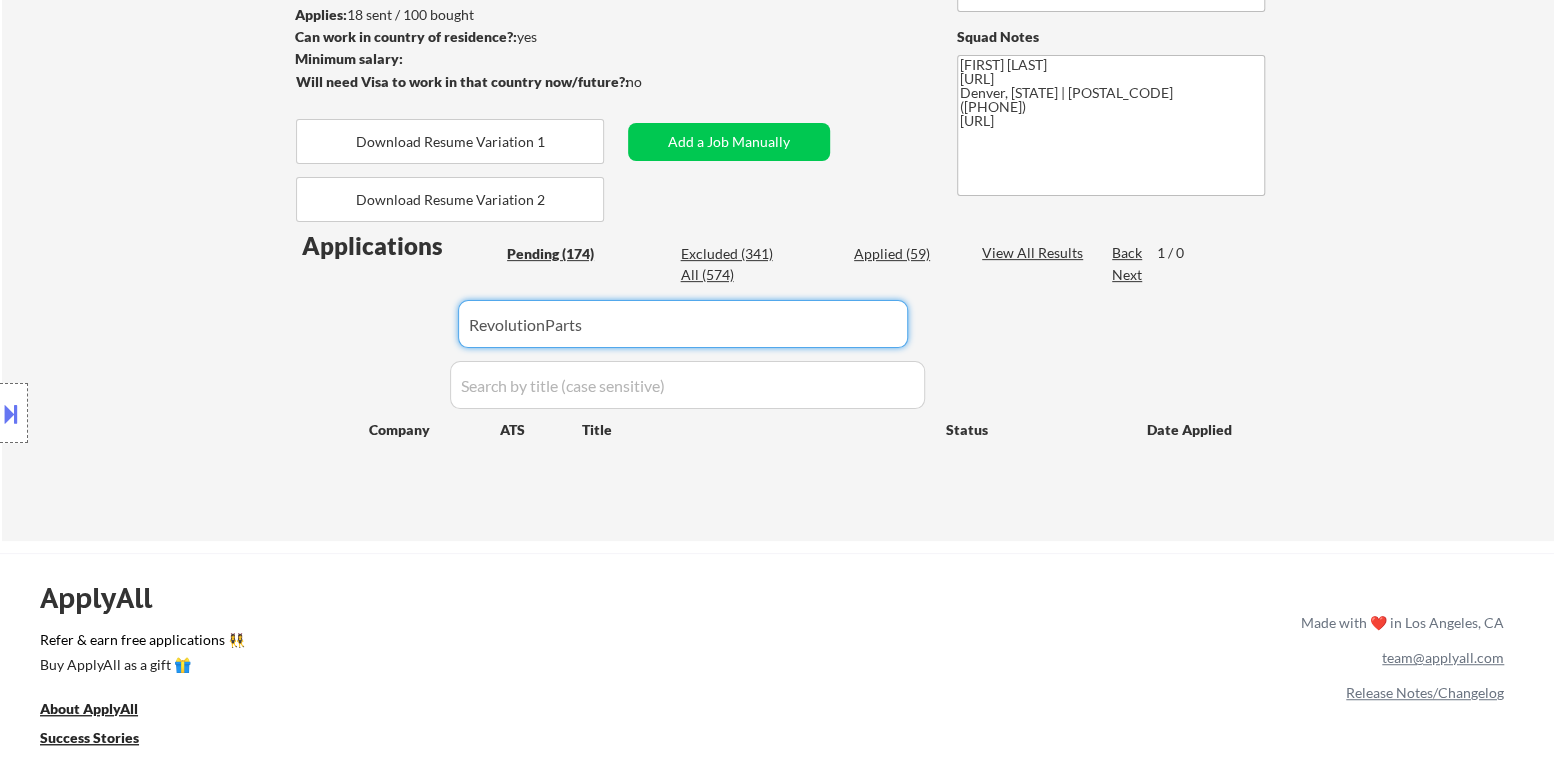 drag, startPoint x: 544, startPoint y: 331, endPoint x: 416, endPoint y: 341, distance: 128.39003 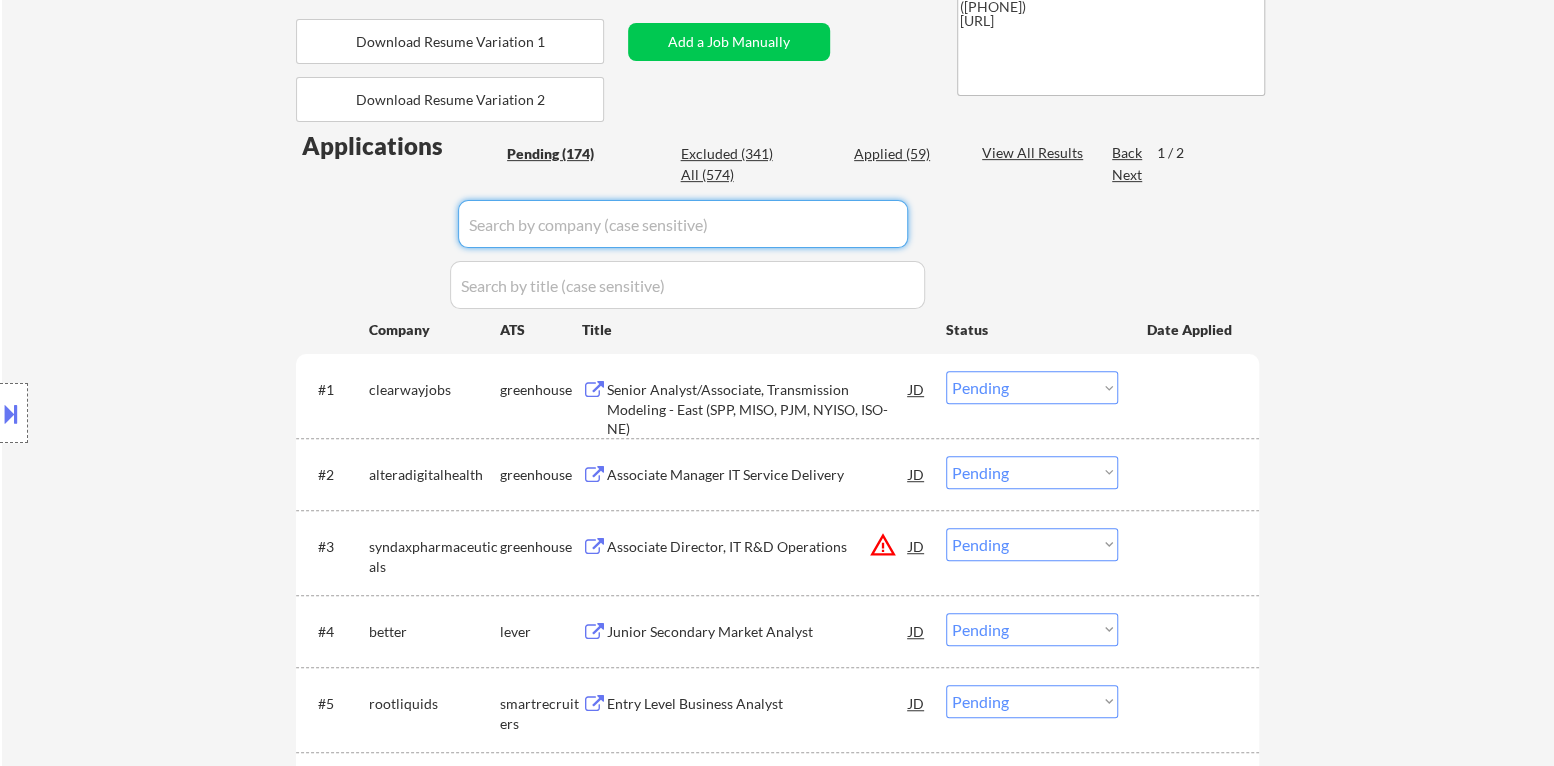 scroll, scrollTop: 304, scrollLeft: 0, axis: vertical 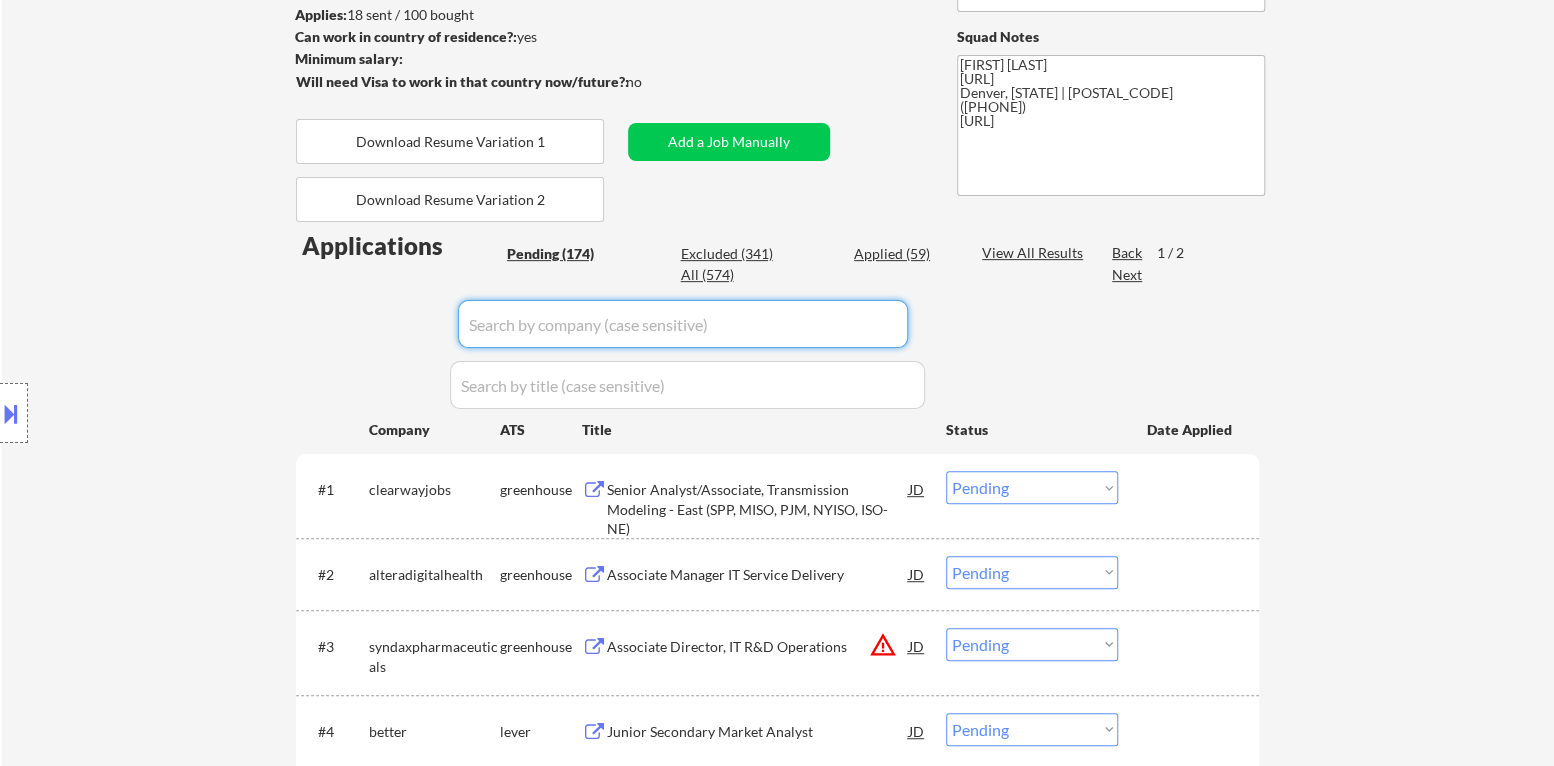 click on "Next" at bounding box center (1128, 275) 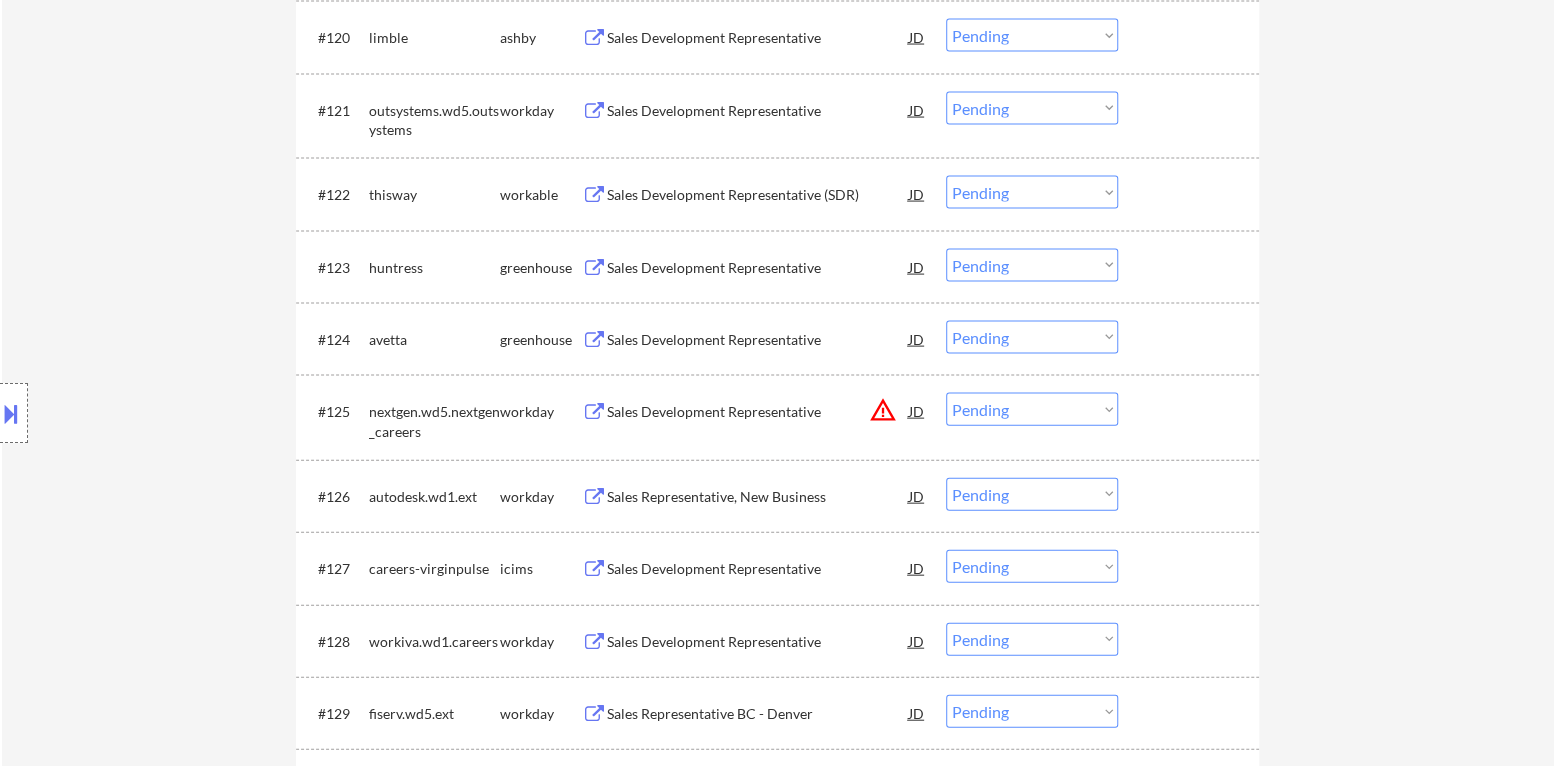 scroll, scrollTop: 2205, scrollLeft: 0, axis: vertical 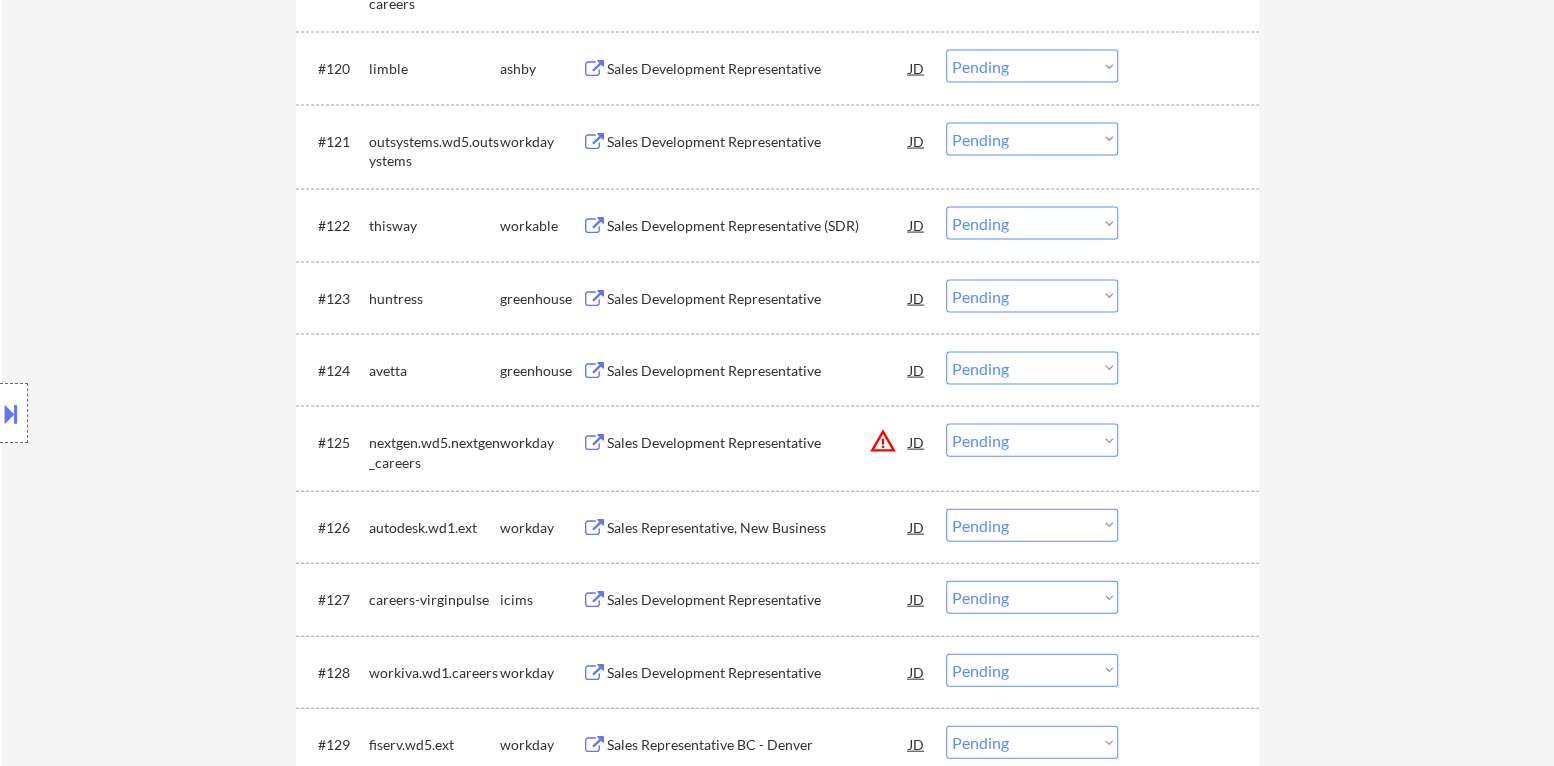 click on "Sales Development Representative" at bounding box center [758, 371] 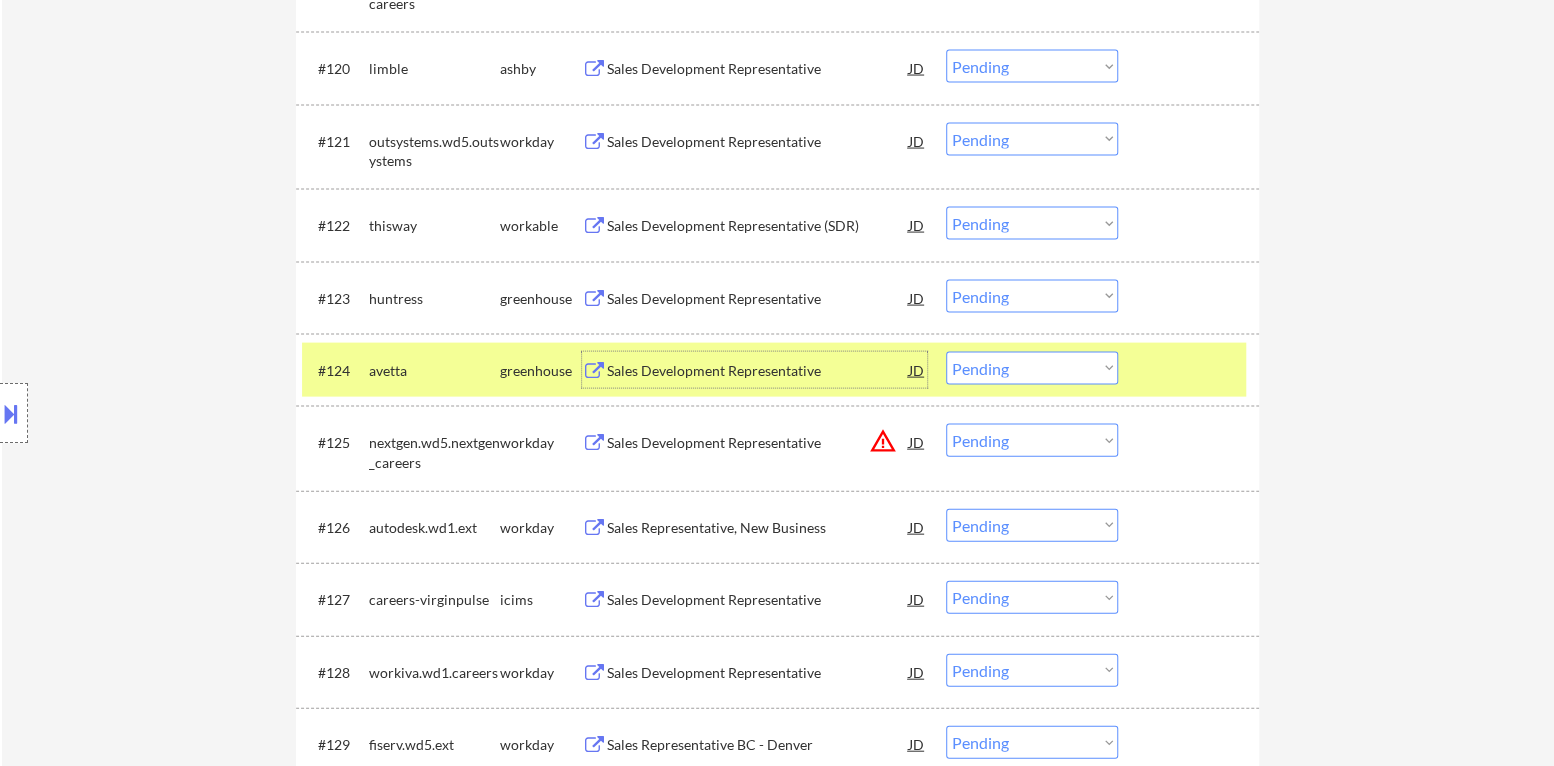 click on "Choose an option... Pending Applied Excluded (Questions) Excluded (Expired) Excluded (Location) Excluded (Bad Match) Excluded (Blocklist) Excluded (Salary) Excluded (Other)" at bounding box center (1032, 368) 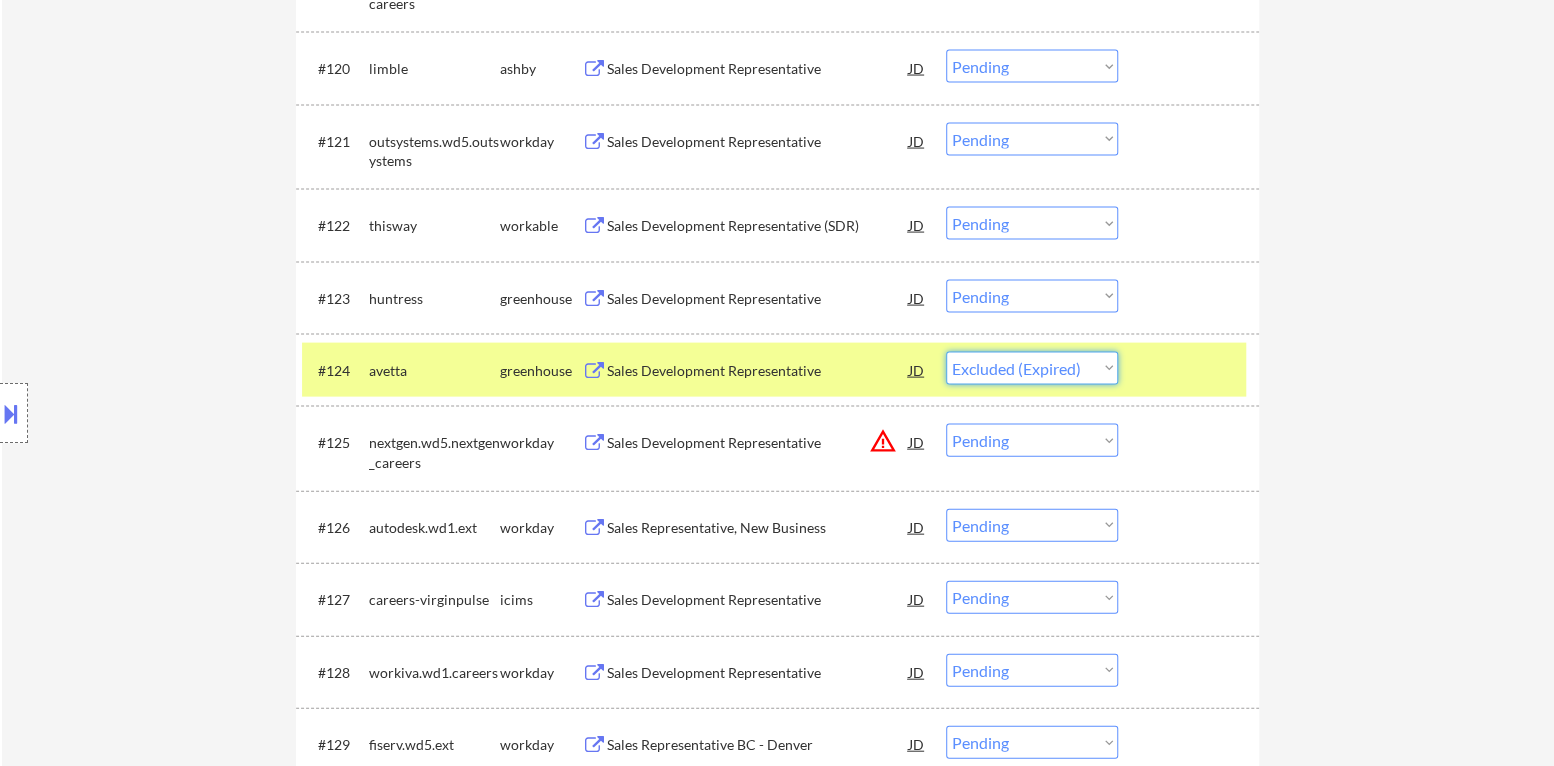 click on "Choose an option... Pending Applied Excluded (Questions) Excluded (Expired) Excluded (Location) Excluded (Bad Match) Excluded (Blocklist) Excluded (Salary) Excluded (Other)" at bounding box center [1032, 368] 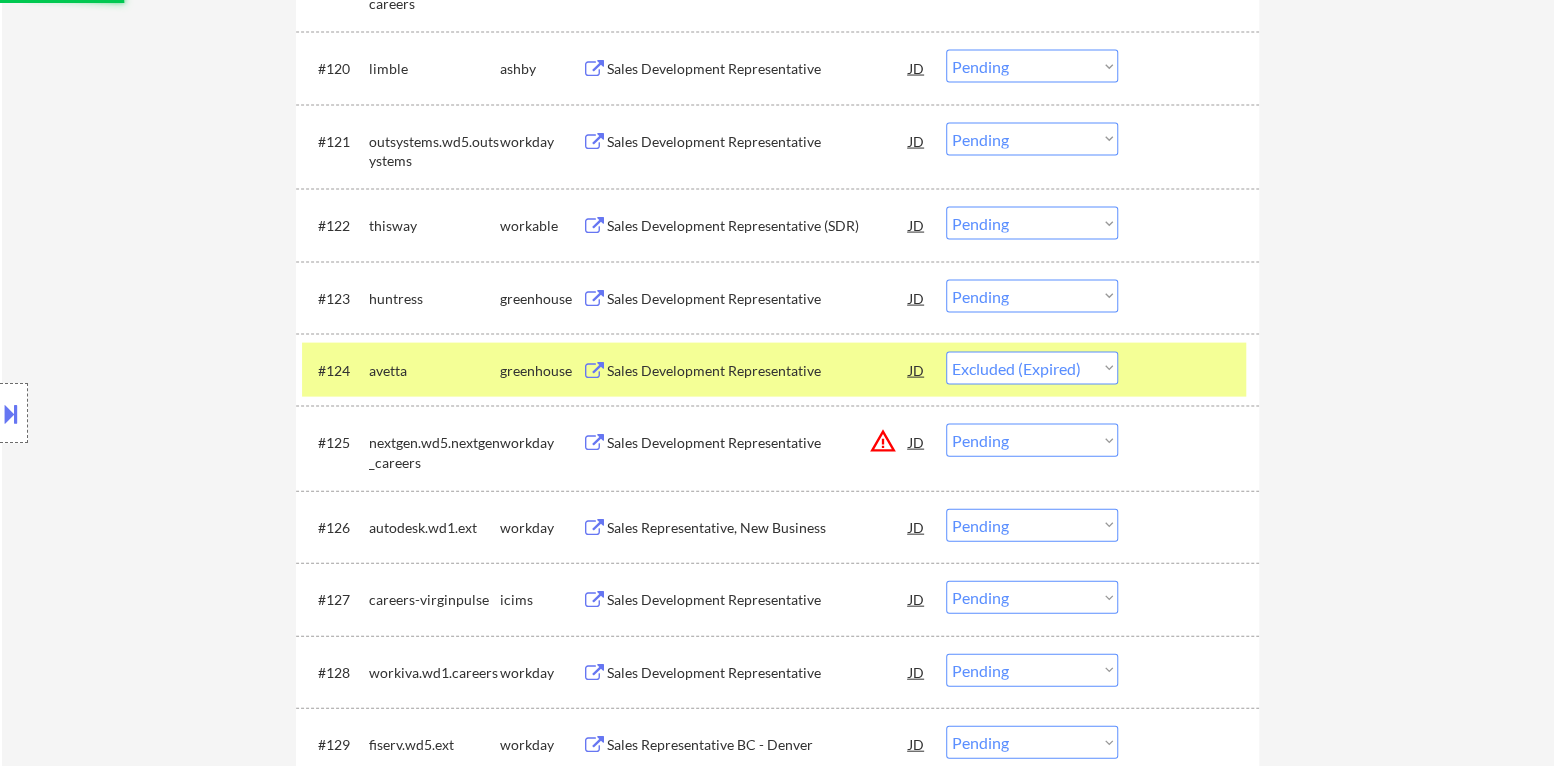 click at bounding box center [1191, 370] 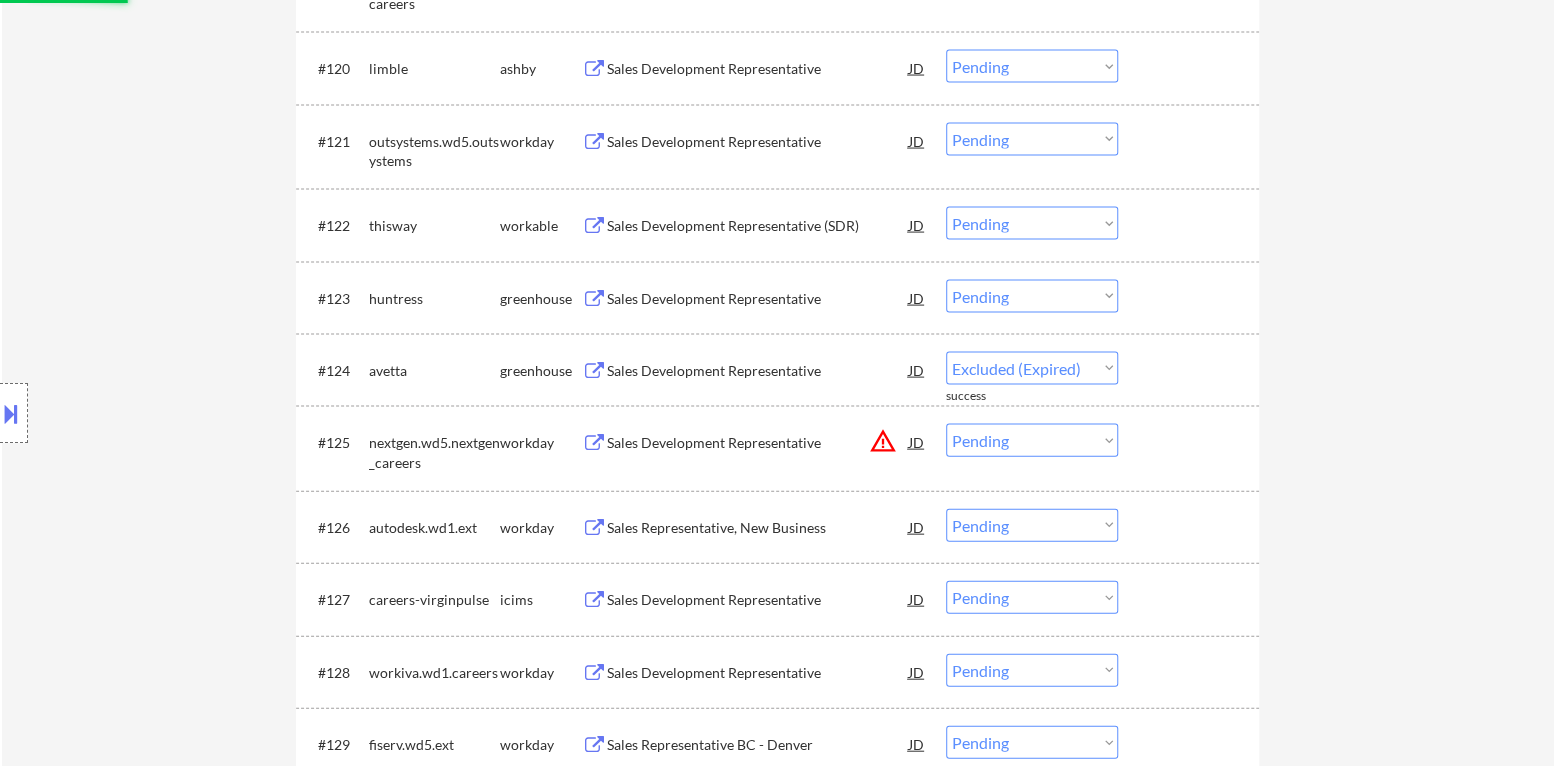 click on "Sales Development Representative" at bounding box center (758, 299) 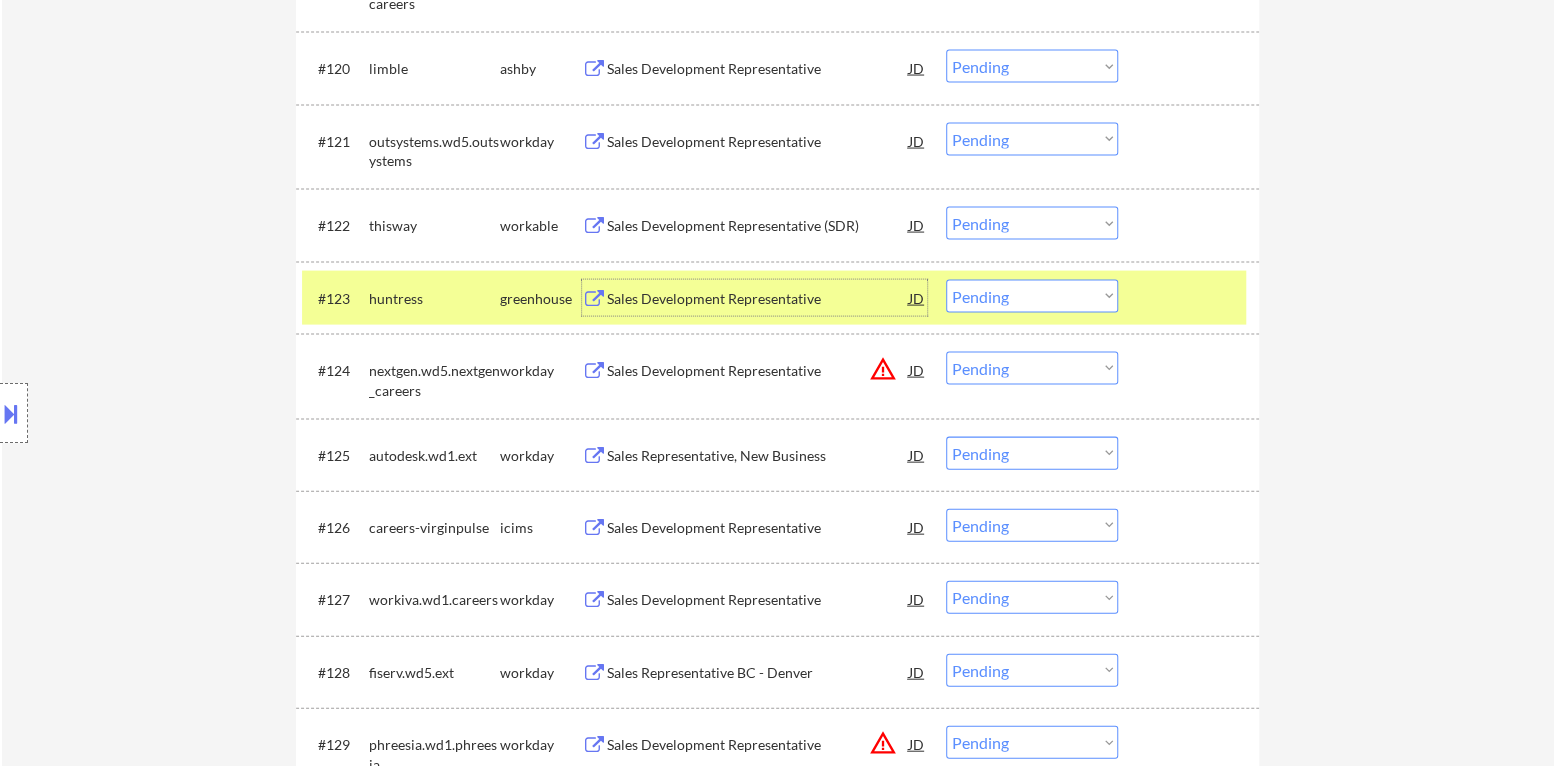 click on "Choose an option... Pending Applied Excluded (Questions) Excluded (Expired) Excluded (Location) Excluded (Bad Match) Excluded (Blocklist) Excluded (Salary) Excluded (Other)" at bounding box center (1032, 296) 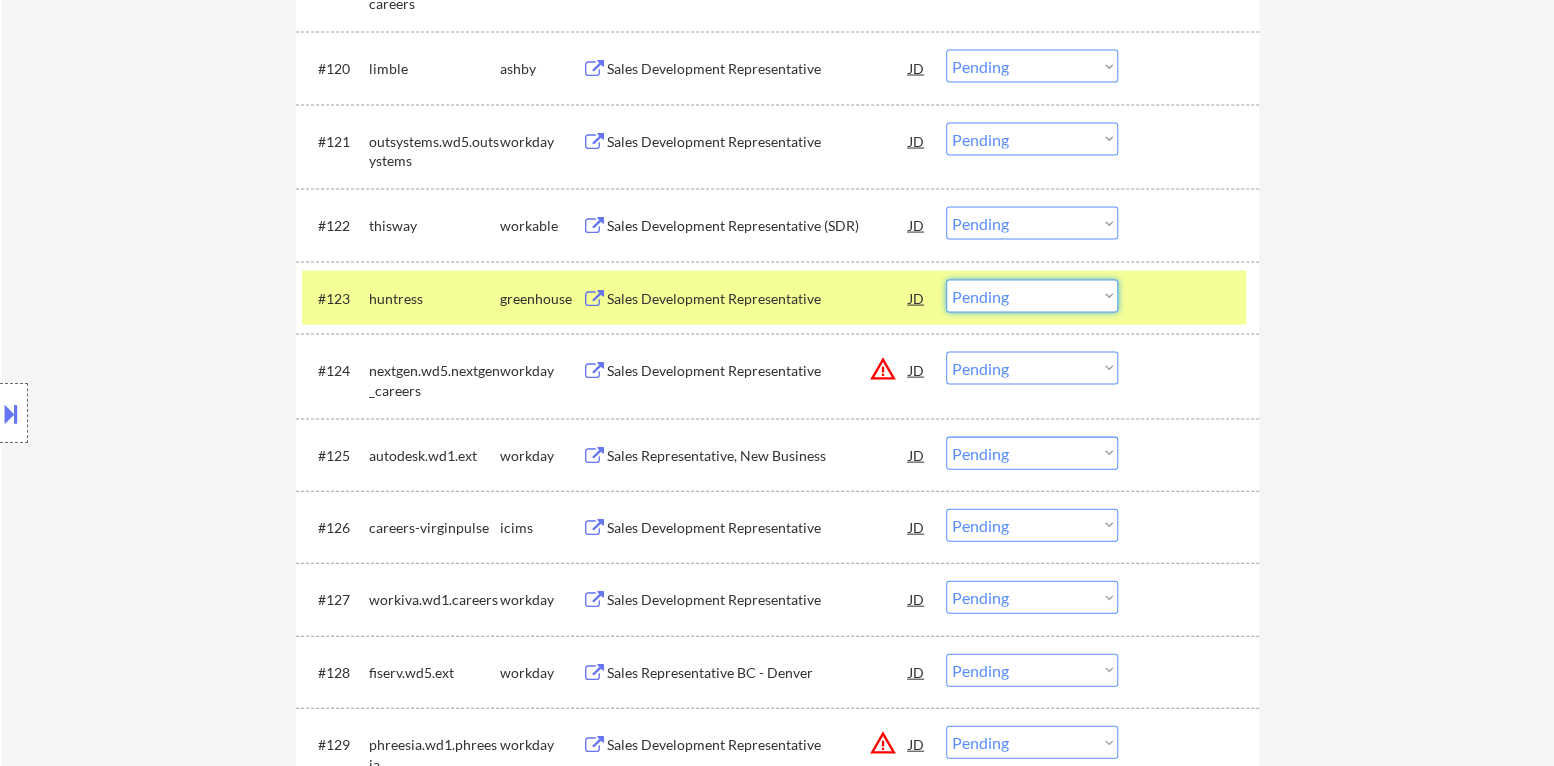 click on "← Return to /applysquad Mailslurp Inbox Job Search Builder Nick Pierro User Email:  nickpie18@gmail.com Application Email:  nickpie18@gmail.com Mailslurp Email:  nick.pierro@mailflux.com LinkedIn:
Phone:   Current Location:   Applies:  18 sent / 100 bought Internal Notes • Resume version 1 - Sales/BD: Sales Devleopment and Business Development roles
• Resume Version 2 - all others: IT Helpdesk, Analyst, and all other roles
For each role, please quickly double check that no more than 1 (ONE) prior year of experience is required to apply Can work in country of residence?:  yes Squad Notes Minimum salary:   Will need Visa to work in that country now/future?:   no Download Resume Variation 1 Add a Job Manually Download Resume Variation 2 Frank MT
https://npie222.github.io/Nick-Portfolio/
Denver, Colorado | 80219
(970)-531-0992
https://www.linkedin.com/in/nick-pierro-b159721a5/ Applications Pending (173) Excluded (342) Applied (59) All (574) View All Results Back 2 / 2
Next Company ATS Title Status" at bounding box center (778, 1205) 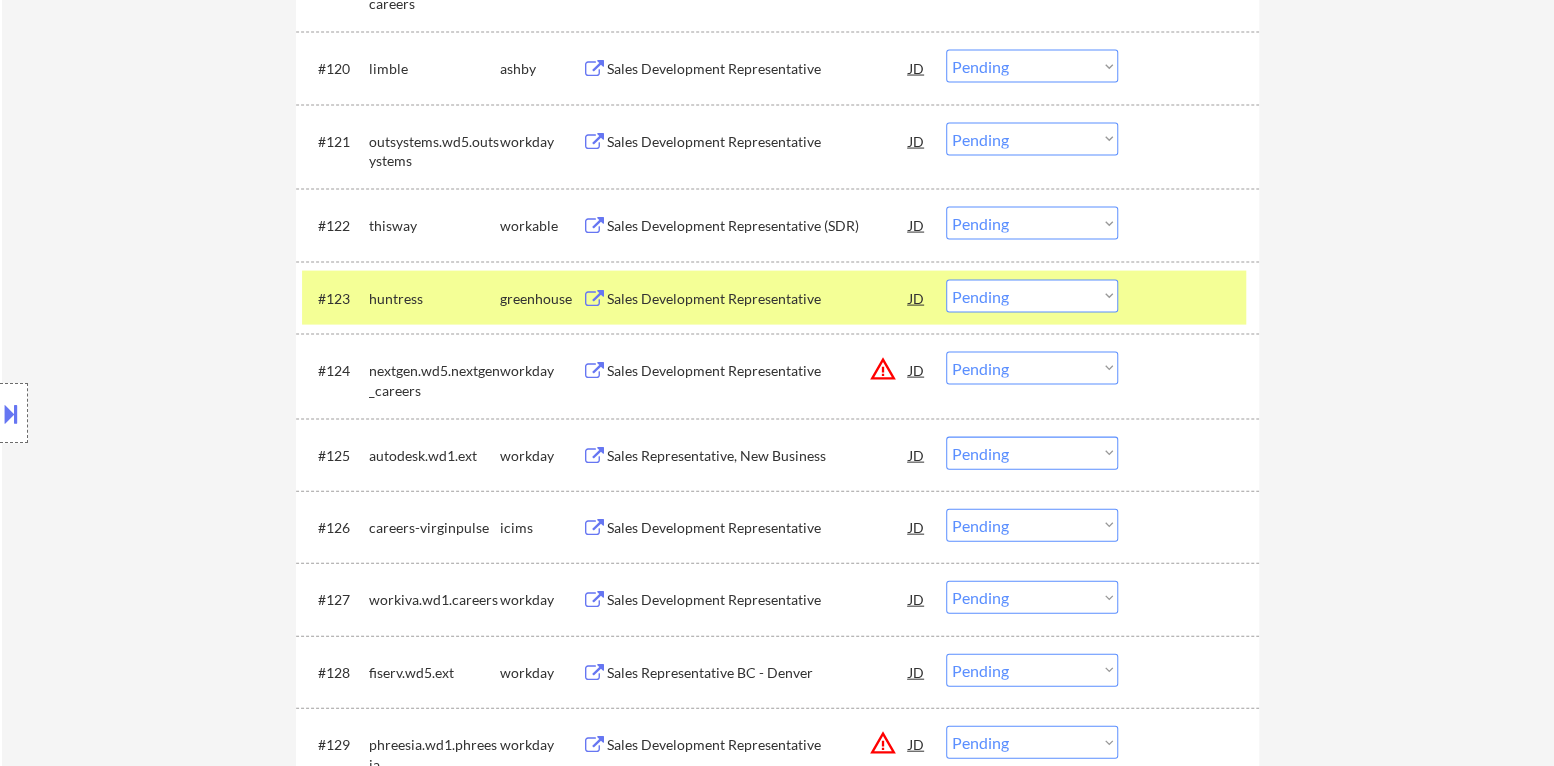 click on "Choose an option... Pending Applied Excluded (Questions) Excluded (Expired) Excluded (Location) Excluded (Bad Match) Excluded (Blocklist) Excluded (Salary) Excluded (Other)" at bounding box center (1032, 296) 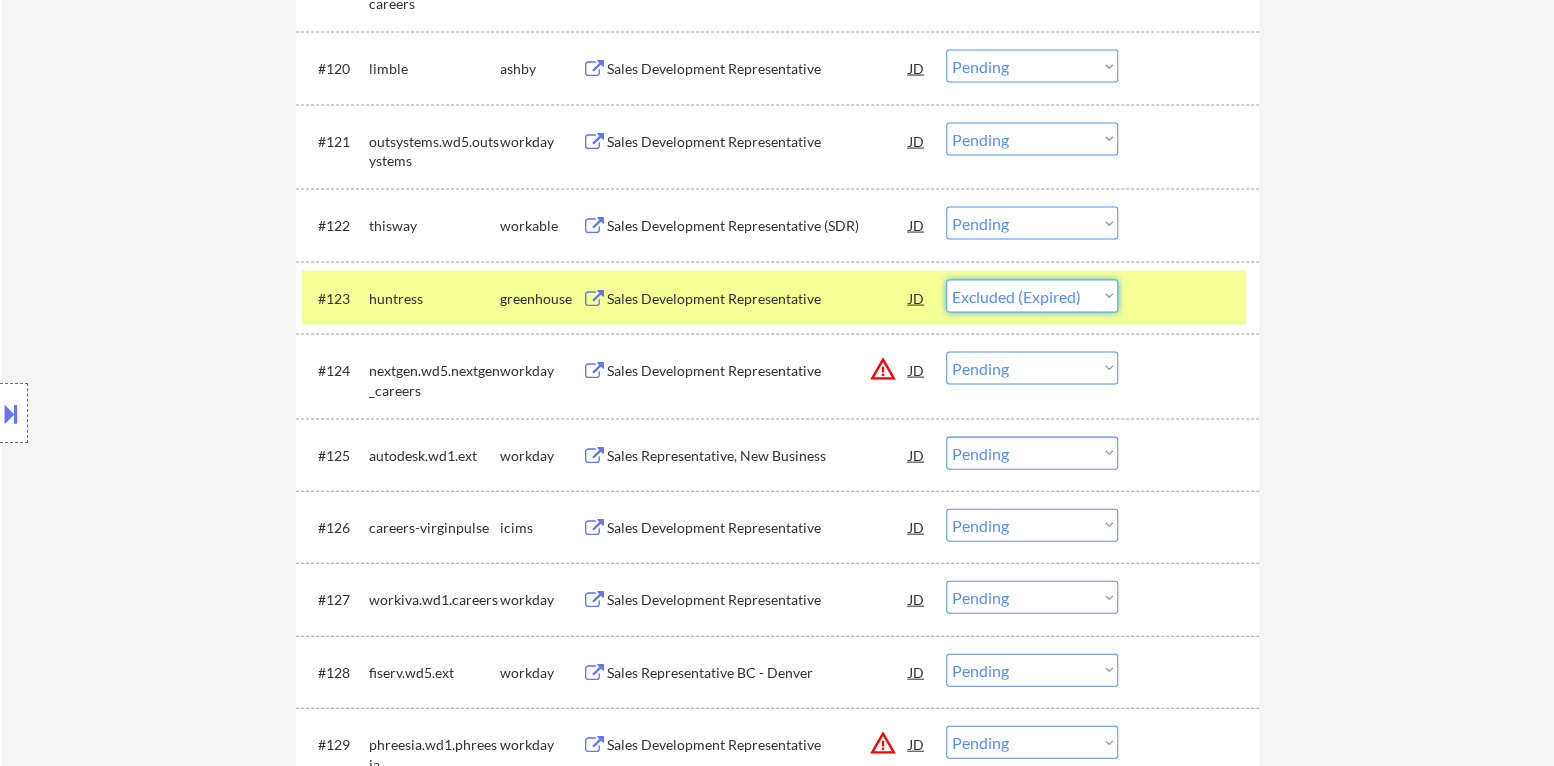 click on "Choose an option... Pending Applied Excluded (Questions) Excluded (Expired) Excluded (Location) Excluded (Bad Match) Excluded (Blocklist) Excluded (Salary) Excluded (Other)" at bounding box center [1032, 296] 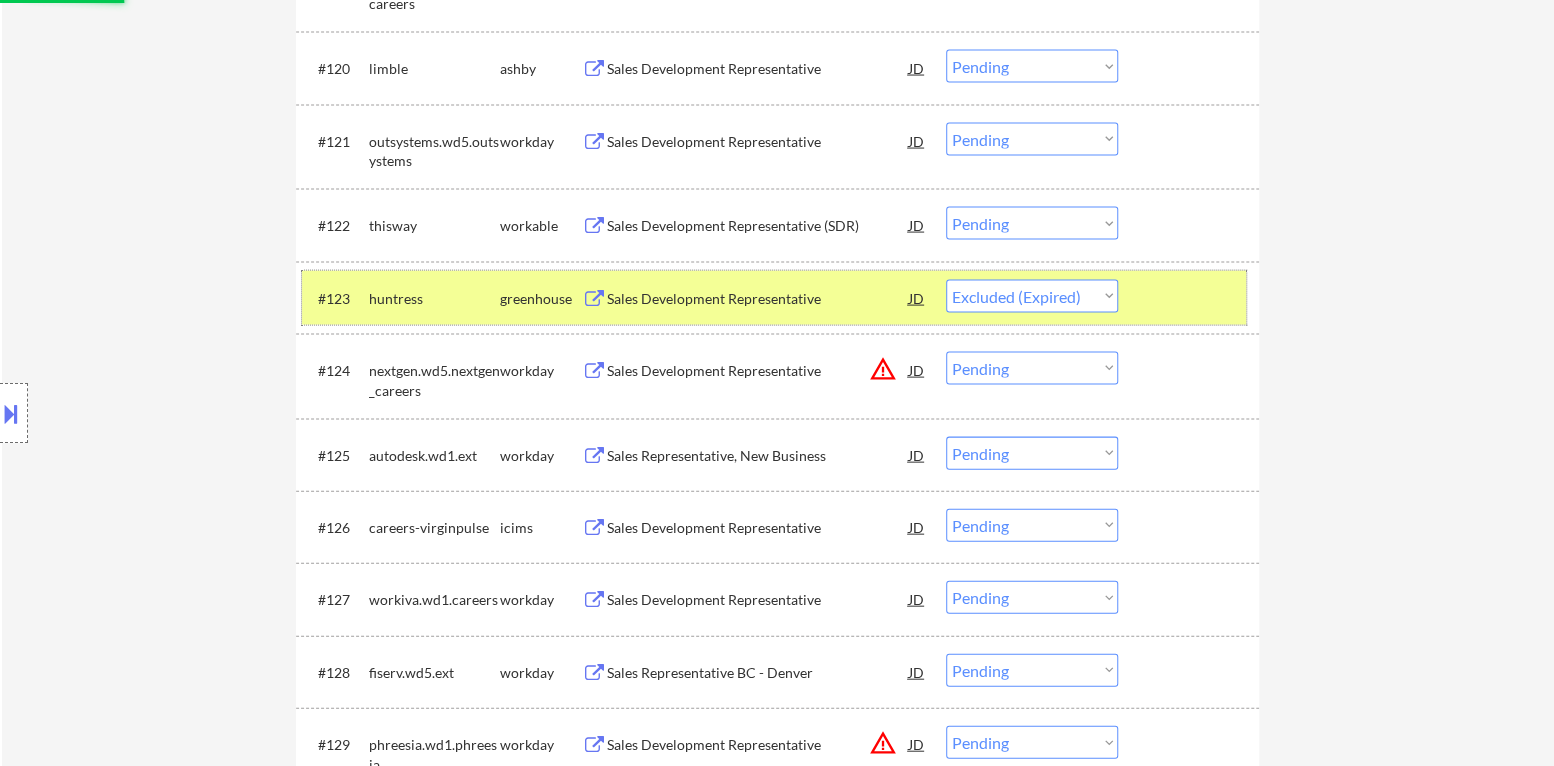 click at bounding box center (1191, 298) 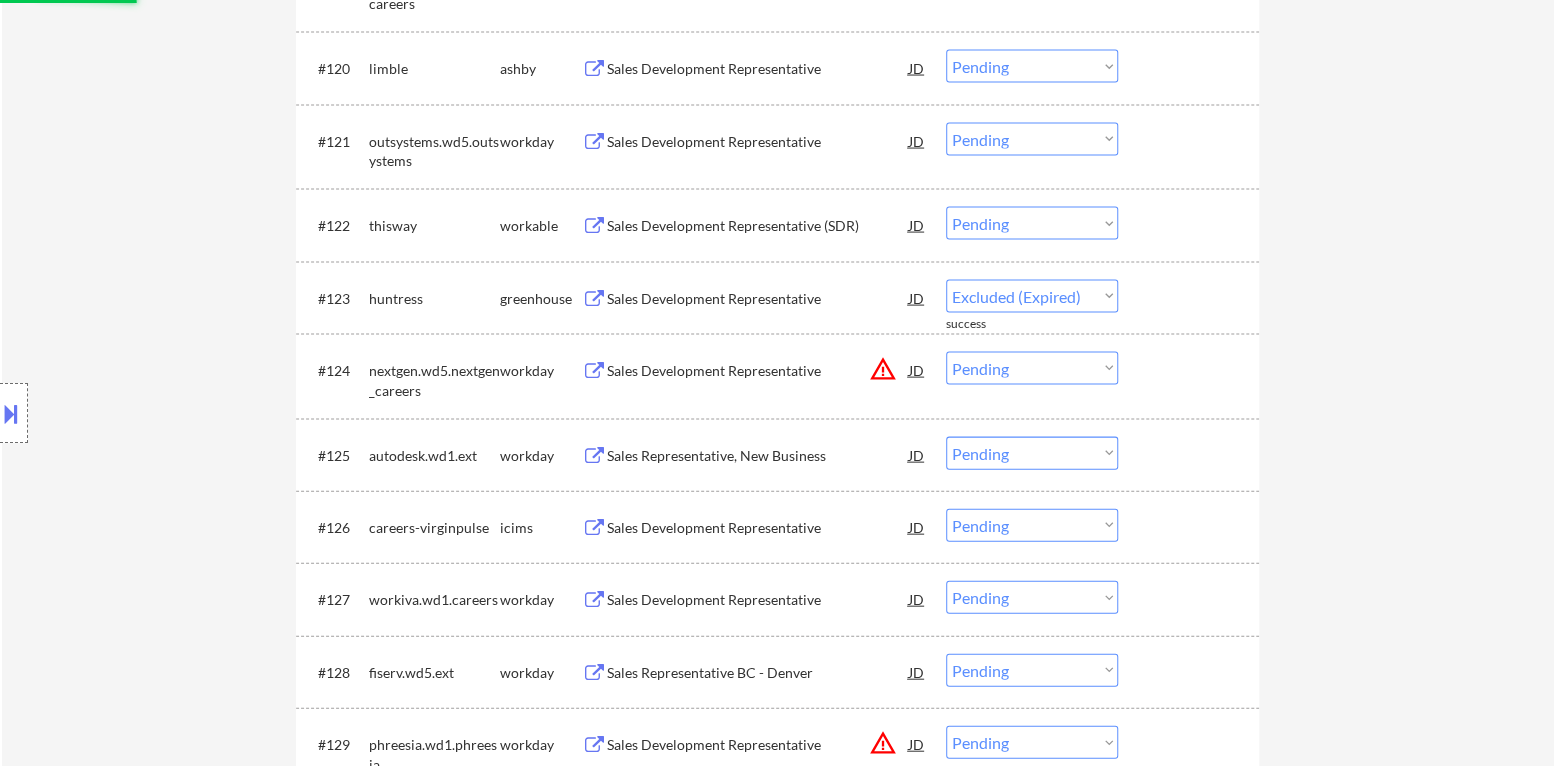 click on "Sales Development Representative (SDR)" at bounding box center (758, 226) 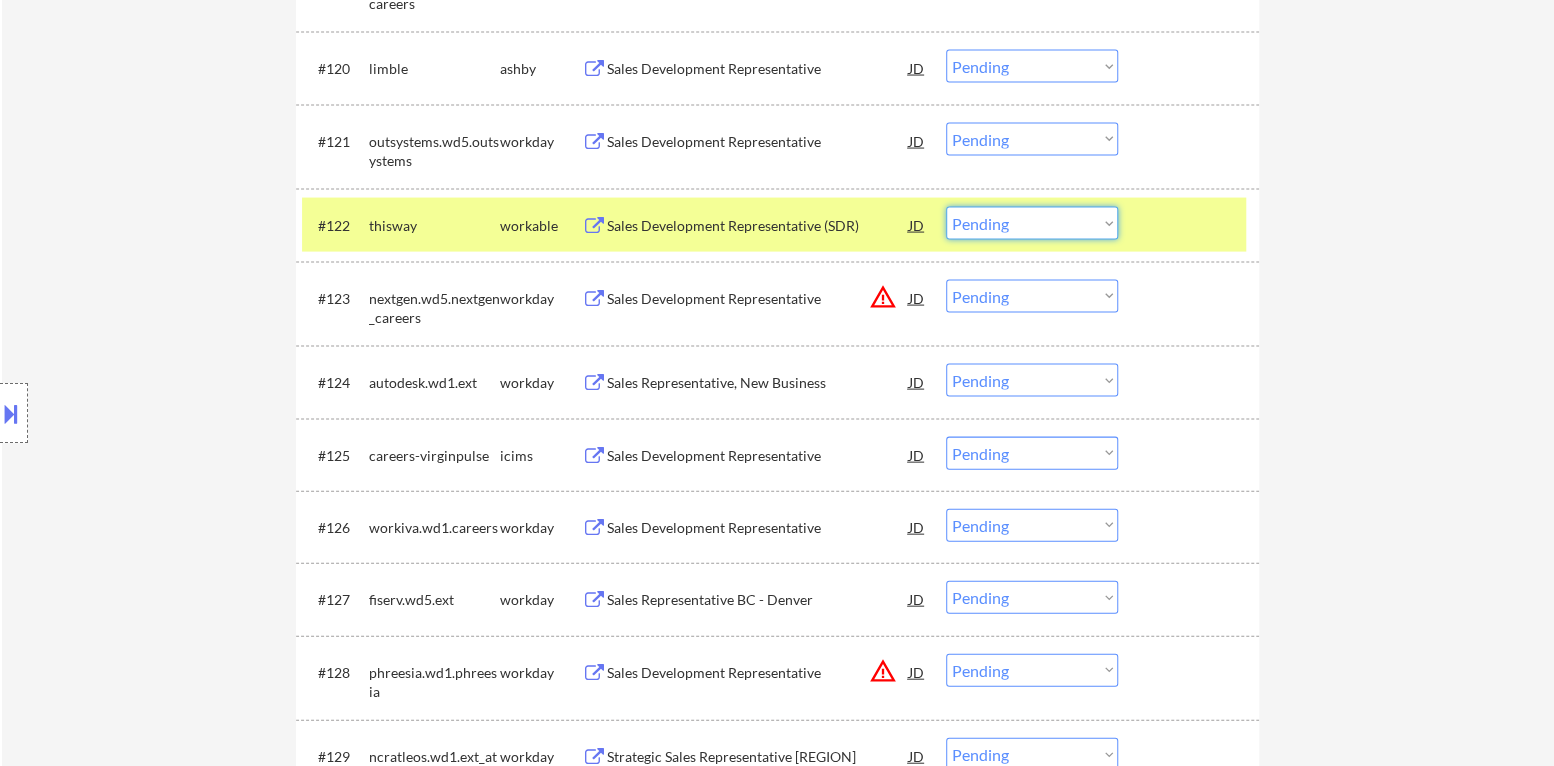 click on "Choose an option... Pending Applied Excluded (Questions) Excluded (Expired) Excluded (Location) Excluded (Bad Match) Excluded (Blocklist) Excluded (Salary) Excluded (Other)" at bounding box center (1032, 223) 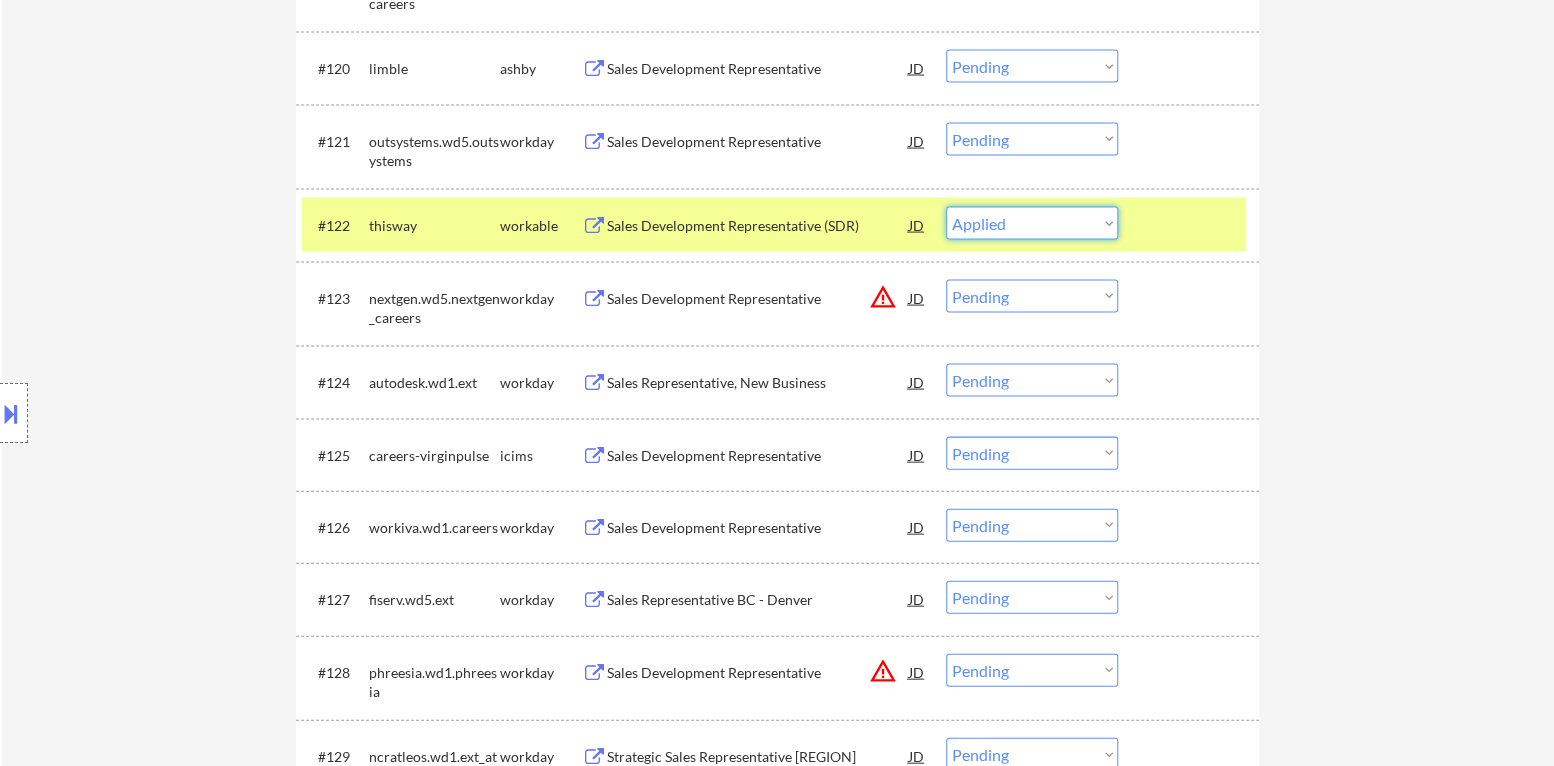 click on "Choose an option... Pending Applied Excluded (Questions) Excluded (Expired) Excluded (Location) Excluded (Bad Match) Excluded (Blocklist) Excluded (Salary) Excluded (Other)" at bounding box center (1032, 223) 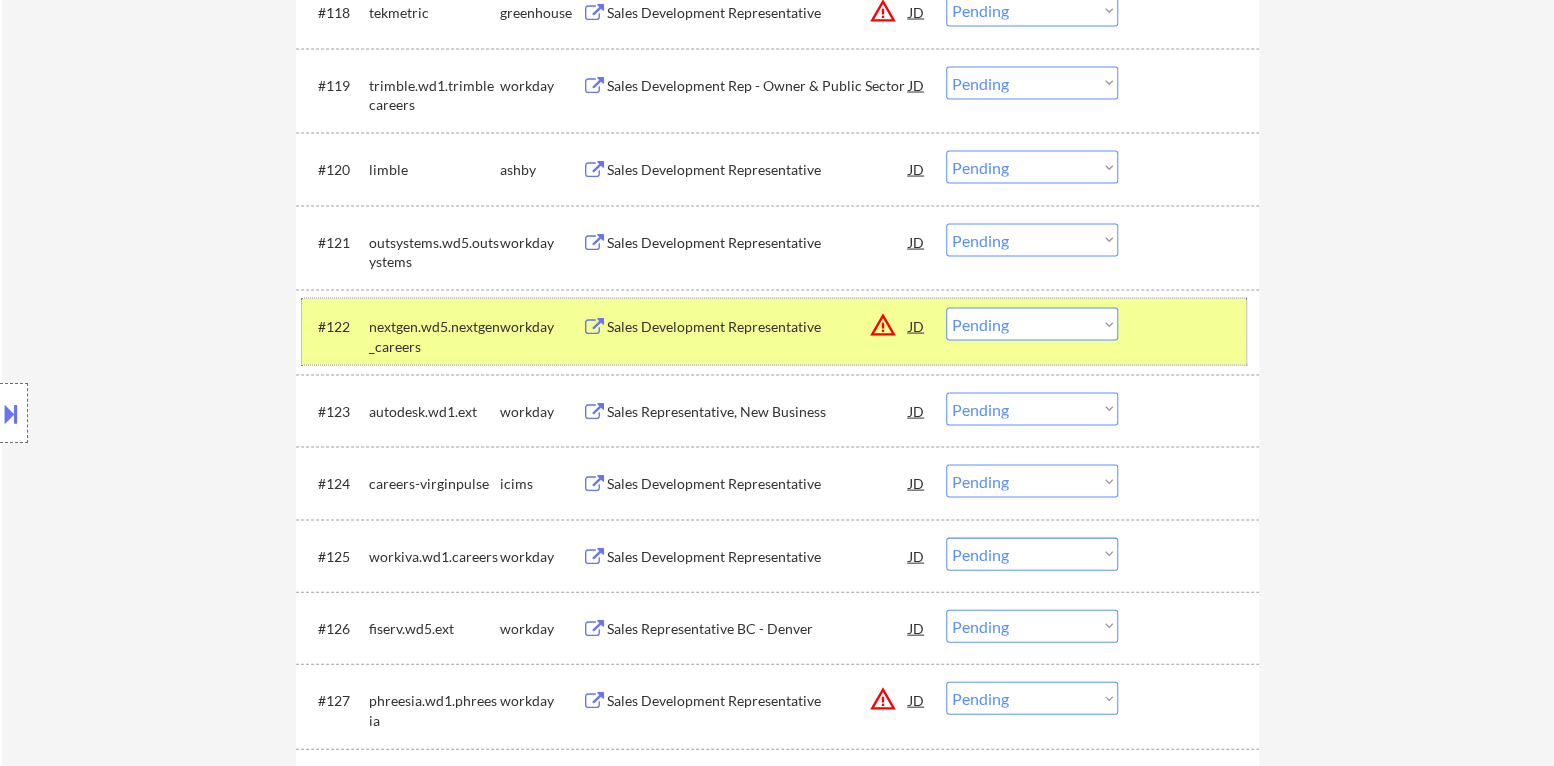 click at bounding box center [1191, 325] 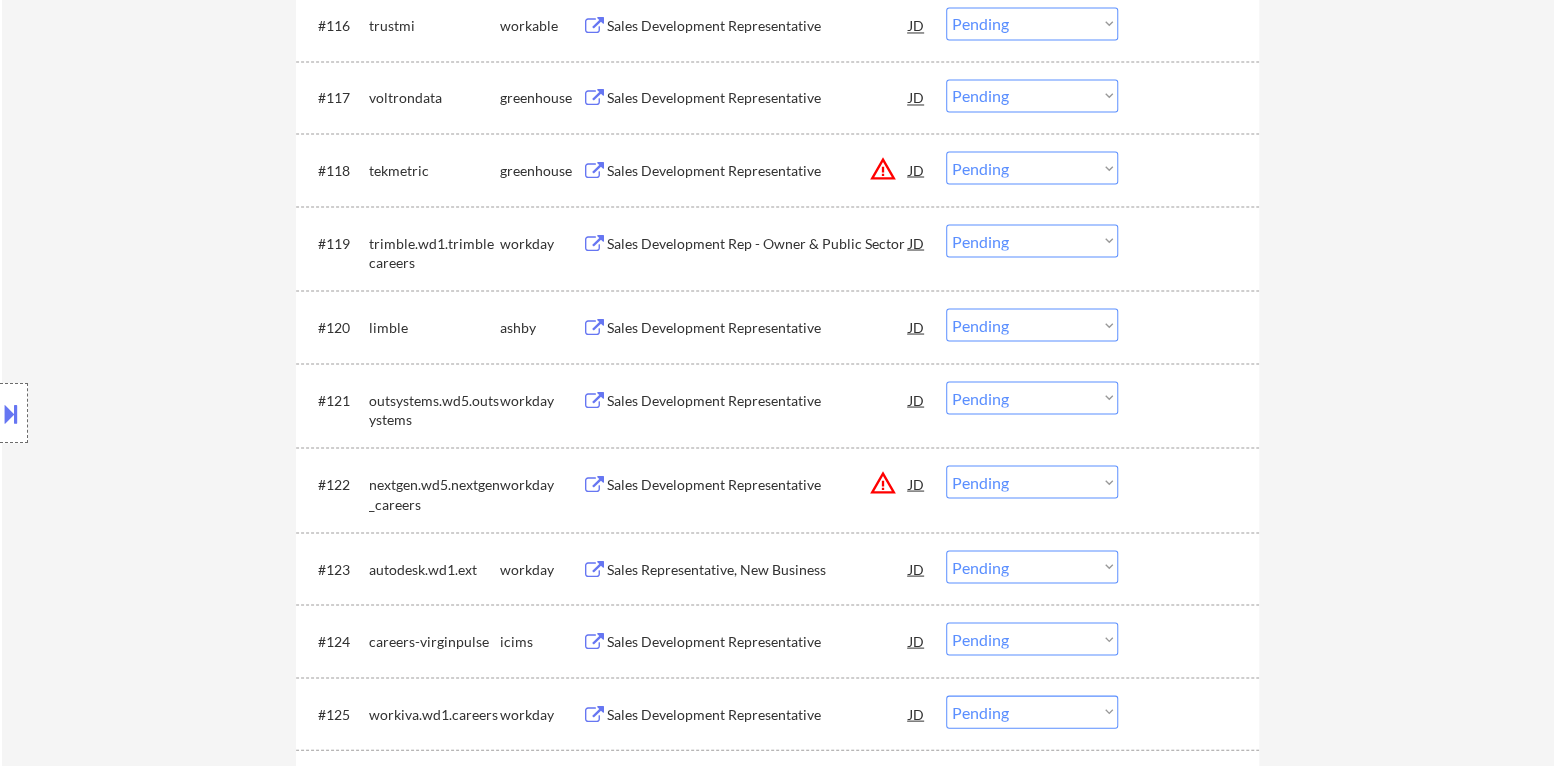 scroll, scrollTop: 1904, scrollLeft: 0, axis: vertical 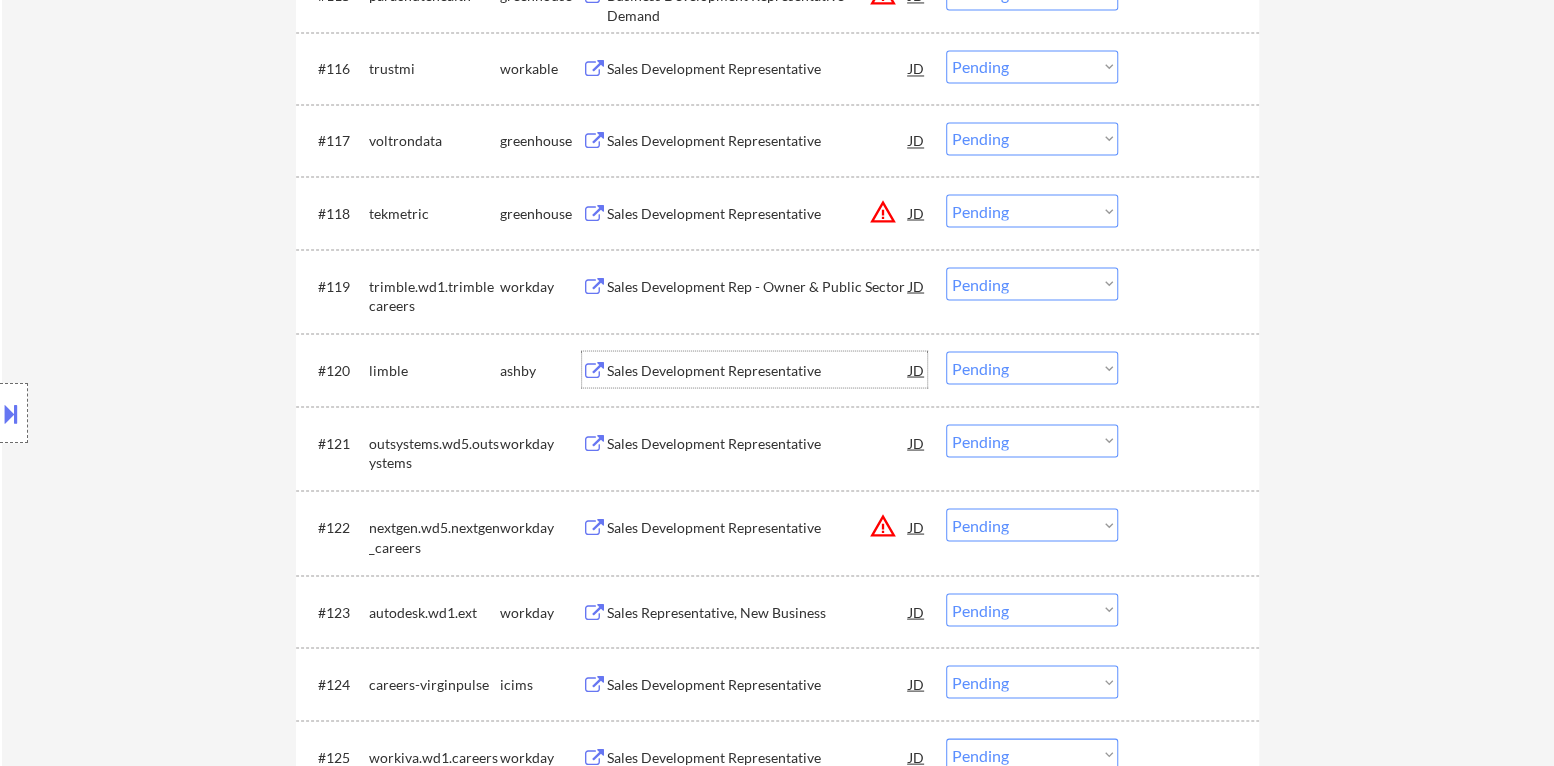click on "Sales Development Representative" at bounding box center (758, 370) 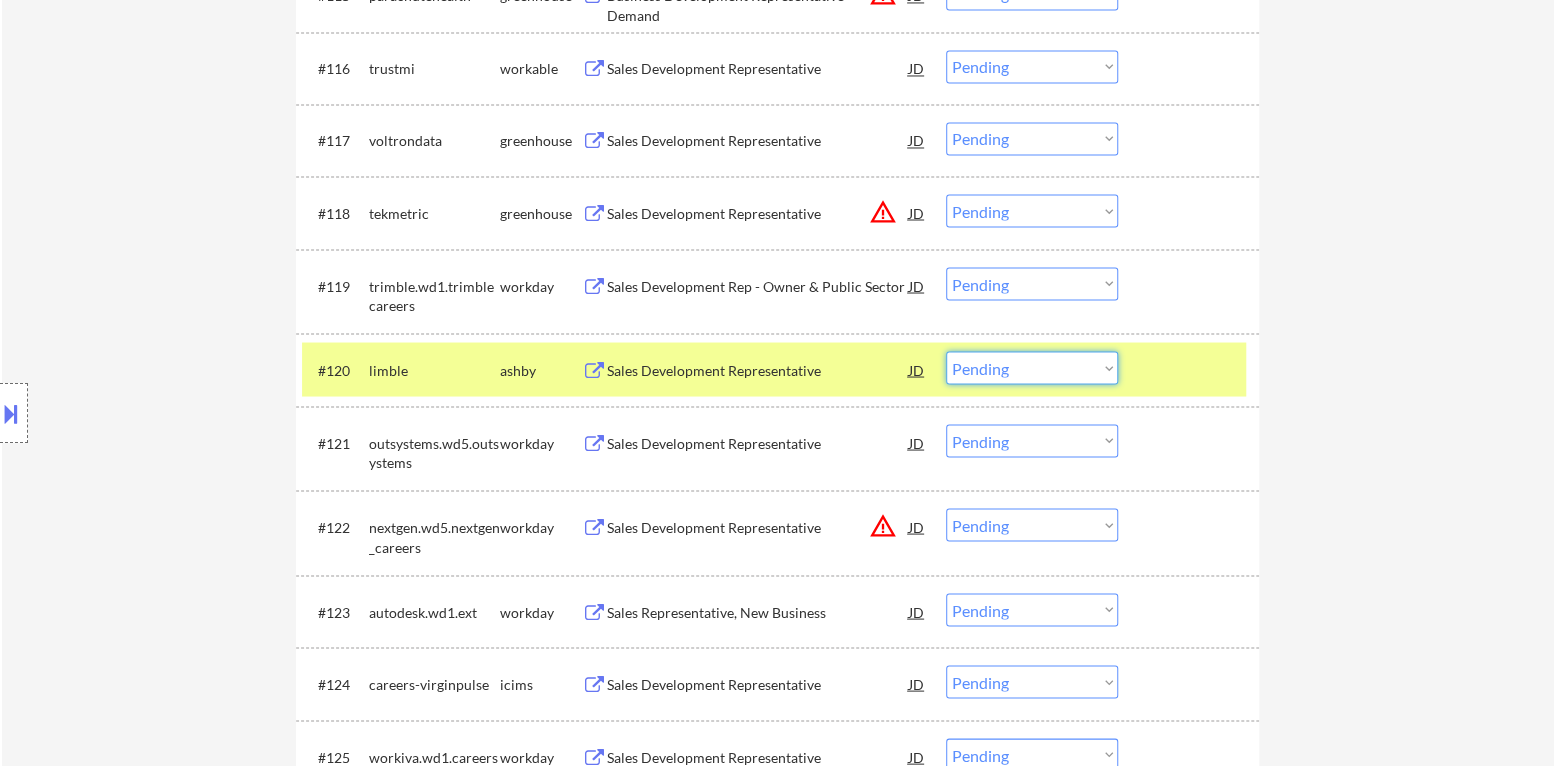 click on "Choose an option... Pending Applied Excluded (Questions) Excluded (Expired) Excluded (Location) Excluded (Bad Match) Excluded (Blocklist) Excluded (Salary) Excluded (Other)" at bounding box center [1032, 367] 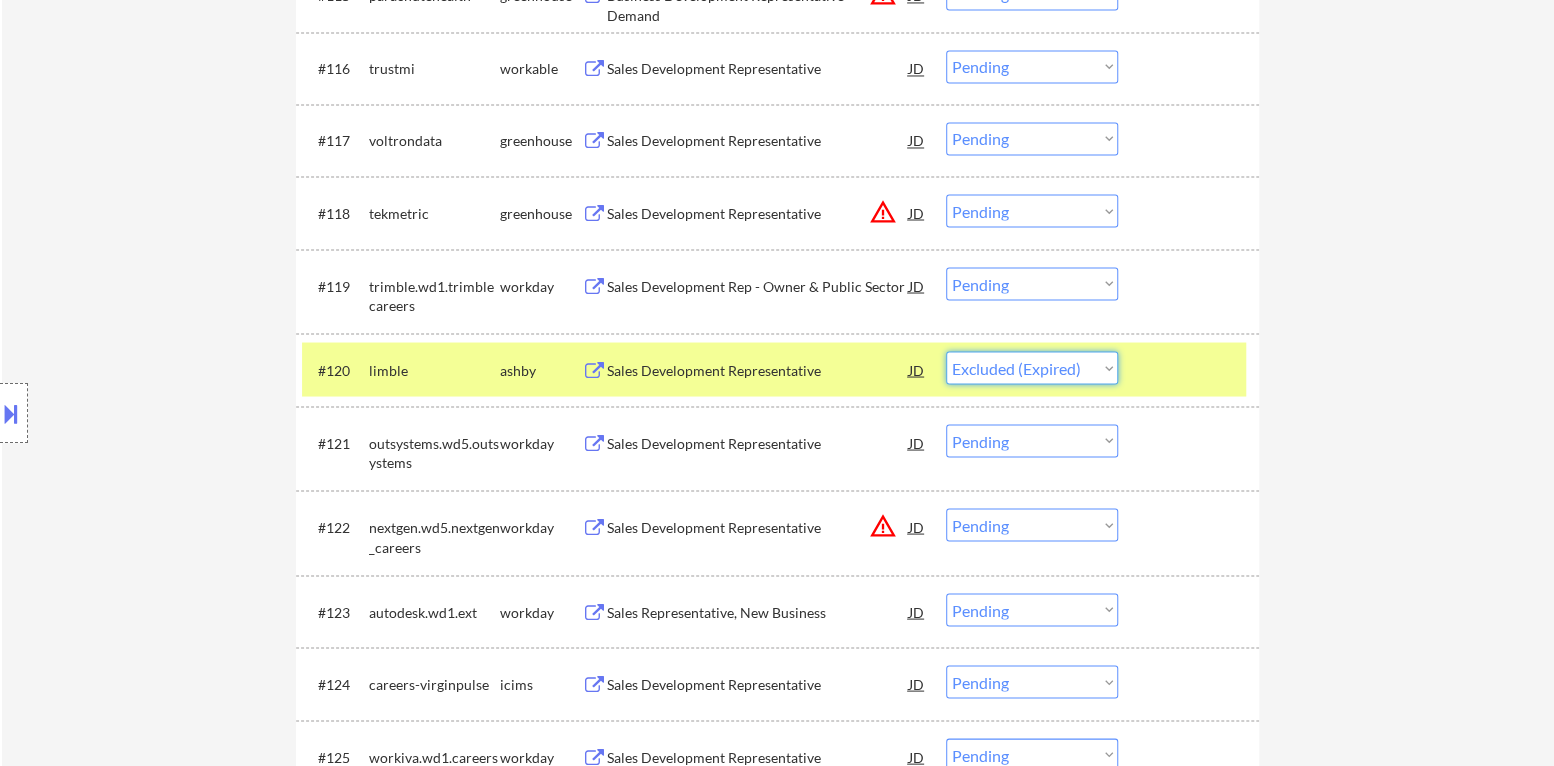 click on "Choose an option... Pending Applied Excluded (Questions) Excluded (Expired) Excluded (Location) Excluded (Bad Match) Excluded (Blocklist) Excluded (Salary) Excluded (Other)" at bounding box center (1032, 367) 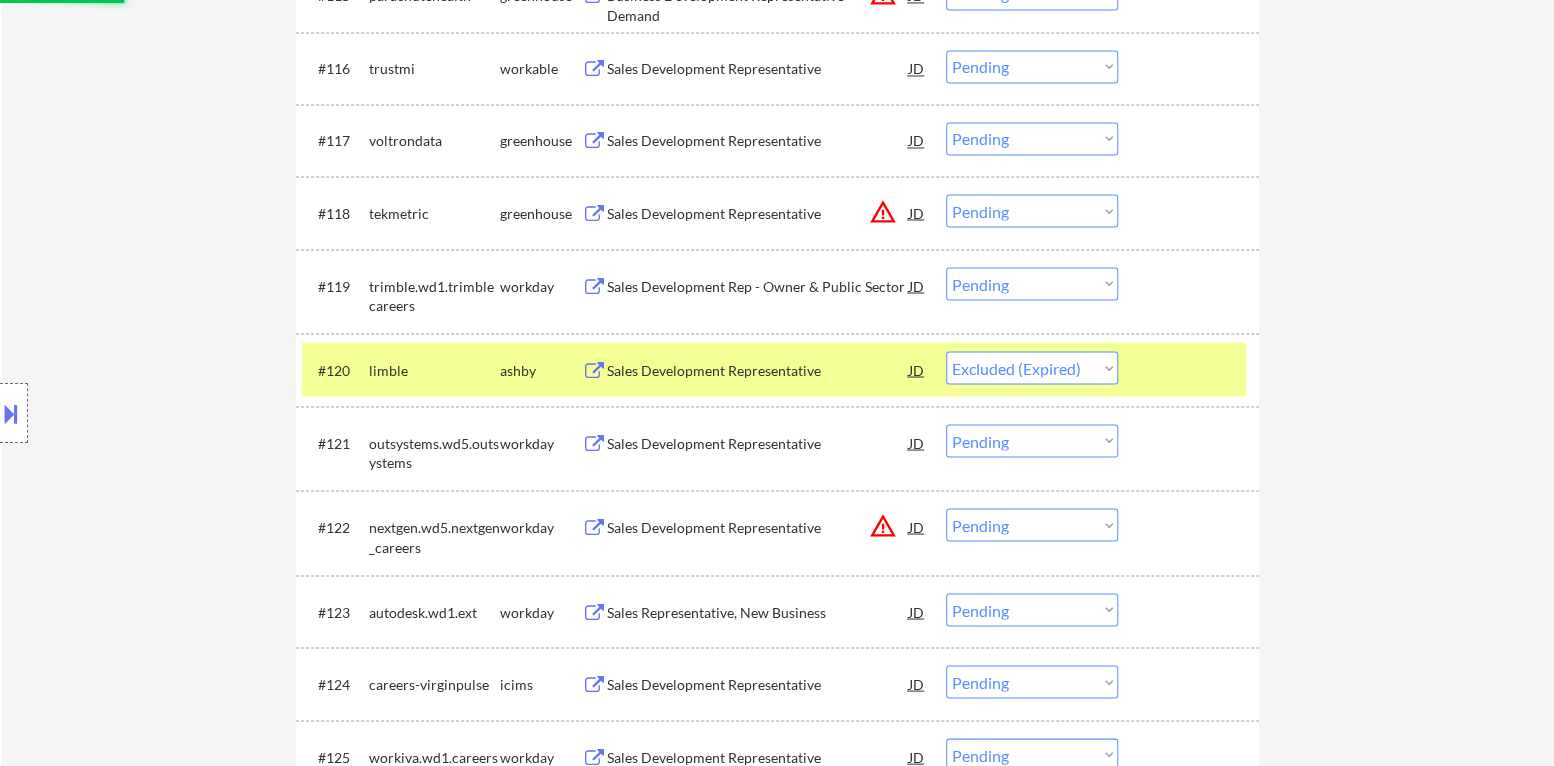 click on "#120 limble ashby Sales Development Representative  JD warning_amber Choose an option... Pending Applied Excluded (Questions) Excluded (Expired) Excluded (Location) Excluded (Bad Match) Excluded (Blocklist) Excluded (Salary) Excluded (Other)" at bounding box center (774, 369) 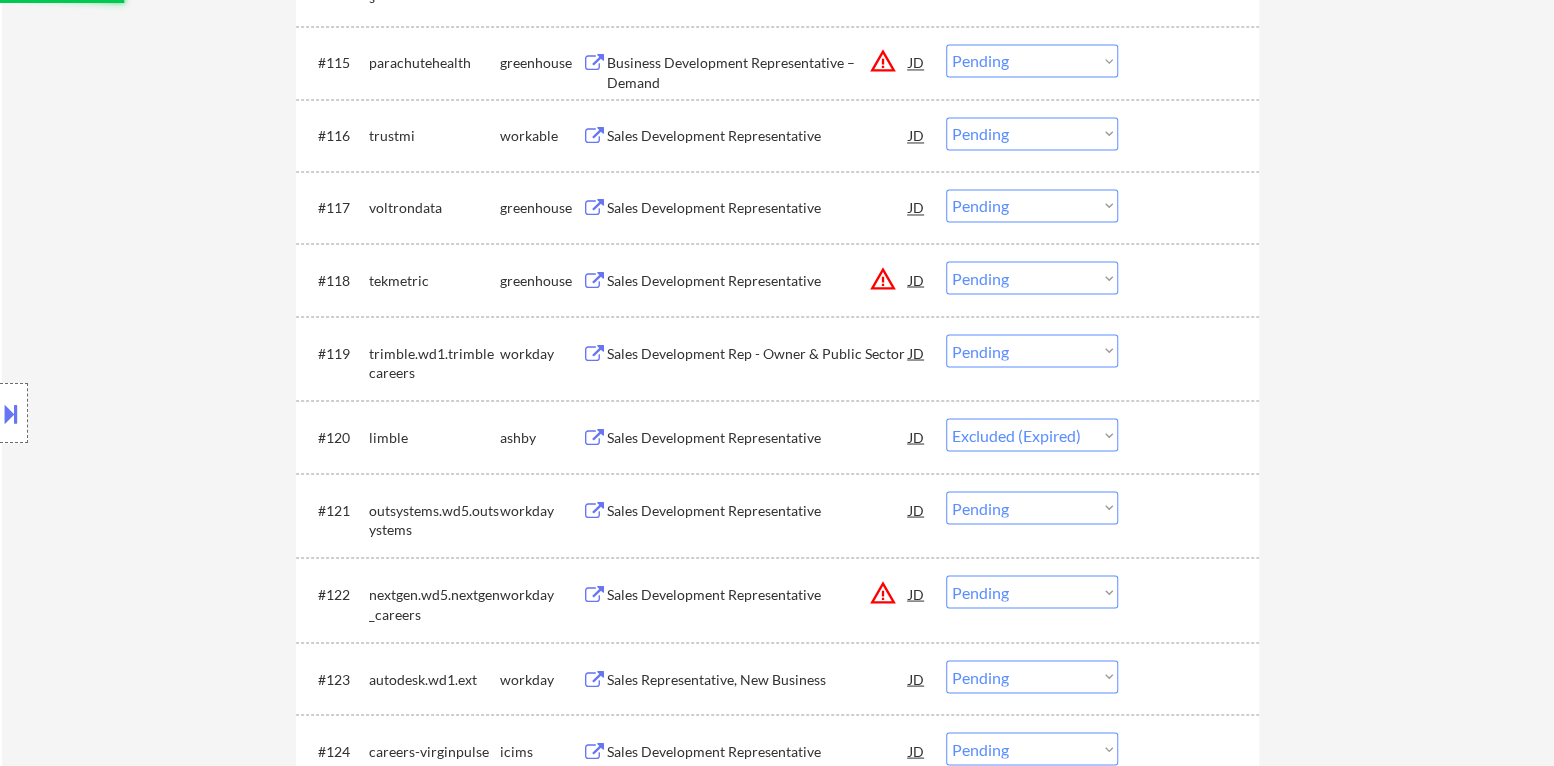 scroll, scrollTop: 1804, scrollLeft: 0, axis: vertical 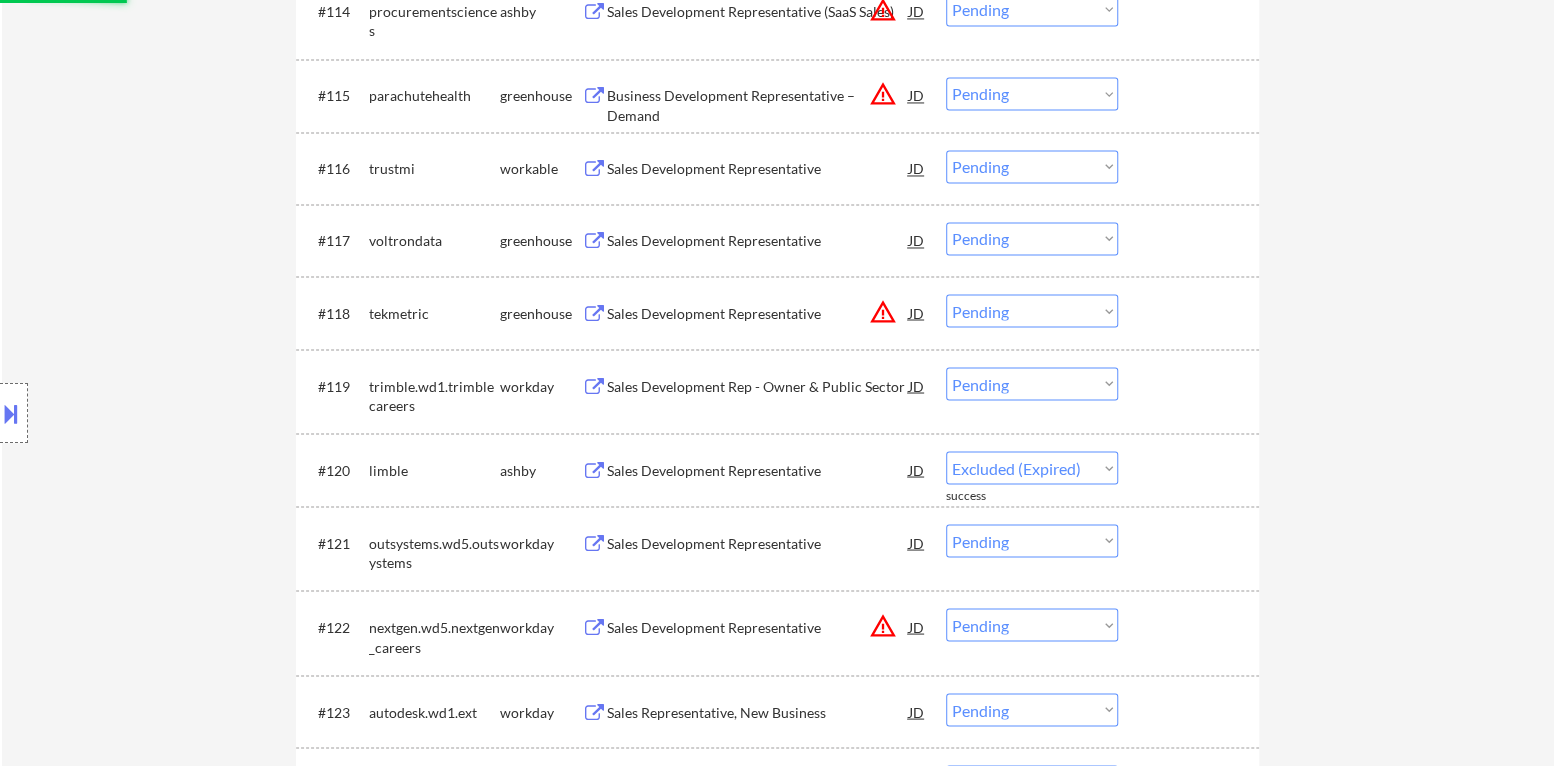 click on "warning_amber" at bounding box center [883, 311] 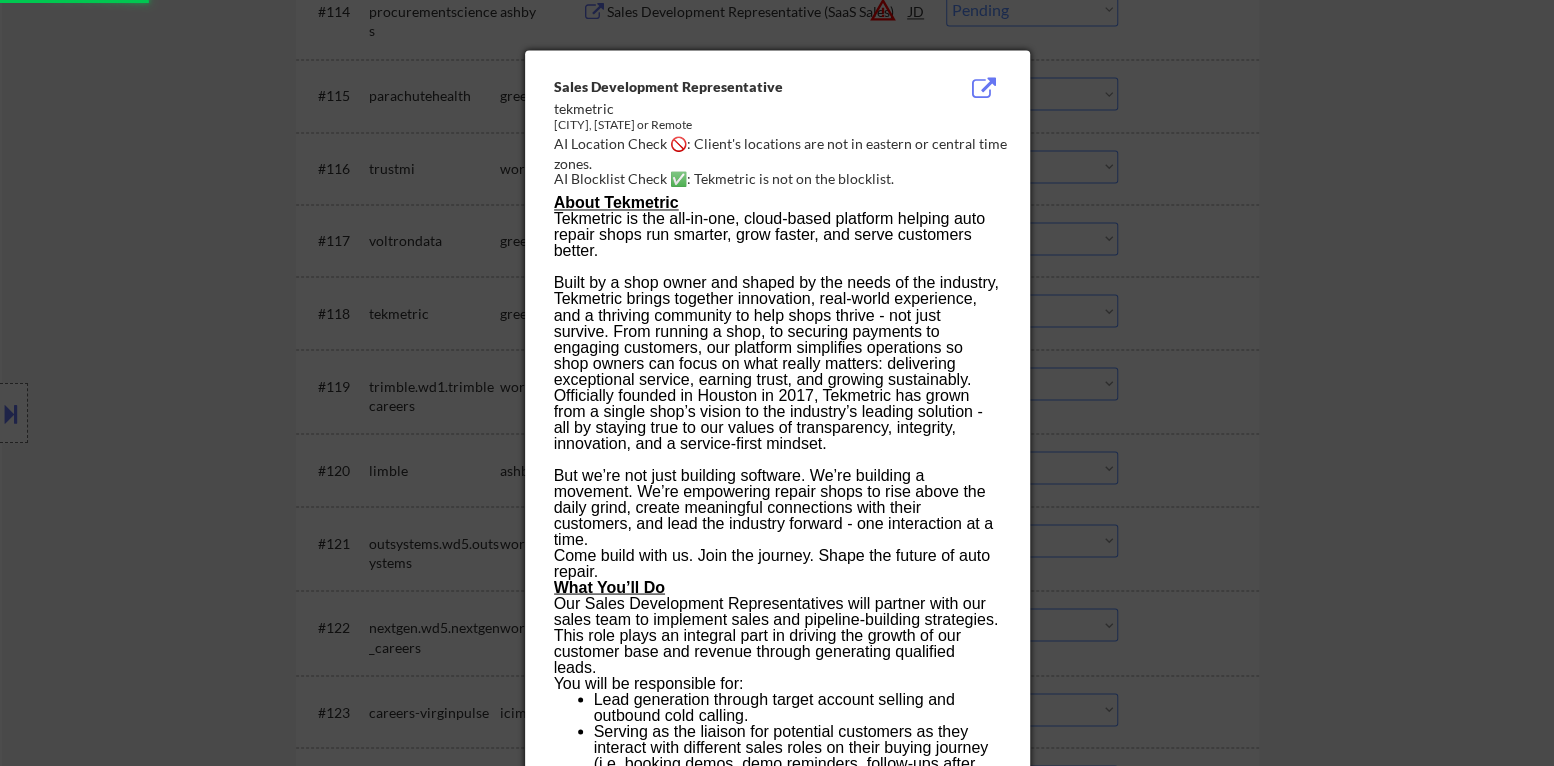 click at bounding box center (777, 383) 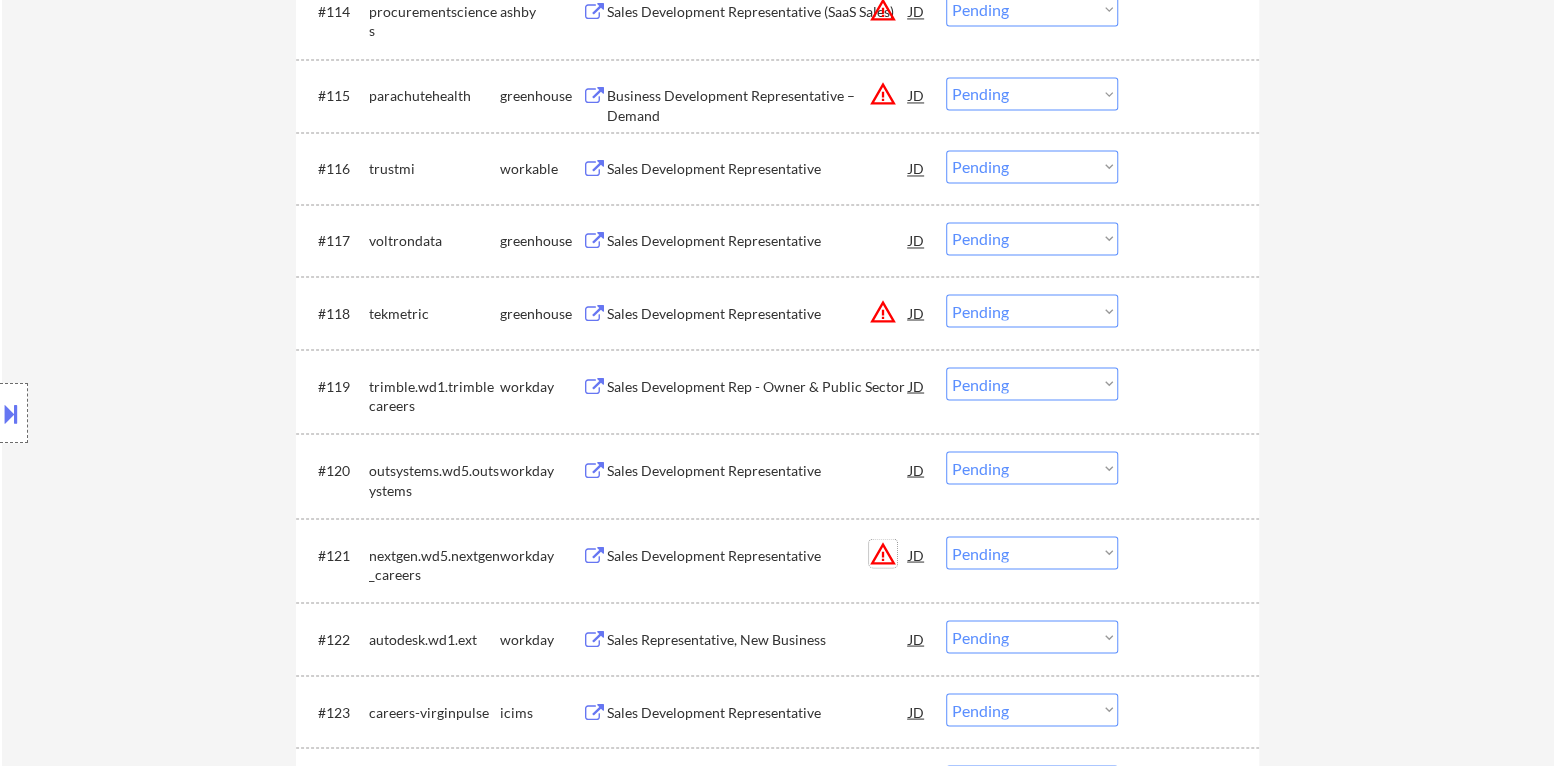 click on "warning_amber" at bounding box center [883, 553] 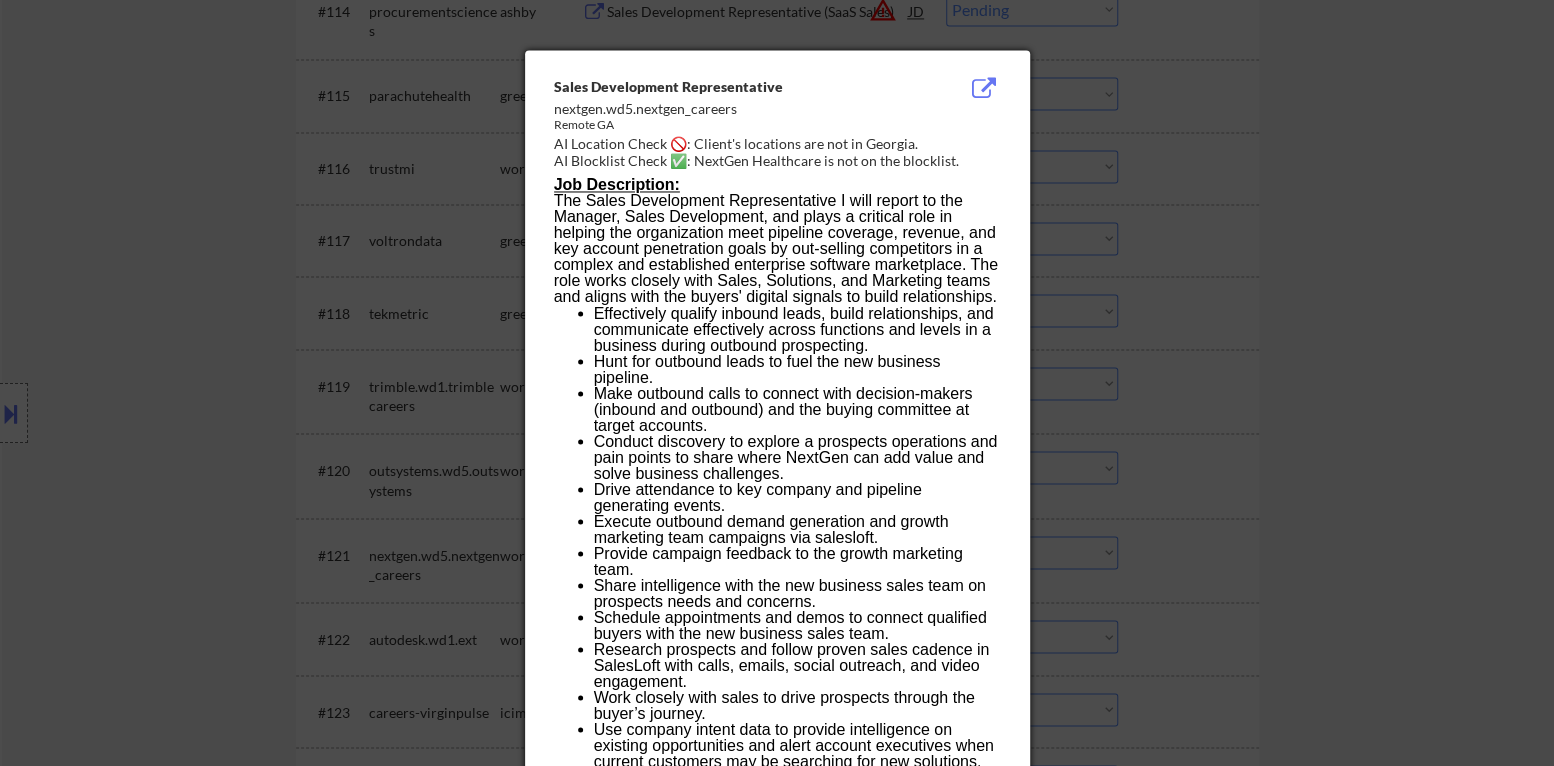 click at bounding box center [777, 383] 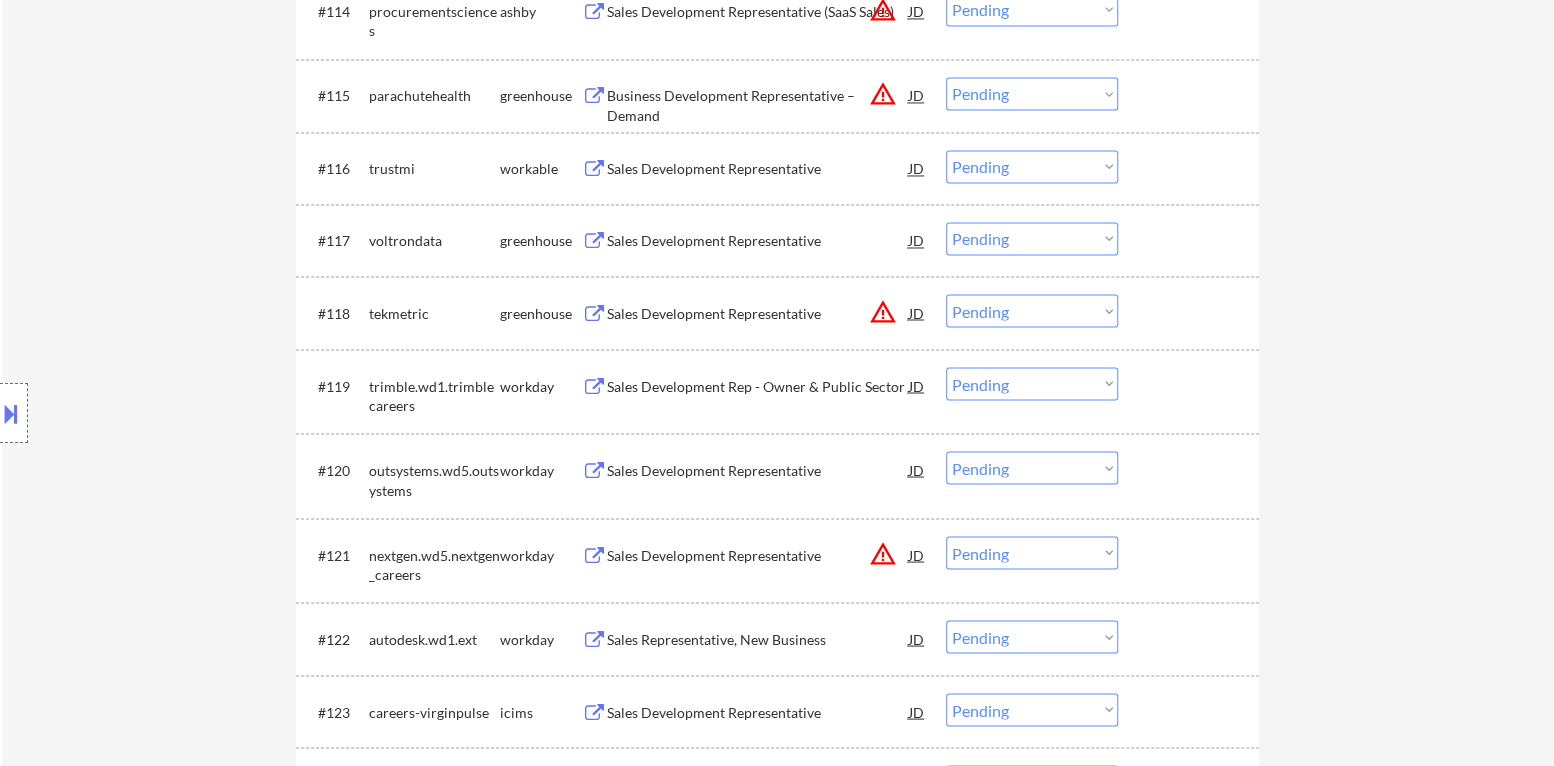 click on "Choose an option... Pending Applied Excluded (Questions) Excluded (Expired) Excluded (Location) Excluded (Bad Match) Excluded (Blocklist) Excluded (Salary) Excluded (Other)" at bounding box center (1032, 552) 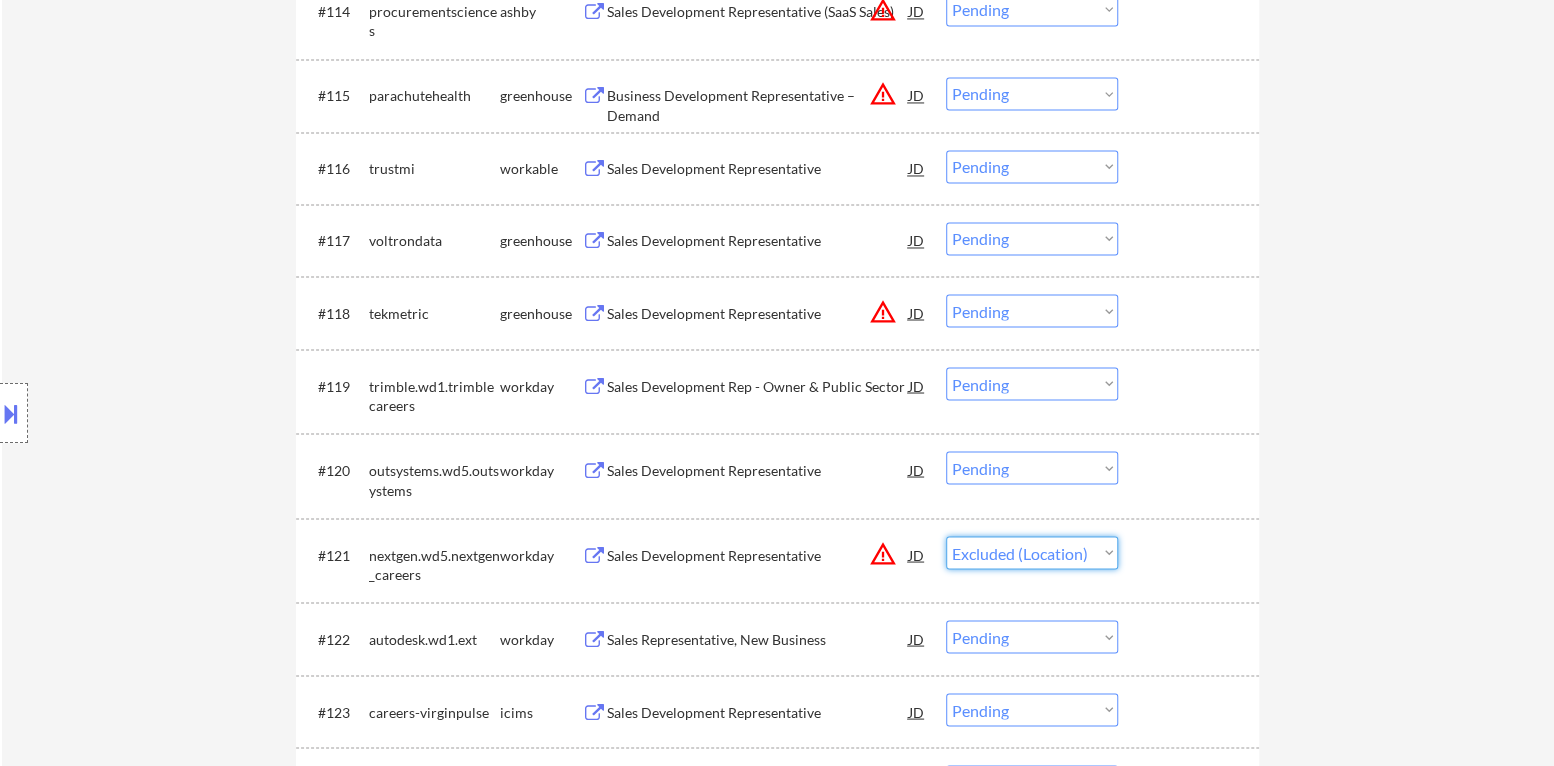 click on "Choose an option... Pending Applied Excluded (Questions) Excluded (Expired) Excluded (Location) Excluded (Bad Match) Excluded (Blocklist) Excluded (Salary) Excluded (Other)" at bounding box center (1032, 552) 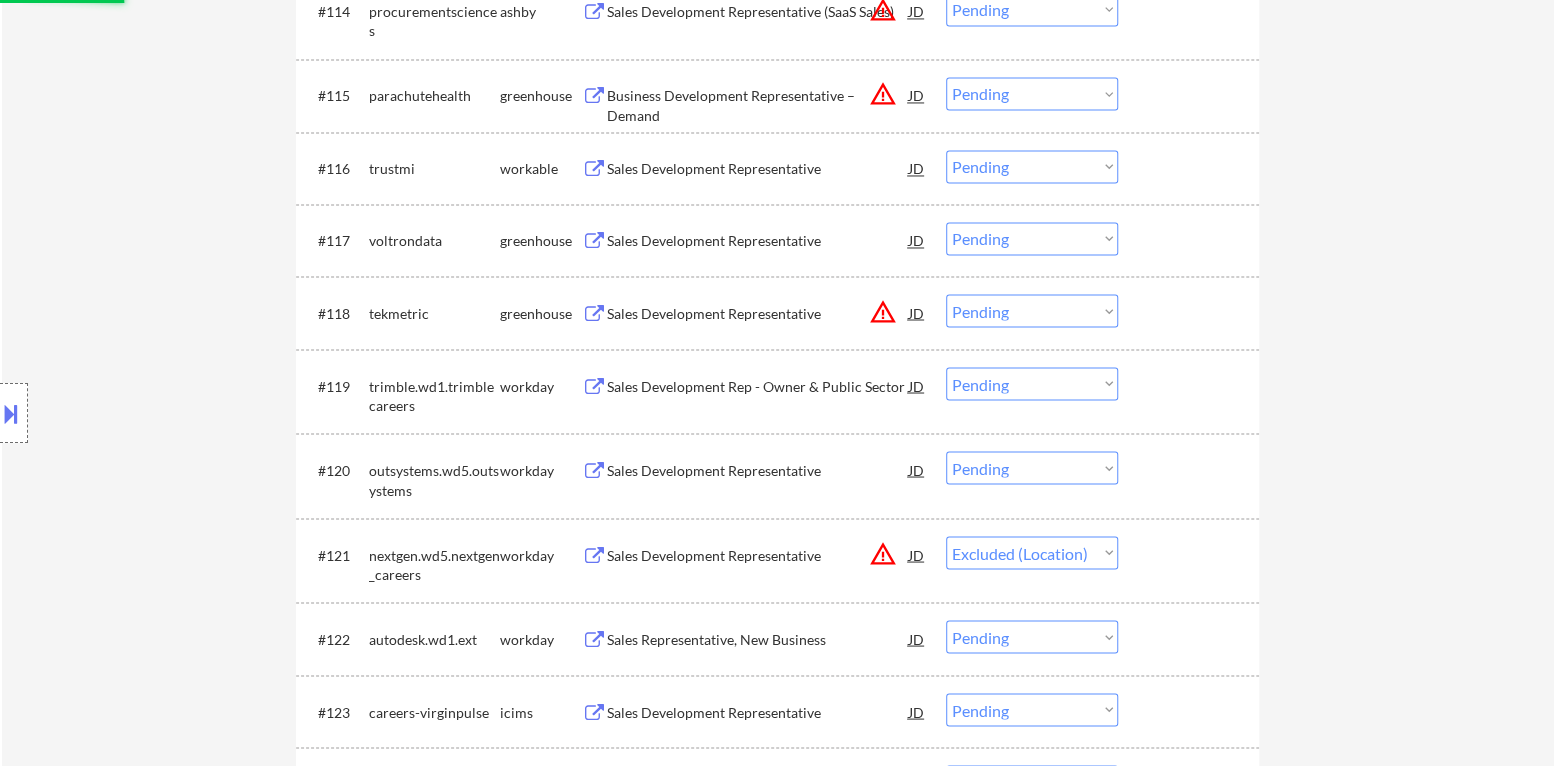click on "Sales Development Representative" at bounding box center (758, 313) 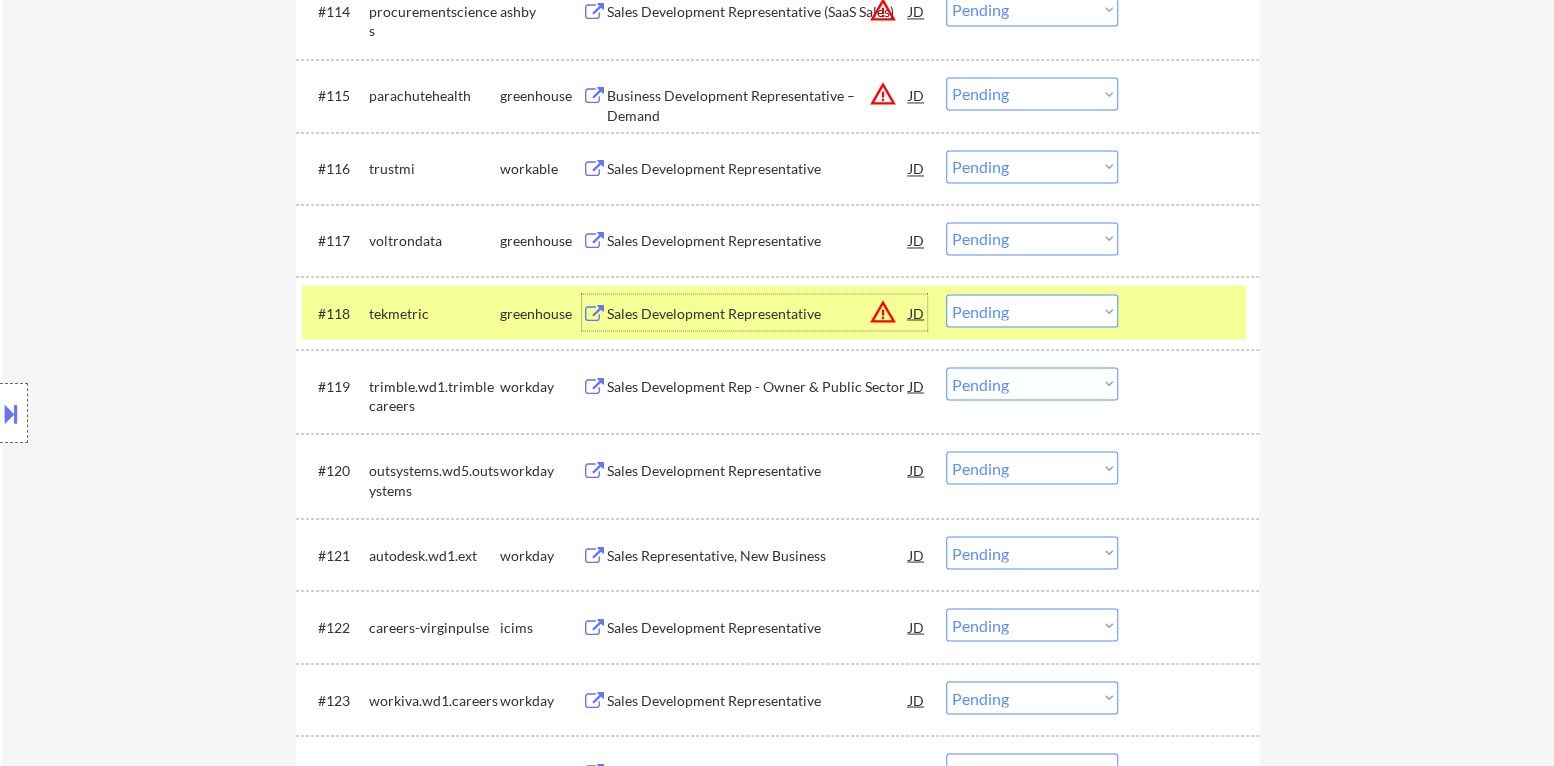 click on "warning_amber" at bounding box center (883, 311) 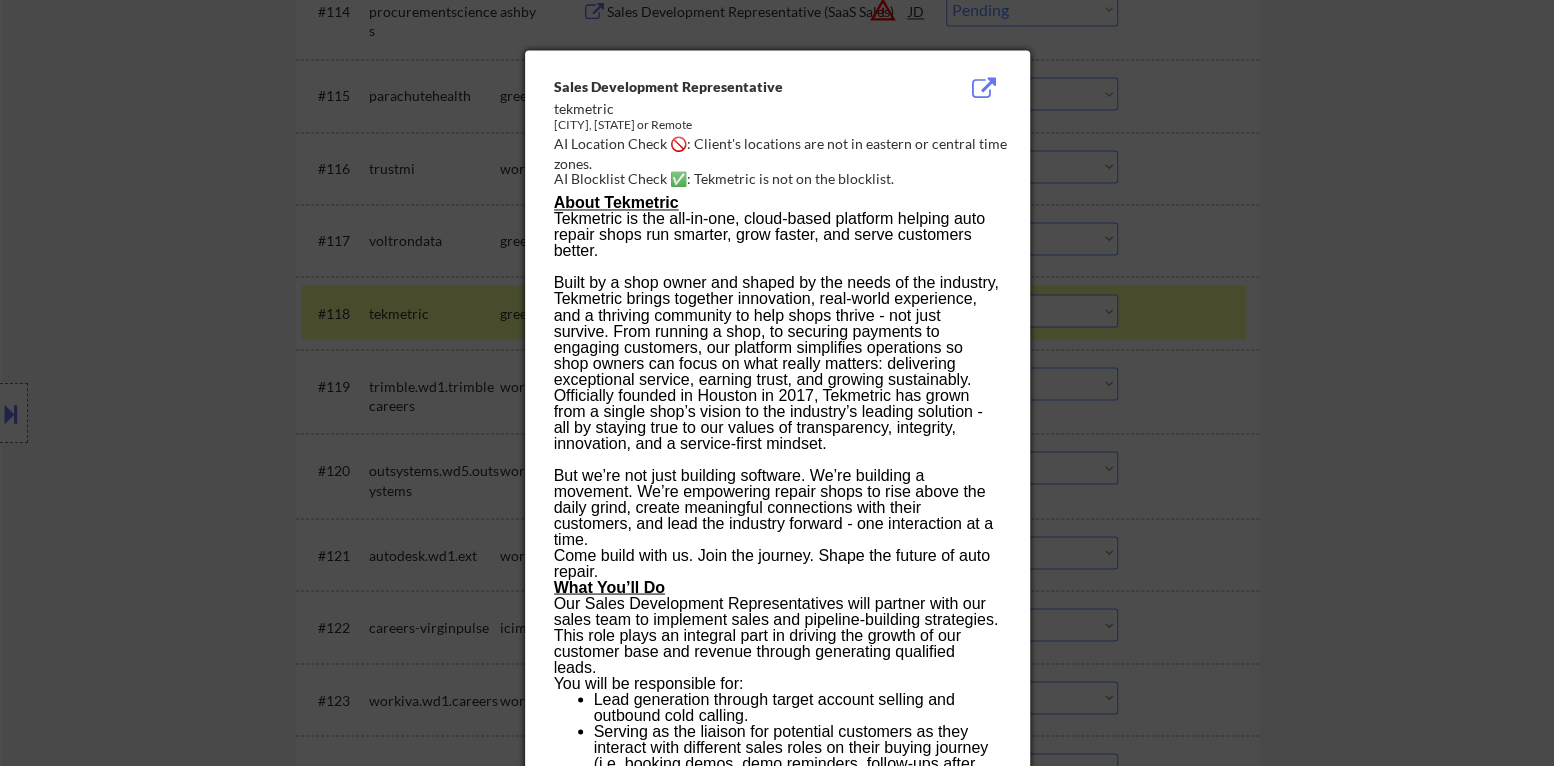 click at bounding box center [777, 383] 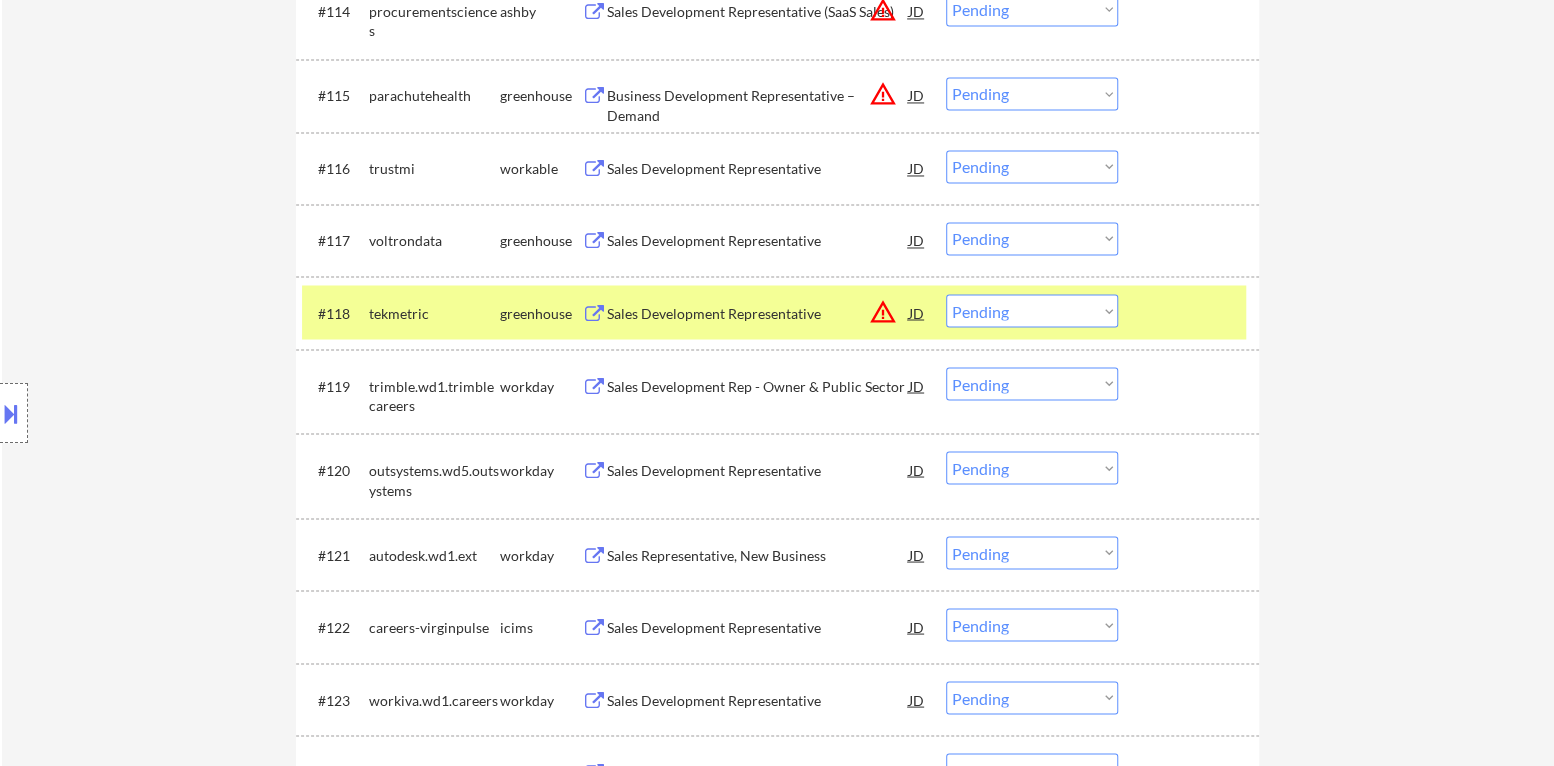 click on "Sales Development Representative" at bounding box center [758, 313] 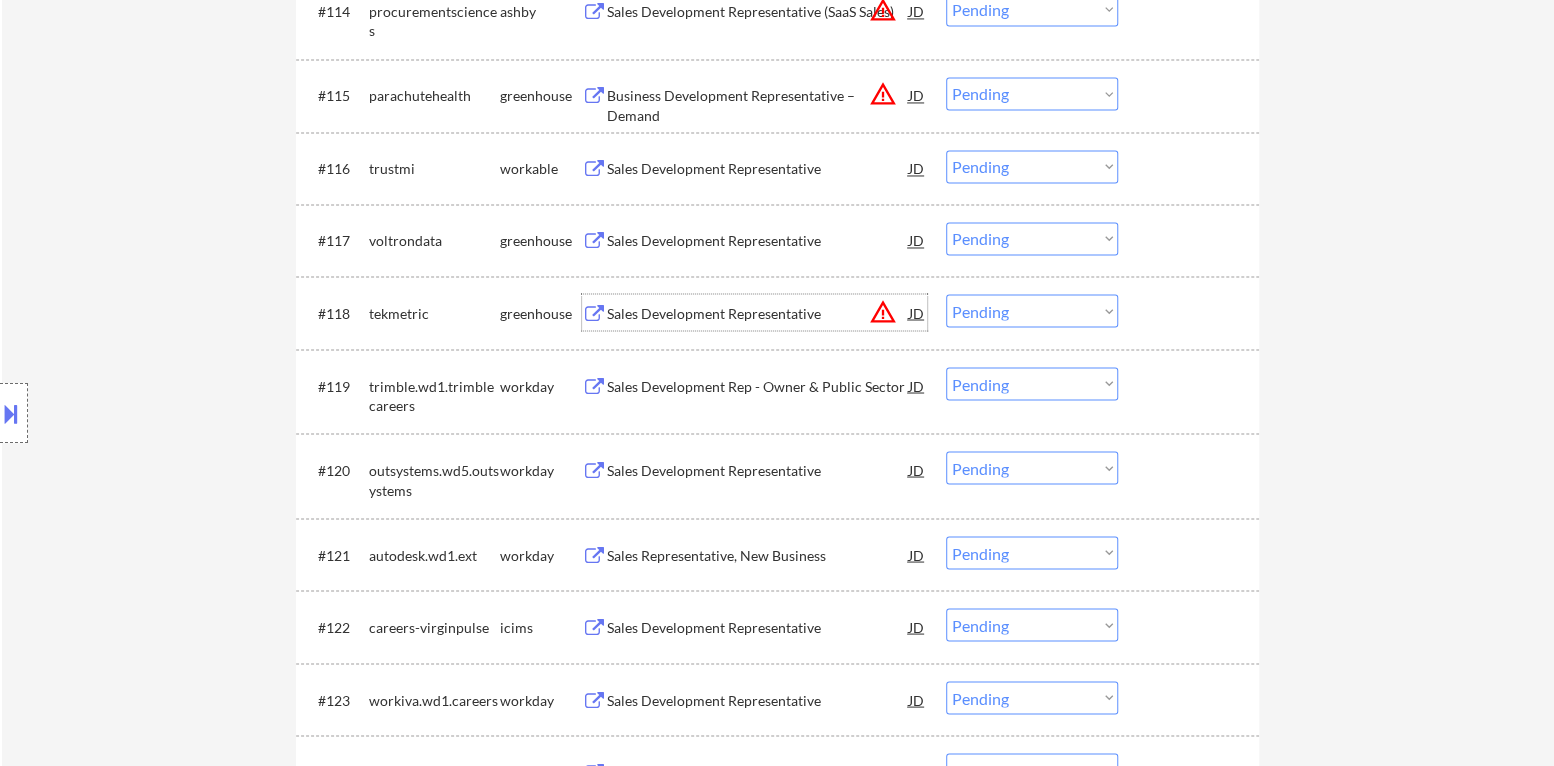 drag, startPoint x: 1043, startPoint y: 313, endPoint x: 1036, endPoint y: 324, distance: 13.038404 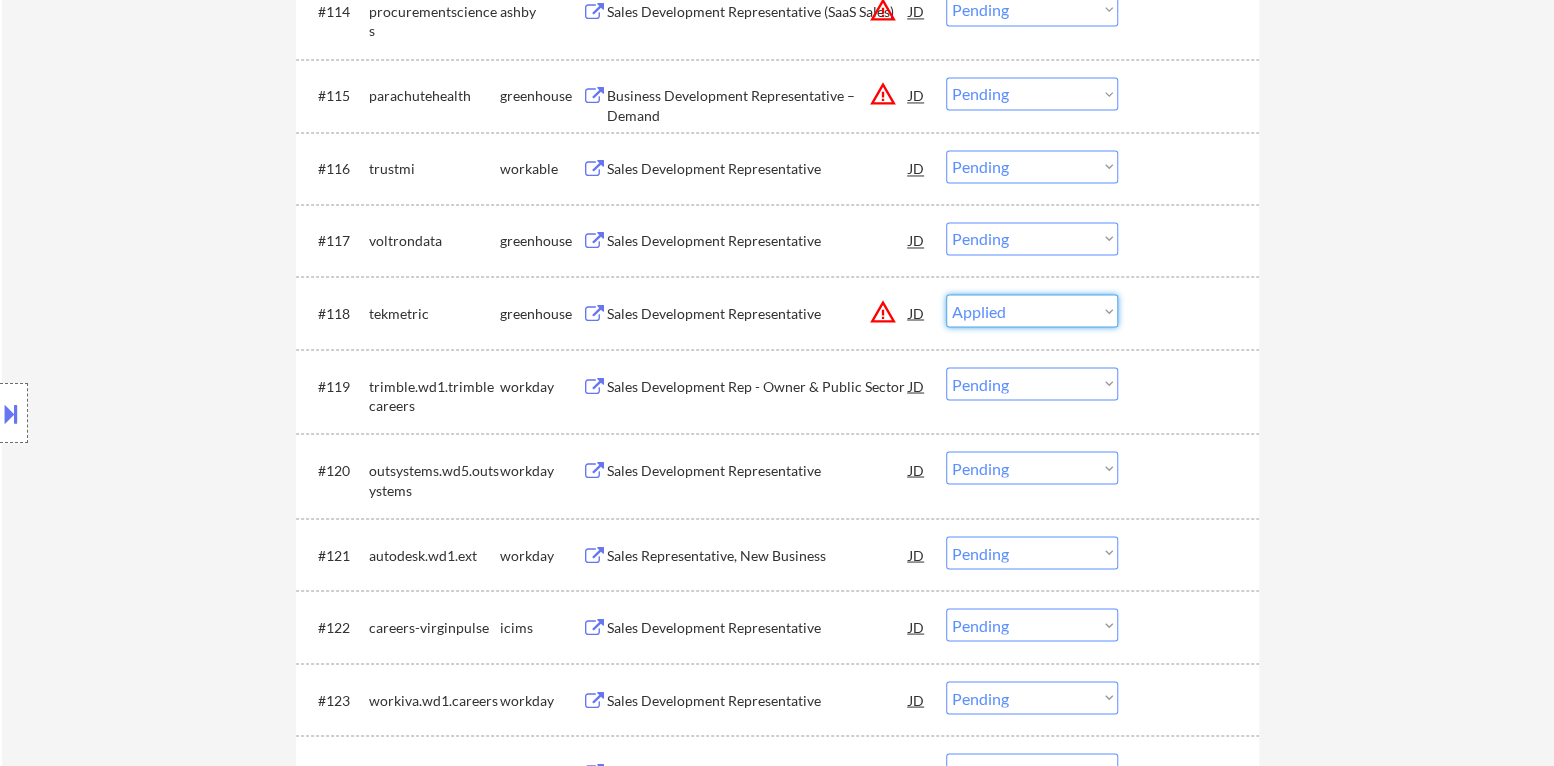click on "Choose an option... Pending Applied Excluded (Questions) Excluded (Expired) Excluded (Location) Excluded (Bad Match) Excluded (Blocklist) Excluded (Salary) Excluded (Other)" at bounding box center (1032, 310) 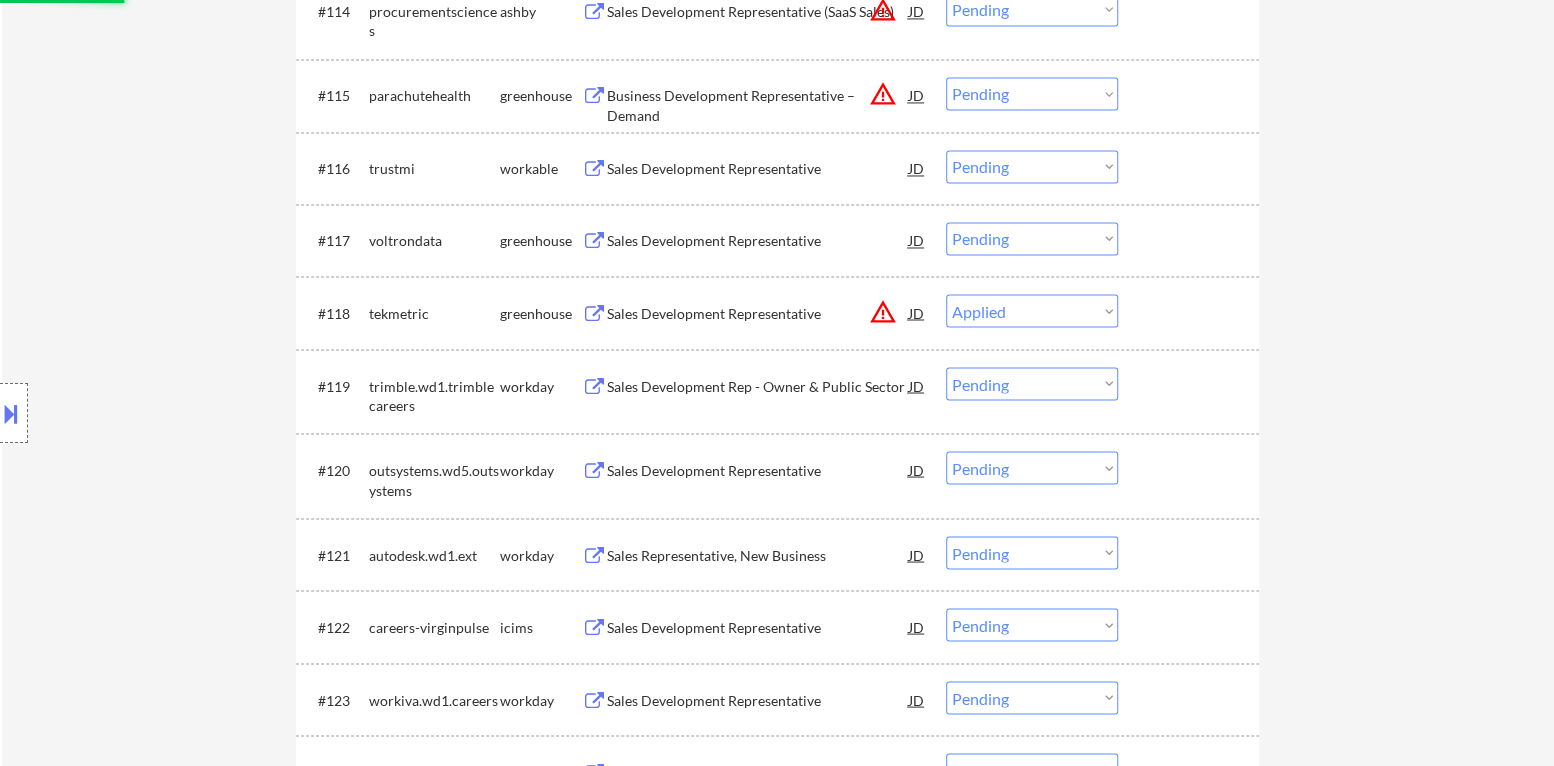 click on "Sales Development Representative" at bounding box center (758, 241) 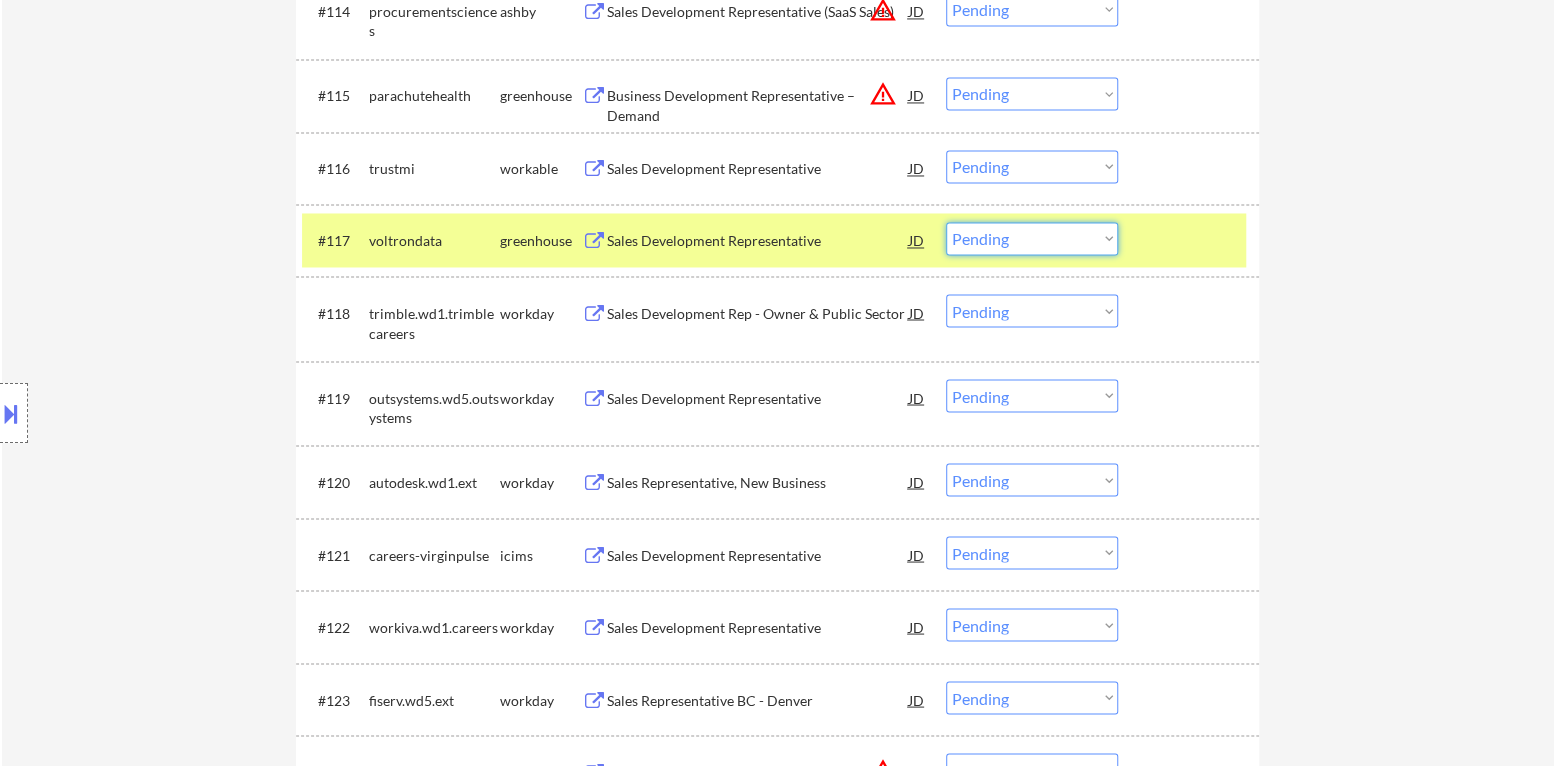 click on "Choose an option... Pending Applied Excluded (Questions) Excluded (Expired) Excluded (Location) Excluded (Bad Match) Excluded (Blocklist) Excluded (Salary) Excluded (Other)" at bounding box center (1032, 238) 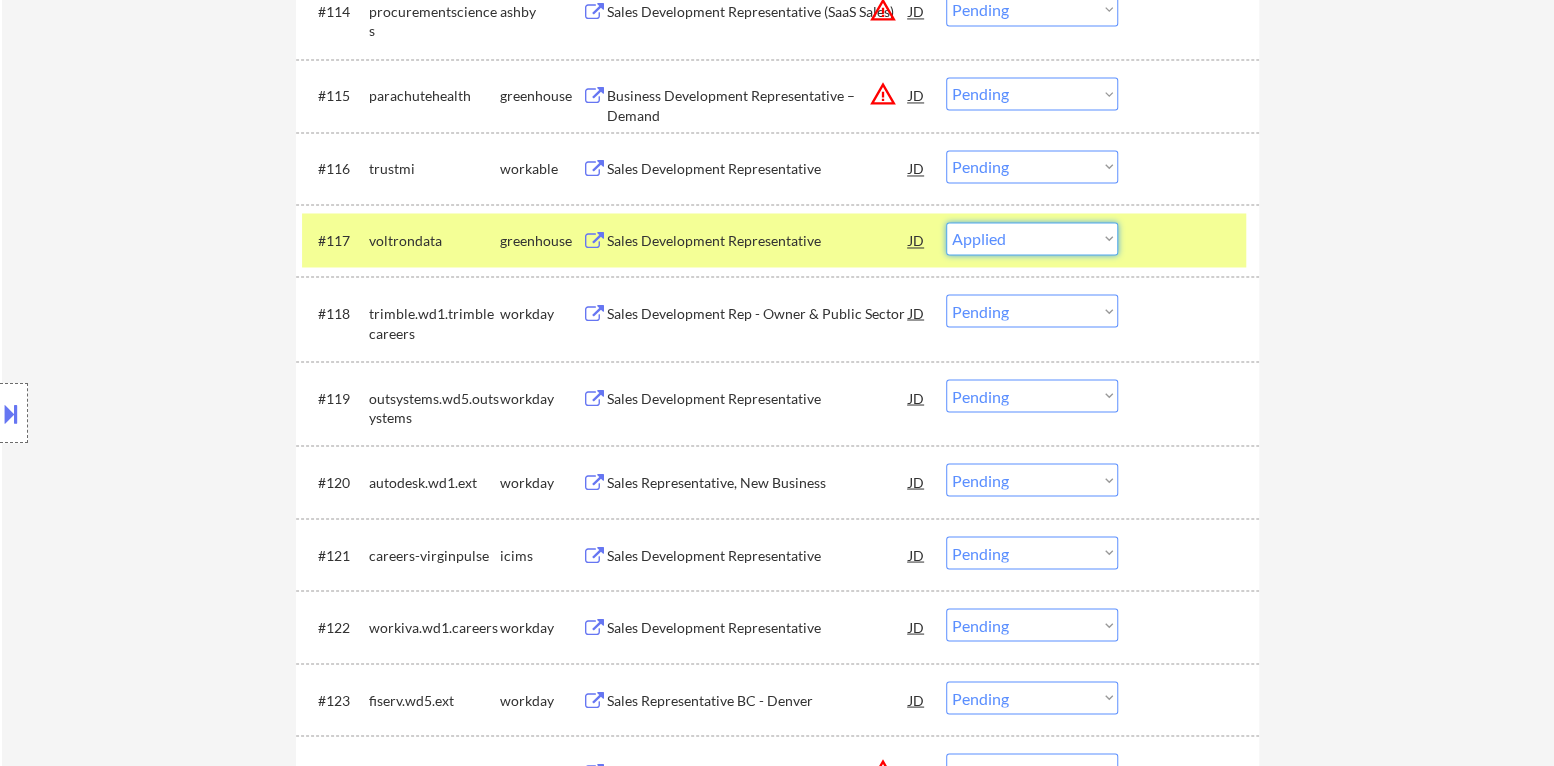 click on "Choose an option... Pending Applied Excluded (Questions) Excluded (Expired) Excluded (Location) Excluded (Bad Match) Excluded (Blocklist) Excluded (Salary) Excluded (Other)" at bounding box center [1032, 238] 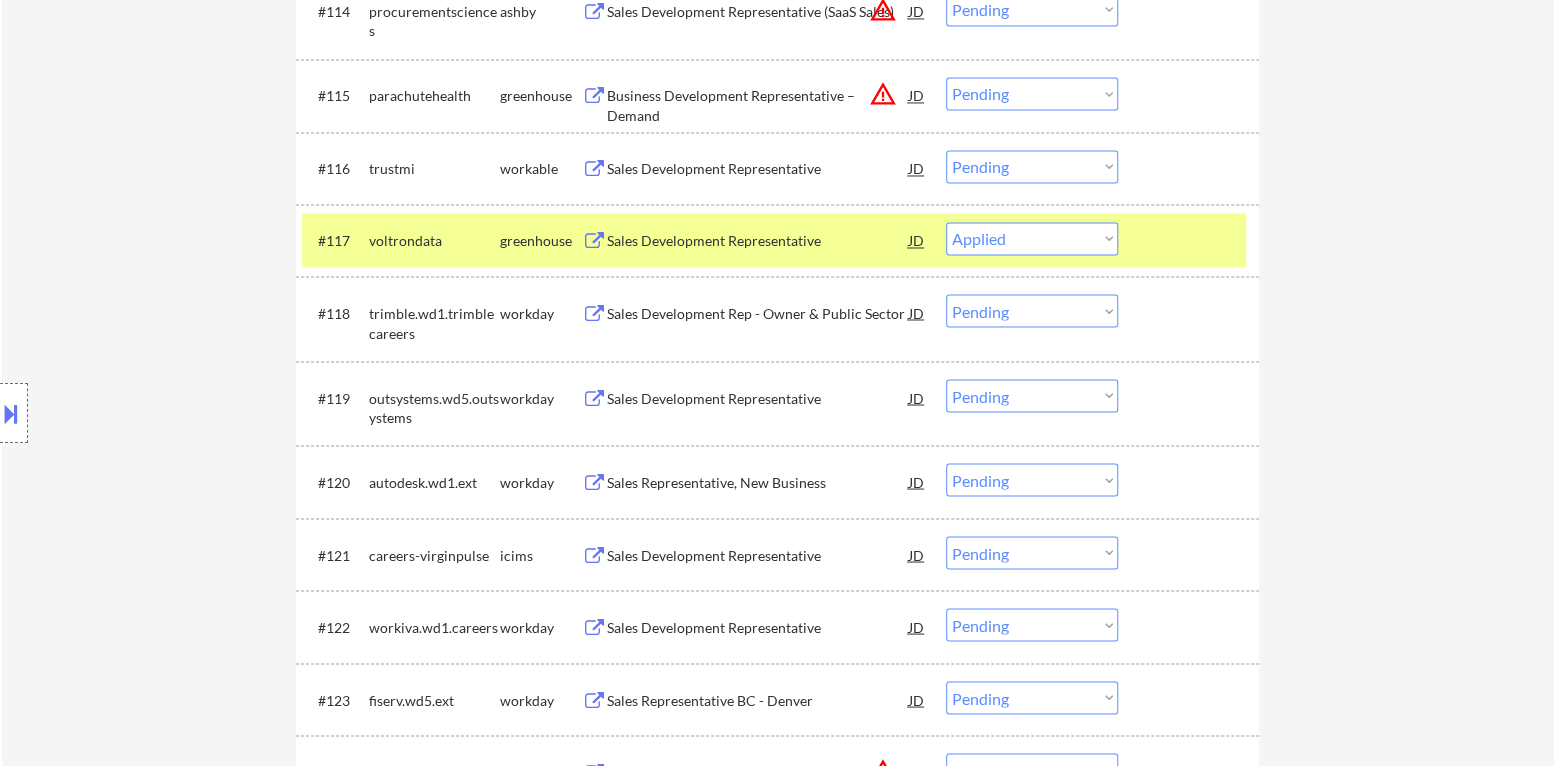 click at bounding box center [1191, 240] 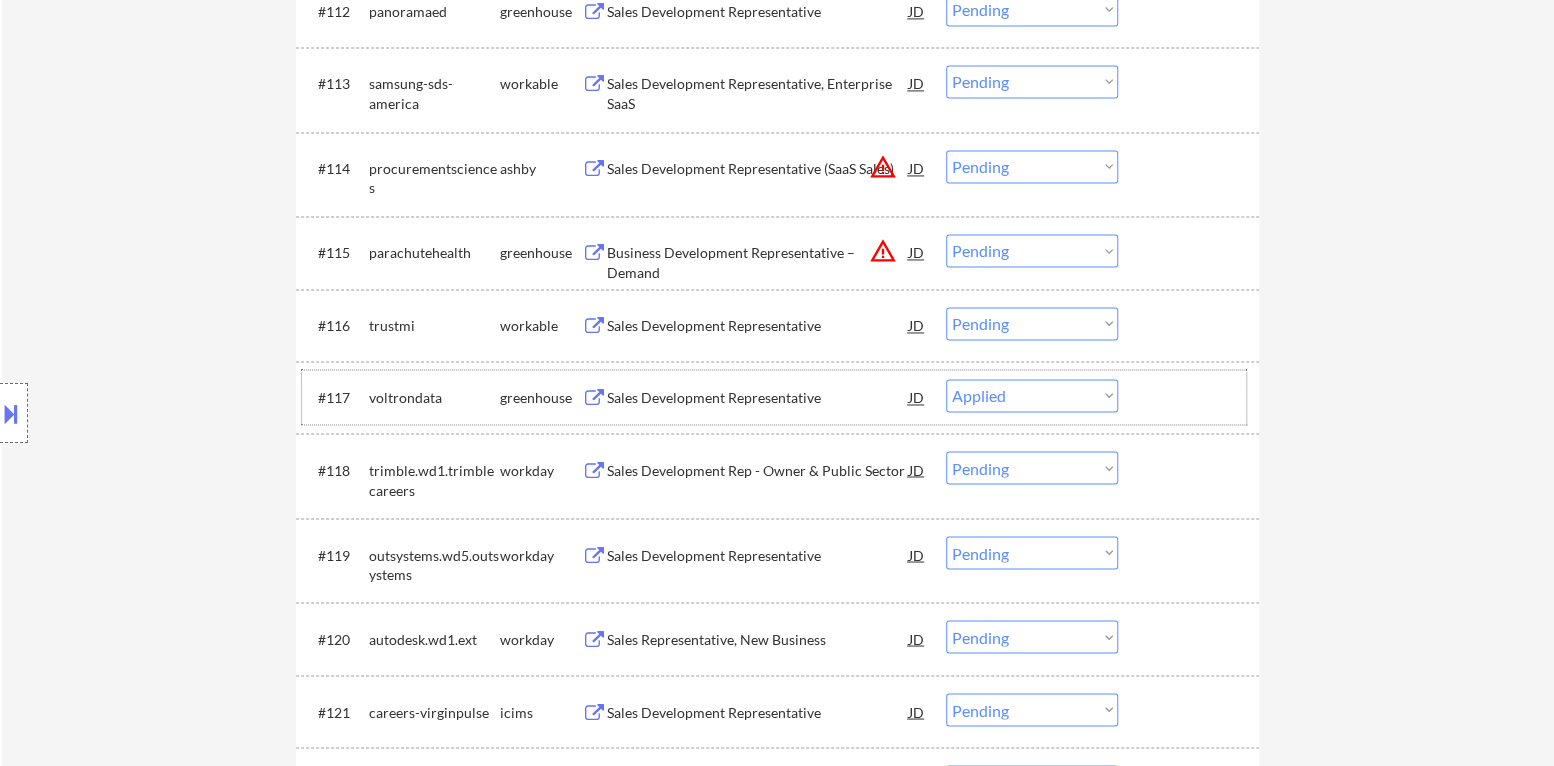 scroll, scrollTop: 1604, scrollLeft: 0, axis: vertical 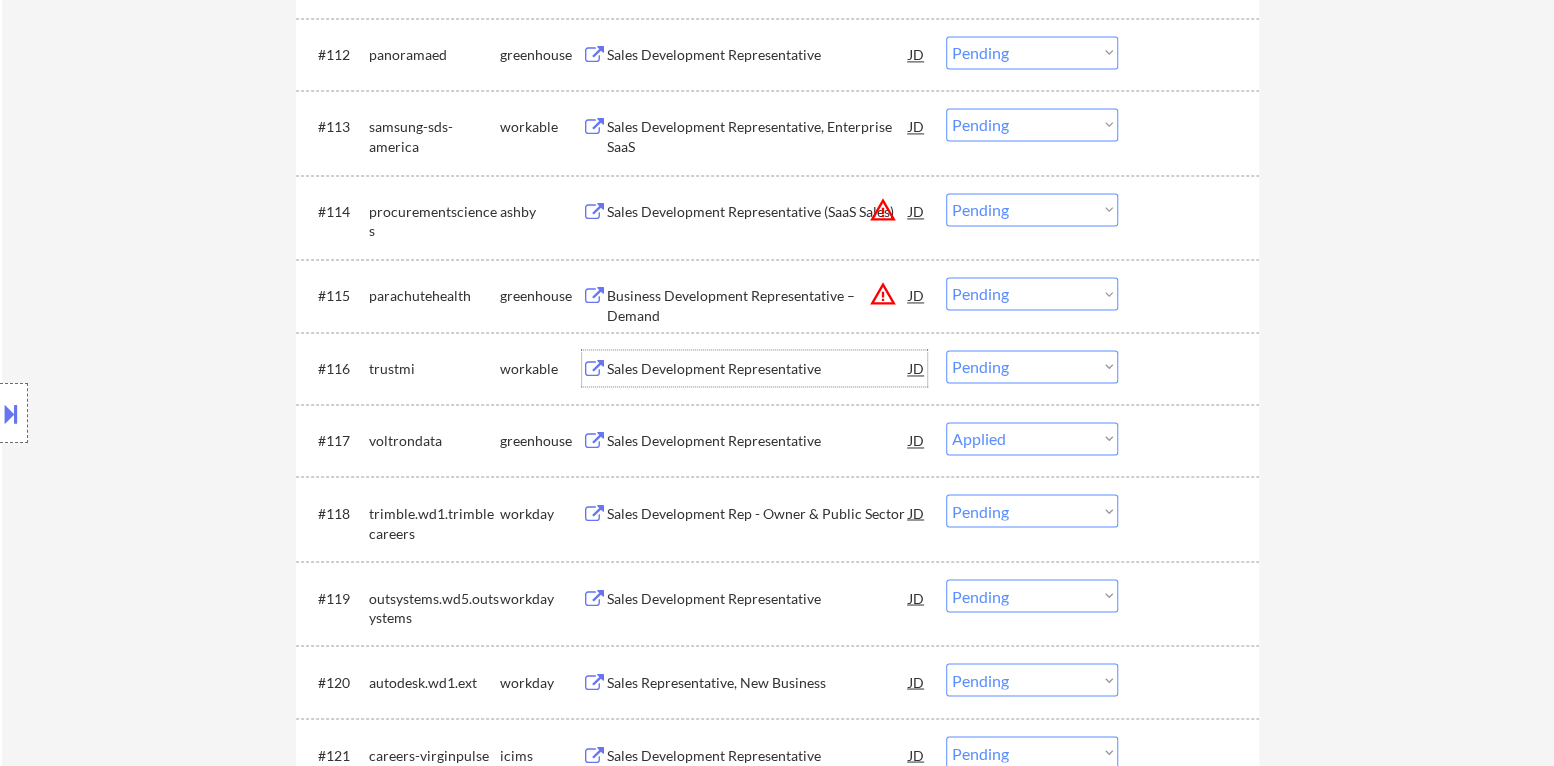 click on "Sales Development Representative" at bounding box center (758, 369) 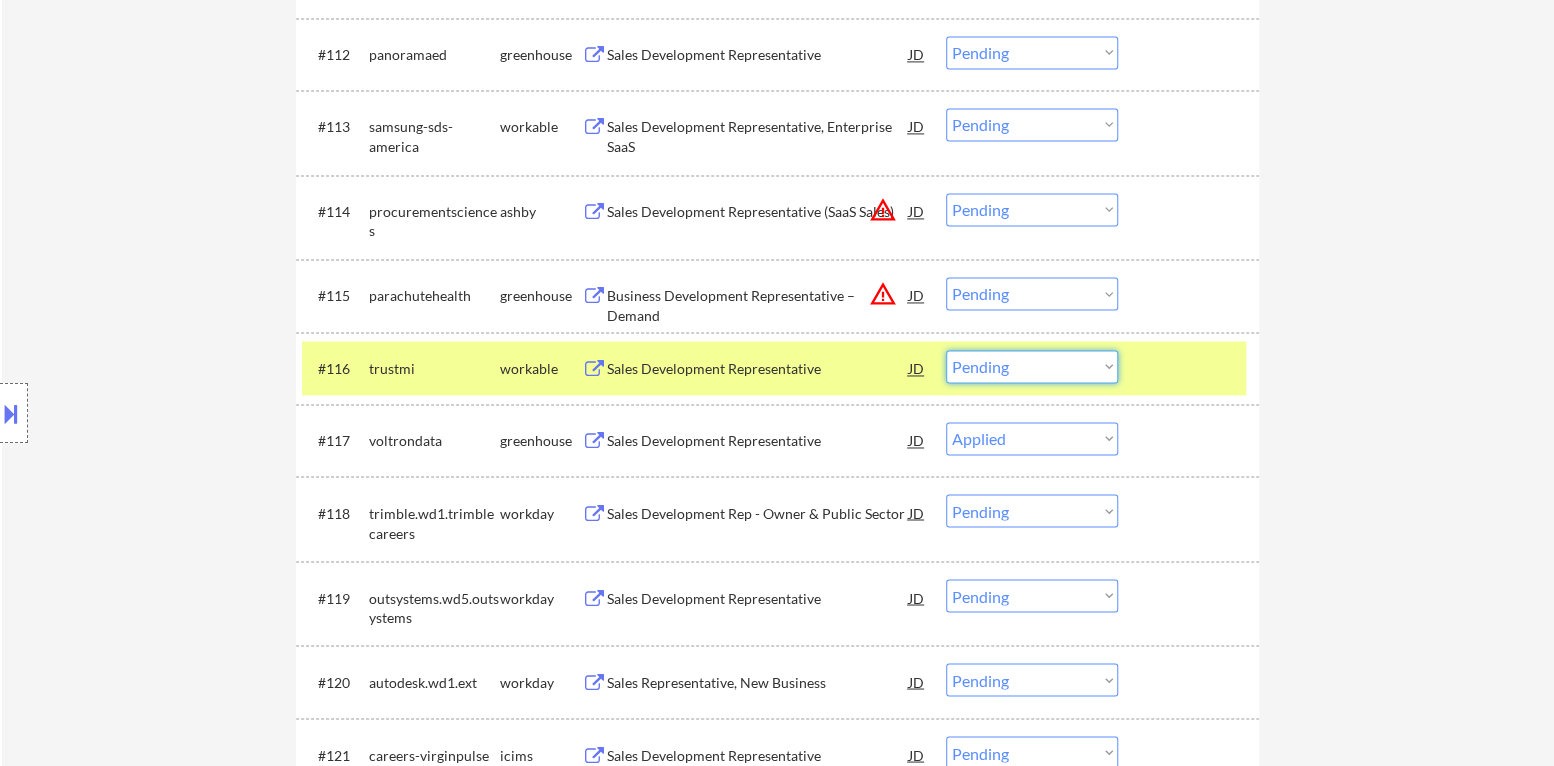 click on "Choose an option... Pending Applied Excluded (Questions) Excluded (Expired) Excluded (Location) Excluded (Bad Match) Excluded (Blocklist) Excluded (Salary) Excluded (Other)" at bounding box center [1032, 366] 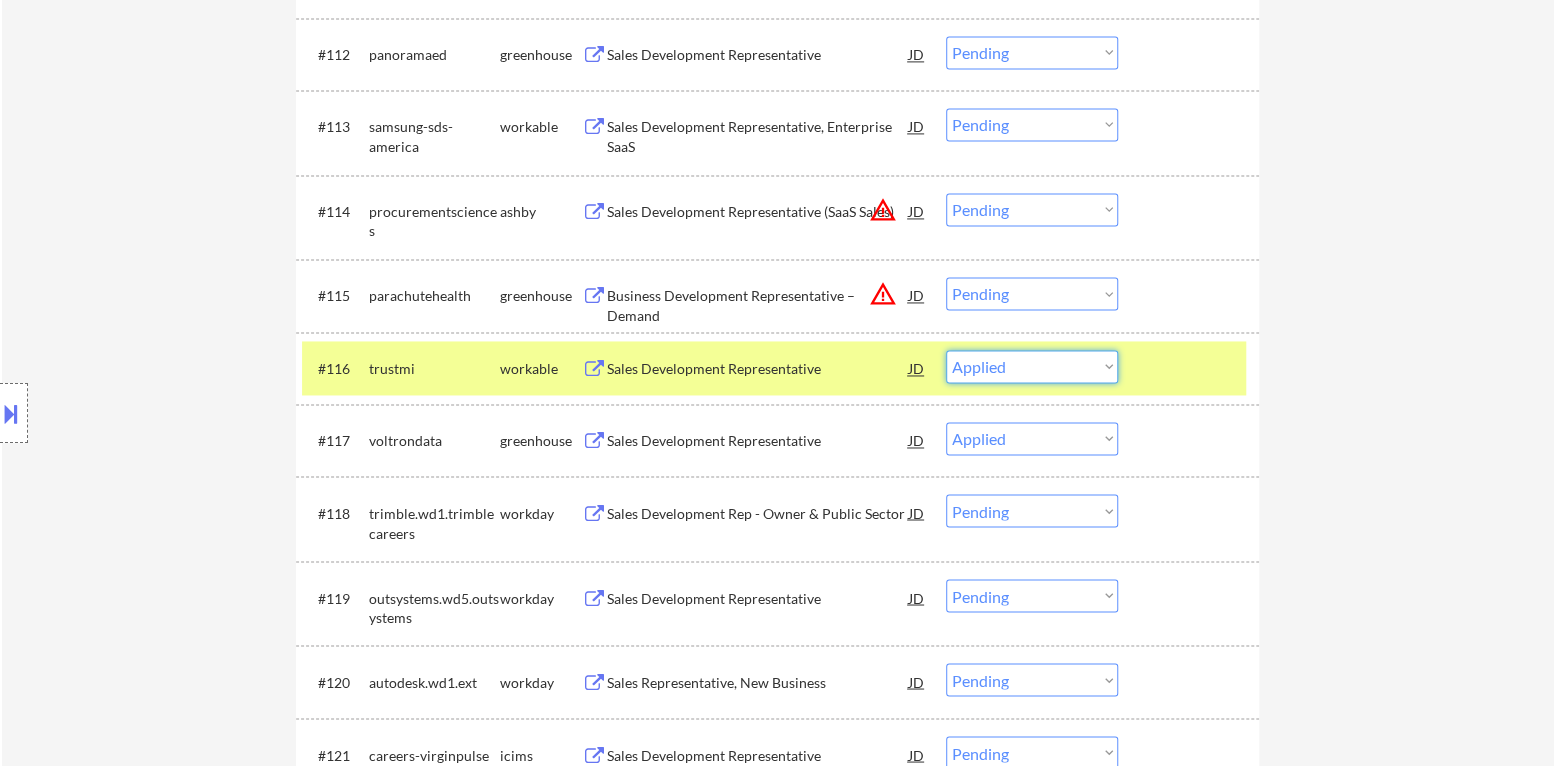 click on "Choose an option... Pending Applied Excluded (Questions) Excluded (Expired) Excluded (Location) Excluded (Bad Match) Excluded (Blocklist) Excluded (Salary) Excluded (Other)" at bounding box center [1032, 366] 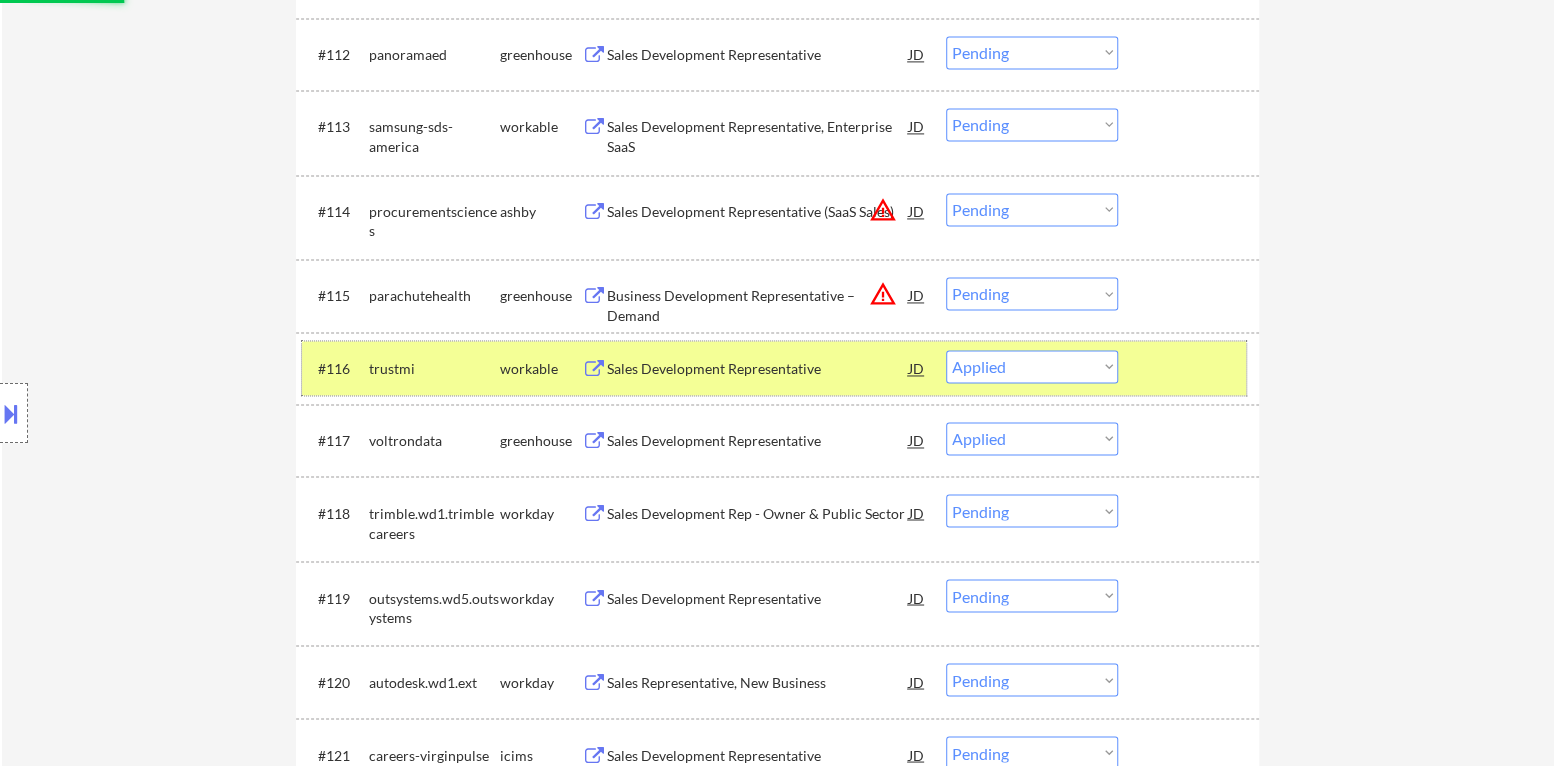 click at bounding box center [1191, 368] 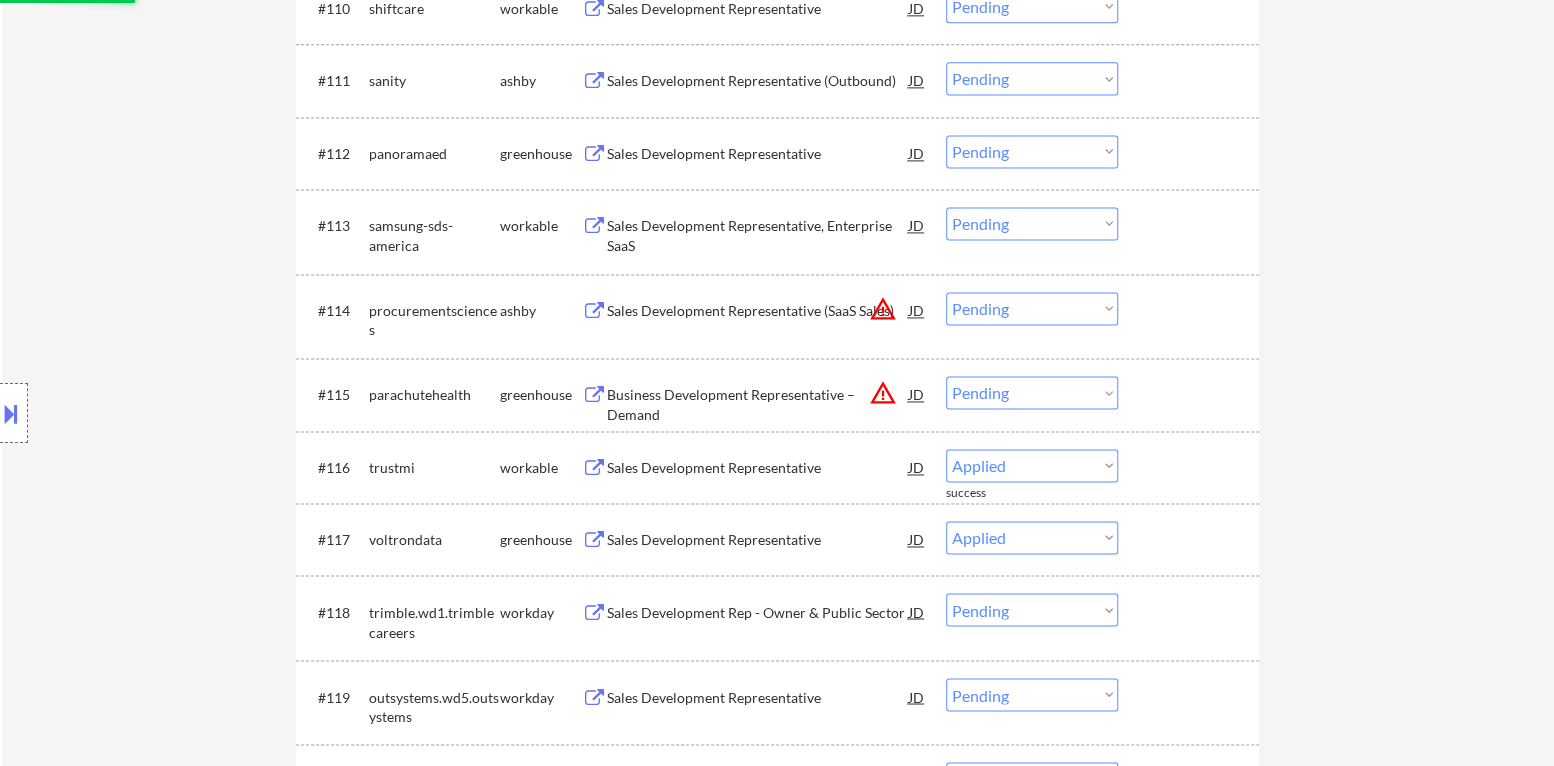 scroll, scrollTop: 1504, scrollLeft: 0, axis: vertical 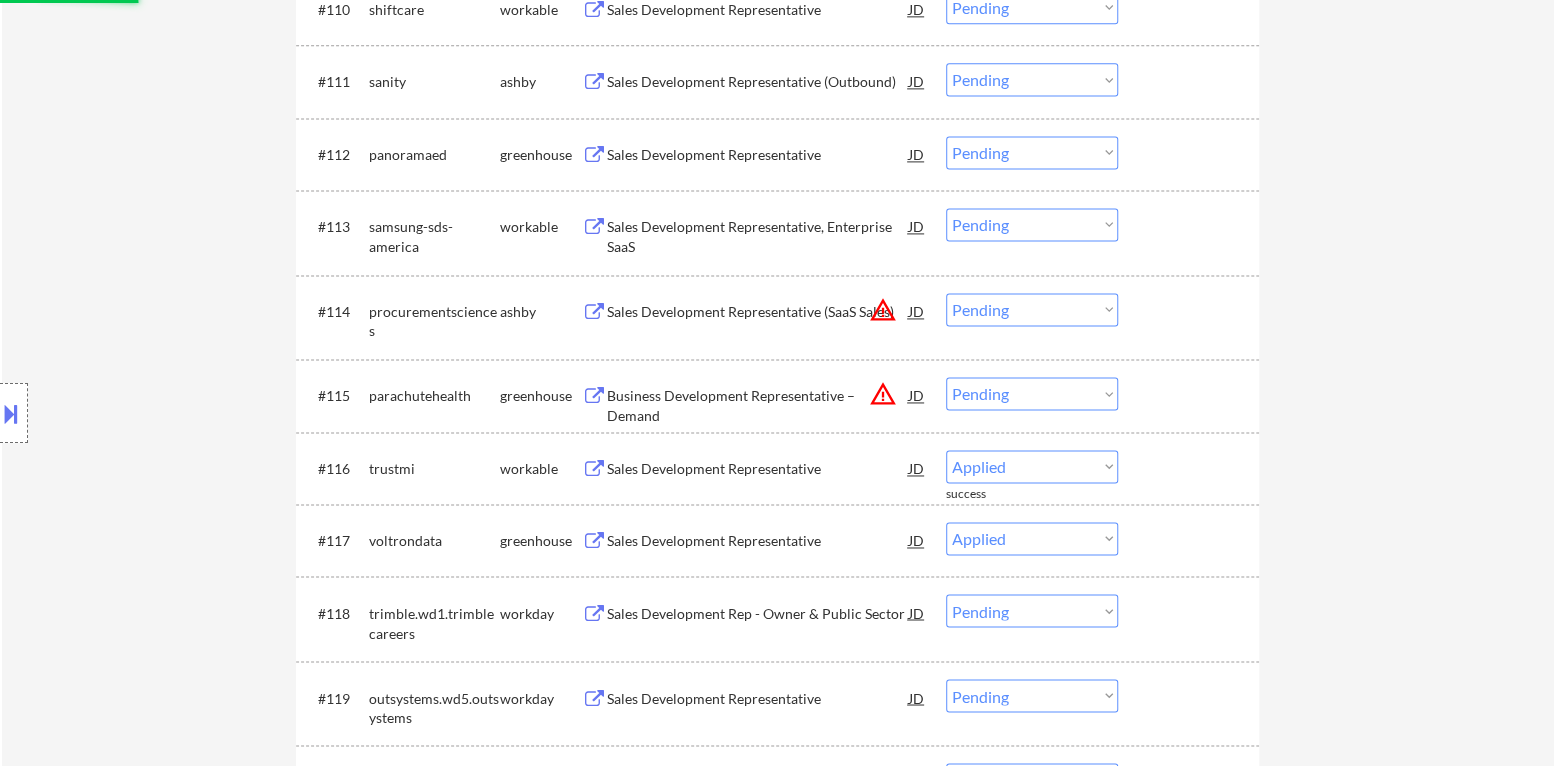 click on "warning_amber" at bounding box center [883, 394] 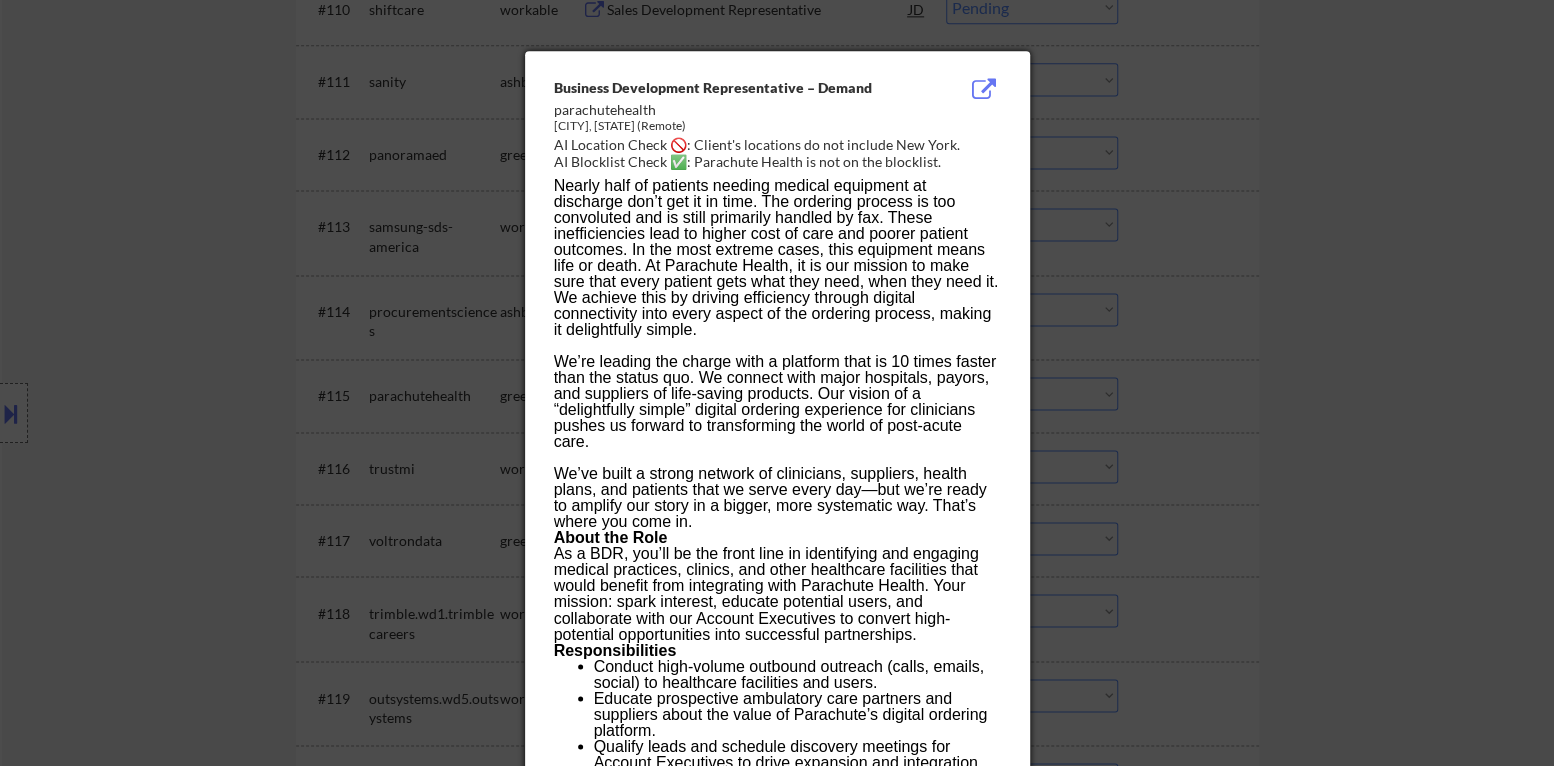 click at bounding box center (777, 383) 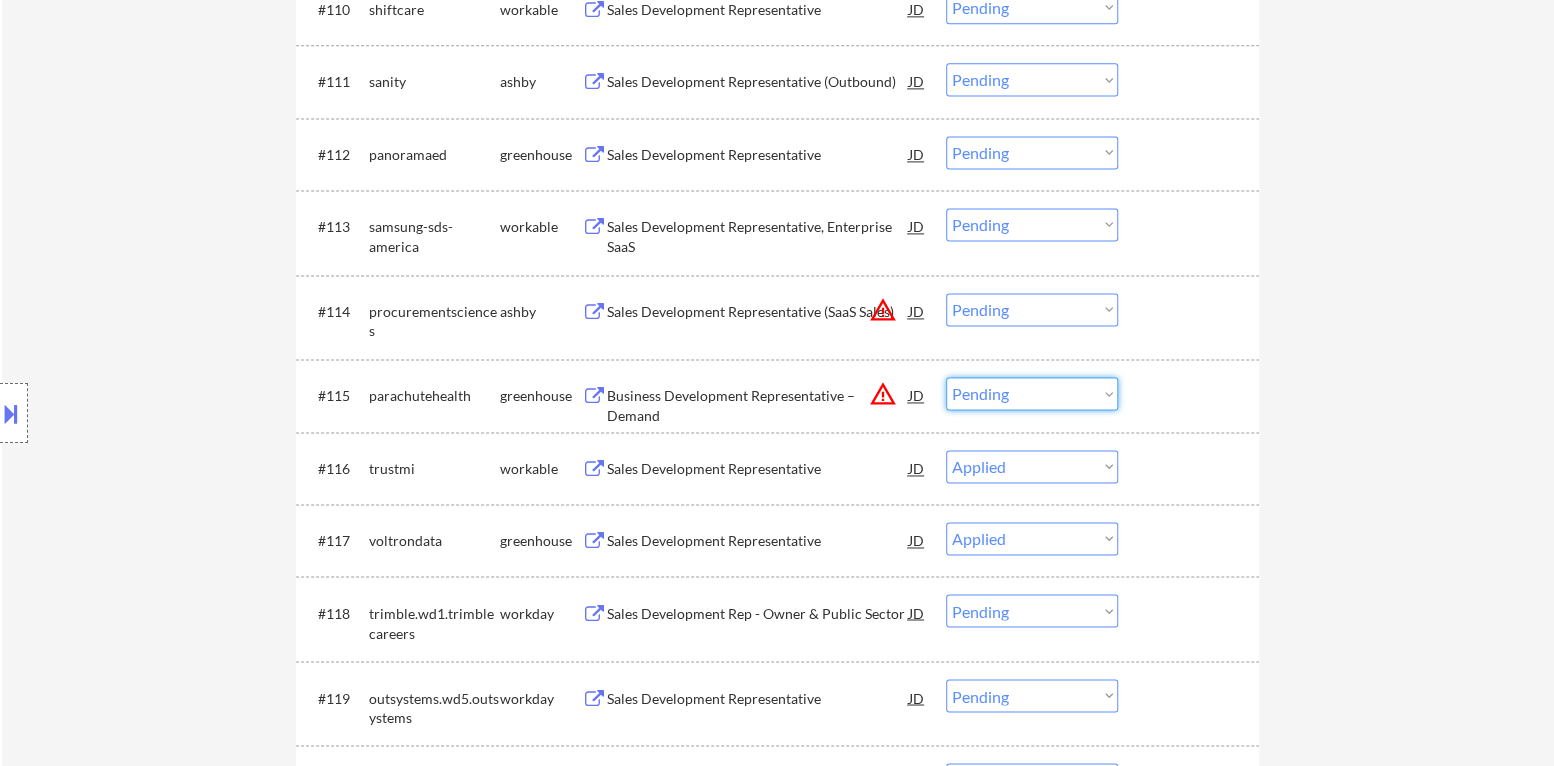click on "Choose an option... Pending Applied Excluded (Questions) Excluded (Expired) Excluded (Location) Excluded (Bad Match) Excluded (Blocklist) Excluded (Salary) Excluded (Other)" at bounding box center [1032, 393] 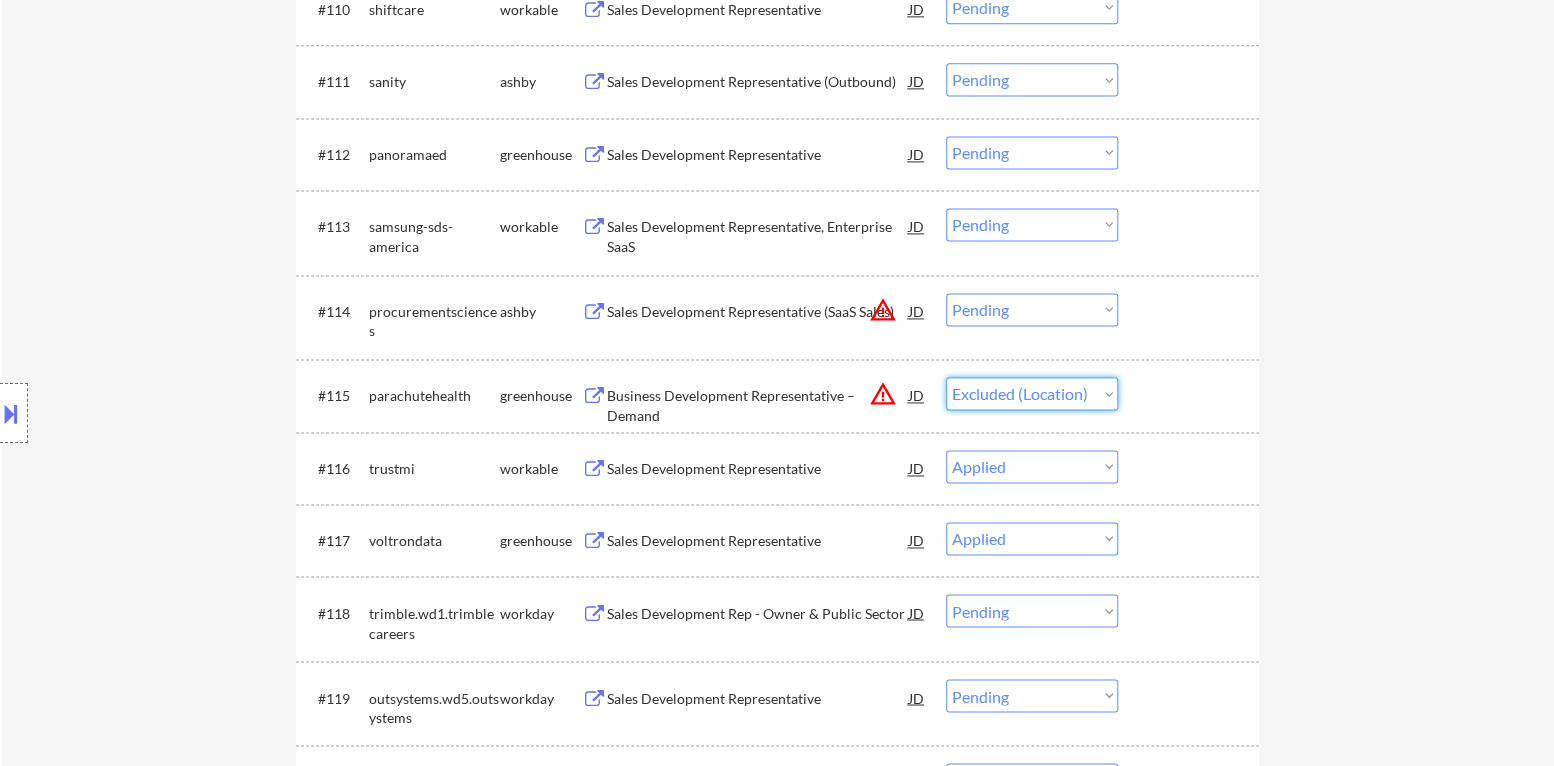 click on "Choose an option... Pending Applied Excluded (Questions) Excluded (Expired) Excluded (Location) Excluded (Bad Match) Excluded (Blocklist) Excluded (Salary) Excluded (Other)" at bounding box center (1032, 393) 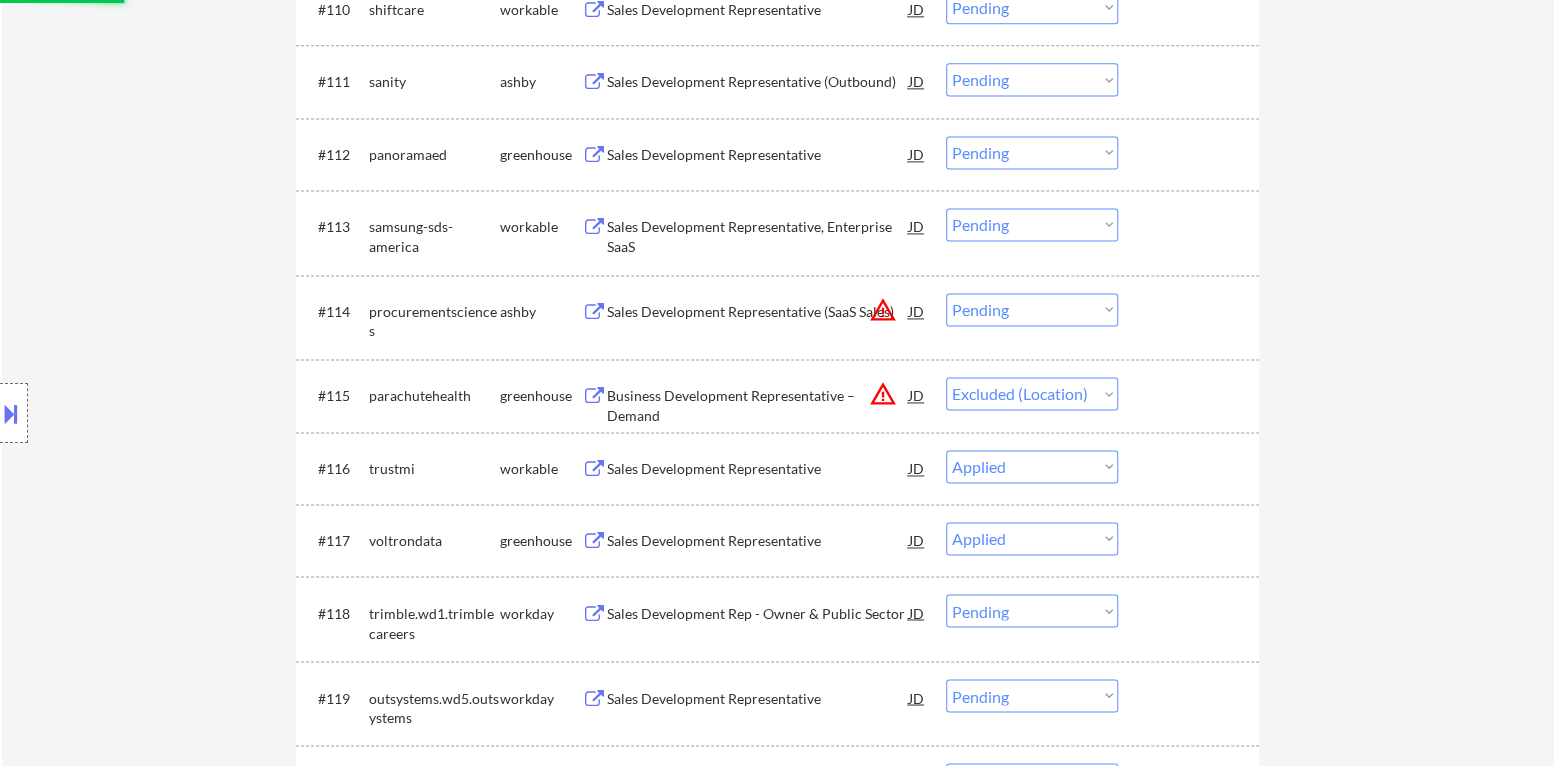 click on "warning_amber" at bounding box center (883, 310) 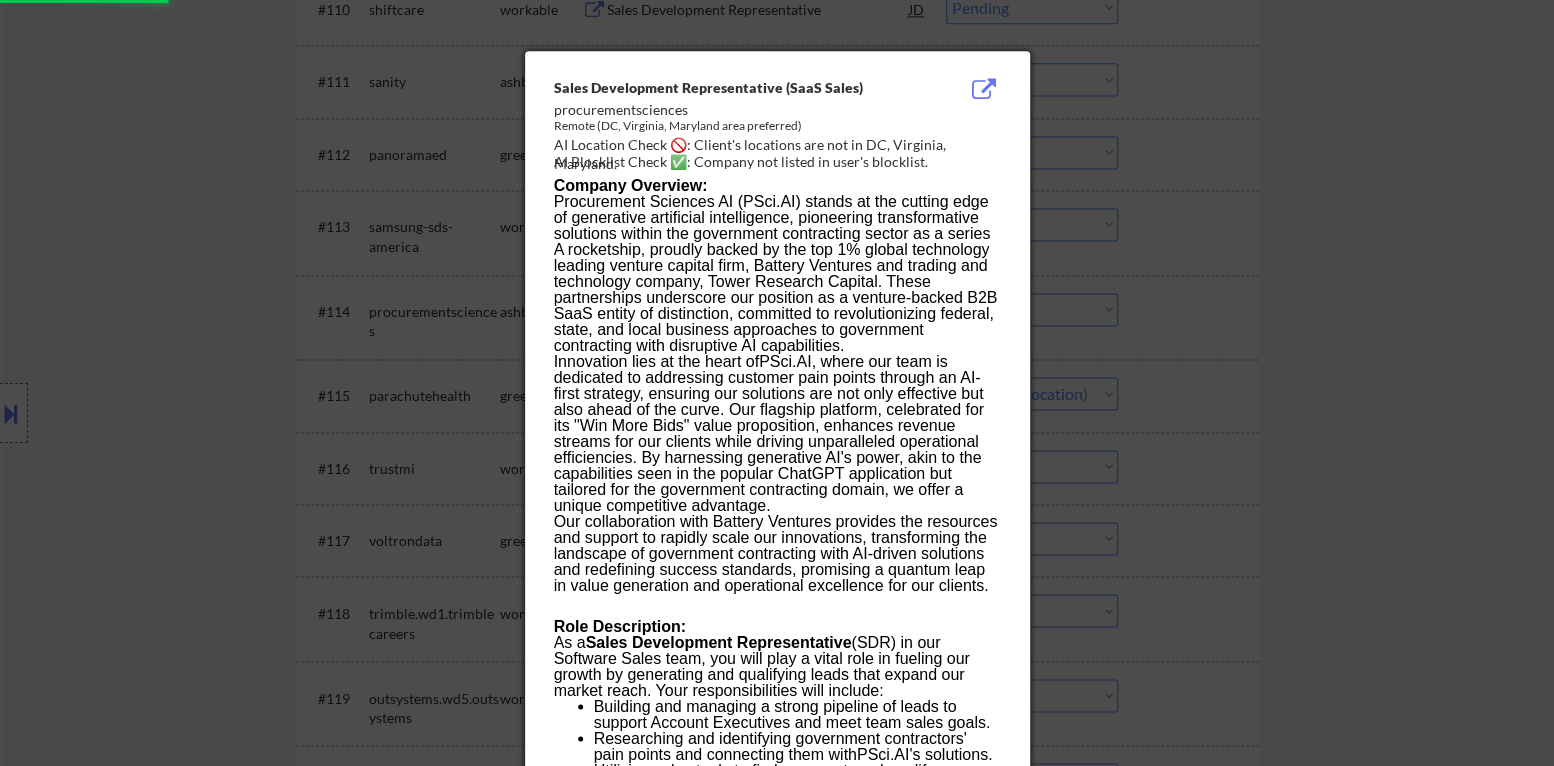 click at bounding box center [777, 383] 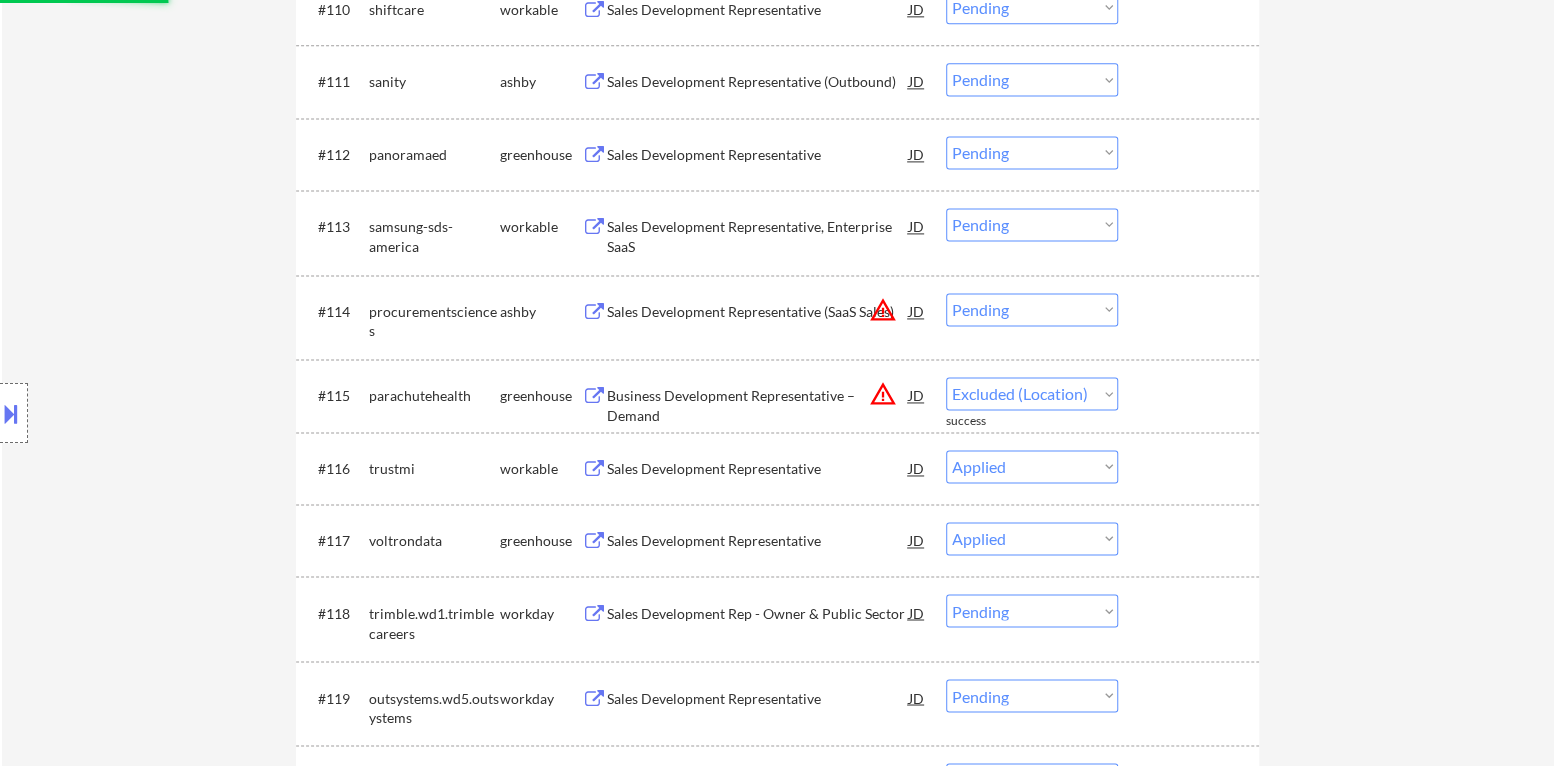 click on "Choose an option... Pending Applied Excluded (Questions) Excluded (Expired) Excluded (Location) Excluded (Bad Match) Excluded (Blocklist) Excluded (Salary) Excluded (Other)" at bounding box center (1032, 309) 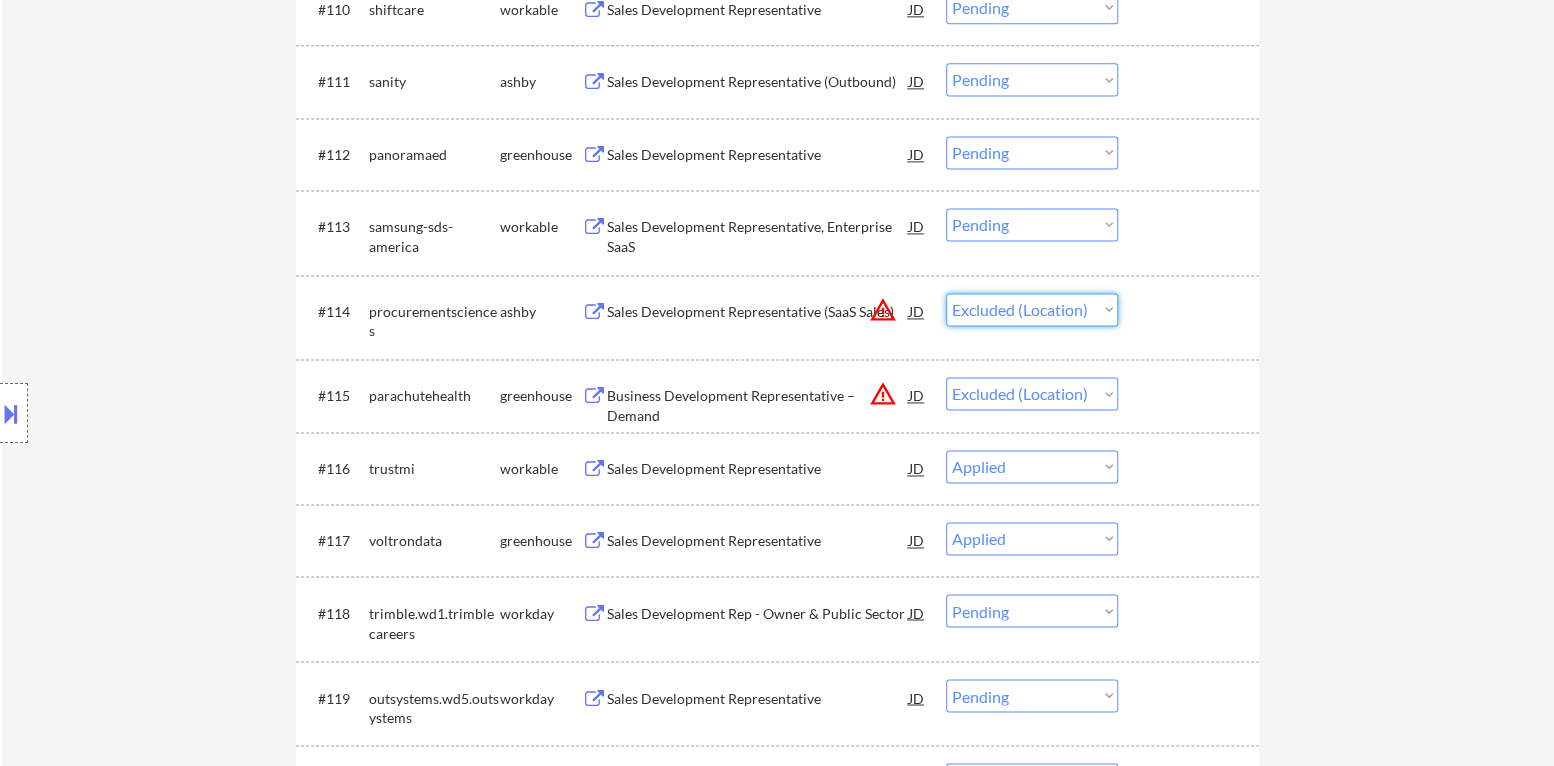 click on "Choose an option... Pending Applied Excluded (Questions) Excluded (Expired) Excluded (Location) Excluded (Bad Match) Excluded (Blocklist) Excluded (Salary) Excluded (Other)" at bounding box center (1032, 309) 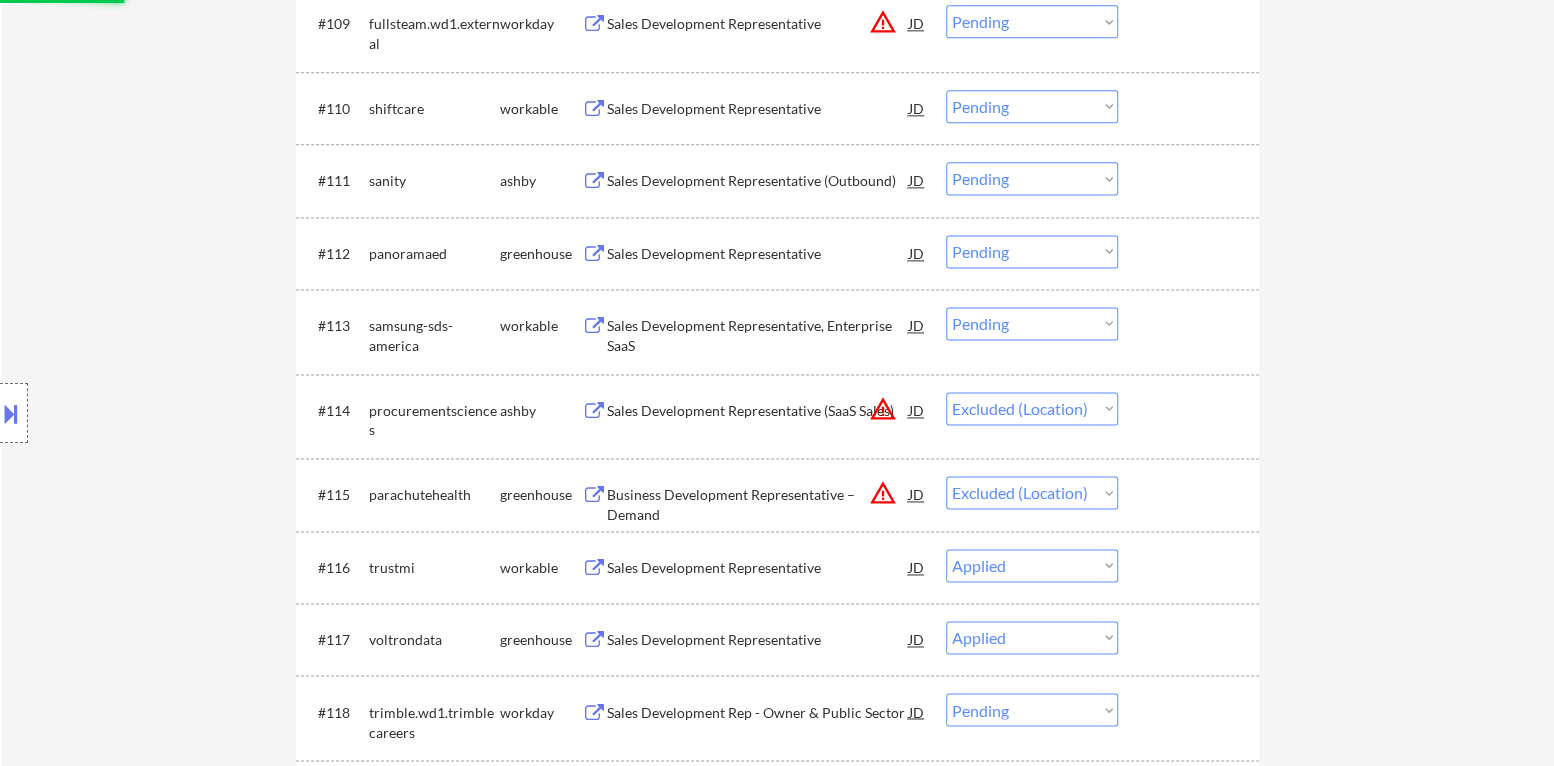 scroll, scrollTop: 1404, scrollLeft: 0, axis: vertical 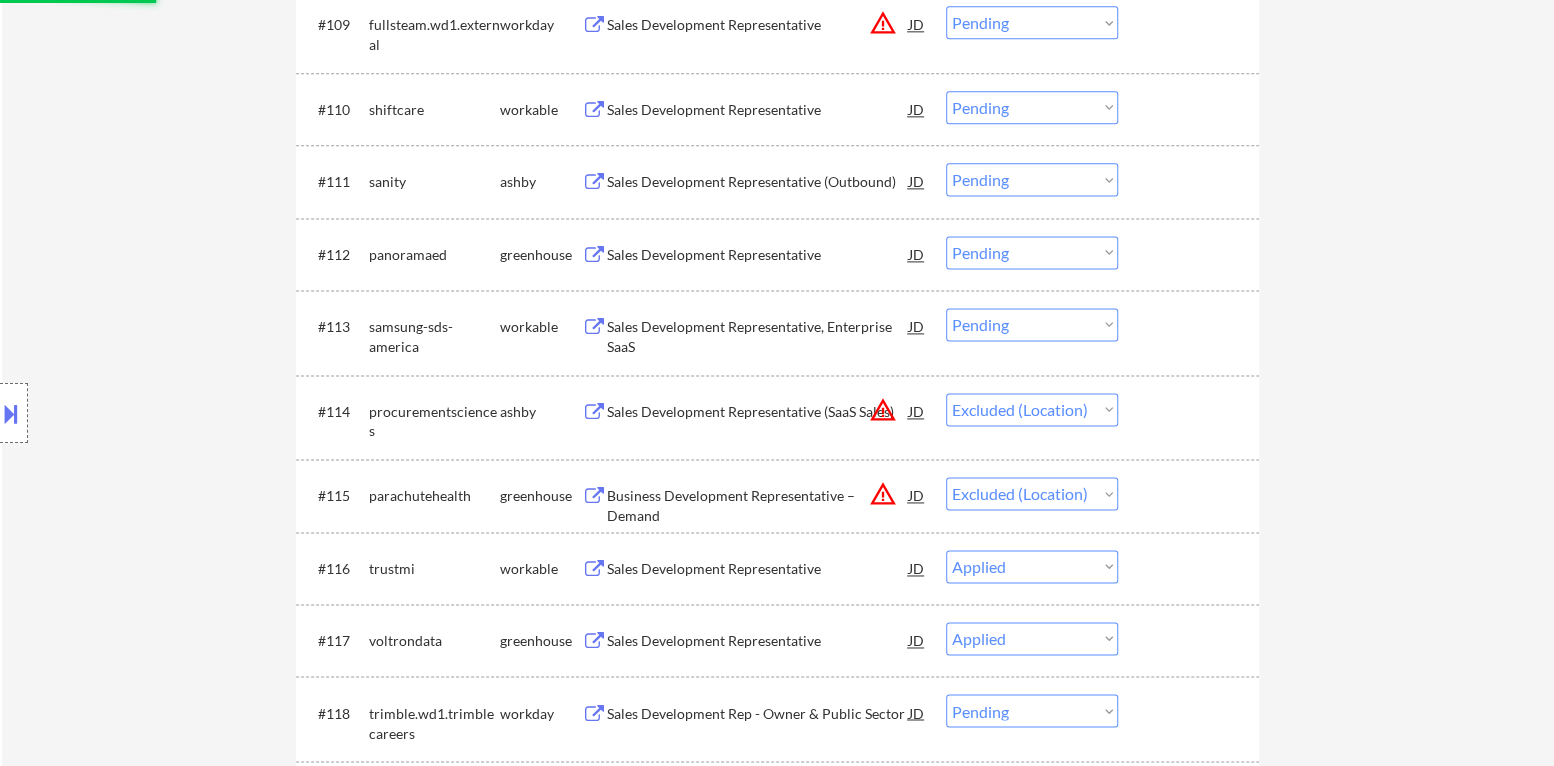 click on "Sales Development Representative, Enterprise SaaS" at bounding box center (758, 336) 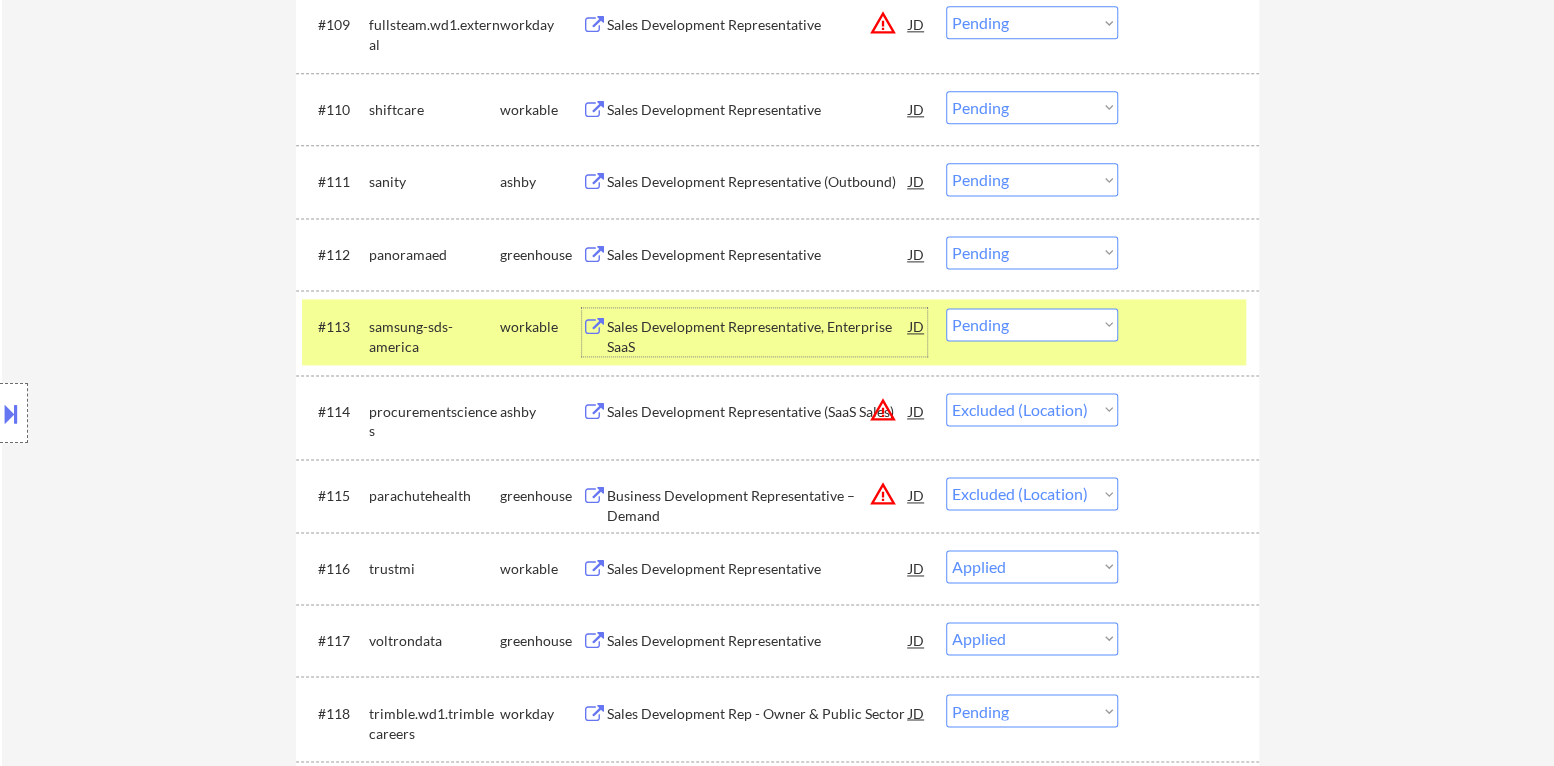 click on "Choose an option... Pending Applied Excluded (Questions) Excluded (Expired) Excluded (Location) Excluded (Bad Match) Excluded (Blocklist) Excluded (Salary) Excluded (Other)" at bounding box center [1032, 324] 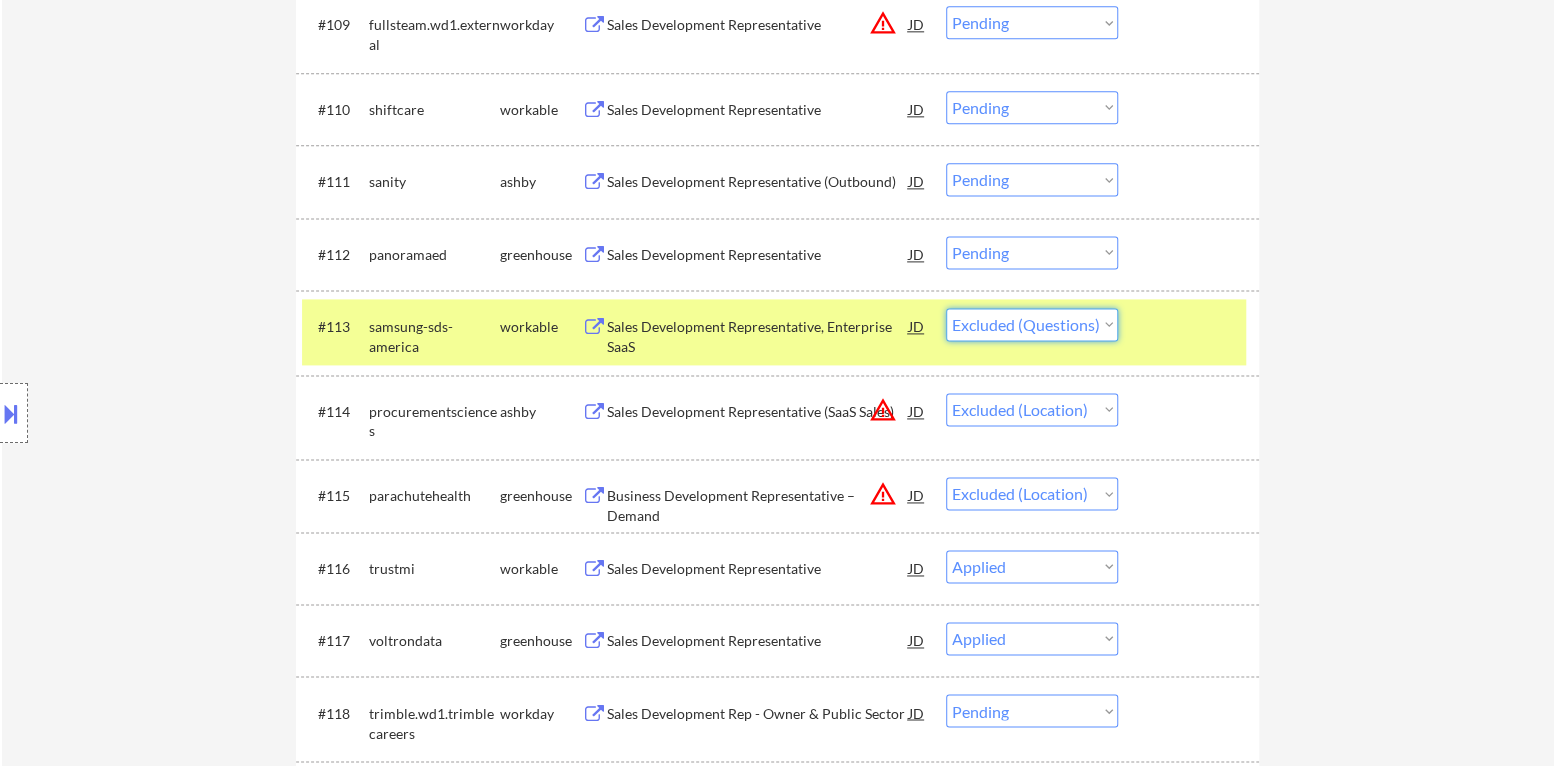 click on "Choose an option... Pending Applied Excluded (Questions) Excluded (Expired) Excluded (Location) Excluded (Bad Match) Excluded (Blocklist) Excluded (Salary) Excluded (Other)" at bounding box center [1032, 324] 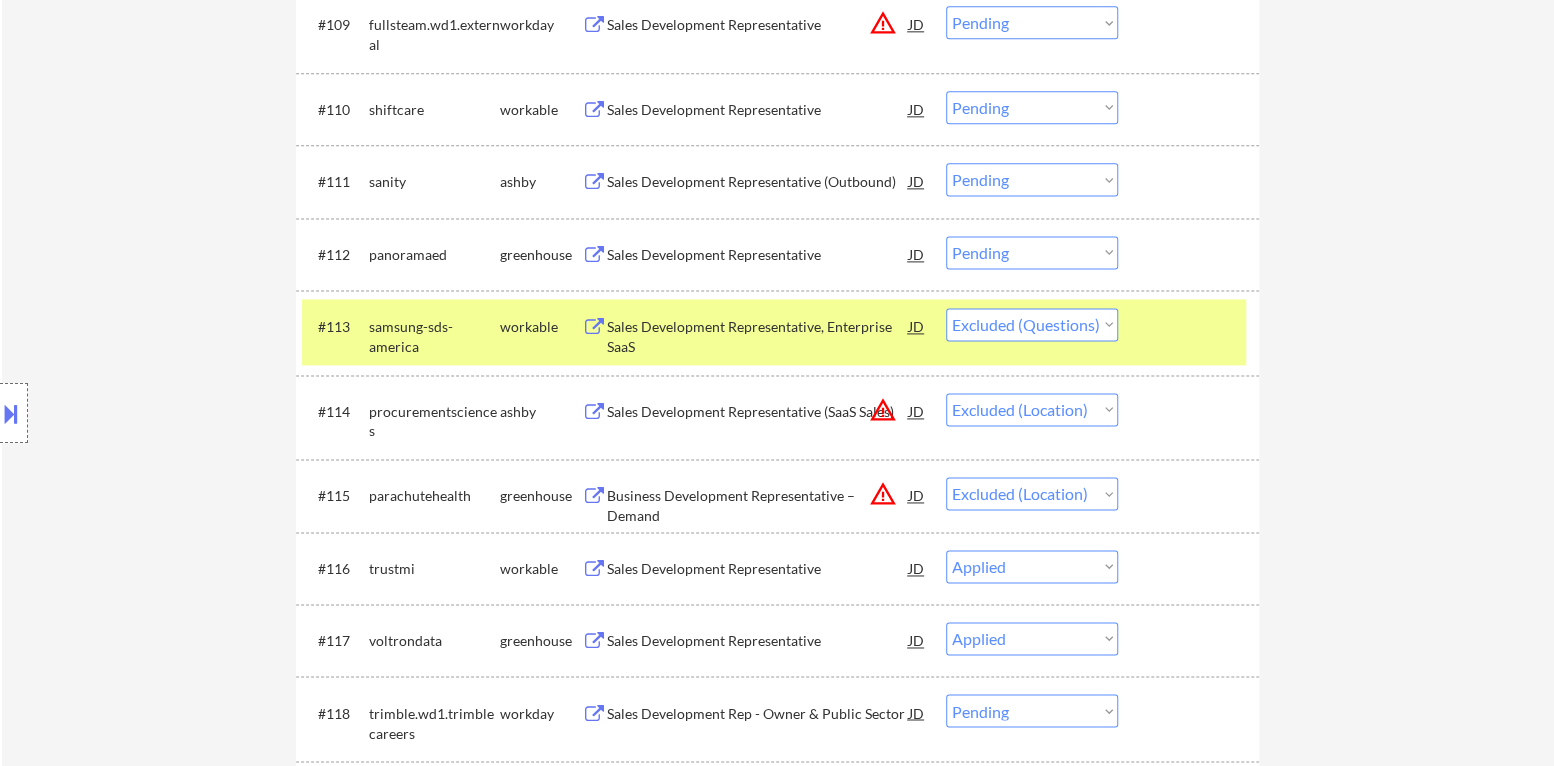 click on "#113 samsung-sds-america workable Sales Development Representative, Enterprise SaaS JD Choose an option... Pending Applied Excluded (Questions) Excluded (Expired) Excluded (Location) Excluded (Bad Match) Excluded (Blocklist) Excluded (Salary) Excluded (Other)" at bounding box center [774, 332] 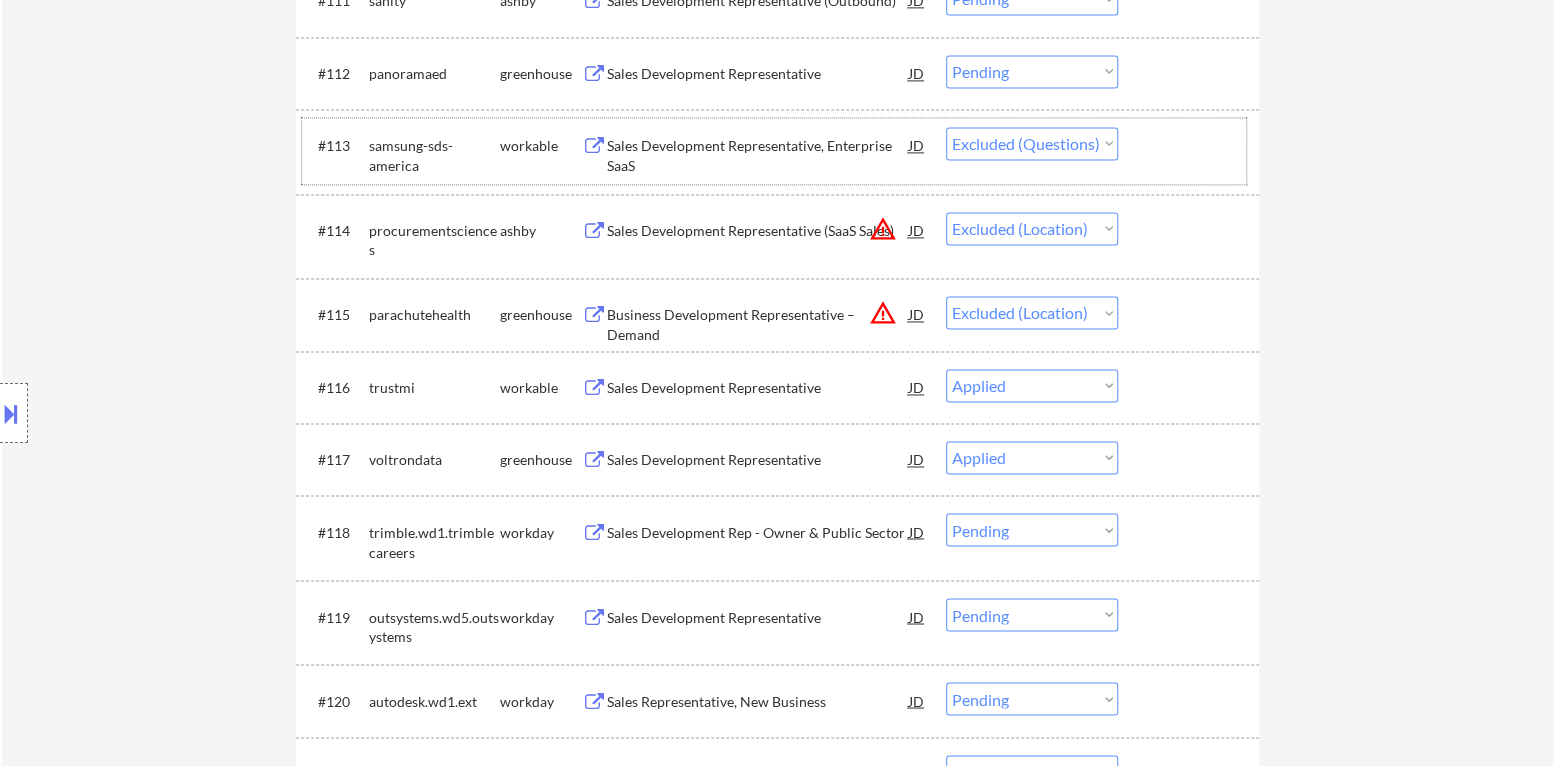 scroll, scrollTop: 1804, scrollLeft: 0, axis: vertical 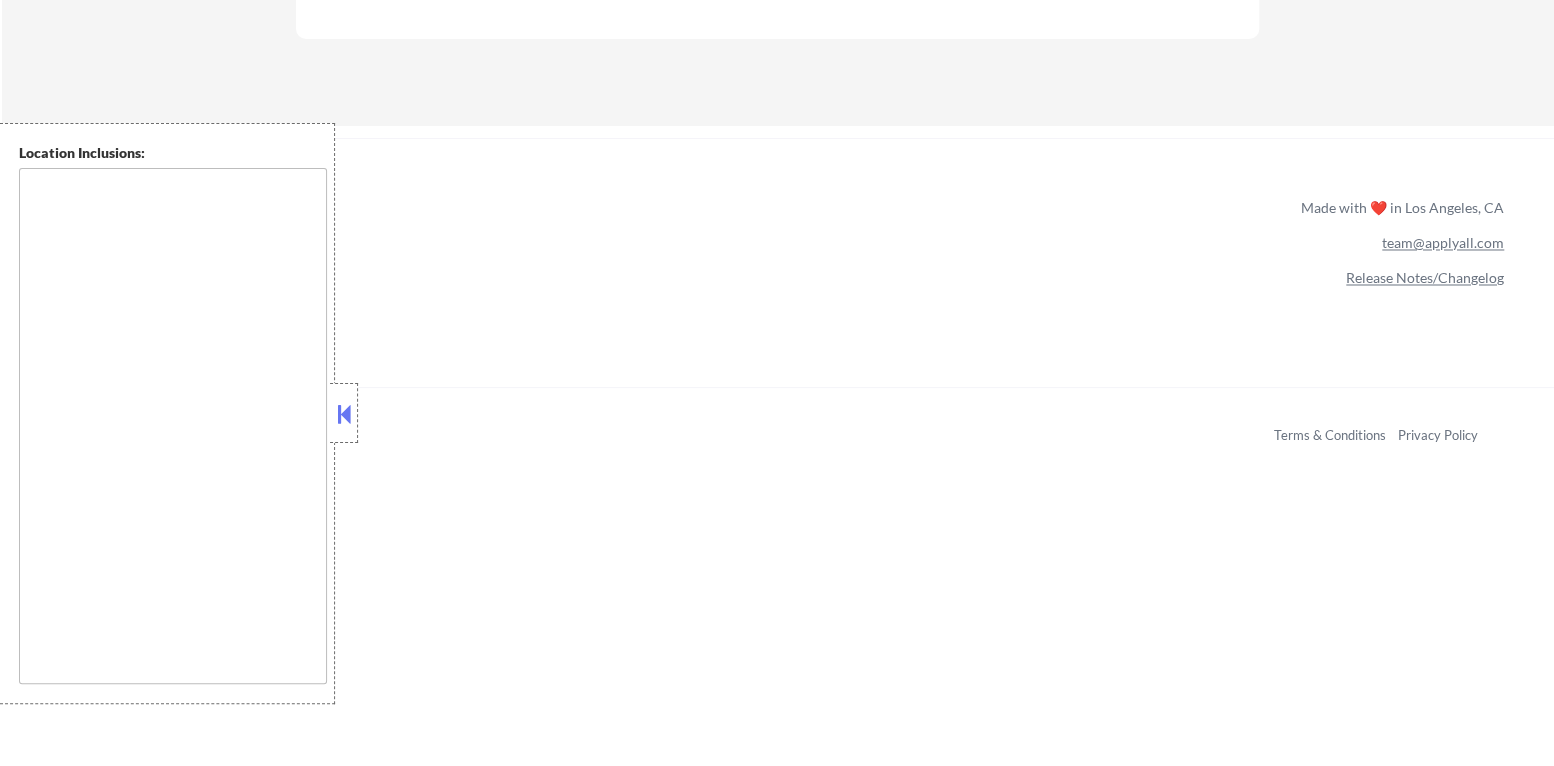 type 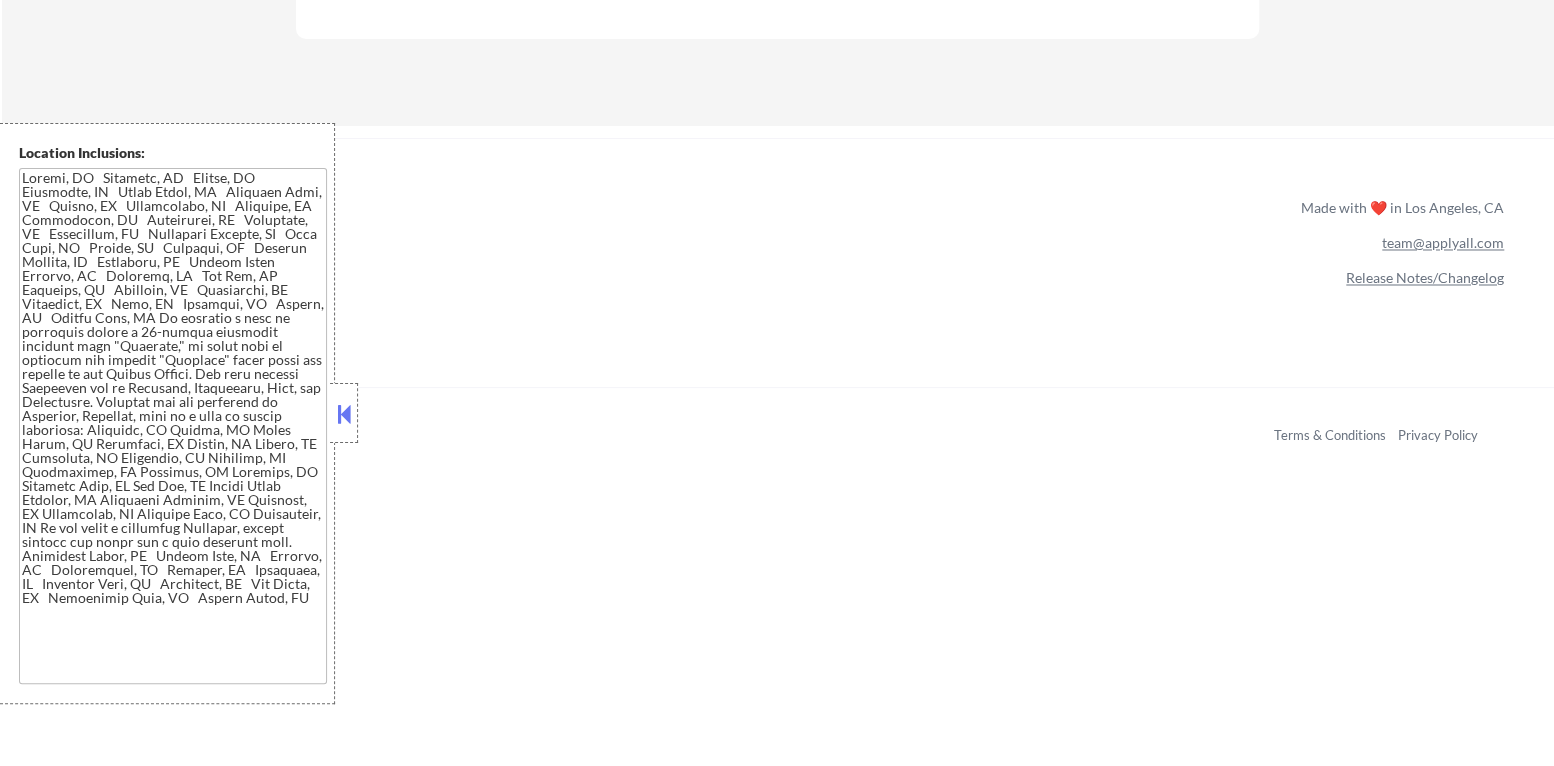 click at bounding box center (344, 414) 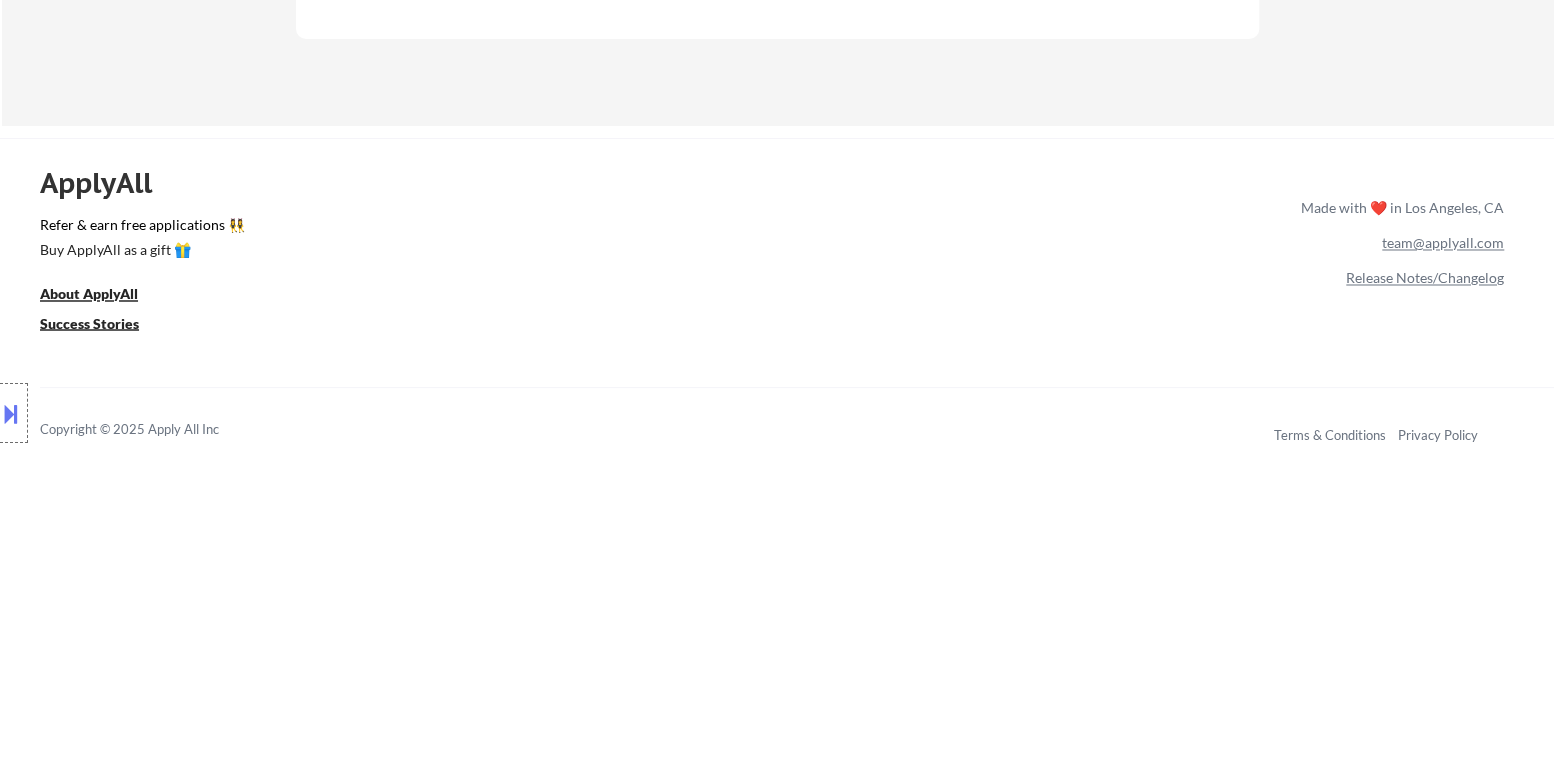 select on ""pending"" 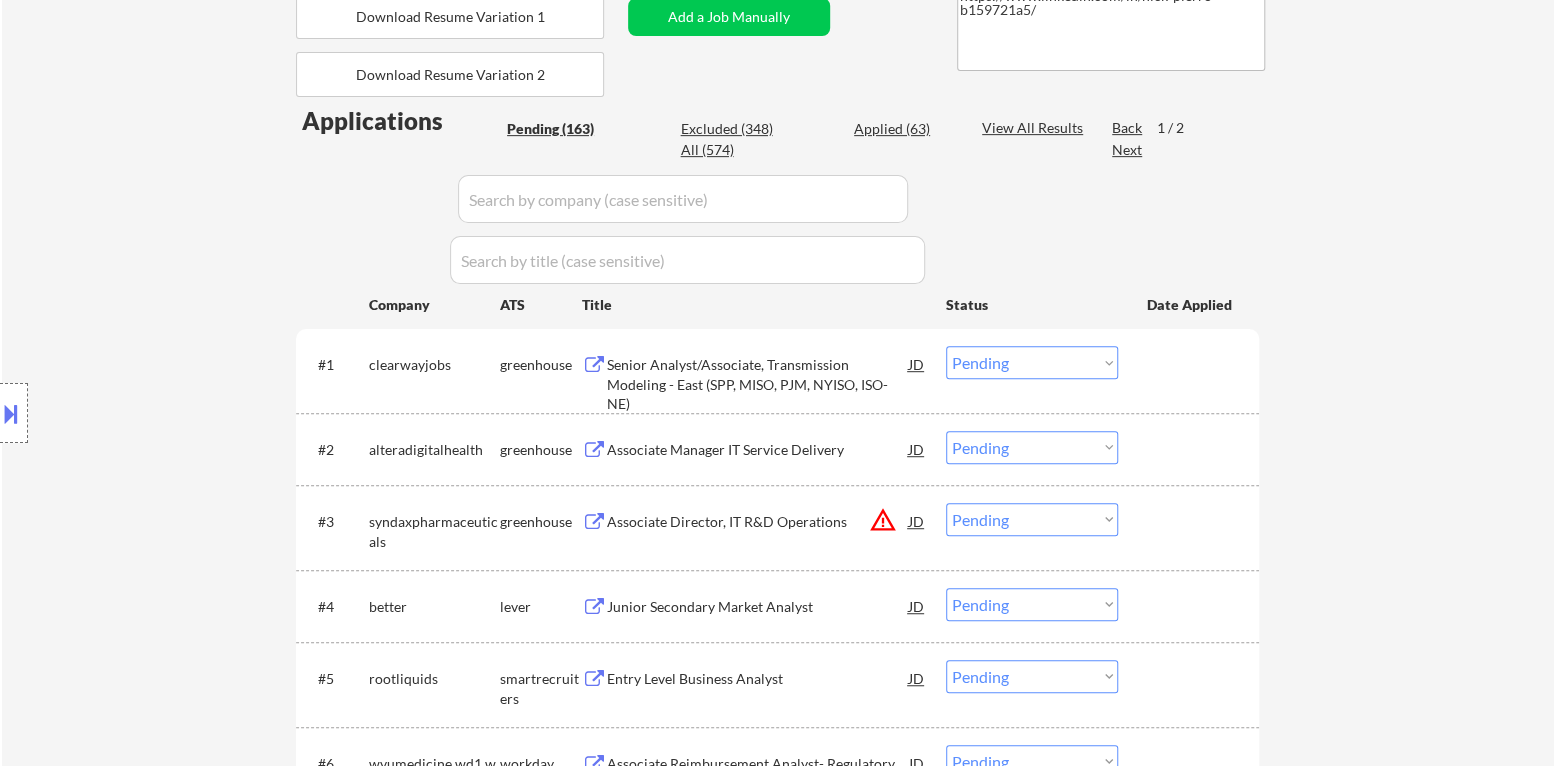 scroll, scrollTop: 304, scrollLeft: 0, axis: vertical 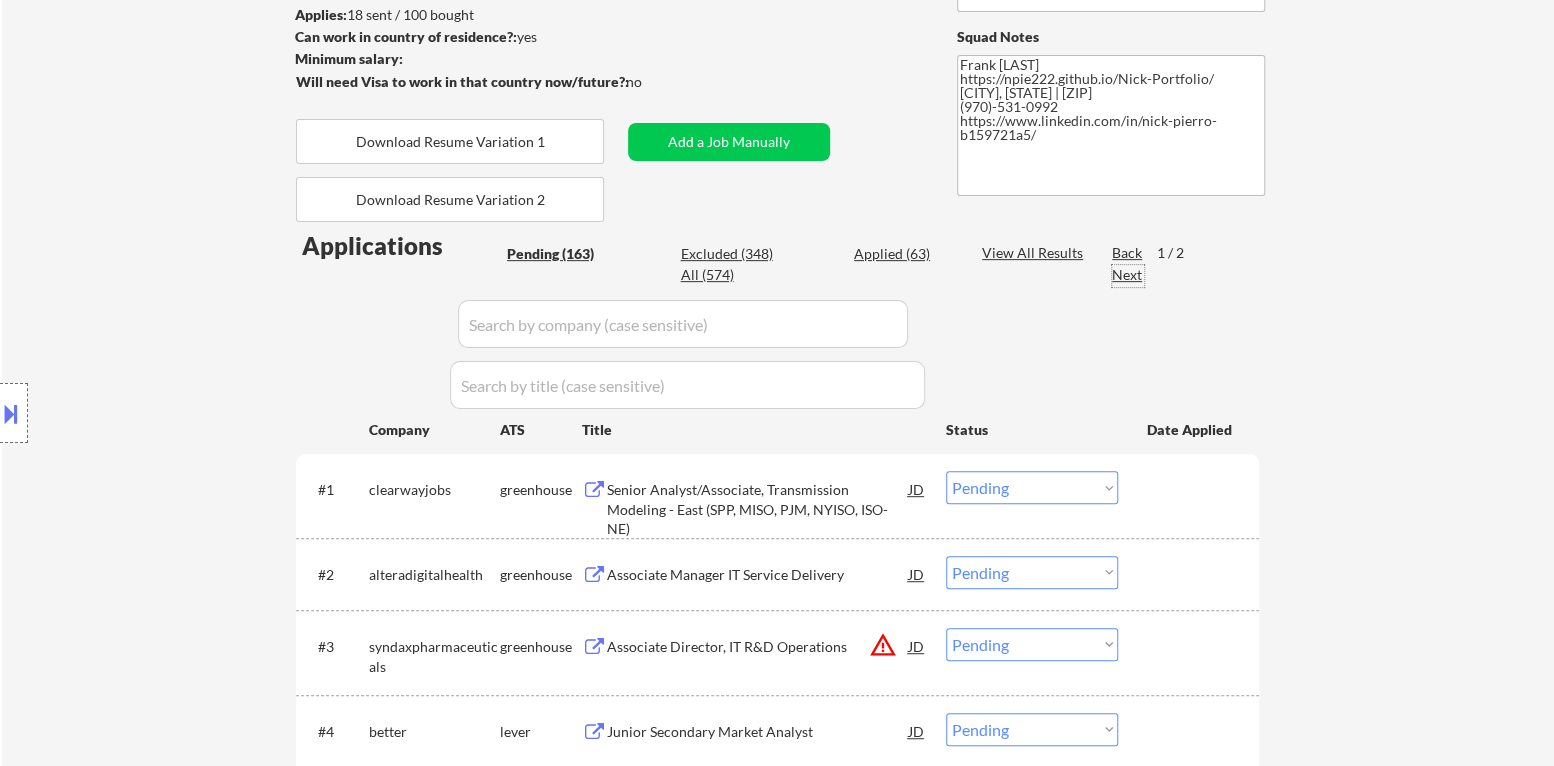 click on "Next" at bounding box center [1128, 275] 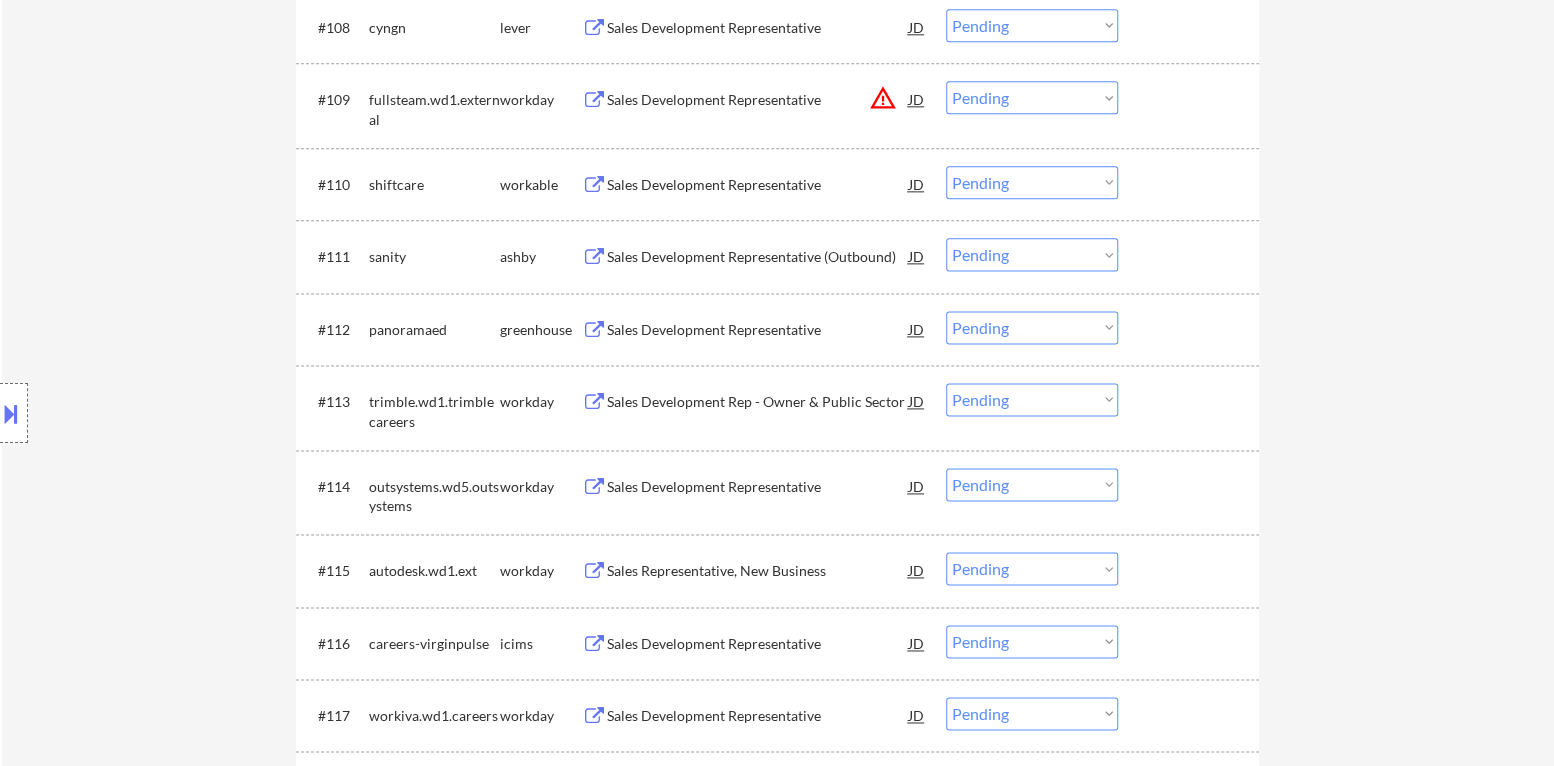 scroll, scrollTop: 1304, scrollLeft: 0, axis: vertical 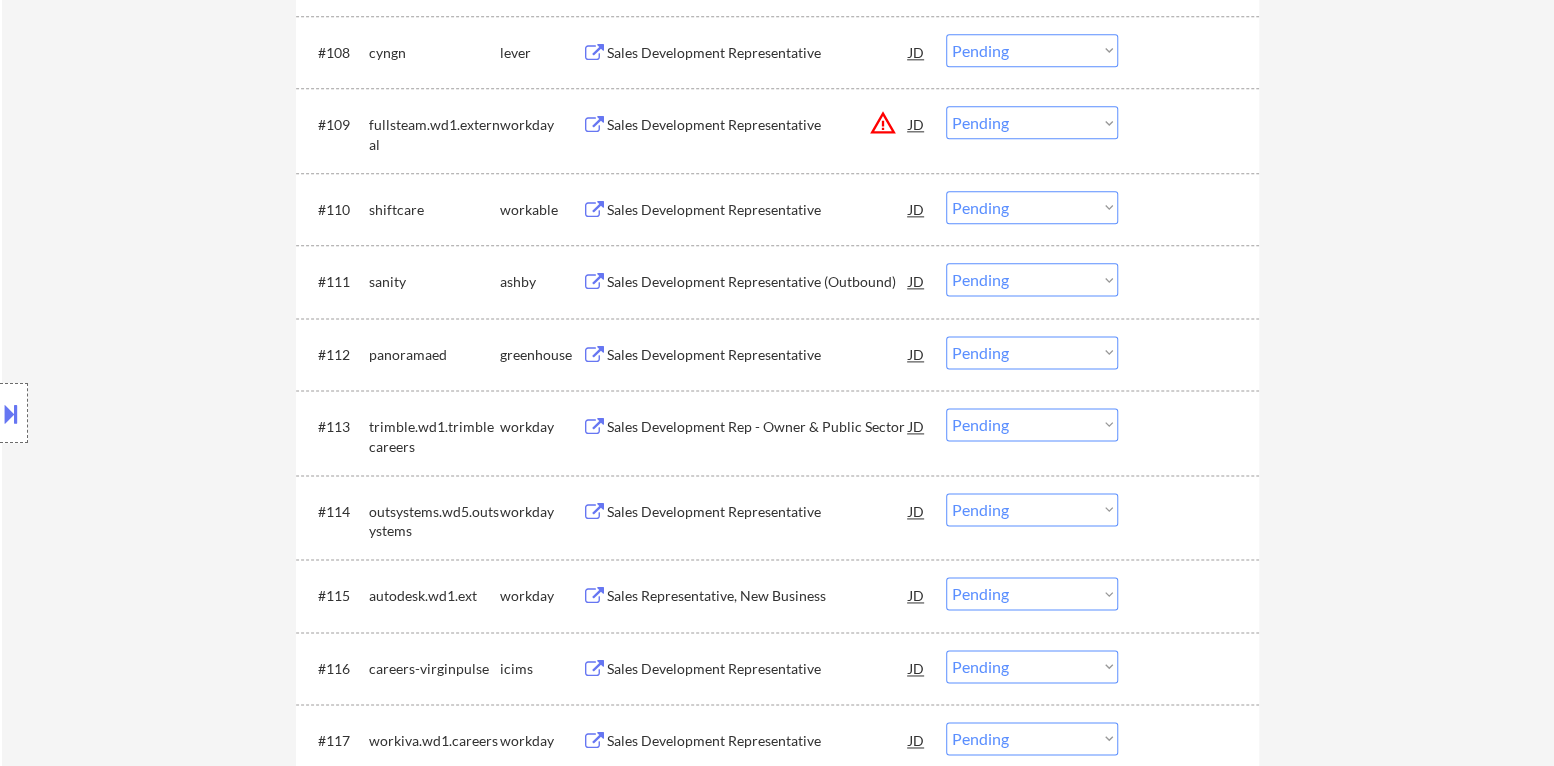 click on "Sales Development Representative" at bounding box center (758, 354) 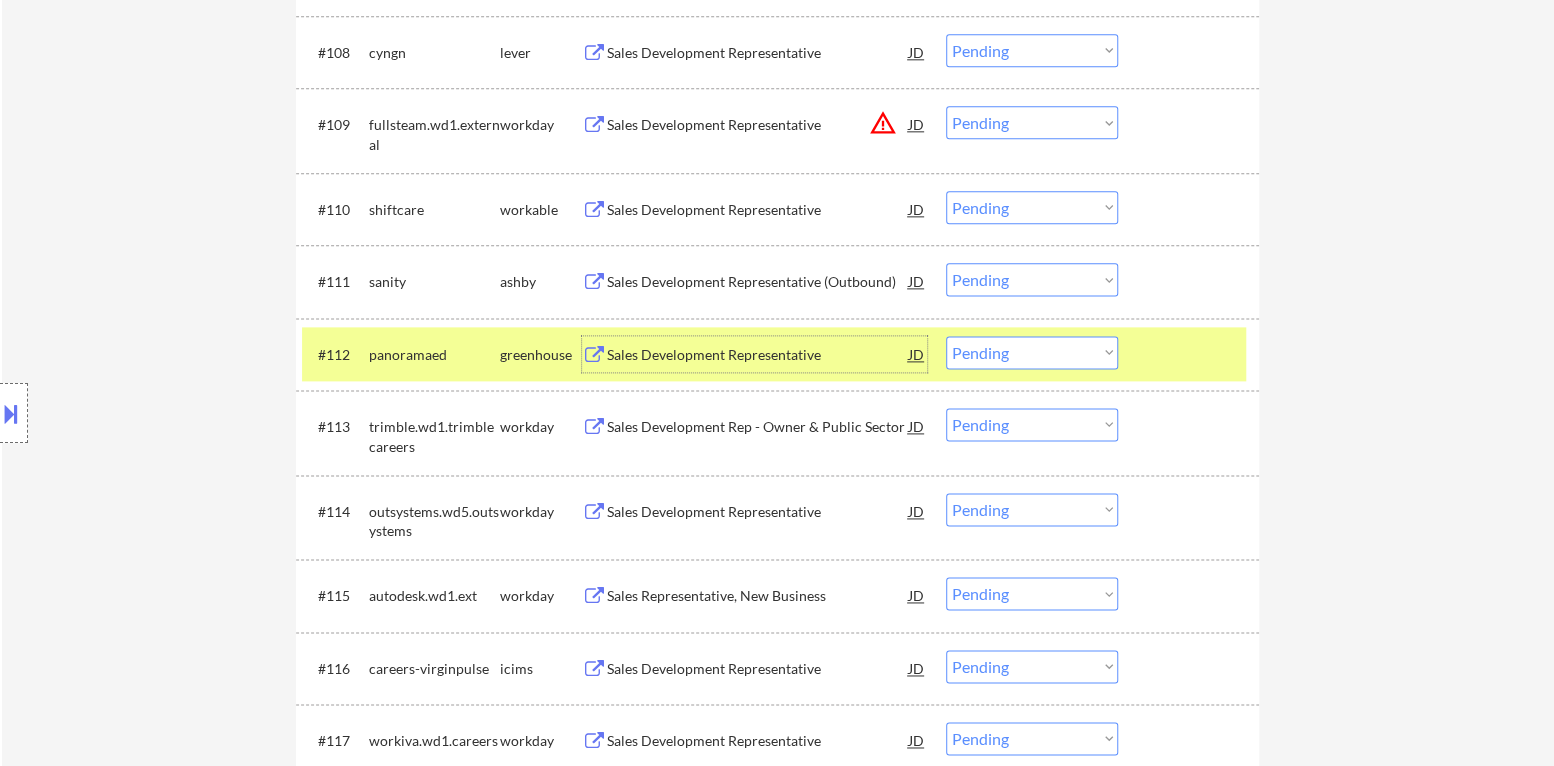 click on "Choose an option... Pending Applied Excluded (Questions) Excluded (Expired) Excluded (Location) Excluded (Bad Match) Excluded (Blocklist) Excluded (Salary) Excluded (Other)" at bounding box center [1032, 352] 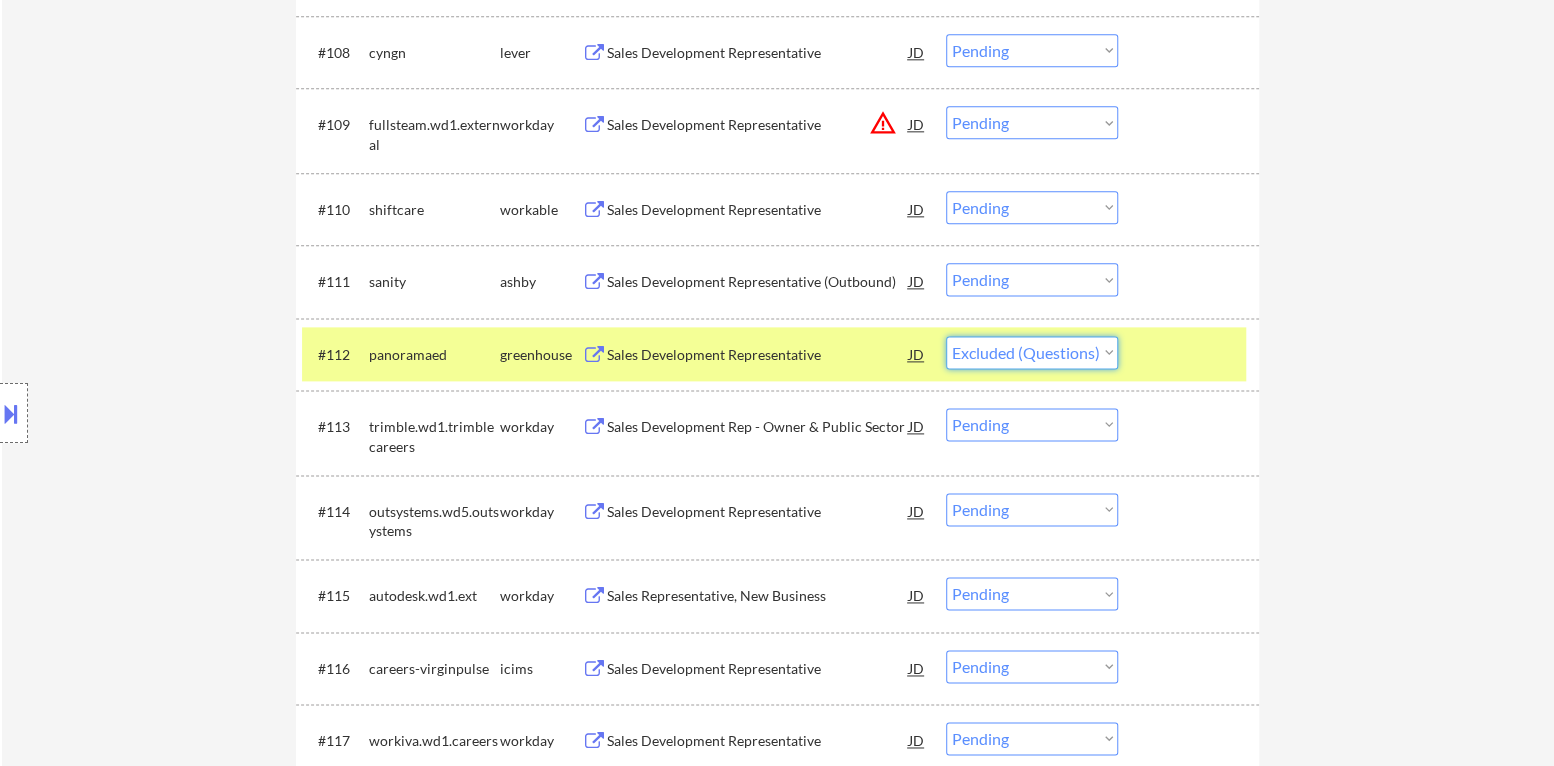 click on "Choose an option... Pending Applied Excluded (Questions) Excluded (Expired) Excluded (Location) Excluded (Bad Match) Excluded (Blocklist) Excluded (Salary) Excluded (Other)" at bounding box center (1032, 352) 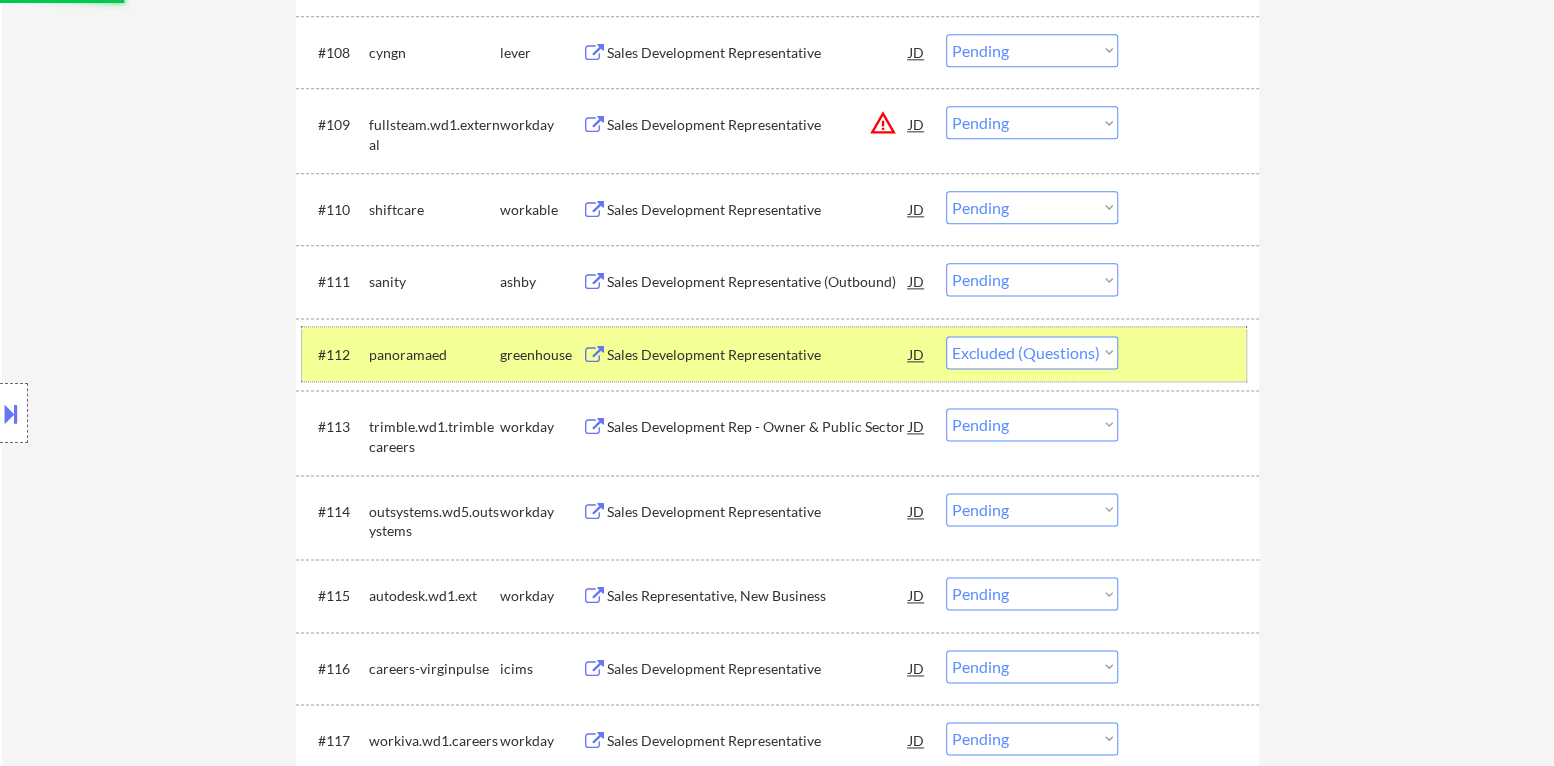 click at bounding box center [1191, 354] 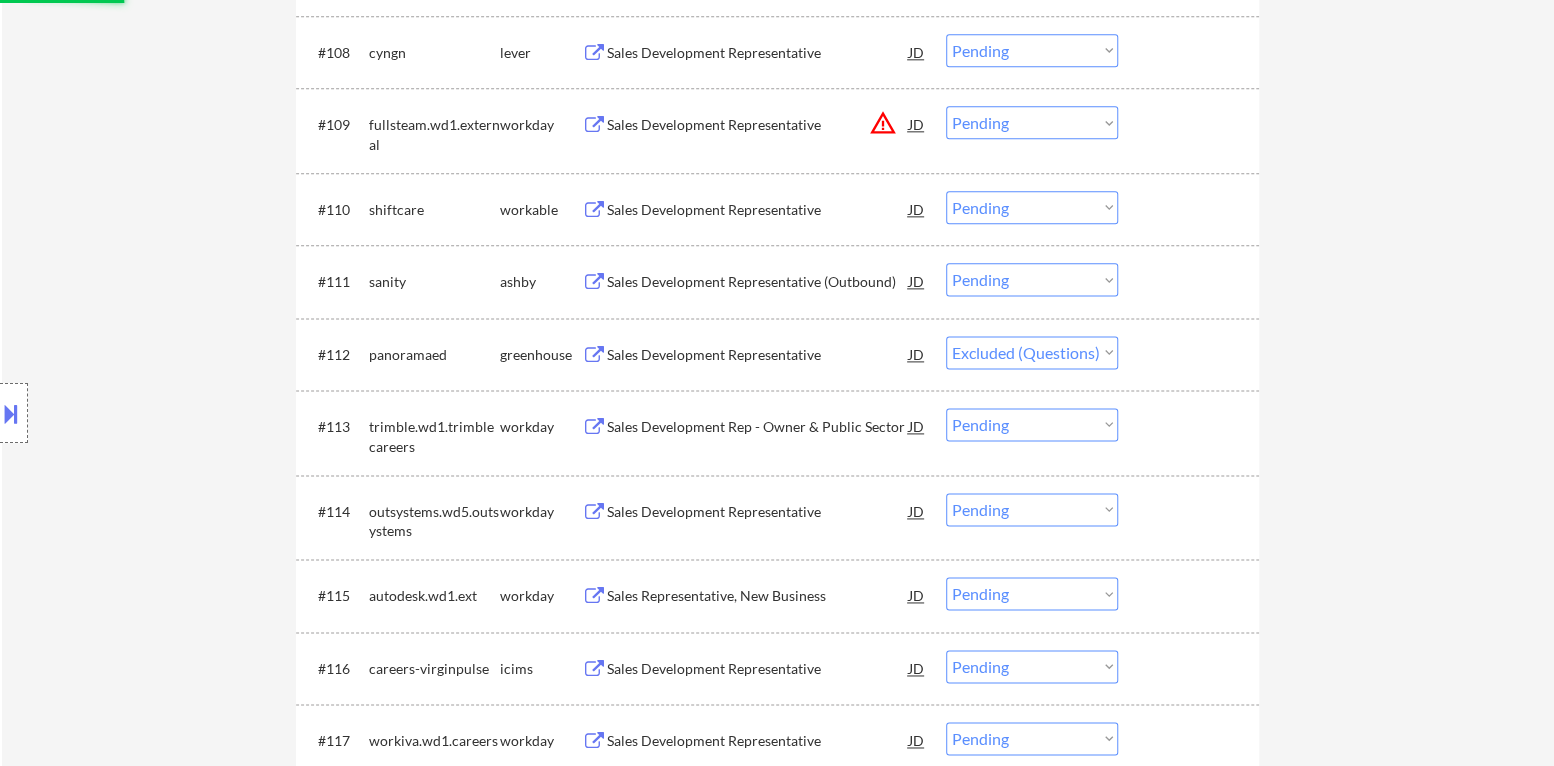 click on "Sales Development Representative (Outbound)" at bounding box center (758, 282) 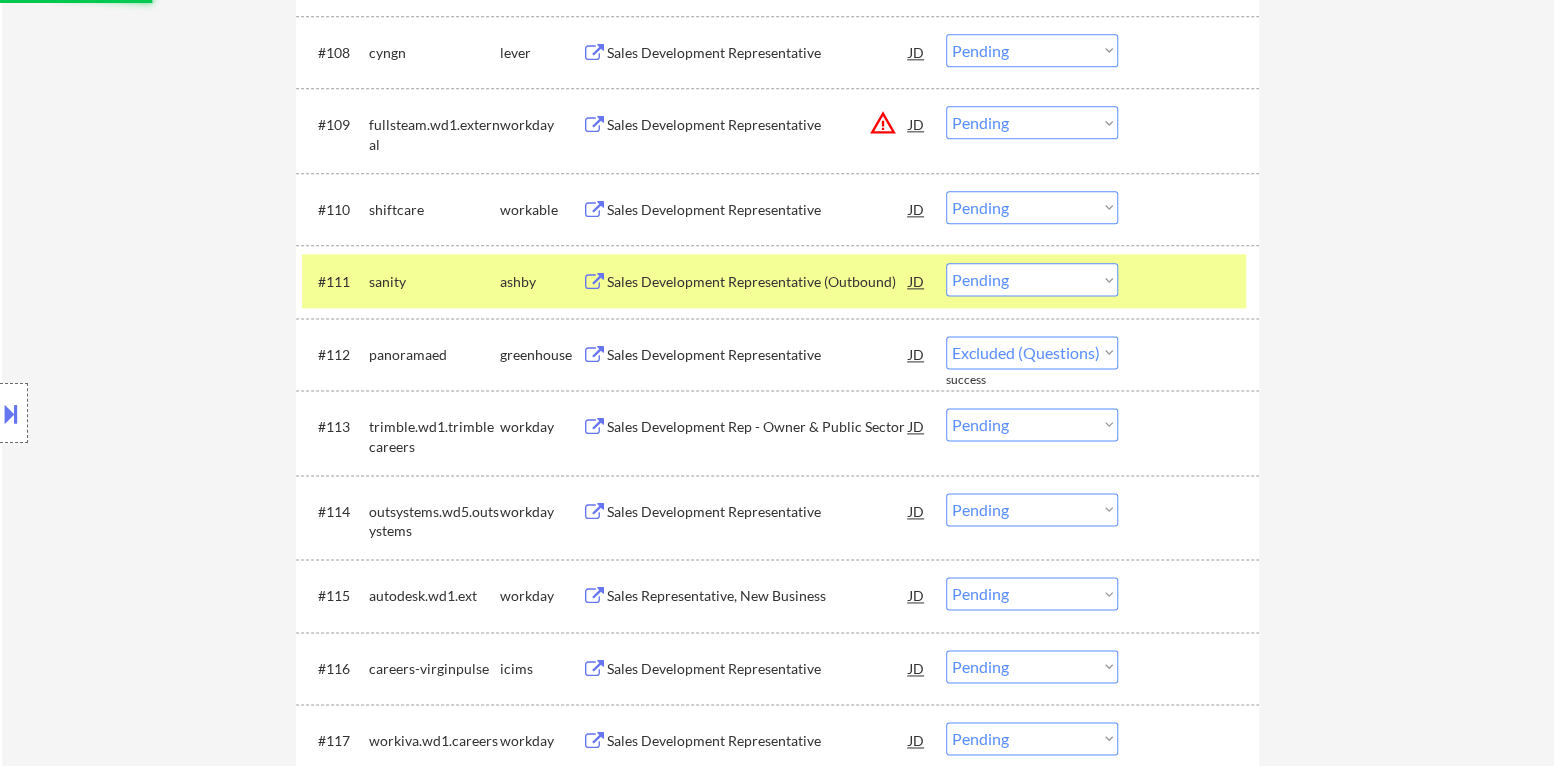 select on ""pending"" 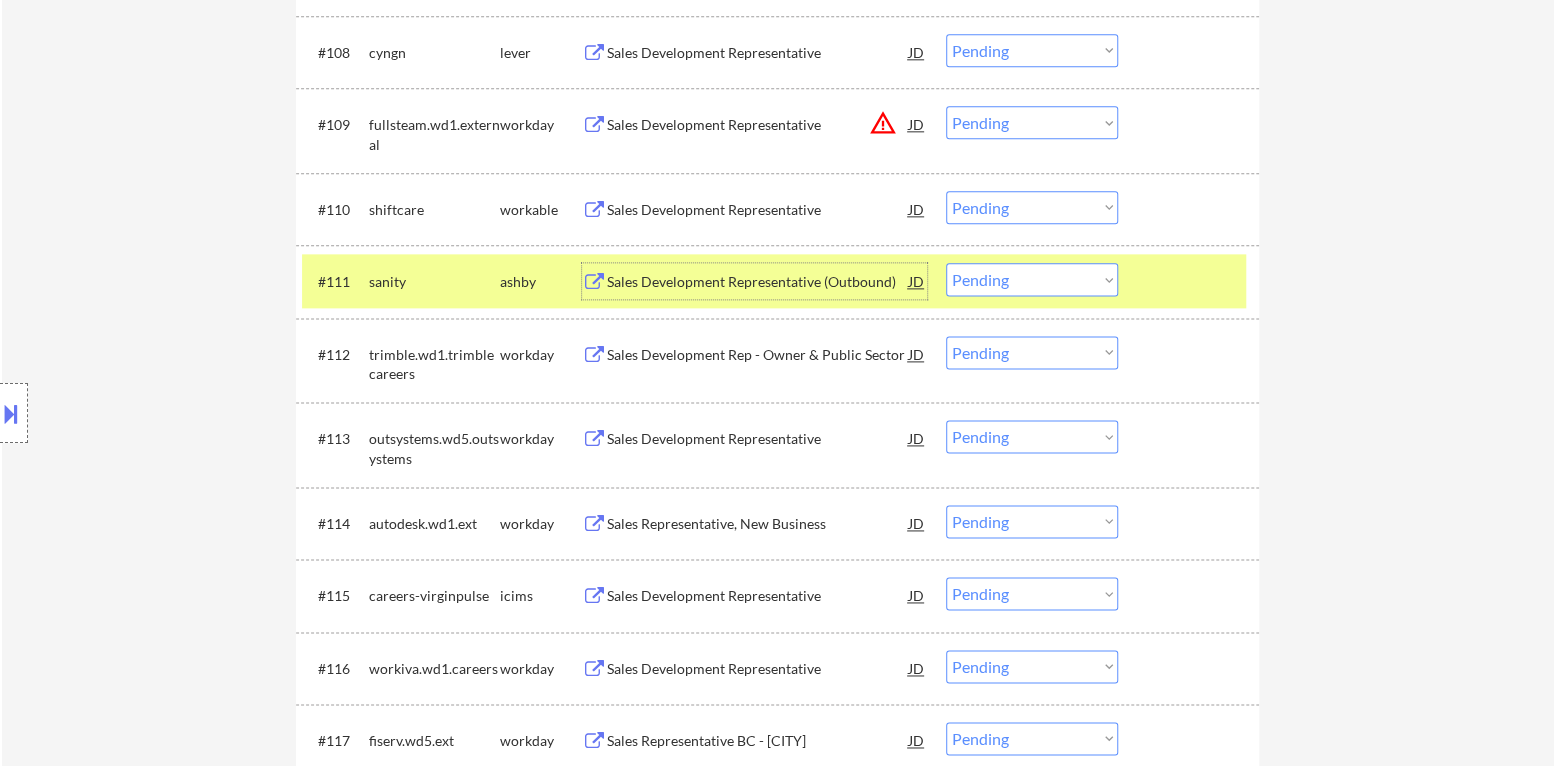 click on "Choose an option... Pending Applied Excluded (Questions) Excluded (Expired) Excluded (Location) Excluded (Bad Match) Excluded (Blocklist) Excluded (Salary) Excluded (Other)" at bounding box center [1032, 279] 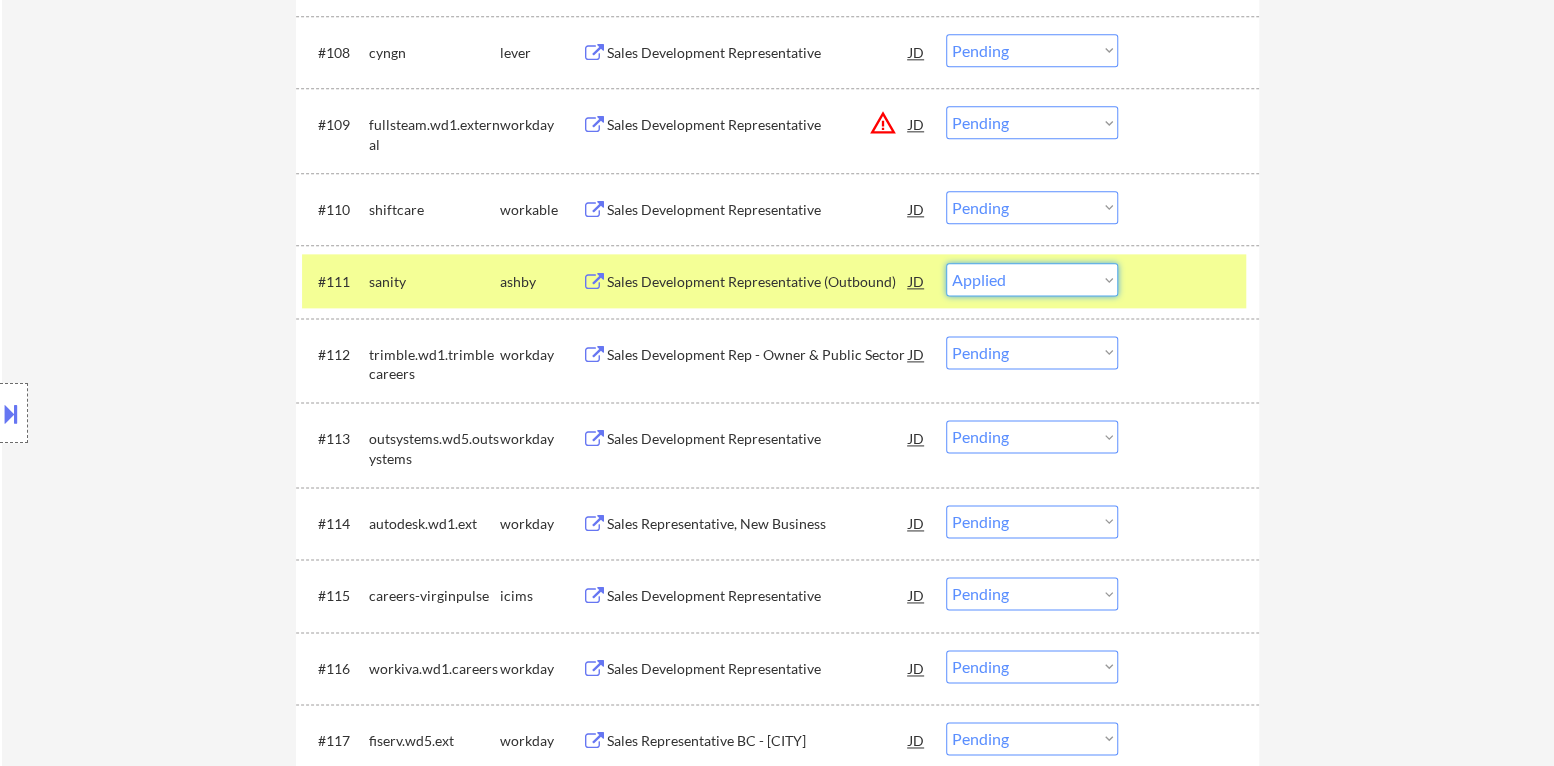 click on "Choose an option... Pending Applied Excluded (Questions) Excluded (Expired) Excluded (Location) Excluded (Bad Match) Excluded (Blocklist) Excluded (Salary) Excluded (Other)" at bounding box center (1032, 279) 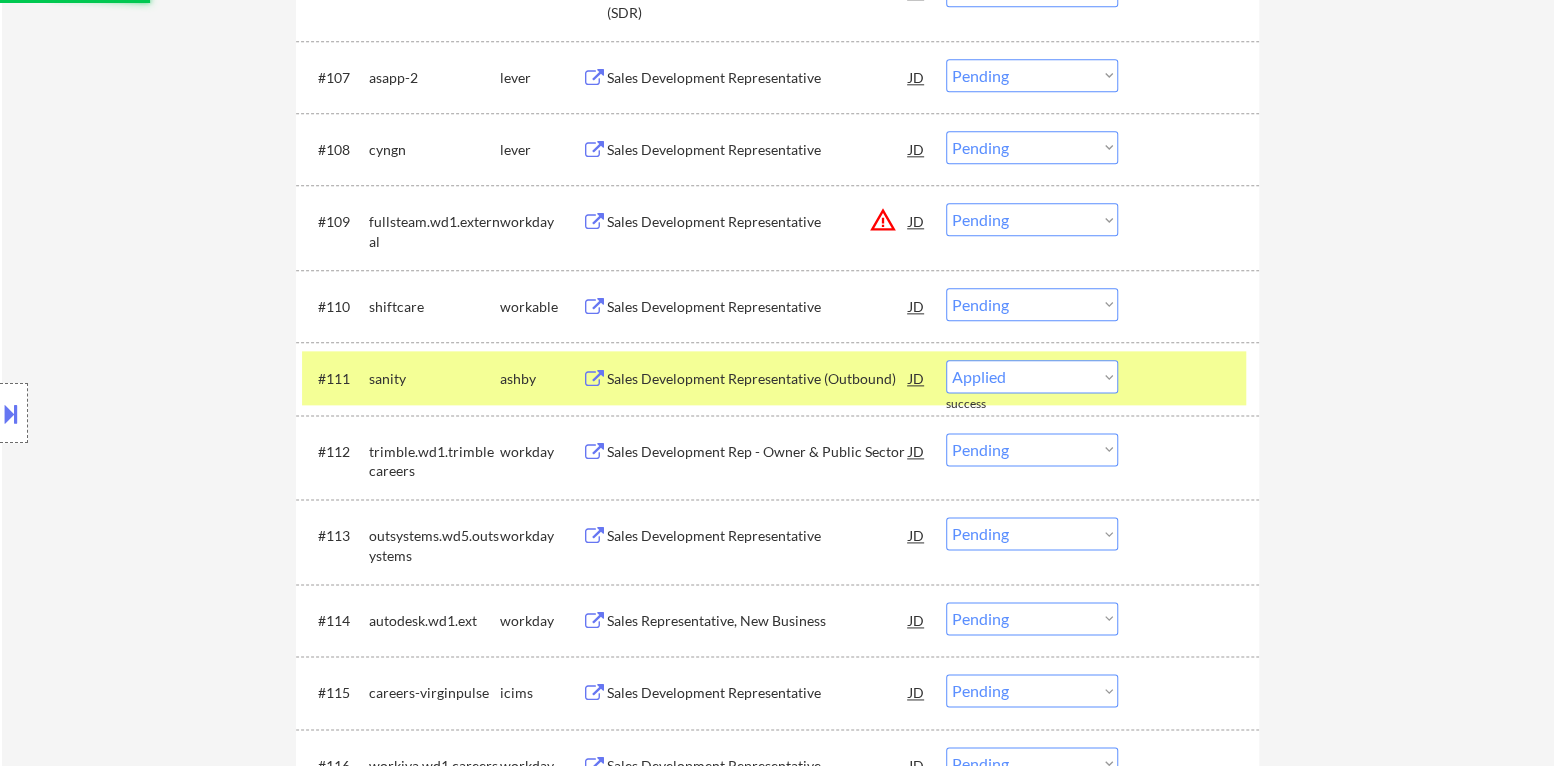 scroll, scrollTop: 1203, scrollLeft: 0, axis: vertical 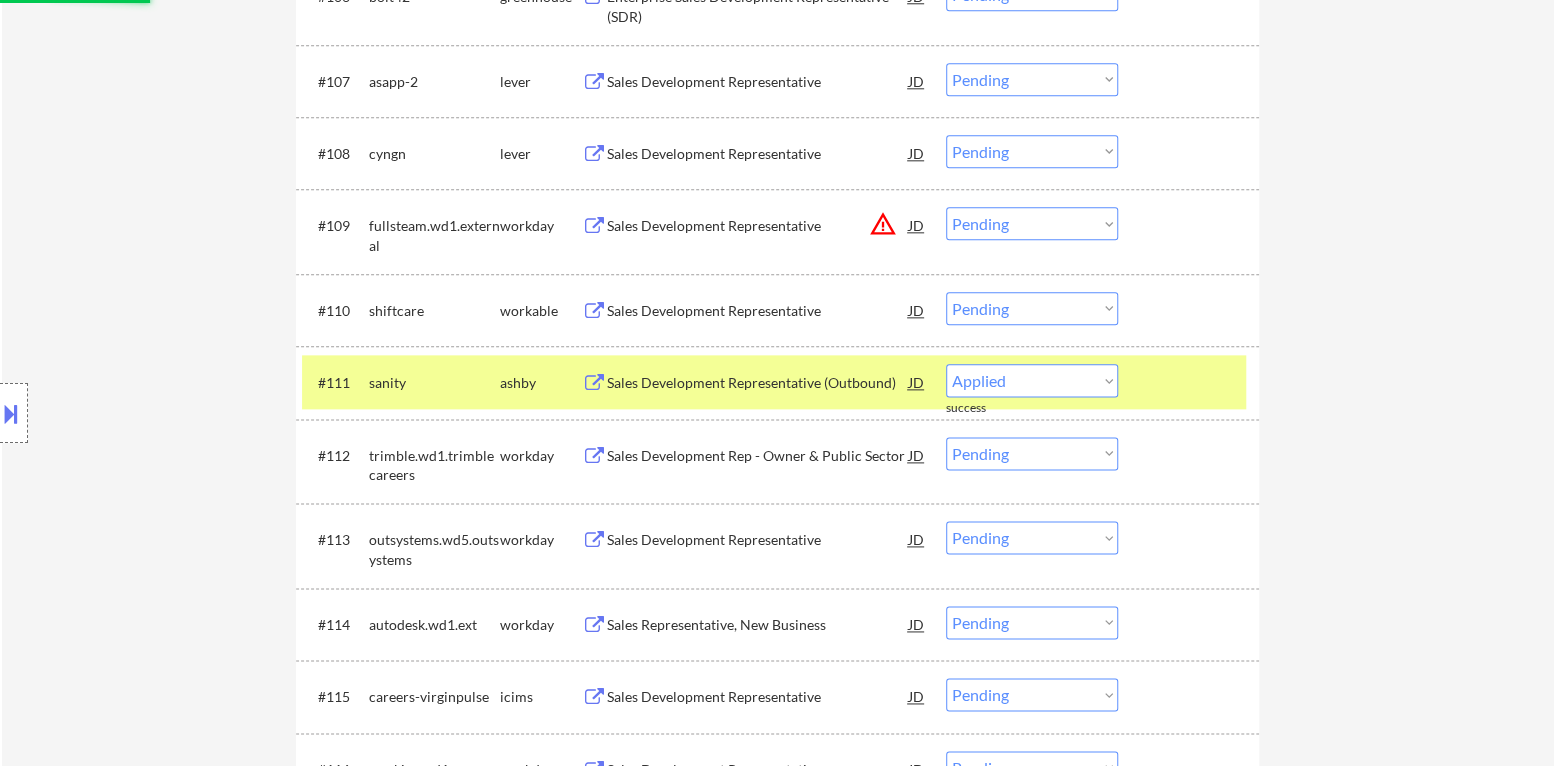 select on ""pending"" 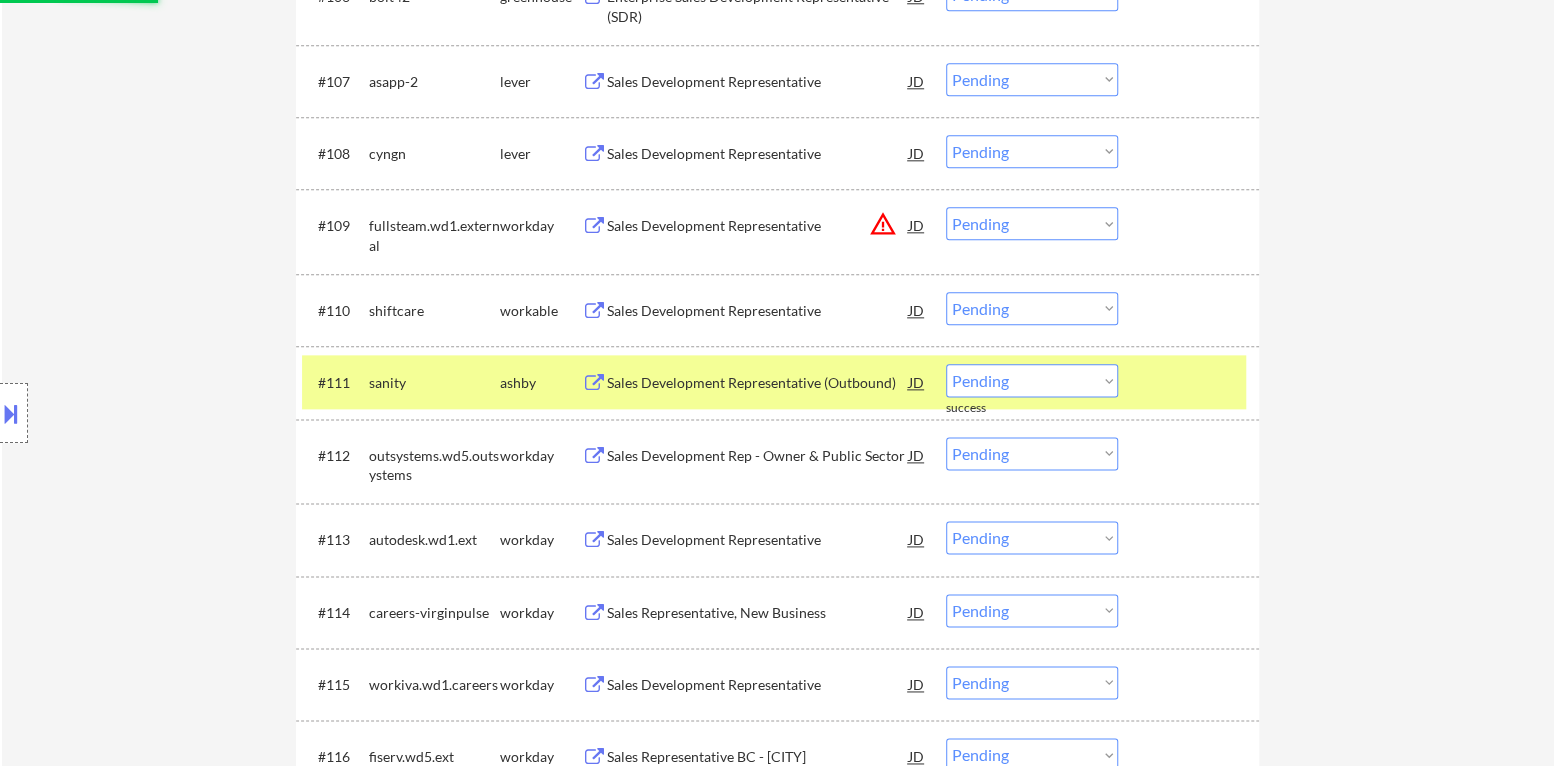 drag, startPoint x: 1182, startPoint y: 381, endPoint x: 1116, endPoint y: 369, distance: 67.08204 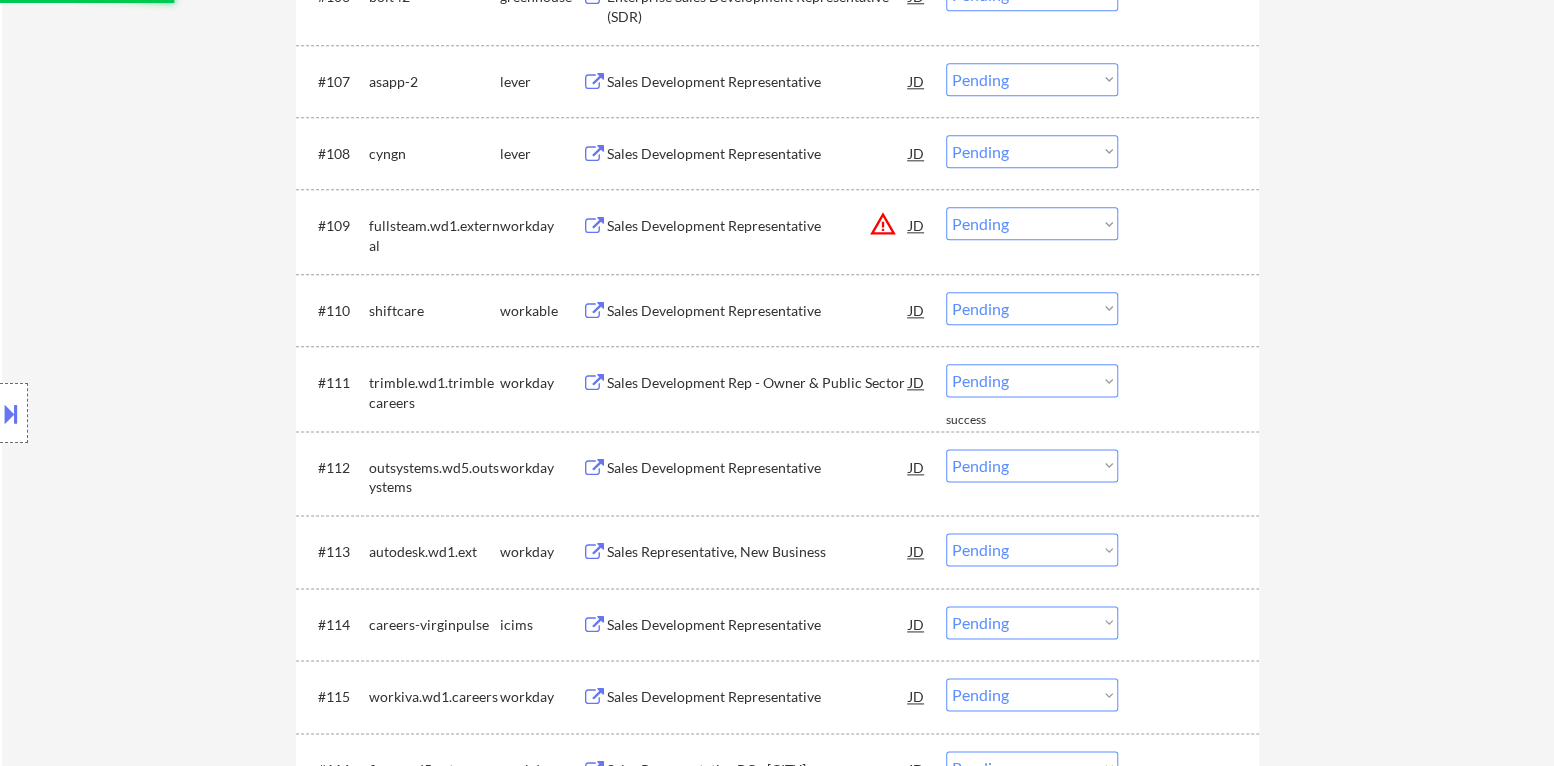 click on "Sales Development Representative" at bounding box center [758, 310] 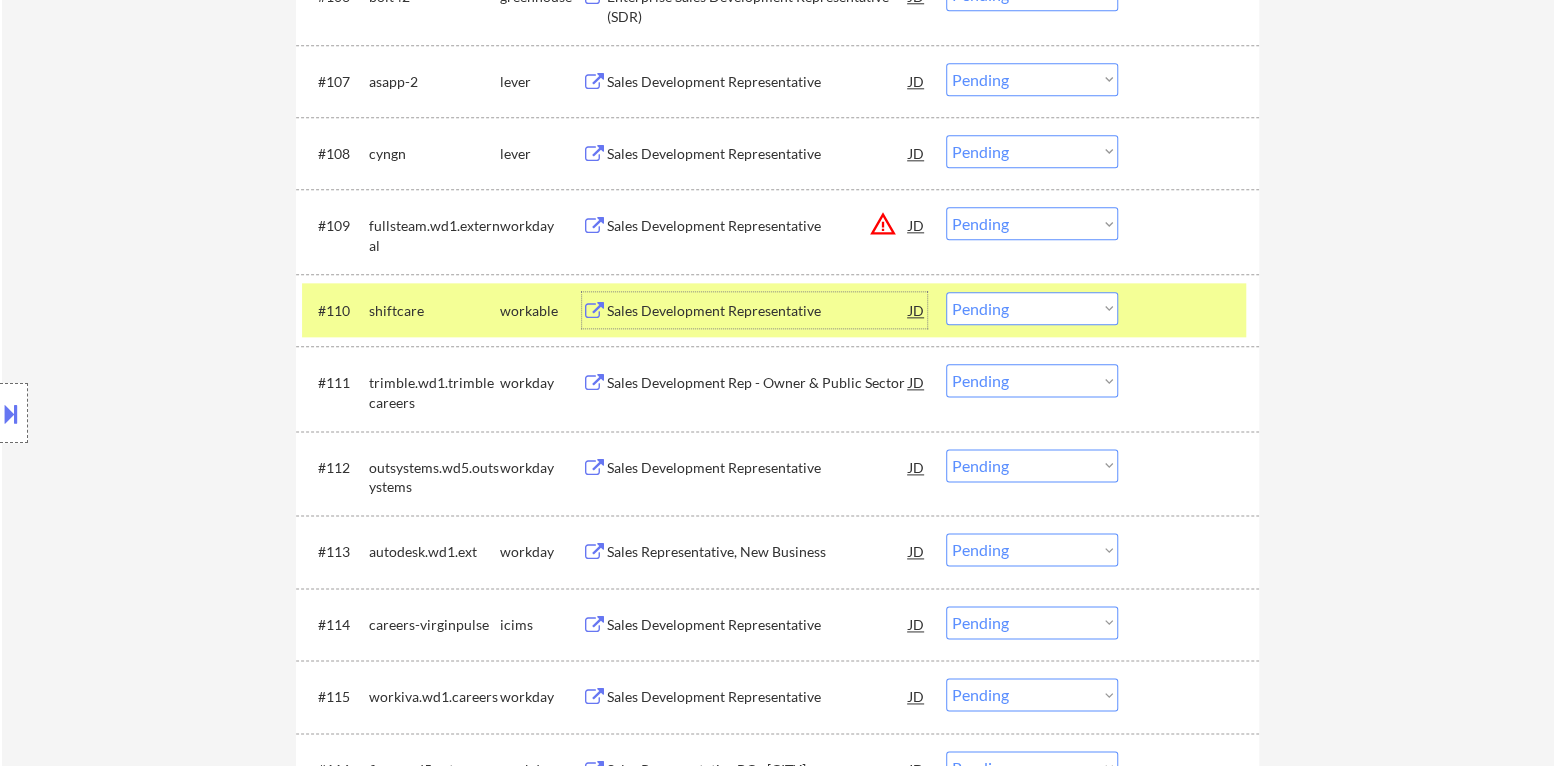 click on "Choose an option... Pending Applied Excluded (Questions) Excluded (Expired) Excluded (Location) Excluded (Bad Match) Excluded (Blocklist) Excluded (Salary) Excluded (Other)" at bounding box center (1032, 308) 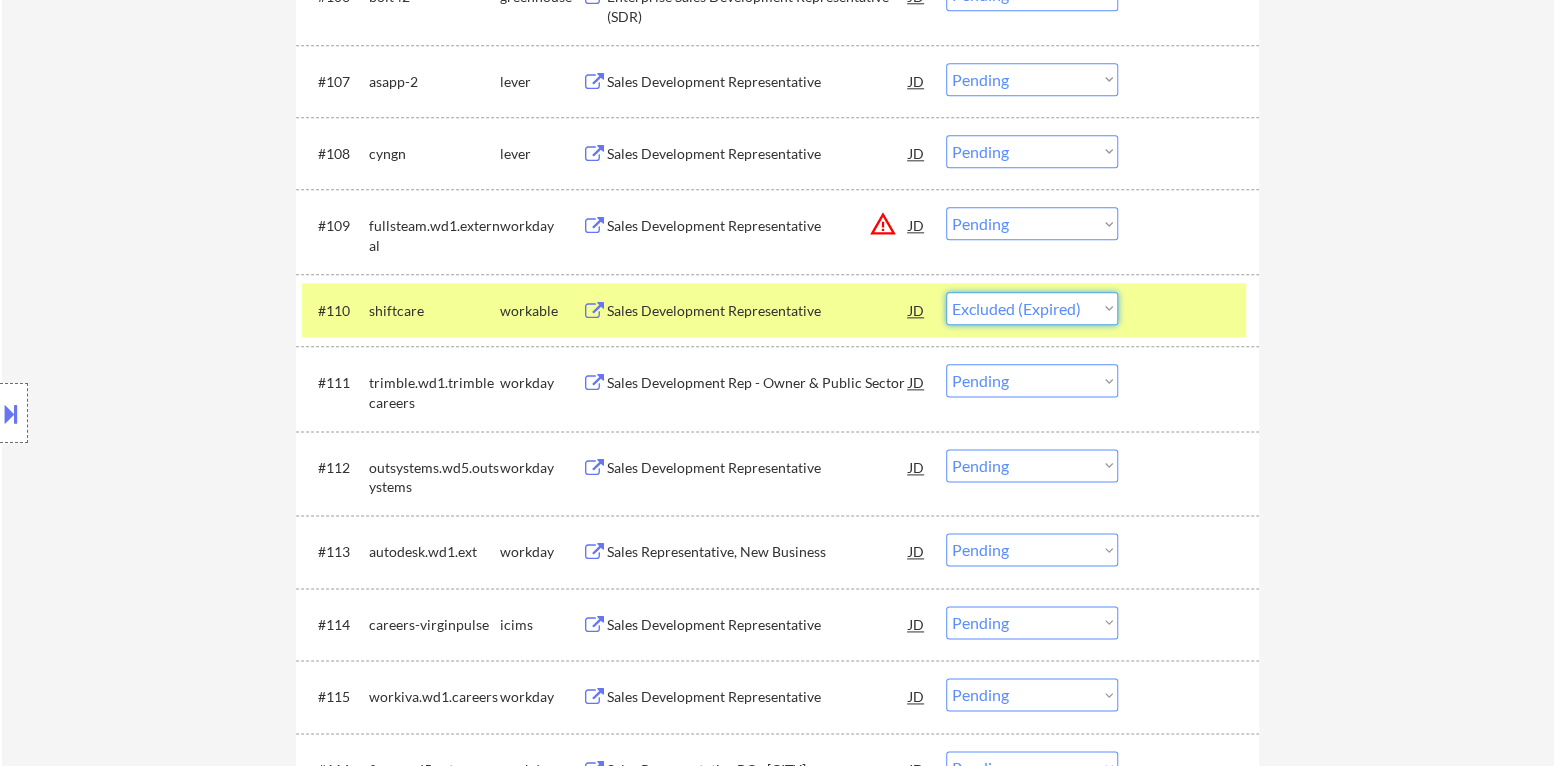 click on "Choose an option... Pending Applied Excluded (Questions) Excluded (Expired) Excluded (Location) Excluded (Bad Match) Excluded (Blocklist) Excluded (Salary) Excluded (Other)" at bounding box center (1032, 308) 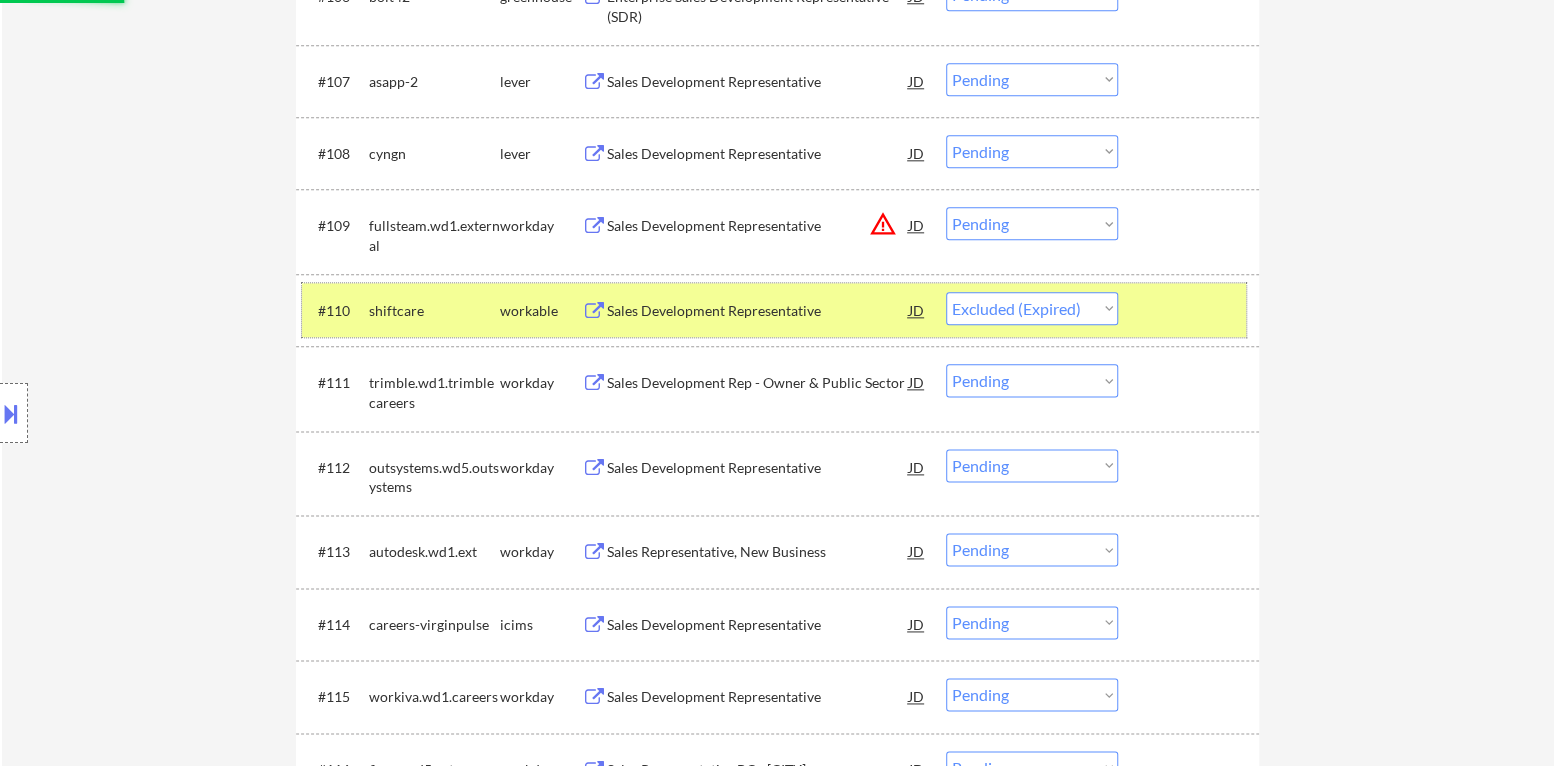 click at bounding box center [1191, 310] 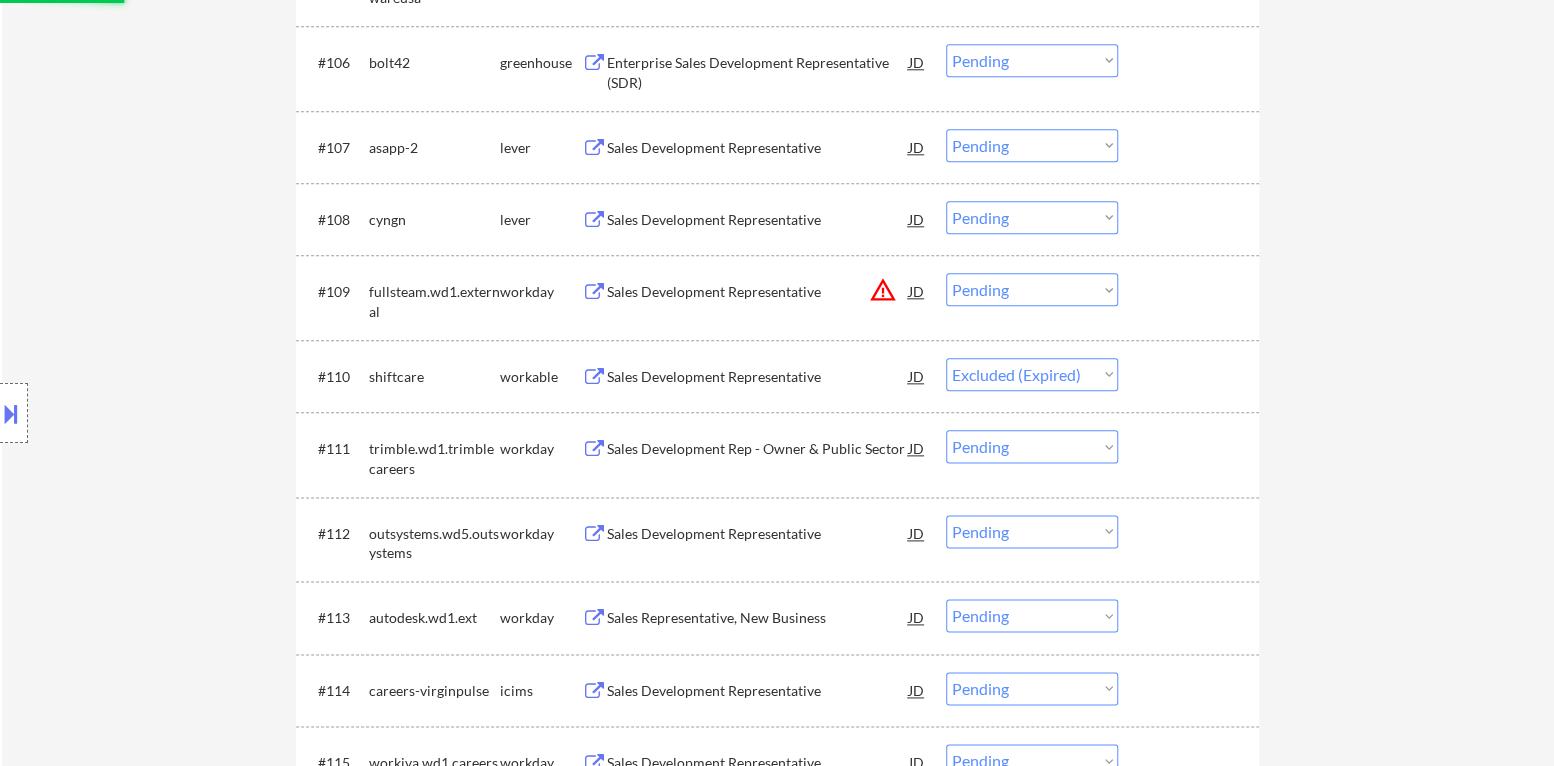 scroll, scrollTop: 1104, scrollLeft: 0, axis: vertical 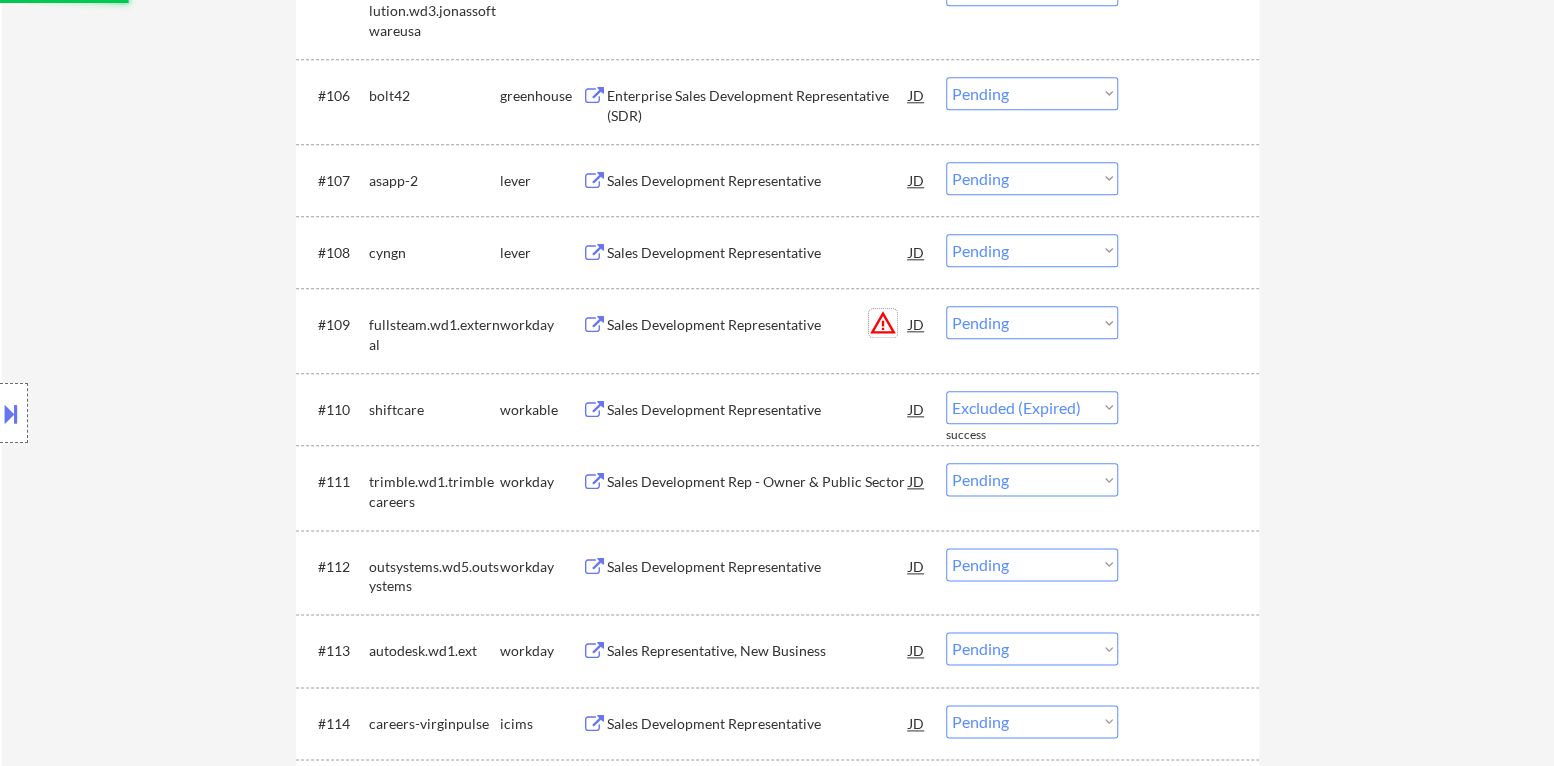 click on "warning_amber" at bounding box center [883, 323] 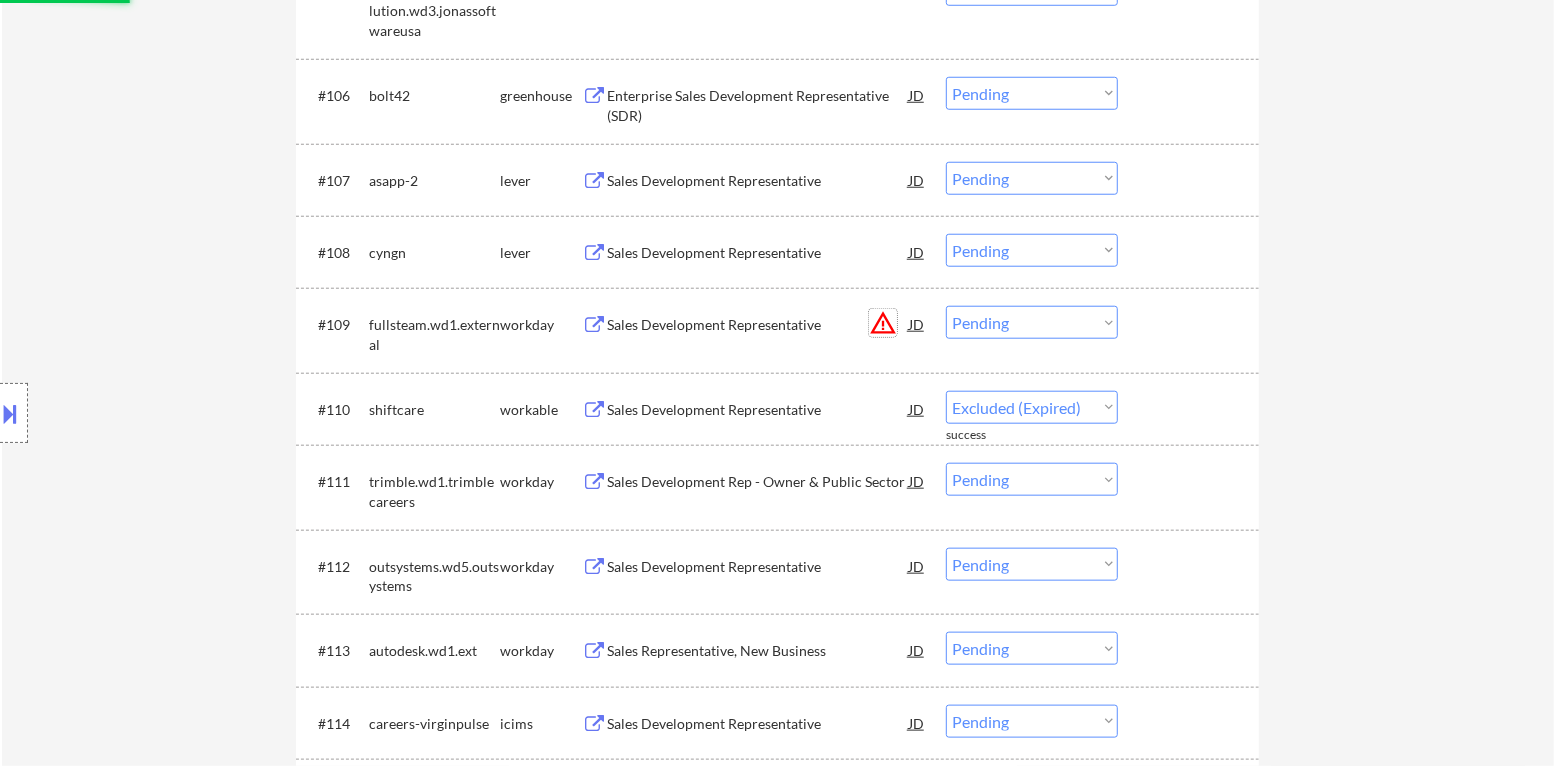 select on ""pending"" 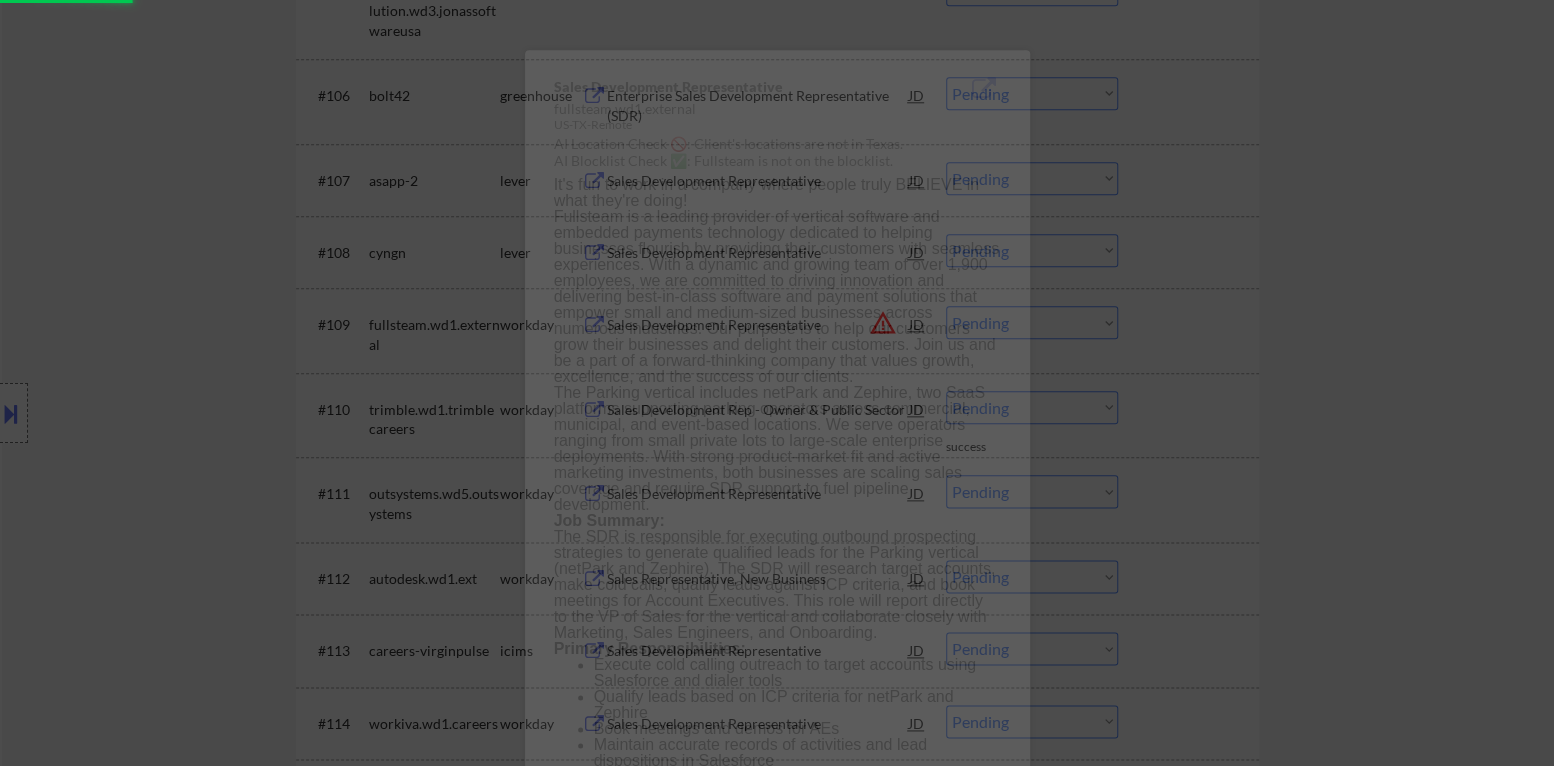 click at bounding box center (777, 383) 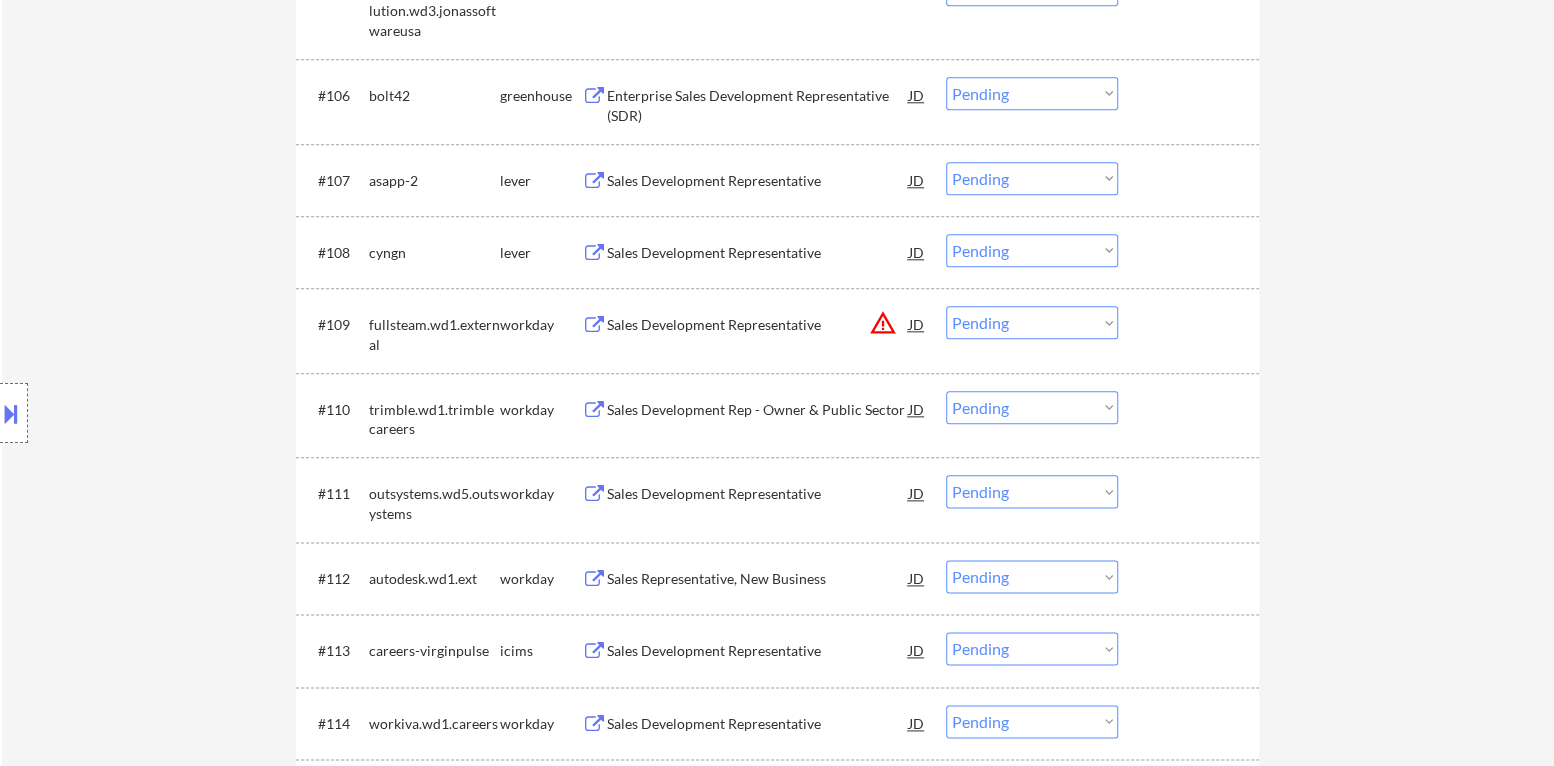 click on "Sales Development Representative" at bounding box center (758, 253) 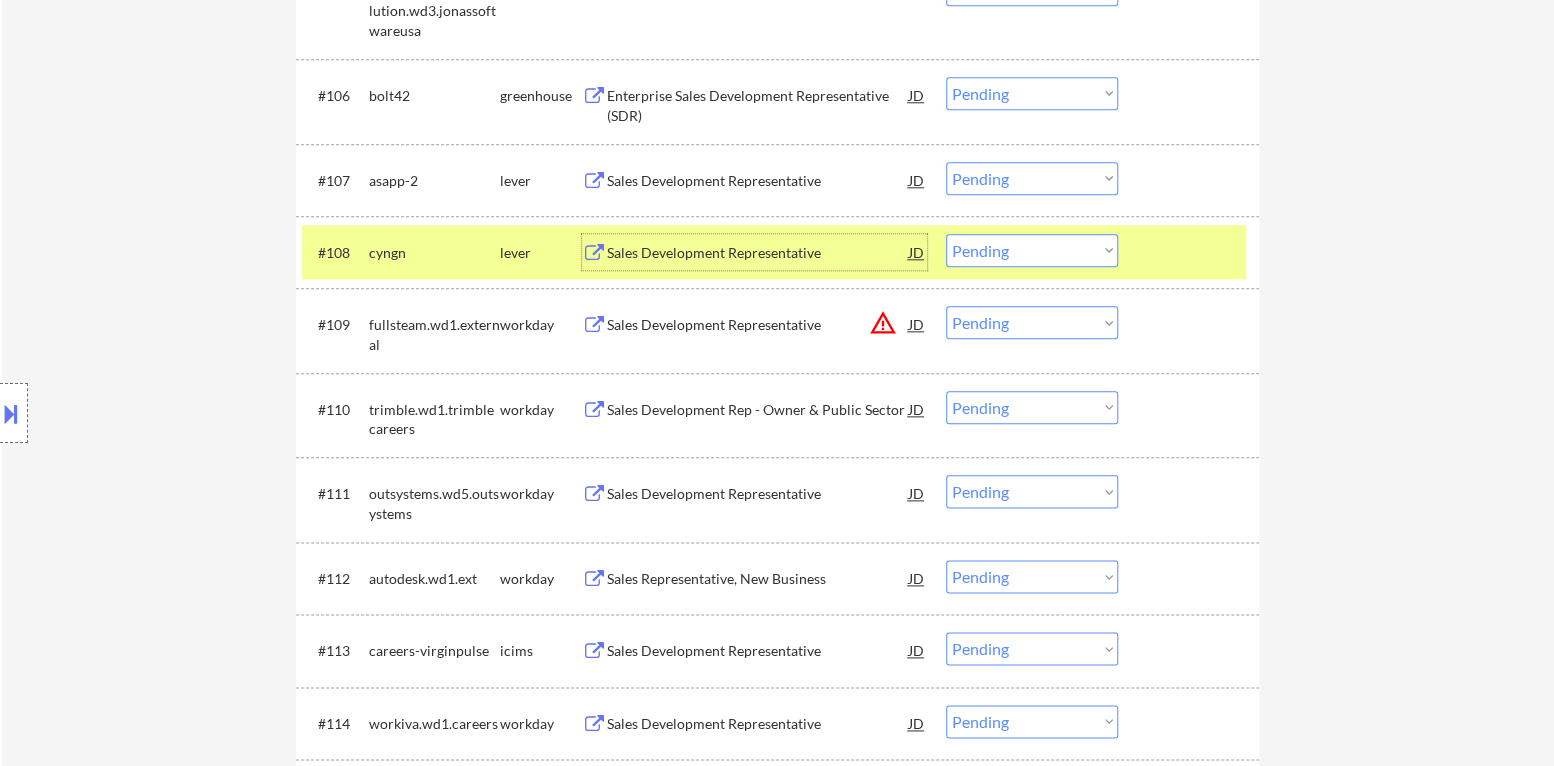click on "Choose an option... Pending Applied Excluded (Questions) Excluded (Expired) Excluded (Location) Excluded (Bad Match) Excluded (Blocklist) Excluded (Salary) Excluded (Other)" at bounding box center [1032, 250] 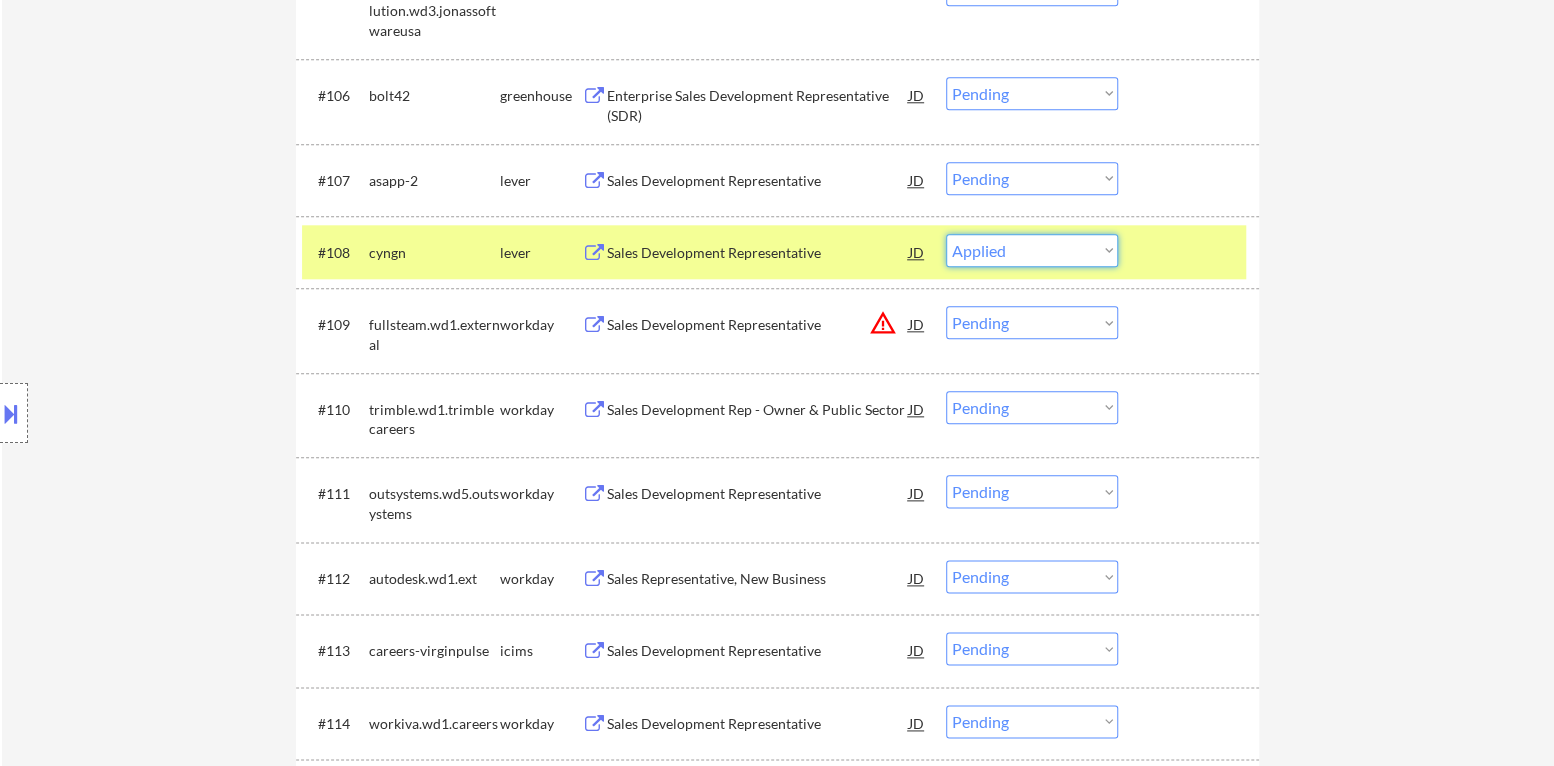 click on "Choose an option... Pending Applied Excluded (Questions) Excluded (Expired) Excluded (Location) Excluded (Bad Match) Excluded (Blocklist) Excluded (Salary) Excluded (Other)" at bounding box center (1032, 250) 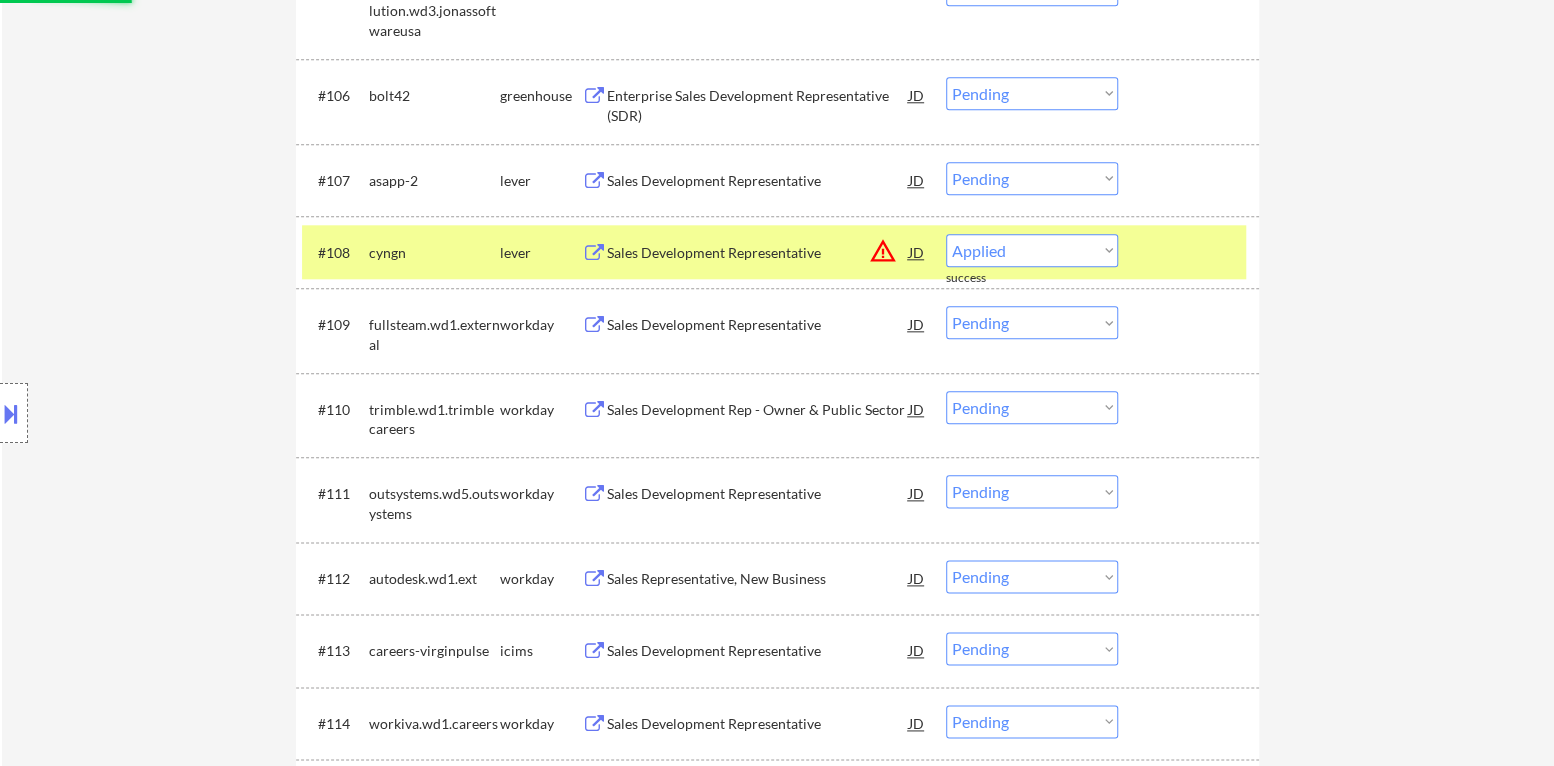 select on ""pending"" 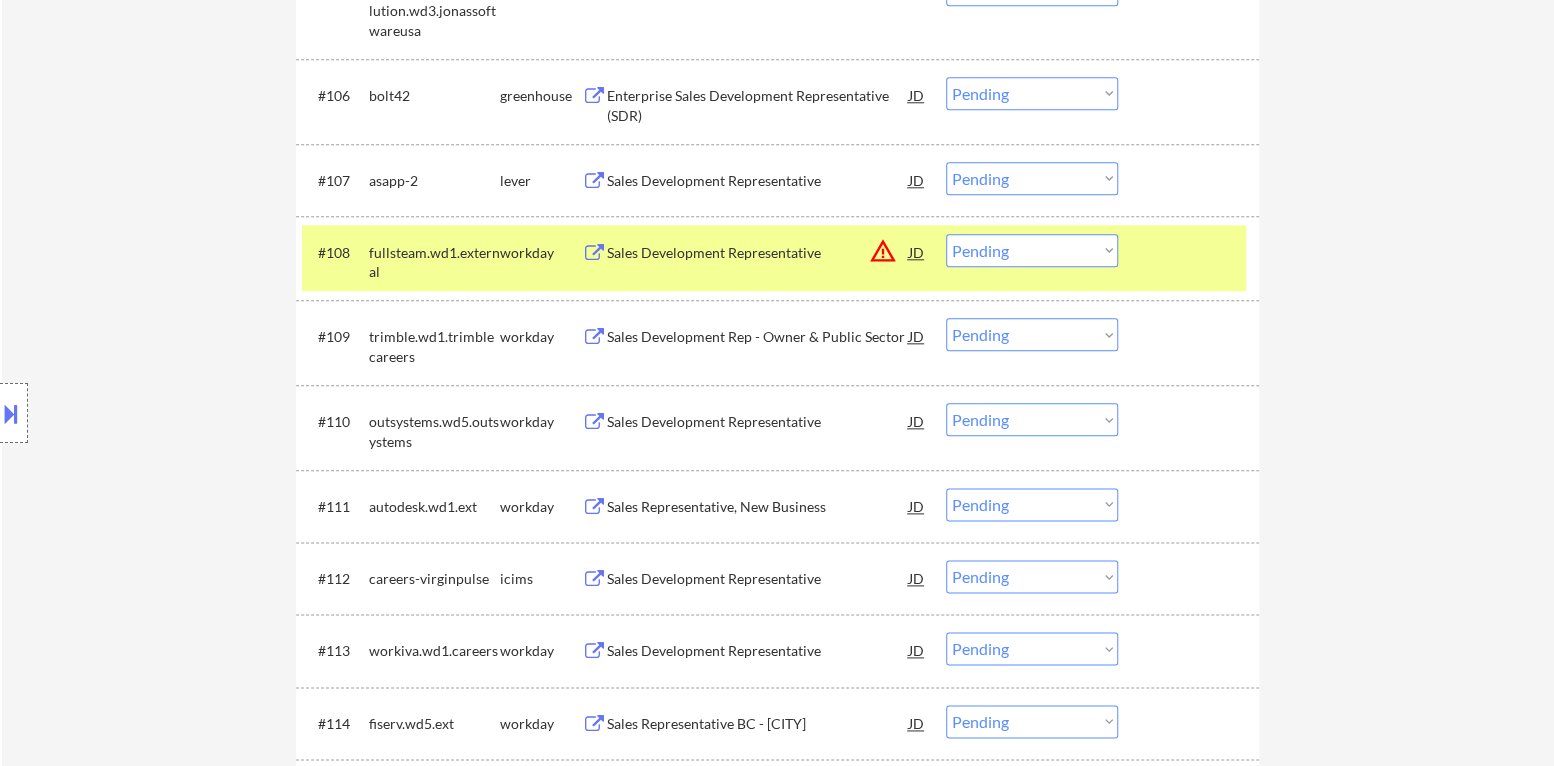 click at bounding box center [1191, 252] 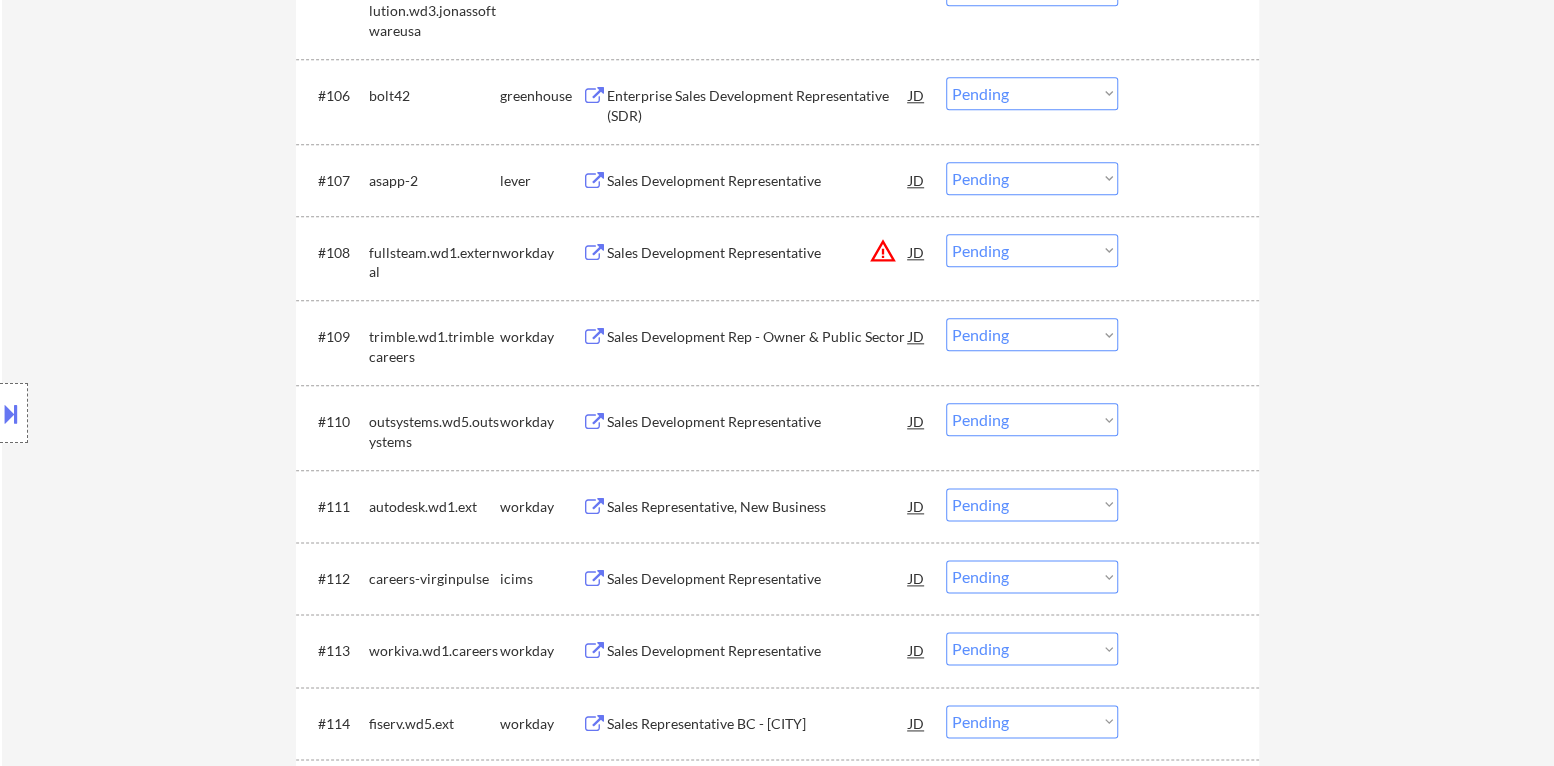 scroll, scrollTop: 1203, scrollLeft: 0, axis: vertical 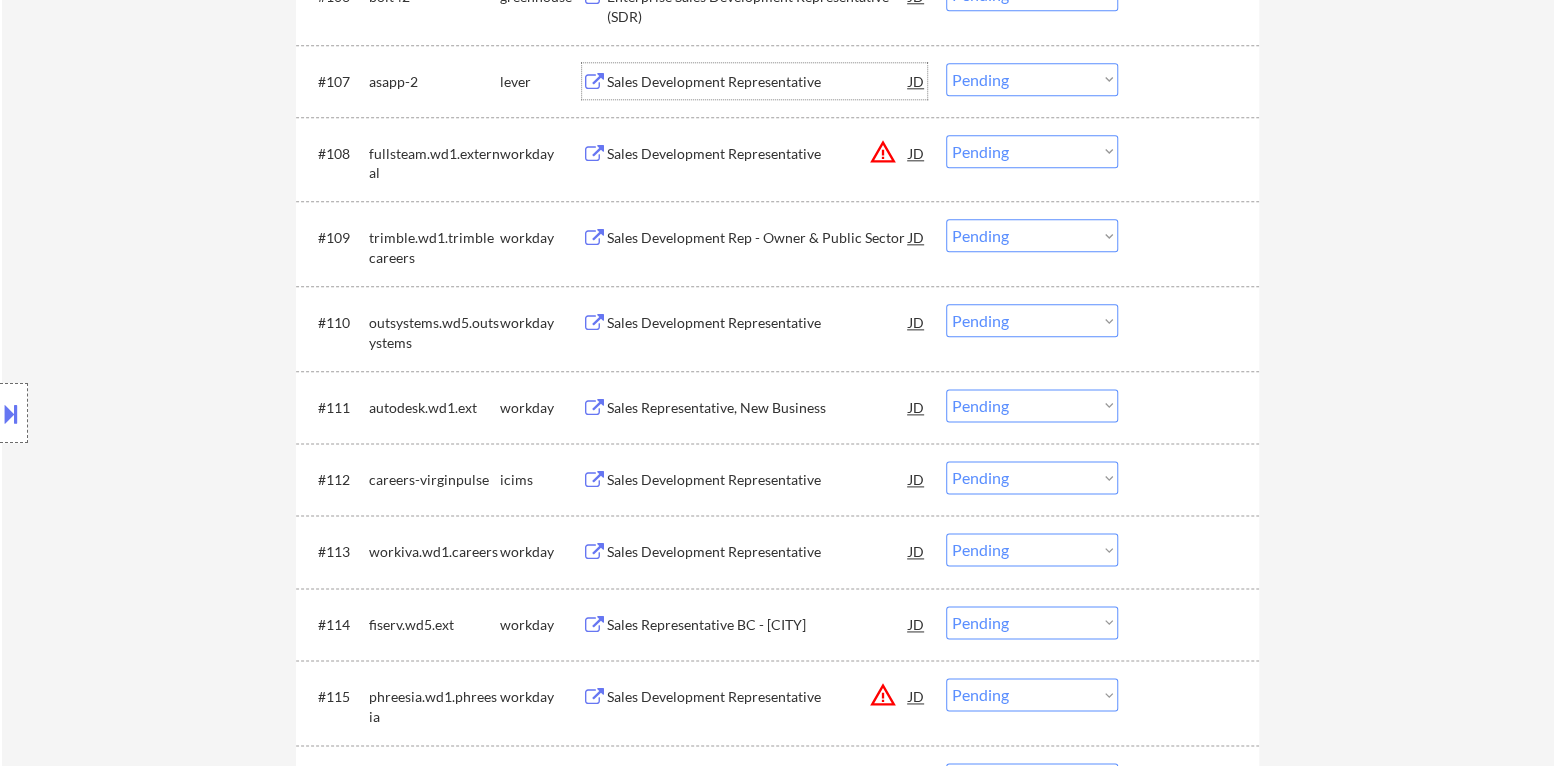 click on "Sales Development Representative" at bounding box center (758, 81) 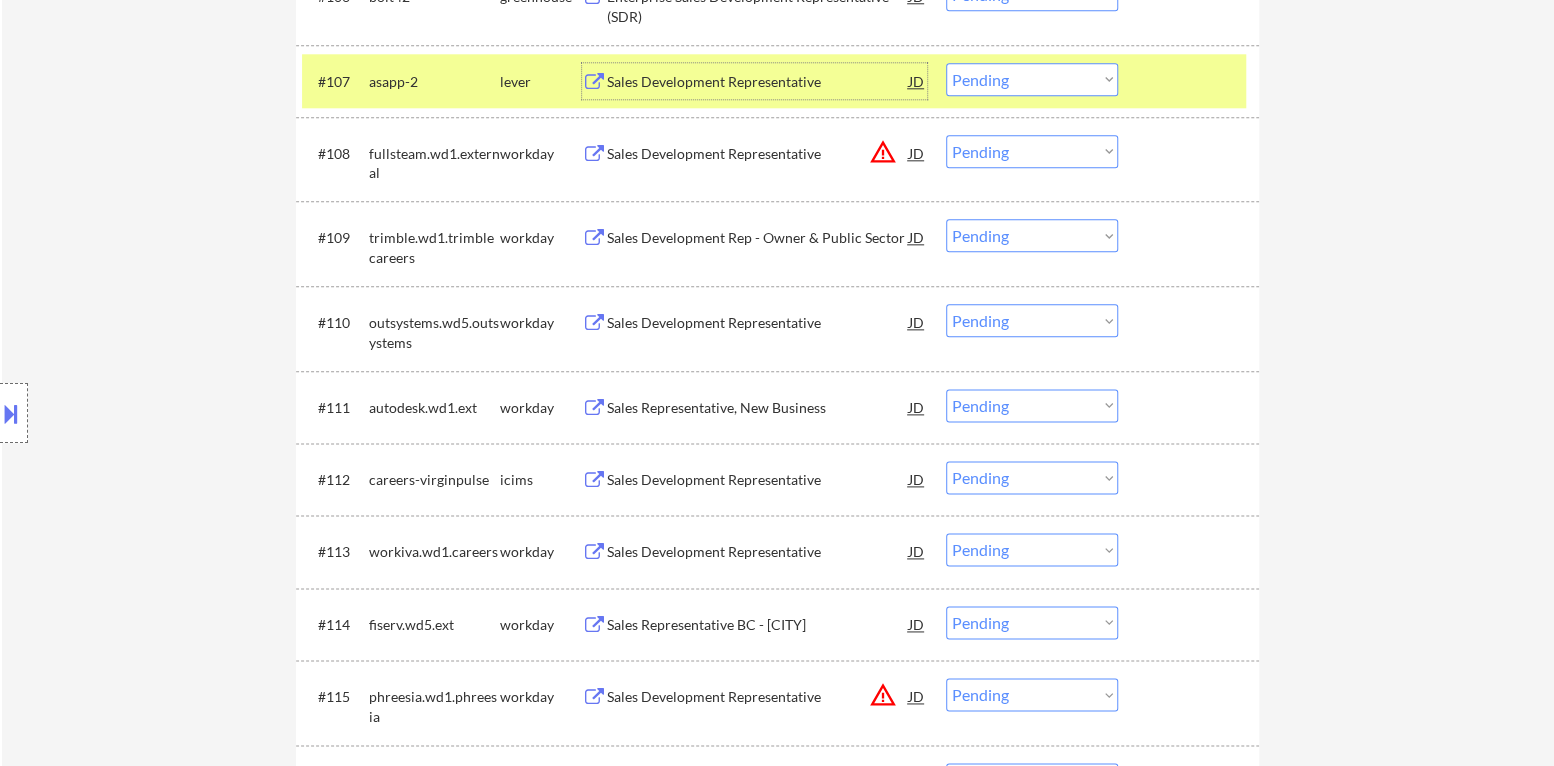 click on "Choose an option... Pending Applied Excluded (Questions) Excluded (Expired) Excluded (Location) Excluded (Bad Match) Excluded (Blocklist) Excluded (Salary) Excluded (Other)" at bounding box center [1032, 79] 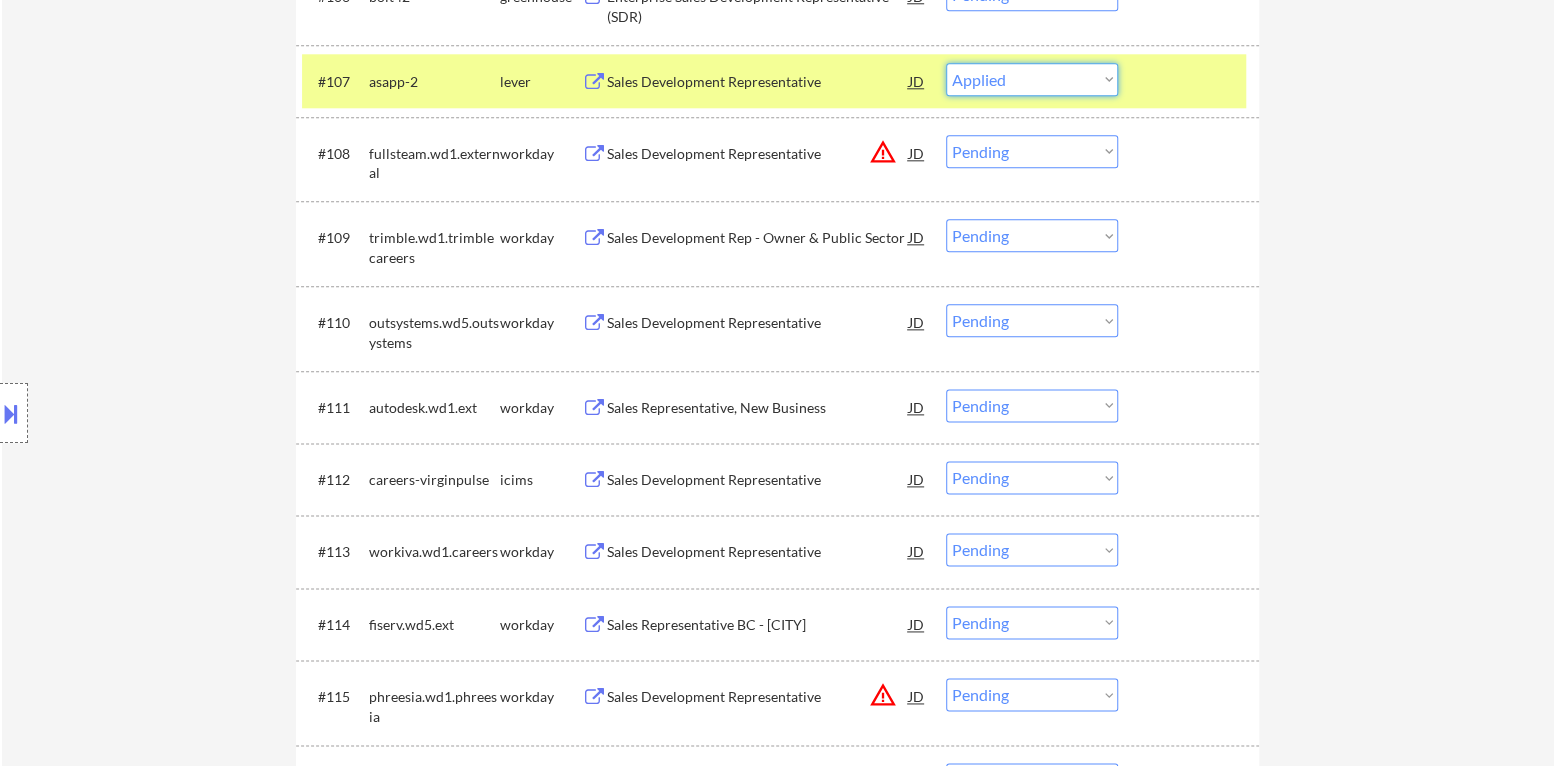 click on "Choose an option... Pending Applied Excluded (Questions) Excluded (Expired) Excluded (Location) Excluded (Bad Match) Excluded (Blocklist) Excluded (Salary) Excluded (Other)" at bounding box center (1032, 79) 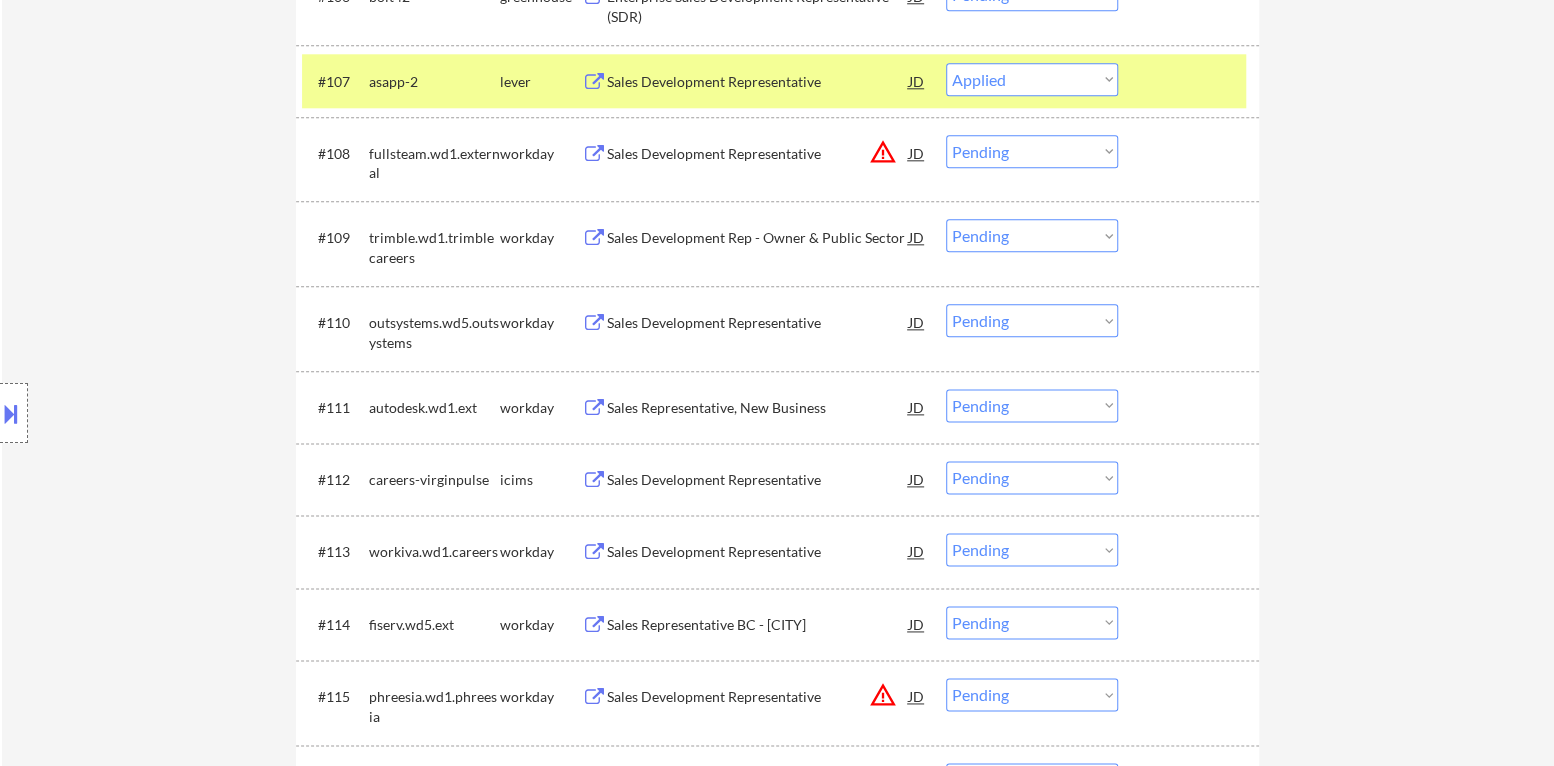 click at bounding box center (1191, 81) 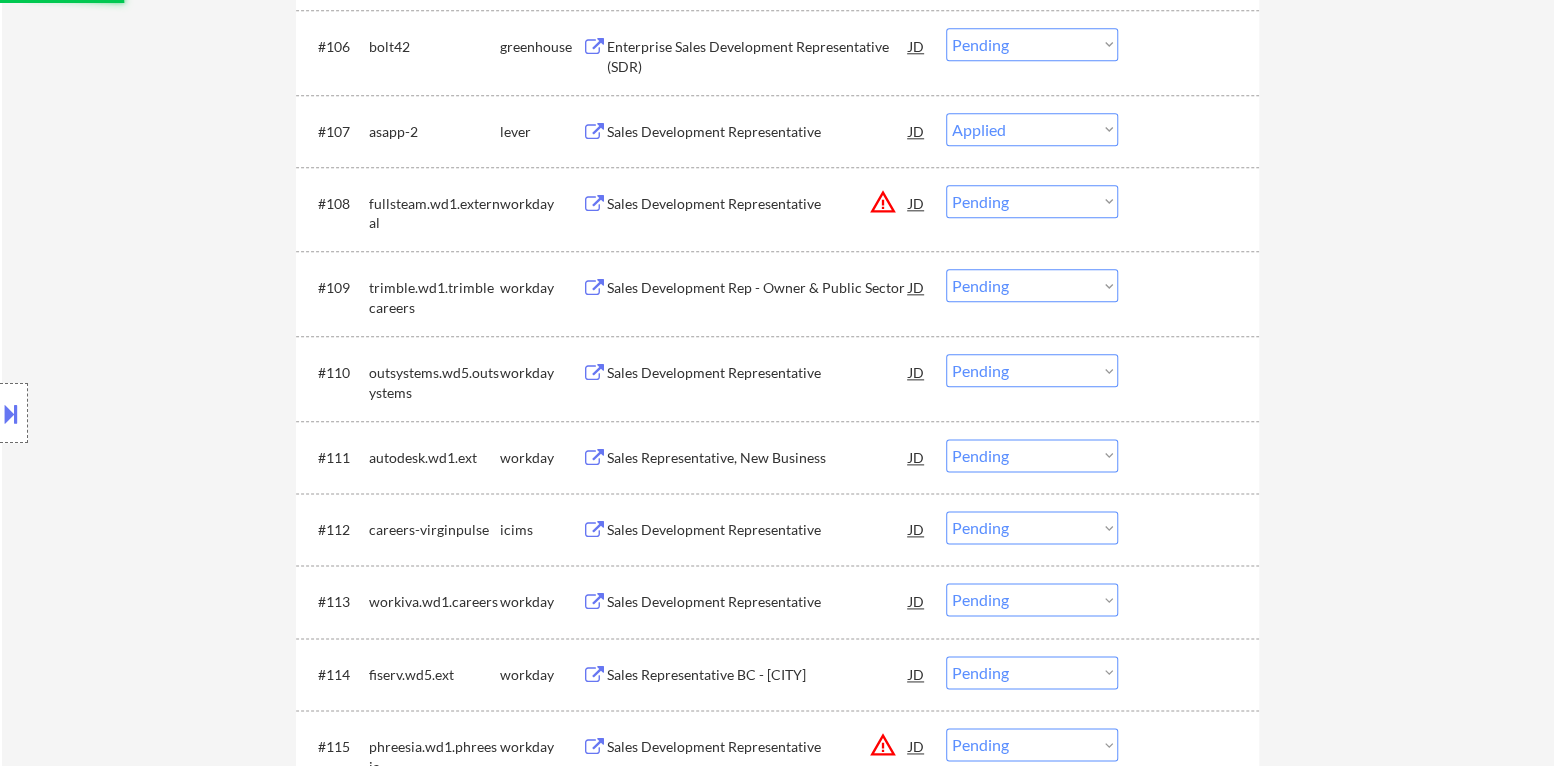 scroll, scrollTop: 1004, scrollLeft: 0, axis: vertical 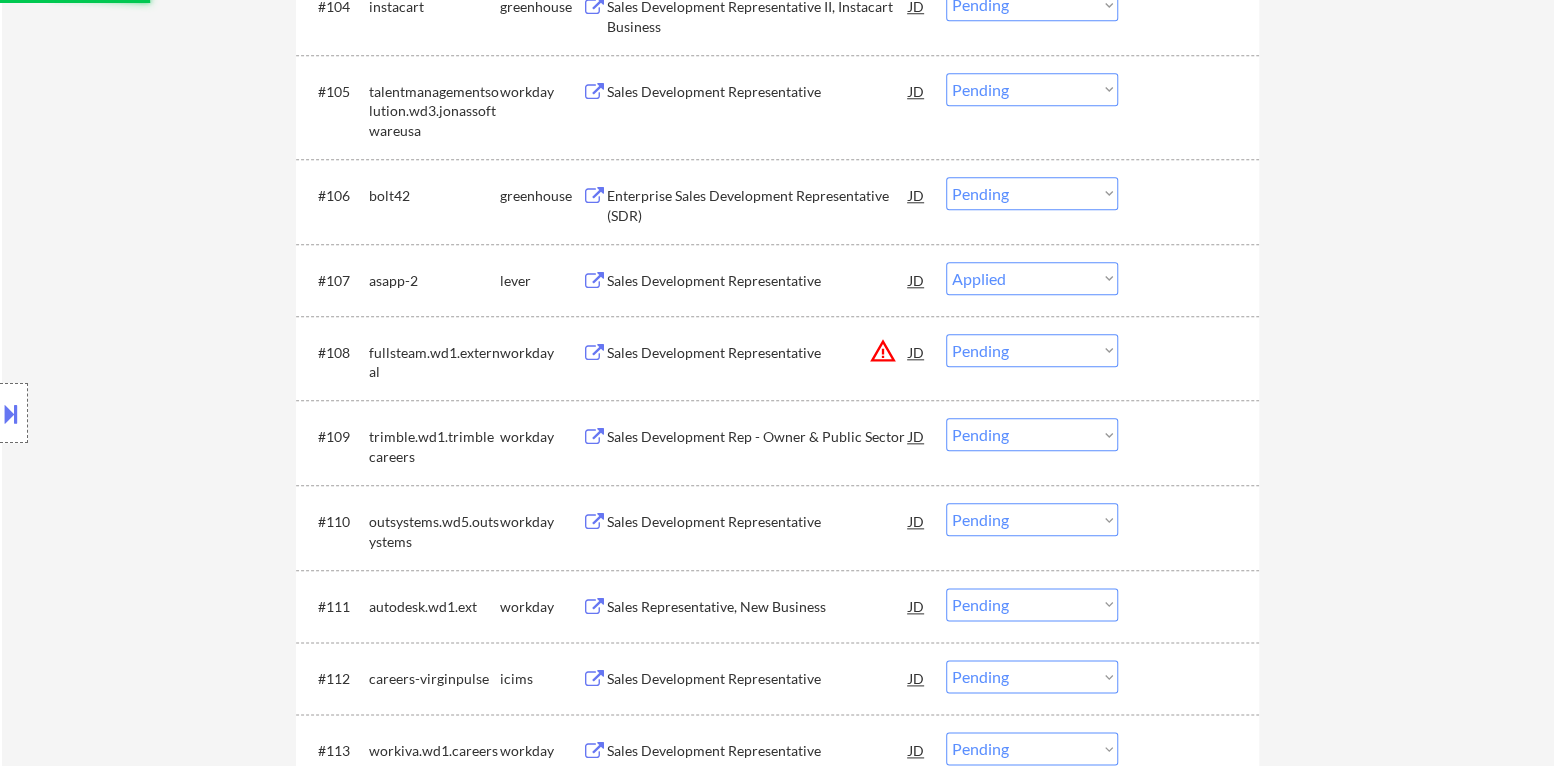 select on ""pending"" 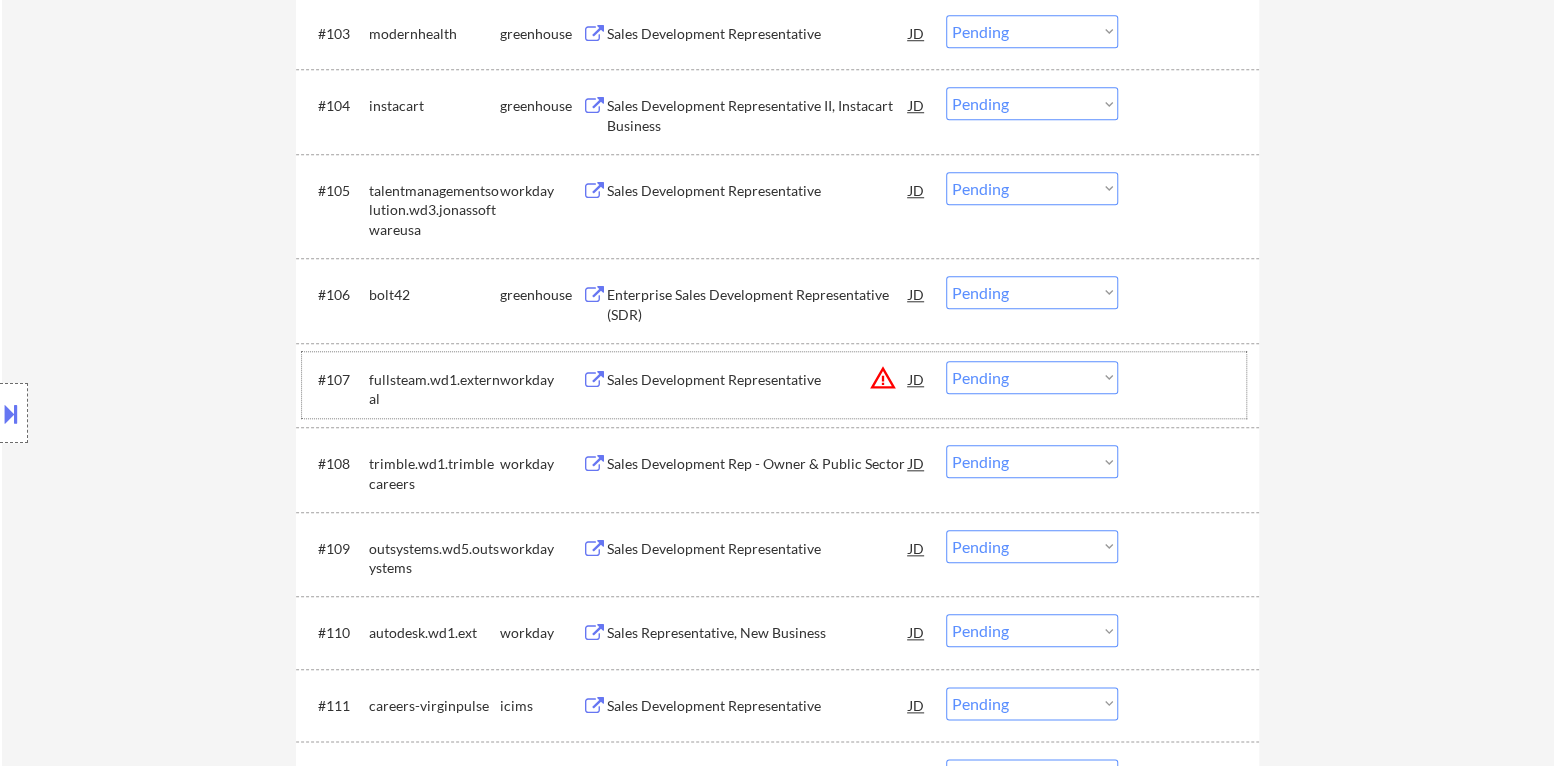scroll, scrollTop: 904, scrollLeft: 0, axis: vertical 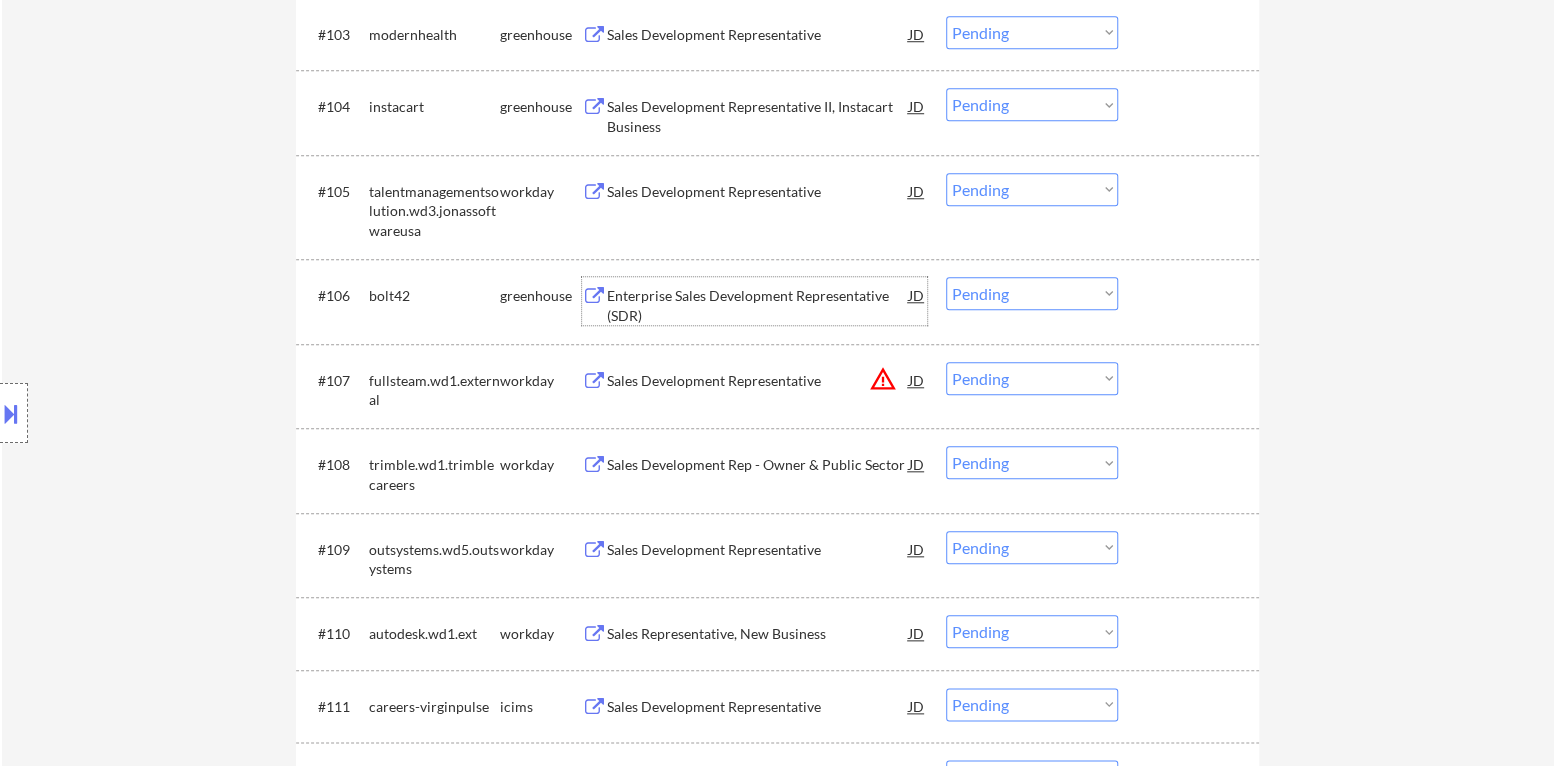 click on "Enterprise Sales Development Representative (SDR)" at bounding box center [758, 305] 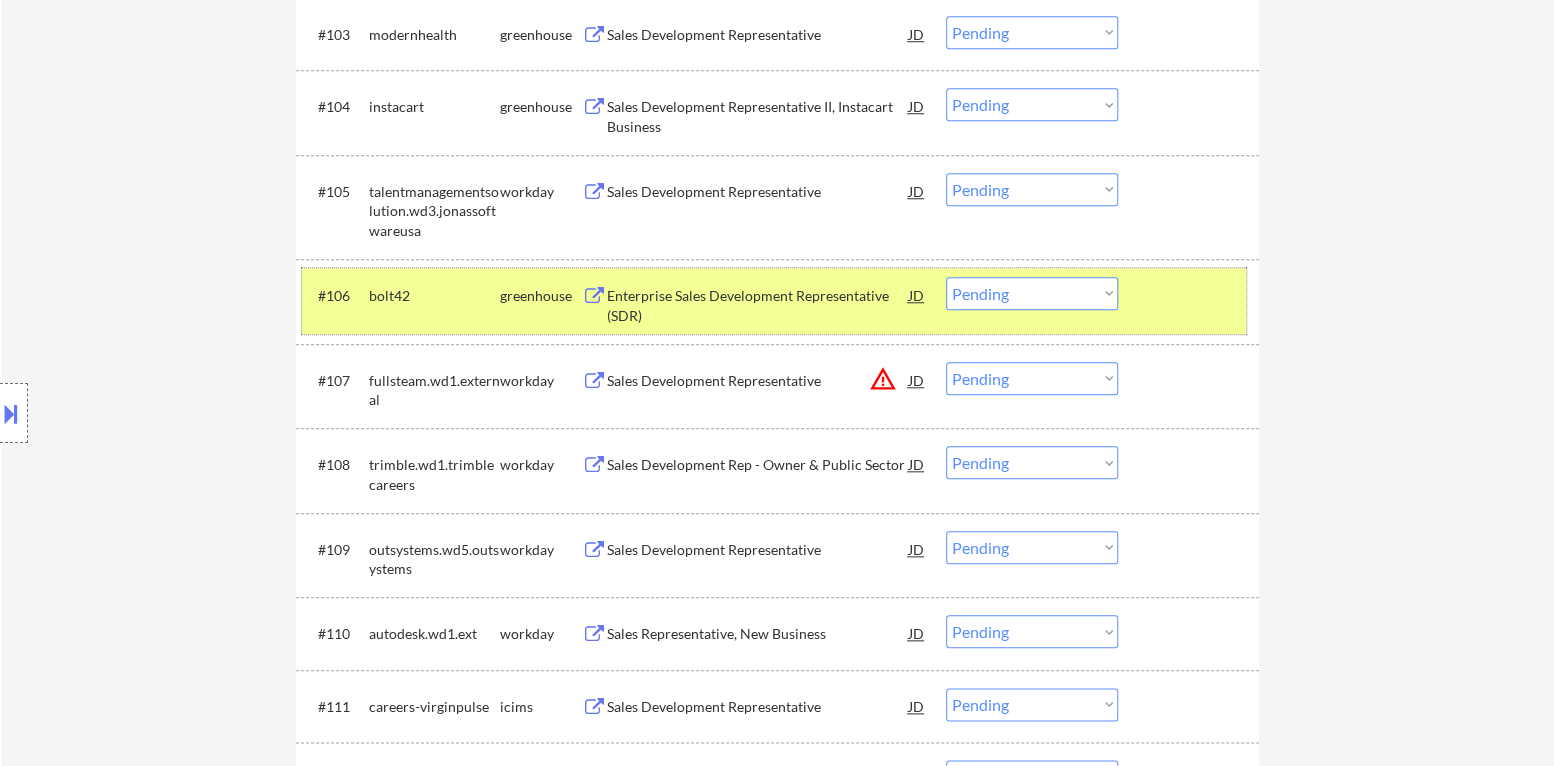 click at bounding box center (1191, 295) 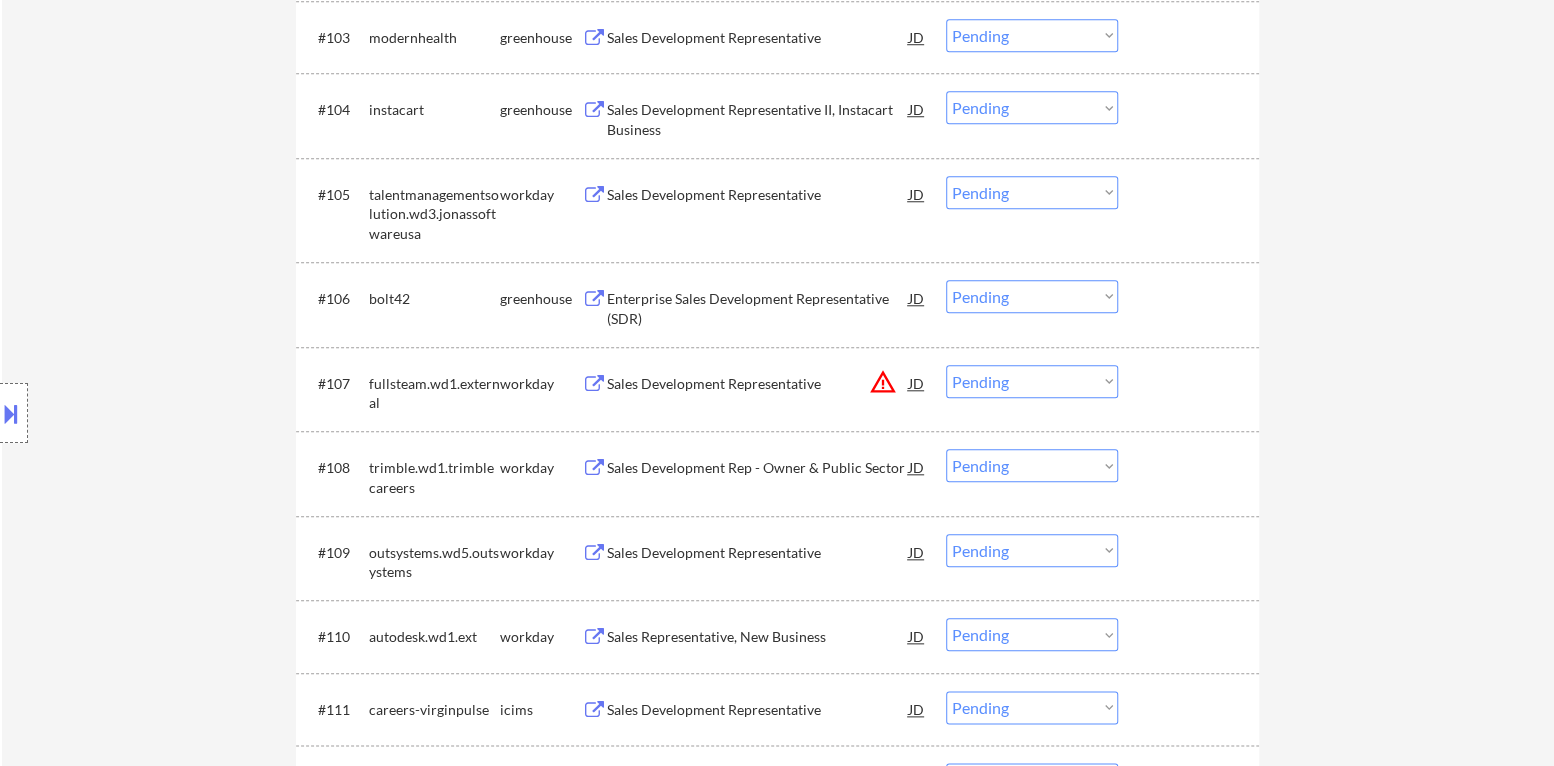 scroll, scrollTop: 704, scrollLeft: 0, axis: vertical 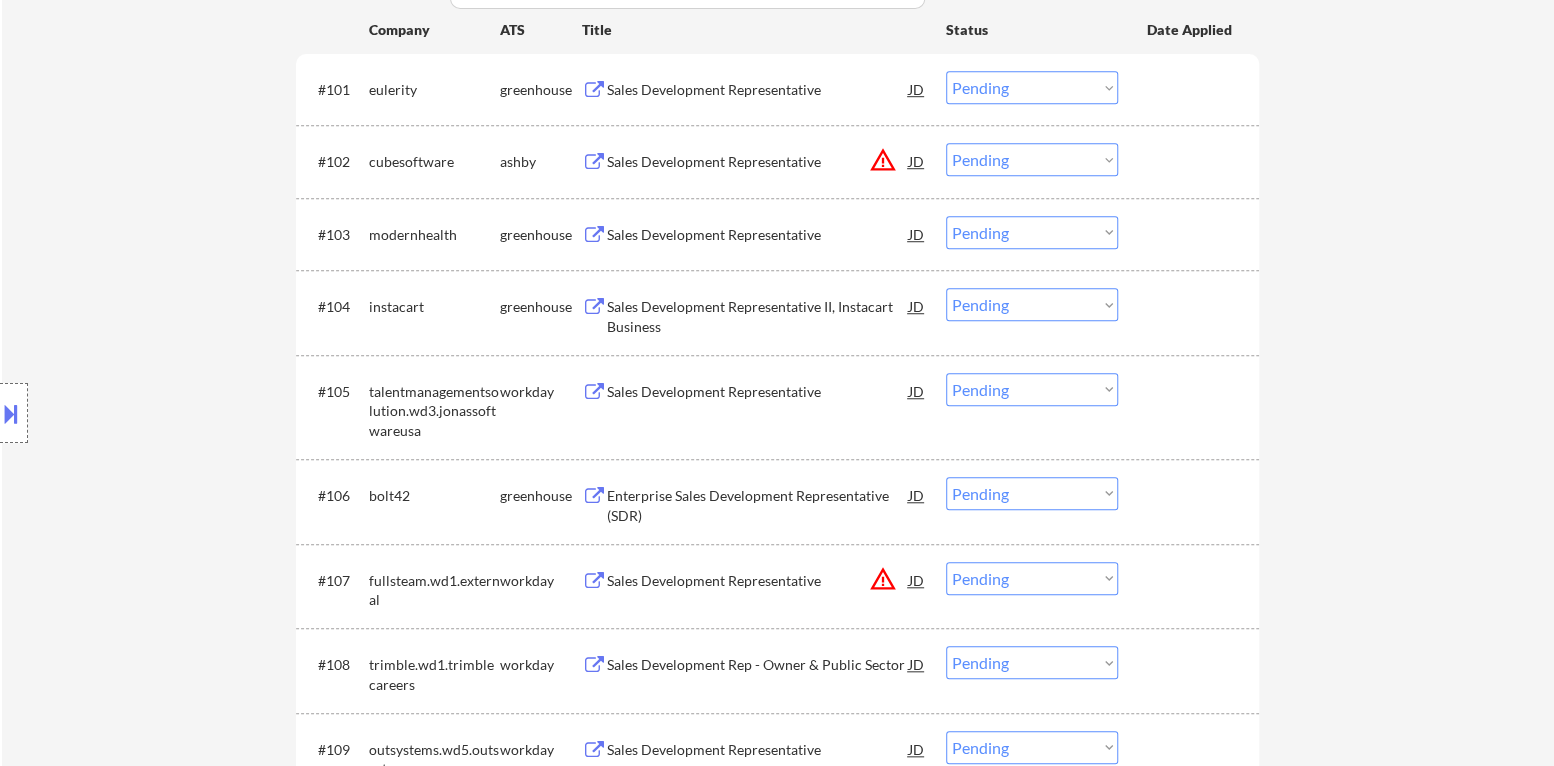 click on "Sales Development Representative II, Instacart Business" at bounding box center (758, 316) 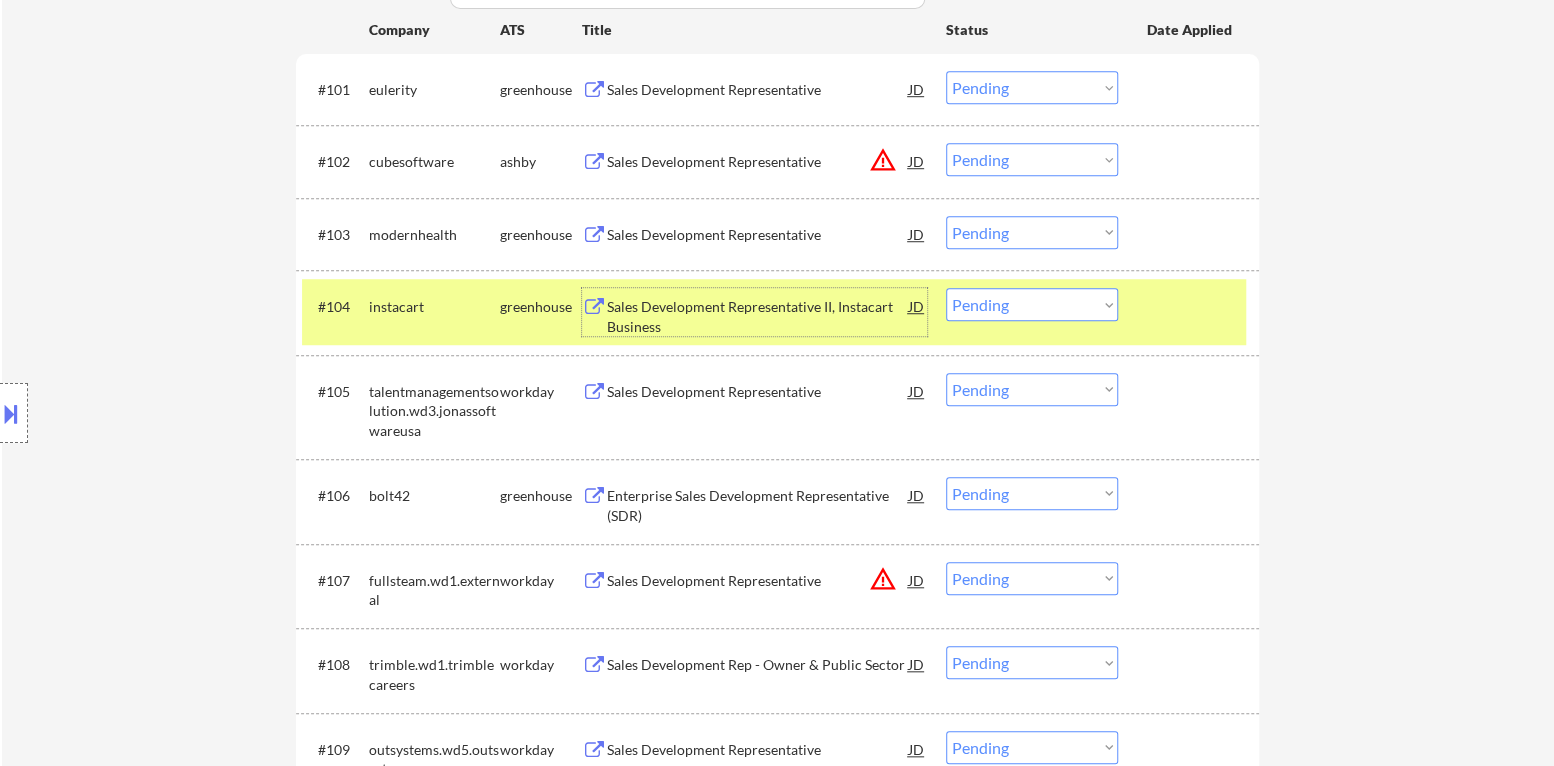 click at bounding box center (1191, 306) 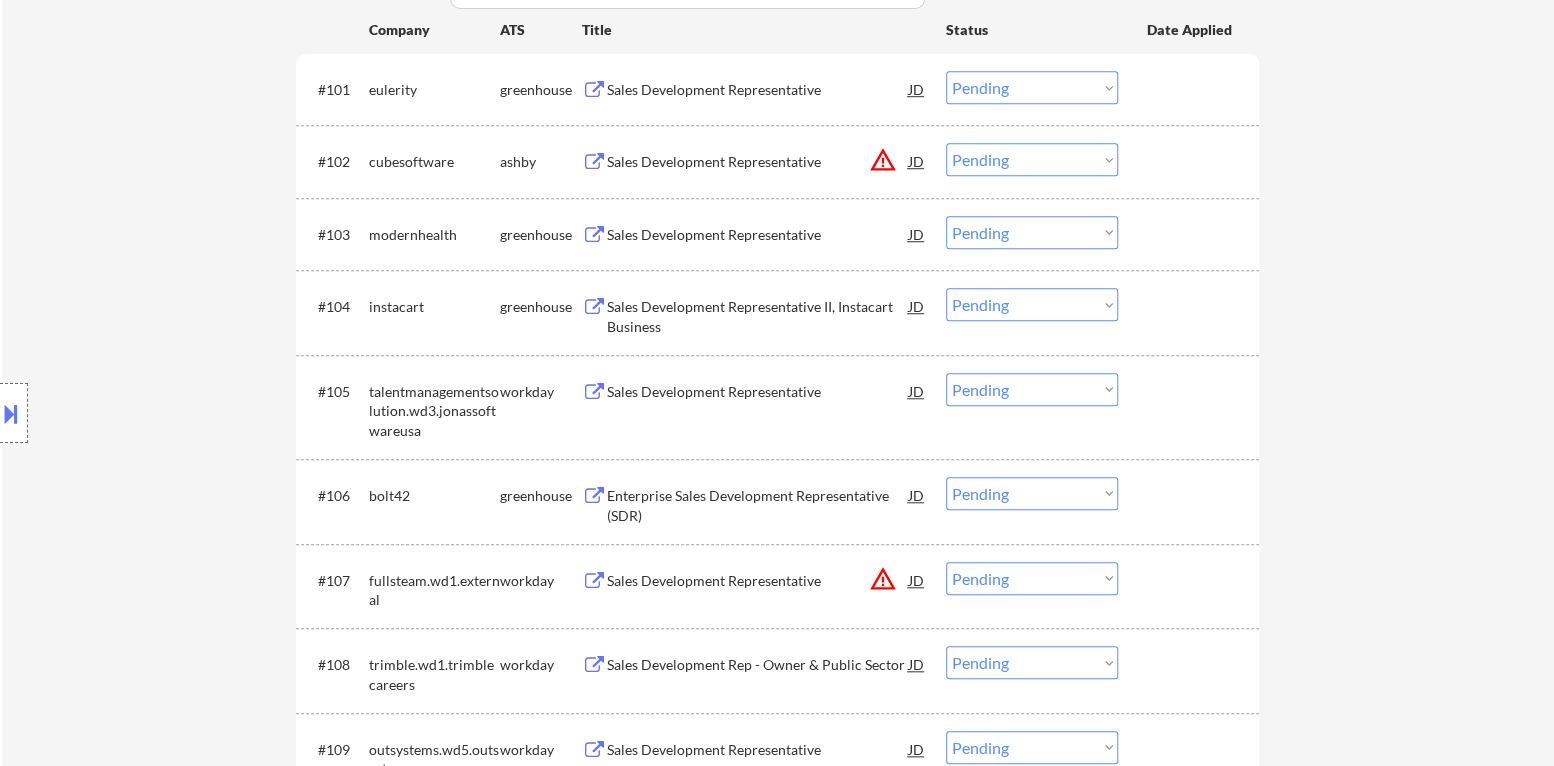 click on "Sales Development Representative" at bounding box center [758, 235] 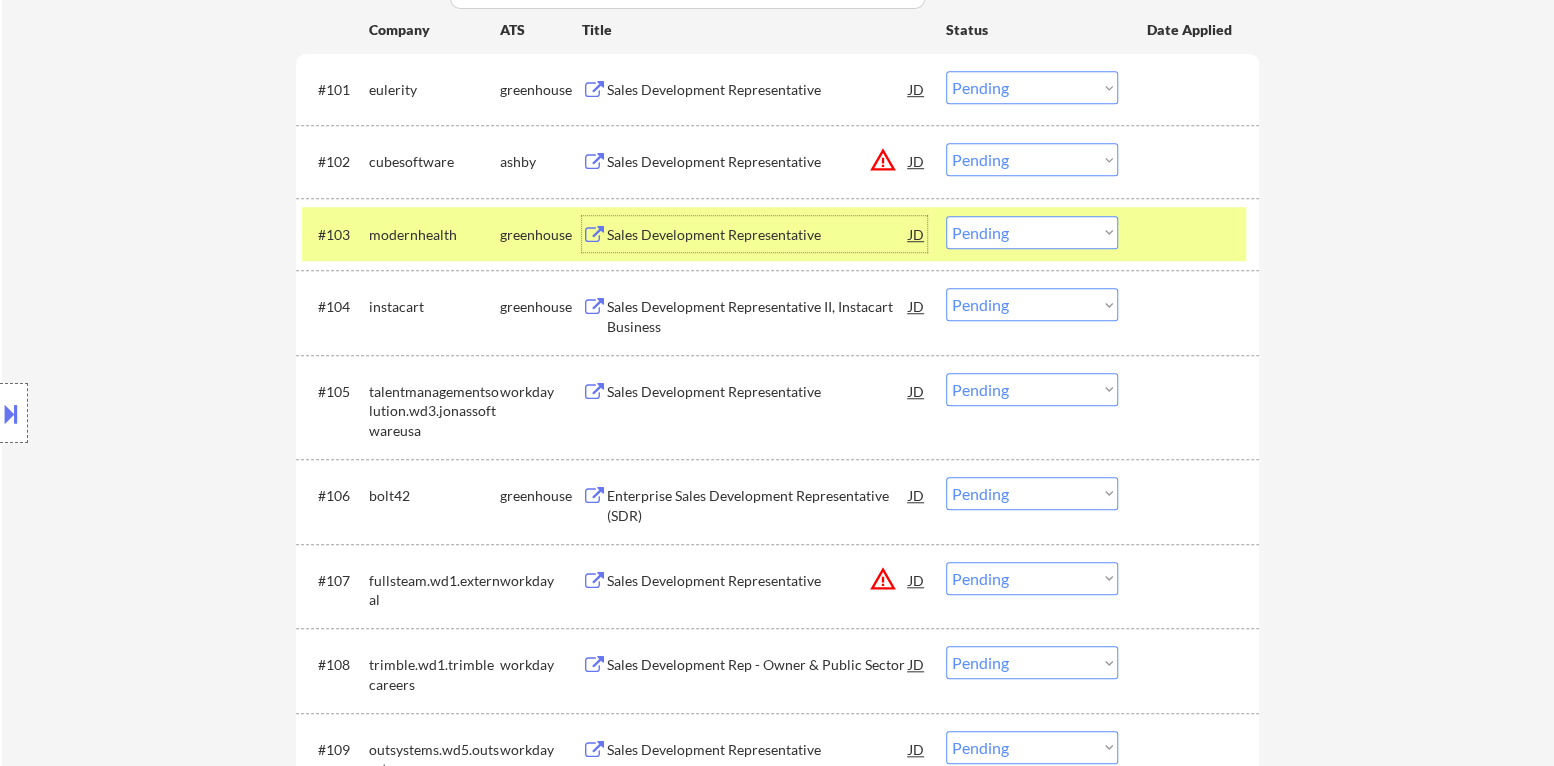 click on "Sales Development Representative" at bounding box center (758, 235) 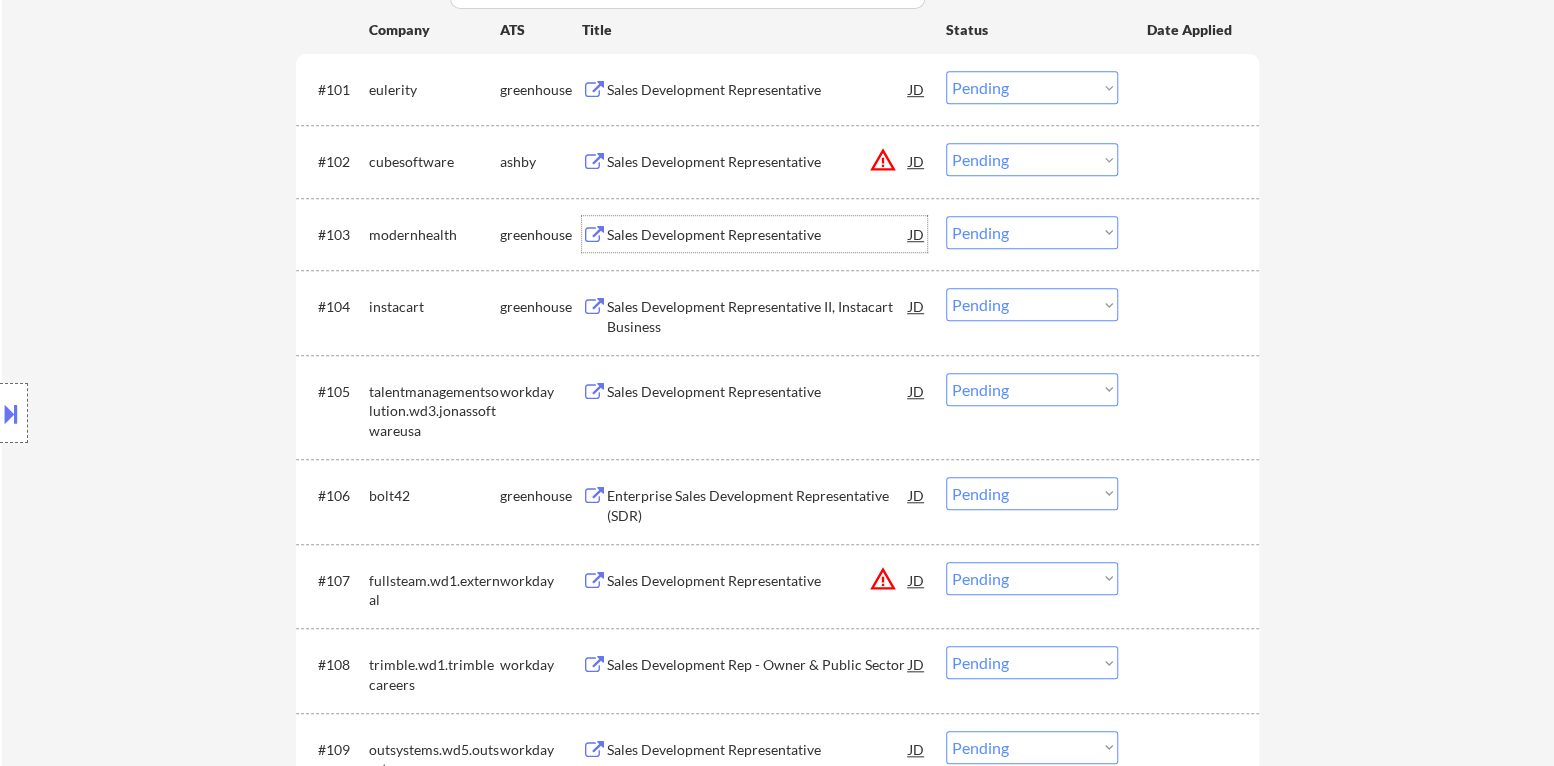click on "Choose an option... Pending Applied Excluded (Questions) Excluded (Expired) Excluded (Location) Excluded (Bad Match) Excluded (Blocklist) Excluded (Salary) Excluded (Other)" at bounding box center [1032, 232] 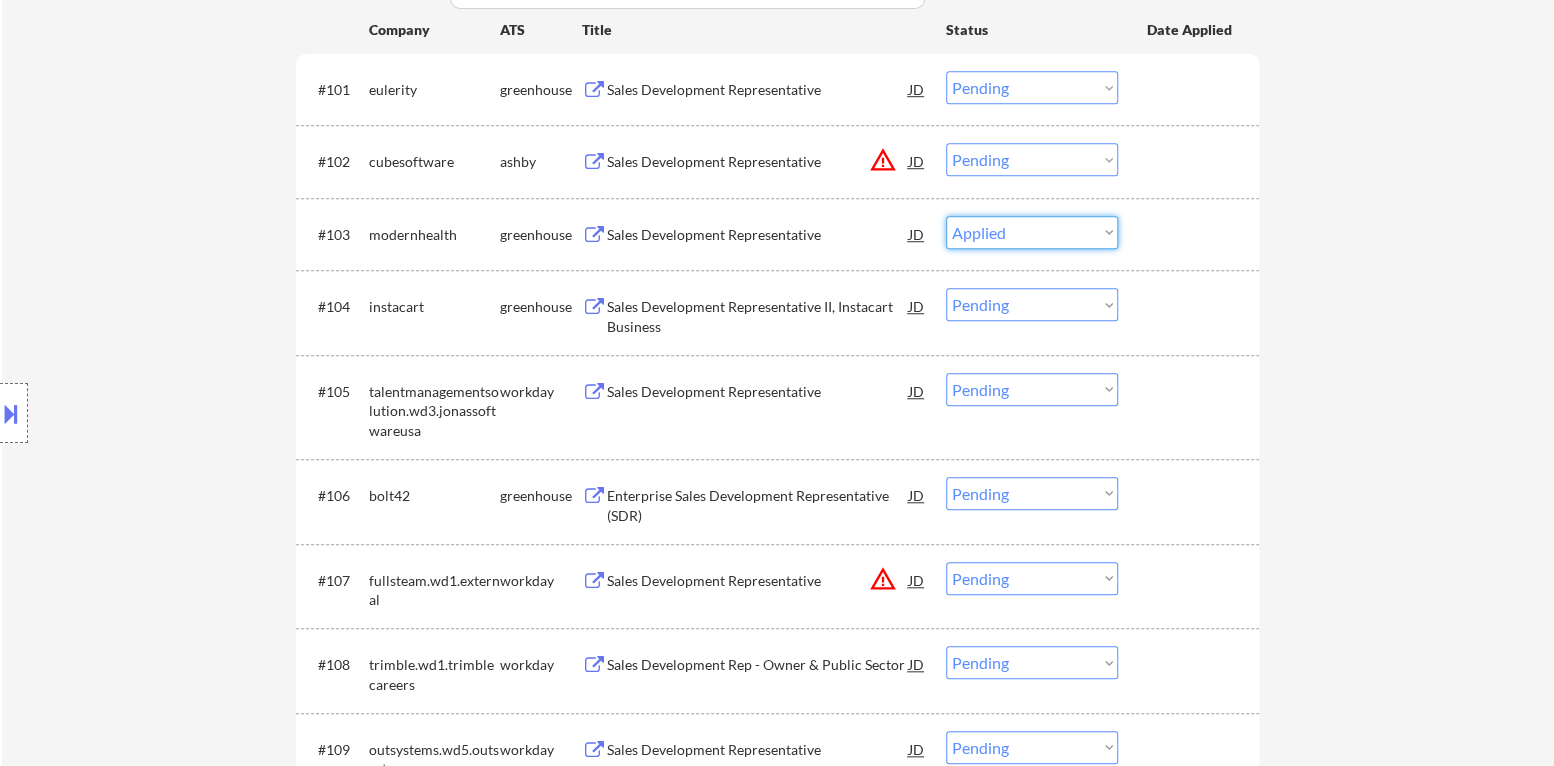 click on "Choose an option... Pending Applied Excluded (Questions) Excluded (Expired) Excluded (Location) Excluded (Bad Match) Excluded (Blocklist) Excluded (Salary) Excluded (Other)" at bounding box center [1032, 232] 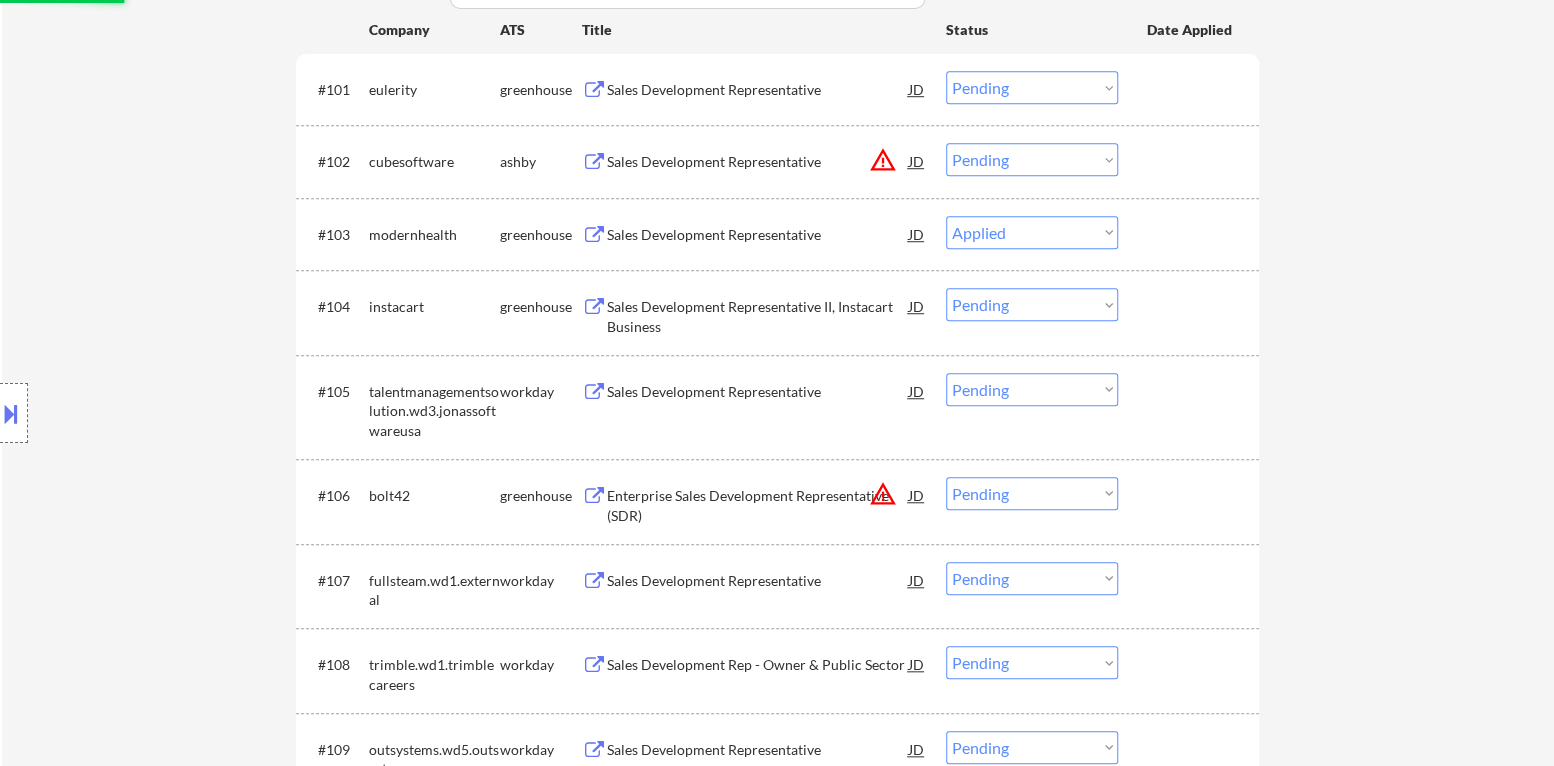select on ""pending"" 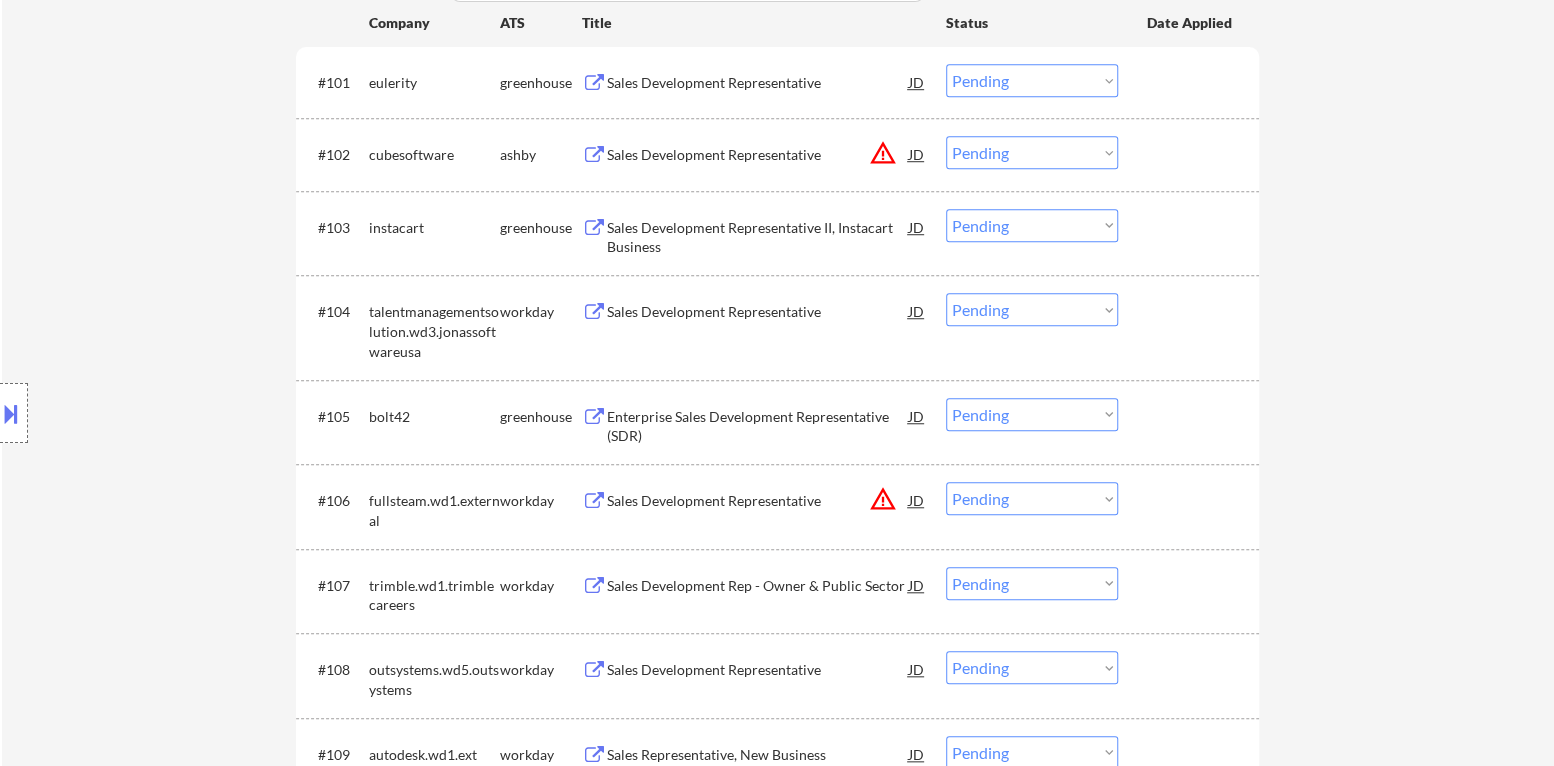 scroll, scrollTop: 704, scrollLeft: 0, axis: vertical 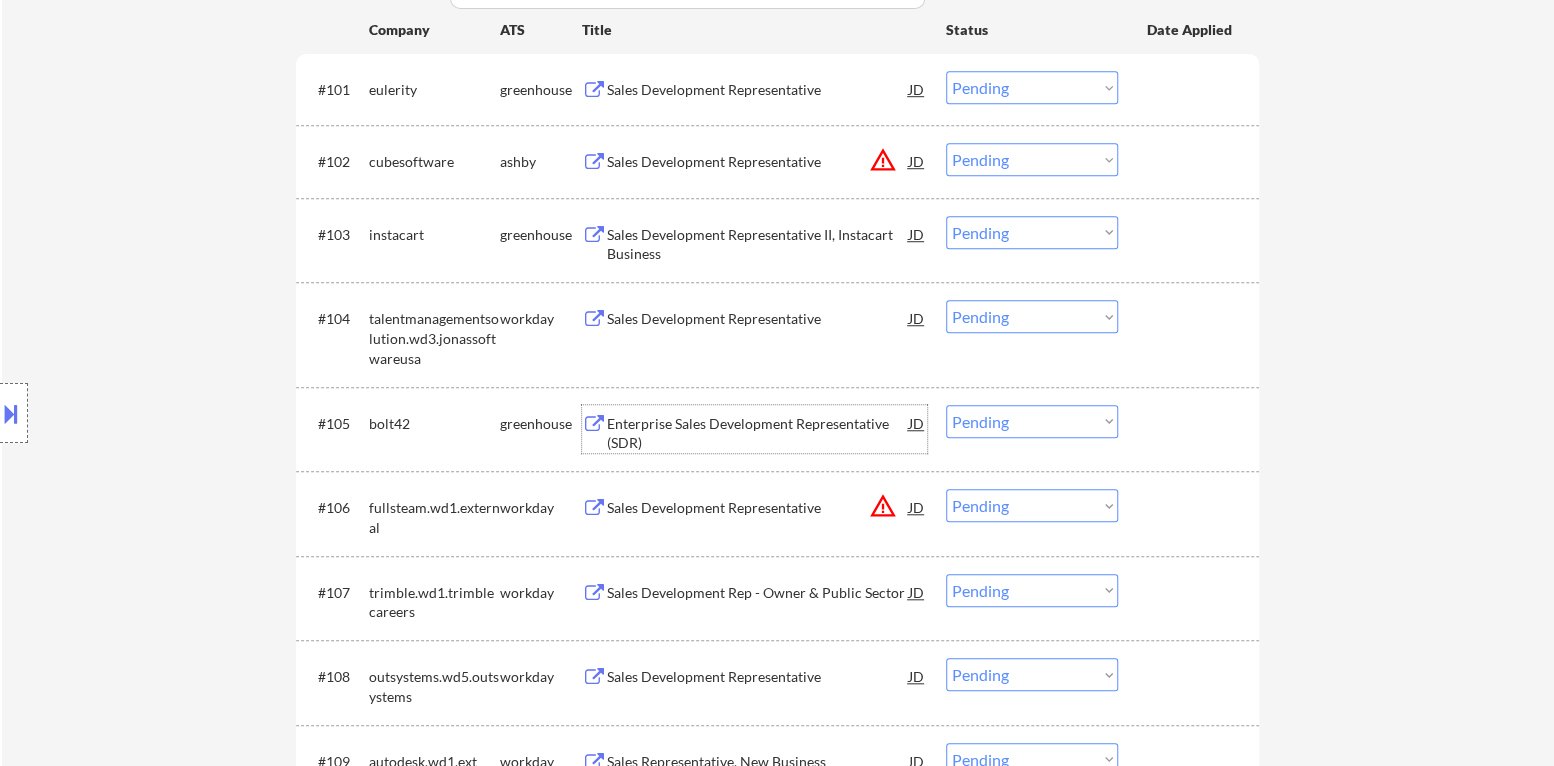 click on "Enterprise Sales Development Representative (SDR)" at bounding box center (758, 433) 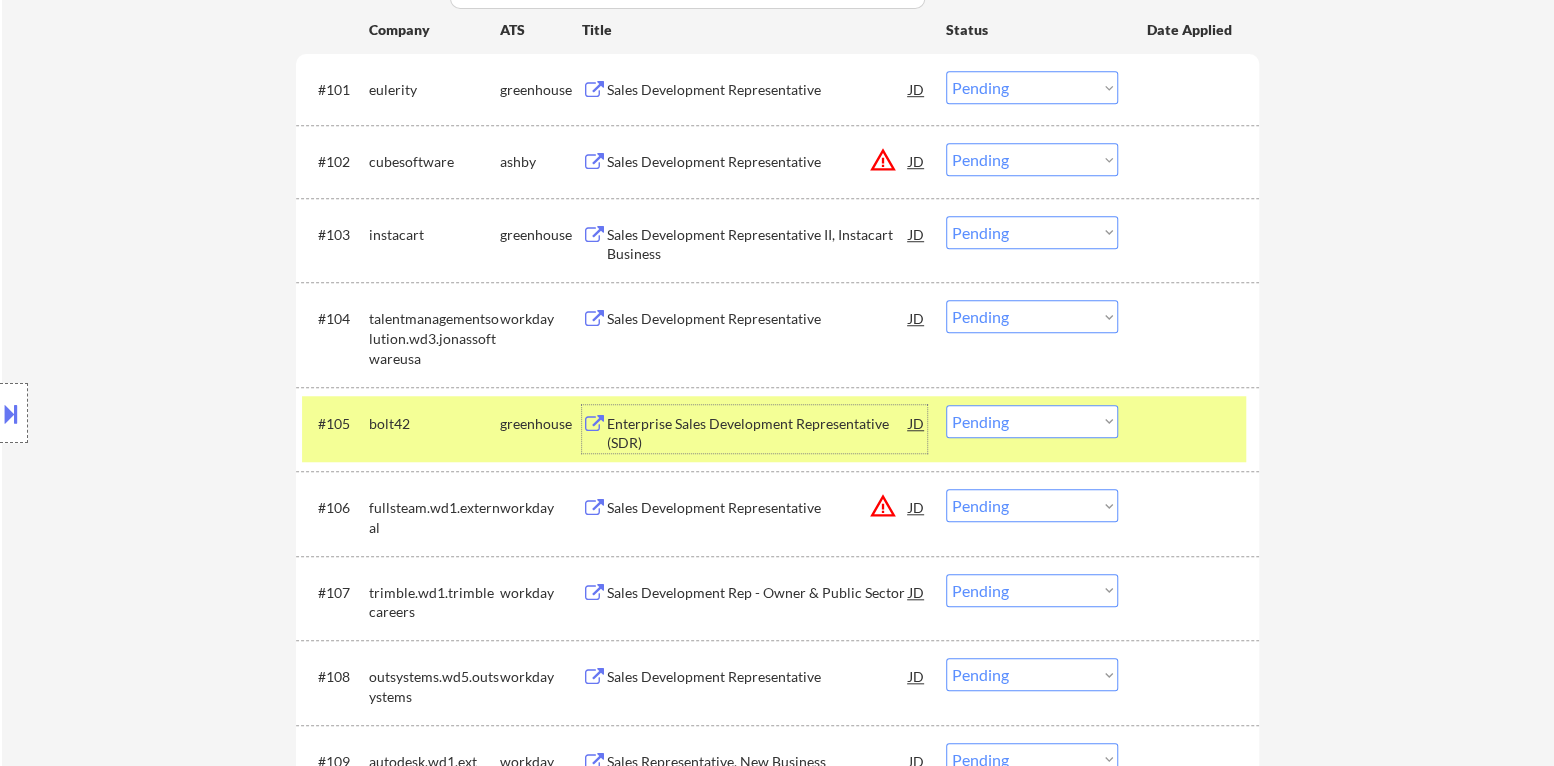 click on "#105 bolt42 greenhouse Enterprise Sales Development Representative (SDR) JD Choose an option... Pending Applied Excluded (Questions) Excluded (Expired) Excluded (Location) Excluded (Bad Match) Excluded (Blocklist) Excluded (Salary) Excluded (Other)" at bounding box center [774, 429] 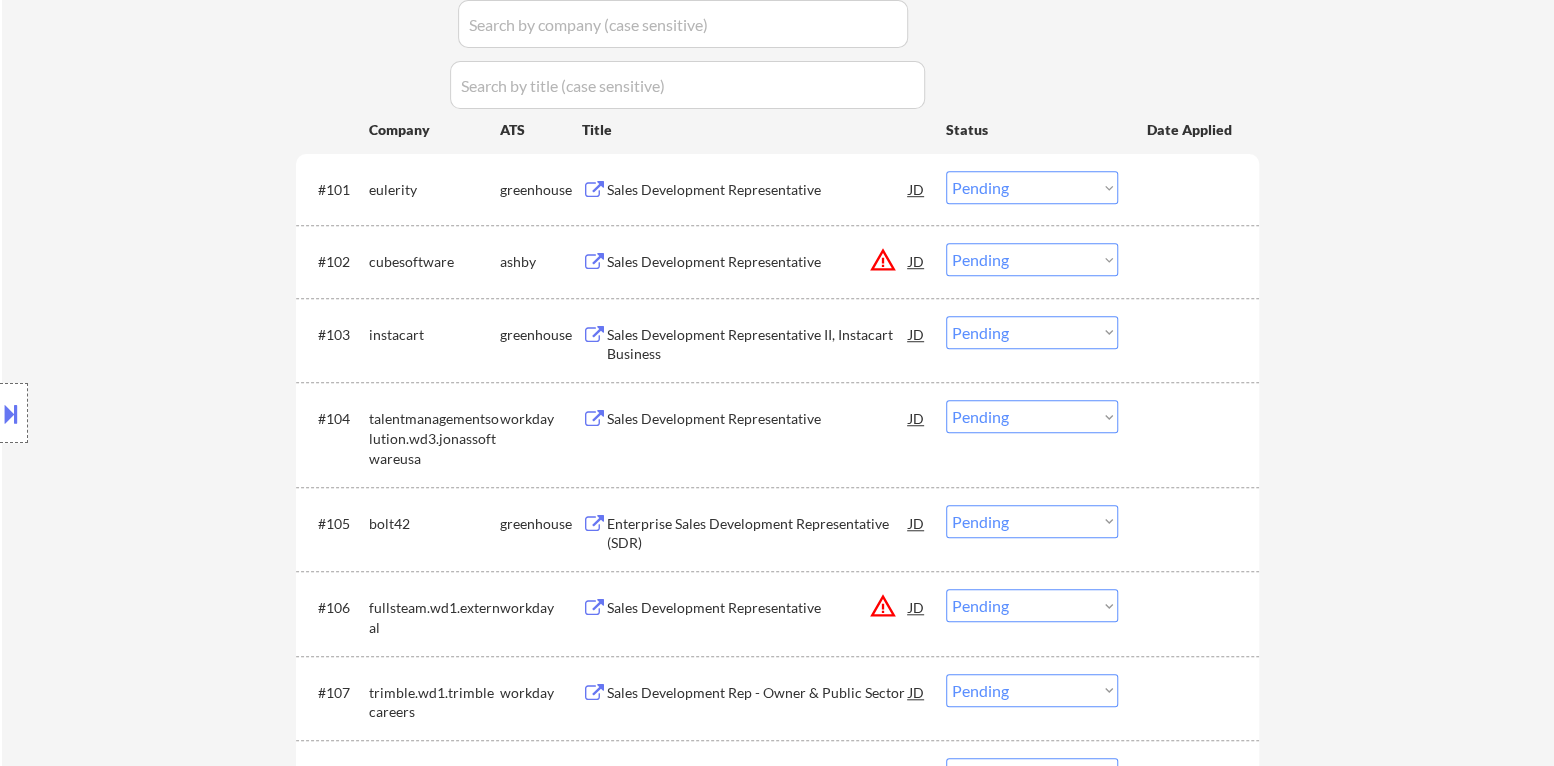 scroll, scrollTop: 504, scrollLeft: 0, axis: vertical 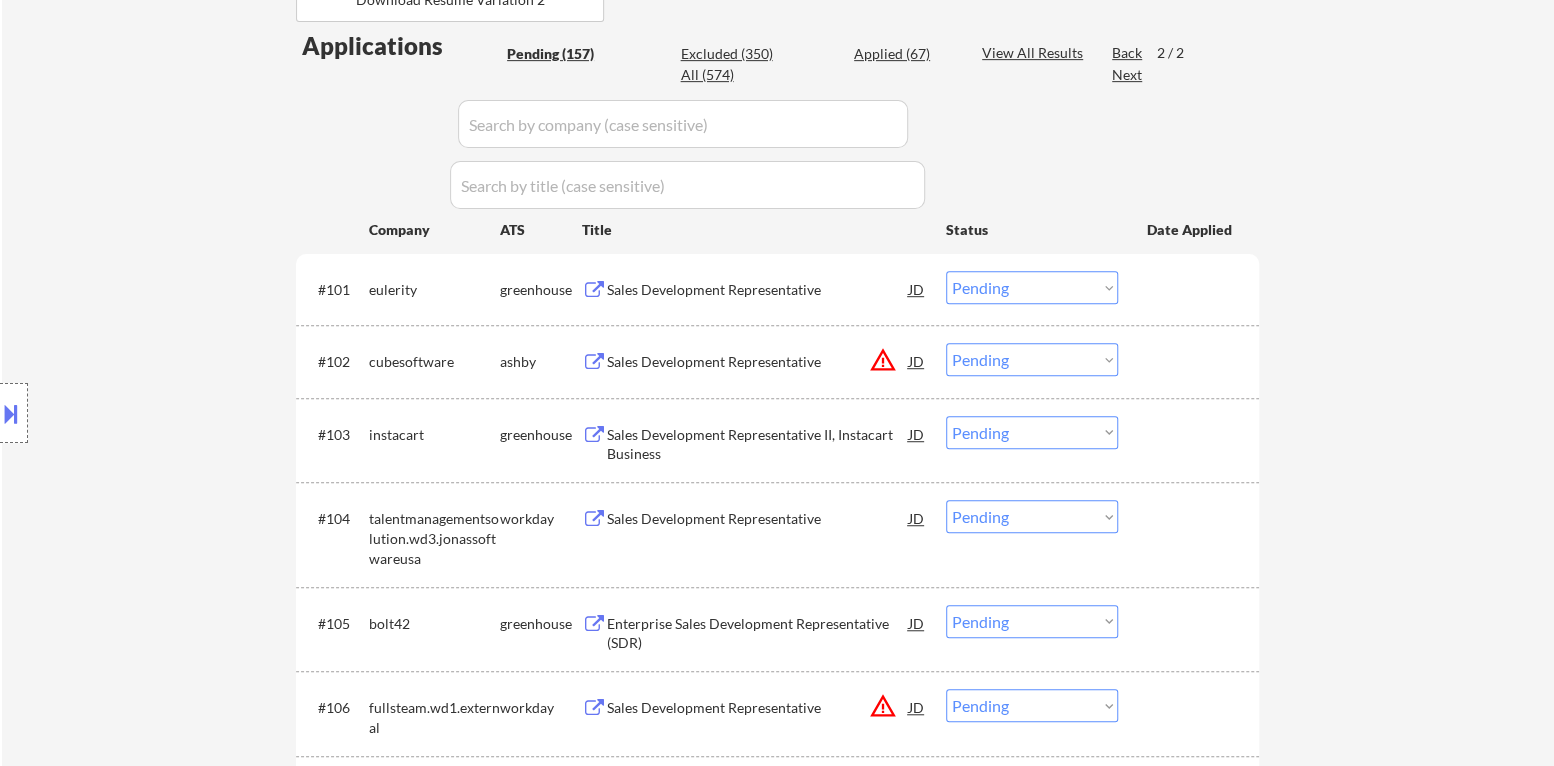 click on "warning_amber" at bounding box center [883, 360] 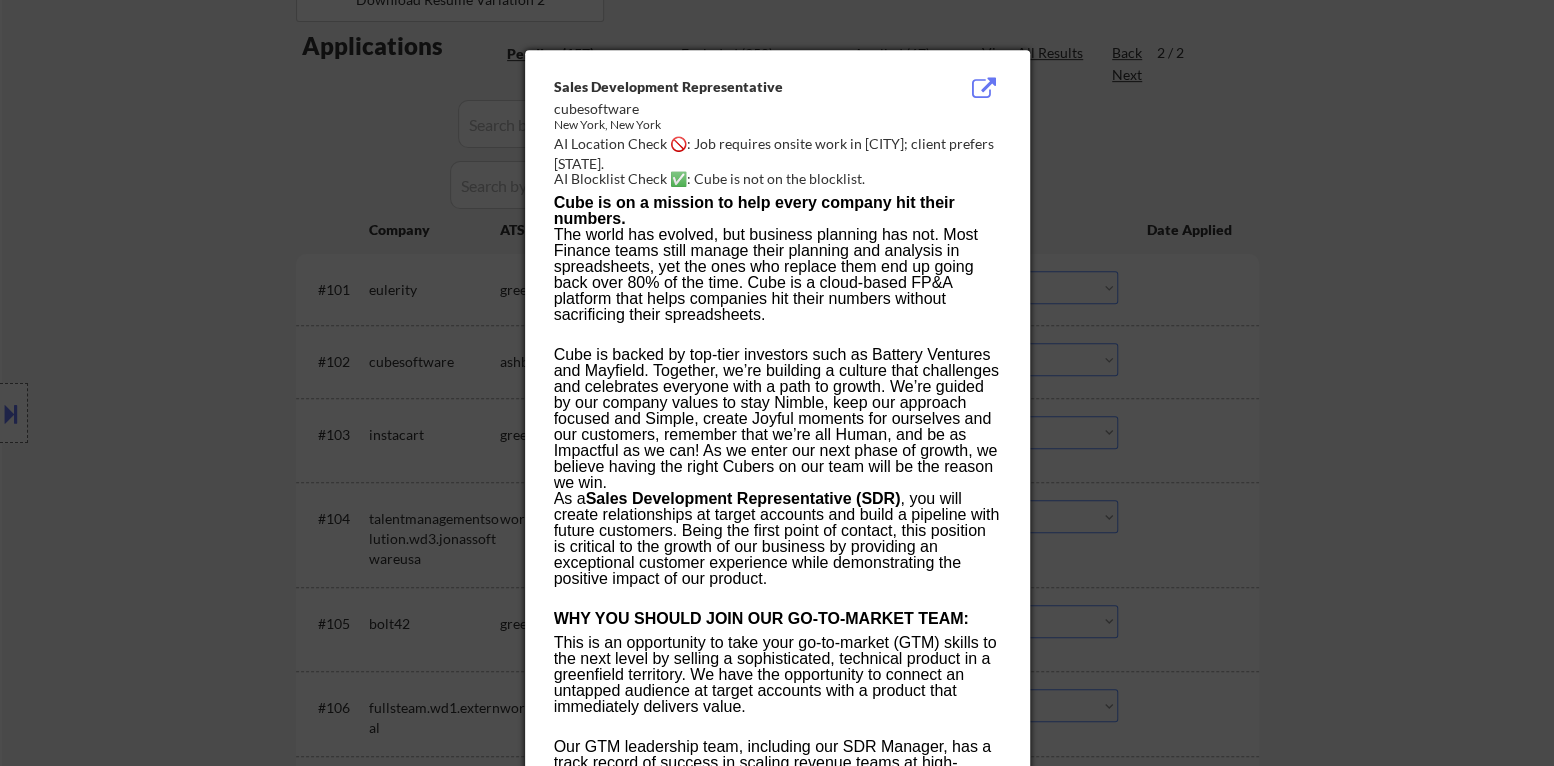 click at bounding box center [777, 383] 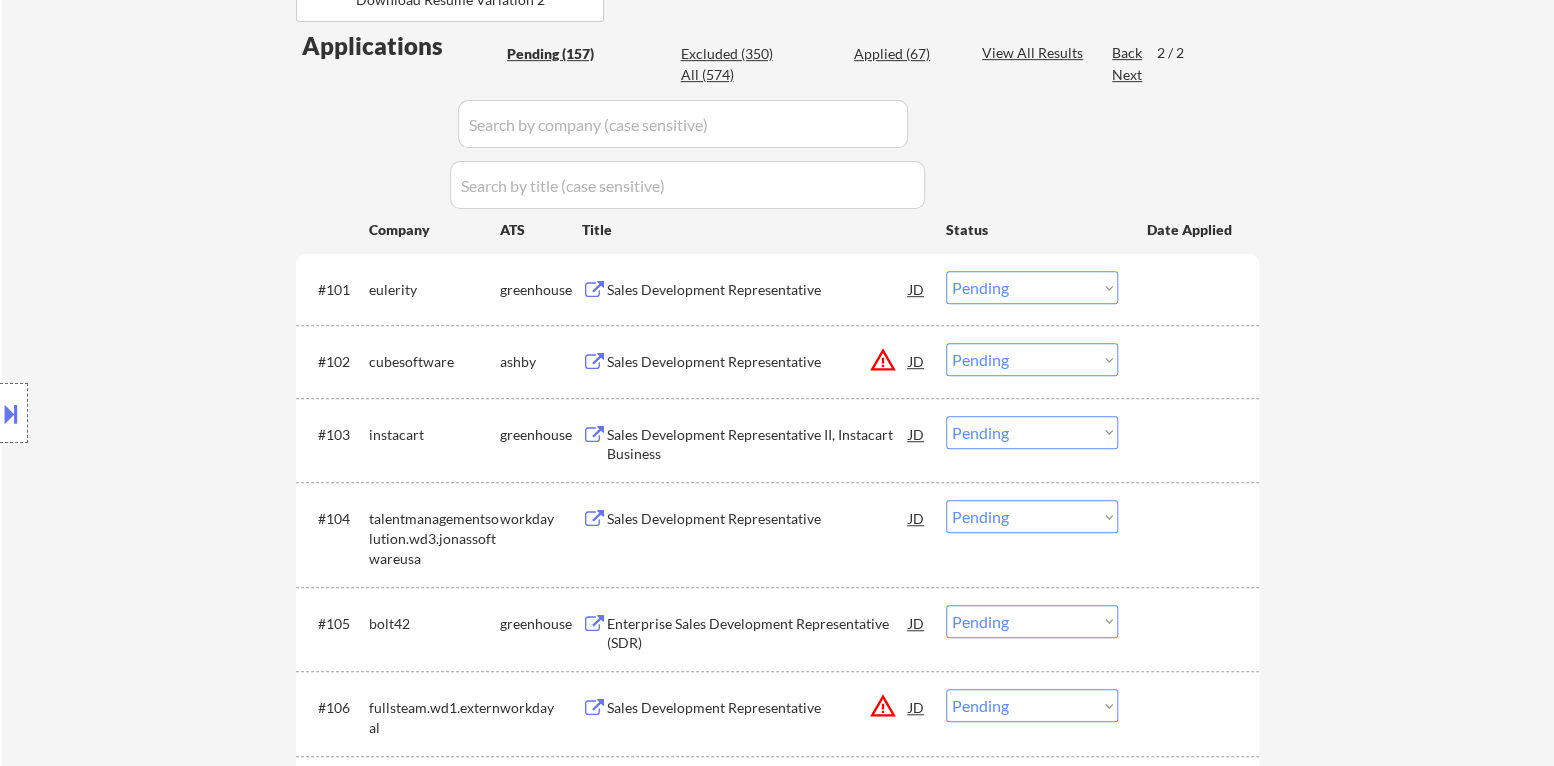 click on "Choose an option... Pending Applied Excluded (Questions) Excluded (Expired) Excluded (Location) Excluded (Bad Match) Excluded (Blocklist) Excluded (Salary) Excluded (Other)" at bounding box center (1032, 359) 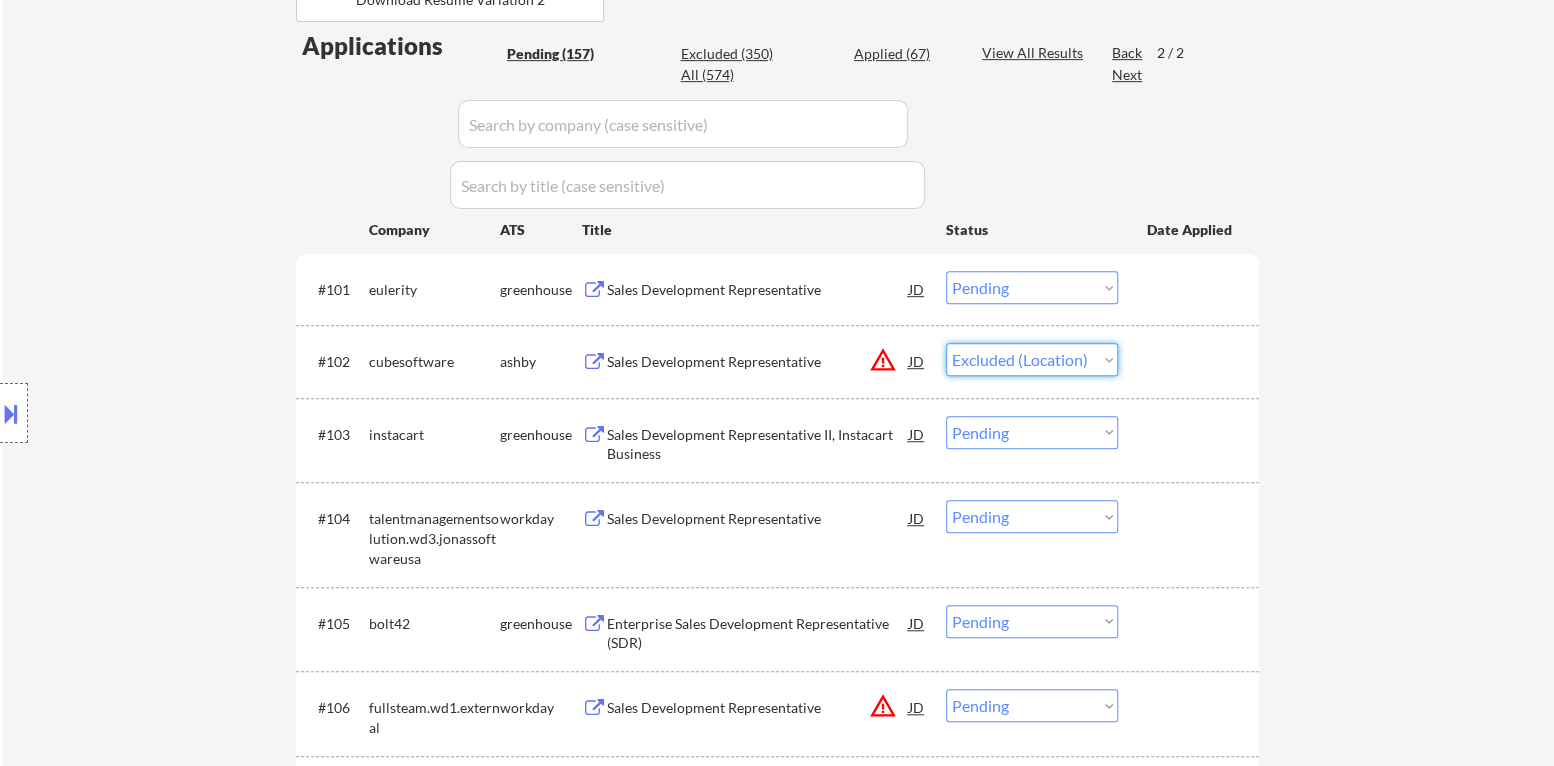 click on "Choose an option... Pending Applied Excluded (Questions) Excluded (Expired) Excluded (Location) Excluded (Bad Match) Excluded (Blocklist) Excluded (Salary) Excluded (Other)" at bounding box center (1032, 359) 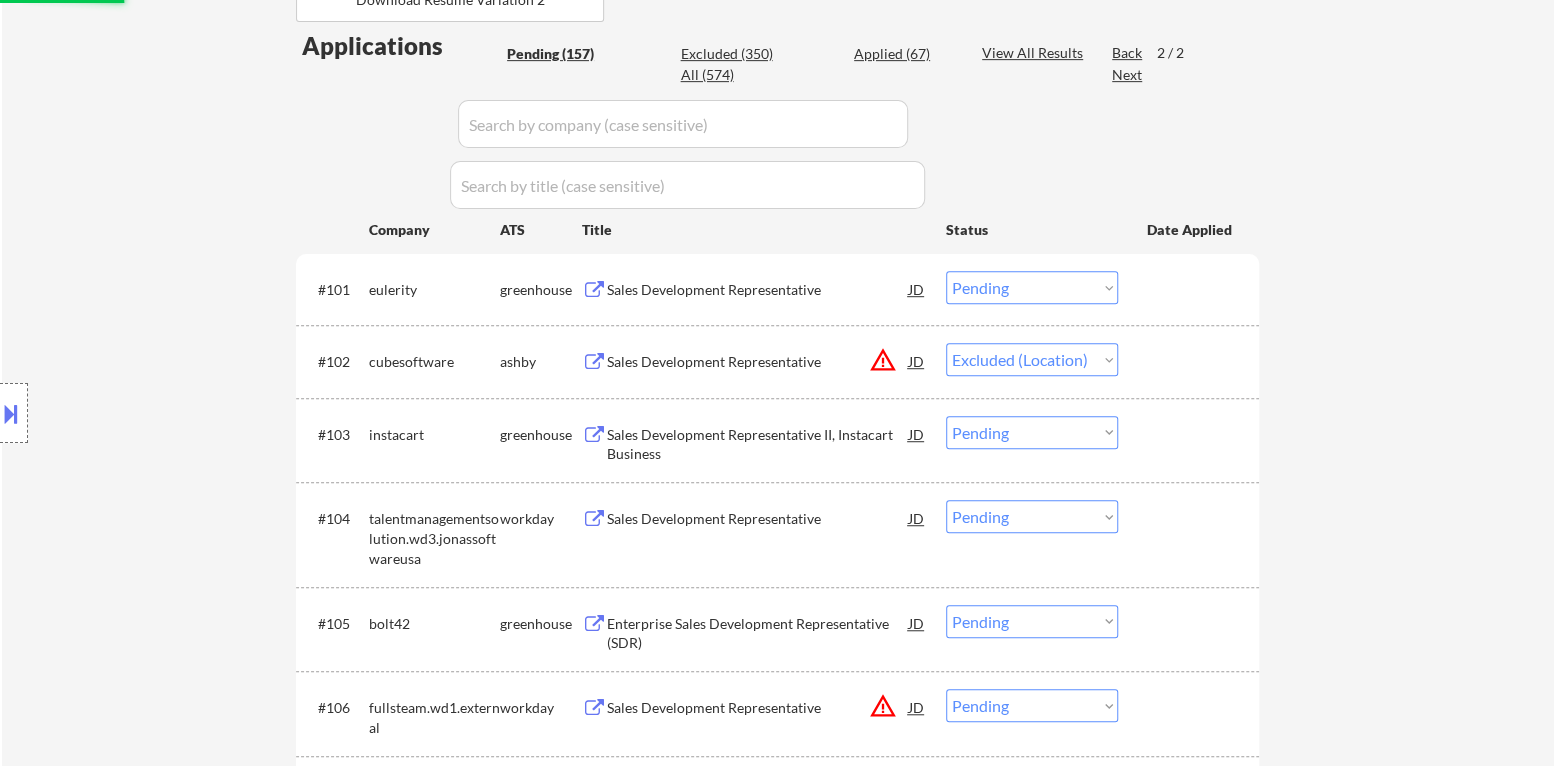 click on "Sales Development Representative" at bounding box center (758, 290) 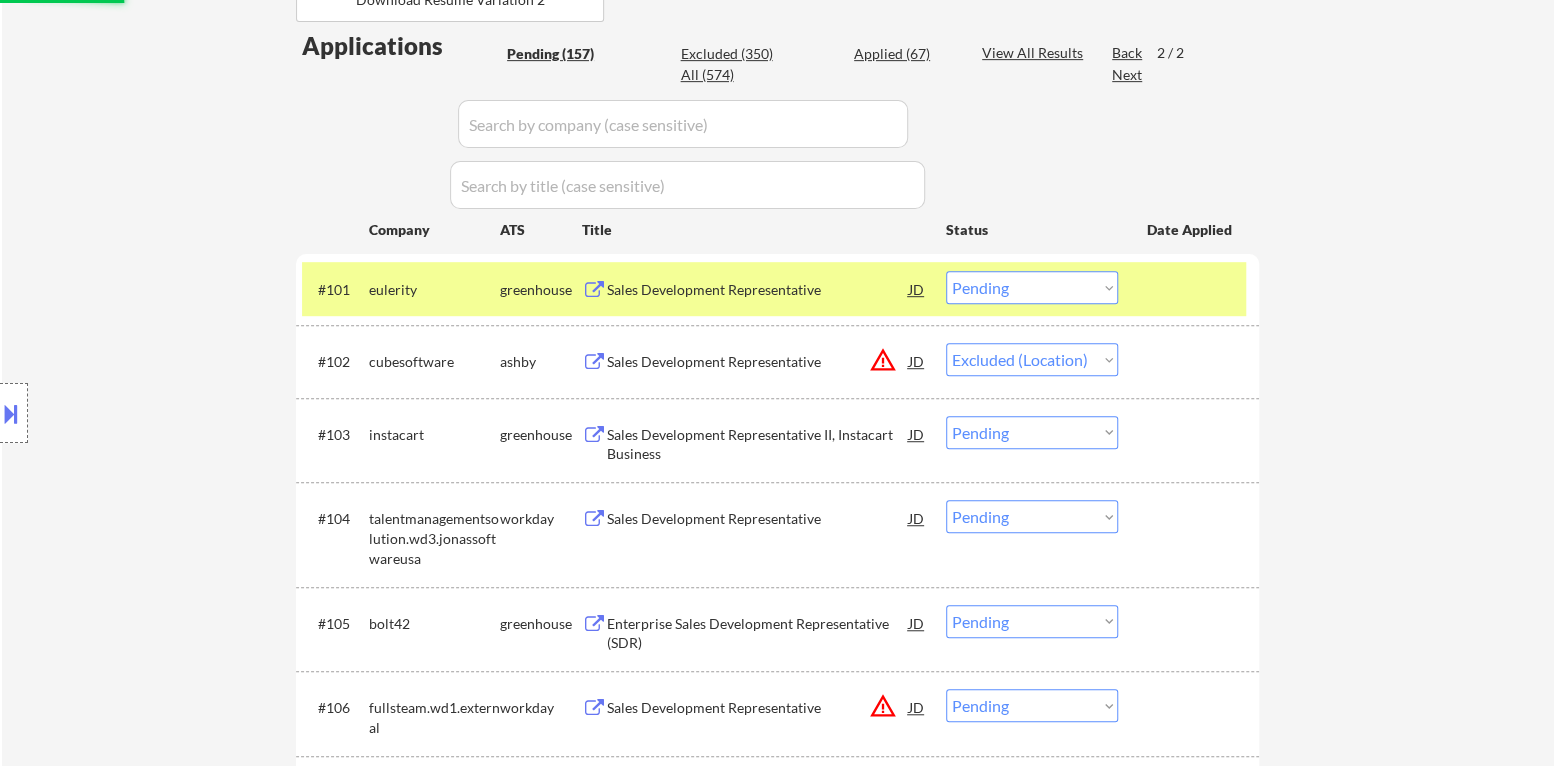 select on ""pending"" 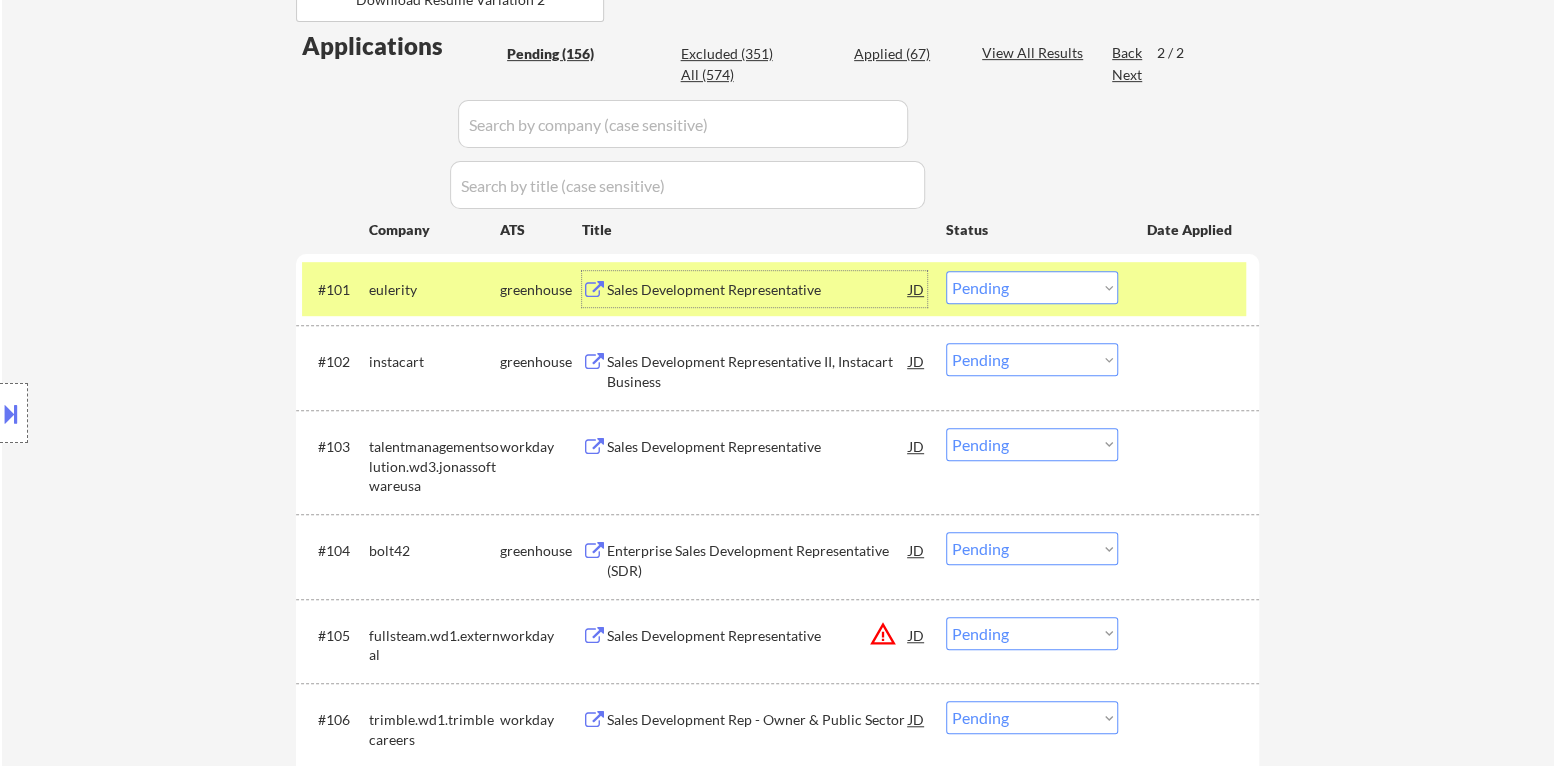 click on "Choose an option... Pending Applied Excluded (Questions) Excluded (Expired) Excluded (Location) Excluded (Bad Match) Excluded (Blocklist) Excluded (Salary) Excluded (Other)" at bounding box center (1032, 287) 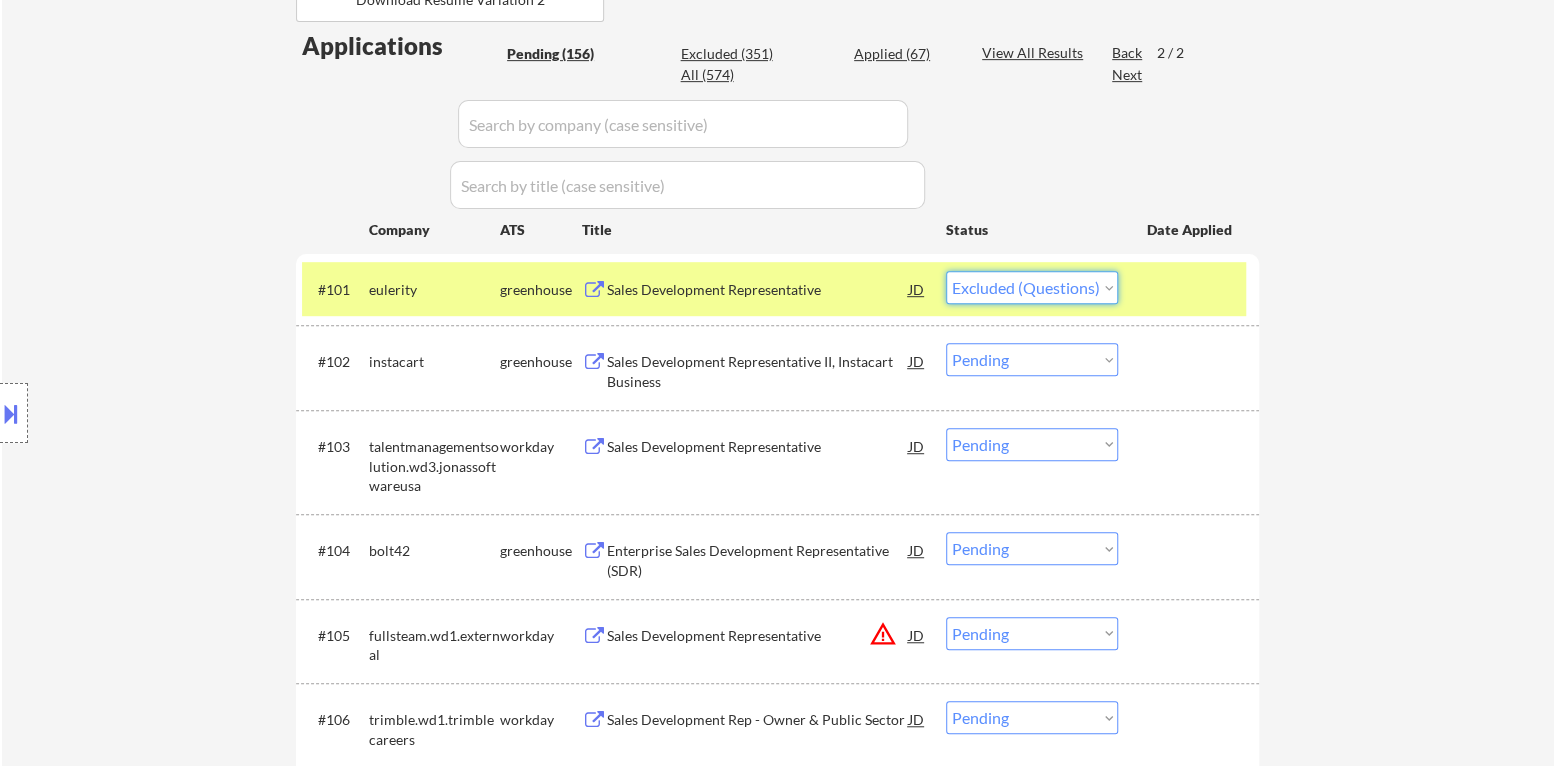 click on "Choose an option... Pending Applied Excluded (Questions) Excluded (Expired) Excluded (Location) Excluded (Bad Match) Excluded (Blocklist) Excluded (Salary) Excluded (Other)" at bounding box center (1032, 287) 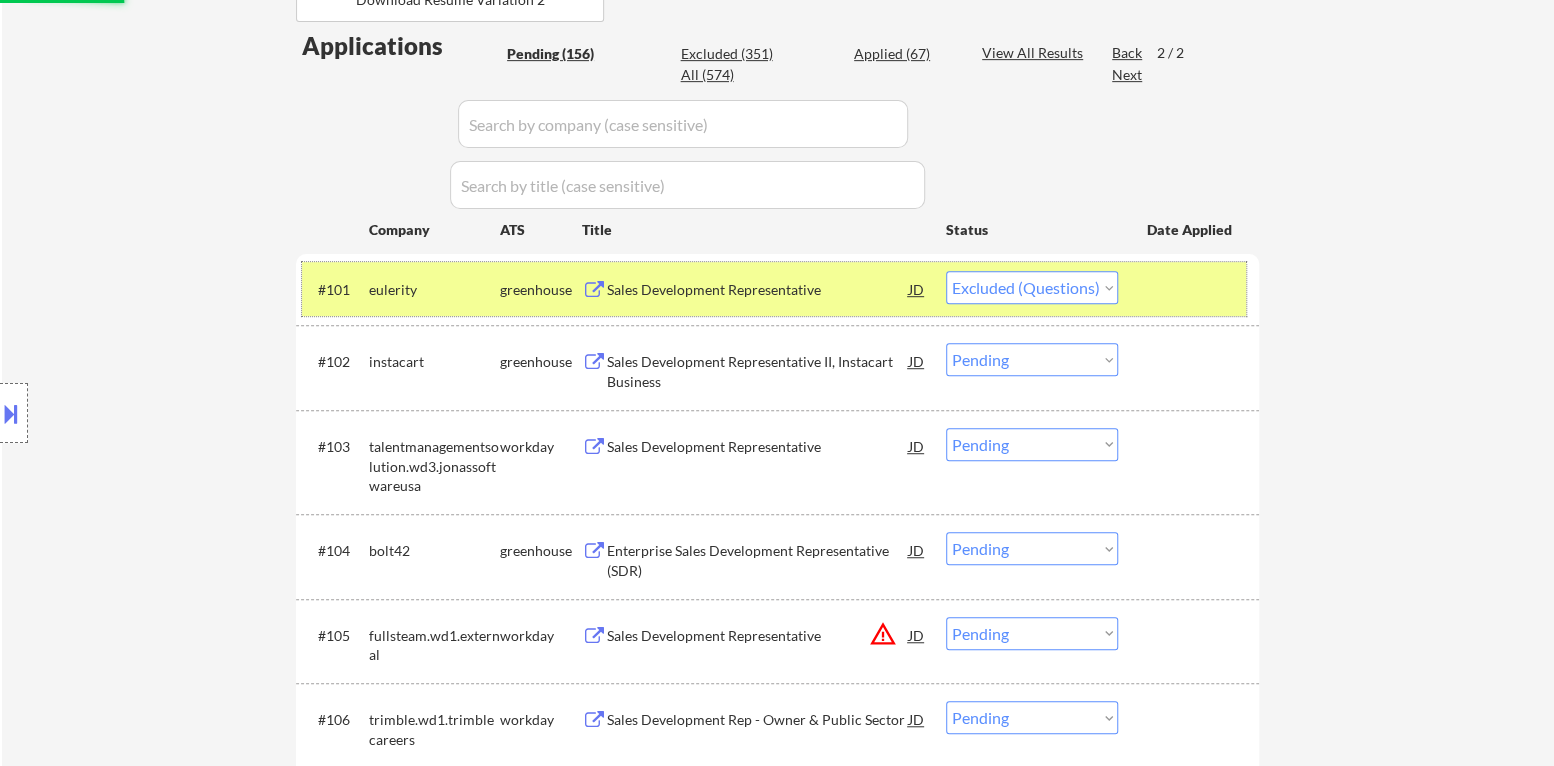 click at bounding box center (1191, 289) 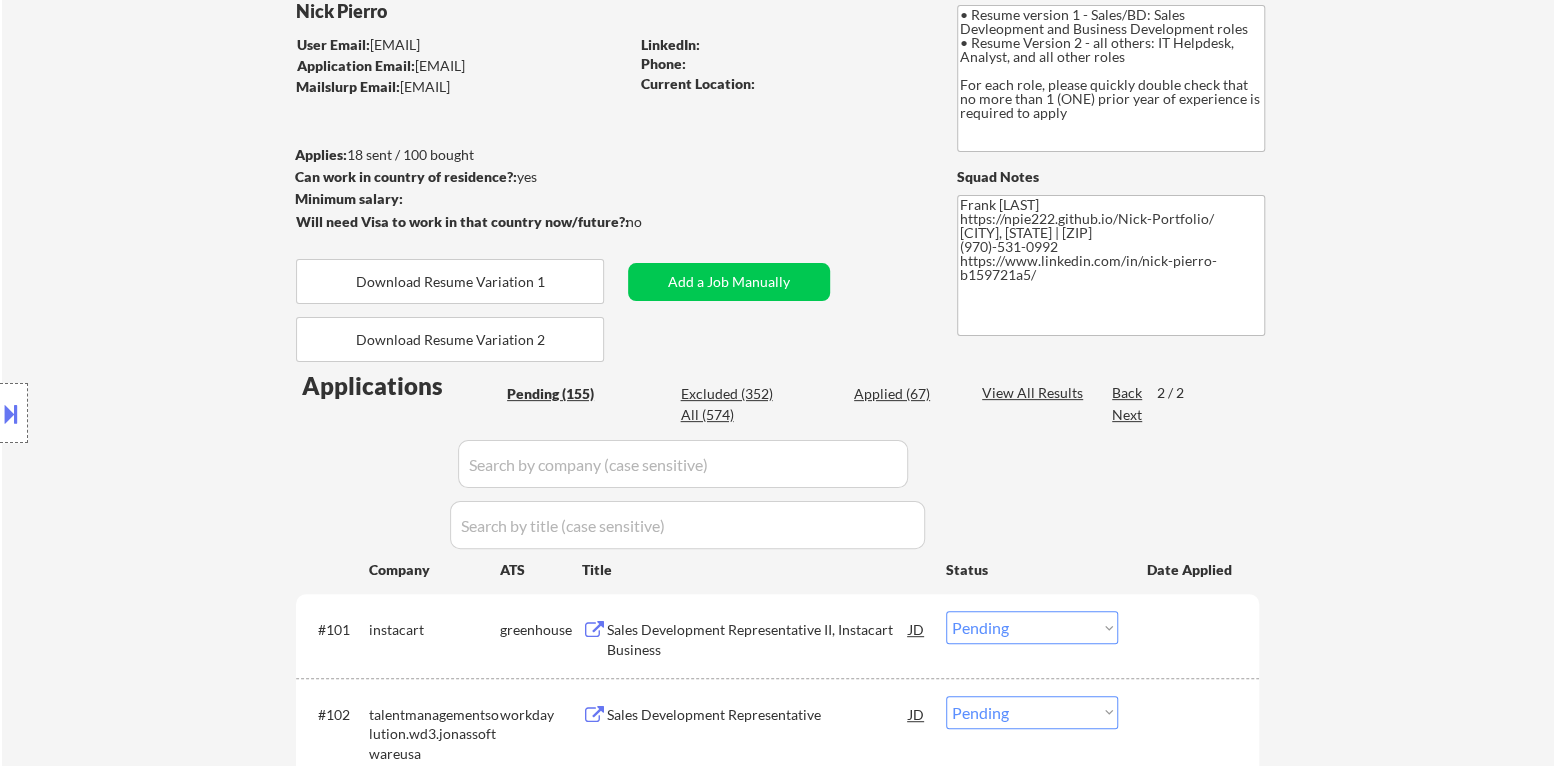 scroll, scrollTop: 199, scrollLeft: 0, axis: vertical 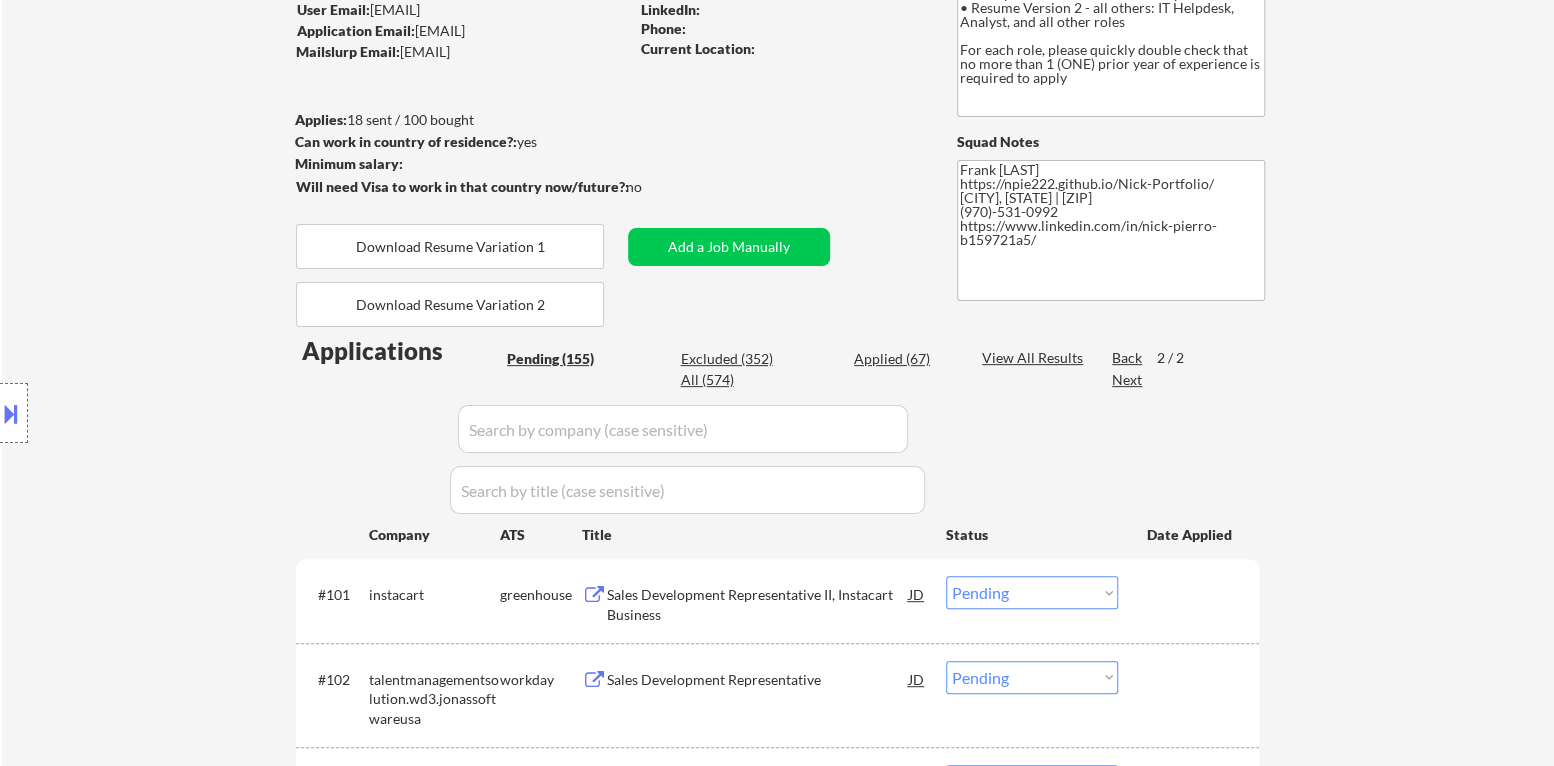 click on "Back" at bounding box center (1128, 358) 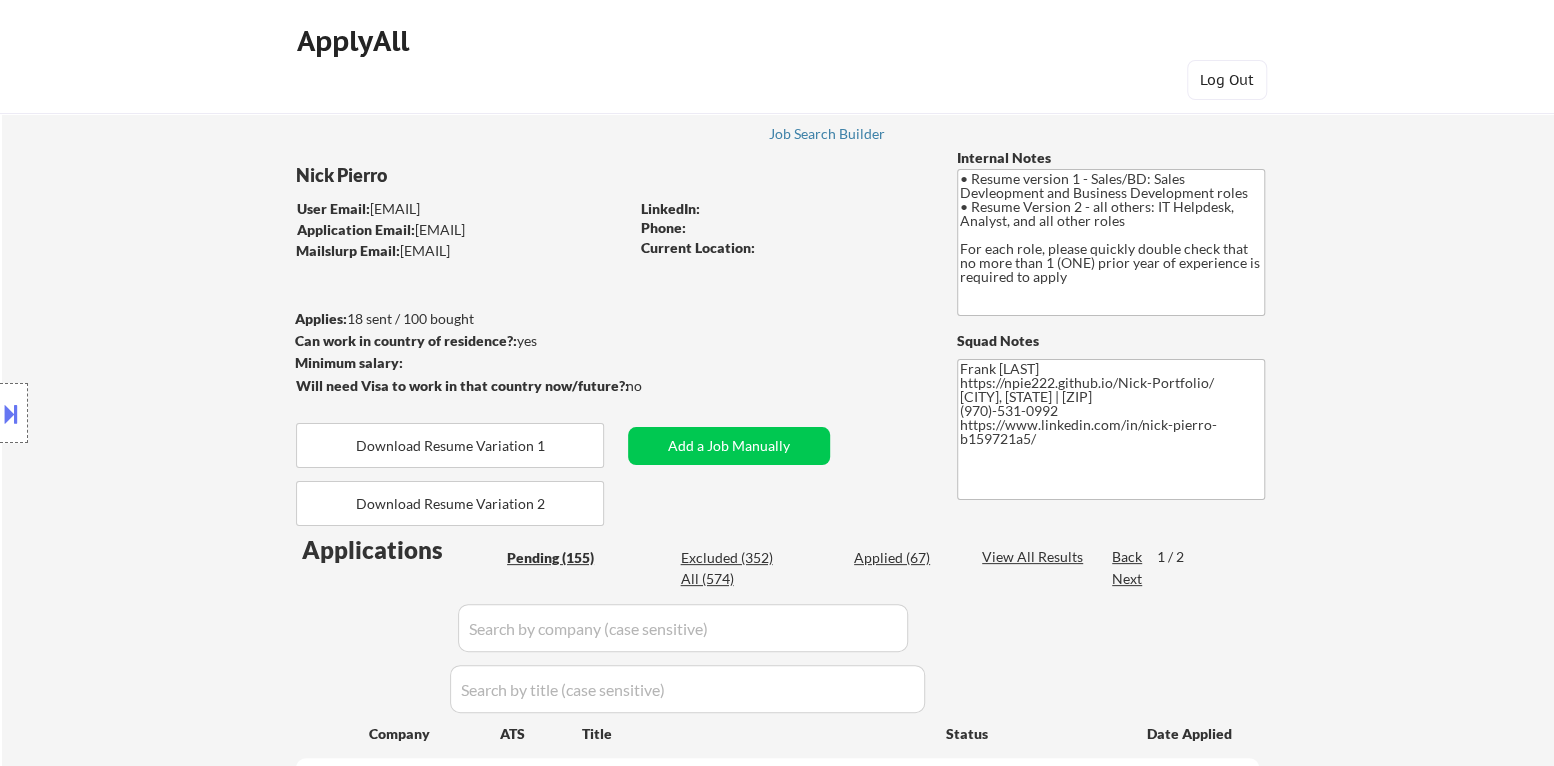 scroll, scrollTop: 0, scrollLeft: 0, axis: both 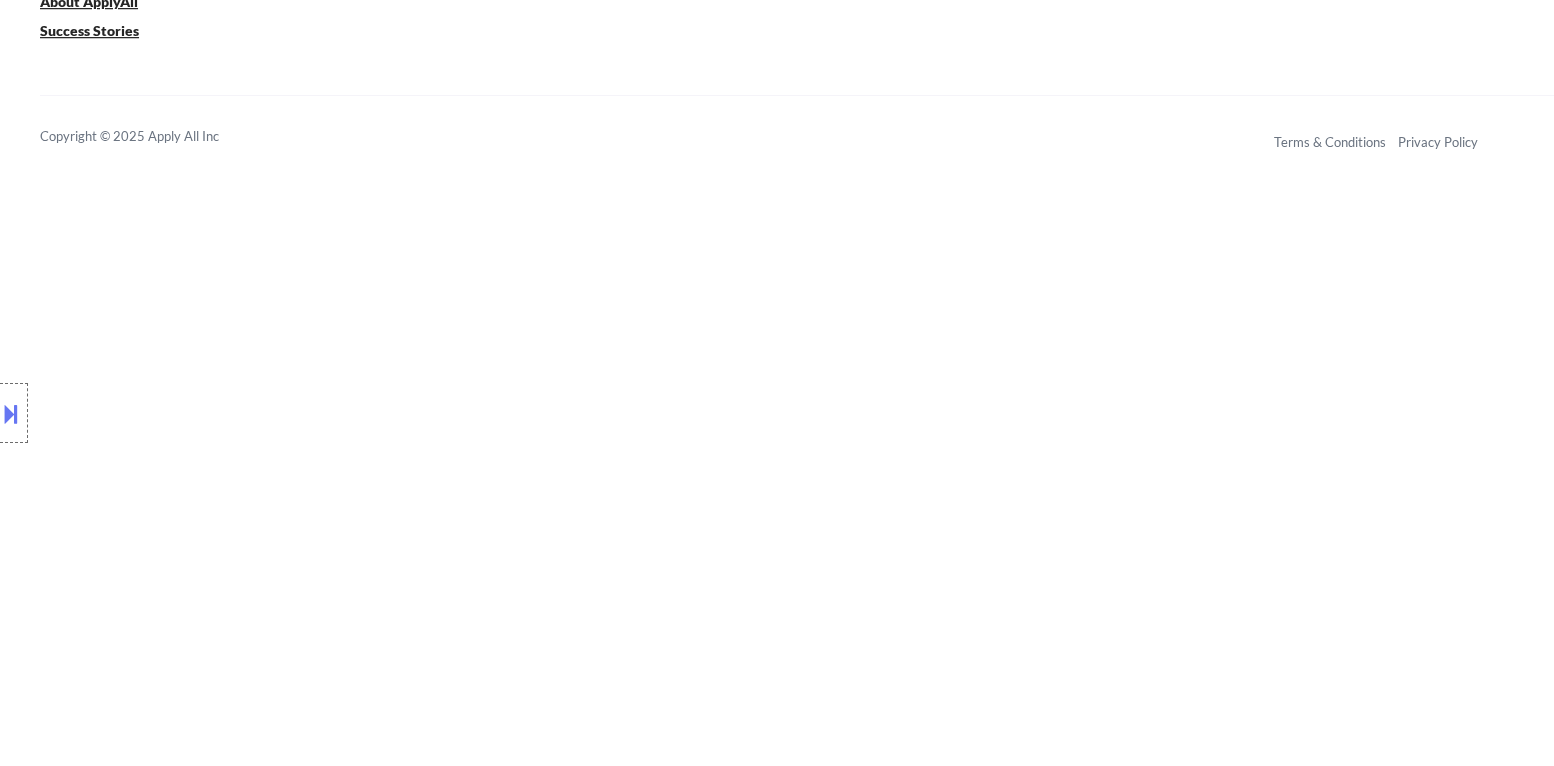 click on "← Return to /applysquad Mailslurp Inbox Job Search Builder Nick [LAST] User Email:  [EMAIL] Application Email:  [EMAIL] Mailslurp Email:  [EMAIL] LinkedIn:
Phone:   Current Location:   Applies:  18 sent / 100 bought Internal Notes •	Resume version 1 - Sales/BD: Sales Devleopment and Business Development roles
•	Resume Version 2 - all others: IT Helpdesk, Analyst, and all other roles
For each role, please quickly double check that no more than 1 (ONE) prior year of experience is required to apply Can work in country of residence?:  yes Squad Notes Minimum salary:   Will need Visa to work in that country now/future?:   no Download Resume Variation 1 Add a Job Manually Download Resume Variation 2 Frank [LAST]
https://npie222.github.io/Nick-Portfolio/
[CITY], [STATE] | [ZIP]
(970)-531-0992
https://www.linkedin.com/in/nick-pierro-b159721a5/ Applications Pending (155) Excluded (352) Applied (67) All (574) View All Results Back 1 / 2
Next Company ATS Title Status" at bounding box center (777, -4077) 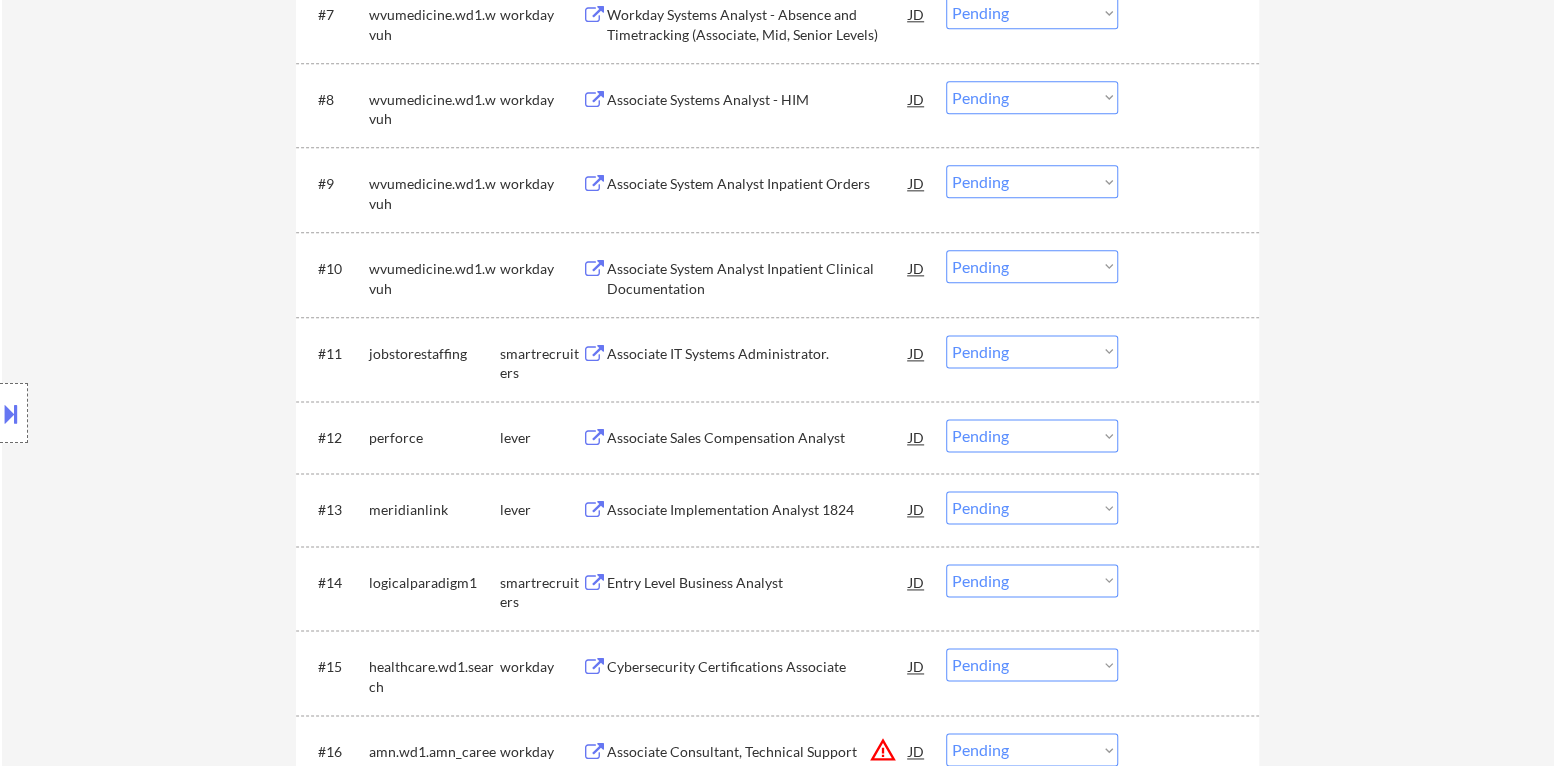 scroll, scrollTop: 1011, scrollLeft: 0, axis: vertical 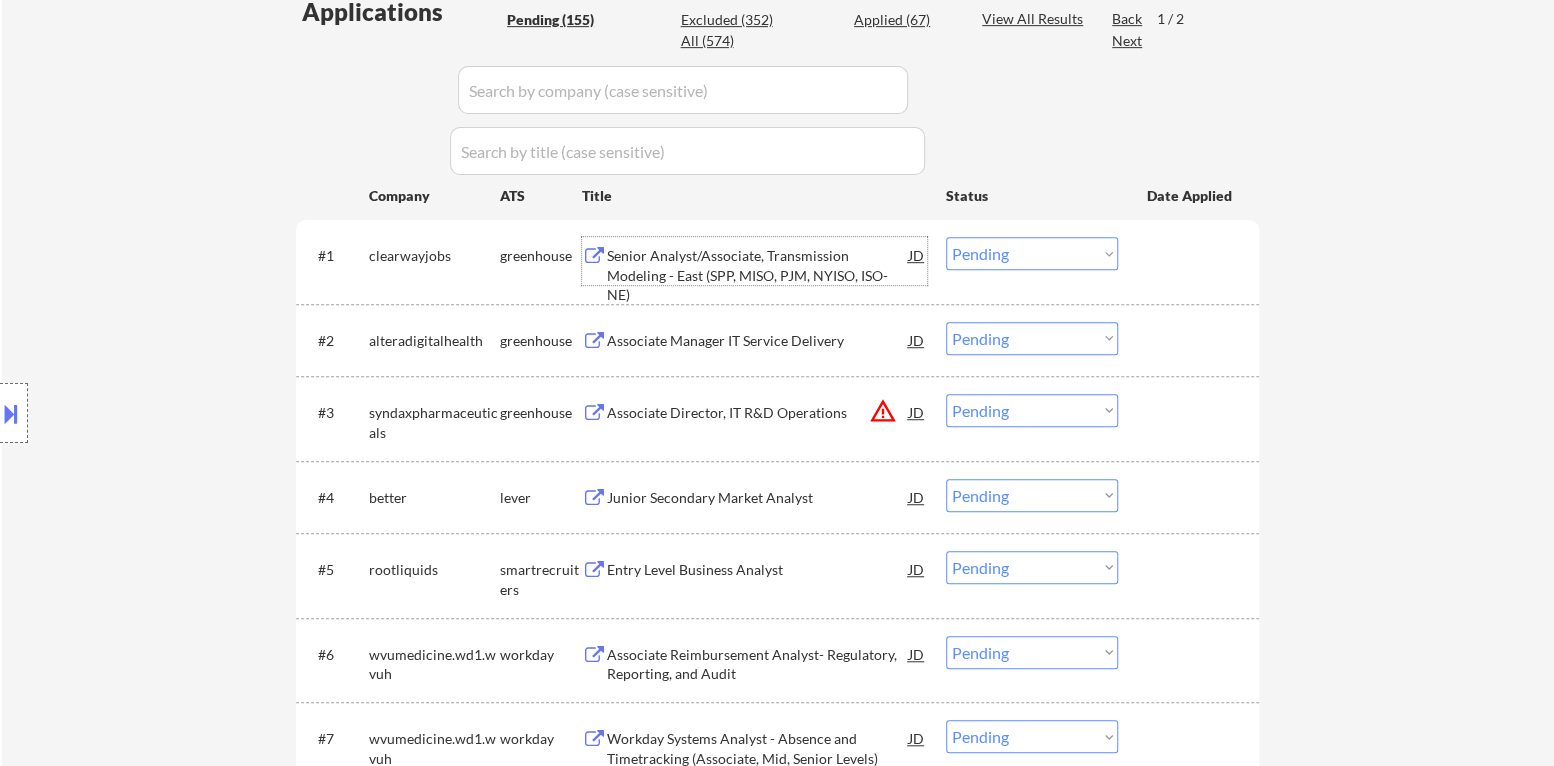 click on "Senior Analyst/Associate, Transmission Modeling - East (SPP, MISO, PJM, NYISO, ISO-NE)" at bounding box center (758, 275) 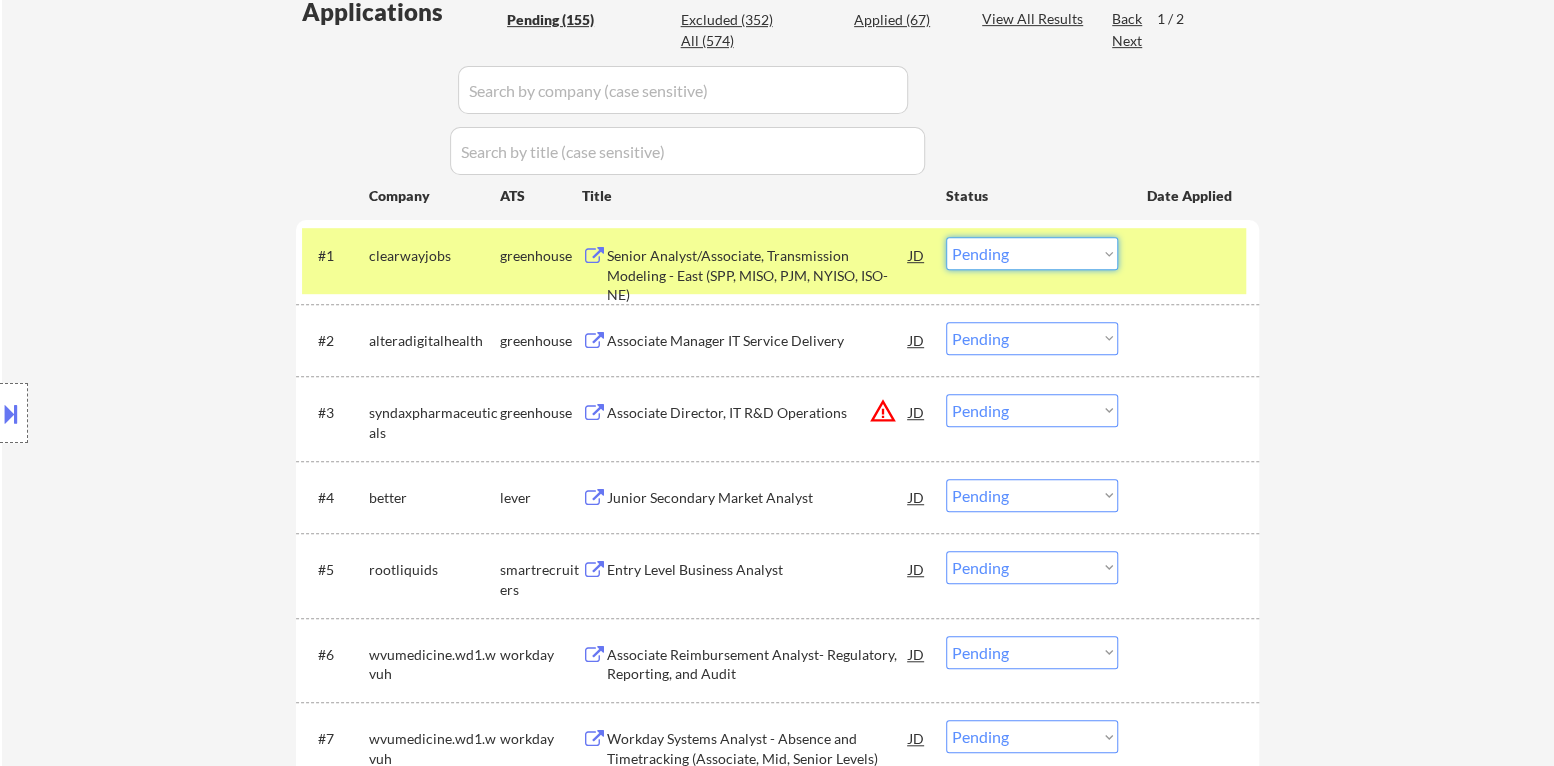 click on "Choose an option... Pending Applied Excluded (Questions) Excluded (Expired) Excluded (Location) Excluded (Bad Match) Excluded (Blocklist) Excluded (Salary) Excluded (Other)" at bounding box center [1032, 253] 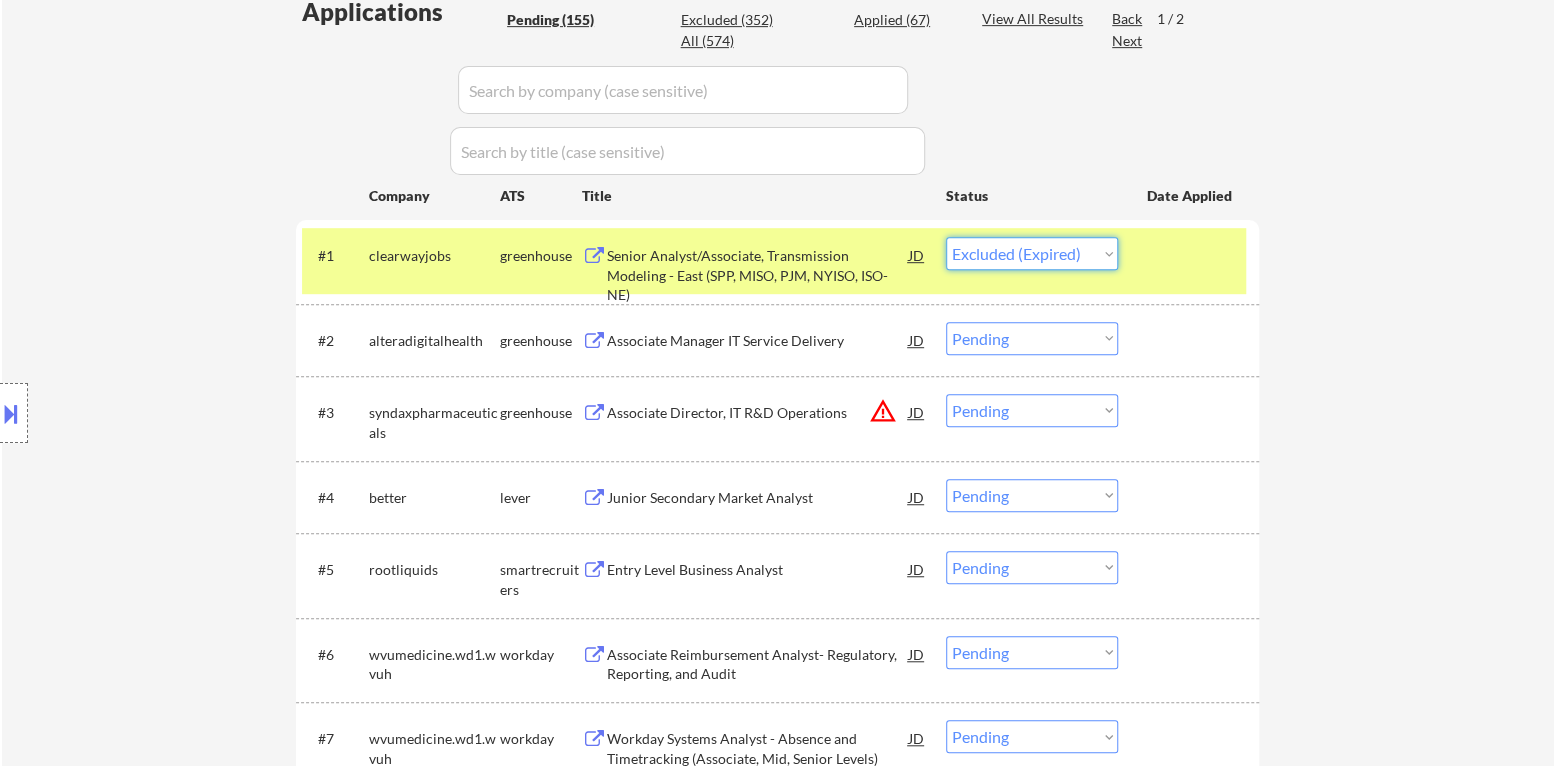 click on "Choose an option... Pending Applied Excluded (Questions) Excluded (Expired) Excluded (Location) Excluded (Bad Match) Excluded (Blocklist) Excluded (Salary) Excluded (Other)" at bounding box center (1032, 253) 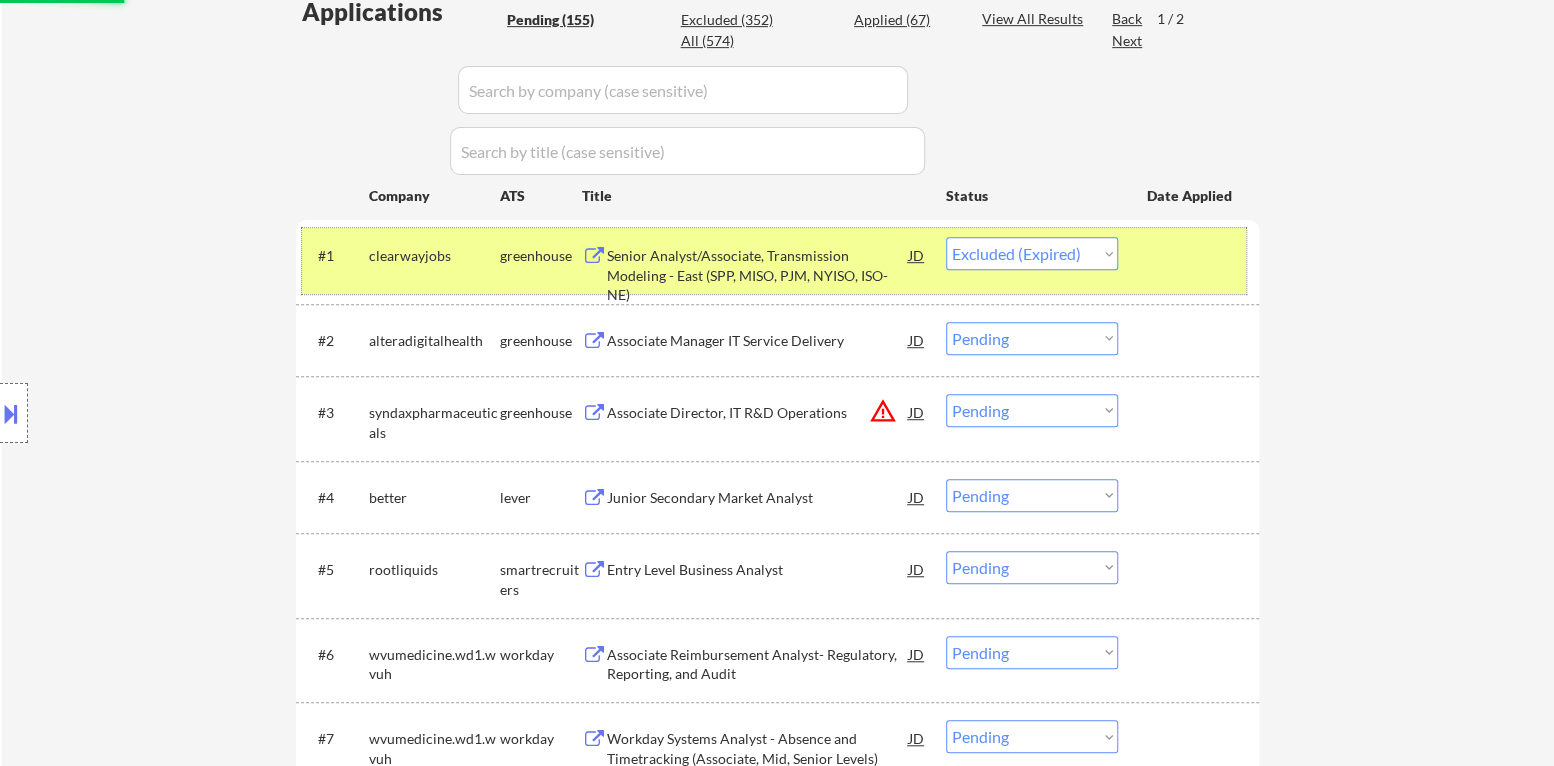 click at bounding box center (1191, 255) 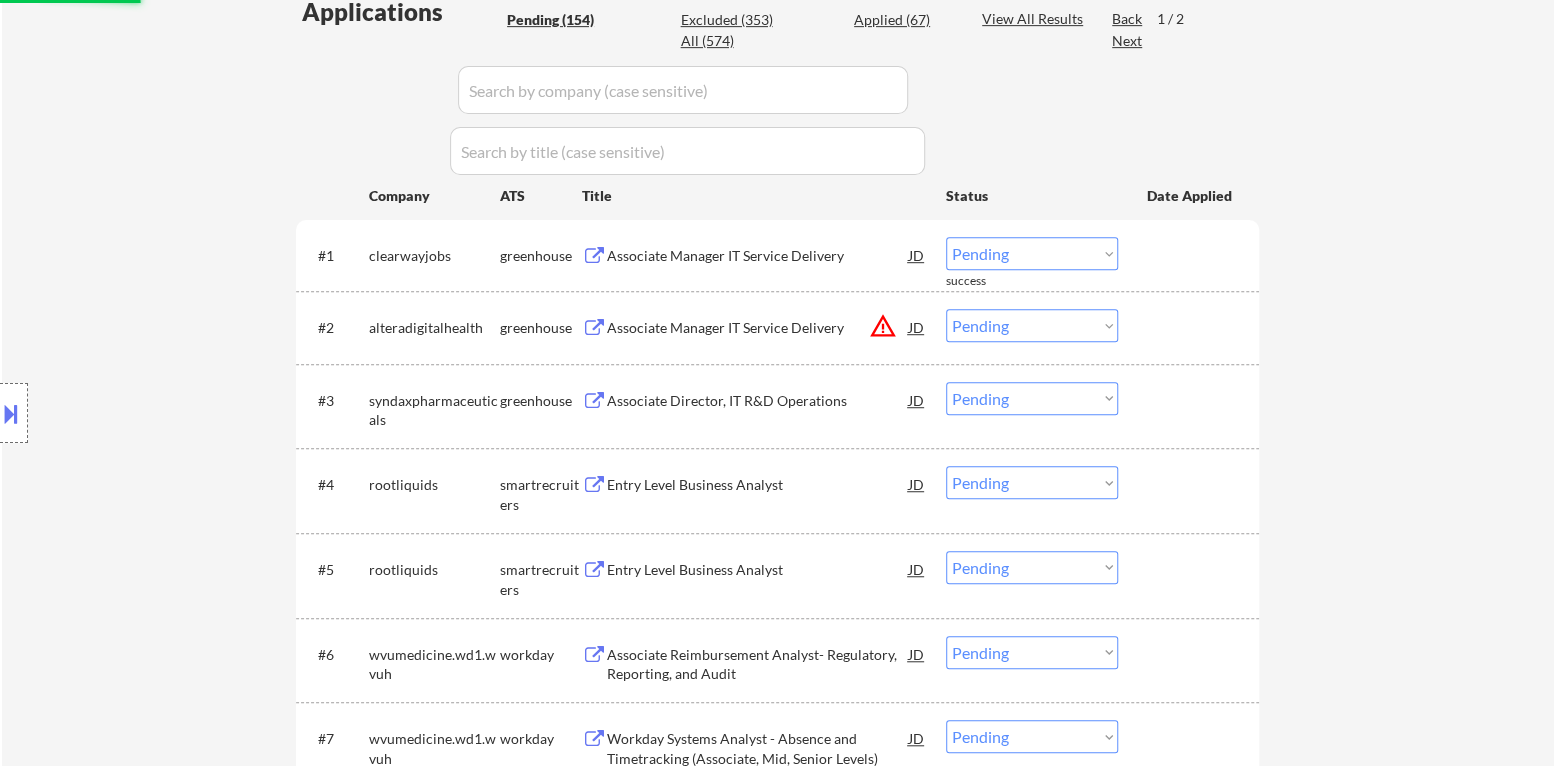 click on "Associate Manager IT Service Delivery" at bounding box center [758, 256] 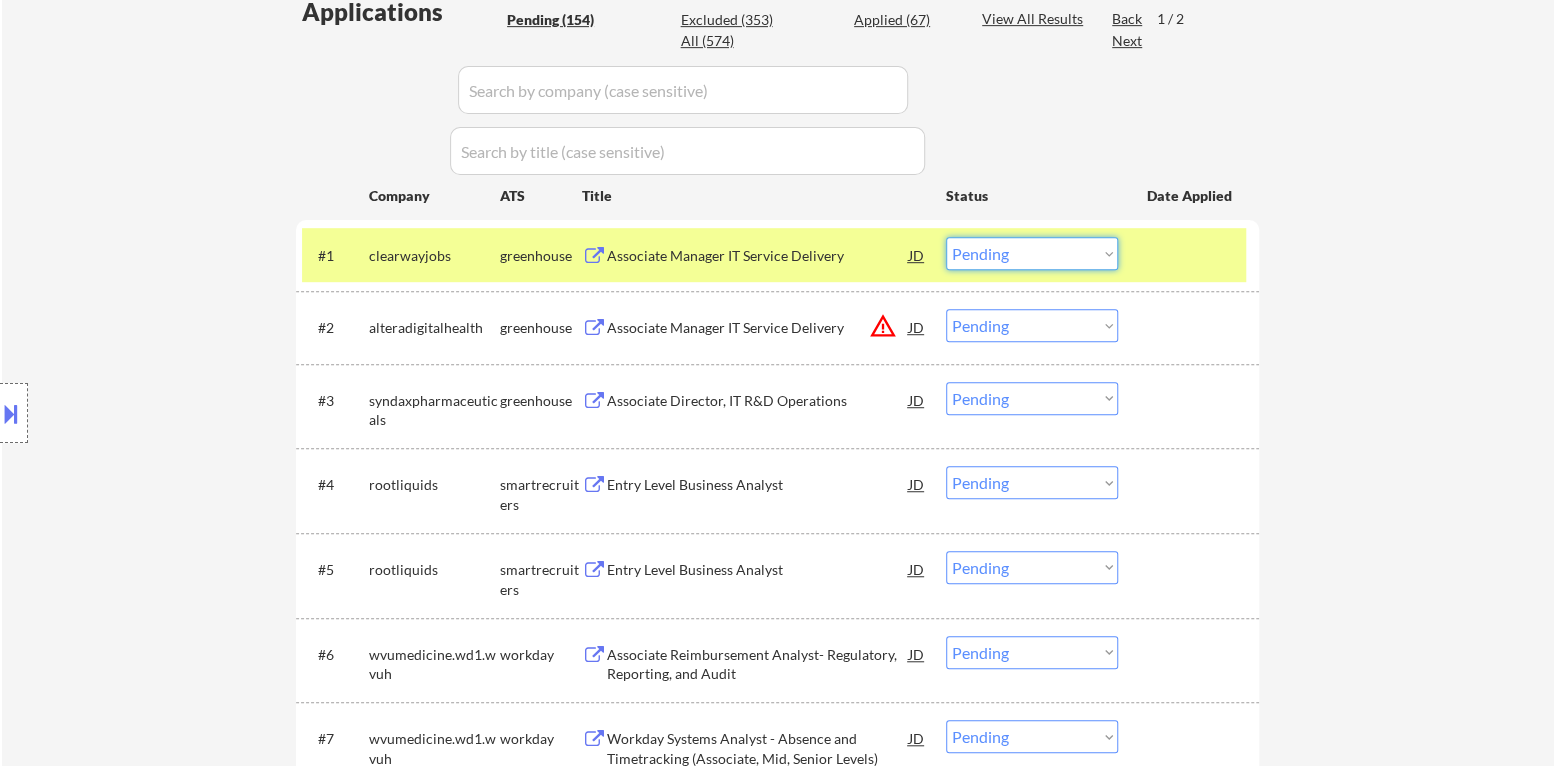 drag, startPoint x: 1077, startPoint y: 251, endPoint x: 1074, endPoint y: 264, distance: 13.341664 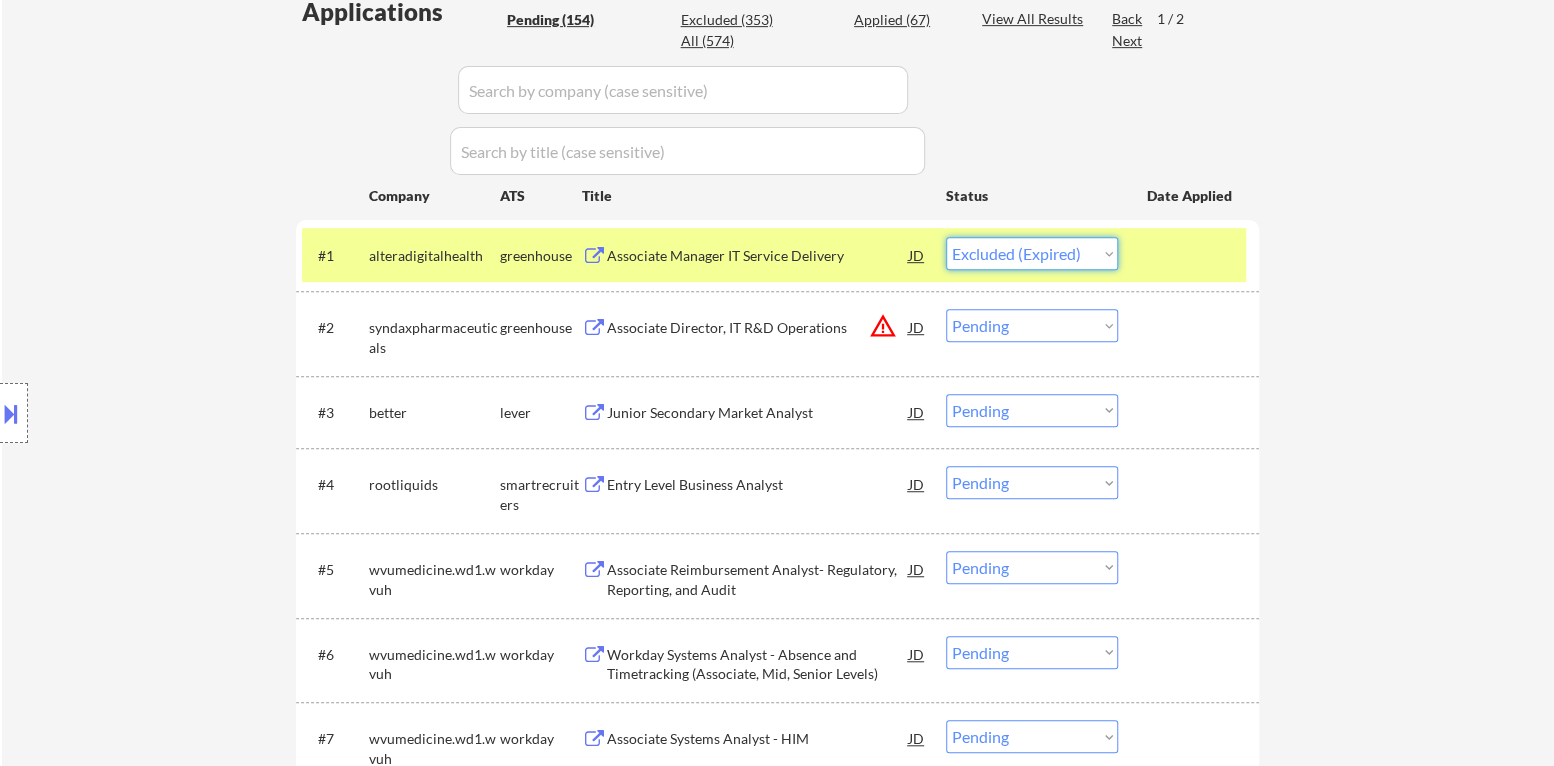 click on "Choose an option... Pending Applied Excluded (Questions) Excluded (Expired) Excluded (Location) Excluded (Bad Match) Excluded (Blocklist) Excluded (Salary) Excluded (Other)" at bounding box center (1032, 253) 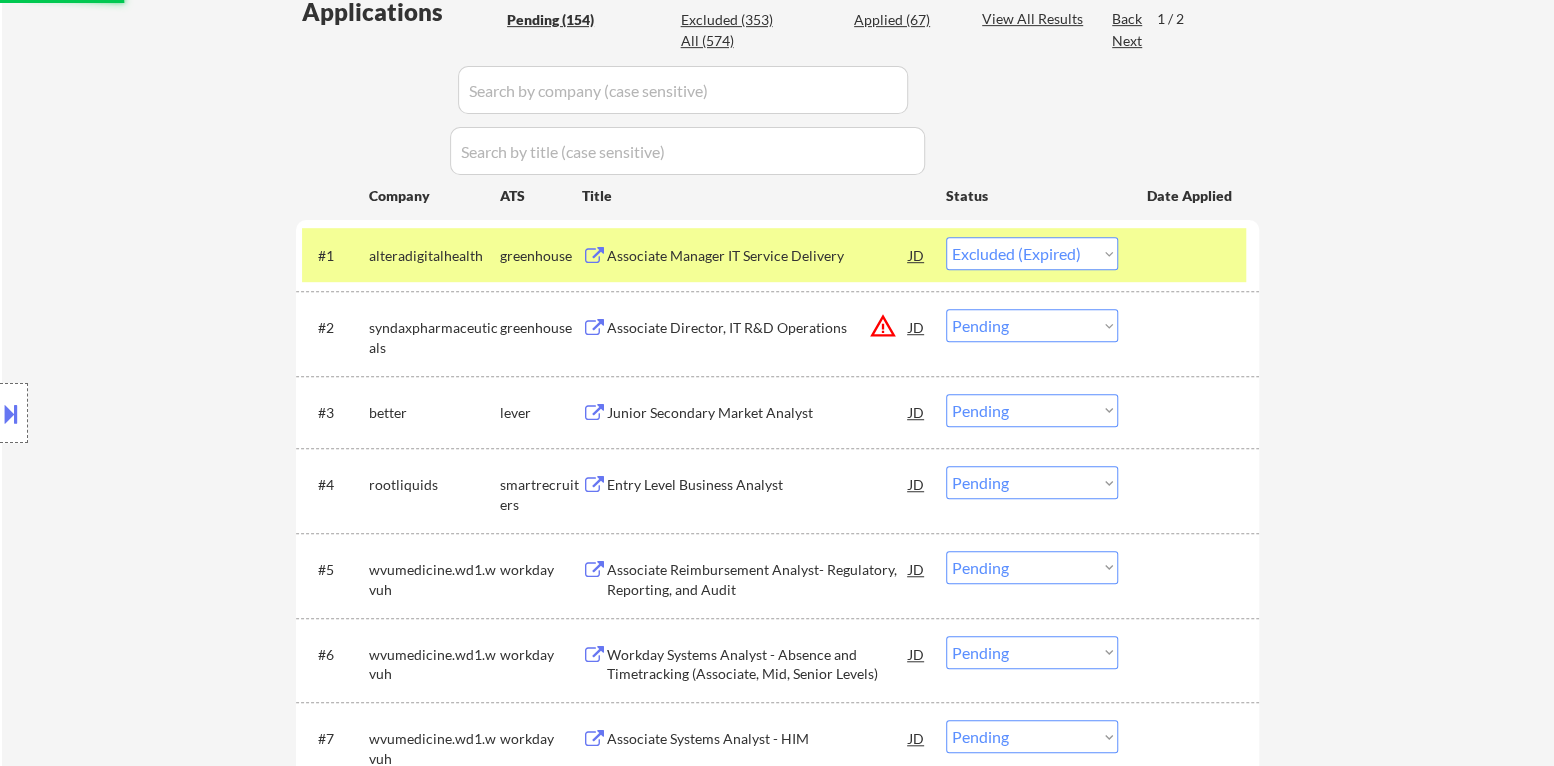 click at bounding box center [1191, 255] 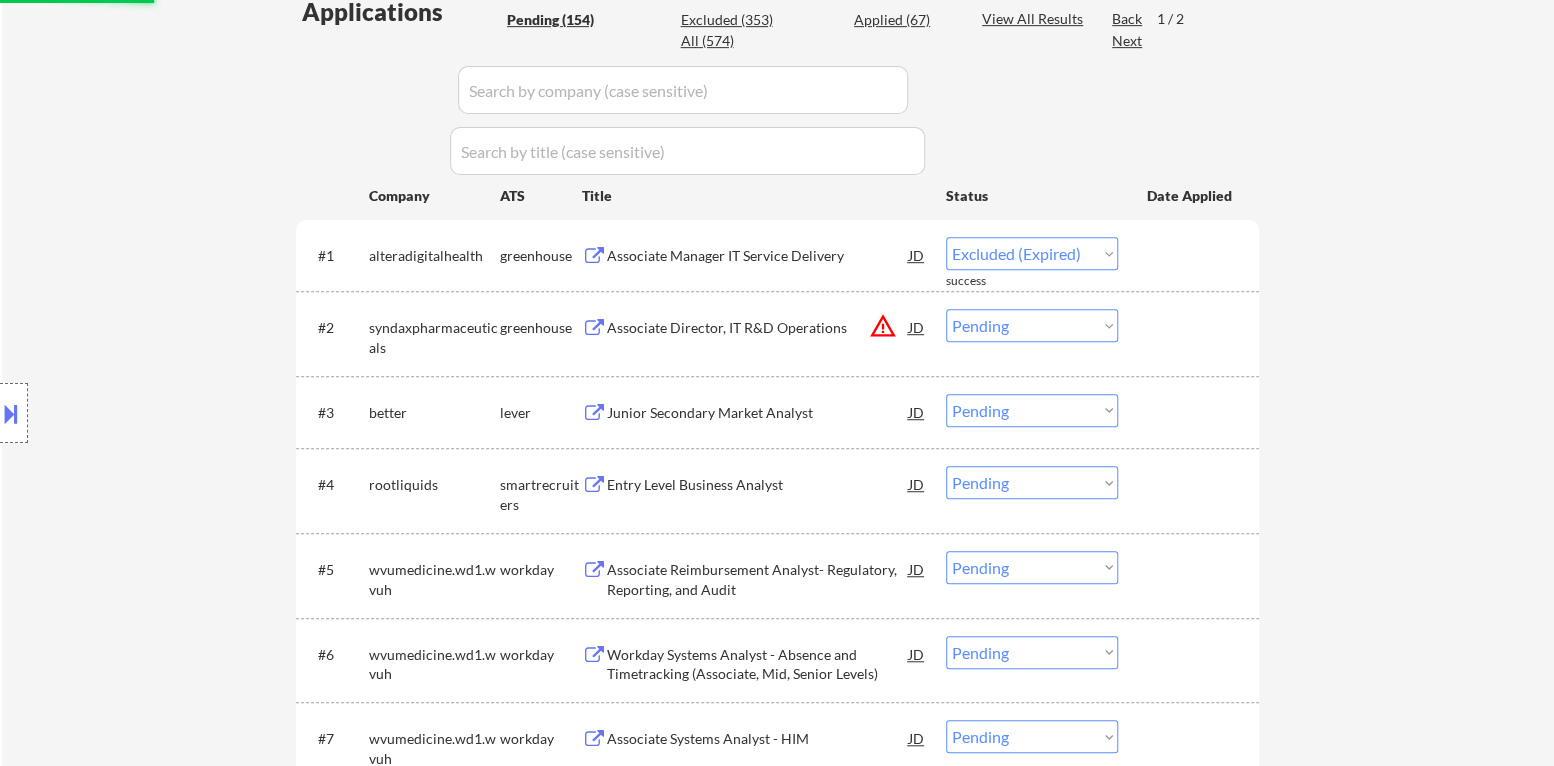 click on "warning_amber" at bounding box center [883, 326] 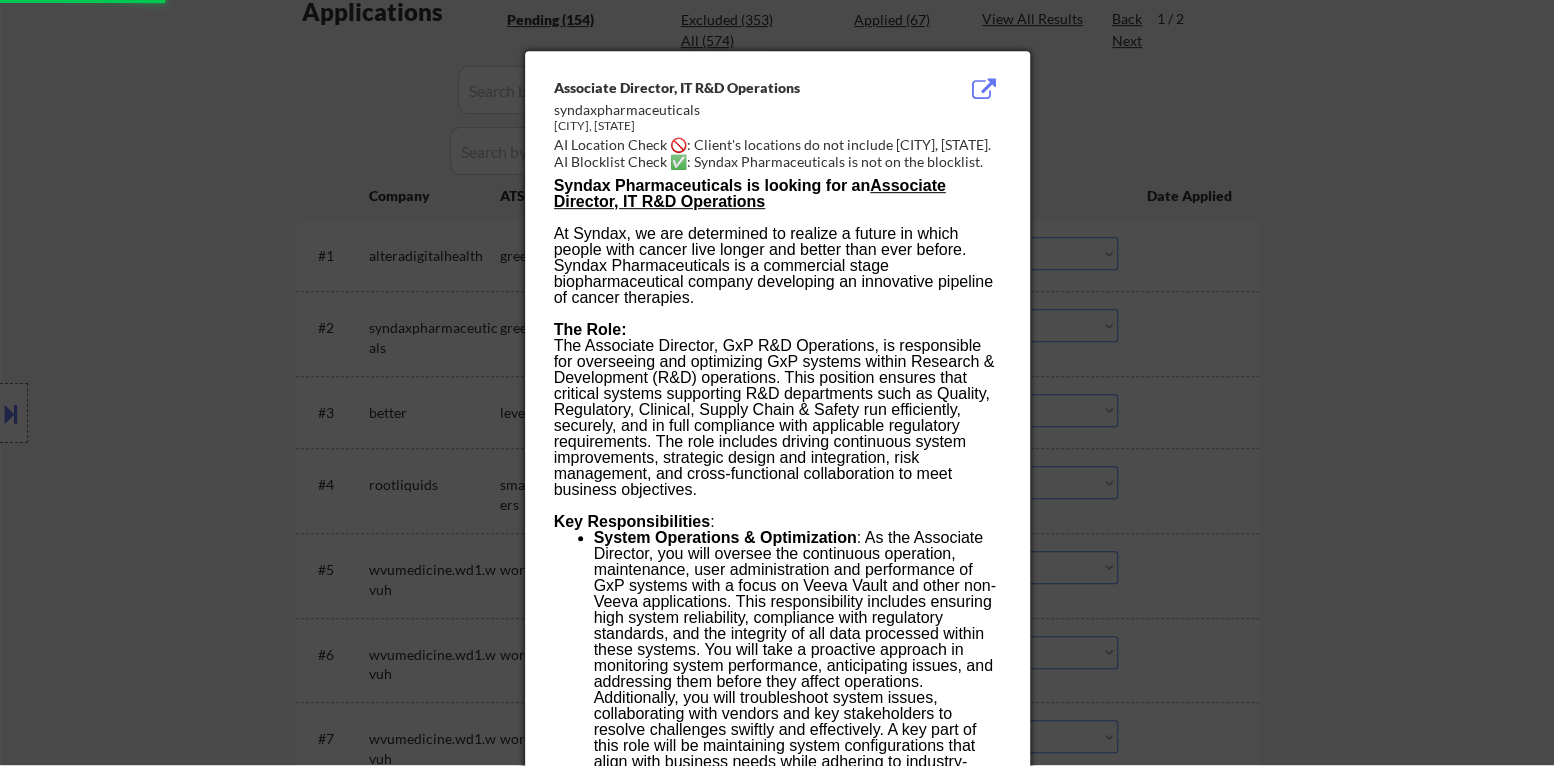 click at bounding box center [777, 382] 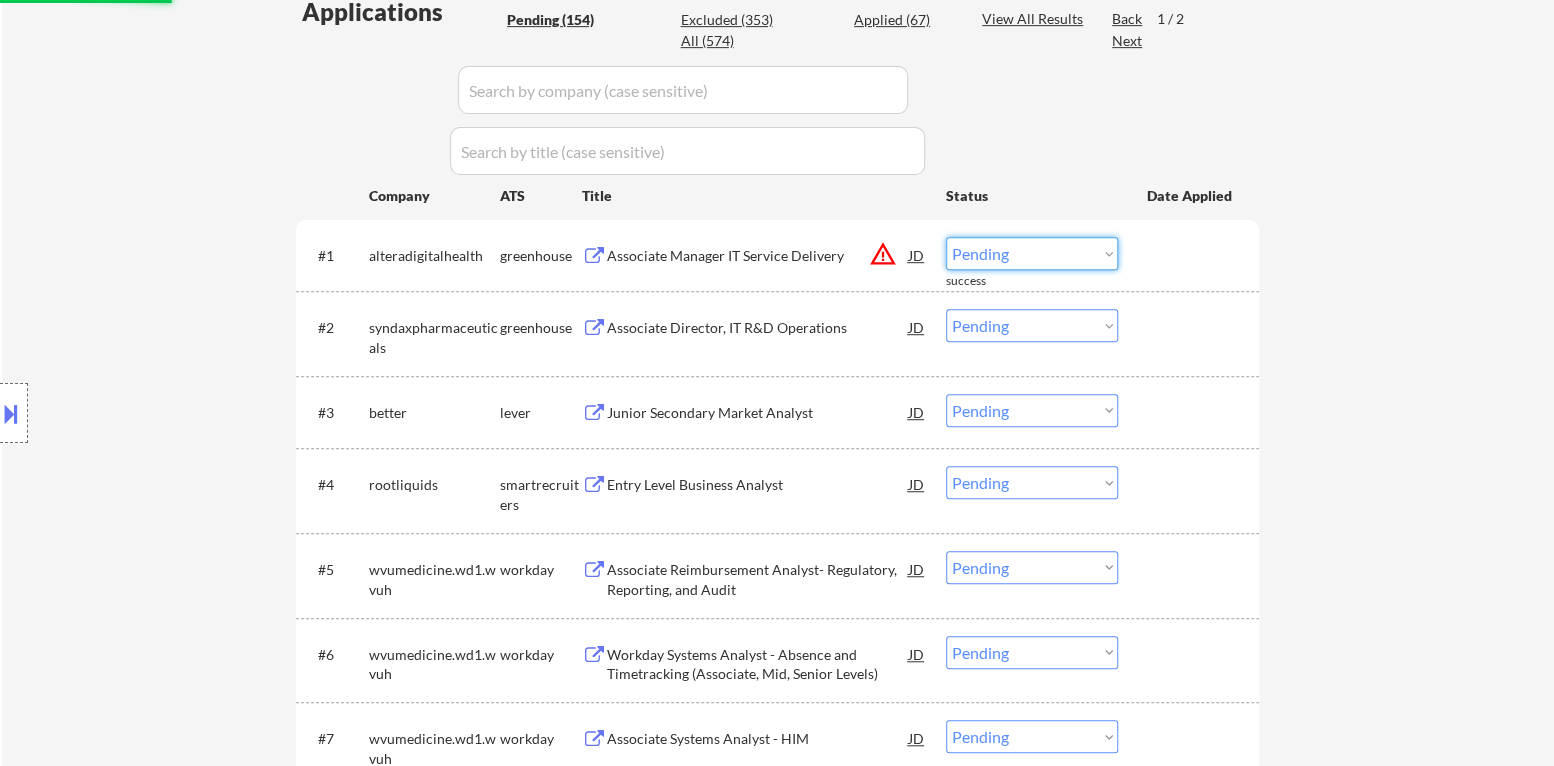 click on "Choose an option... Pending Applied Excluded (Questions) Excluded (Expired) Excluded (Location) Excluded (Bad Match) Excluded (Blocklist) Excluded (Salary) Excluded (Other)" at bounding box center (1032, 253) 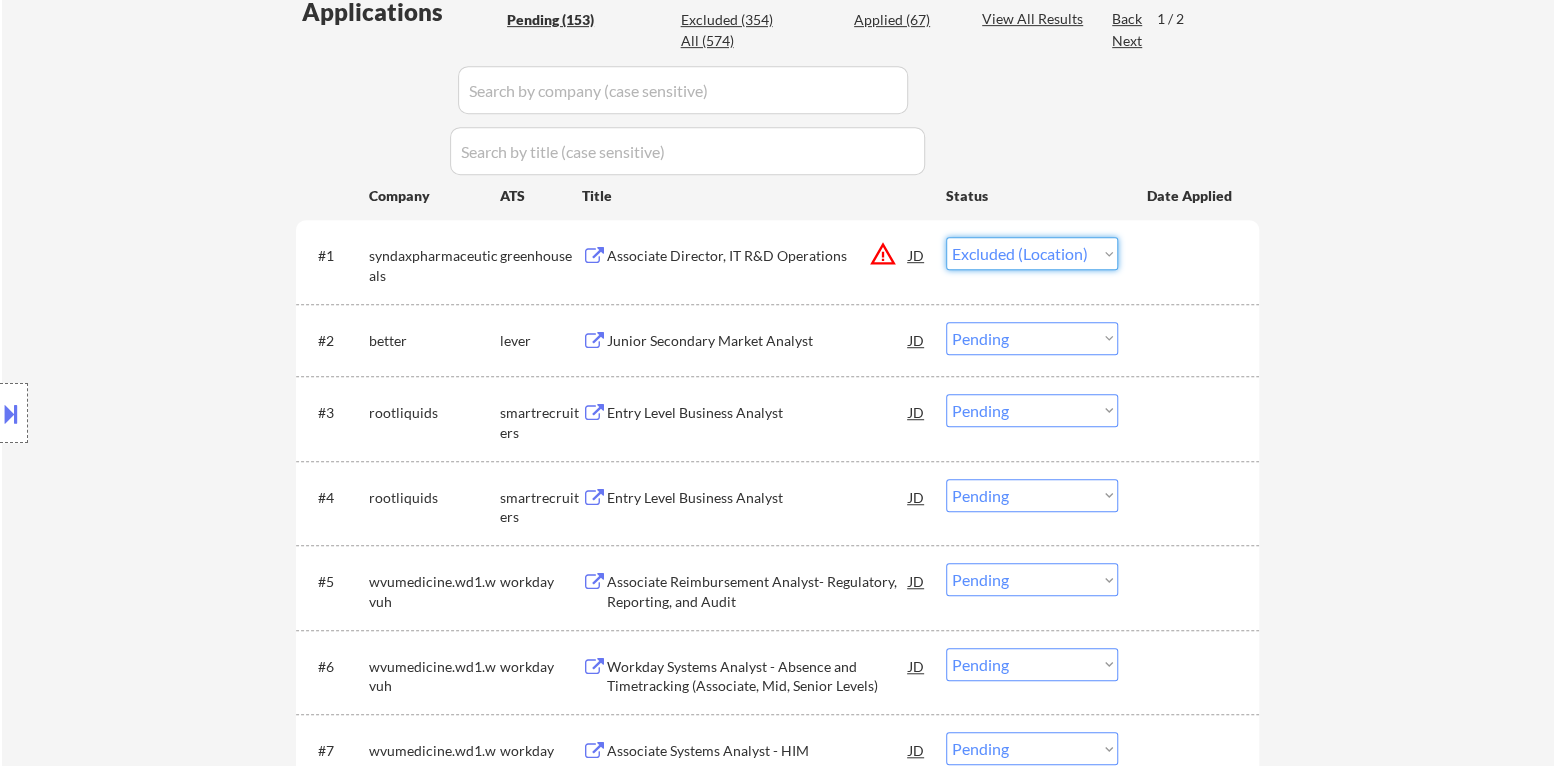 click on "Choose an option... Pending Applied Excluded (Questions) Excluded (Expired) Excluded (Location) Excluded (Bad Match) Excluded (Blocklist) Excluded (Salary) Excluded (Other)" at bounding box center [1032, 253] 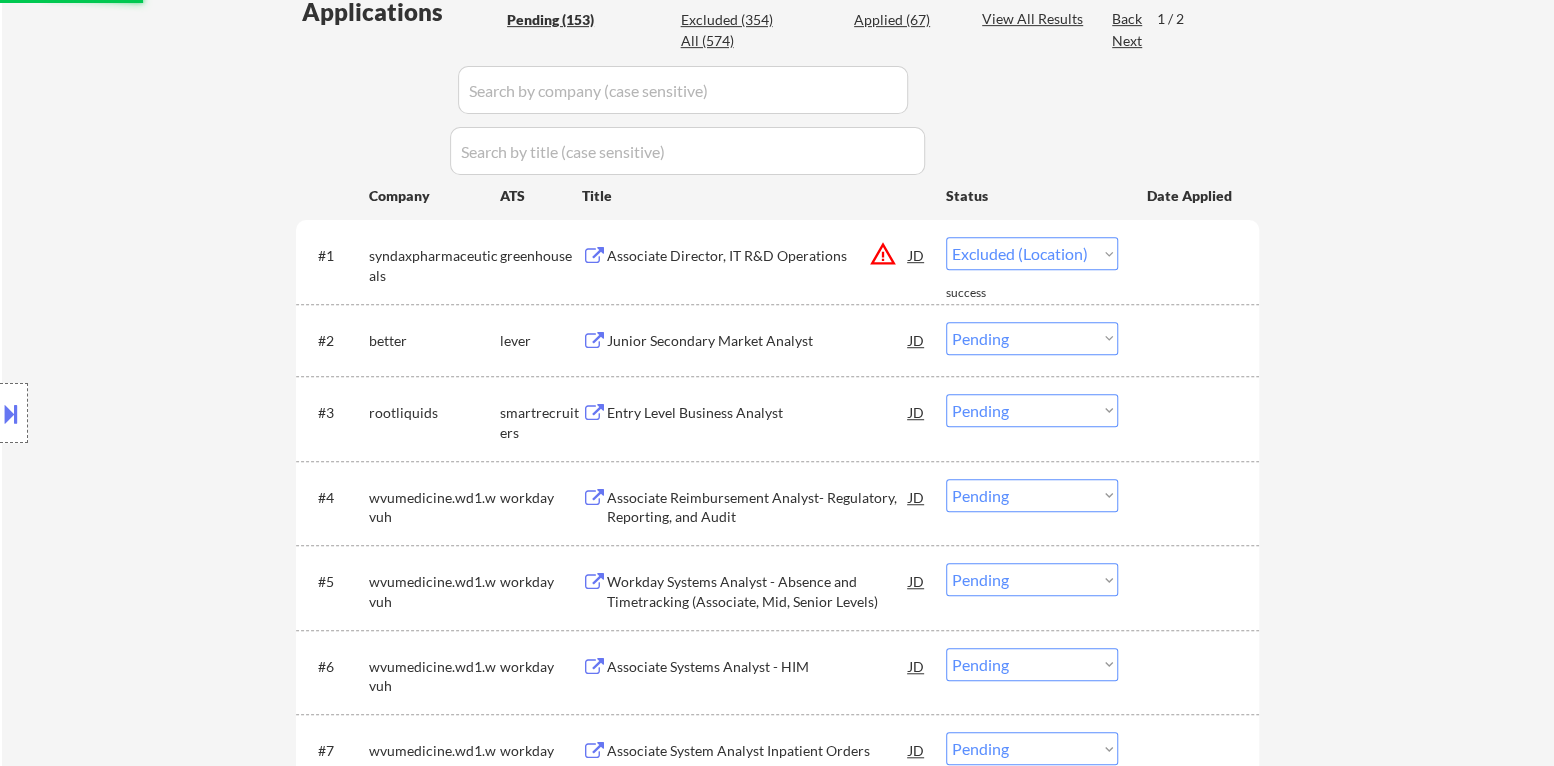 select on ""pending"" 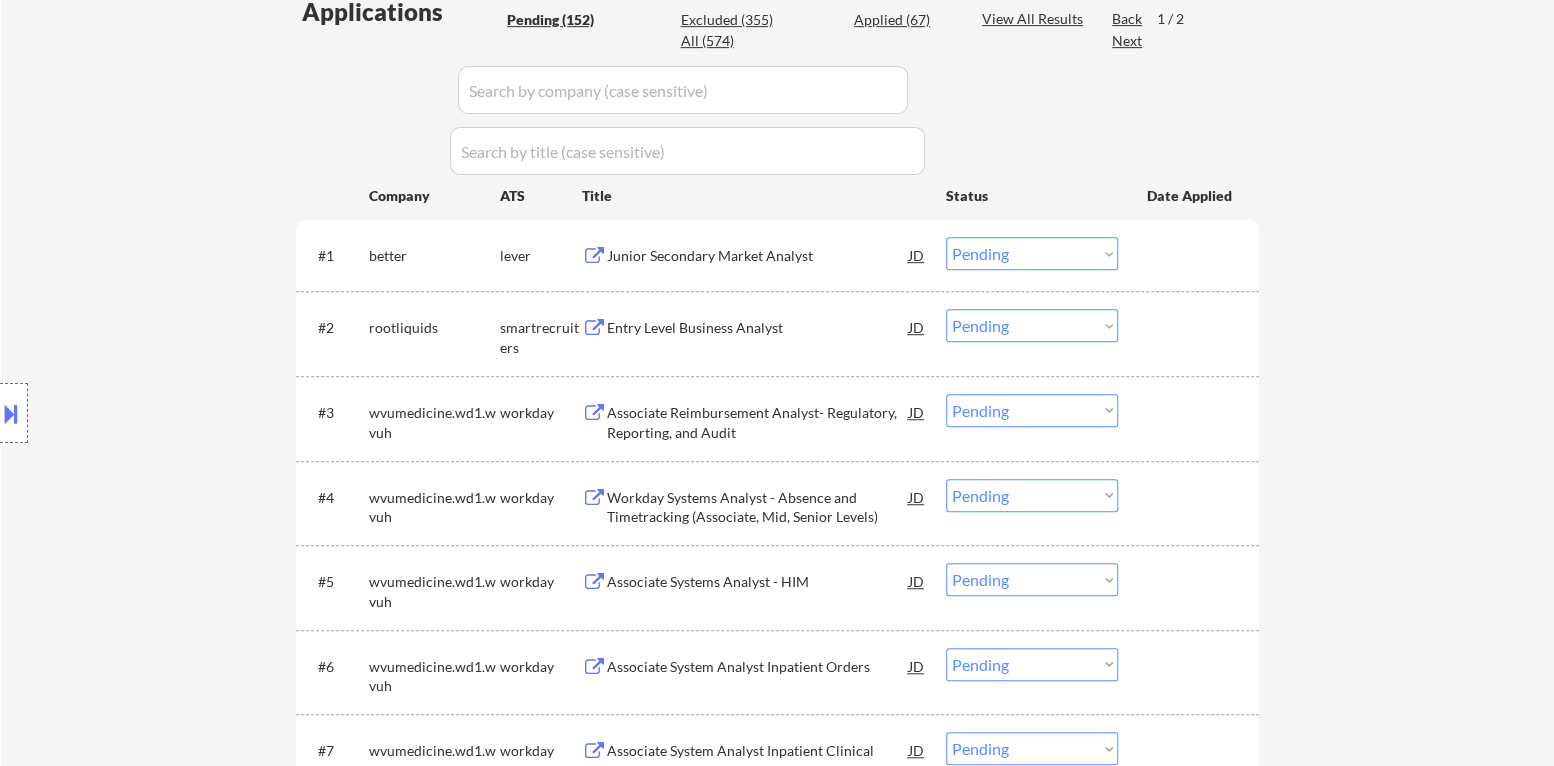click on "Junior Secondary Market Analyst" at bounding box center [758, 256] 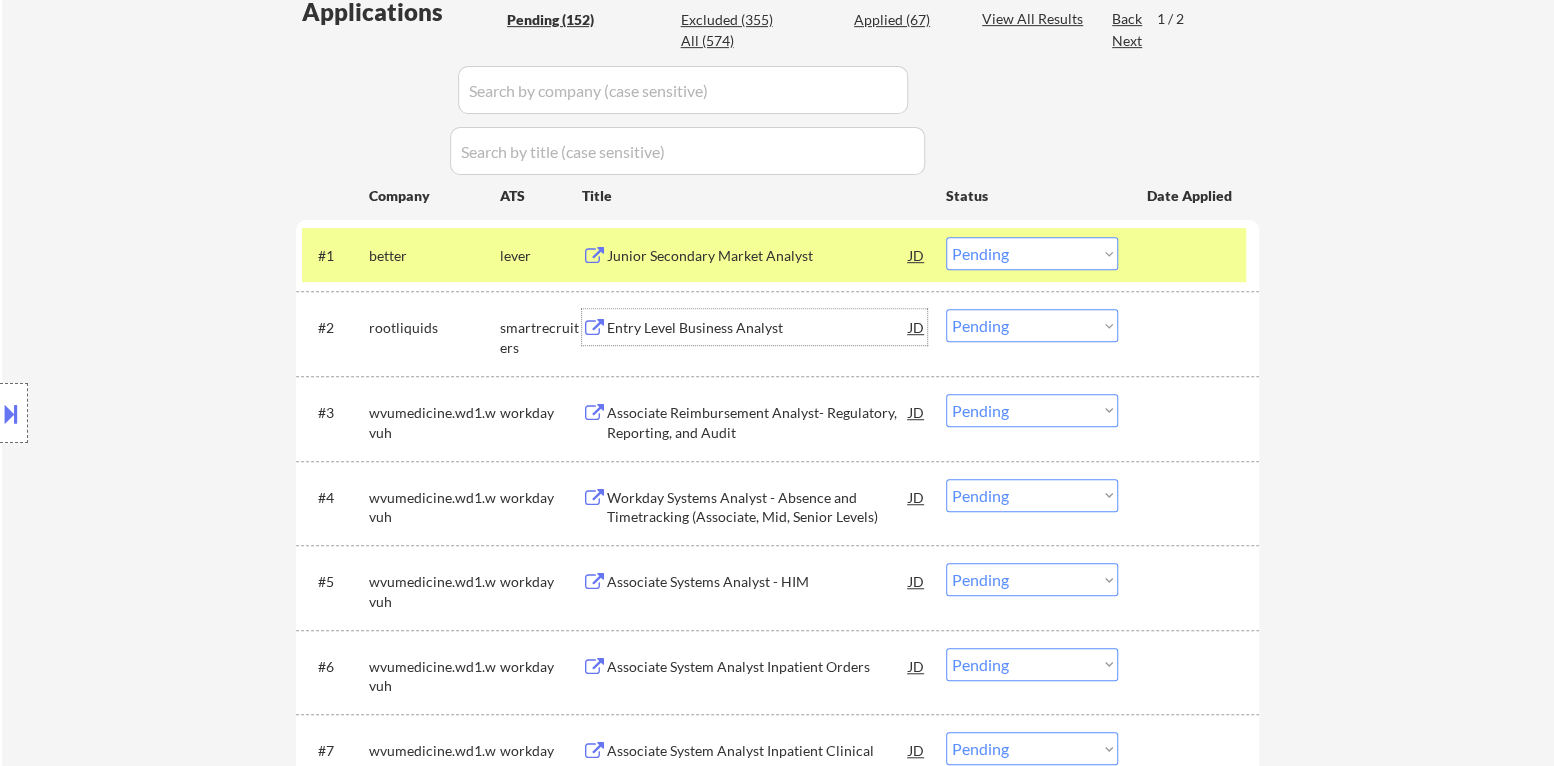 click on "Entry Level Business Analyst" at bounding box center [758, 328] 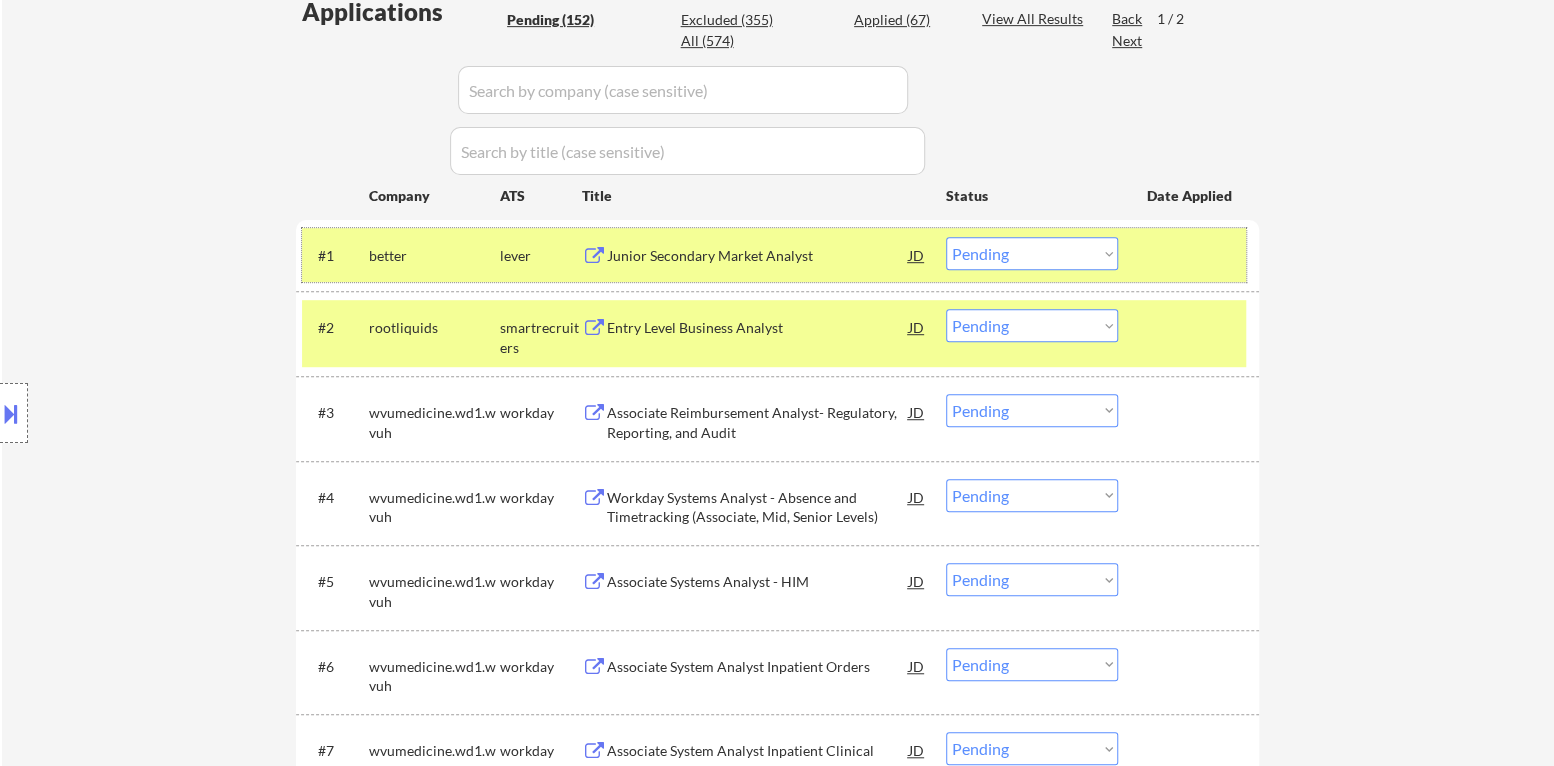 drag, startPoint x: 1178, startPoint y: 248, endPoint x: 1118, endPoint y: 292, distance: 74.404305 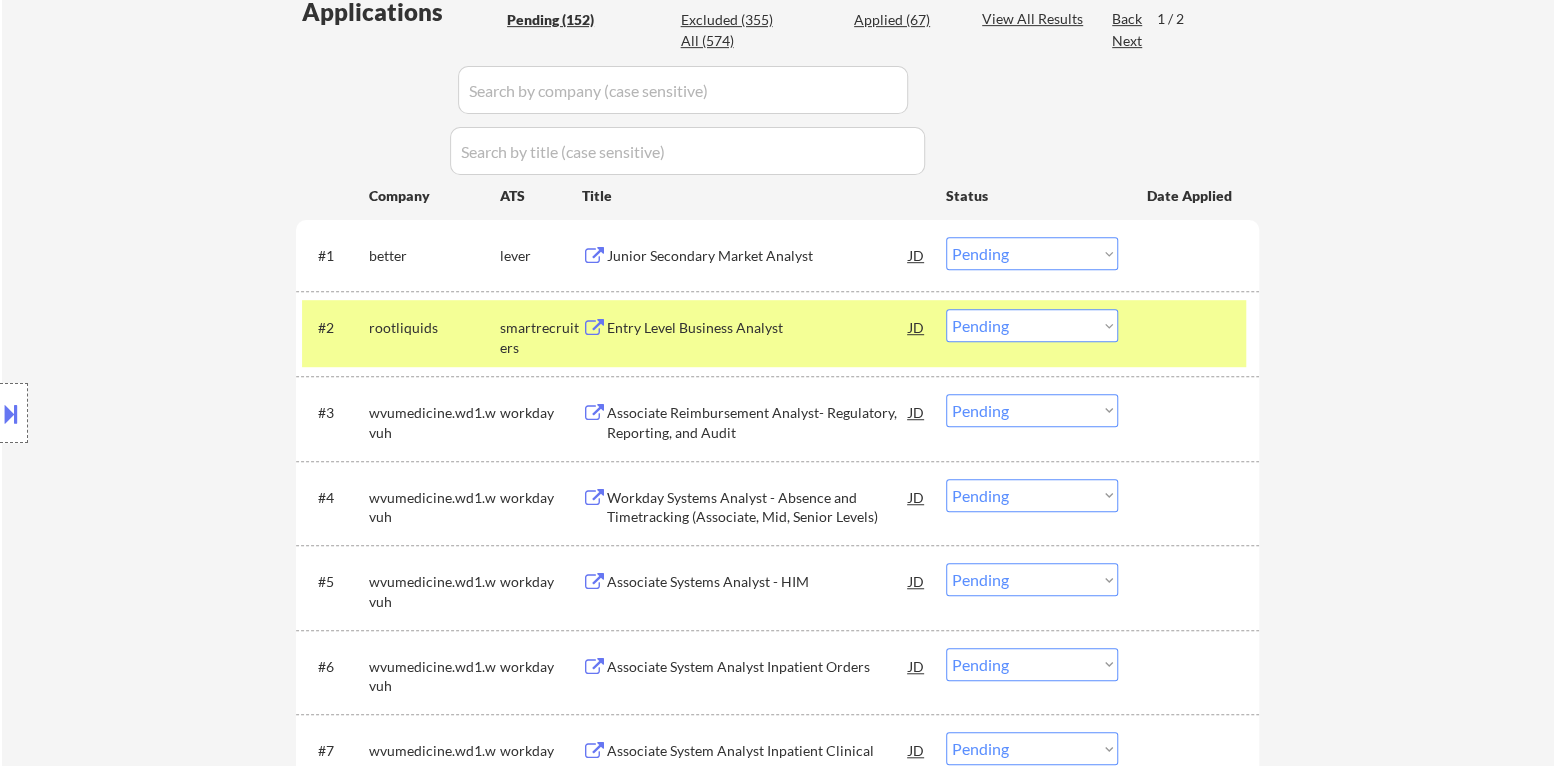 click on "Choose an option... Pending Applied Excluded (Questions) Excluded (Expired) Excluded (Location) Excluded (Bad Match) Excluded (Blocklist) Excluded (Salary) Excluded (Other)" at bounding box center [1032, 325] 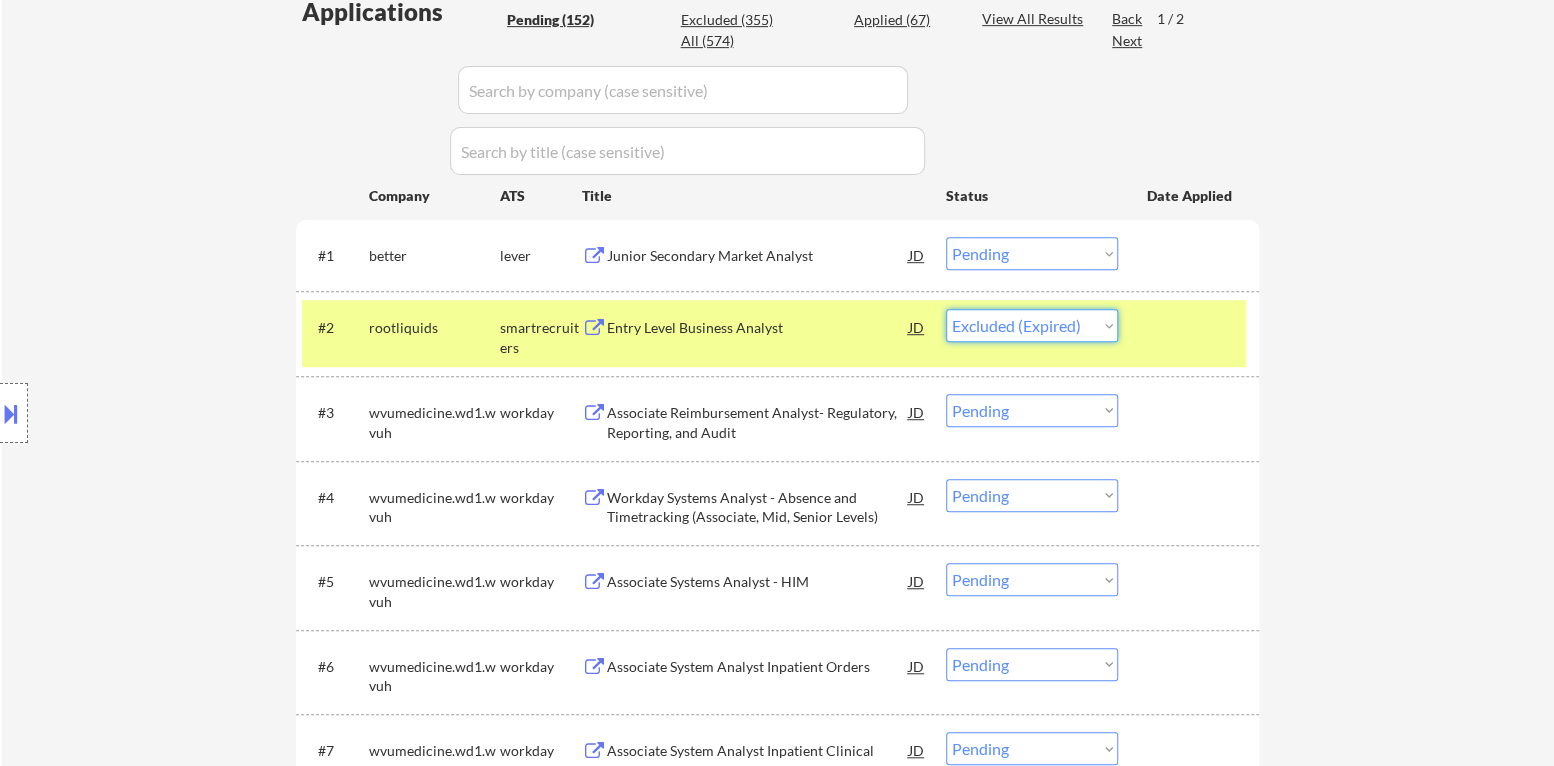 click on "Choose an option... Pending Applied Excluded (Questions) Excluded (Expired) Excluded (Location) Excluded (Bad Match) Excluded (Blocklist) Excluded (Salary) Excluded (Other)" at bounding box center [1032, 325] 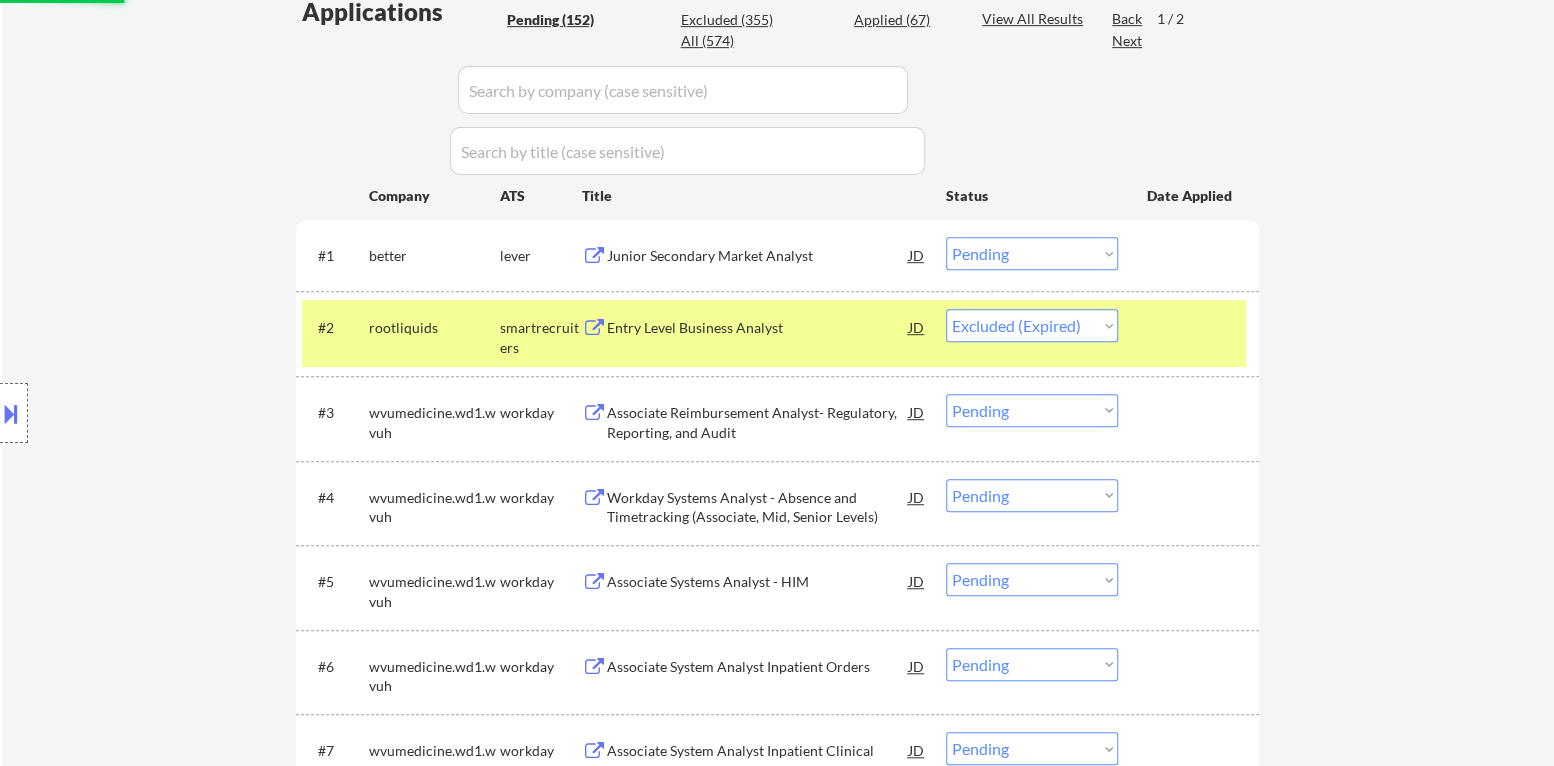 click at bounding box center [1191, 327] 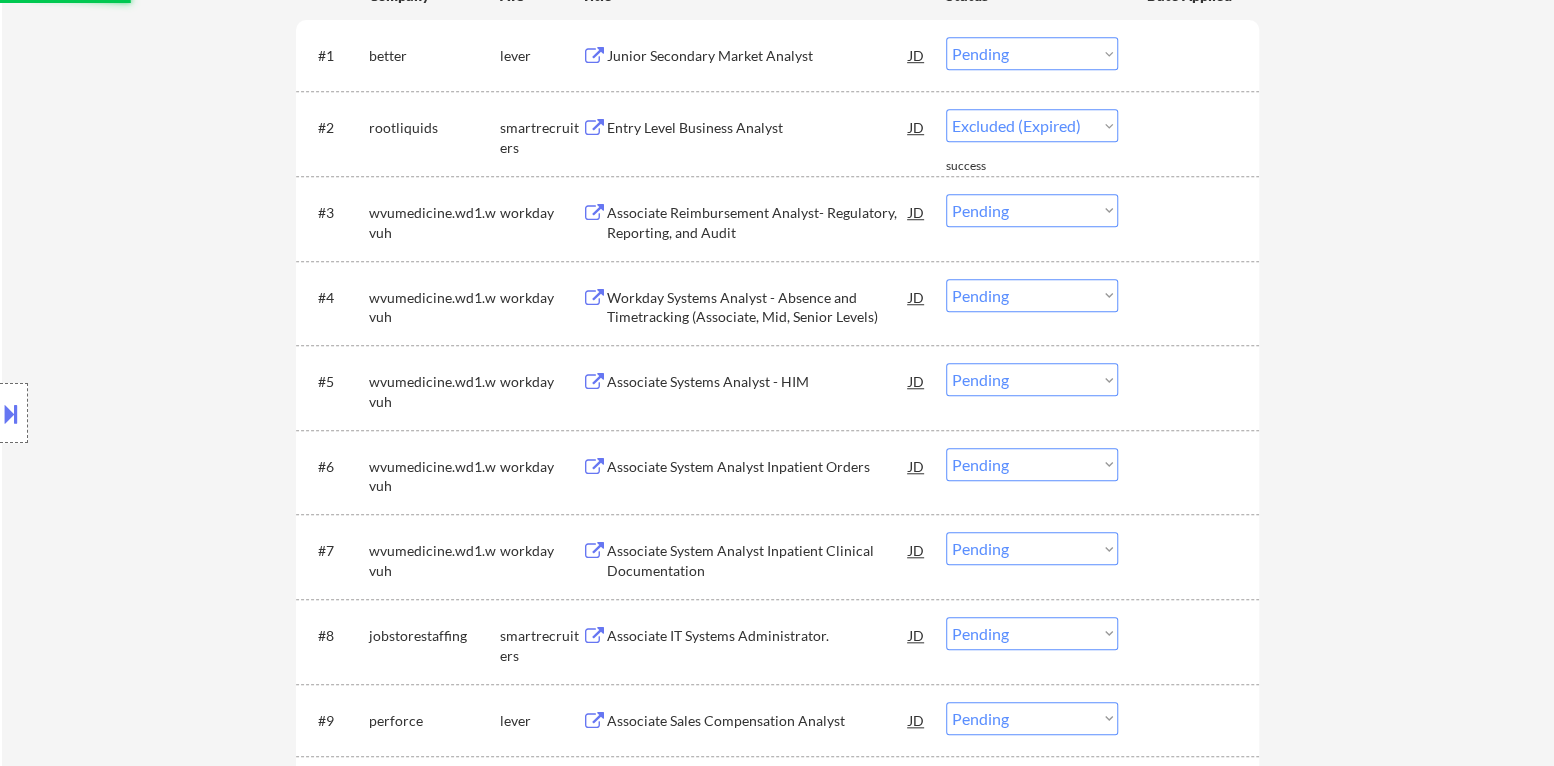 select on ""pending"" 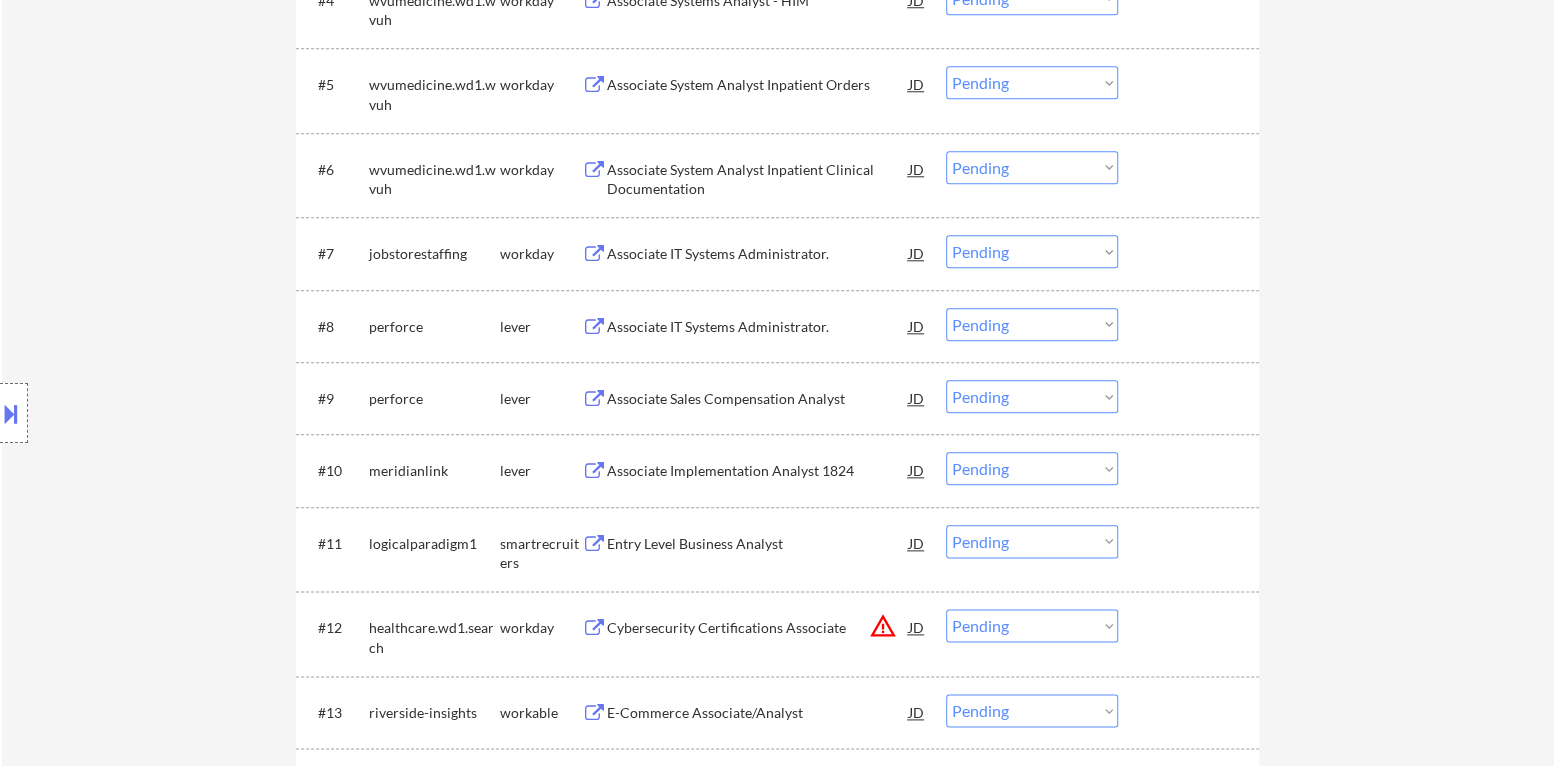 scroll, scrollTop: 1038, scrollLeft: 0, axis: vertical 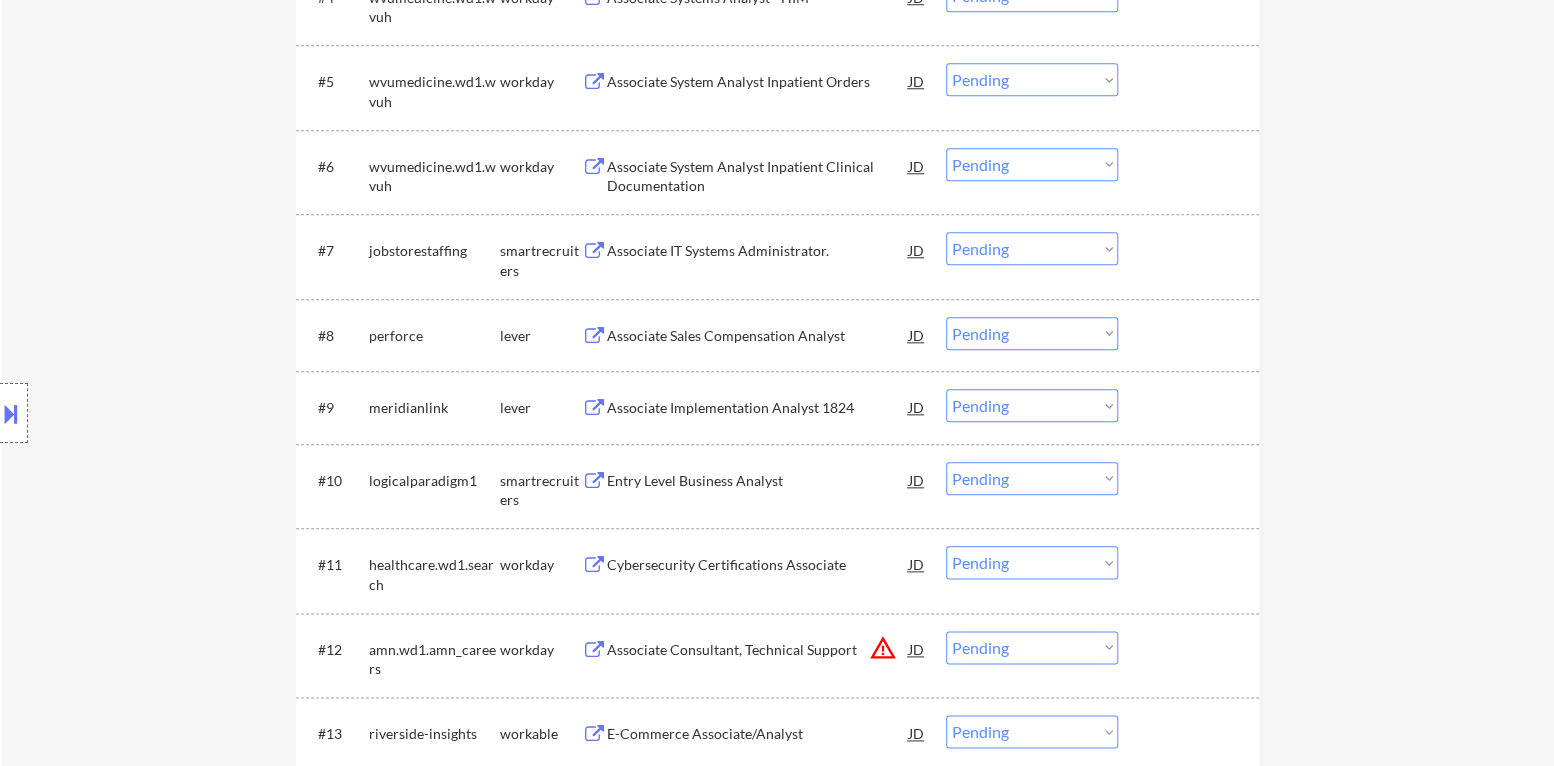 click on "Associate Sales Compensation Analyst" at bounding box center [758, 336] 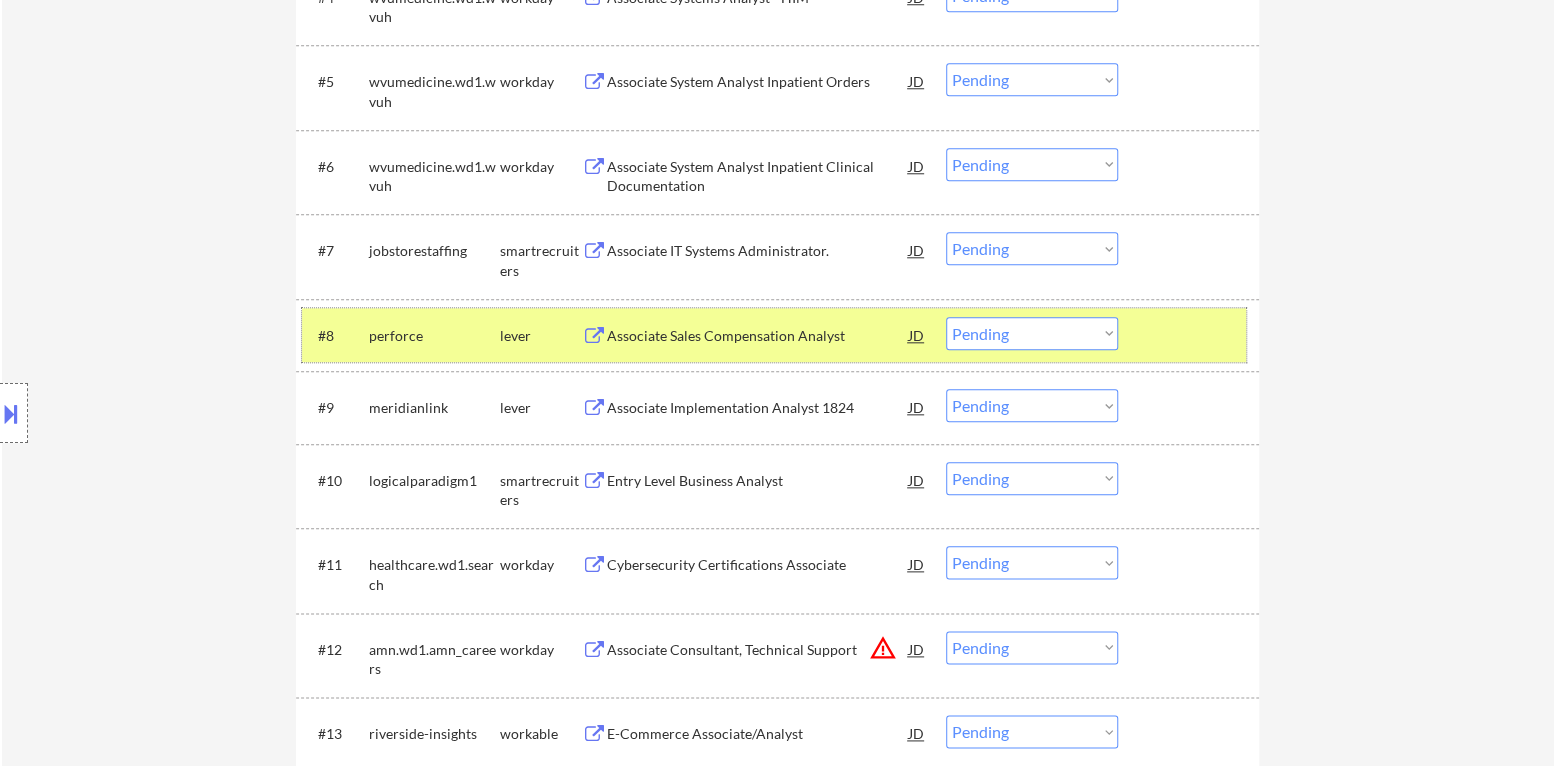 click at bounding box center (1191, 335) 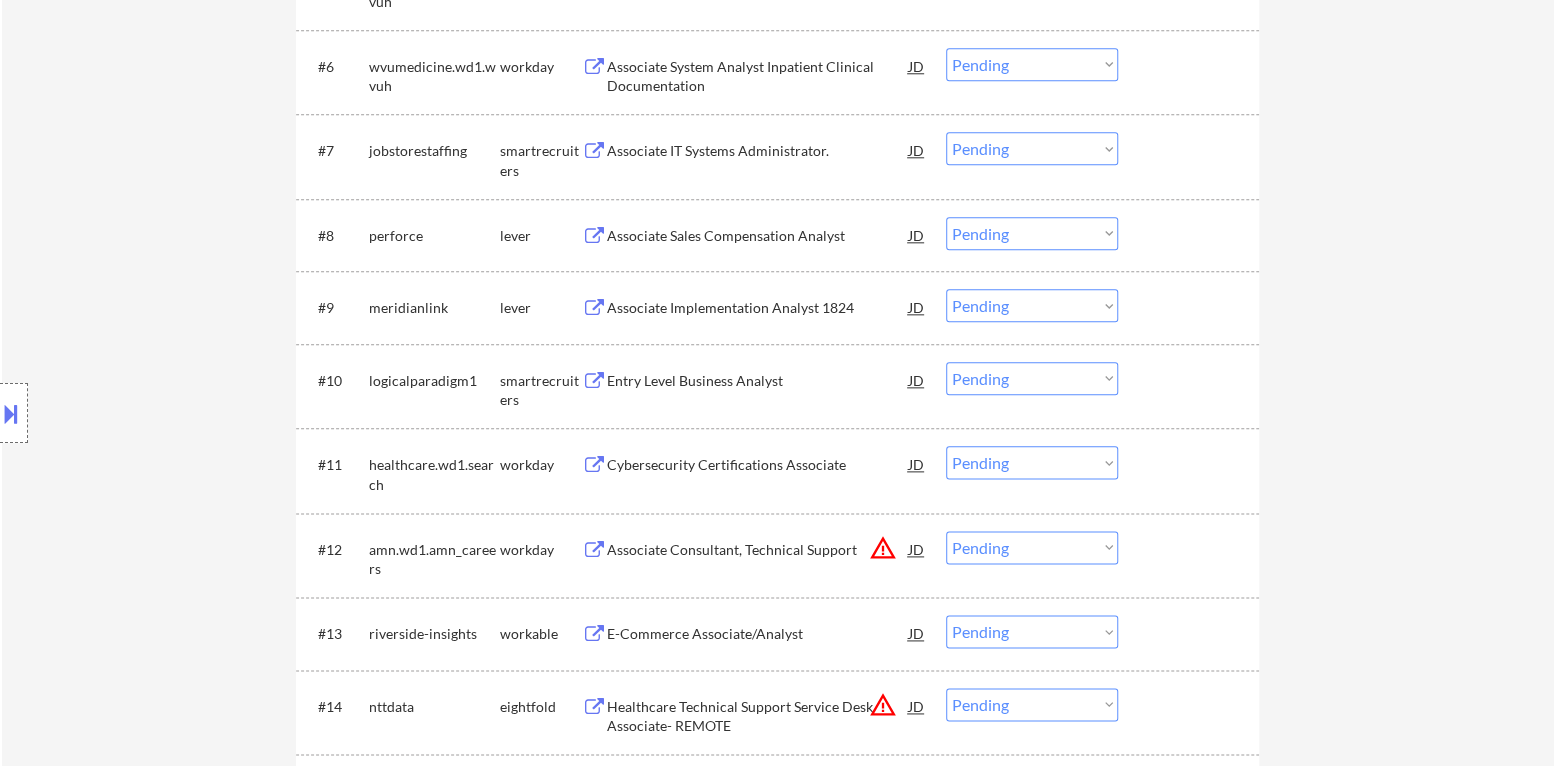 scroll, scrollTop: 1139, scrollLeft: 0, axis: vertical 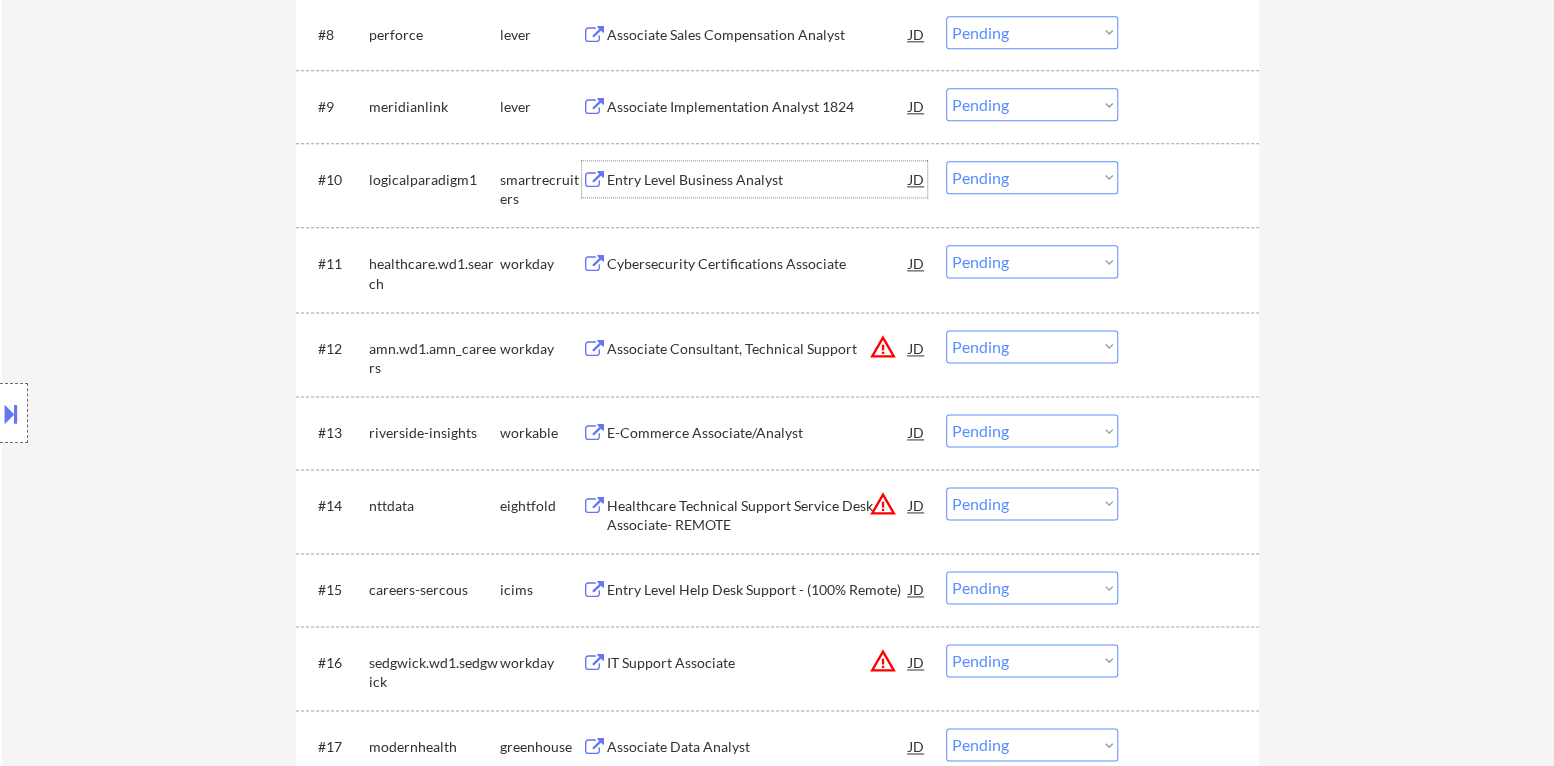 click on "Entry Level Business Analyst" at bounding box center (758, 180) 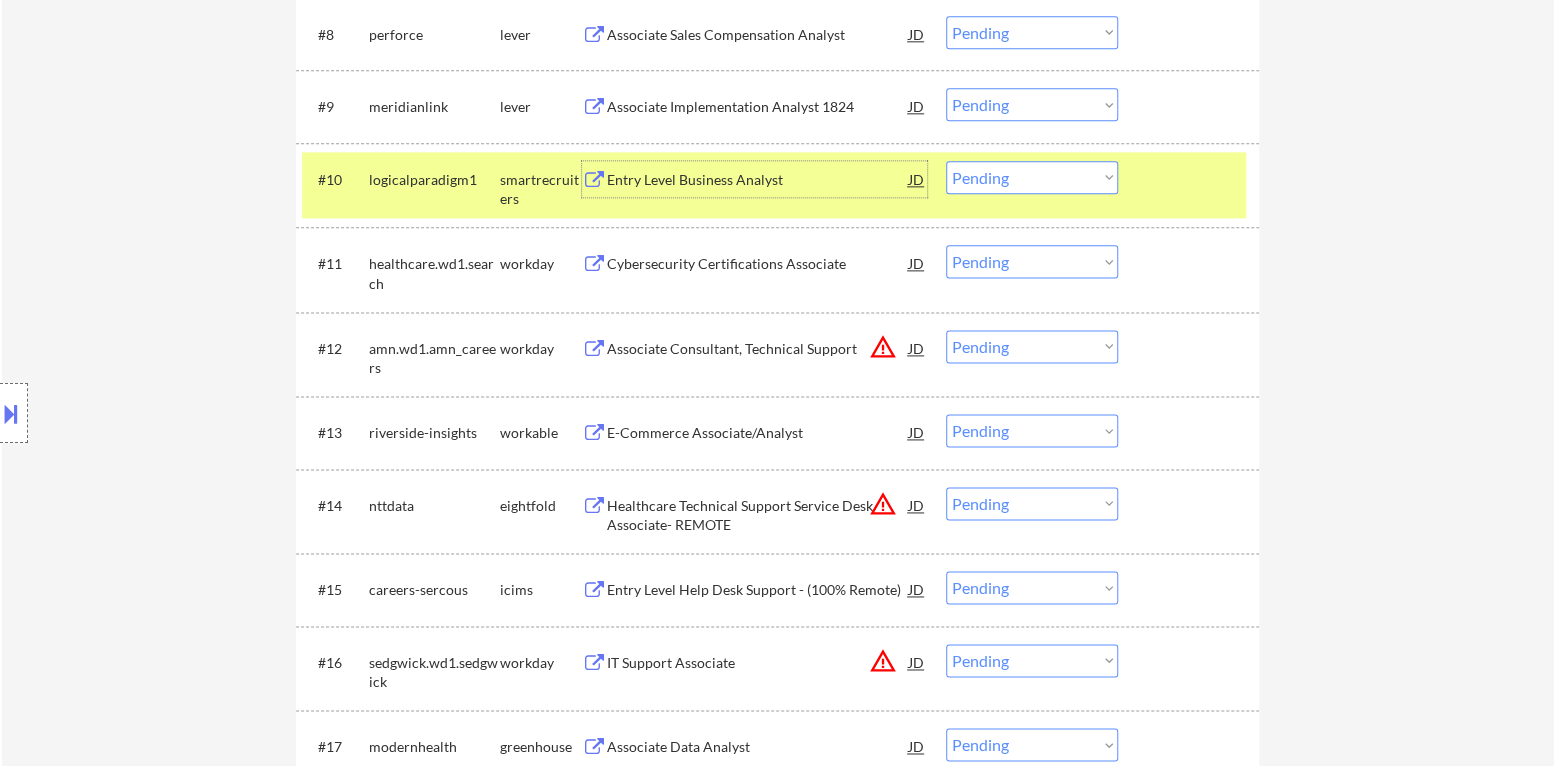 click at bounding box center (1191, 179) 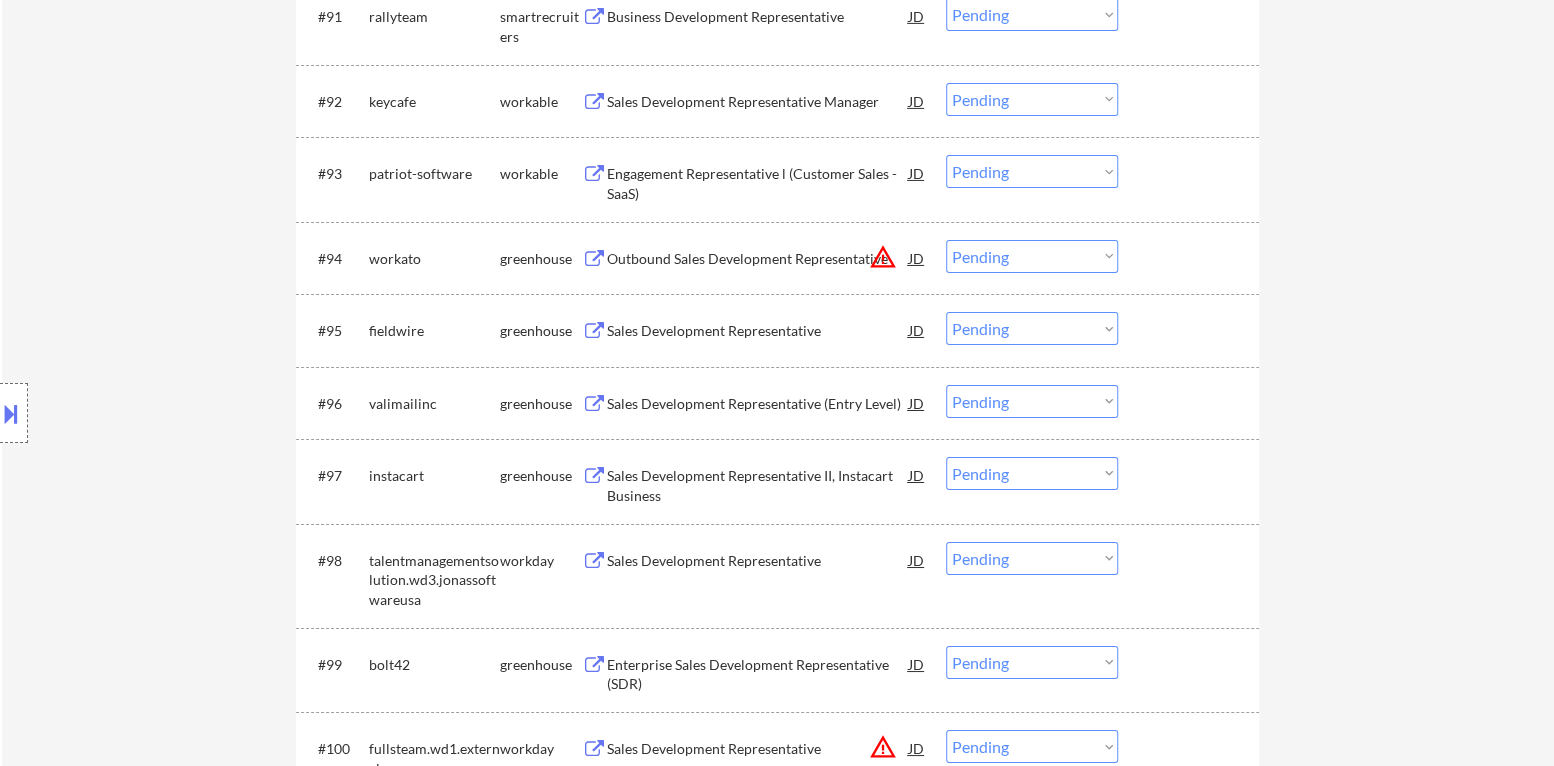 scroll, scrollTop: 7938, scrollLeft: 0, axis: vertical 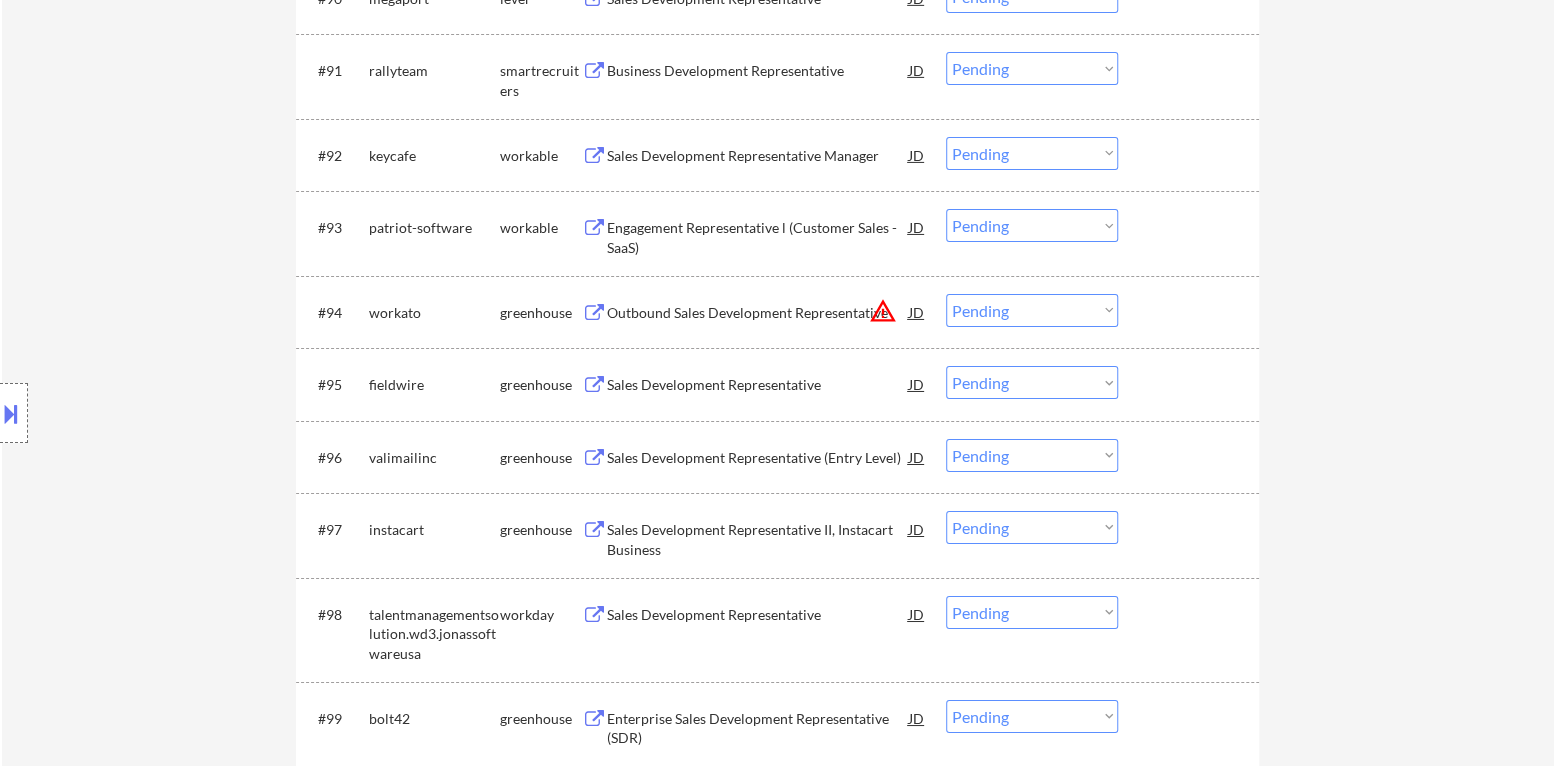 click on "Sales Development Representative (Entry Level)" at bounding box center [758, 458] 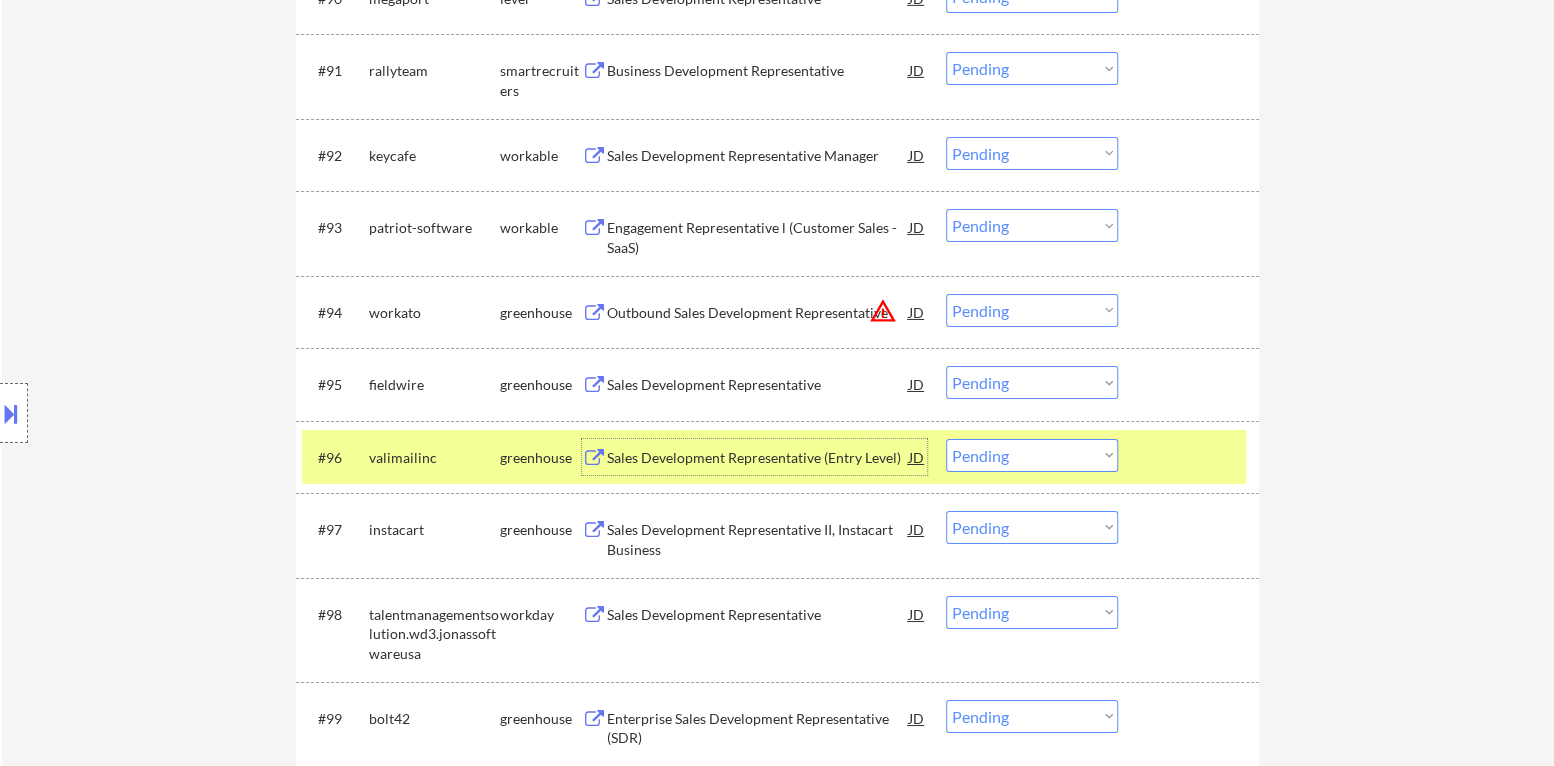 click on "Choose an option... Pending Applied Excluded (Questions) Excluded (Expired) Excluded (Location) Excluded (Bad Match) Excluded (Blocklist) Excluded (Salary) Excluded (Other)" at bounding box center [1032, 455] 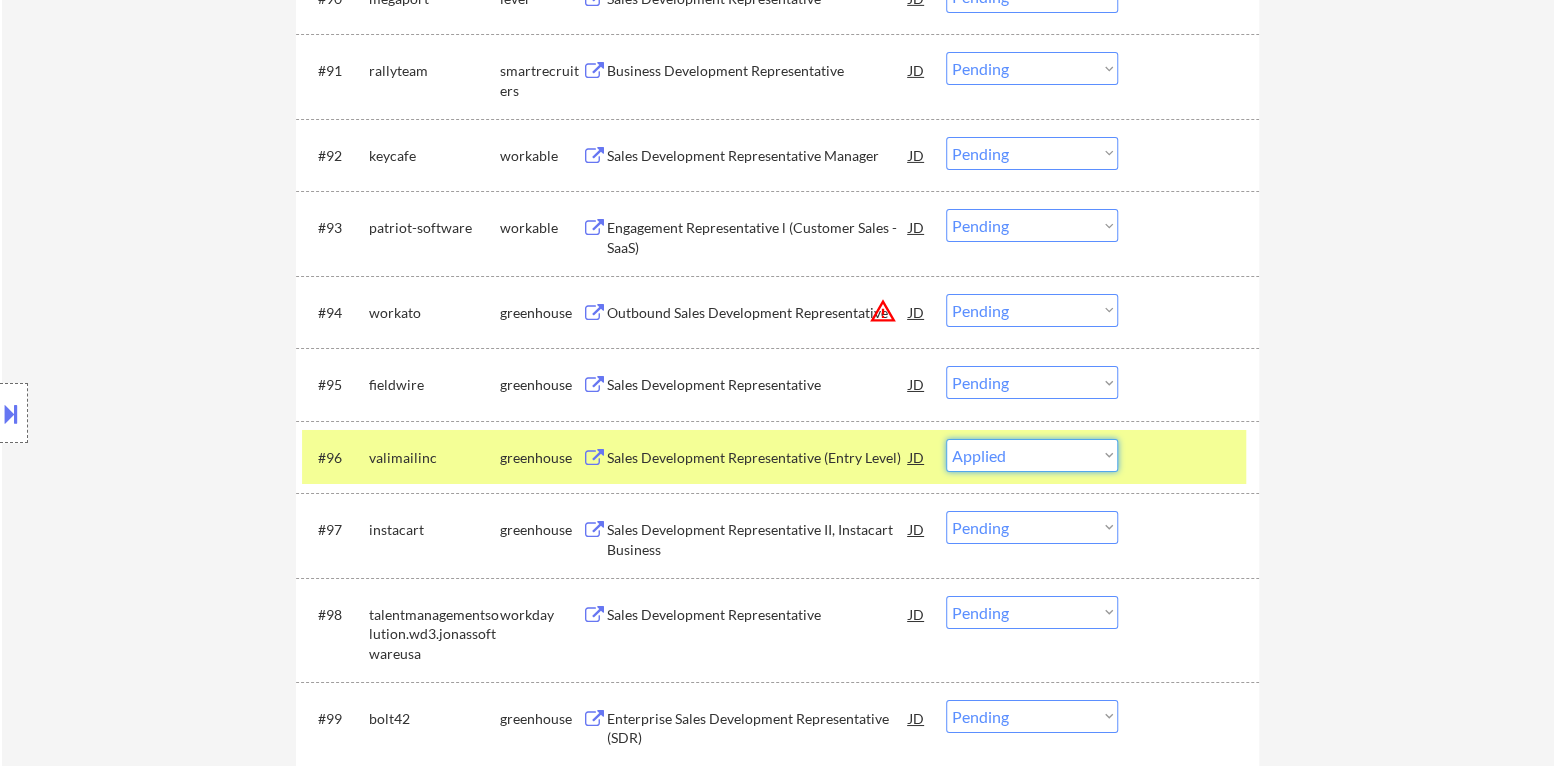 click on "Choose an option... Pending Applied Excluded (Questions) Excluded (Expired) Excluded (Location) Excluded (Bad Match) Excluded (Blocklist) Excluded (Salary) Excluded (Other)" at bounding box center (1032, 455) 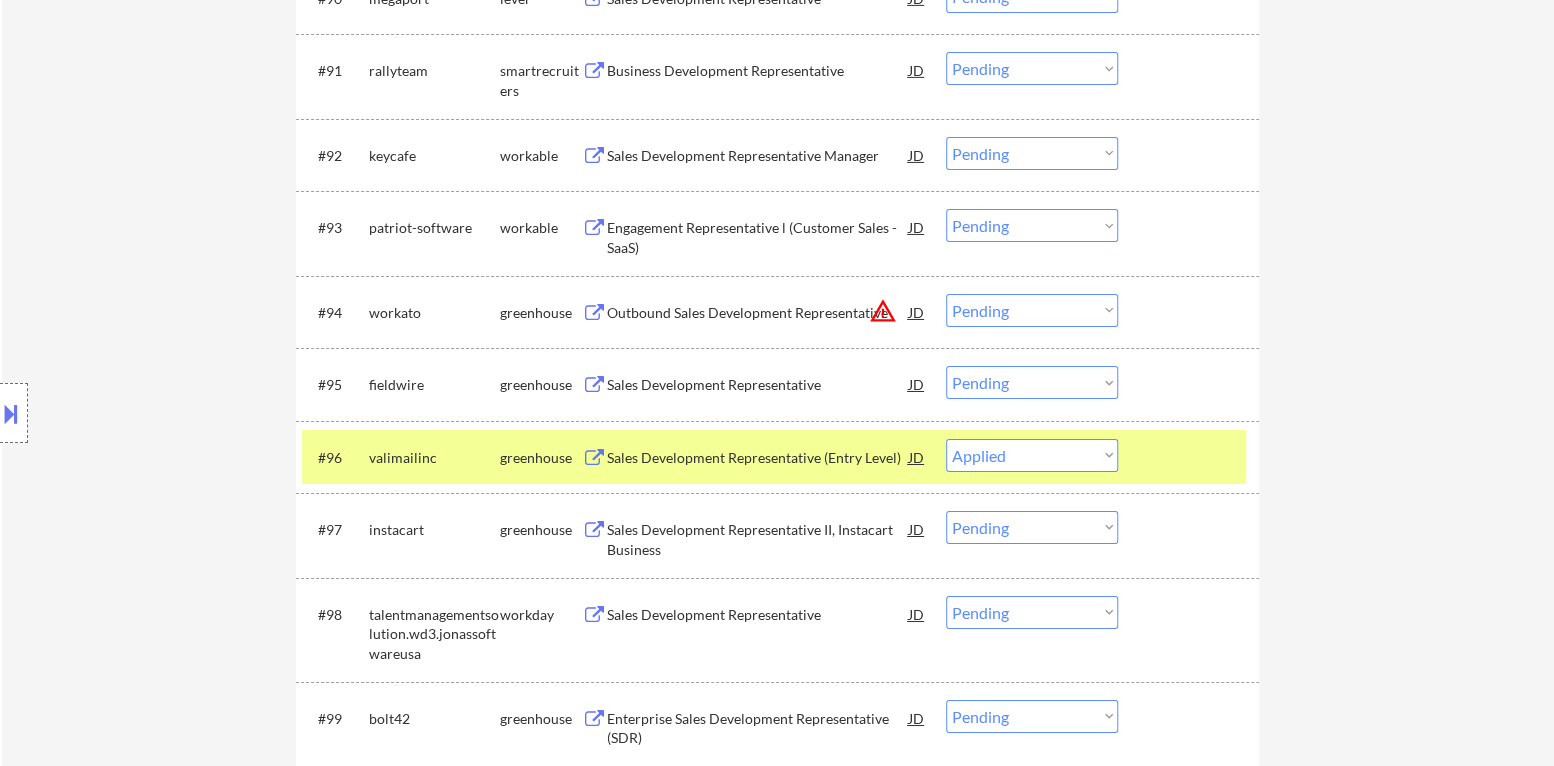 click on "#96 valimailinc greenhouse Sales Development Representative (Entry Level) JD warning_amber Choose an option... Pending Applied Excluded (Questions) Excluded (Expired) Excluded (Location) Excluded (Bad Match) Excluded (Blocklist) Excluded (Salary) Excluded (Other)" at bounding box center [774, 457] 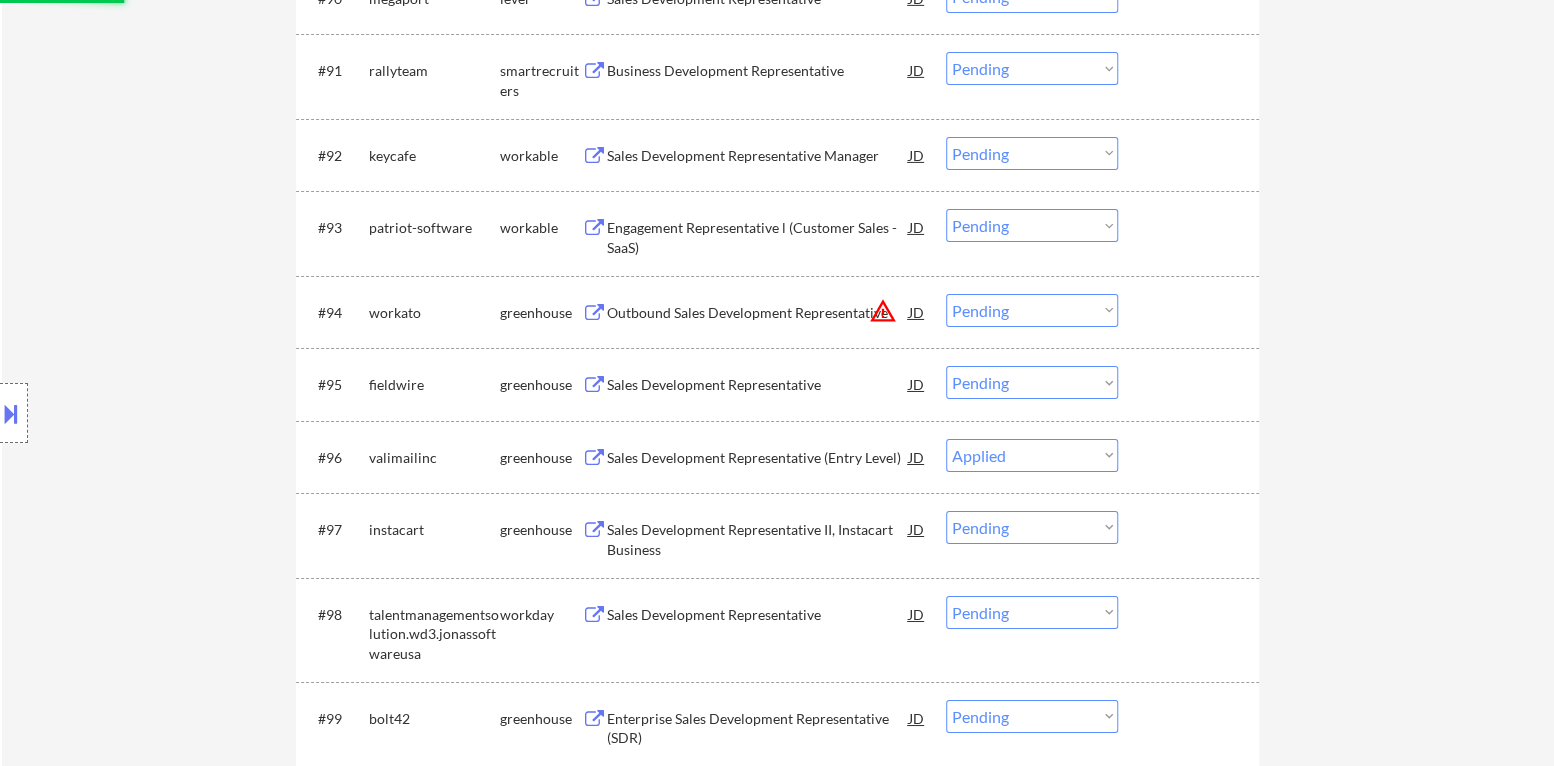 click on "Sales Development Representative" at bounding box center (758, 385) 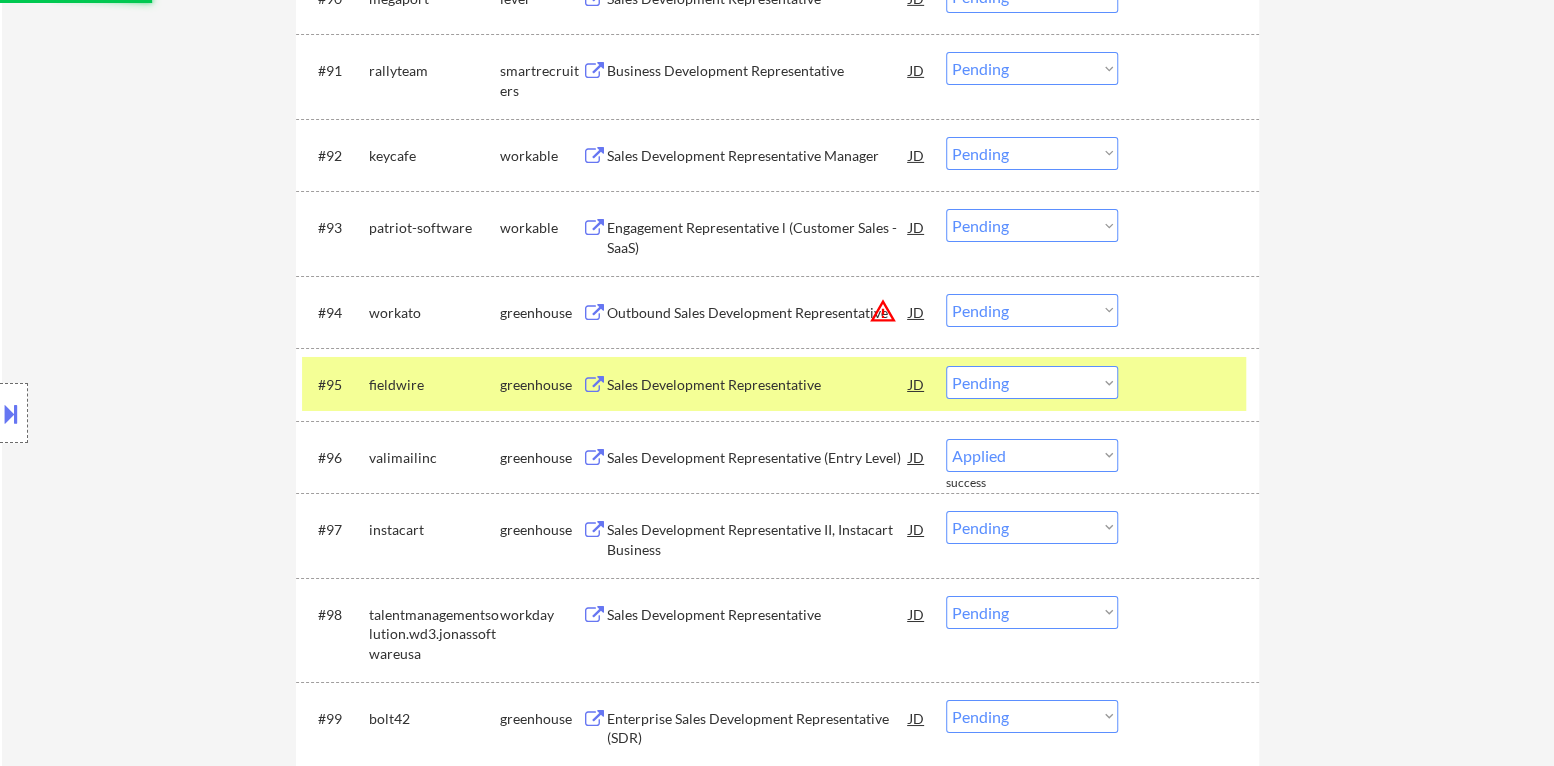 select on ""pending"" 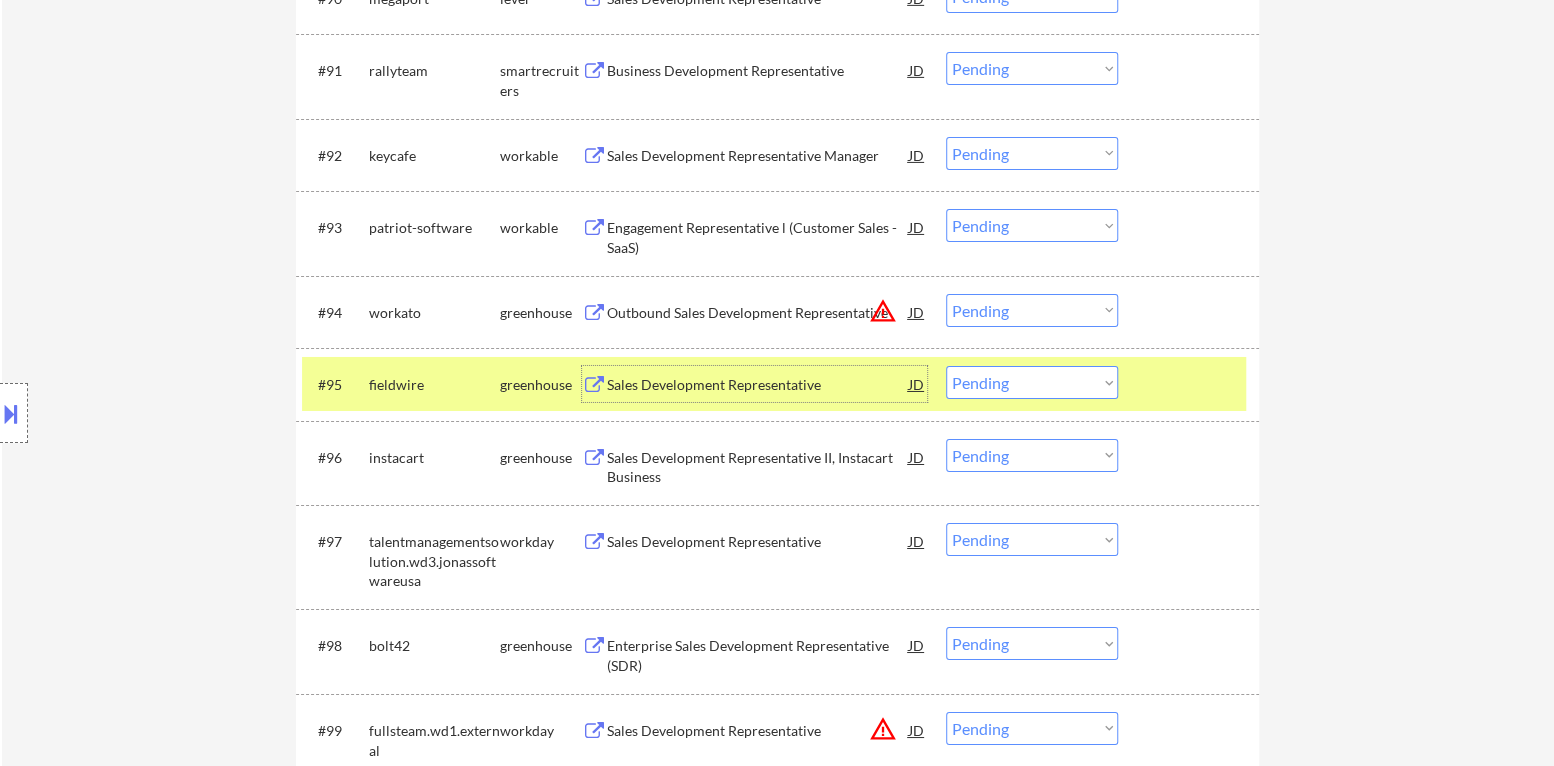 click on "Choose an option... Pending Applied Excluded (Questions) Excluded (Expired) Excluded (Location) Excluded (Bad Match) Excluded (Blocklist) Excluded (Salary) Excluded (Other)" at bounding box center [1032, 382] 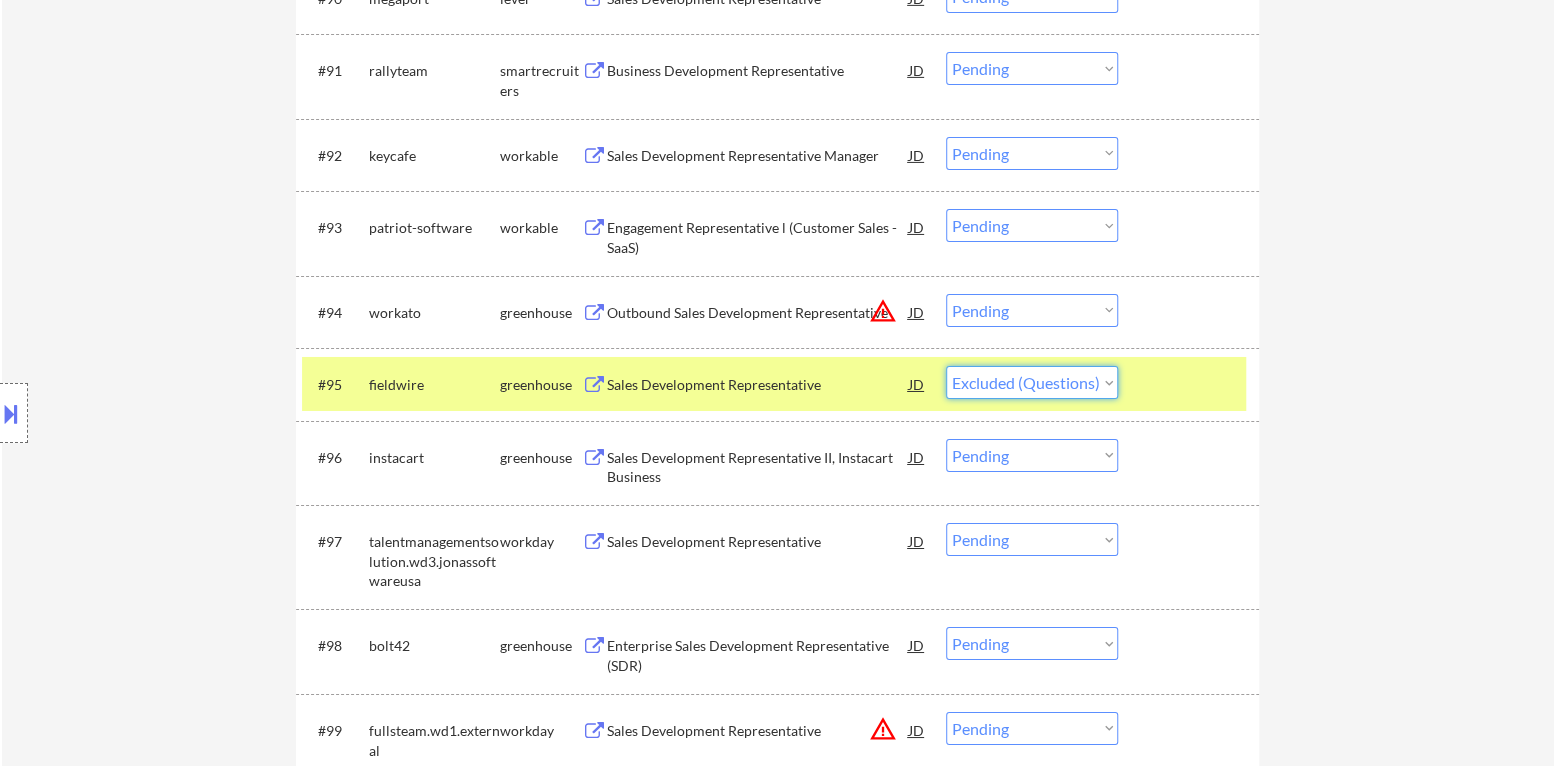 click on "Choose an option... Pending Applied Excluded (Questions) Excluded (Expired) Excluded (Location) Excluded (Bad Match) Excluded (Blocklist) Excluded (Salary) Excluded (Other)" at bounding box center [1032, 382] 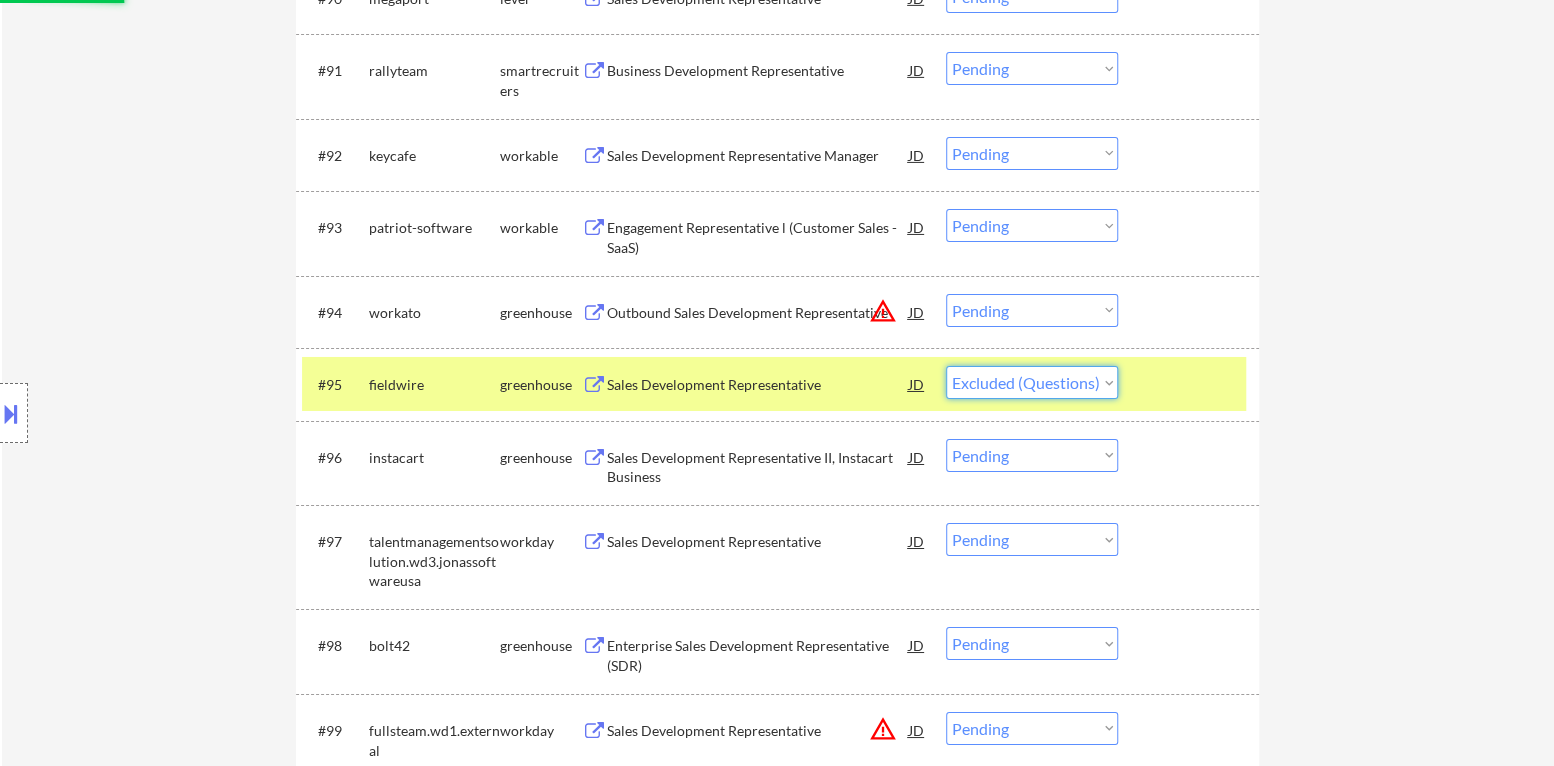 click on "Choose an option... Pending Applied Excluded (Questions) Excluded (Expired) Excluded (Location) Excluded (Bad Match) Excluded (Blocklist) Excluded (Salary) Excluded (Other)" at bounding box center (1032, 382) 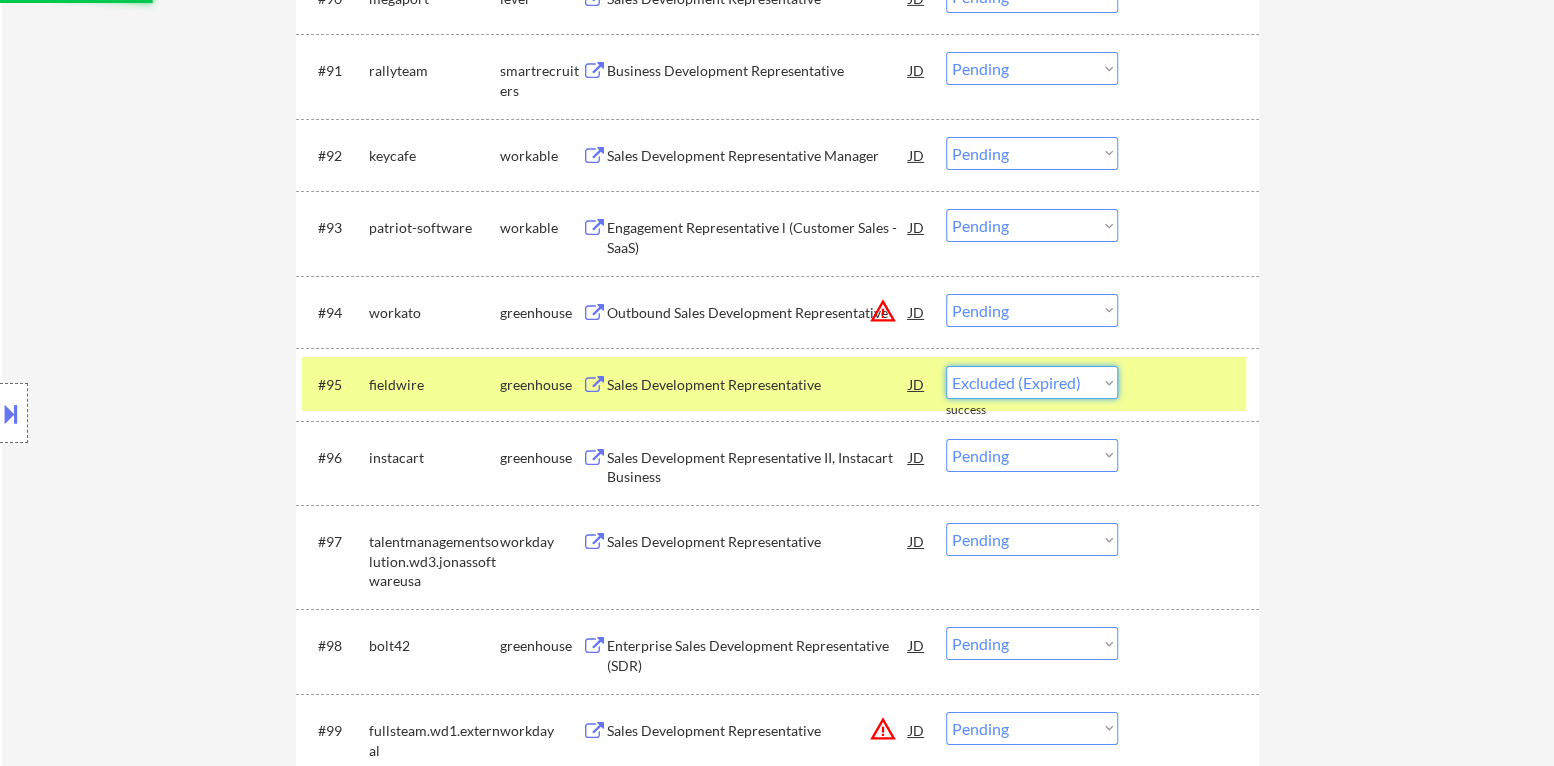 click on "Choose an option... Pending Applied Excluded (Questions) Excluded (Expired) Excluded (Location) Excluded (Bad Match) Excluded (Blocklist) Excluded (Salary) Excluded (Other)" at bounding box center (1032, 382) 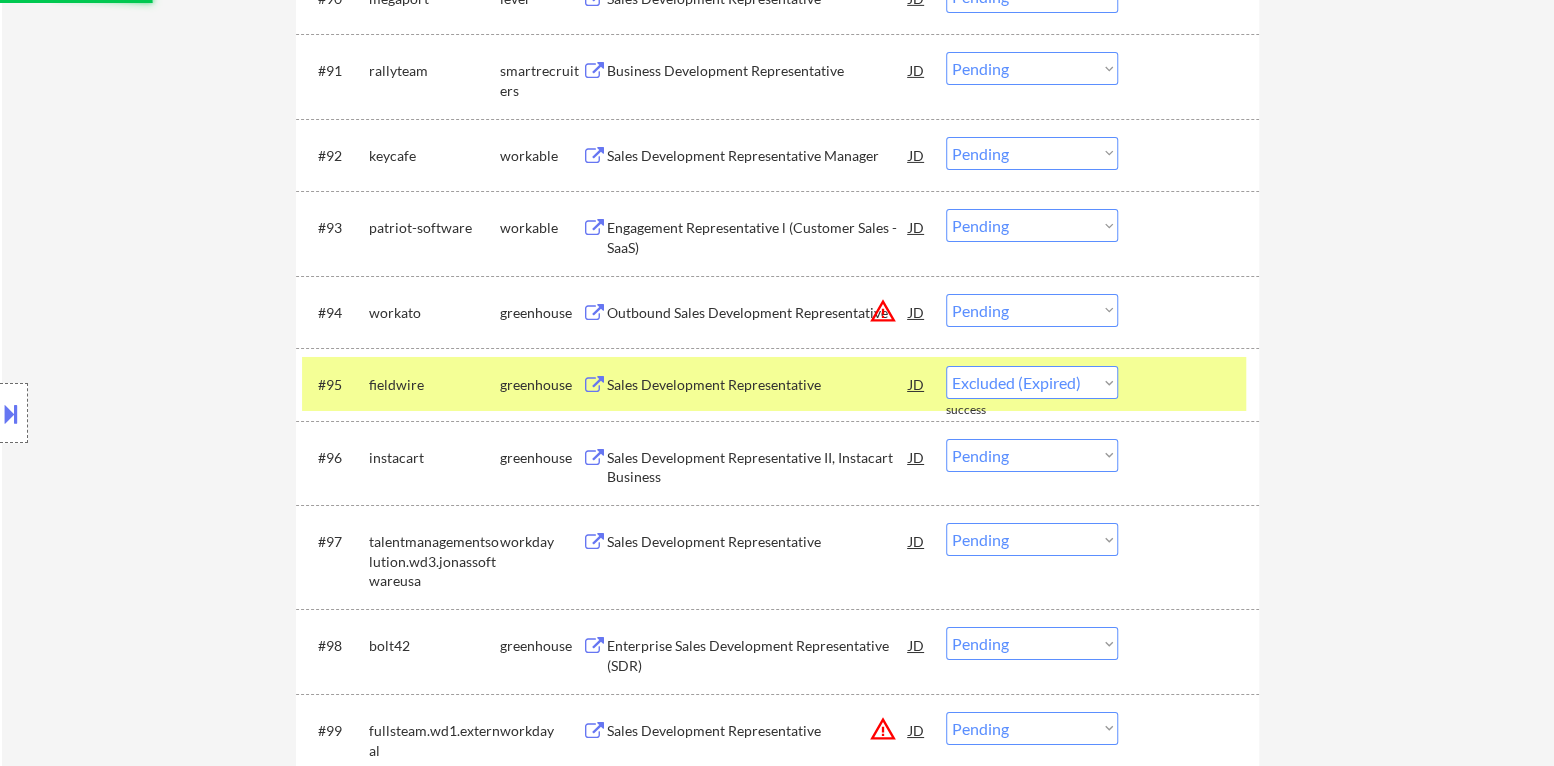 select on ""pending"" 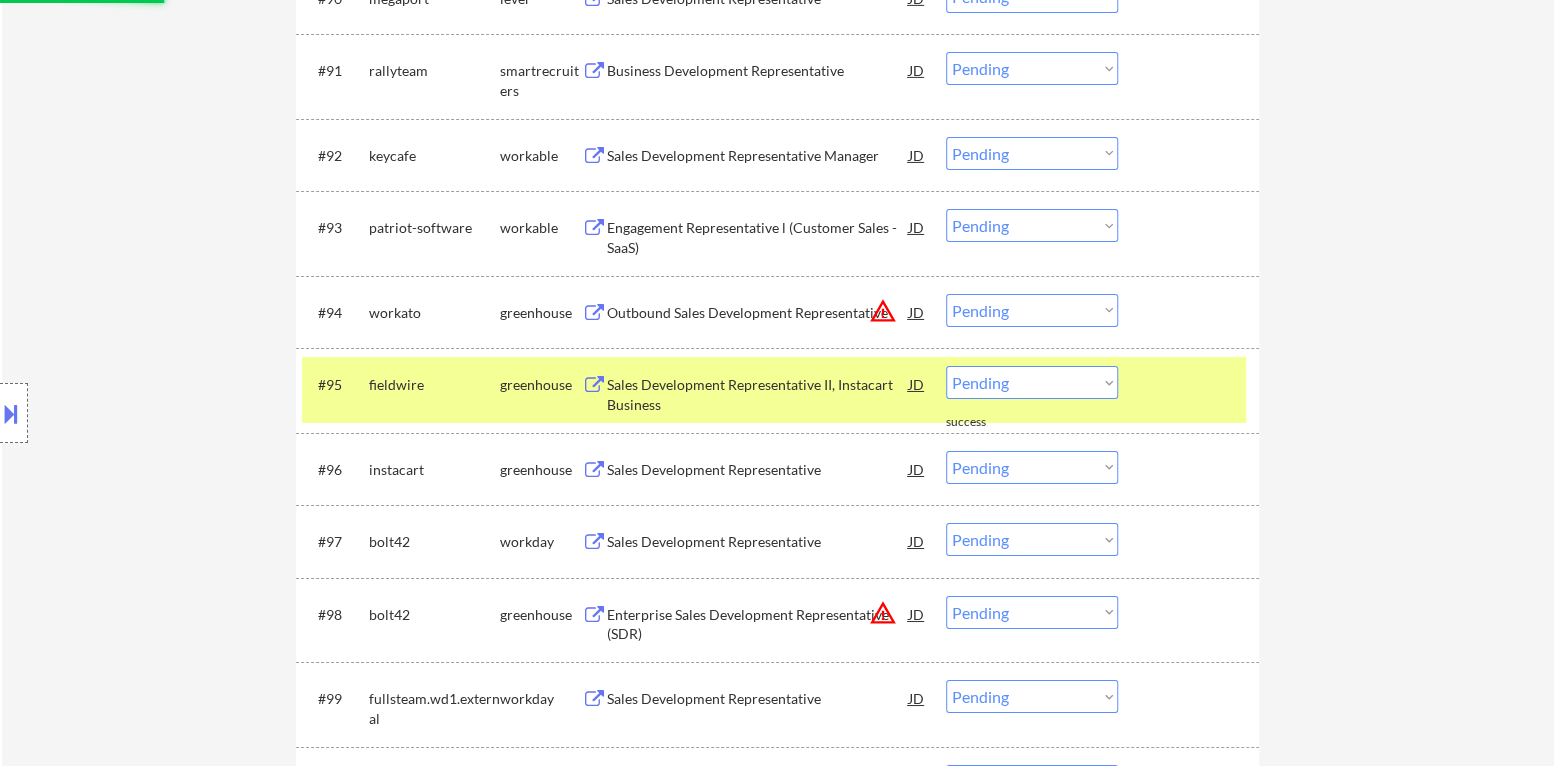 click at bounding box center [1191, 384] 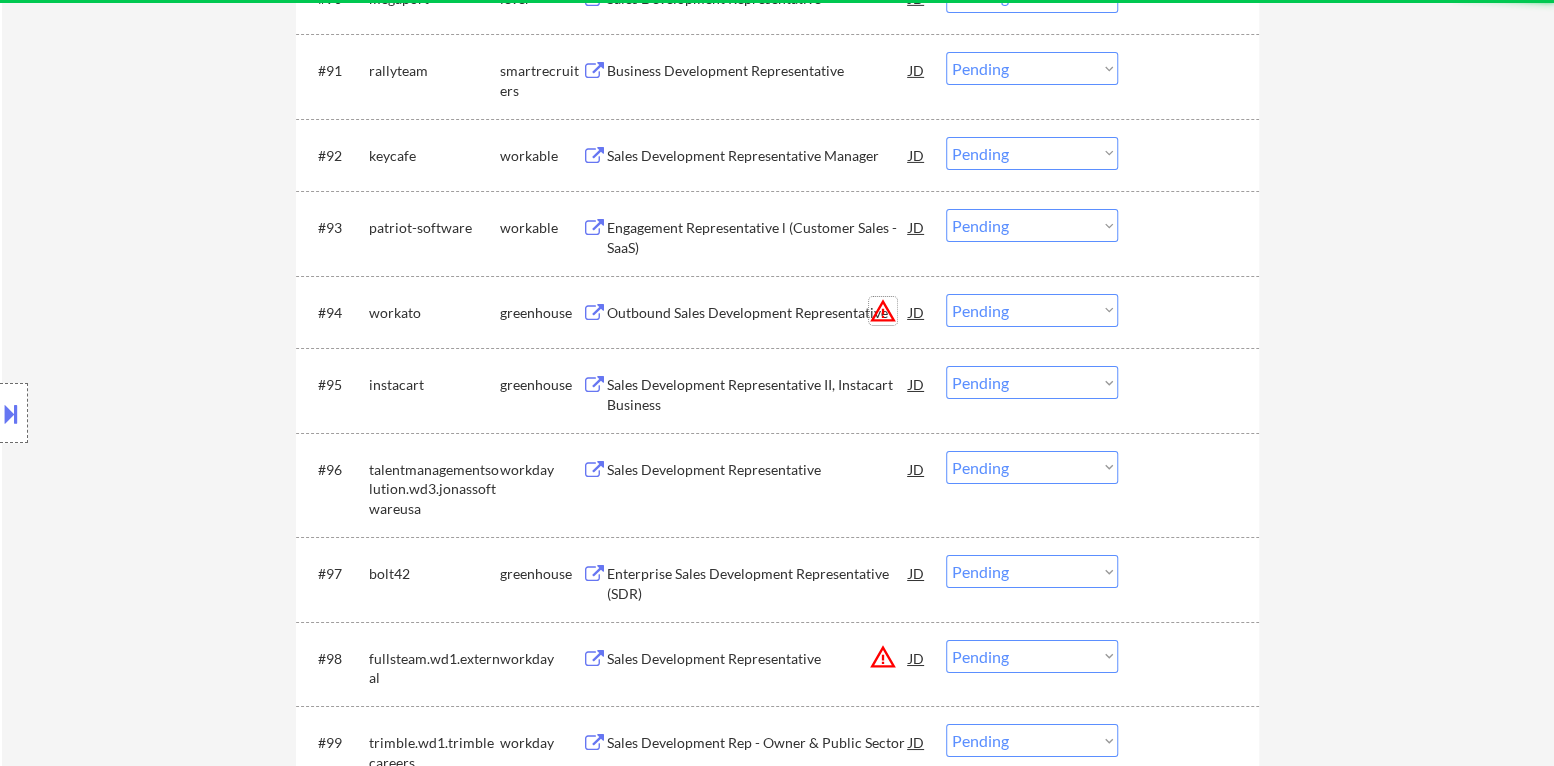 click on "warning_amber" at bounding box center (883, 311) 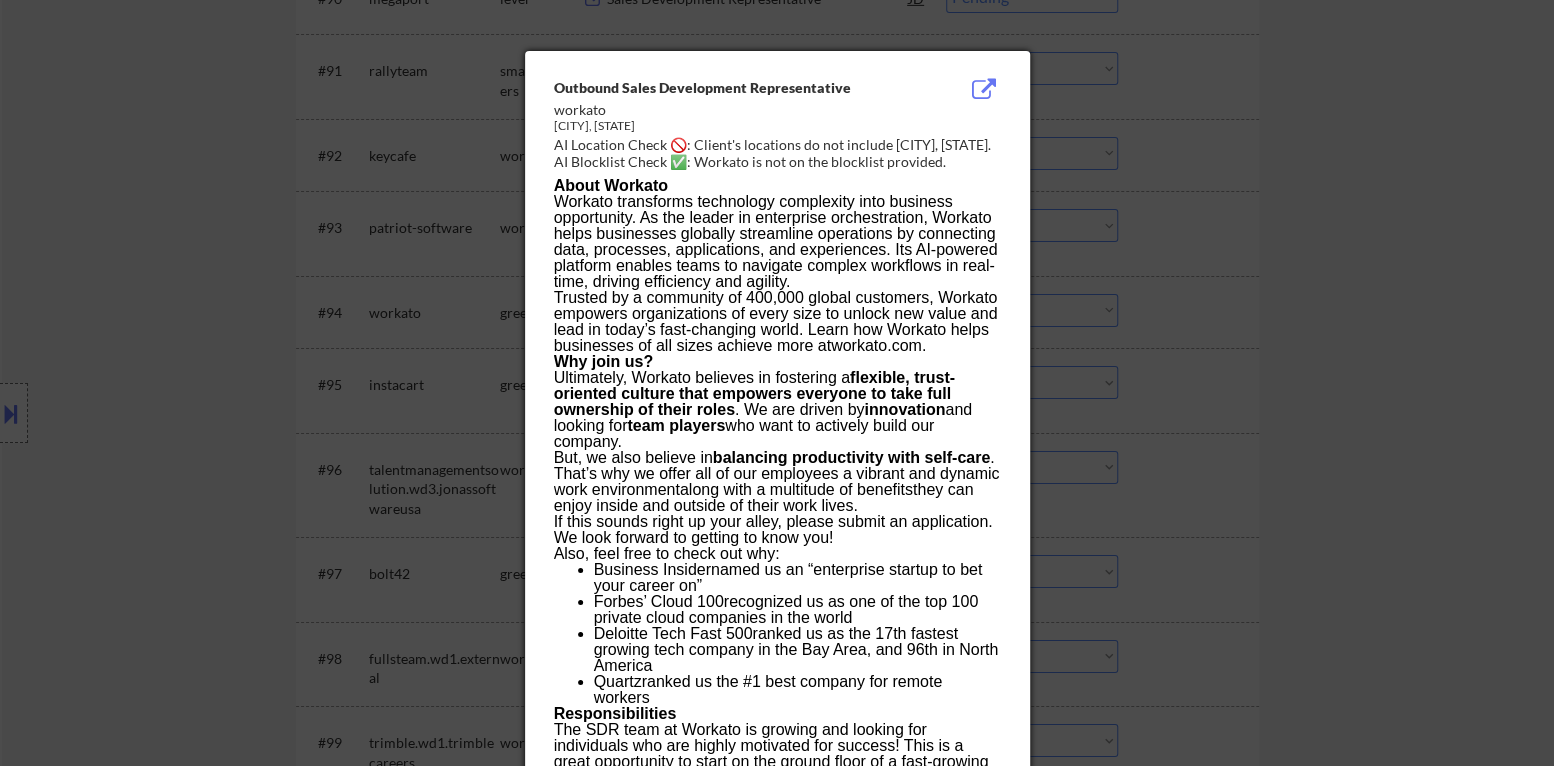 click at bounding box center [777, 383] 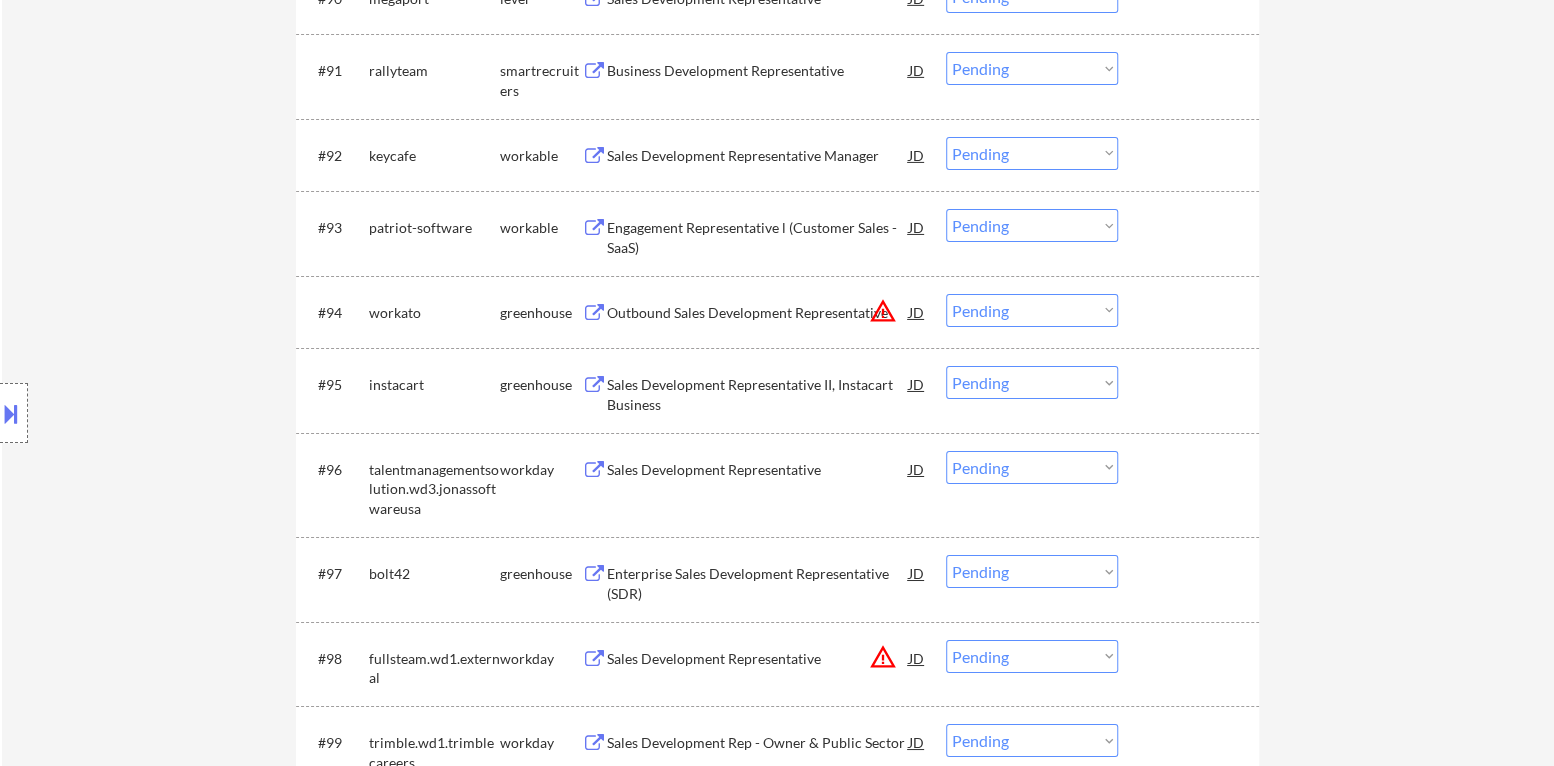 click on "warning_amber" at bounding box center (883, 311) 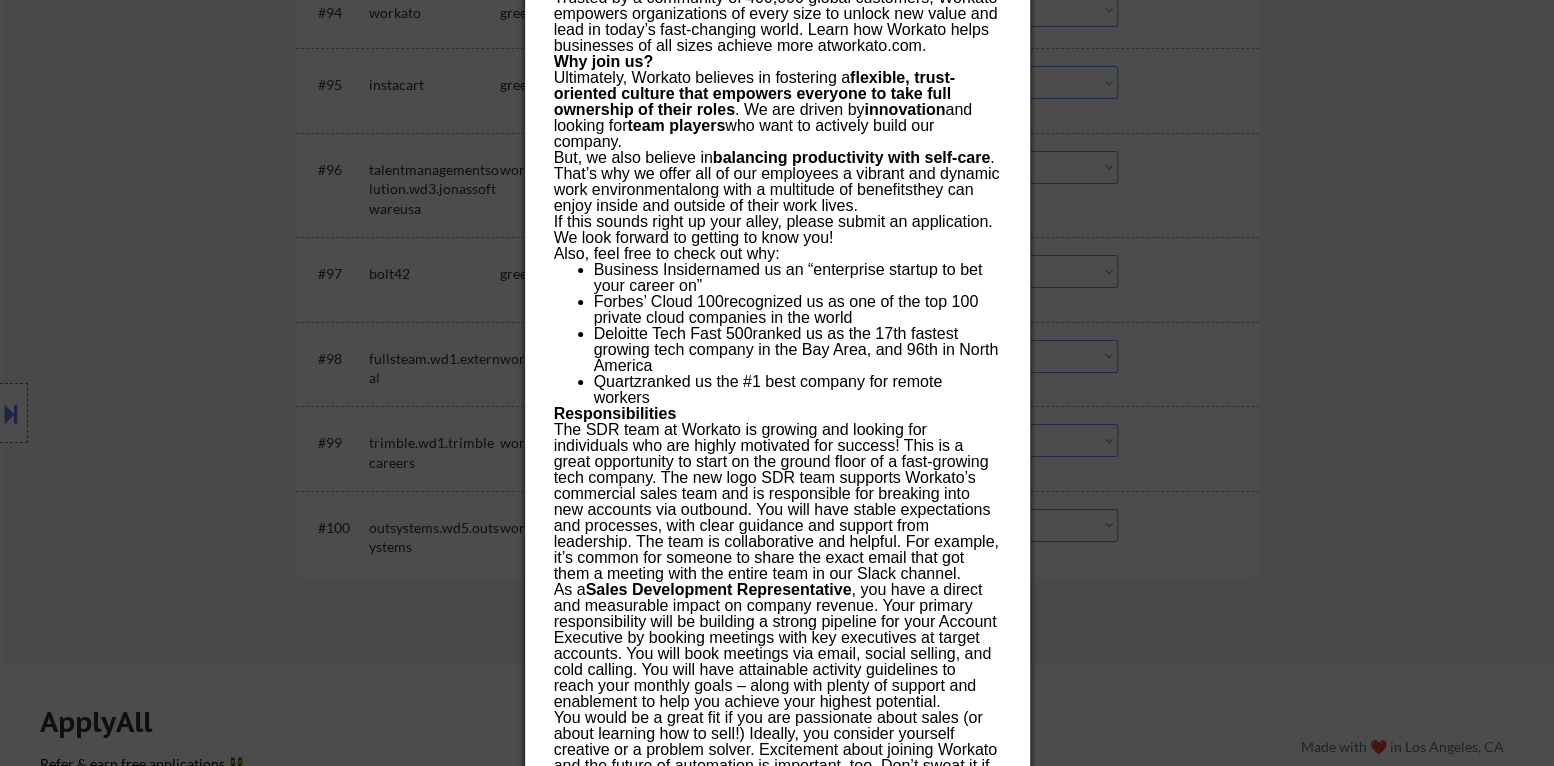 click at bounding box center (777, 383) 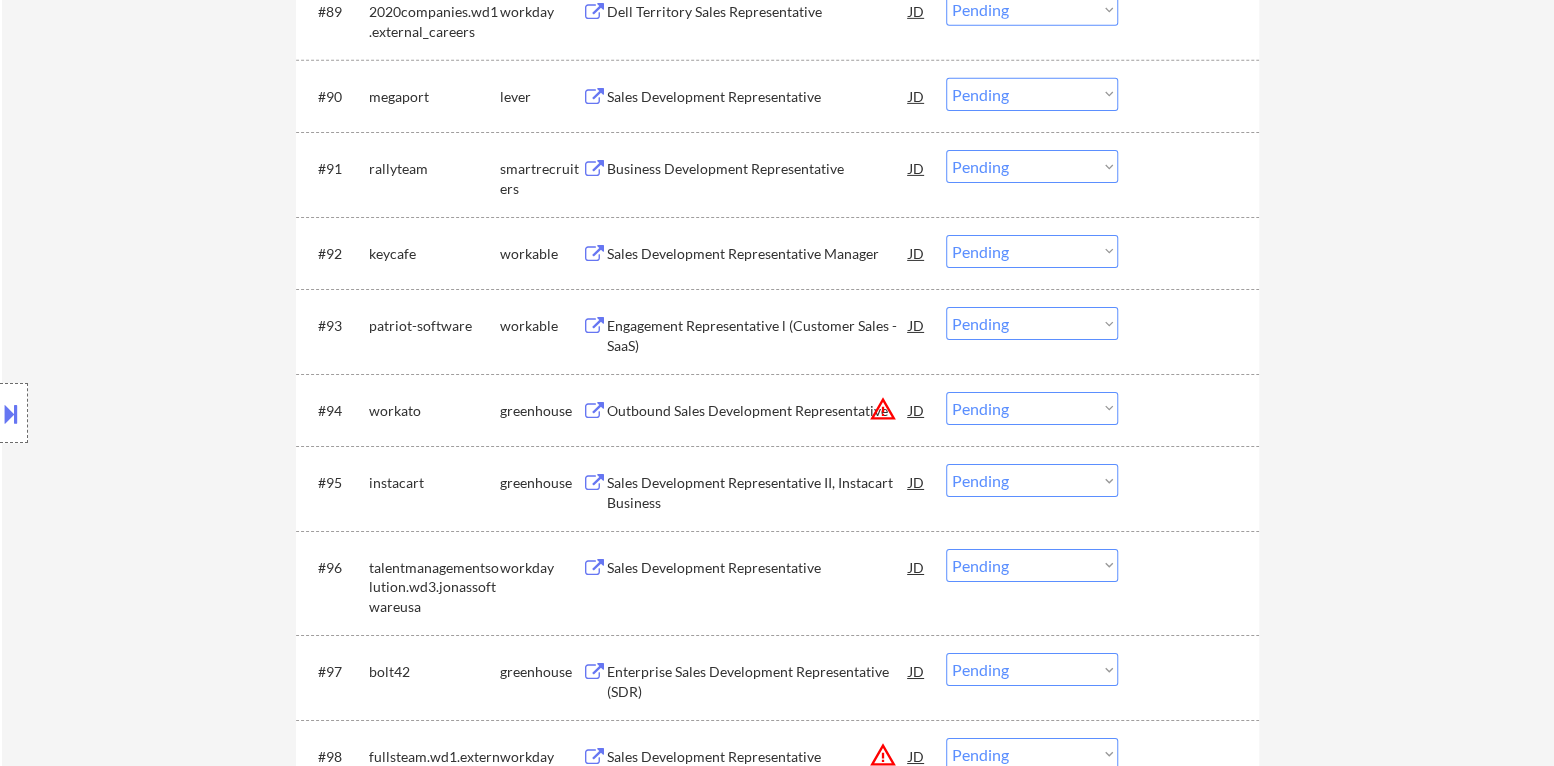 scroll, scrollTop: 7838, scrollLeft: 0, axis: vertical 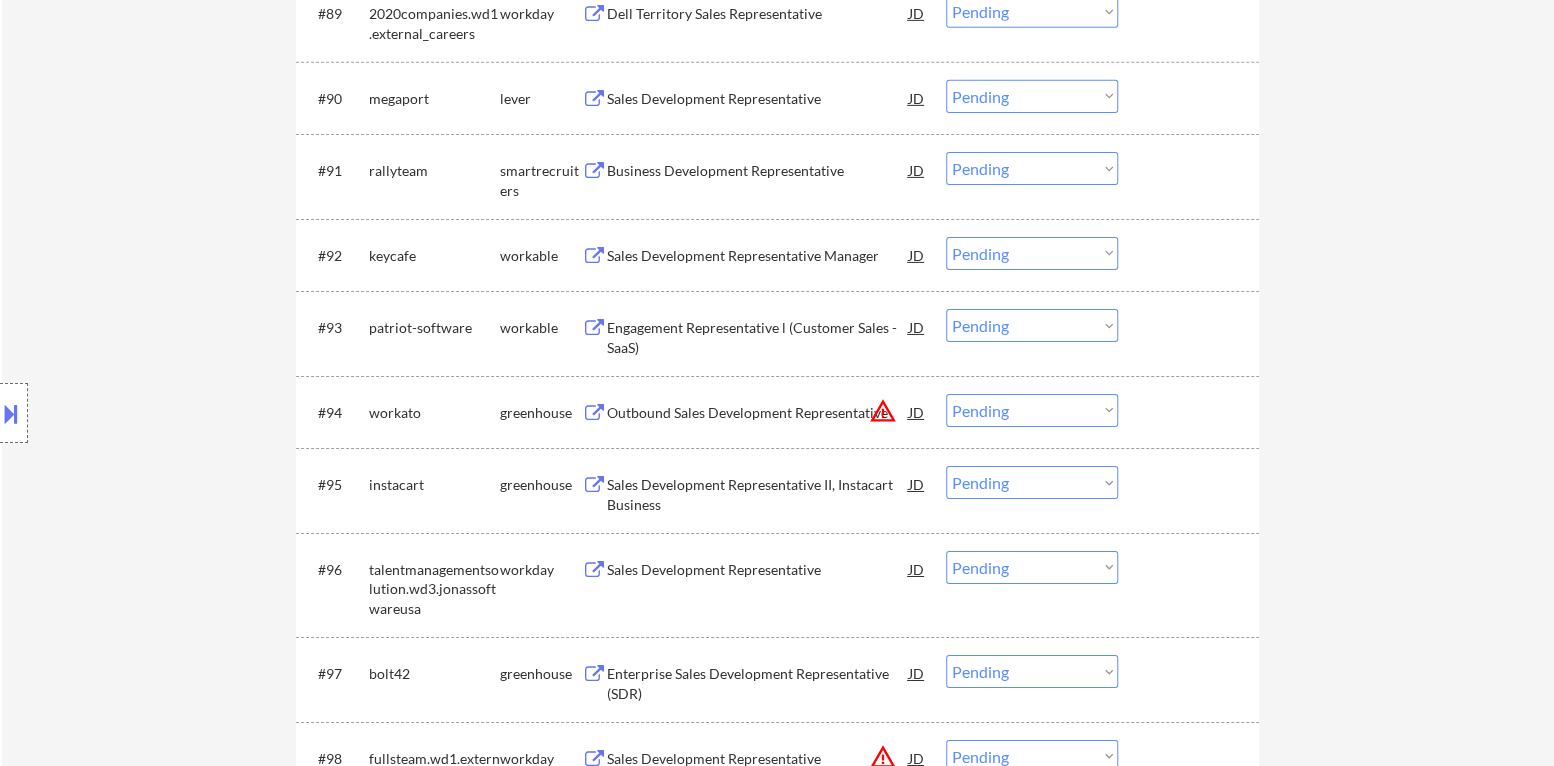 click on "Outbound Sales Development Representative" at bounding box center (758, 413) 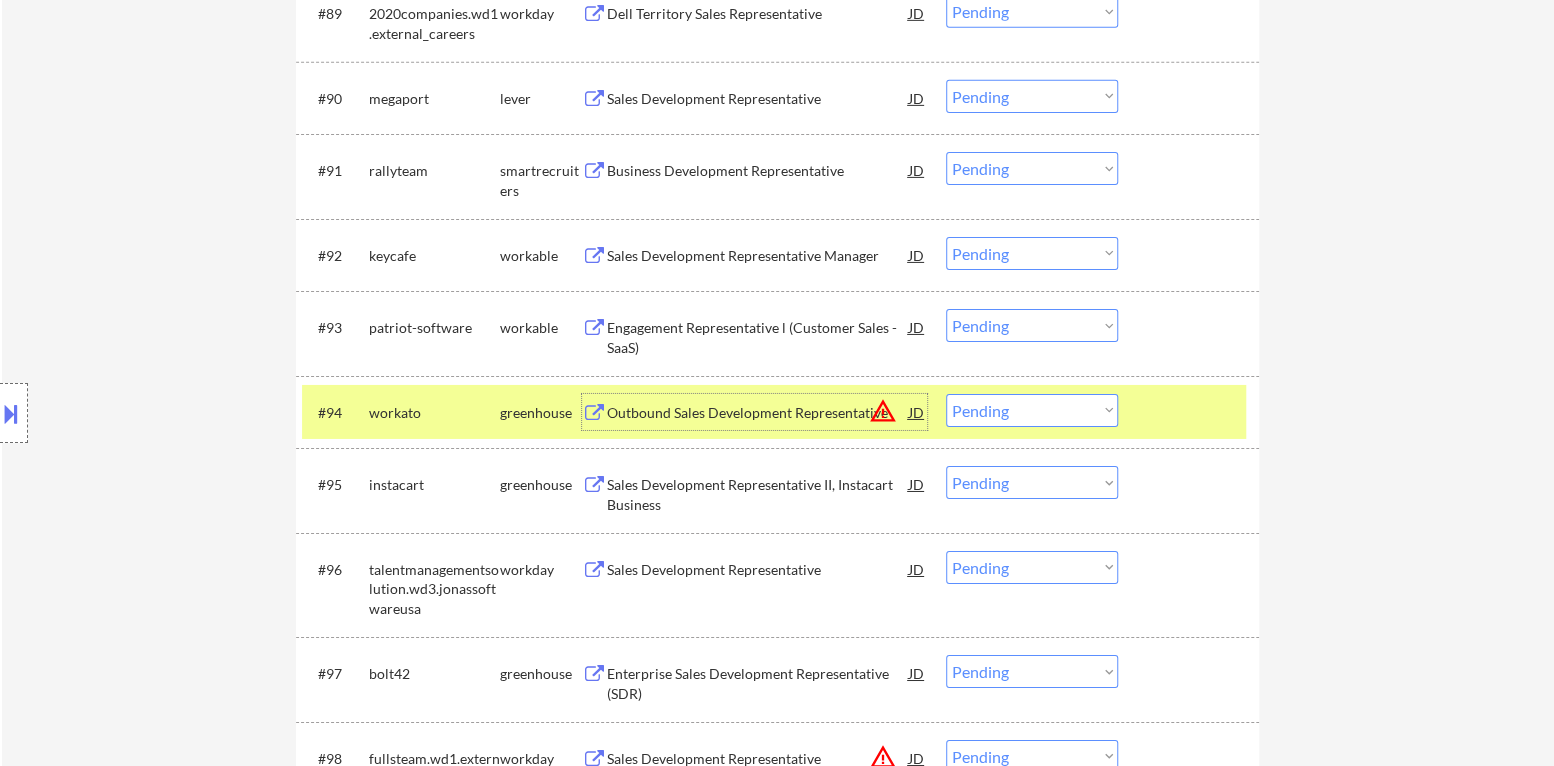click on "Choose an option... Pending Applied Excluded (Questions) Excluded (Expired) Excluded (Location) Excluded (Bad Match) Excluded (Blocklist) Excluded (Salary) Excluded (Other)" at bounding box center (1032, 410) 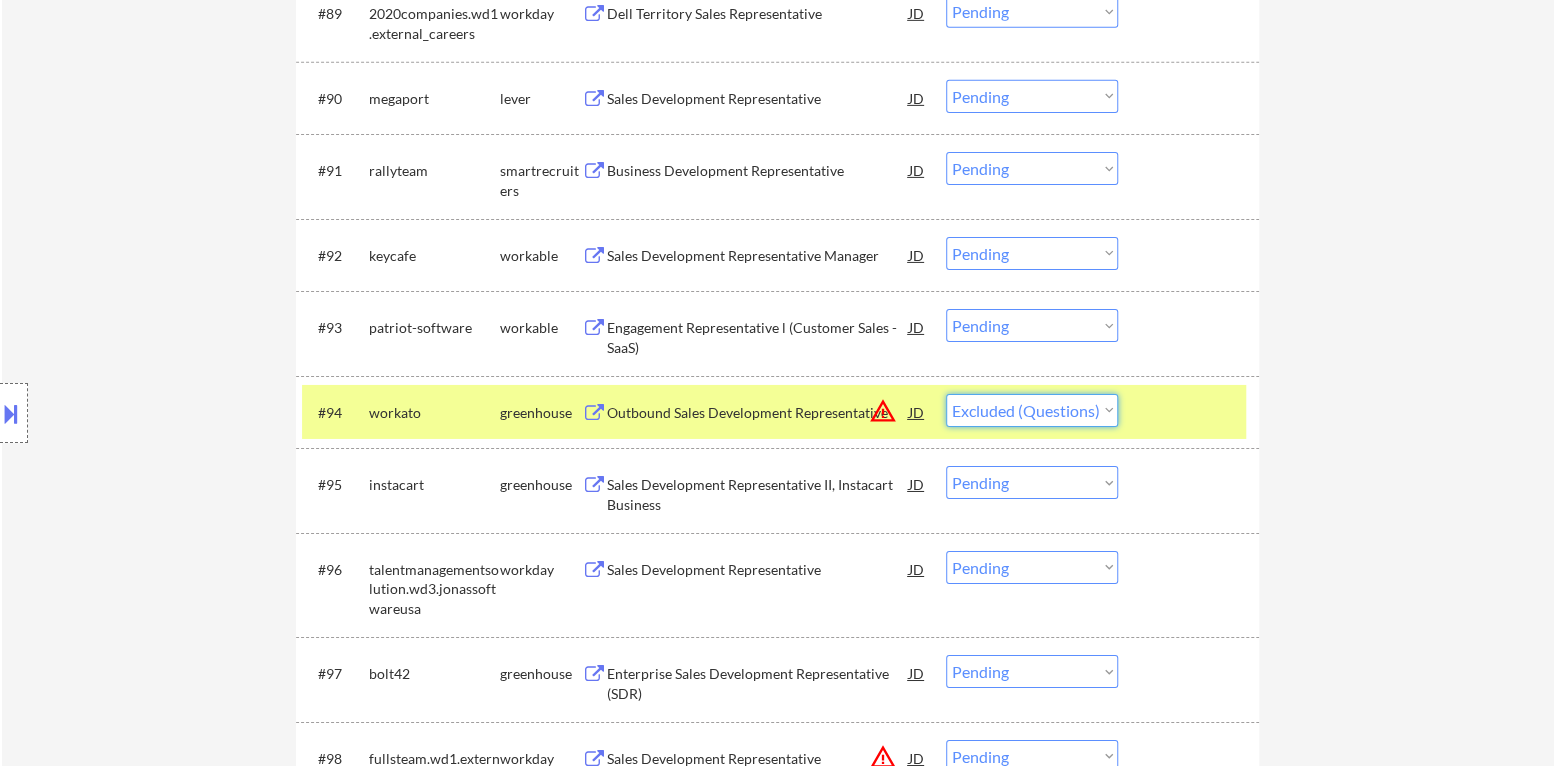 click on "Choose an option... Pending Applied Excluded (Questions) Excluded (Expired) Excluded (Location) Excluded (Bad Match) Excluded (Blocklist) Excluded (Salary) Excluded (Other)" at bounding box center (1032, 410) 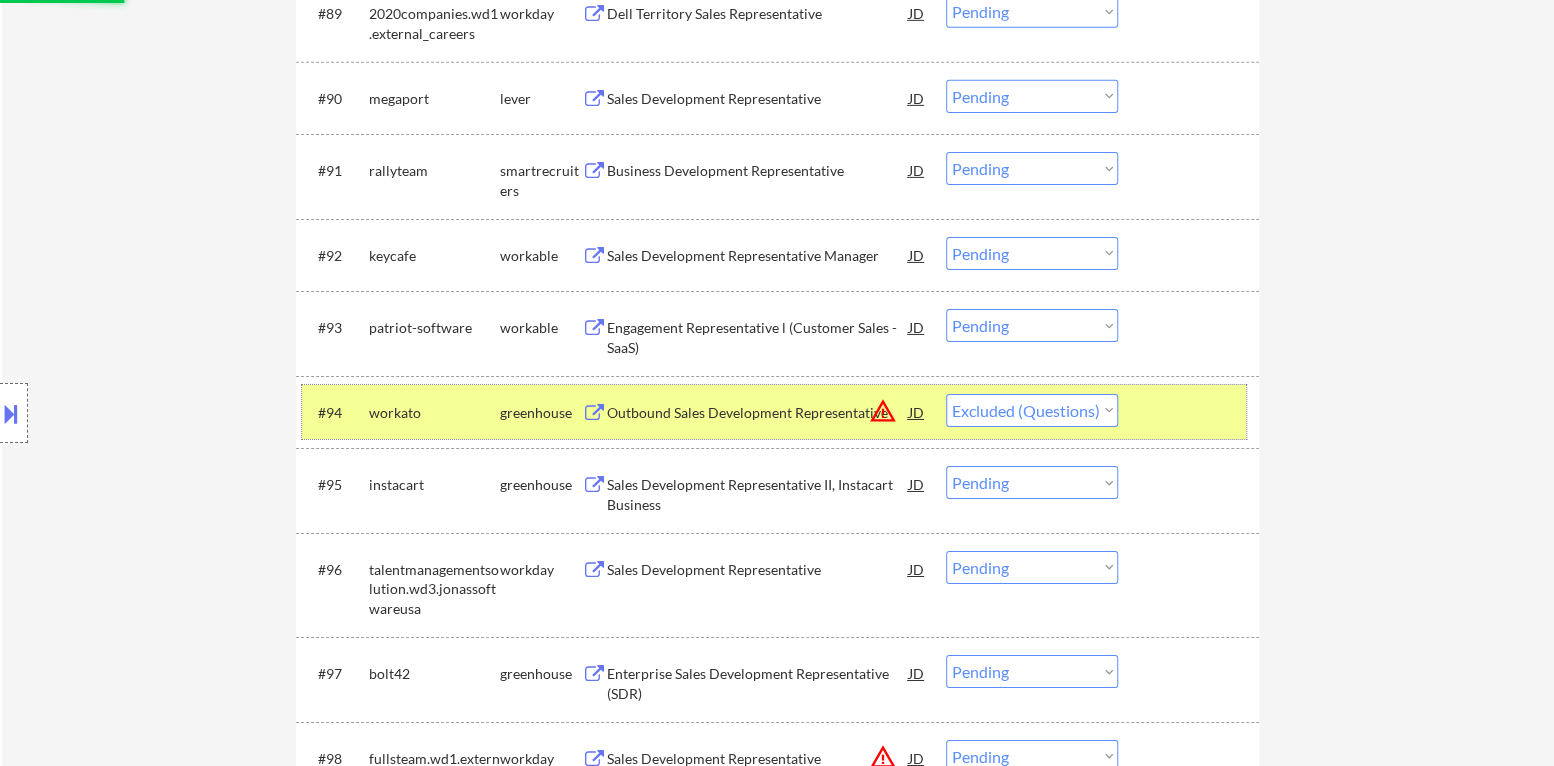 click at bounding box center [1191, 412] 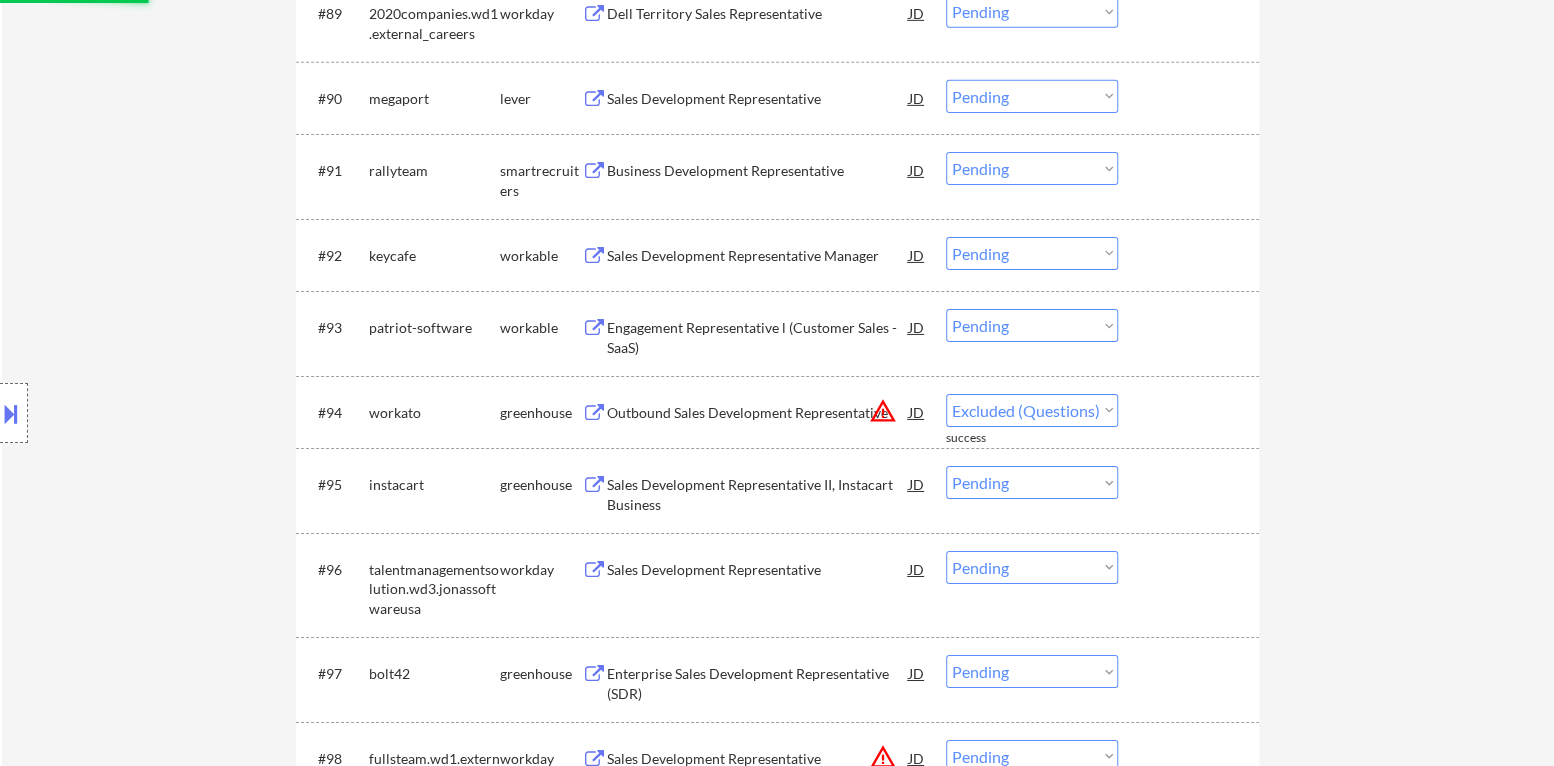click on "Engagement Representative l (Customer Sales - SaaS)" at bounding box center [758, 337] 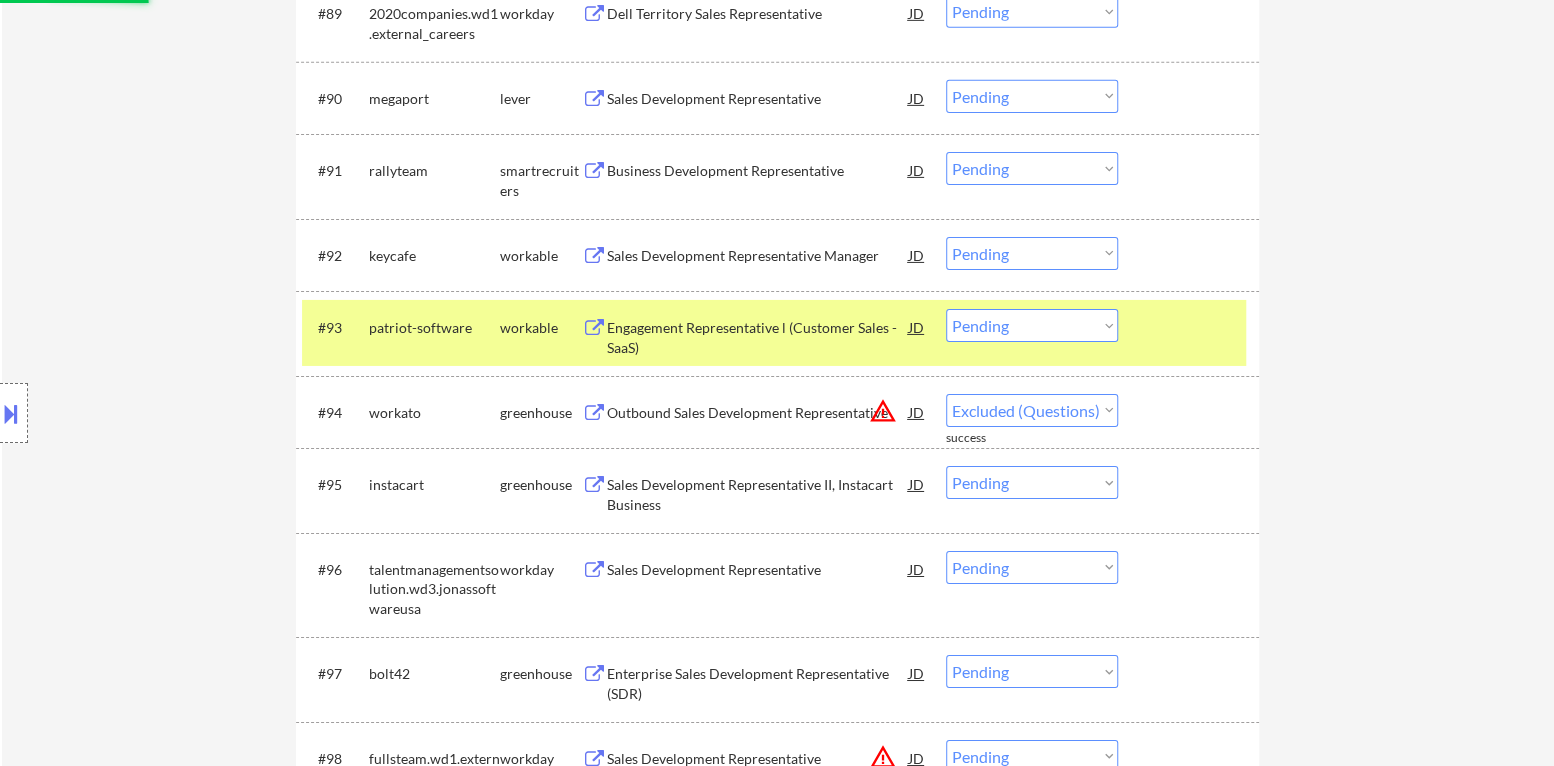 select on ""pending"" 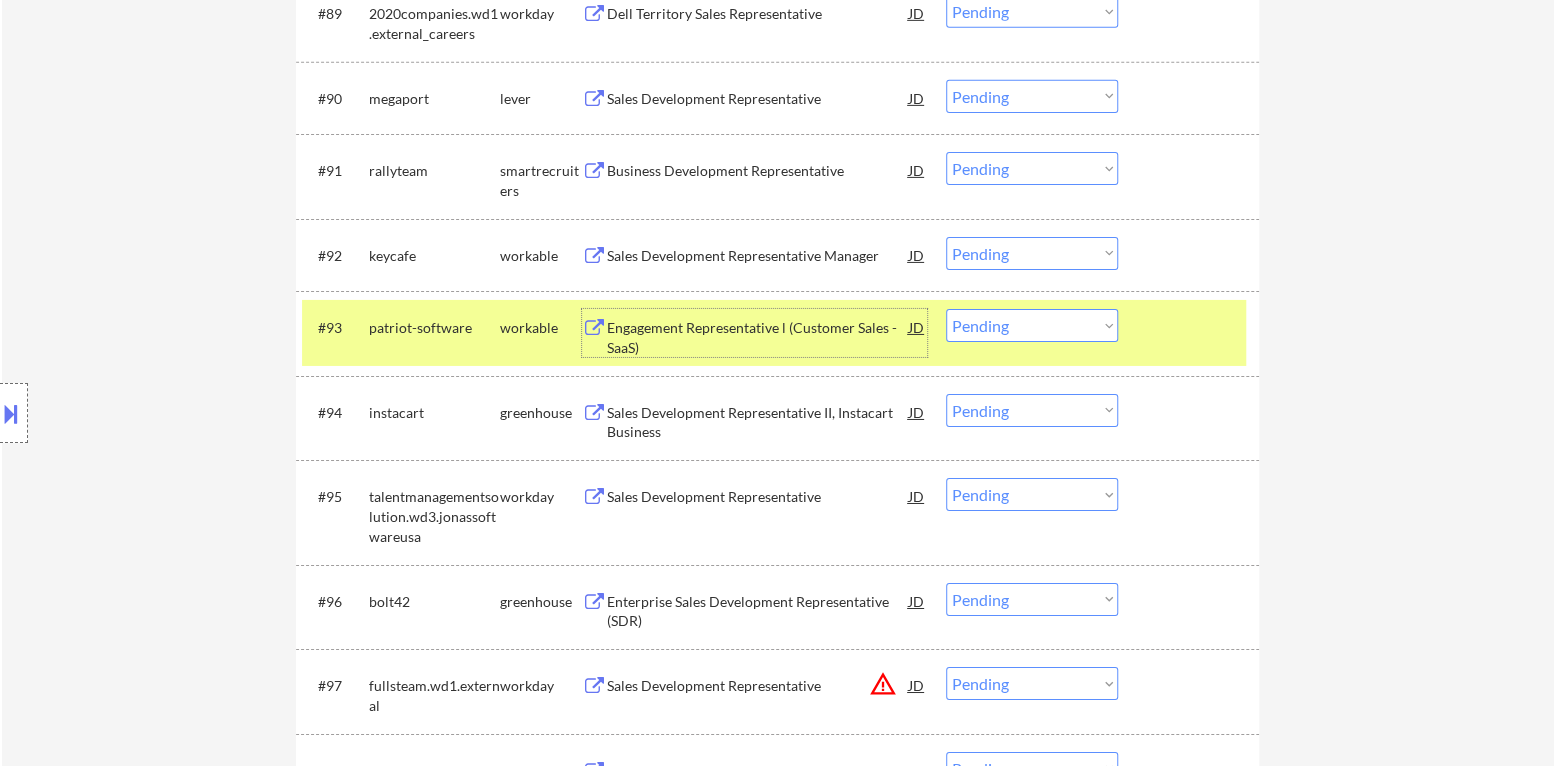 click on "Choose an option... Pending Applied Excluded (Questions) Excluded (Expired) Excluded (Location) Excluded (Bad Match) Excluded (Blocklist) Excluded (Salary) Excluded (Other)" at bounding box center [1032, 325] 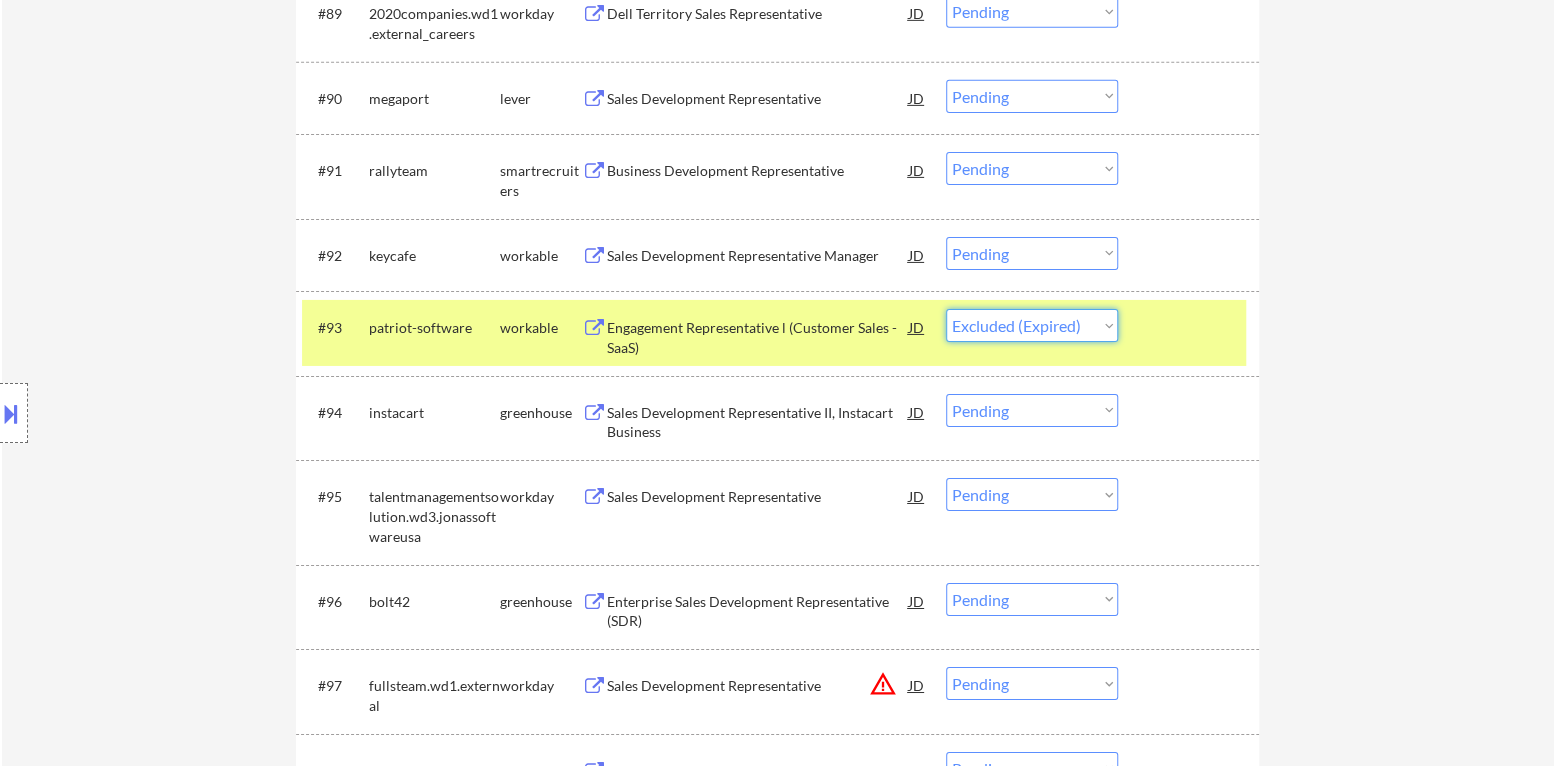 click on "Choose an option... Pending Applied Excluded (Questions) Excluded (Expired) Excluded (Location) Excluded (Bad Match) Excluded (Blocklist) Excluded (Salary) Excluded (Other)" at bounding box center [1032, 325] 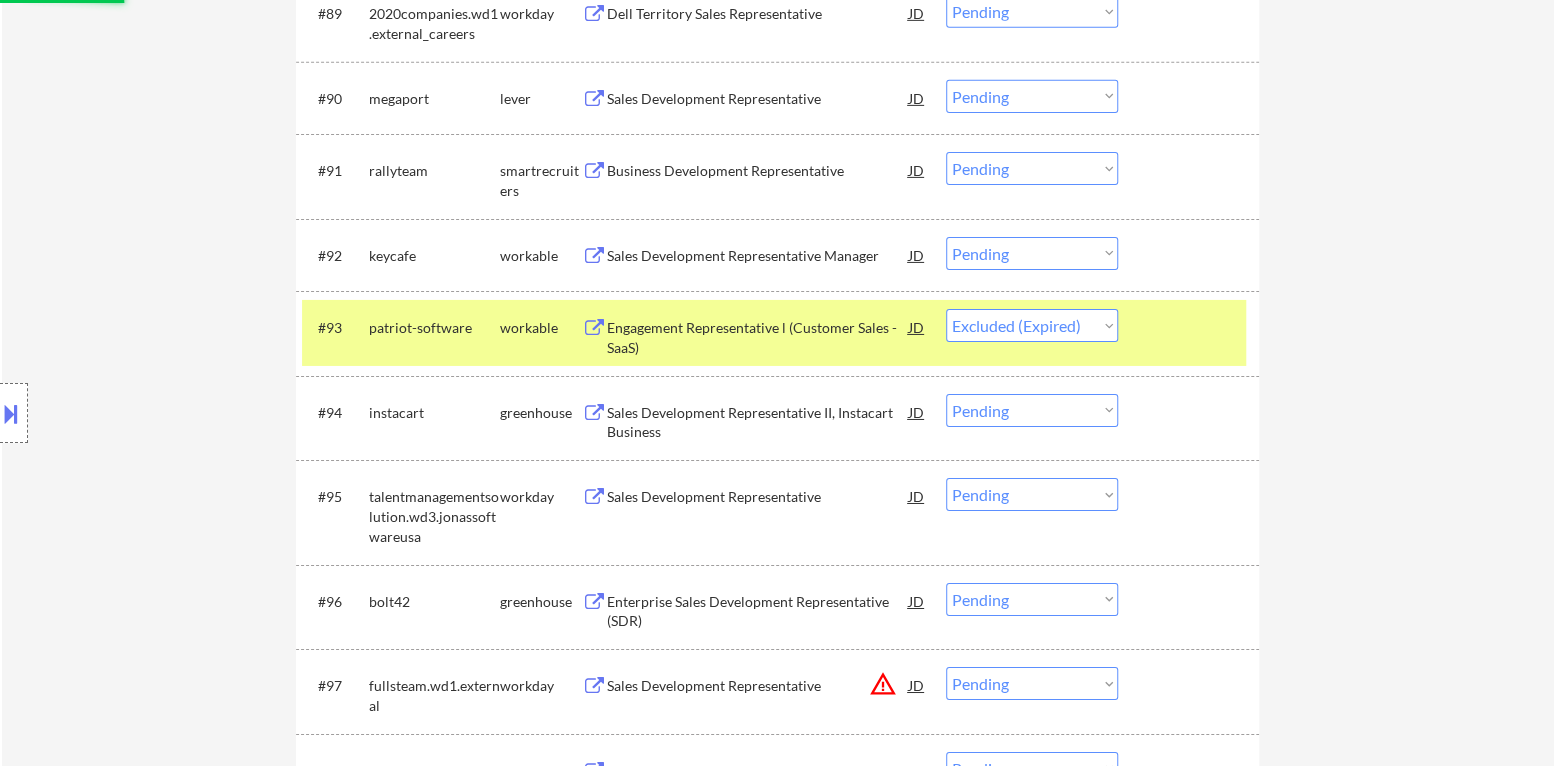 drag, startPoint x: 1176, startPoint y: 324, endPoint x: 1023, endPoint y: 332, distance: 153.20901 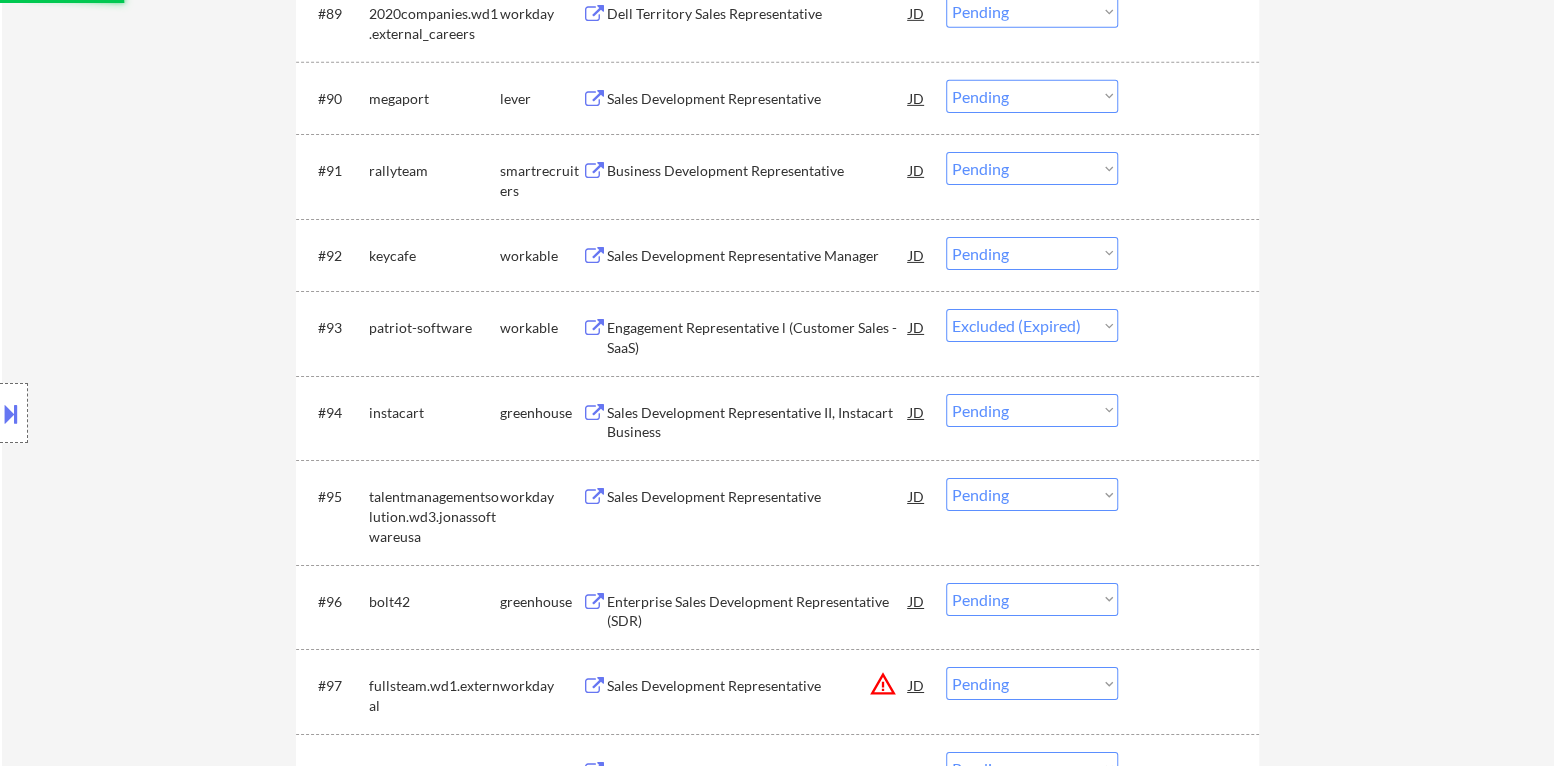 click on "Sales Development Representative Manager" at bounding box center [758, 256] 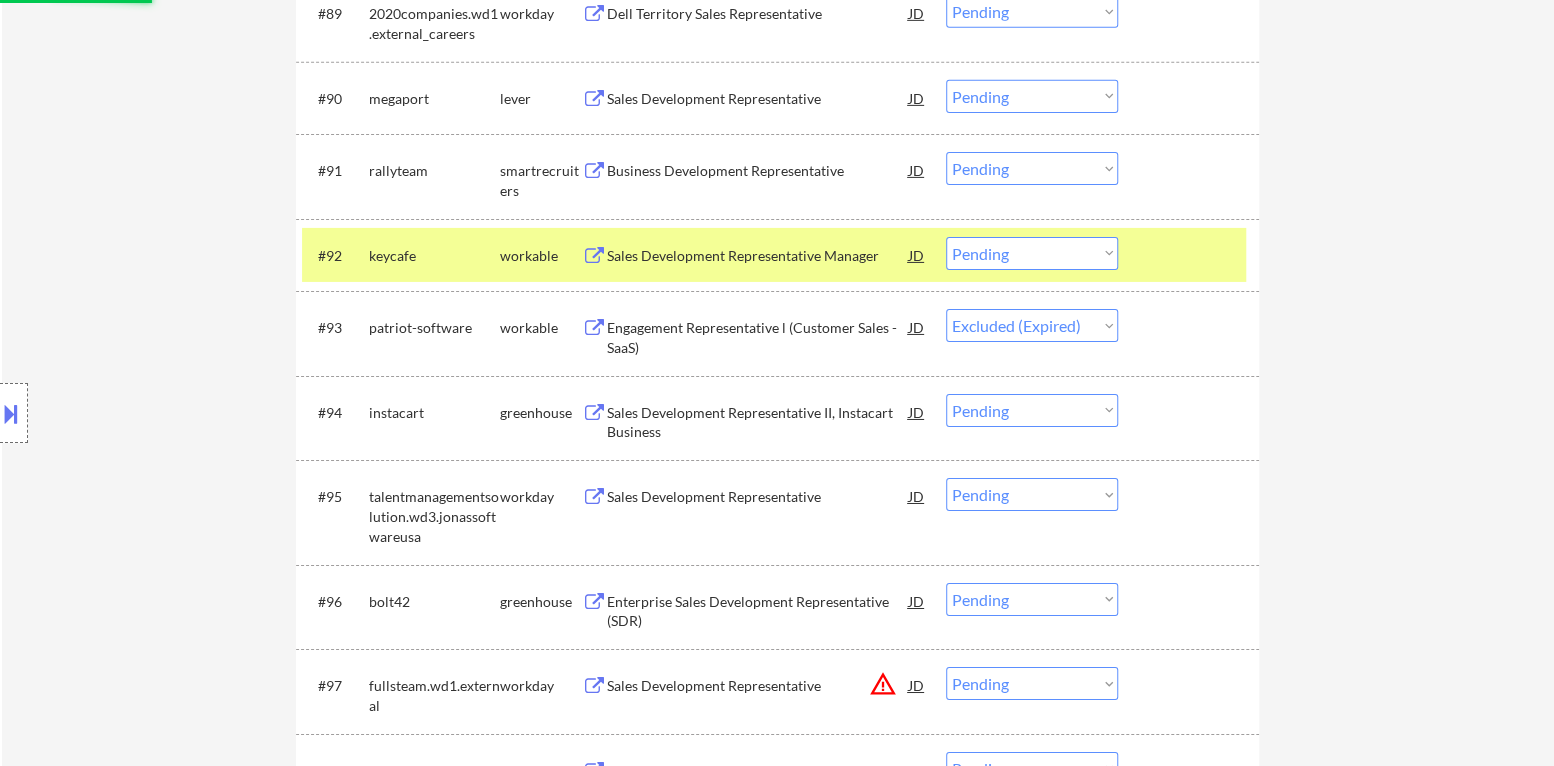 select on ""pending"" 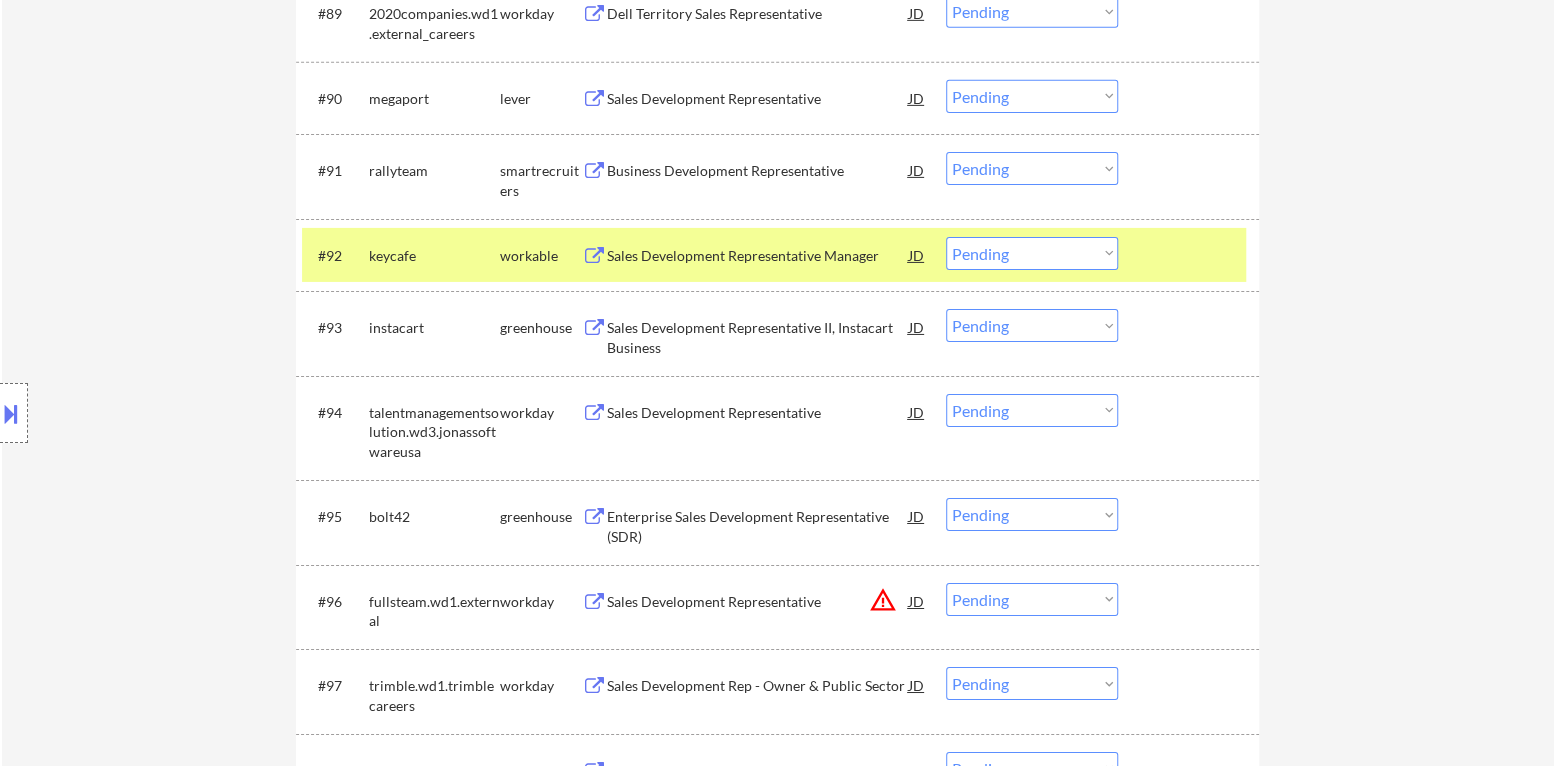 click on "Choose an option... Pending Applied Excluded (Questions) Excluded (Expired) Excluded (Location) Excluded (Bad Match) Excluded (Blocklist) Excluded (Salary) Excluded (Other)" at bounding box center [1032, 253] 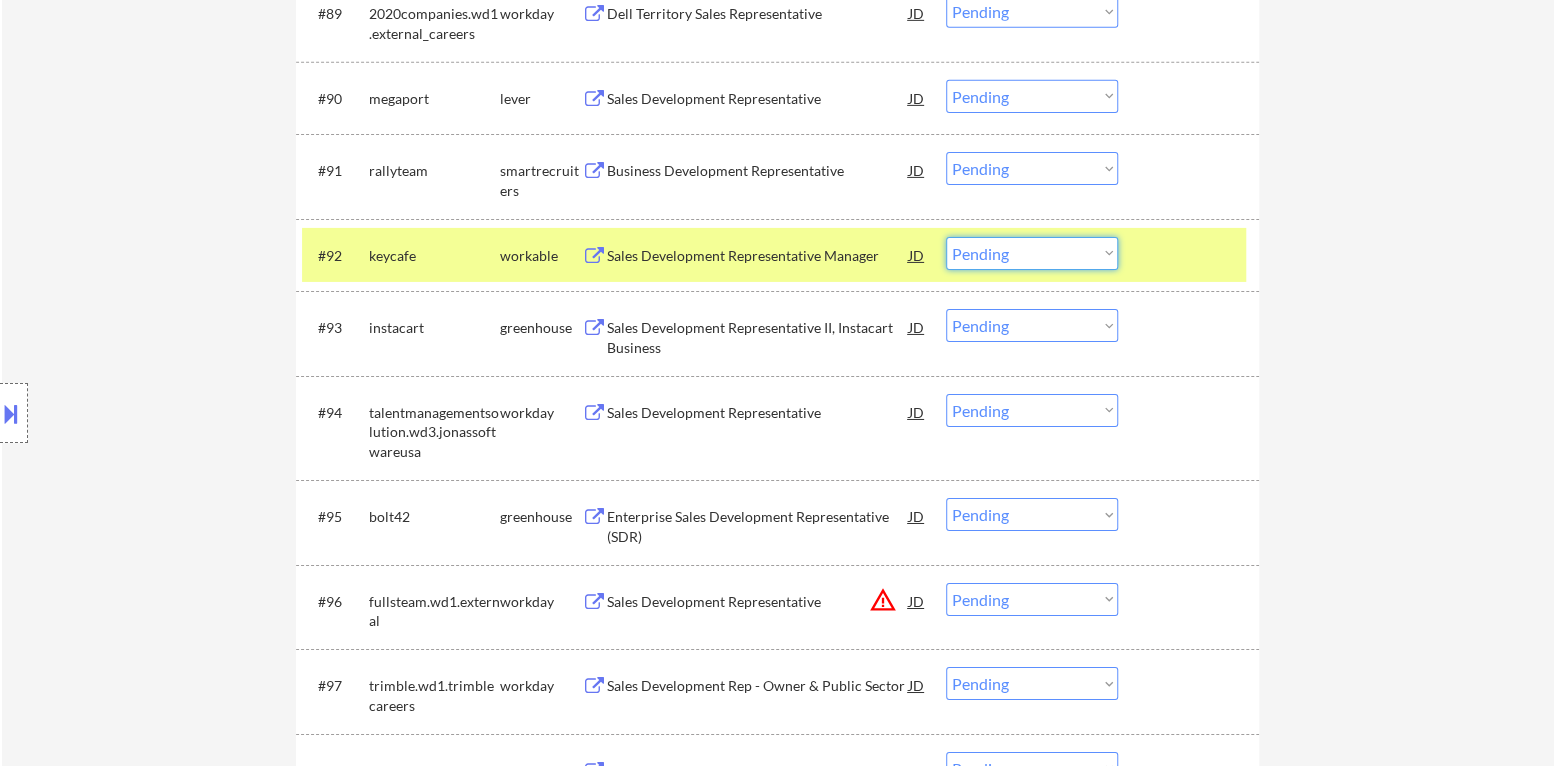 click on "JD" at bounding box center (917, 255) 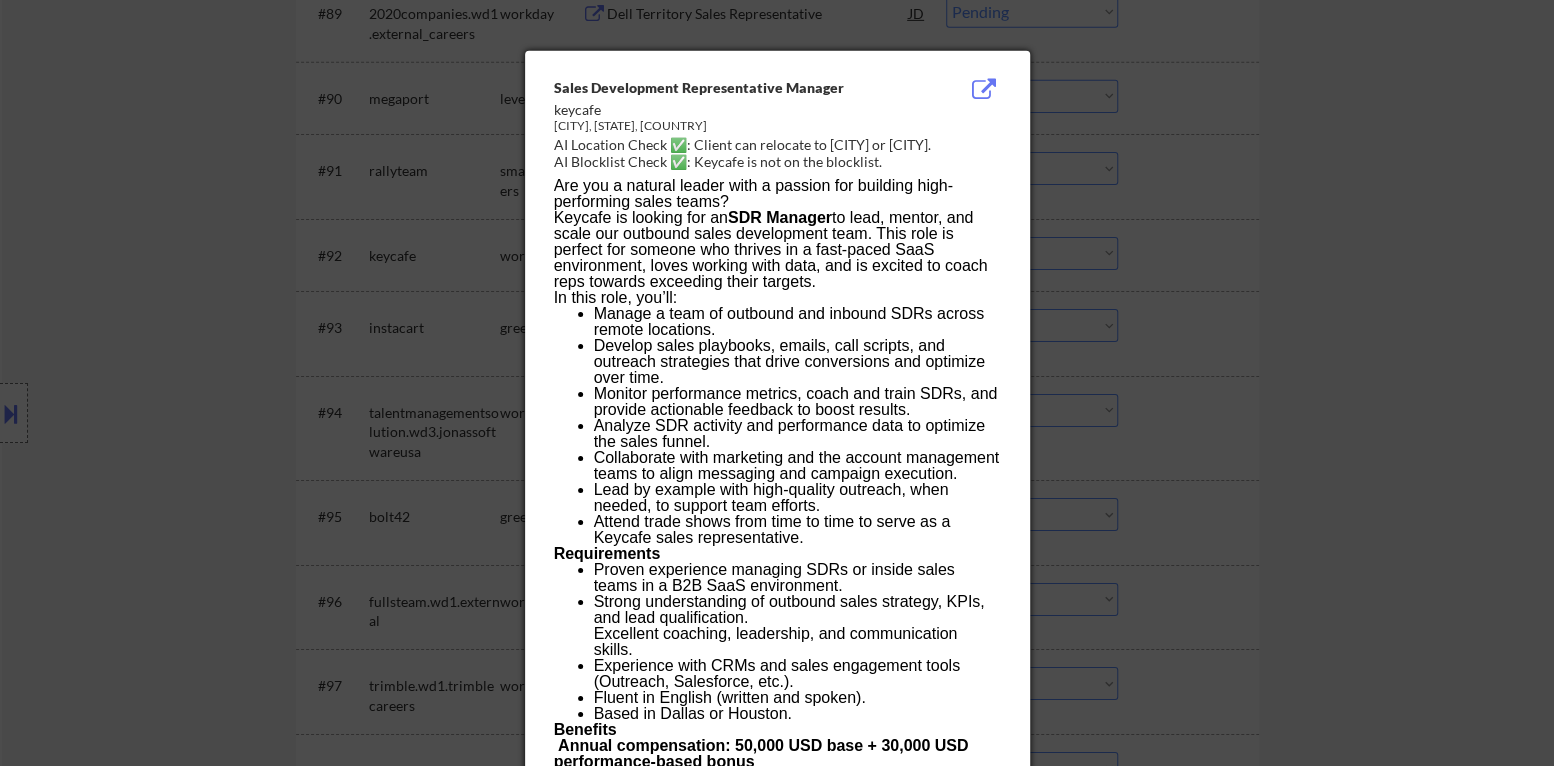 click at bounding box center (777, 383) 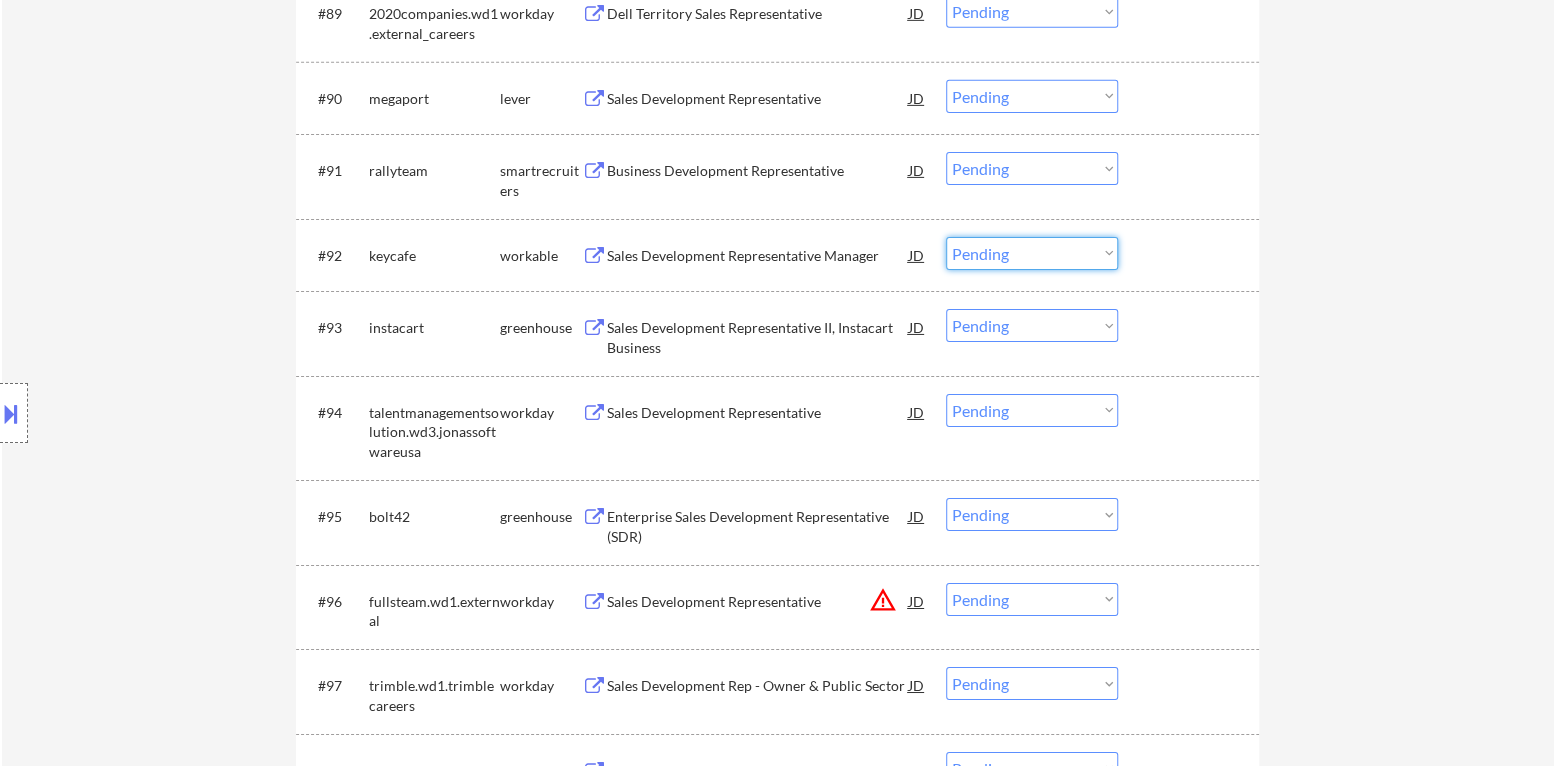 click on "Choose an option... Pending Applied Excluded (Questions) Excluded (Expired) Excluded (Location) Excluded (Bad Match) Excluded (Blocklist) Excluded (Salary) Excluded (Other)" at bounding box center (1032, 253) 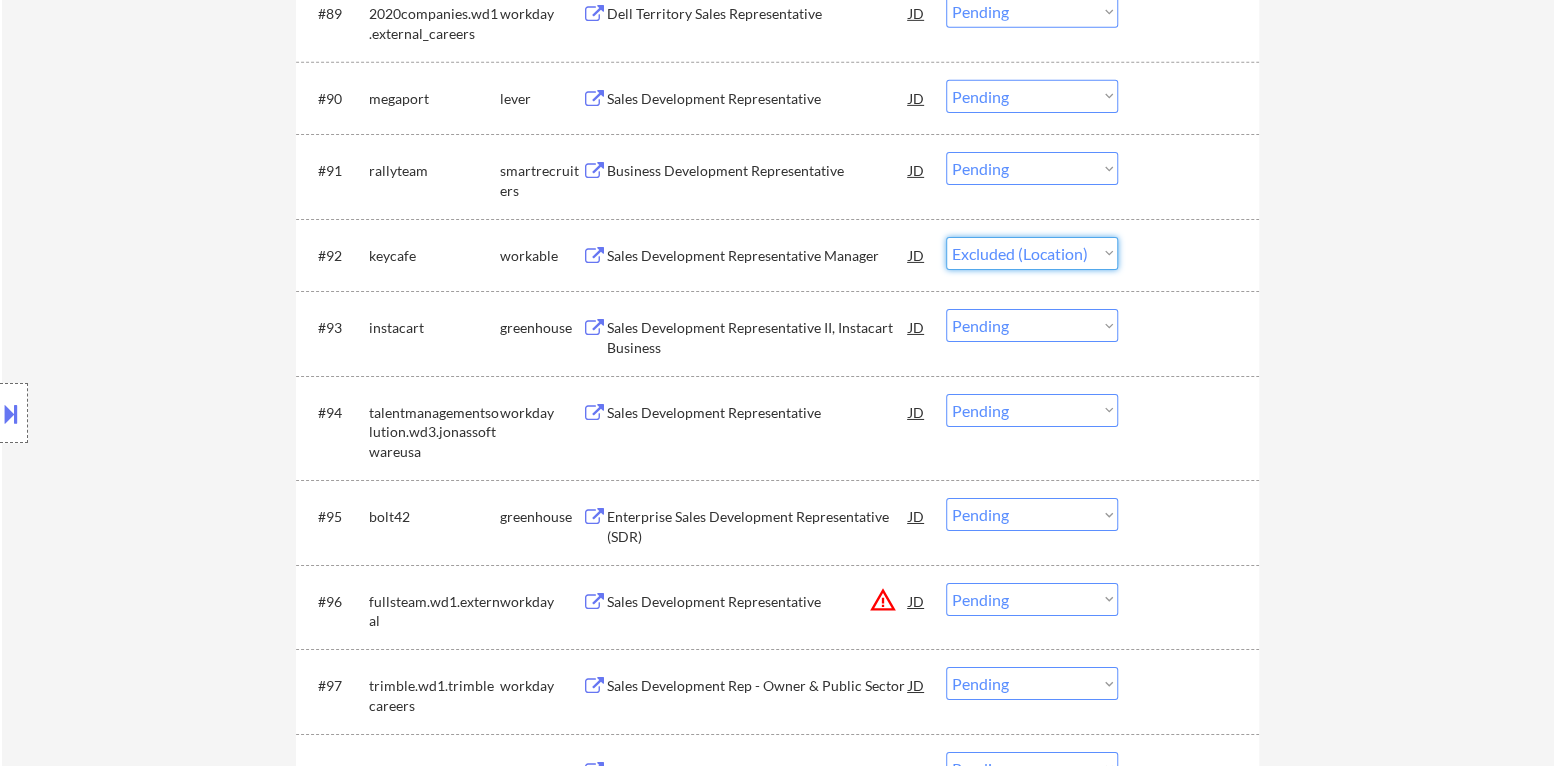 click on "Choose an option... Pending Applied Excluded (Questions) Excluded (Expired) Excluded (Location) Excluded (Bad Match) Excluded (Blocklist) Excluded (Salary) Excluded (Other)" at bounding box center [1032, 253] 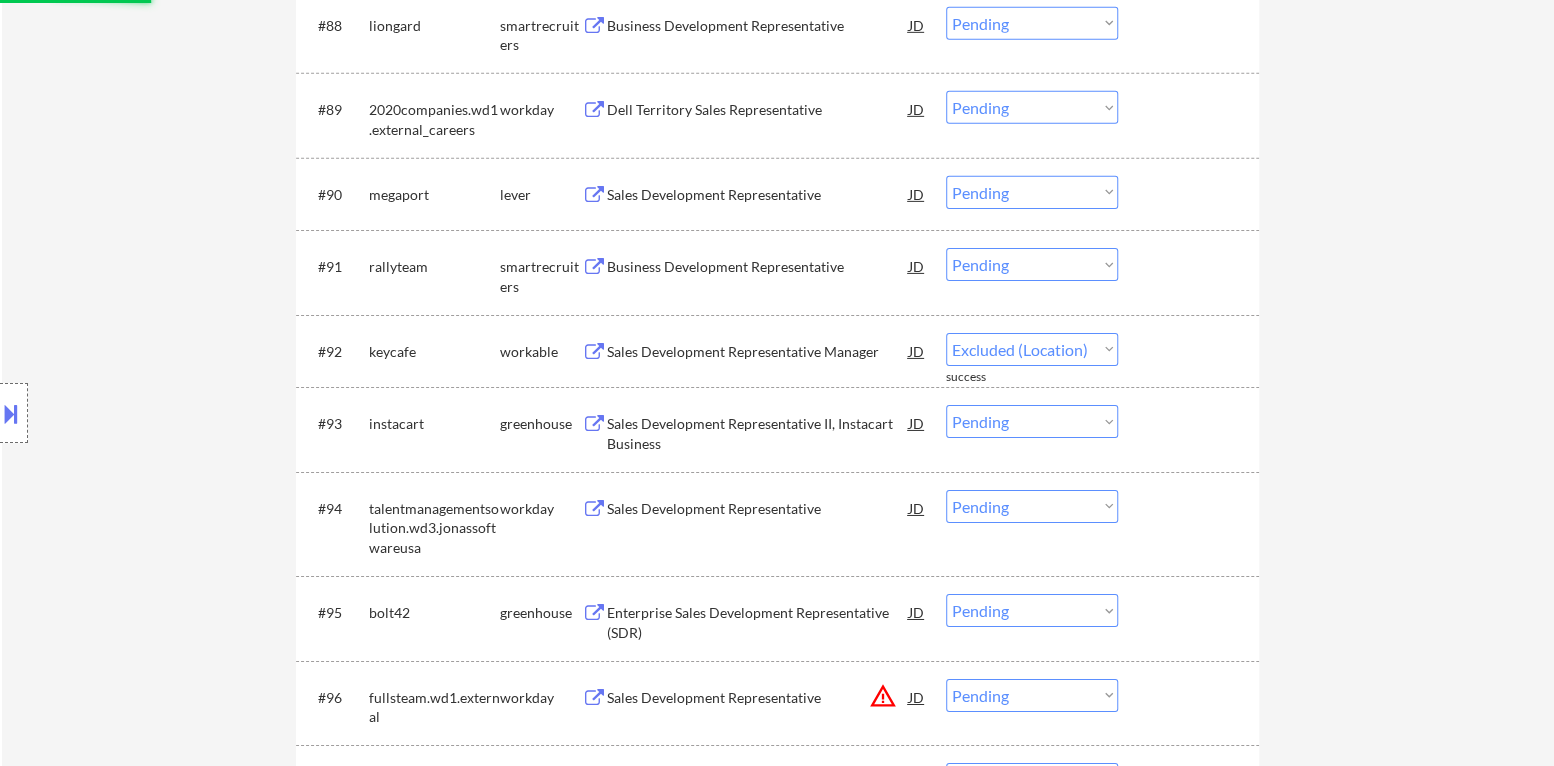 scroll, scrollTop: 7738, scrollLeft: 0, axis: vertical 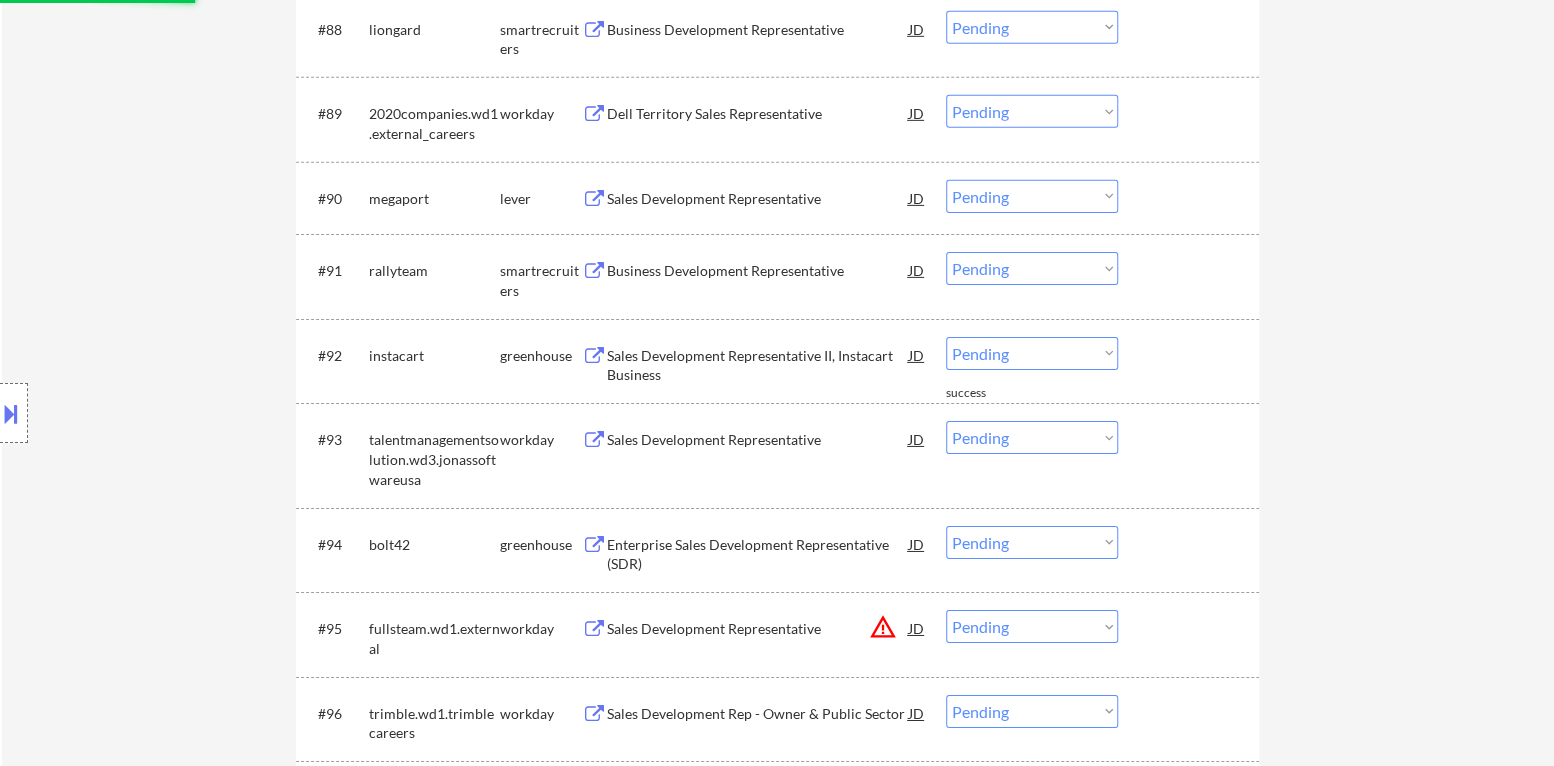 click on "Sales Development Representative II, Instacart Business" at bounding box center (758, 365) 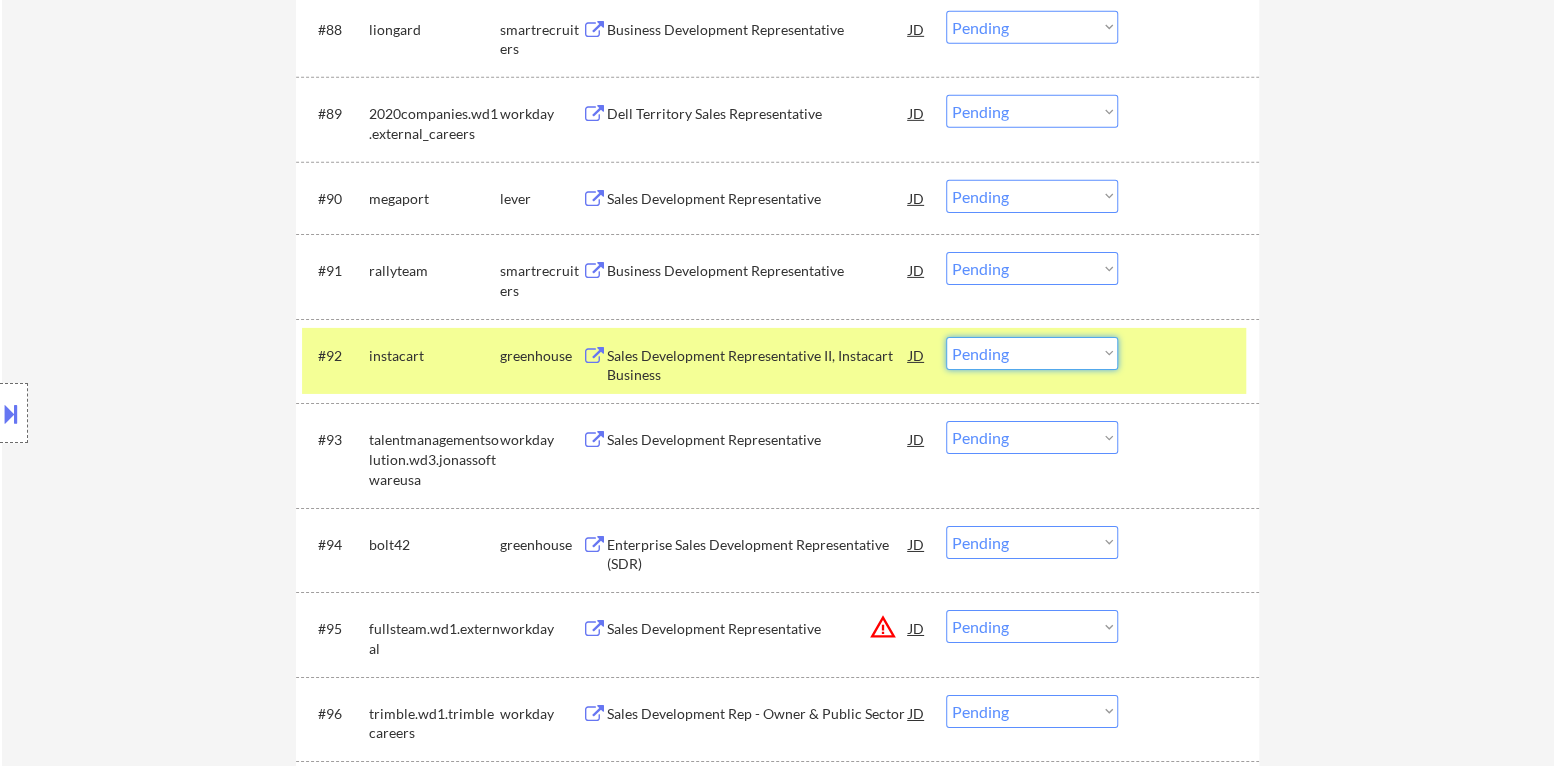 click on "Choose an option... Pending Applied Excluded (Questions) Excluded (Expired) Excluded (Location) Excluded (Bad Match) Excluded (Blocklist) Excluded (Salary) Excluded (Other)" at bounding box center (1032, 353) 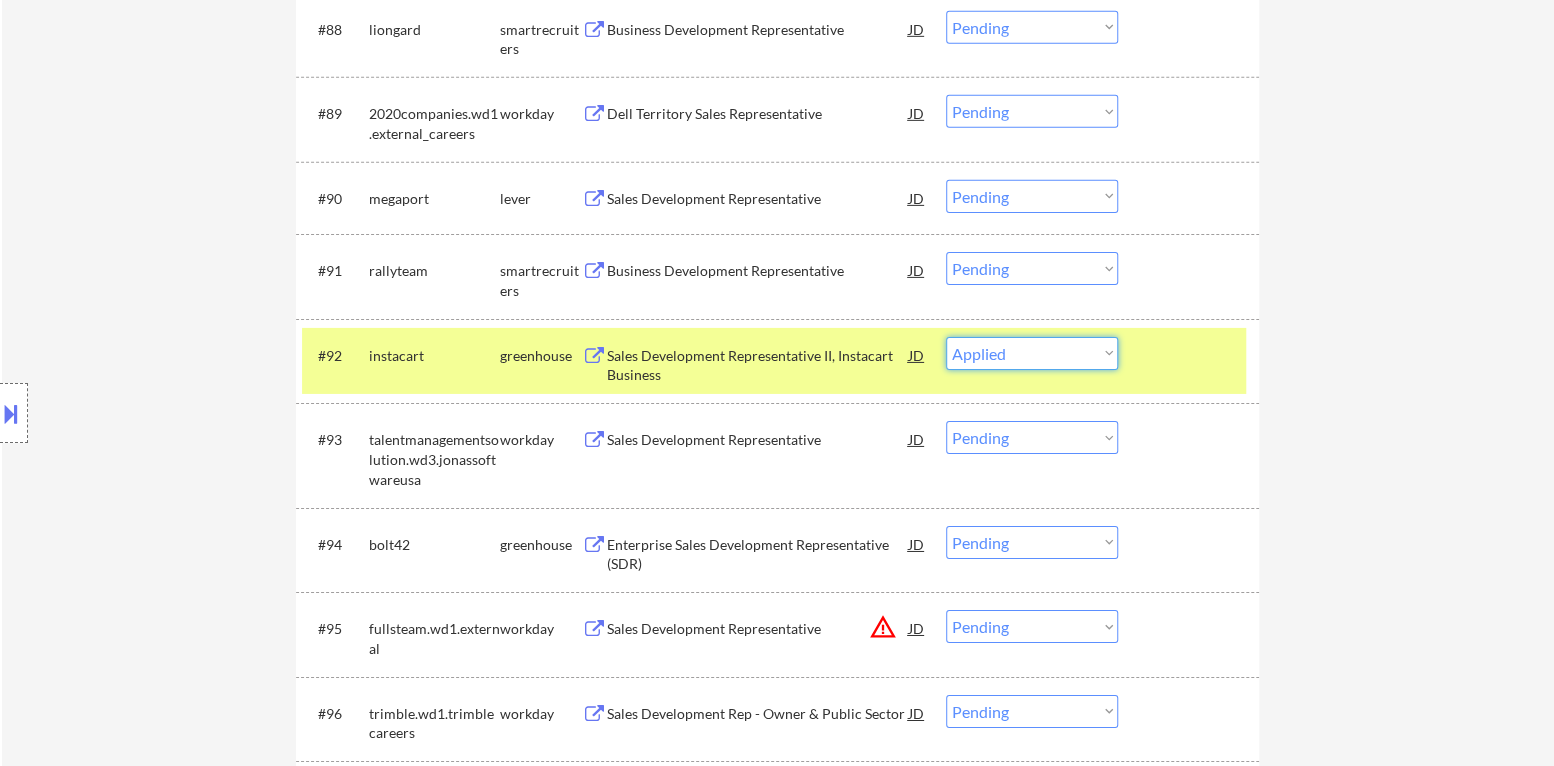 click on "Choose an option... Pending Applied Excluded (Questions) Excluded (Expired) Excluded (Location) Excluded (Bad Match) Excluded (Blocklist) Excluded (Salary) Excluded (Other)" at bounding box center (1032, 353) 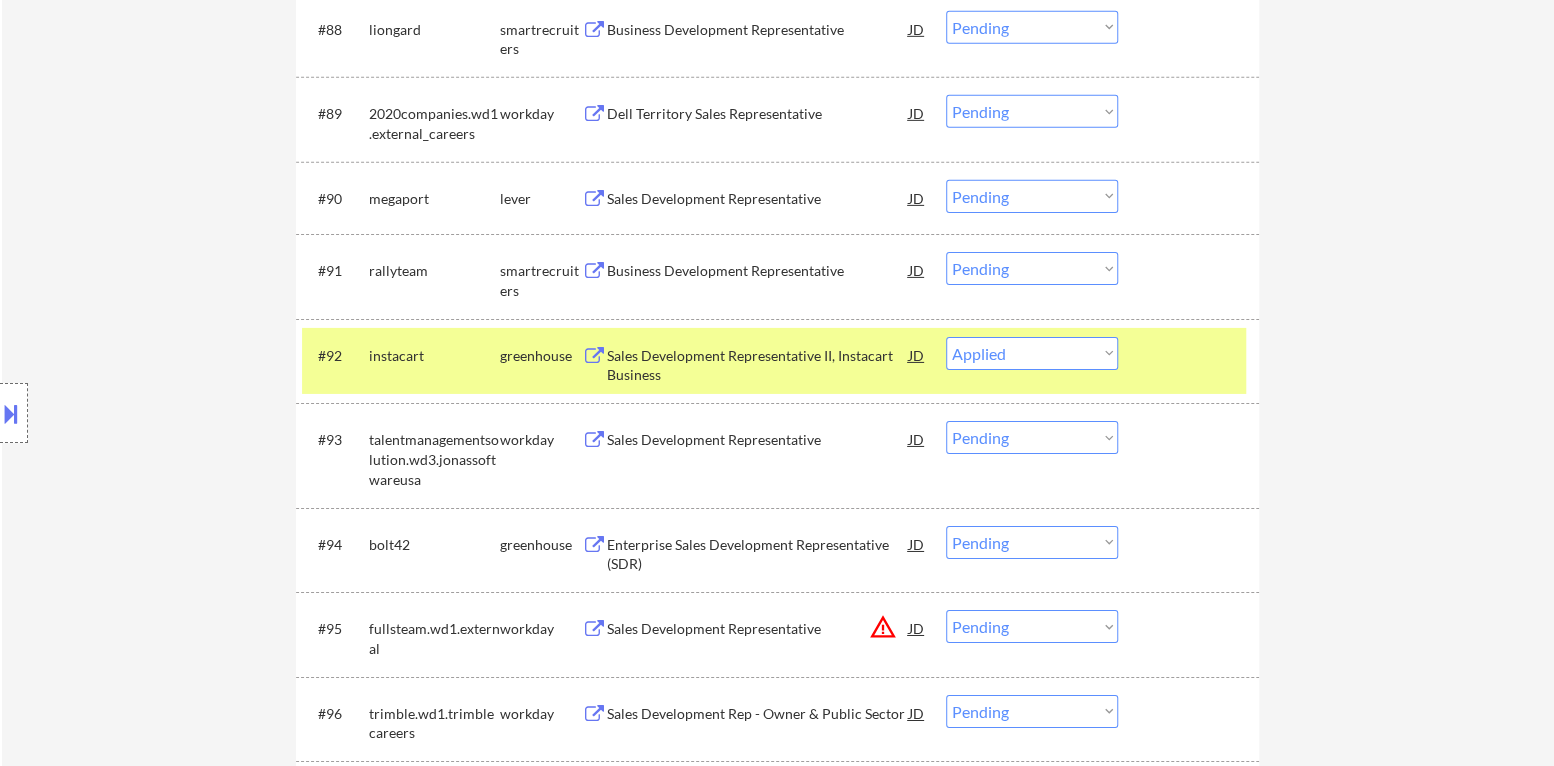 click at bounding box center (1191, 355) 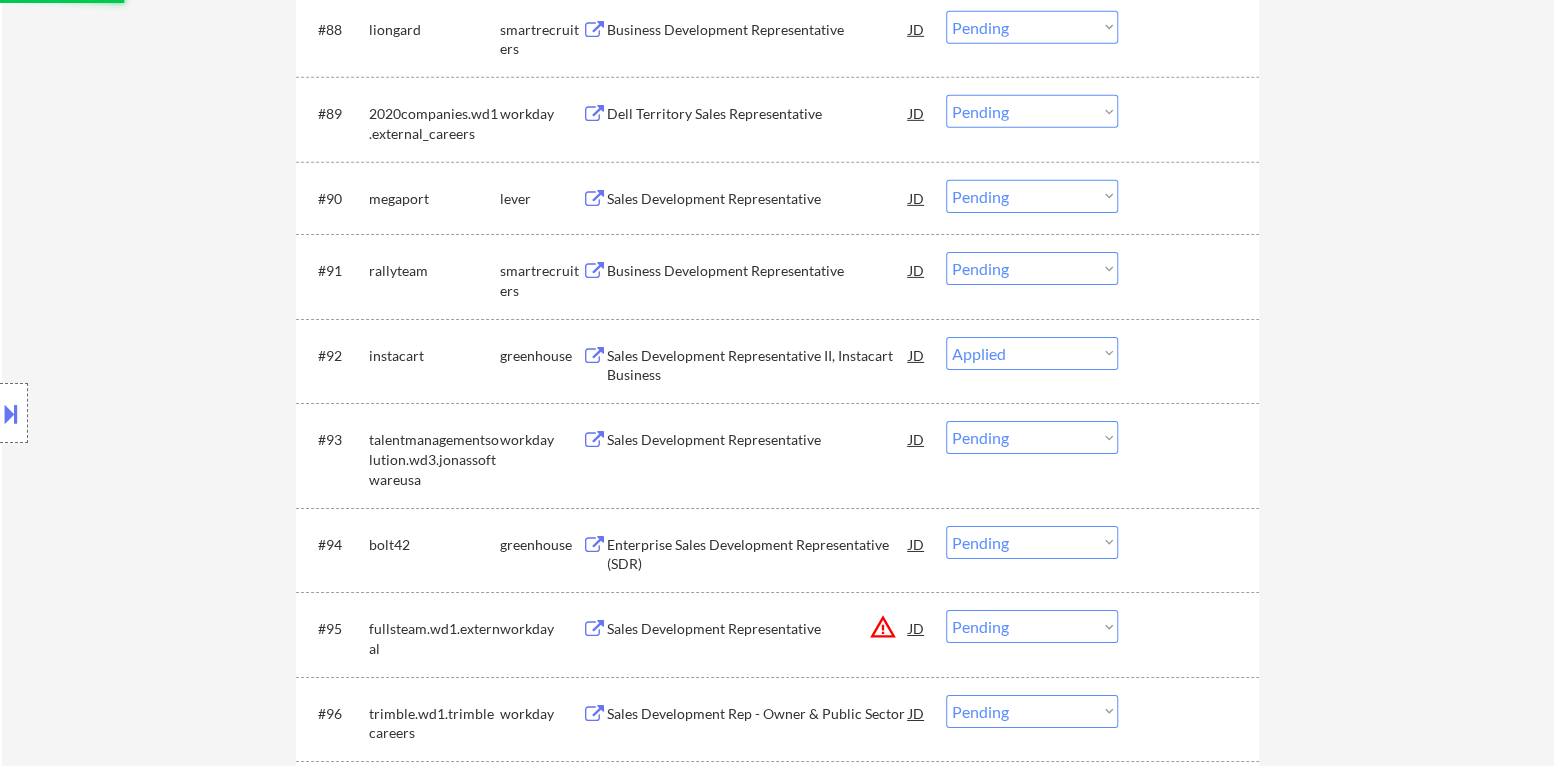 click on "Business Development Representative" at bounding box center [758, 271] 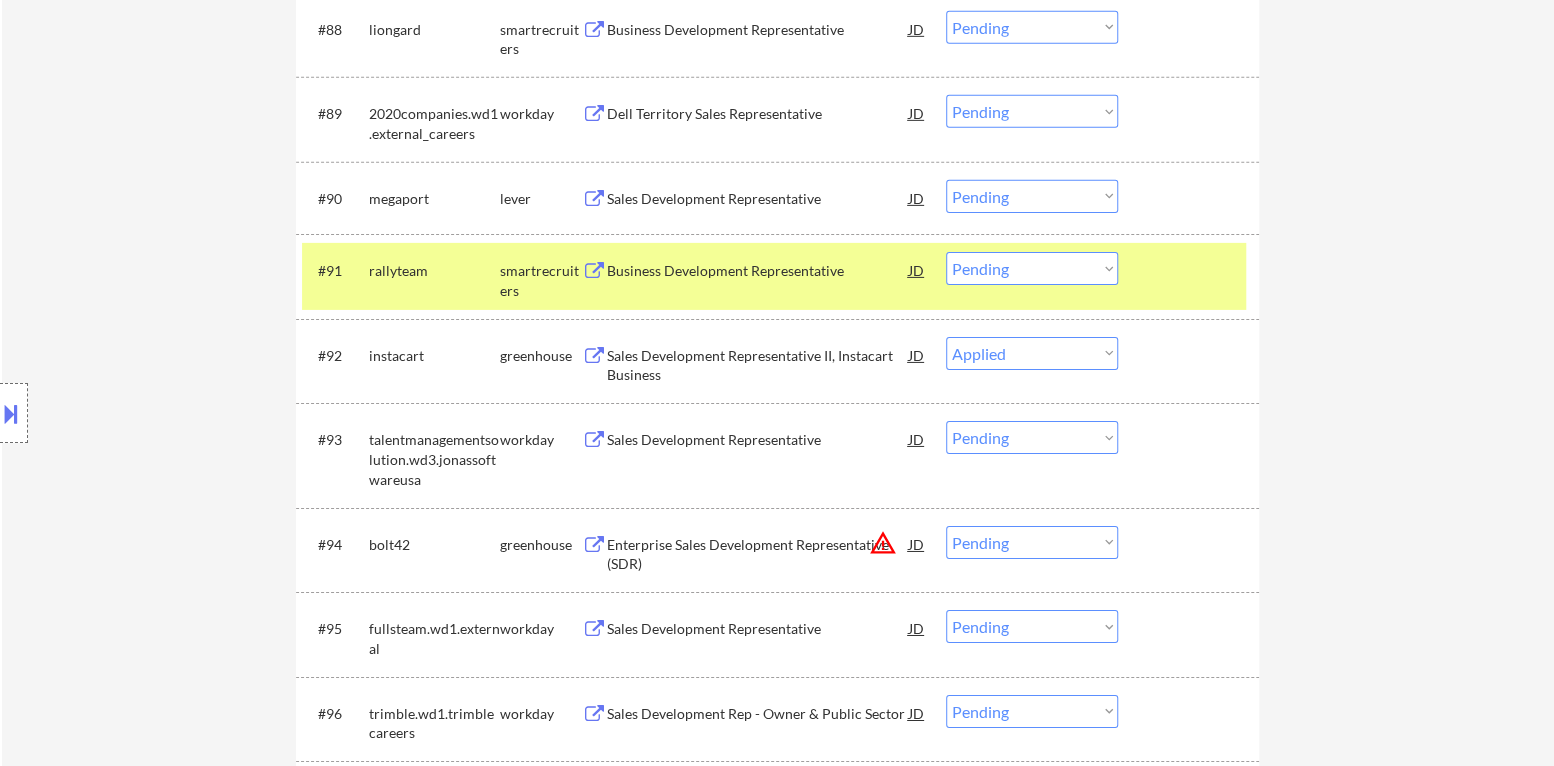 select on ""pending"" 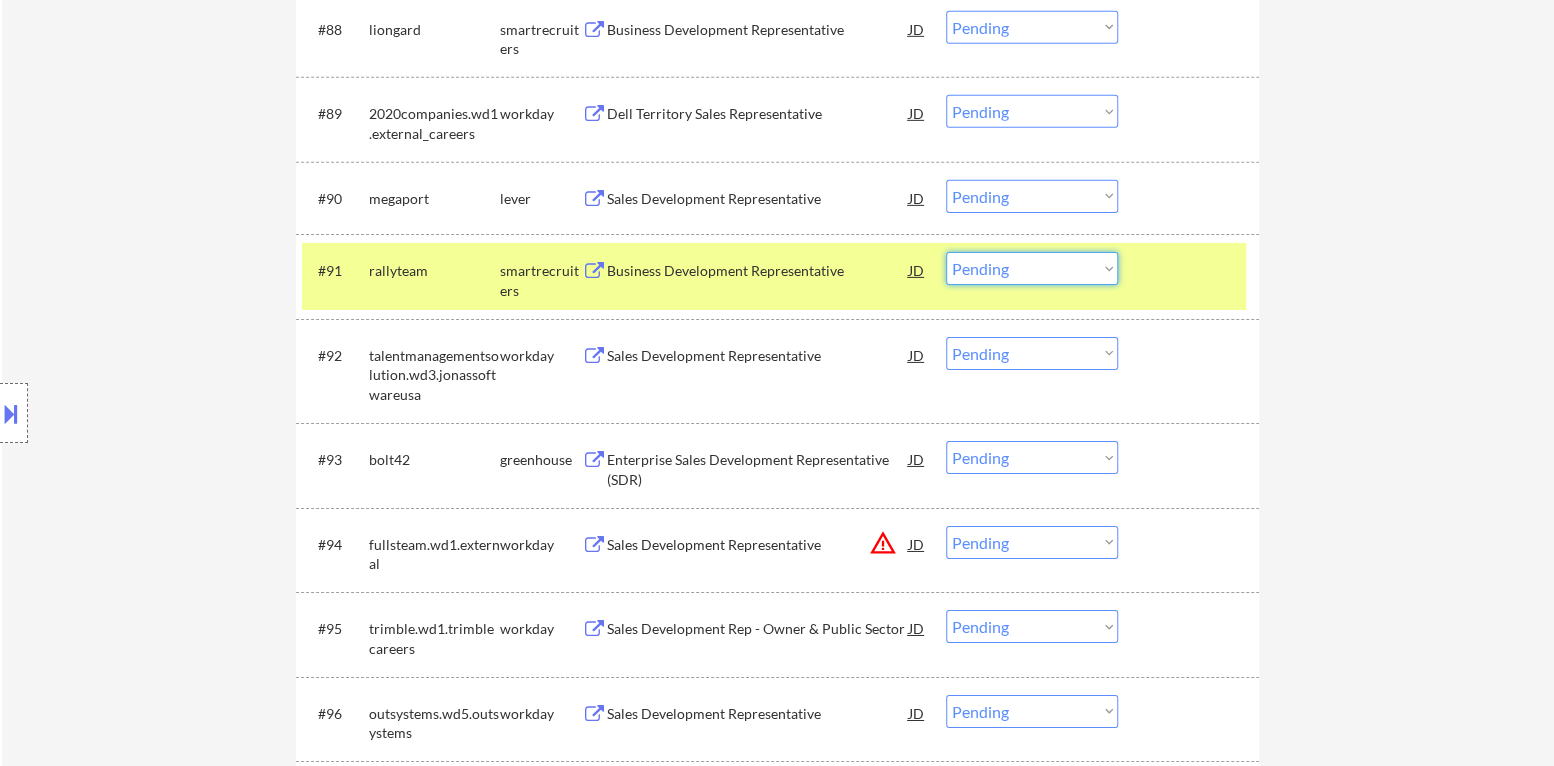 click on "Choose an option... Pending Applied Excluded (Questions) Excluded (Expired) Excluded (Location) Excluded (Bad Match) Excluded (Blocklist) Excluded (Salary) Excluded (Other)" at bounding box center (1032, 268) 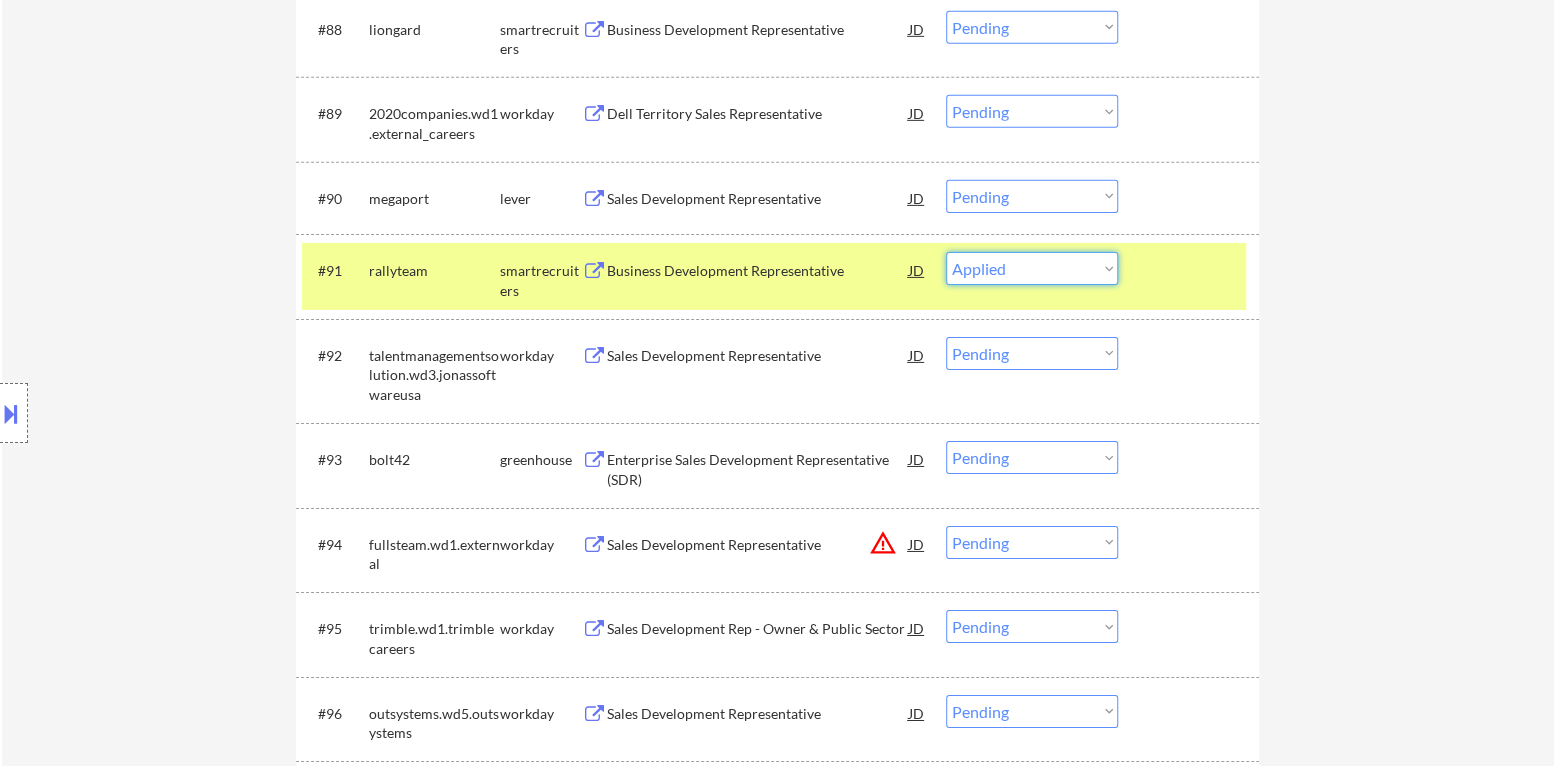 click on "Choose an option... Pending Applied Excluded (Questions) Excluded (Expired) Excluded (Location) Excluded (Bad Match) Excluded (Blocklist) Excluded (Salary) Excluded (Other)" at bounding box center [1032, 268] 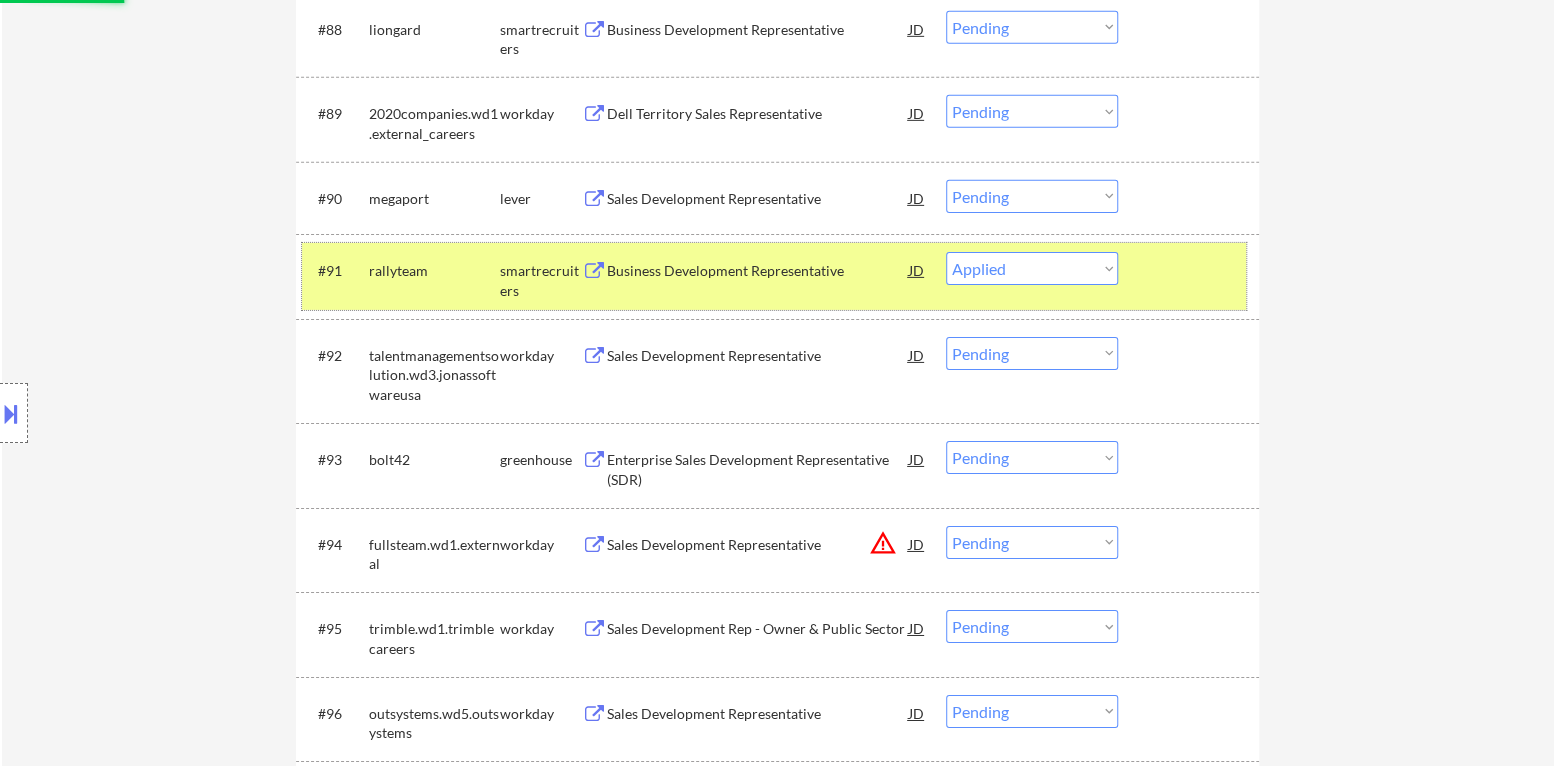 click at bounding box center [1191, 270] 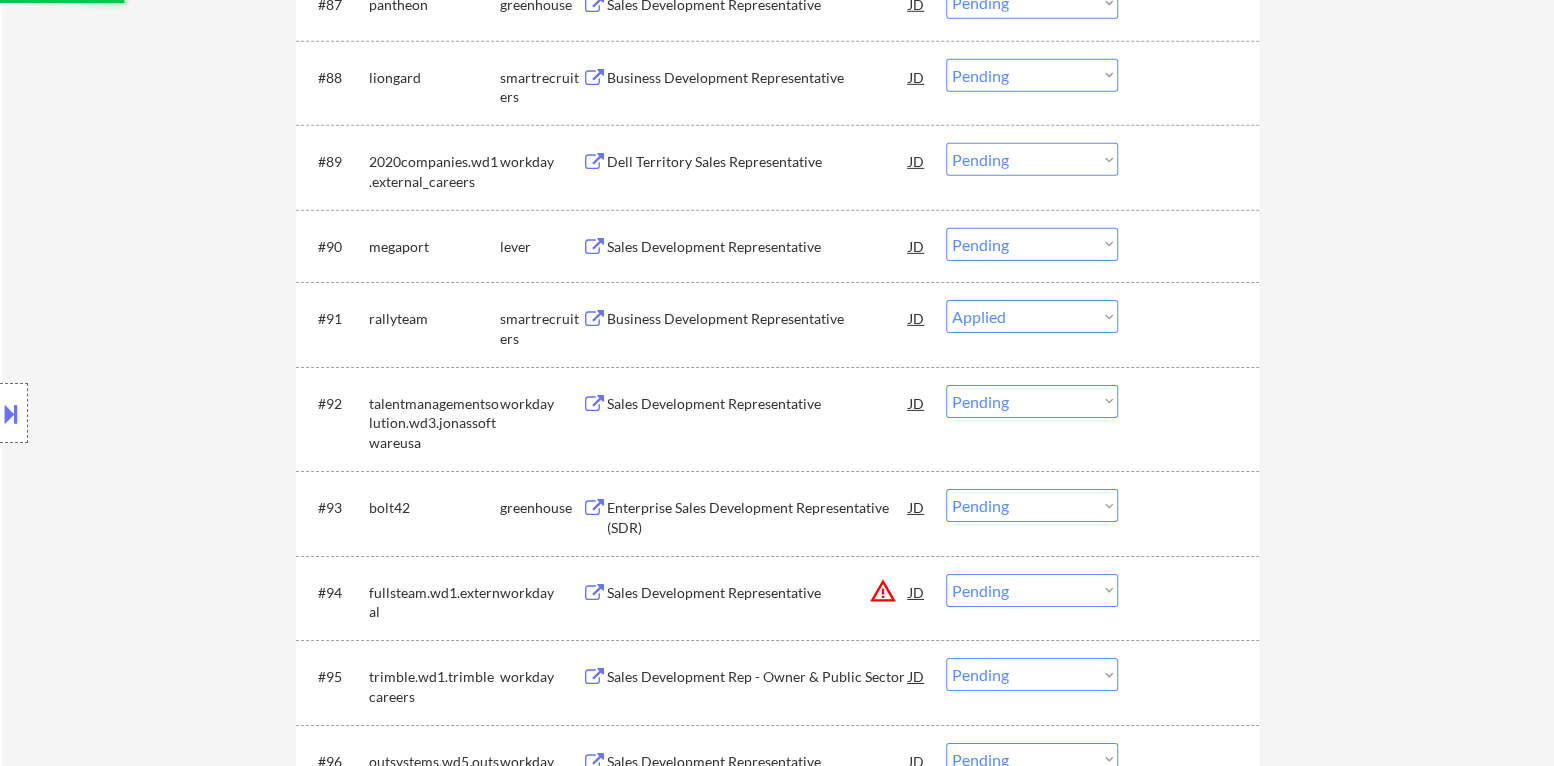 scroll, scrollTop: 7638, scrollLeft: 0, axis: vertical 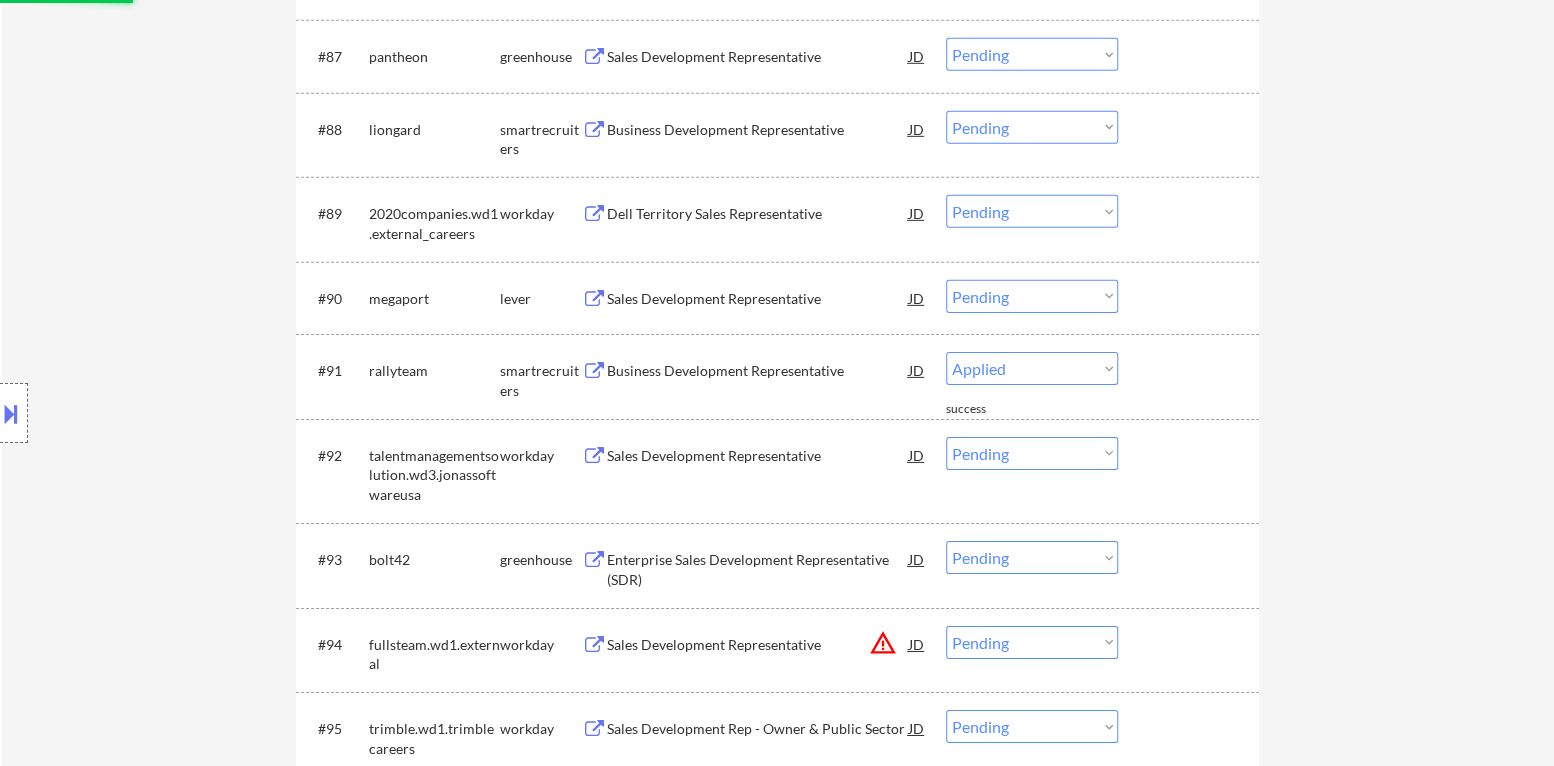 click on "Sales Development Representative" at bounding box center (758, 299) 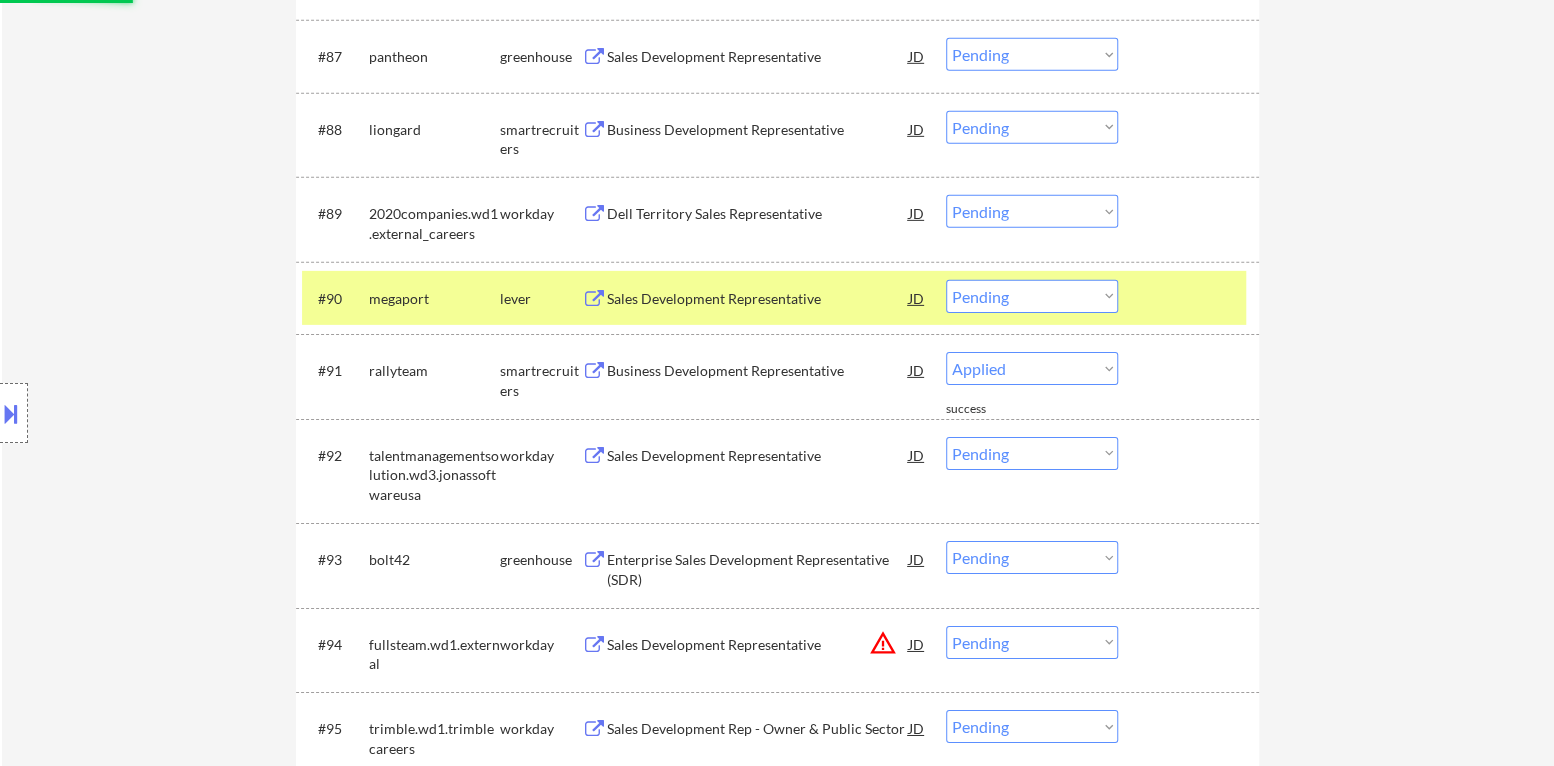 select on ""pending"" 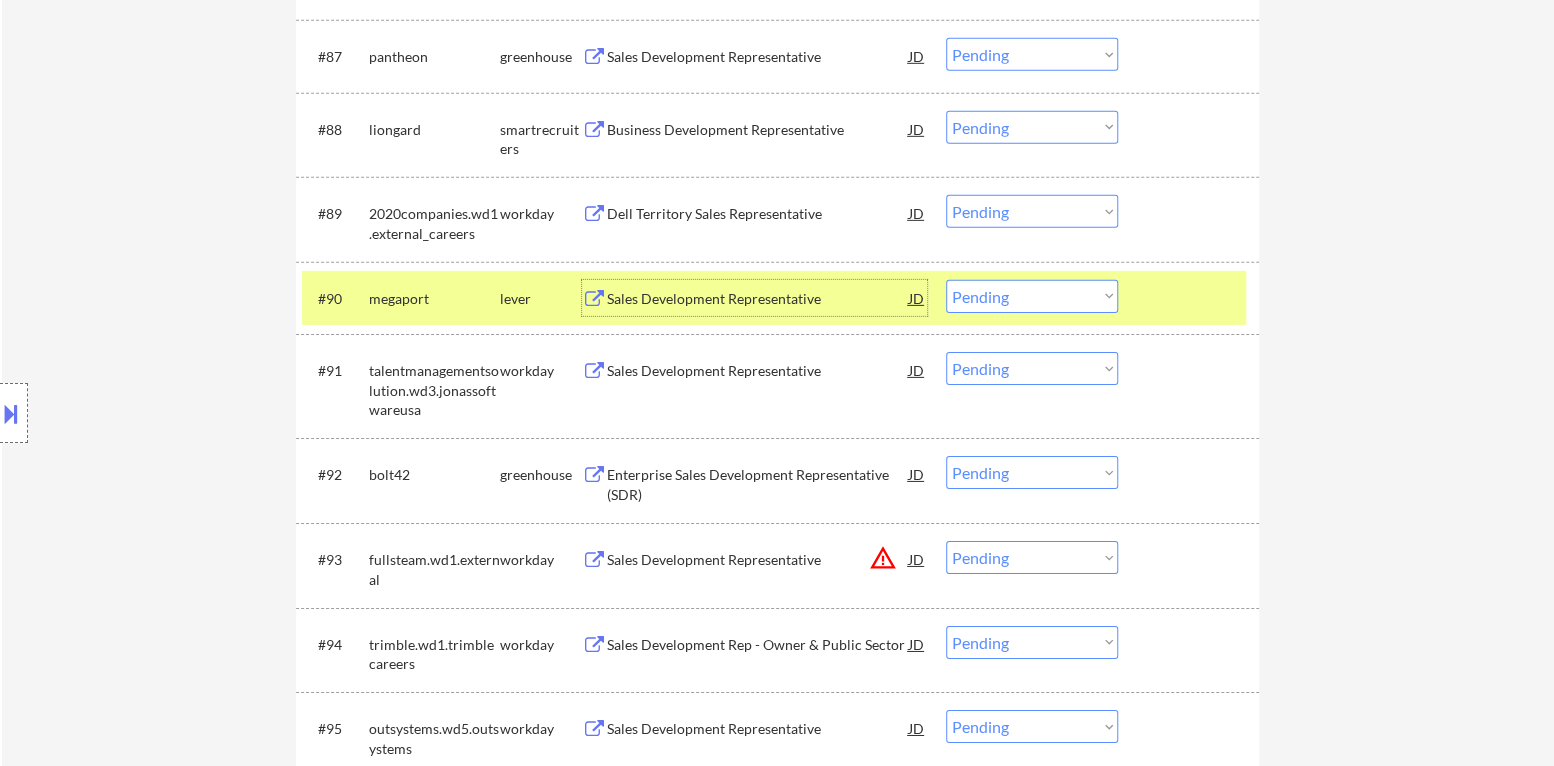 click on "JD" at bounding box center (917, 298) 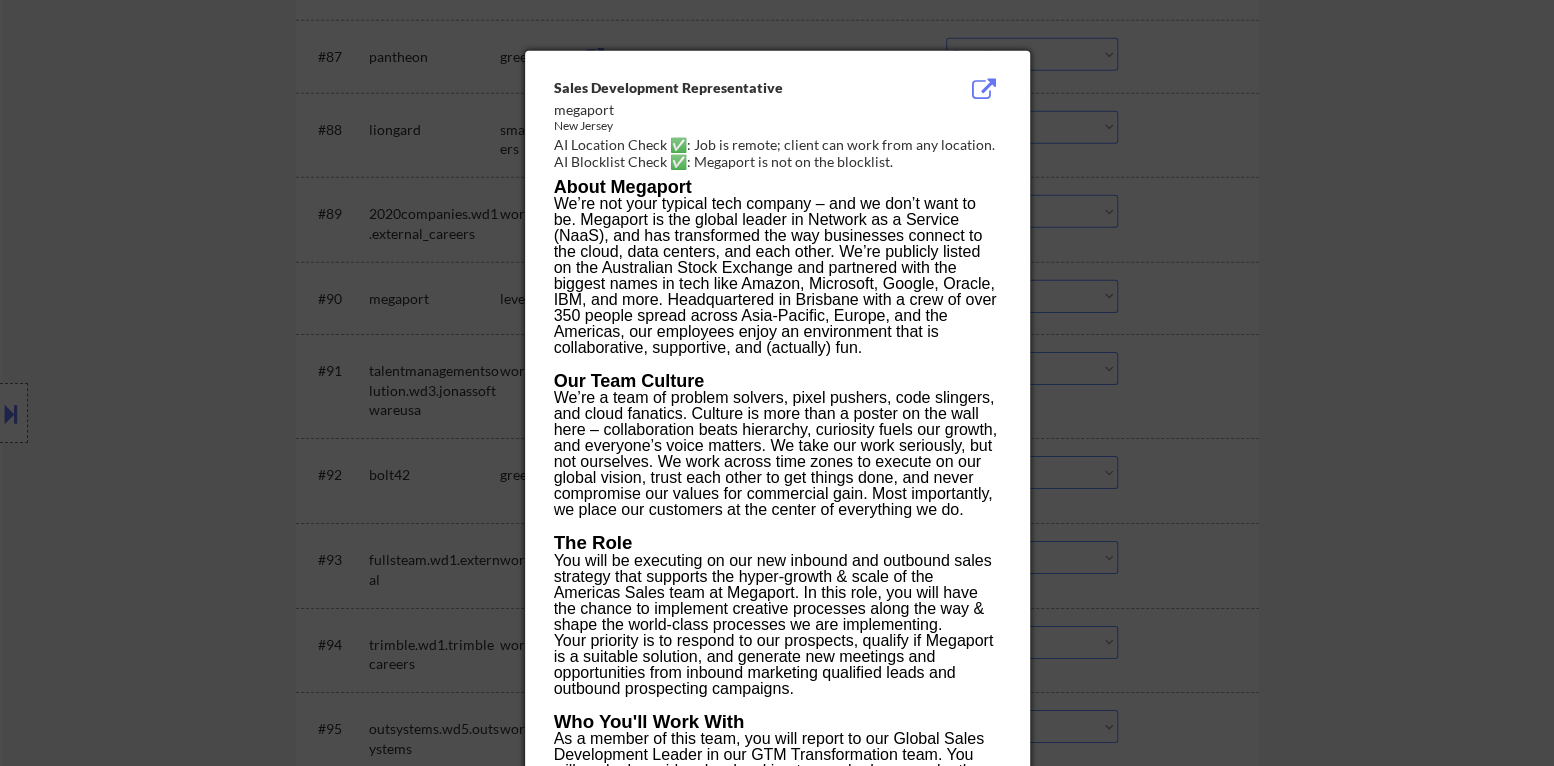 click at bounding box center (777, 383) 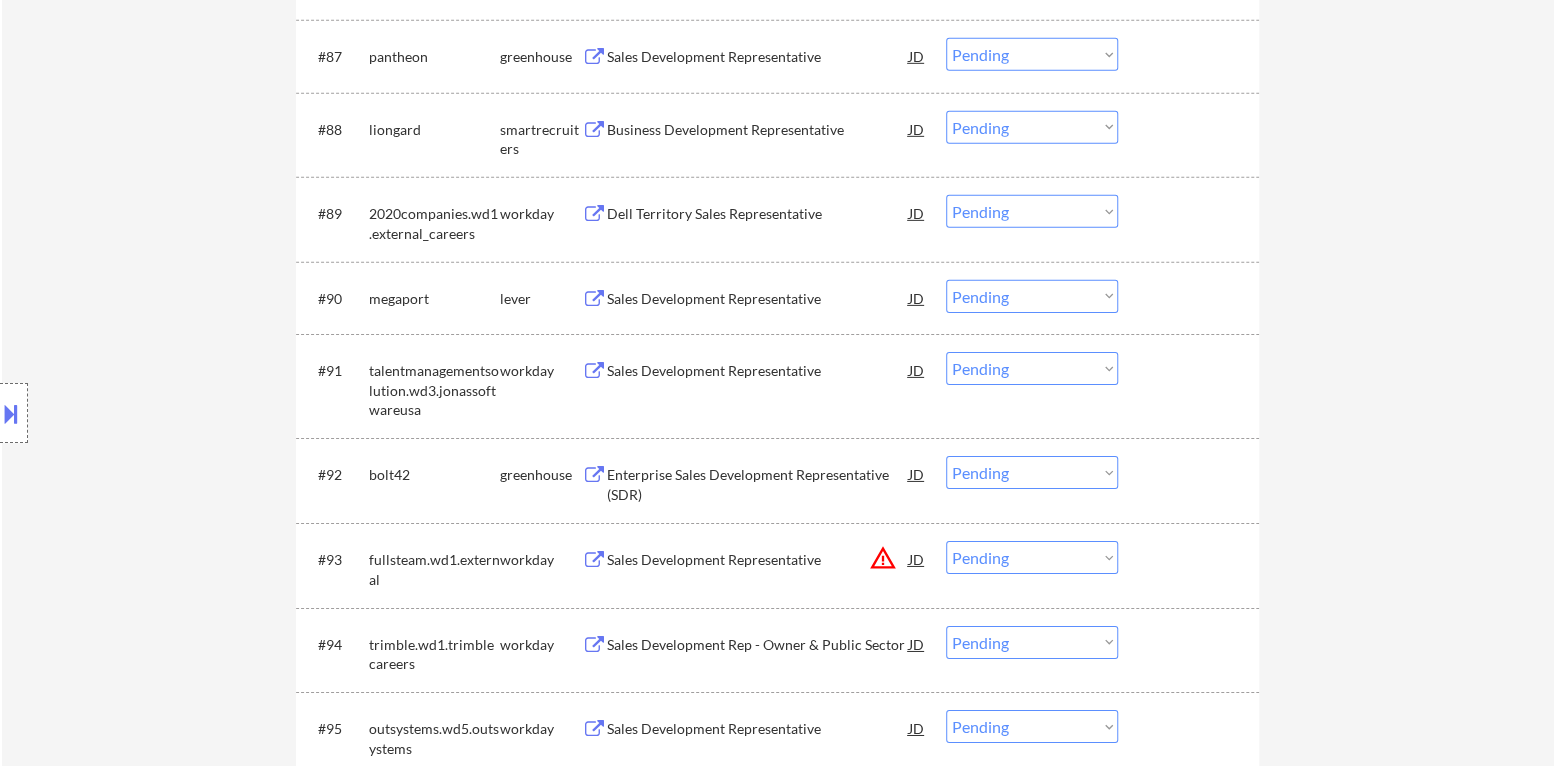 click on "Choose an option... Pending Applied Excluded (Questions) Excluded (Expired) Excluded (Location) Excluded (Bad Match) Excluded (Blocklist) Excluded (Salary) Excluded (Other)" at bounding box center [1032, 296] 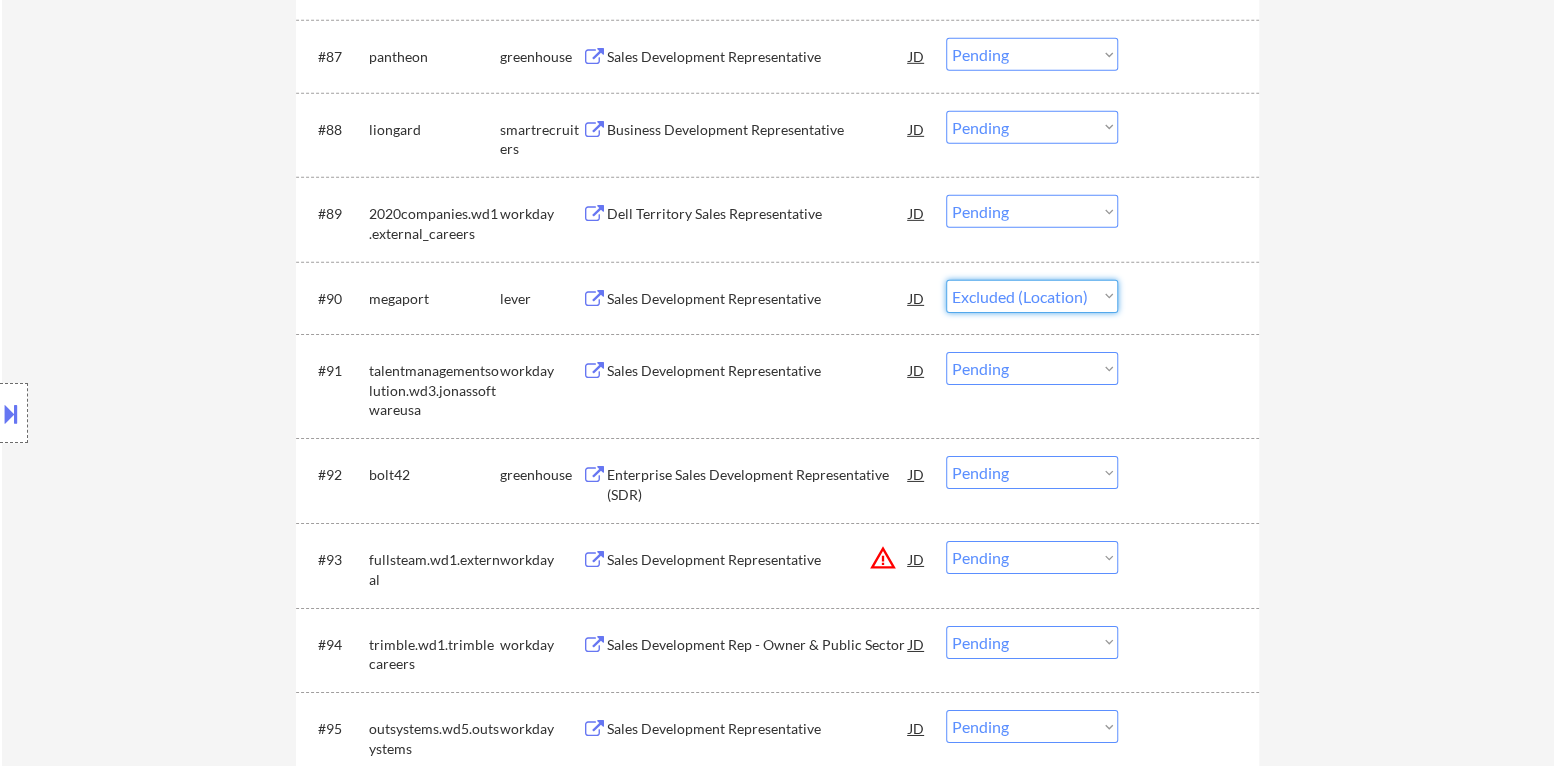 click on "Choose an option... Pending Applied Excluded (Questions) Excluded (Expired) Excluded (Location) Excluded (Bad Match) Excluded (Blocklist) Excluded (Salary) Excluded (Other)" at bounding box center [1032, 296] 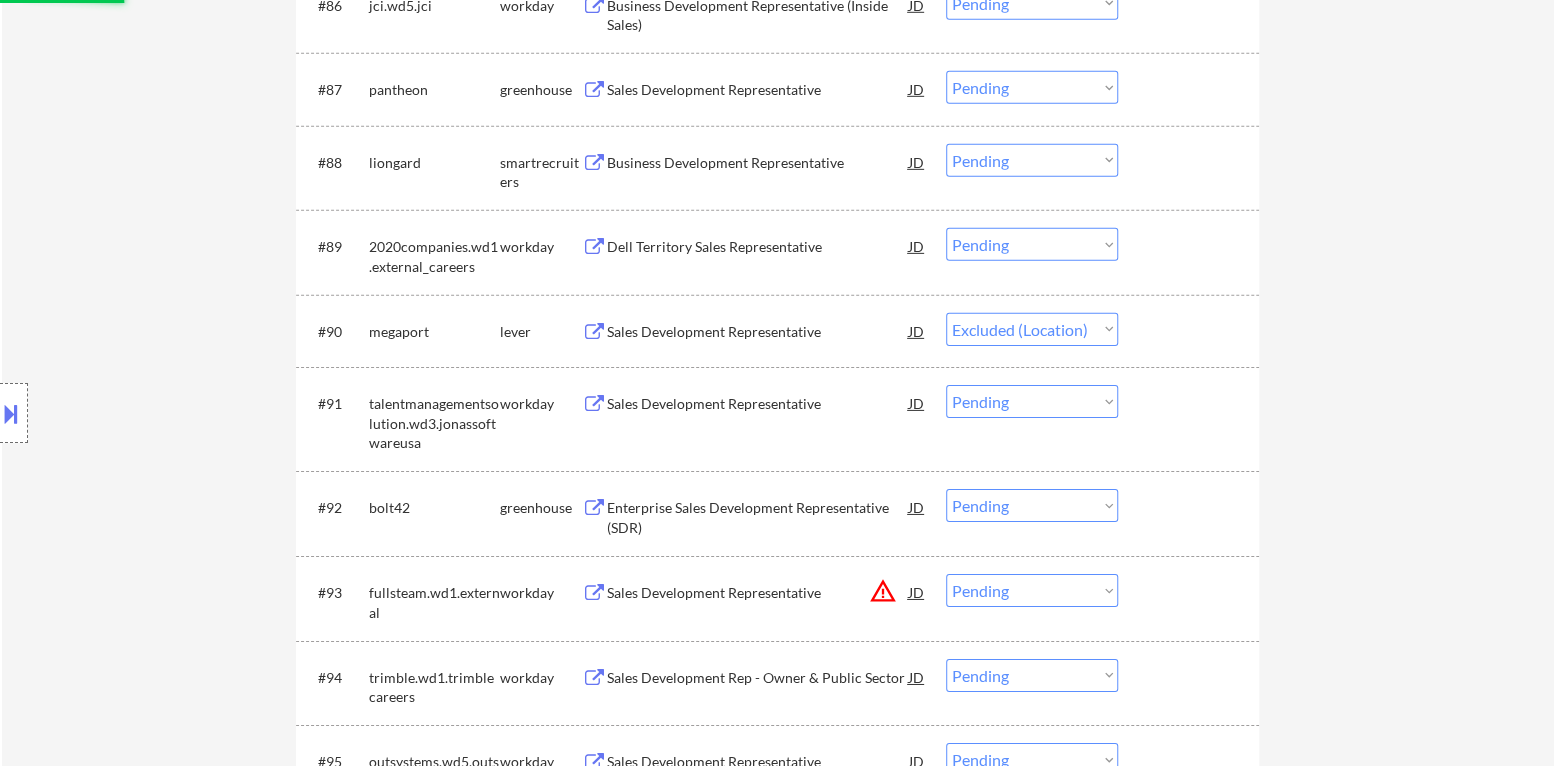 scroll, scrollTop: 7538, scrollLeft: 0, axis: vertical 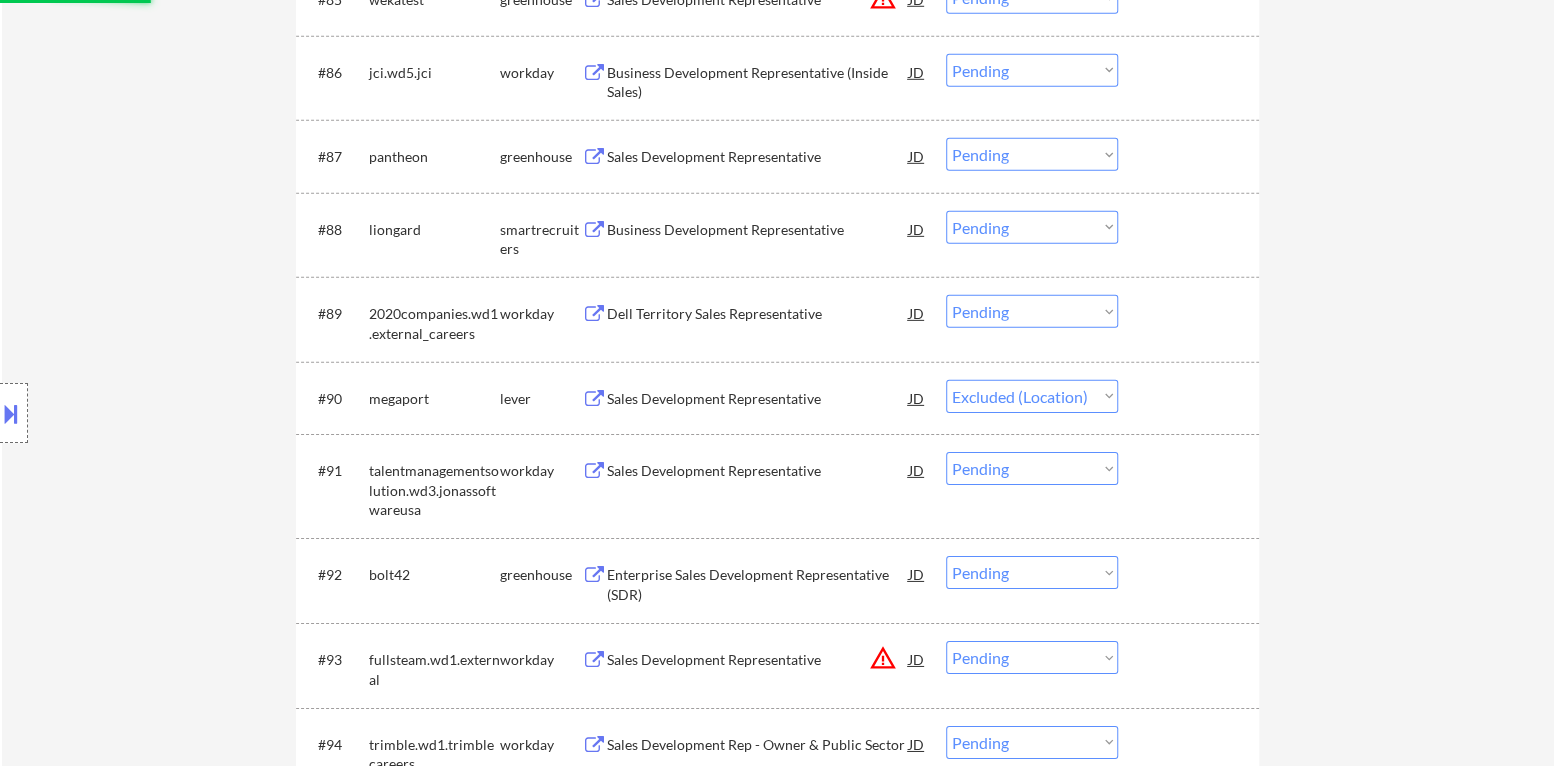 click on "Business Development Representative" at bounding box center [758, 230] 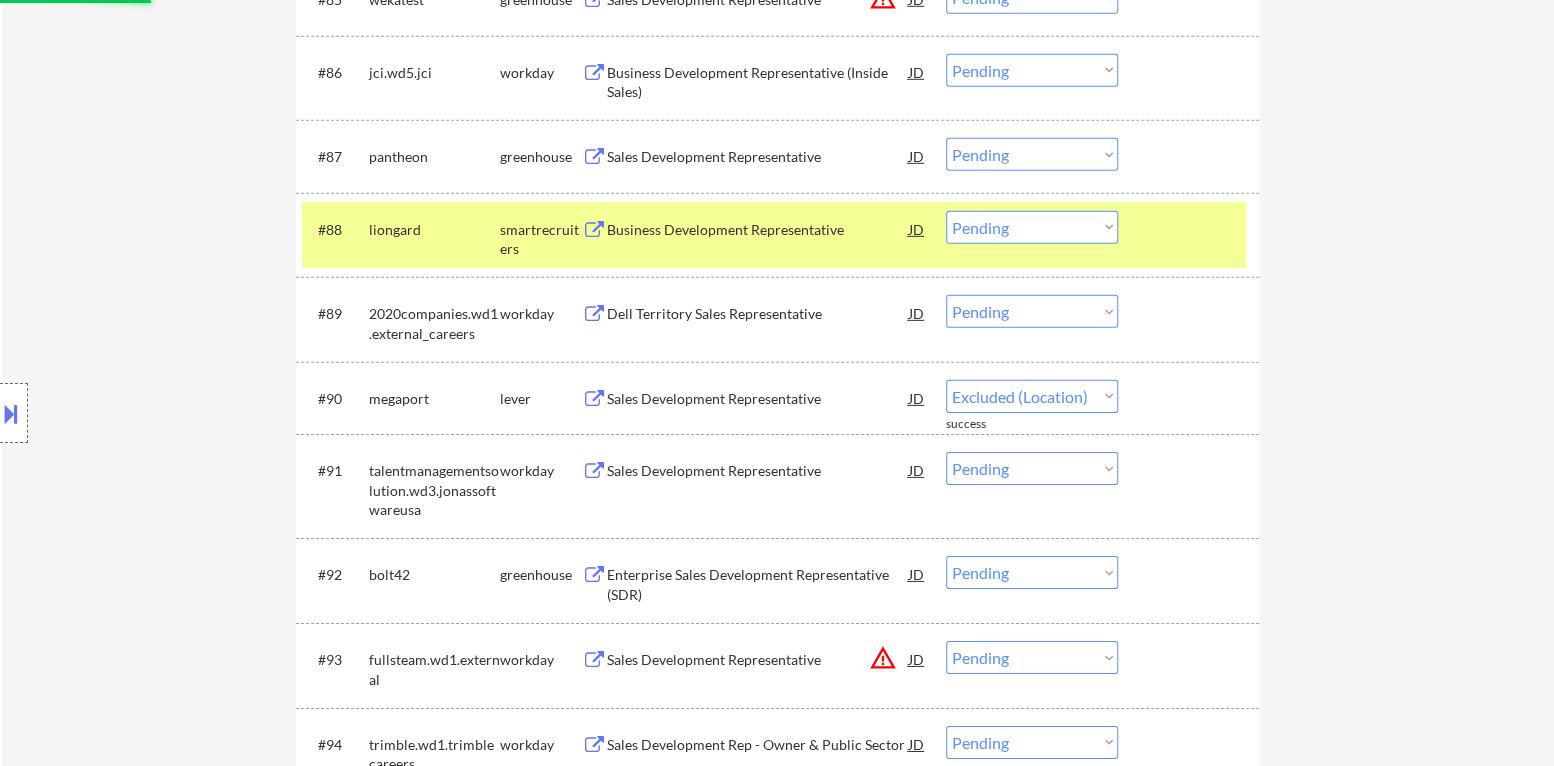 select on ""pending"" 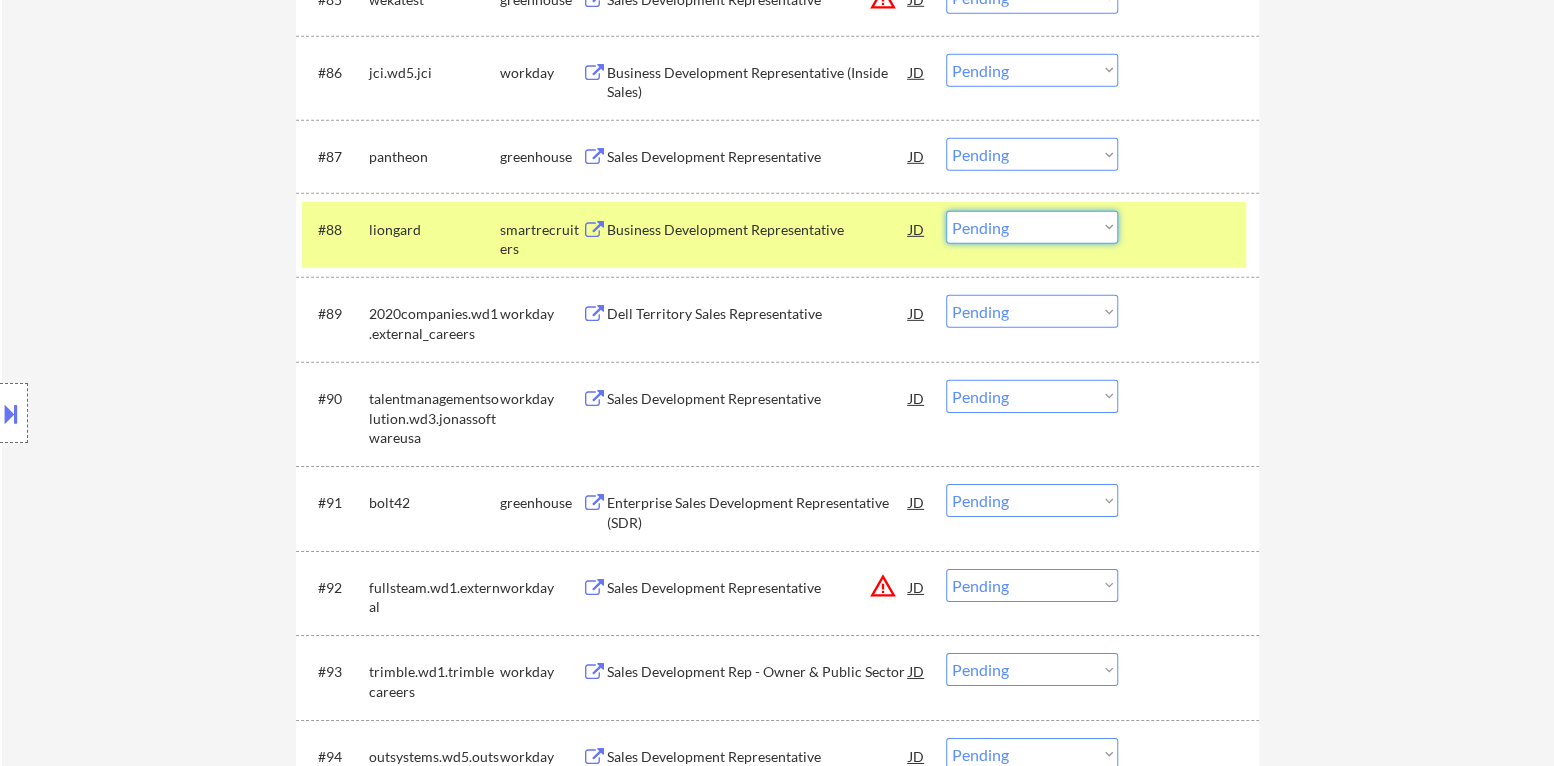 click on "Choose an option... Pending Applied Excluded (Questions) Excluded (Expired) Excluded (Location) Excluded (Bad Match) Excluded (Blocklist) Excluded (Salary) Excluded (Other)" at bounding box center [1032, 227] 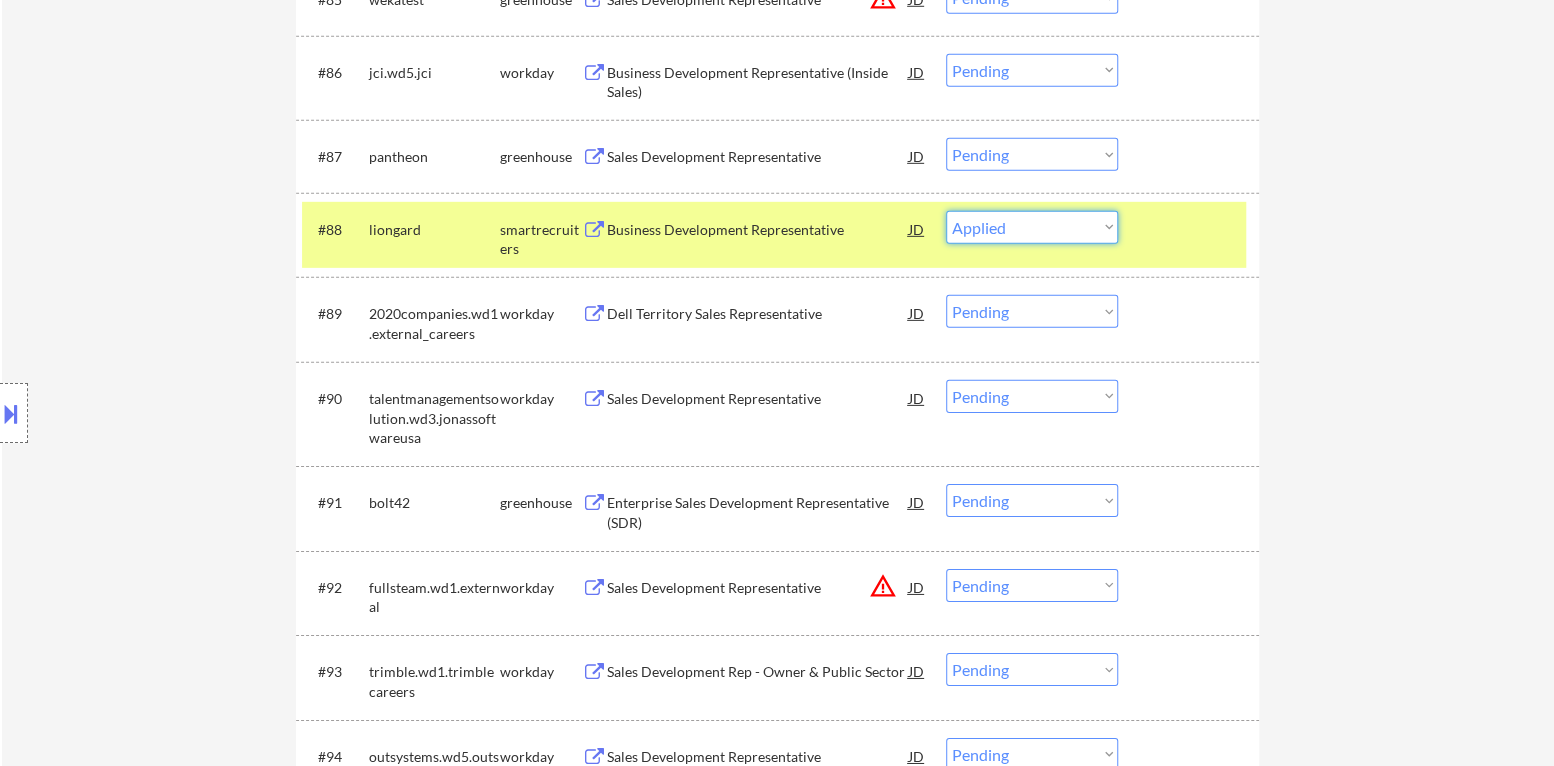 click on "Choose an option... Pending Applied Excluded (Questions) Excluded (Expired) Excluded (Location) Excluded (Bad Match) Excluded (Blocklist) Excluded (Salary) Excluded (Other)" at bounding box center [1032, 227] 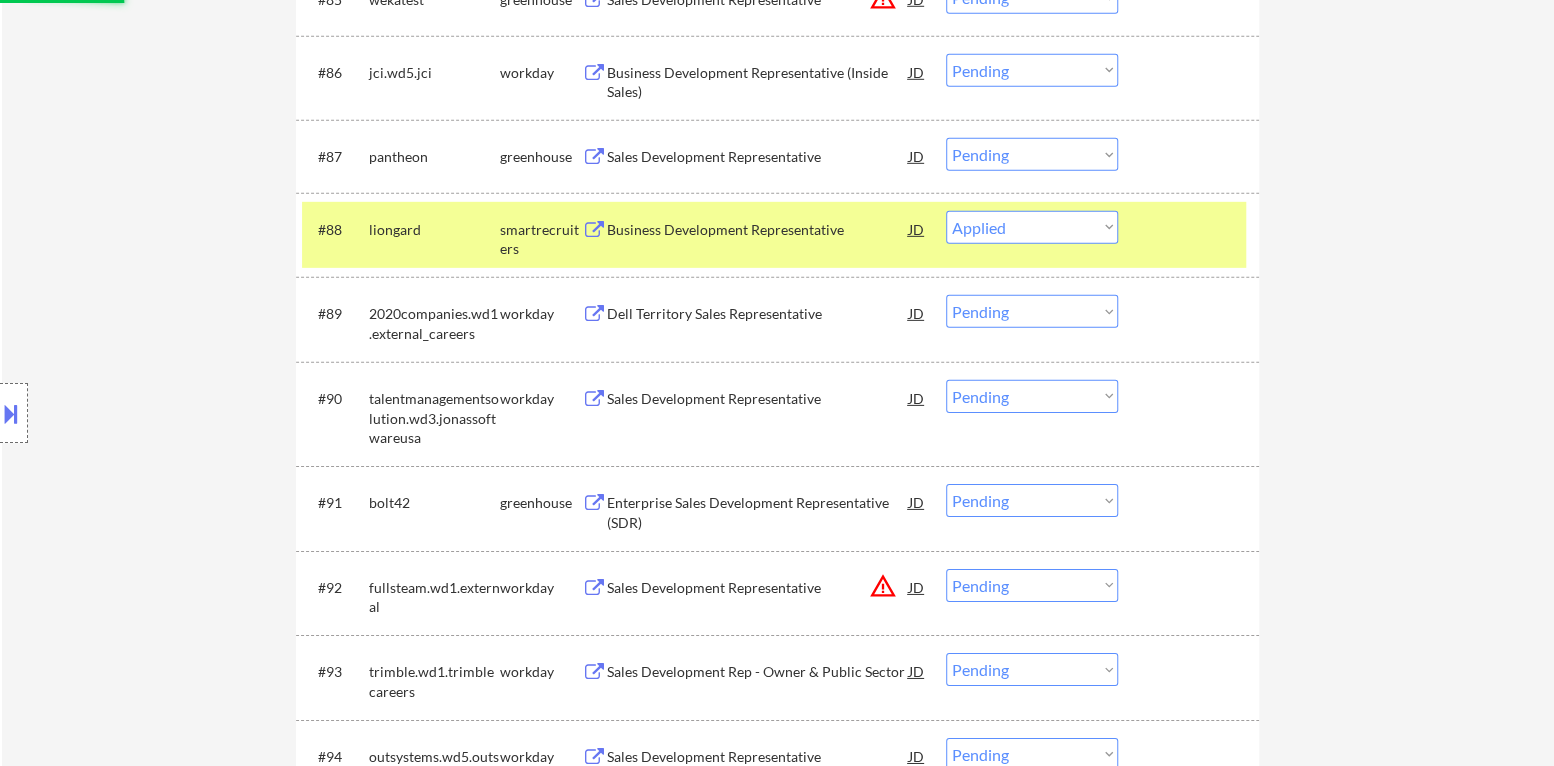 click at bounding box center [1191, 229] 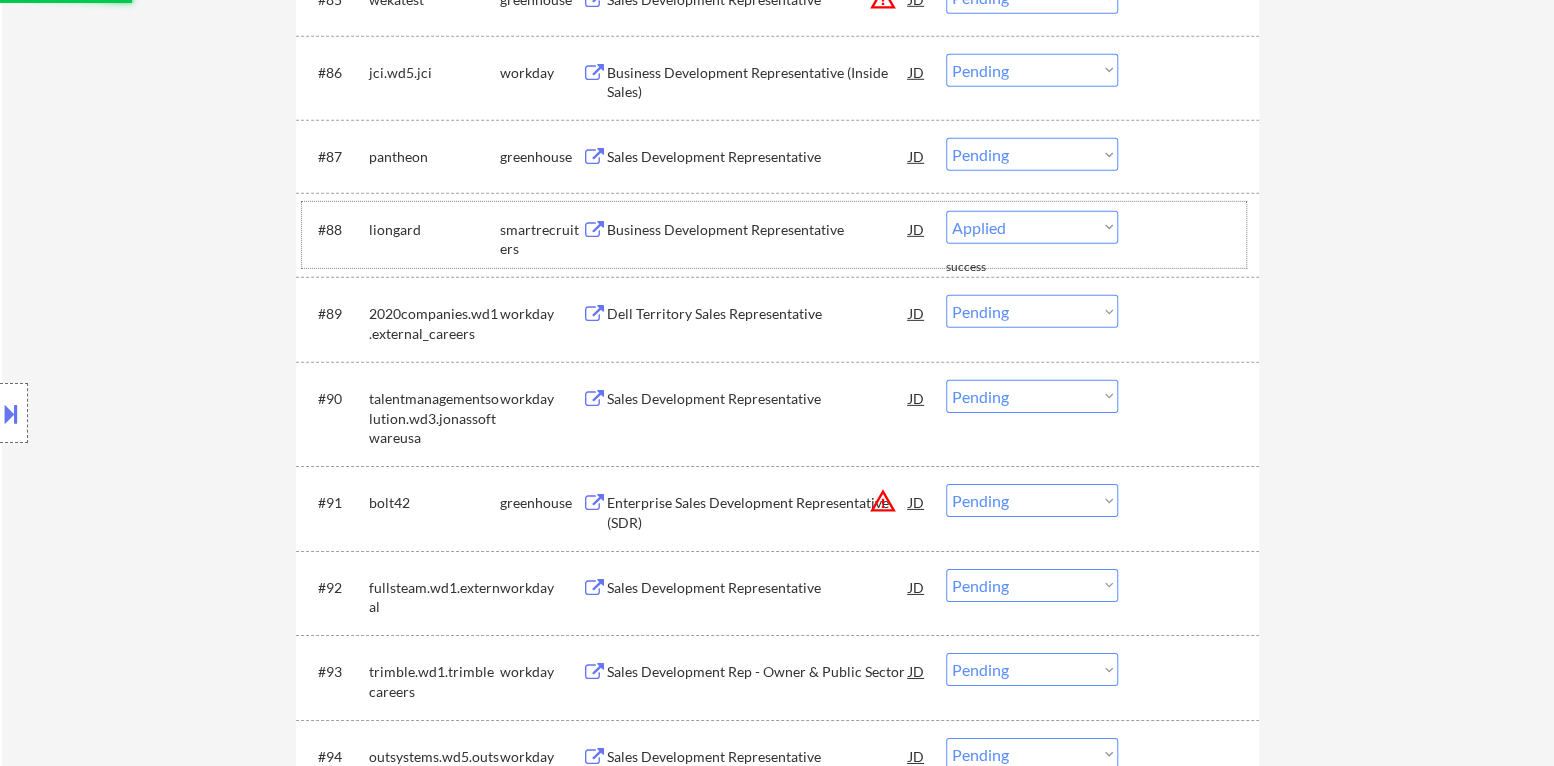select on ""pending"" 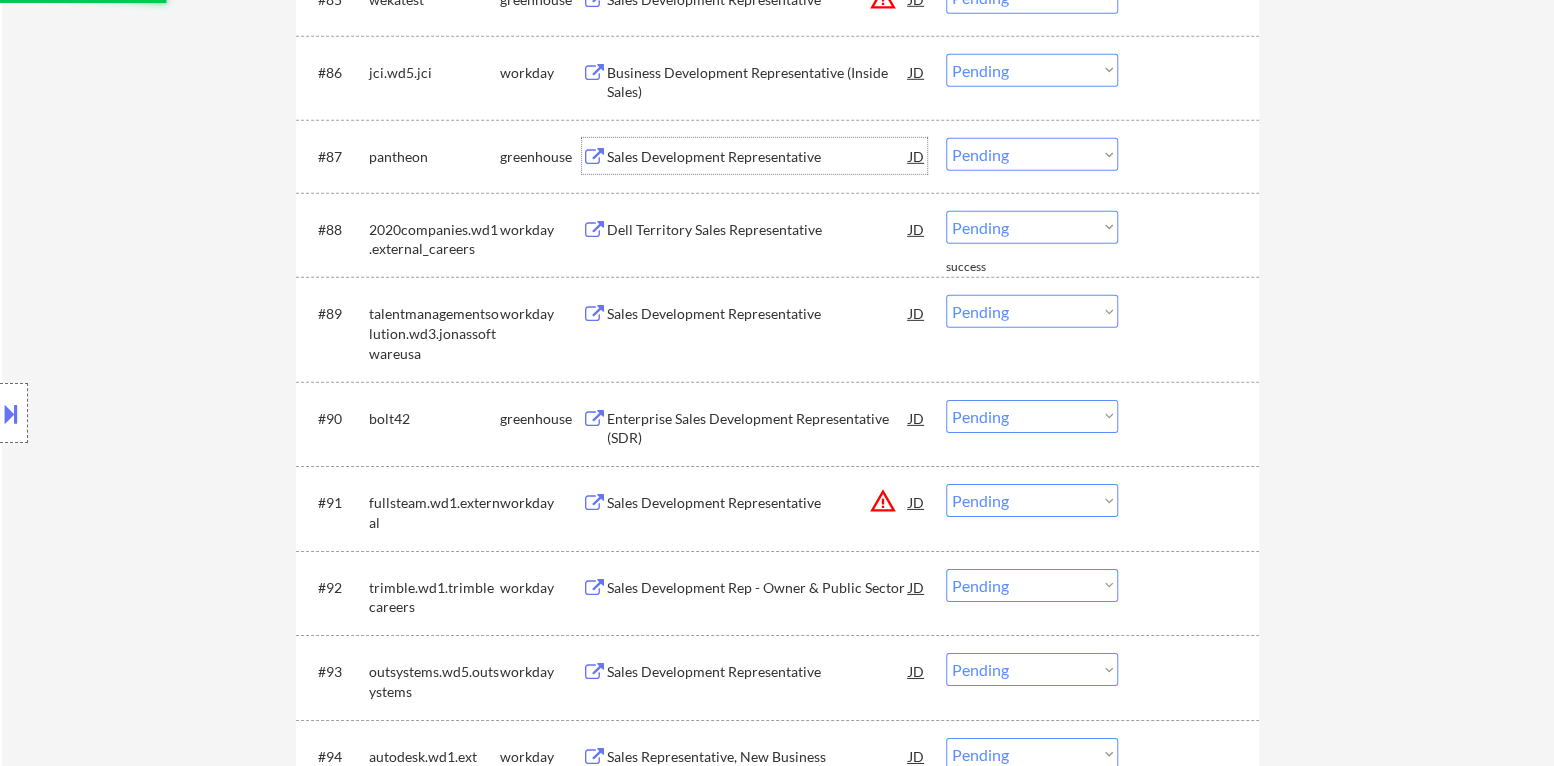 click on "Sales Development Representative" at bounding box center [758, 157] 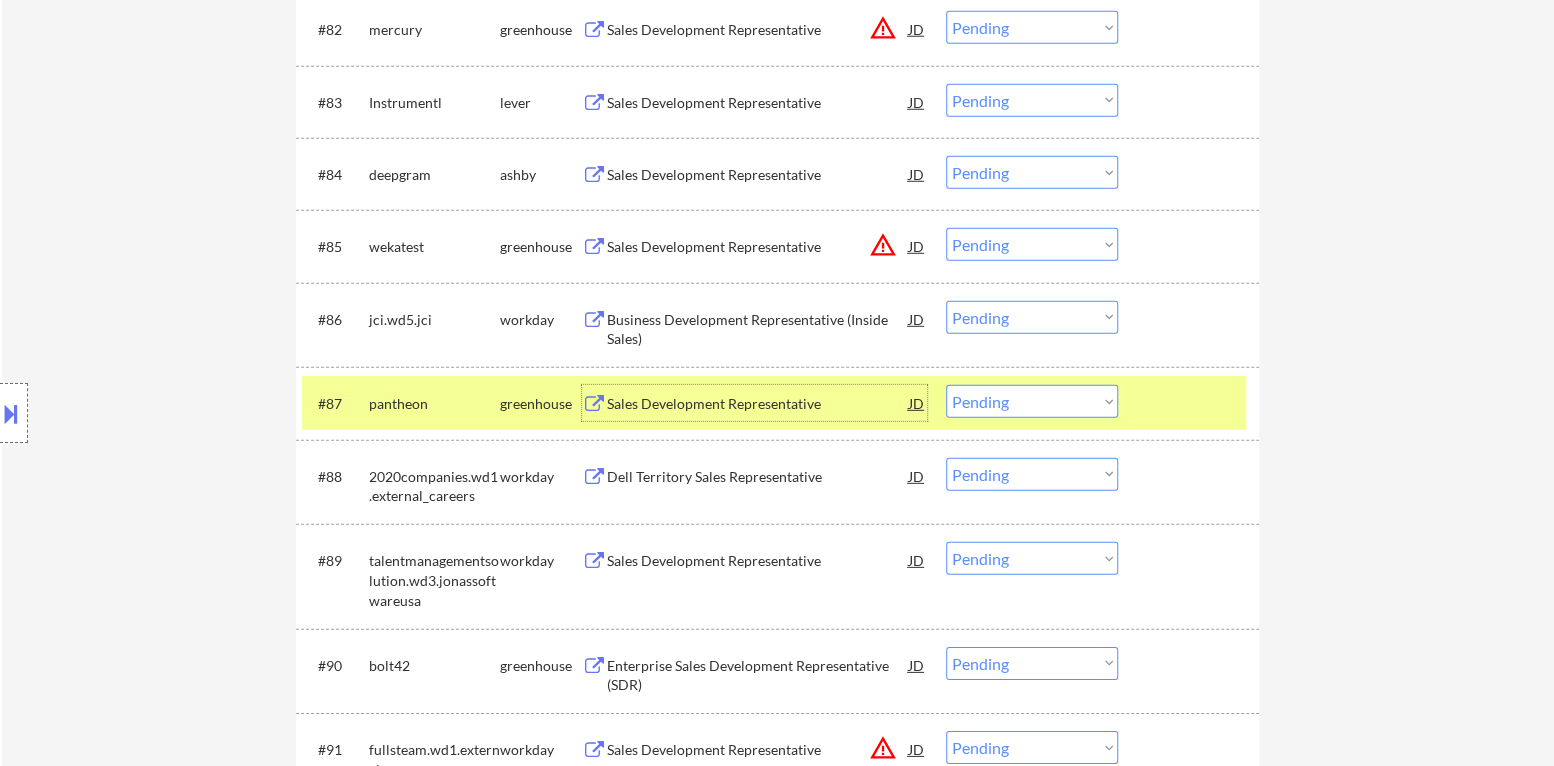 scroll, scrollTop: 7239, scrollLeft: 0, axis: vertical 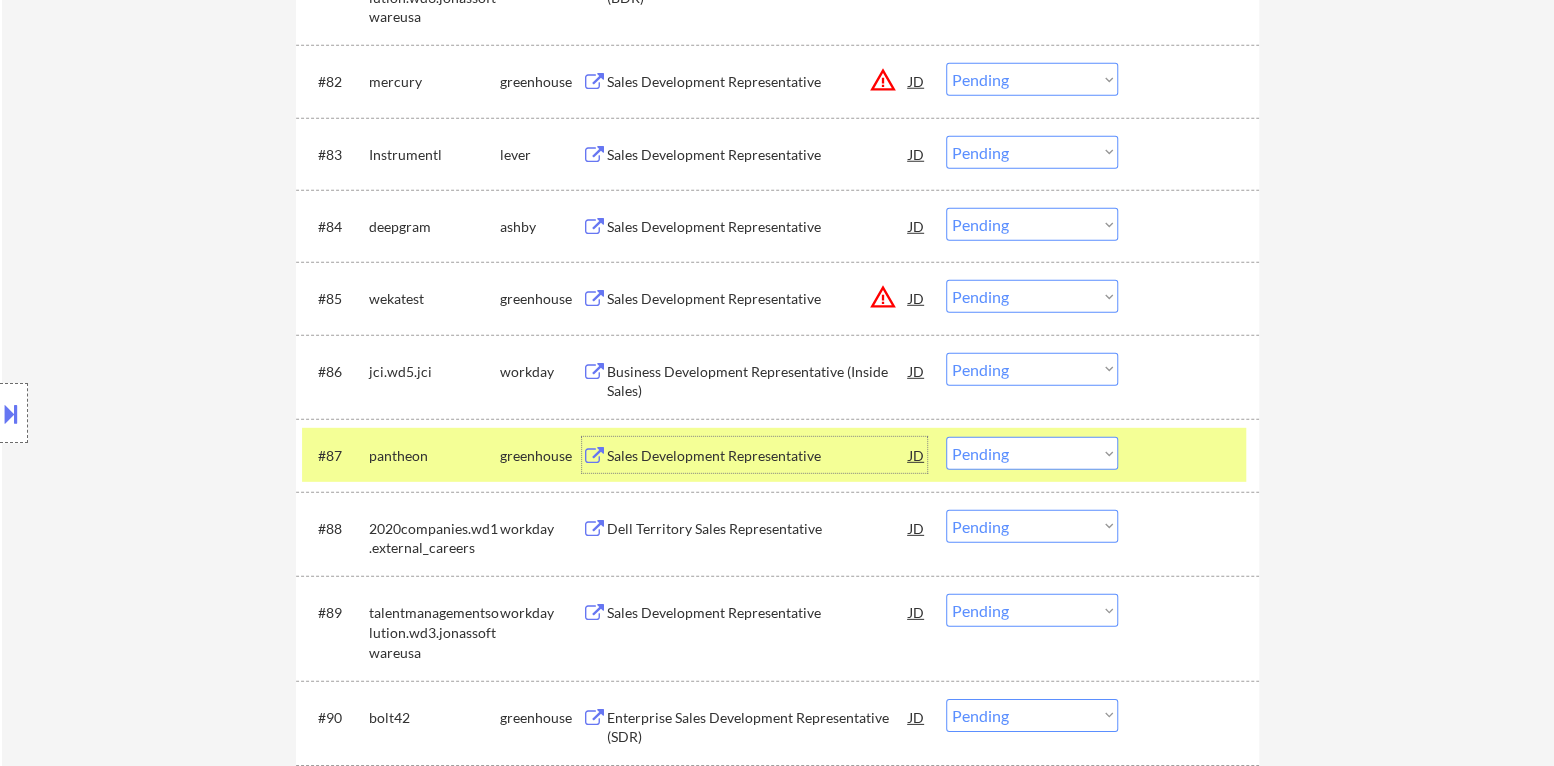 click on "Choose an option... Pending Applied Excluded (Questions) Excluded (Expired) Excluded (Location) Excluded (Bad Match) Excluded (Blocklist) Excluded (Salary) Excluded (Other)" at bounding box center (1032, 453) 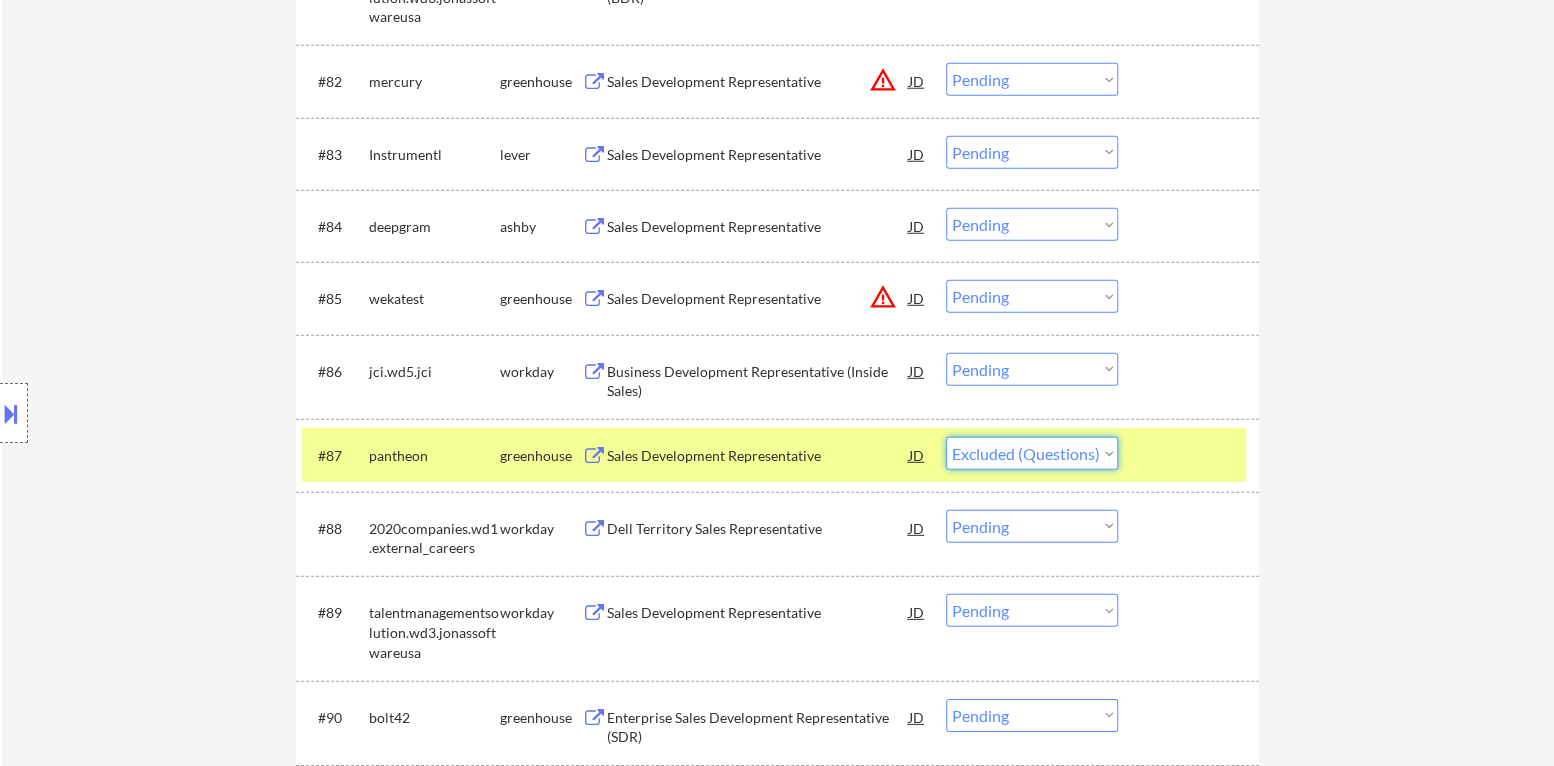 click on "Choose an option... Pending Applied Excluded (Questions) Excluded (Expired) Excluded (Location) Excluded (Bad Match) Excluded (Blocklist) Excluded (Salary) Excluded (Other)" at bounding box center [1032, 453] 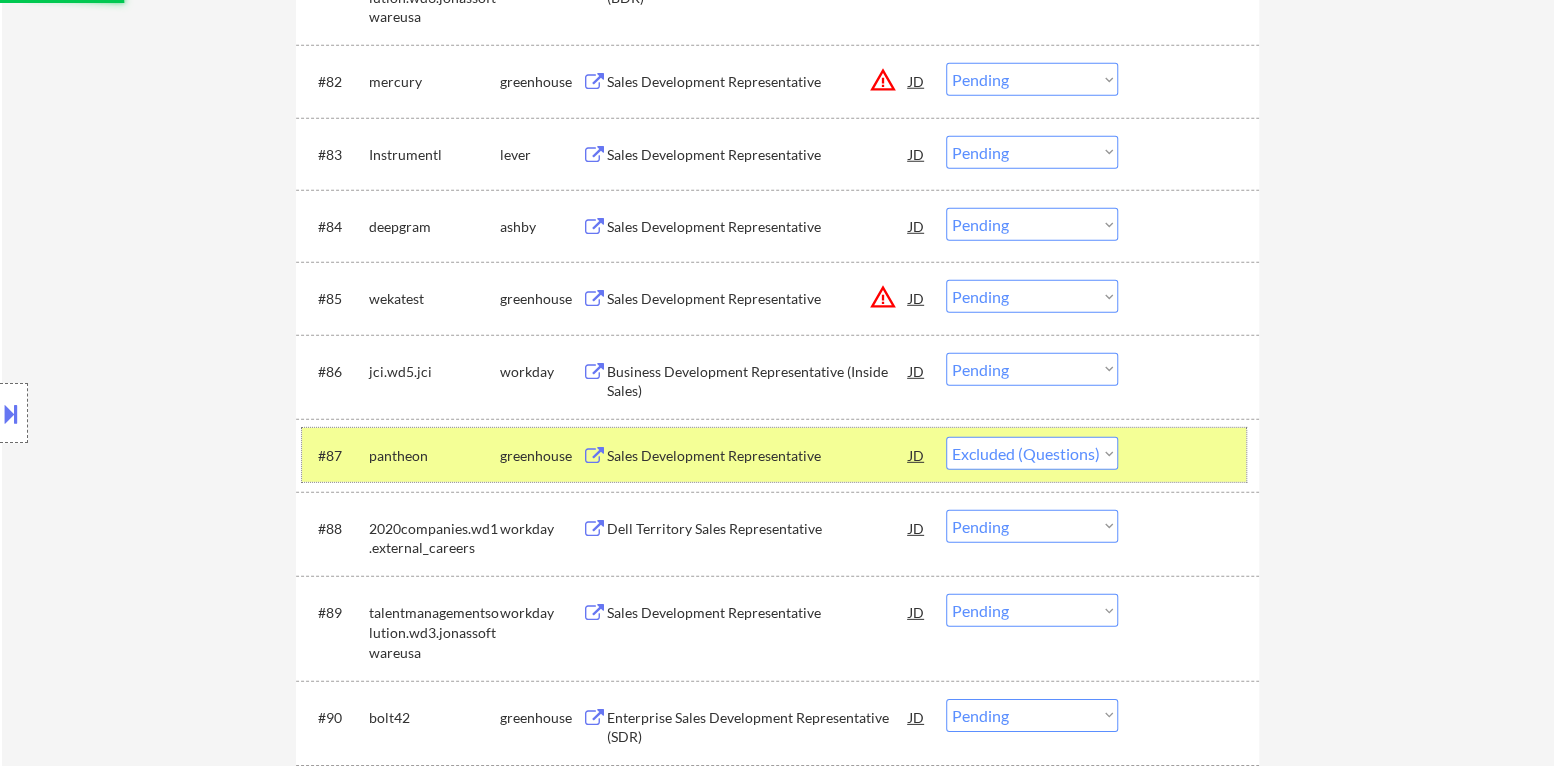 click at bounding box center (1191, 455) 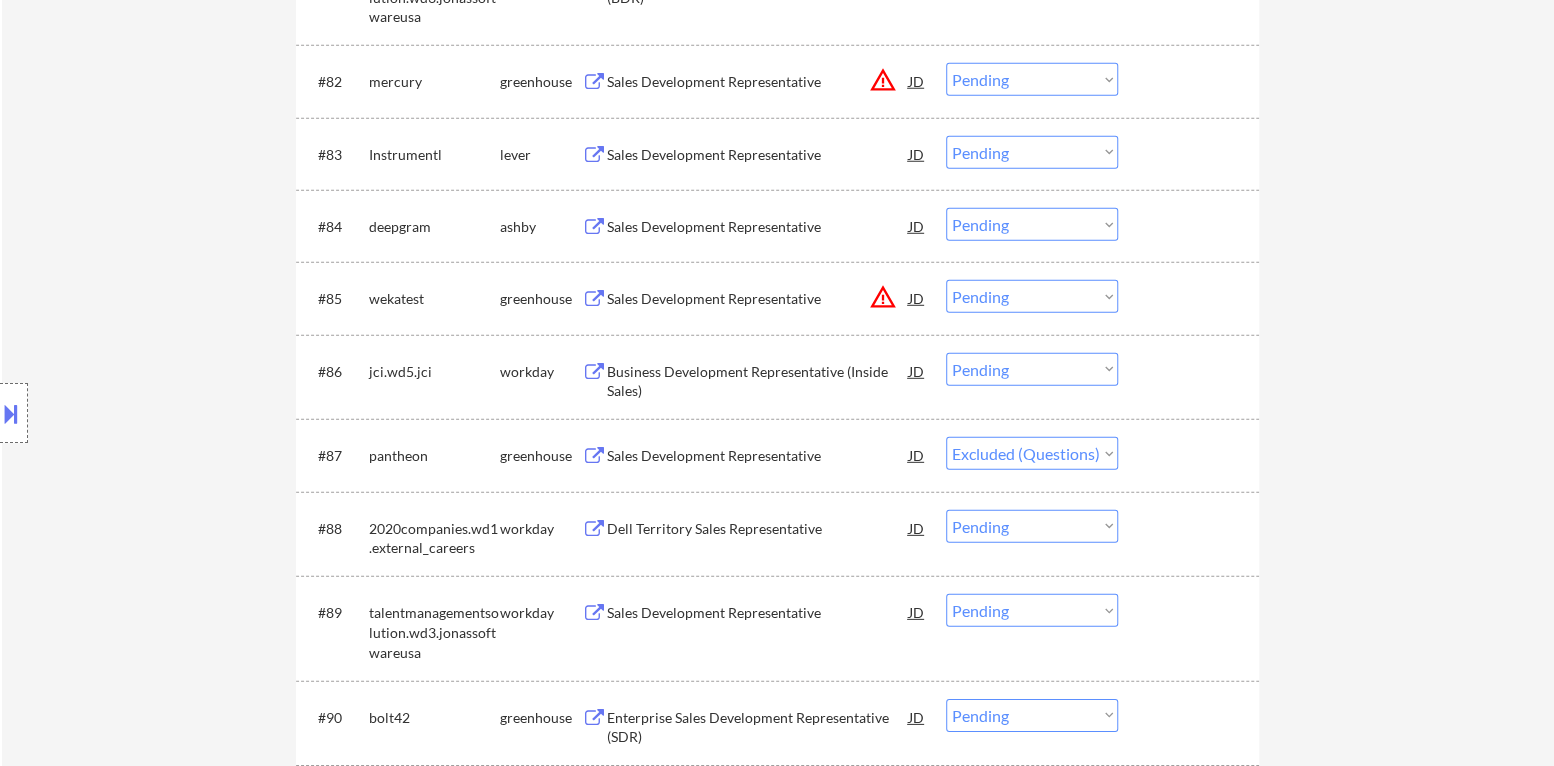select on ""pending"" 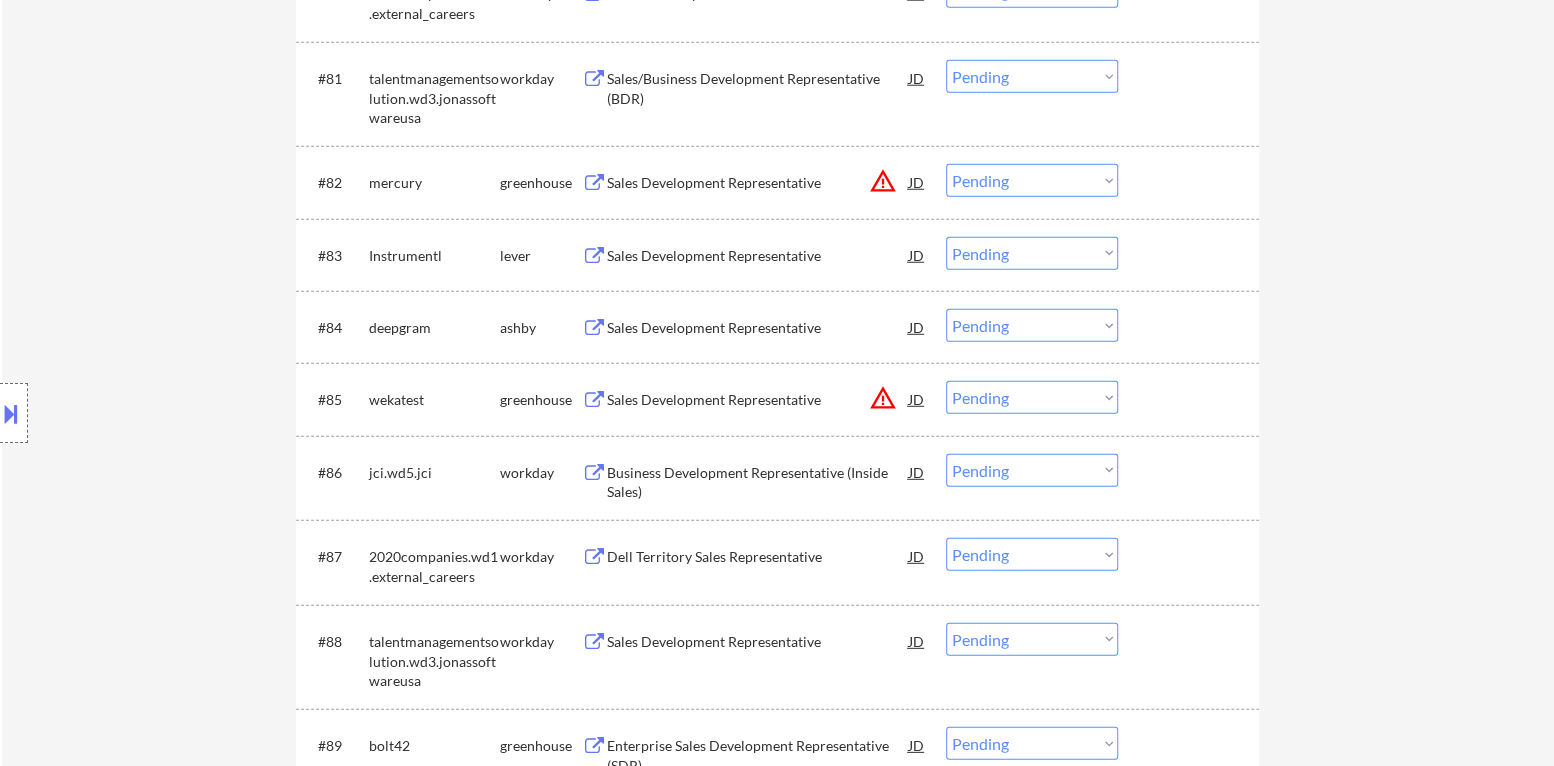 scroll, scrollTop: 7139, scrollLeft: 0, axis: vertical 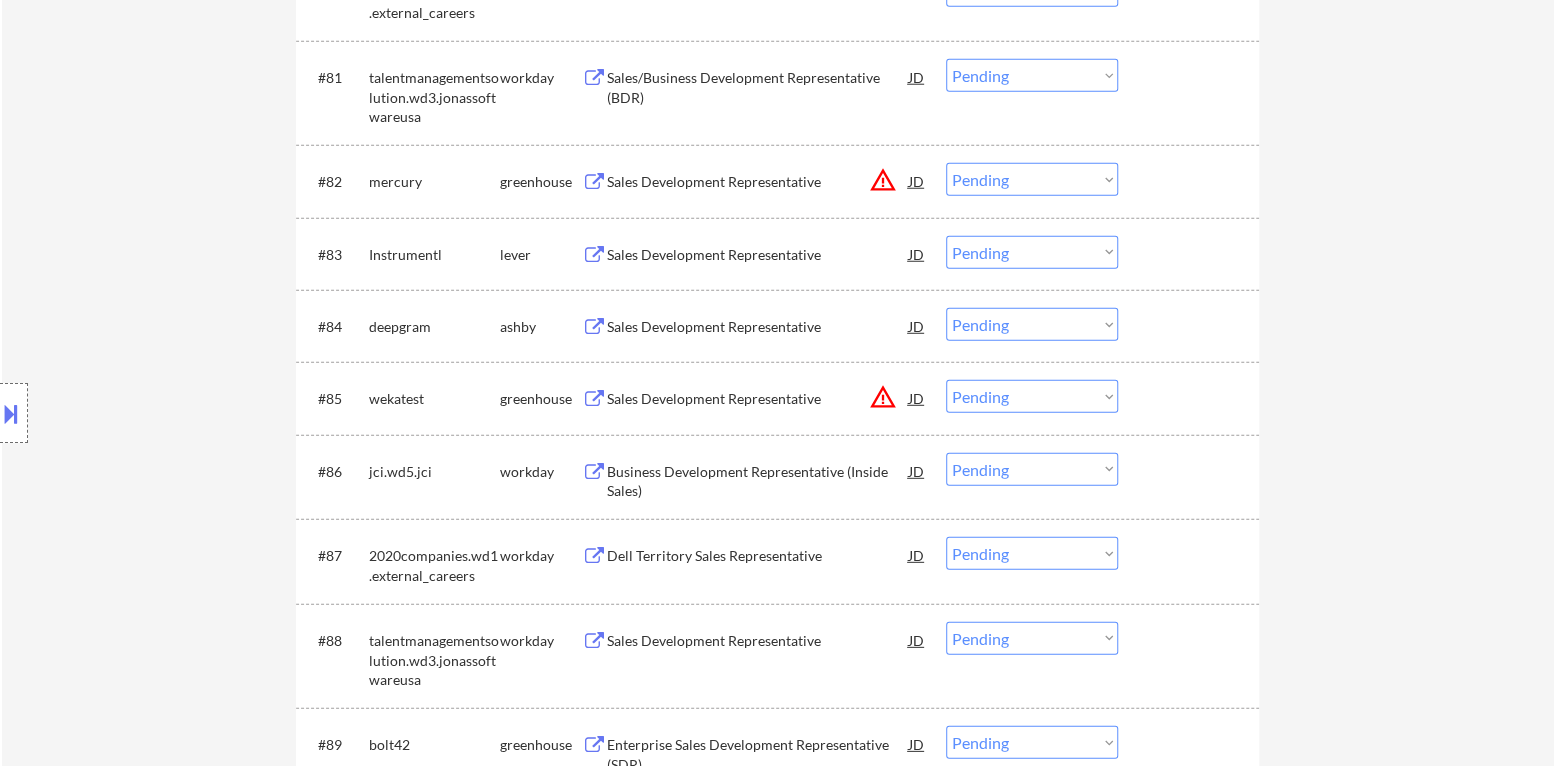click on "warning_amber" at bounding box center (883, 397) 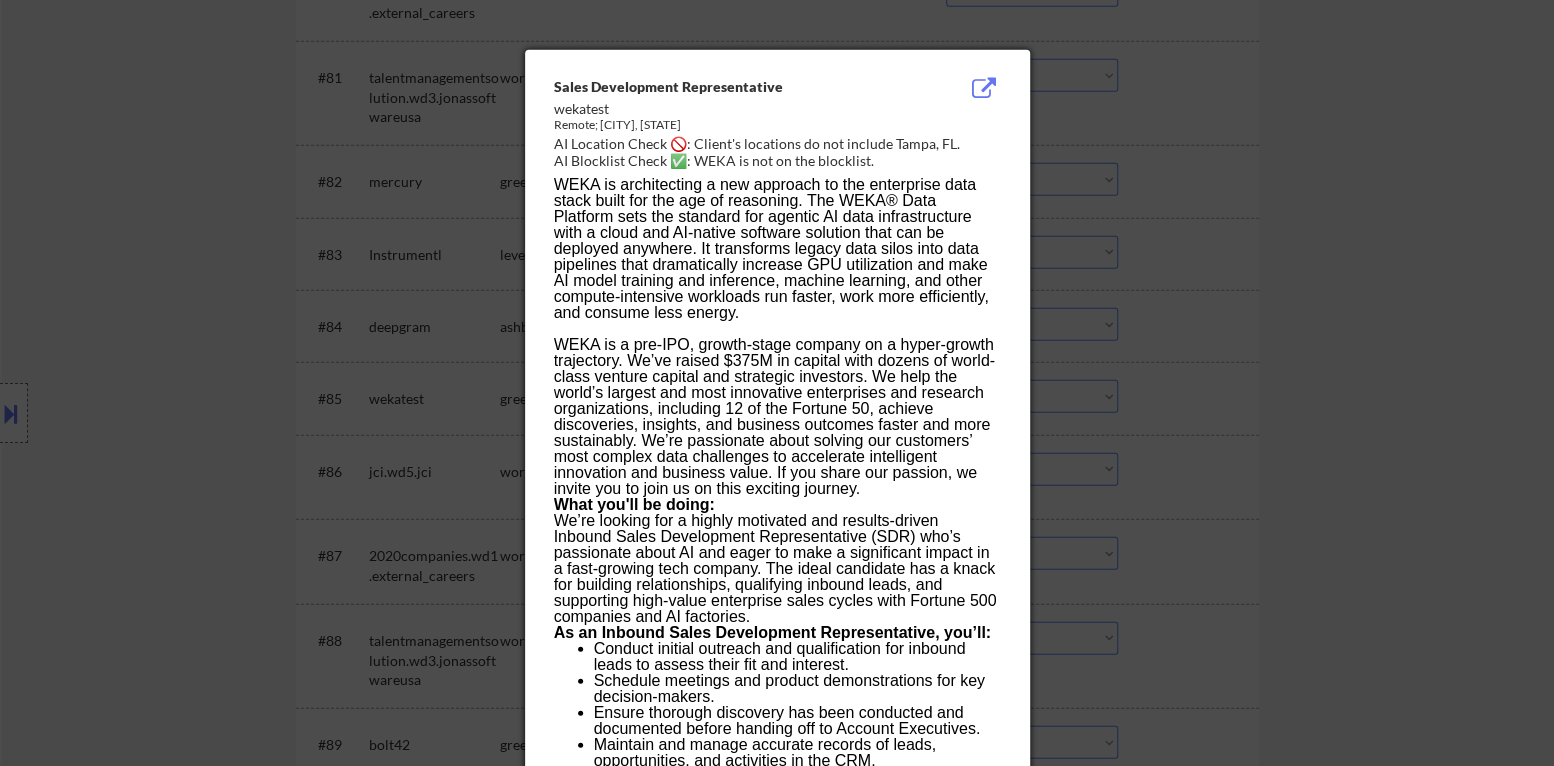 click at bounding box center [777, 383] 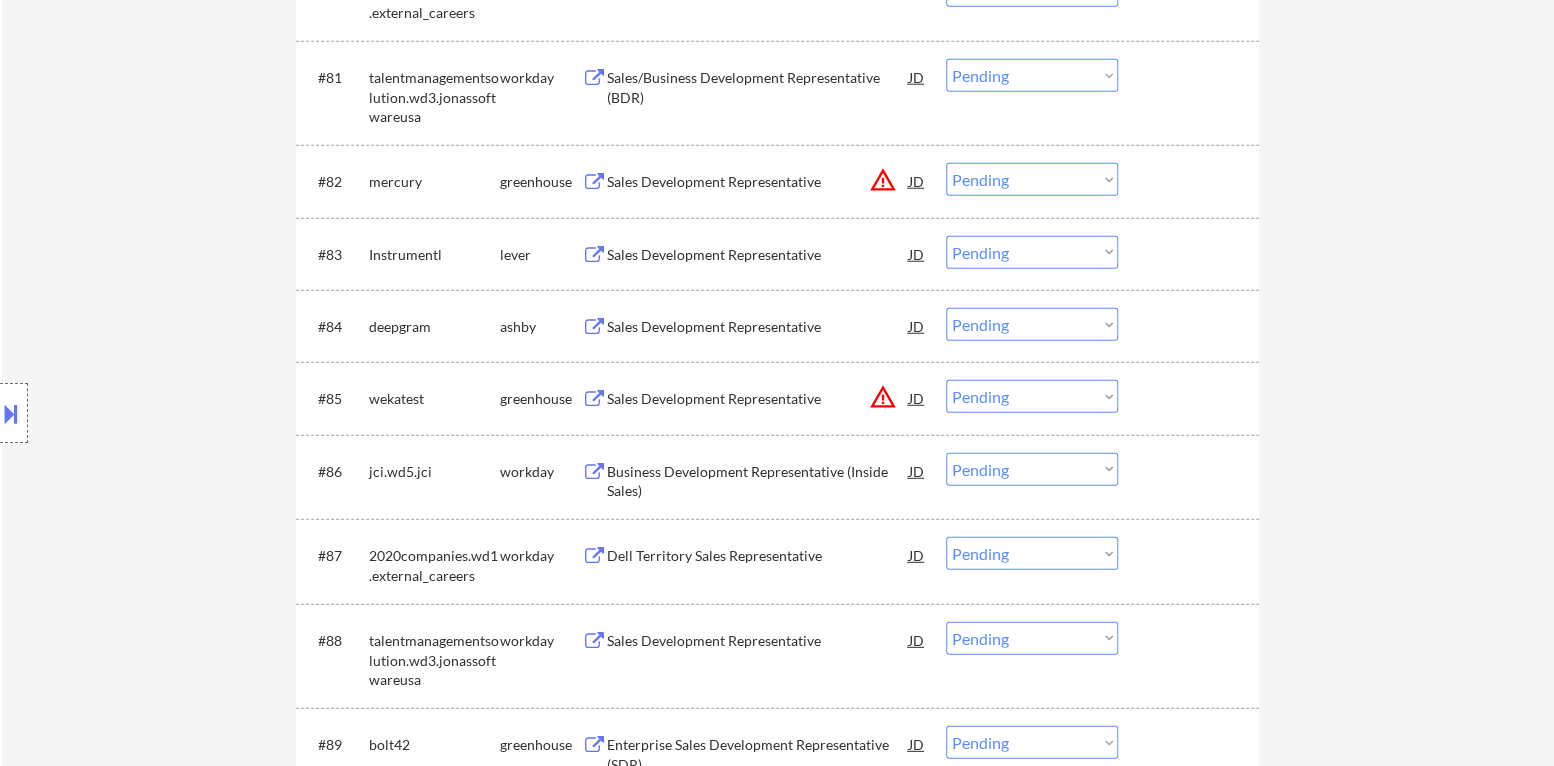 click on "Choose an option... Pending Applied Excluded (Questions) Excluded (Expired) Excluded (Location) Excluded (Bad Match) Excluded (Blocklist) Excluded (Salary) Excluded (Other)" at bounding box center [1032, 396] 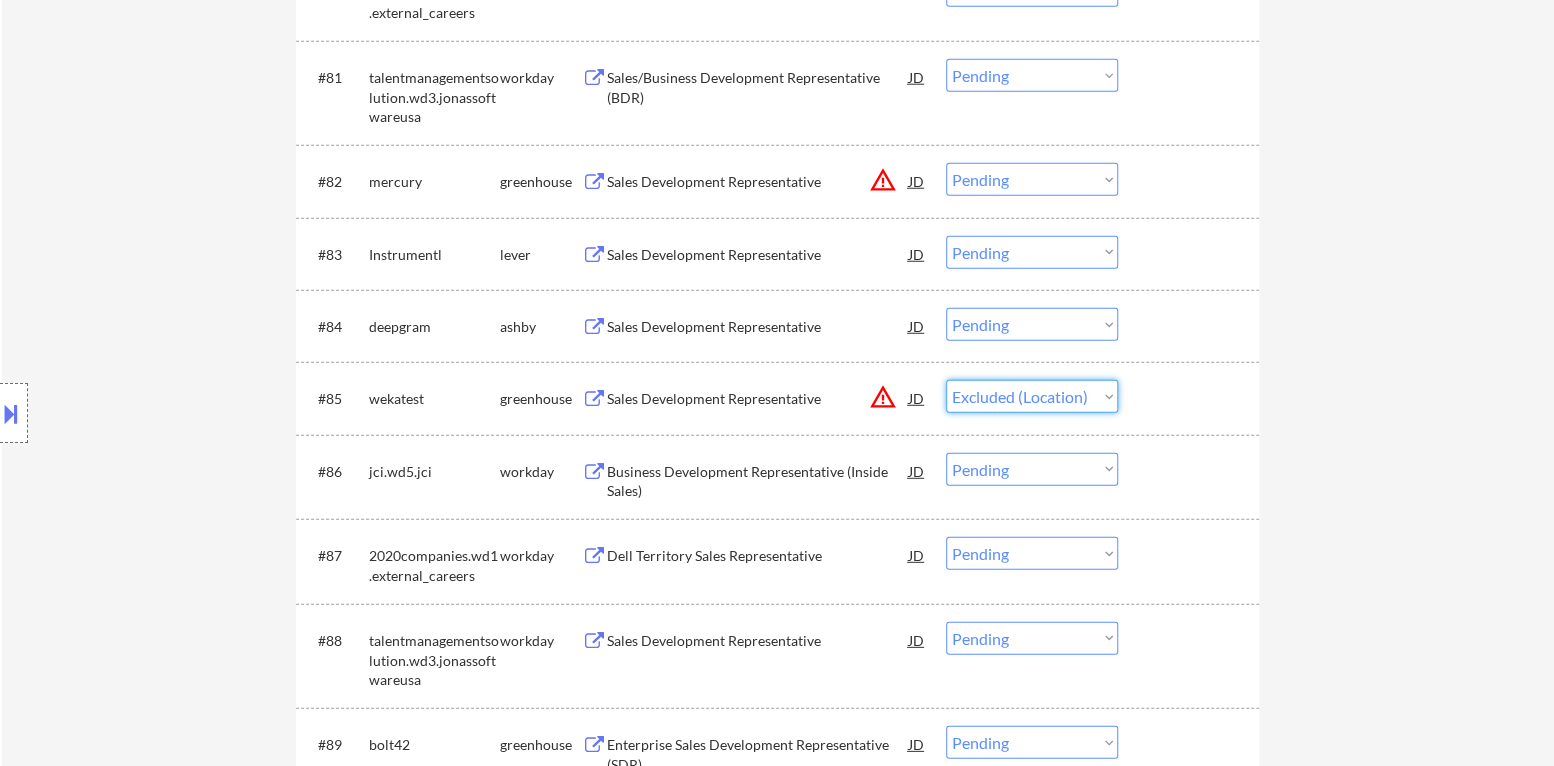 click on "Choose an option... Pending Applied Excluded (Questions) Excluded (Expired) Excluded (Location) Excluded (Bad Match) Excluded (Blocklist) Excluded (Salary) Excluded (Other)" at bounding box center [1032, 396] 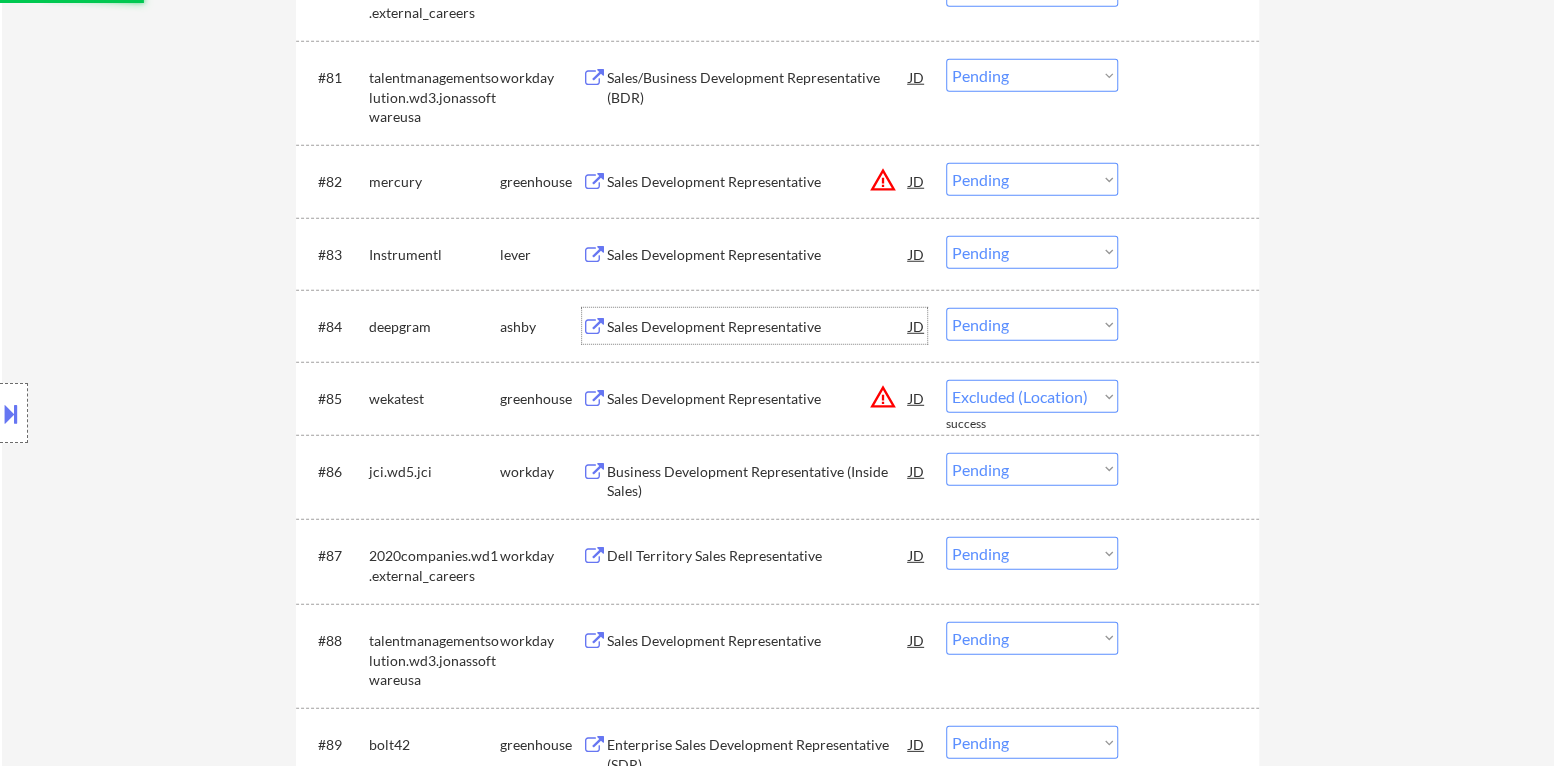 click on "Sales Development Representative" at bounding box center (758, 327) 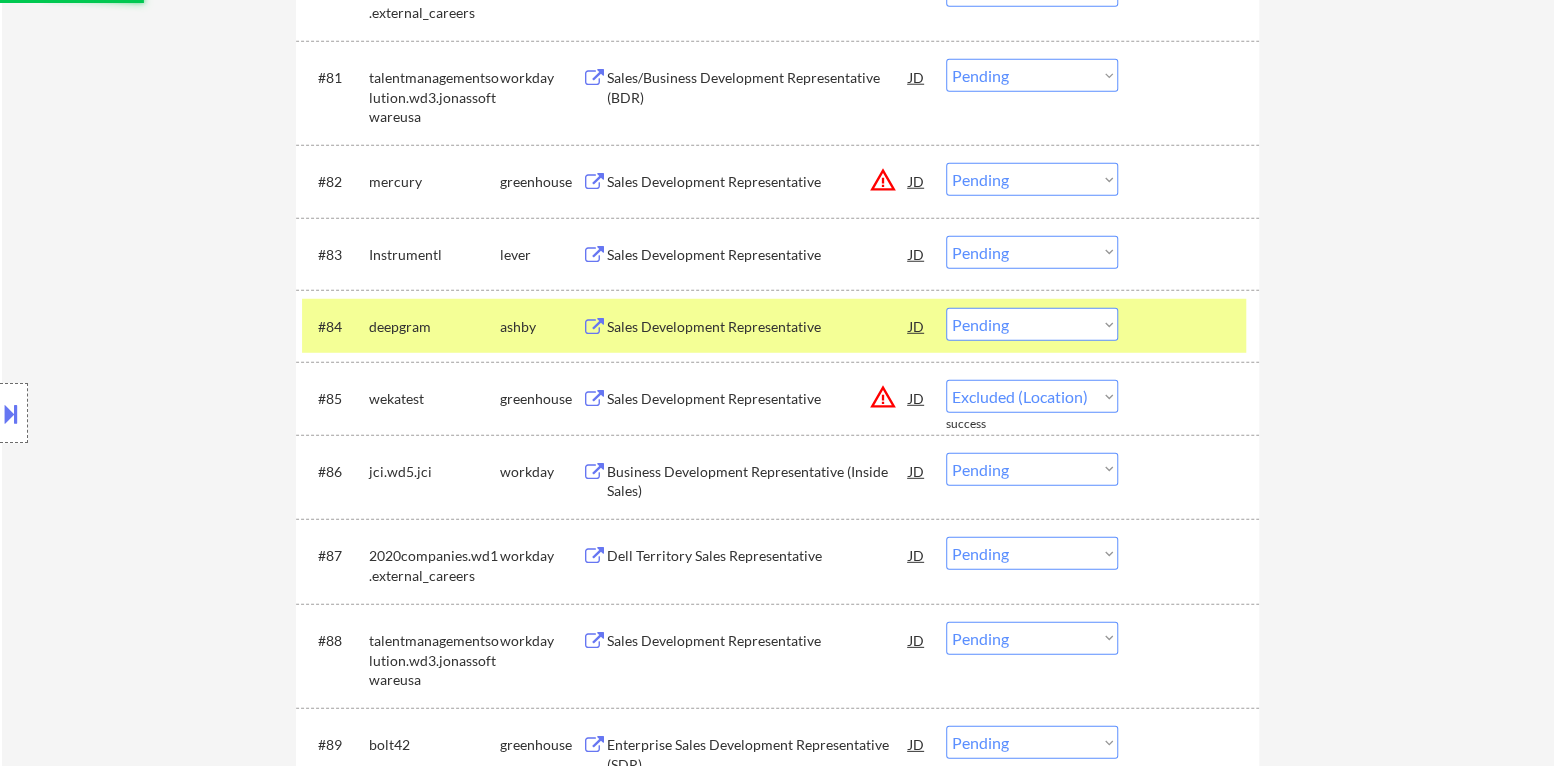 select on ""pending"" 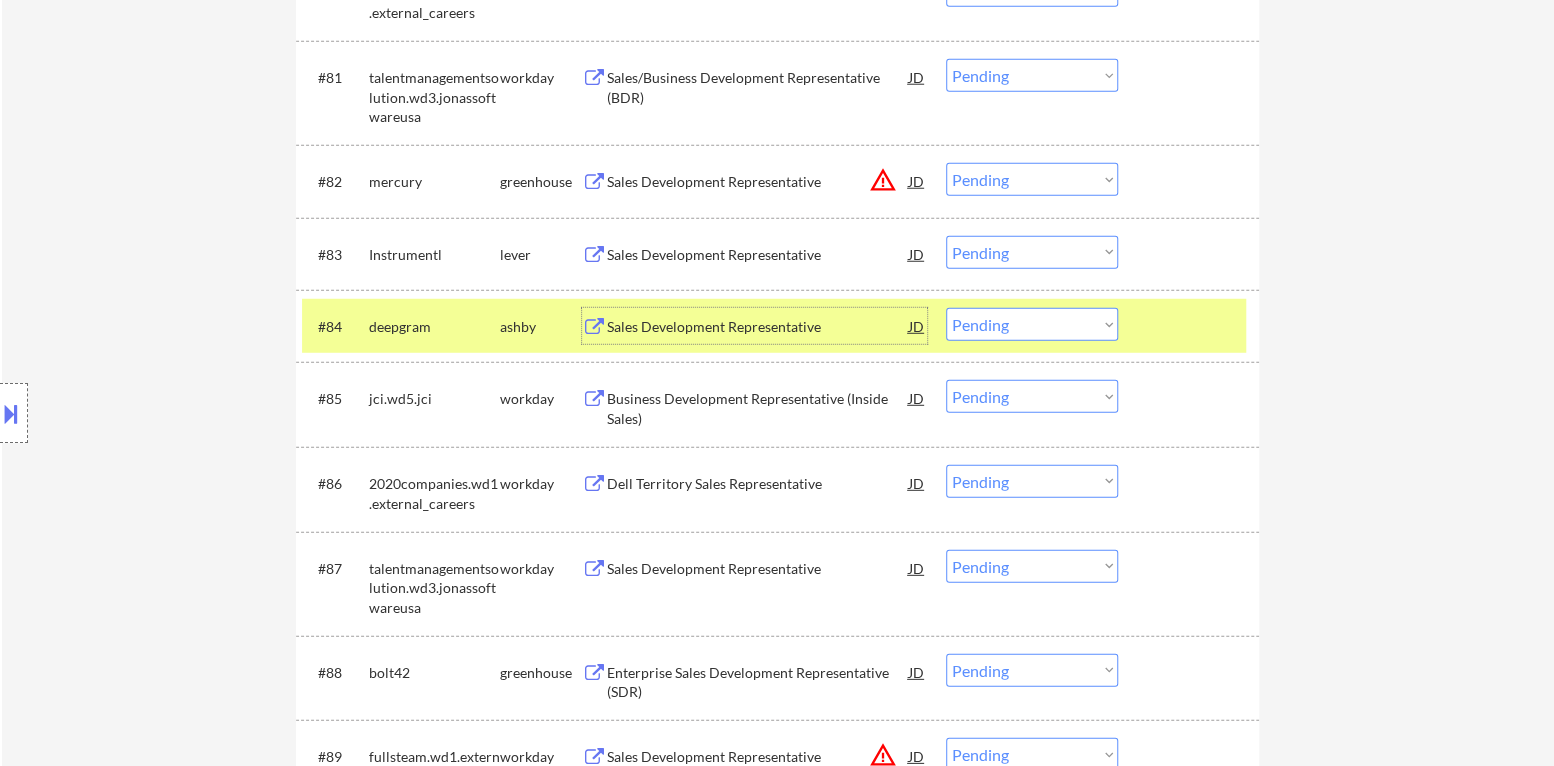 click on "Choose an option... Pending Applied Excluded (Questions) Excluded (Expired) Excluded (Location) Excluded (Bad Match) Excluded (Blocklist) Excluded (Salary) Excluded (Other)" at bounding box center (1032, 324) 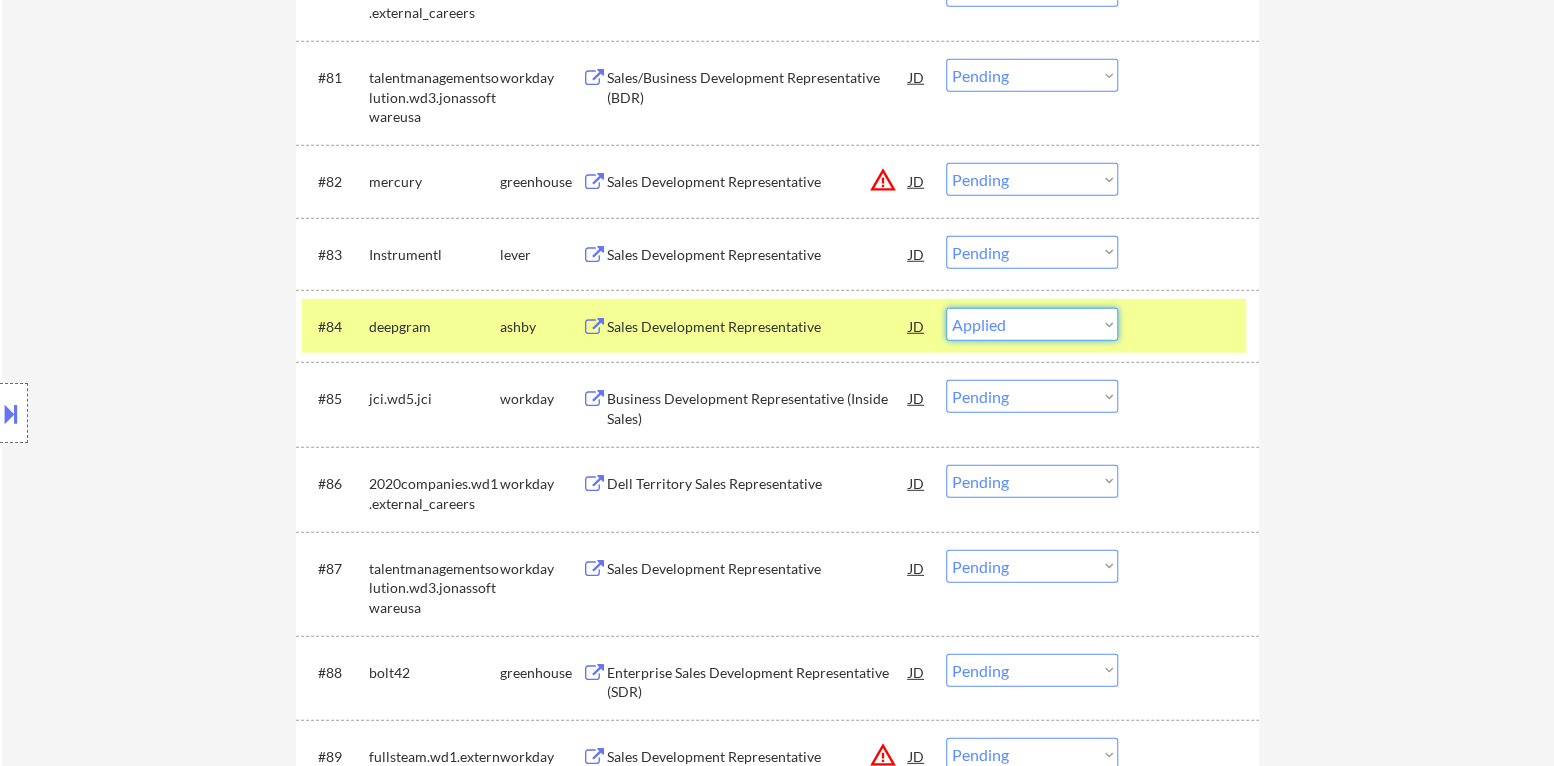 click on "Choose an option... Pending Applied Excluded (Questions) Excluded (Expired) Excluded (Location) Excluded (Bad Match) Excluded (Blocklist) Excluded (Salary) Excluded (Other)" at bounding box center (1032, 324) 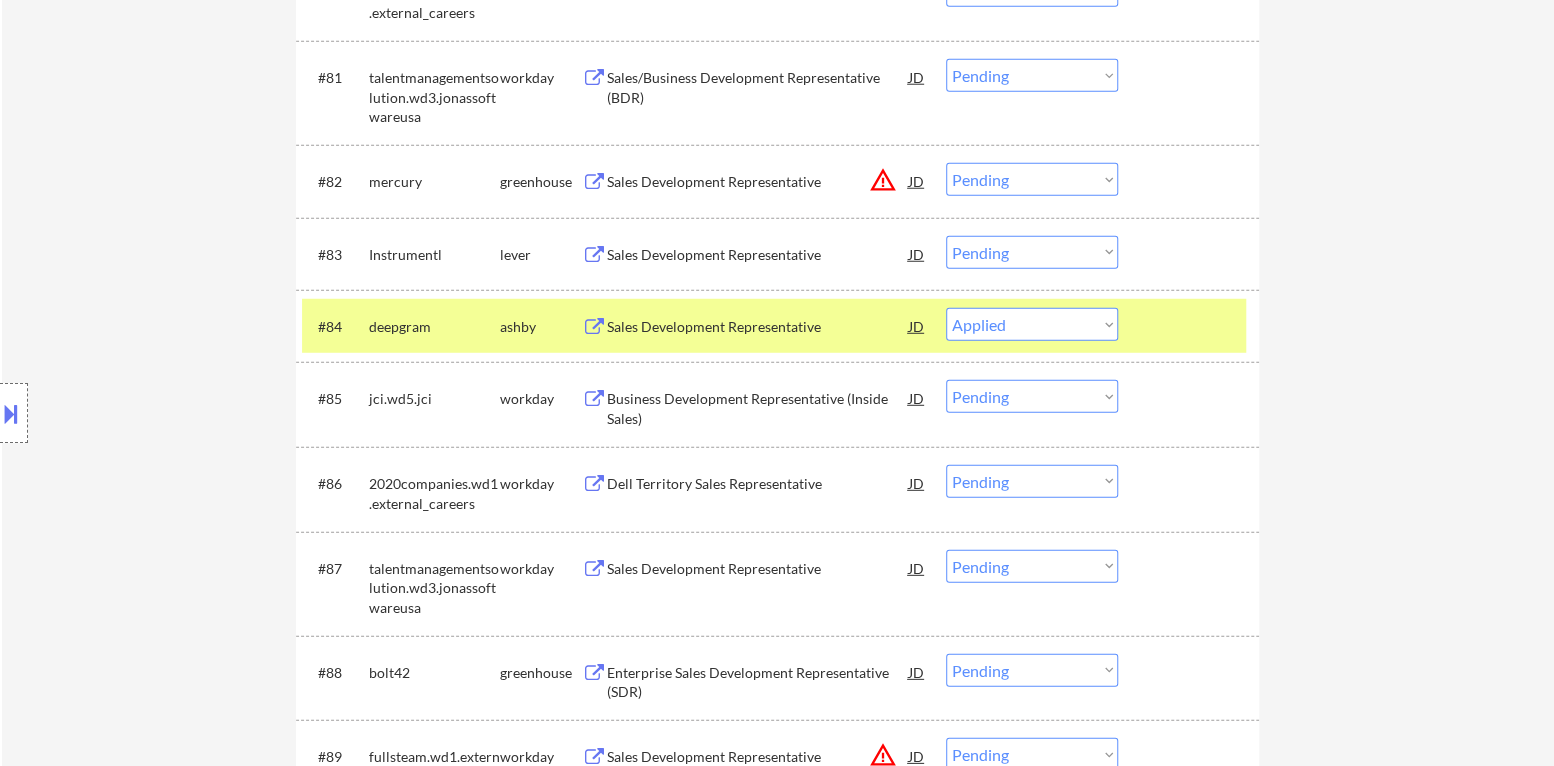 click on "#84 deepgram ashby Sales Development Representative JD warning_amber Choose an option... Pending Applied Excluded (Questions) Excluded (Expired) Excluded (Location) Excluded (Bad Match) Excluded (Blocklist) Excluded (Salary) Excluded (Other)" at bounding box center [774, 326] 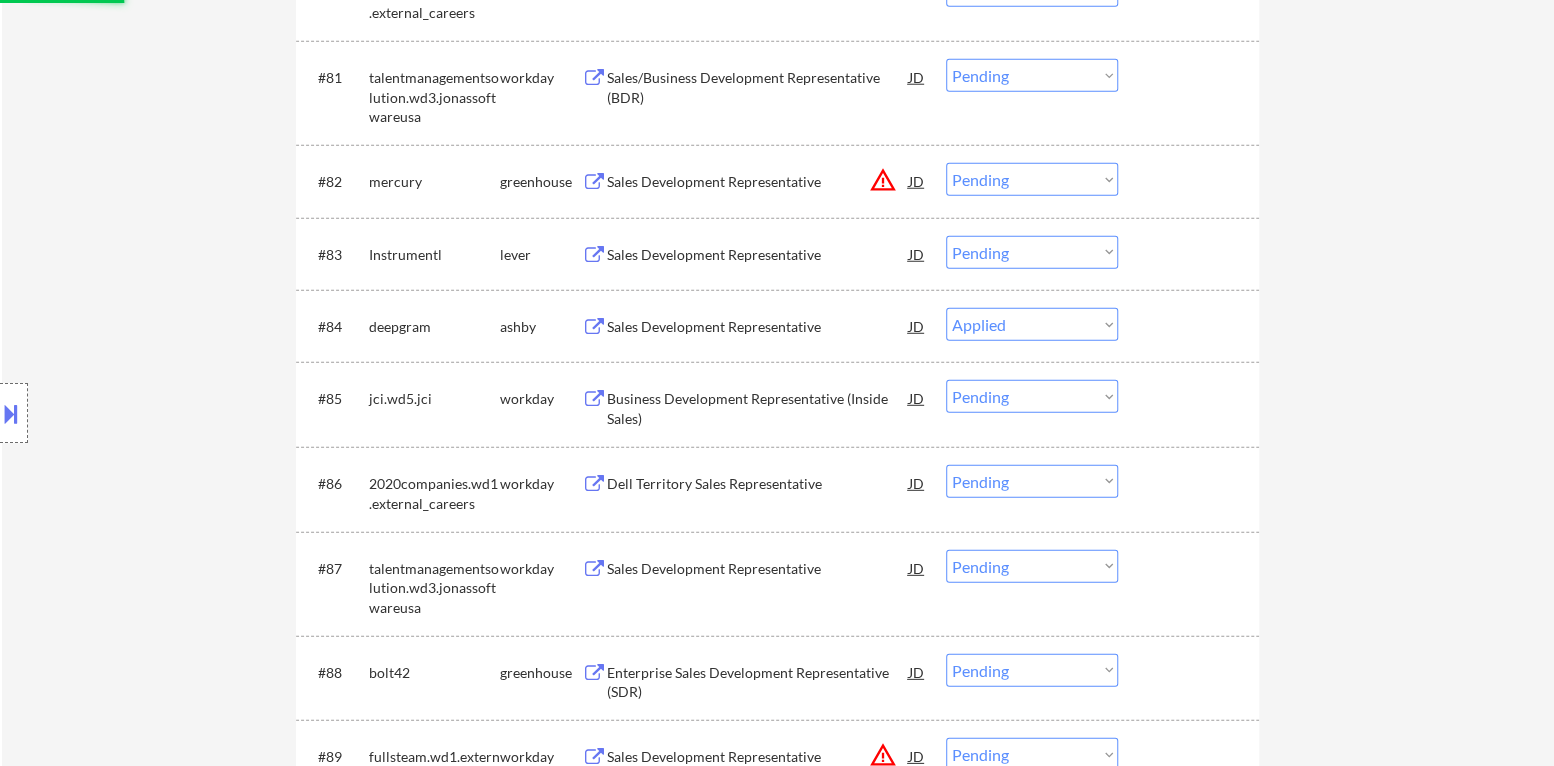 select on ""pending"" 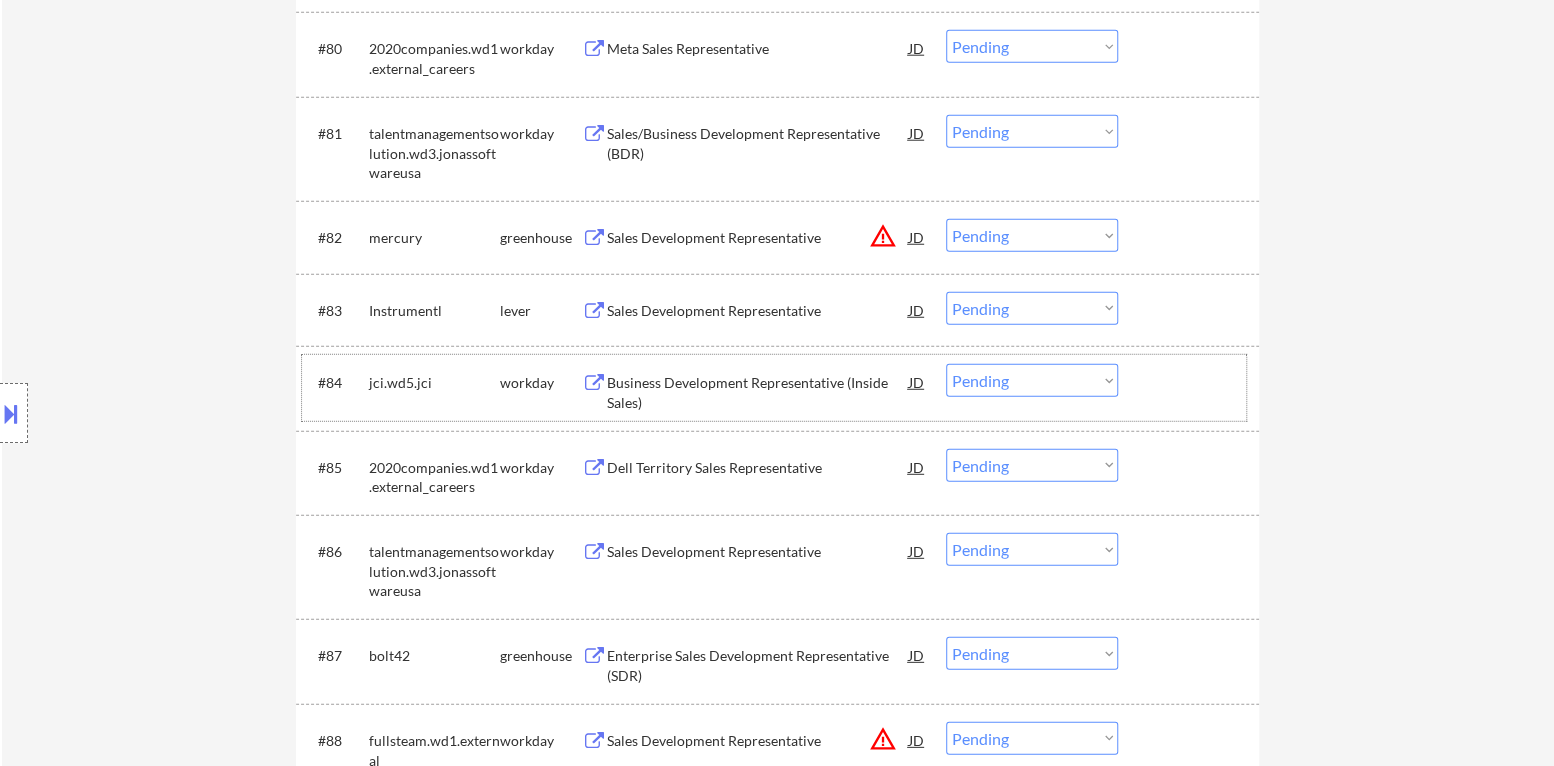 scroll, scrollTop: 7038, scrollLeft: 0, axis: vertical 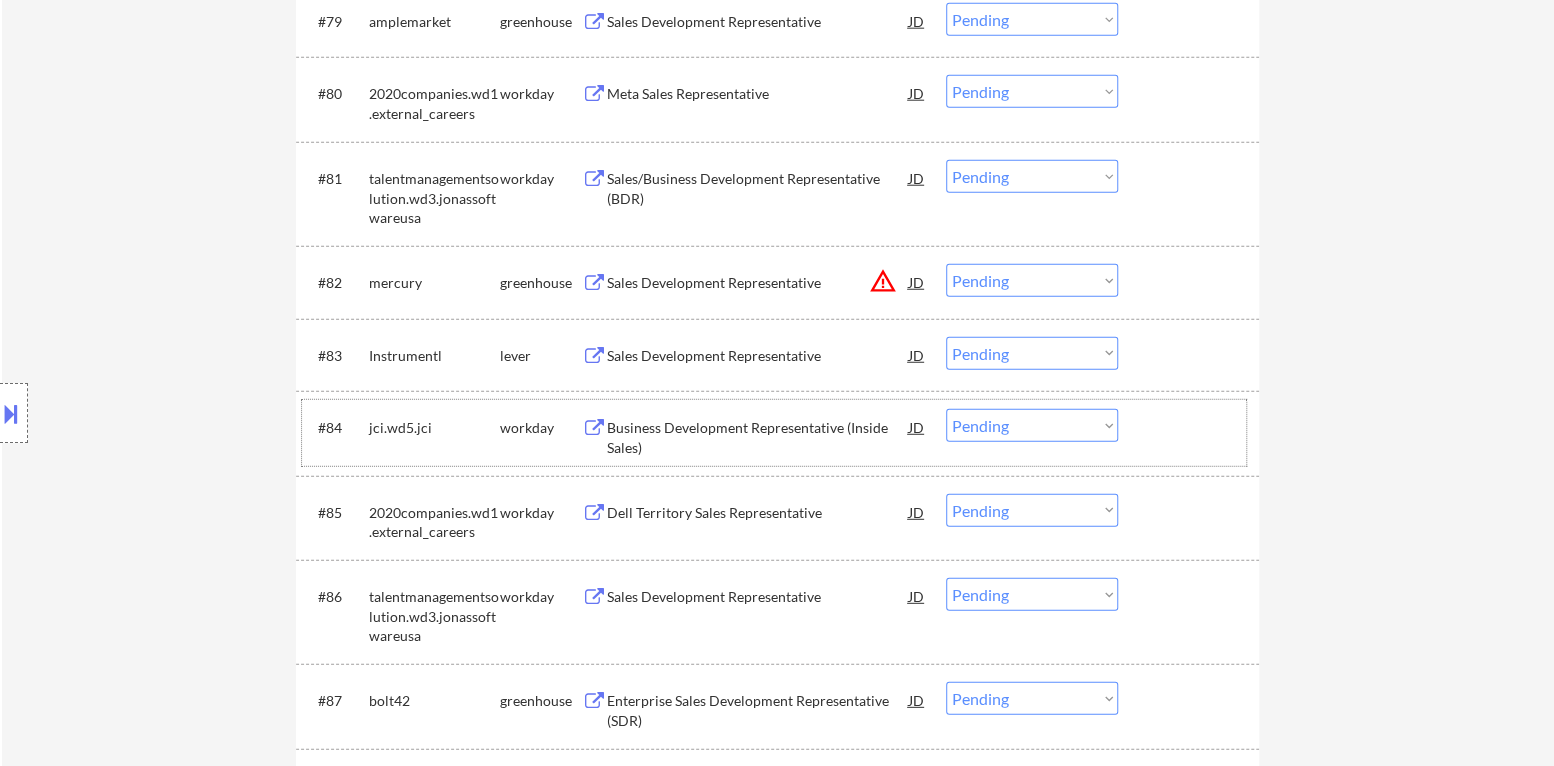 click on "Sales Development Representative" at bounding box center (758, 356) 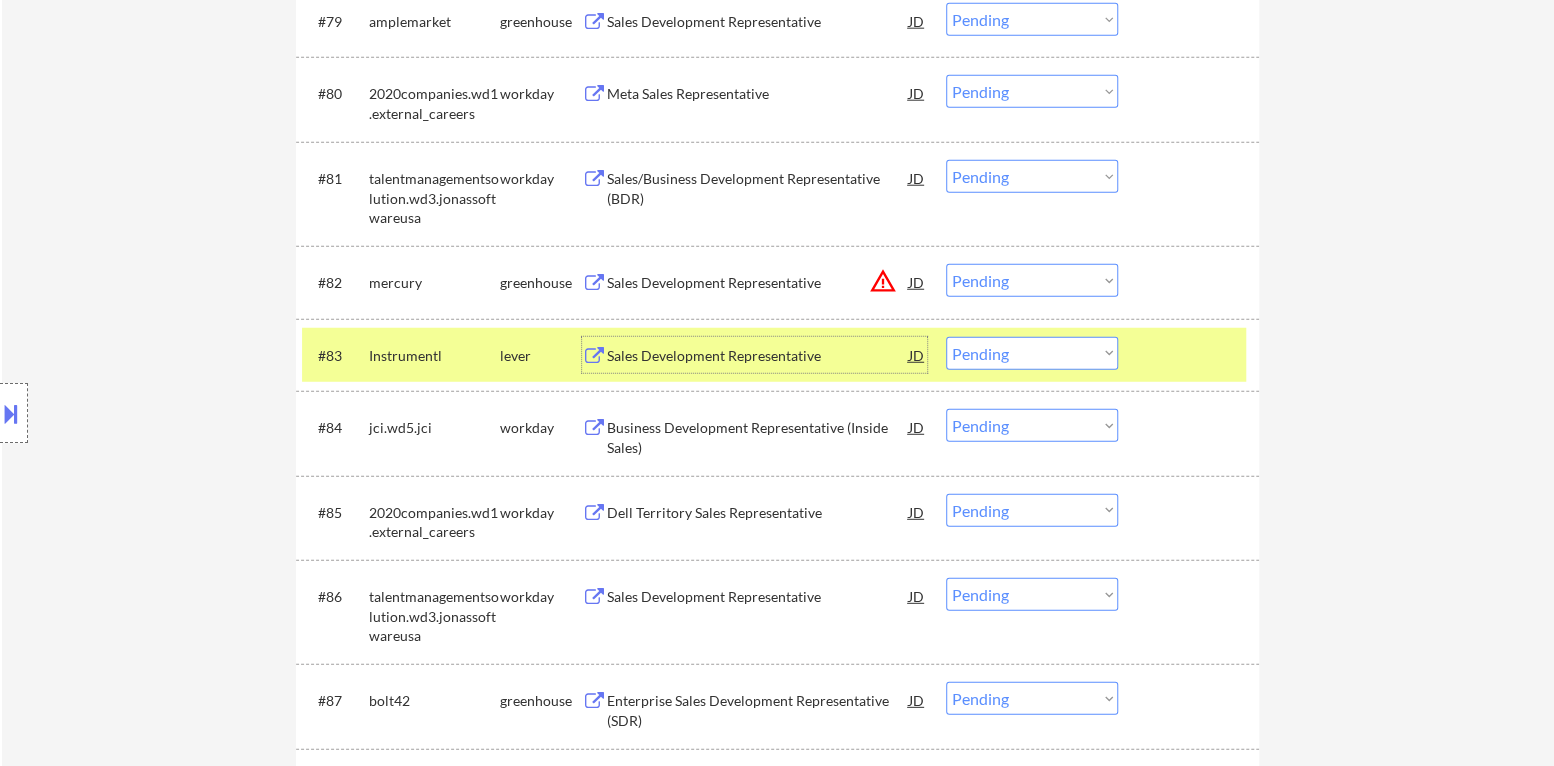 click on "Choose an option... Pending Applied Excluded (Questions) Excluded (Expired) Excluded (Location) Excluded (Bad Match) Excluded (Blocklist) Excluded (Salary) Excluded (Other)" at bounding box center [1032, 353] 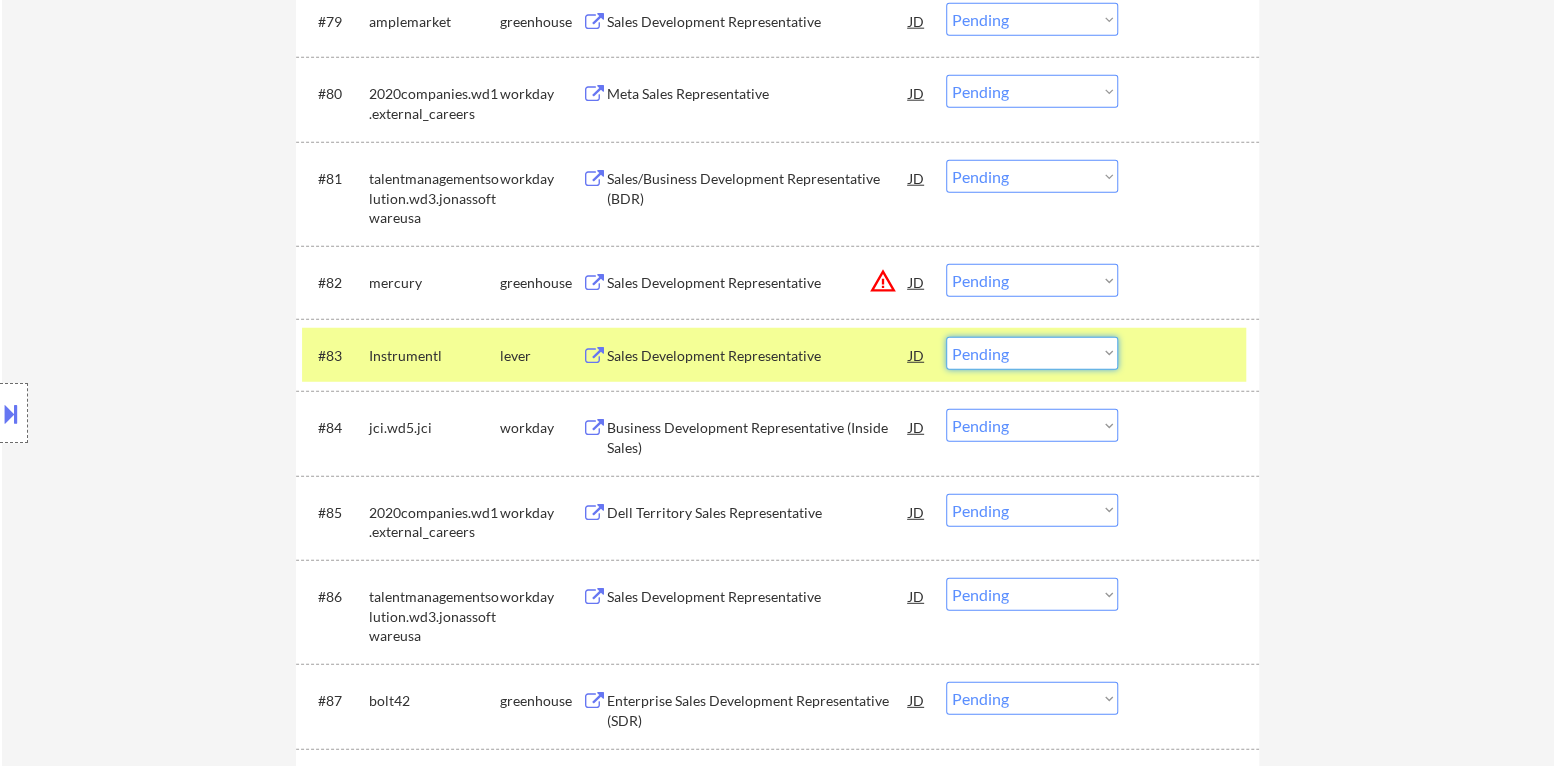 select on ""excluded"" 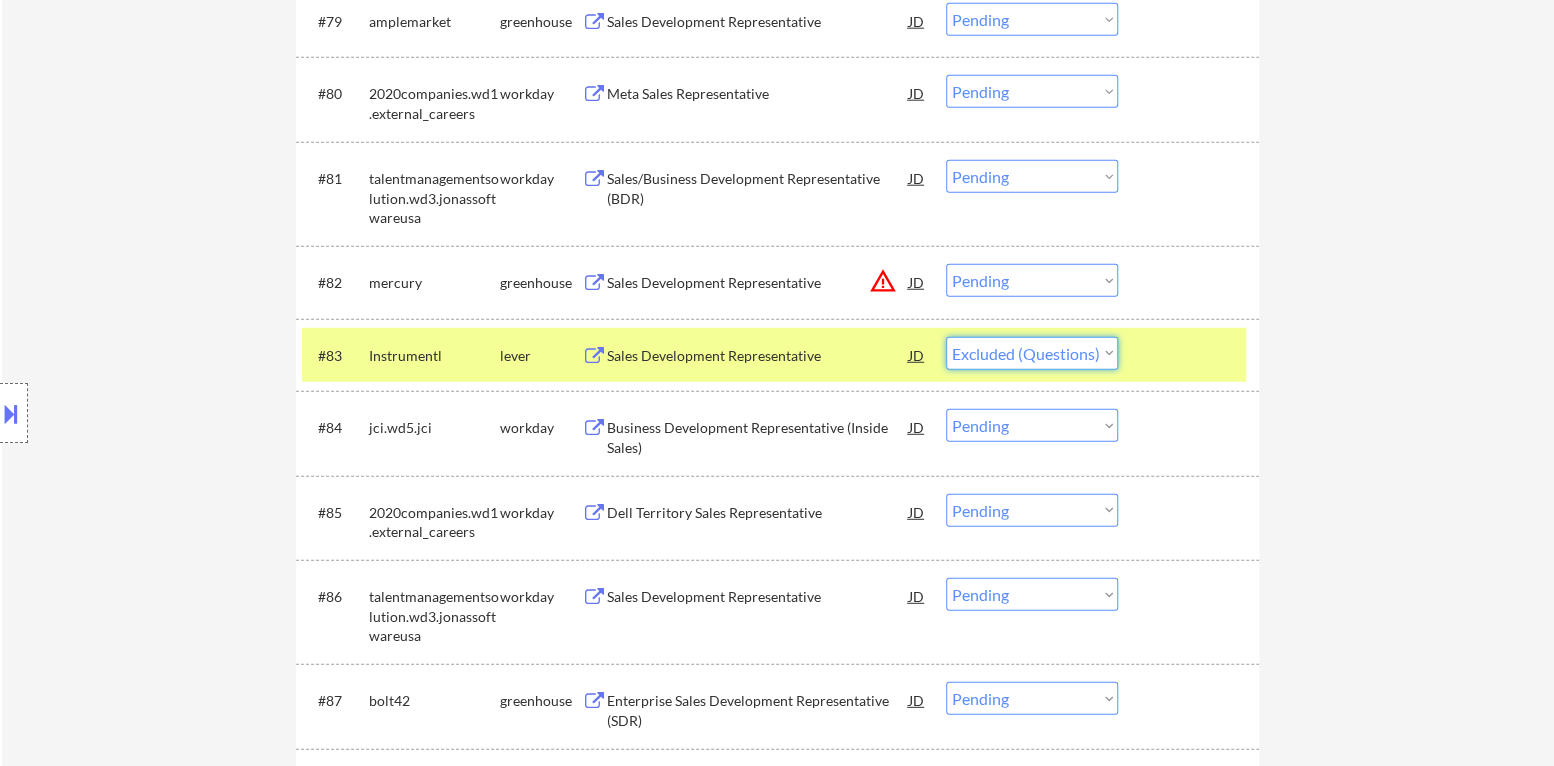 click on "Choose an option... Pending Applied Excluded (Questions) Excluded (Expired) Excluded (Location) Excluded (Bad Match) Excluded (Blocklist) Excluded (Salary) Excluded (Other)" at bounding box center [1032, 353] 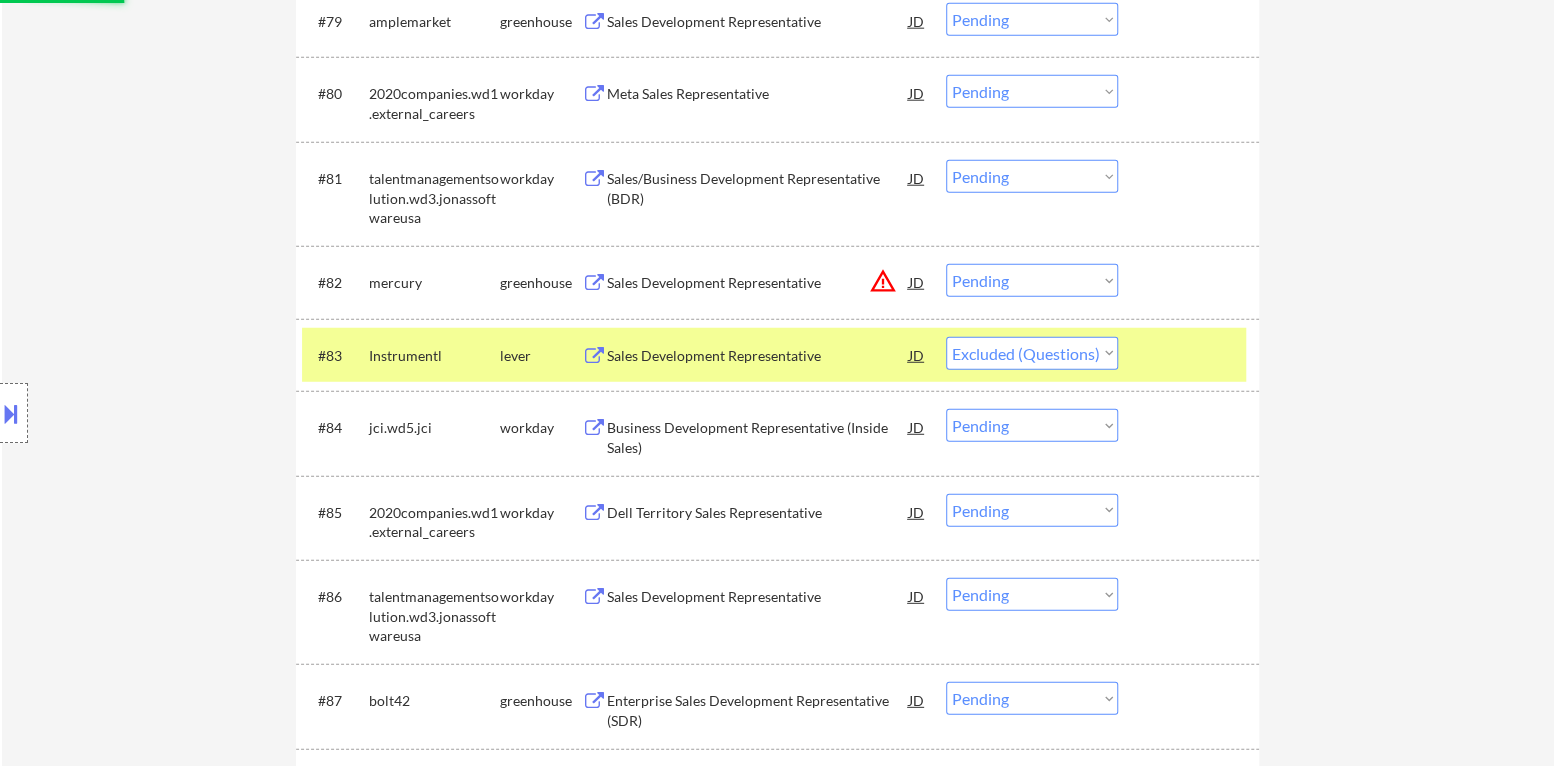 click at bounding box center [1191, 355] 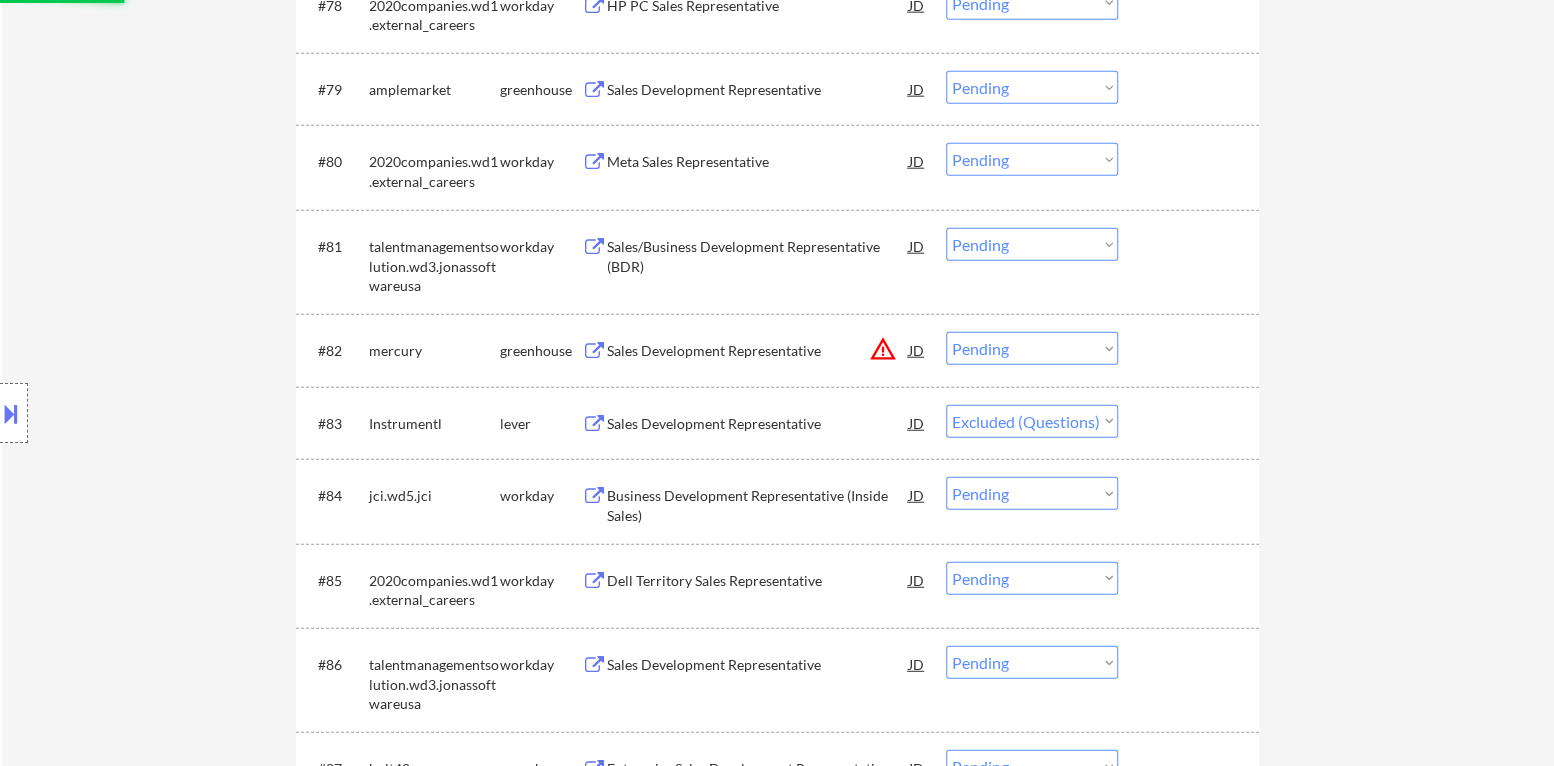 scroll, scrollTop: 6938, scrollLeft: 0, axis: vertical 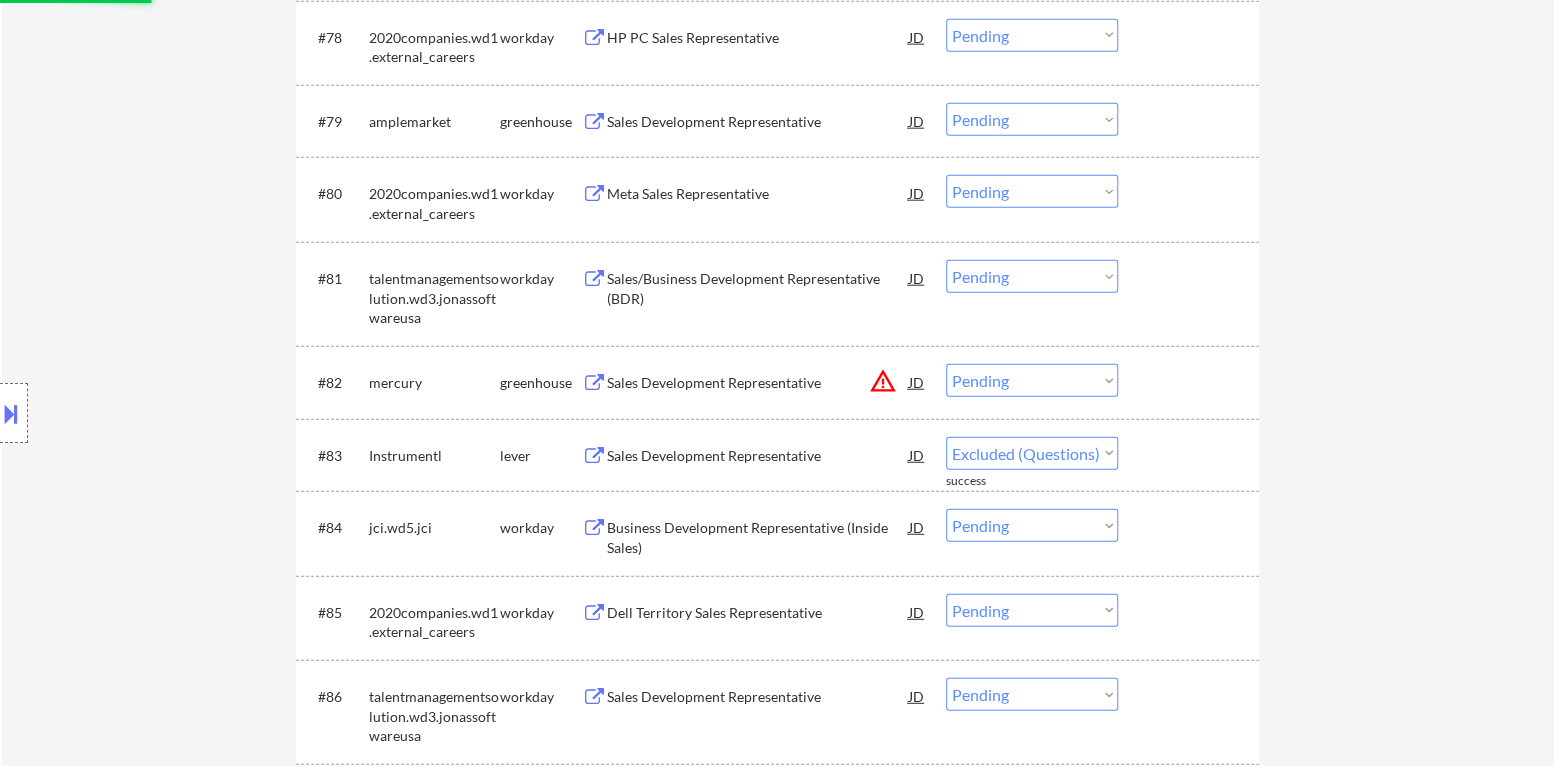 click on "warning_amber" at bounding box center (883, 381) 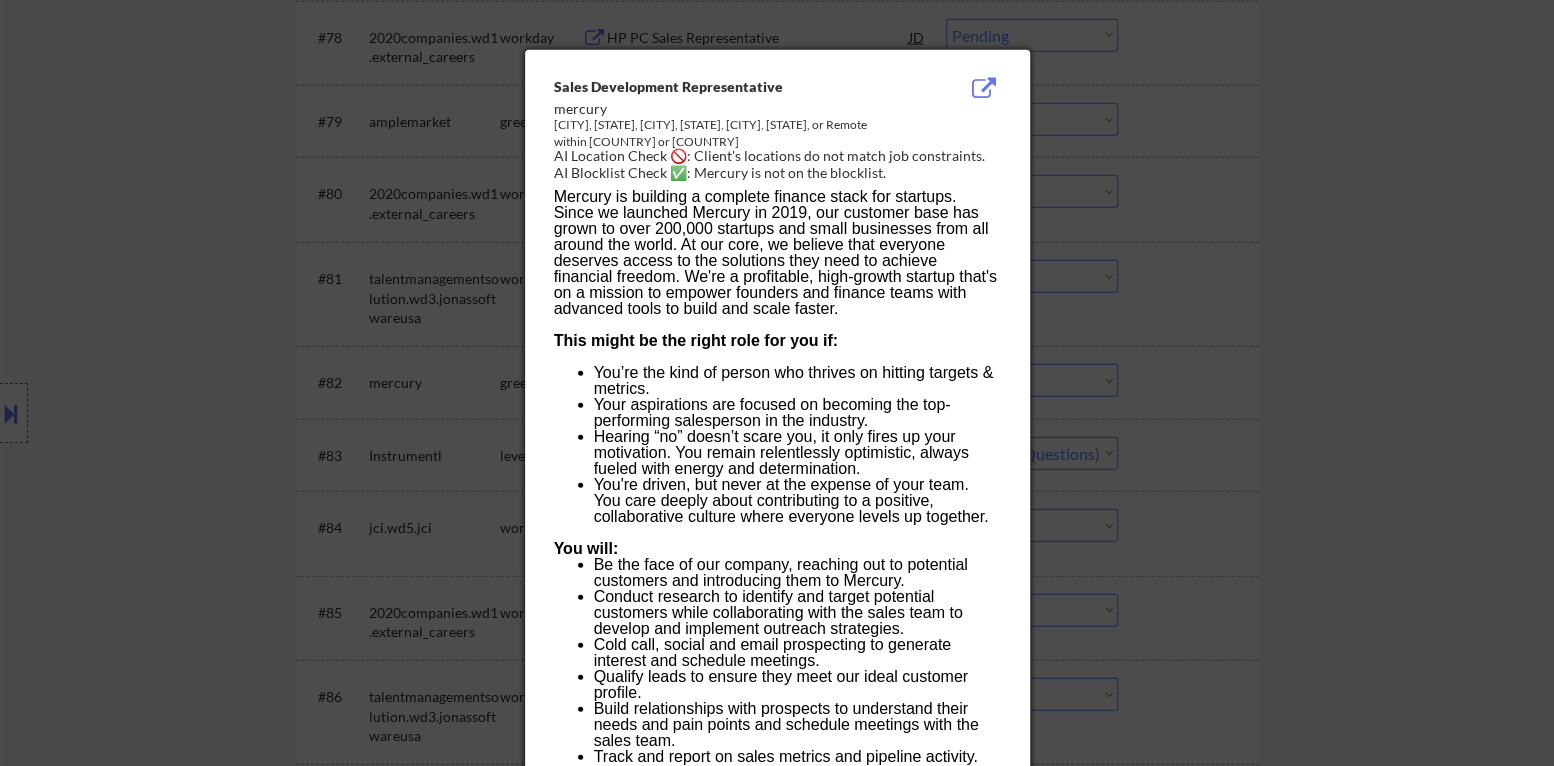click at bounding box center (777, 383) 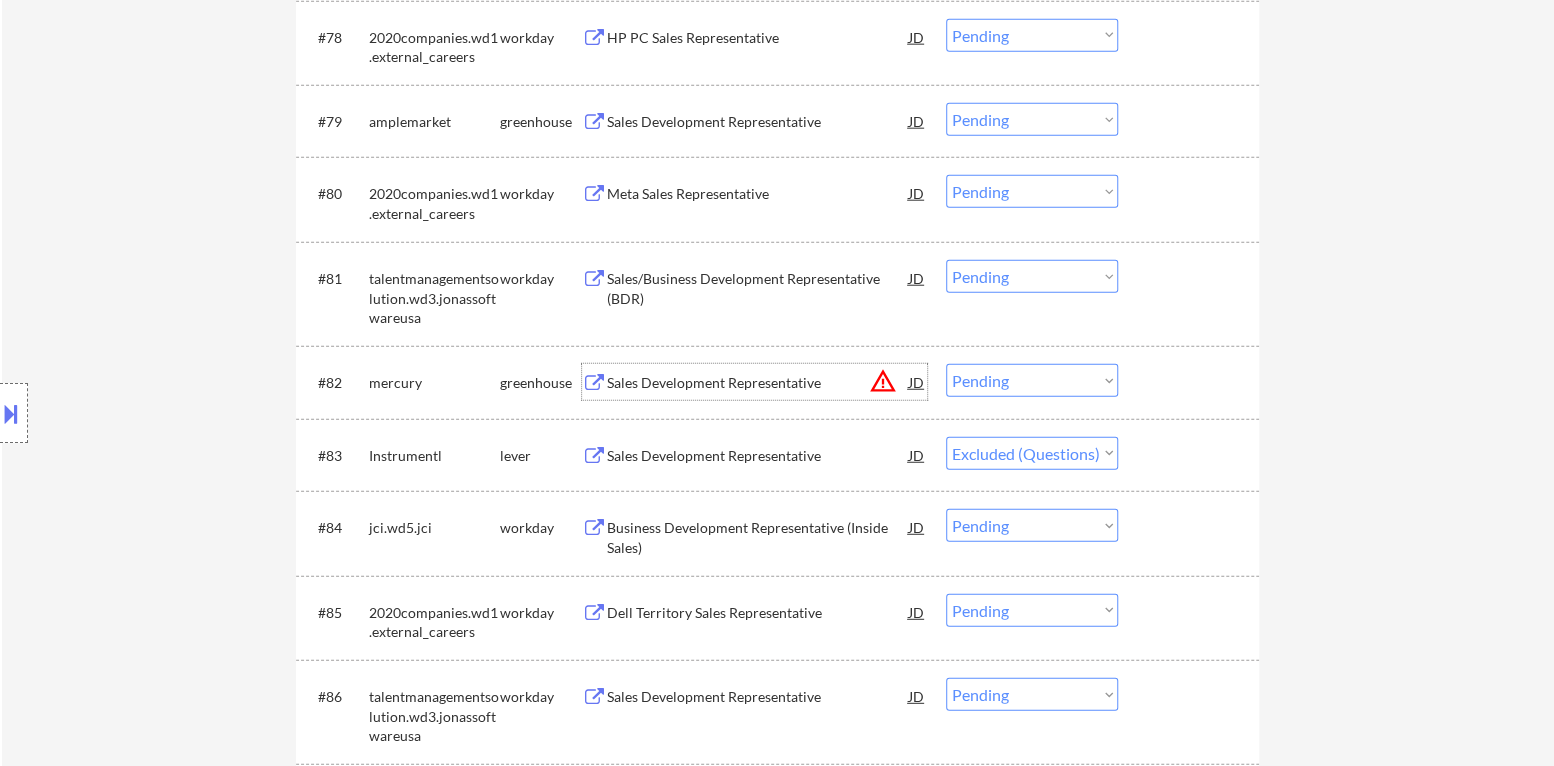 click on "Sales Development Representative" at bounding box center (758, 383) 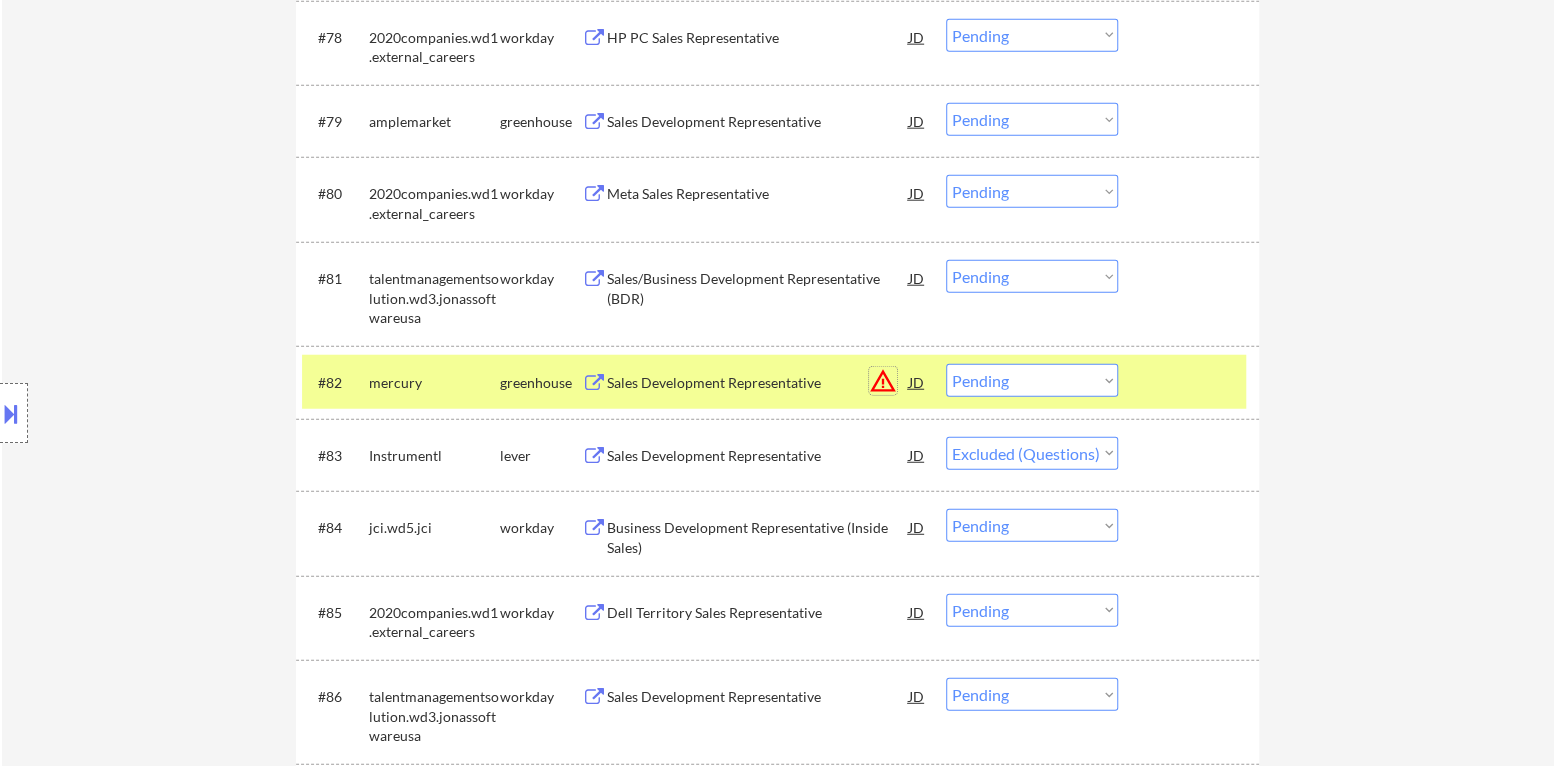 click on "warning_amber" at bounding box center (883, 381) 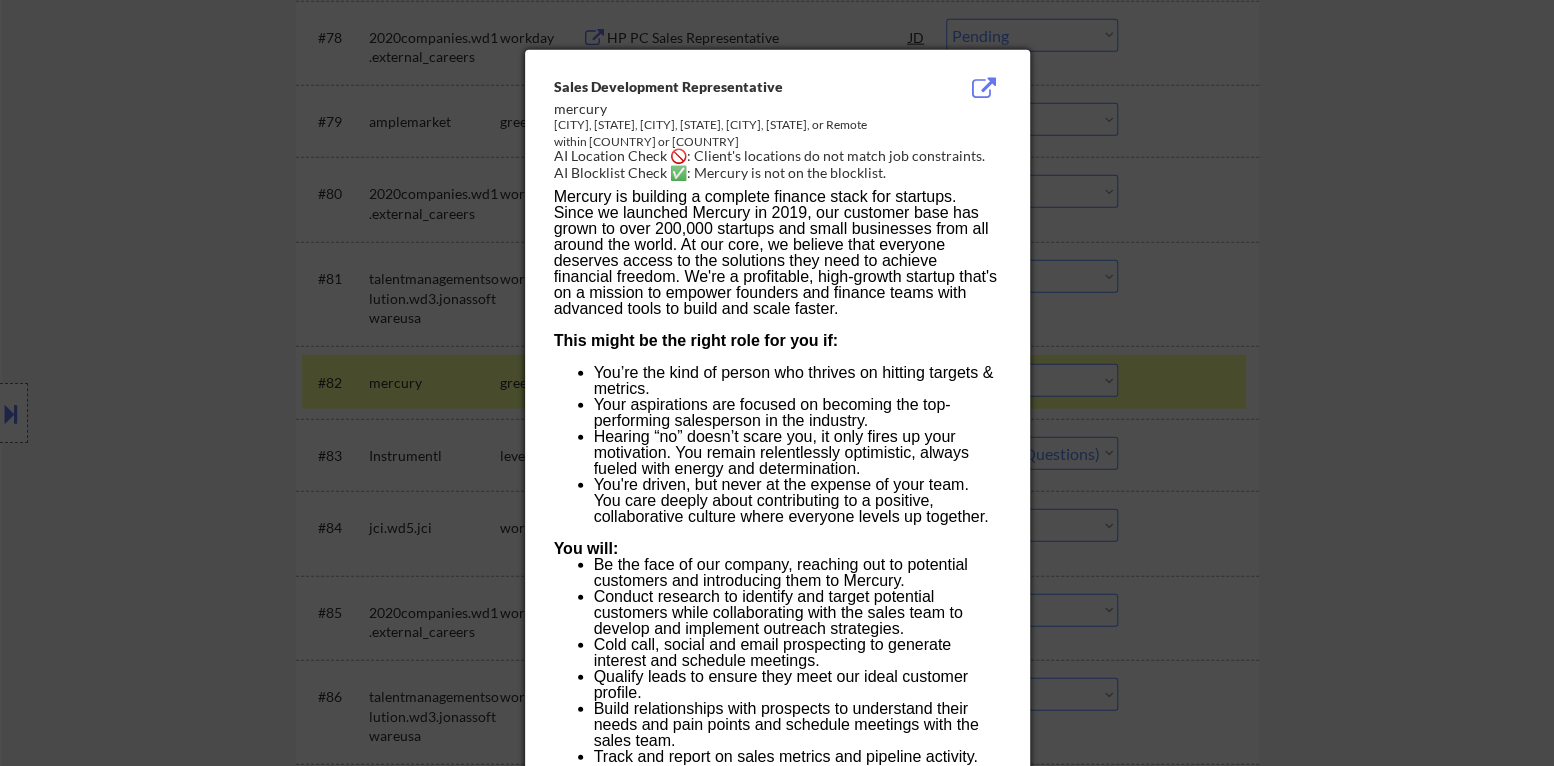 click at bounding box center [777, 383] 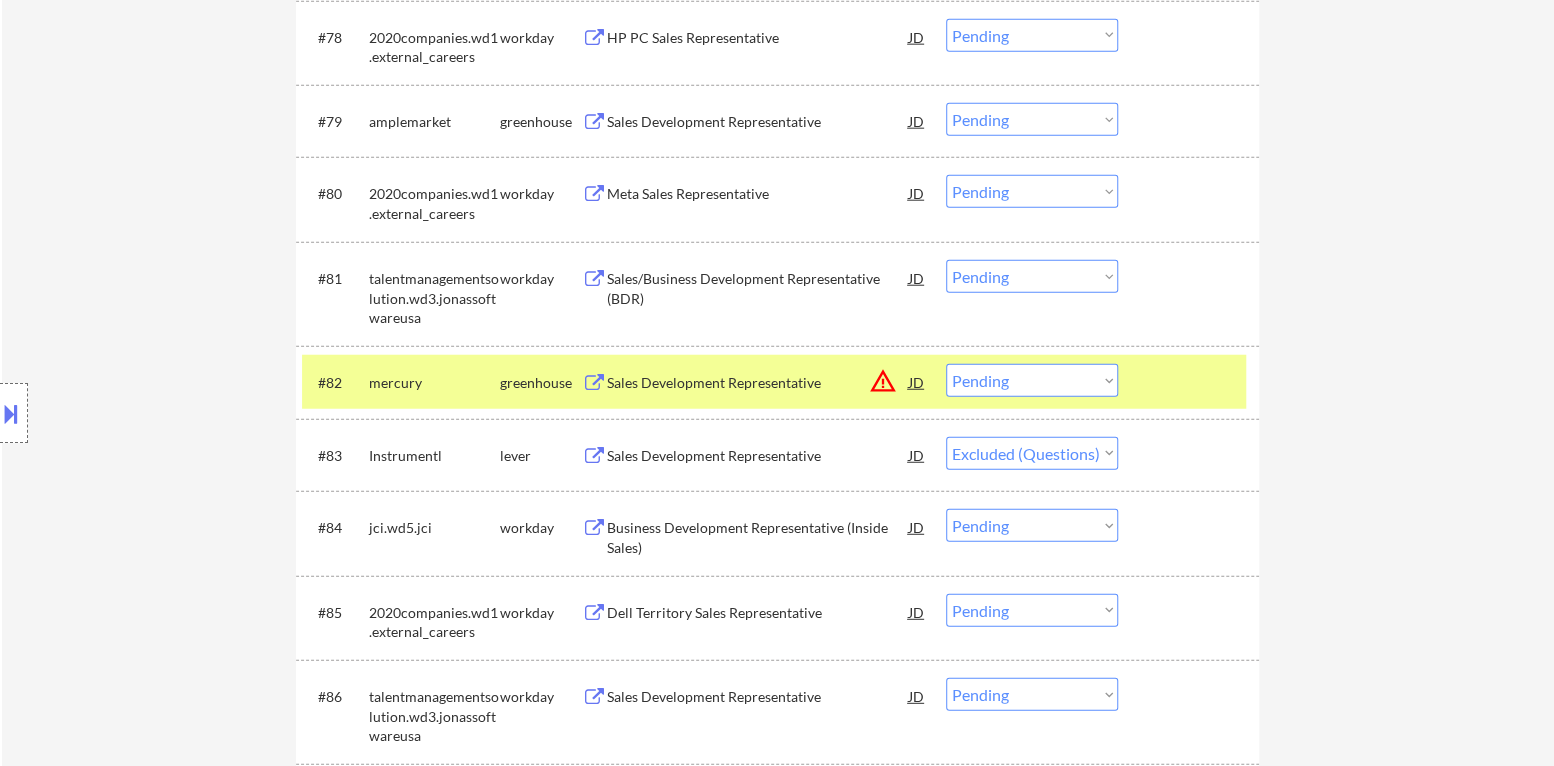 click on "Choose an option... Pending Applied Excluded (Questions) Excluded (Expired) Excluded (Location) Excluded (Bad Match) Excluded (Blocklist) Excluded (Salary) Excluded (Other)" at bounding box center [1032, 380] 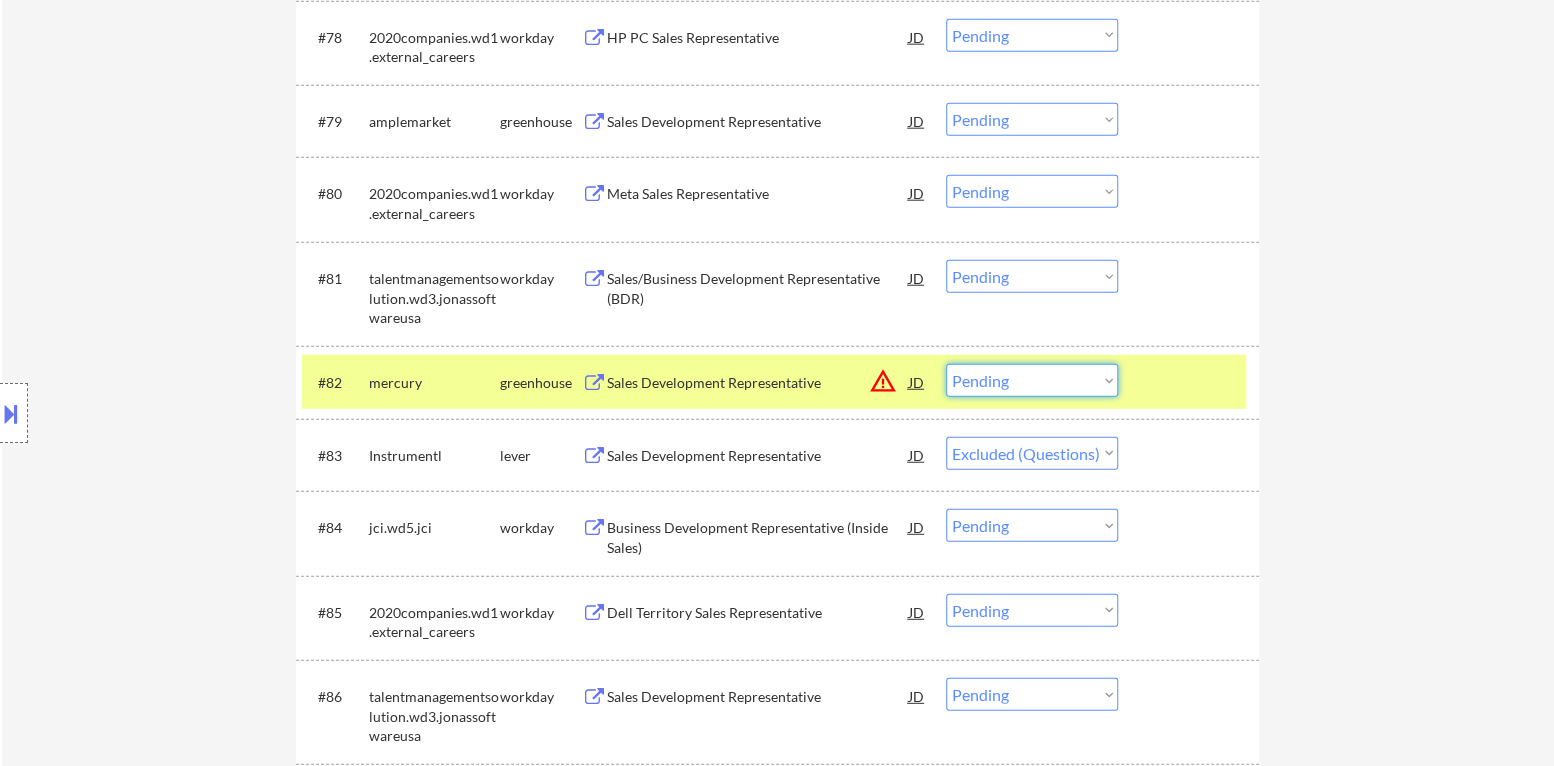 select on ""applied"" 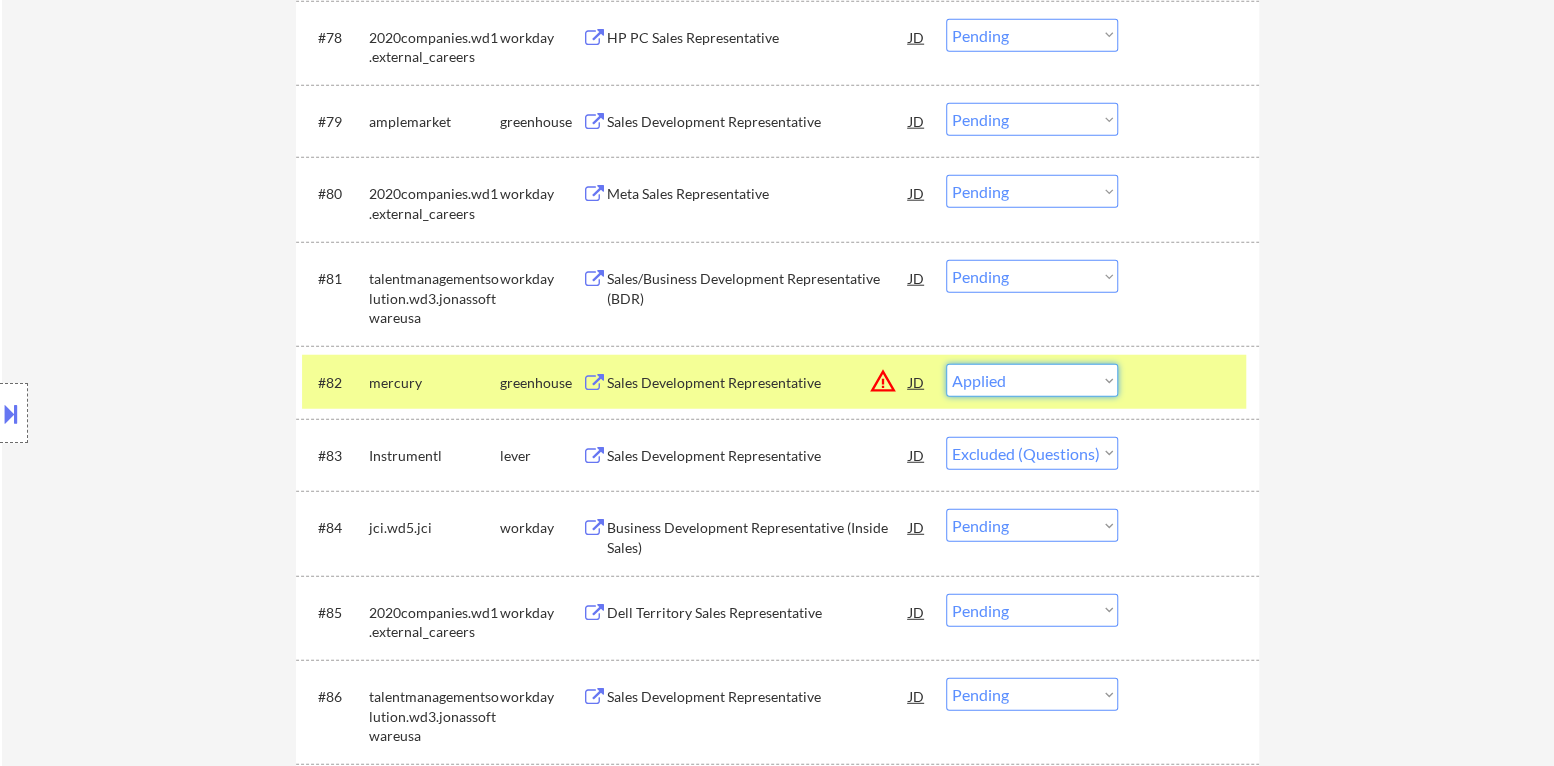 click on "Choose an option... Pending Applied Excluded (Questions) Excluded (Expired) Excluded (Location) Excluded (Bad Match) Excluded (Blocklist) Excluded (Salary) Excluded (Other)" at bounding box center (1032, 380) 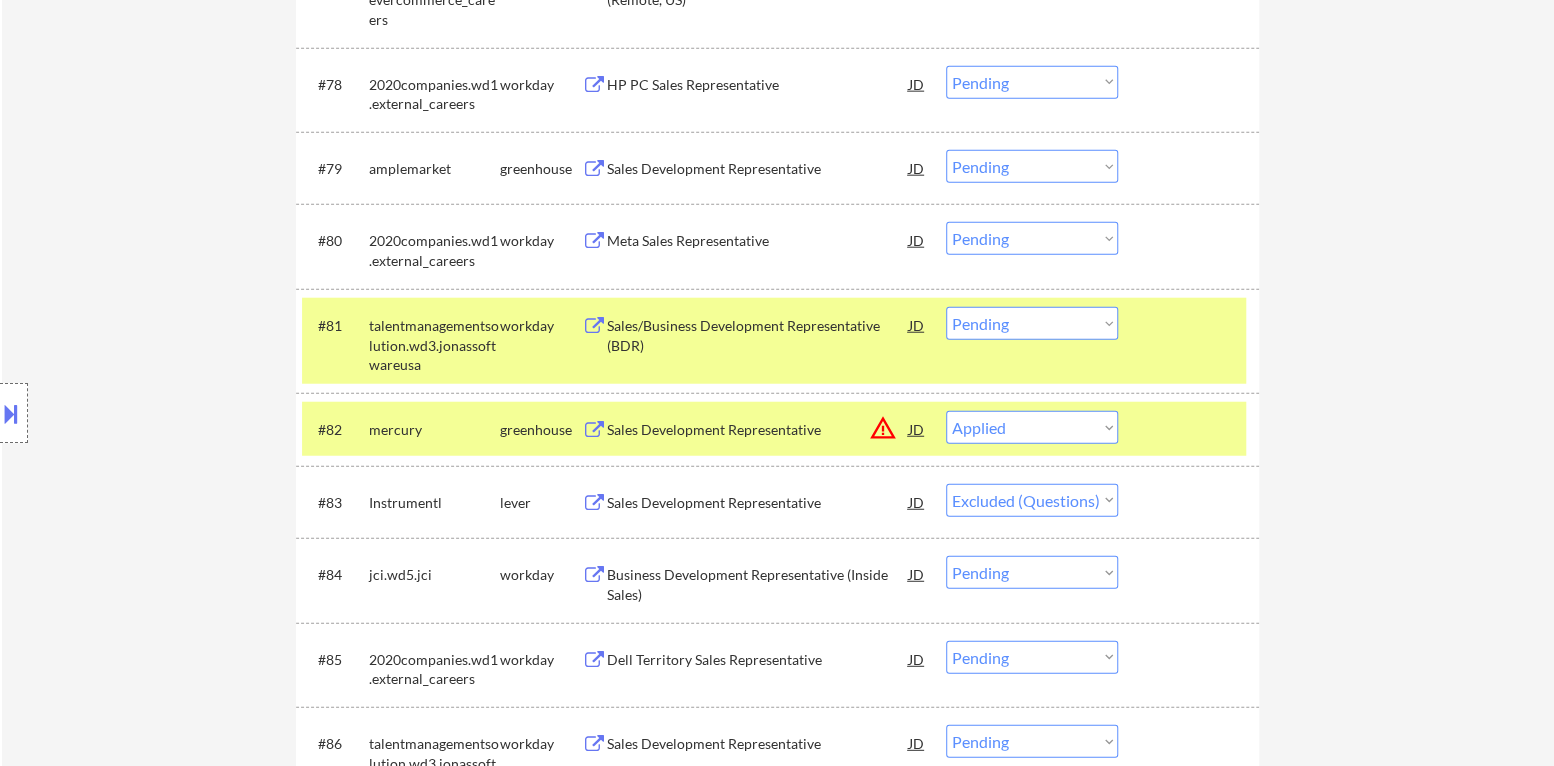 scroll, scrollTop: 6838, scrollLeft: 0, axis: vertical 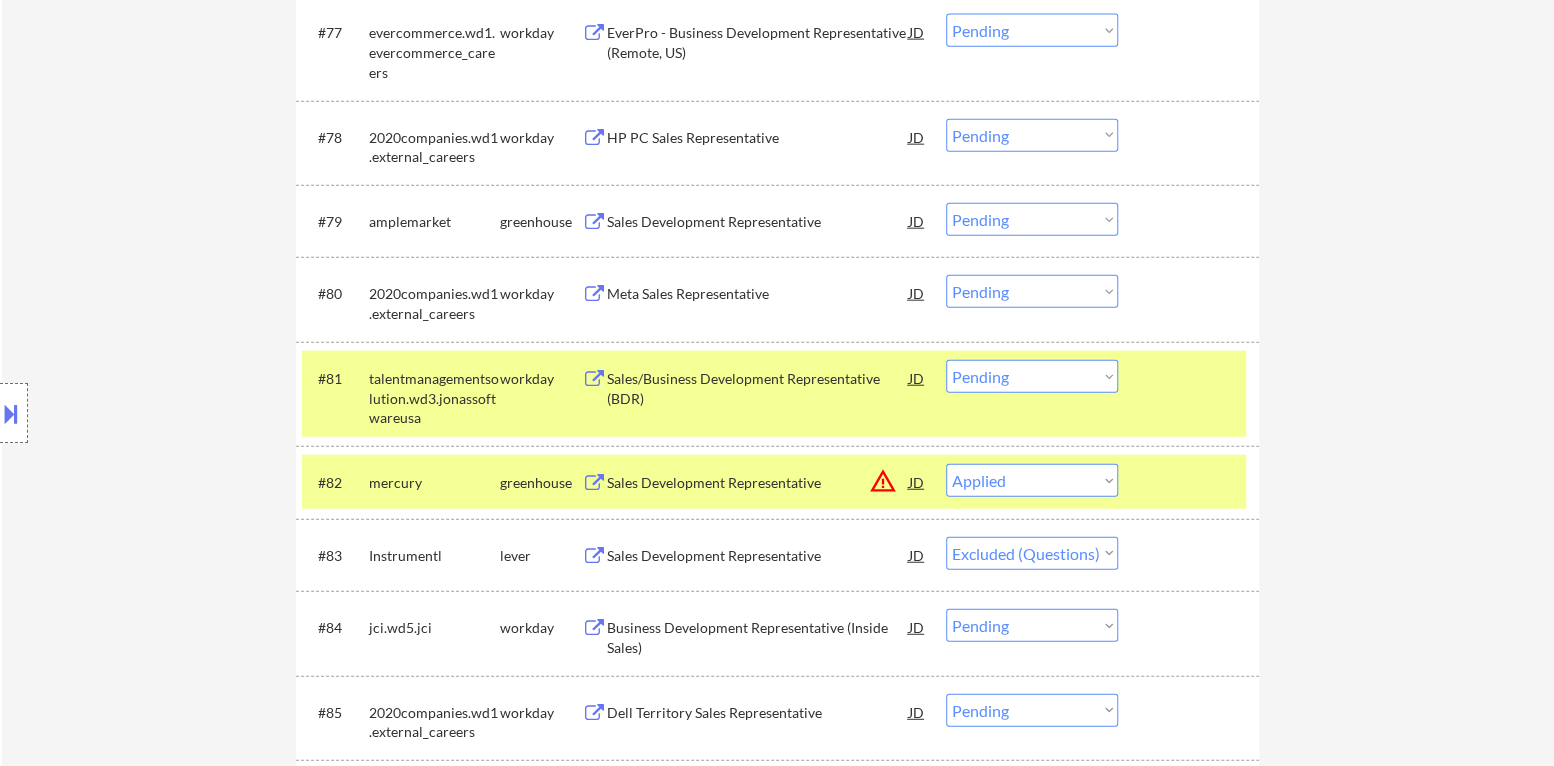 click at bounding box center [1191, 378] 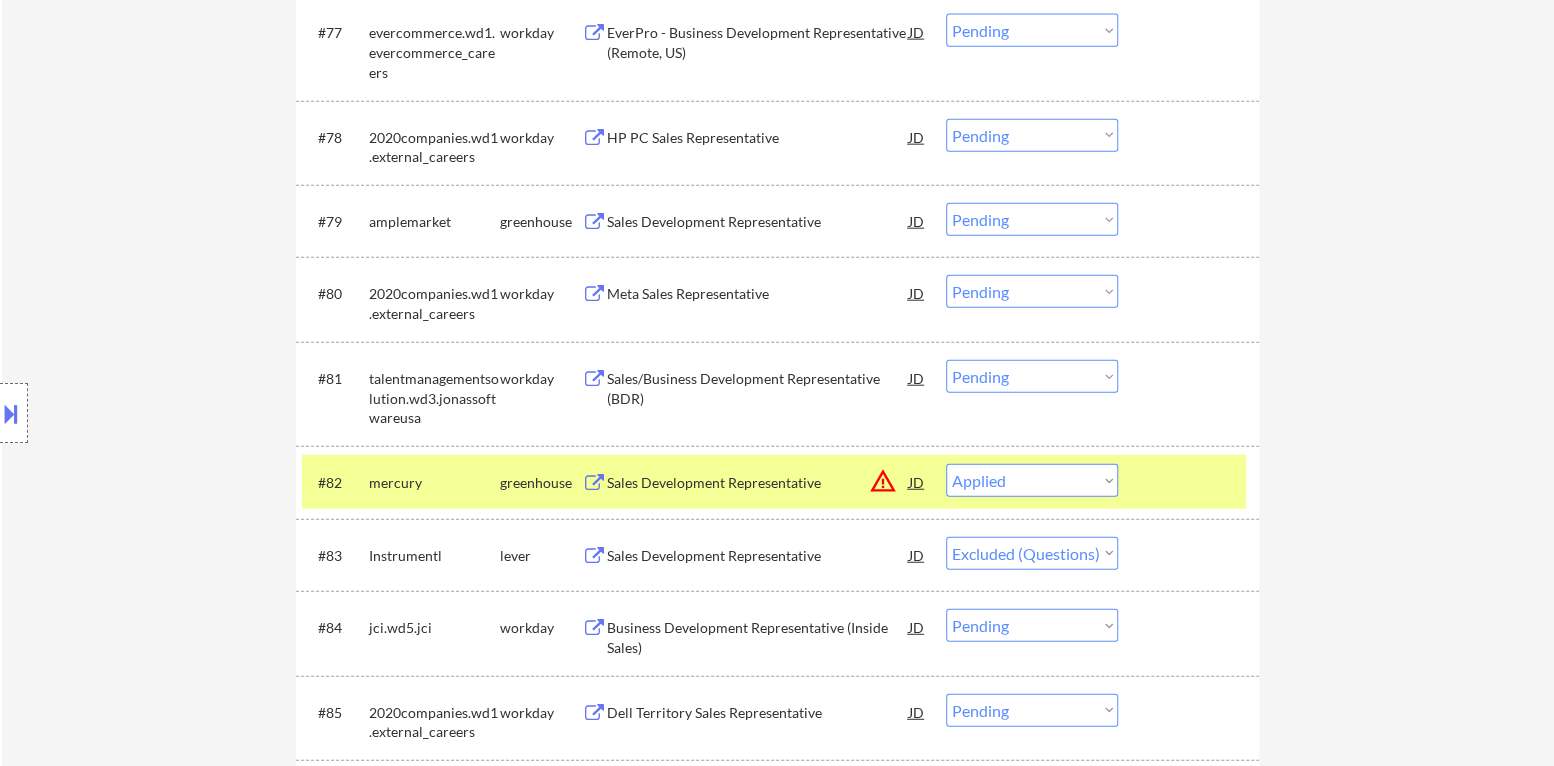 click on "#82 mercury greenhouse Sales Development Representative JD warning_amber Choose an option... Pending Applied Excluded (Questions) Excluded (Expired) Excluded (Location) Excluded (Bad Match) Excluded (Blocklist) Excluded (Salary) Excluded (Other)" at bounding box center [774, 482] 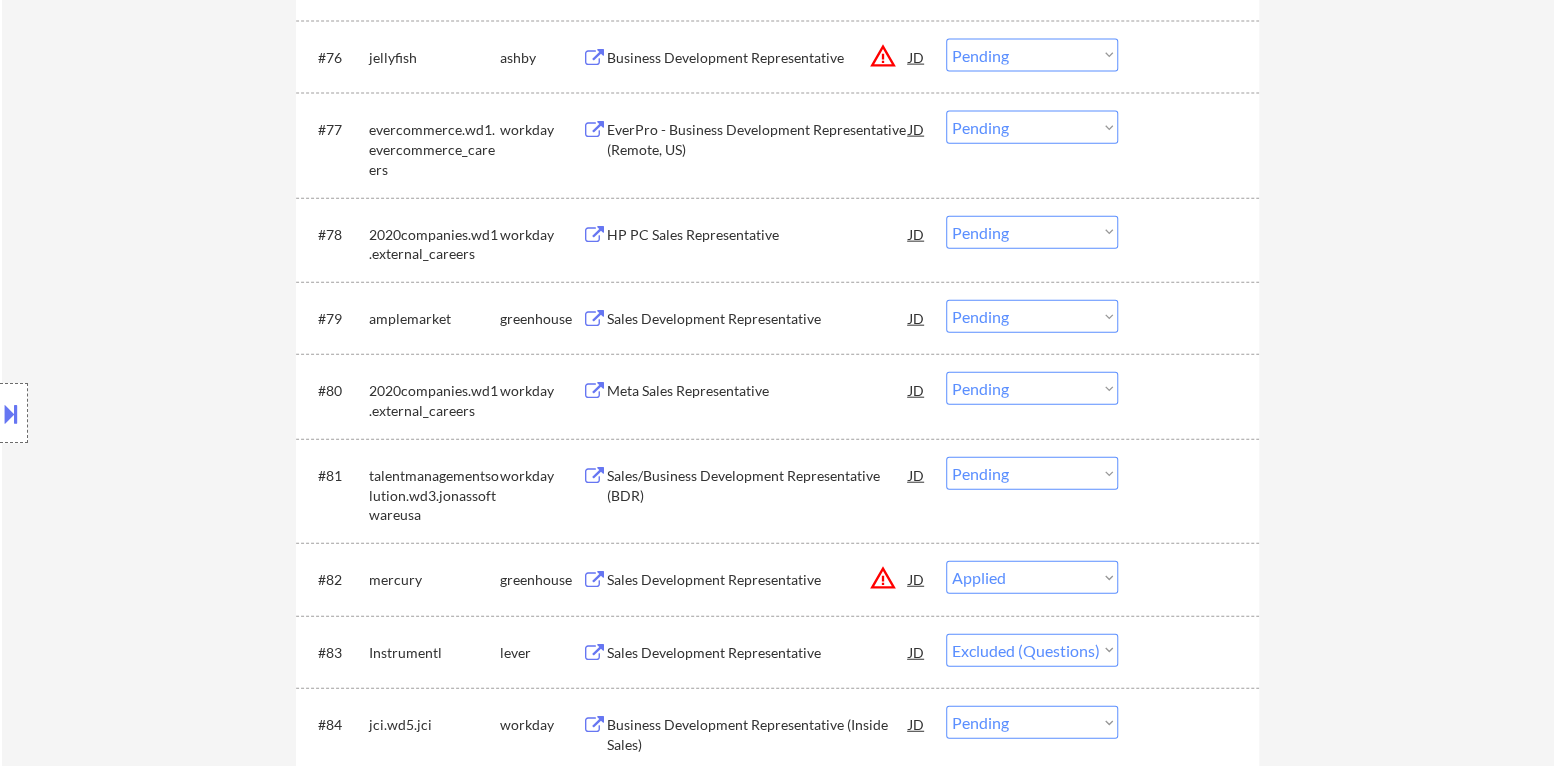 scroll, scrollTop: 6738, scrollLeft: 0, axis: vertical 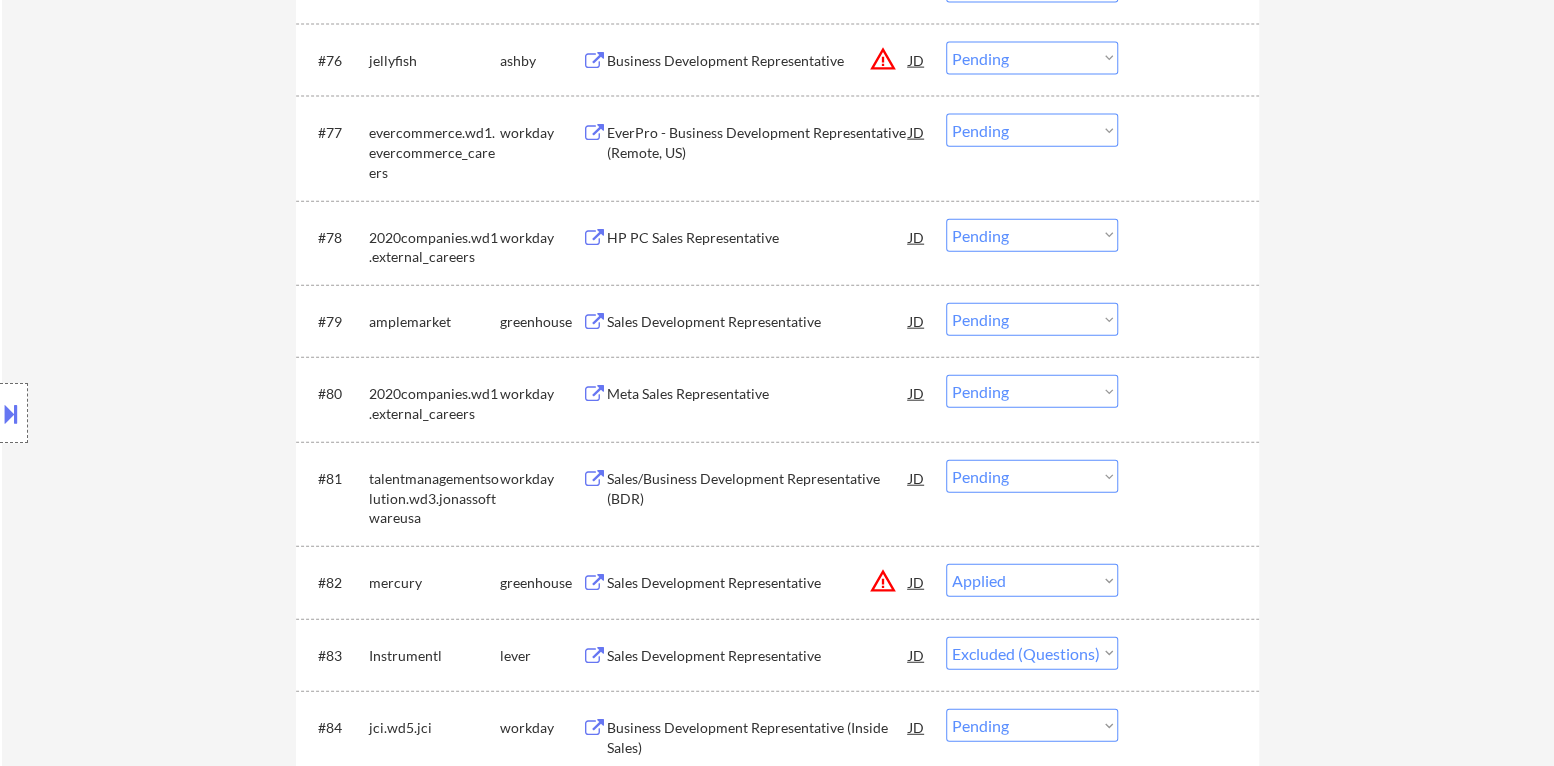 click on "Sales Development Representative" at bounding box center [758, 322] 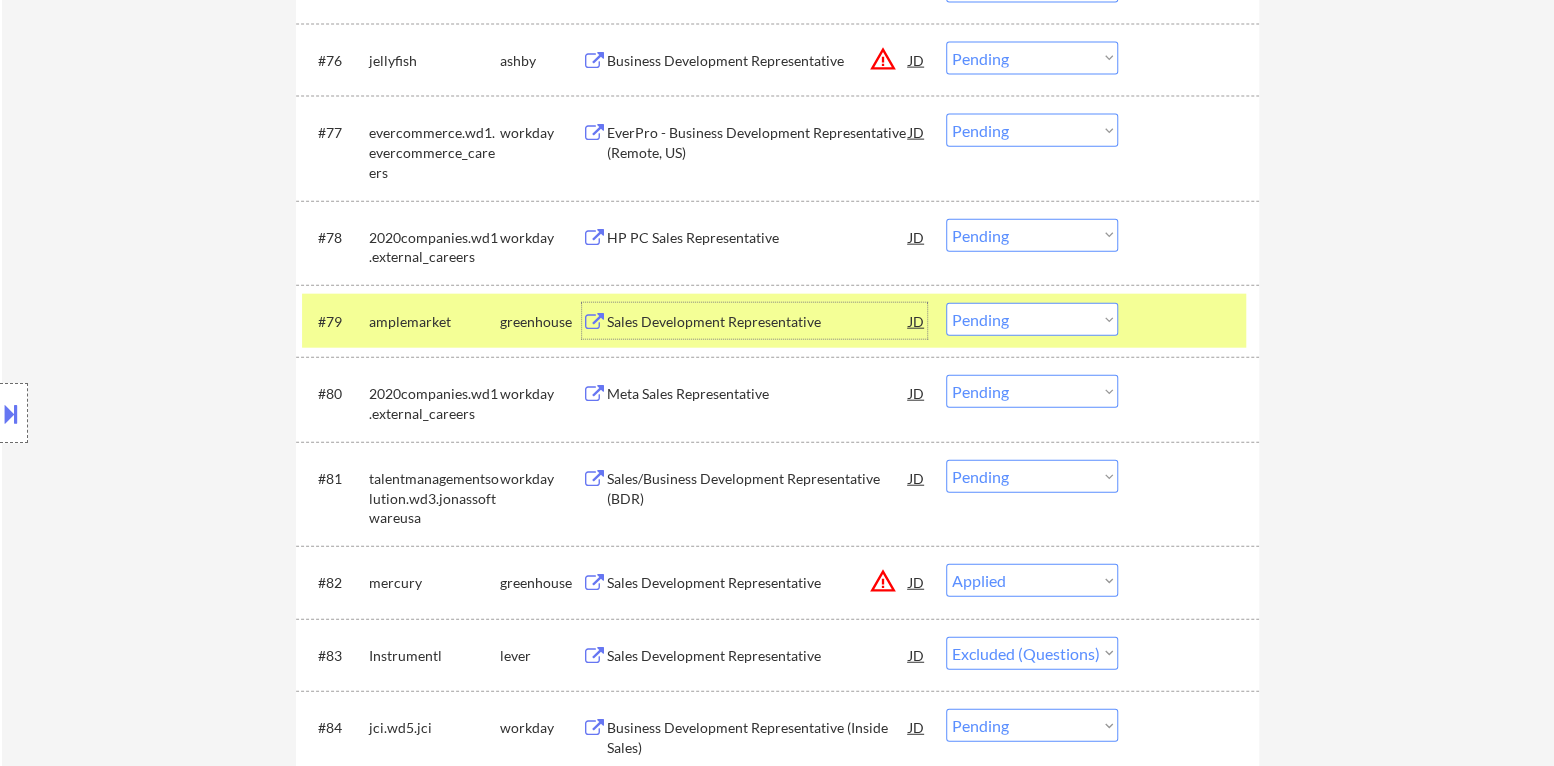 drag, startPoint x: 1021, startPoint y: 321, endPoint x: 1018, endPoint y: 332, distance: 11.401754 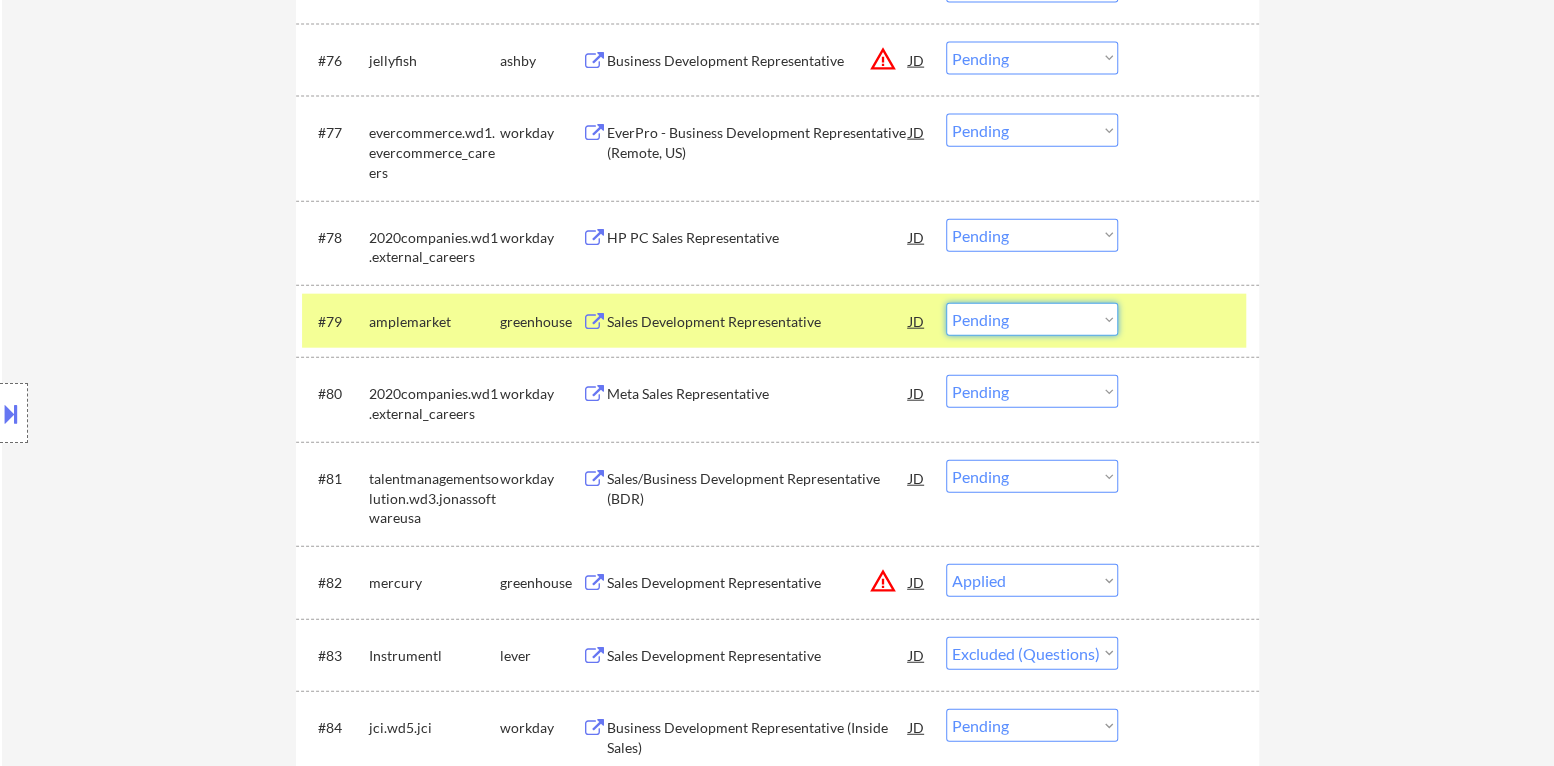 select on ""applied"" 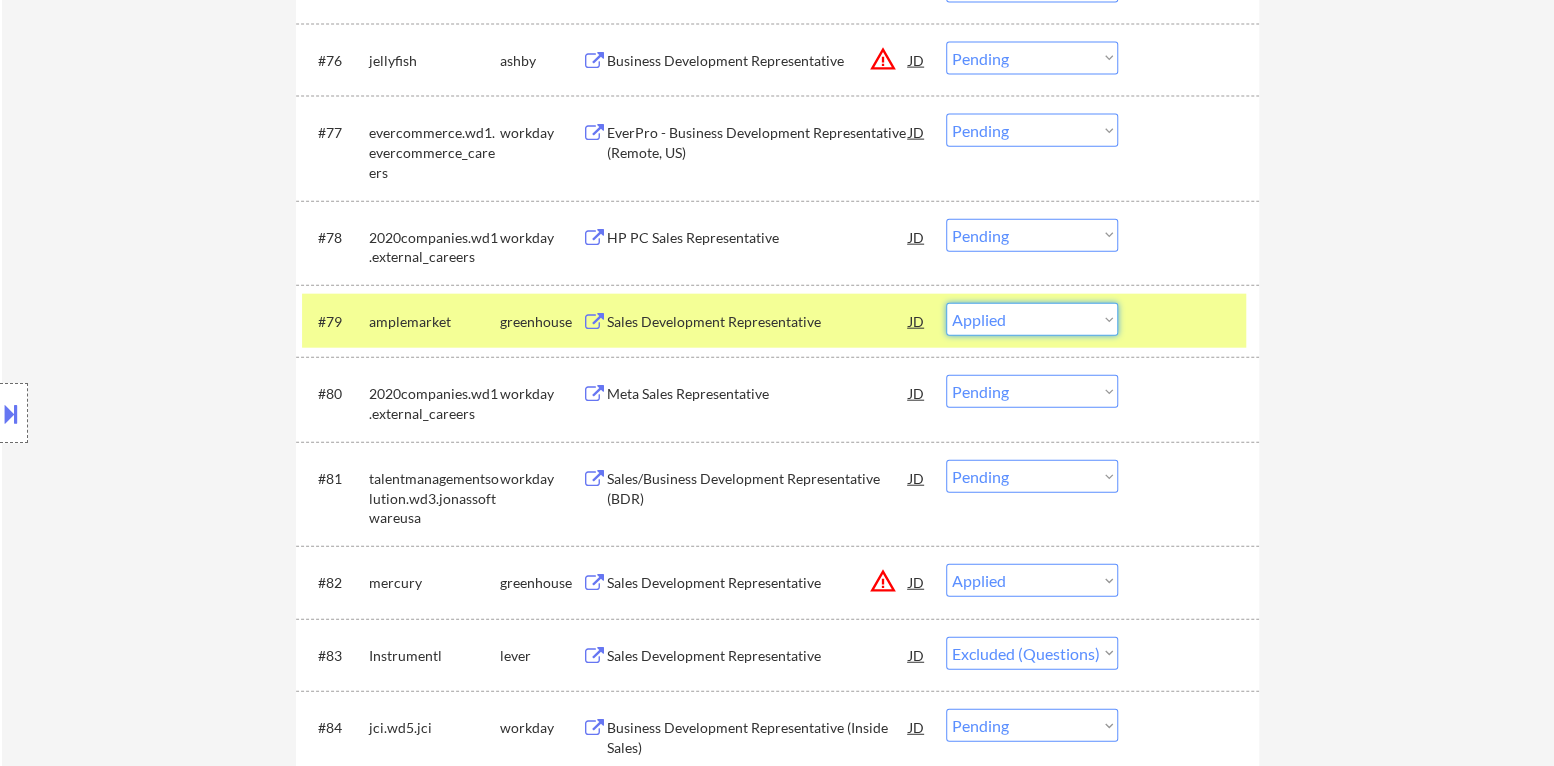 click on "Choose an option... Pending Applied Excluded (Questions) Excluded (Expired) Excluded (Location) Excluded (Bad Match) Excluded (Blocklist) Excluded (Salary) Excluded (Other)" at bounding box center (1032, 319) 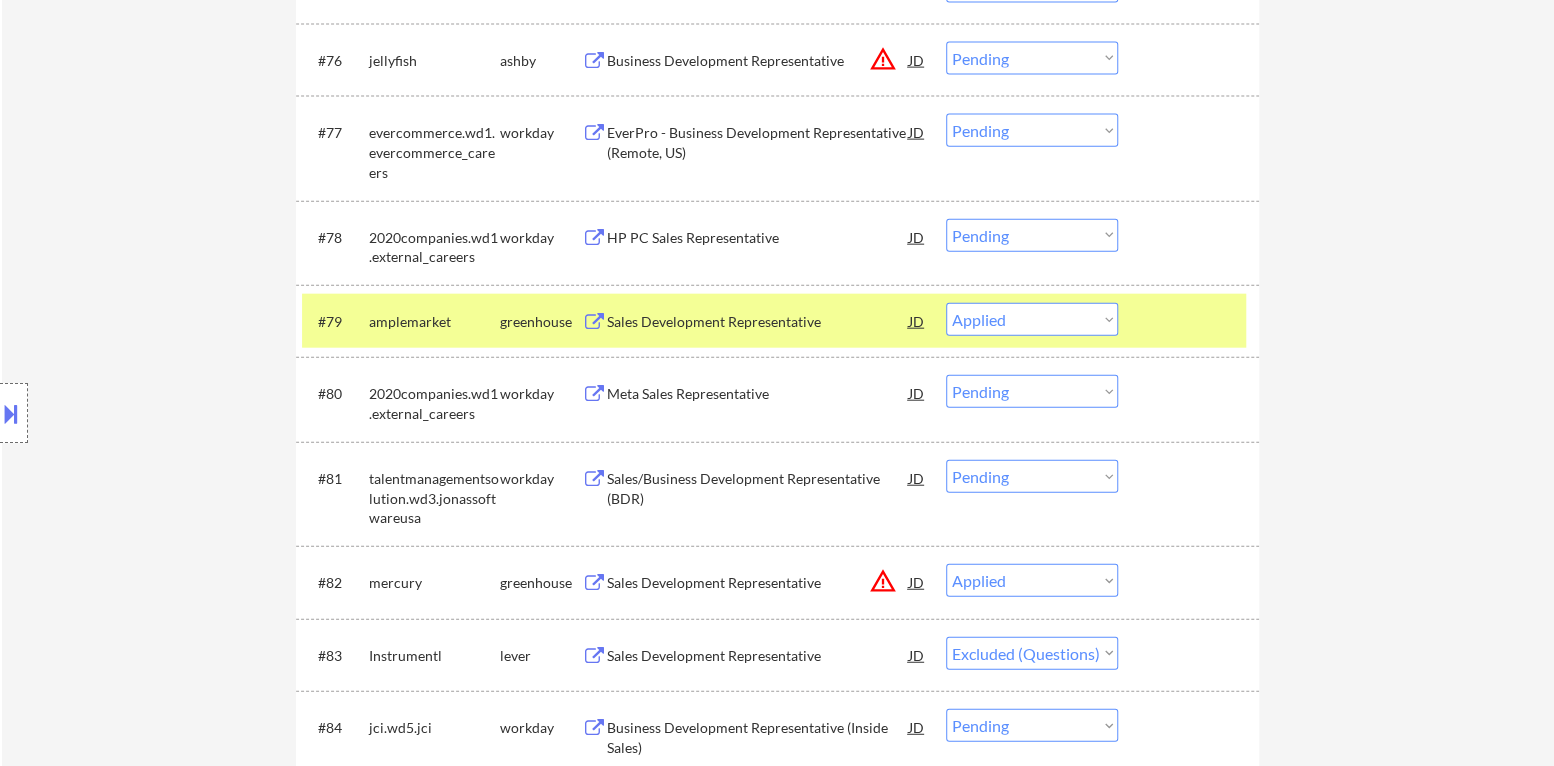 click at bounding box center (1191, 321) 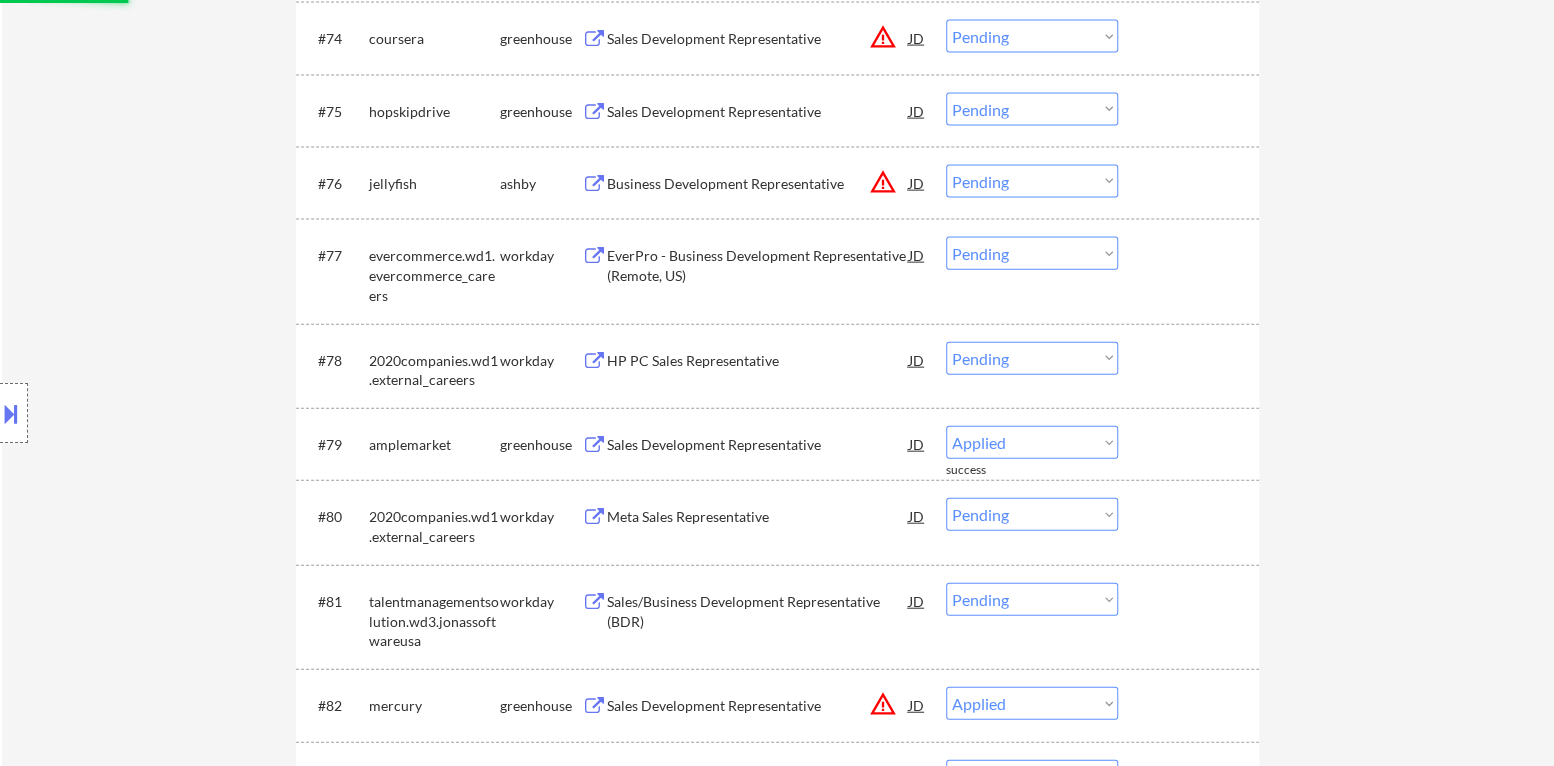 scroll, scrollTop: 6538, scrollLeft: 0, axis: vertical 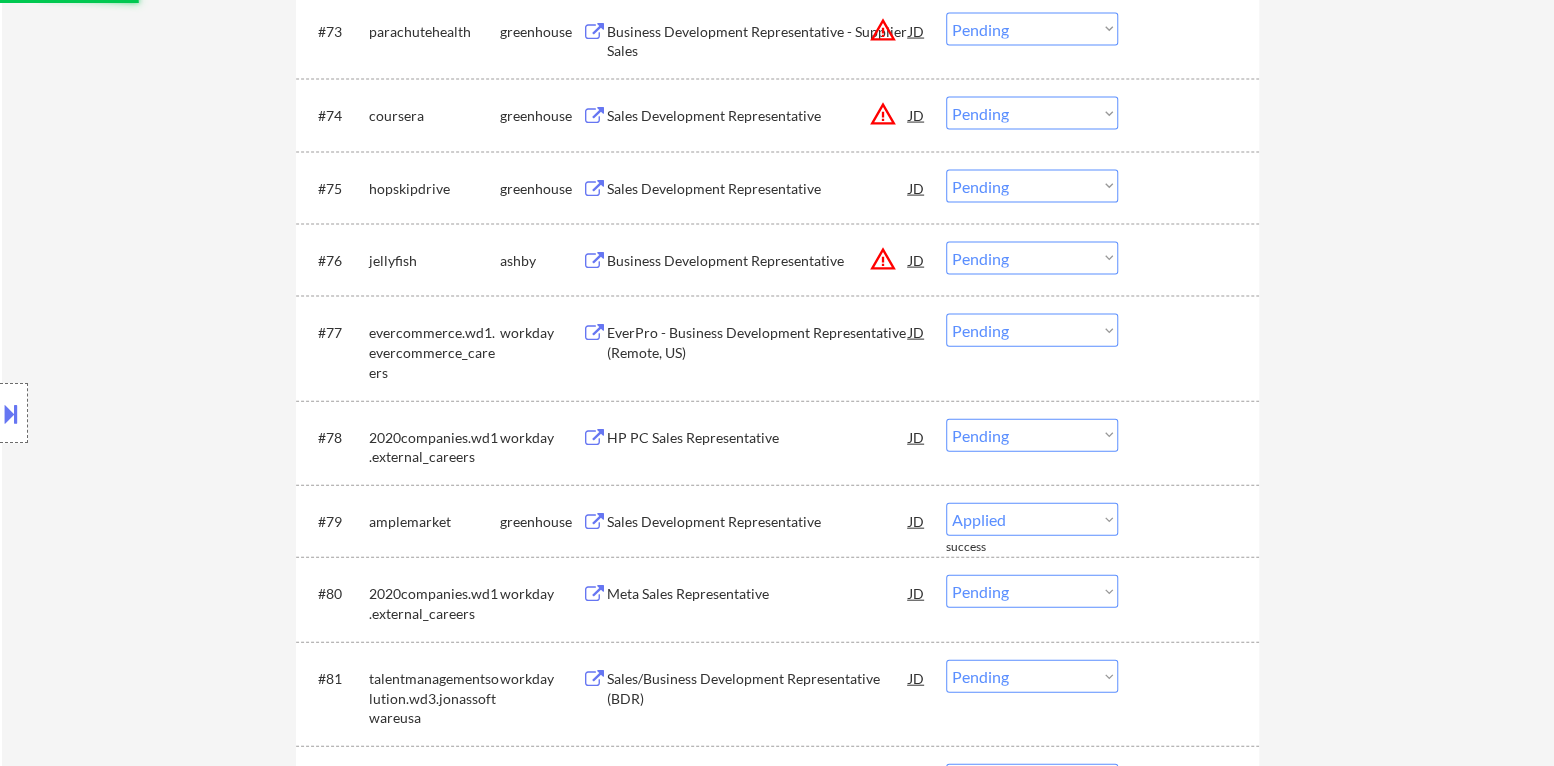 click on "warning_amber" at bounding box center (883, 259) 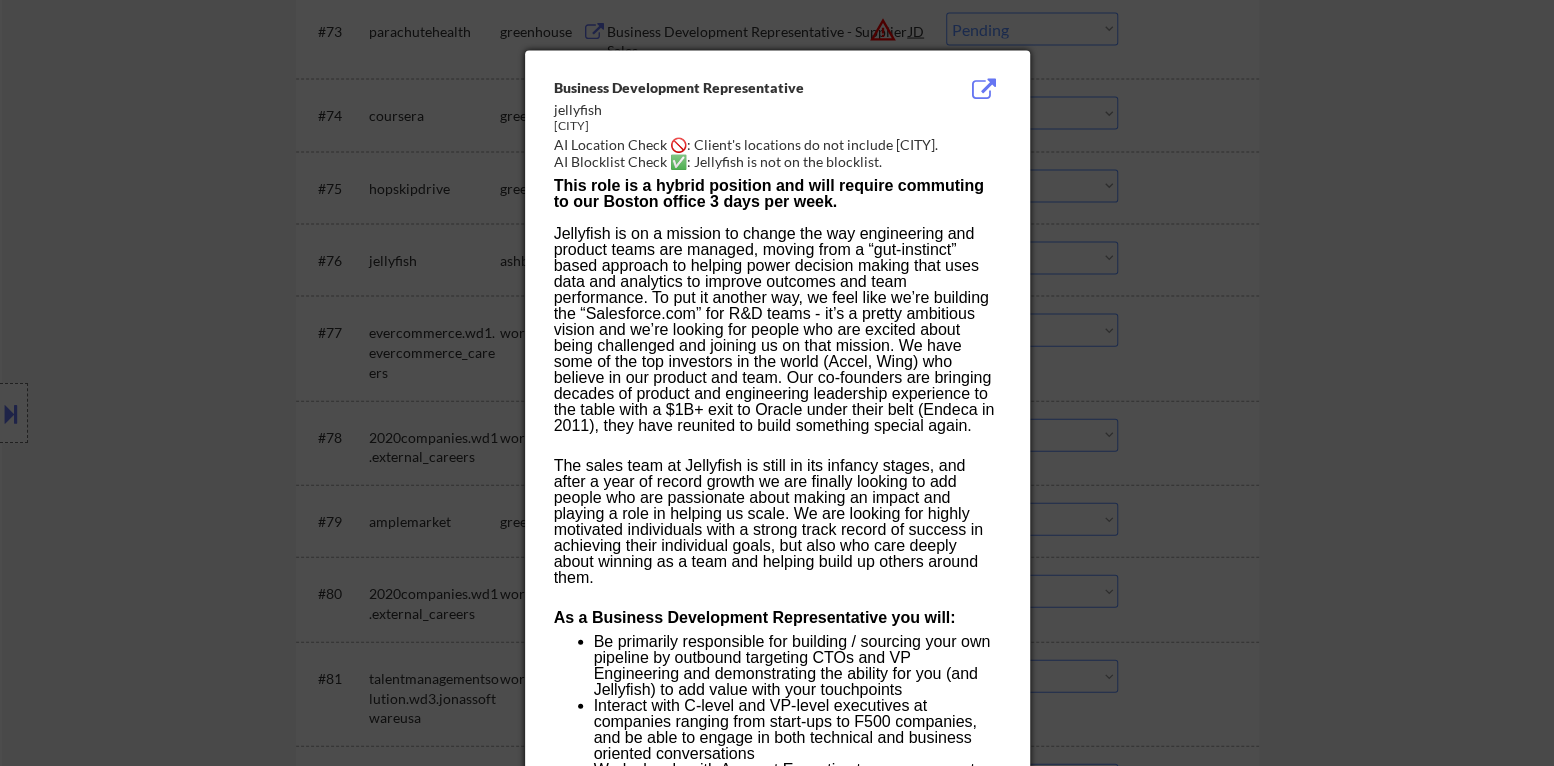 click at bounding box center [777, 383] 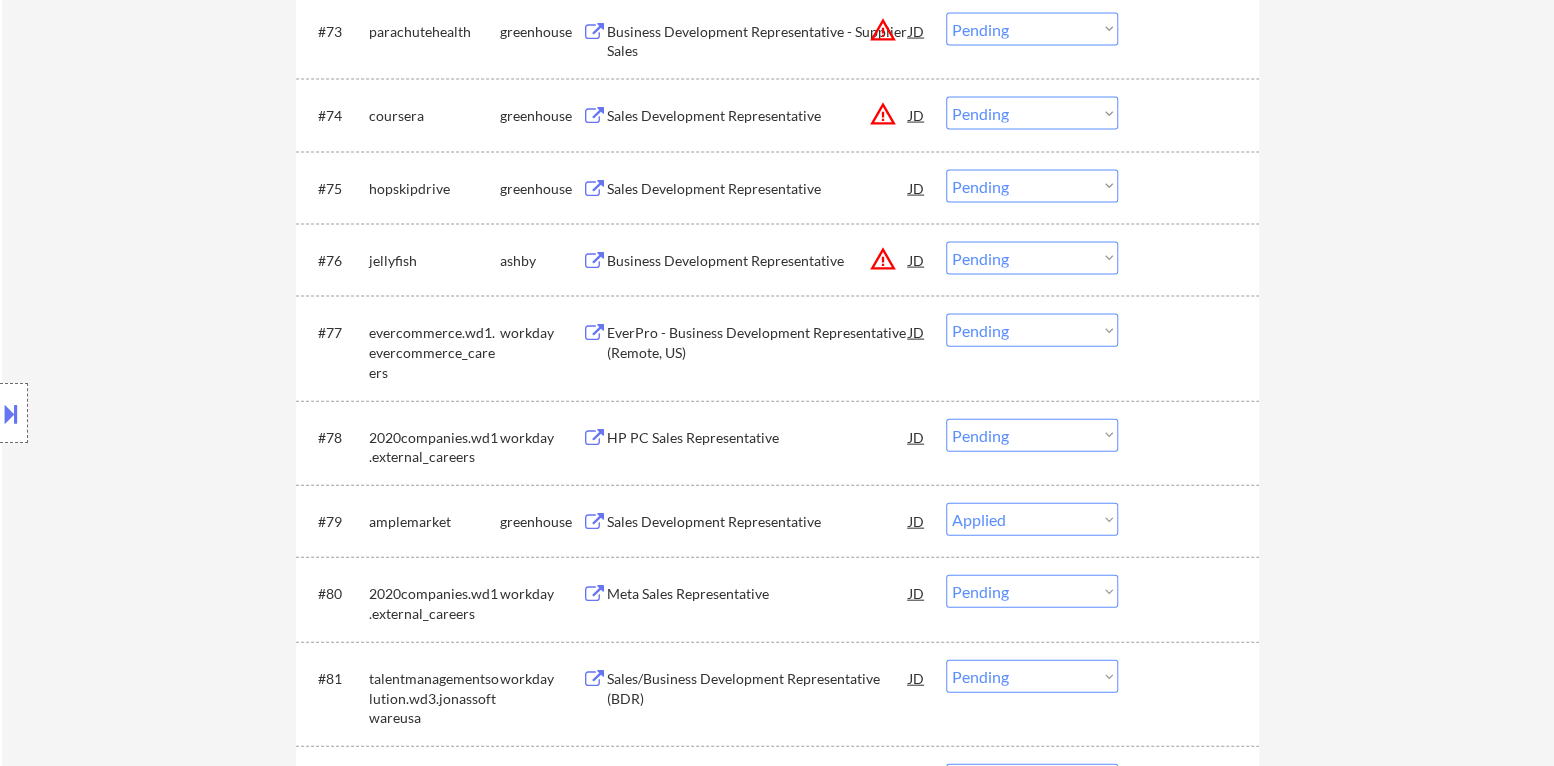 click on "Choose an option... Pending Applied Excluded (Questions) Excluded (Expired) Excluded (Location) Excluded (Bad Match) Excluded (Blocklist) Excluded (Salary) Excluded (Other)" at bounding box center [1032, 258] 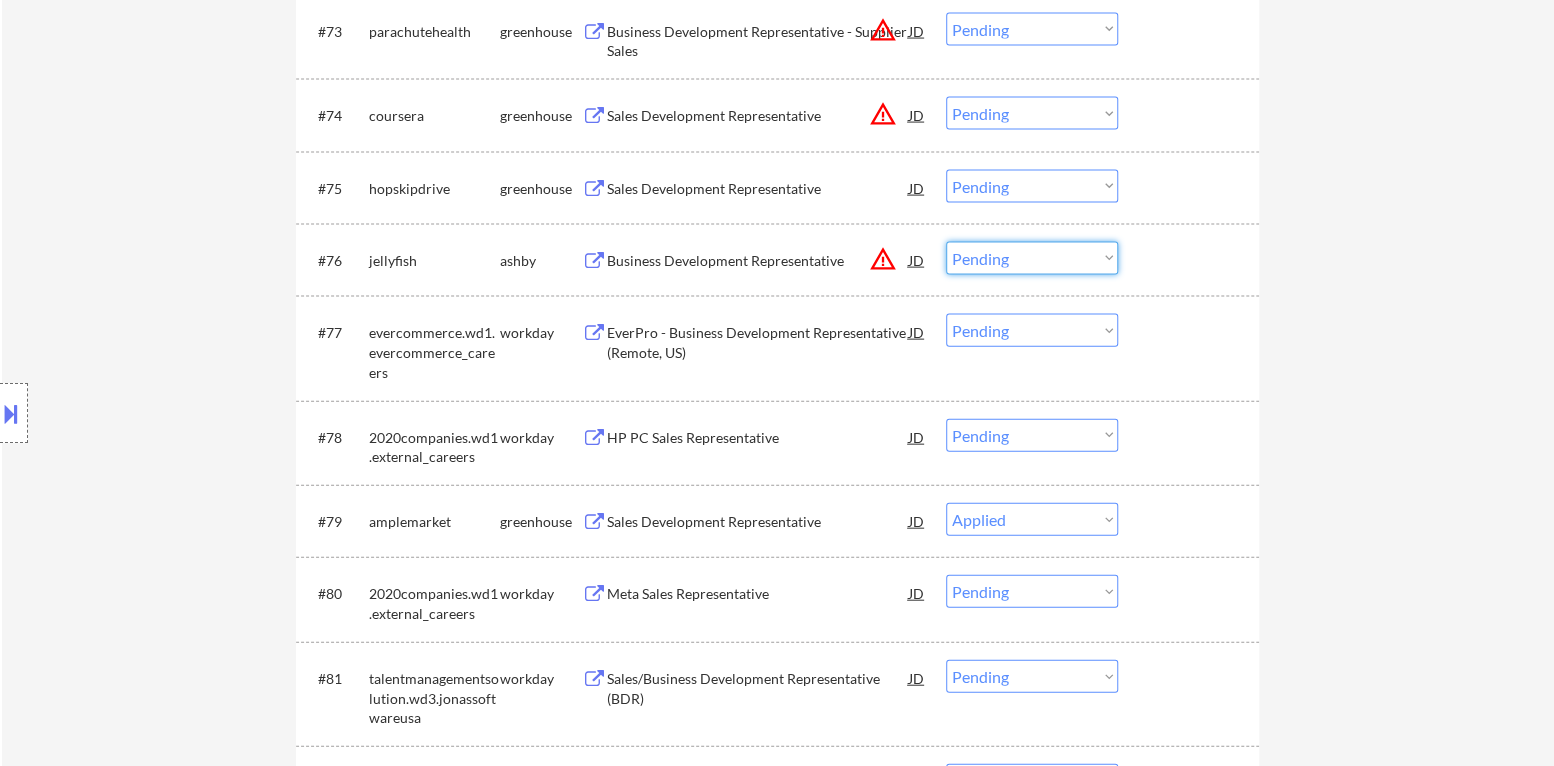 select on ""excluded__location_"" 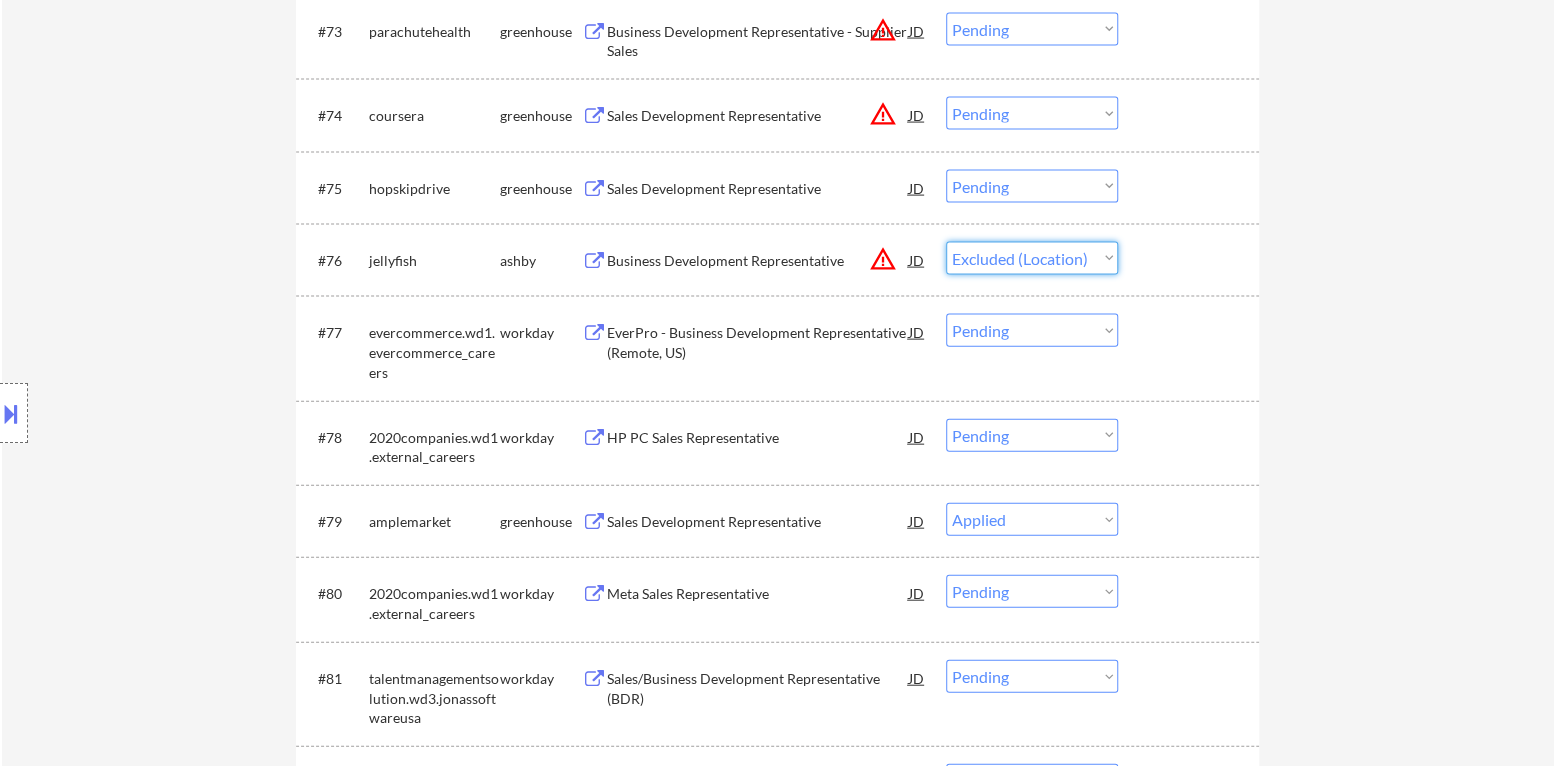 click on "Choose an option... Pending Applied Excluded (Questions) Excluded (Expired) Excluded (Location) Excluded (Bad Match) Excluded (Blocklist) Excluded (Salary) Excluded (Other)" at bounding box center (1032, 258) 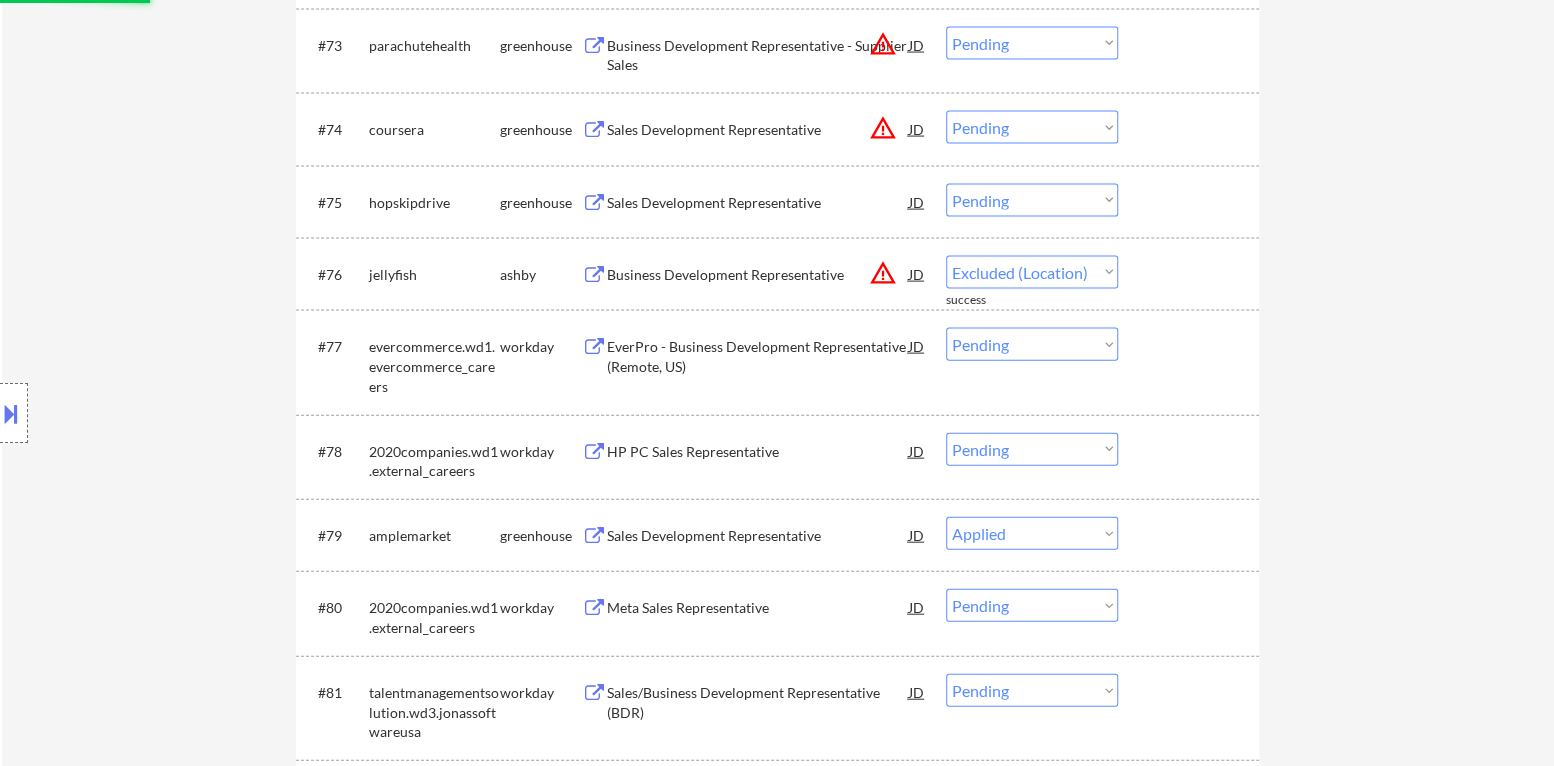 scroll, scrollTop: 6438, scrollLeft: 0, axis: vertical 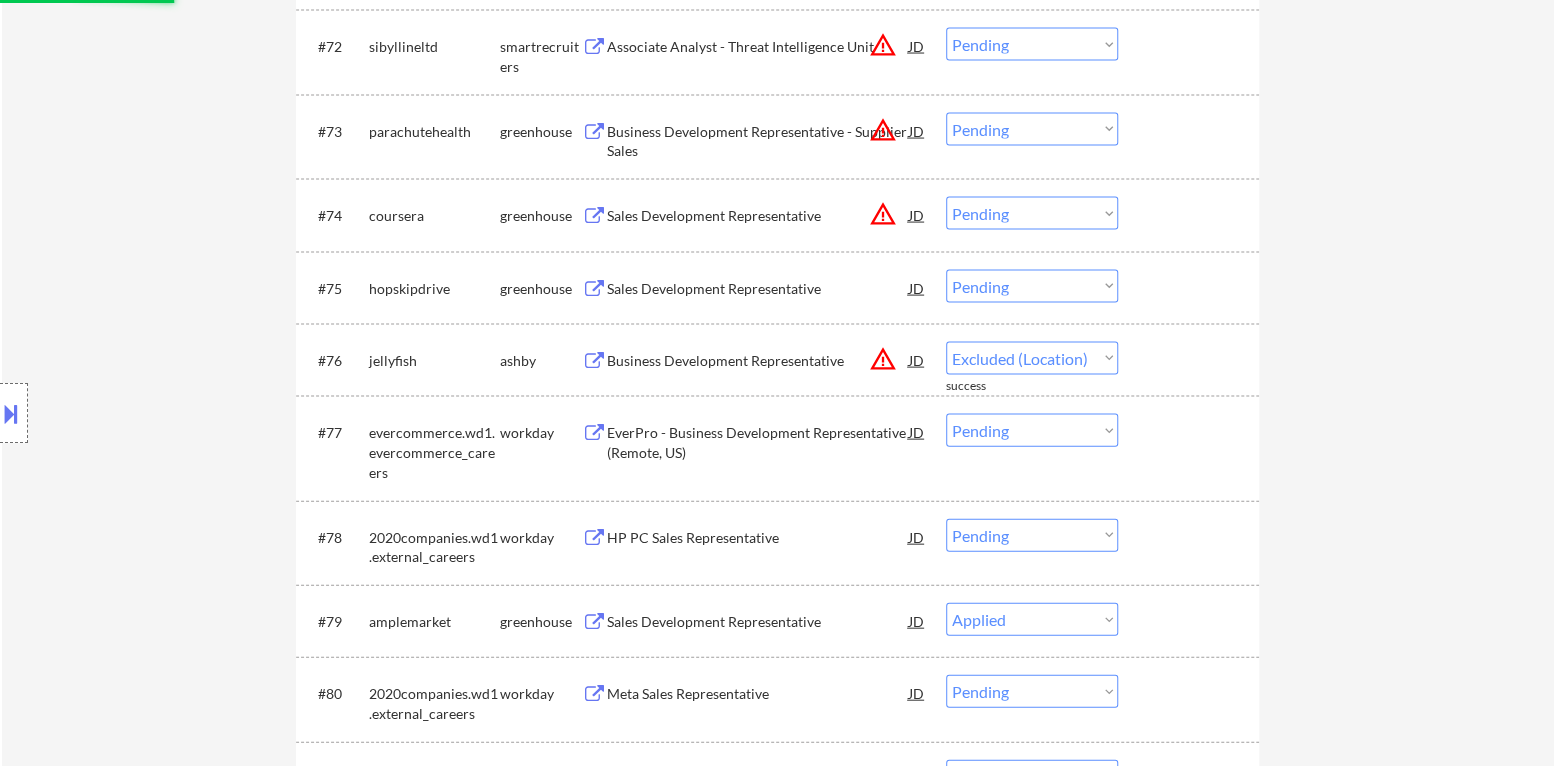 click on "Sales Development Representative" at bounding box center [758, 289] 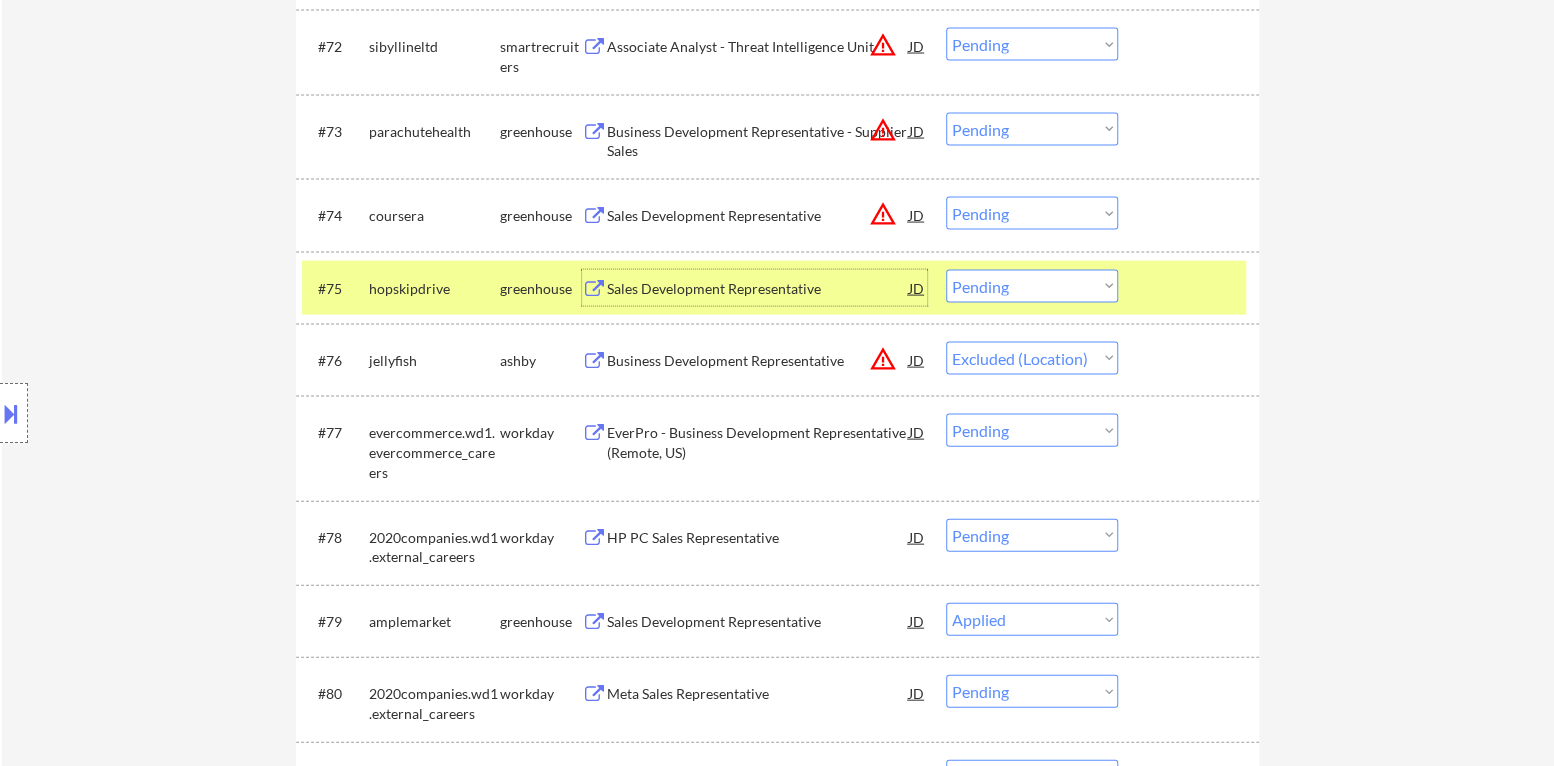 click on "Choose an option... Pending Applied Excluded (Questions) Excluded (Expired) Excluded (Location) Excluded (Bad Match) Excluded (Blocklist) Excluded (Salary) Excluded (Other)" at bounding box center (1032, 286) 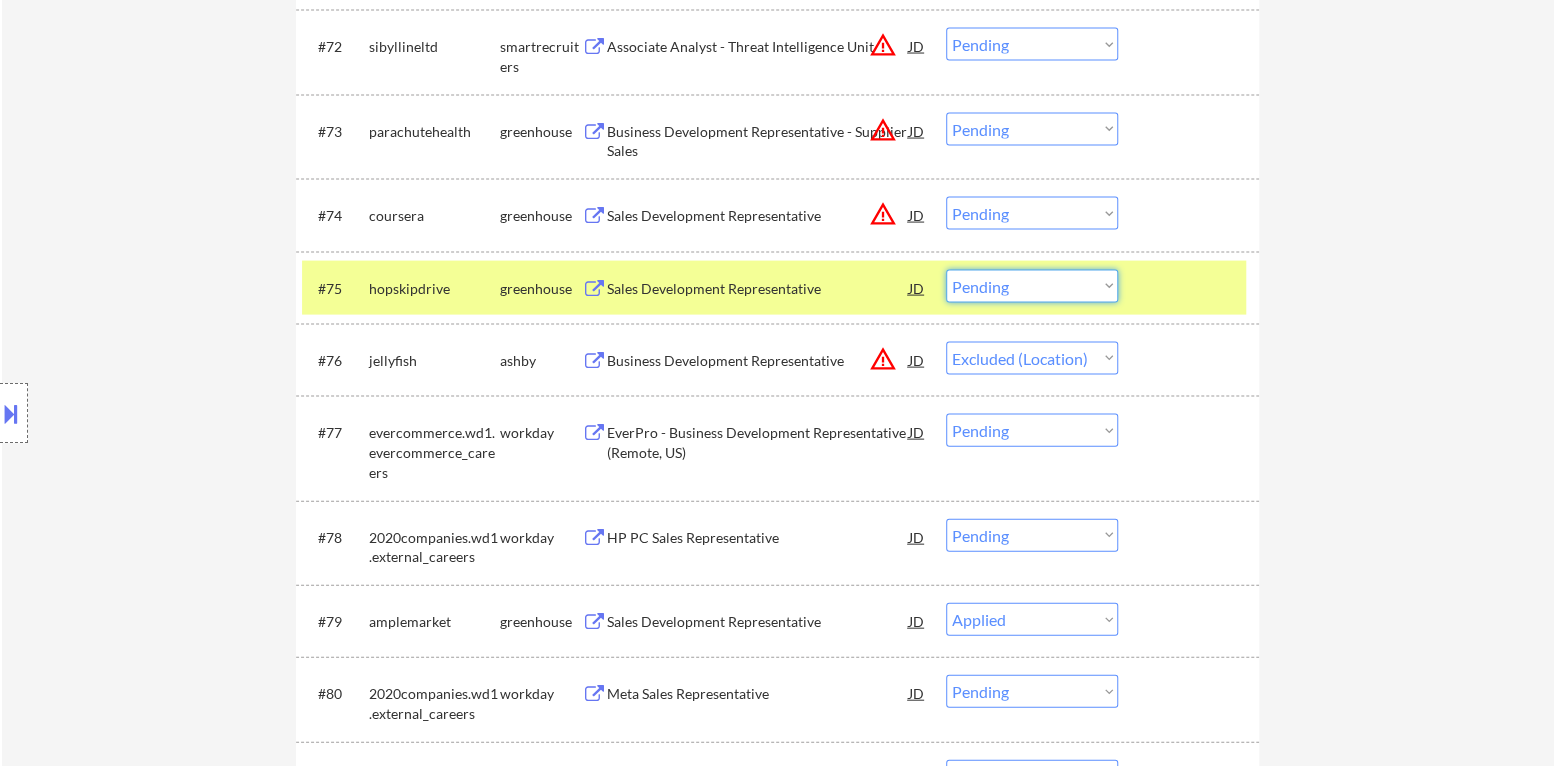 select on ""excluded__expired_"" 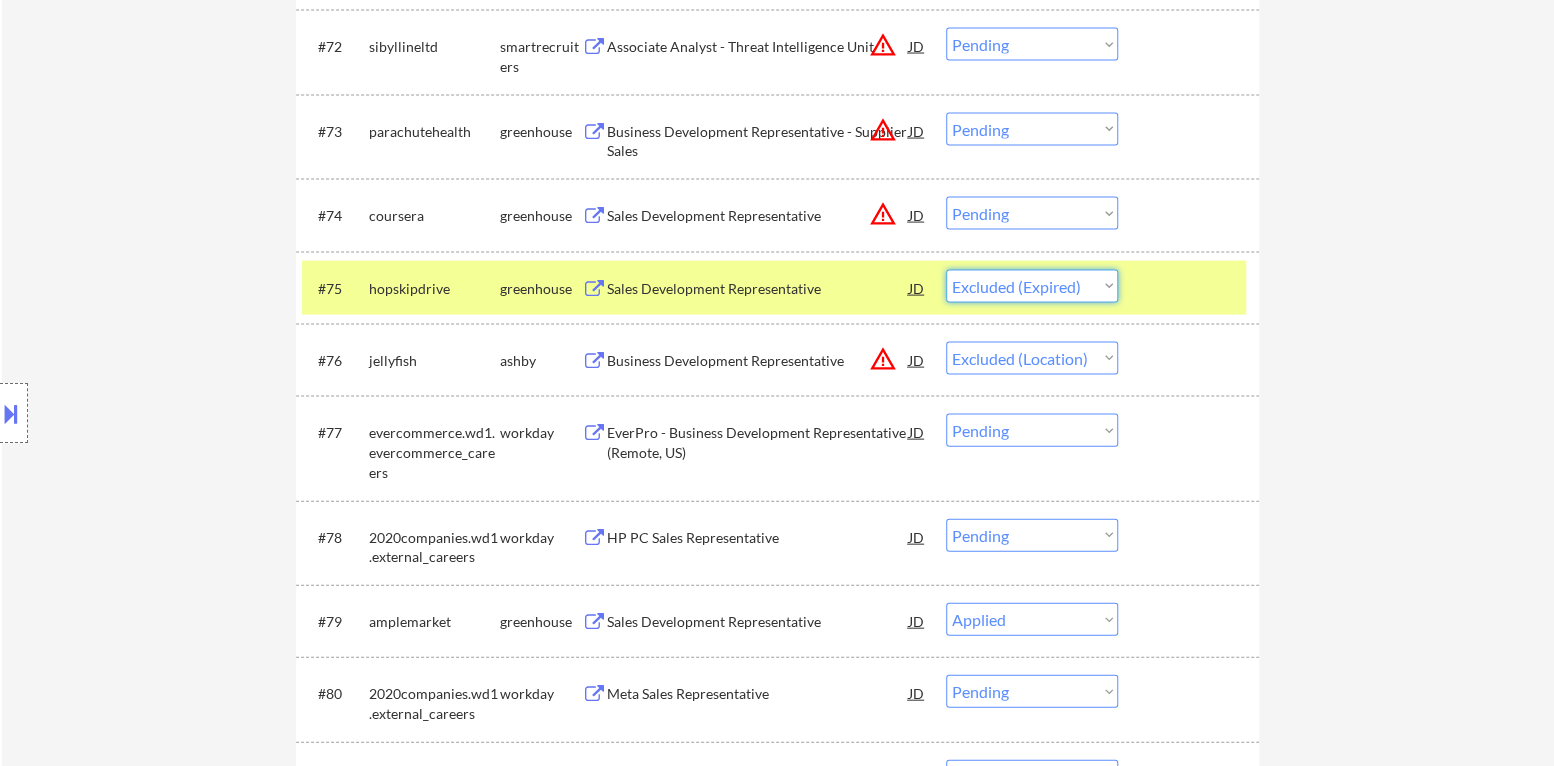 click on "Choose an option... Pending Applied Excluded (Questions) Excluded (Expired) Excluded (Location) Excluded (Bad Match) Excluded (Blocklist) Excluded (Salary) Excluded (Other)" at bounding box center [1032, 286] 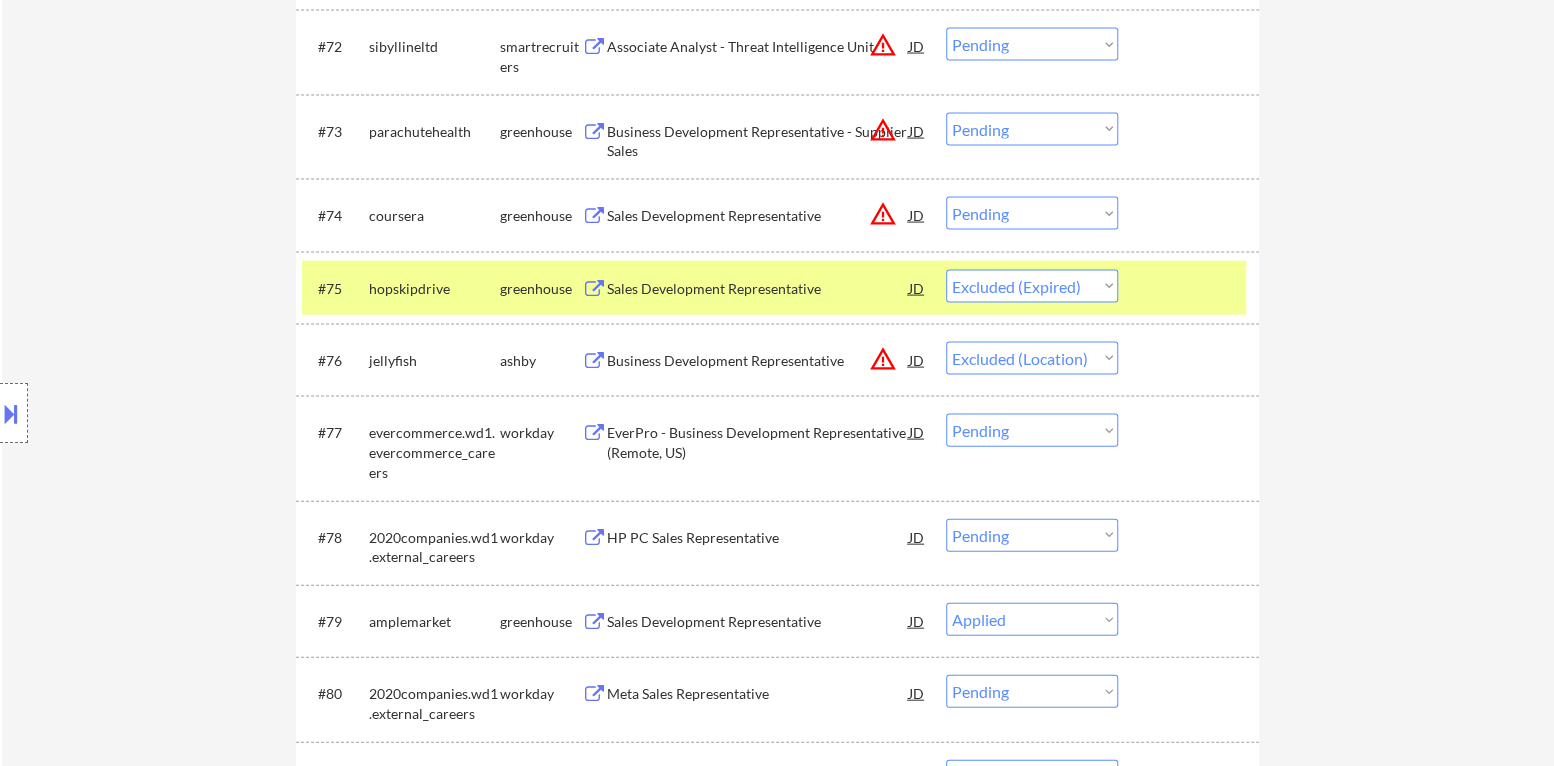 click at bounding box center (1191, 288) 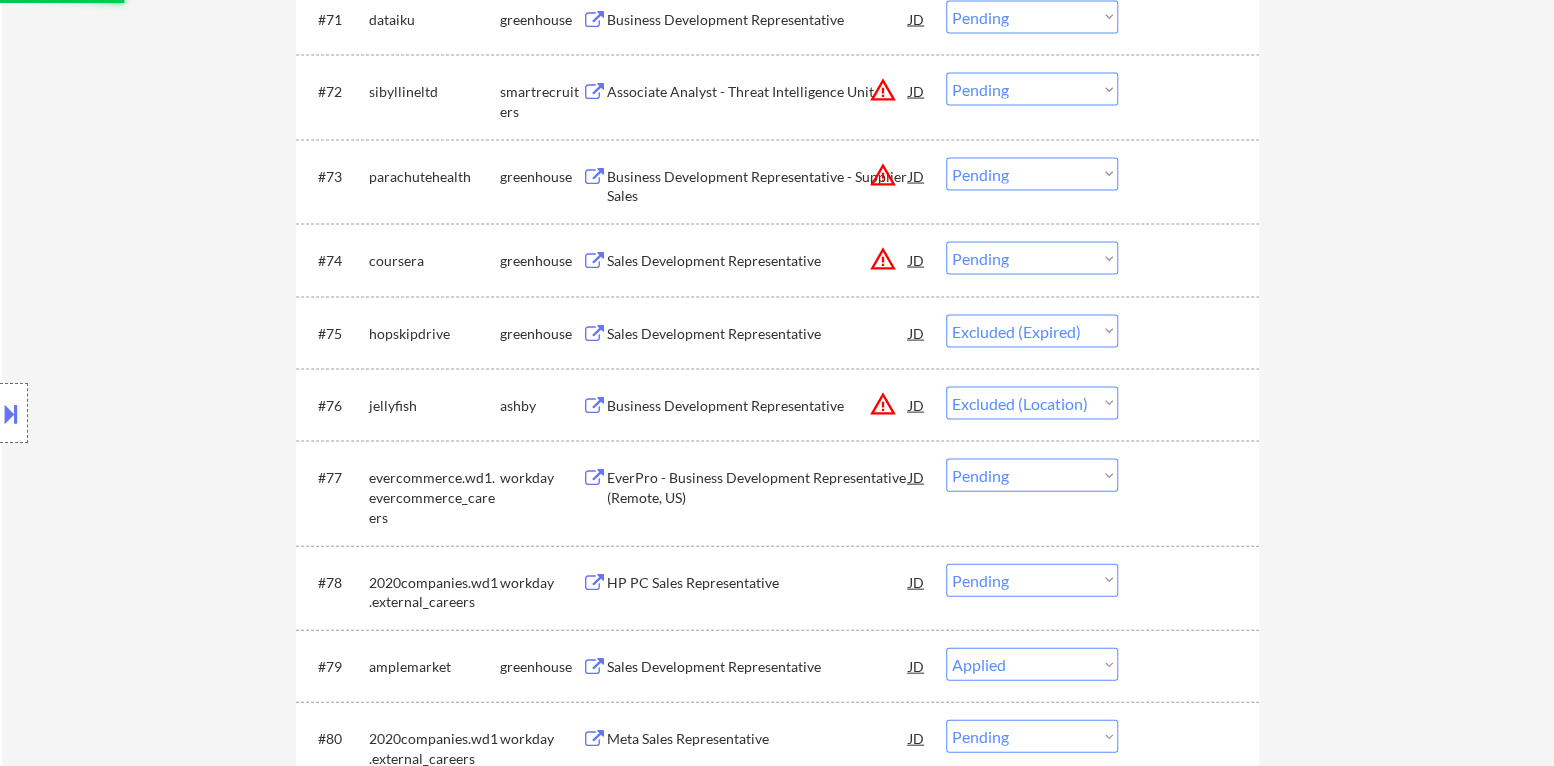 scroll, scrollTop: 6338, scrollLeft: 0, axis: vertical 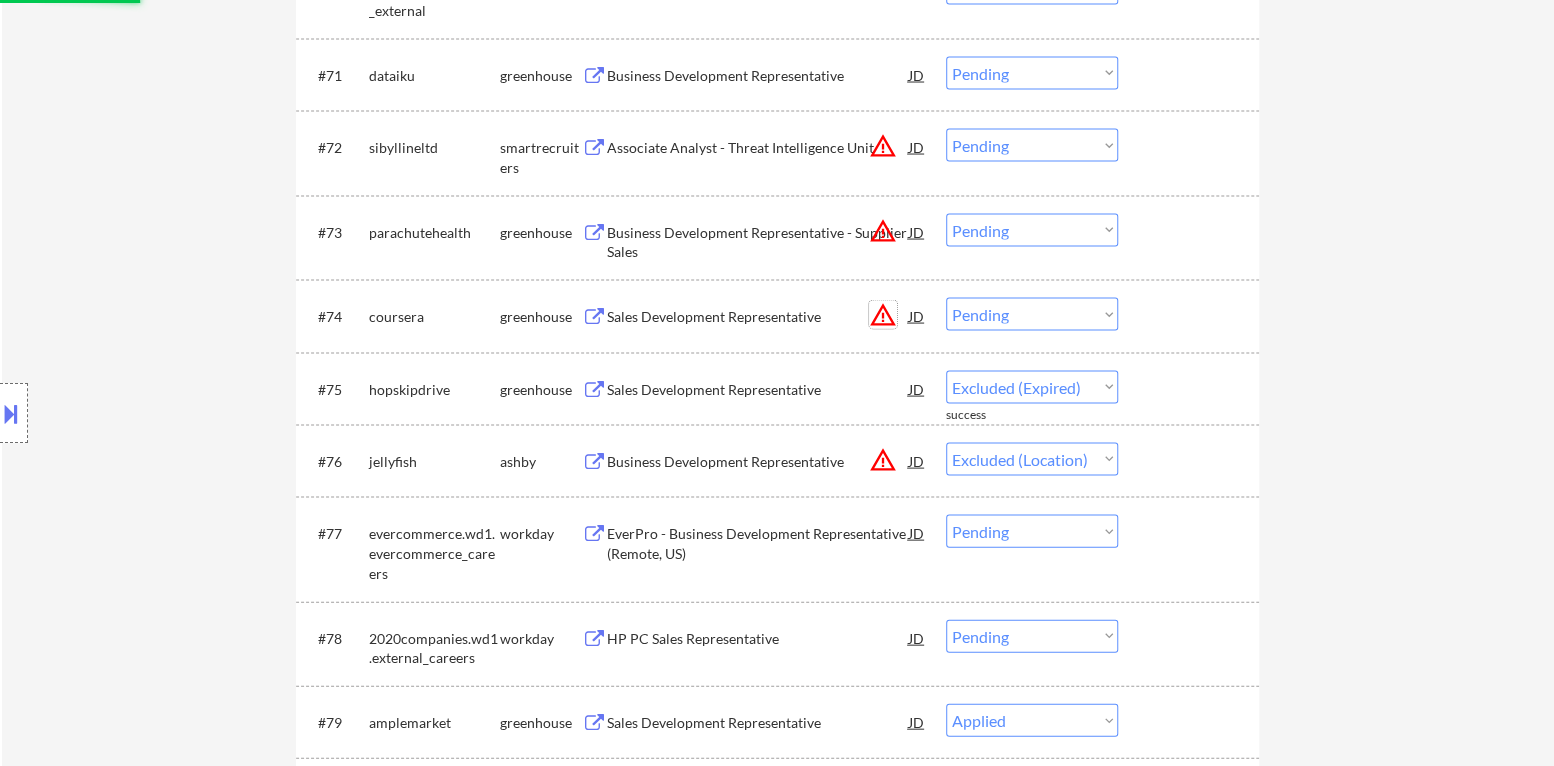 click on "warning_amber" at bounding box center (883, 314) 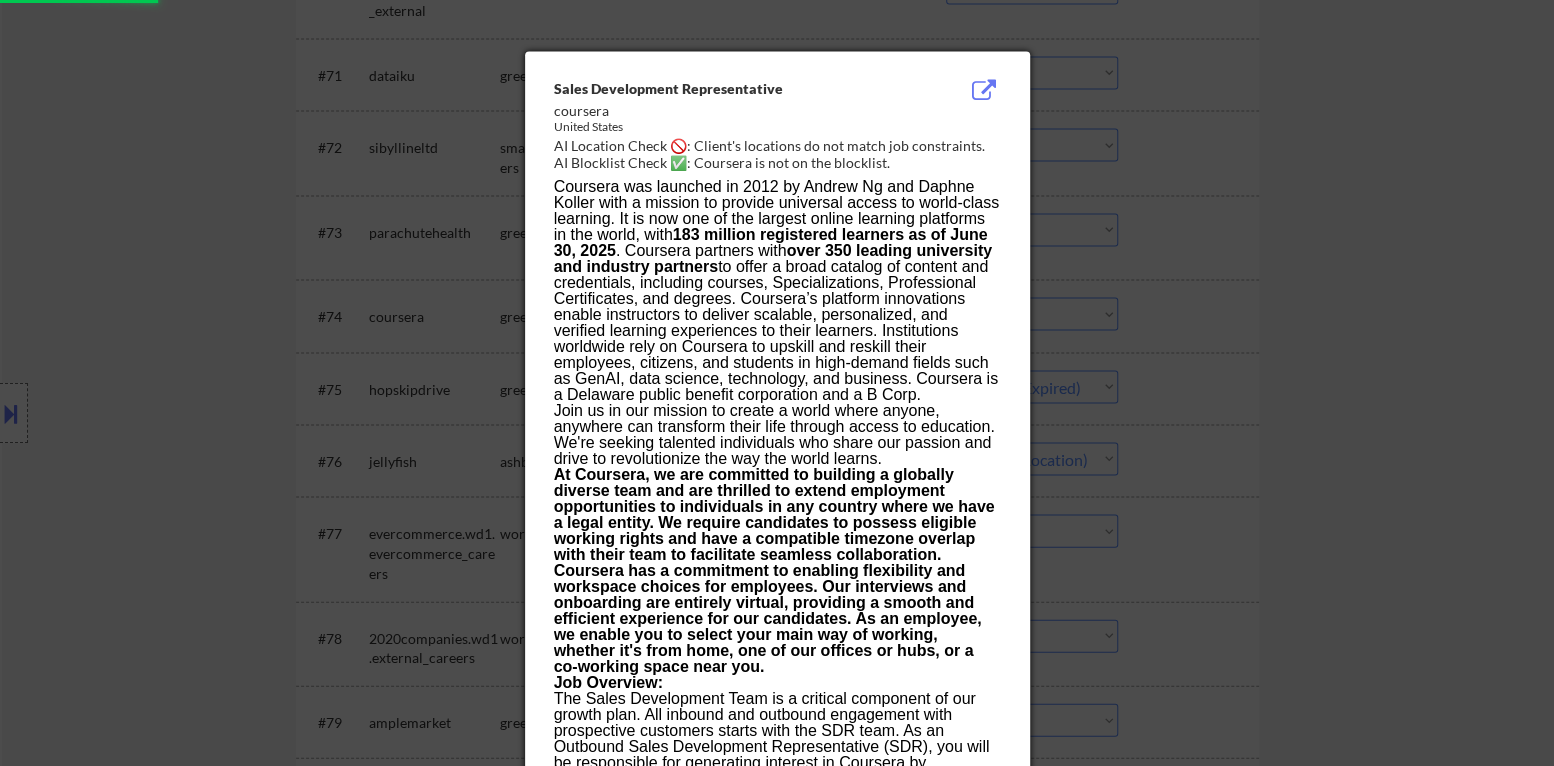 click at bounding box center (777, 383) 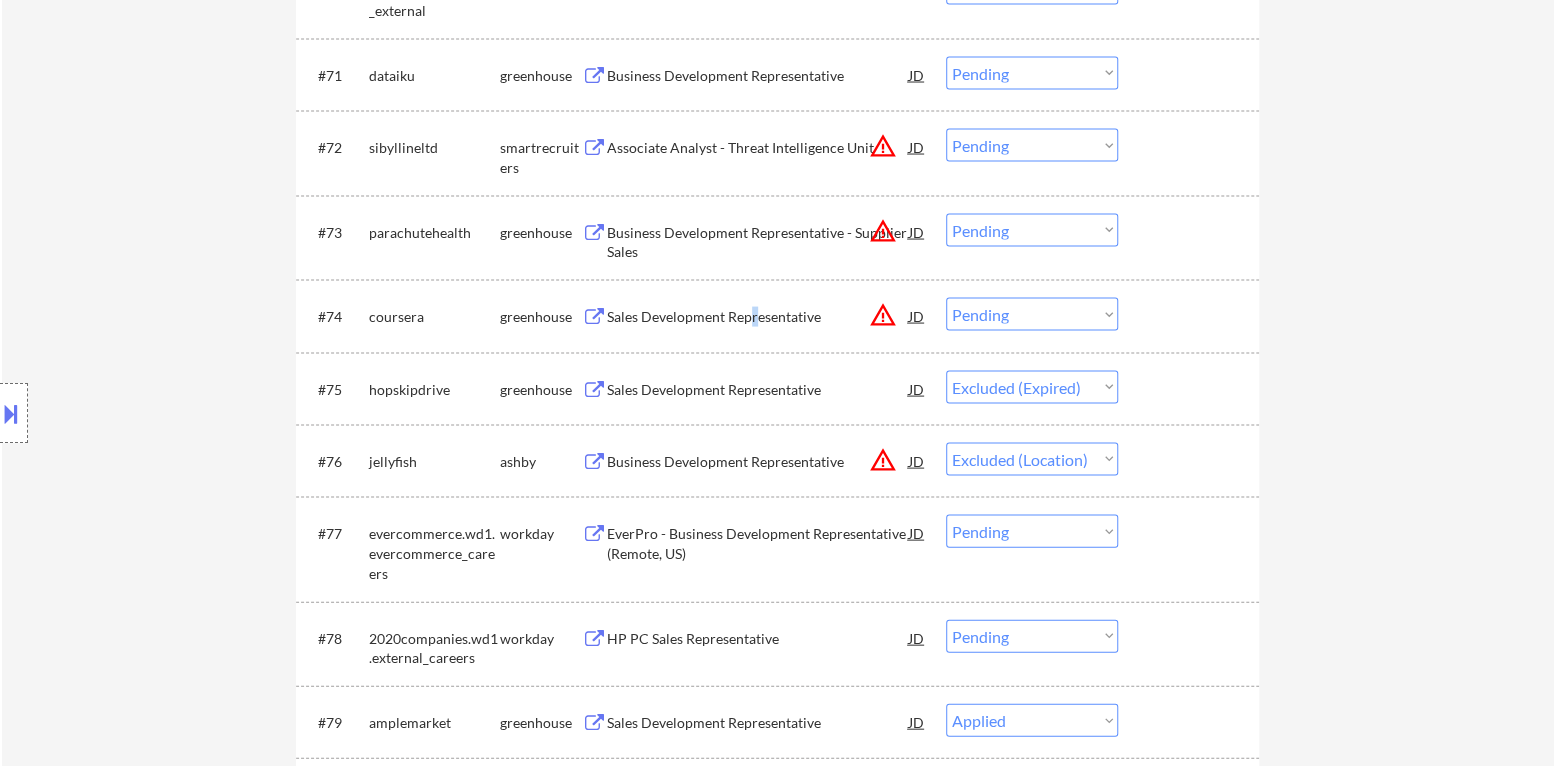 click on "Sales Development Representative" at bounding box center (758, 316) 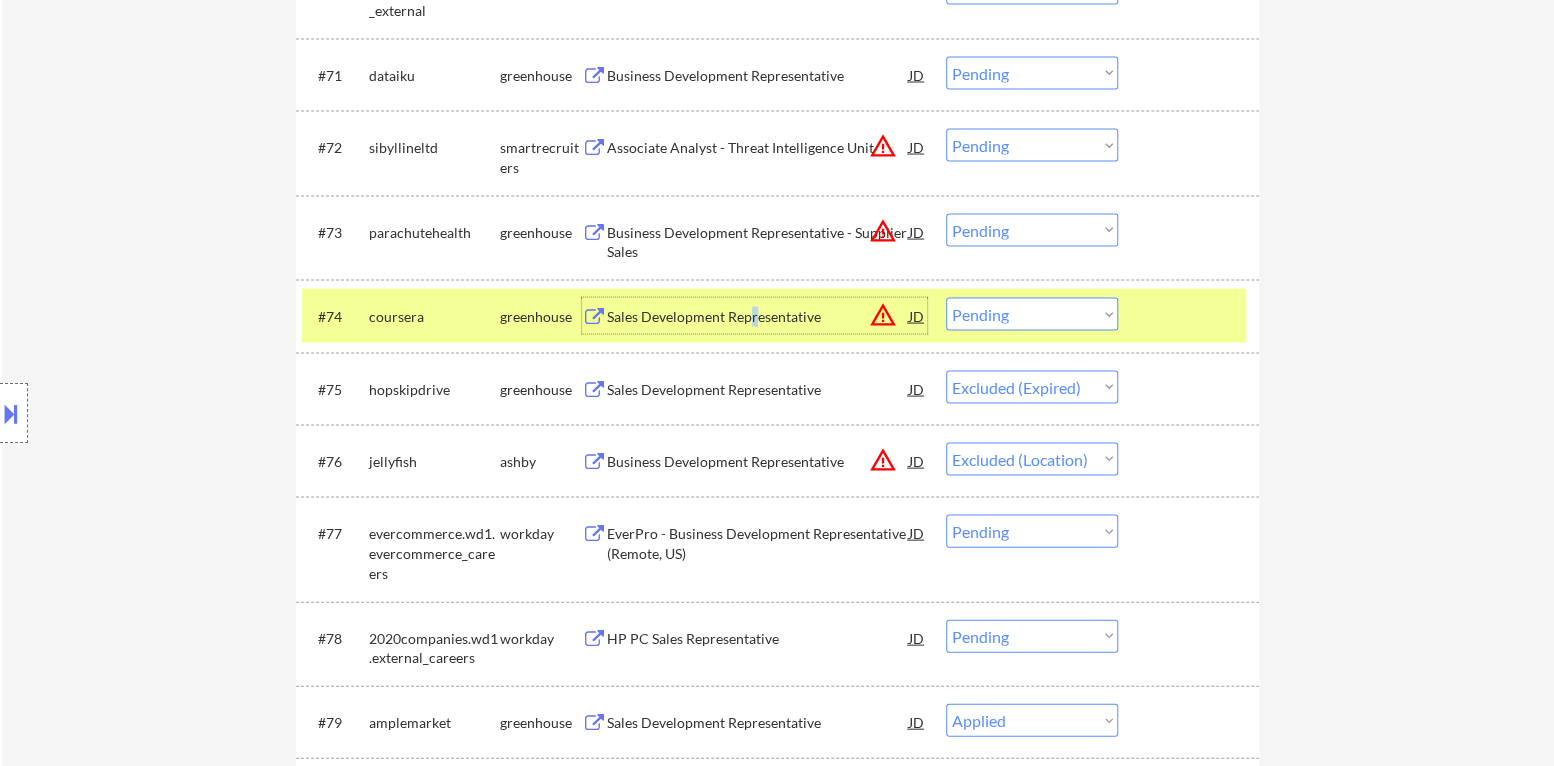 click on "Choose an option... Pending Applied Excluded (Questions) Excluded (Expired) Excluded (Location) Excluded (Bad Match) Excluded (Blocklist) Excluded (Salary) Excluded (Other)" at bounding box center (1032, 313) 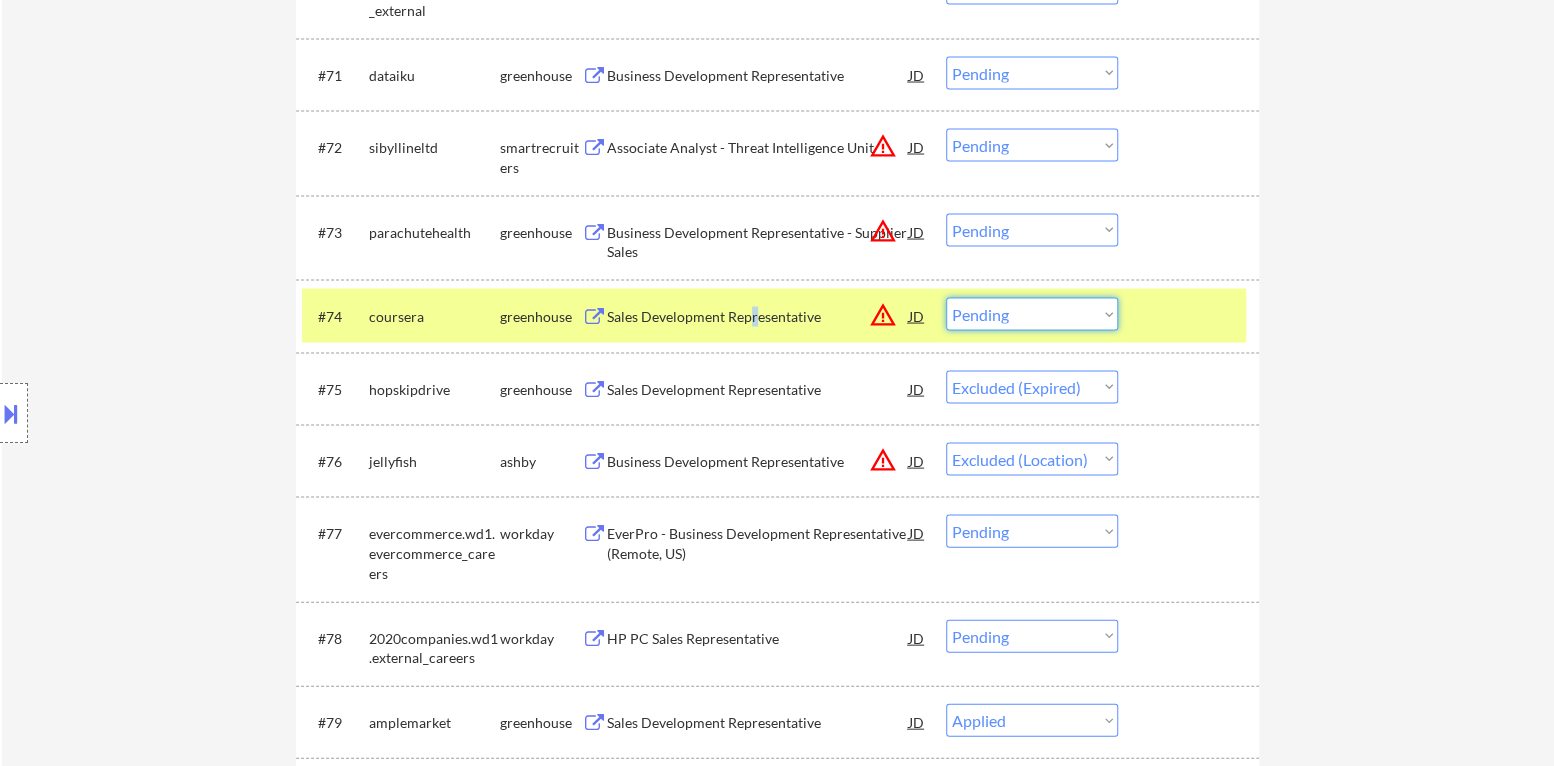 select on ""excluded__location_"" 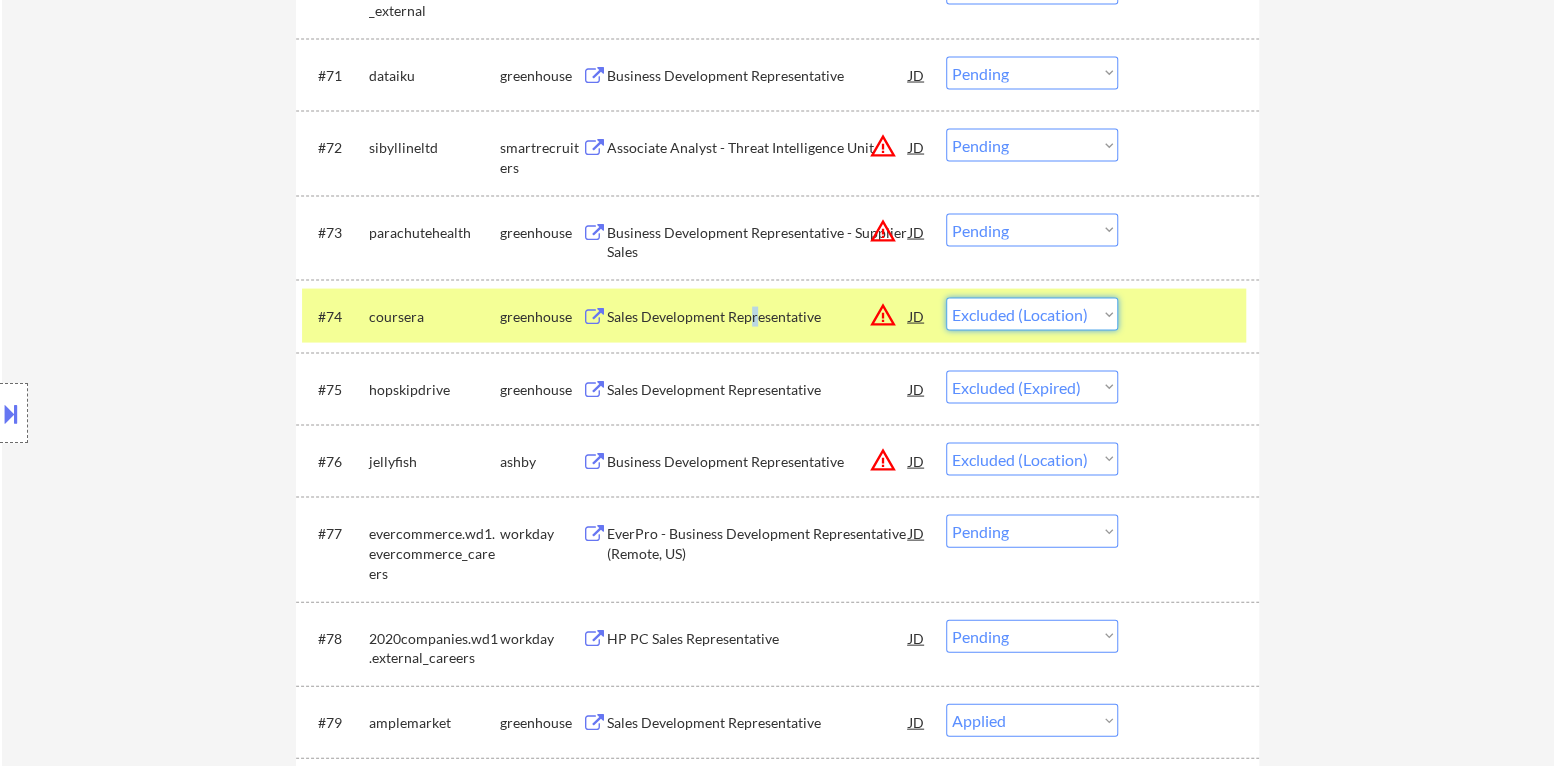 click on "Choose an option... Pending Applied Excluded (Questions) Excluded (Expired) Excluded (Location) Excluded (Bad Match) Excluded (Blocklist) Excluded (Salary) Excluded (Other)" at bounding box center [1032, 313] 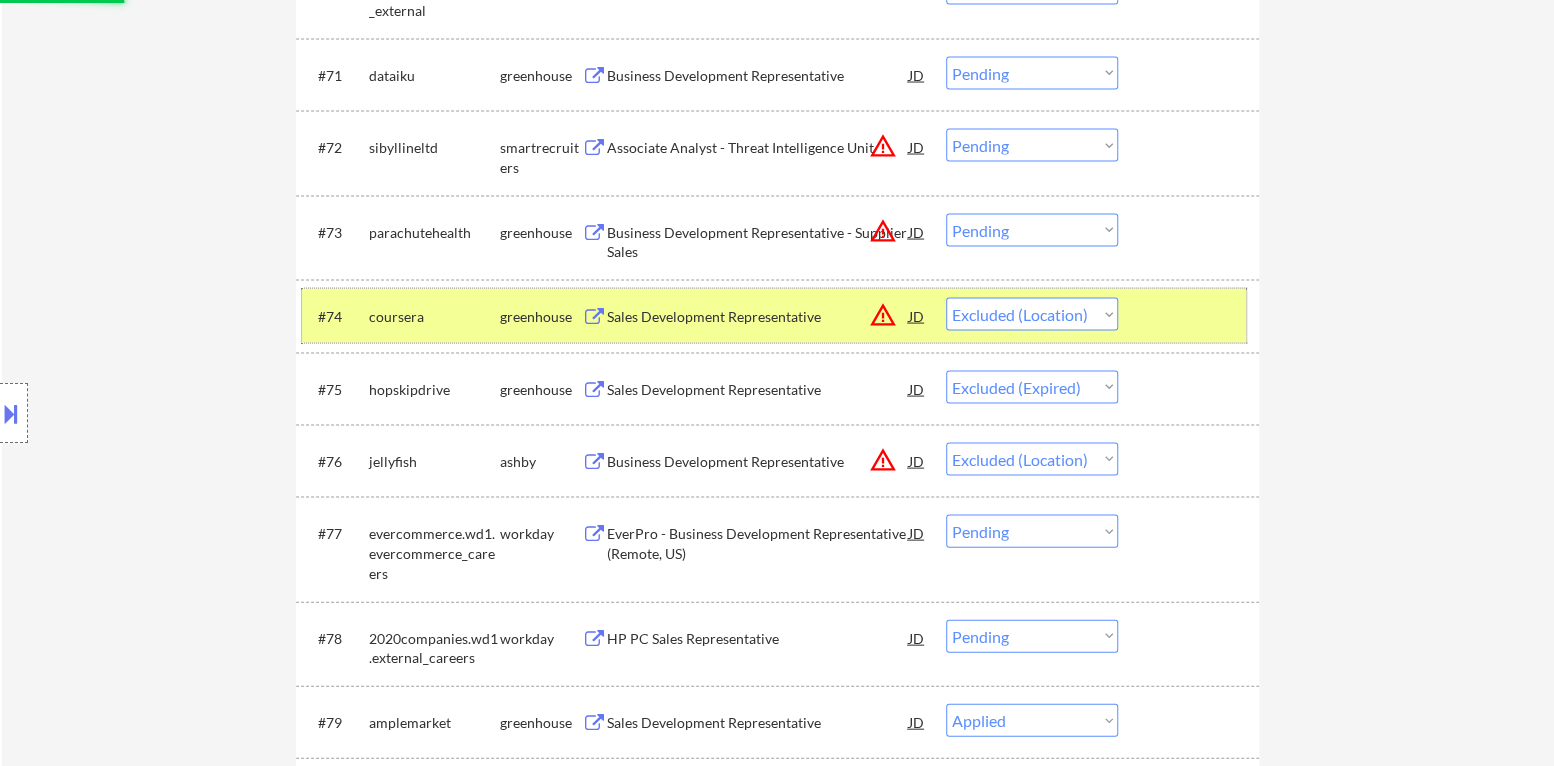 click at bounding box center (1191, 315) 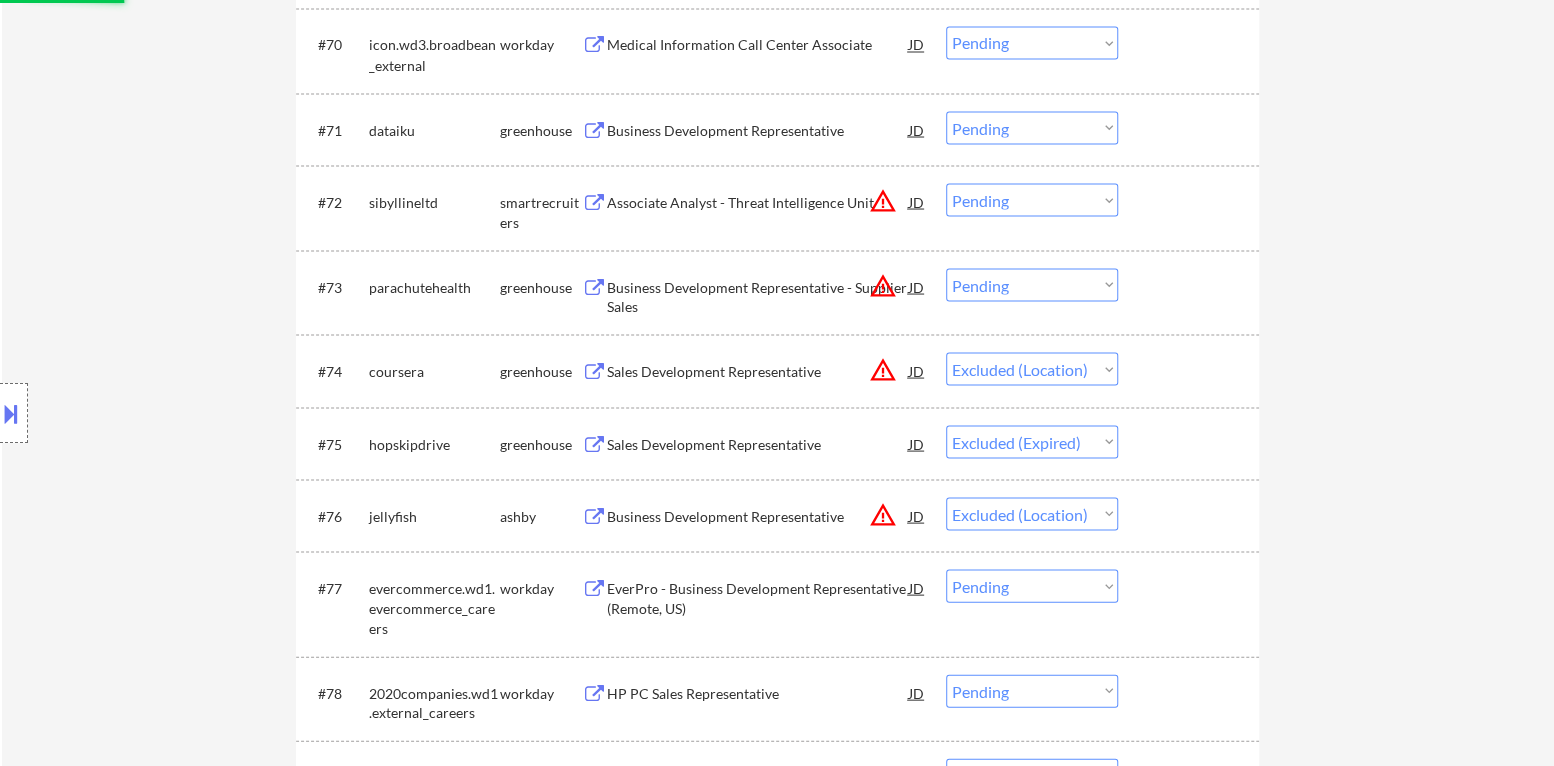 scroll, scrollTop: 6239, scrollLeft: 0, axis: vertical 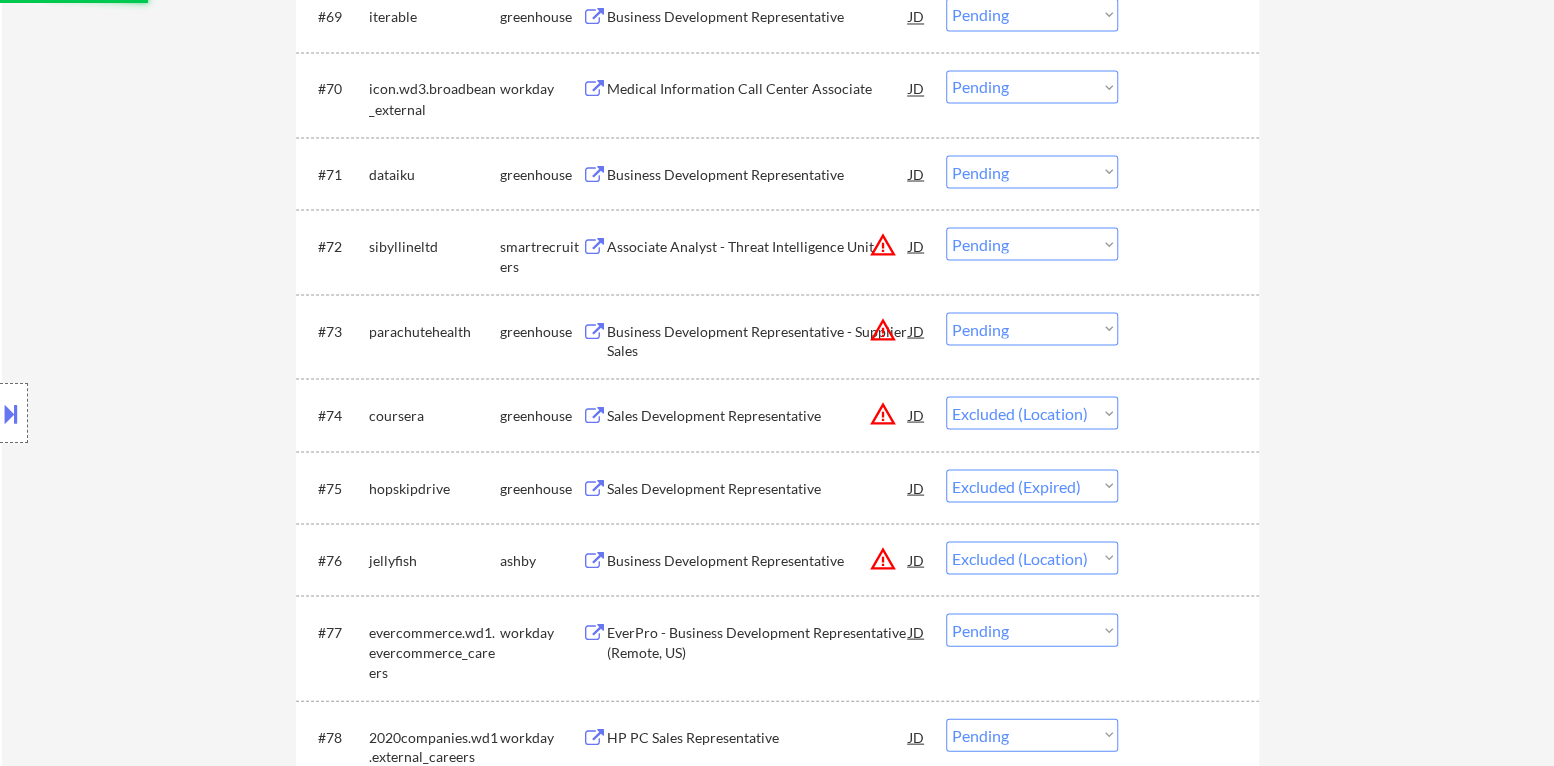 click on "warning_amber" at bounding box center [883, 329] 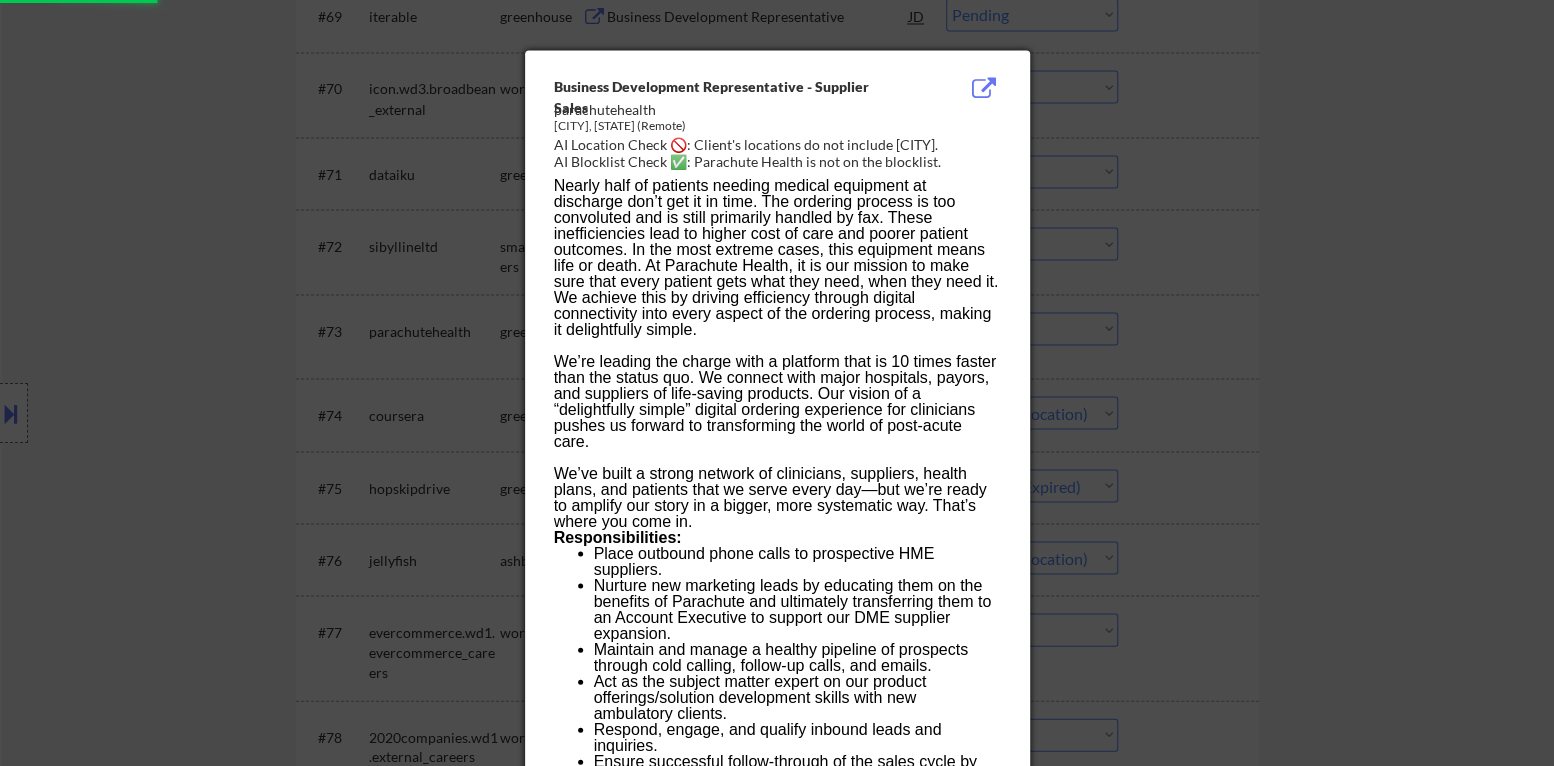 click at bounding box center [777, 383] 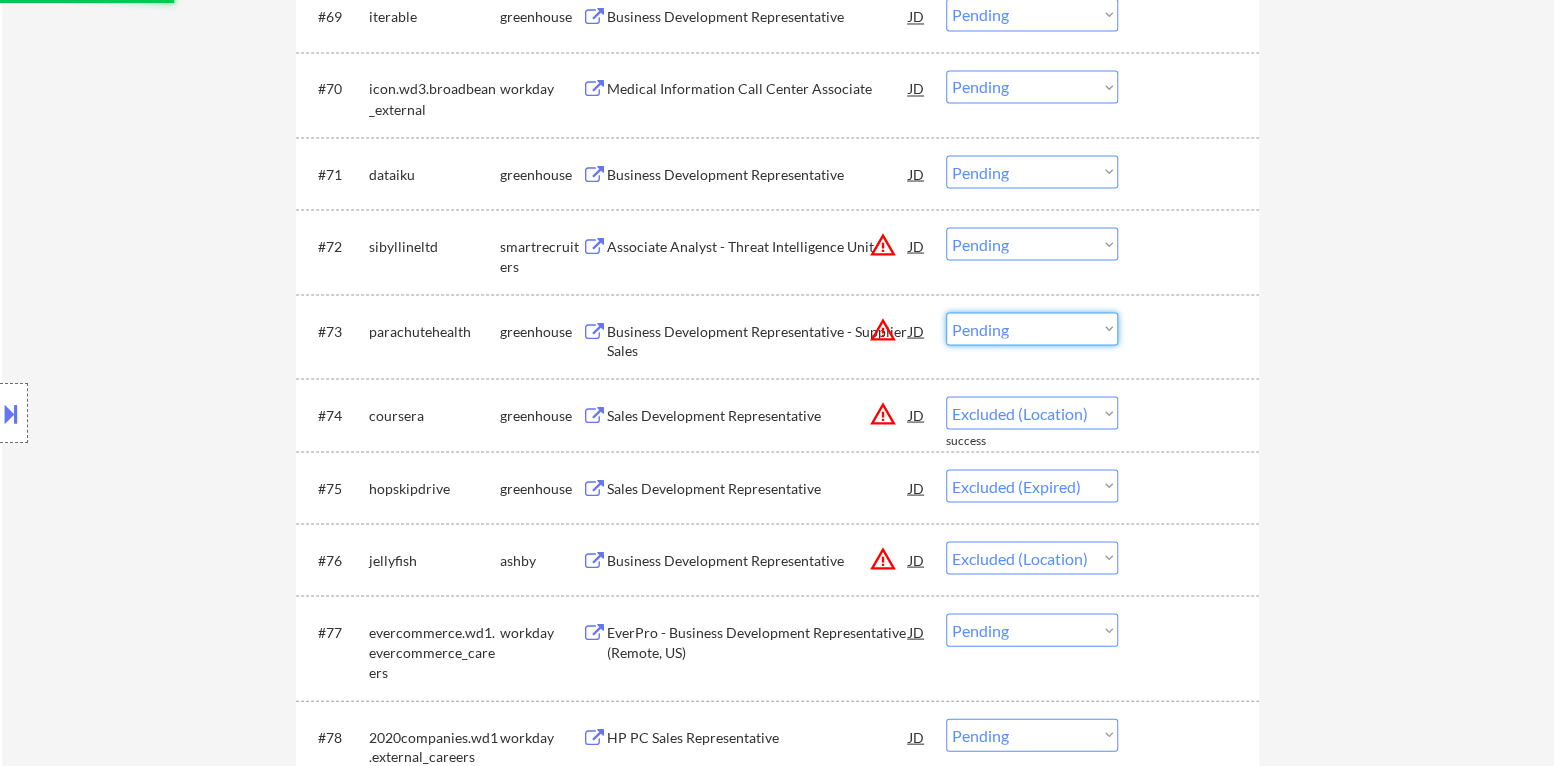 click on "Choose an option... Pending Applied Excluded (Questions) Excluded (Expired) Excluded (Location) Excluded (Bad Match) Excluded (Blocklist) Excluded (Salary) Excluded (Other)" at bounding box center (1032, 328) 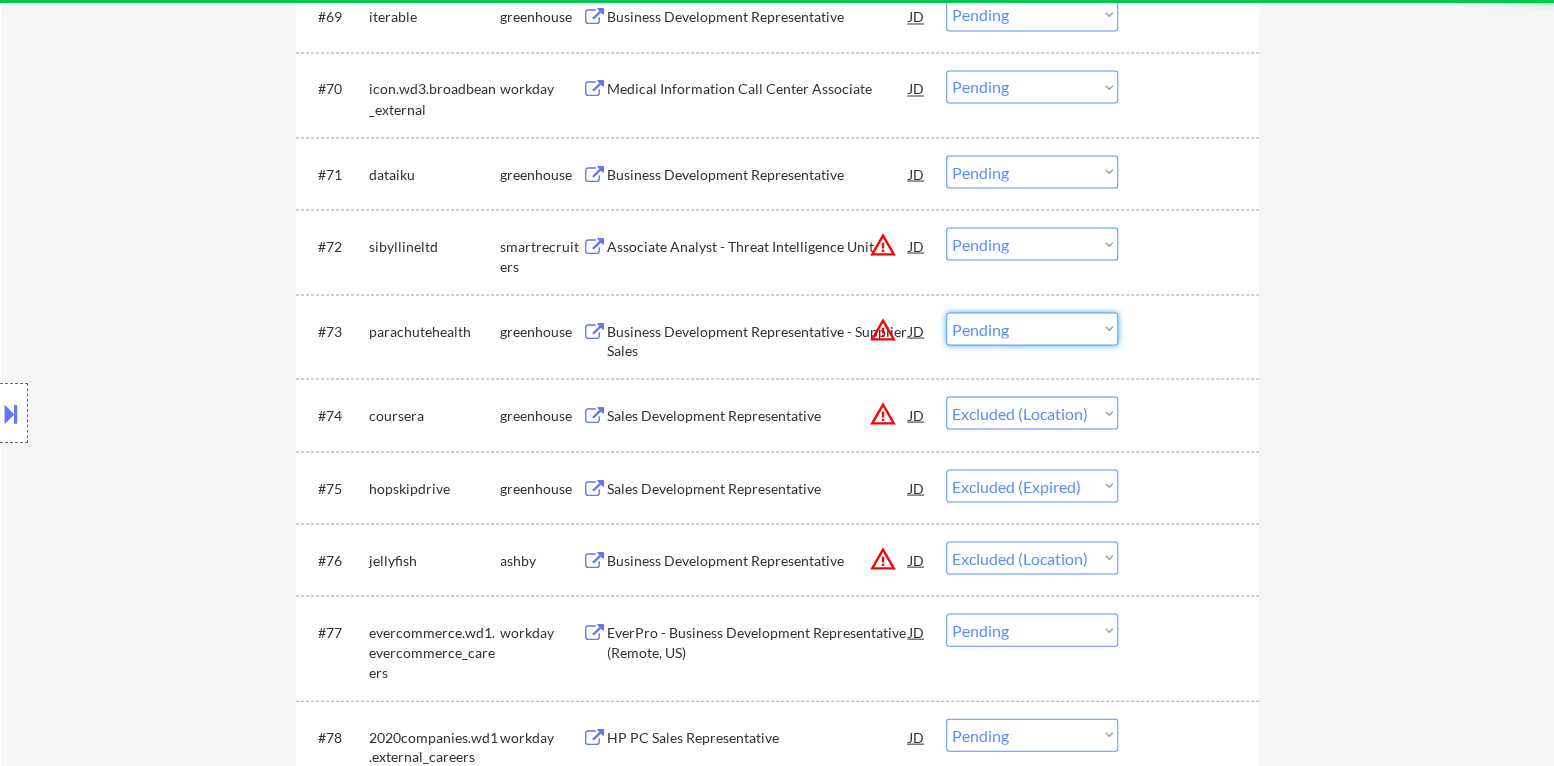 select on ""excluded__location_"" 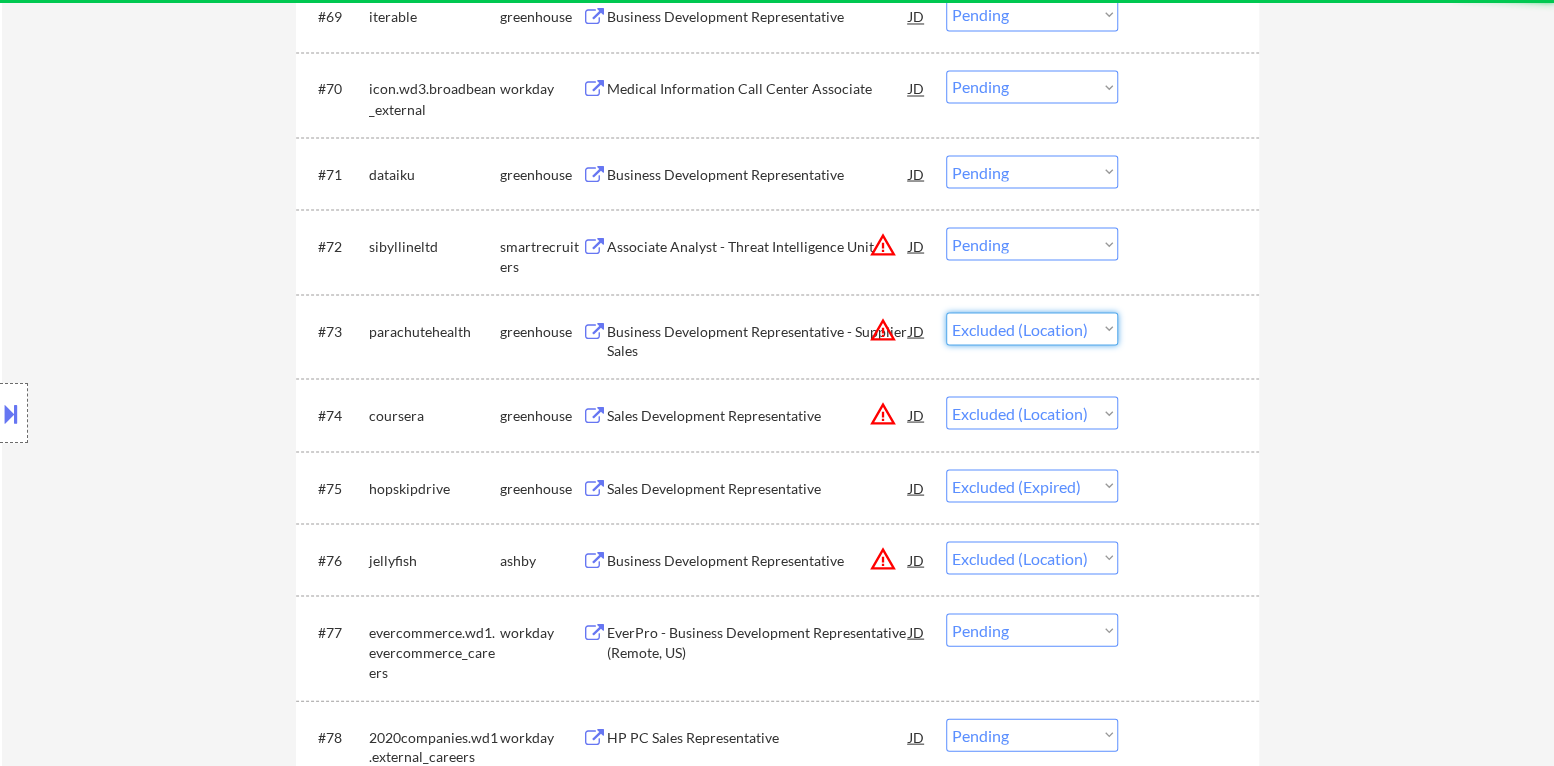 click on "Choose an option... Pending Applied Excluded (Questions) Excluded (Expired) Excluded (Location) Excluded (Bad Match) Excluded (Blocklist) Excluded (Salary) Excluded (Other)" at bounding box center (1032, 328) 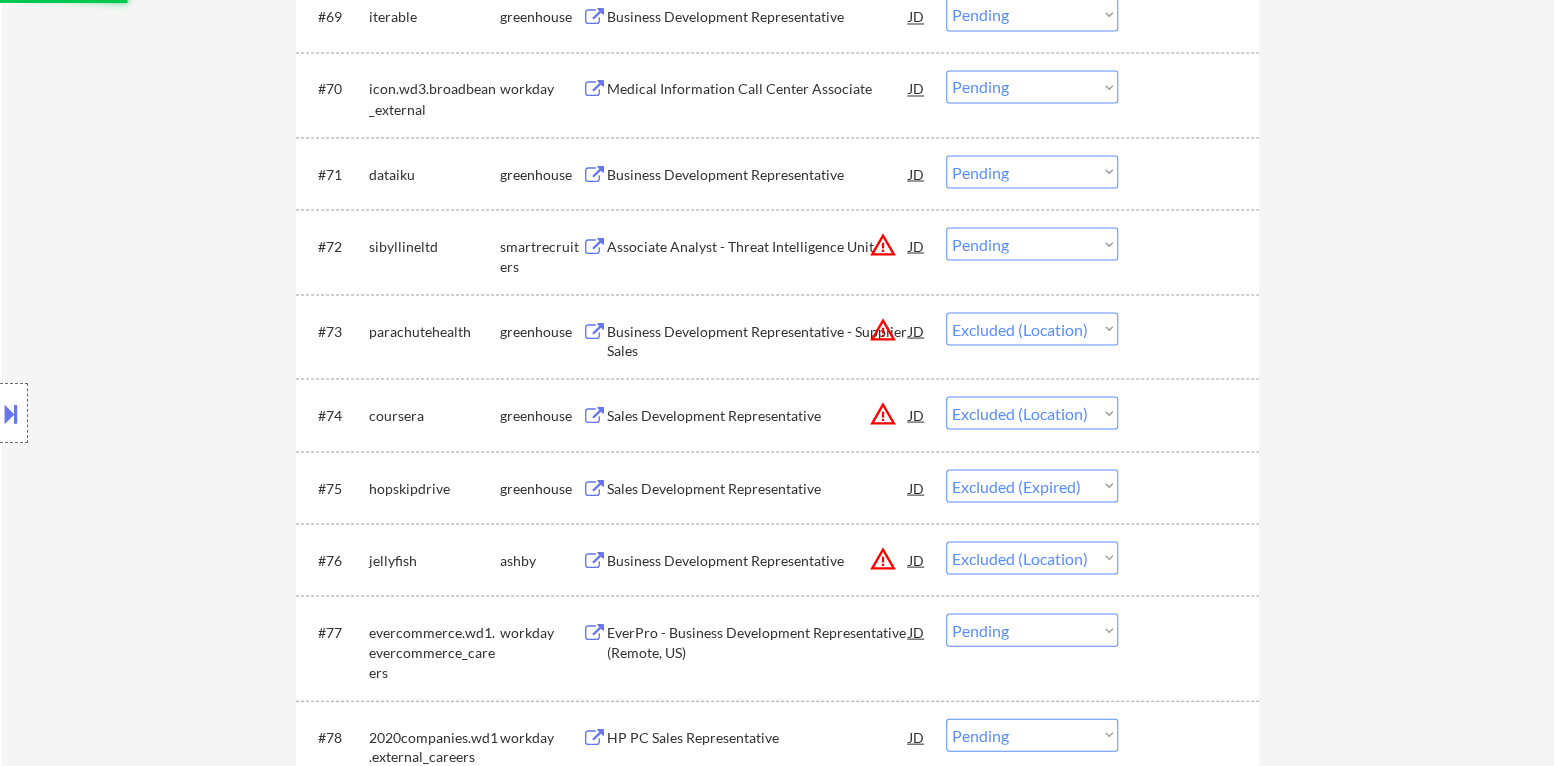 click on "warning_amber" at bounding box center (883, 244) 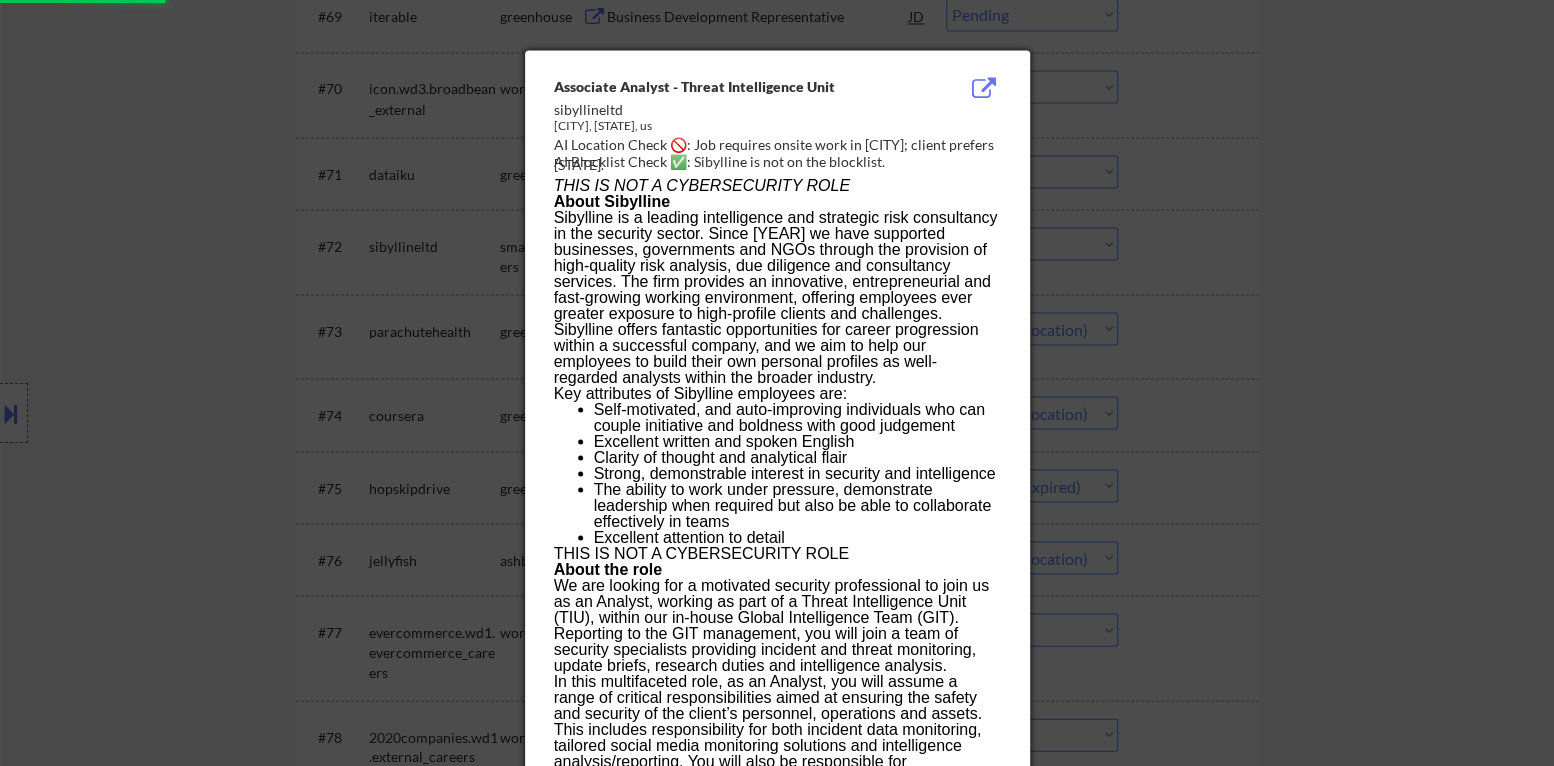 click at bounding box center (777, 383) 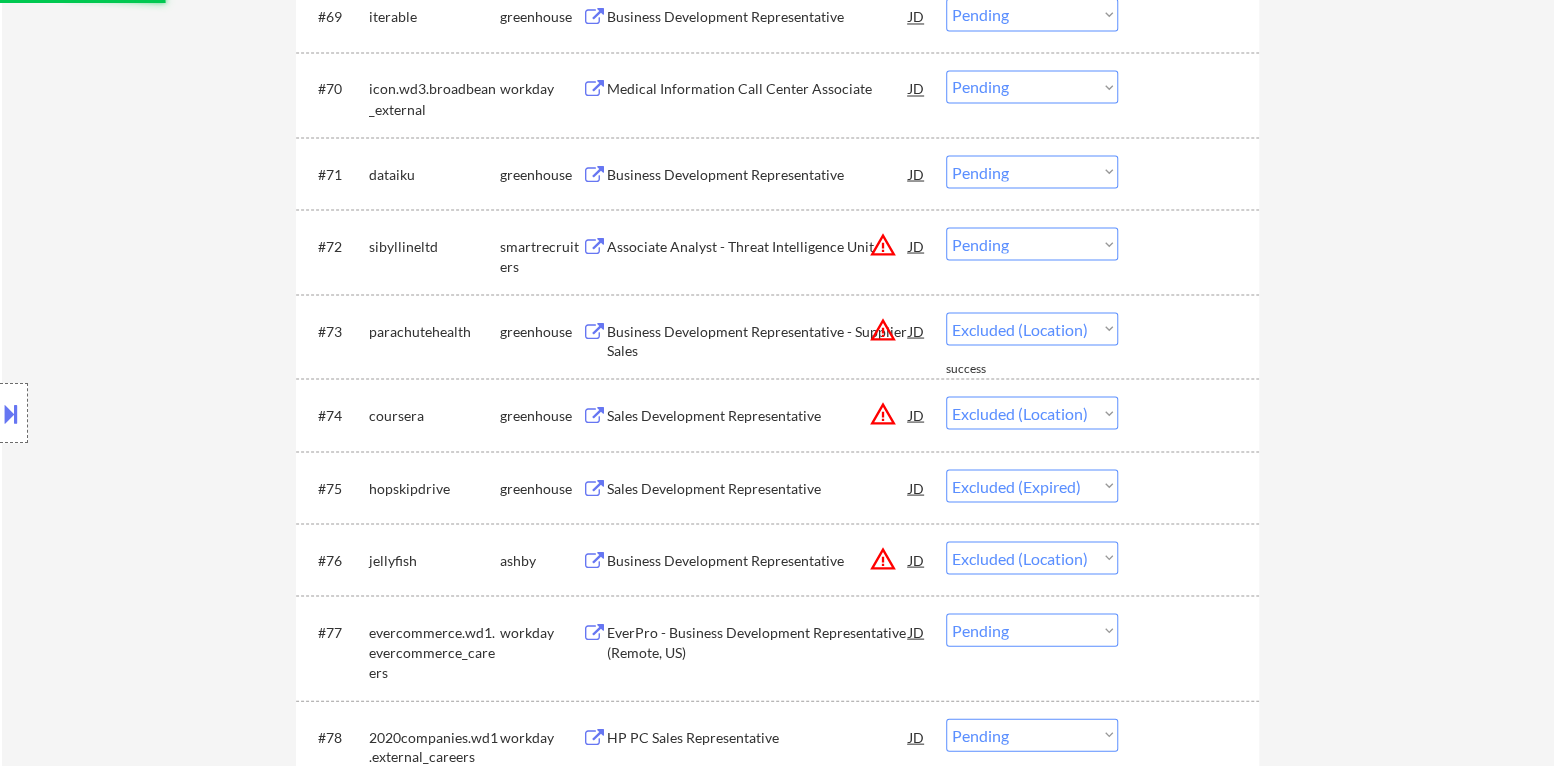 click on "Choose an option... Pending Applied Excluded (Questions) Excluded (Expired) Excluded (Location) Excluded (Bad Match) Excluded (Blocklist) Excluded (Salary) Excluded (Other)" at bounding box center (1032, 243) 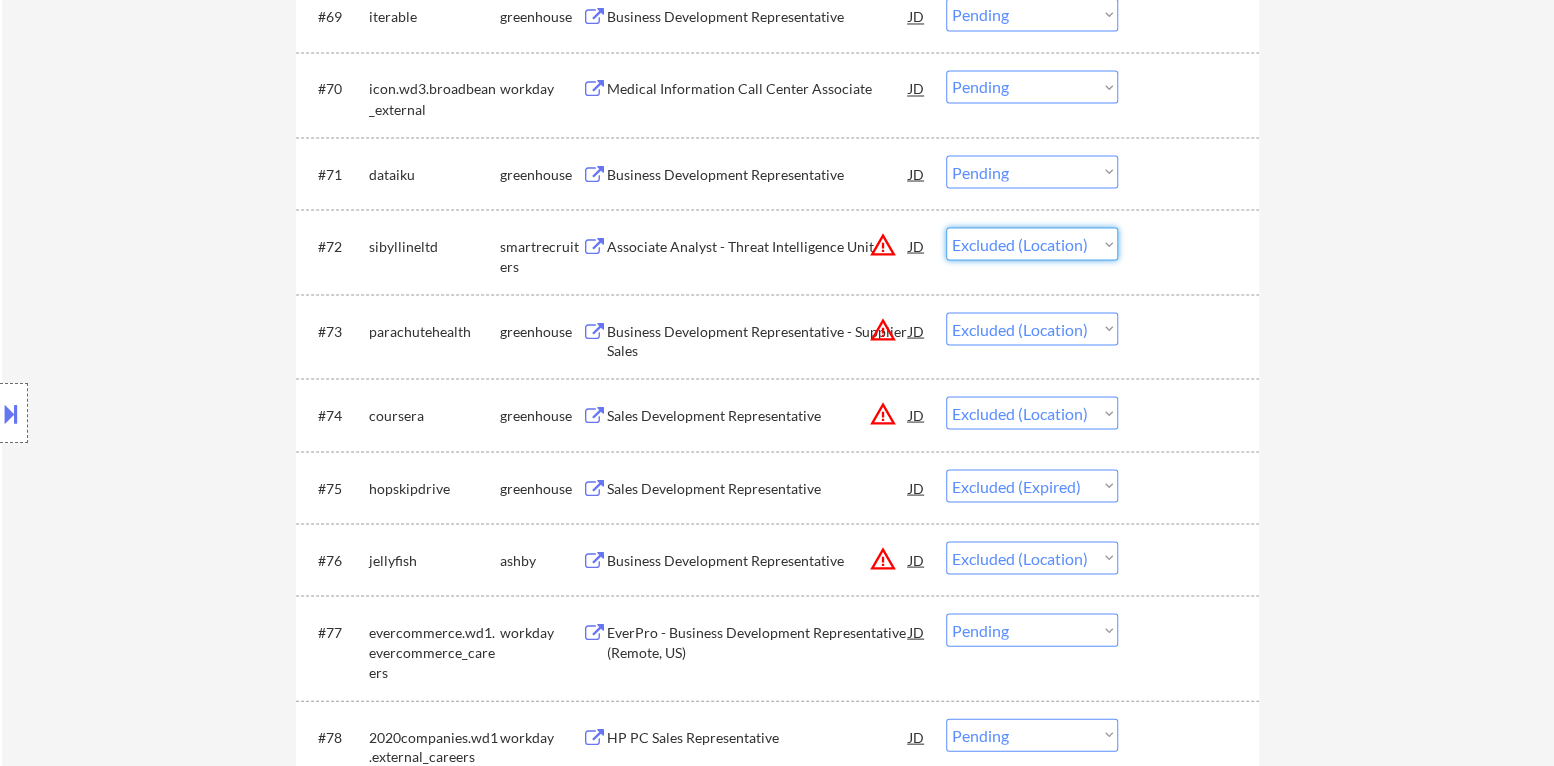 click on "Choose an option... Pending Applied Excluded (Questions) Excluded (Expired) Excluded (Location) Excluded (Bad Match) Excluded (Blocklist) Excluded (Salary) Excluded (Other)" at bounding box center (1032, 243) 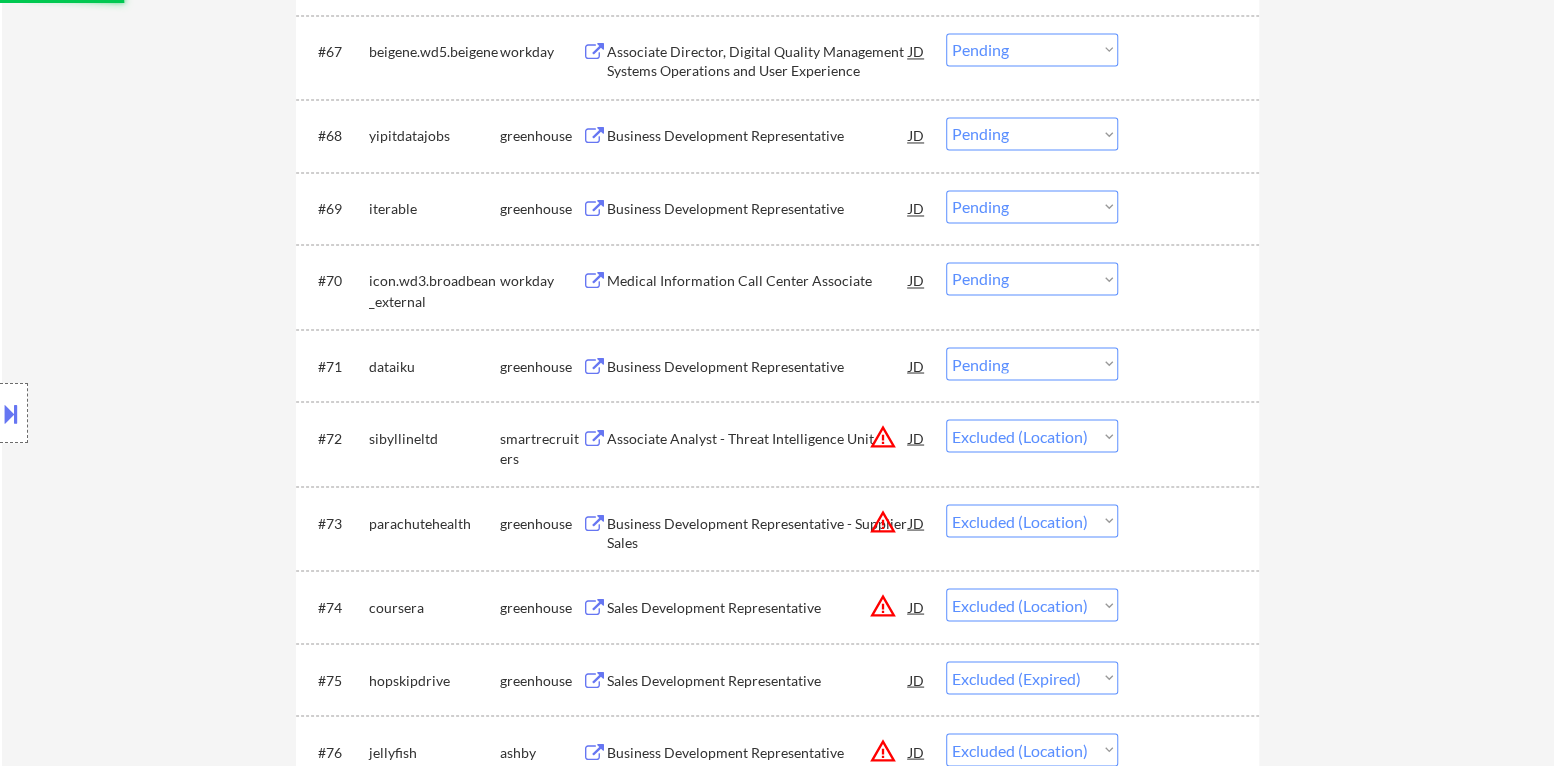 scroll, scrollTop: 6039, scrollLeft: 0, axis: vertical 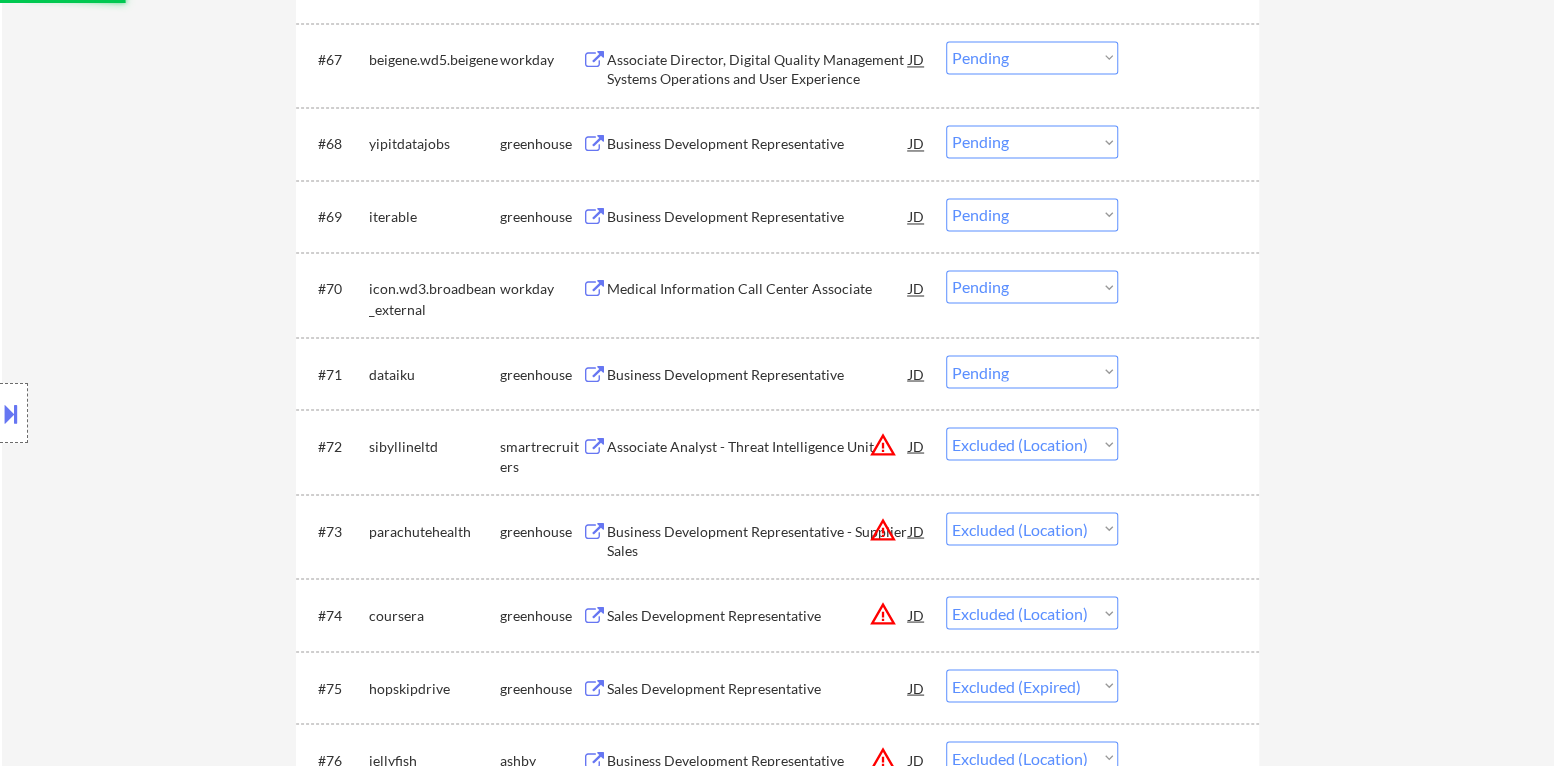 click on "Business Development Representative" at bounding box center (758, 374) 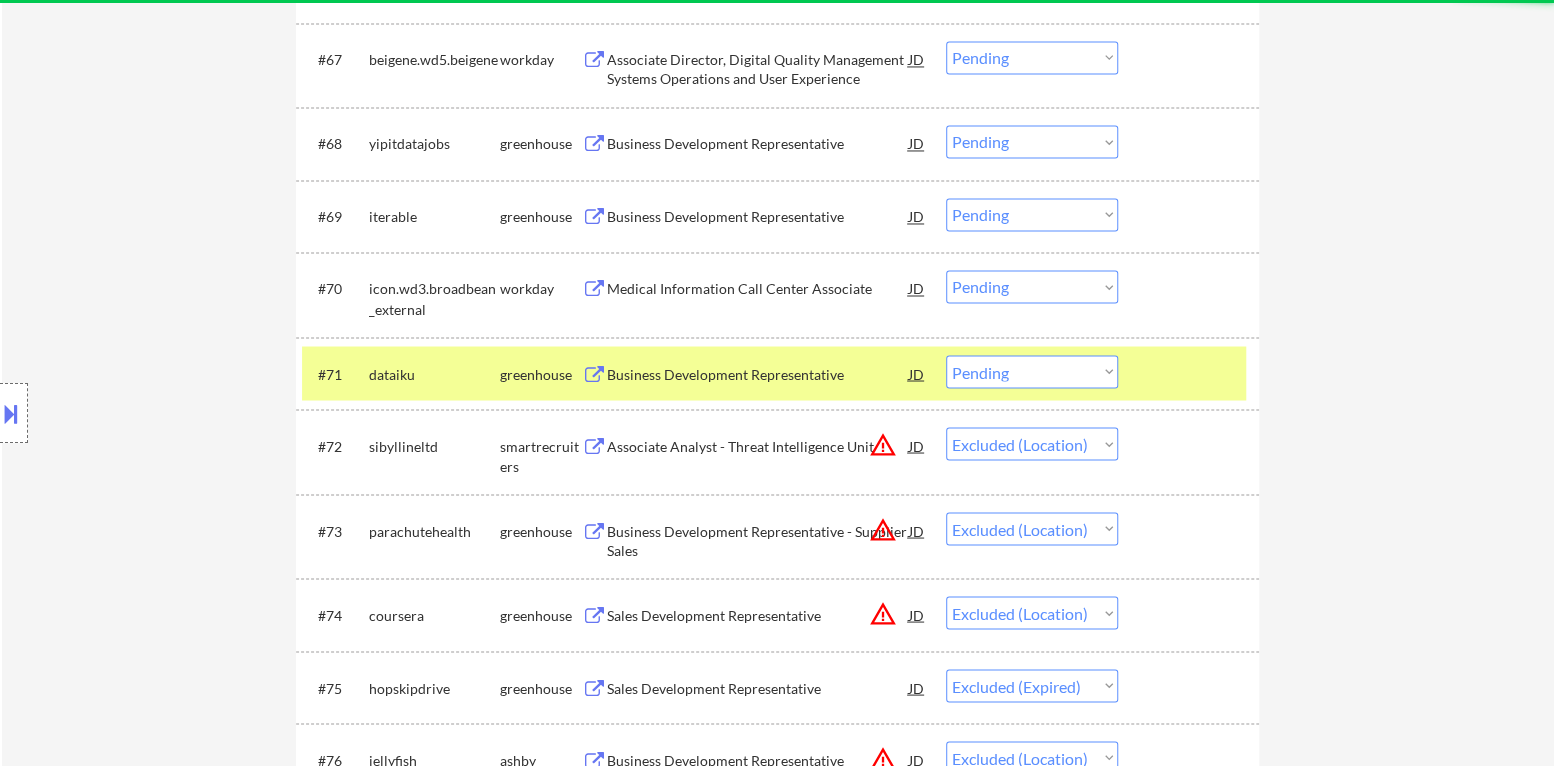 select on ""pending"" 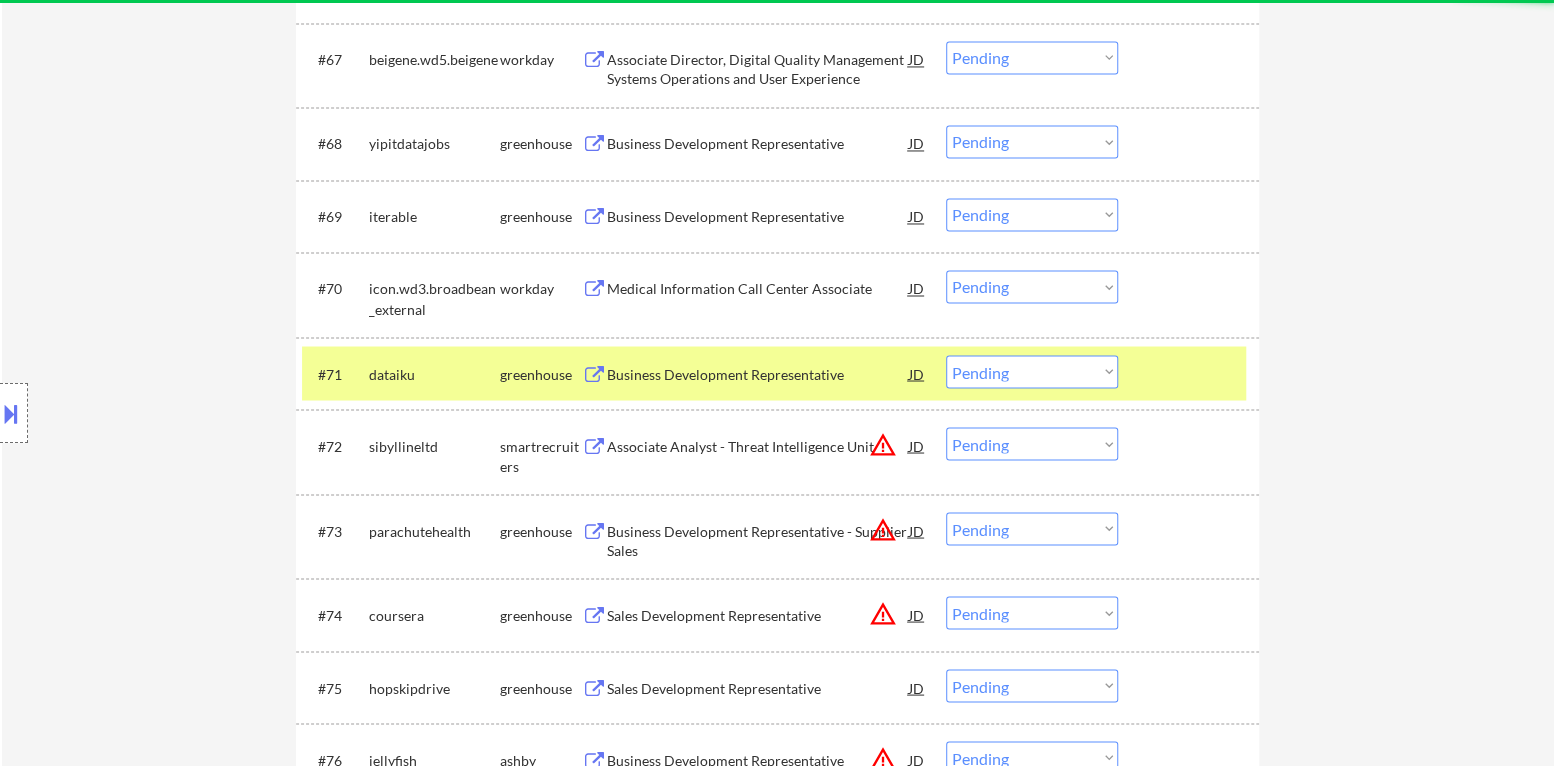 select on ""pending"" 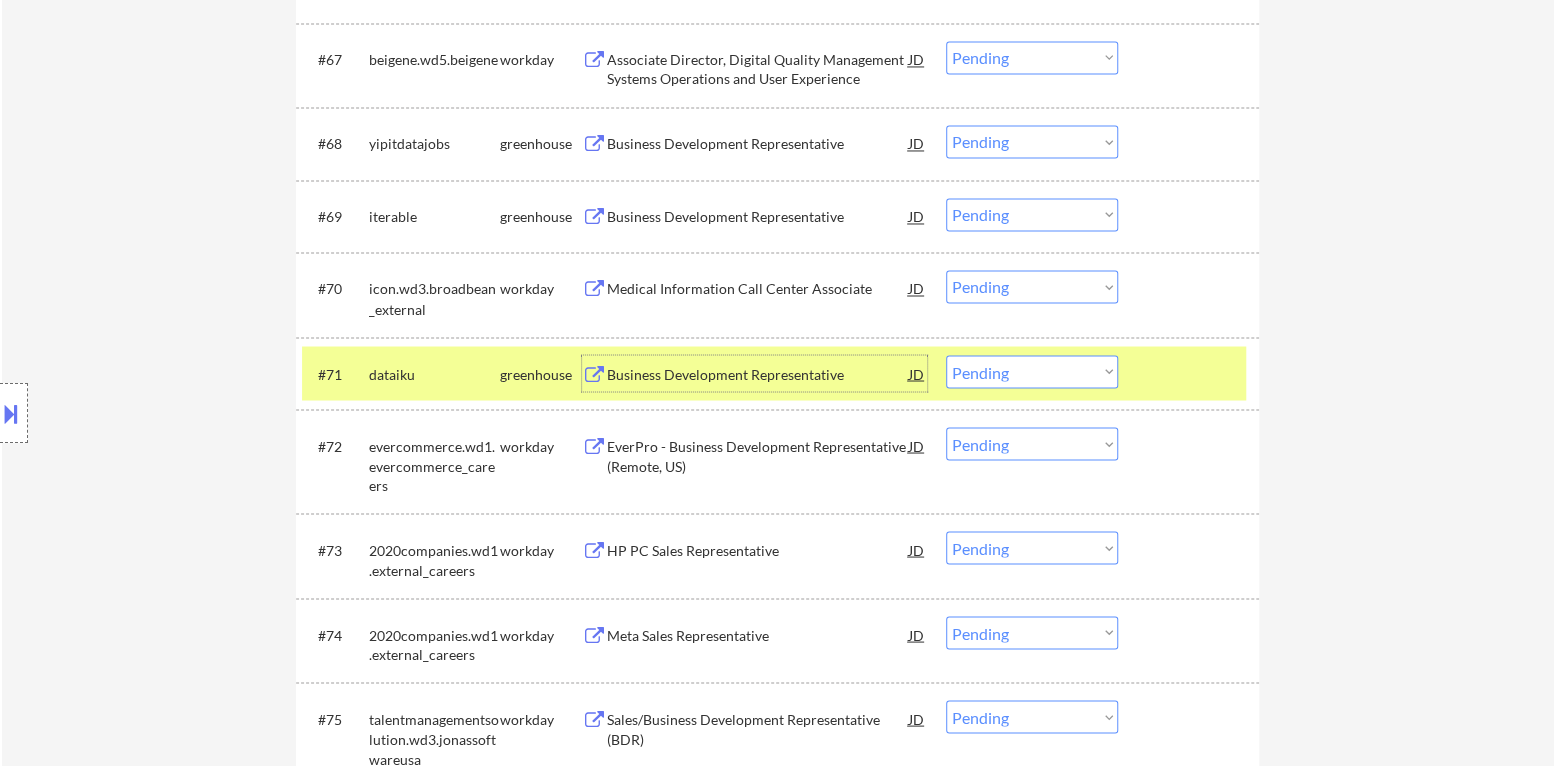click on "Business Development Representative" at bounding box center (758, 374) 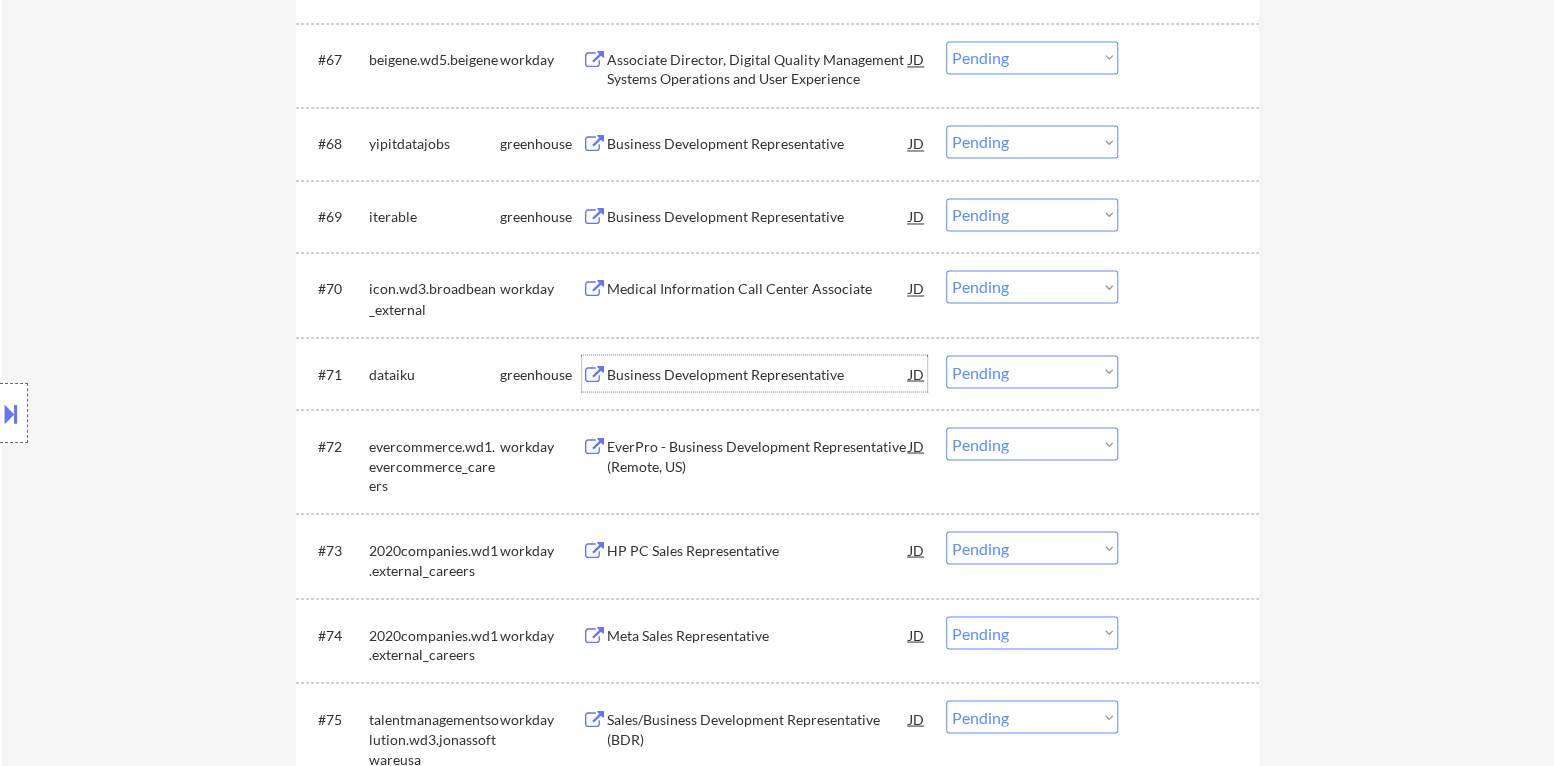 drag, startPoint x: 1015, startPoint y: 373, endPoint x: 1009, endPoint y: 383, distance: 11.661903 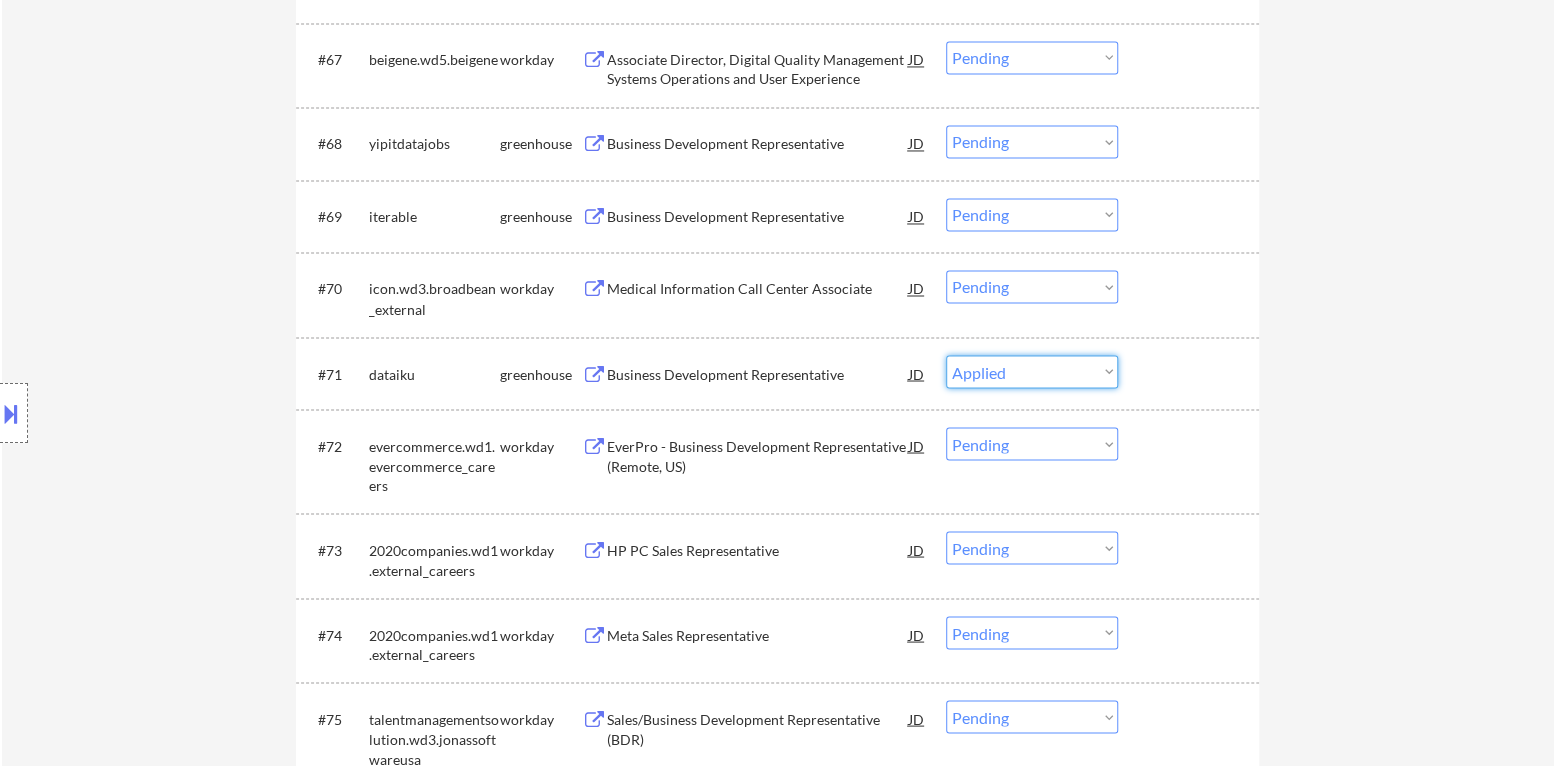 click on "Choose an option... Pending Applied Excluded (Questions) Excluded (Expired) Excluded (Location) Excluded (Bad Match) Excluded (Blocklist) Excluded (Salary) Excluded (Other)" at bounding box center [1032, 371] 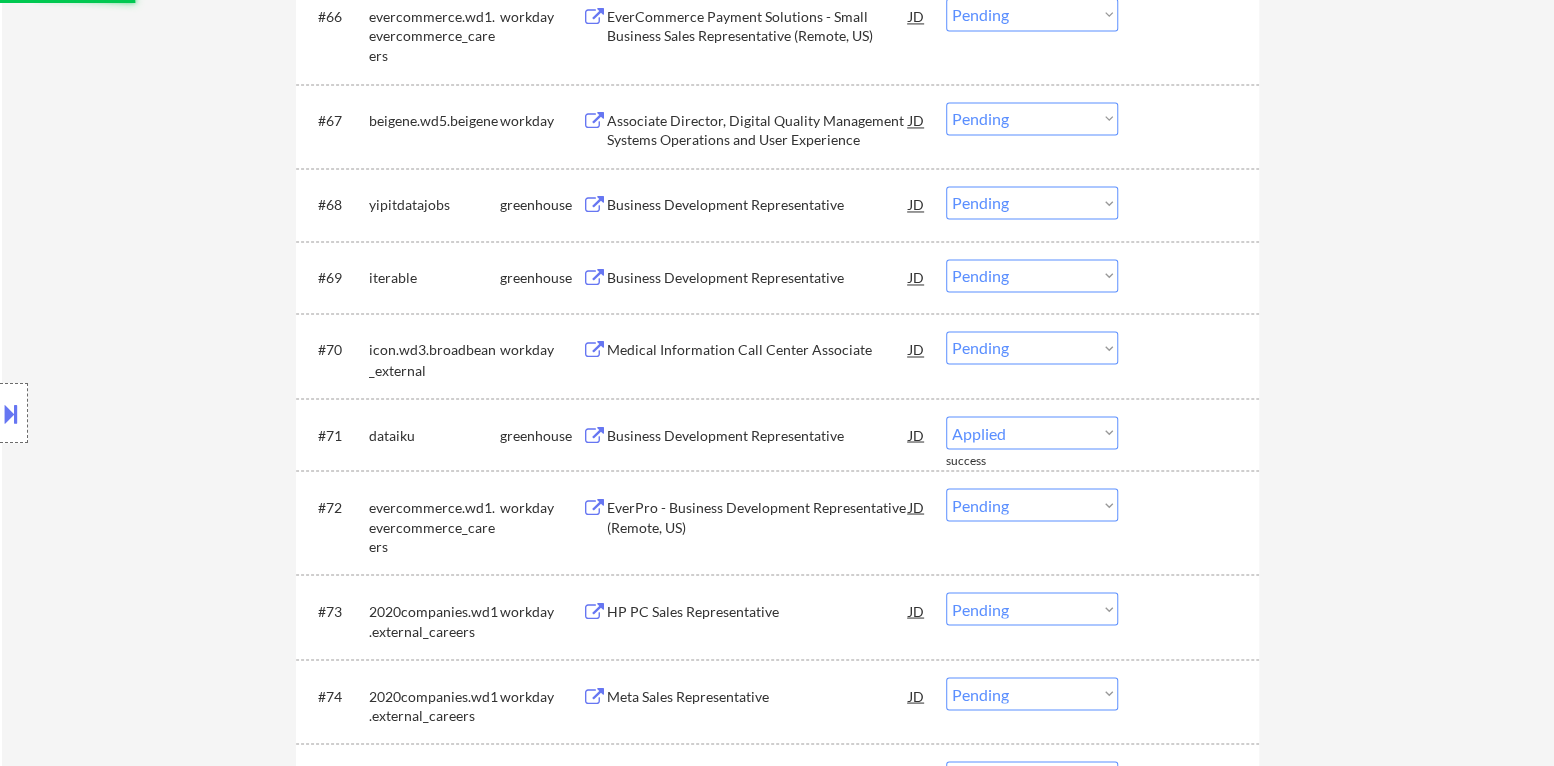 scroll, scrollTop: 5939, scrollLeft: 0, axis: vertical 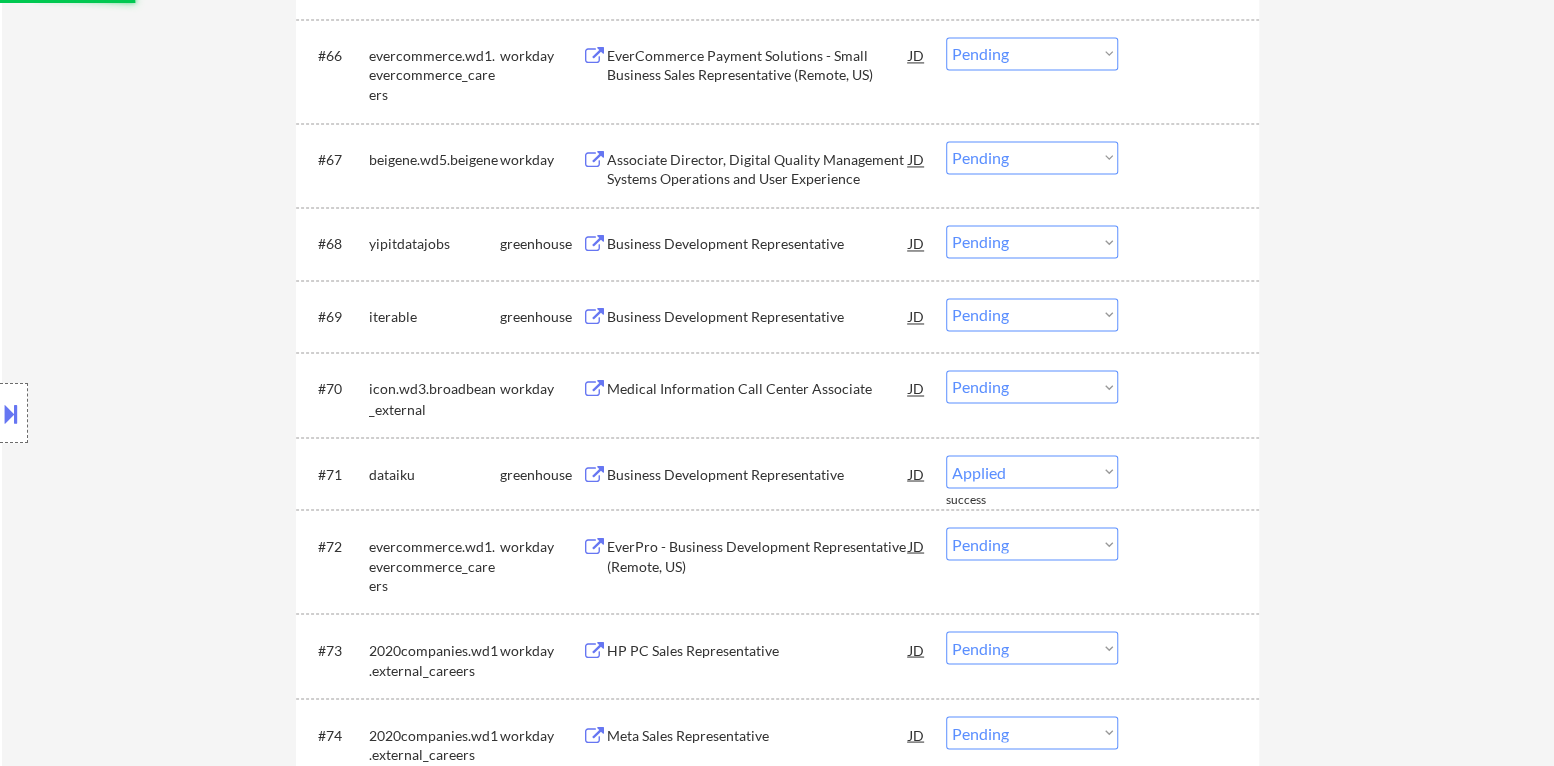 click on "Business Development Representative" at bounding box center (758, 317) 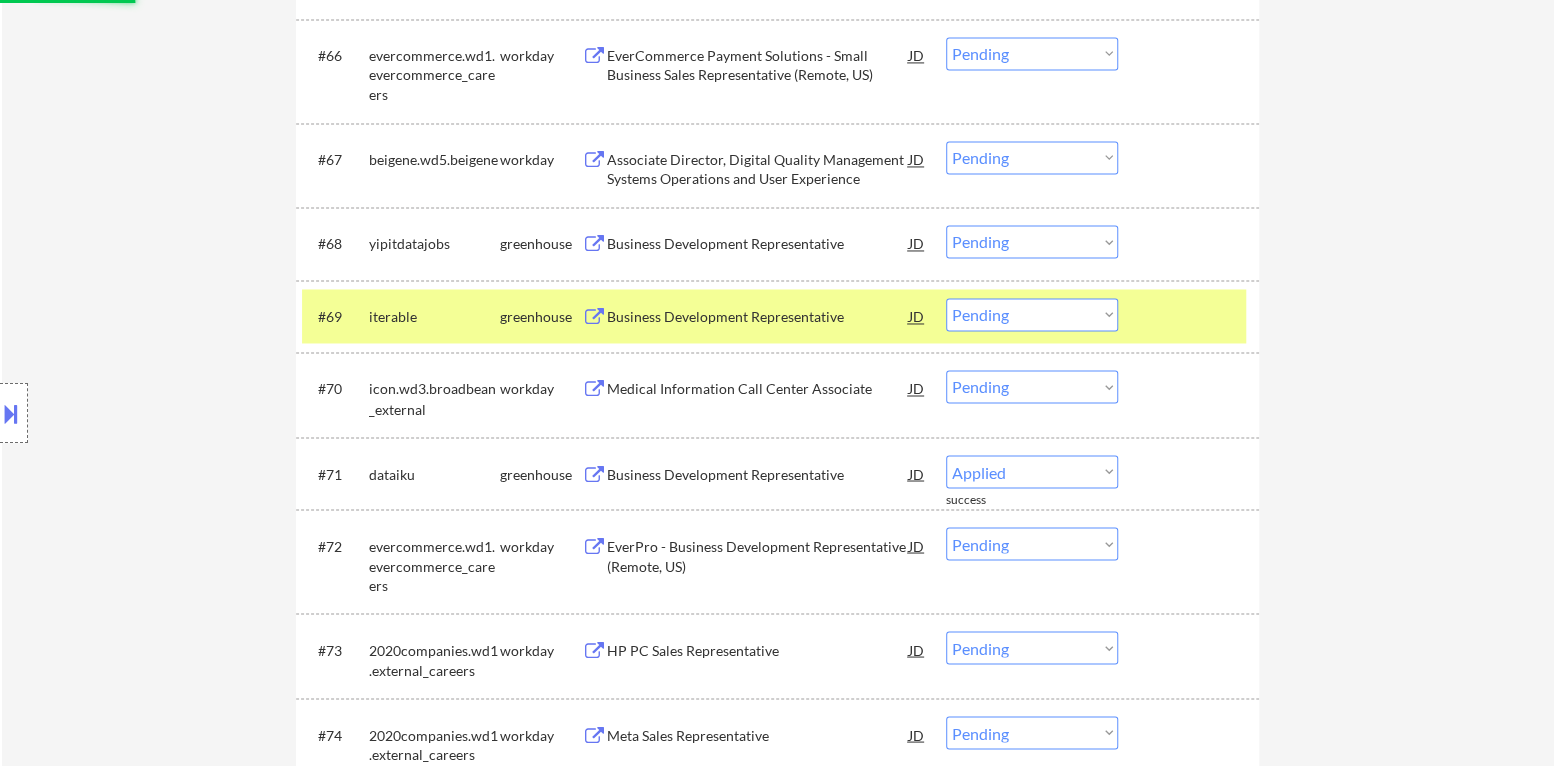 select on ""pending"" 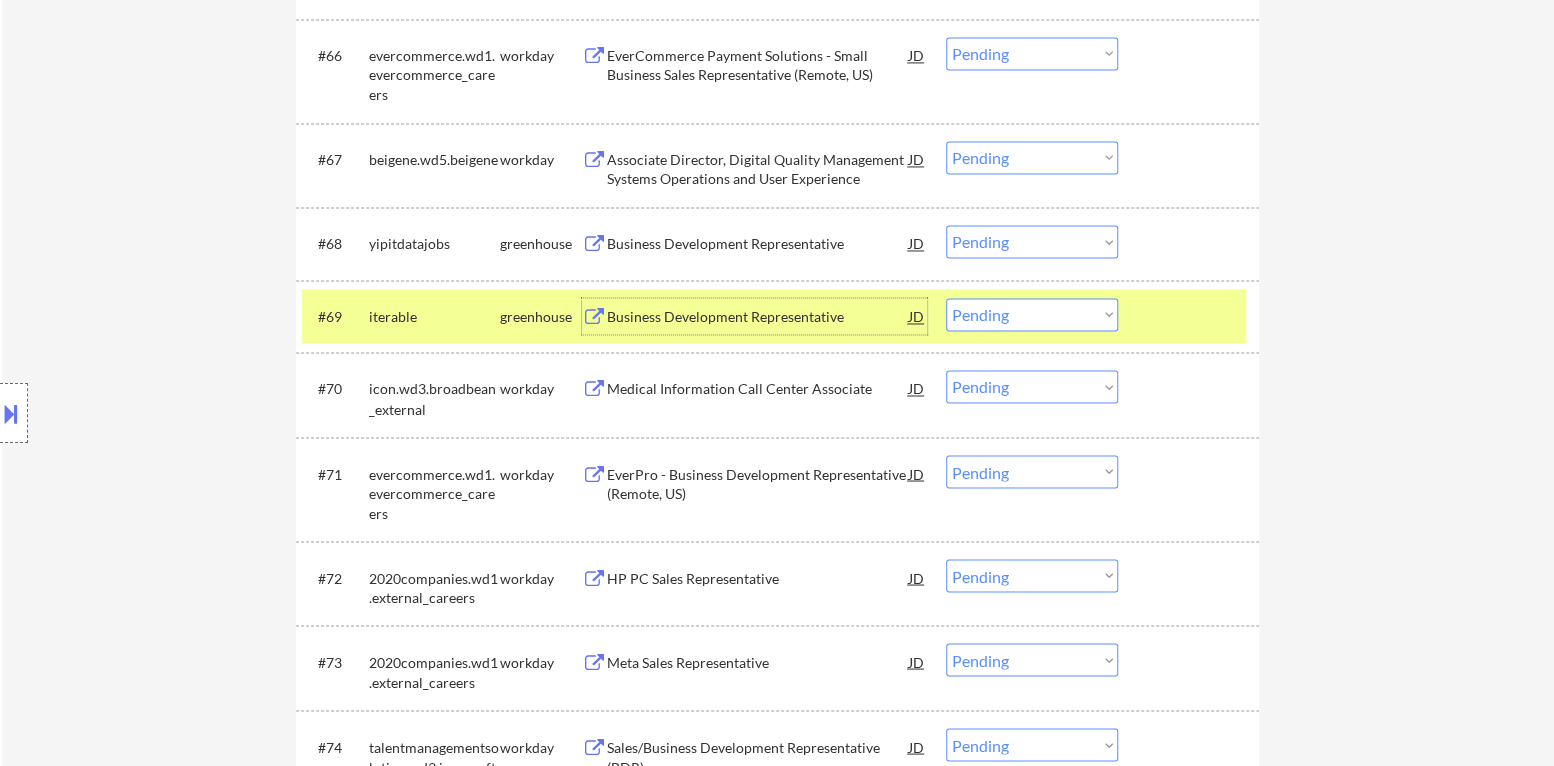 click on "Choose an option... Pending Applied Excluded (Questions) Excluded (Expired) Excluded (Location) Excluded (Bad Match) Excluded (Blocklist) Excluded (Salary) Excluded (Other)" at bounding box center [1032, 314] 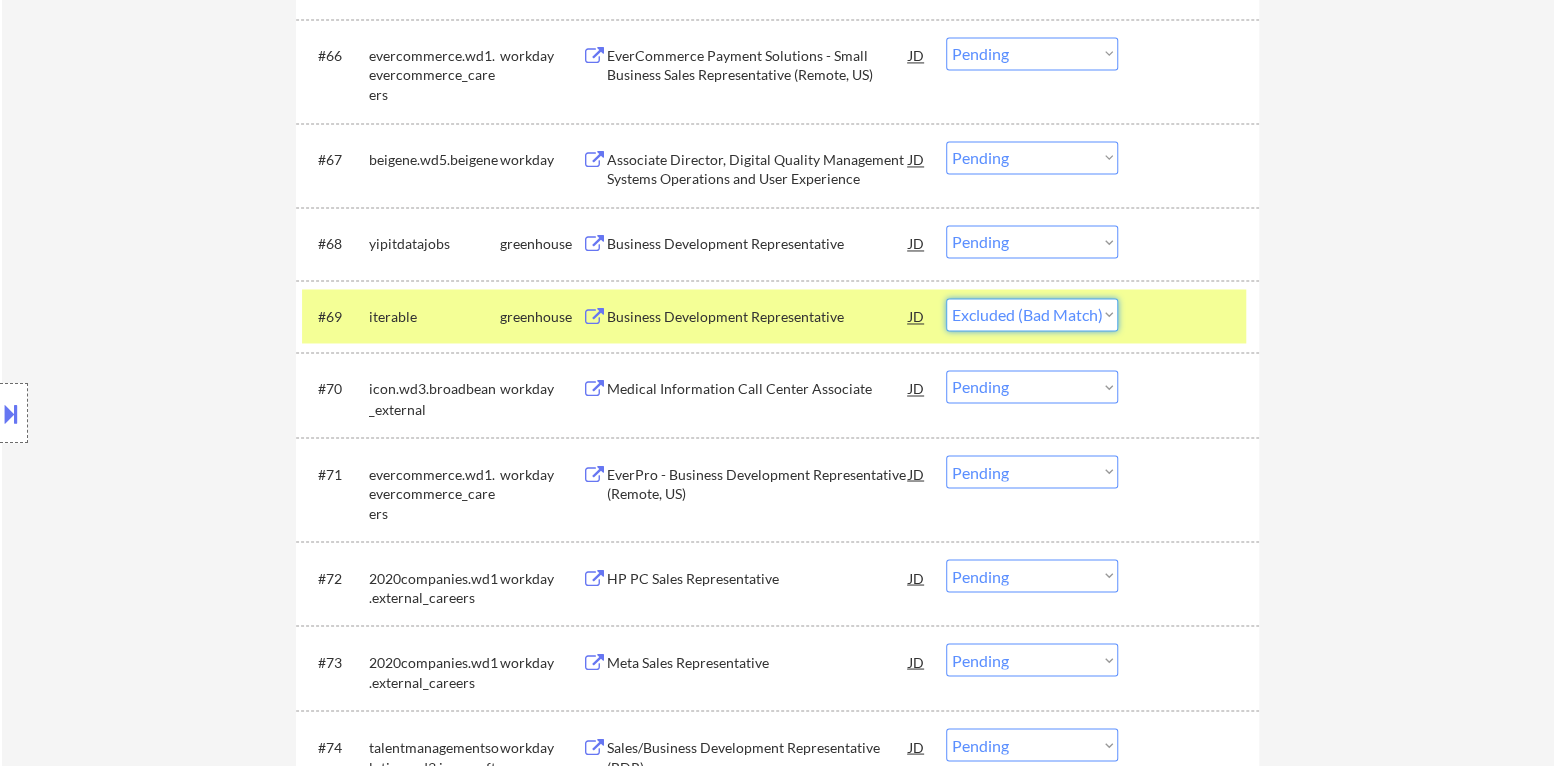 click on "Choose an option... Pending Applied Excluded (Questions) Excluded (Expired) Excluded (Location) Excluded (Bad Match) Excluded (Blocklist) Excluded (Salary) Excluded (Other)" at bounding box center (1032, 314) 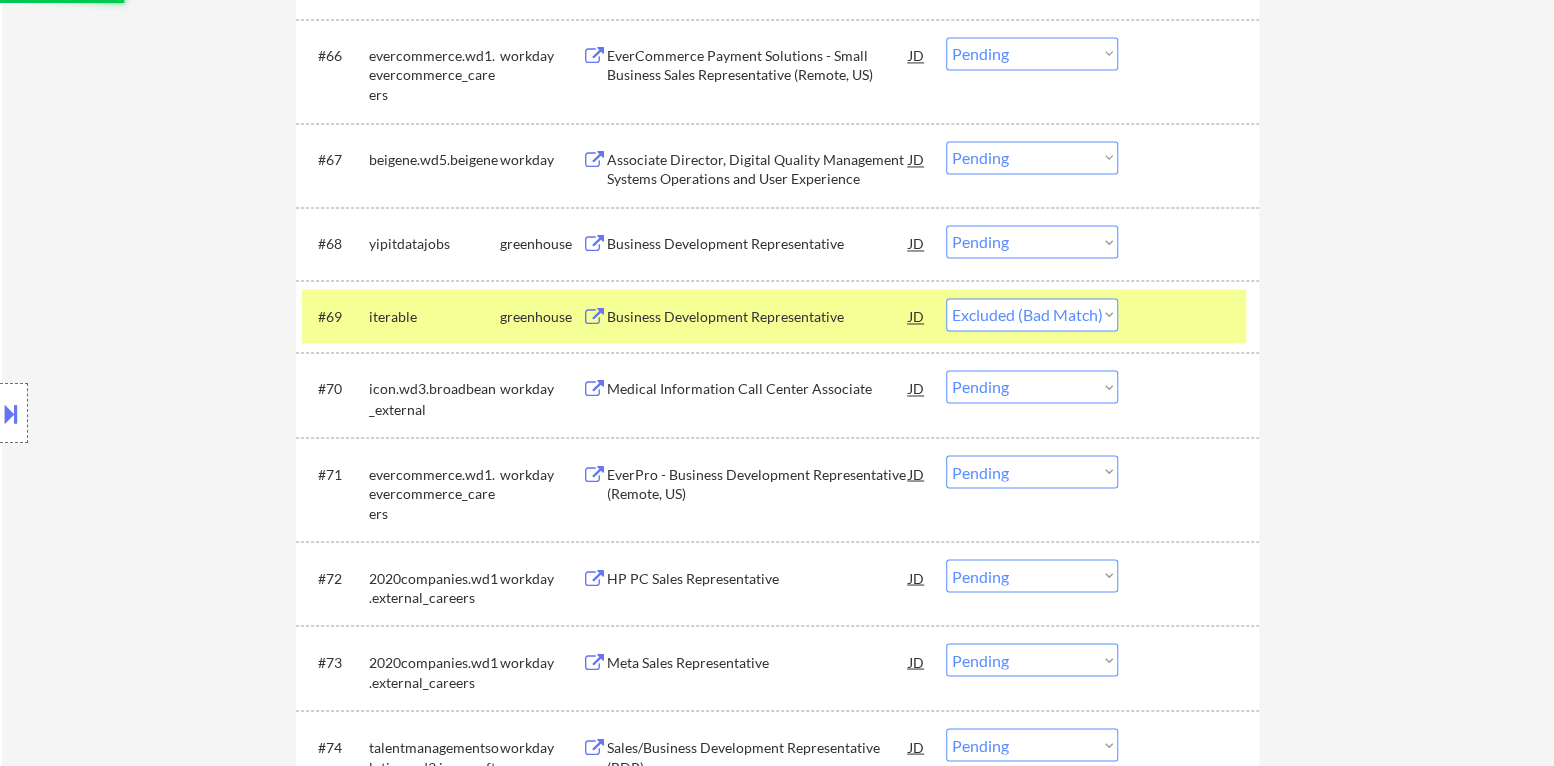 click at bounding box center (1191, 316) 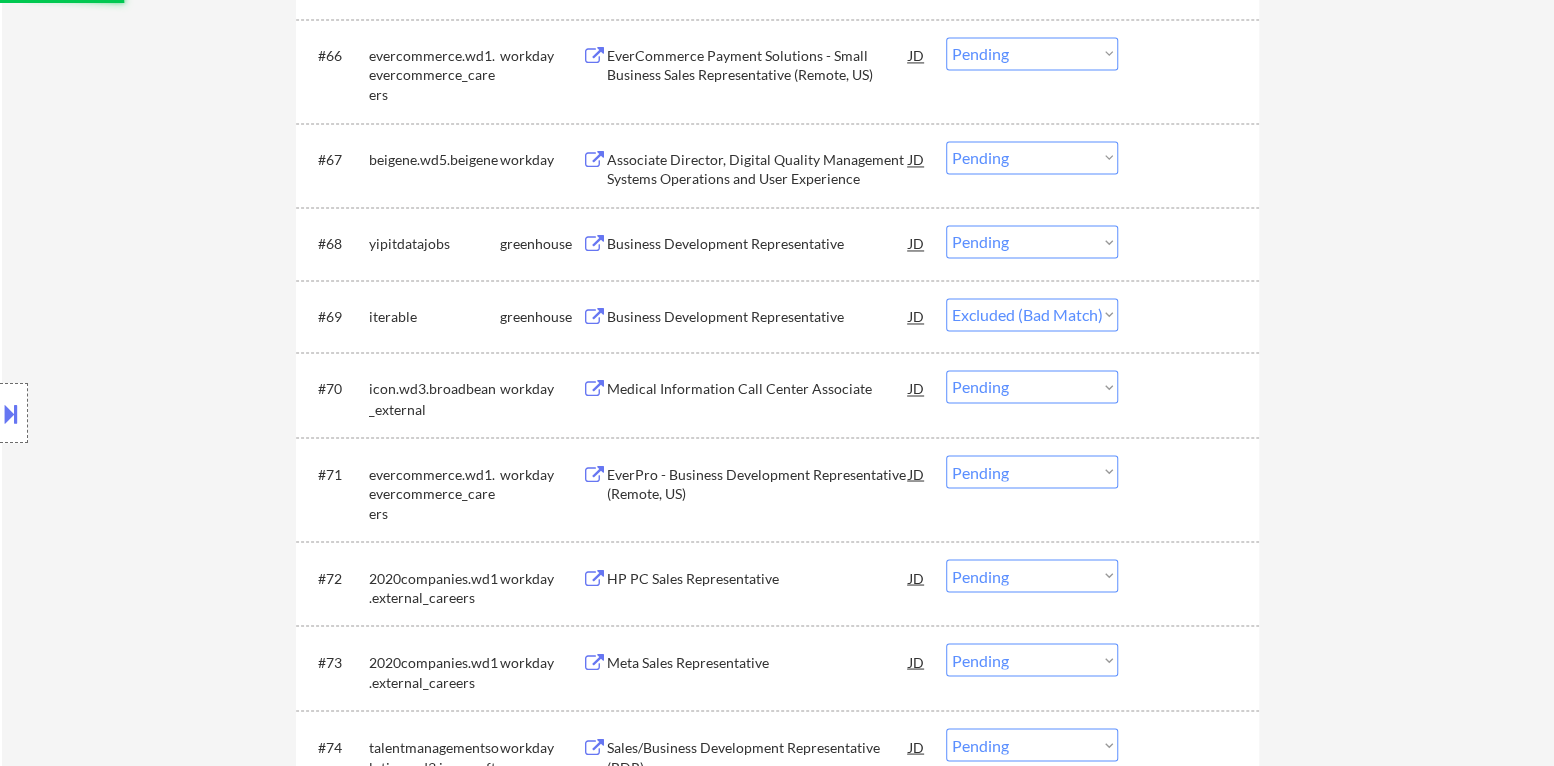 click on "Business Development Representative" at bounding box center (758, 244) 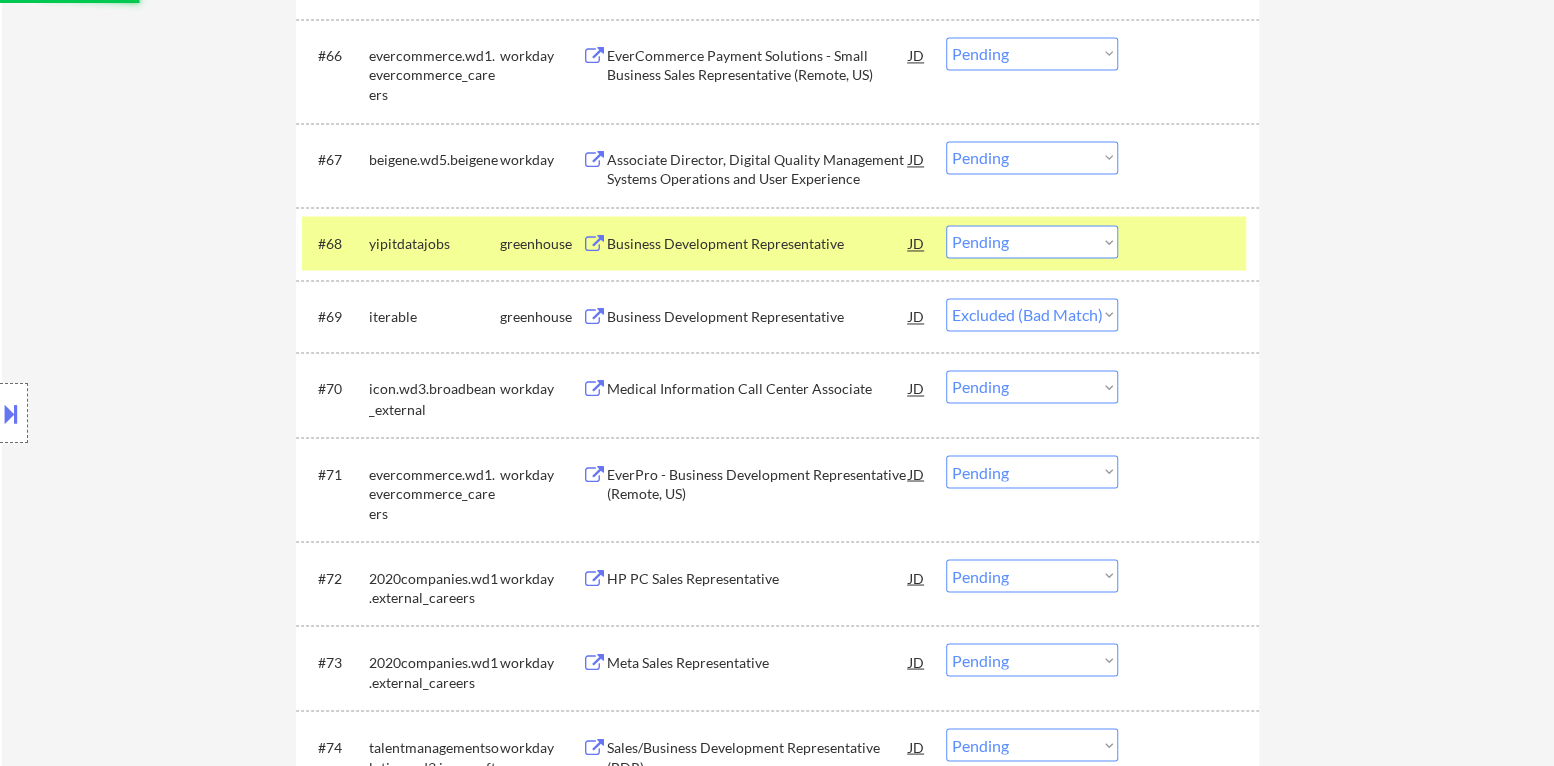 select on ""pending"" 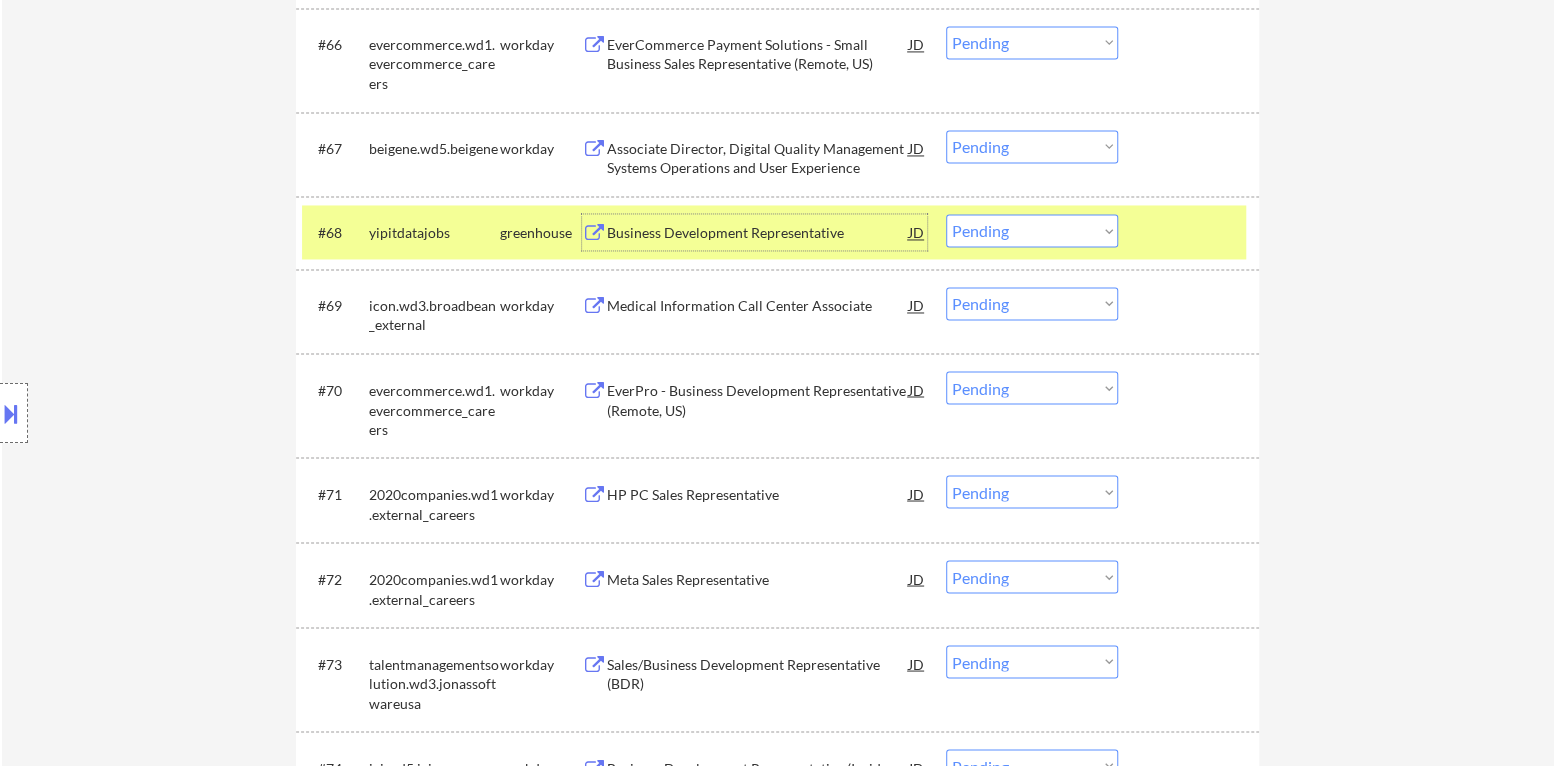 scroll, scrollTop: 5976, scrollLeft: 0, axis: vertical 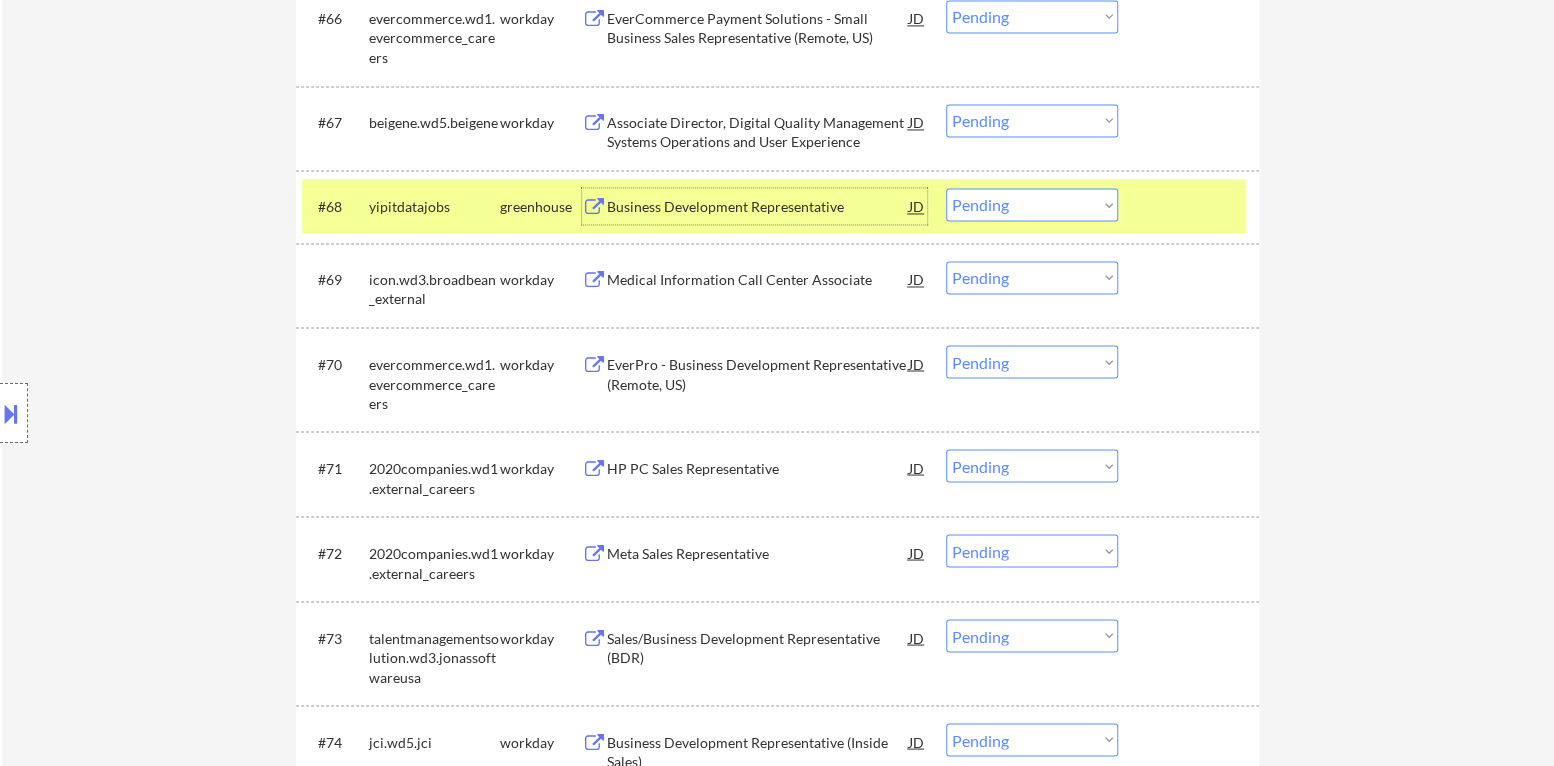 click at bounding box center [1191, 206] 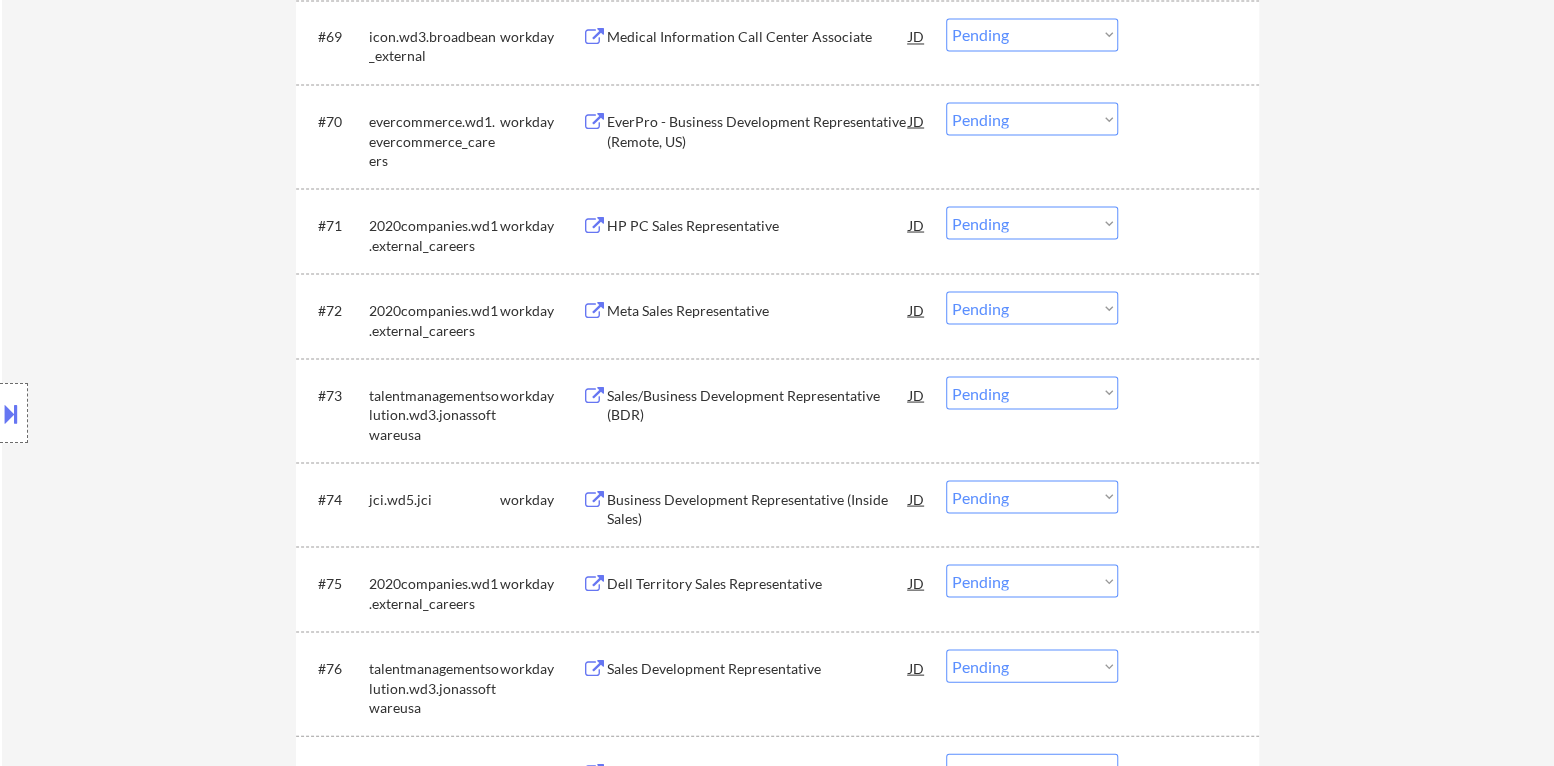 scroll, scrollTop: 6176, scrollLeft: 0, axis: vertical 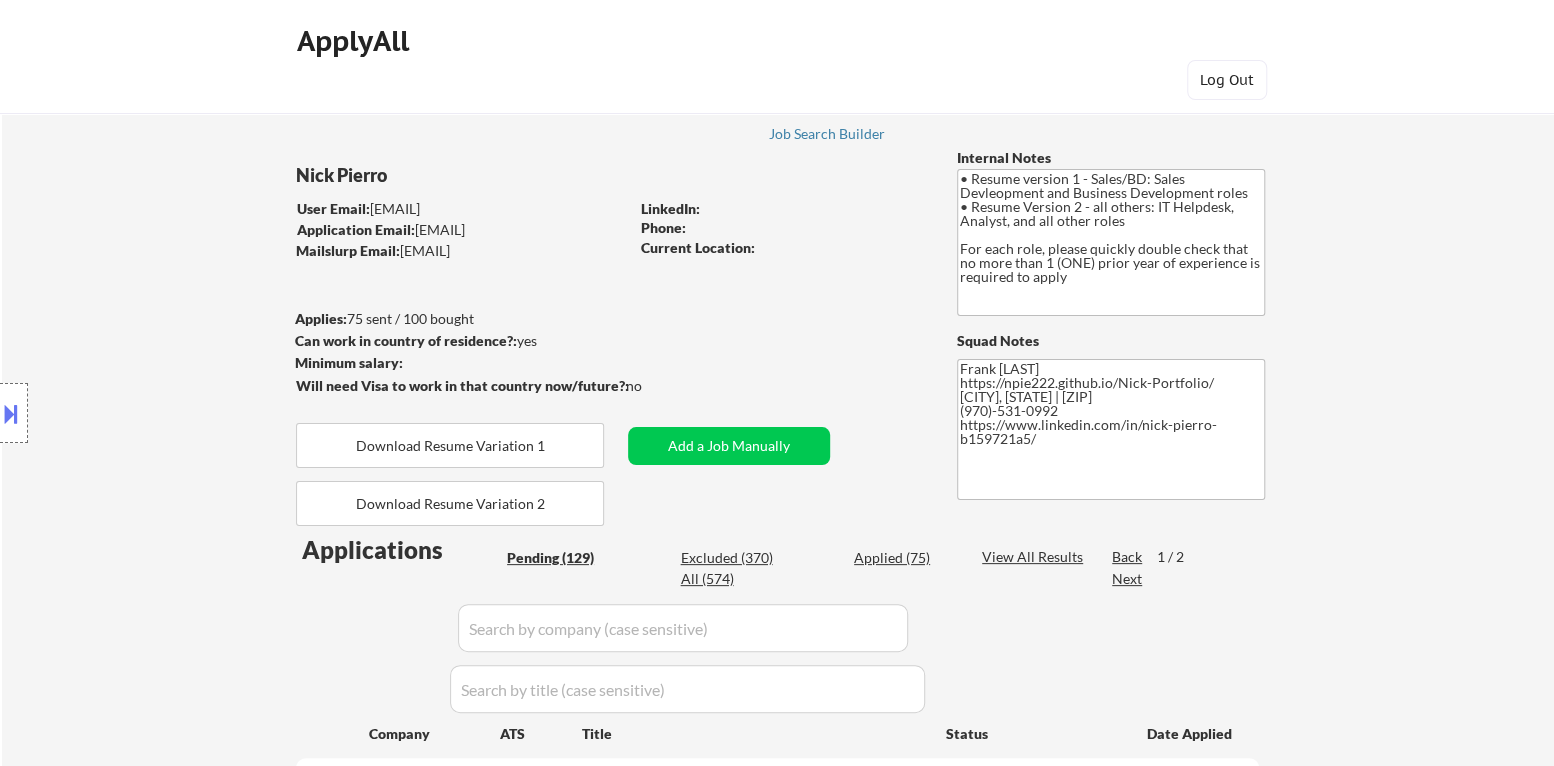 drag, startPoint x: 169, startPoint y: 150, endPoint x: 476, endPoint y: 73, distance: 316.5091 